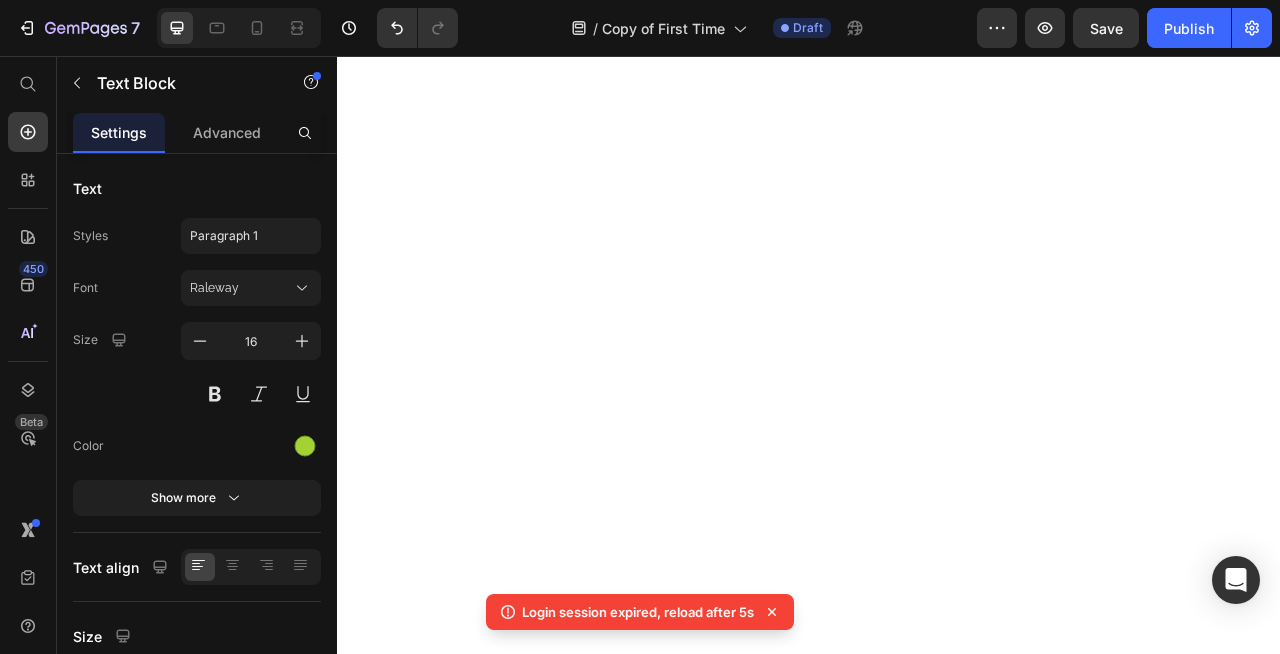 scroll, scrollTop: 0, scrollLeft: 0, axis: both 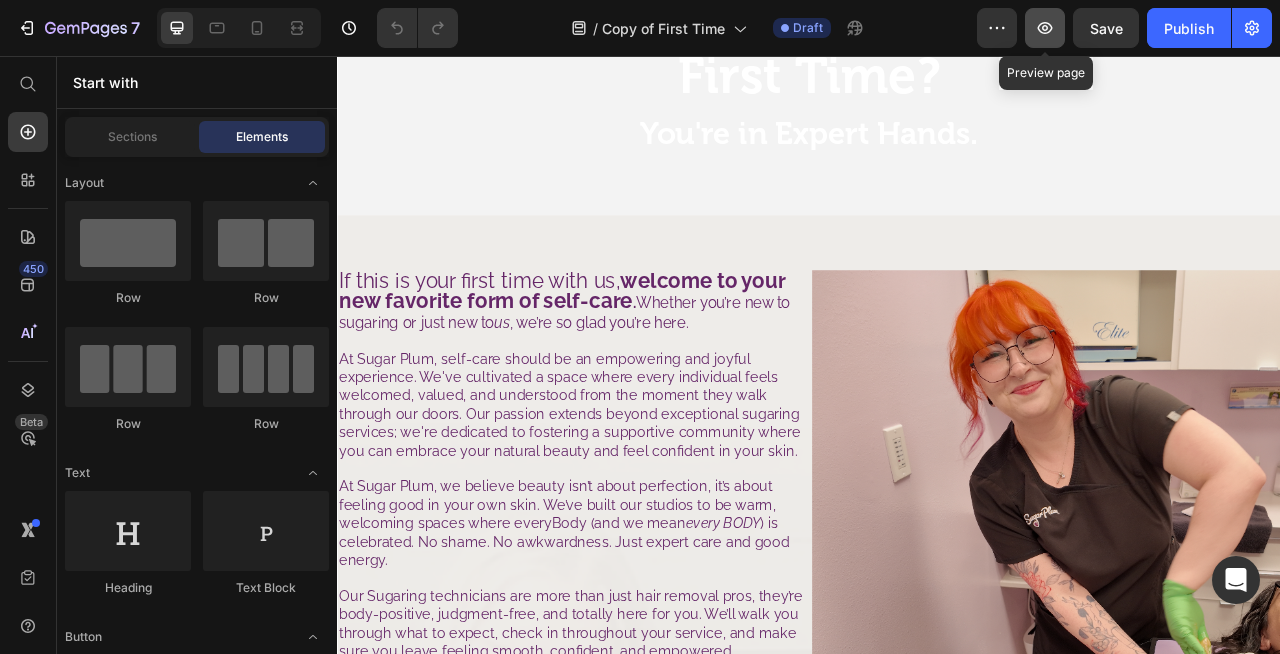 click 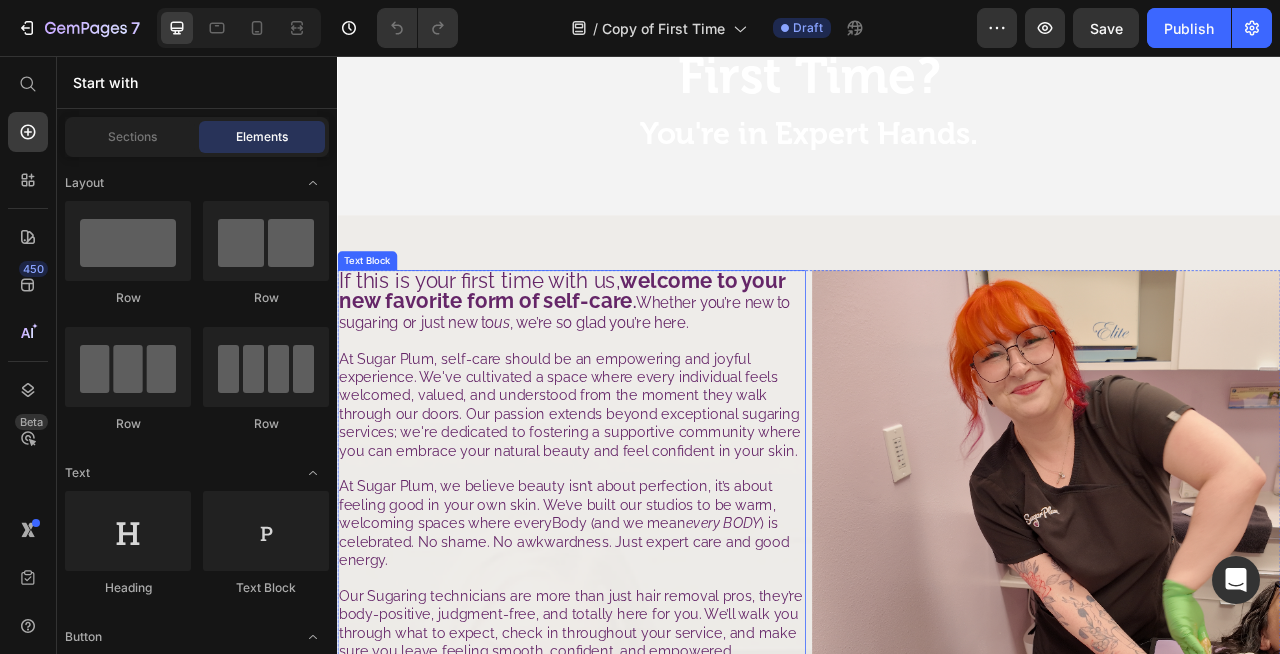 scroll, scrollTop: 197, scrollLeft: 0, axis: vertical 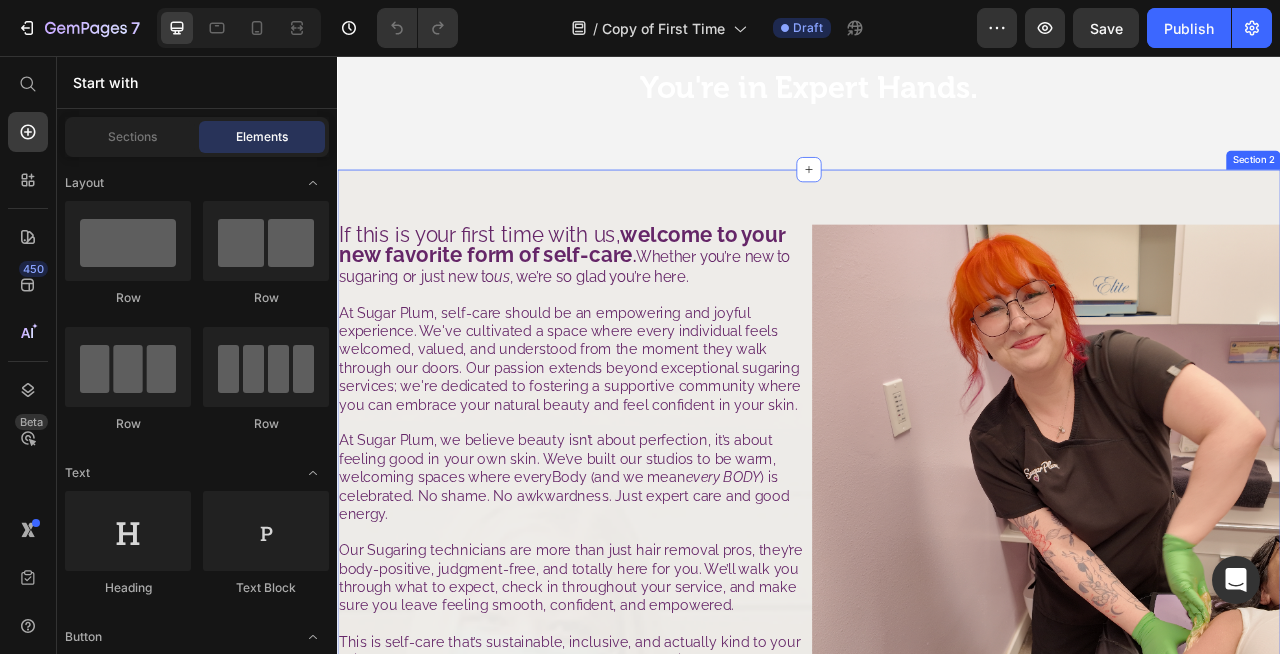 click on "If this is your first time with us,  welcome to your new favorite form of self-care .   Whether you’re new to sugaring or just new to  us , we’re so glad you’re here.   At Sugar Plum, self-care should be an empowering and joyful experience. We've cultivated a space where every individual feels welcomed, valued, and understood from the moment they walk through our doors. Our passion extends beyond exceptional sugaring services; we're dedicated to fostering a supportive community where you can embrace your natural beauty and feel confident in your skin.   At Sugar Plum, we believe beauty isn’t about perfection, it’s about feeling good in your own skin. We’ve built our studios to be warm, welcoming spaces where everyBody (and we mean  every BODY ) is celebrated. No shame. No awkwardness. Just expert care and good energy.     This is self-care that’s sustainable, inclusive, and actually kind to your skin (and the planet). So take a deep breath. You’re in expert hands.    Text Block Image" at bounding box center (937, 1081) 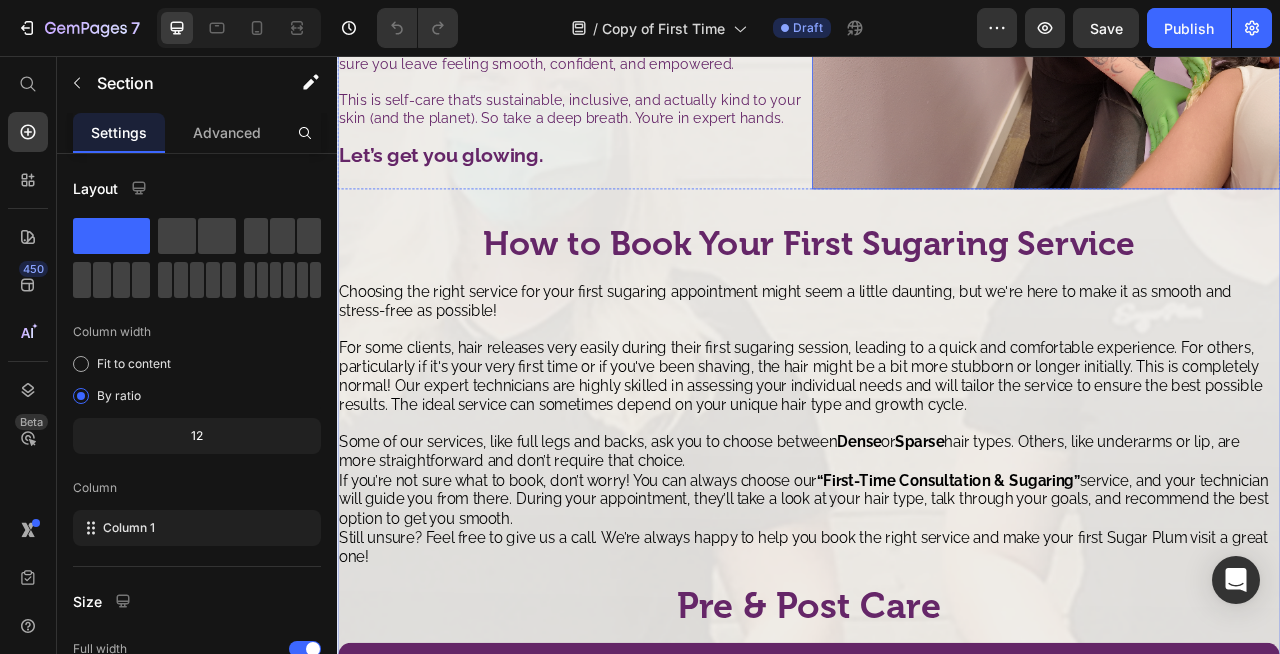 scroll, scrollTop: 887, scrollLeft: 0, axis: vertical 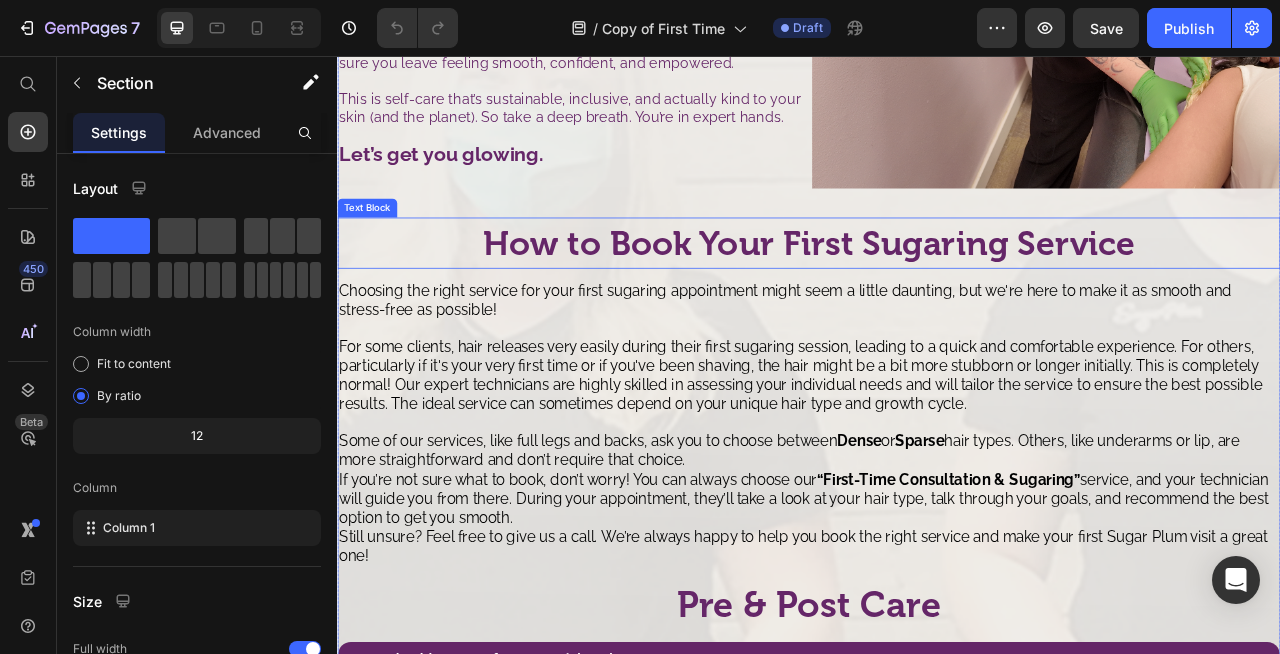 click on "How to Book Your First Sugaring Service" at bounding box center [937, 293] 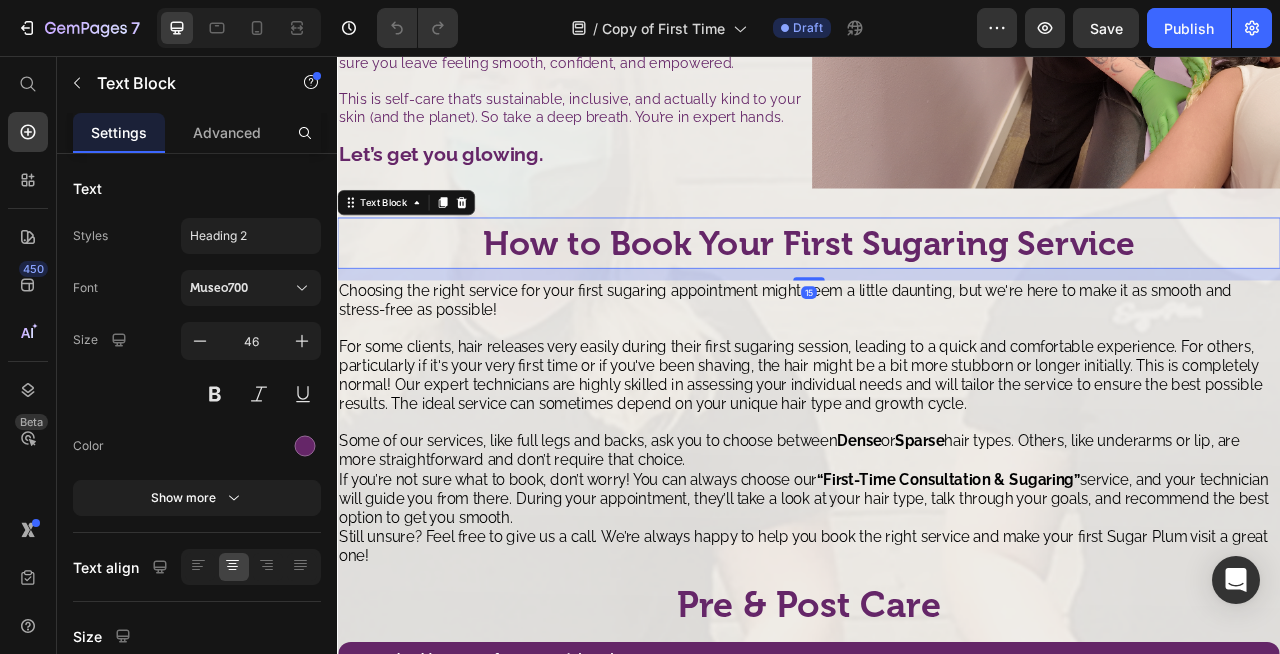 click on "How to Book Your First Sugaring Service" at bounding box center (937, 293) 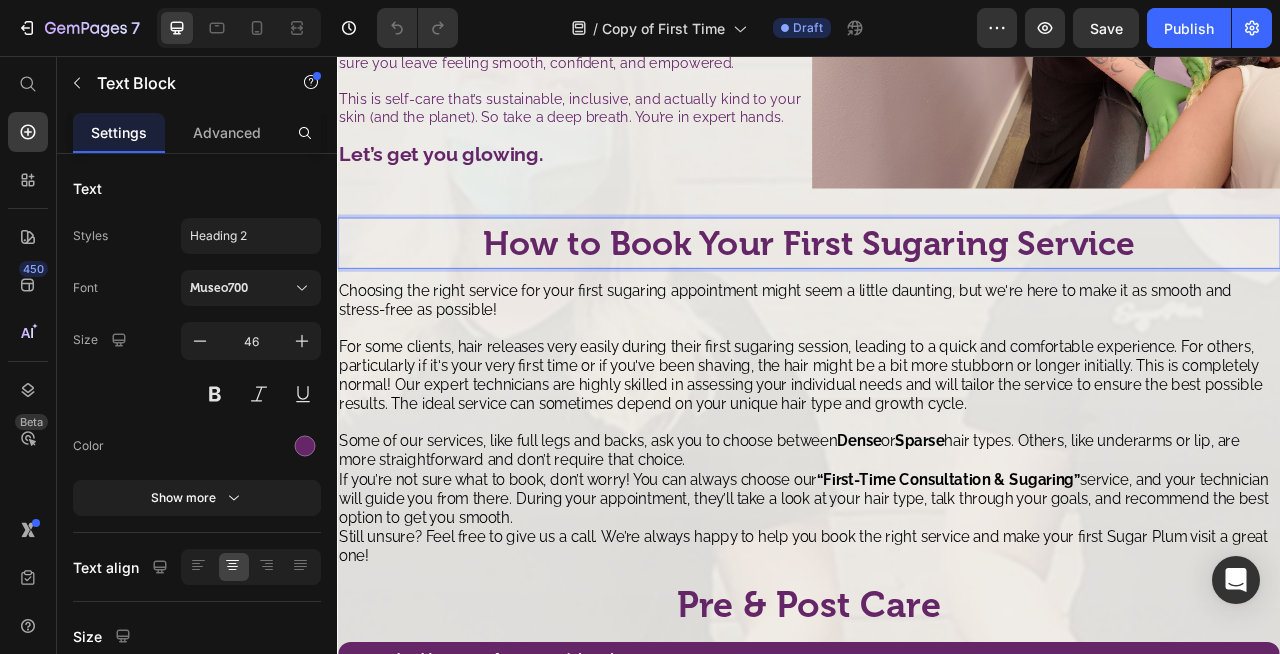 click on "How to Book Your First Sugaring Service" at bounding box center (937, 293) 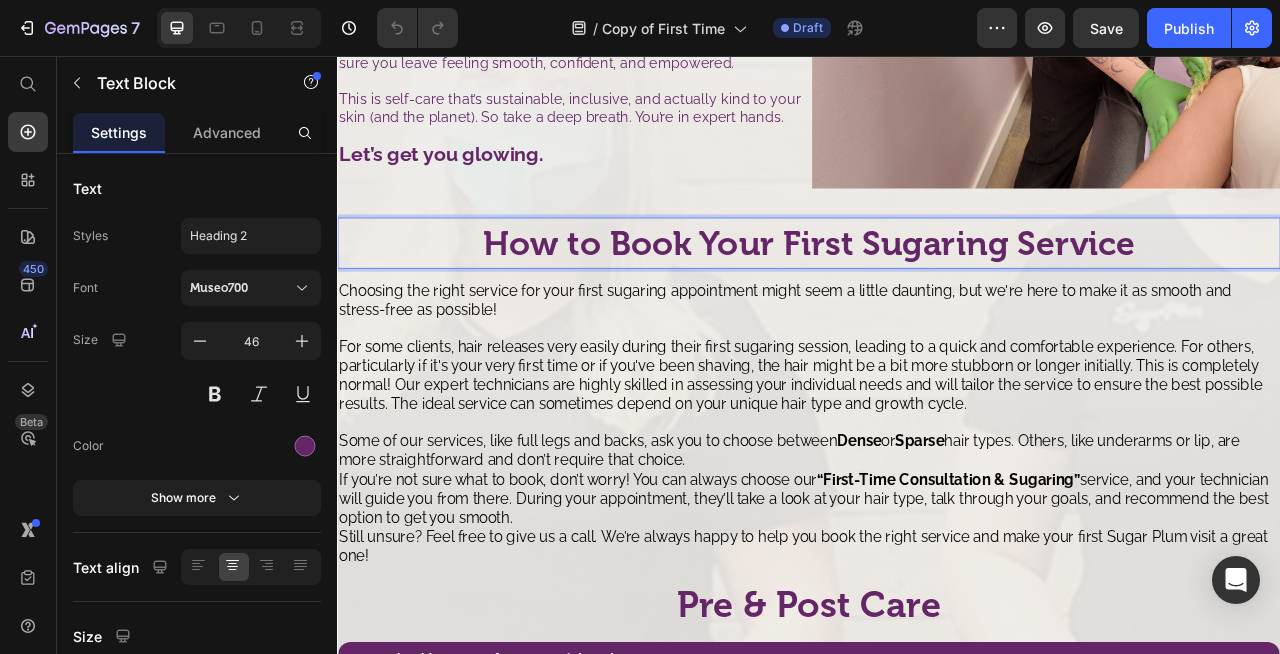 click on "How to Book Your First Sugaring Service" at bounding box center [937, 293] 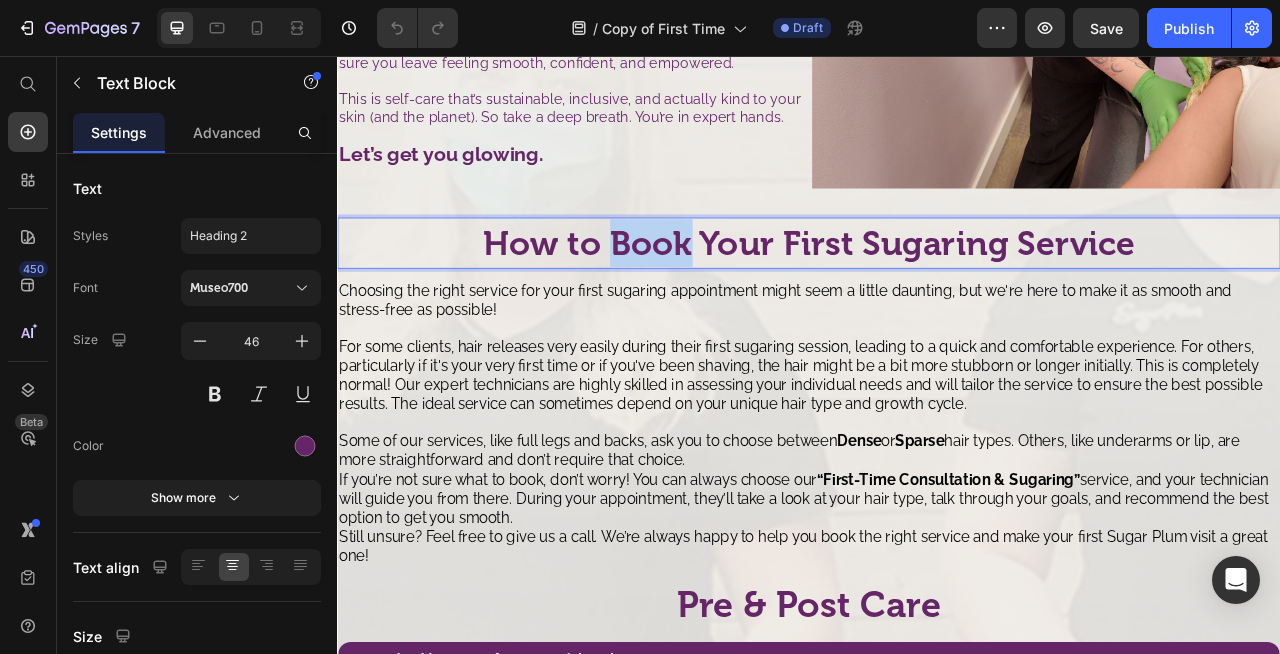 click on "How to Book Your First Sugaring Service" at bounding box center (937, 293) 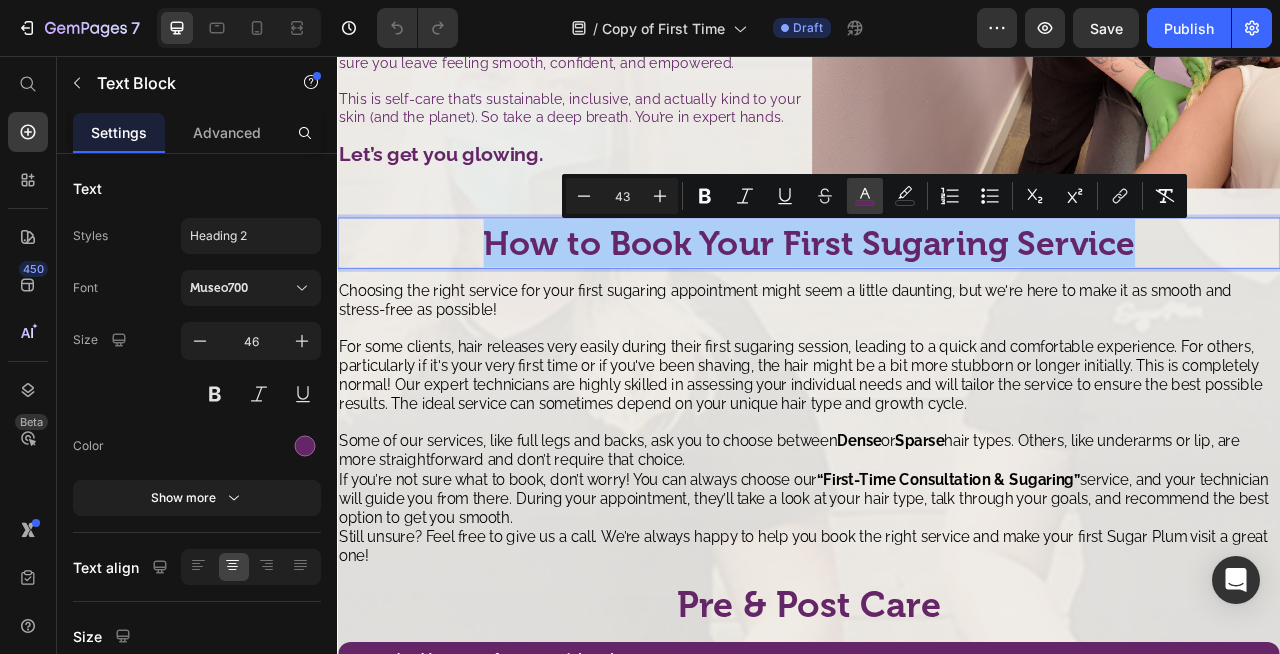click 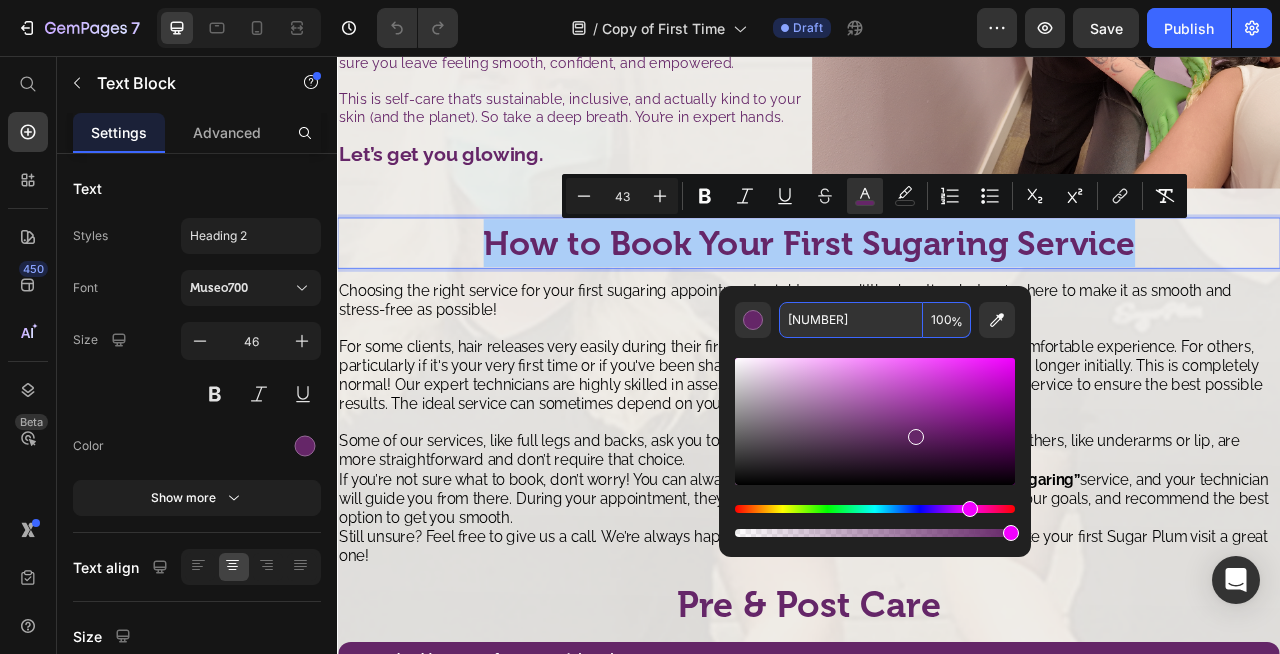 click on "652668" at bounding box center (851, 320) 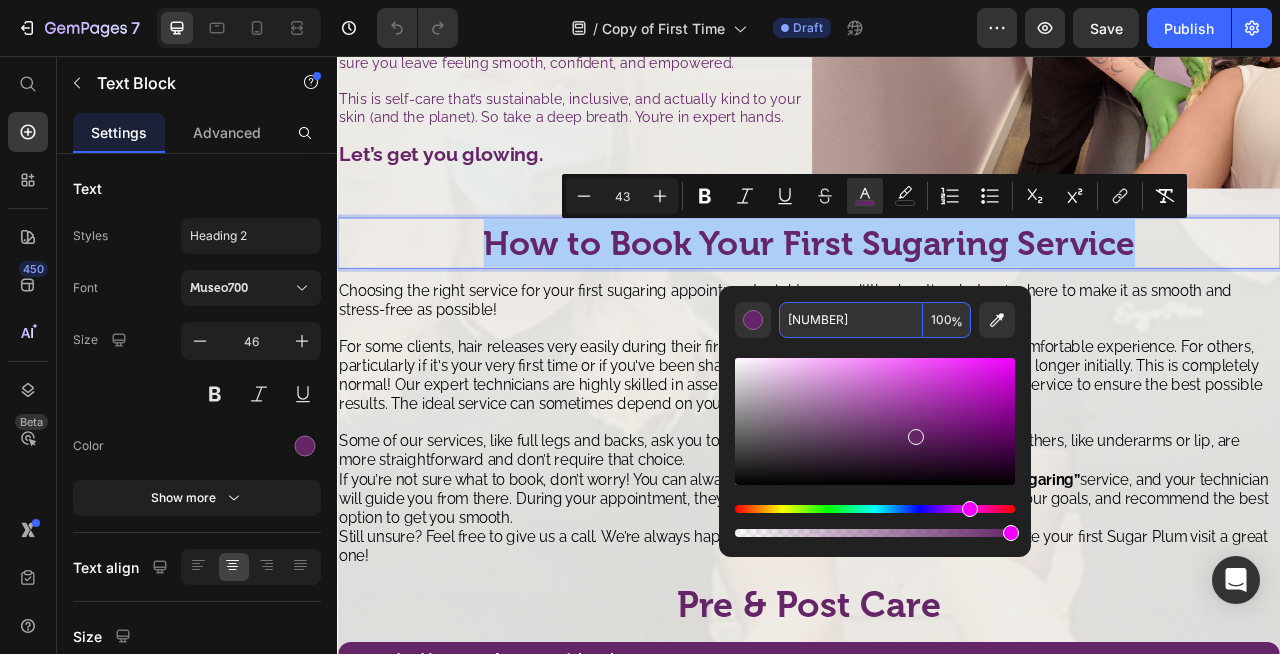 copy on "How to Book Your First Sugaring Service" 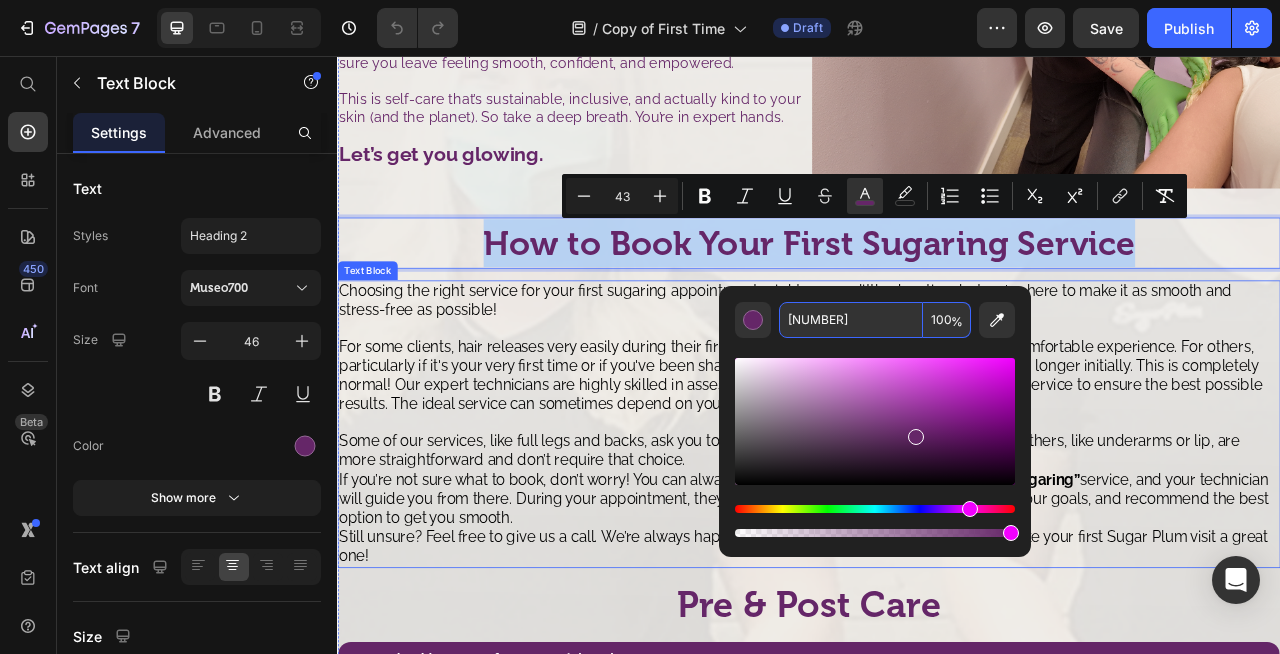 click on "If you’re not sure what to book, don’t worry! You can always choose our  “First-Time Consultation & Sugaring”  service, and your technician will guide you from there. During your appointment, they’ll take a look at your hair type, talk through your goals, and recommend the best option to get you smooth." at bounding box center (930, 618) 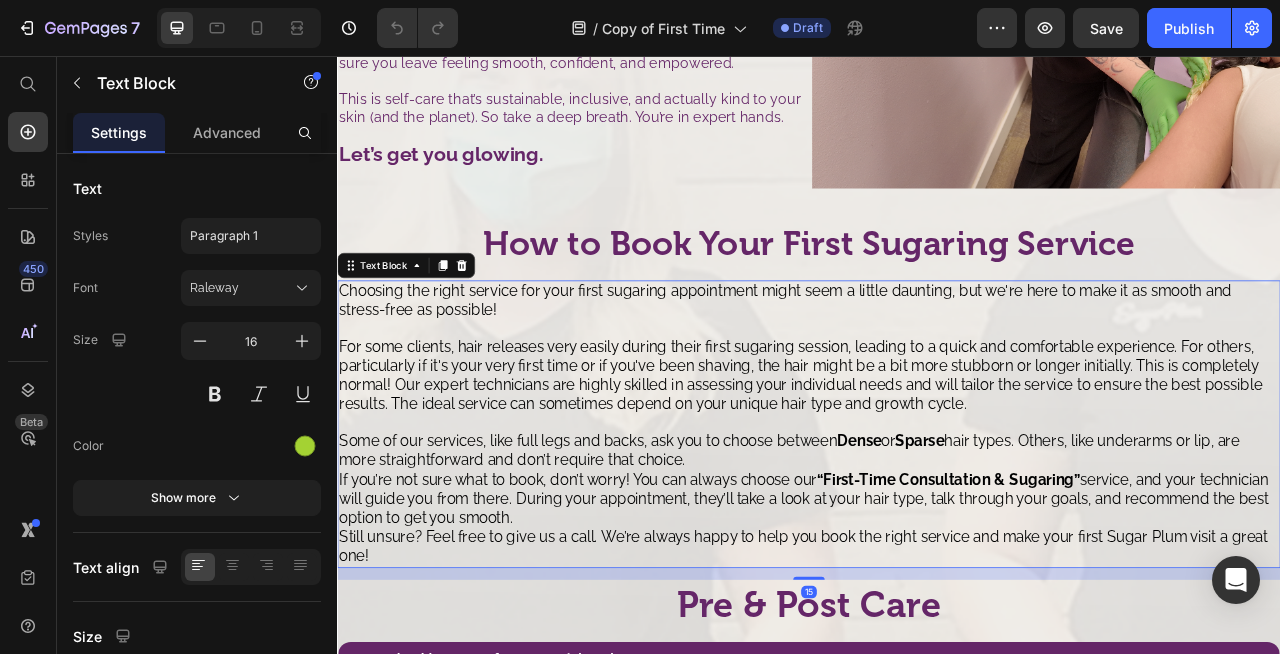 click on "Still unsure? Feel free to give us a call. We’re always happy to help you book the right service and make your first Sugar Plum visit a great one!" at bounding box center (930, 679) 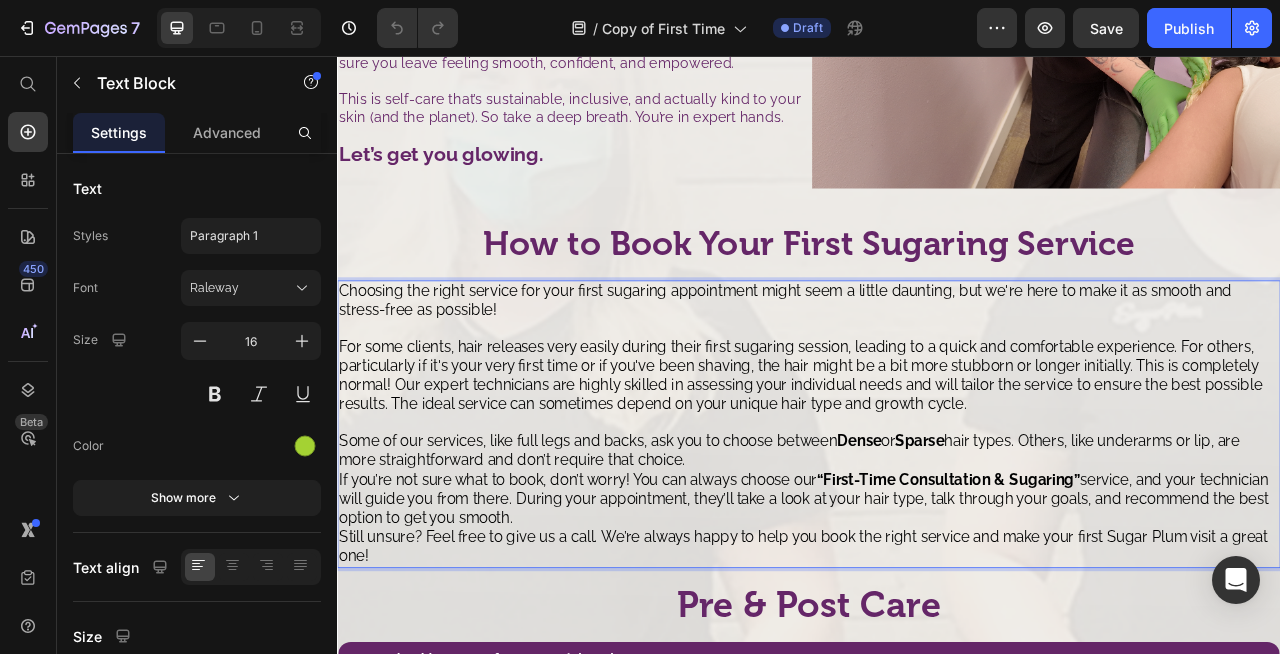 click on "Still unsure? Feel free to give us a call. We’re always happy to help you book the right service and make your first Sugar Plum visit a great one!" at bounding box center (937, 680) 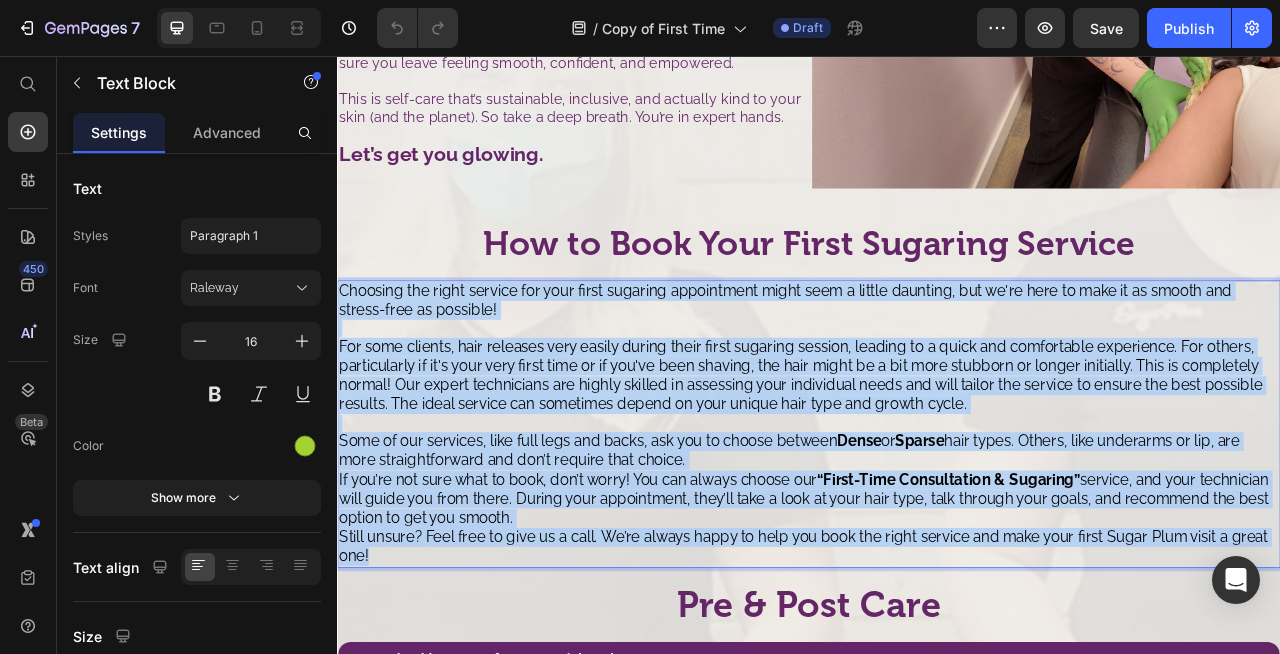 drag, startPoint x: 391, startPoint y: 676, endPoint x: 333, endPoint y: 348, distance: 333.08856 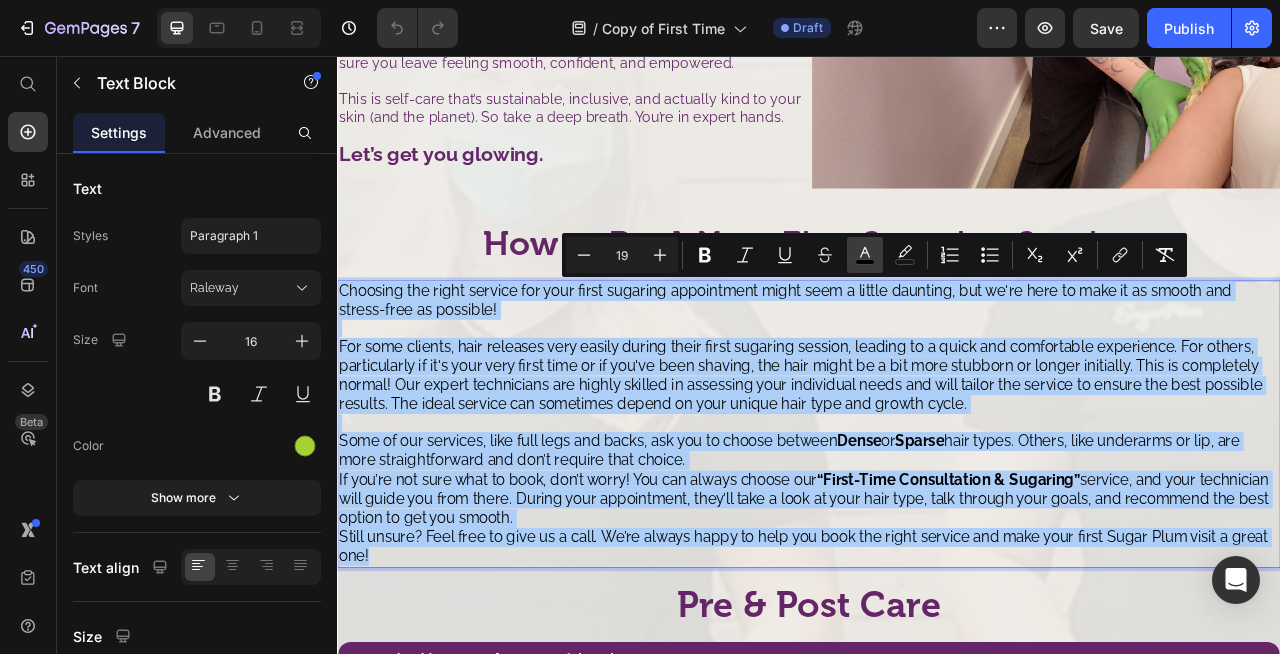 click 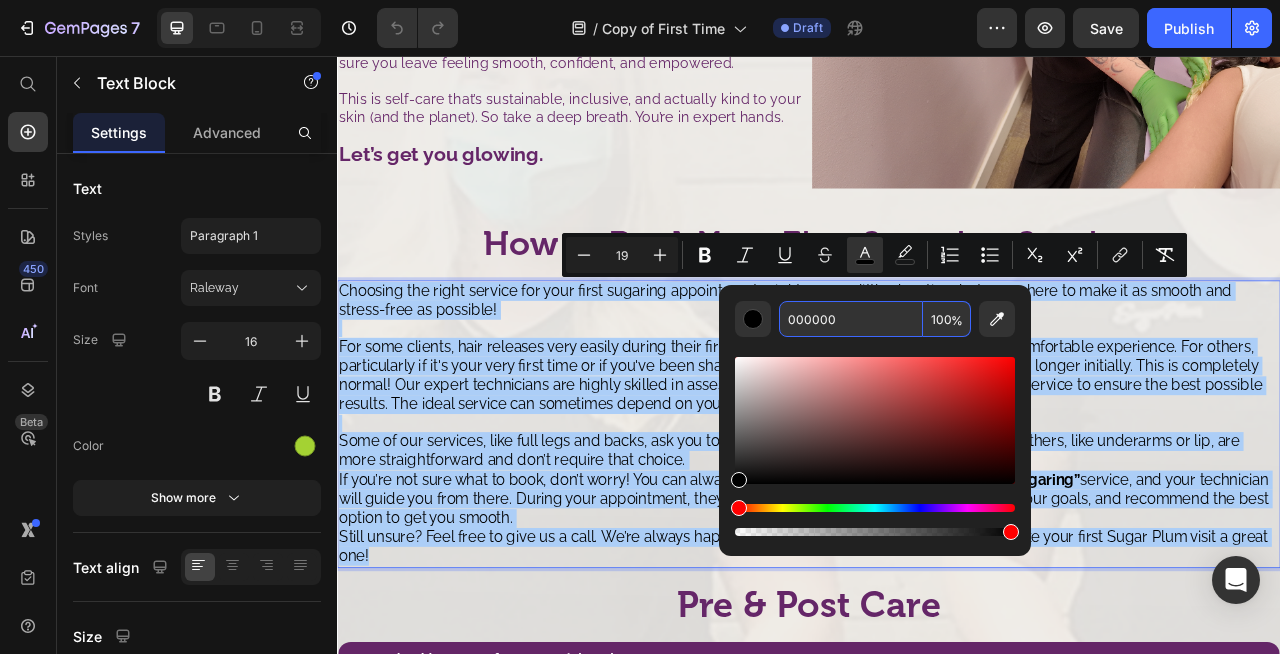 click on "000000" at bounding box center [851, 319] 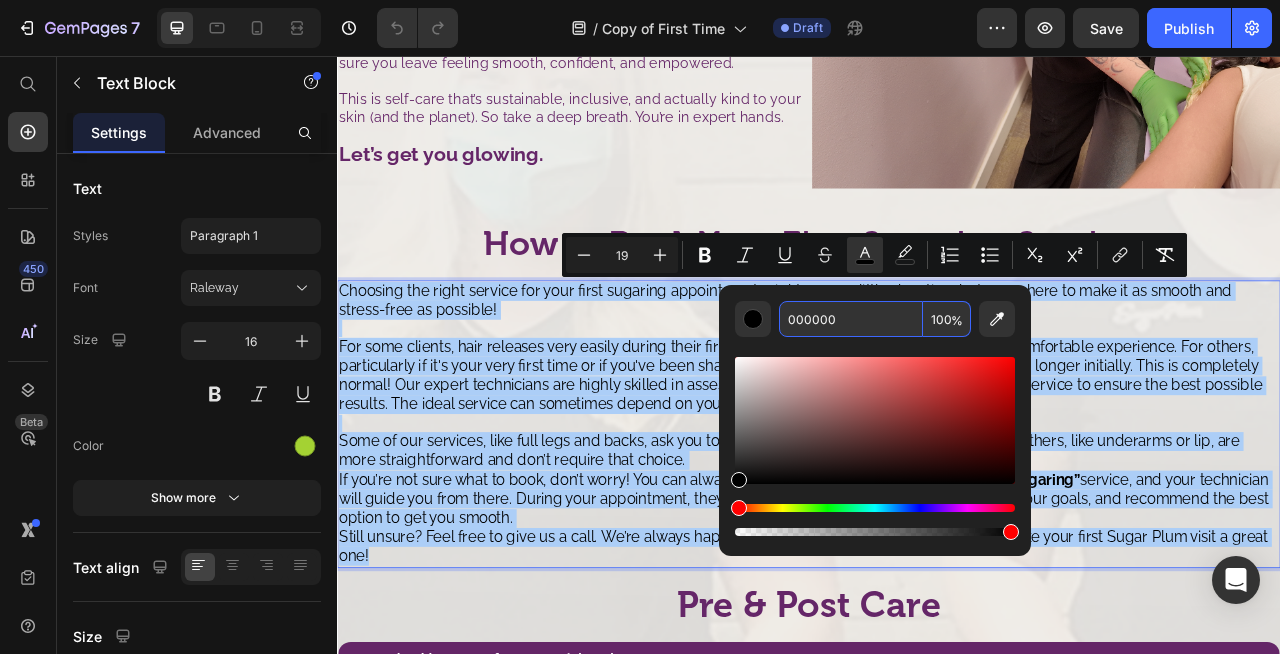 paste on "652668" 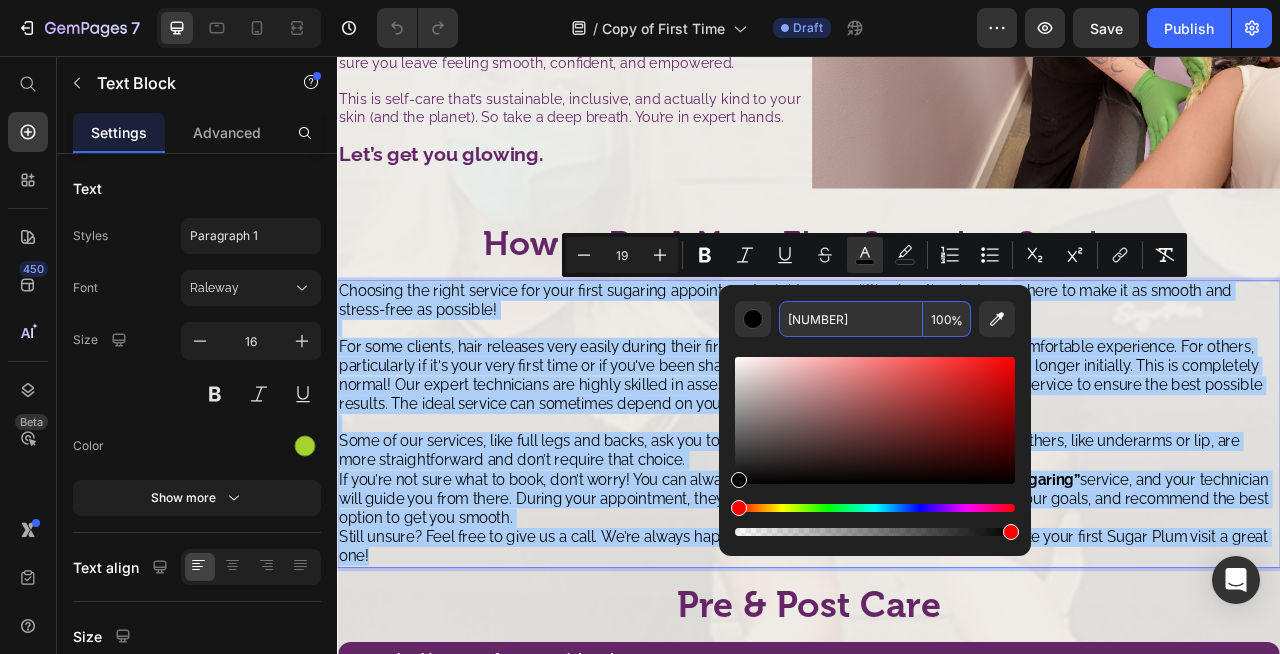 type on "652668" 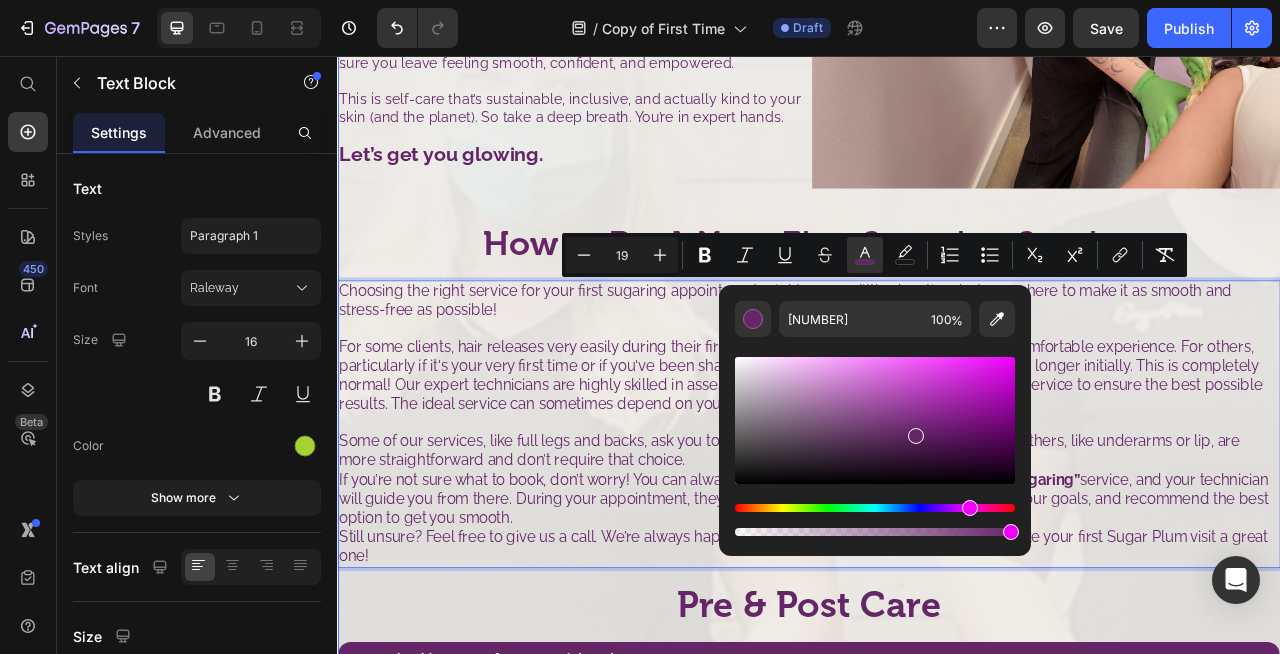 click on "If this is your first time with us,  welcome to your new favorite form of self-care .   Whether you’re new to sugaring or just new to  us , we’re so glad you’re here.   At Sugar Plum, self-care should be an empowering and joyful experience. We've cultivated a space where every individual feels welcomed, valued, and understood from the moment they walk through our doors. Our passion extends beyond exceptional sugaring services; we're dedicated to fostering a supportive community where you can embrace your natural beauty and feel confident in your skin.   At Sugar Plum, we believe beauty isn’t about perfection, it’s about feeling good in your own skin. We’ve built our studios to be warm, welcoming spaces where everyBody (and we mean  every BODY ) is celebrated. No shame. No awkwardness. Just expert care and good energy.     This is self-care that’s sustainable, inclusive, and actually kind to your skin (and the planet). So take a deep breath. You’re in expert hands.    Text Block Image" at bounding box center [937, 366] 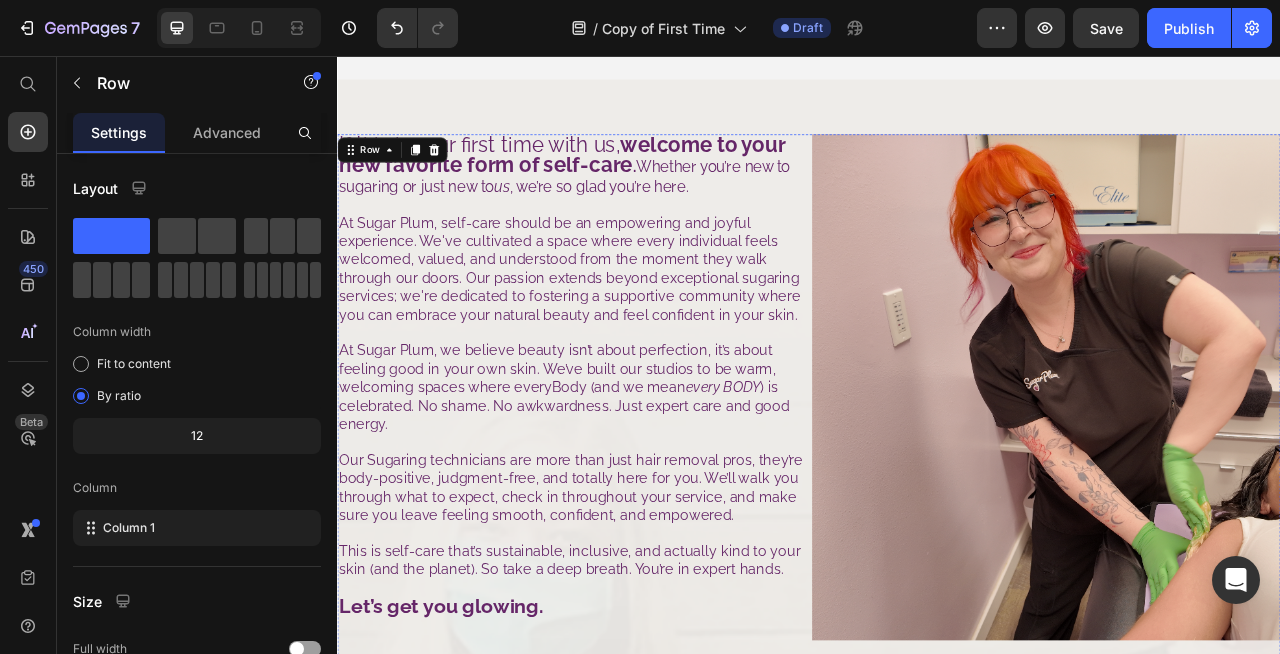 scroll, scrollTop: 309, scrollLeft: 0, axis: vertical 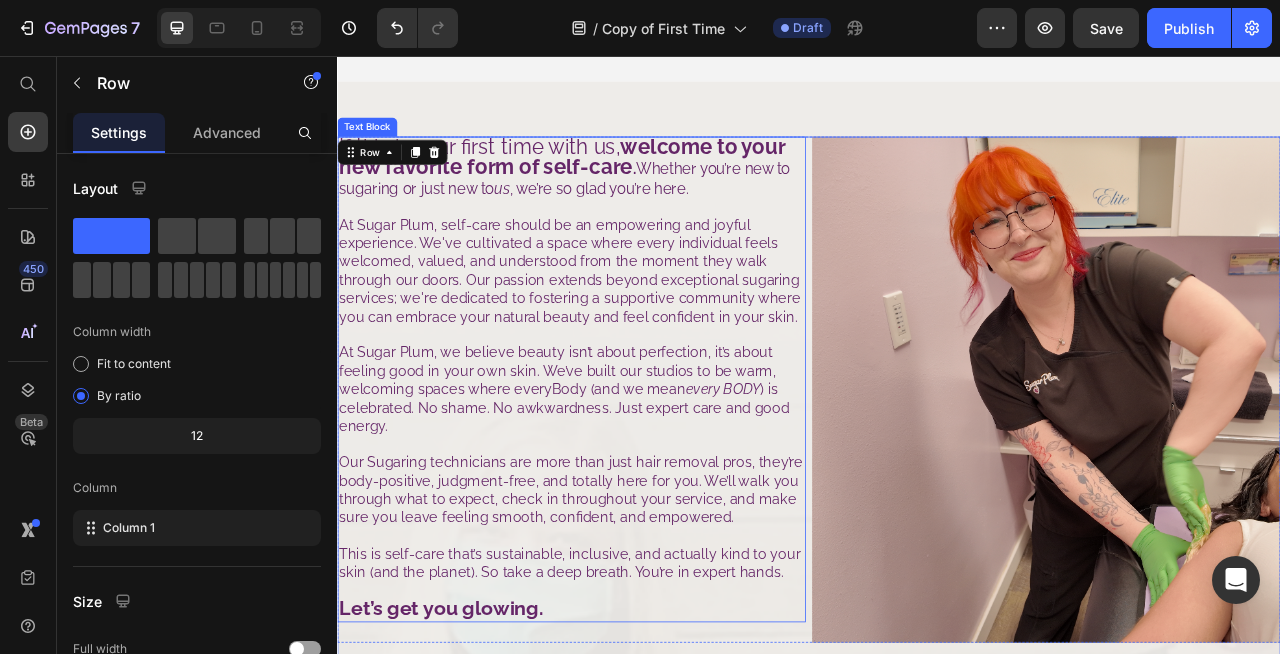 click on "welcome to your new favorite form of self-care" at bounding box center (622, 184) 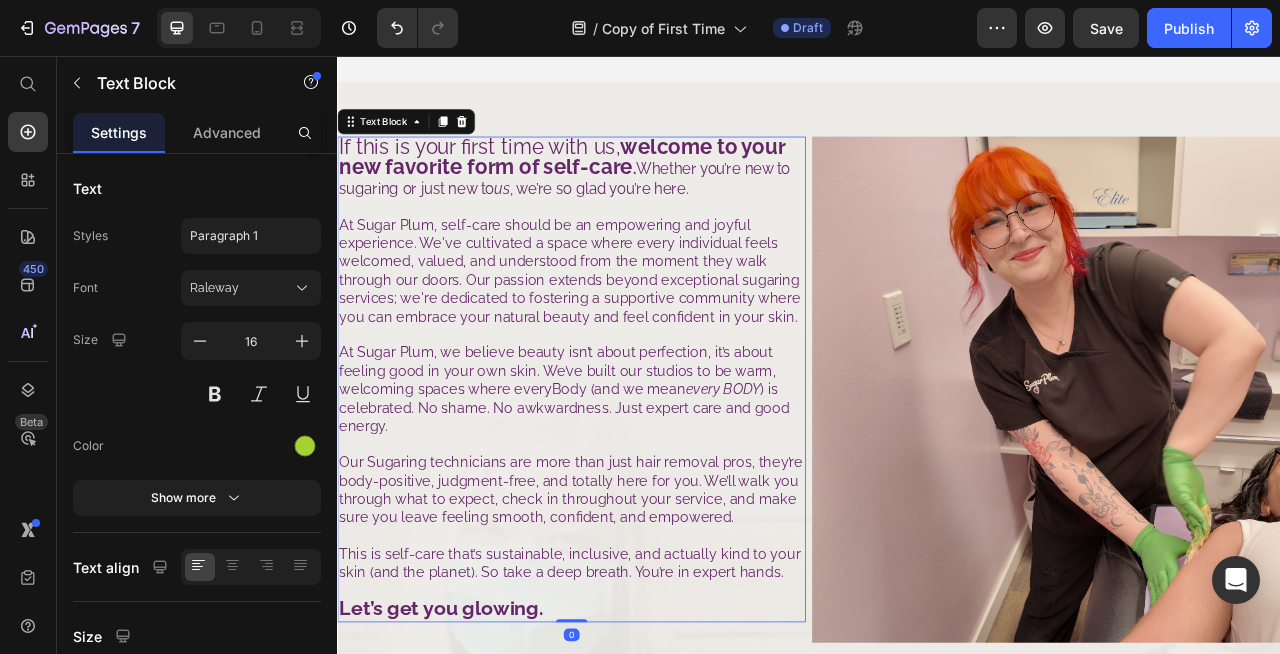 click on "welcome to your new favorite form of self-care" at bounding box center (622, 184) 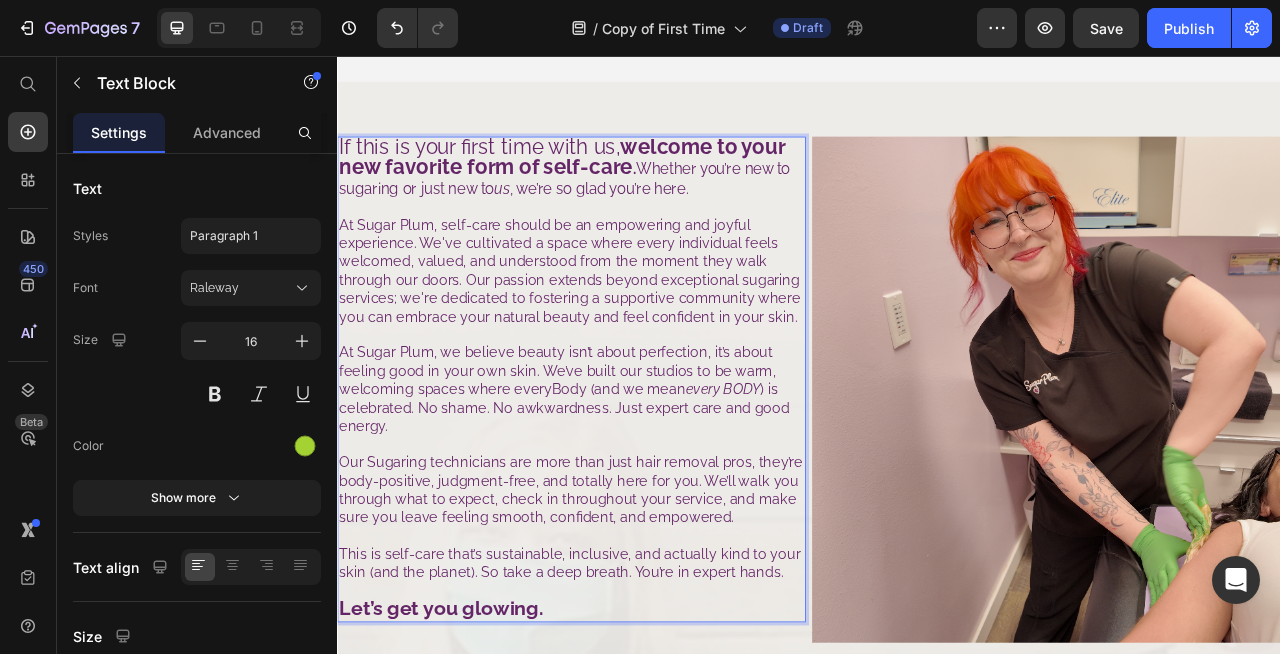 click on "welcome to your new favorite form of self-care" at bounding box center (622, 184) 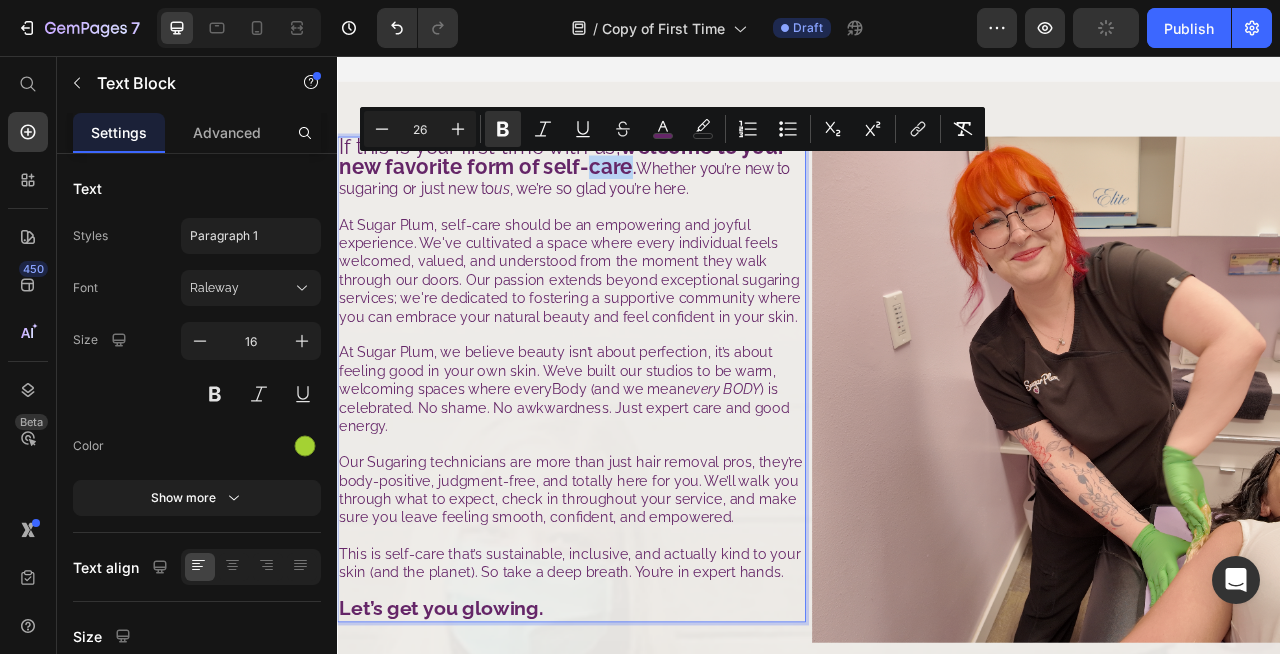 click on "Let’s get you glowing." at bounding box center (469, 758) 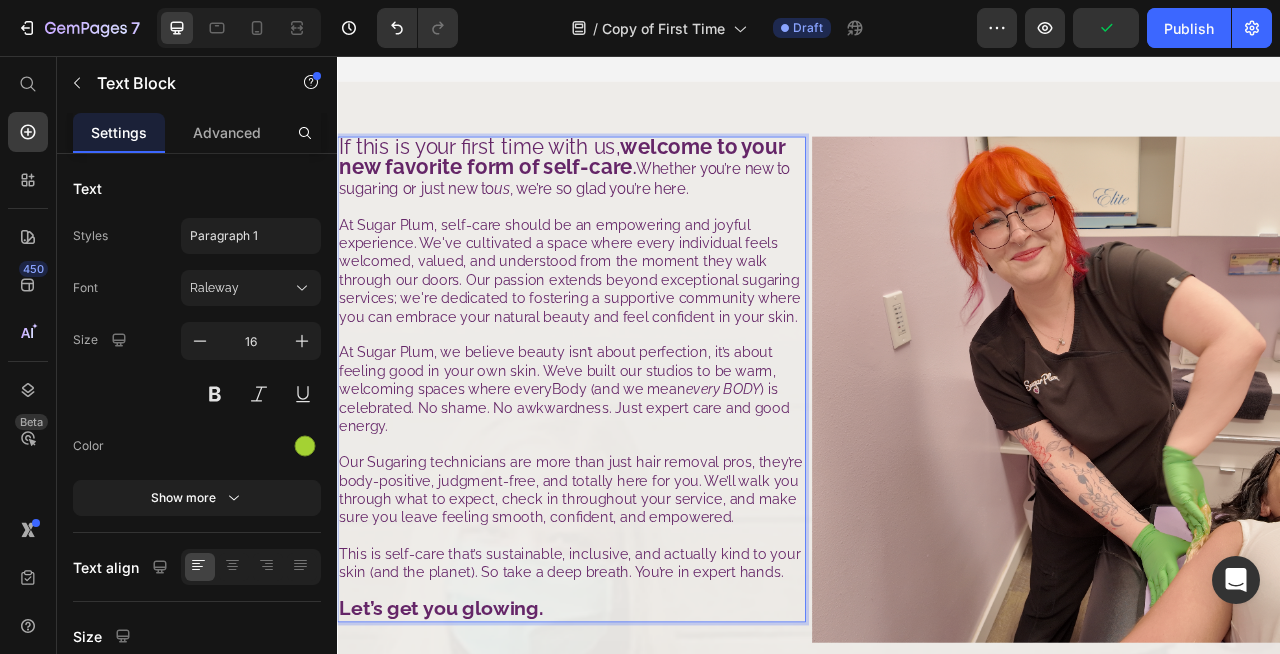 click on "Let’s get you glowing." at bounding box center [469, 758] 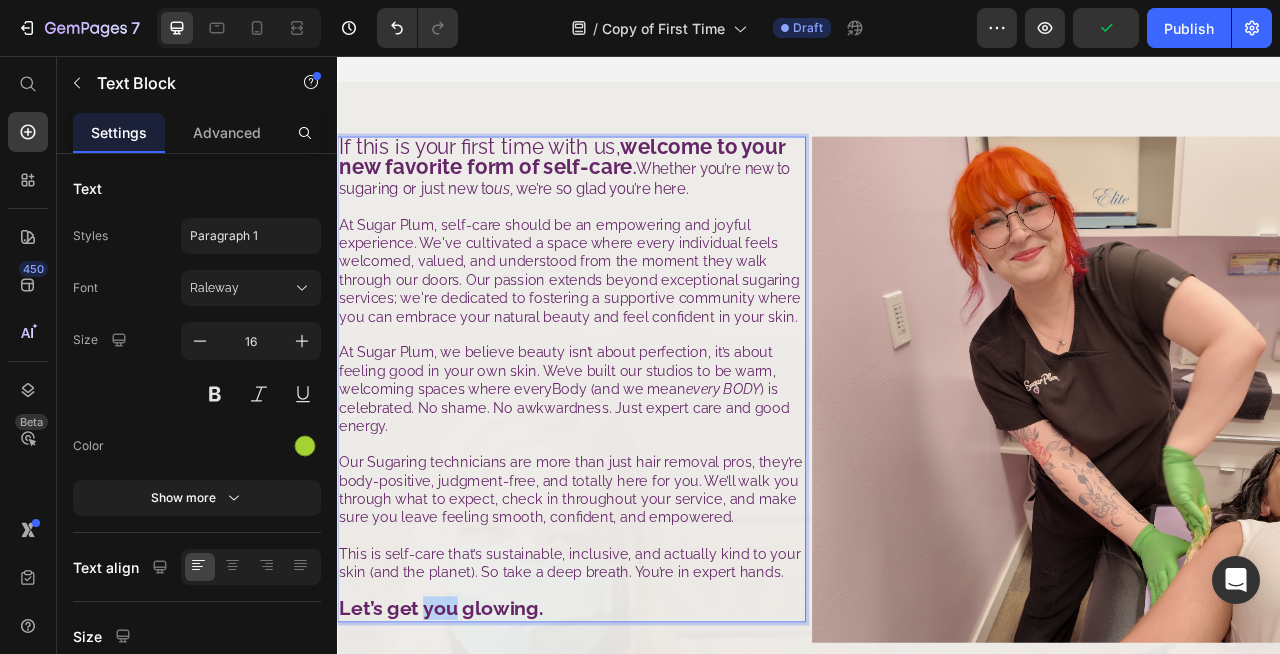 click on "Let’s get you glowing." at bounding box center (469, 758) 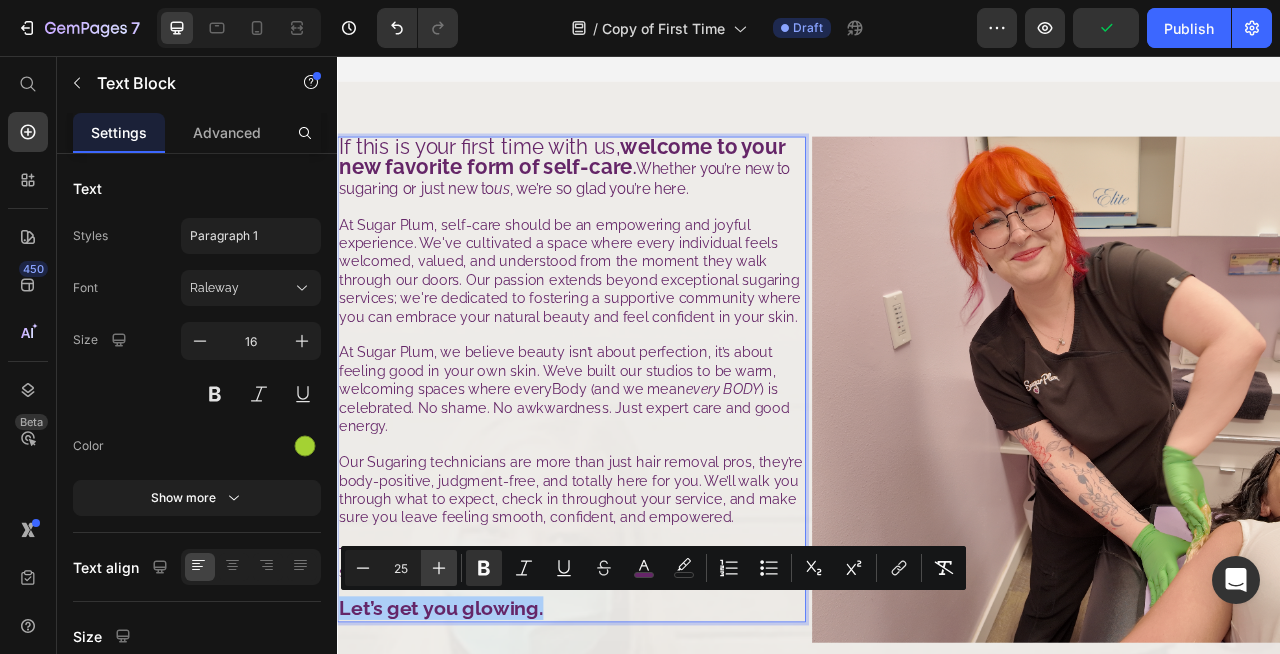click 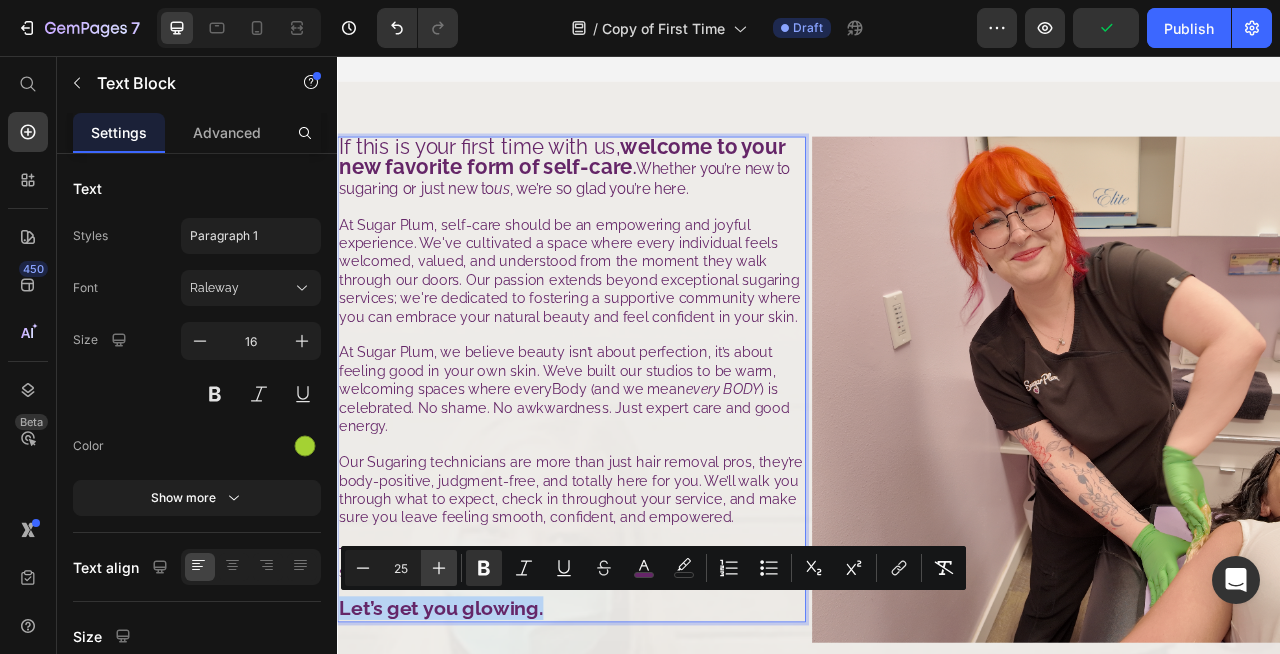 type on "26" 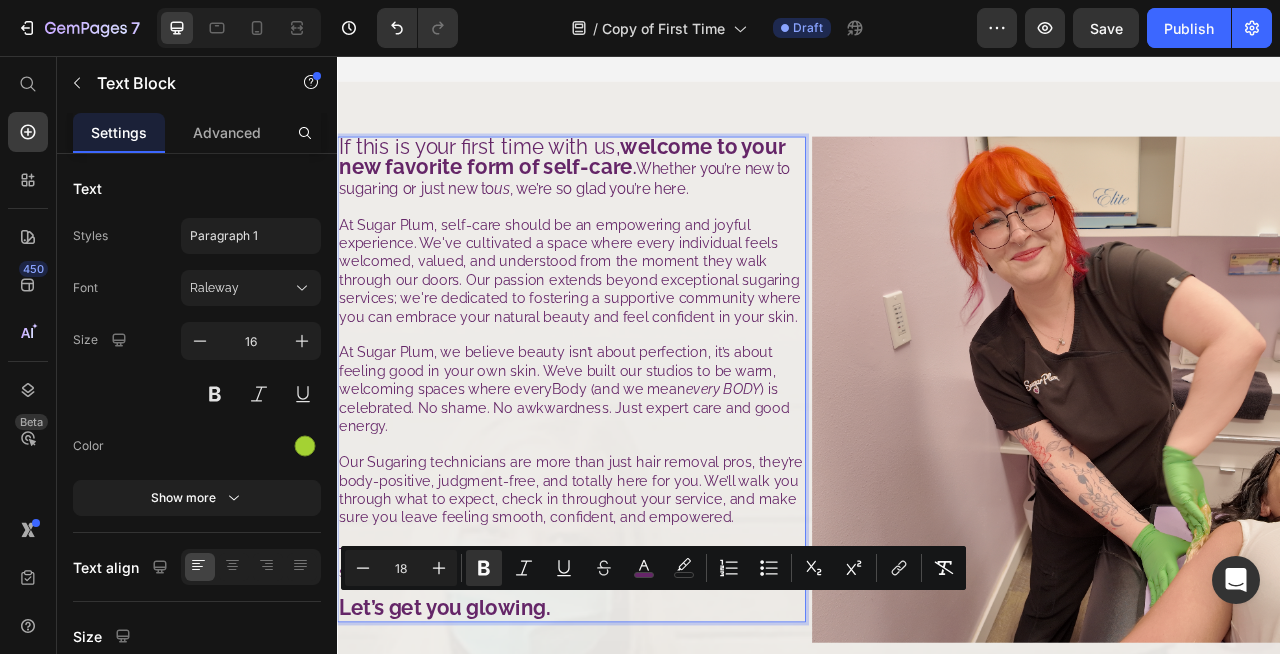 click on "At Sugar Plum, we believe beauty isn’t about perfection, it’s about feeling good in your own skin. We’ve built our studios to be warm, welcoming spaces where everyBody (and we mean  every BODY ) is celebrated. No shame. No awkwardness. Just expert care and good energy." at bounding box center [635, 480] 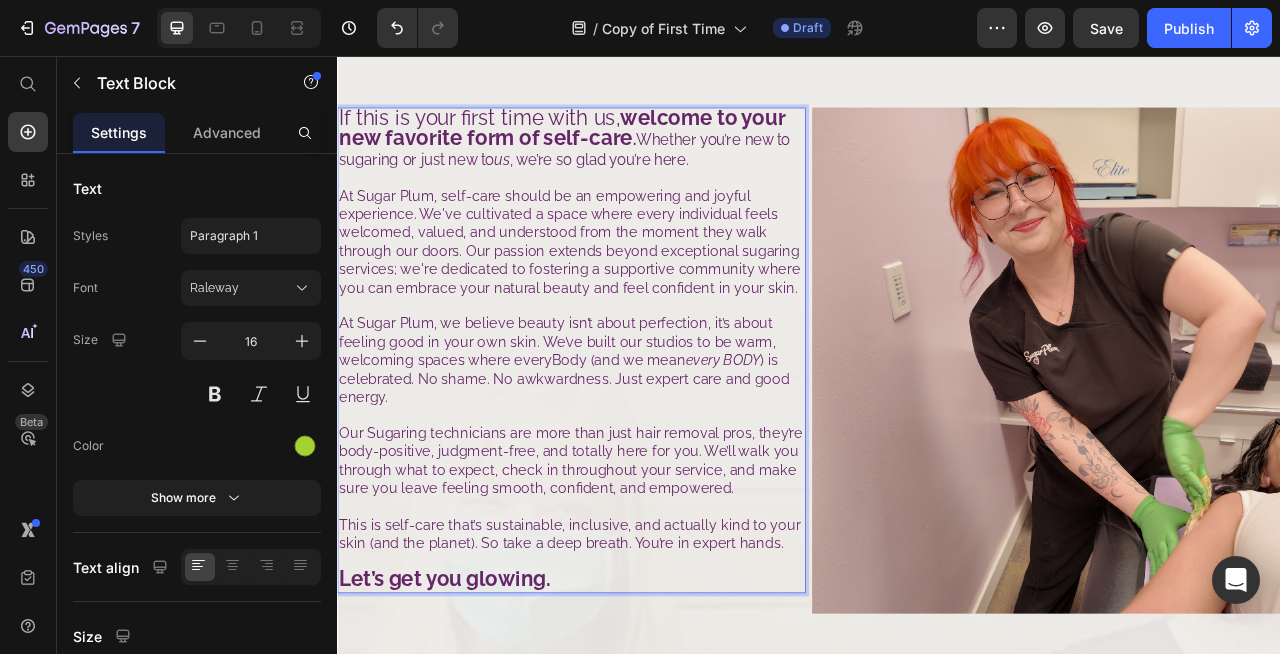 scroll, scrollTop: 343, scrollLeft: 0, axis: vertical 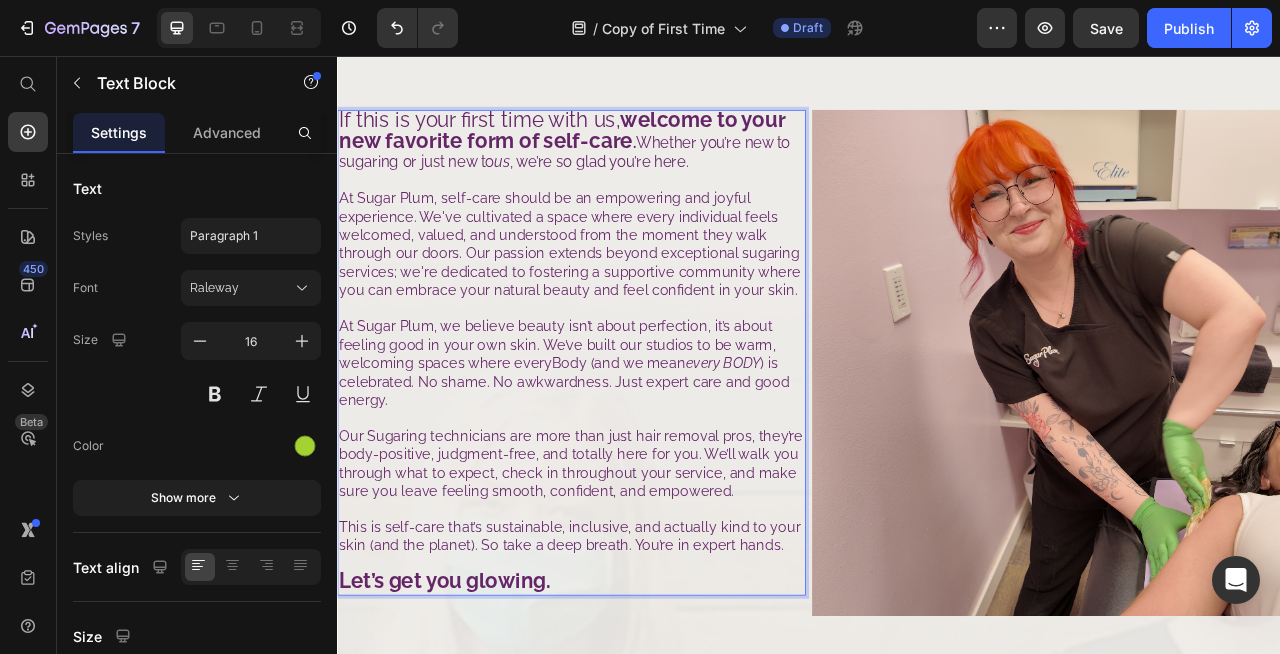 click on "welcome to your new favorite form of self-care" at bounding box center [622, 150] 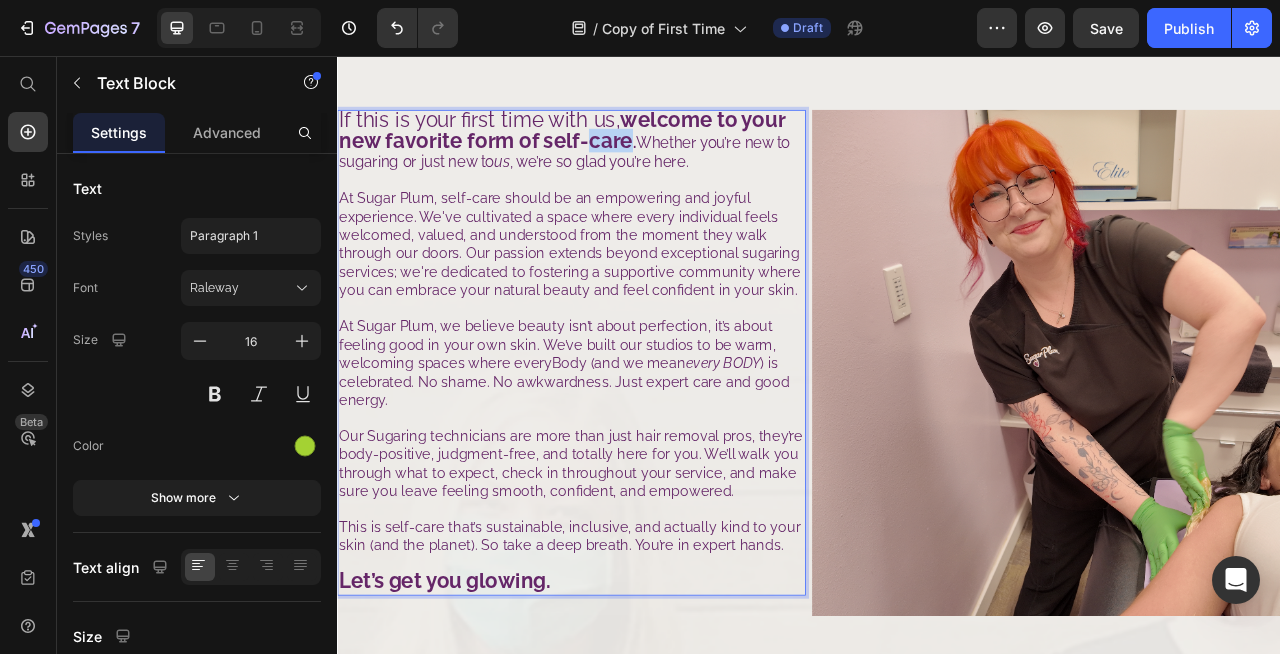 click on "welcome to your new favorite form of self-care" at bounding box center [622, 150] 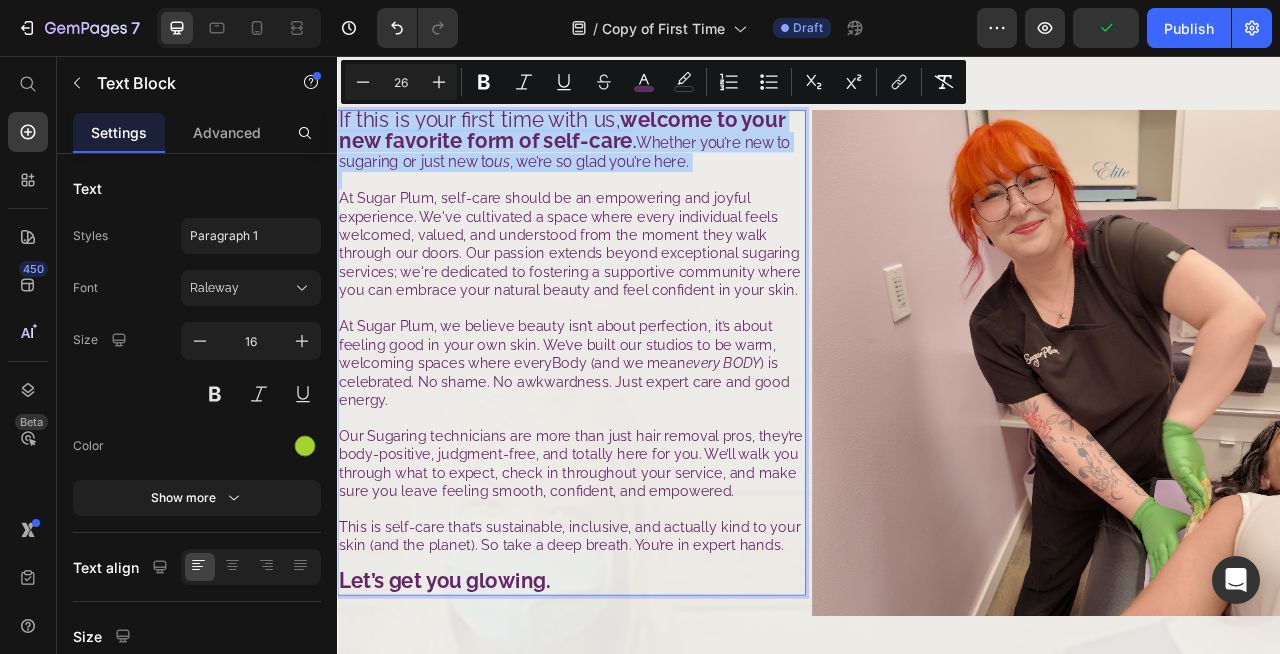 click on "welcome to your new favorite form of self-care" at bounding box center [622, 150] 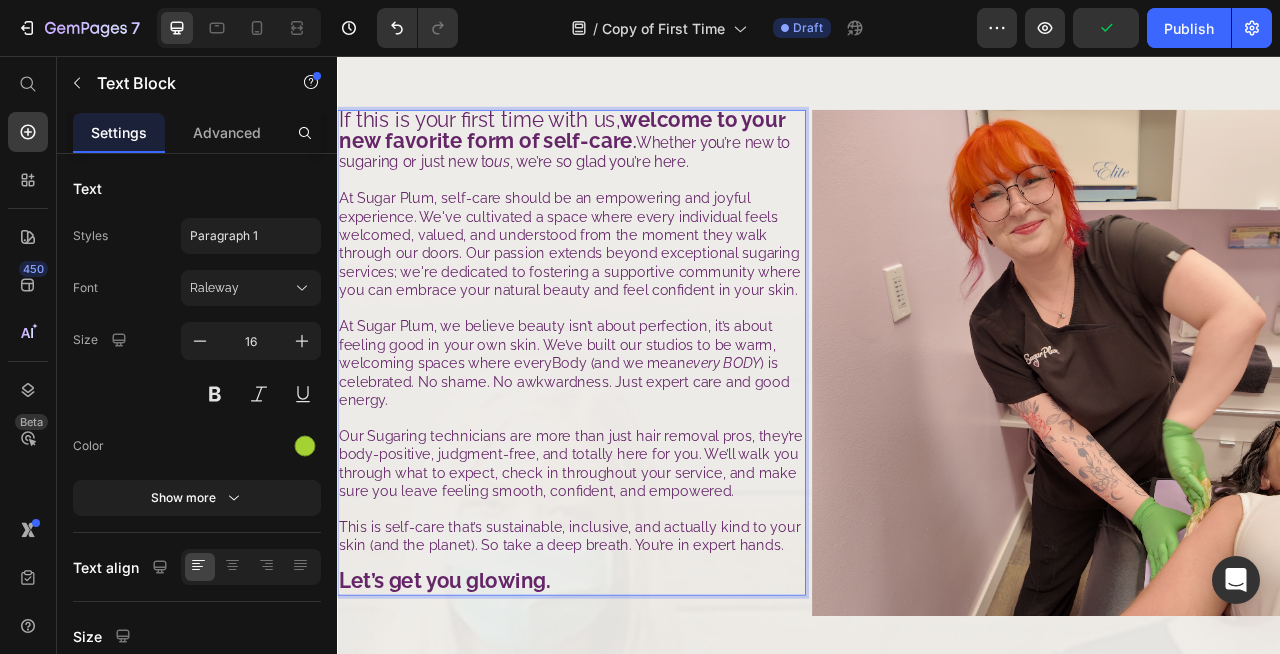 click on ".   Whether you’re new to sugaring or just new to  us , we’re so glad you’re here." at bounding box center [626, 177] 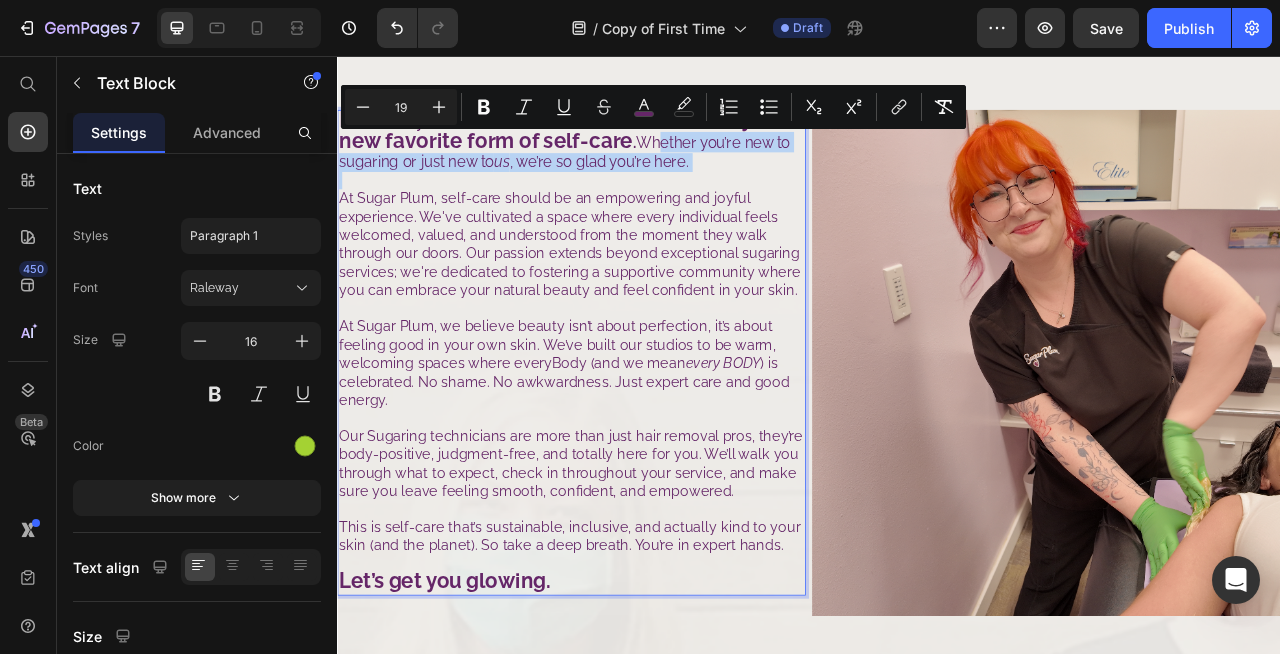 drag, startPoint x: 789, startPoint y: 185, endPoint x: 735, endPoint y: 167, distance: 56.920998 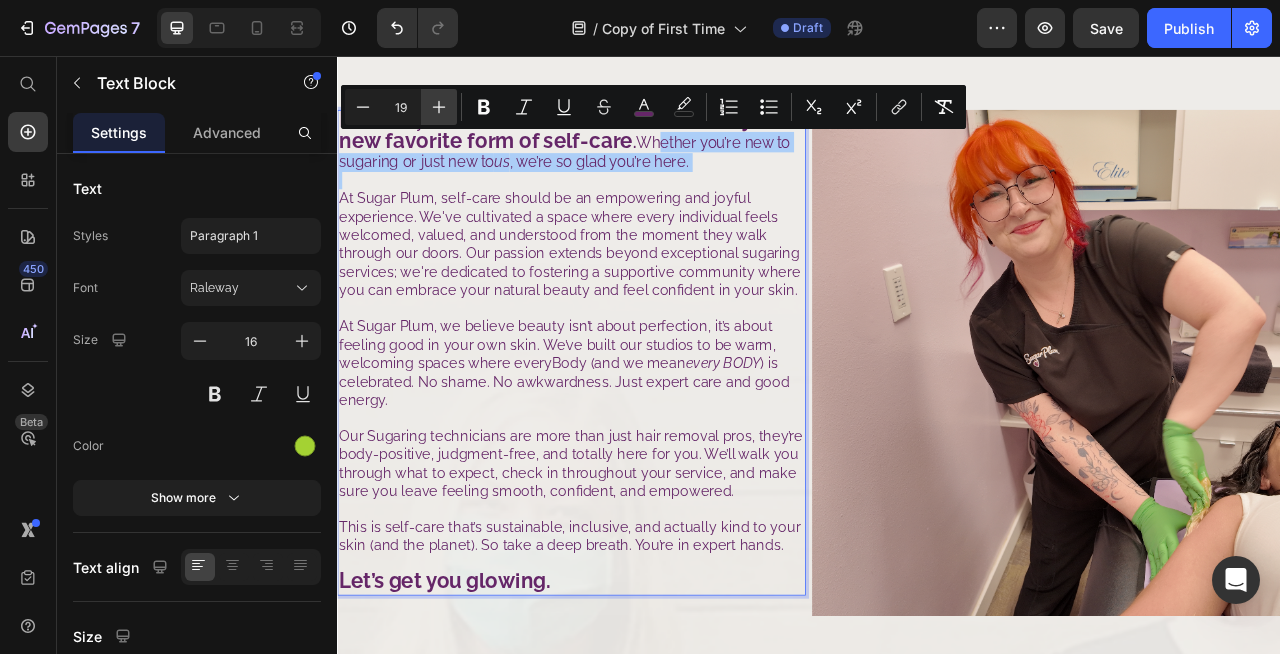 click on "Plus" at bounding box center (439, 107) 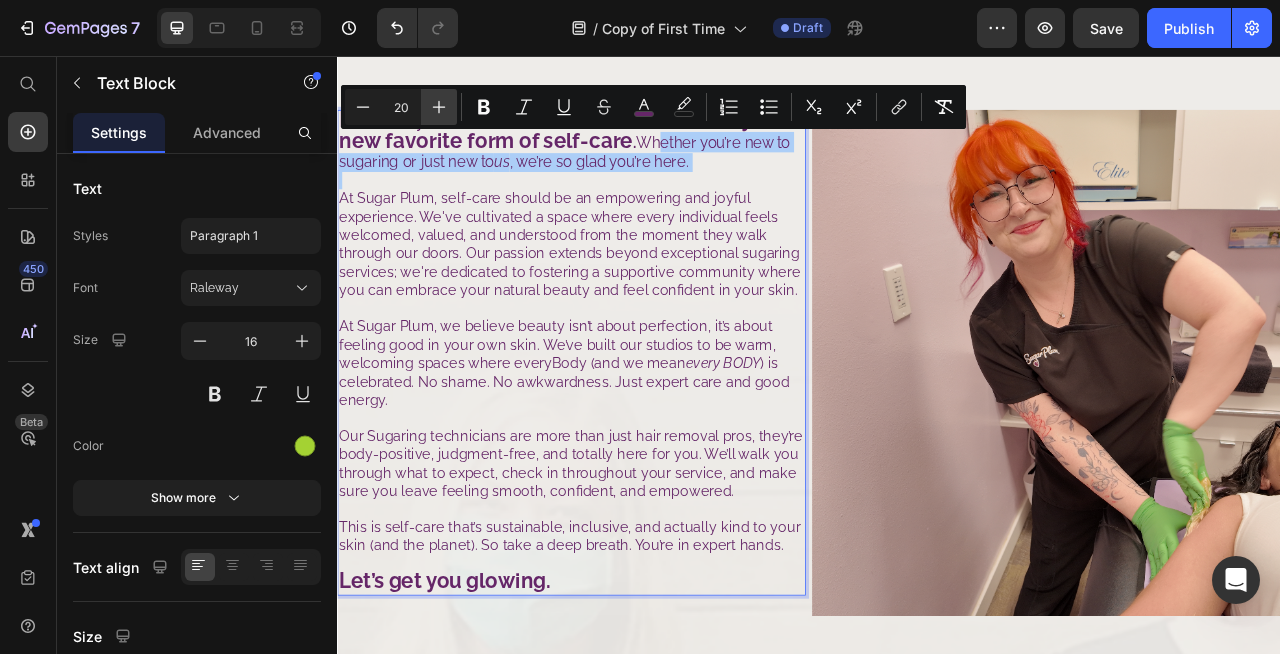 click on "Plus" at bounding box center [439, 107] 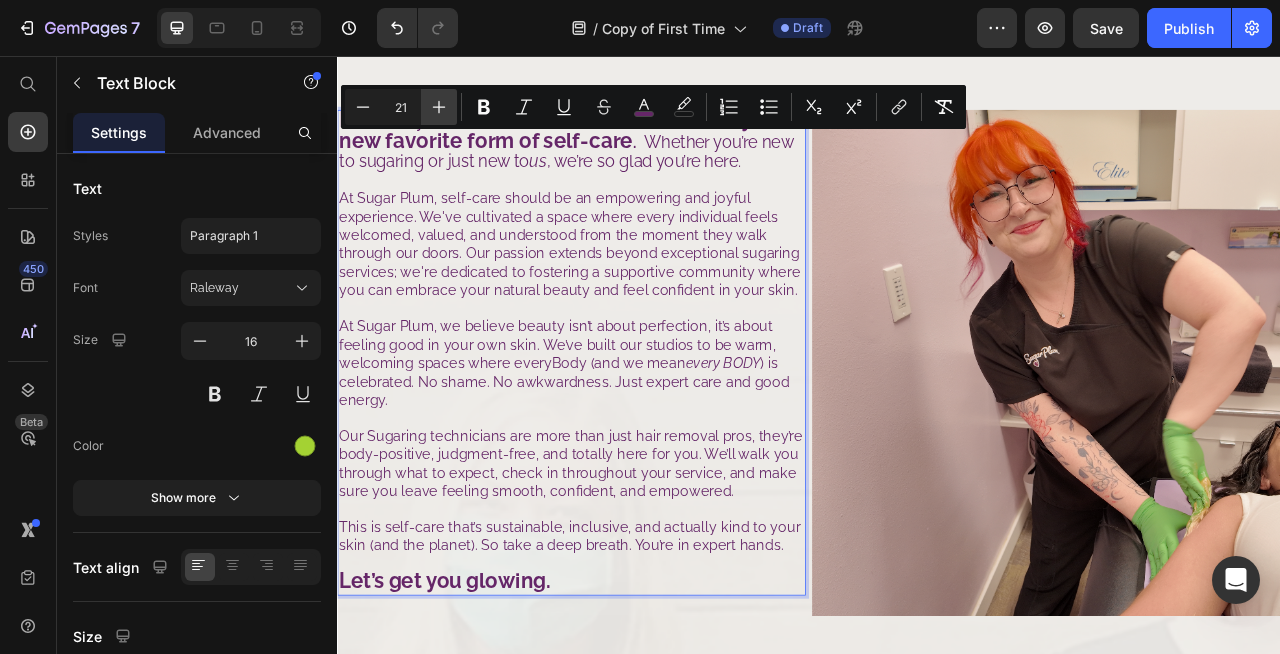 click on "Plus" at bounding box center [439, 107] 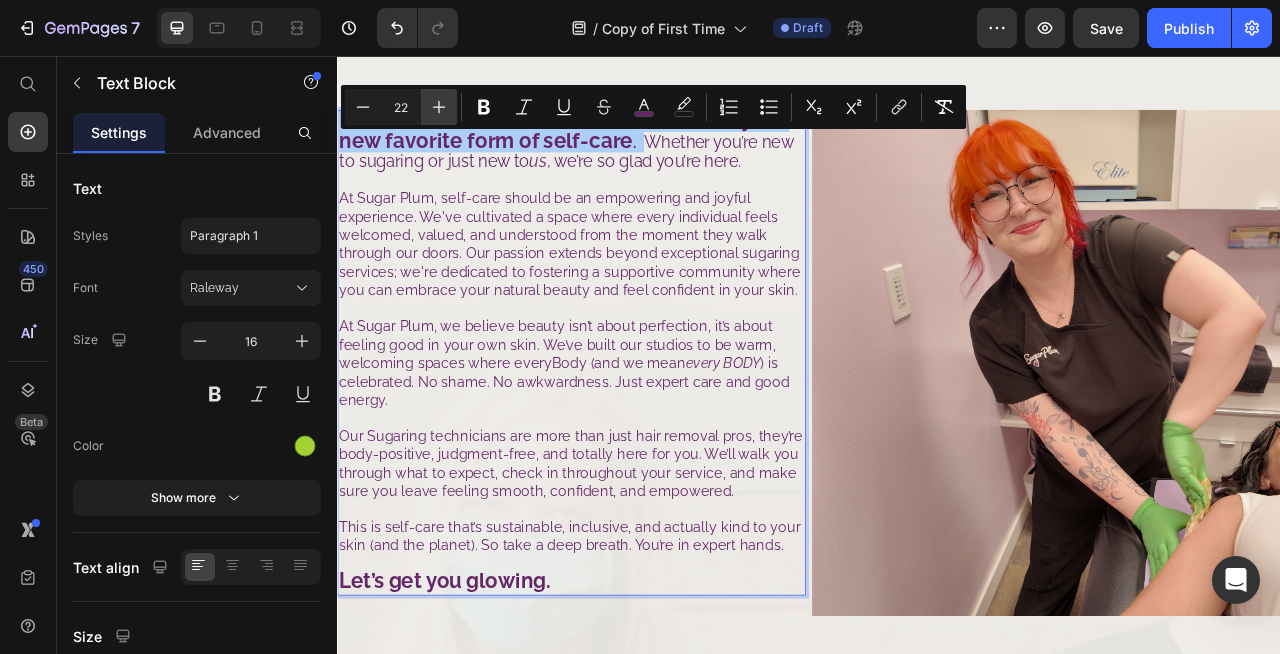 click on "Plus" at bounding box center (439, 107) 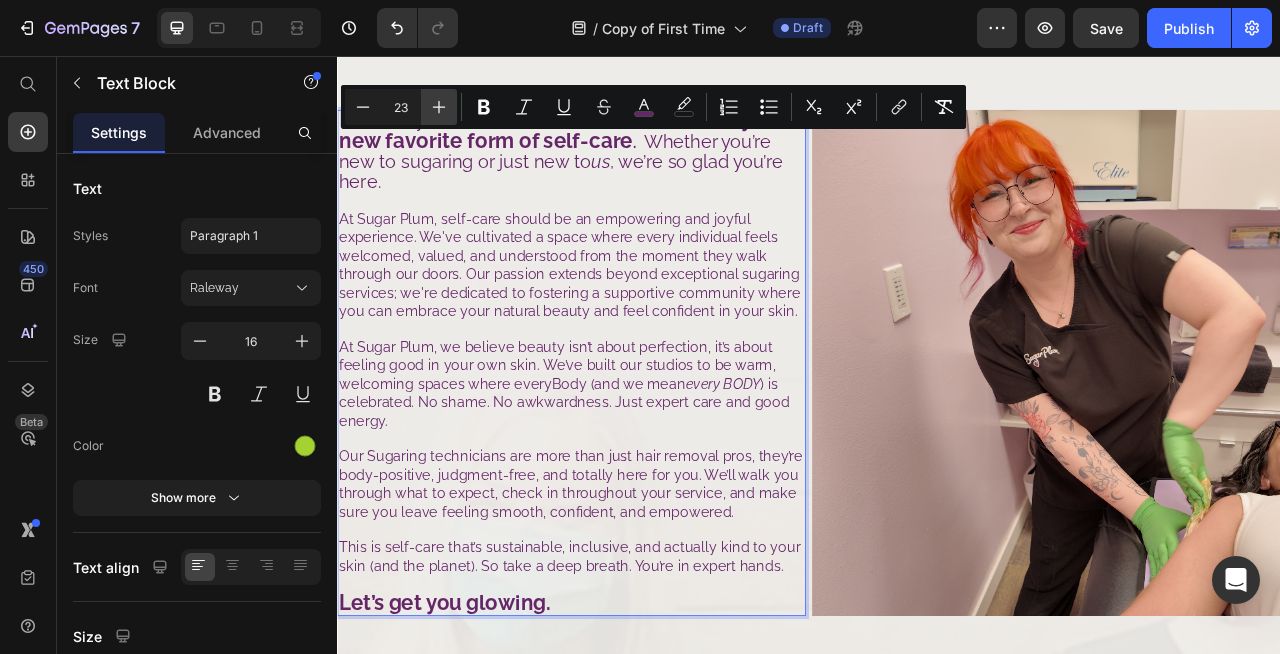 click on "Plus" at bounding box center (439, 107) 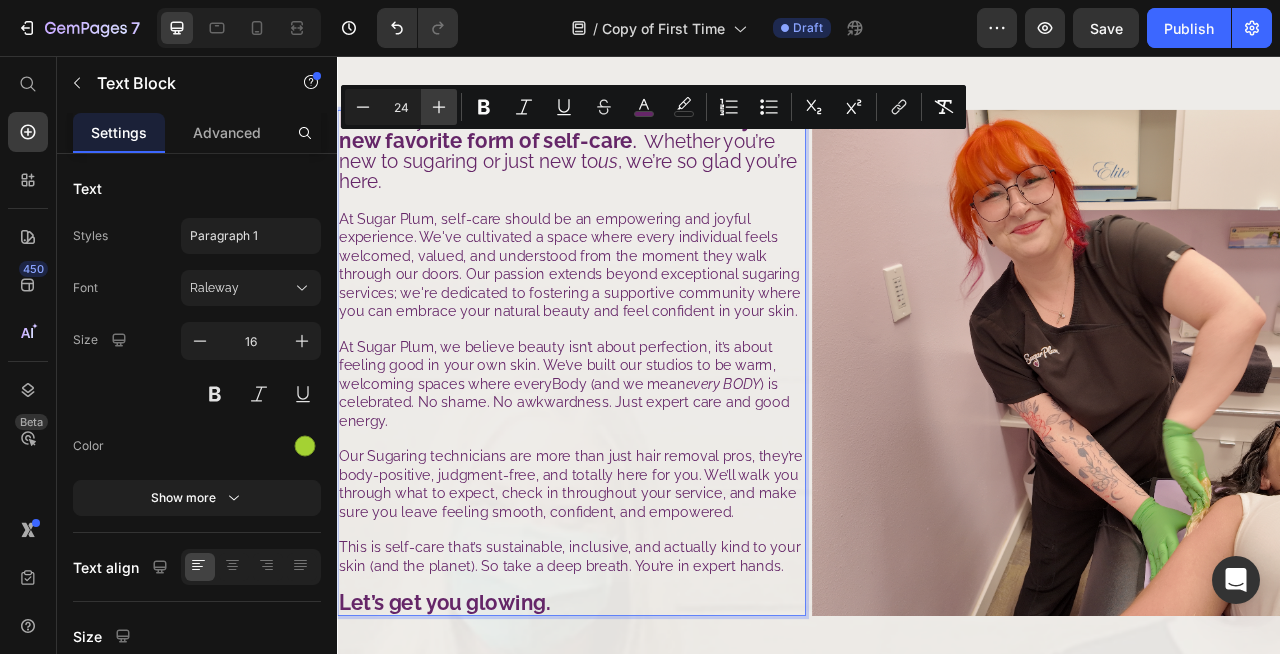click on "Plus" at bounding box center [439, 107] 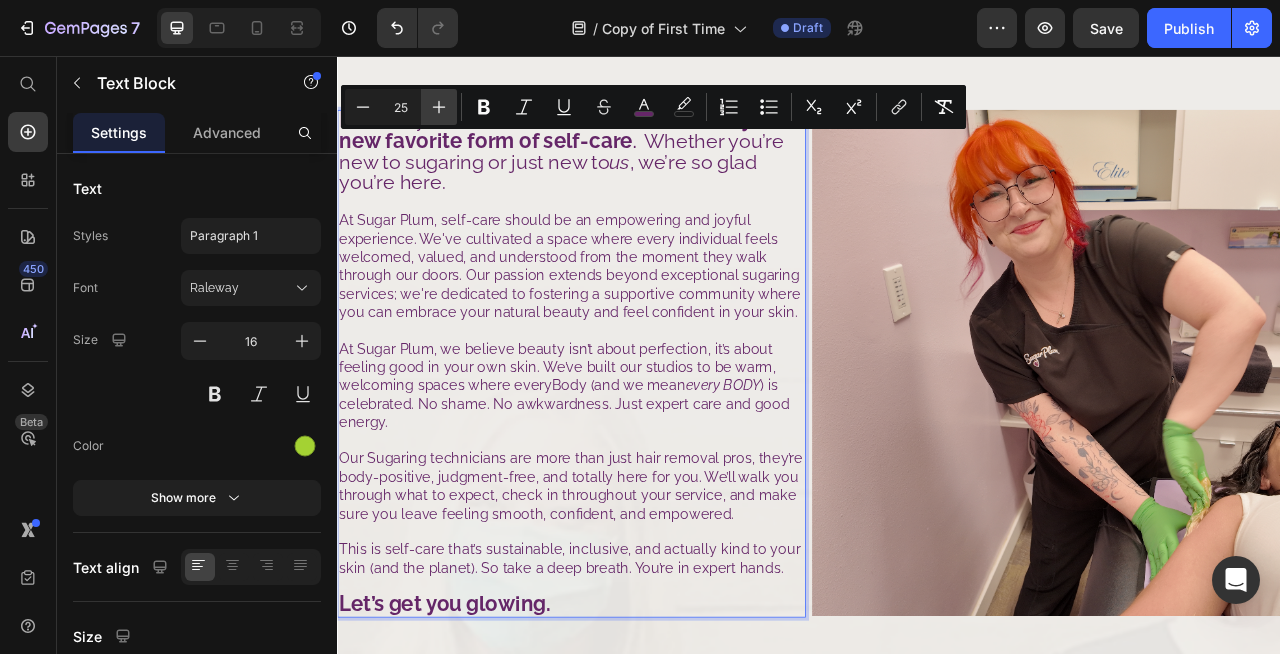 click on "Plus" at bounding box center [439, 107] 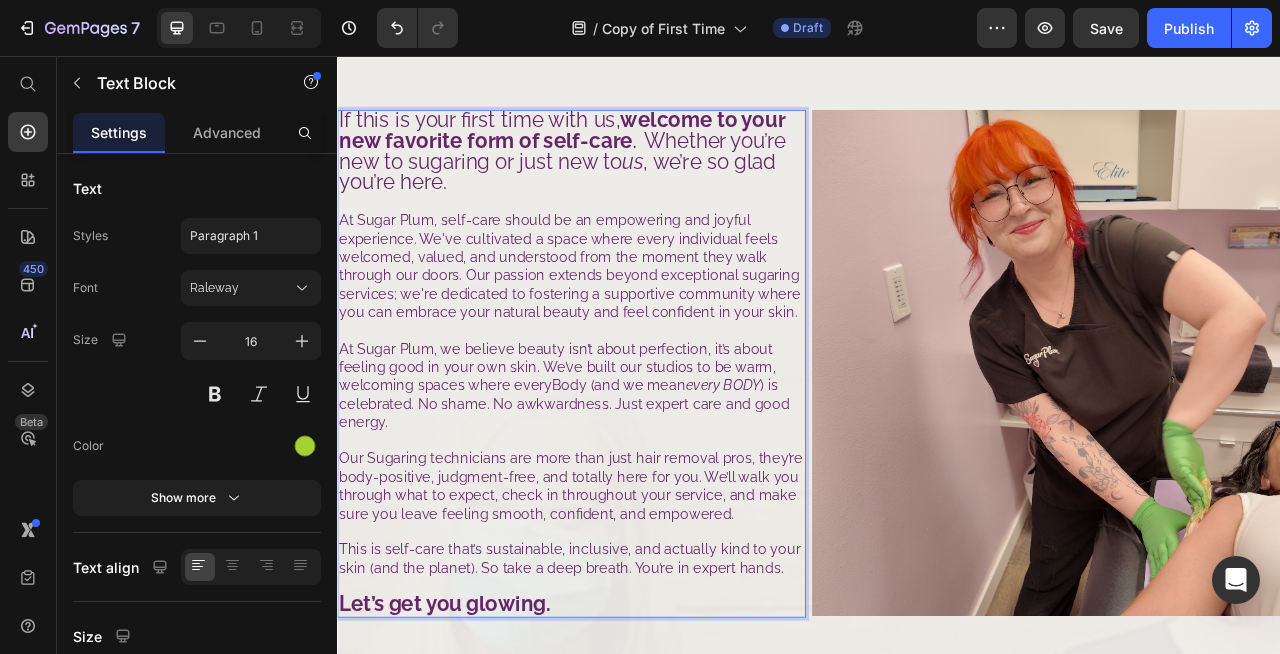 click on "At Sugar Plum, self-care should be an empowering and joyful experience. We've cultivated a space where every individual feels welcomed, valued, and understood from the moment they walk through our doors. Our passion extends beyond exceptional sugaring services; we're dedicated to fostering a supportive community where you can embrace your natural beauty and feel confident in your skin." at bounding box center (632, 323) 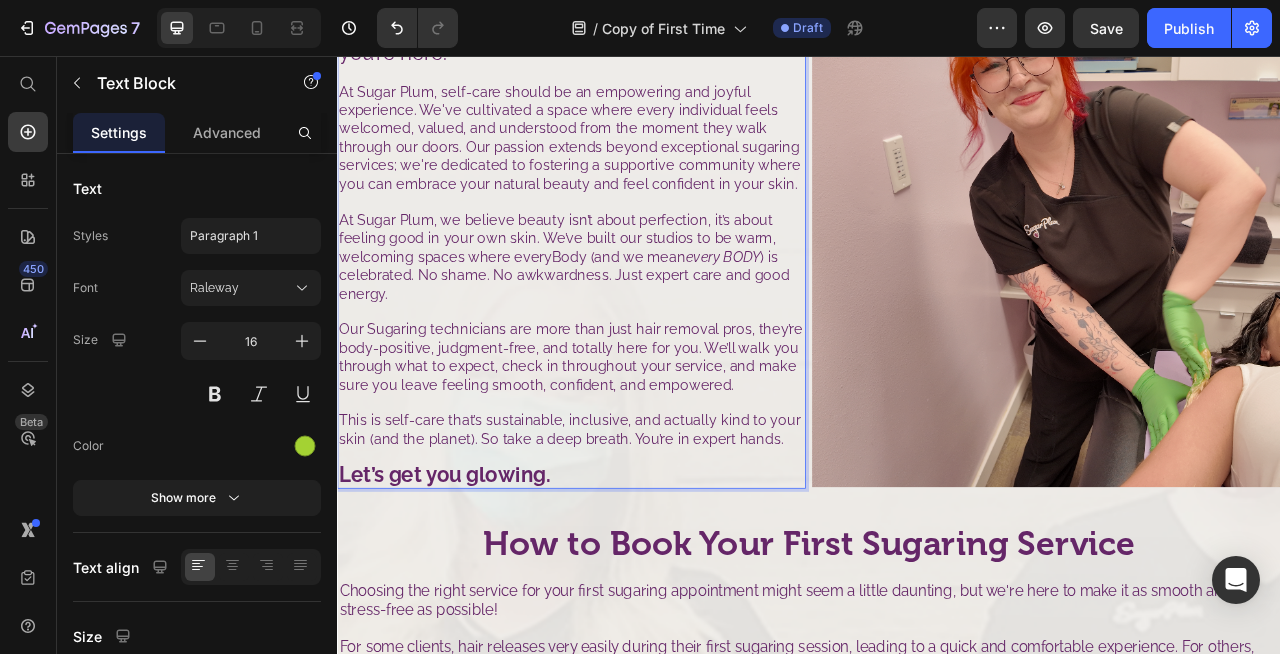 scroll, scrollTop: 519, scrollLeft: 0, axis: vertical 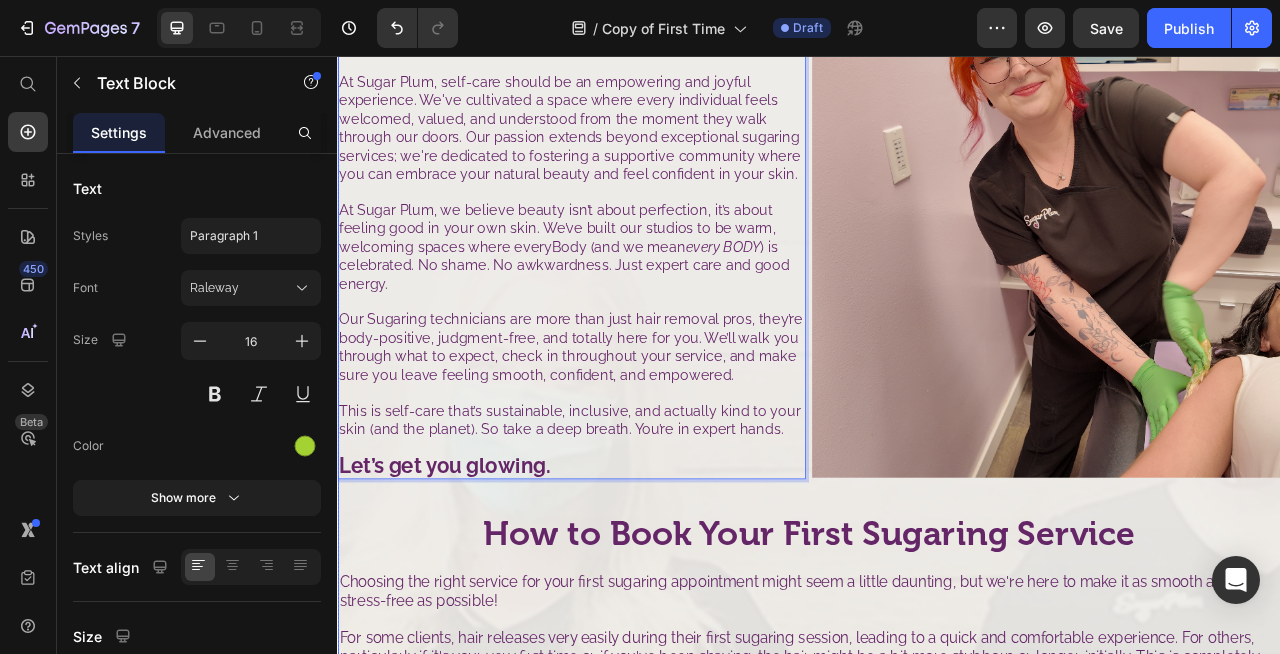 click on "If this is your first time with us,  welcome to your new favorite form of self-care .    Whether you’re new to sugaring or just new to  us , we’re so glad you’re here. At Sugar Plum, self-care should be an empowering and joyful experience. We've cultivated a space where every individual feels welcomed, valued, and understood from the moment they walk through our doors. Our passion extends beyond exceptional sugaring services; we're dedicated to fostering a supportive community where you can embrace your natural beauty and feel confident in your skin. At Sugar Plum, we believe beauty isn’t about perfection, it’s about feeling good in your own skin. We’ve built our studios to be warm, welcoming spaces where everyBody (and we mean  every BODY ) is celebrated. No shame. No awkwardness. Just expert care and good energy. This is self-care that’s sustainable, inclusive, and actually kind to your skin (and the planet). So take a deep breath. You’re in expert hands.  Let’s get you glowing.   0" at bounding box center (937, 735) 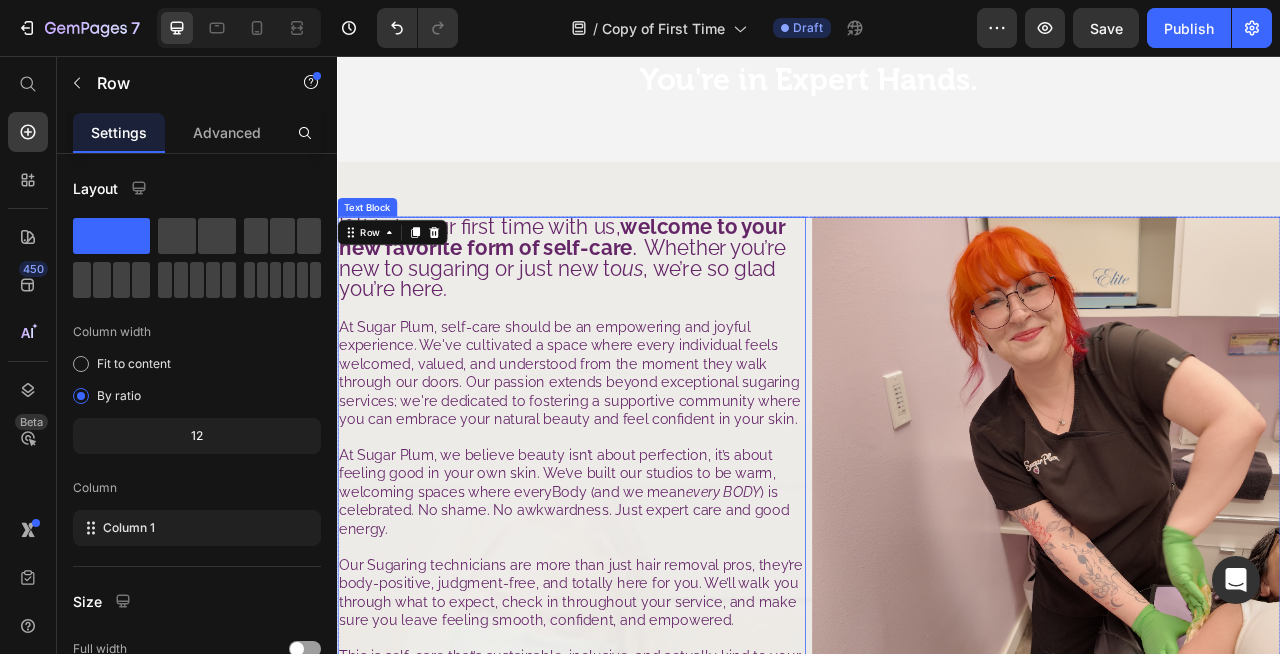 scroll, scrollTop: 177, scrollLeft: 0, axis: vertical 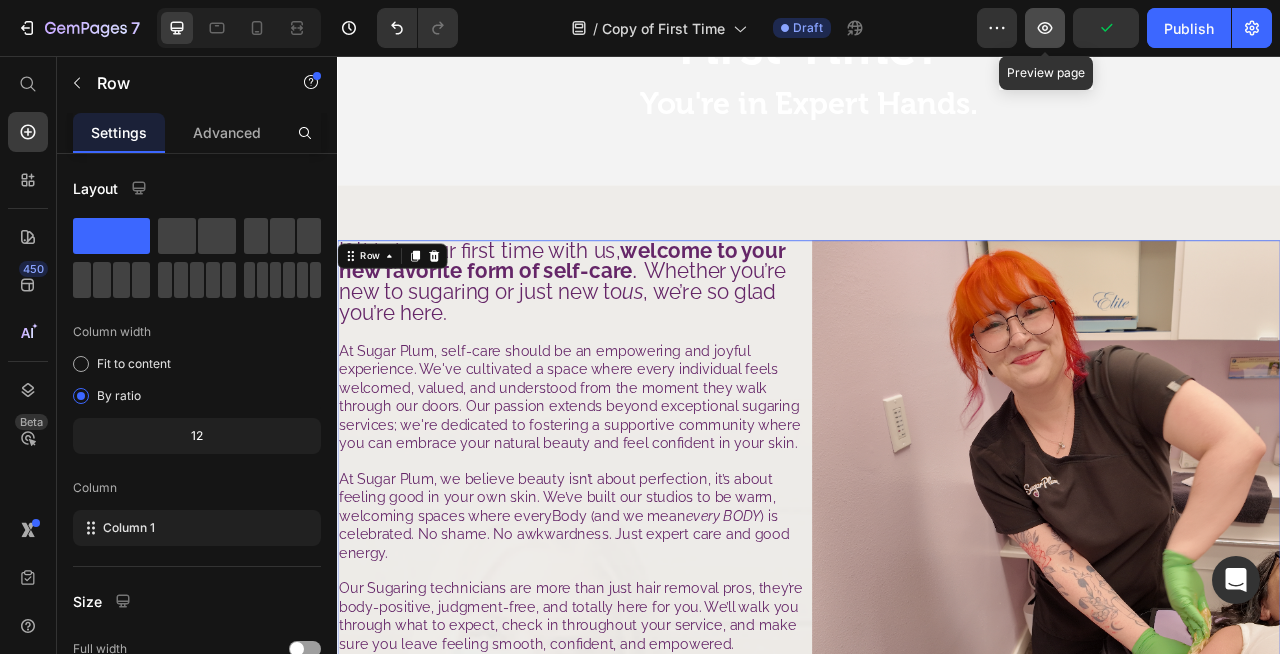 click 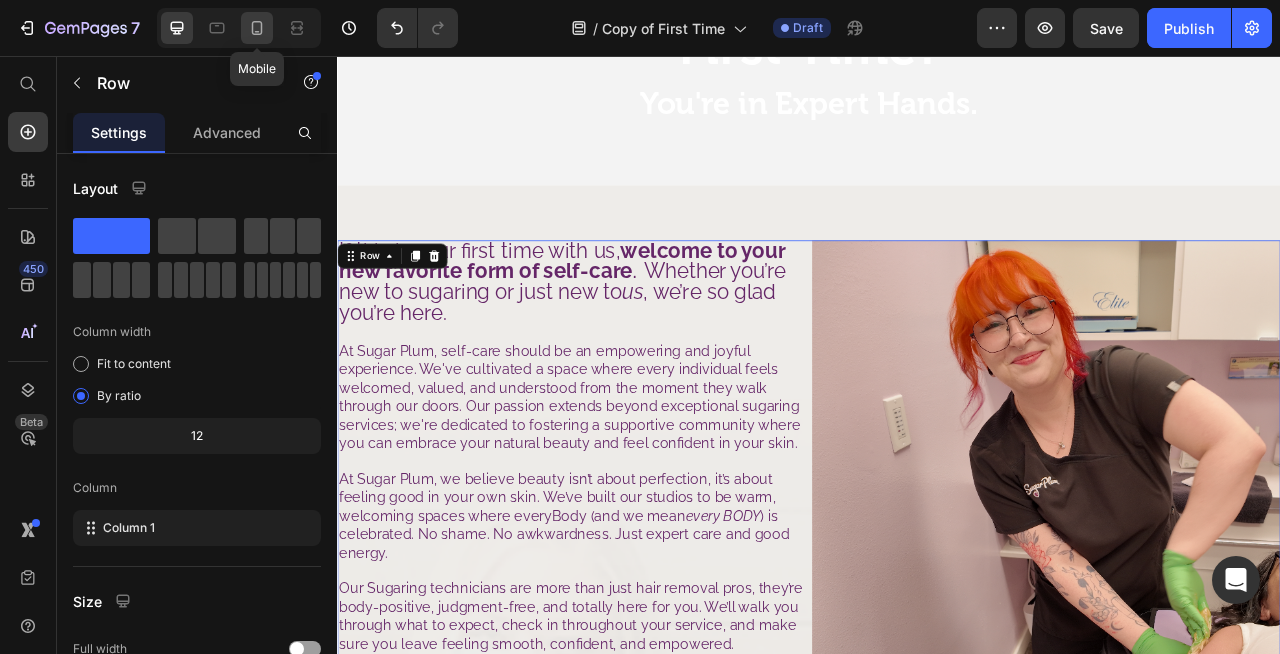 click 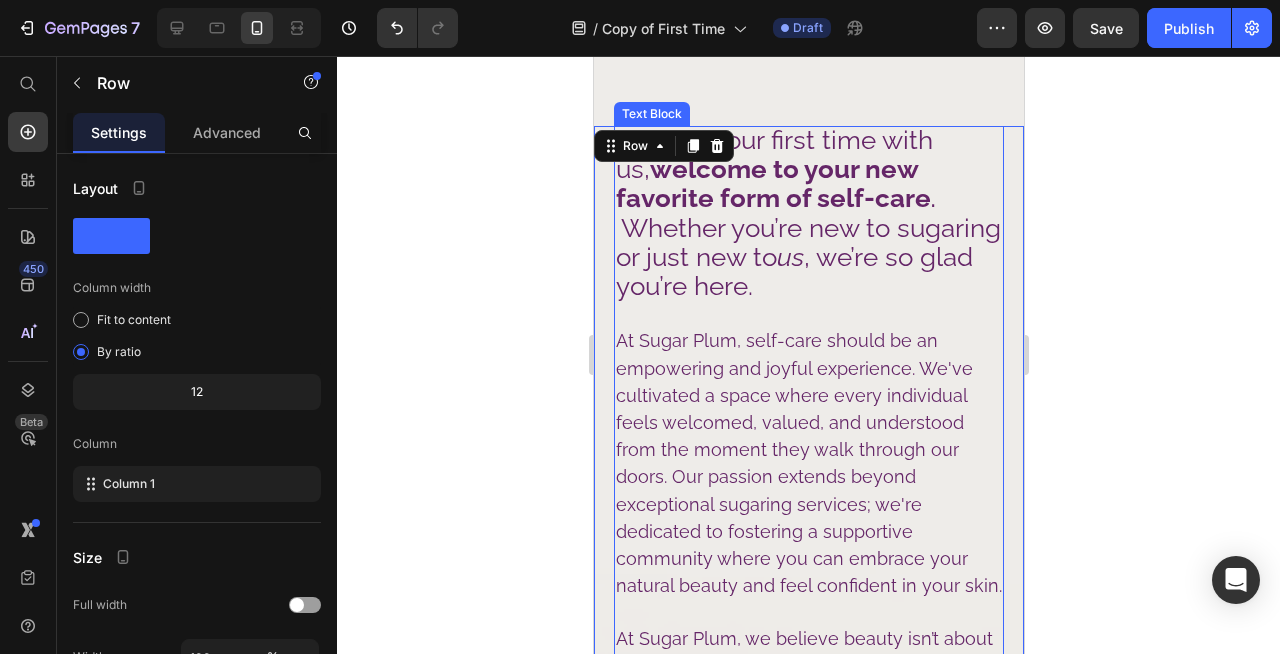 scroll, scrollTop: 0, scrollLeft: 0, axis: both 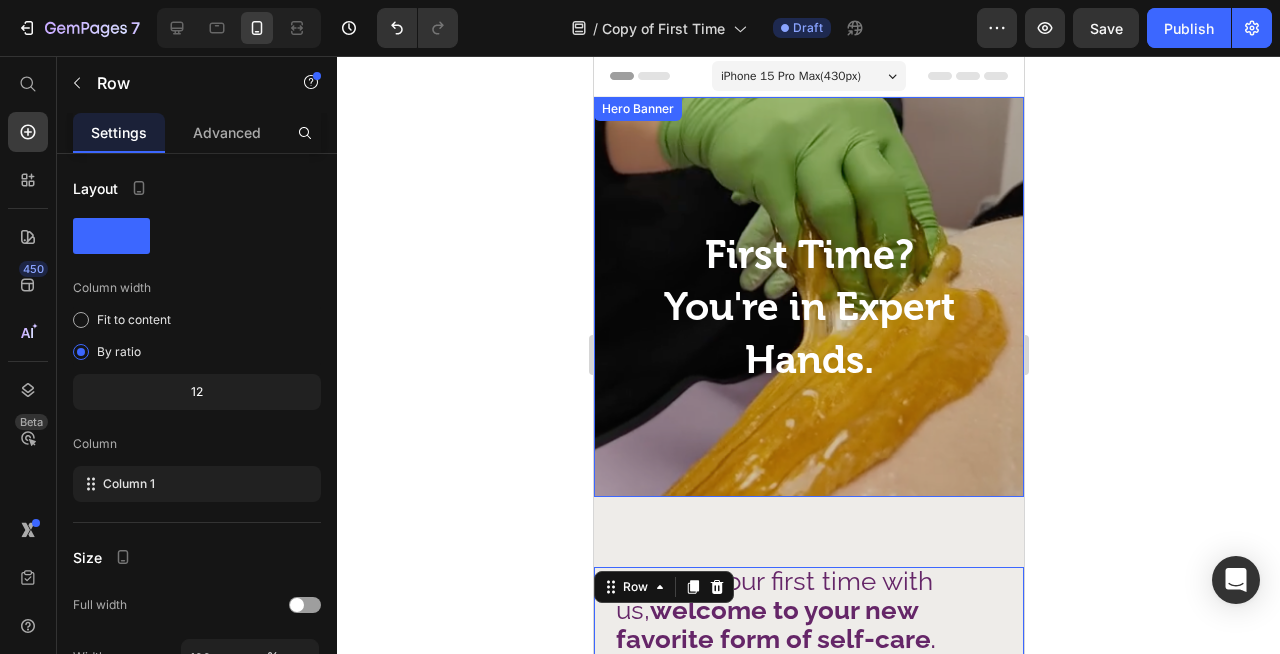 click at bounding box center (808, 297) 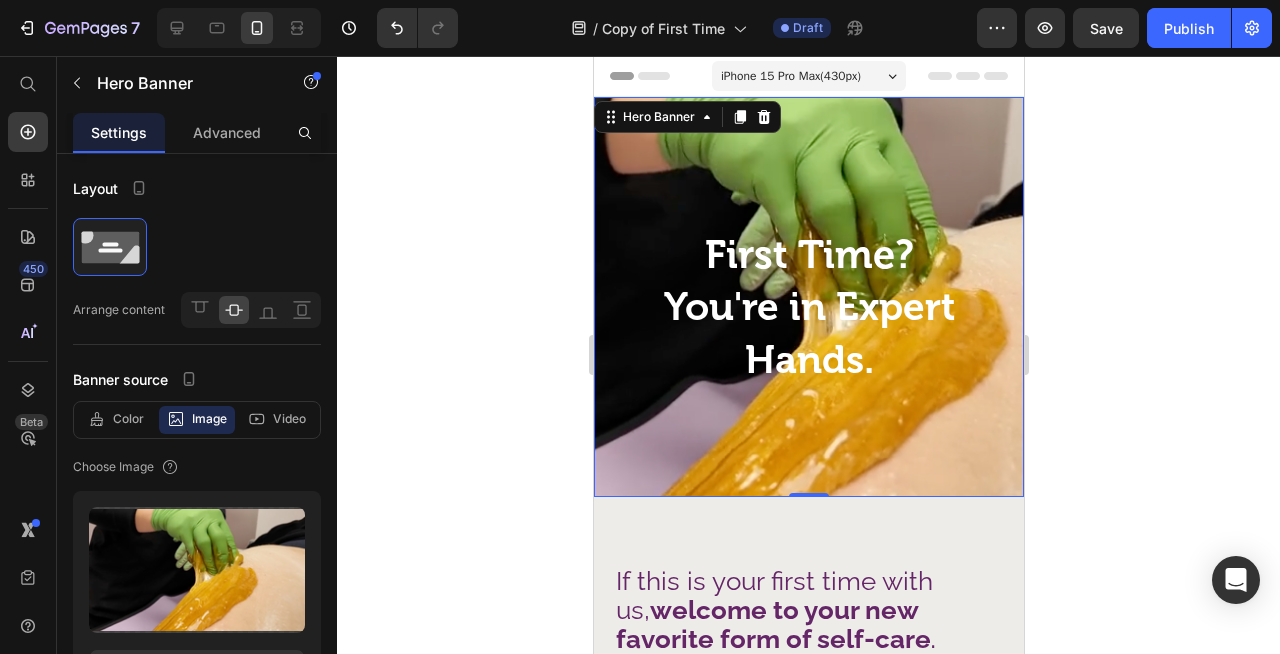 click 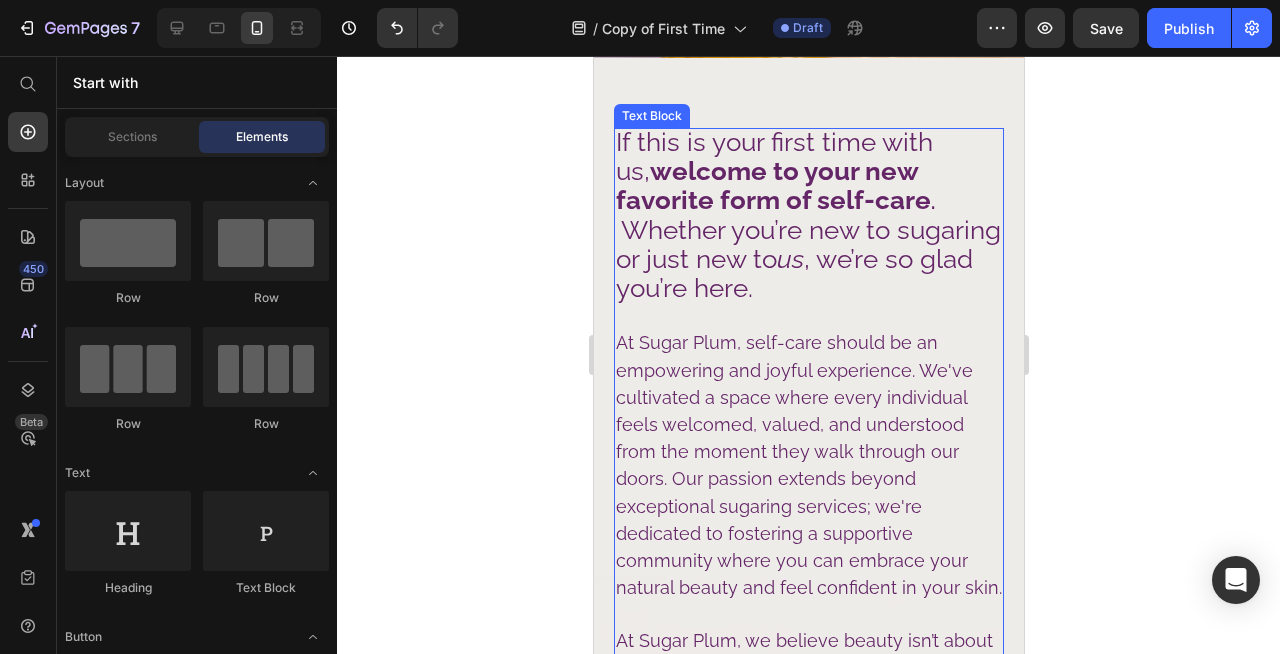 scroll, scrollTop: 0, scrollLeft: 0, axis: both 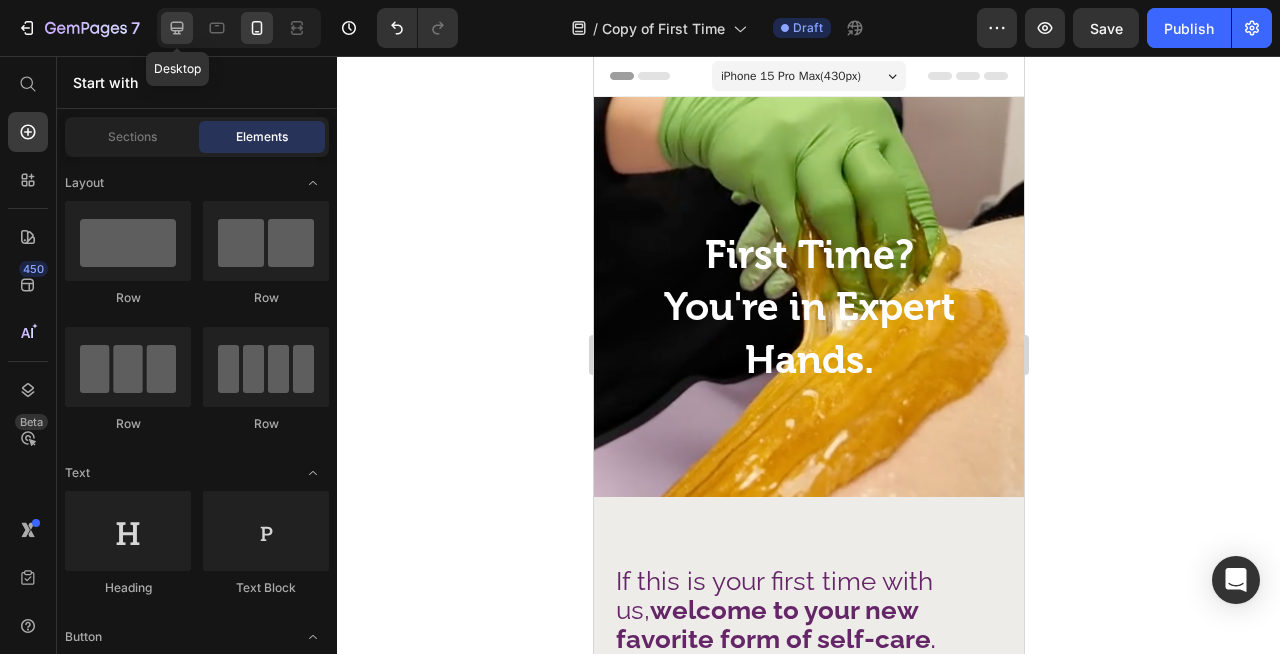 click 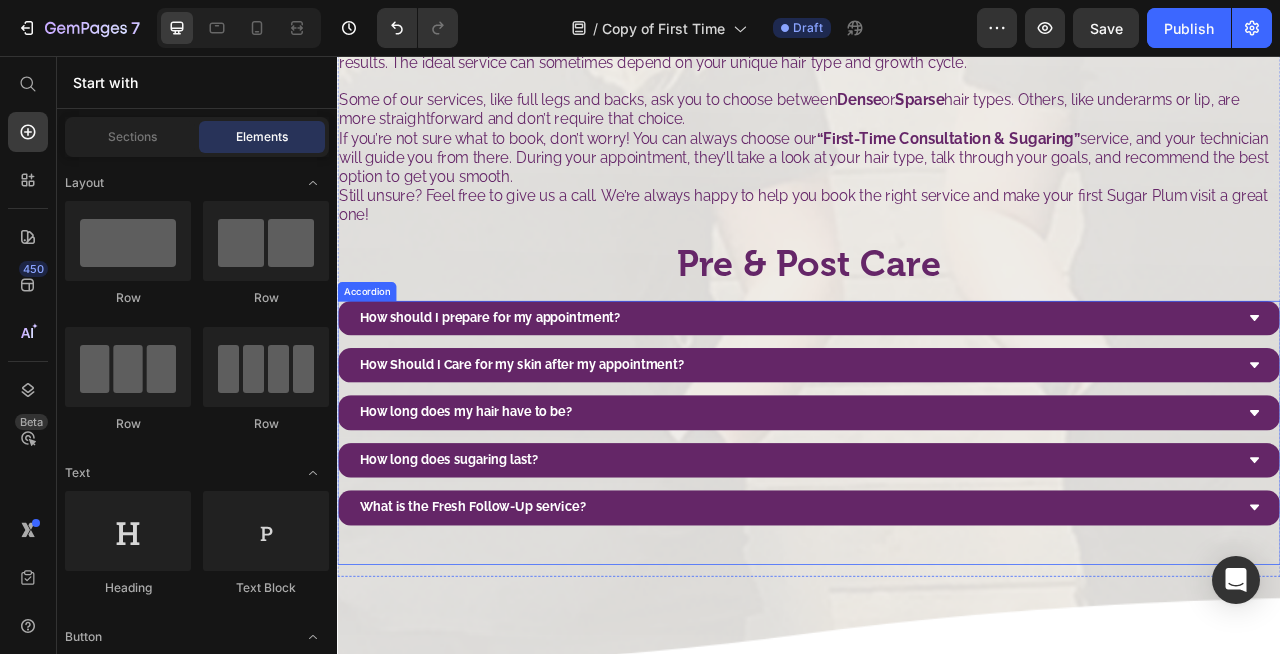 scroll, scrollTop: 1325, scrollLeft: 0, axis: vertical 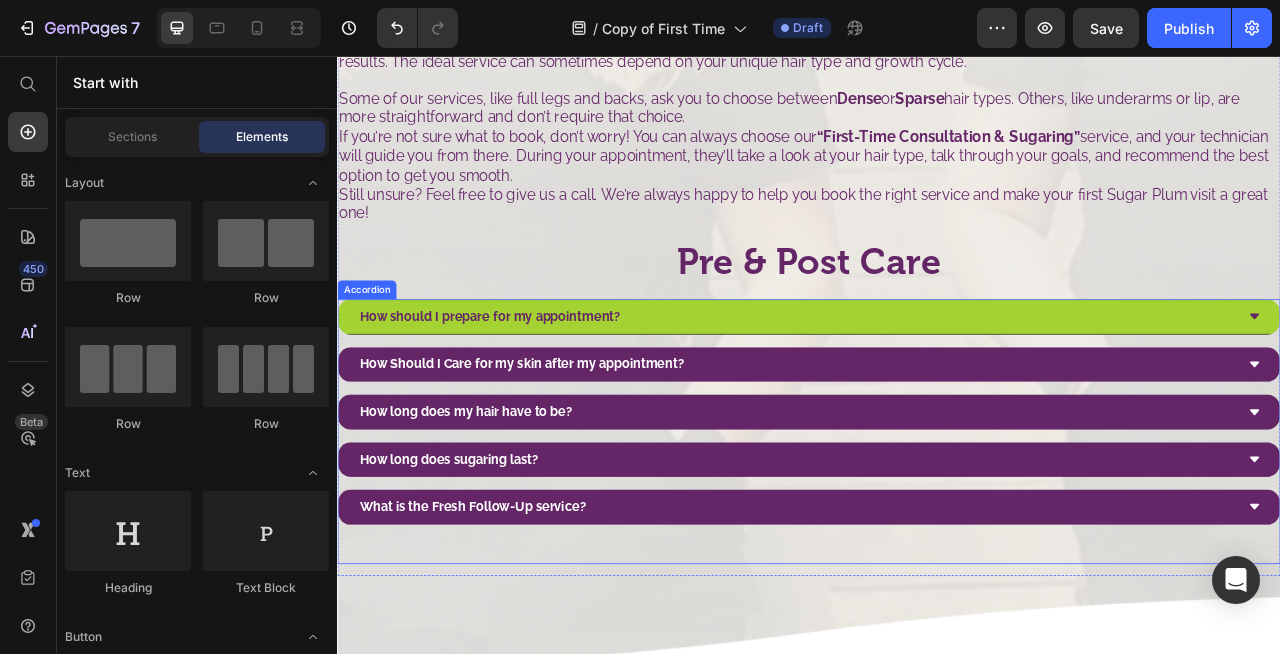 click on "How should I prepare for my appointment?" at bounding box center [921, 387] 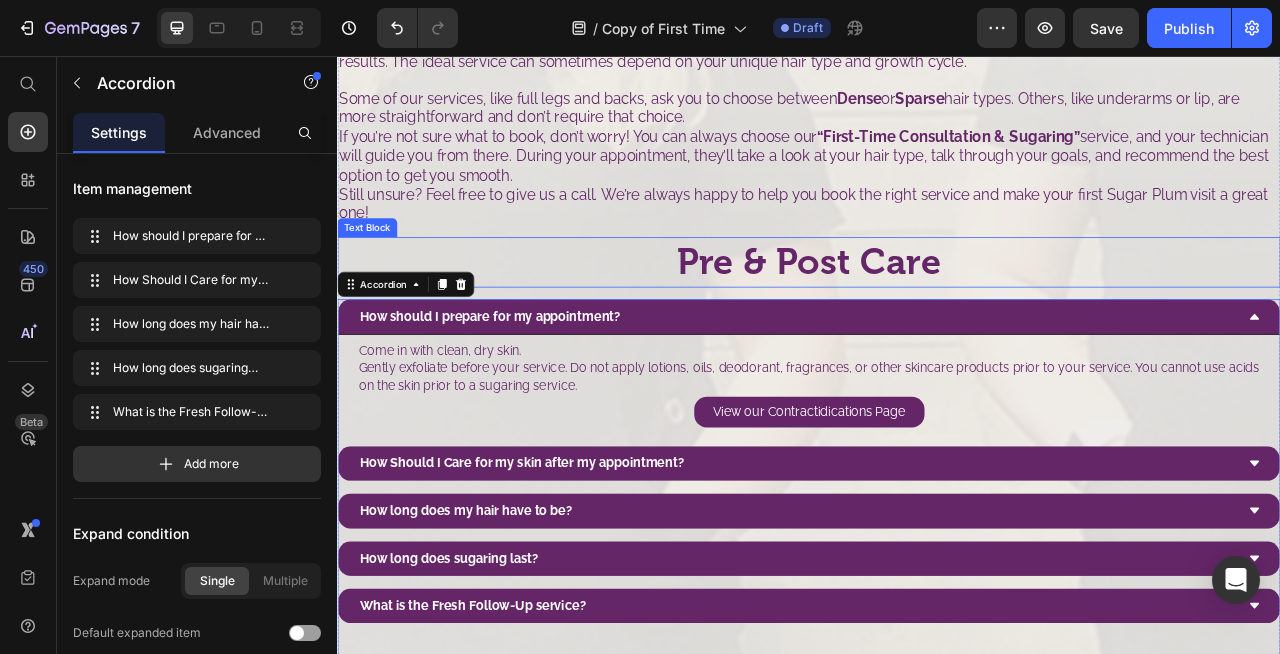 click on "Pre & Post Care" at bounding box center [937, 318] 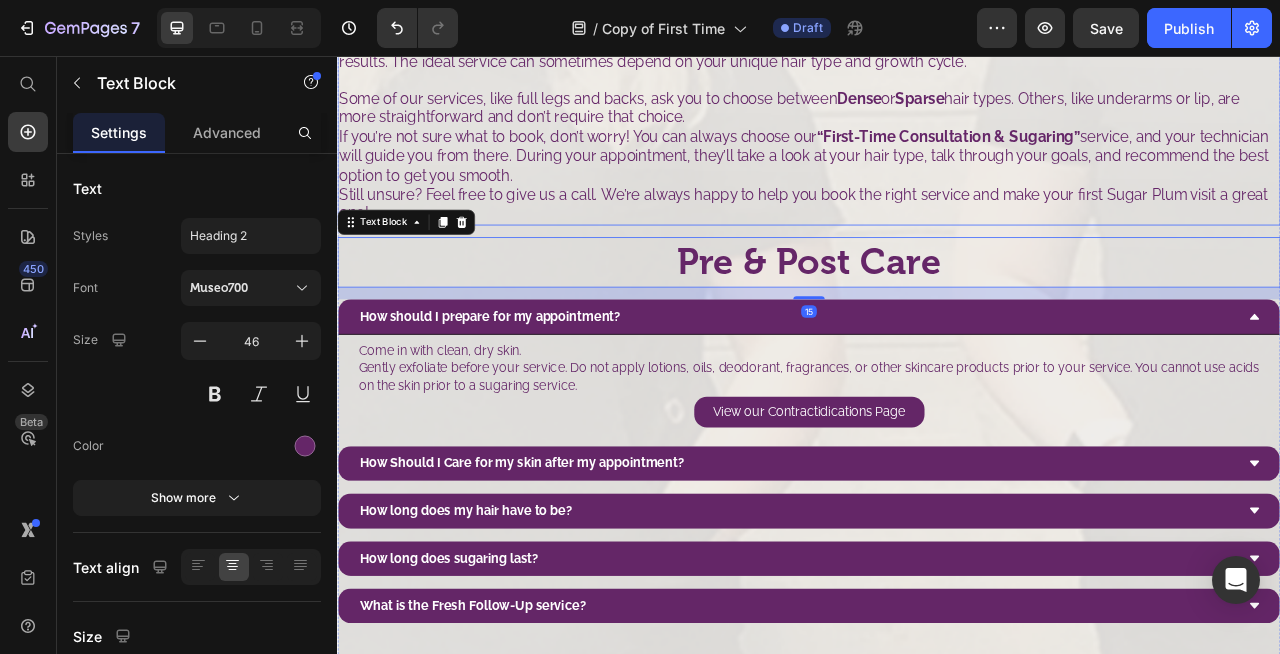 click on "Still unsure? Feel free to give us a call. We’re always happy to help you book the right service and make your first Sugar Plum visit a great one!" at bounding box center [937, 244] 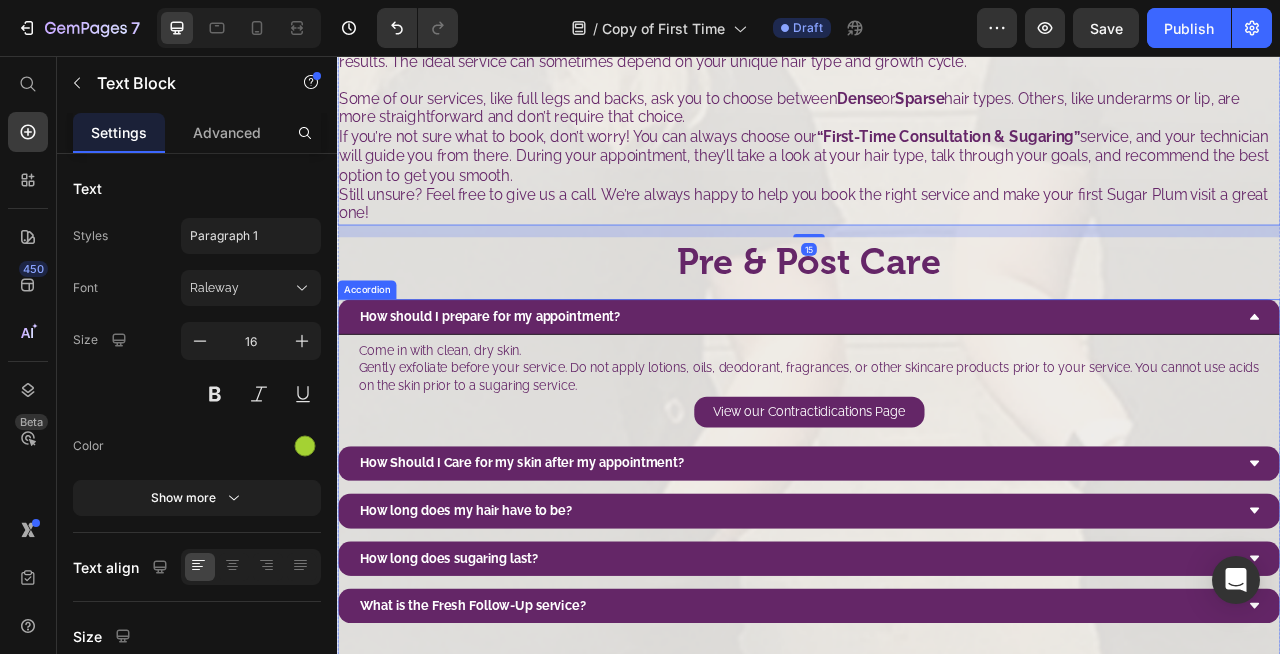 click on "How should I prepare for my appointment?" at bounding box center (921, 387) 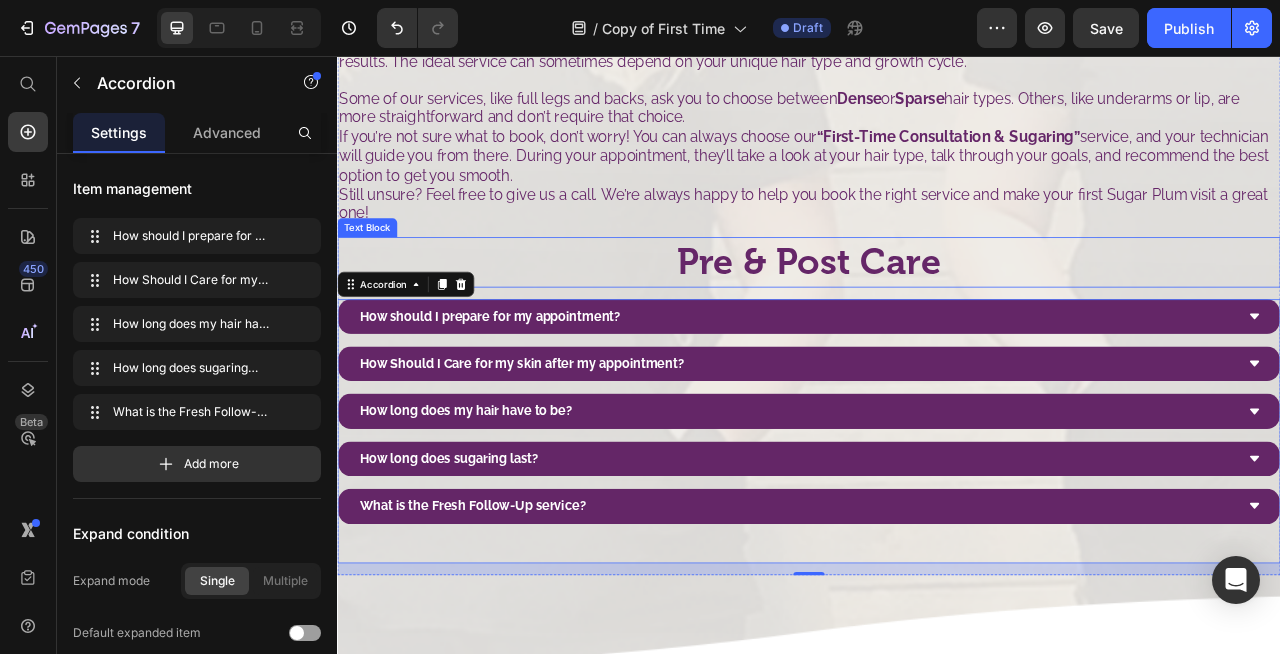 click on "Pre & Post Care" at bounding box center (937, 318) 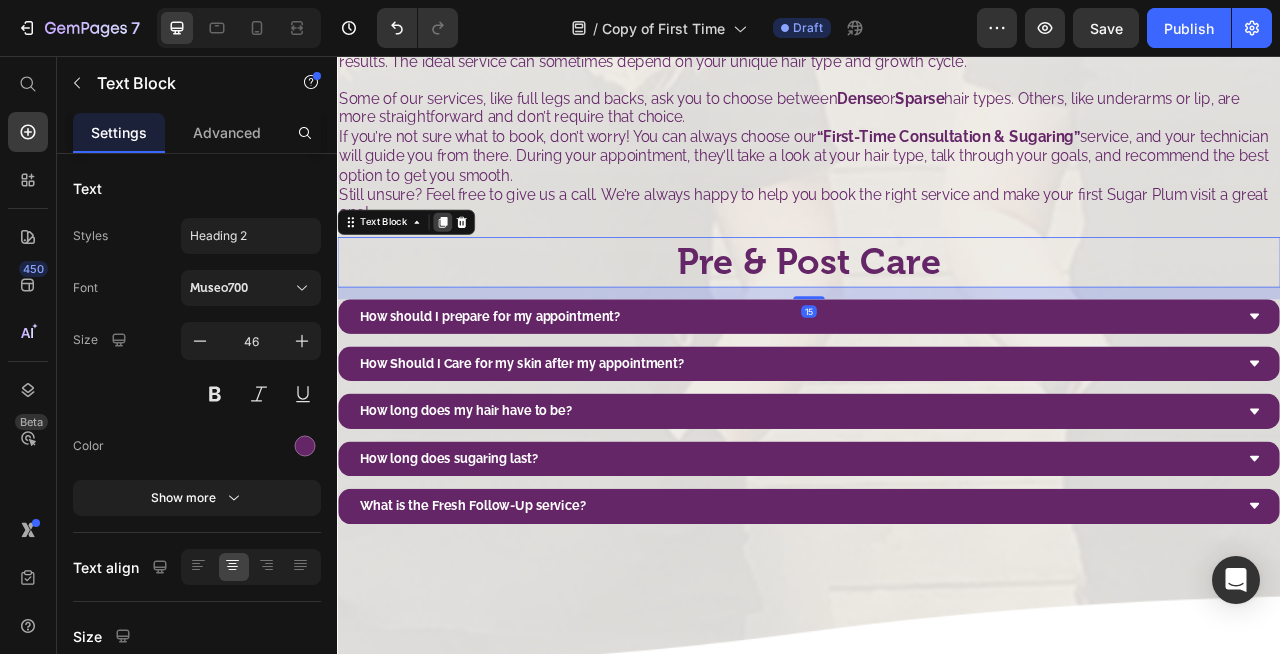 click 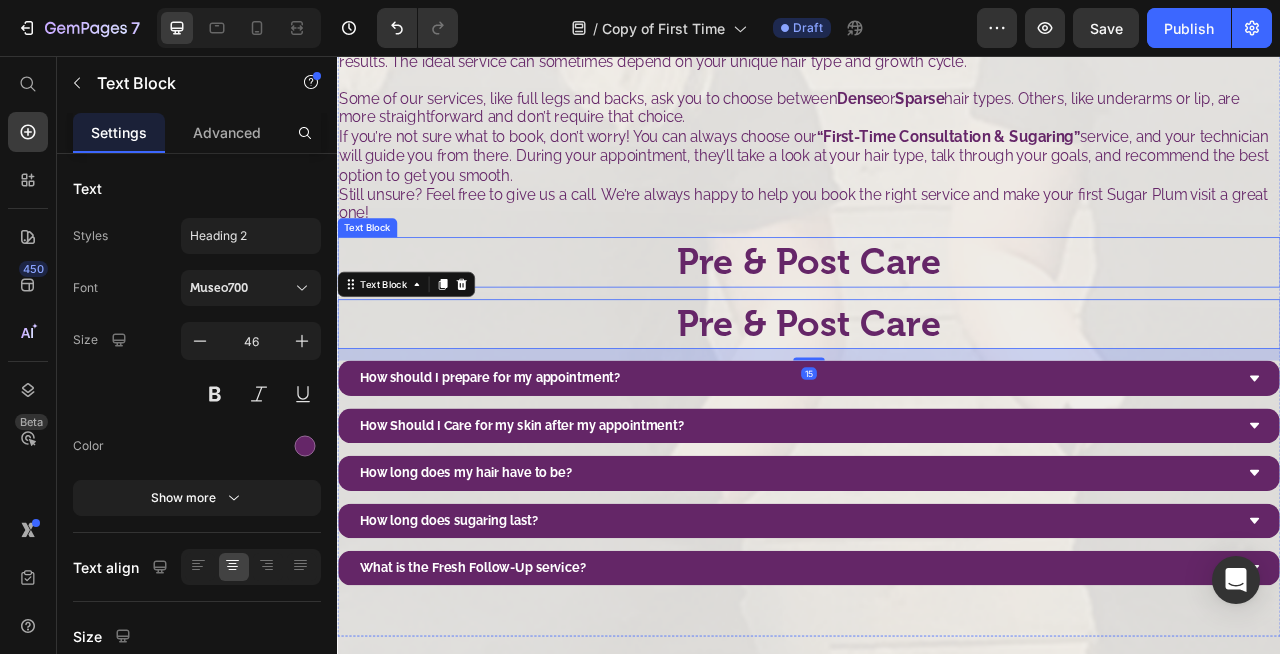 click on "Pre & Post Care" at bounding box center [937, 318] 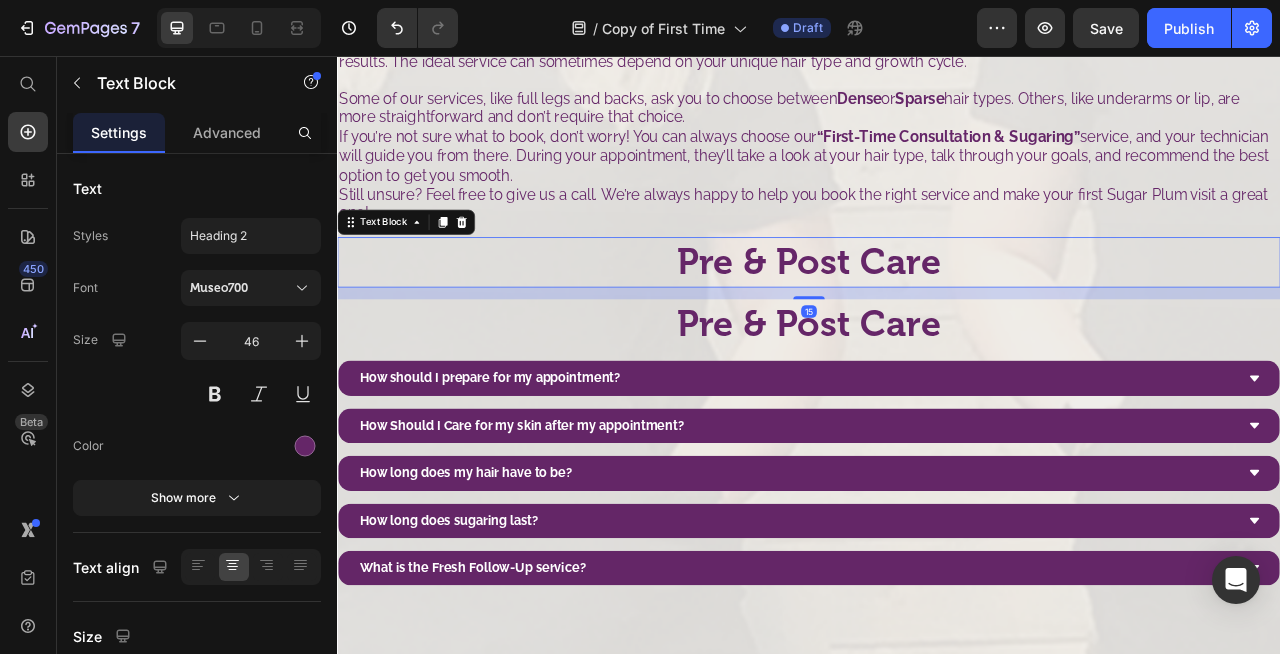 click on "Pre & Post Care" at bounding box center (937, 318) 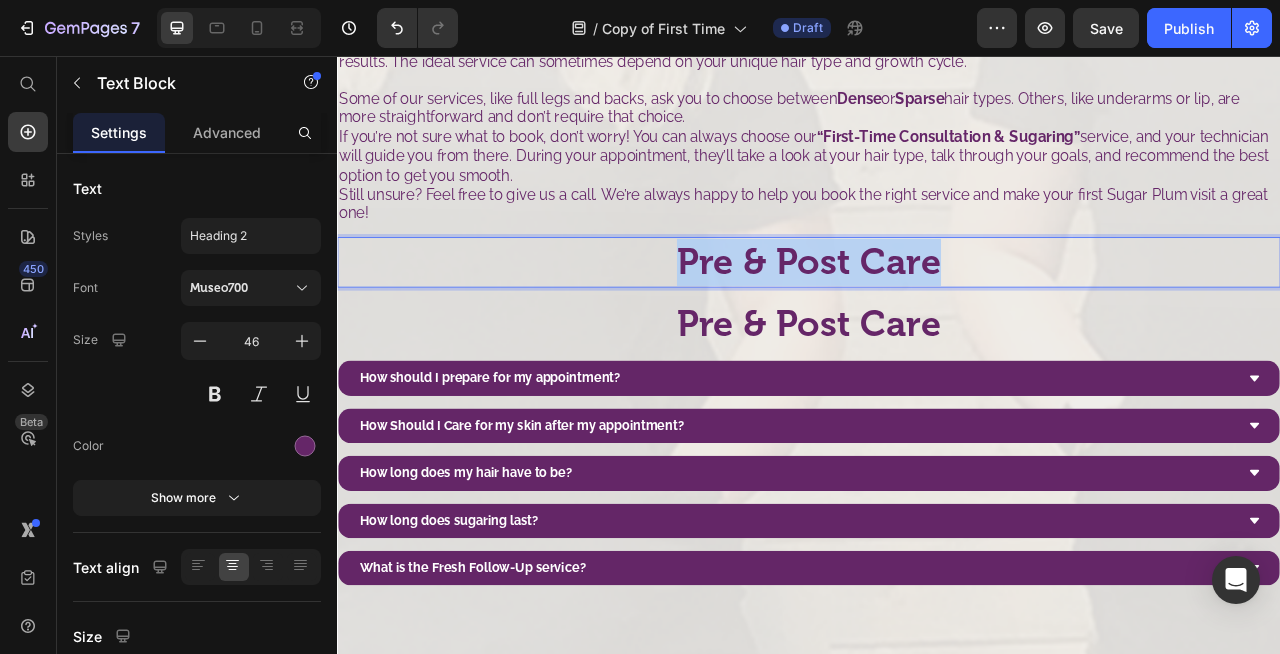 click on "Pre & Post Care" at bounding box center (937, 318) 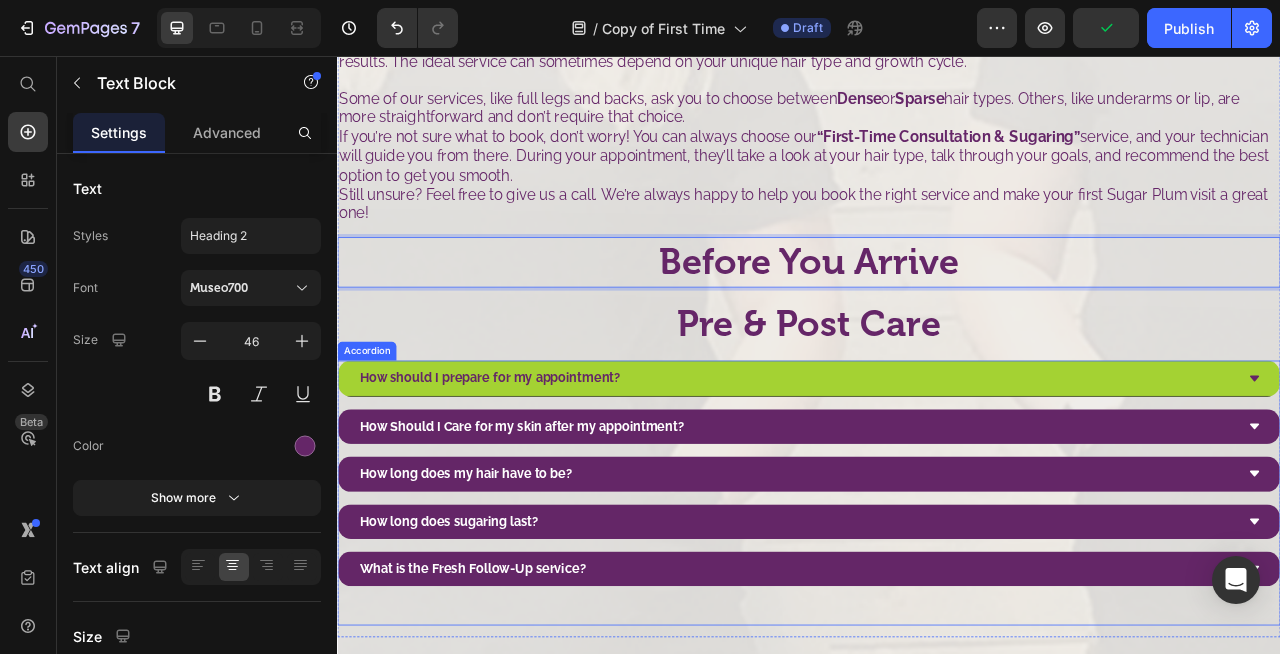 click on "How should I prepare for my appointment?" at bounding box center [937, 465] 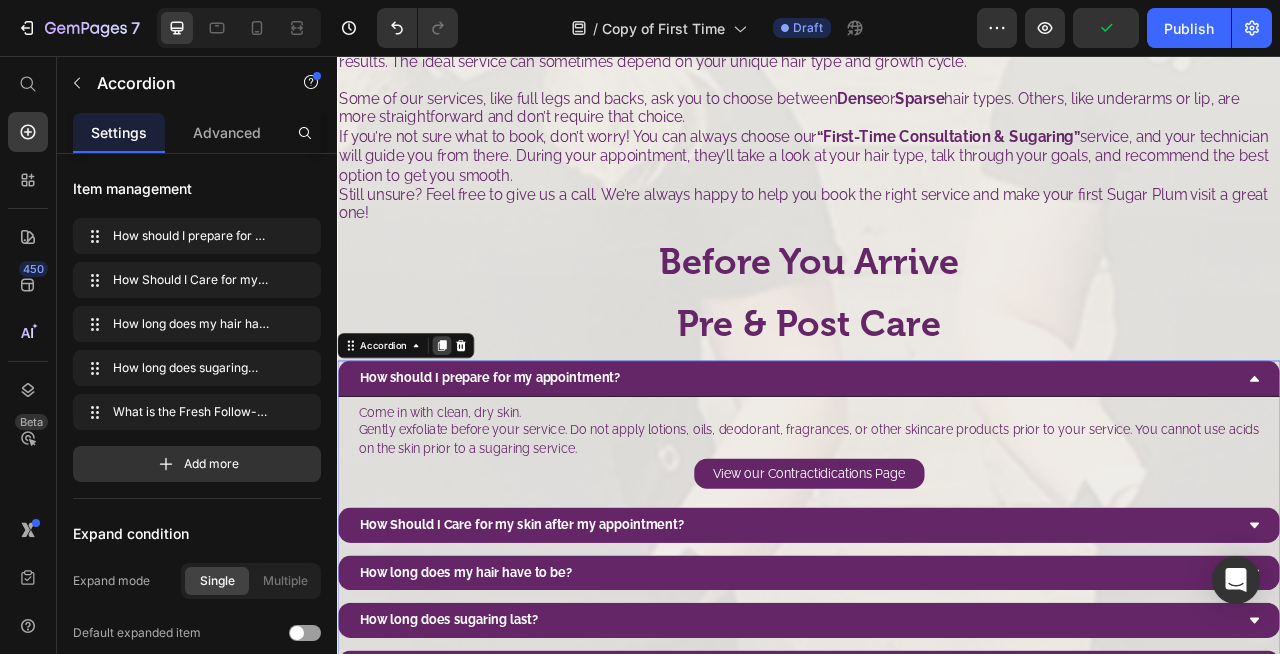 click 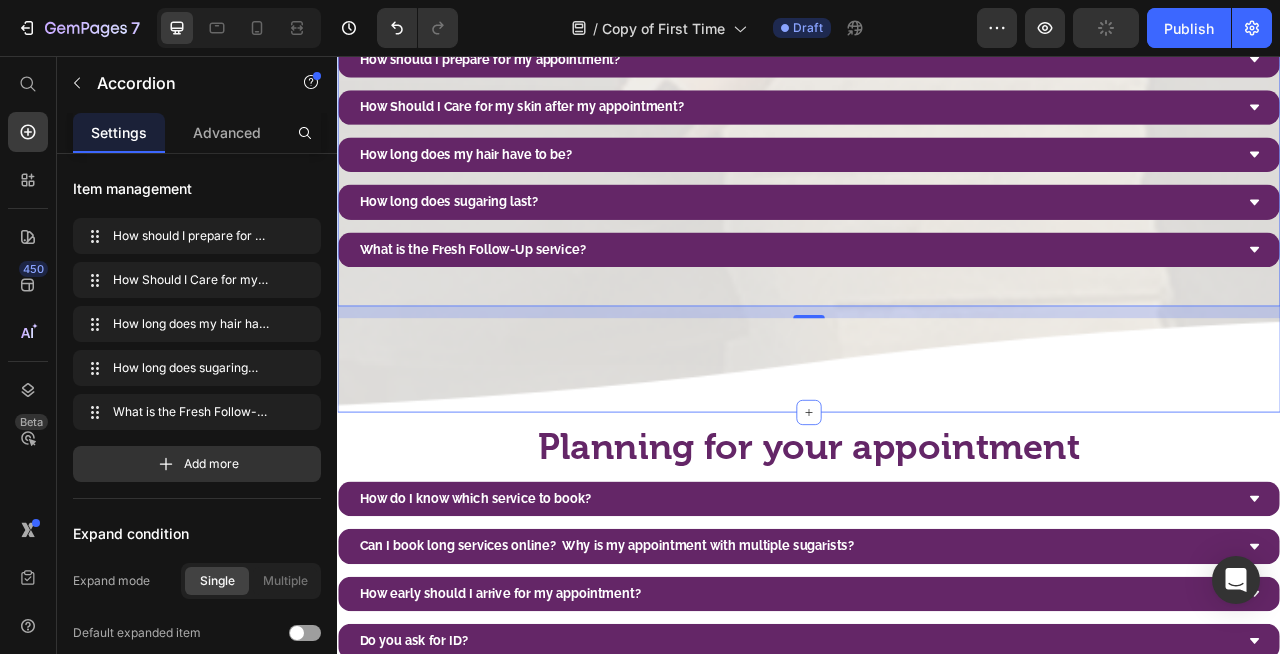 scroll, scrollTop: 2212, scrollLeft: 0, axis: vertical 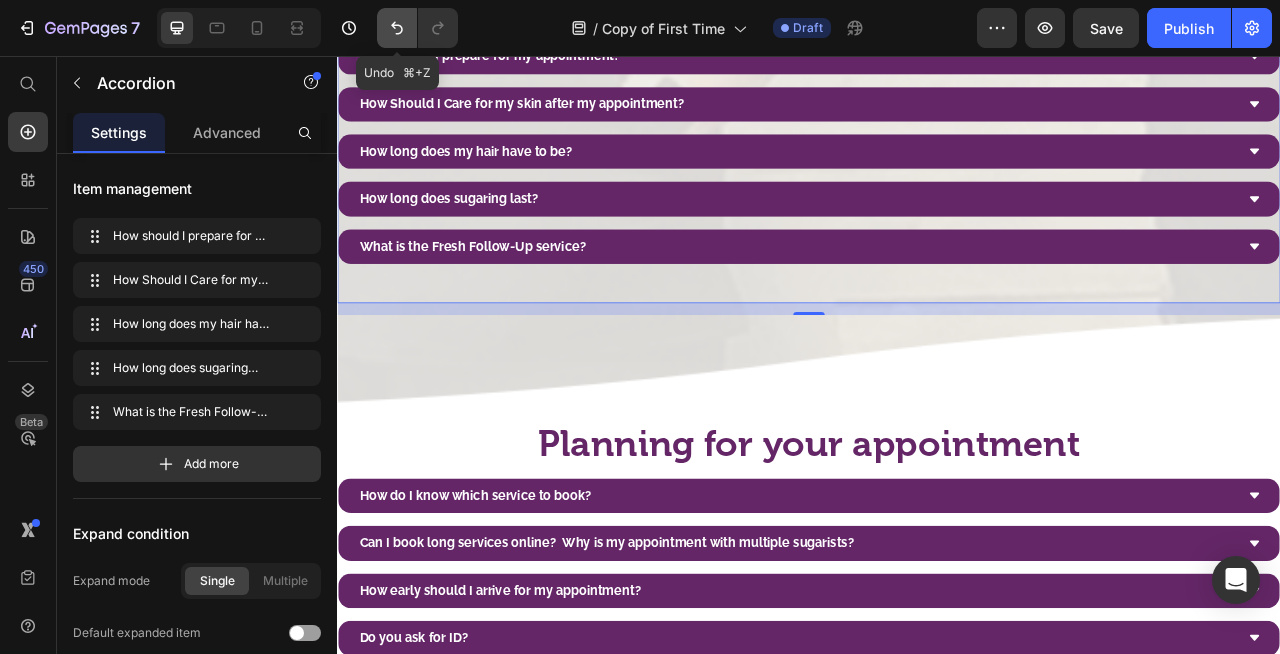 click 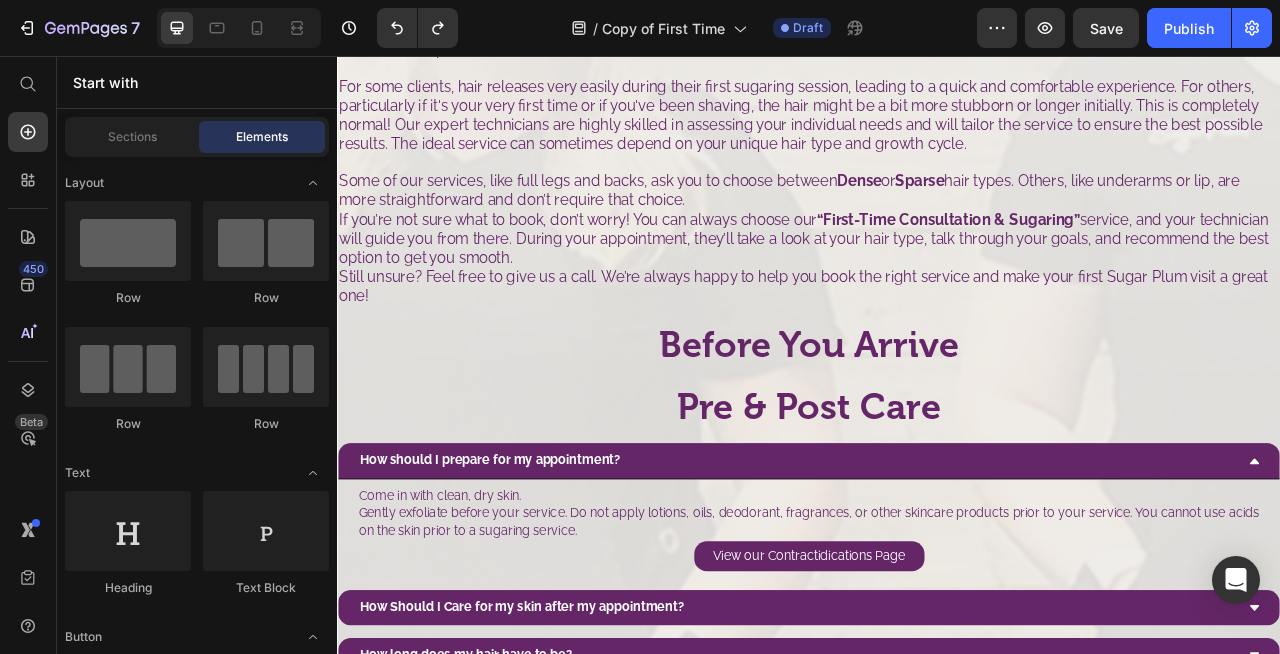 scroll, scrollTop: 1047, scrollLeft: 0, axis: vertical 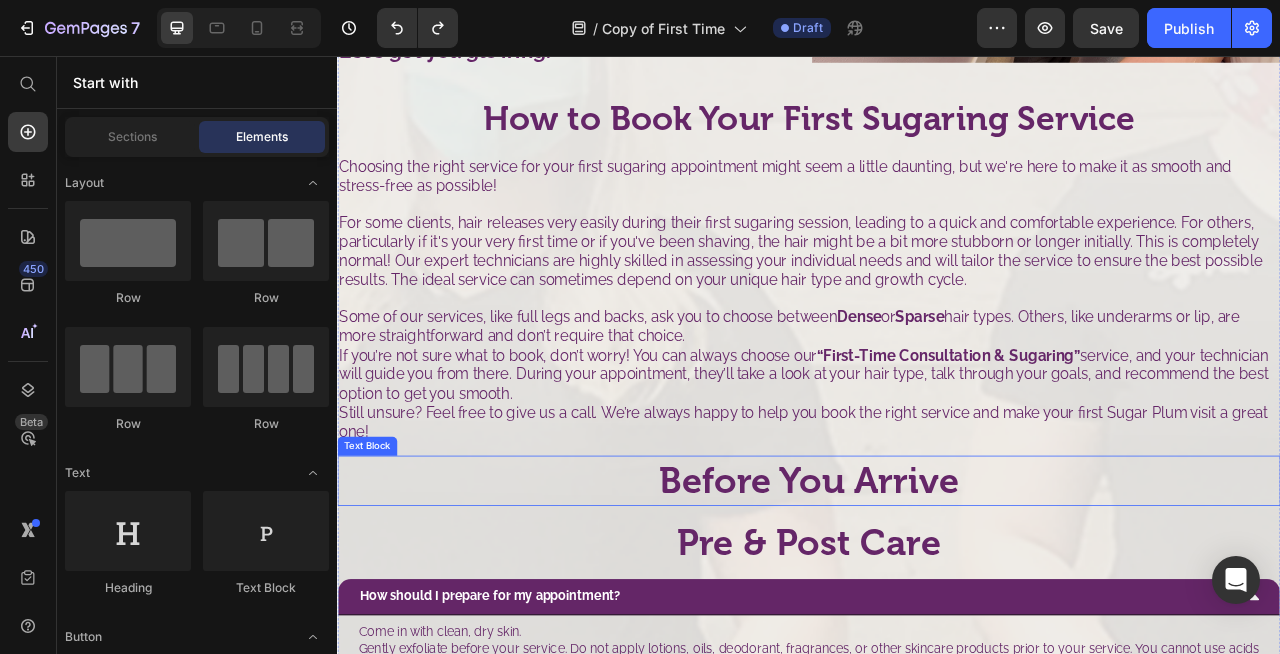 click on "Before You Arrive" at bounding box center [937, 596] 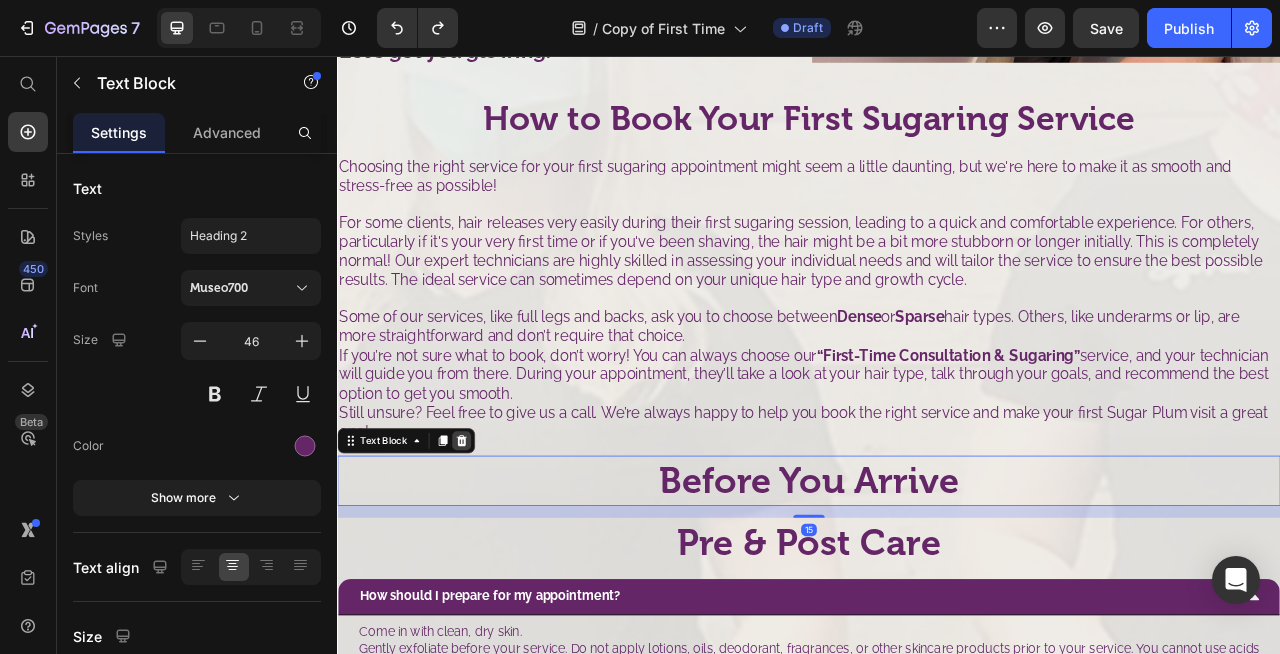 click 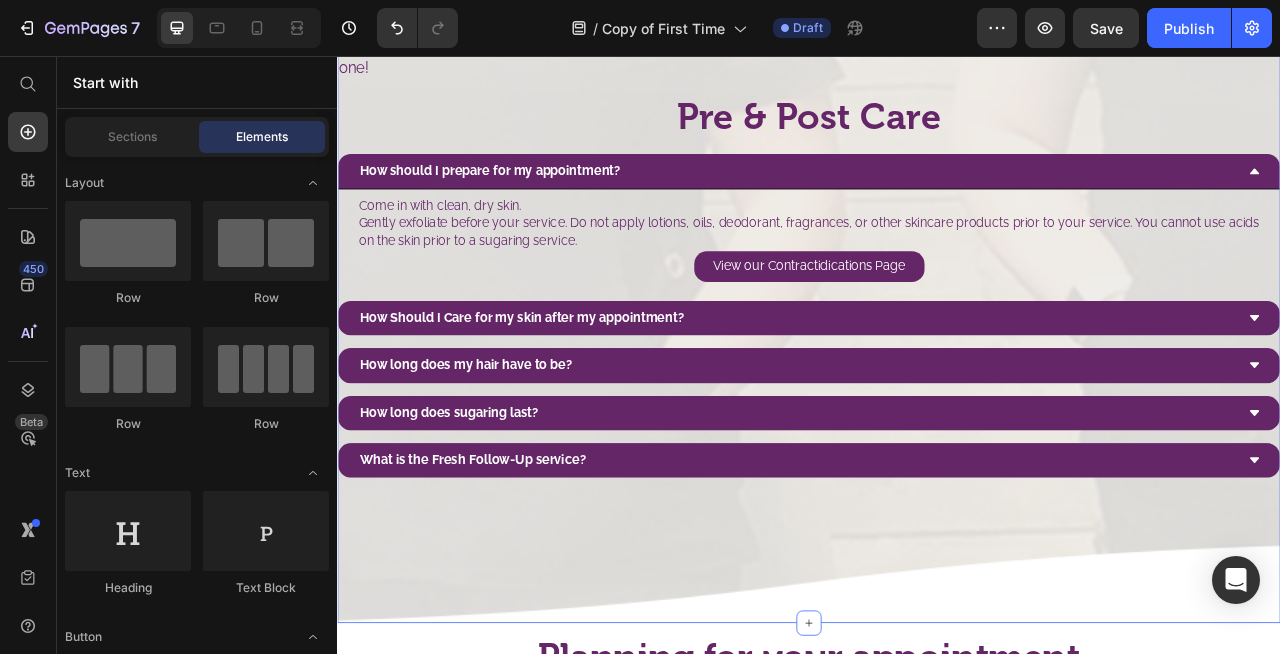 click on "If this is your first time with us,  welcome to your new favorite form of self-care .    Whether you’re new to sugaring or just new to  us , we’re so glad you’re here. At Sugar Plum, self-care should be an empowering and joyful experience. We've cultivated a space where every individual feels welcomed, valued, and understood from the moment they walk through our doors. Our passion extends beyond exceptional sugaring services; we're dedicated to fostering a supportive community where you can embrace your natural beauty and feel confident in your skin. At Sugar Plum, we believe beauty isn’t about perfection, it’s about feeling good in your own skin. We’ve built our studios to be warm, welcoming spaces where everyBody (and we mean  every BODY ) is celebrated. No shame. No awkwardness. Just expert care and good energy. This is self-care that’s sustainable, inclusive, and actually kind to your skin (and the planet). So take a deep breath. You’re in expert hands.  Let’s get you glowing. Image" at bounding box center (937, -168) 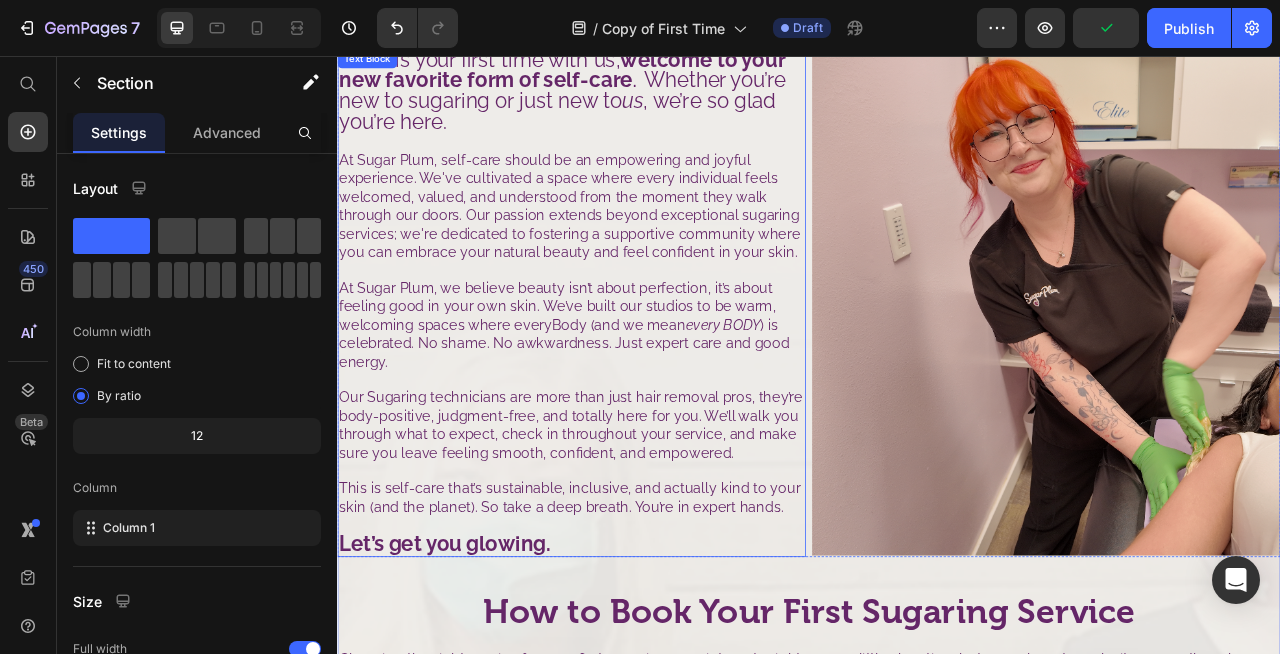 scroll, scrollTop: 422, scrollLeft: 0, axis: vertical 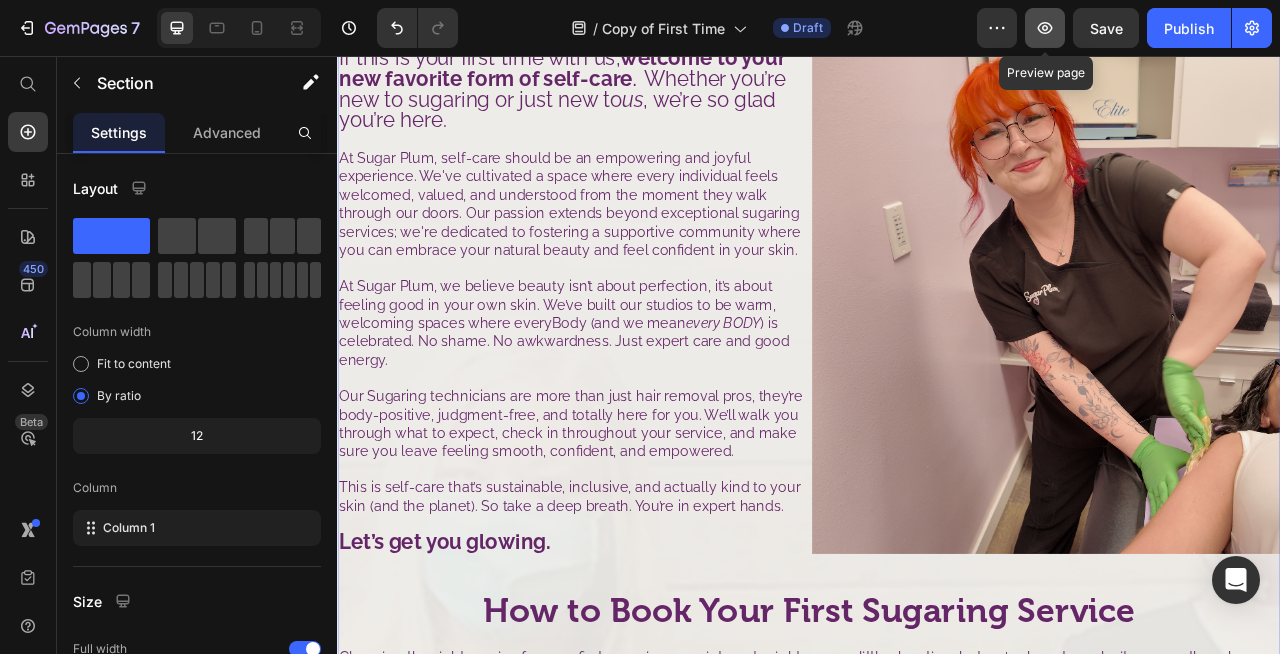 click 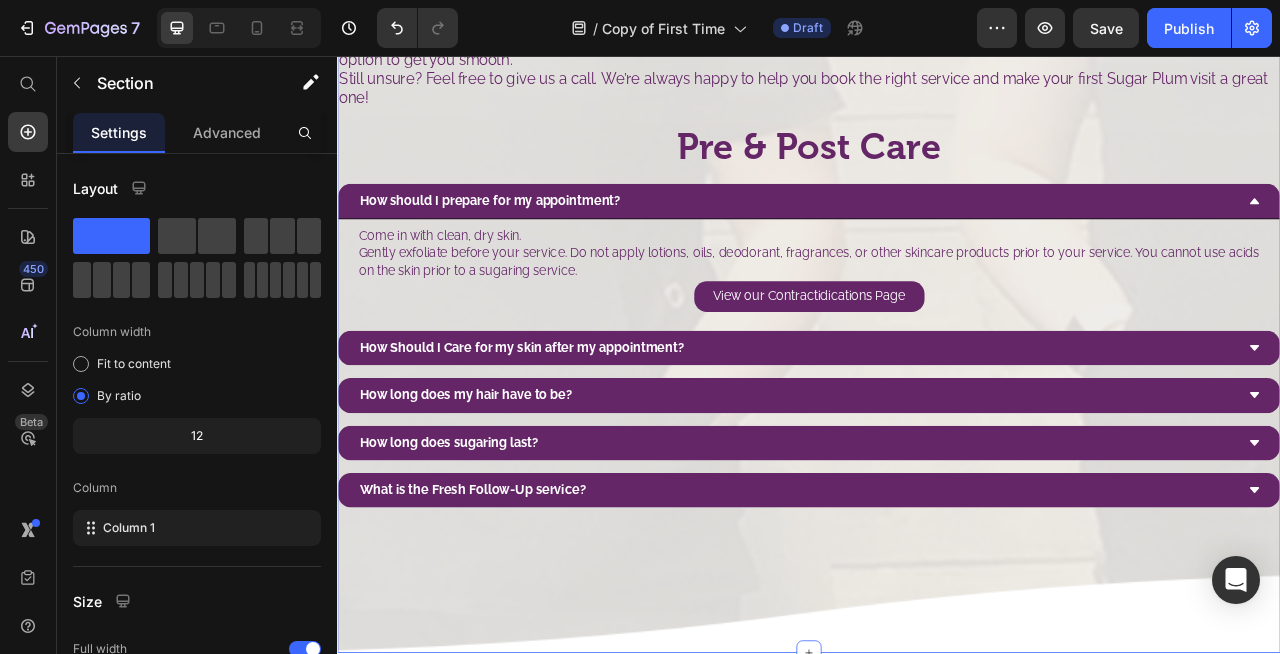 scroll, scrollTop: 1479, scrollLeft: 0, axis: vertical 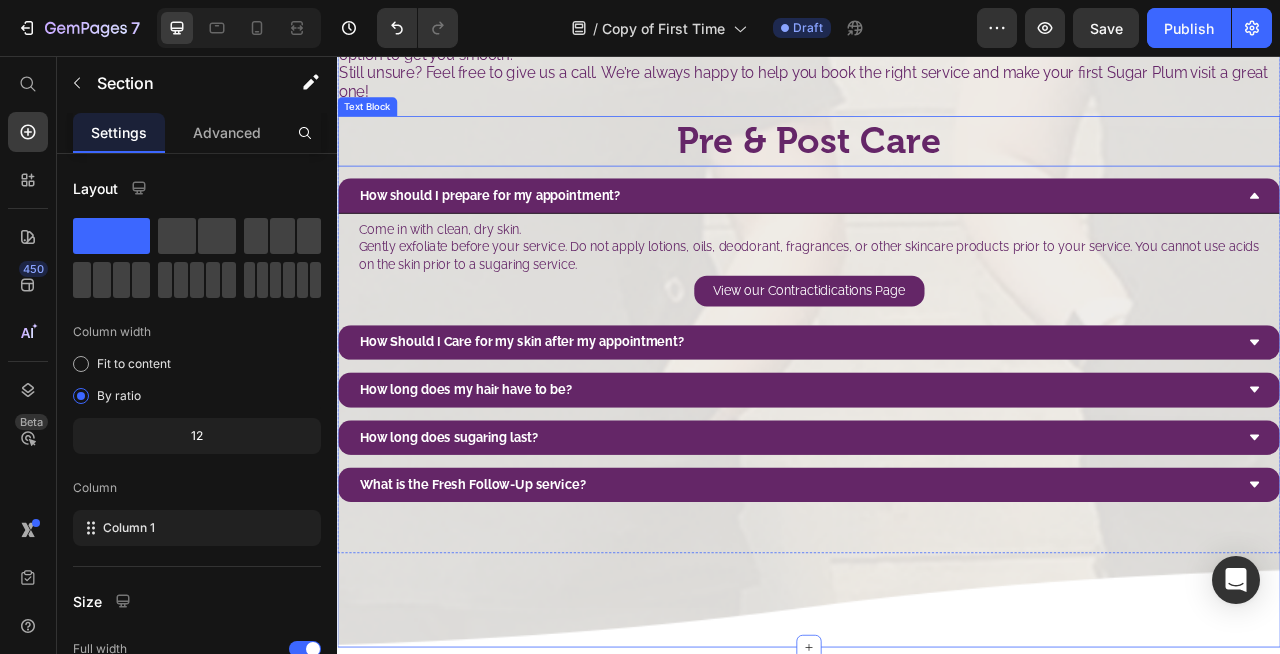 click on "Pre & Post Care" at bounding box center (937, 164) 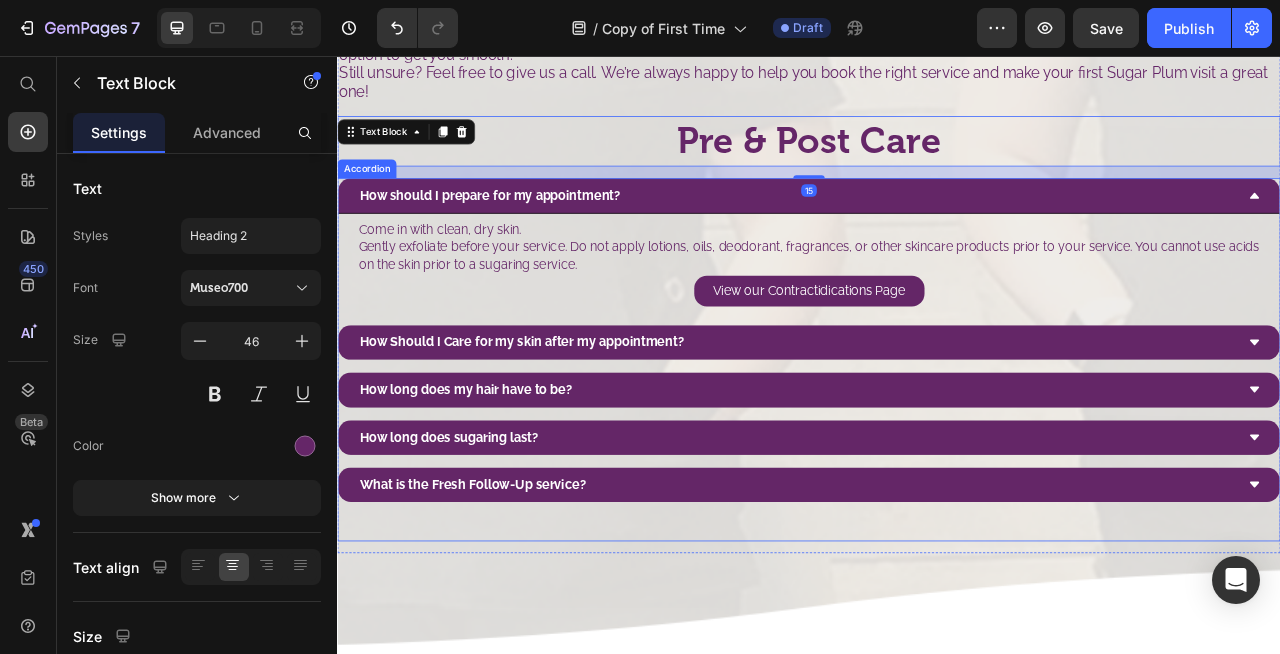 click on "How should I prepare for my appointment?" at bounding box center (531, 233) 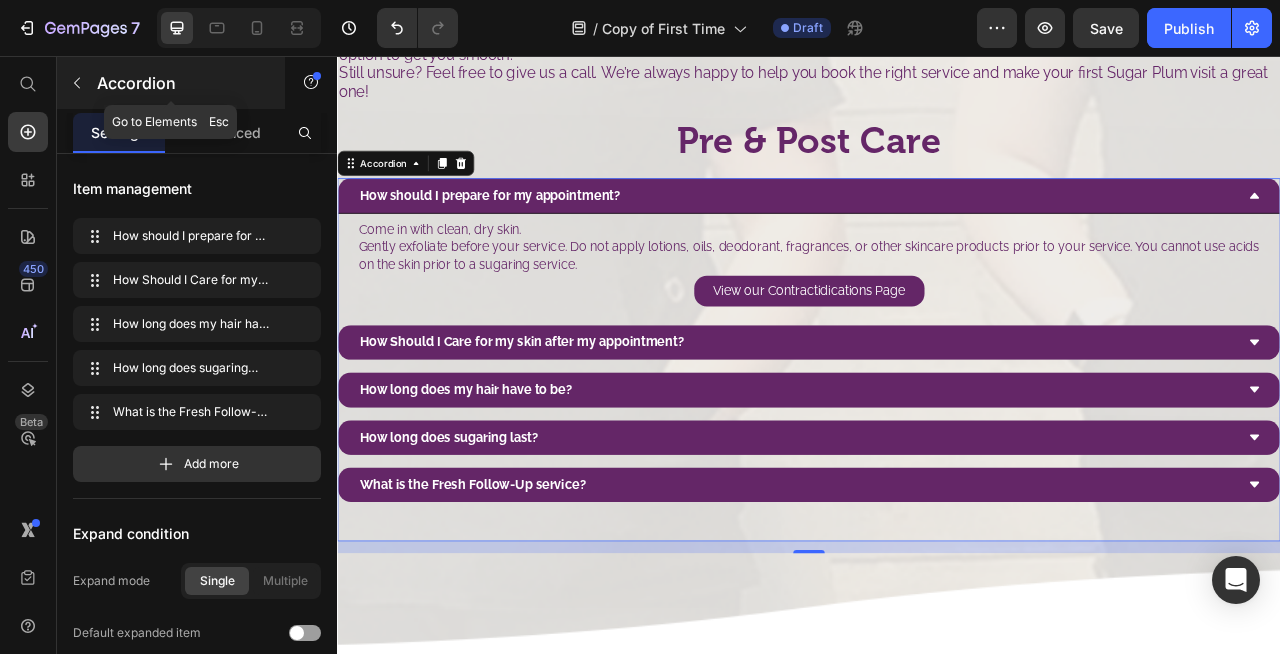 click 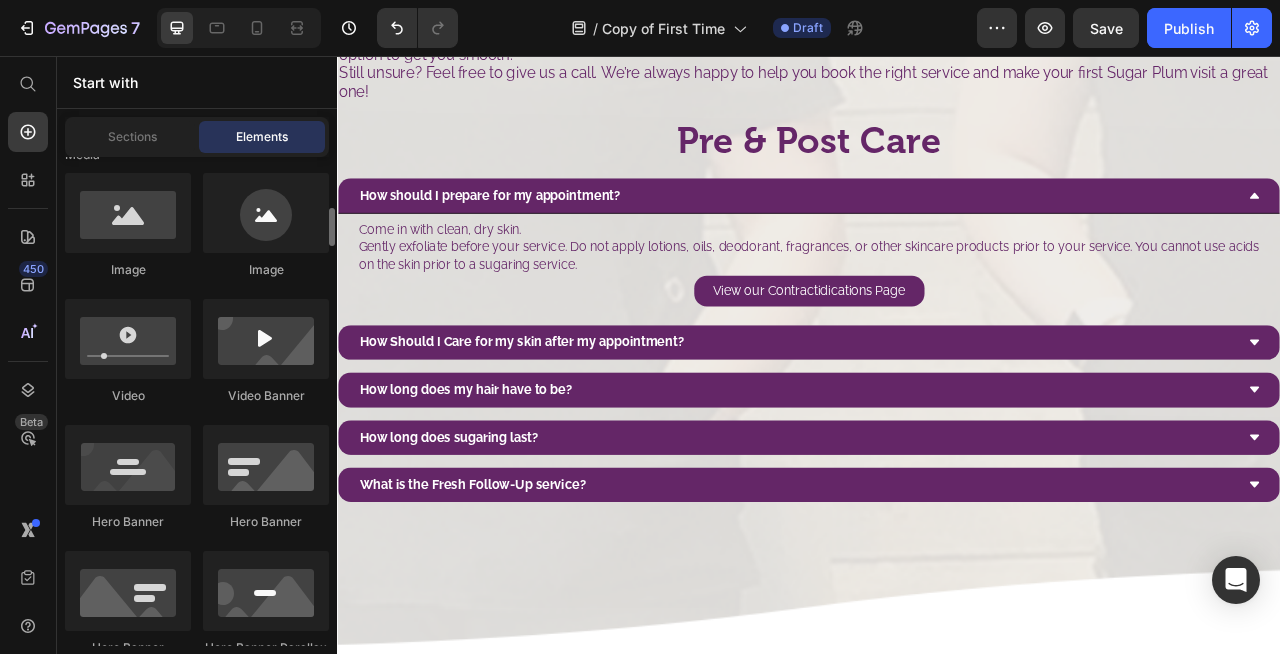 scroll, scrollTop: 774, scrollLeft: 0, axis: vertical 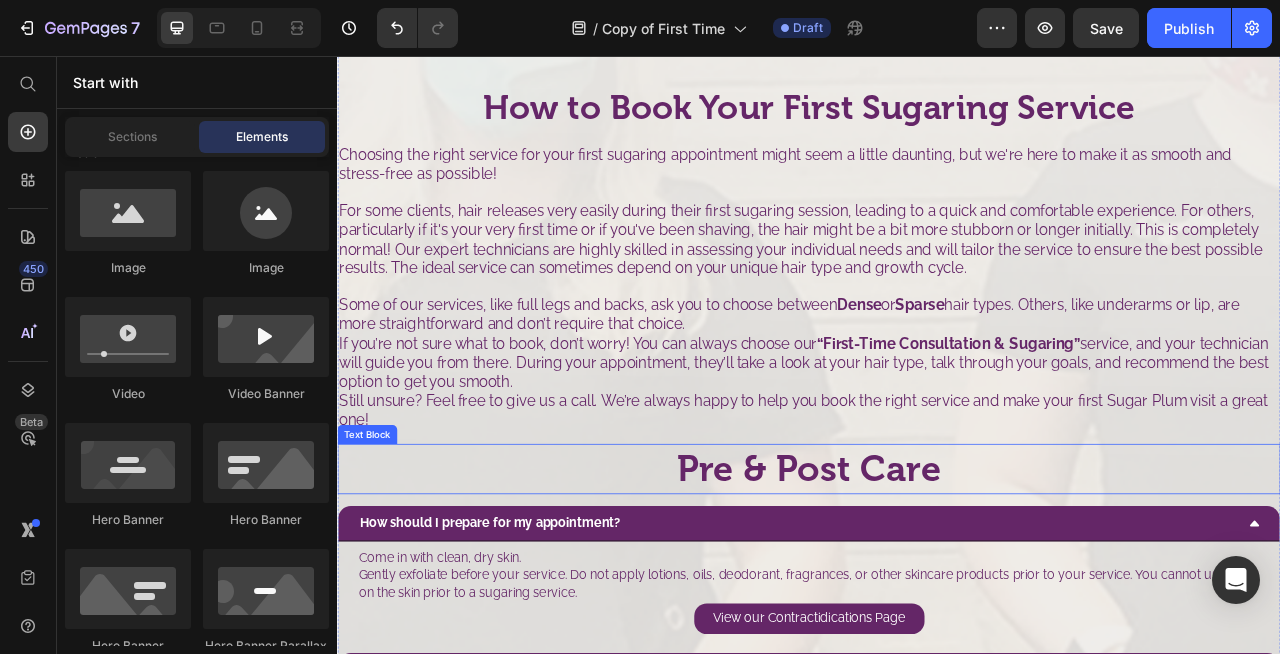 click on "Pre & Post Care" at bounding box center [937, 581] 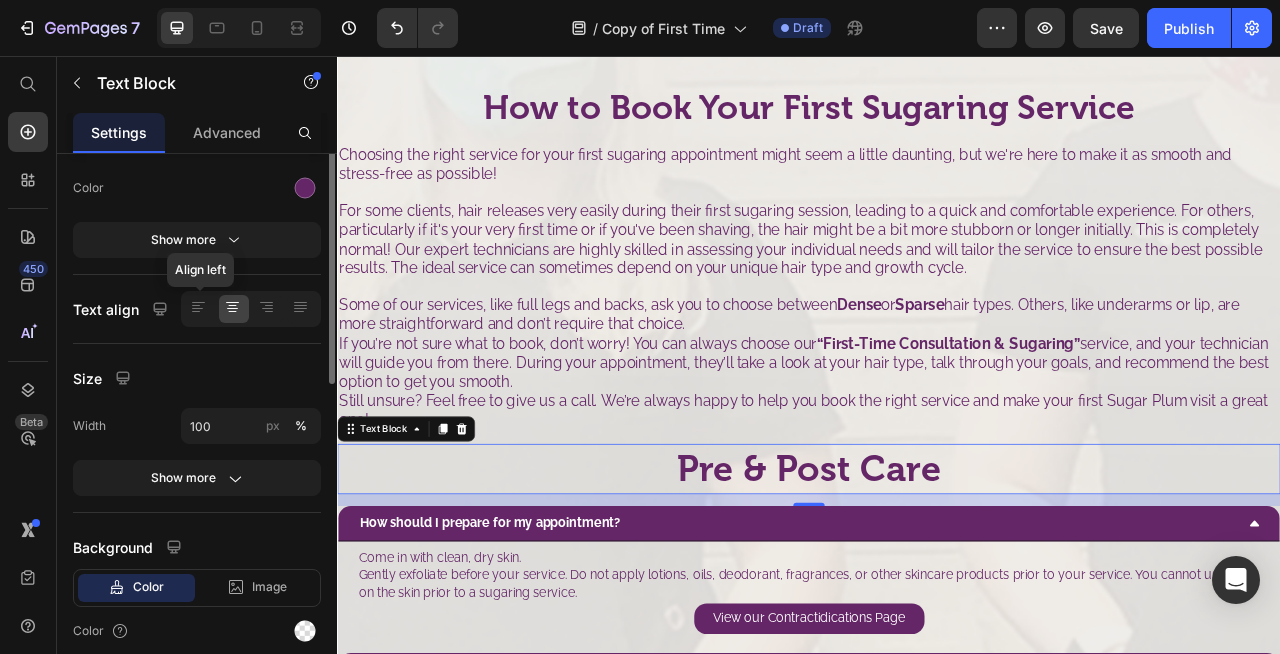 scroll, scrollTop: 338, scrollLeft: 0, axis: vertical 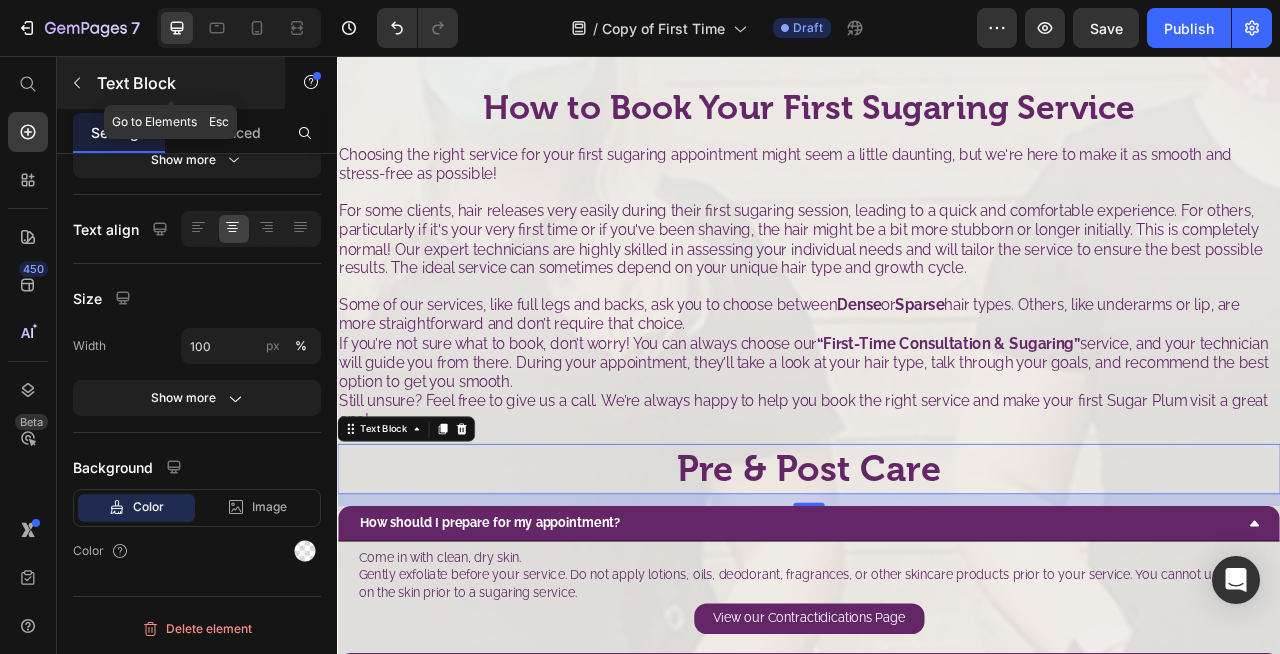 click 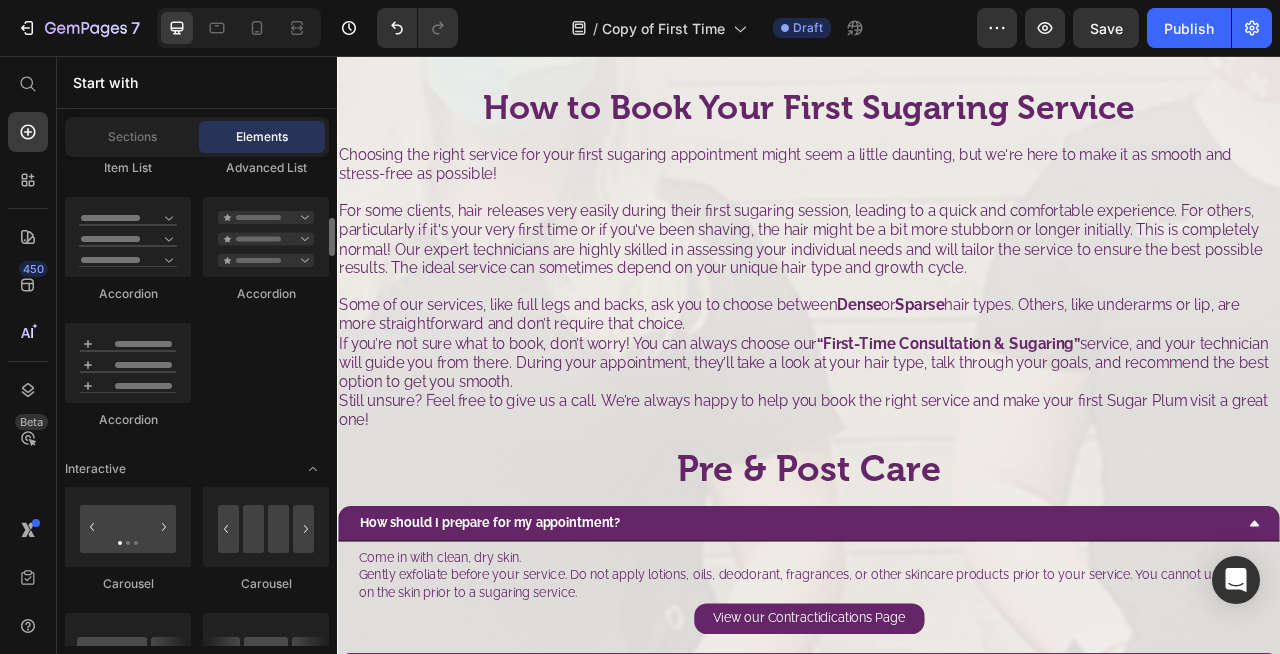 scroll, scrollTop: 1710, scrollLeft: 0, axis: vertical 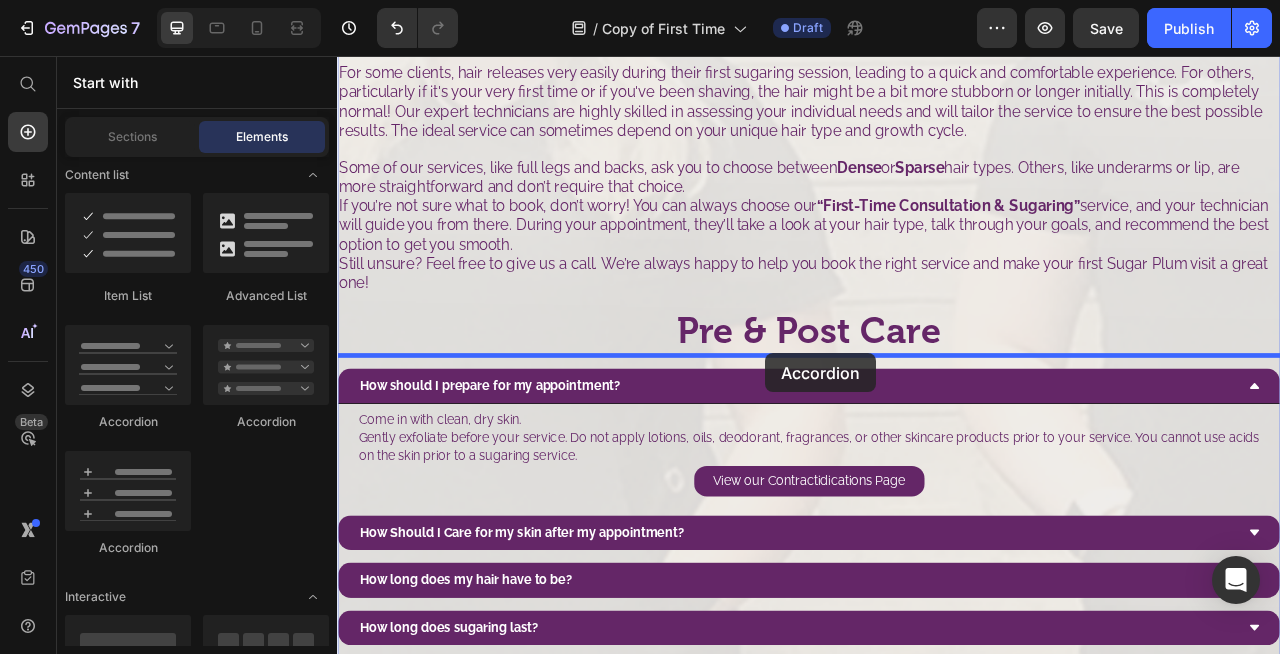 drag, startPoint x: 617, startPoint y: 416, endPoint x: 882, endPoint y: 434, distance: 265.61063 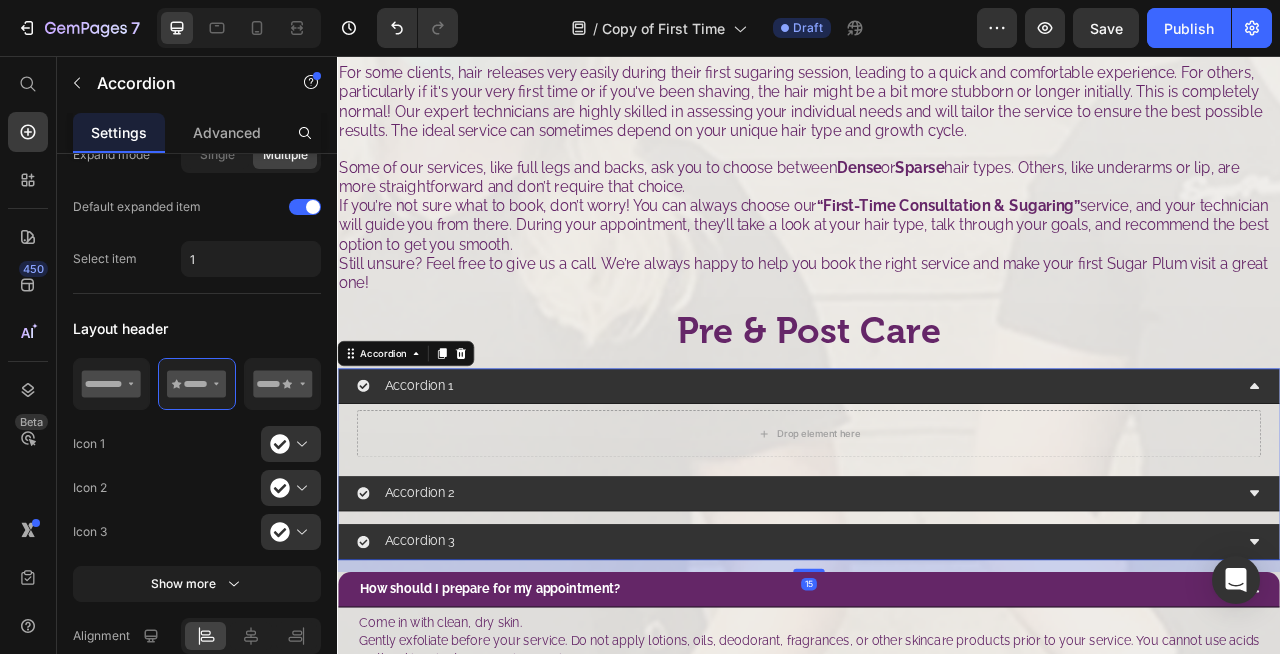 scroll, scrollTop: 0, scrollLeft: 0, axis: both 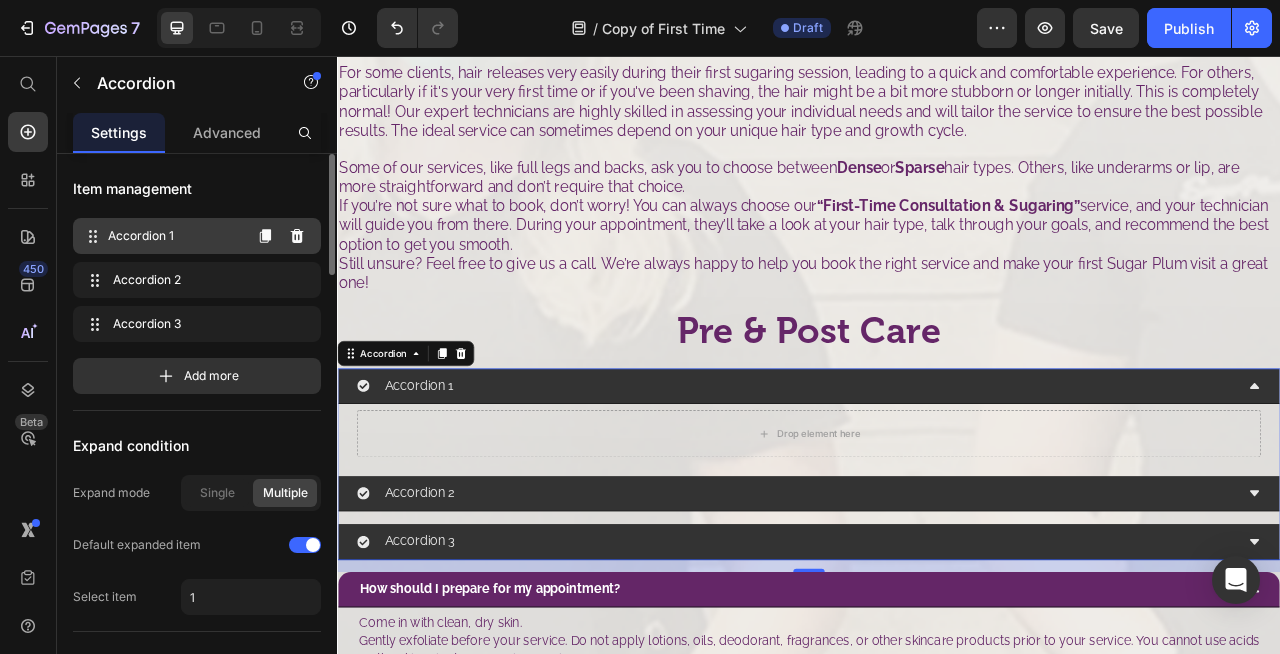 click on "Accordion 1" at bounding box center [174, 236] 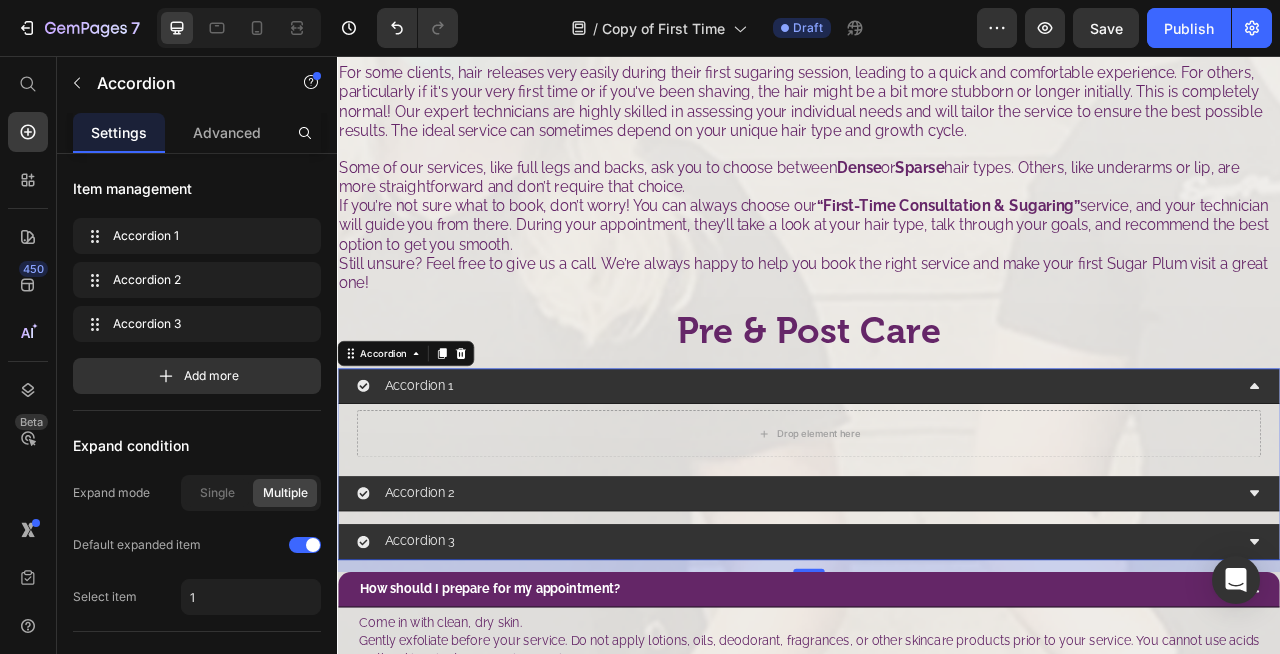 click on "Accordion 1" at bounding box center (441, 475) 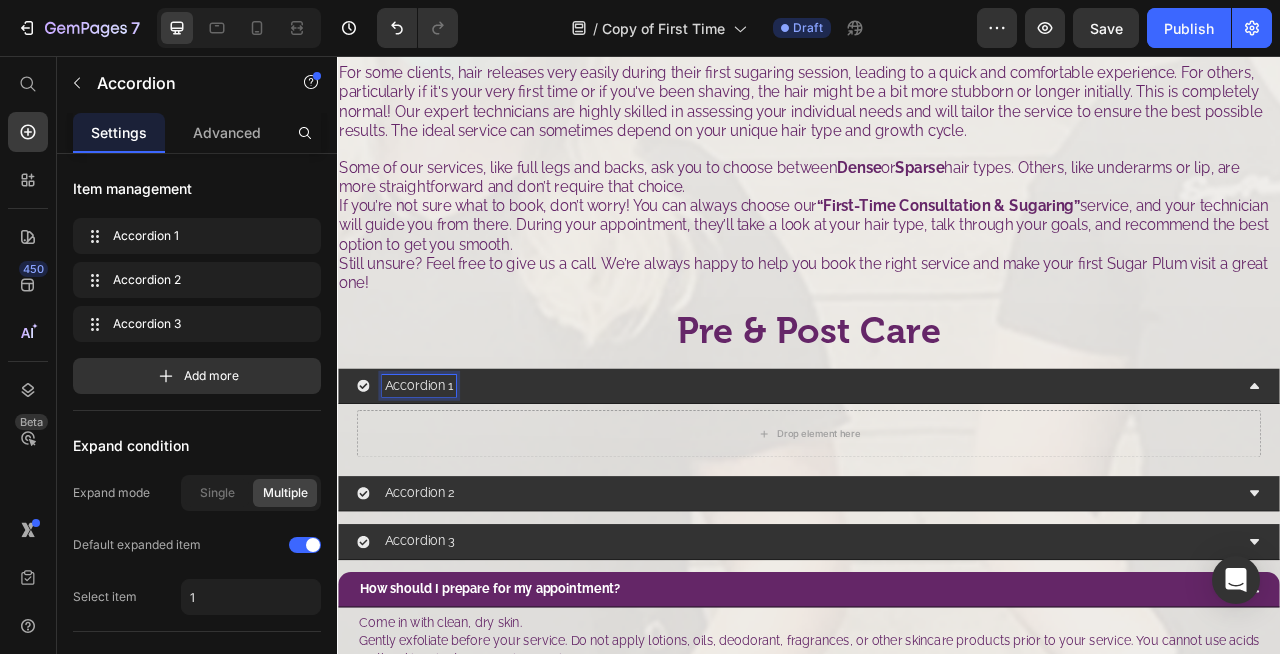 click on "Accordion 1" at bounding box center [441, 475] 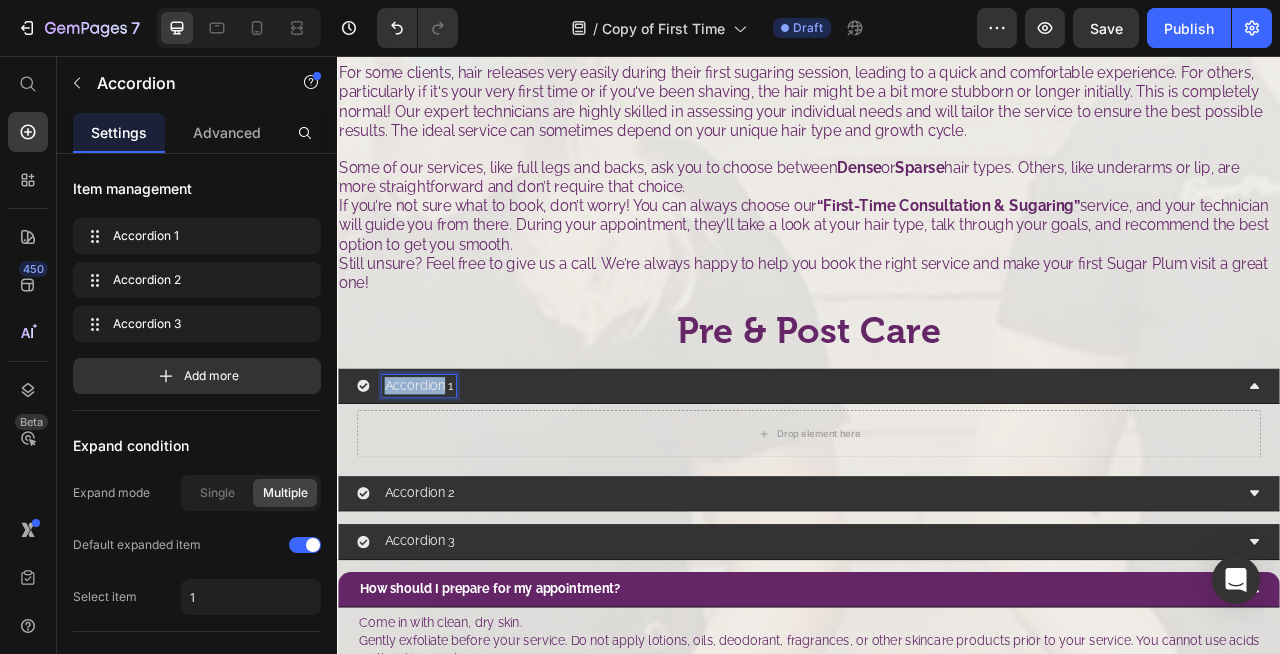 click on "Accordion 1" at bounding box center [441, 475] 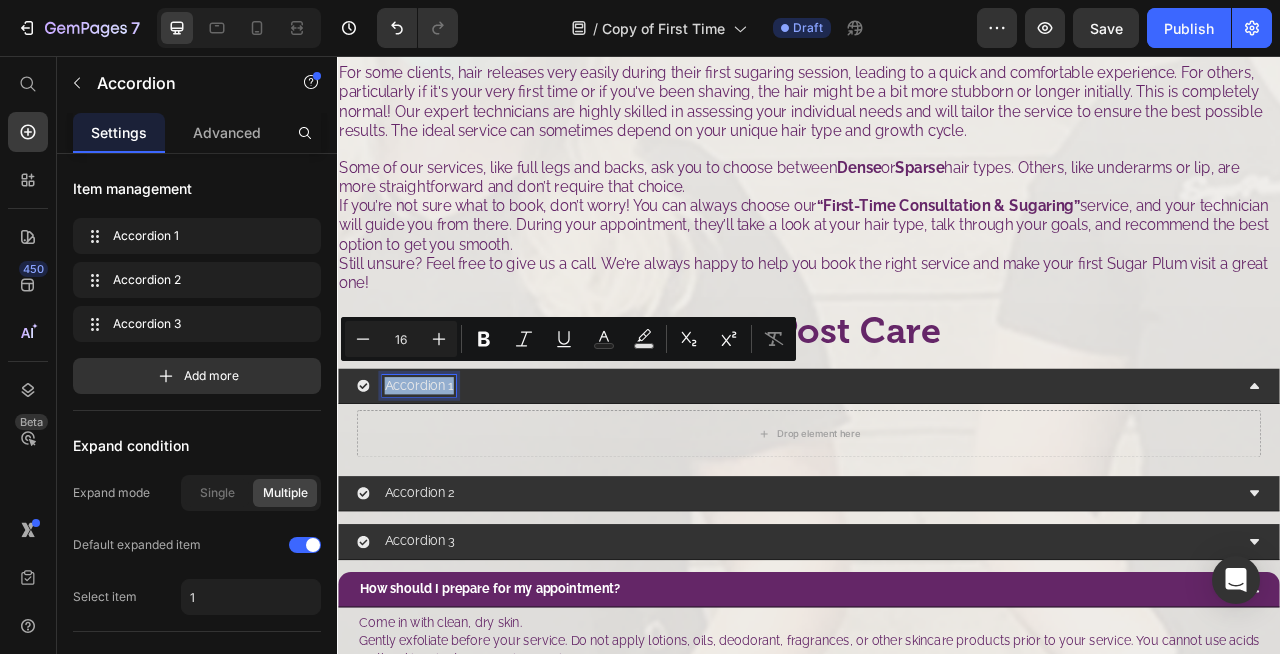 type on "11" 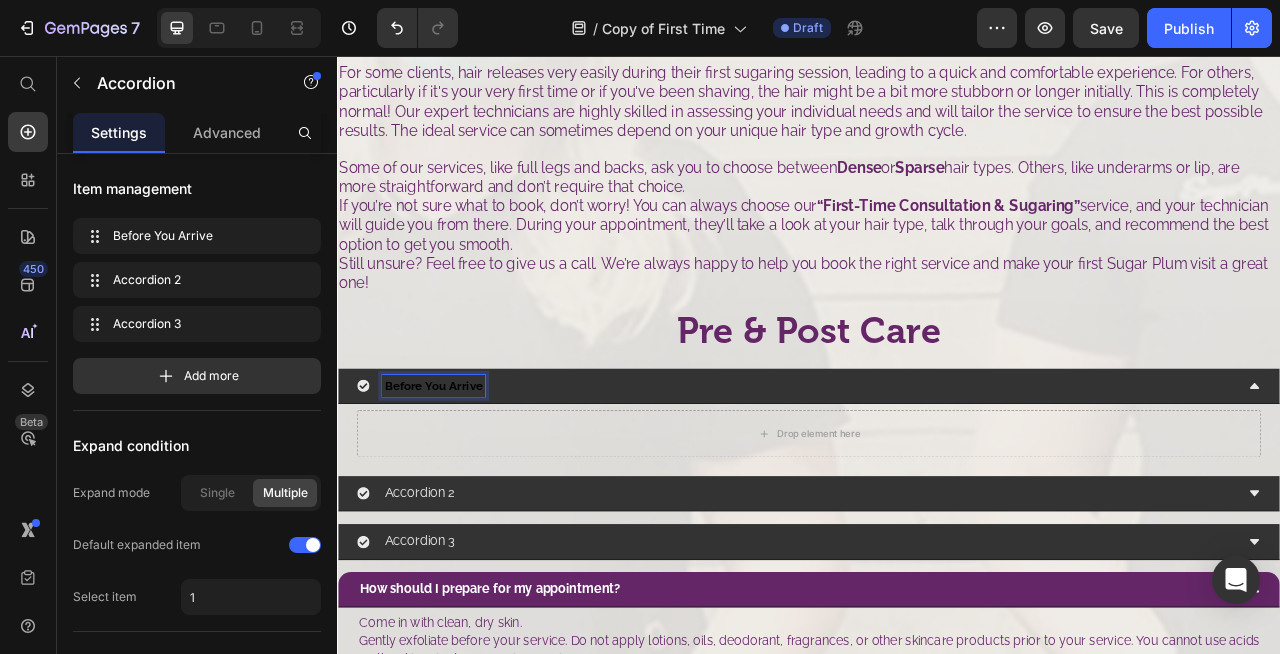 click on "Before You Arrive" at bounding box center (459, 474) 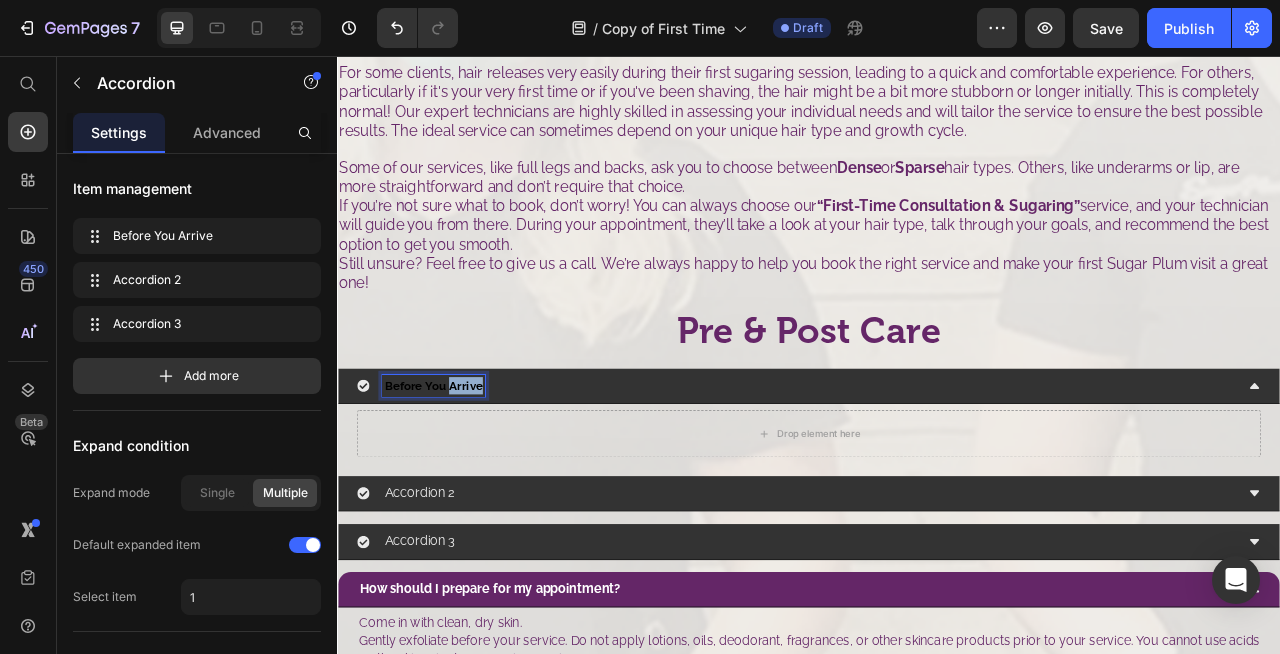 click on "Before You Arrive" at bounding box center (459, 474) 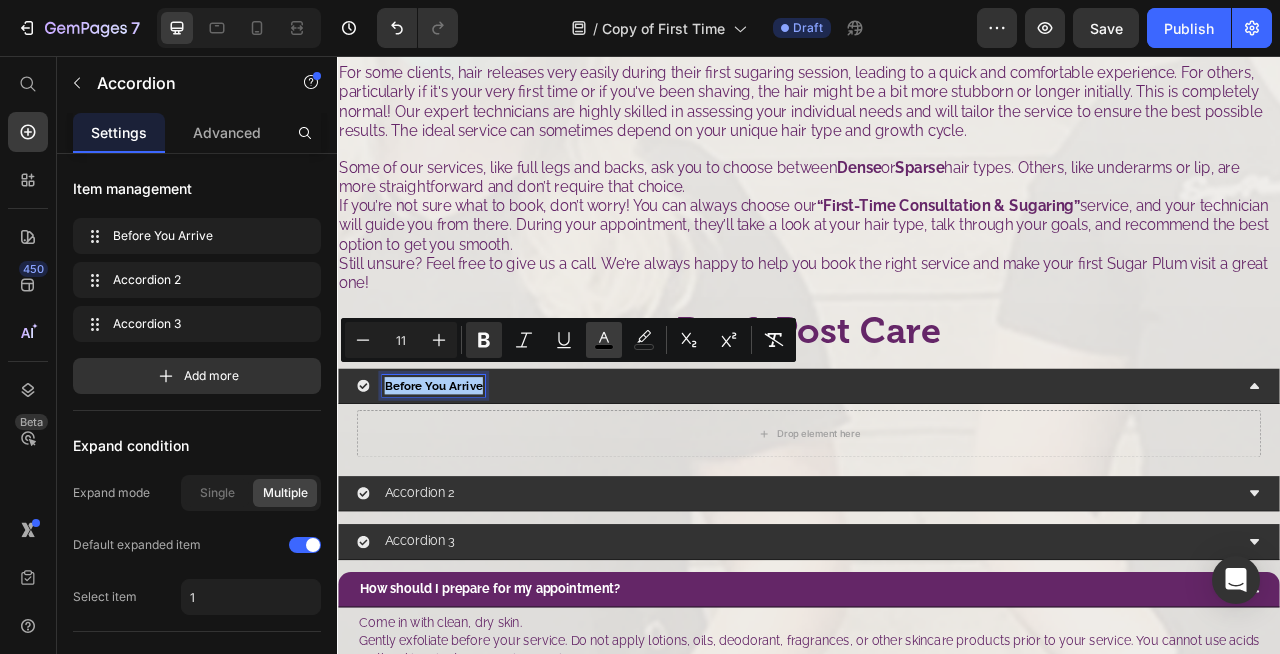click 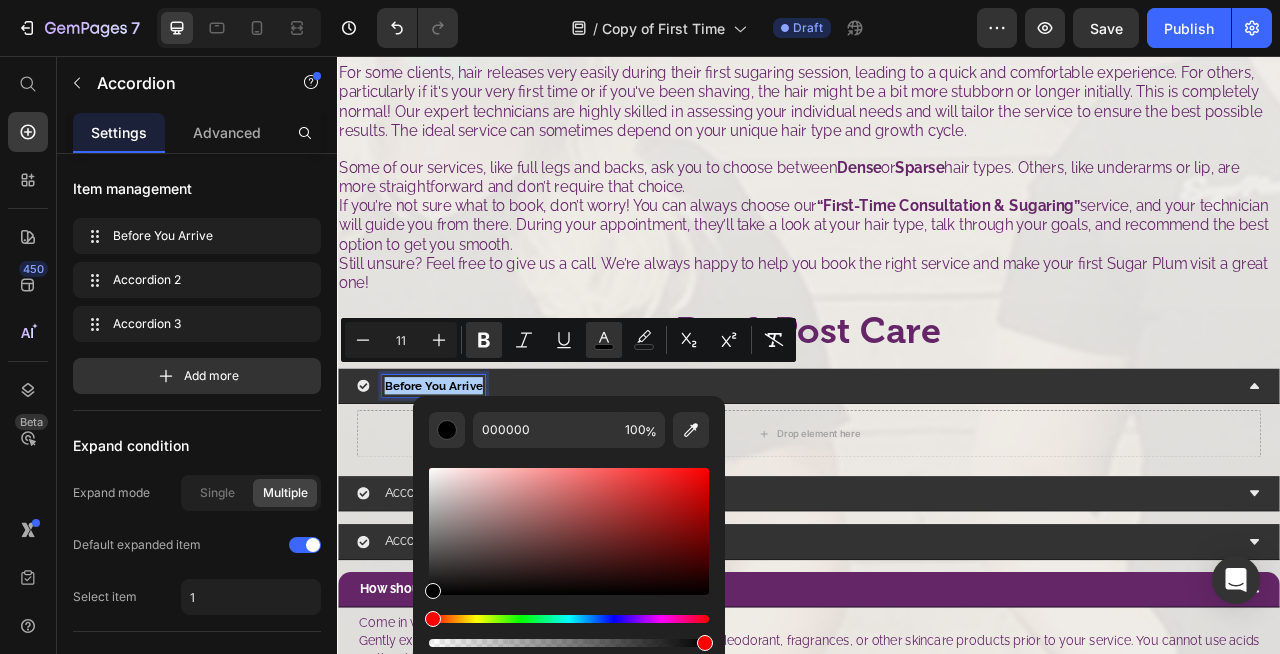 click at bounding box center (569, 531) 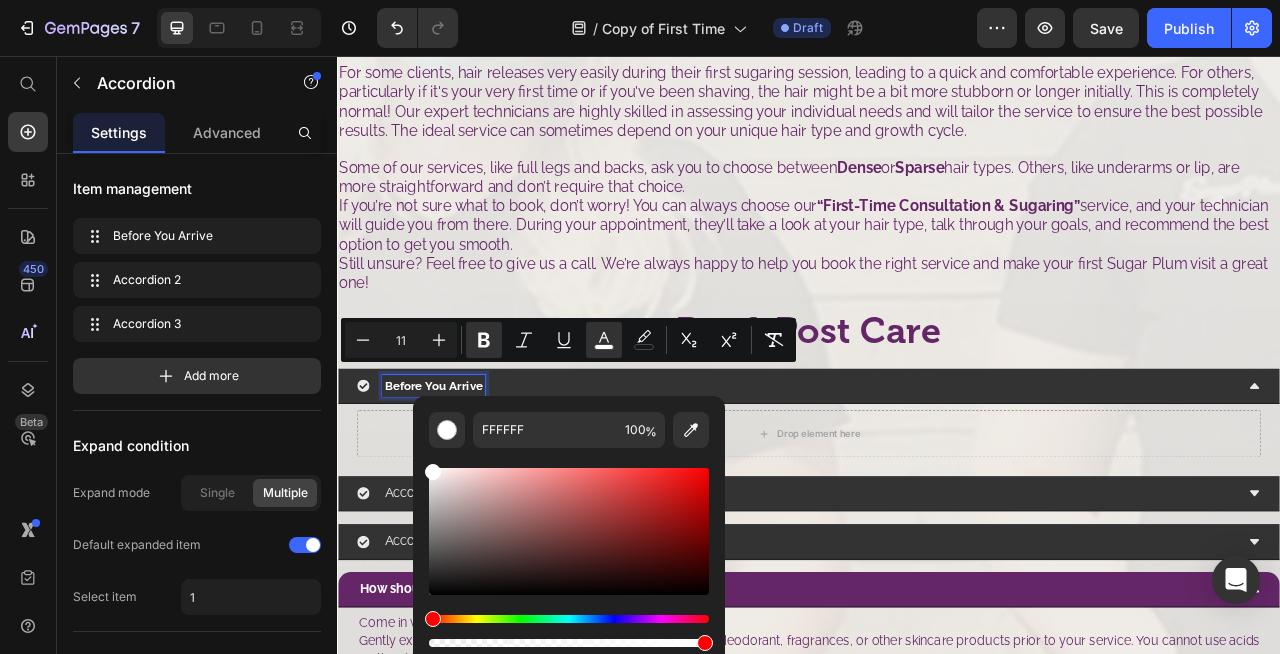 drag, startPoint x: 767, startPoint y: 527, endPoint x: 422, endPoint y: 566, distance: 347.19736 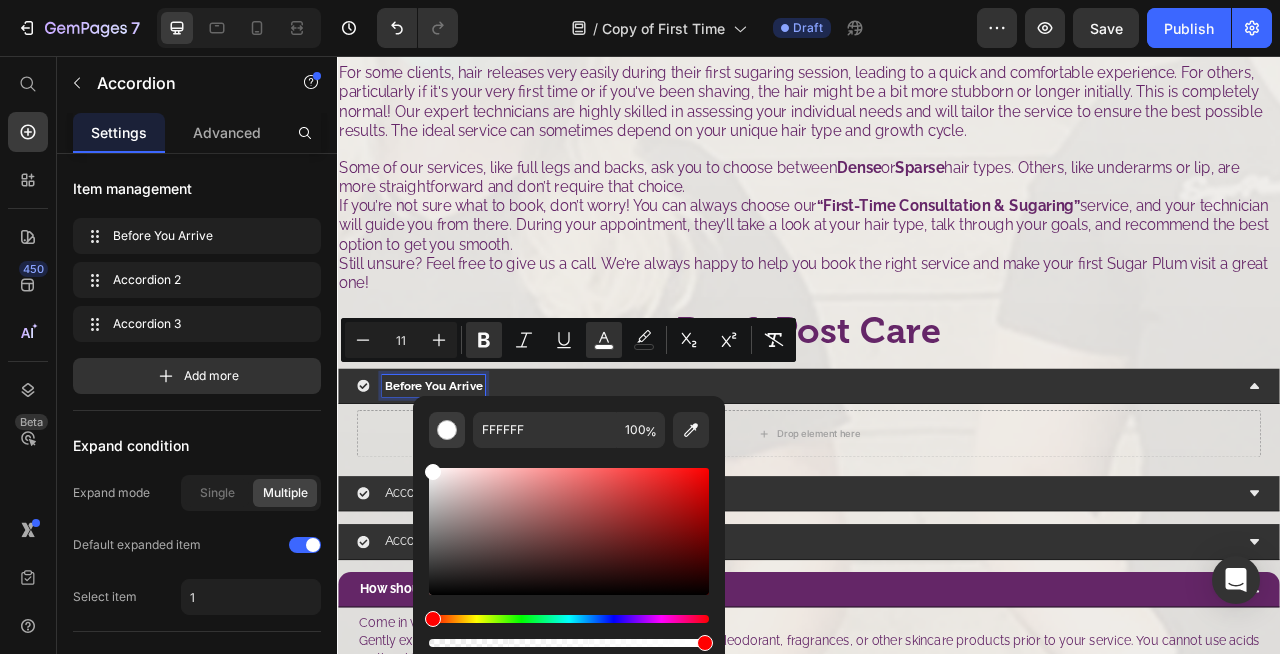 click at bounding box center [447, 430] 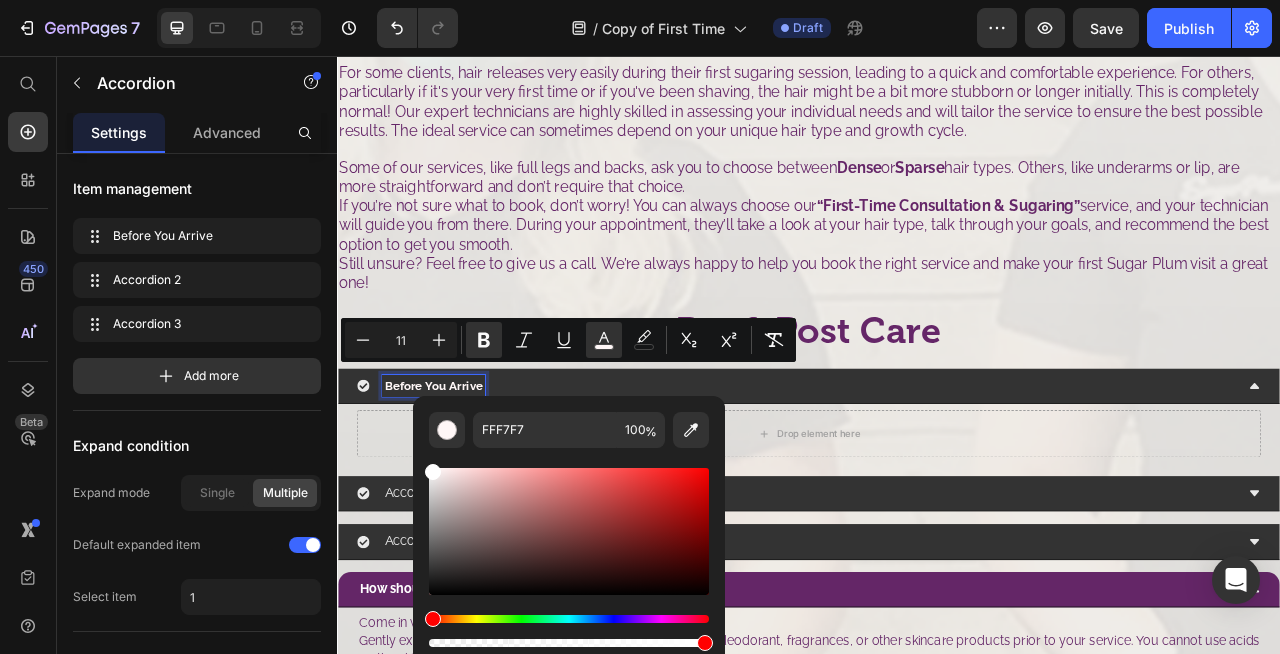drag, startPoint x: 438, startPoint y: 473, endPoint x: 431, endPoint y: 459, distance: 15.652476 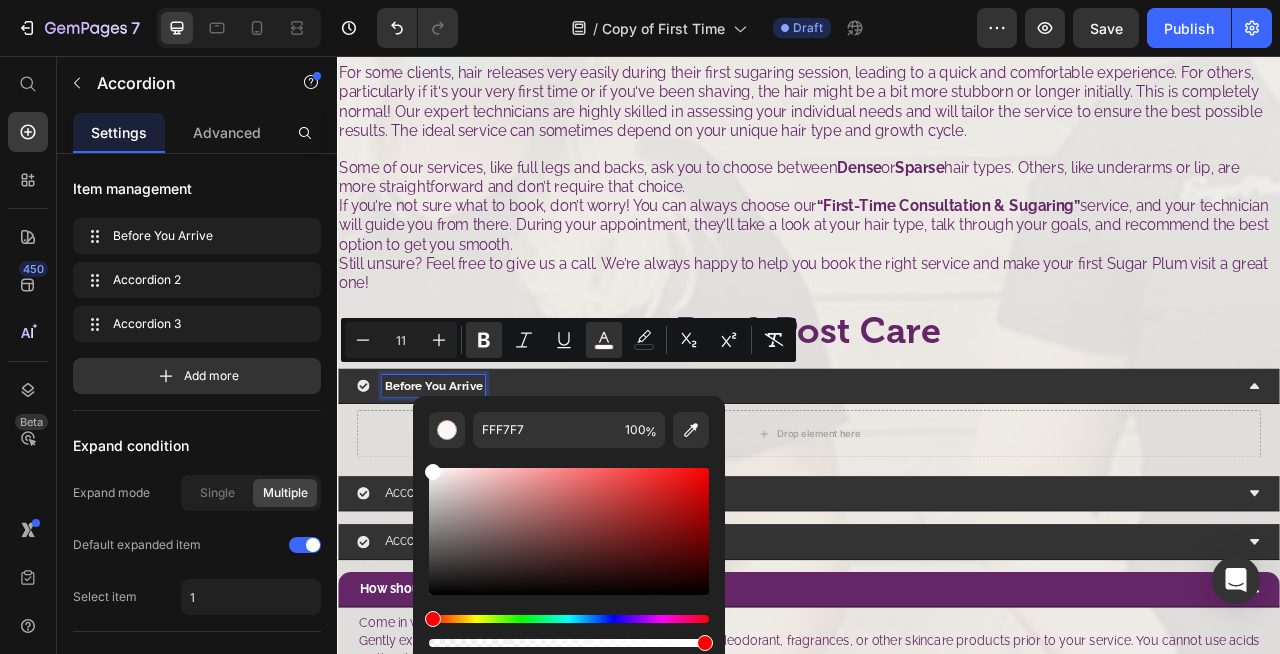 click at bounding box center [569, 549] 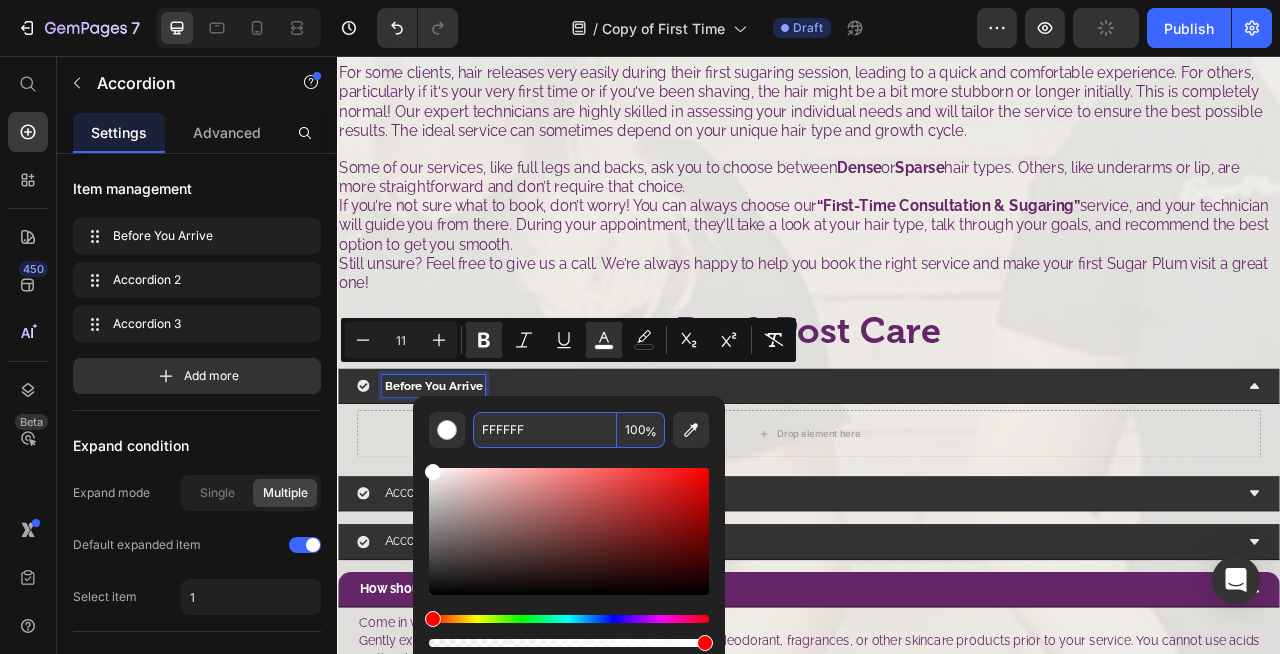 click on "FFFFFF" at bounding box center (545, 430) 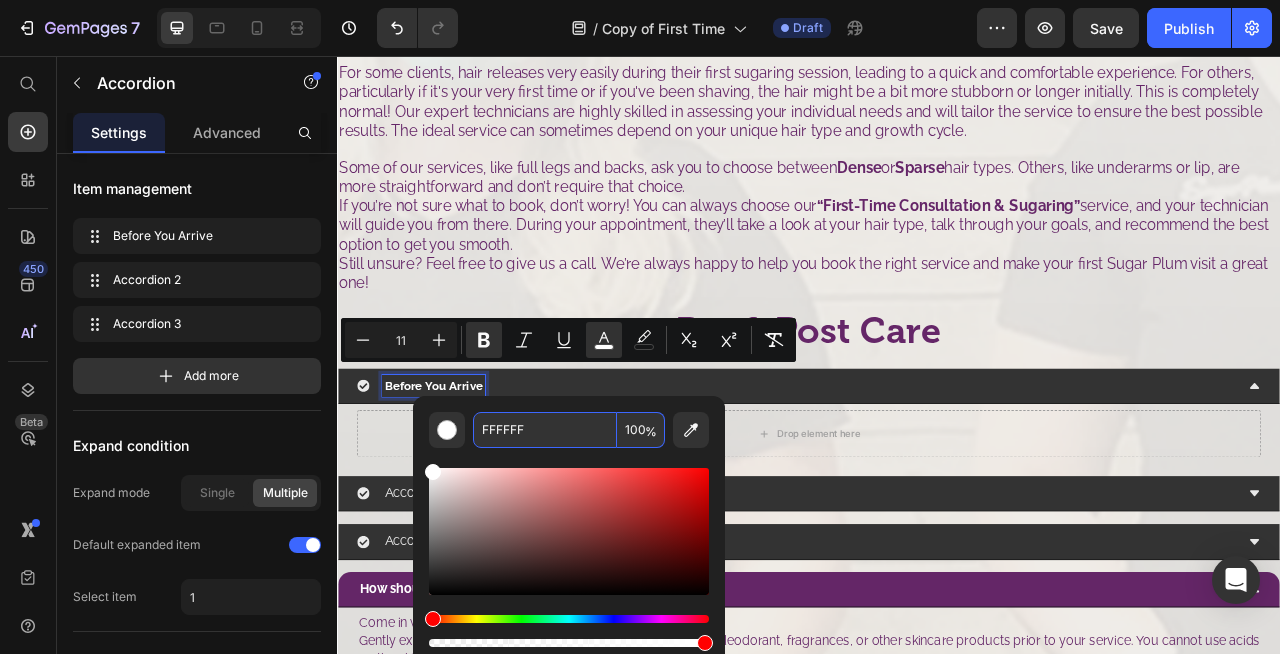 click on "FFFFFF" at bounding box center [545, 430] 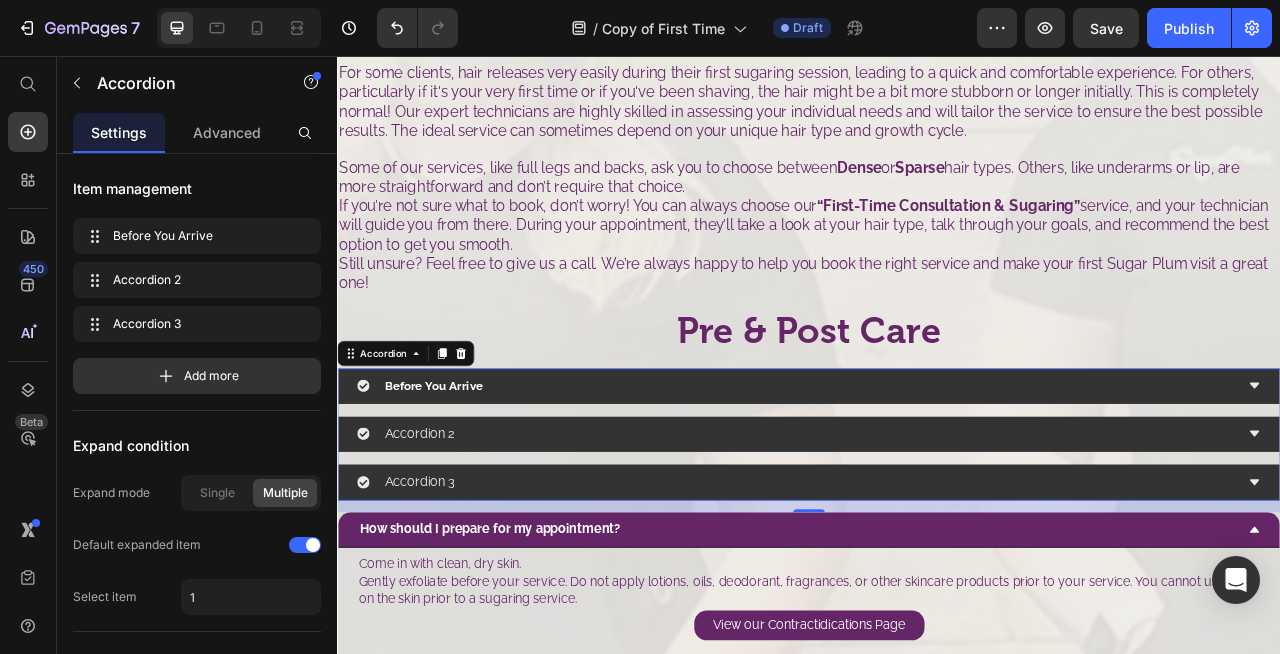 click on "Before You Arrive" at bounding box center [921, 475] 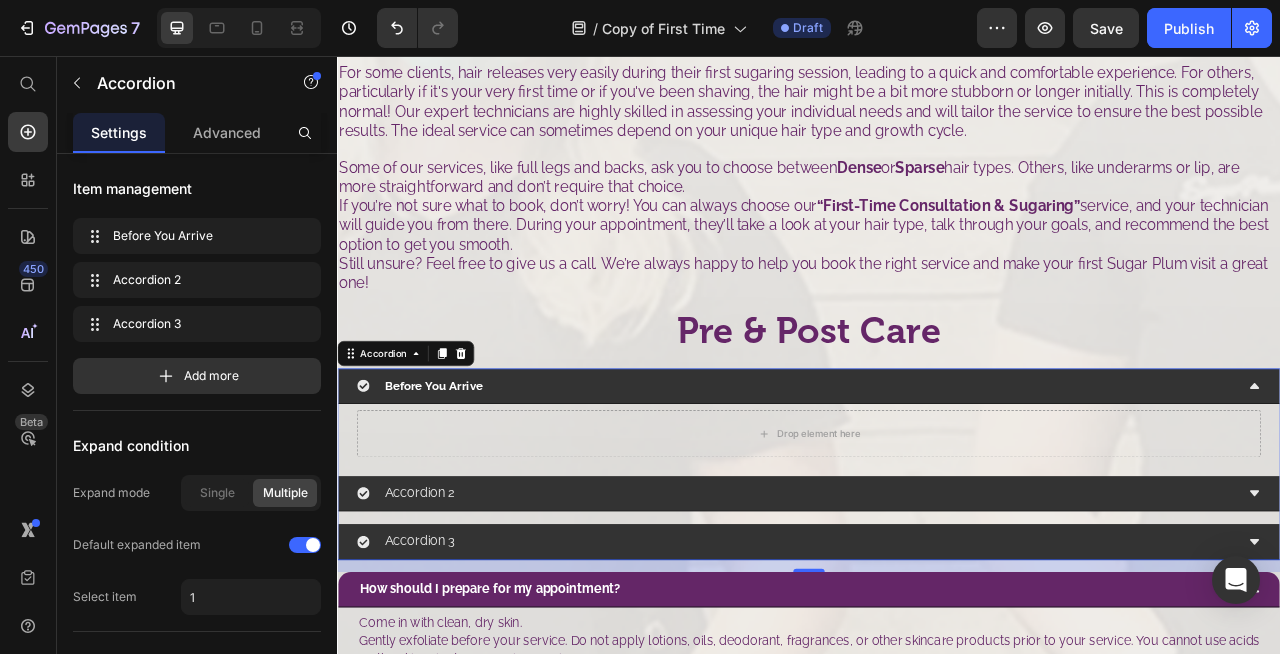 click on "Before You Arrive" at bounding box center (937, 475) 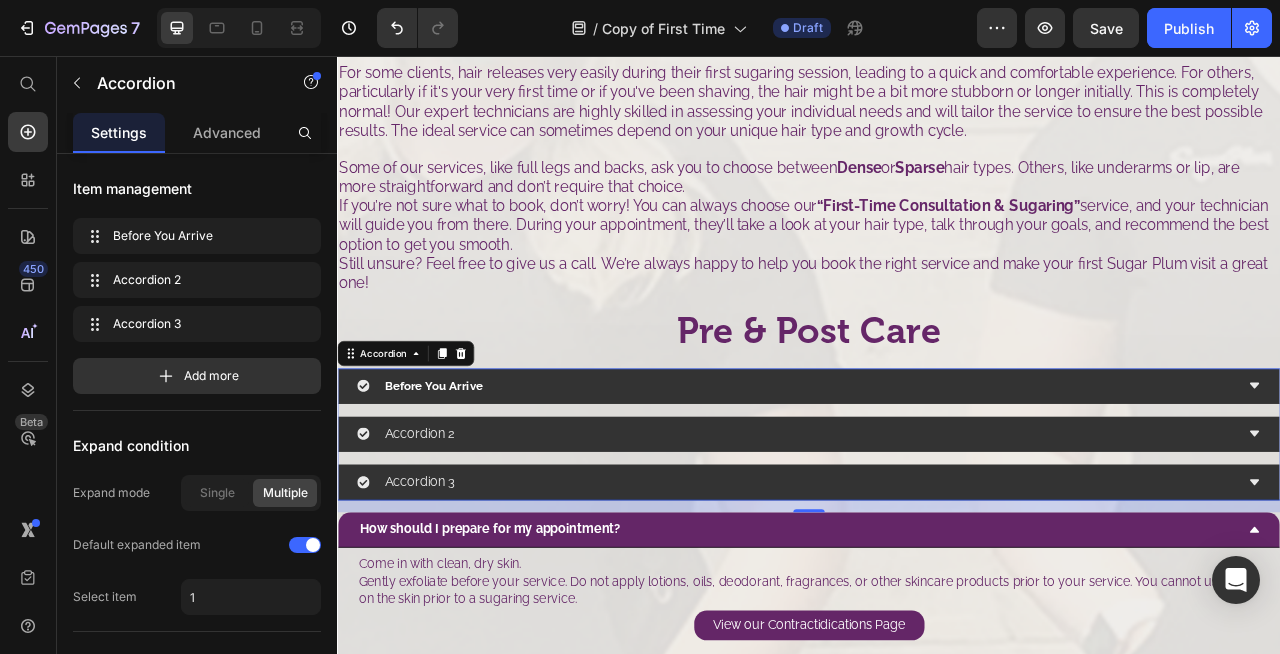 click on "Before You Arrive" at bounding box center (459, 474) 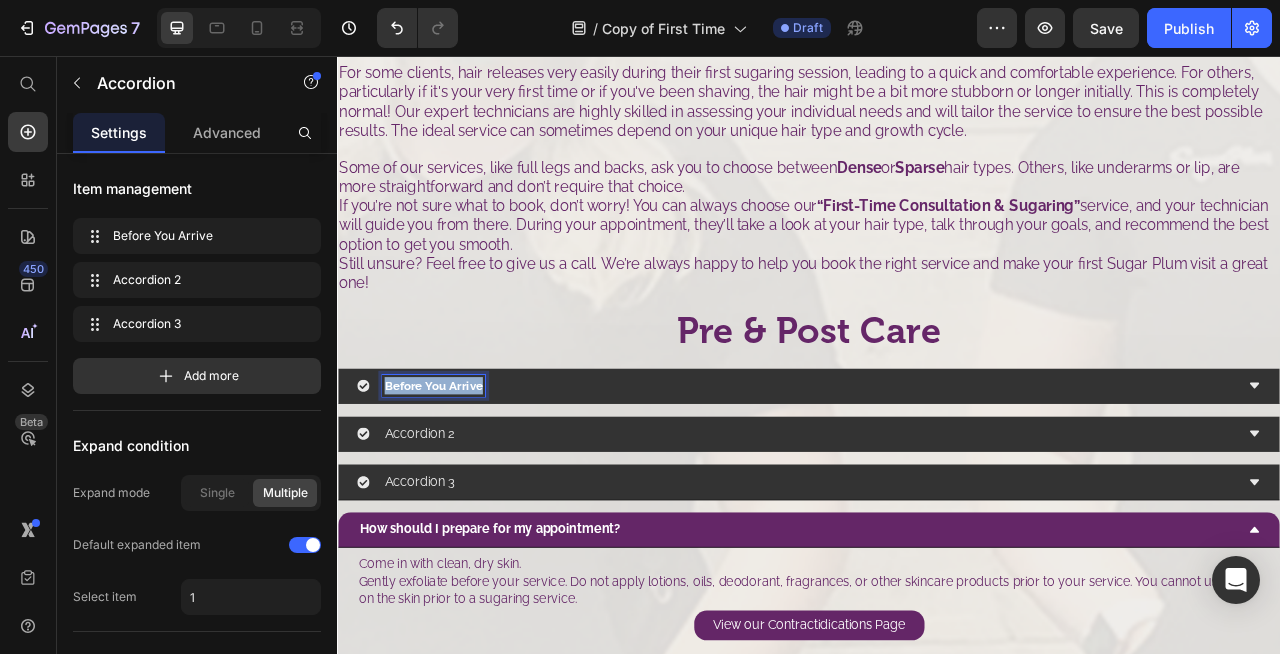 click on "Before You Arrive" at bounding box center (459, 474) 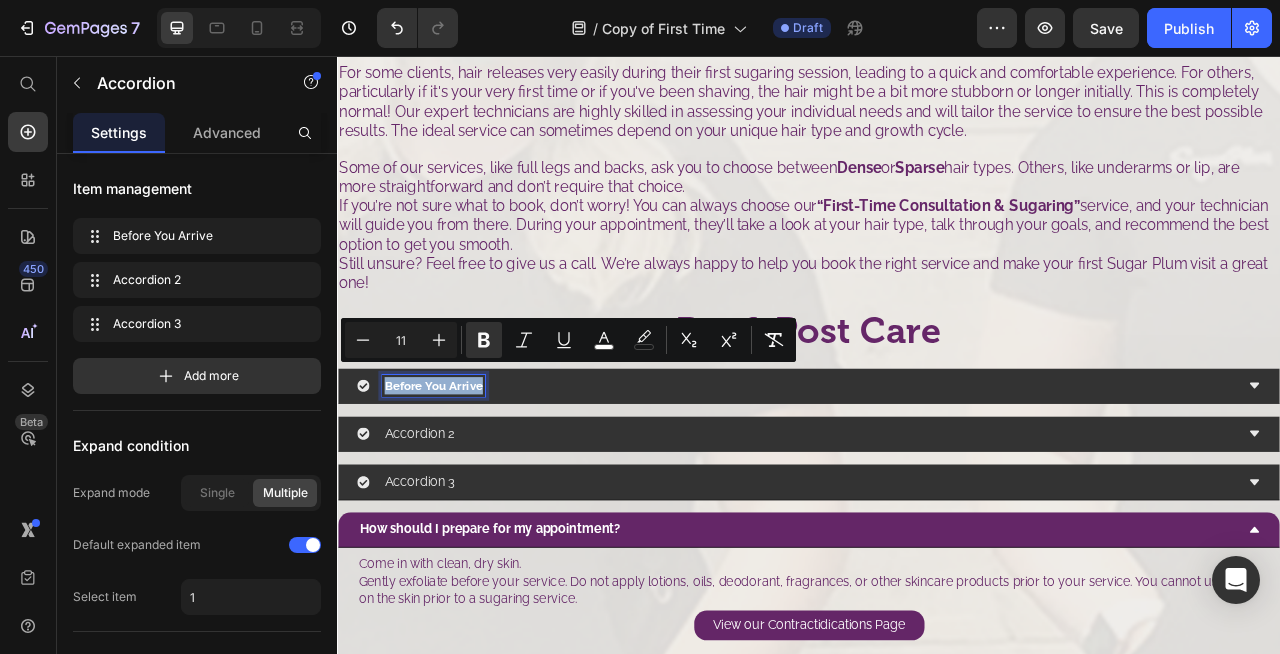 click on "Before You Arrive" at bounding box center [459, 474] 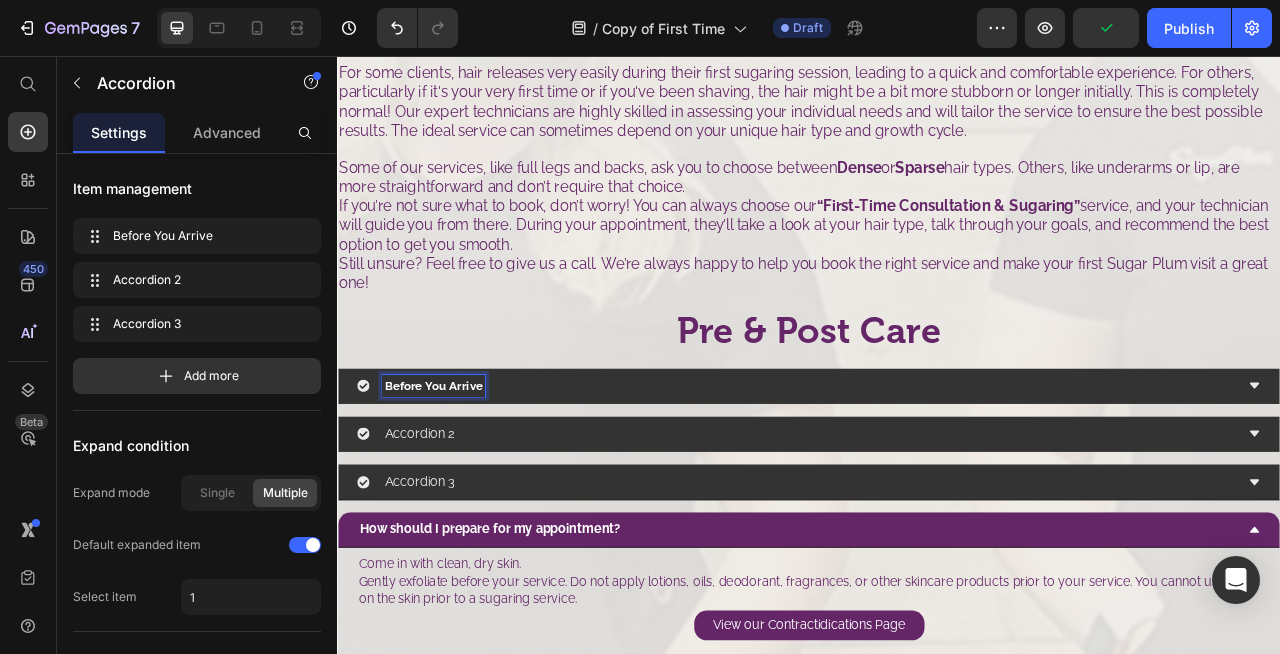 click on "Before You Arrive" at bounding box center [921, 475] 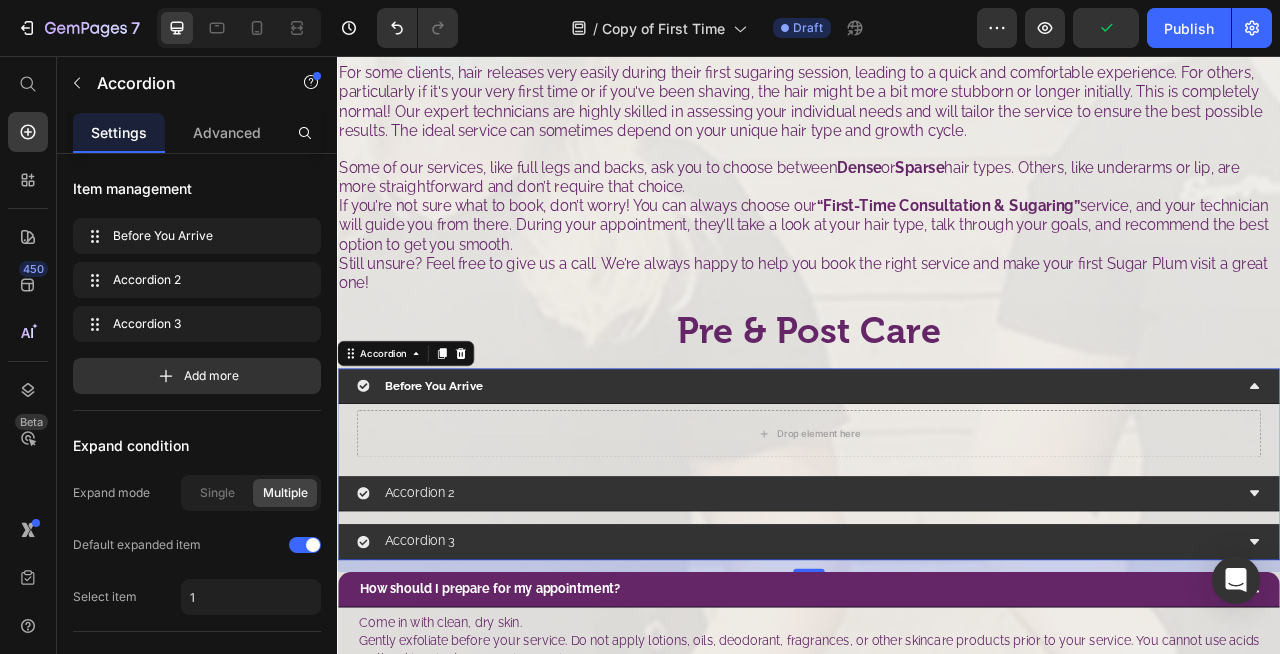 click on "Before You Arrive" at bounding box center [921, 475] 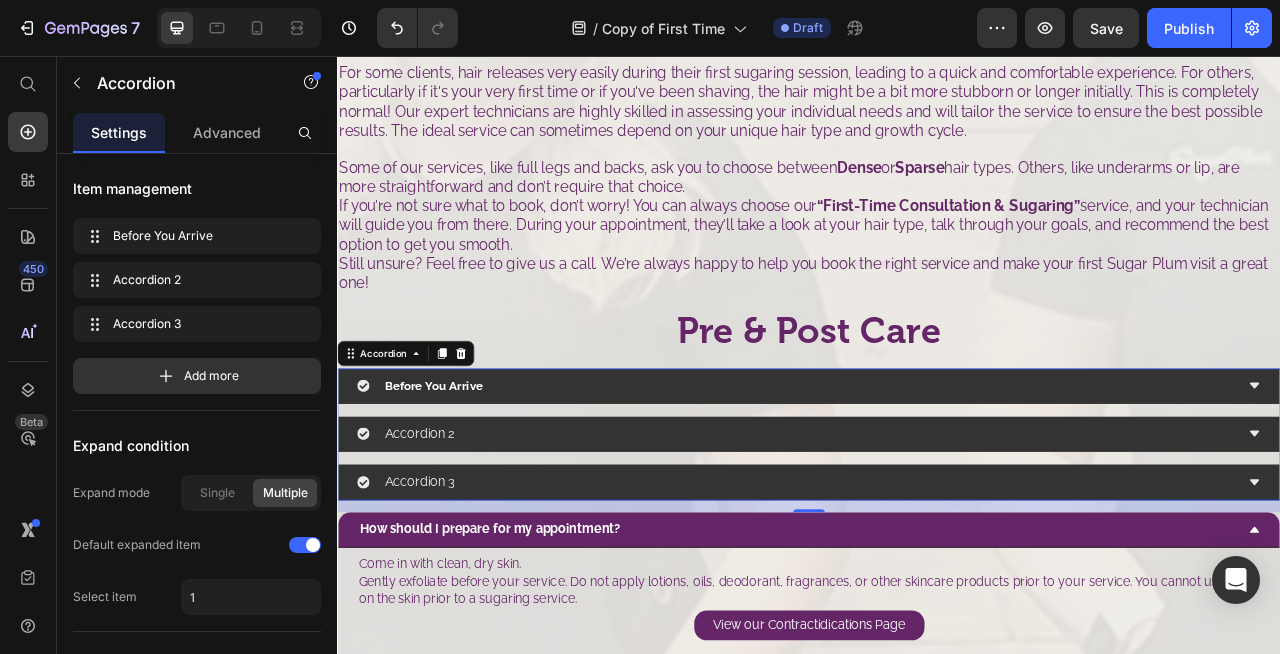 click on "Before You Arrive" at bounding box center (921, 475) 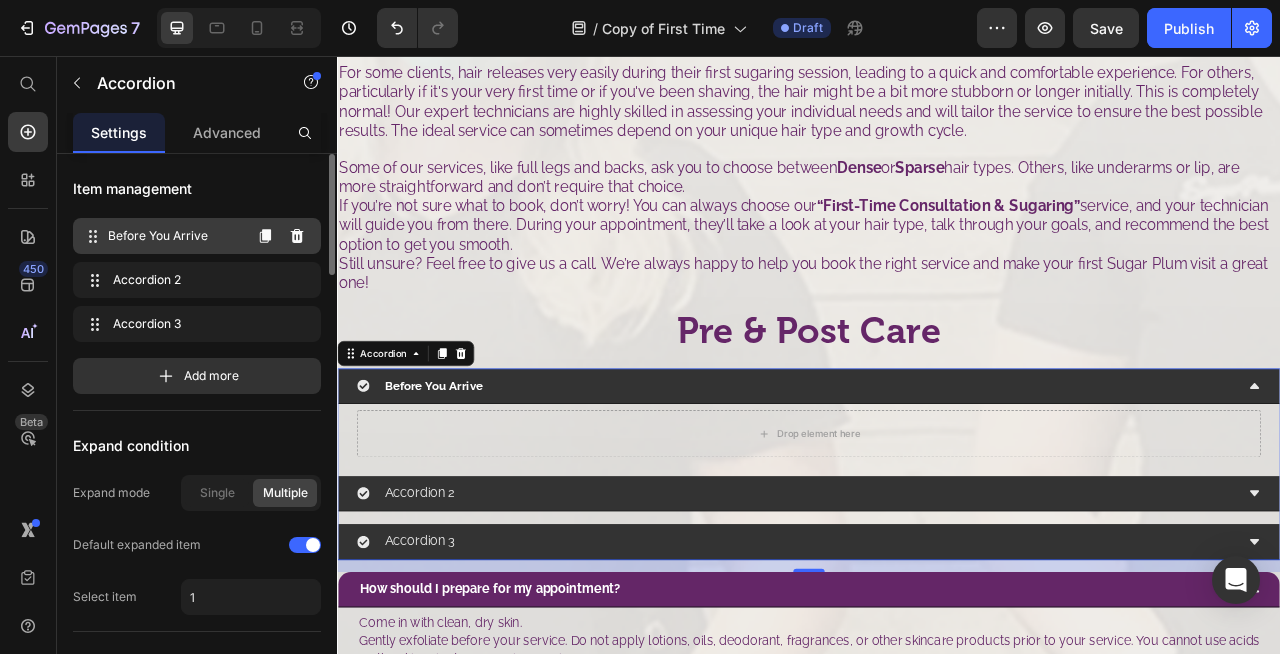 click on "Before You Arrive" at bounding box center [174, 236] 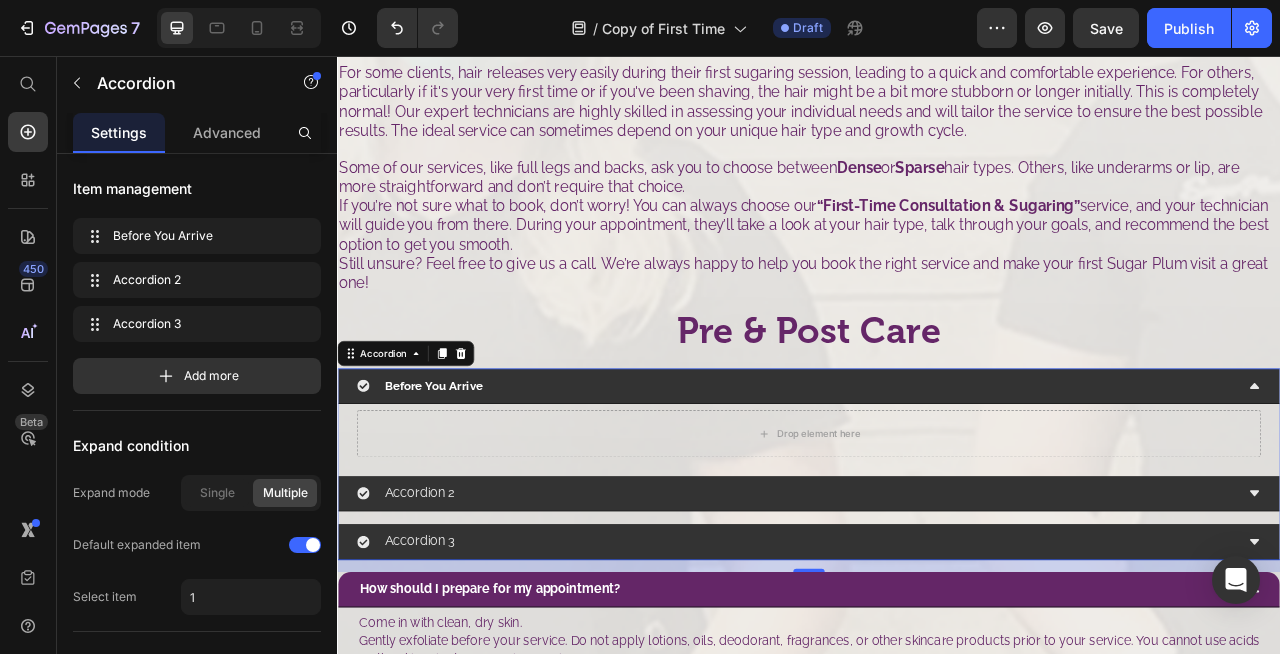 click on "Before You Arrive" at bounding box center [921, 475] 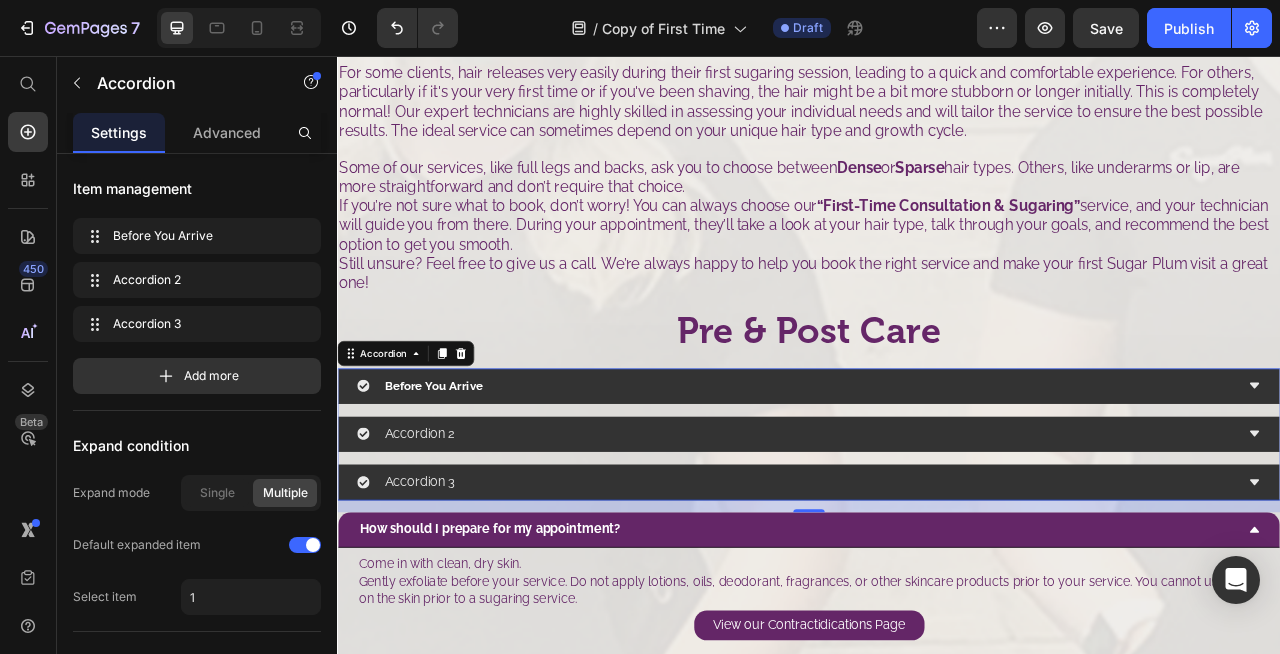click on "Before You Arrive" at bounding box center (921, 475) 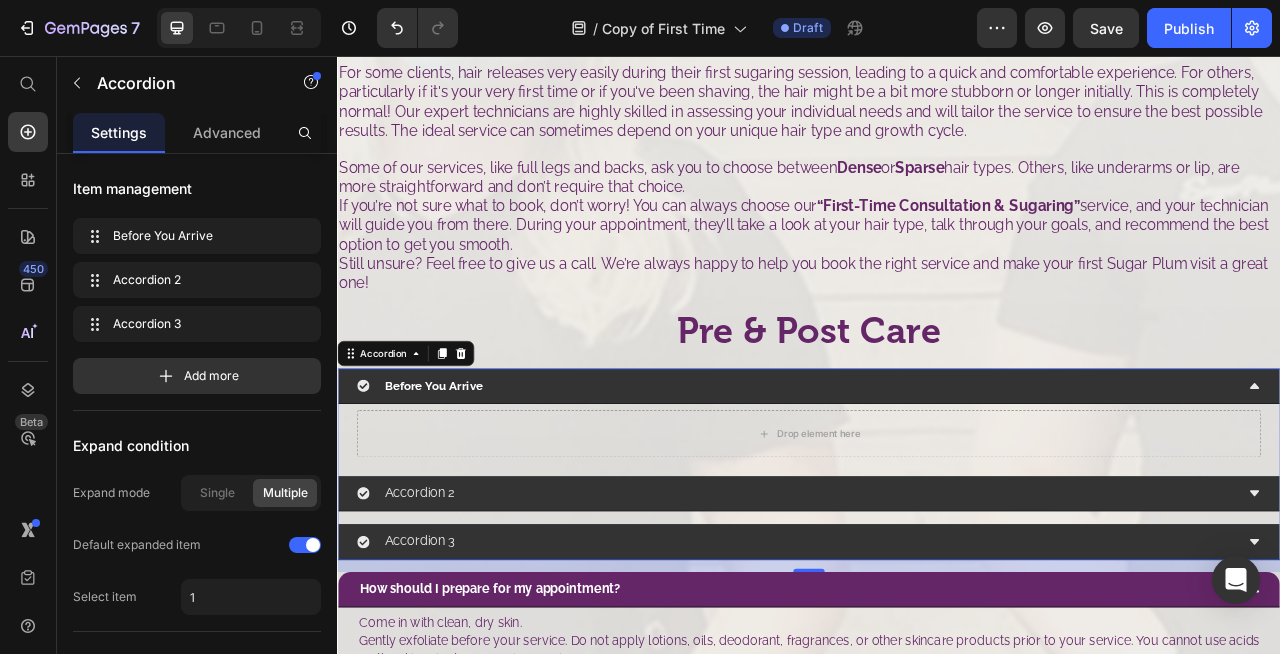 click on "Before You Arrive" at bounding box center [921, 475] 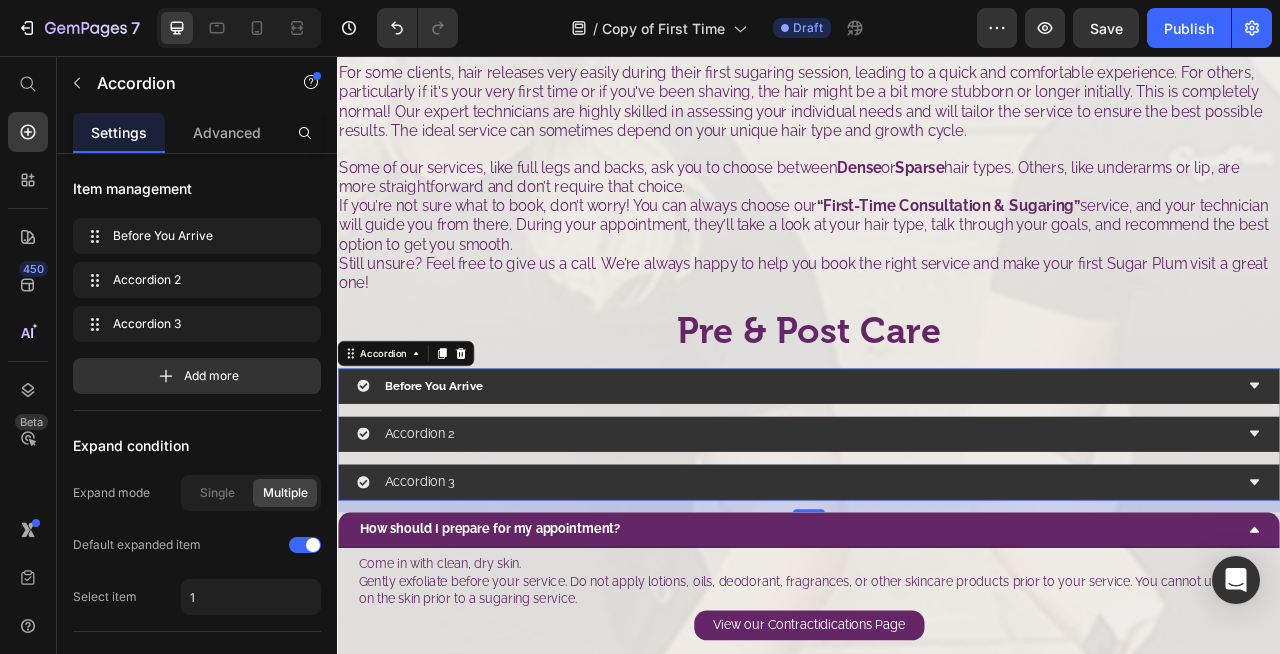 click on "Before You Arrive" at bounding box center (921, 475) 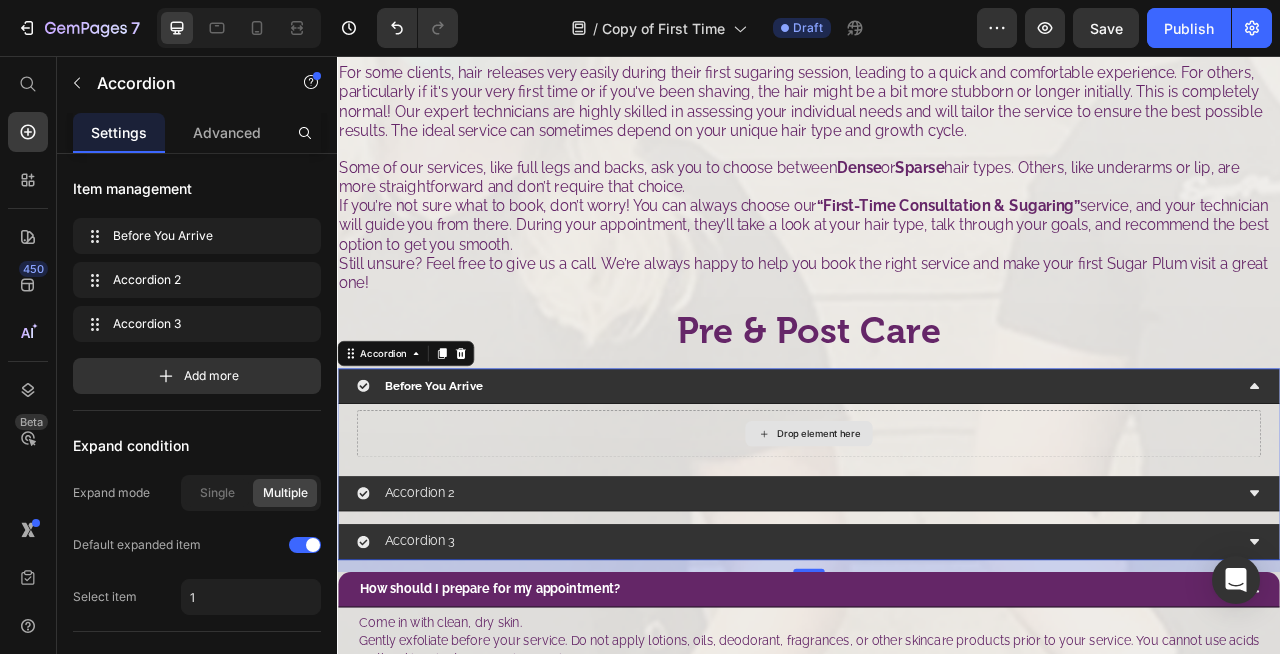 click on "Drop element here" at bounding box center [937, 536] 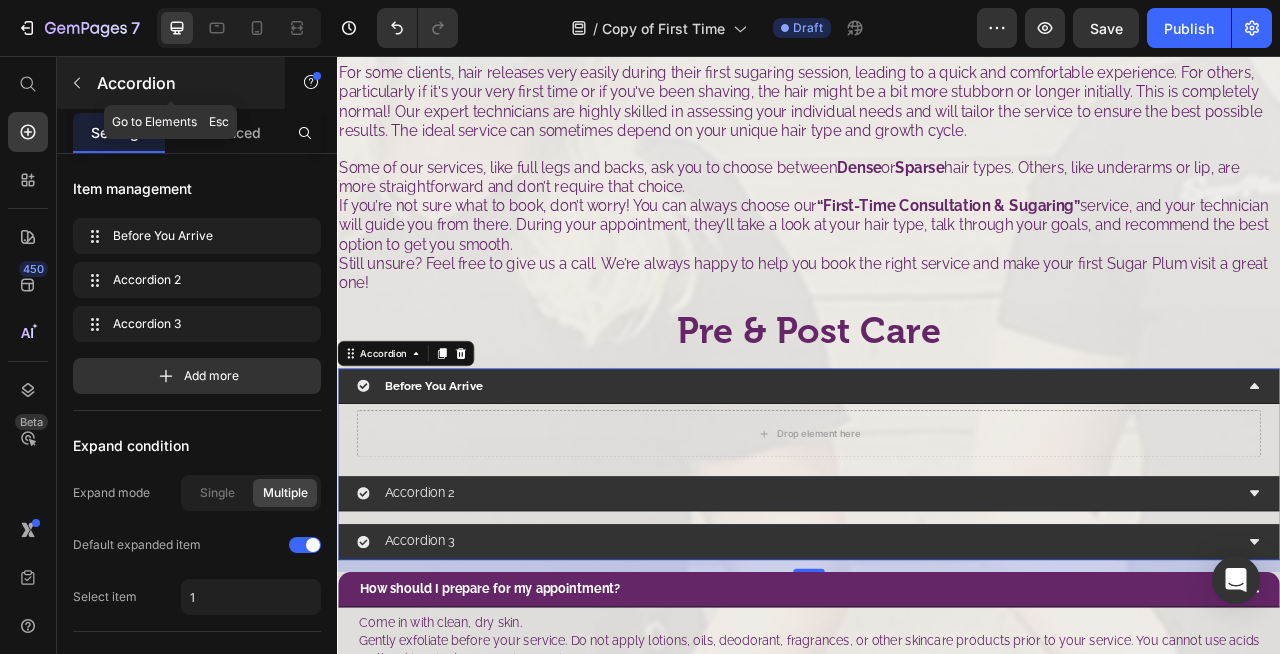 click 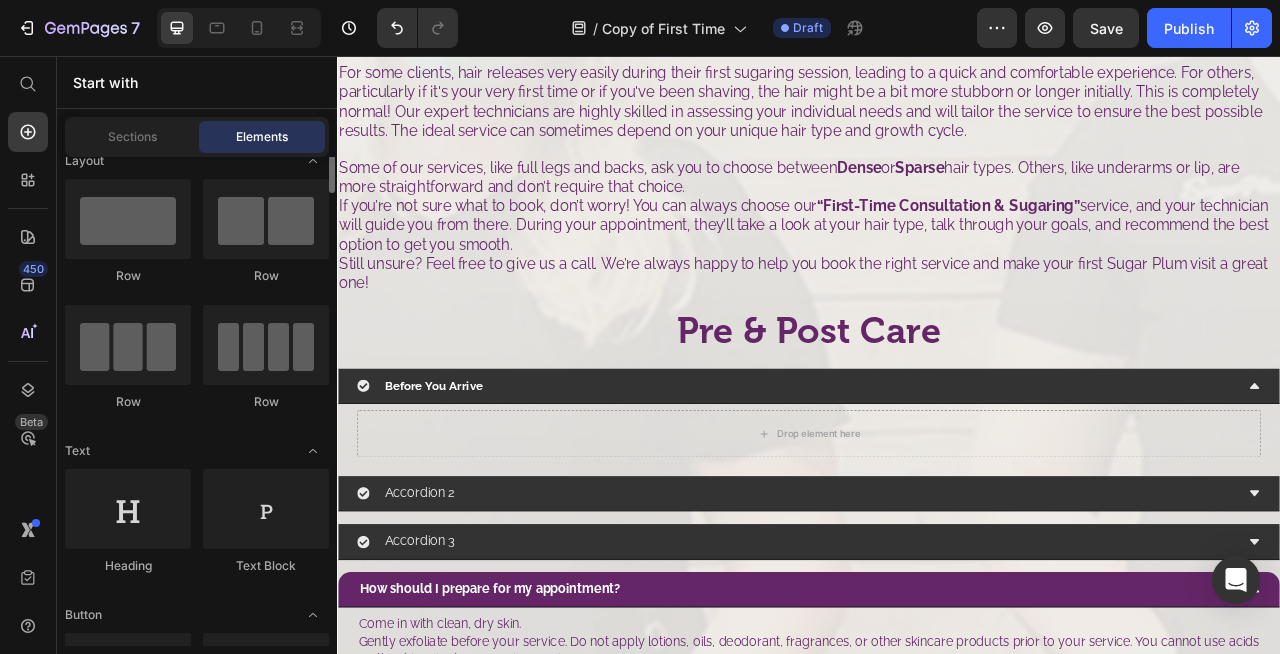 scroll, scrollTop: 11, scrollLeft: 0, axis: vertical 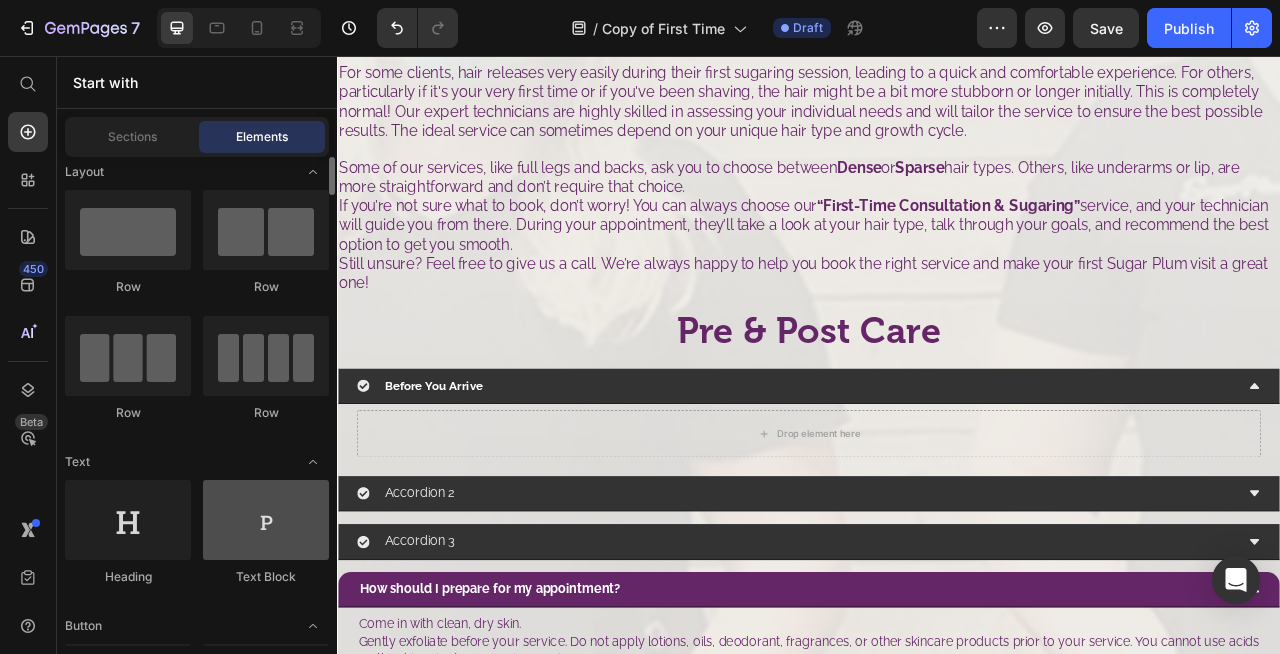 click at bounding box center [266, 520] 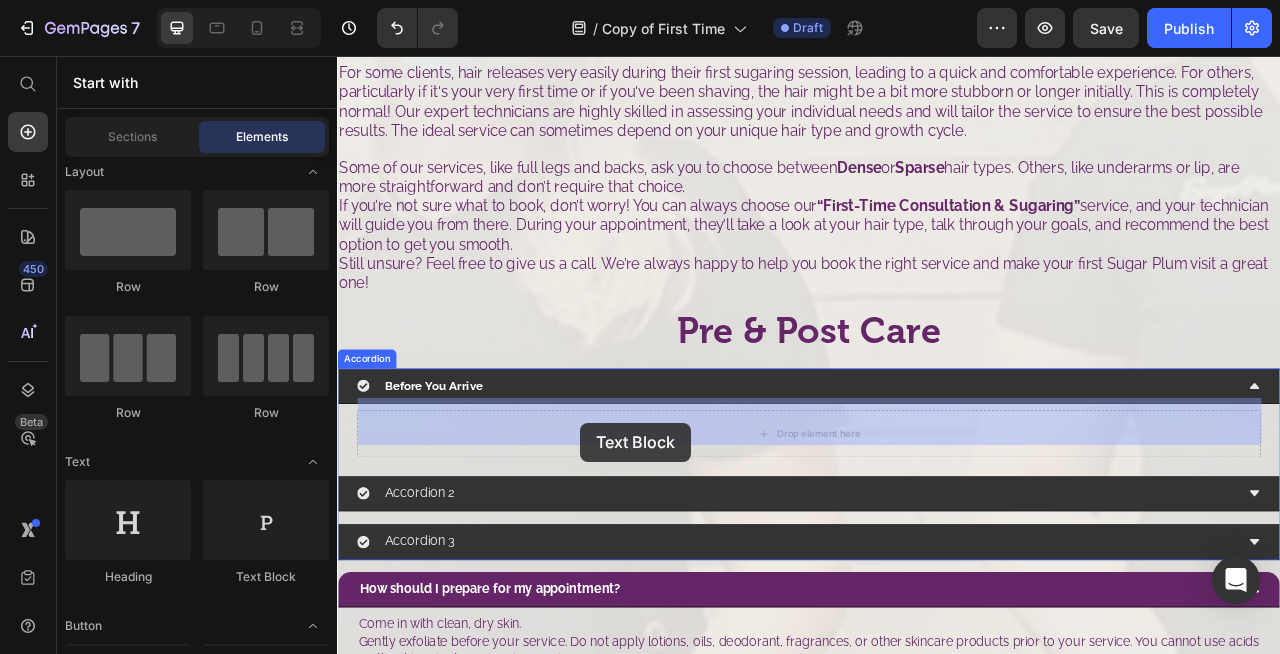 drag, startPoint x: 591, startPoint y: 575, endPoint x: 646, endPoint y: 523, distance: 75.690155 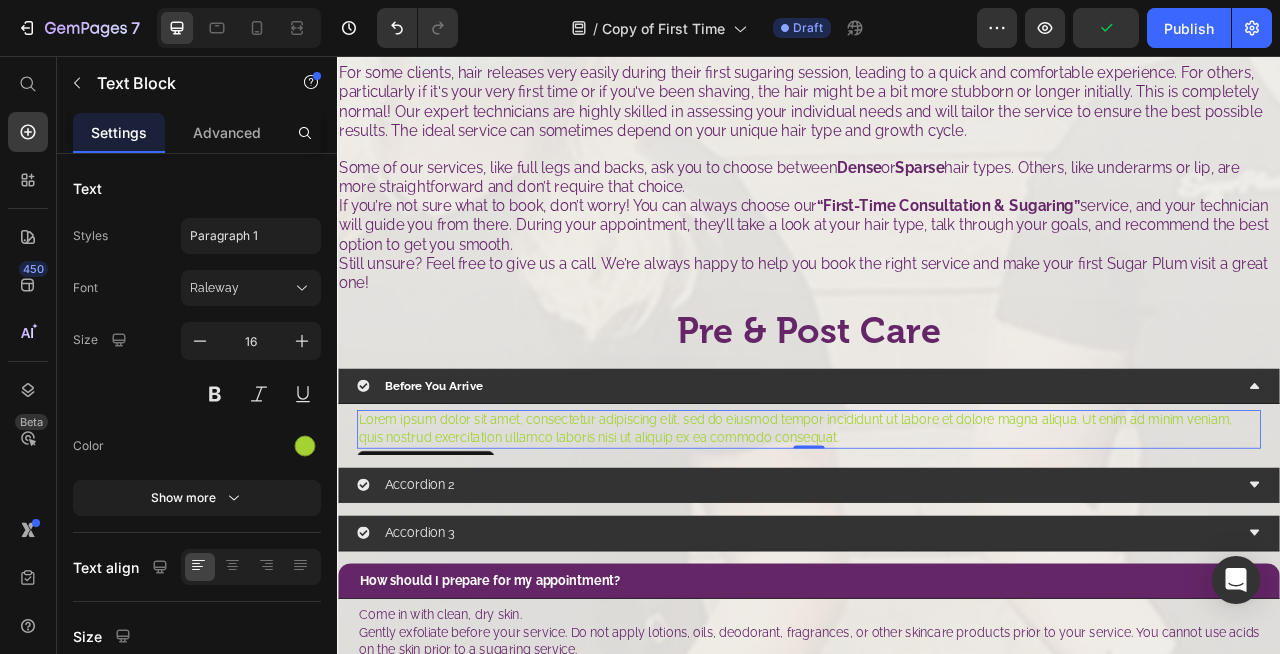 click on "Lorem ipsum dolor sit amet, consectetur adipiscing elit, sed do eiusmod tempor incididunt ut labore et dolore magna aliqua. Ut enim ad minim veniam, quis nostrud exercitation ullamco laboris nisi ut aliquip ex ea commodo consequat." at bounding box center [937, 530] 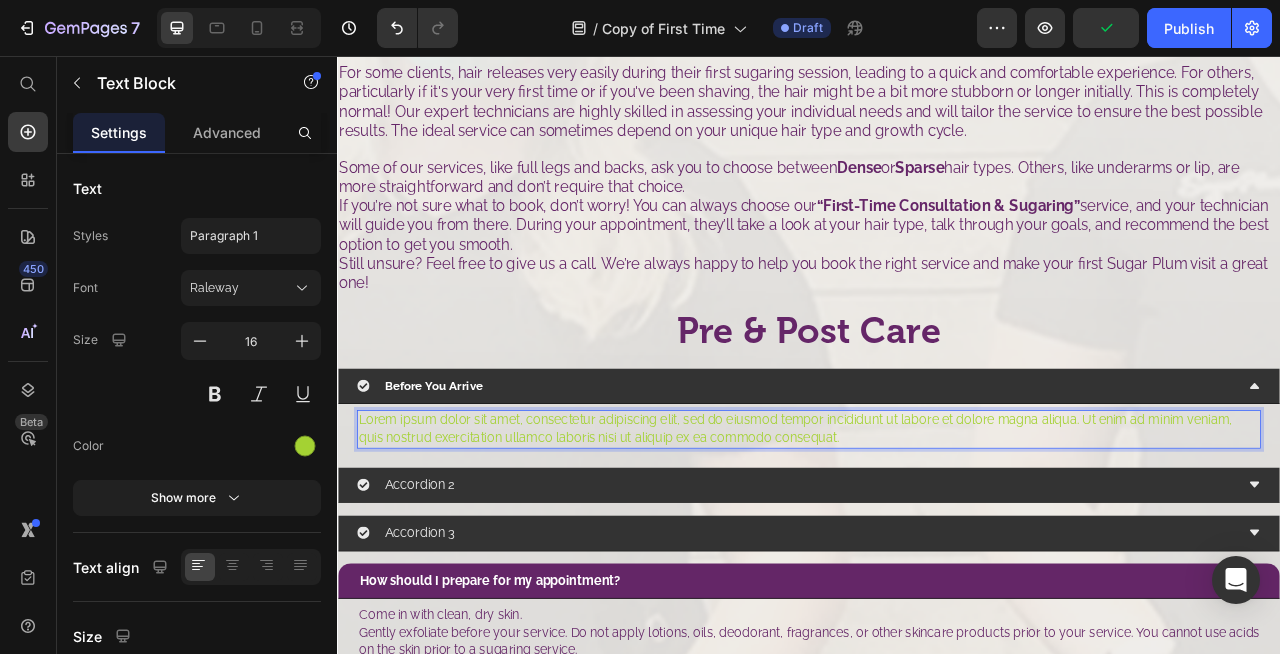 click on "Lorem ipsum dolor sit amet, consectetur adipiscing elit, sed do eiusmod tempor incididunt ut labore et dolore magna aliqua. Ut enim ad minim veniam, quis nostrud exercitation ullamco laboris nisi ut aliquip ex ea commodo consequat." at bounding box center [937, 530] 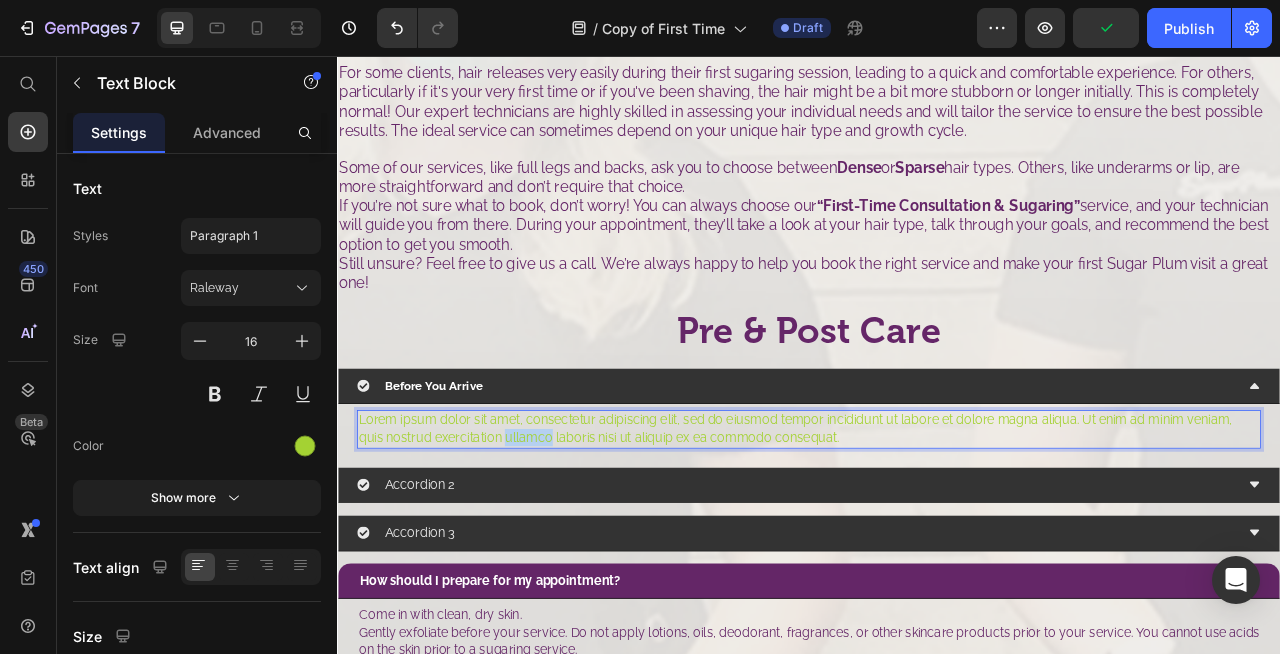 click on "Lorem ipsum dolor sit amet, consectetur adipiscing elit, sed do eiusmod tempor incididunt ut labore et dolore magna aliqua. Ut enim ad minim veniam, quis nostrud exercitation ullamco laboris nisi ut aliquip ex ea commodo consequat." at bounding box center [937, 530] 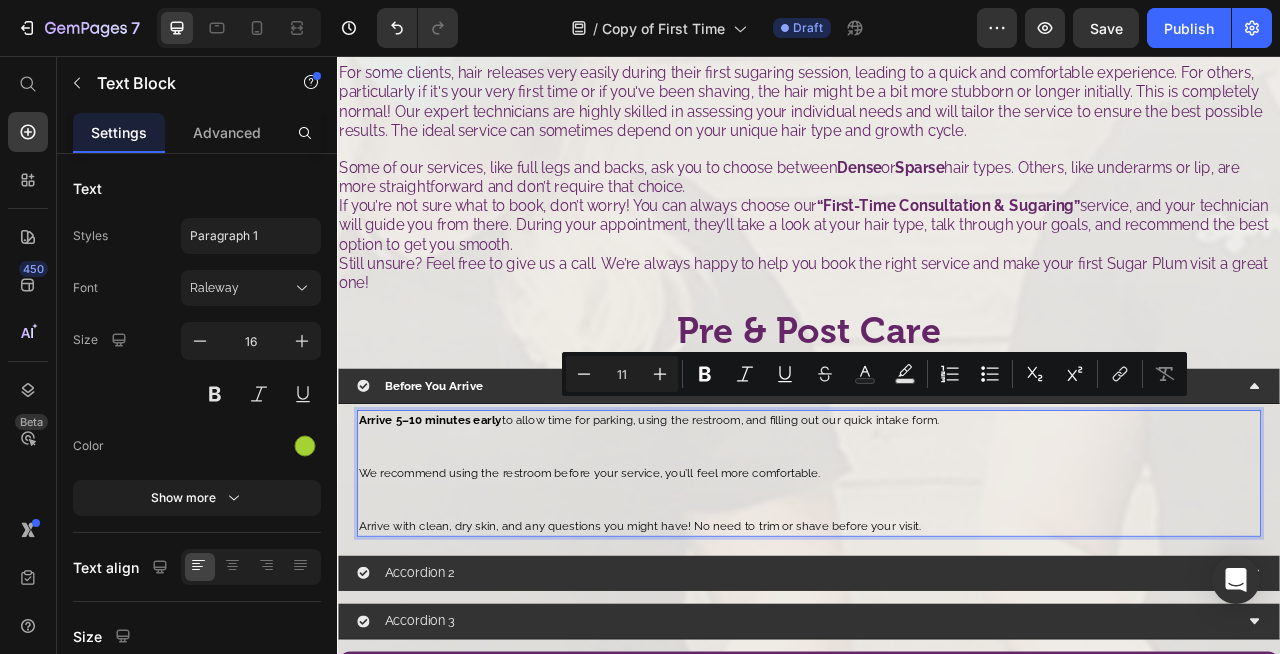 scroll, scrollTop: 13, scrollLeft: 0, axis: vertical 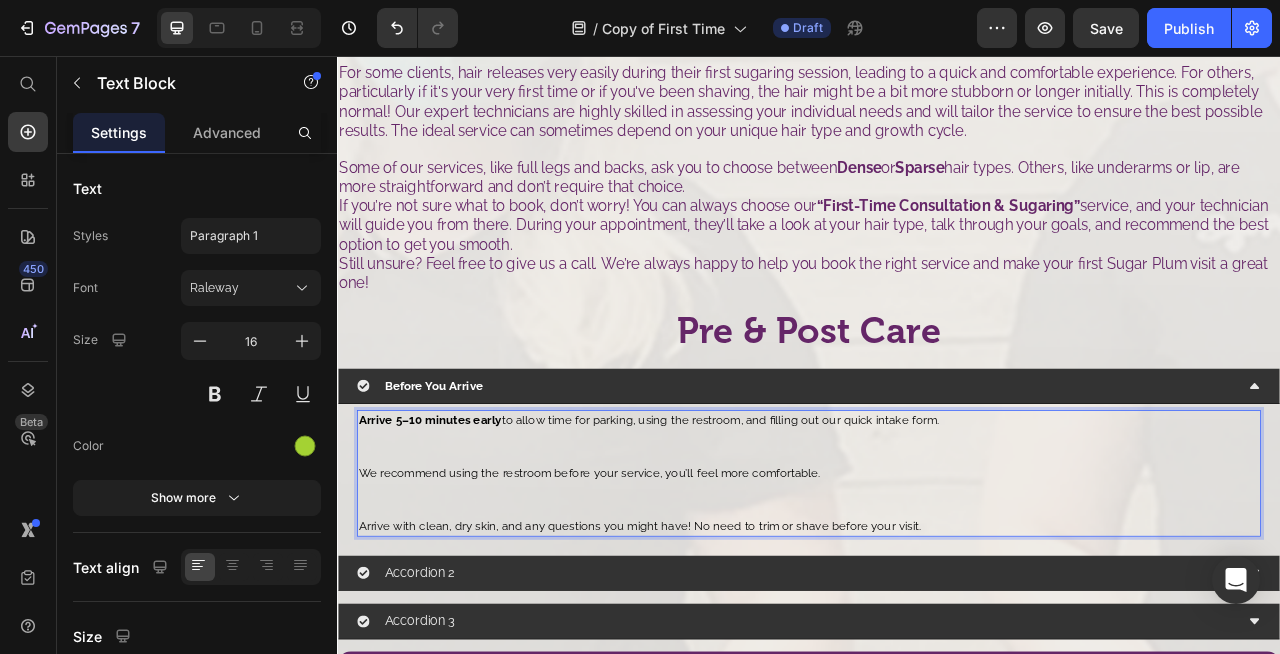 click on "Arrive 5–10 minutes early  to allow time for parking, using the restroom, and filling out our quick intake form." at bounding box center (937, 541) 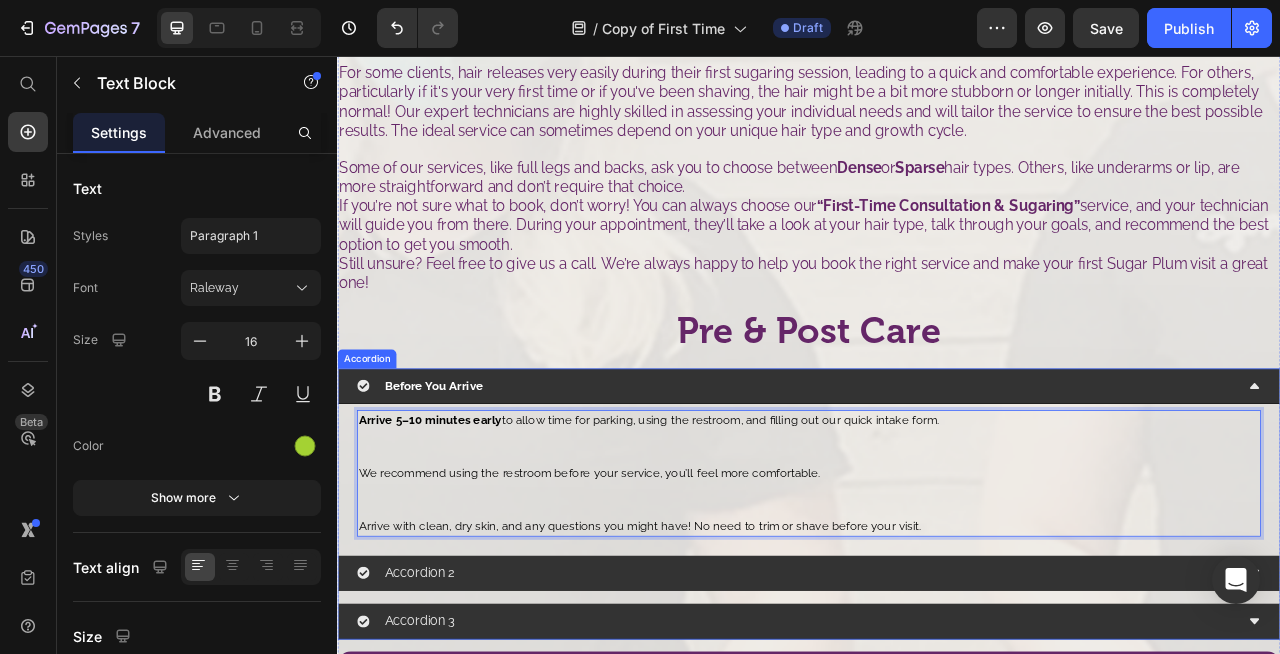 click on "Accordion 2" at bounding box center [921, 713] 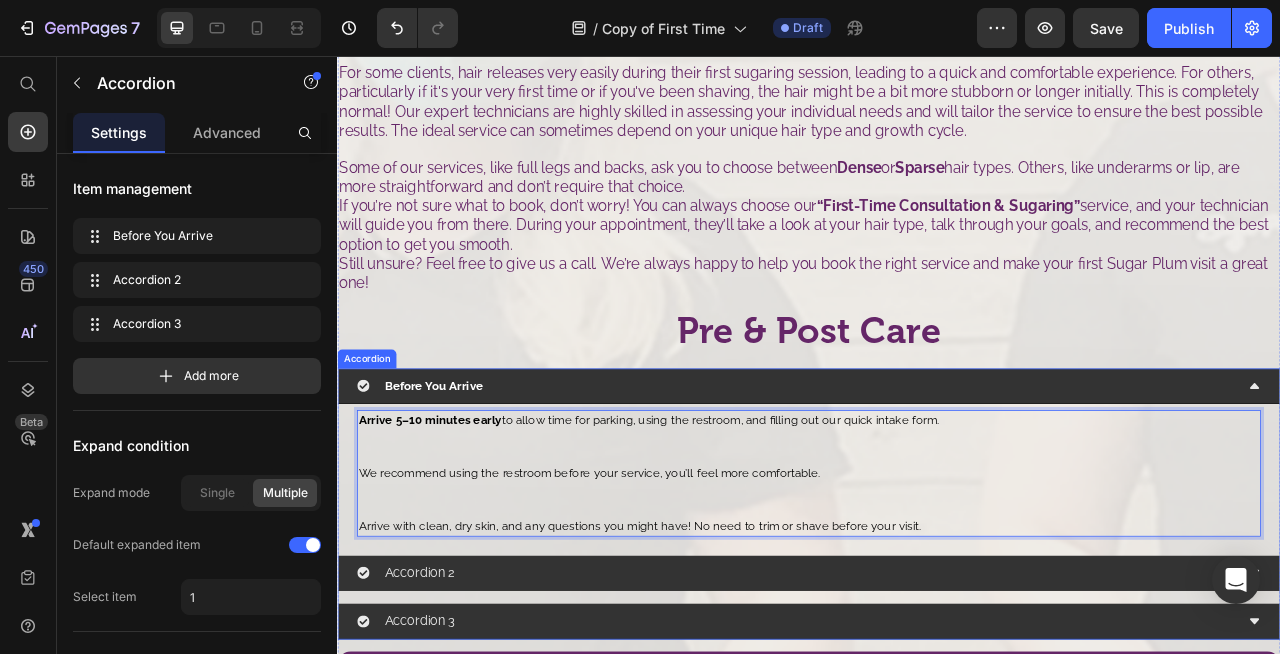 scroll, scrollTop: 0, scrollLeft: 0, axis: both 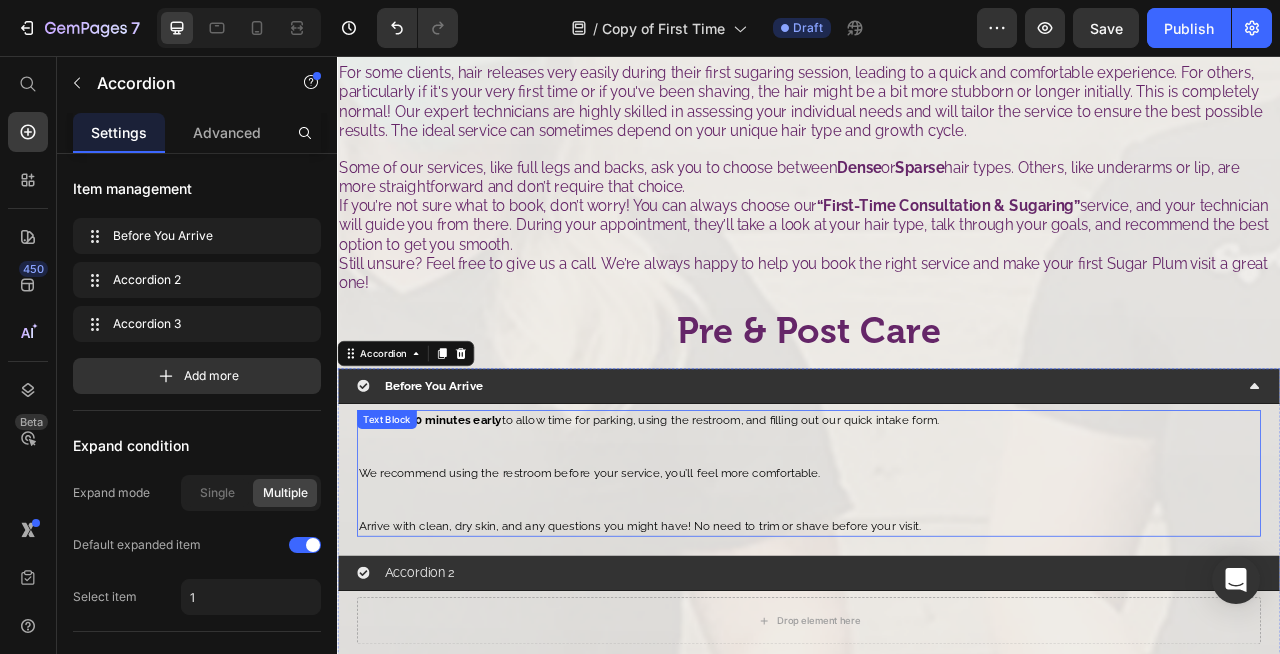 click on "We recommend using the restroom before your service, you’ll feel more comfortable." at bounding box center (937, 608) 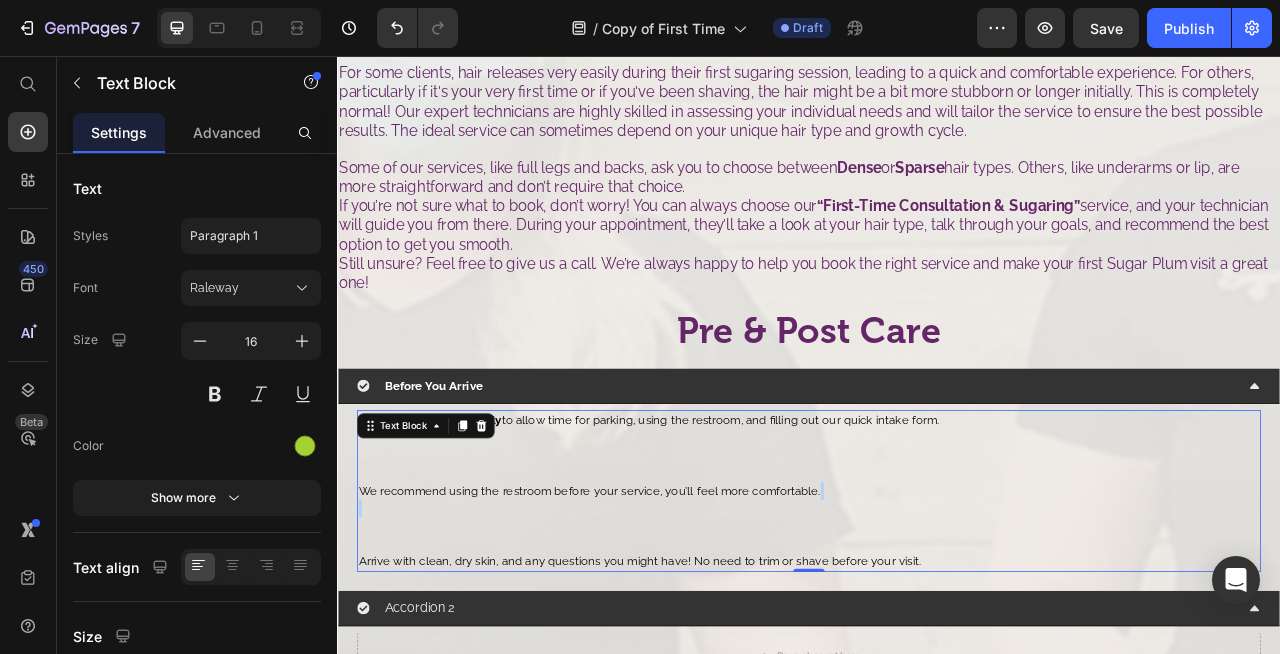 click on "We recommend using the restroom before your service, you’ll feel more comfortable." at bounding box center (937, 643) 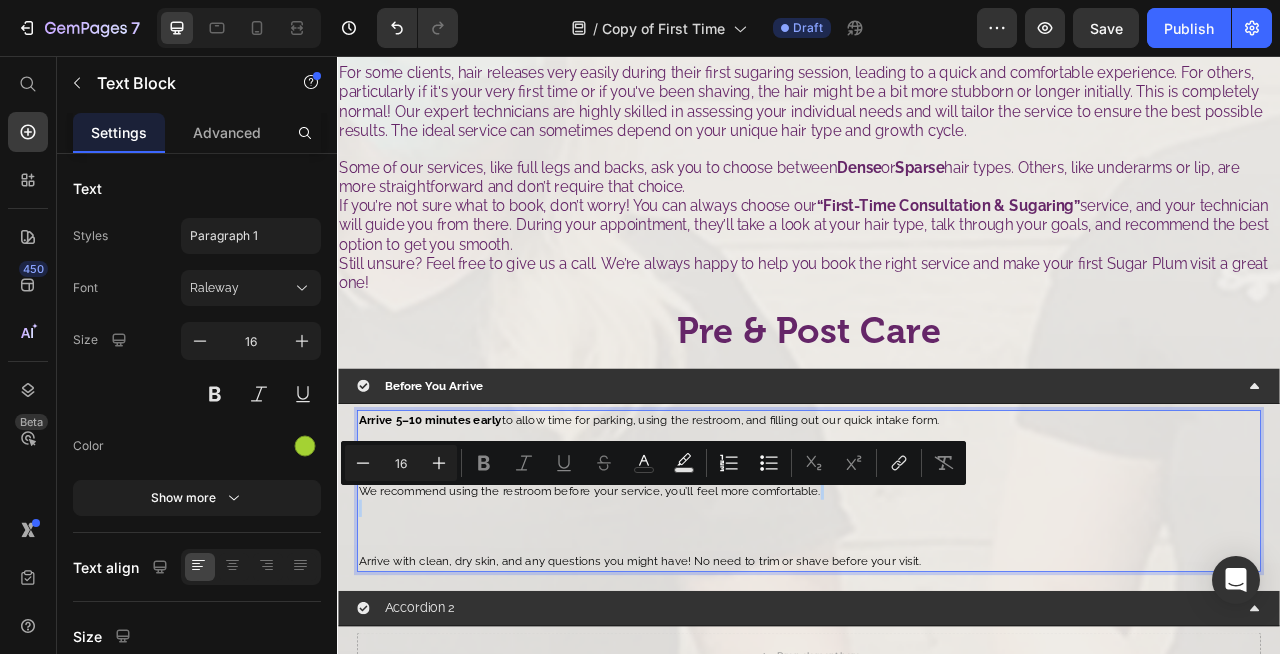 click on "We recommend using the restroom before your service, you’ll feel more comfortable." at bounding box center [937, 643] 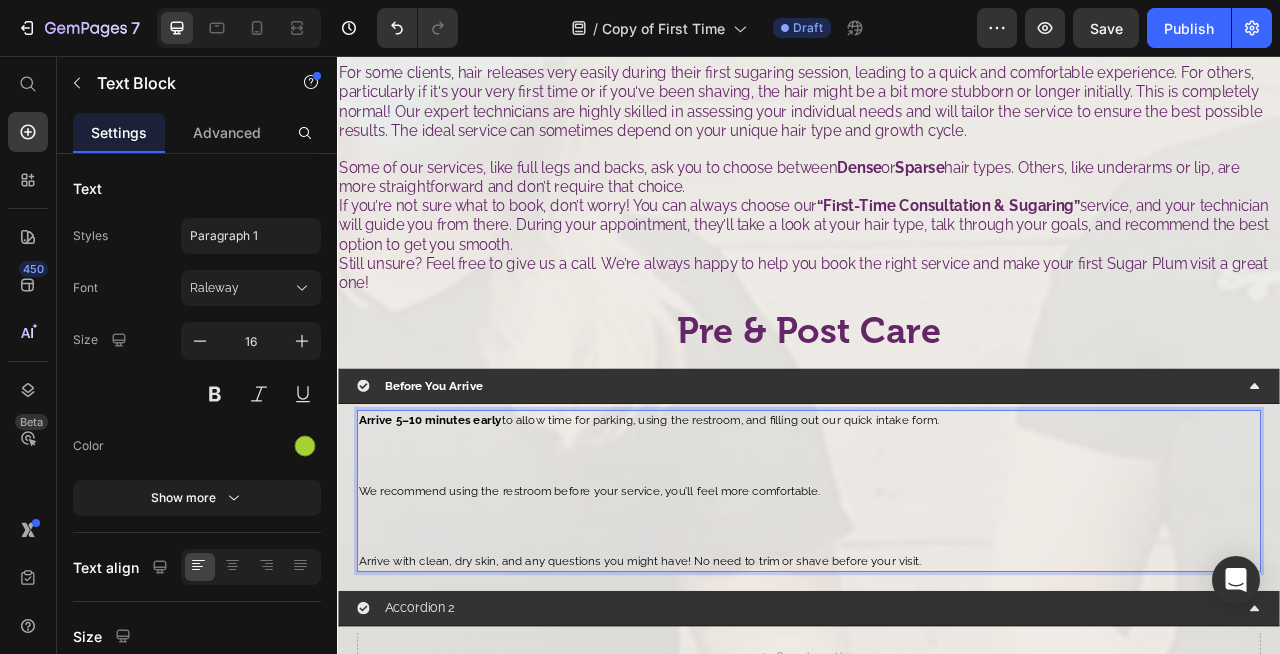 click on "Arrive with clean, dry skin, and any questions you might have! No need to trim or shave before your visit." at bounding box center (937, 698) 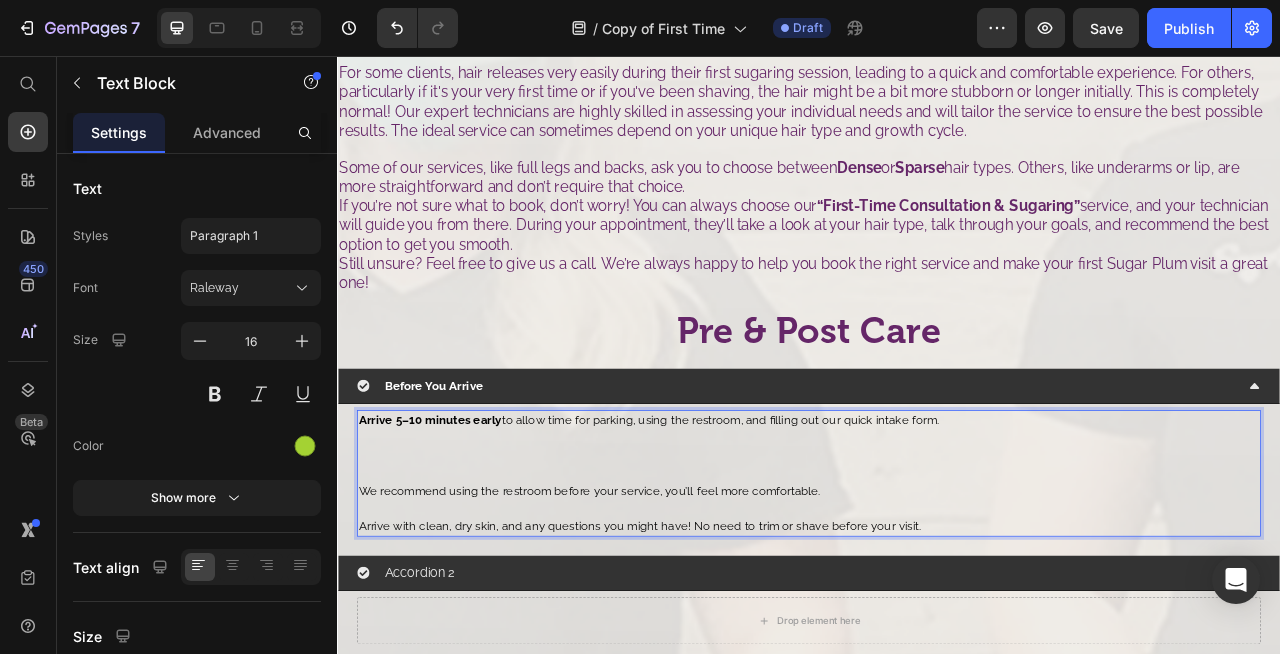 scroll, scrollTop: 49, scrollLeft: 0, axis: vertical 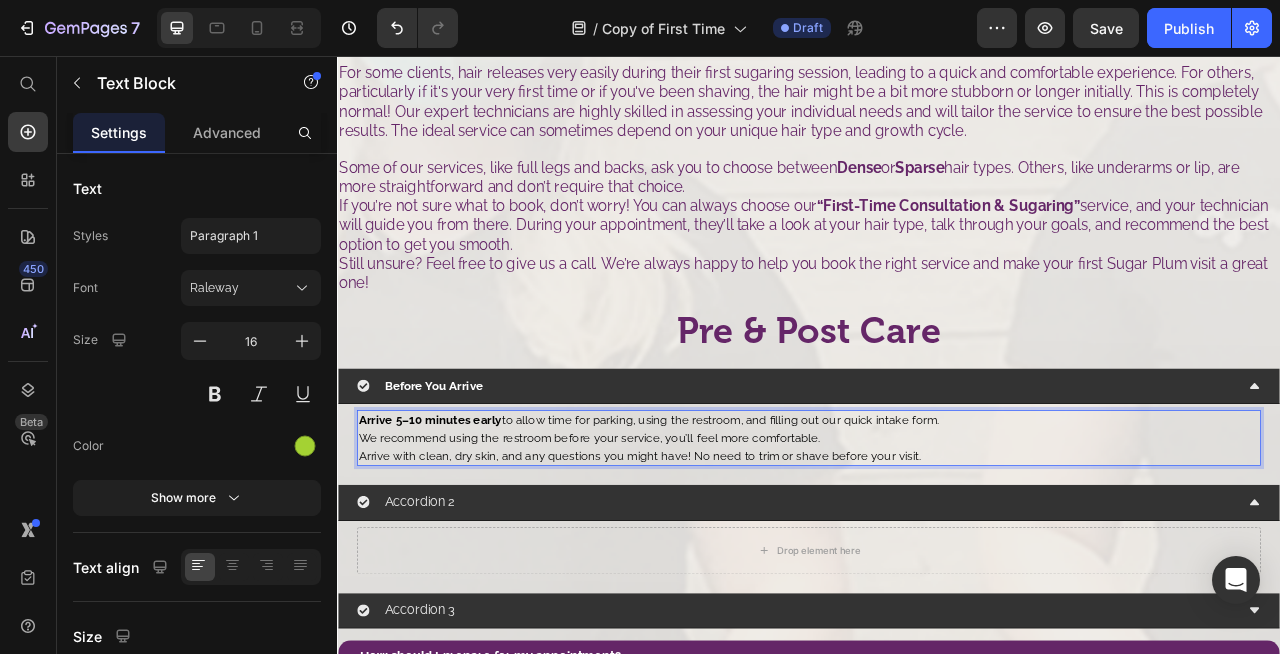 click on "Arrive with clean, dry skin, and any questions you might have! No need to trim or shave before your visit." at bounding box center [722, 563] 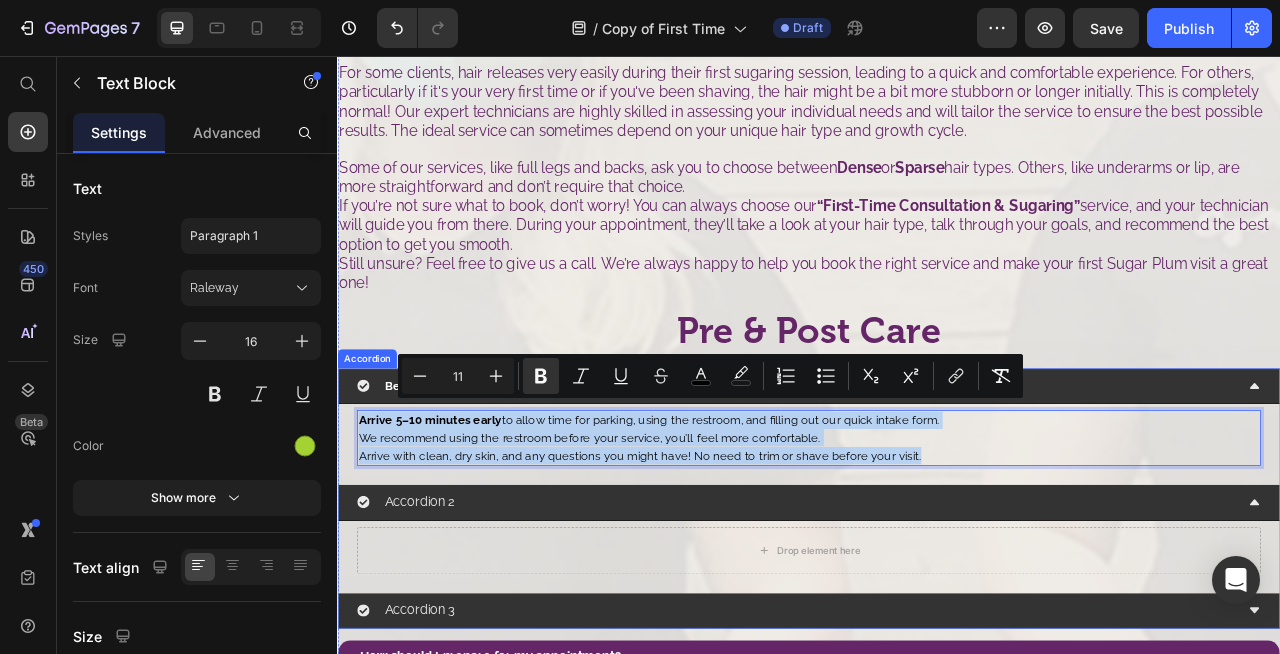 drag, startPoint x: 1074, startPoint y: 542, endPoint x: 540, endPoint y: 486, distance: 536.9283 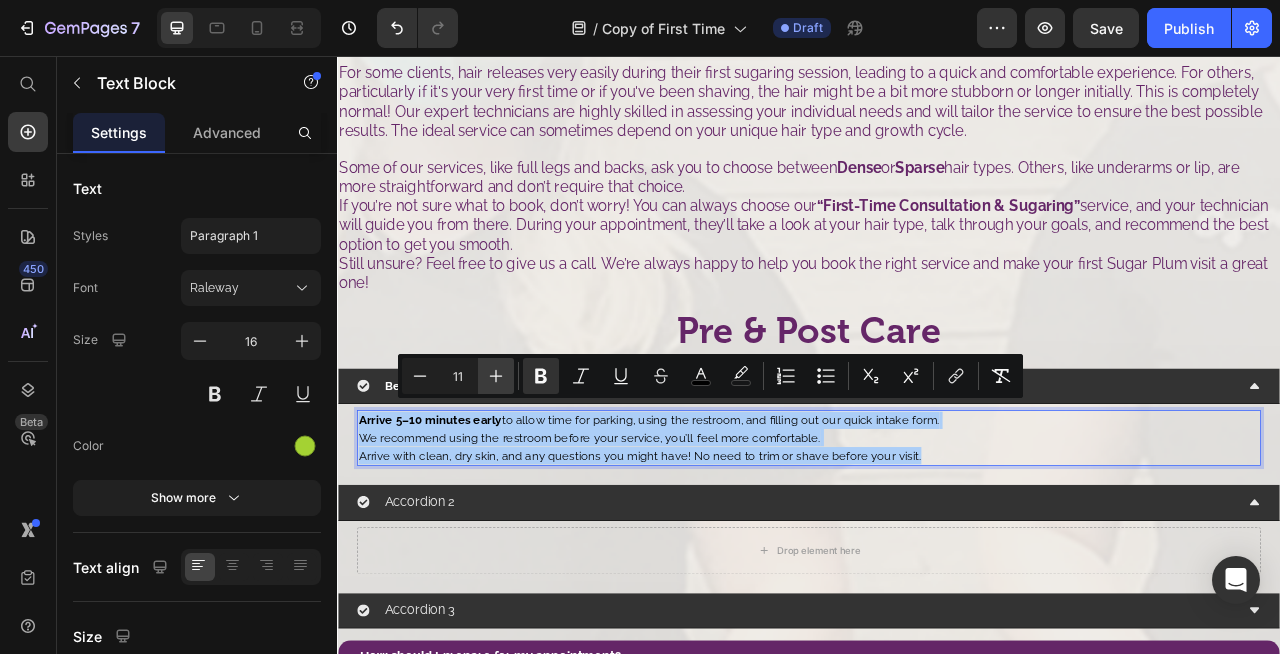 click 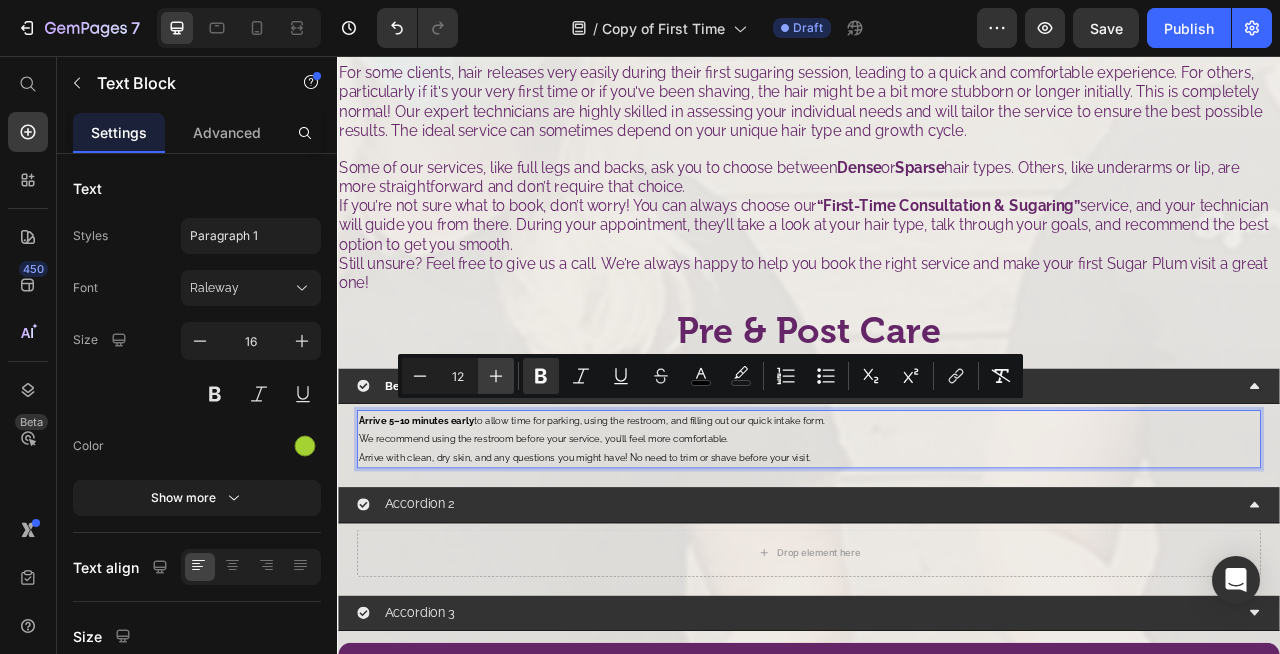 click 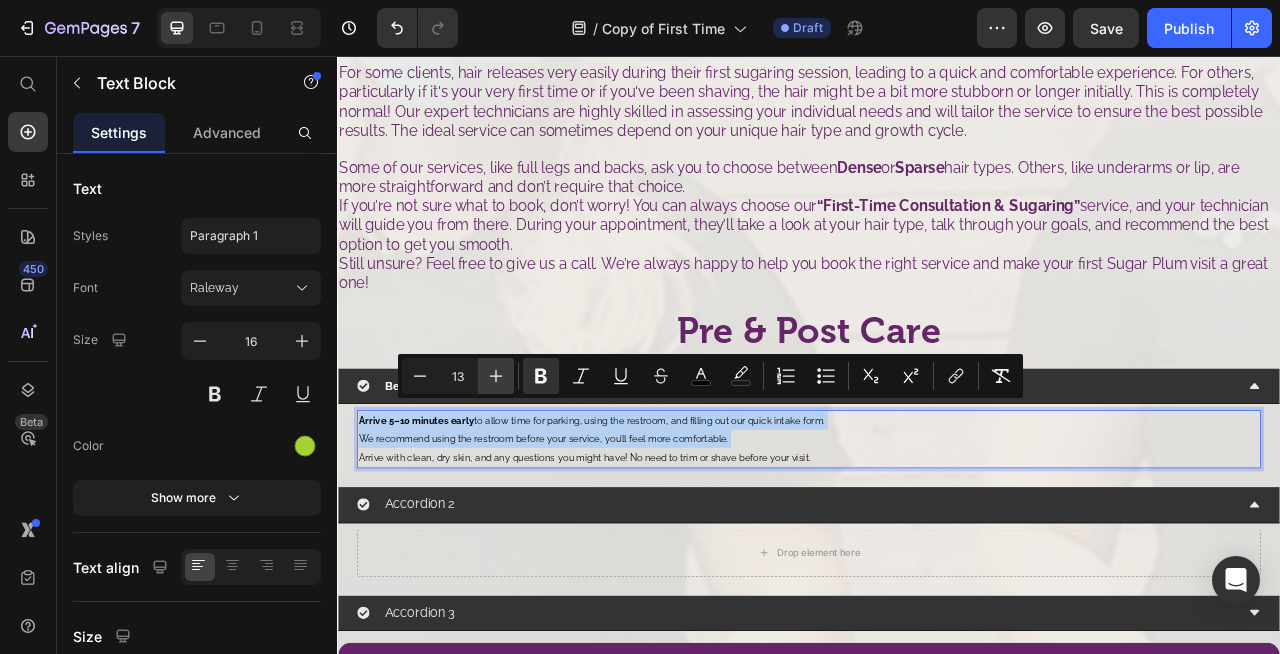 click 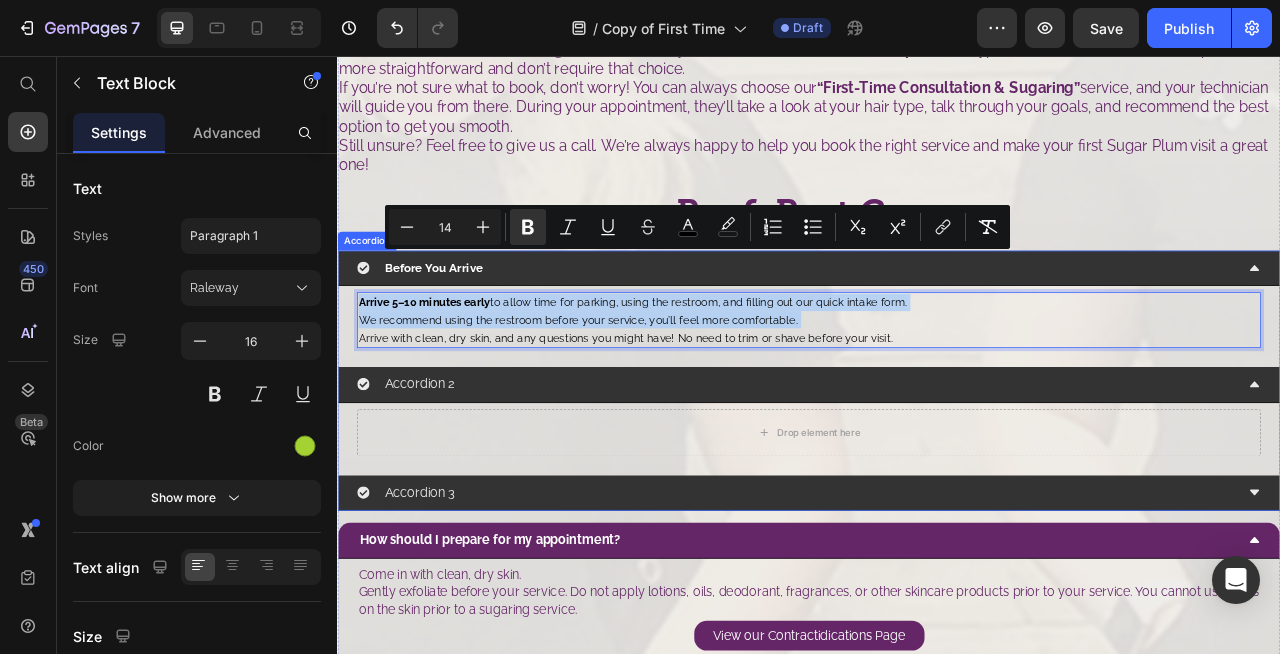 scroll, scrollTop: 1444, scrollLeft: 0, axis: vertical 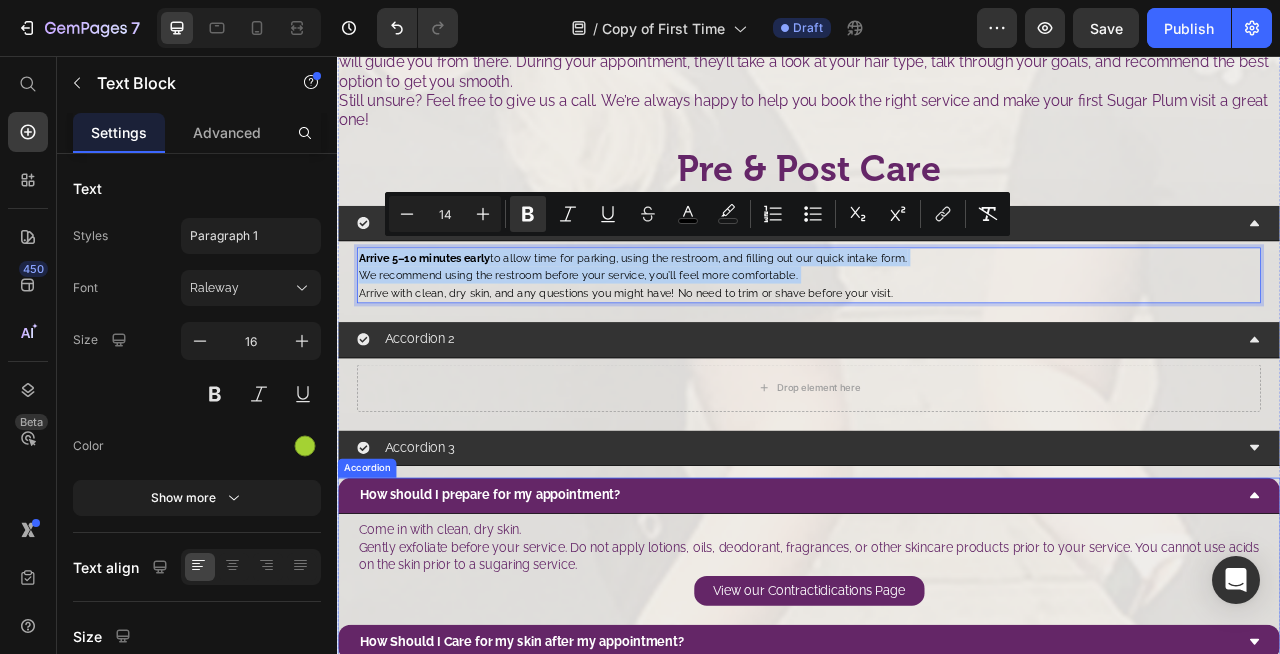 click on "How should I prepare for my appointment?" at bounding box center (531, 614) 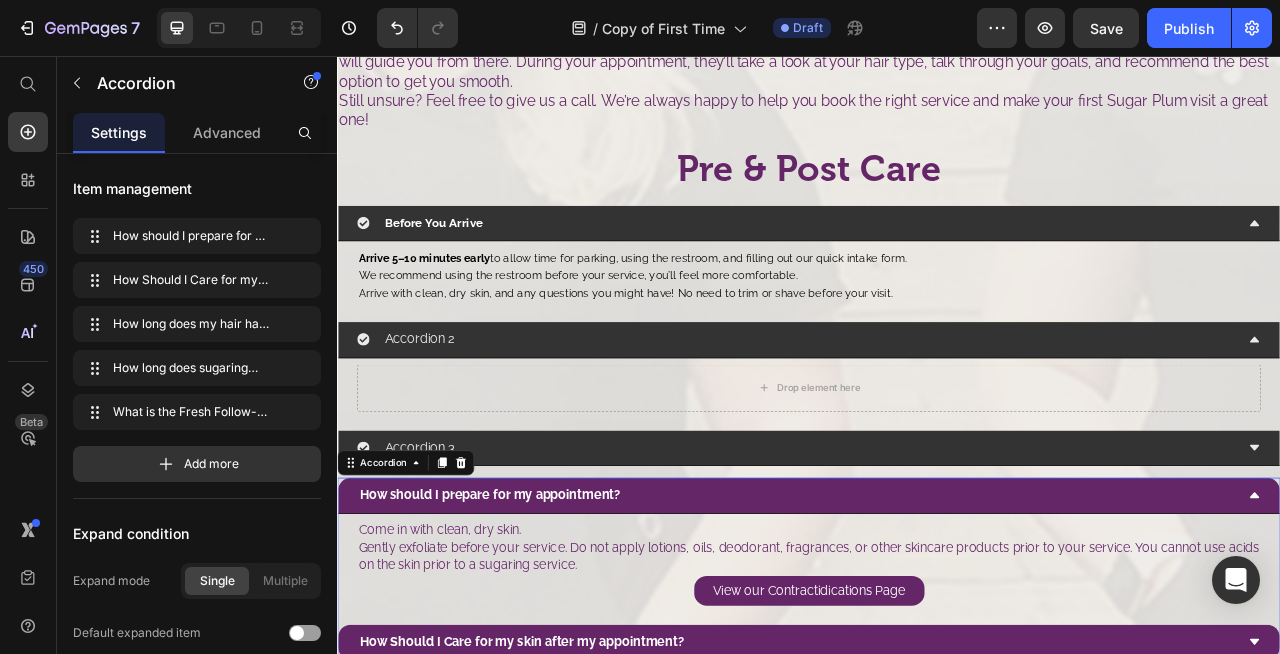 scroll, scrollTop: 0, scrollLeft: 0, axis: both 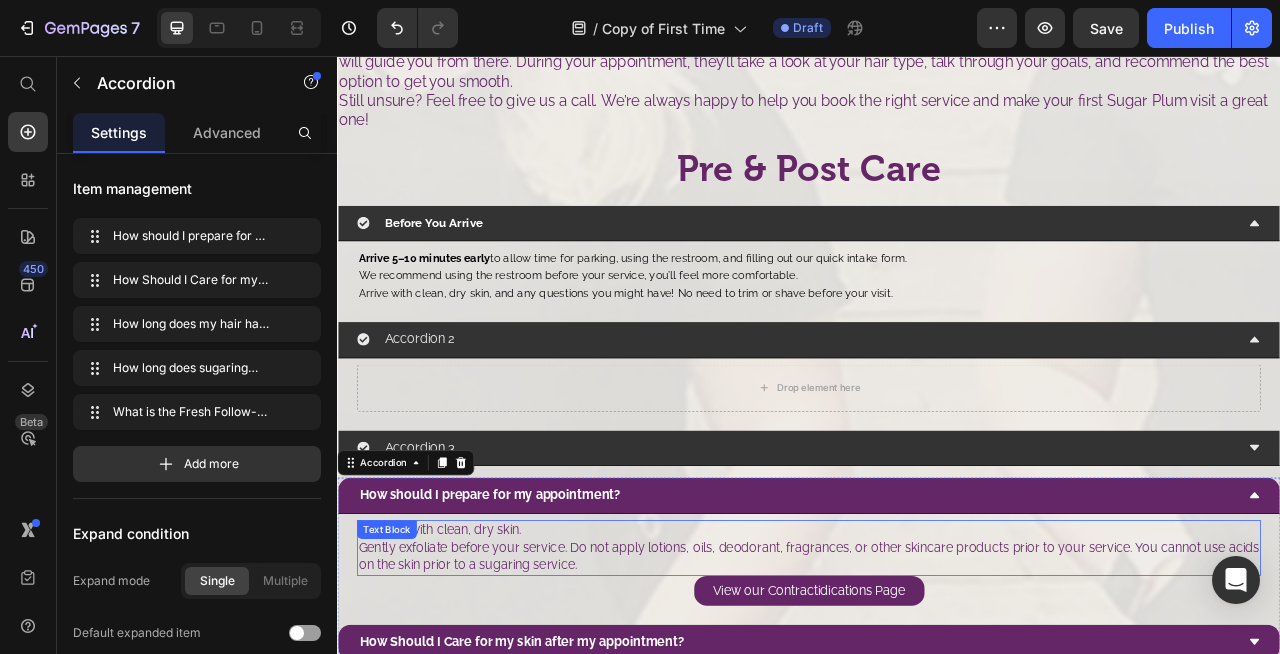 click on "Gently exfoliate before your service. Do not apply lotions, oils, deodorant, fragrances, or other skincare products prior to your service. You cannot use acids on the skin prior to a sugaring service." at bounding box center [937, 692] 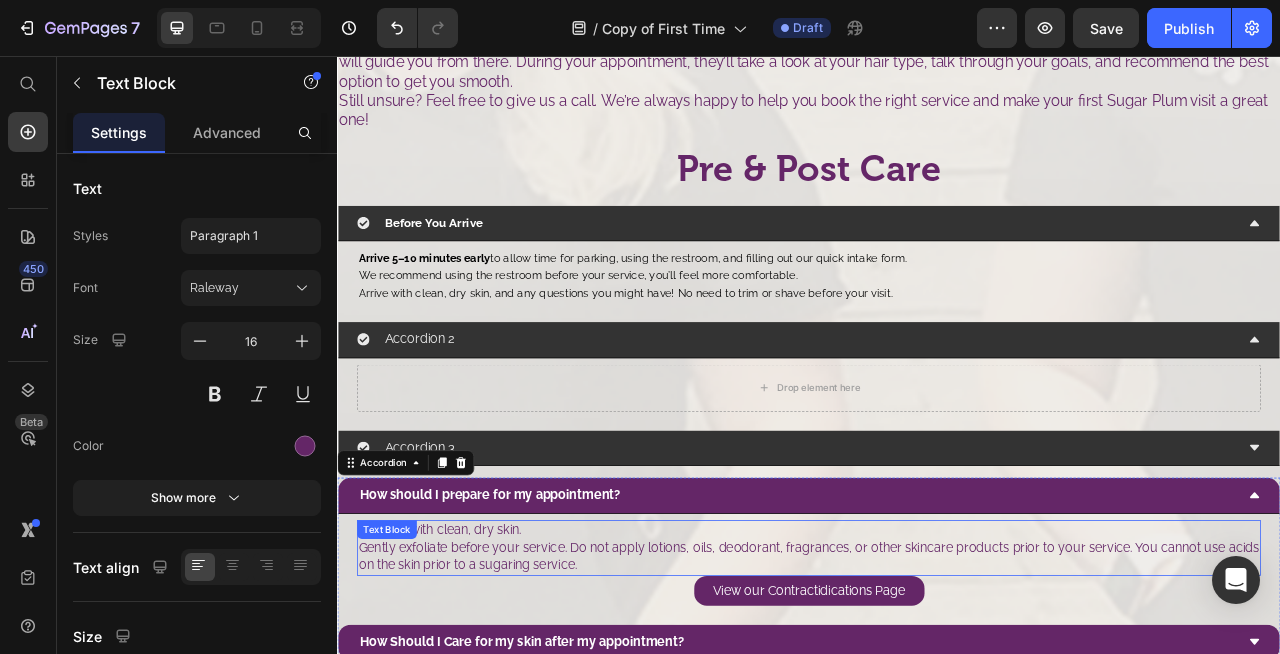 click on "Gently exfoliate before your service. Do not apply lotions, oils, deodorant, fragrances, or other skincare products prior to your service. You cannot use acids on the skin prior to a sugaring service." at bounding box center (937, 692) 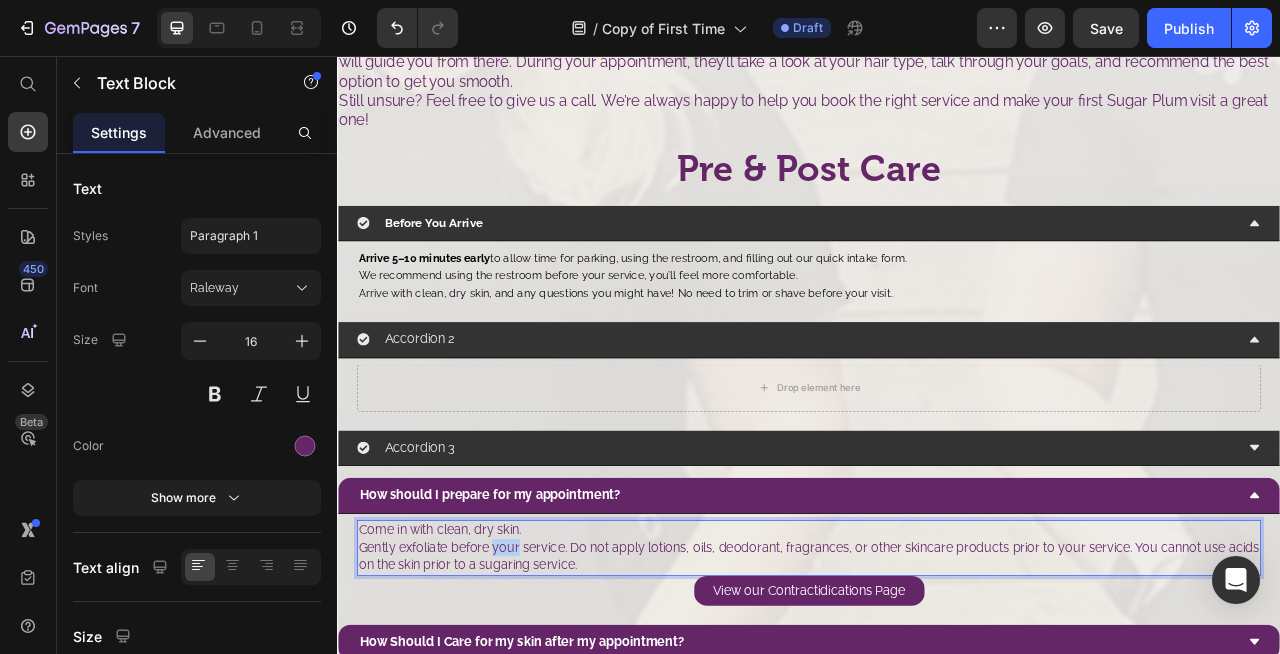 click on "Gently exfoliate before your service. Do not apply lotions, oils, deodorant, fragrances, or other skincare products prior to your service. You cannot use acids on the skin prior to a sugaring service." at bounding box center [937, 692] 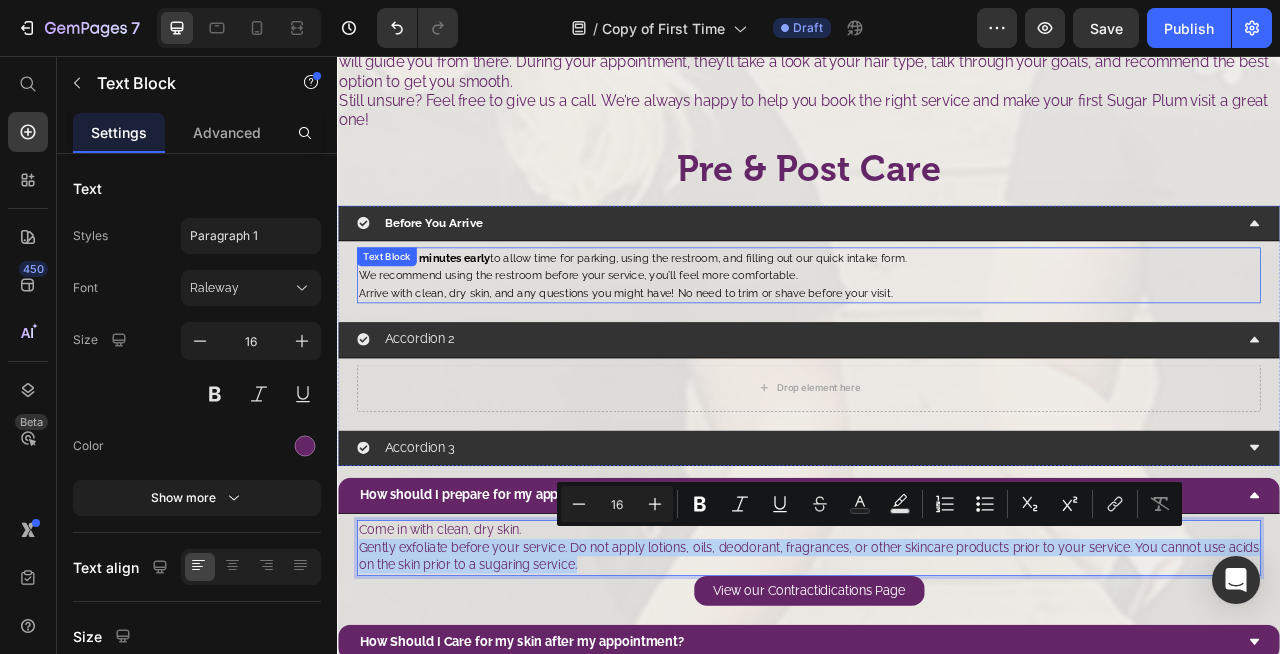 click on "Arrive 5–10 minutes early  to allow time for parking, using the restroom, and filling out our quick intake form. We recommend using the restroom before your service, you’ll feel more comfortable. Arrive with clean, dry skin, and any questions you might have! No need to trim or shave before your visit." at bounding box center (937, 334) 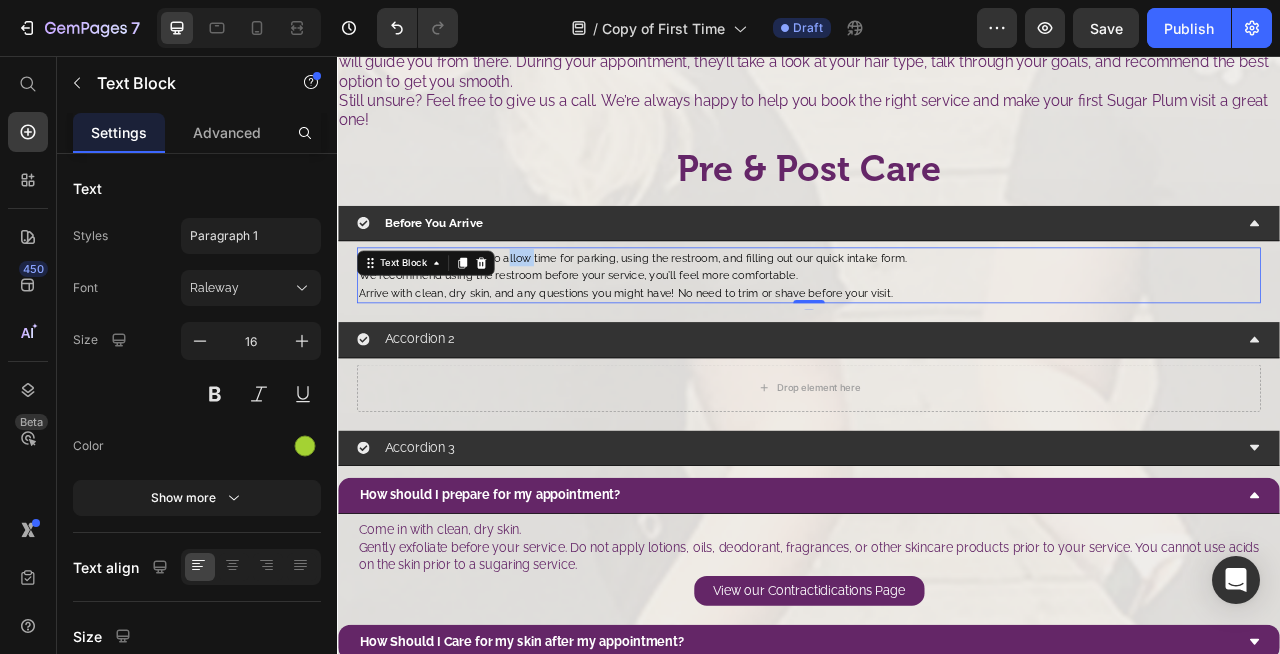 click on "Arrive 5–10 minutes early  to allow time for parking, using the restroom, and filling out our quick intake form. We recommend using the restroom before your service, you’ll feel more comfortable. Arrive with clean, dry skin, and any questions you might have! No need to trim or shave before your visit." at bounding box center [937, 334] 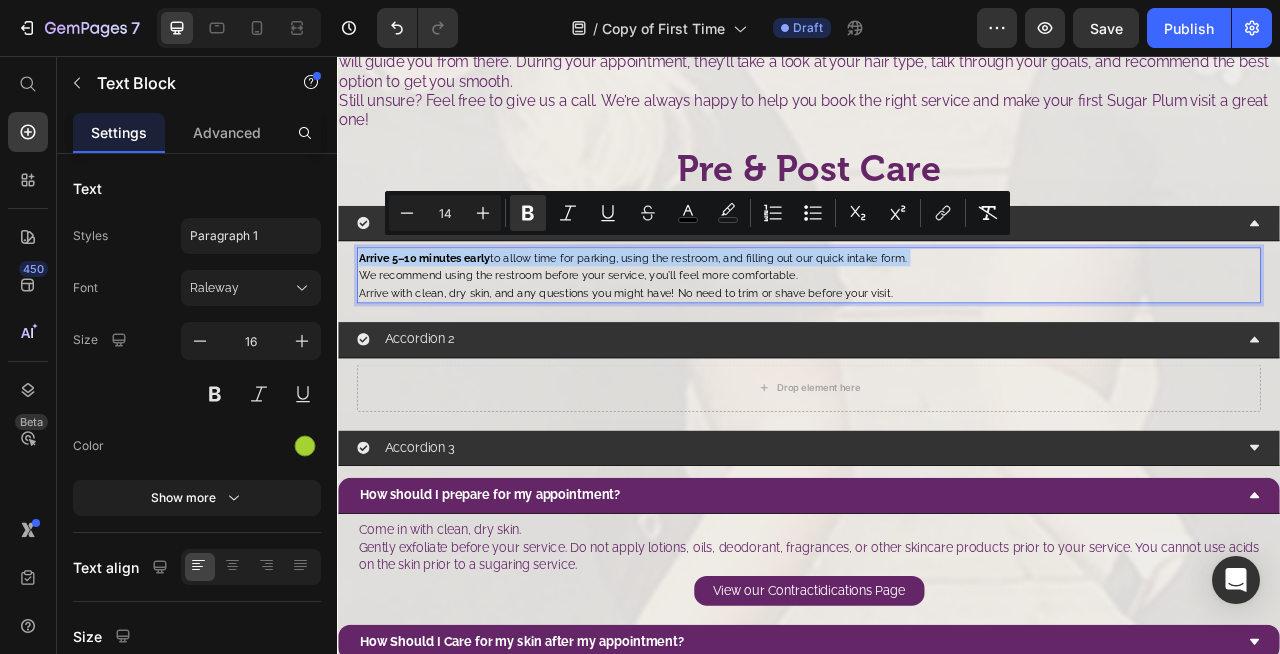 click on "We recommend using the restroom before your service, you’ll feel more comfortable." at bounding box center [643, 334] 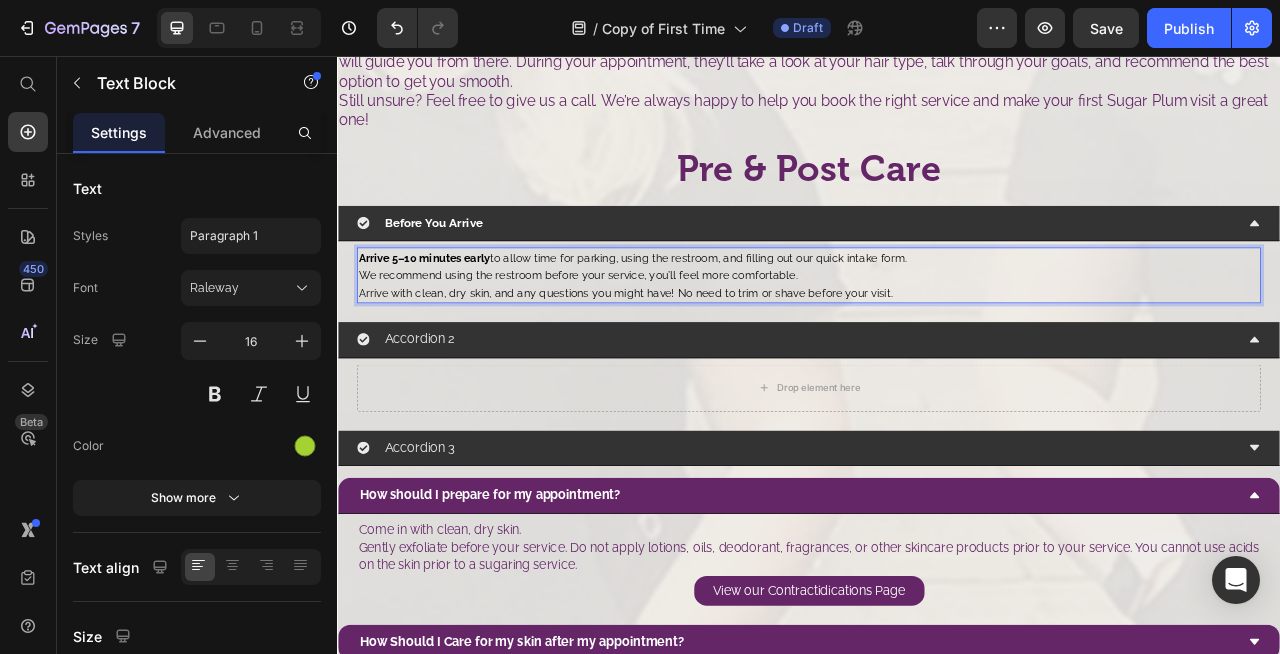 click on "Arrive 5–10 minutes early  to allow time for parking, using the restroom, and filling out our quick intake form. We recommend using the restroom before your service, you’ll feel more comfortable. Arrive with clean, dry skin, and any questions you might have! No need to trim or shave before your visit." at bounding box center [937, 334] 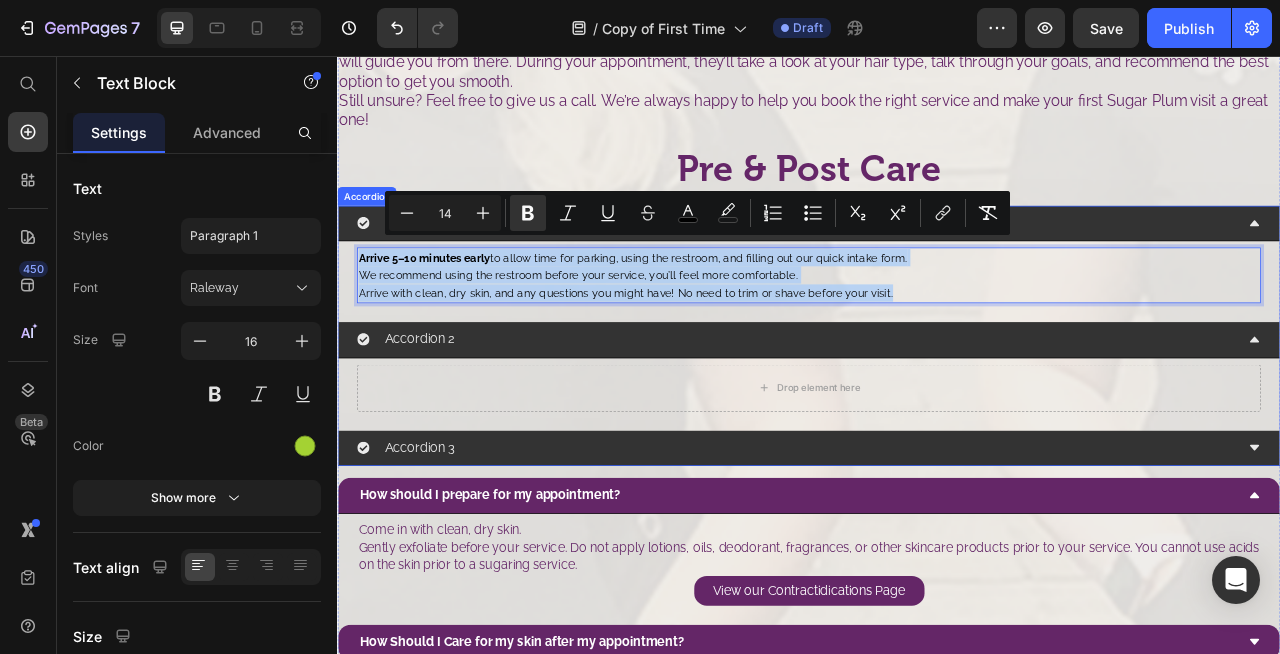 drag, startPoint x: 1040, startPoint y: 339, endPoint x: 354, endPoint y: 295, distance: 687.4096 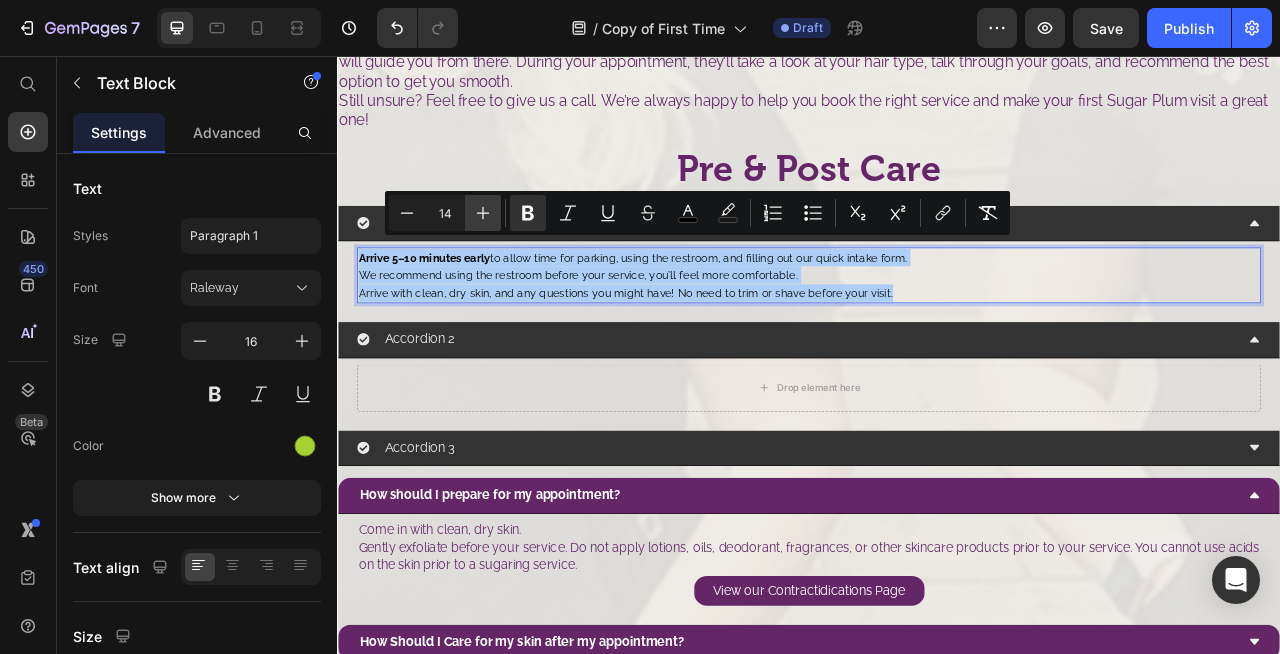 click 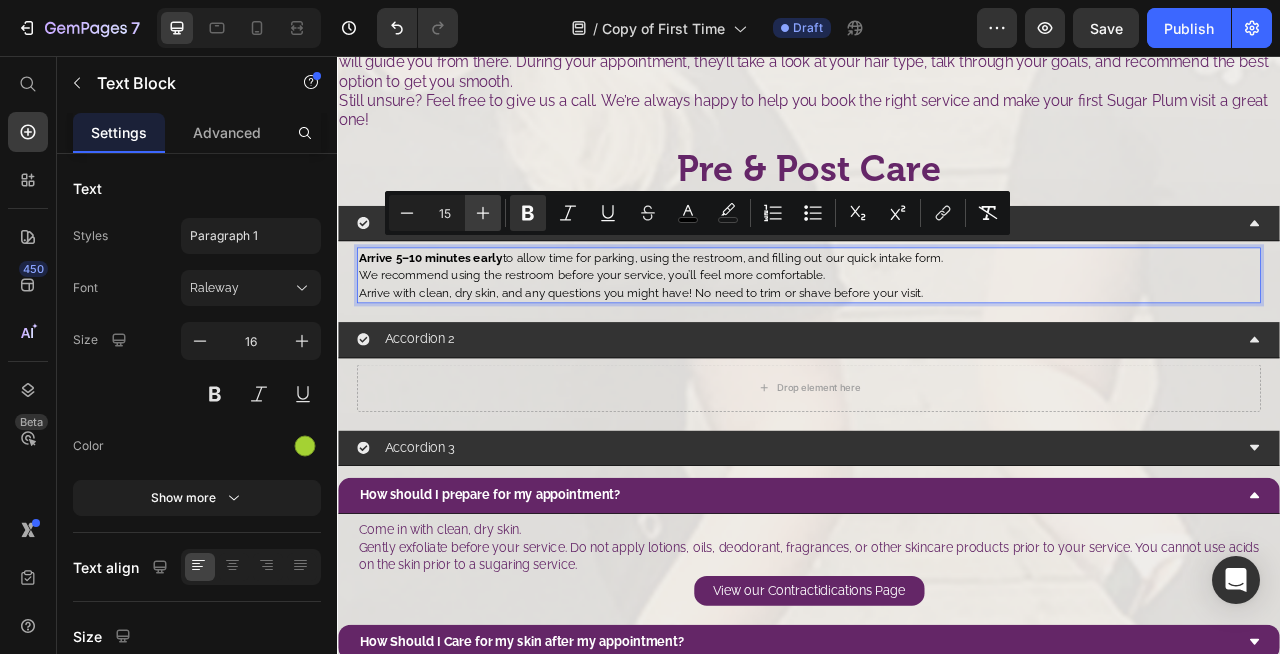 click 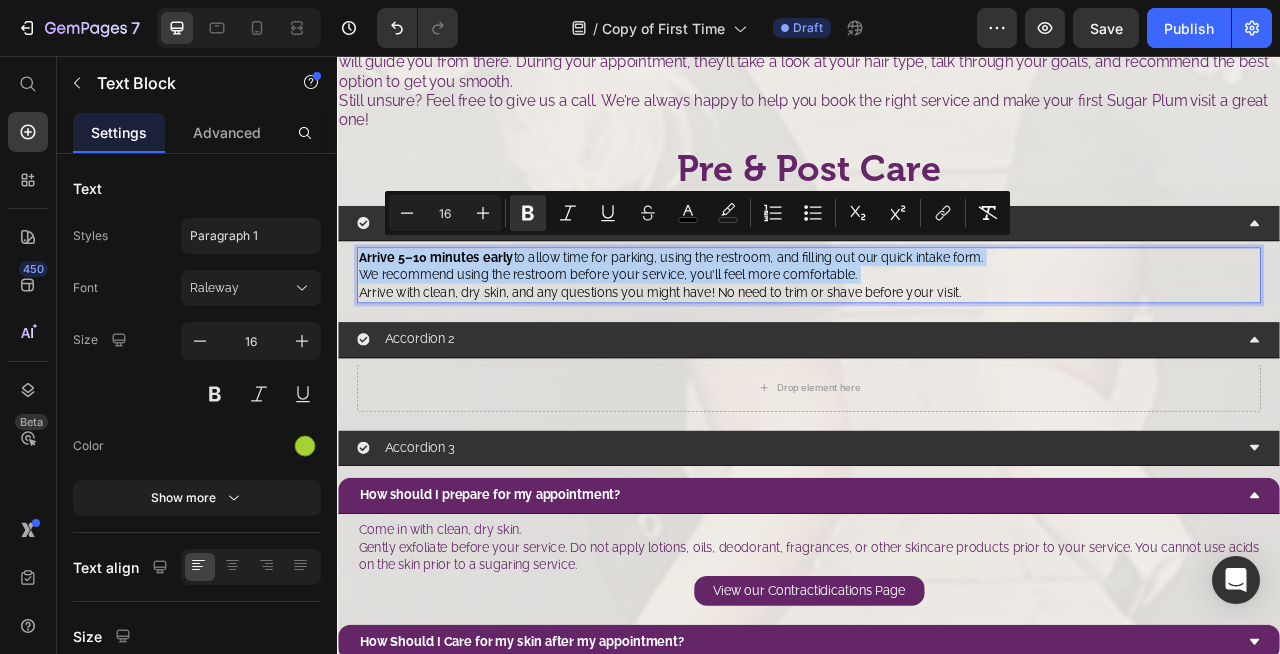 click on "We recommend using the restroom before your service, you’ll feel more comfortable." at bounding box center (681, 333) 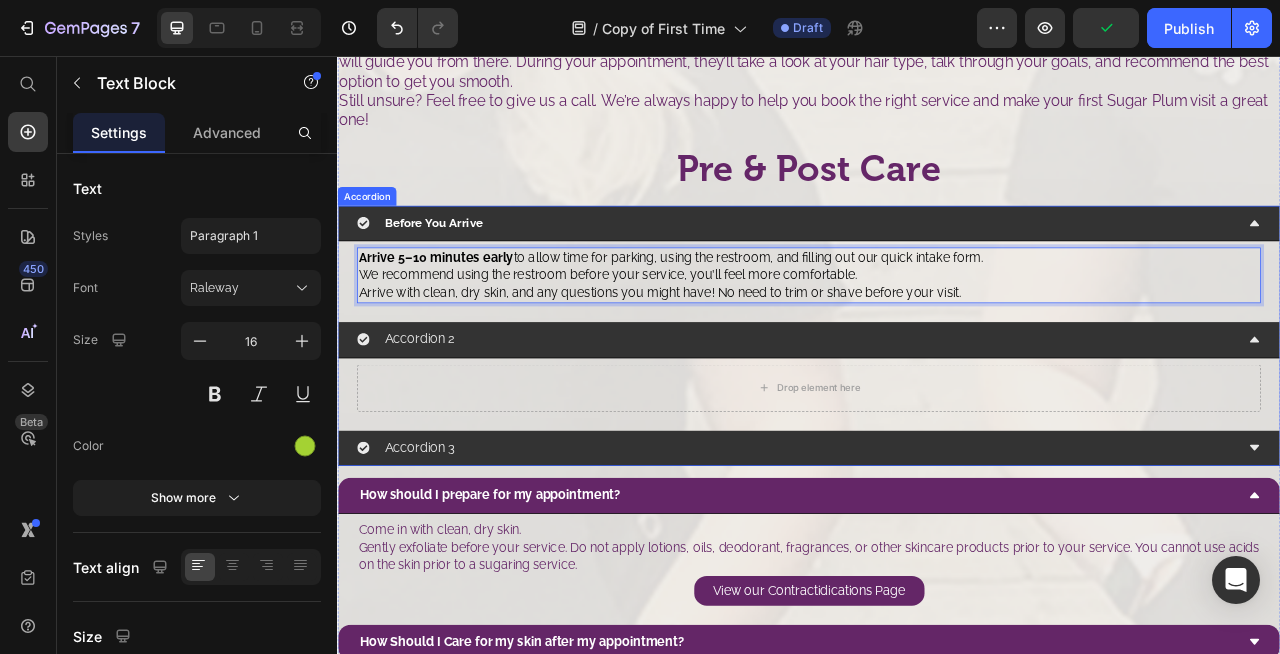 click on "Before You Arrive" at bounding box center (921, 268) 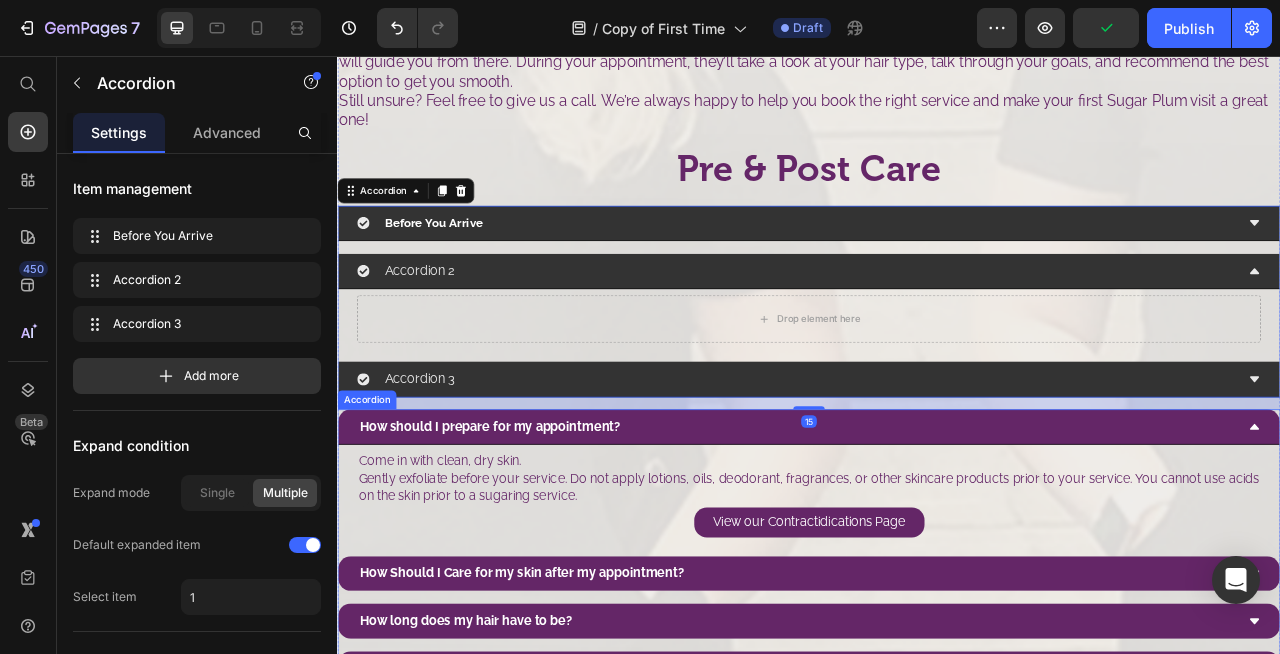 click on "How should I prepare for my appointment?" at bounding box center [921, 527] 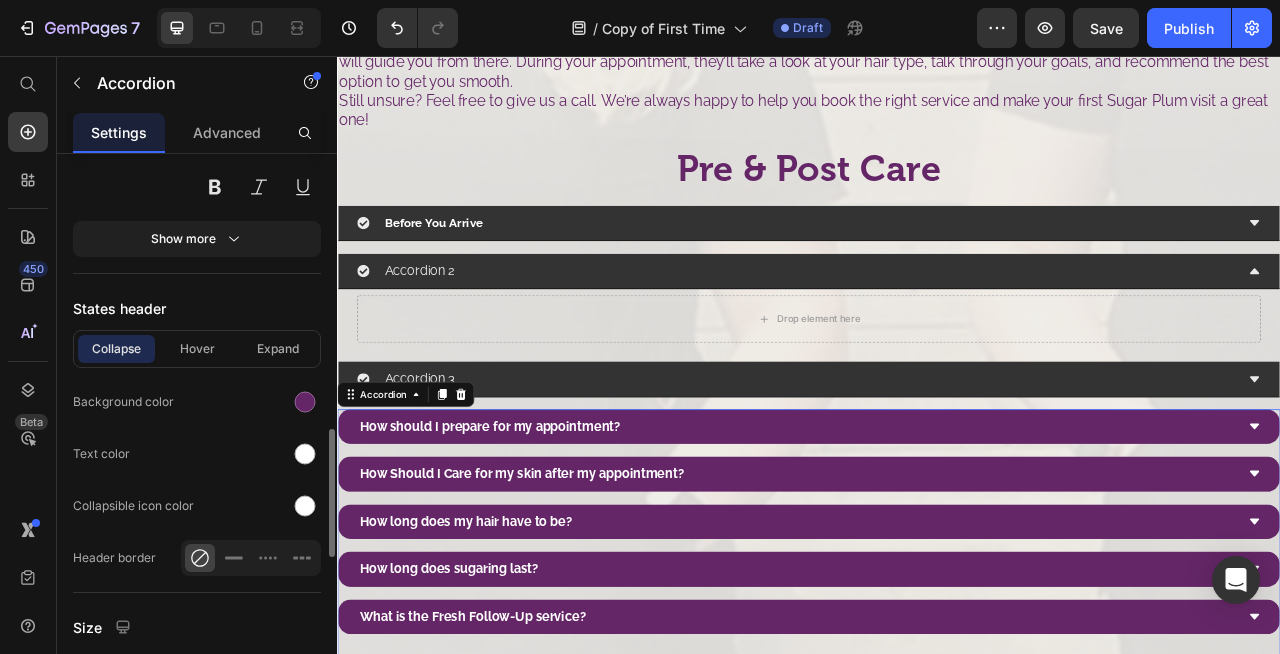 scroll, scrollTop: 1181, scrollLeft: 0, axis: vertical 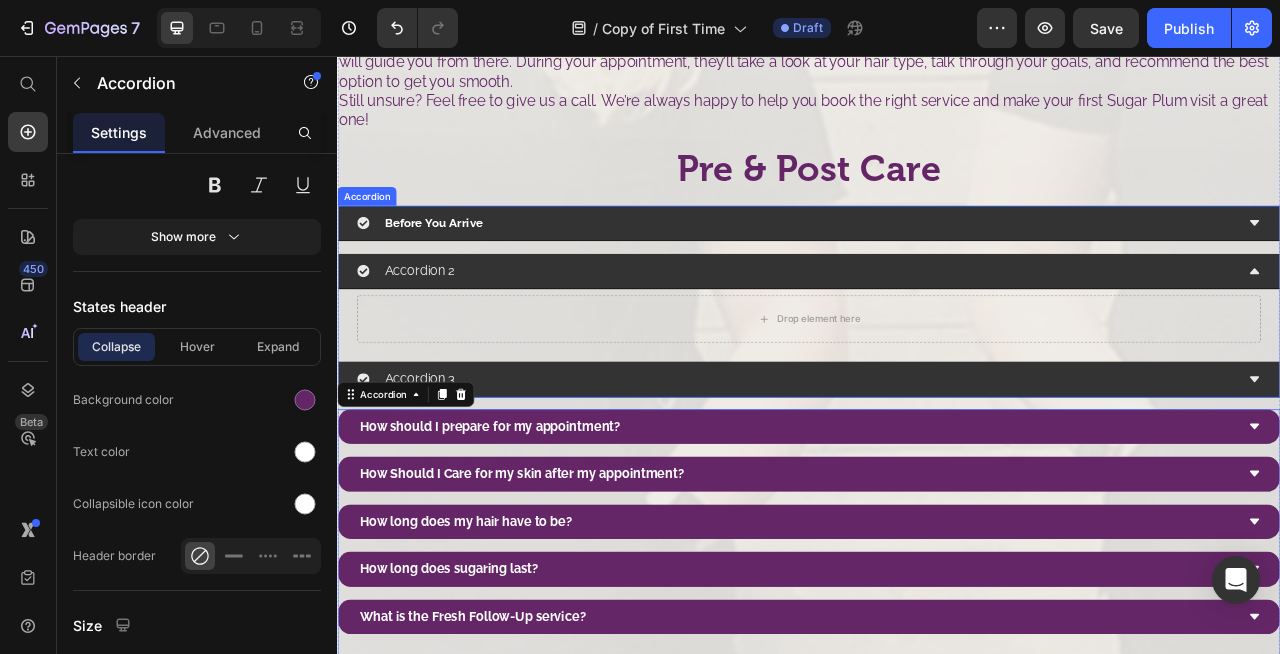 click on "Before You Arrive" at bounding box center (921, 268) 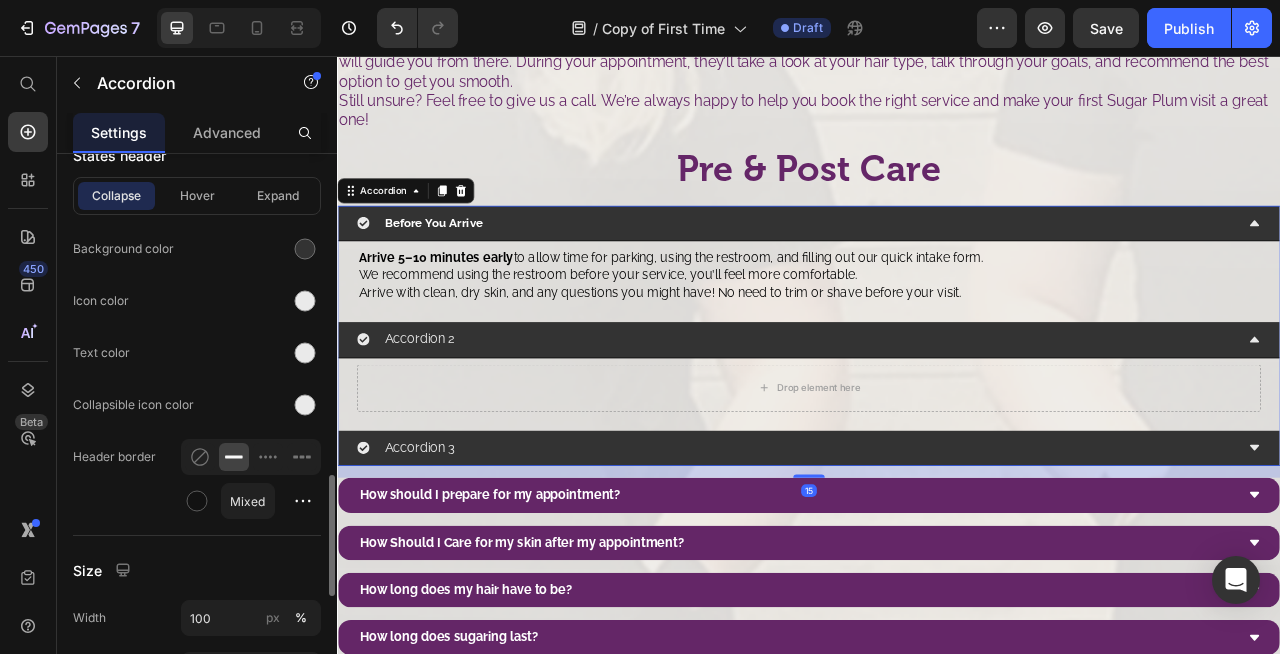 scroll, scrollTop: 1486, scrollLeft: 0, axis: vertical 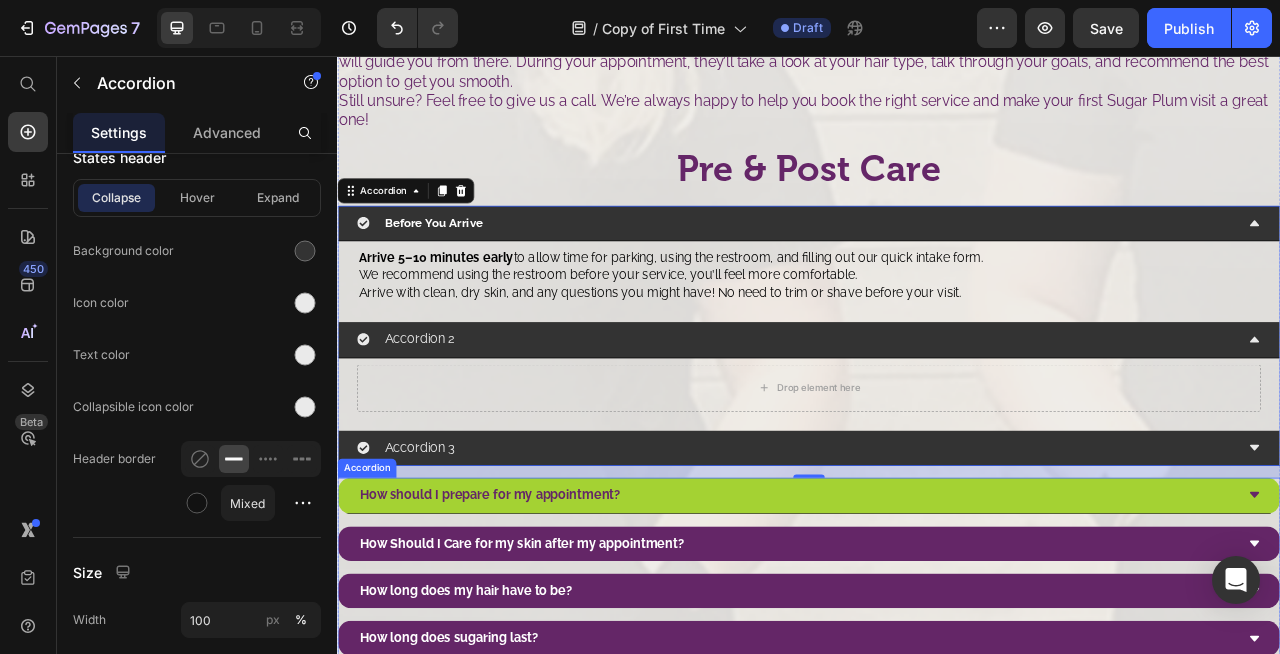 click on "How should I prepare for my appointment?" at bounding box center (921, 614) 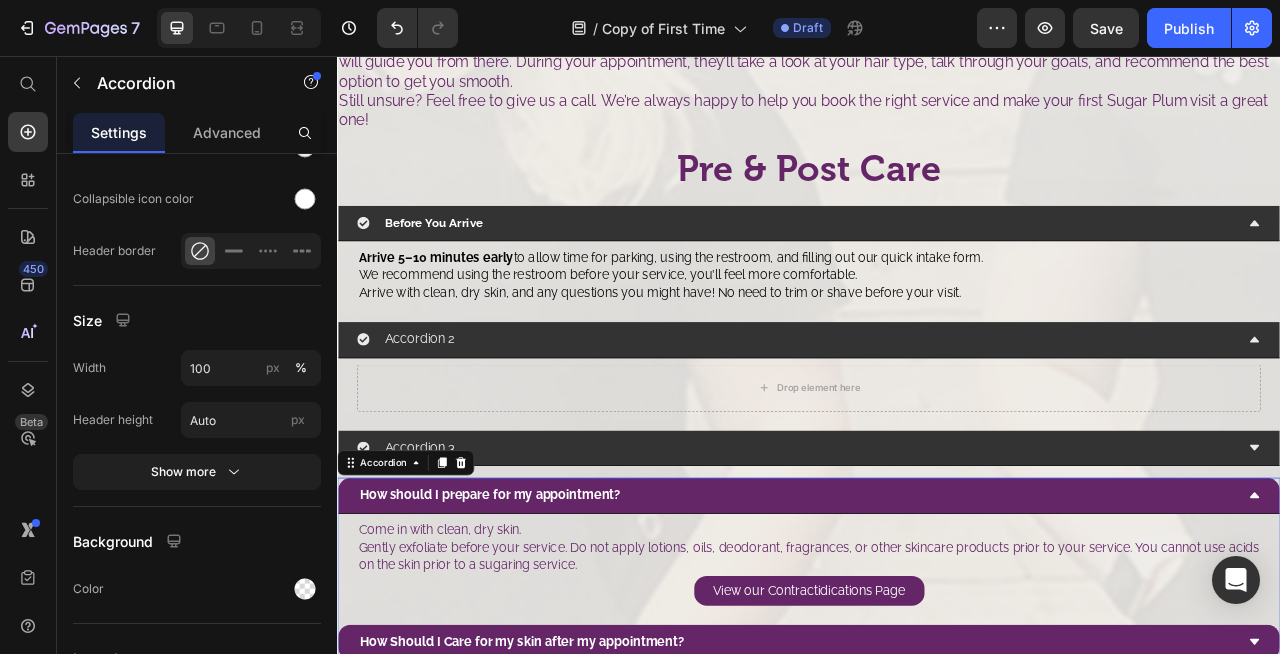 click on "How should I prepare for my appointment?" at bounding box center (921, 614) 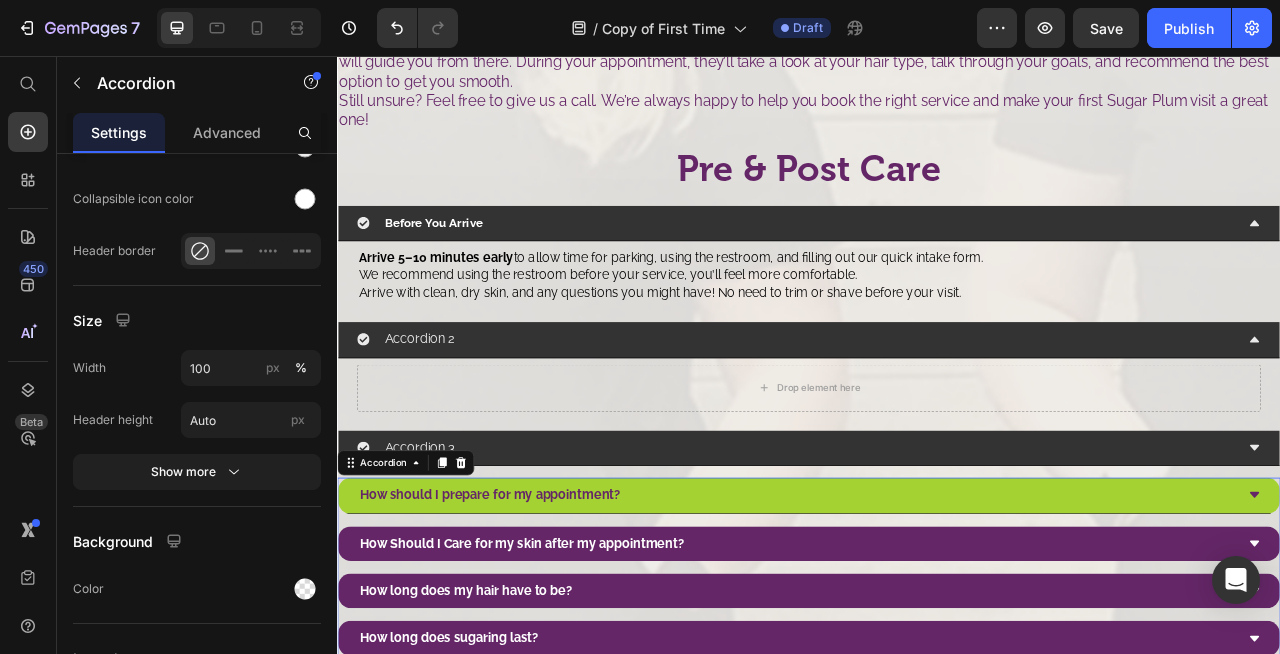 click on "How should I prepare for my appointment?" at bounding box center (921, 614) 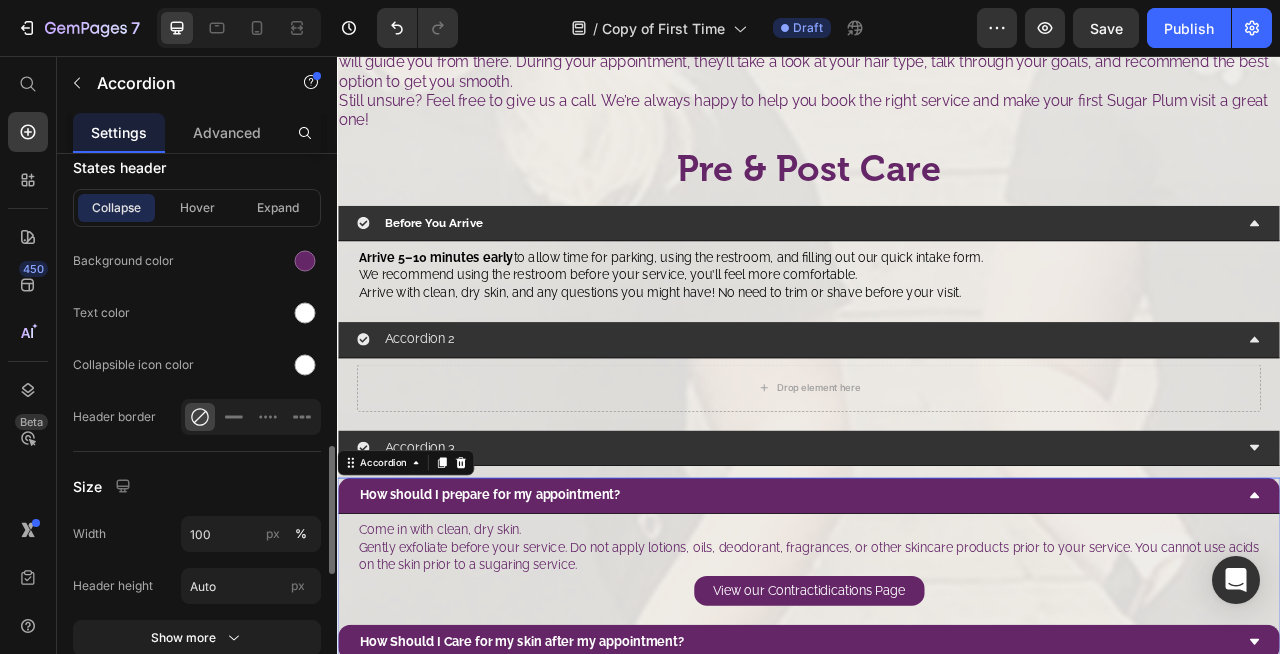 scroll, scrollTop: 1308, scrollLeft: 0, axis: vertical 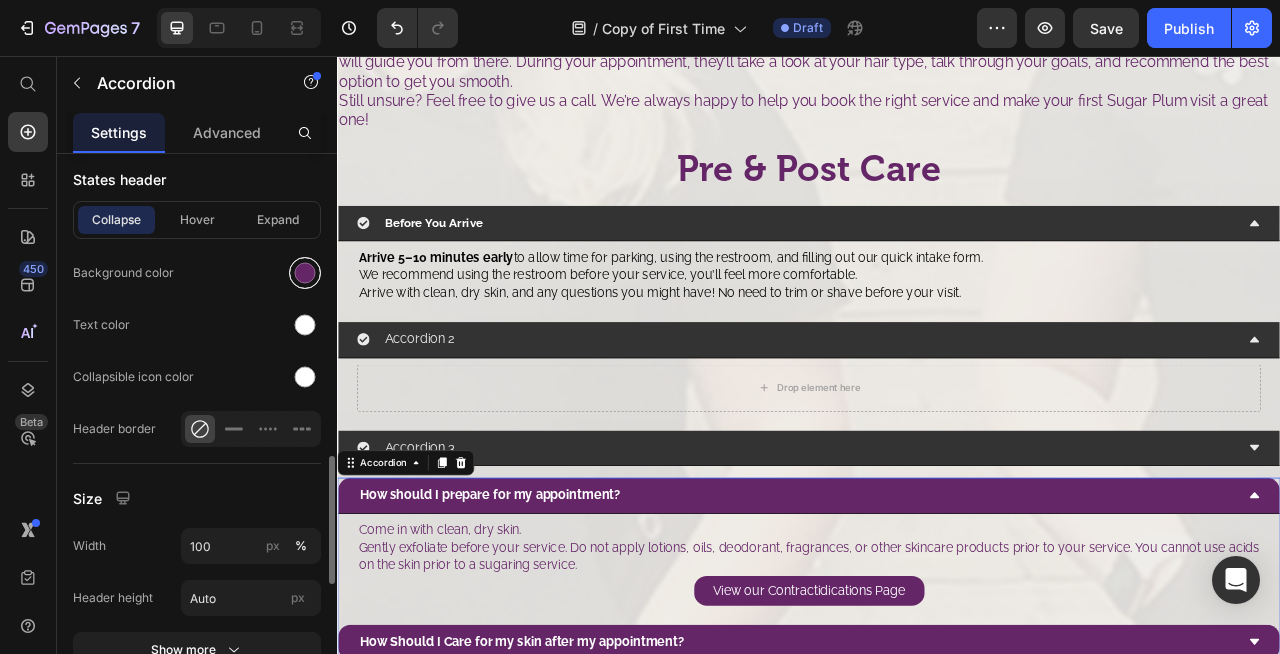 click at bounding box center [305, 273] 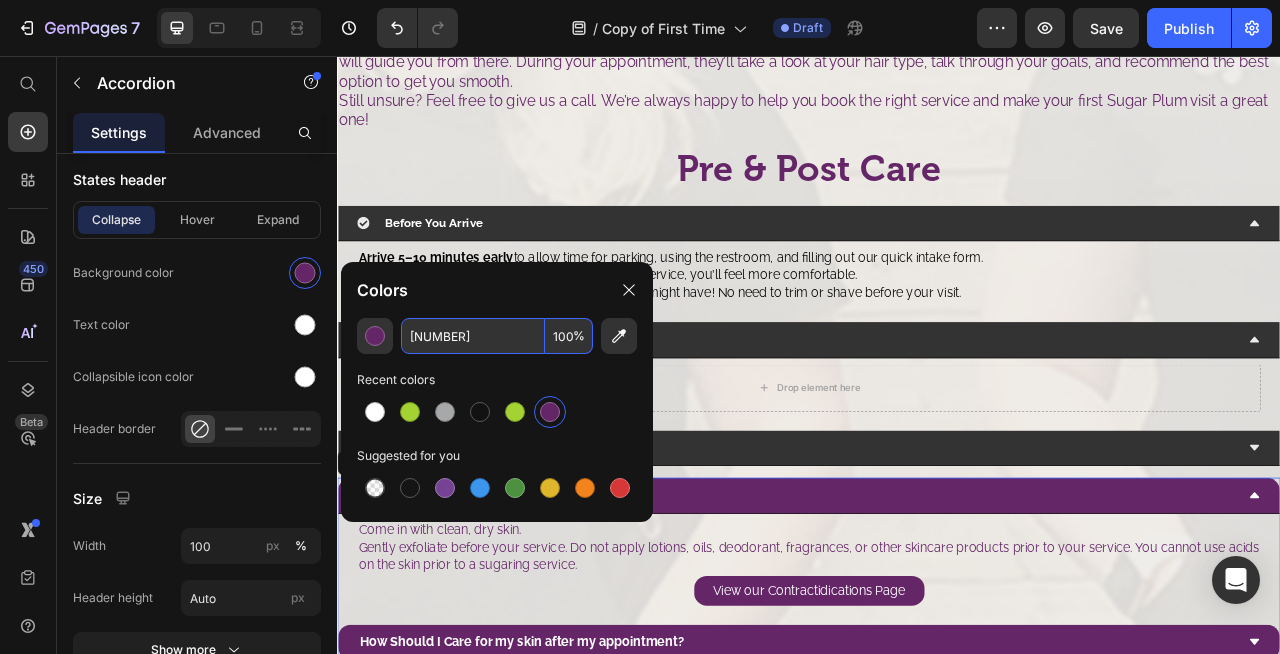 click on "642667" at bounding box center (473, 336) 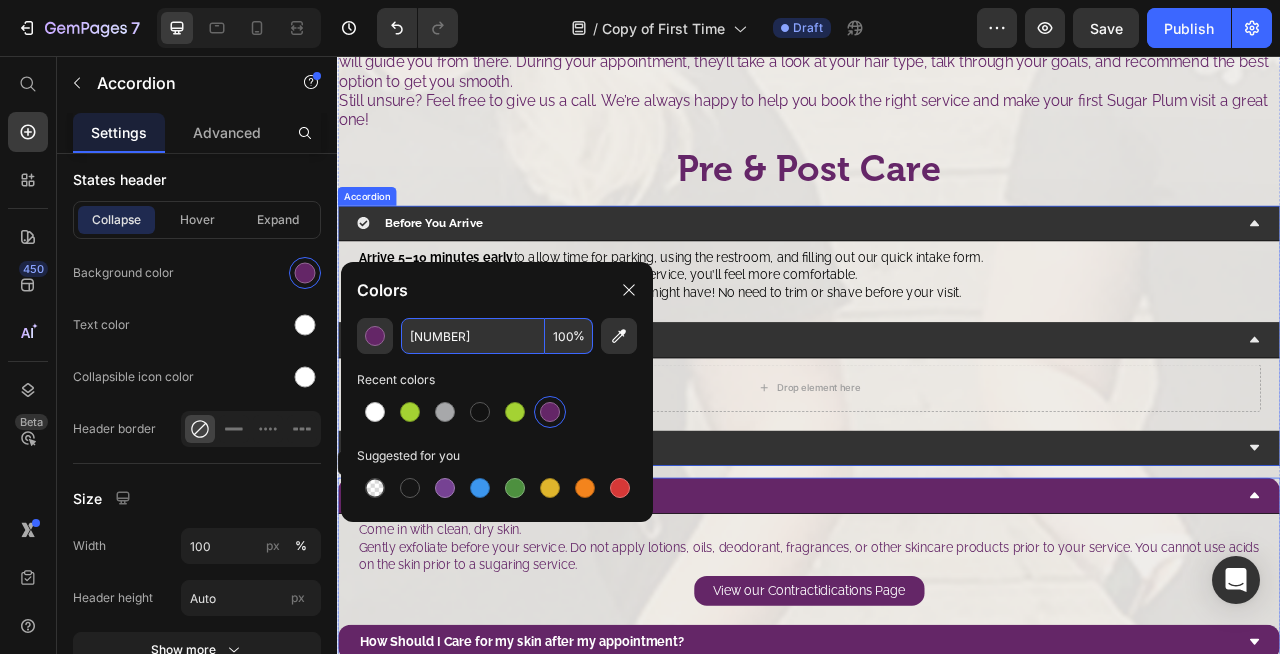 click on "Before You Arrive" at bounding box center [937, 268] 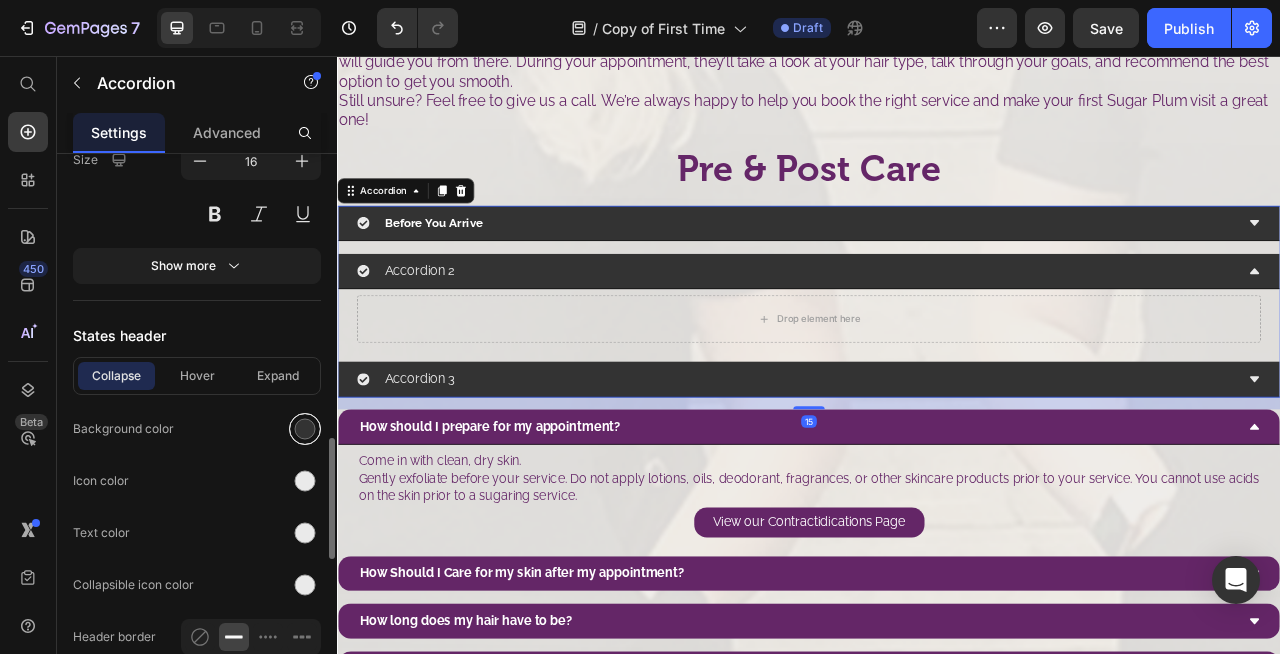 click at bounding box center [305, 429] 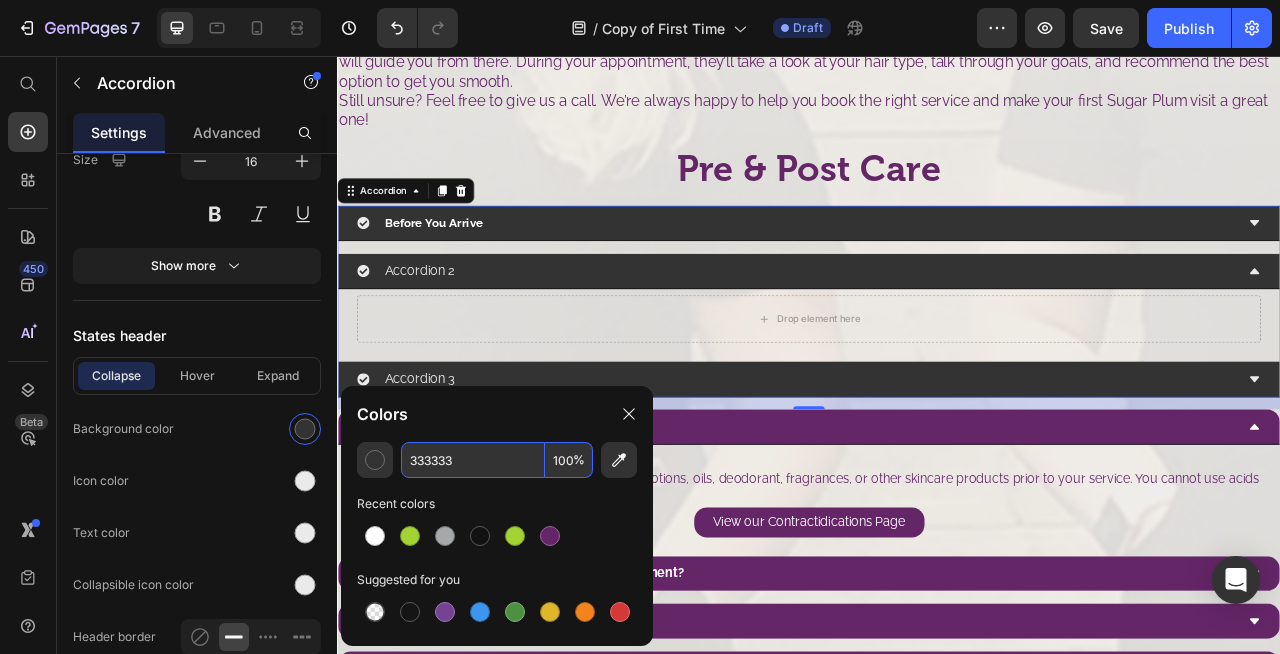click on "333333" at bounding box center (473, 460) 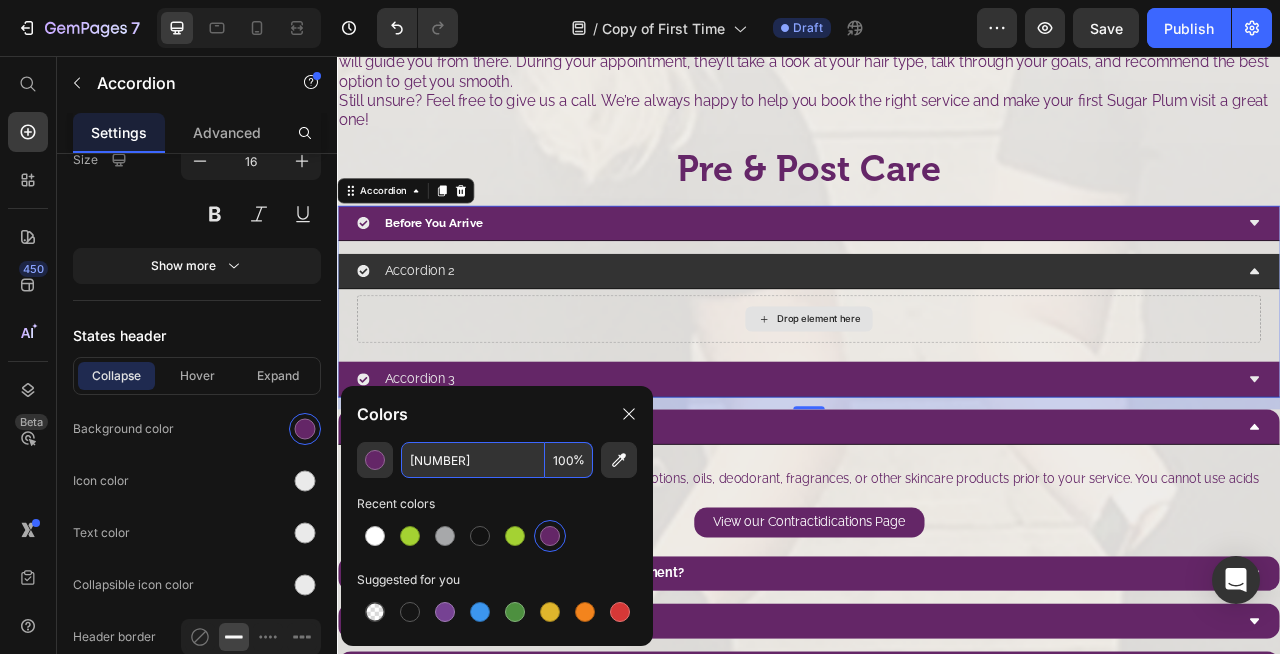 type on "642667" 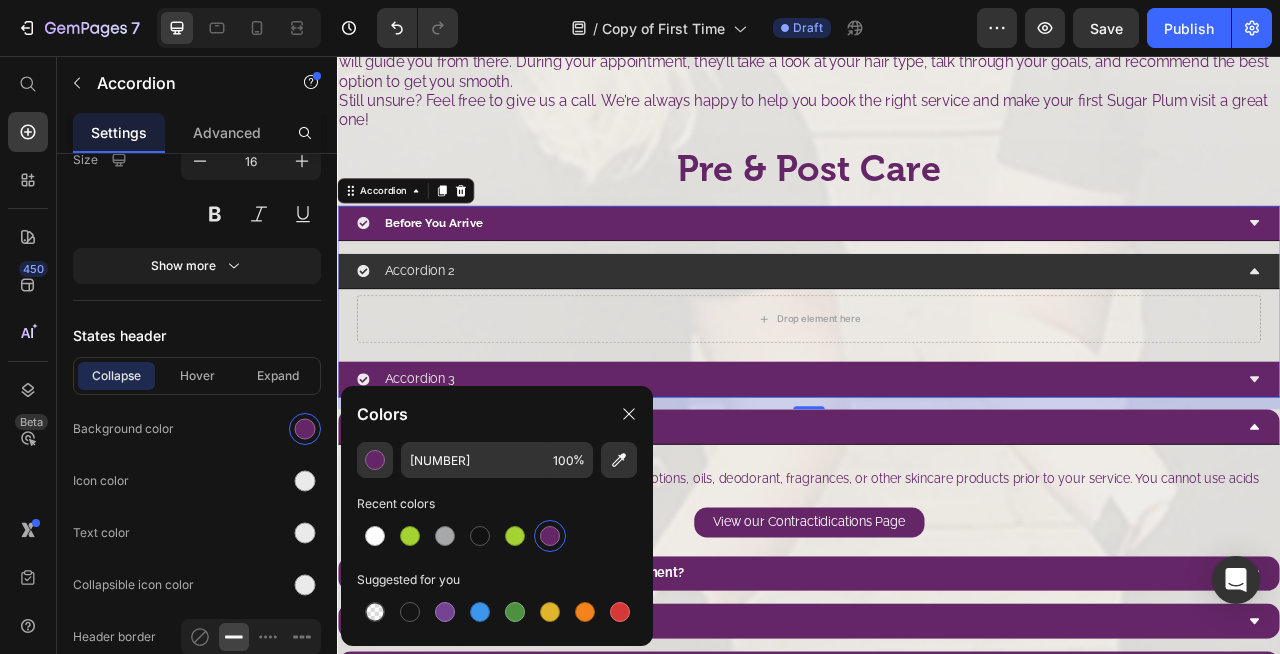 click on "Accordion 2" at bounding box center [921, 329] 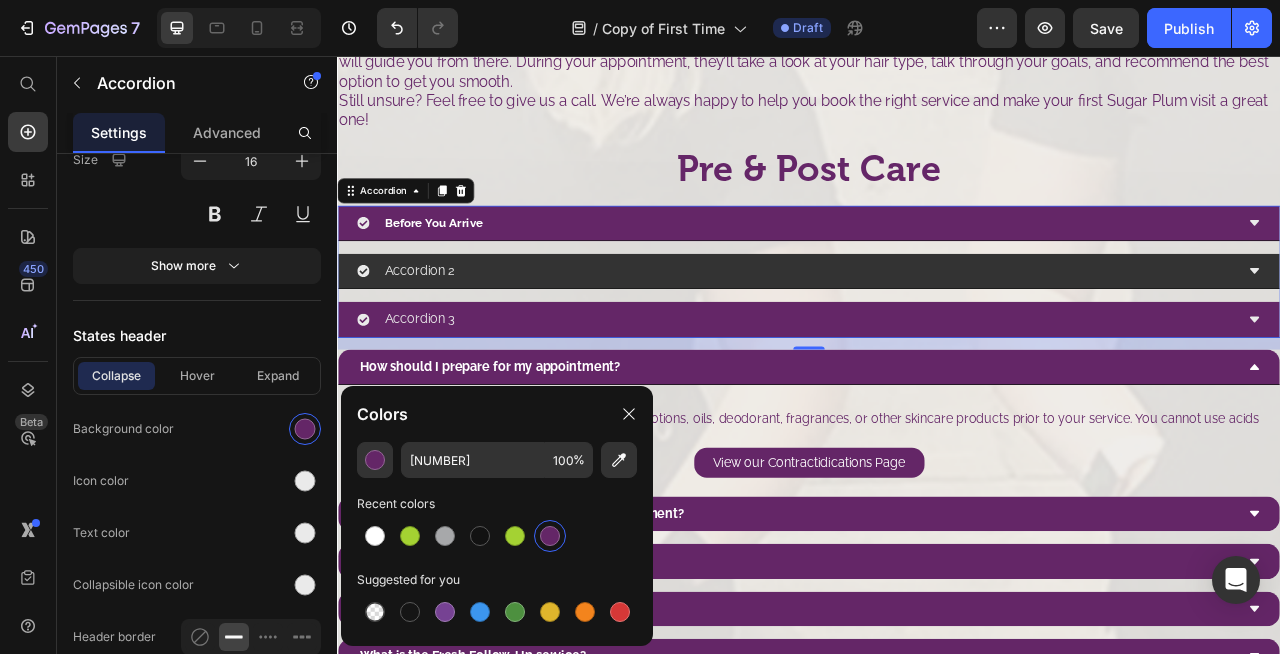 click on "Accordion 2" at bounding box center (921, 329) 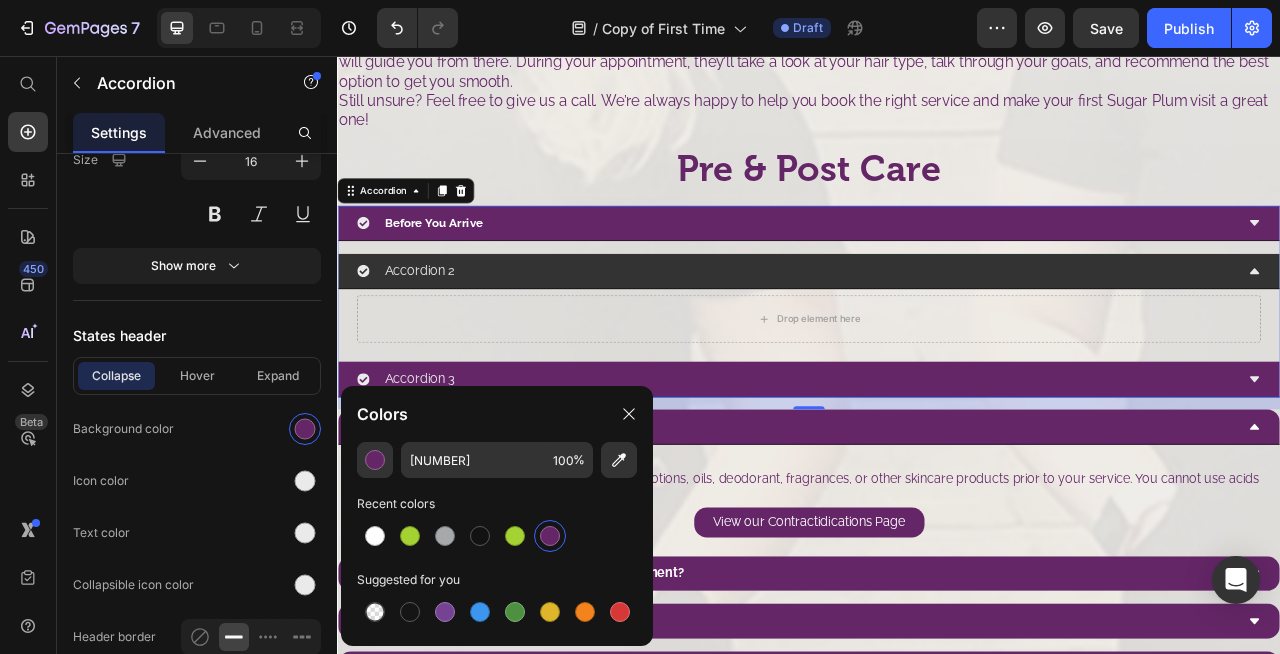 click on "Accordion 2" at bounding box center (921, 329) 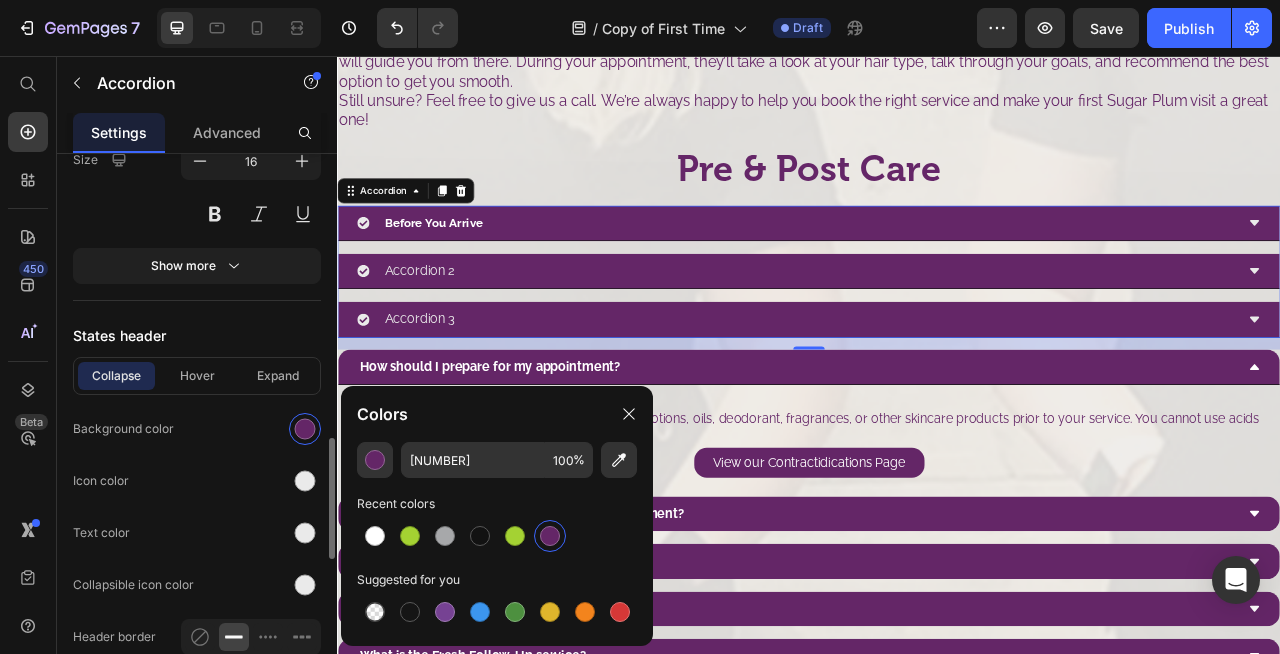 click on "Collapse Hover Expand" at bounding box center [197, 376] 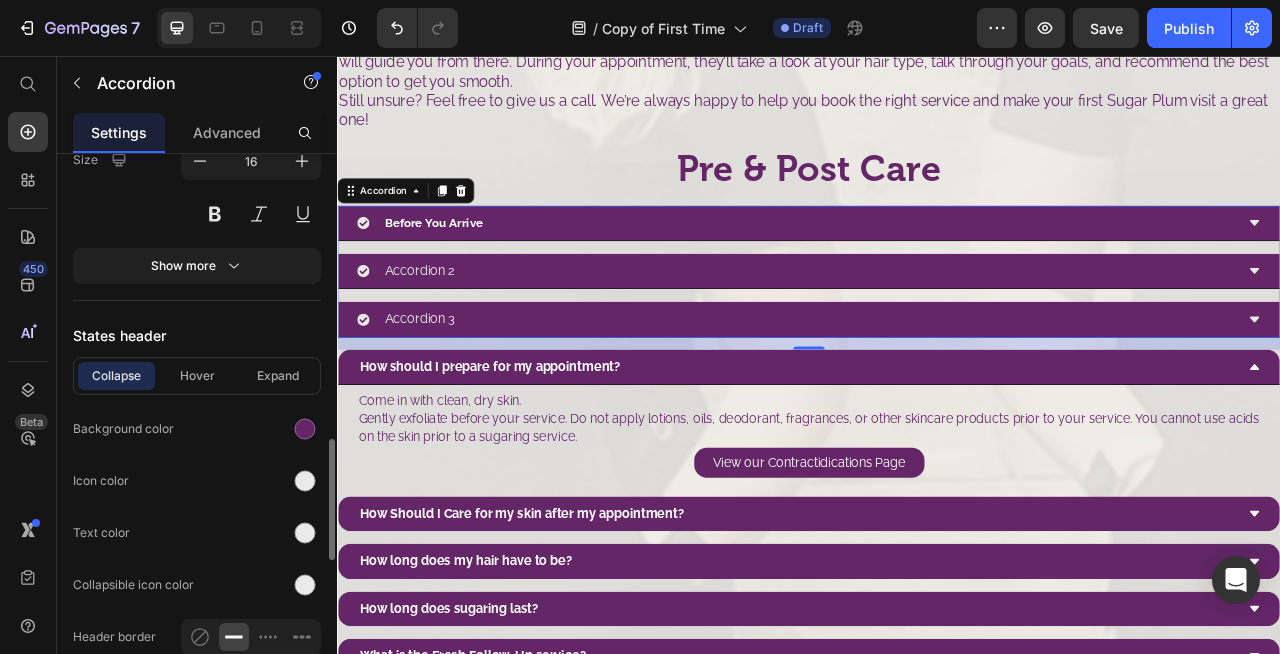 scroll, scrollTop: 1422, scrollLeft: 0, axis: vertical 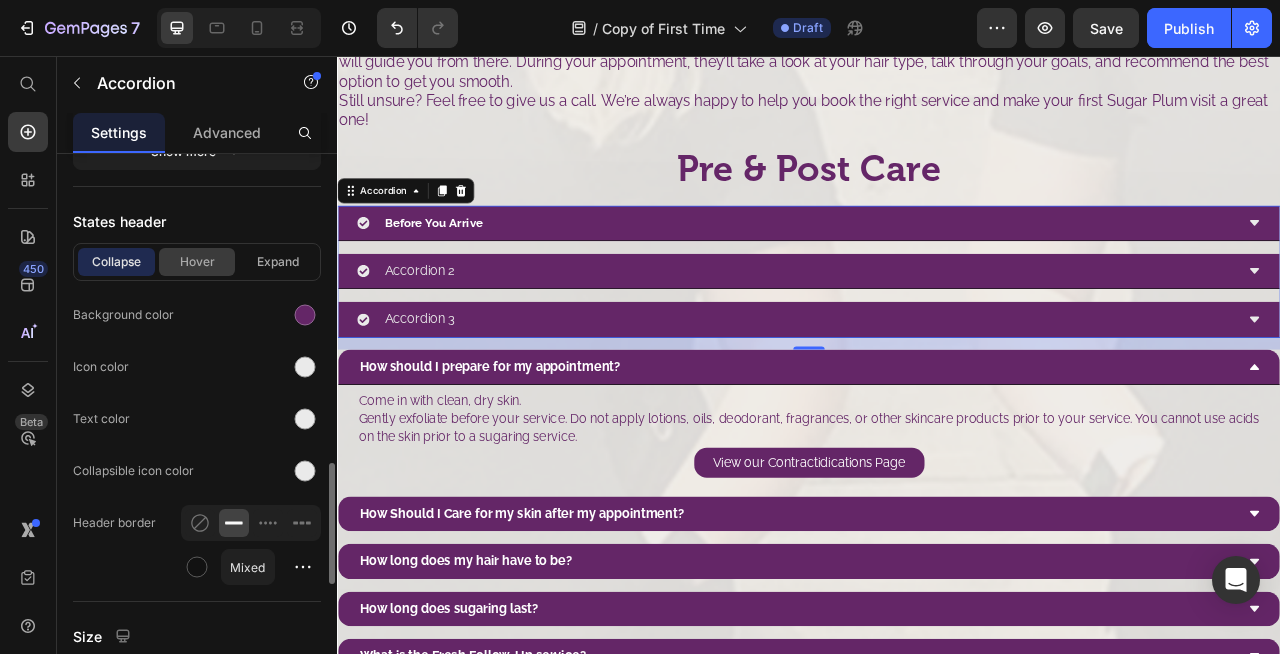 click on "Hover" at bounding box center [197, 262] 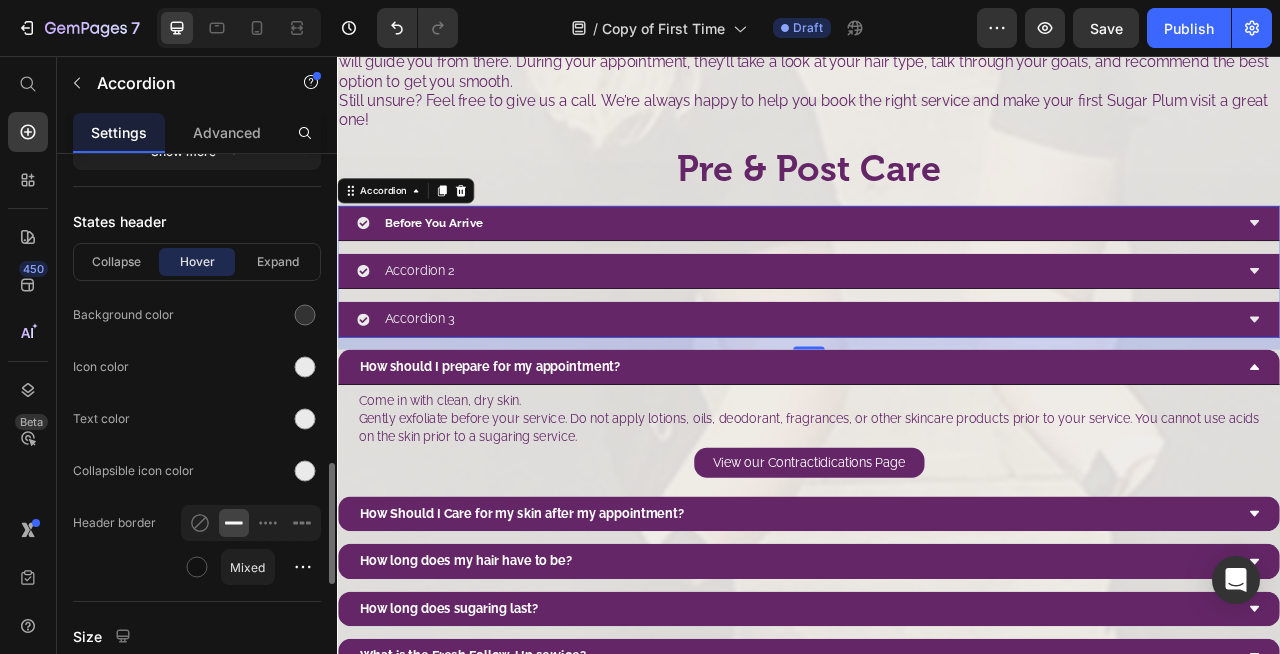 click on "Hover" at bounding box center (197, 262) 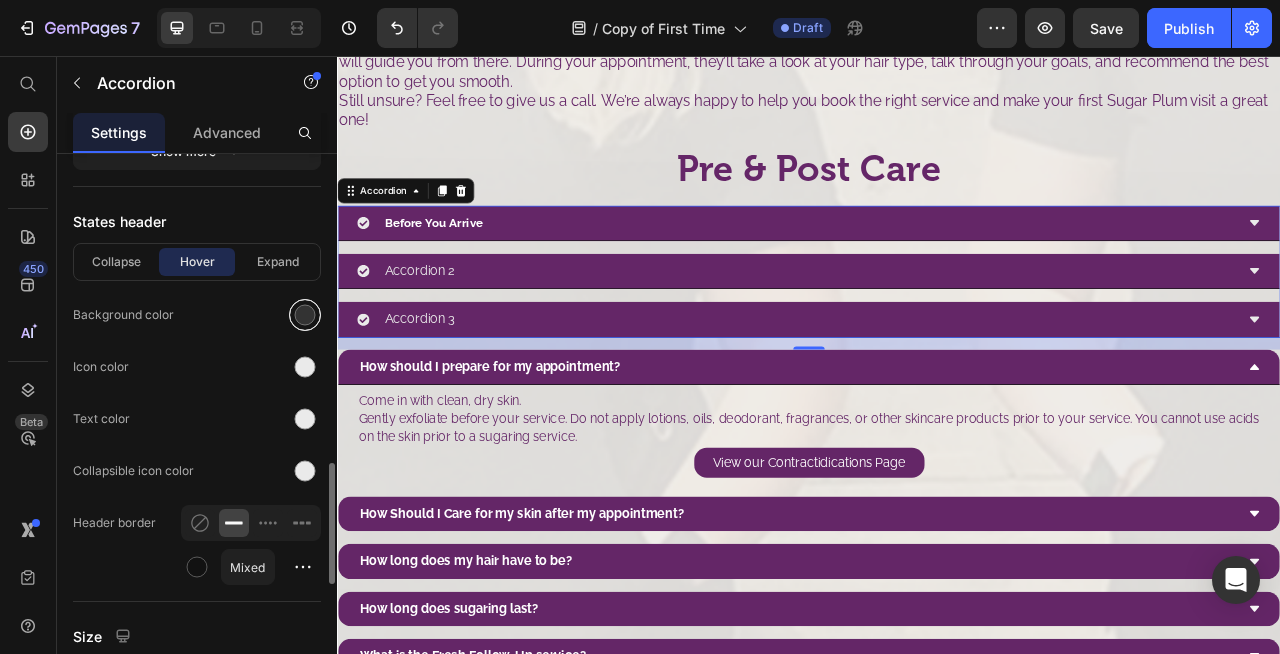 click at bounding box center (305, 315) 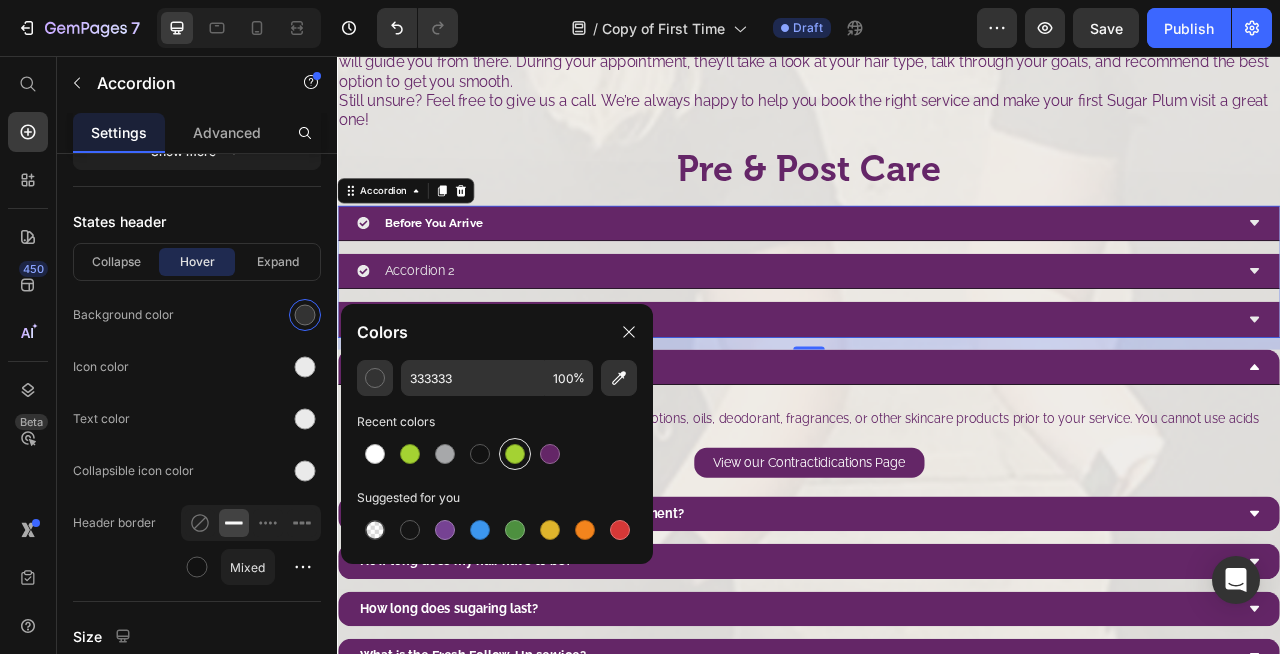 click at bounding box center [515, 454] 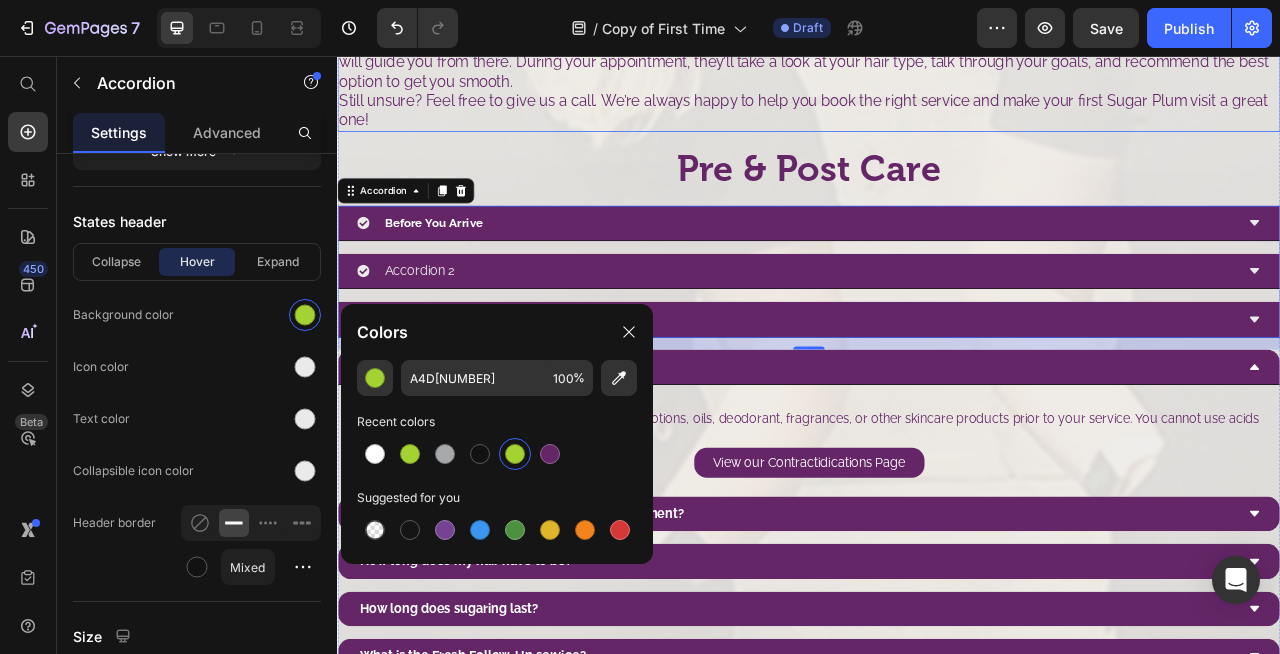 click on "Still unsure? Feel free to give us a call. We’re always happy to help you book the right service and make your first Sugar Plum visit a great one!" at bounding box center (937, 125) 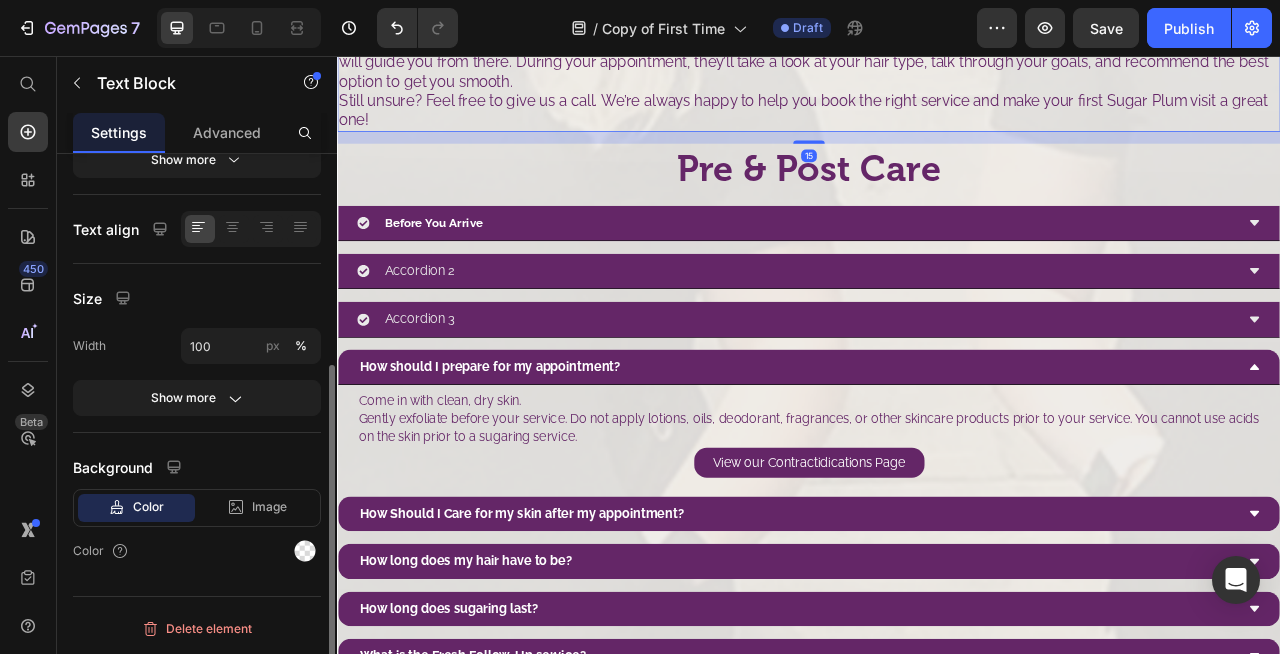 scroll, scrollTop: 0, scrollLeft: 0, axis: both 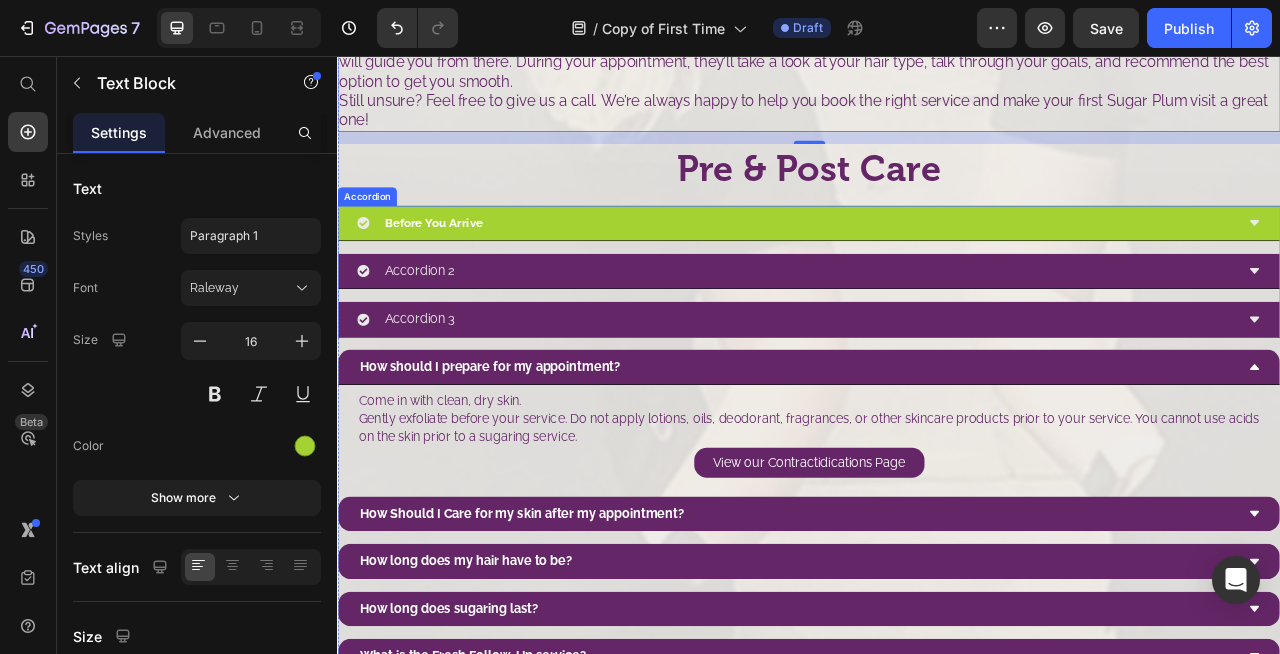 click on "Before You Arrive" at bounding box center (921, 268) 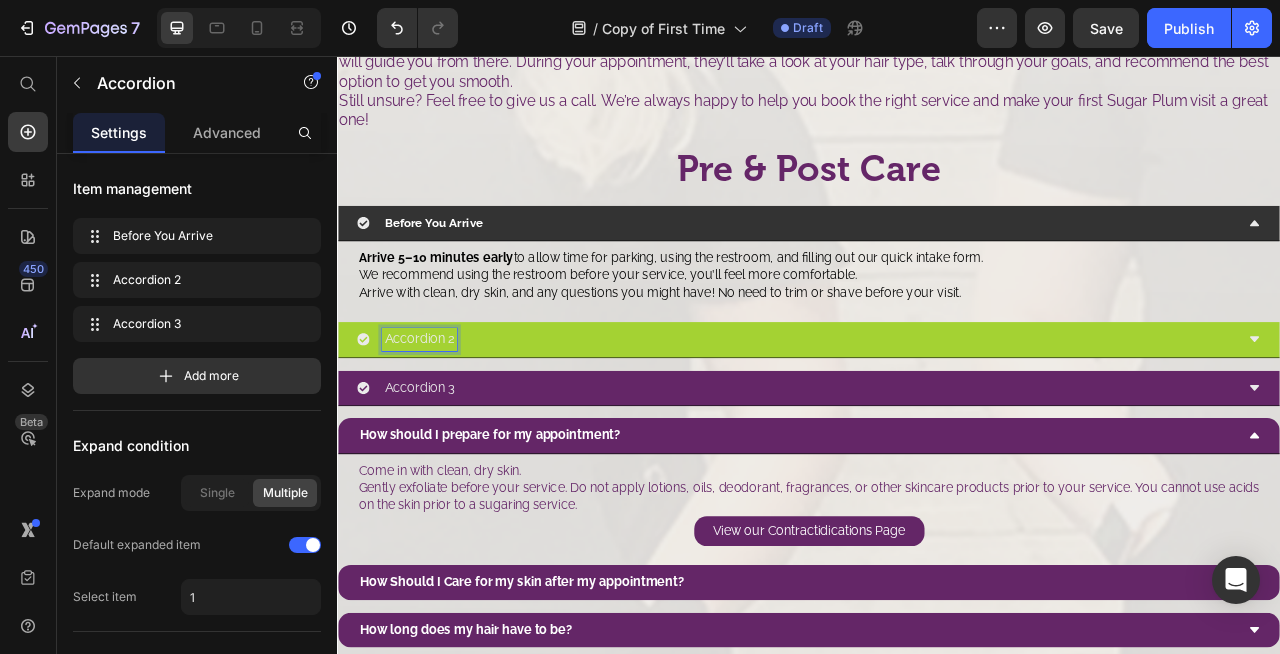 click on "Accordion 2" at bounding box center (441, 416) 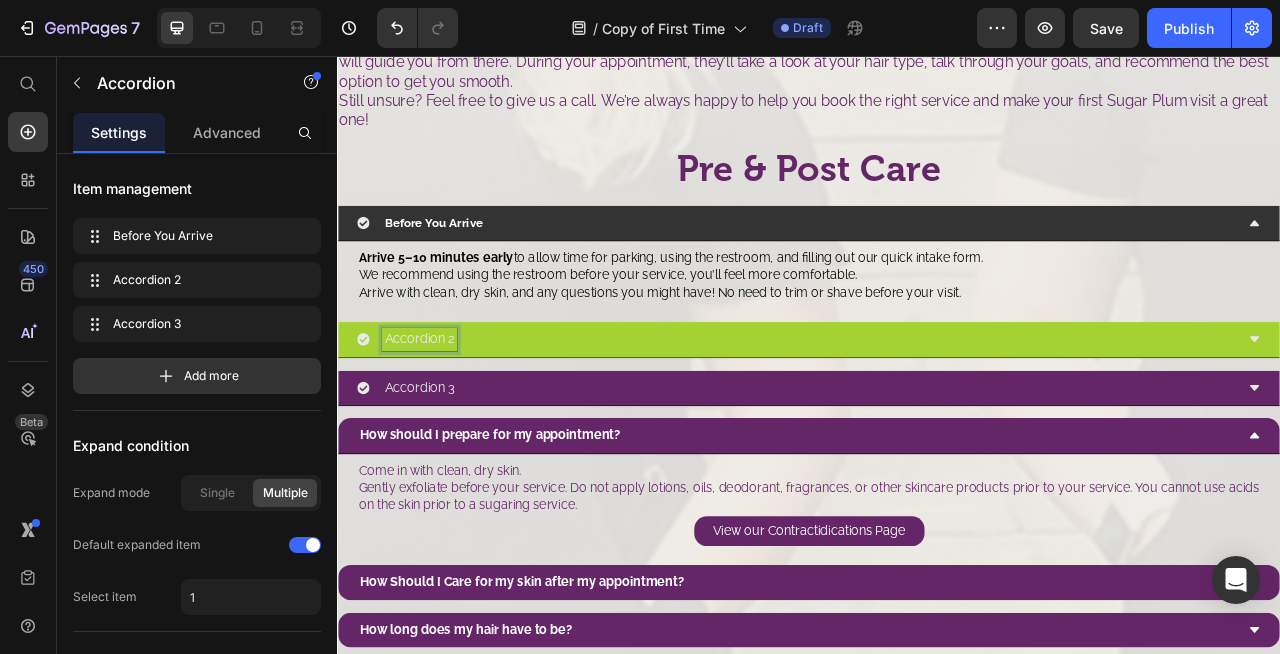 click on "Accordion 2" at bounding box center [441, 416] 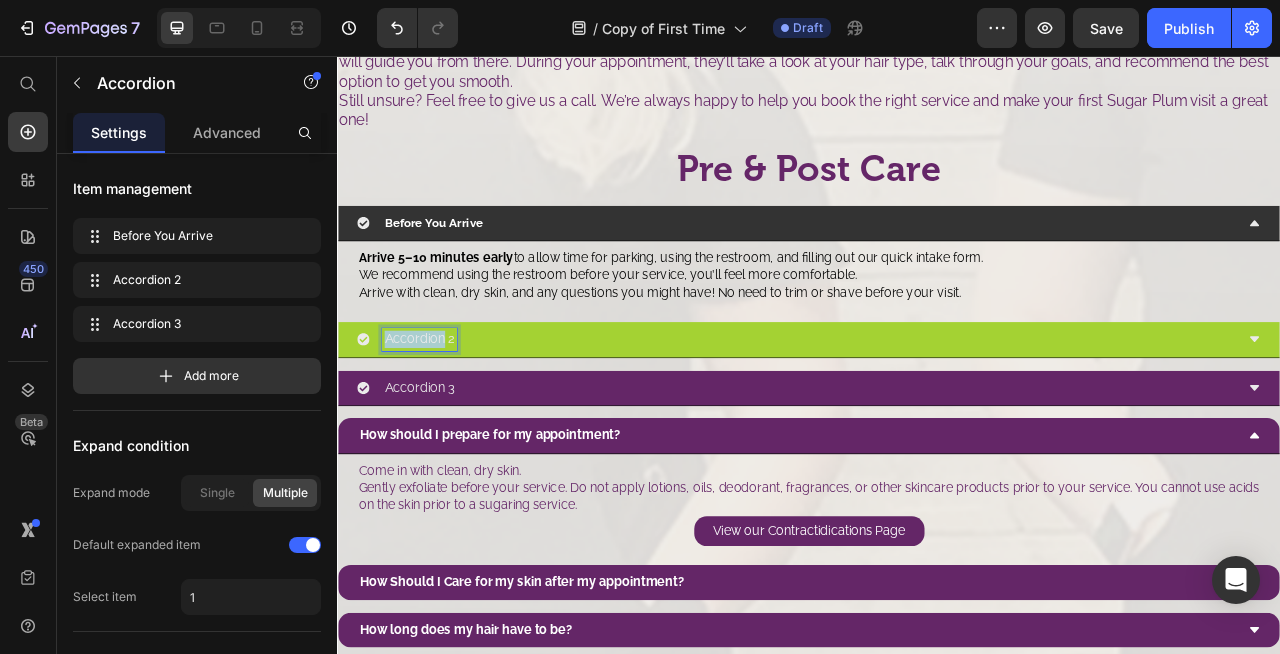 click on "Accordion 2" at bounding box center (441, 416) 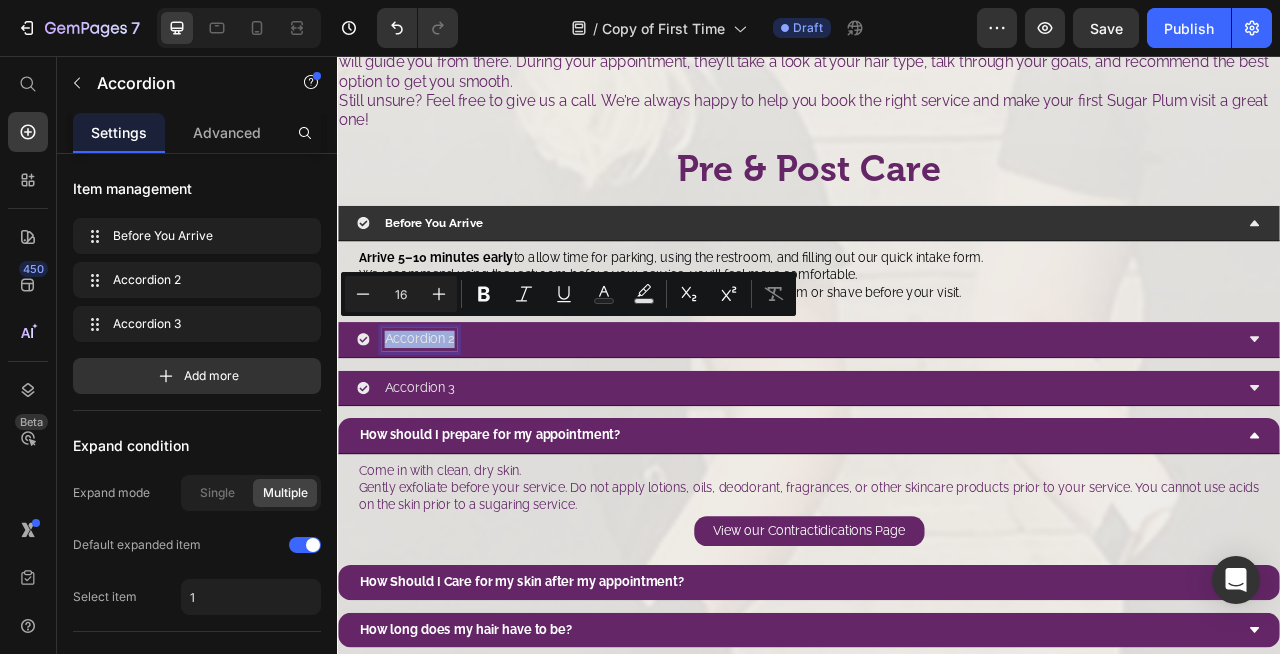 type on "11" 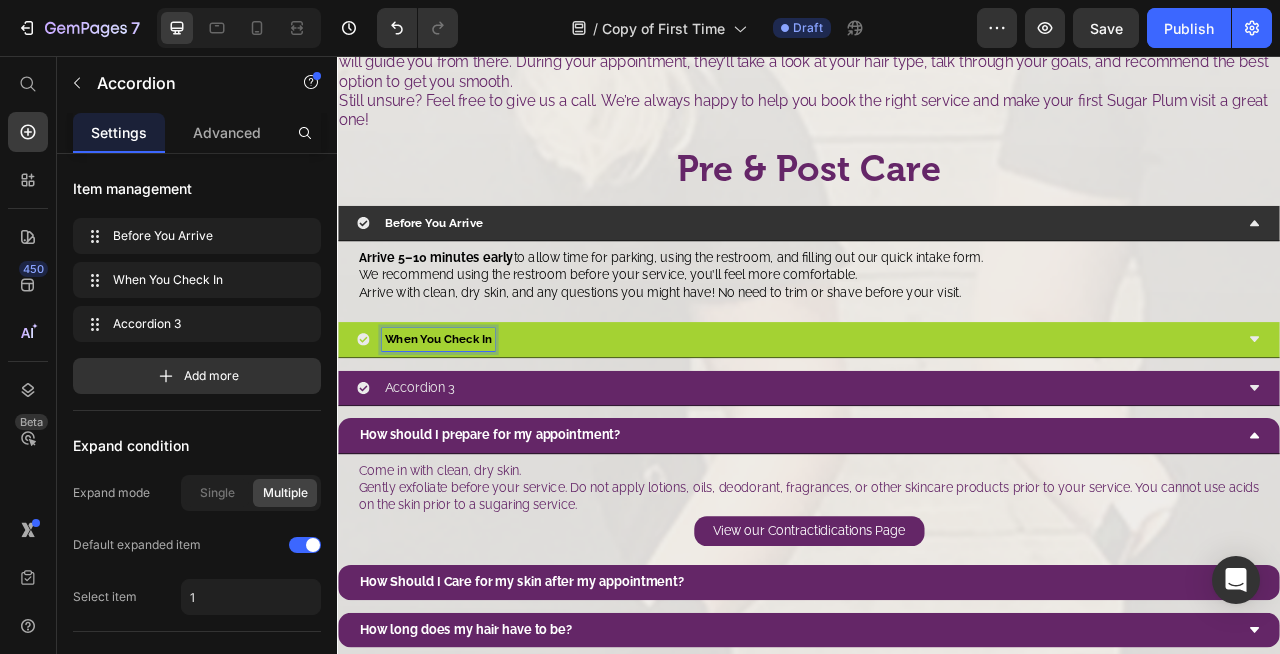 click on "When You Check In" at bounding box center [465, 415] 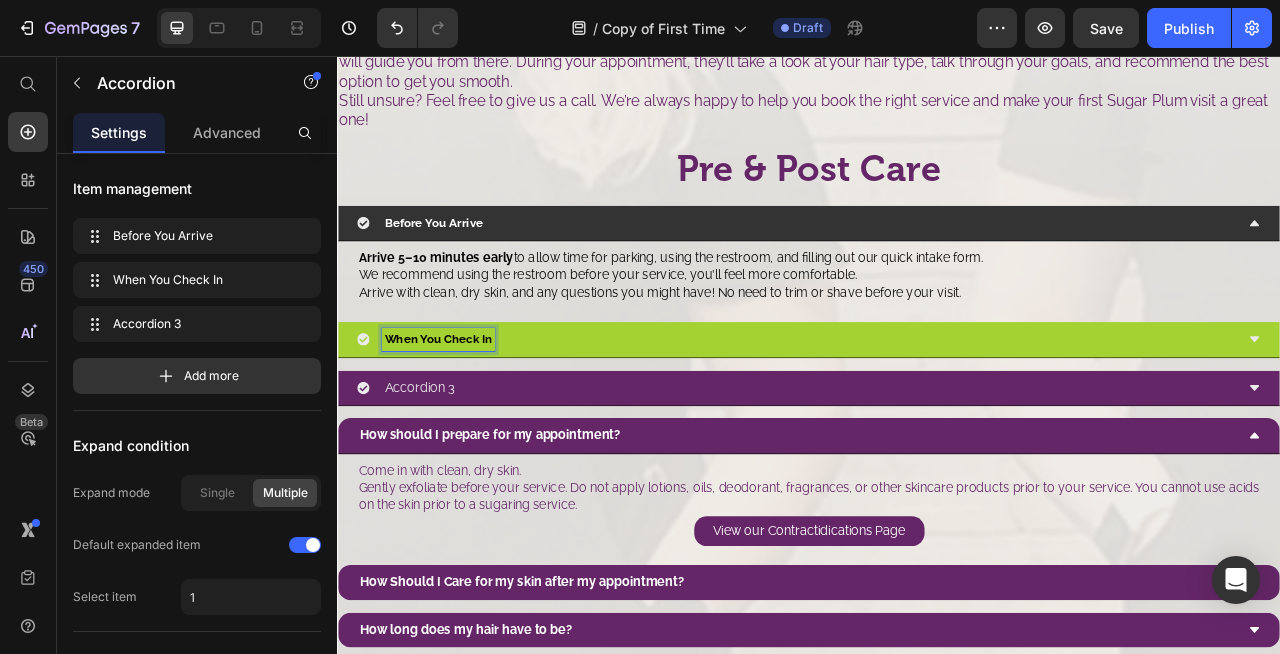 click on "When You Check In" at bounding box center [465, 415] 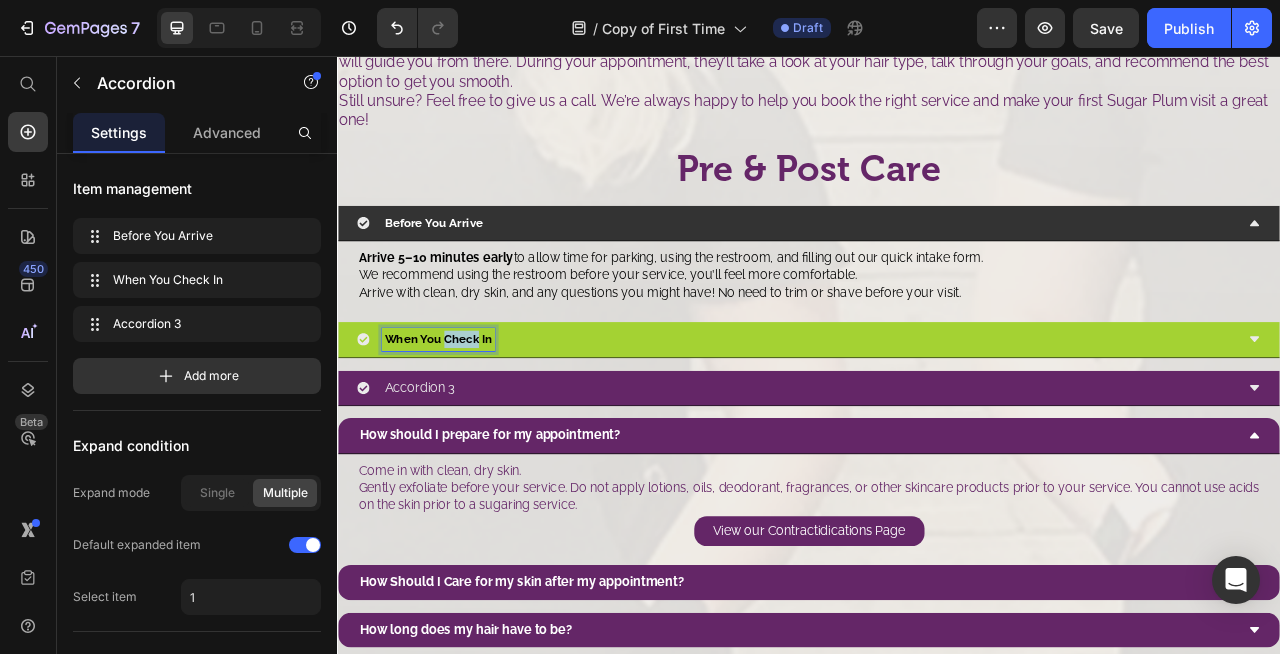 click on "When You Check In" at bounding box center [465, 415] 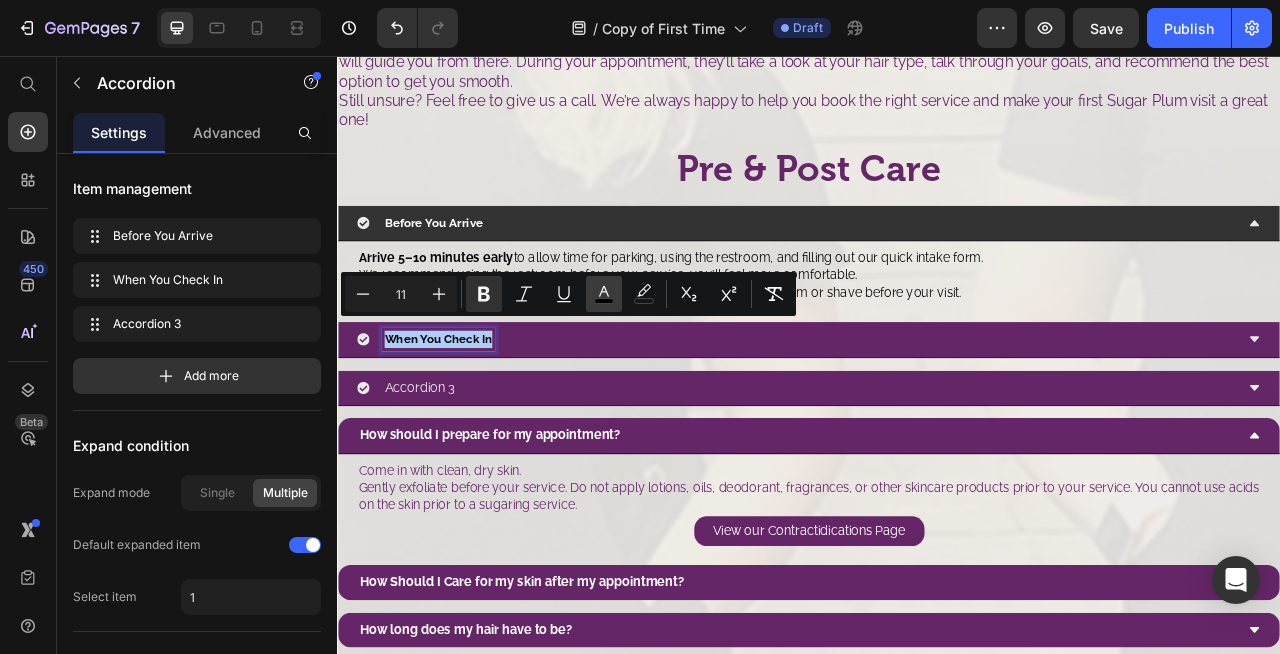 click 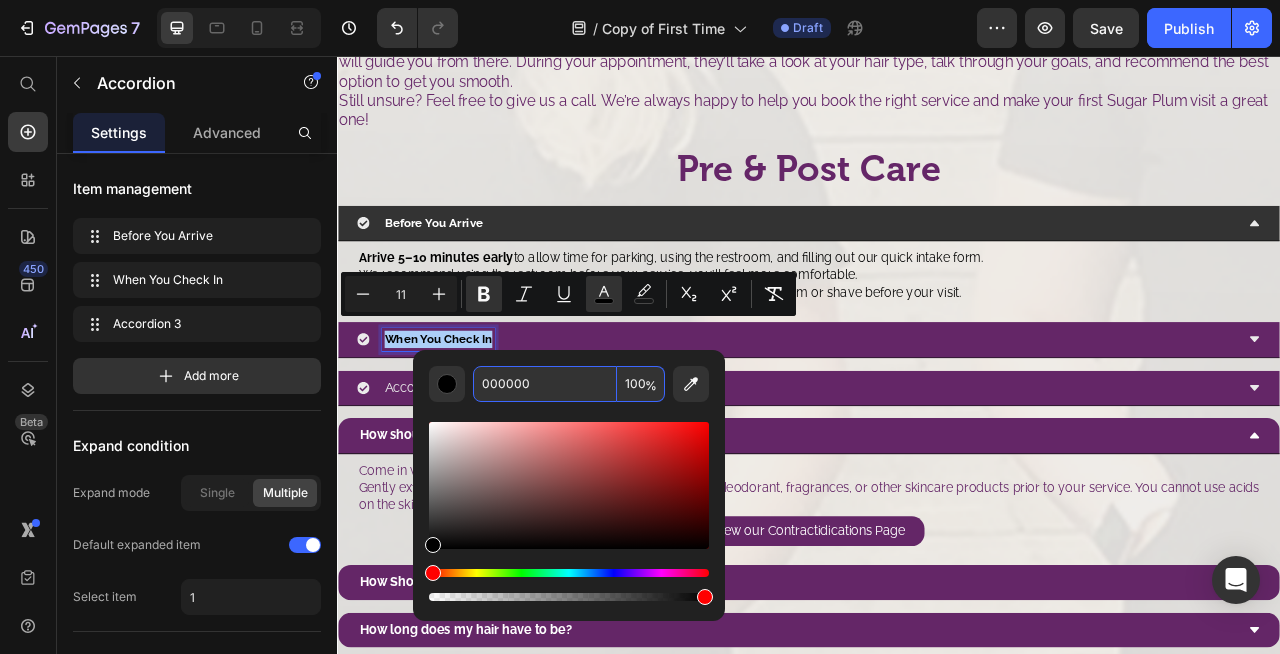 click on "000000" at bounding box center (545, 384) 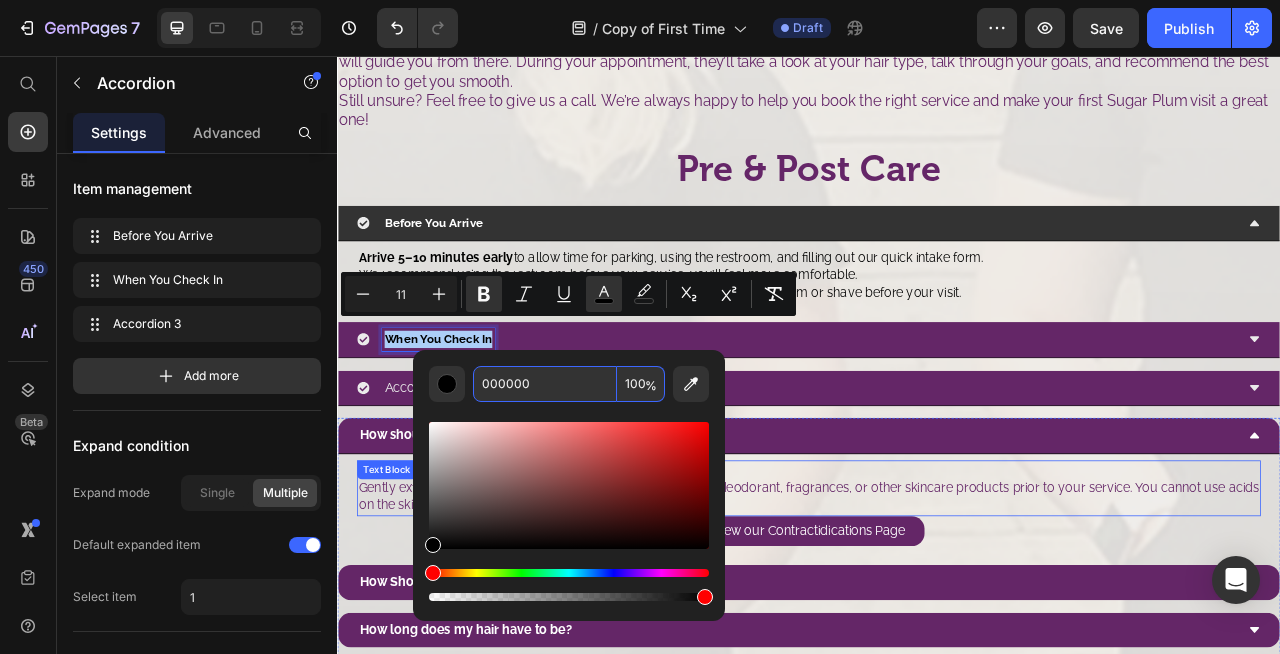 click on "Gently exfoliate before your service. Do not apply lotions, oils, deodorant, fragrances, or other skincare products prior to your service. You cannot use acids on the skin prior to a sugaring service." at bounding box center [937, 616] 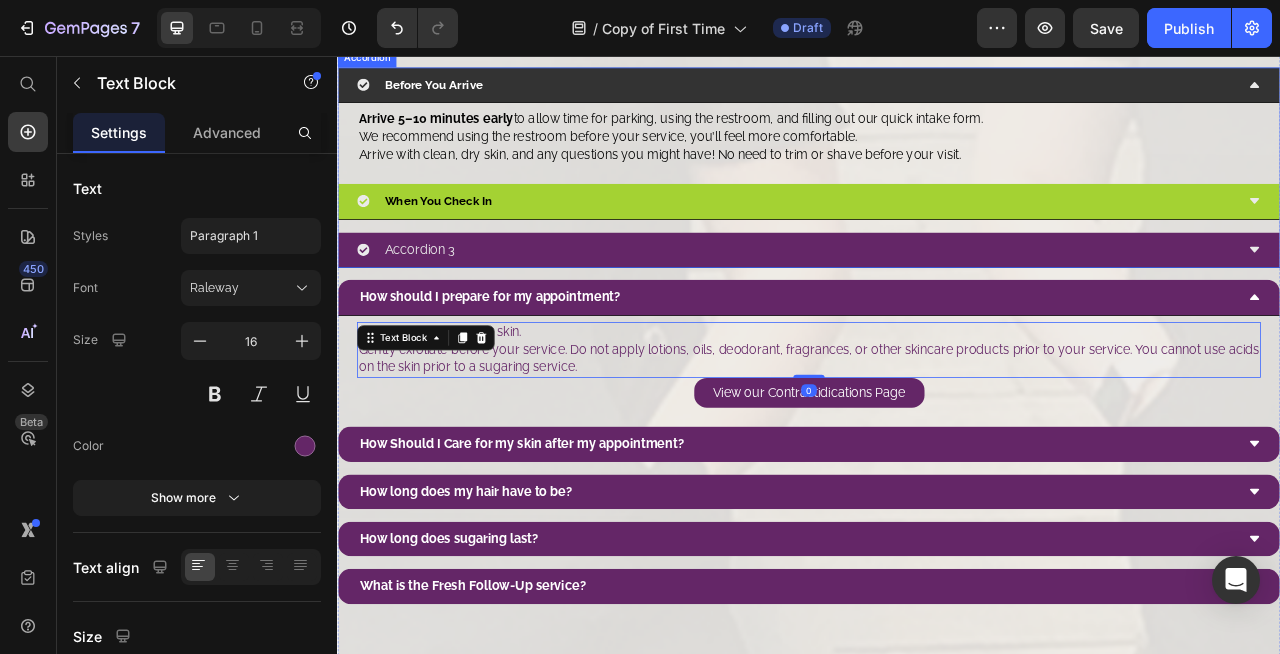 scroll, scrollTop: 1628, scrollLeft: 0, axis: vertical 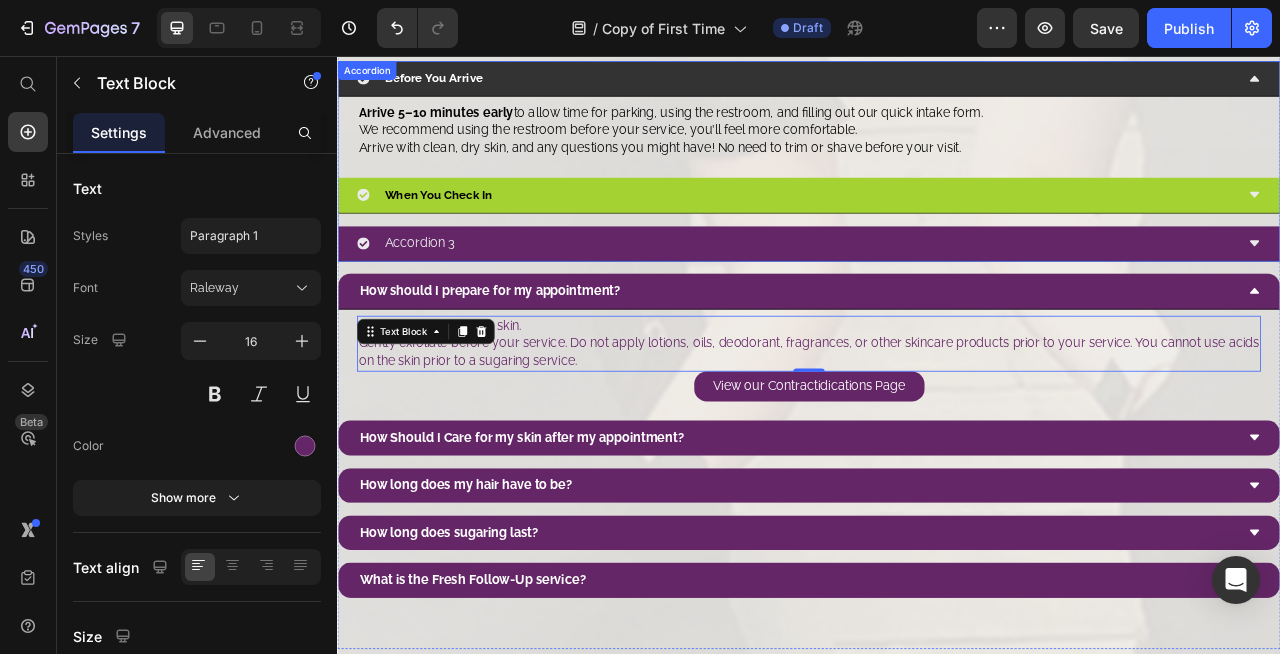 click on "When You Check In" at bounding box center [921, 232] 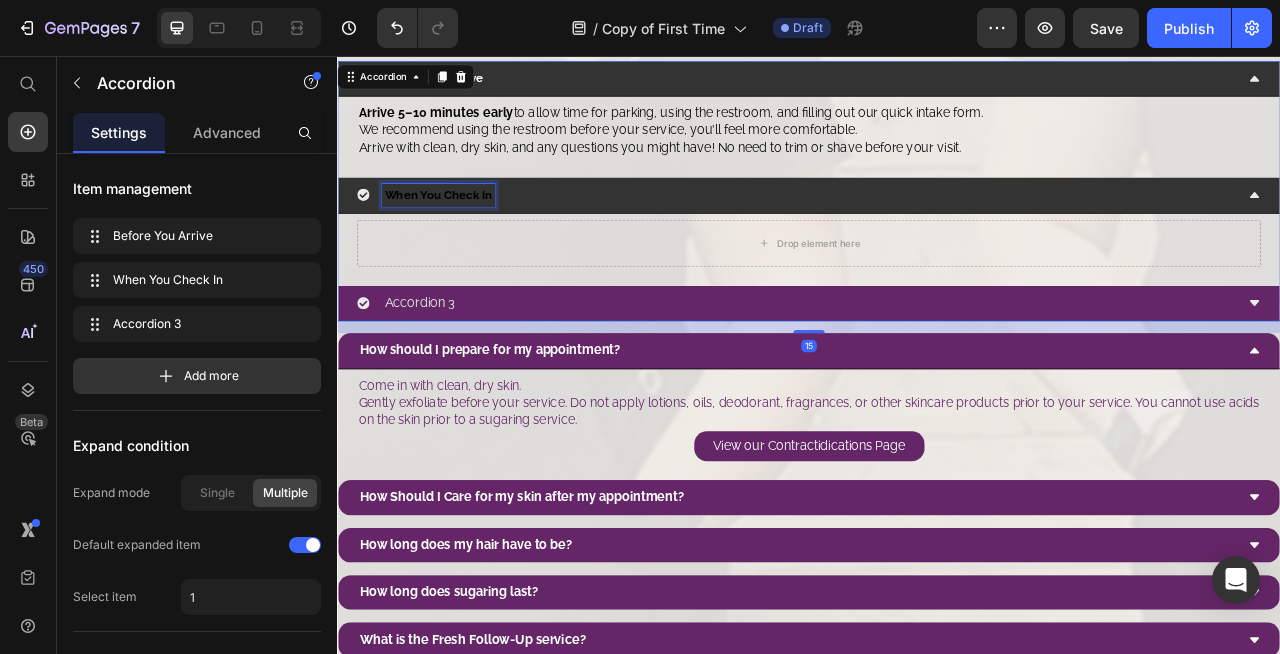 click on "When You Check In" at bounding box center [465, 231] 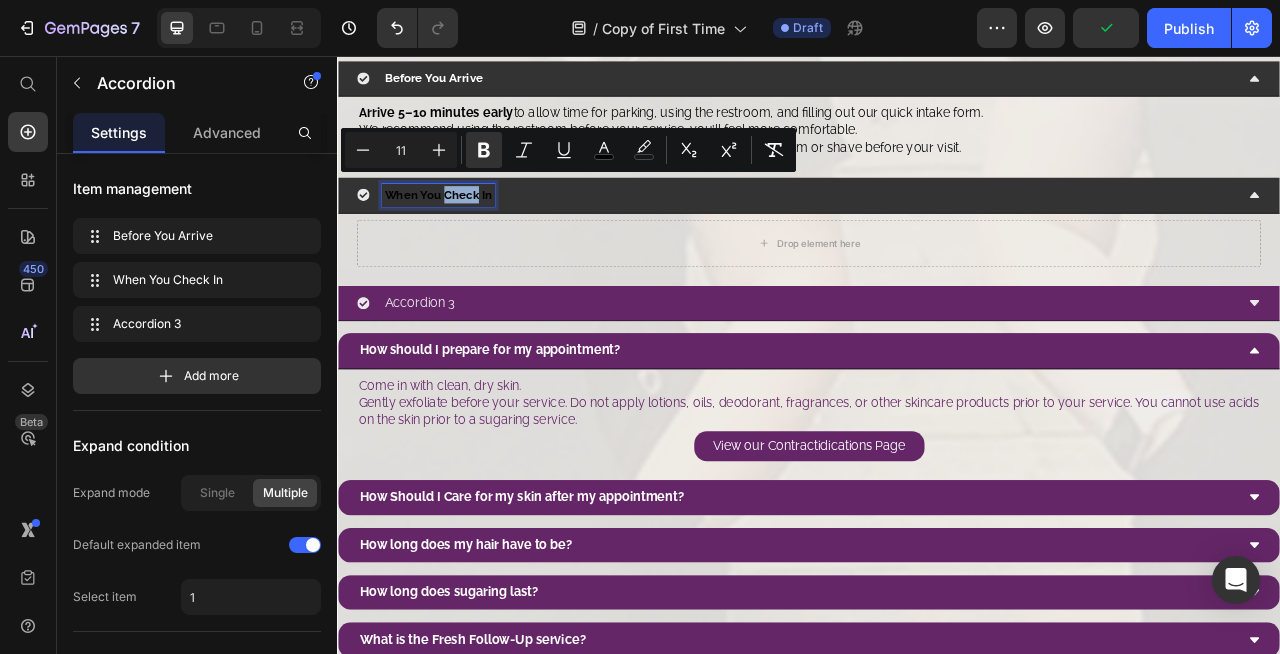 click on "When You Check In" at bounding box center [465, 231] 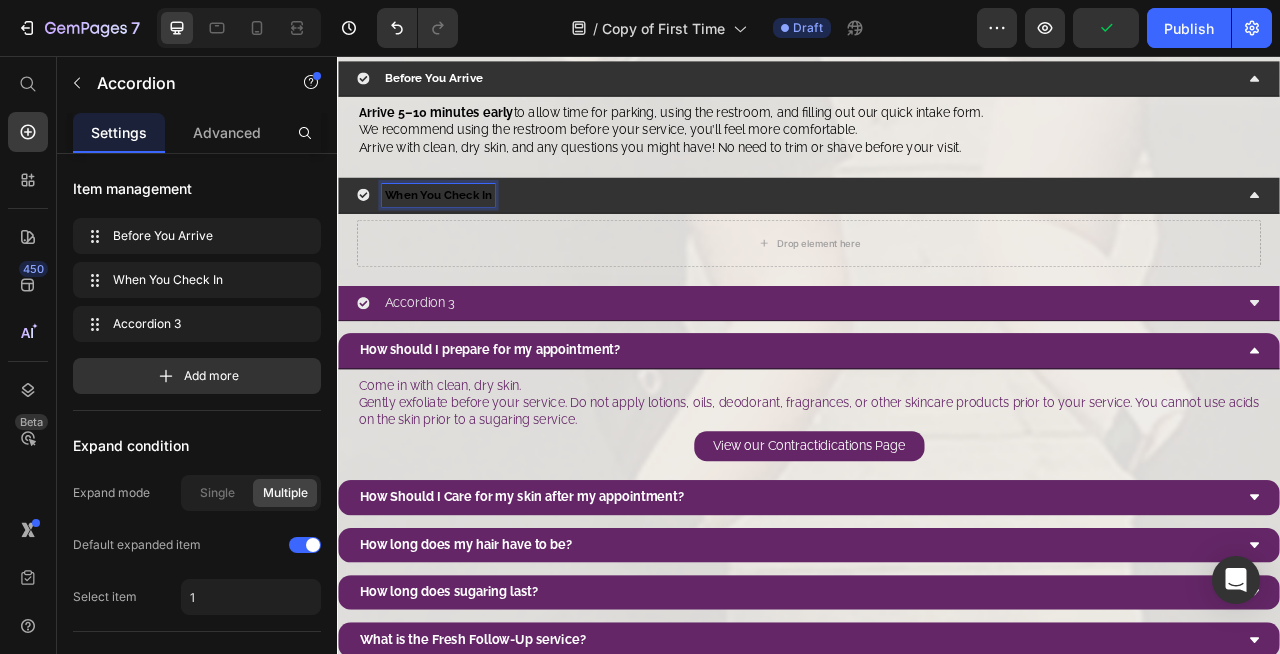 click on "When You Check In" at bounding box center (465, 231) 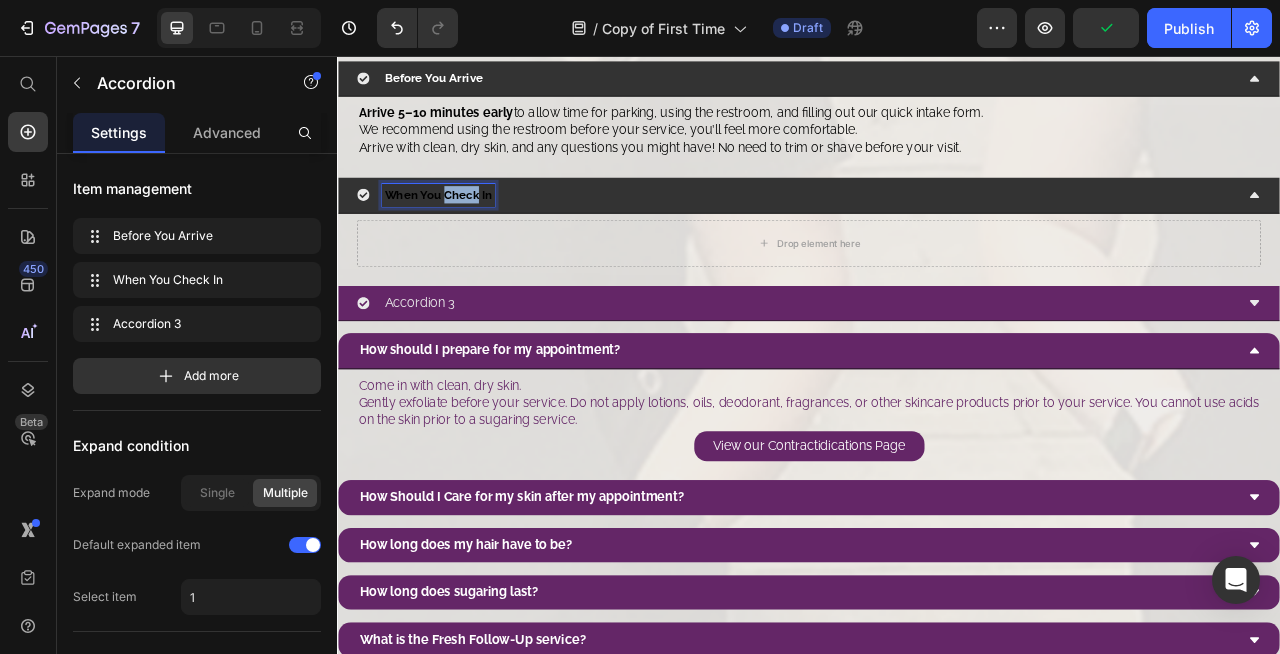 click on "When You Check In" at bounding box center (465, 231) 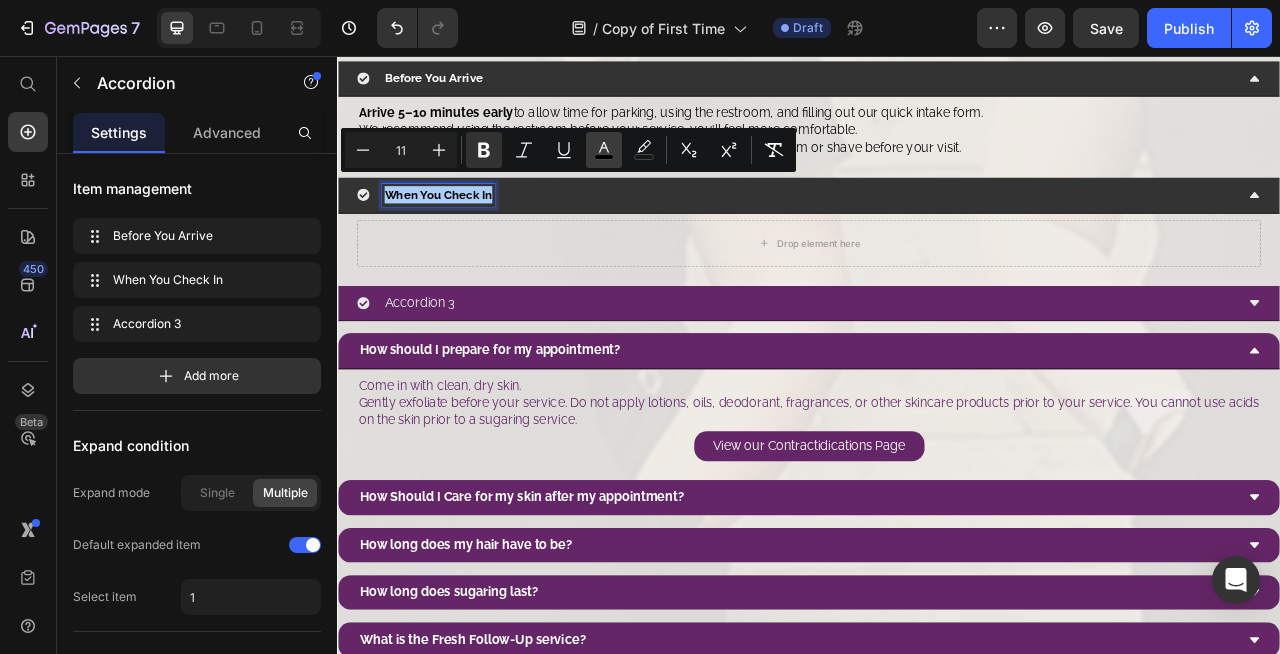 click 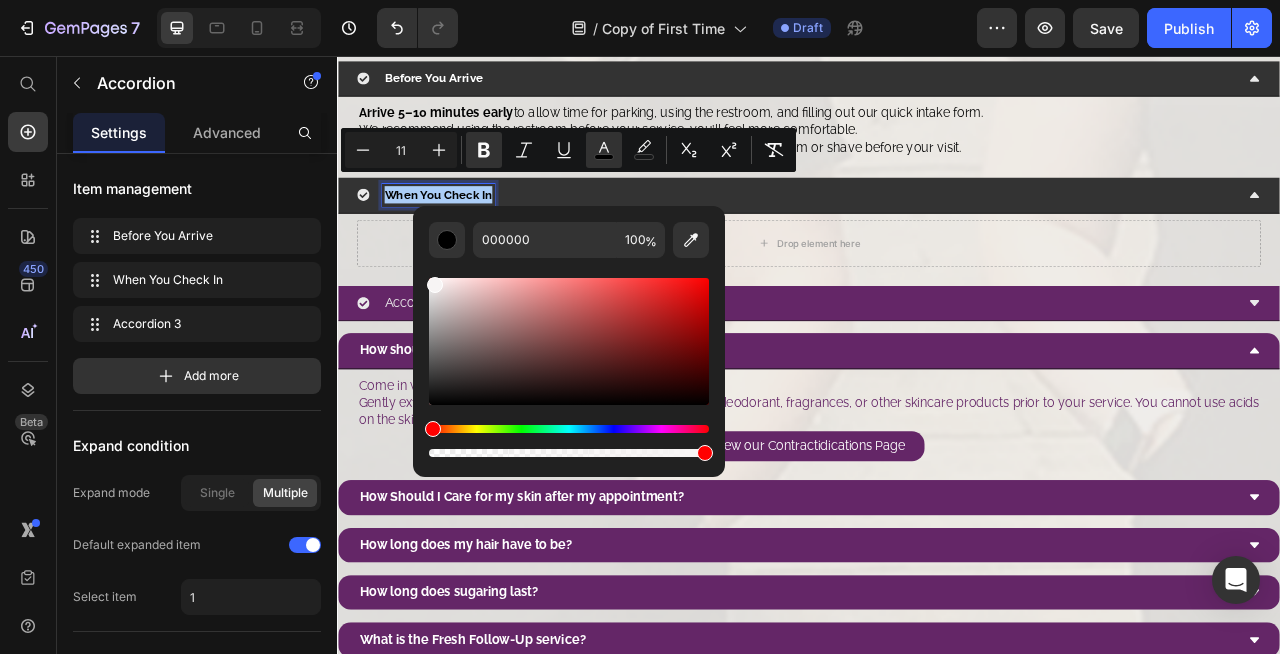 click at bounding box center (569, 341) 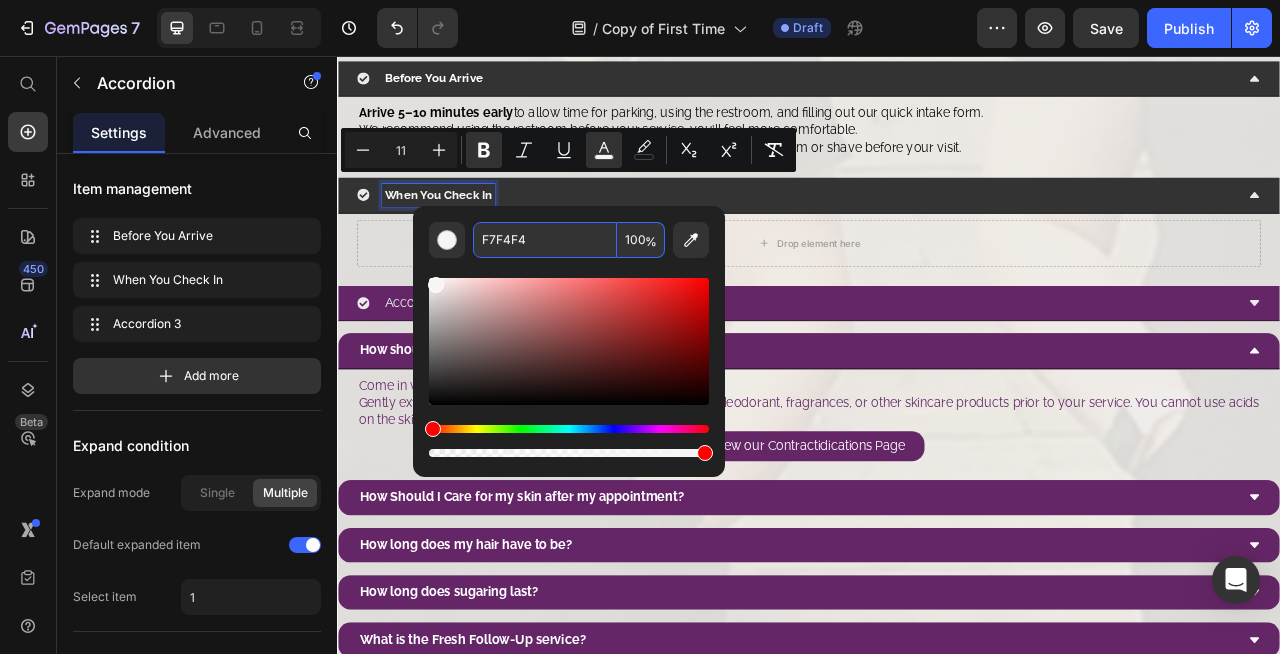 click on "F7F4F4" at bounding box center [545, 240] 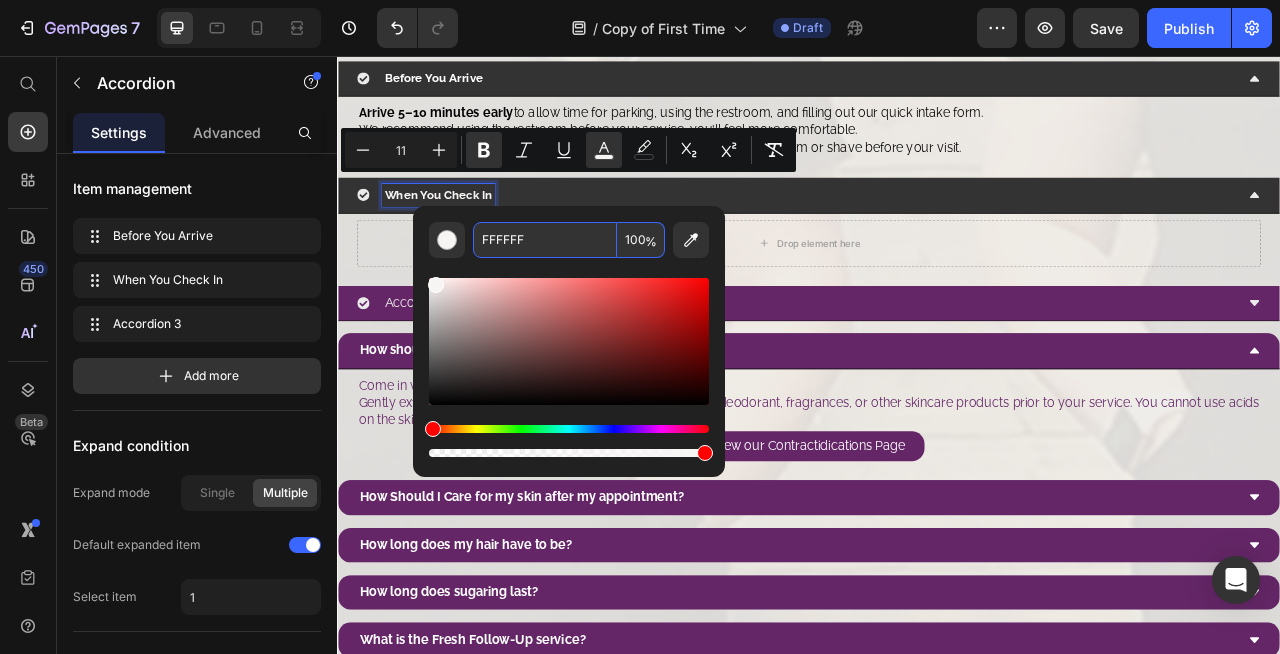 type on "FFFFFF" 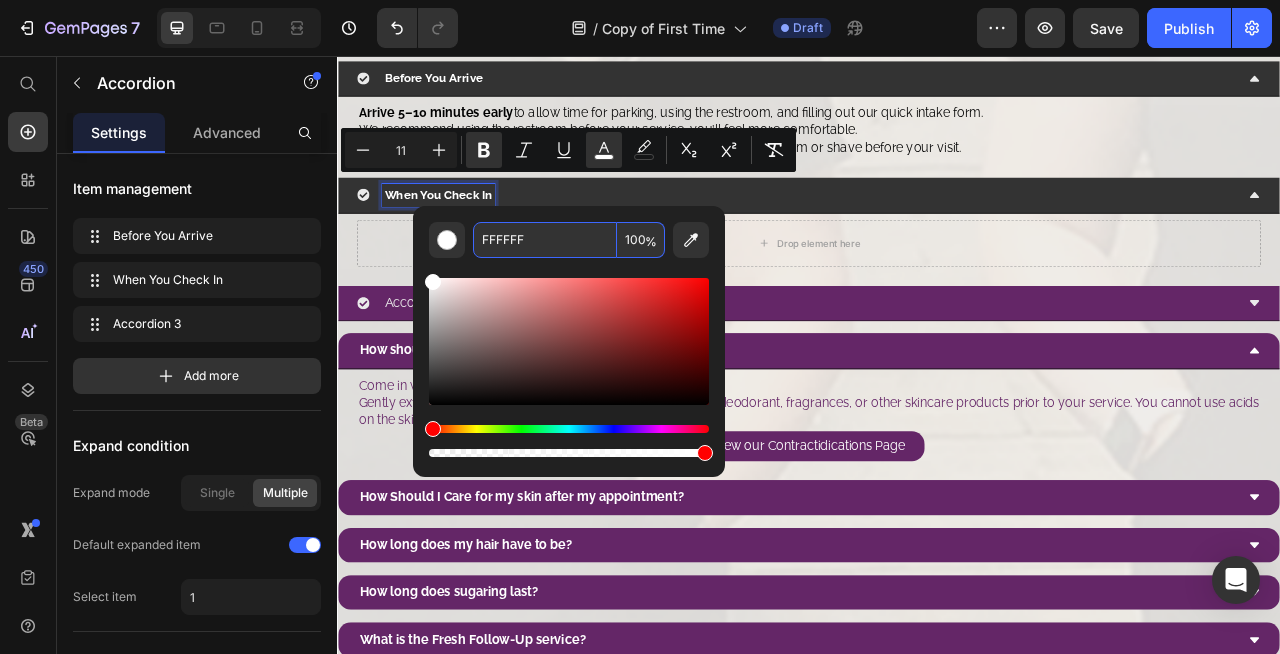 click on "FFFFFF" at bounding box center [545, 240] 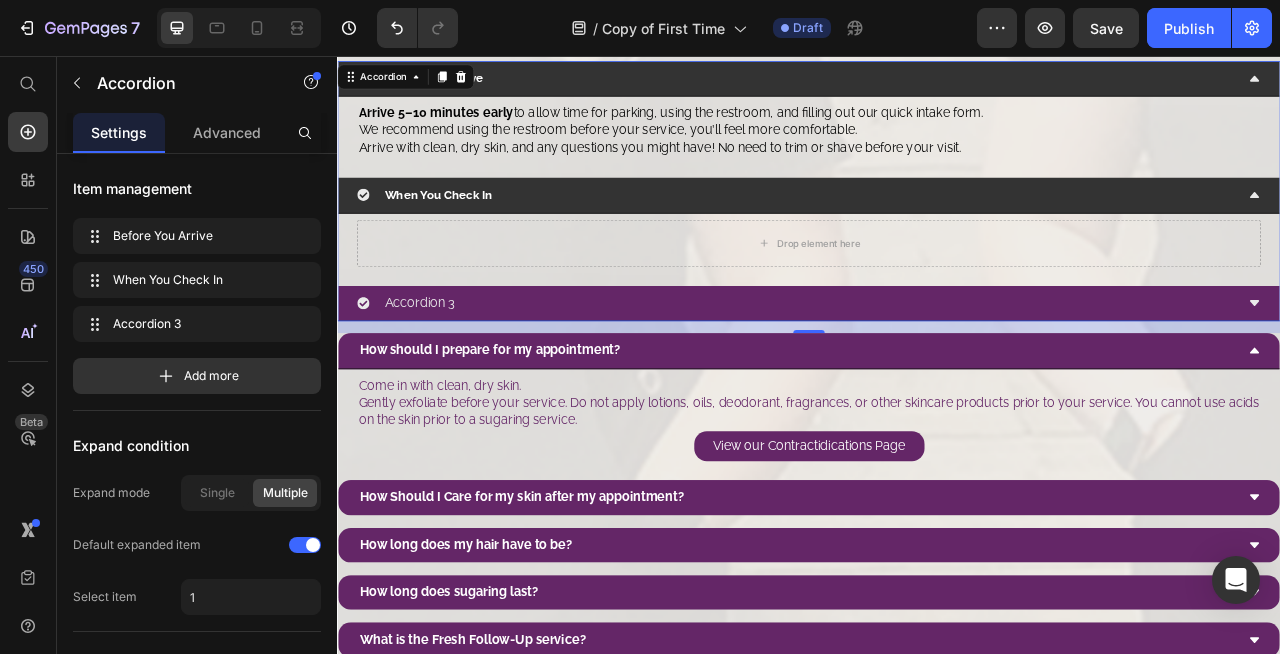 click on "When You Check In" at bounding box center [921, 232] 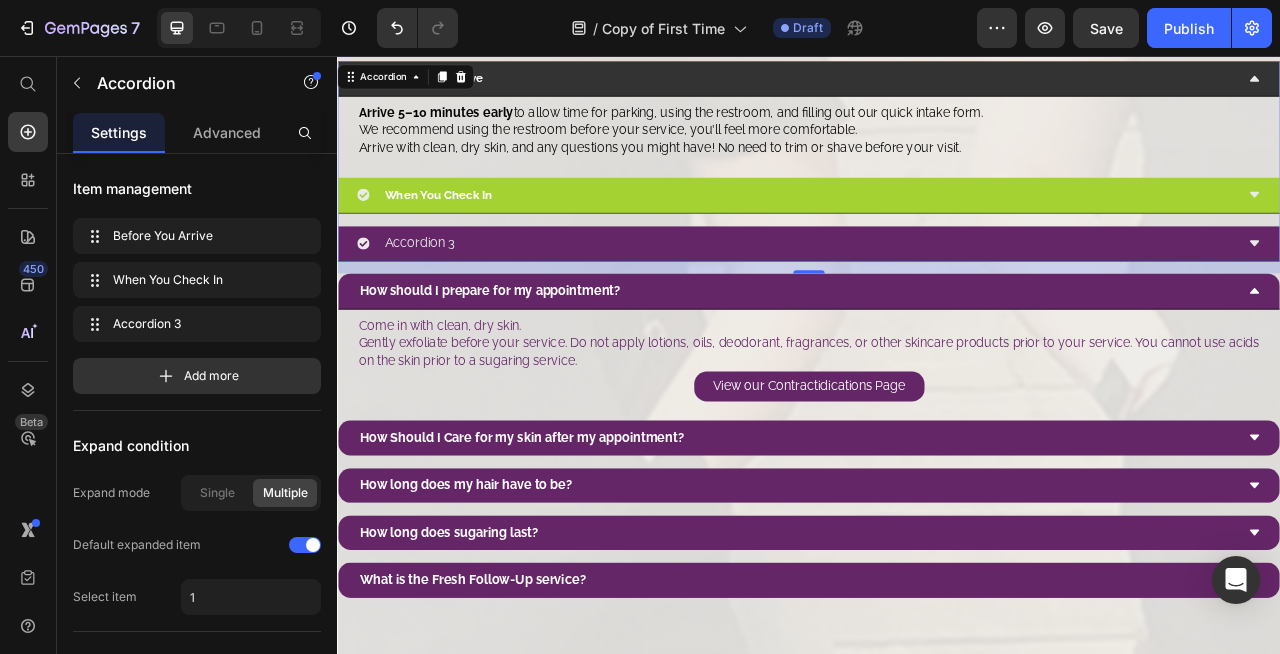 click on "When You Check In" at bounding box center (921, 232) 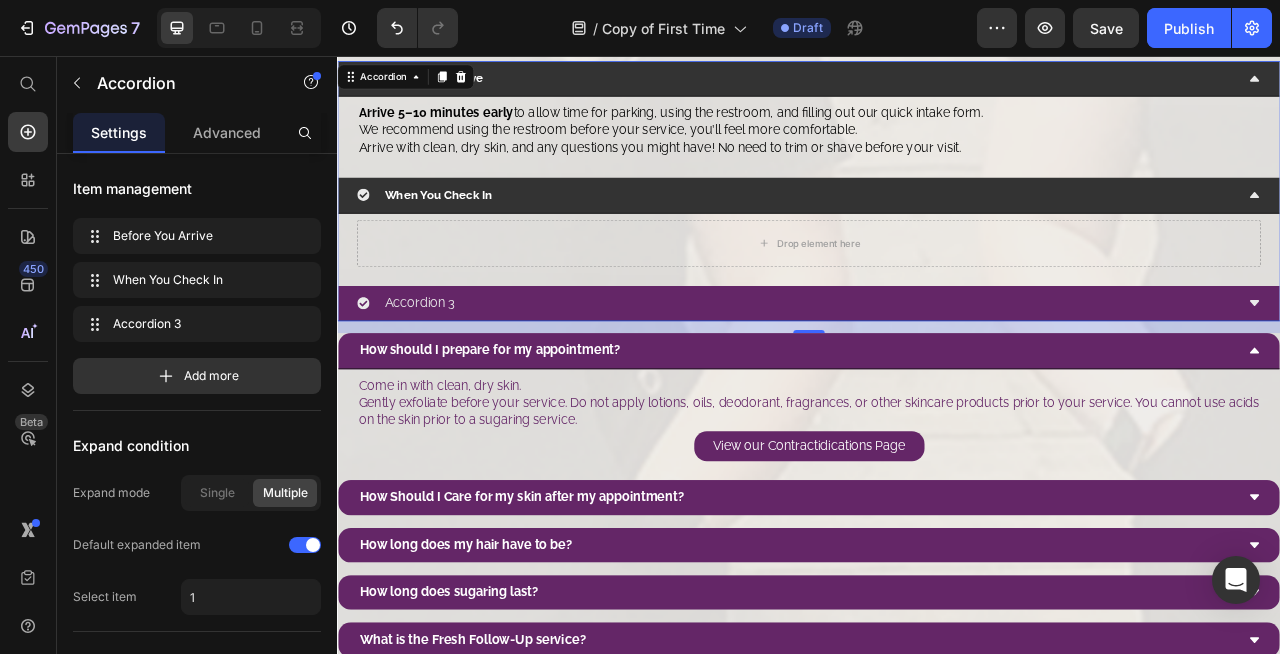 click on "When You Check In" at bounding box center (937, 232) 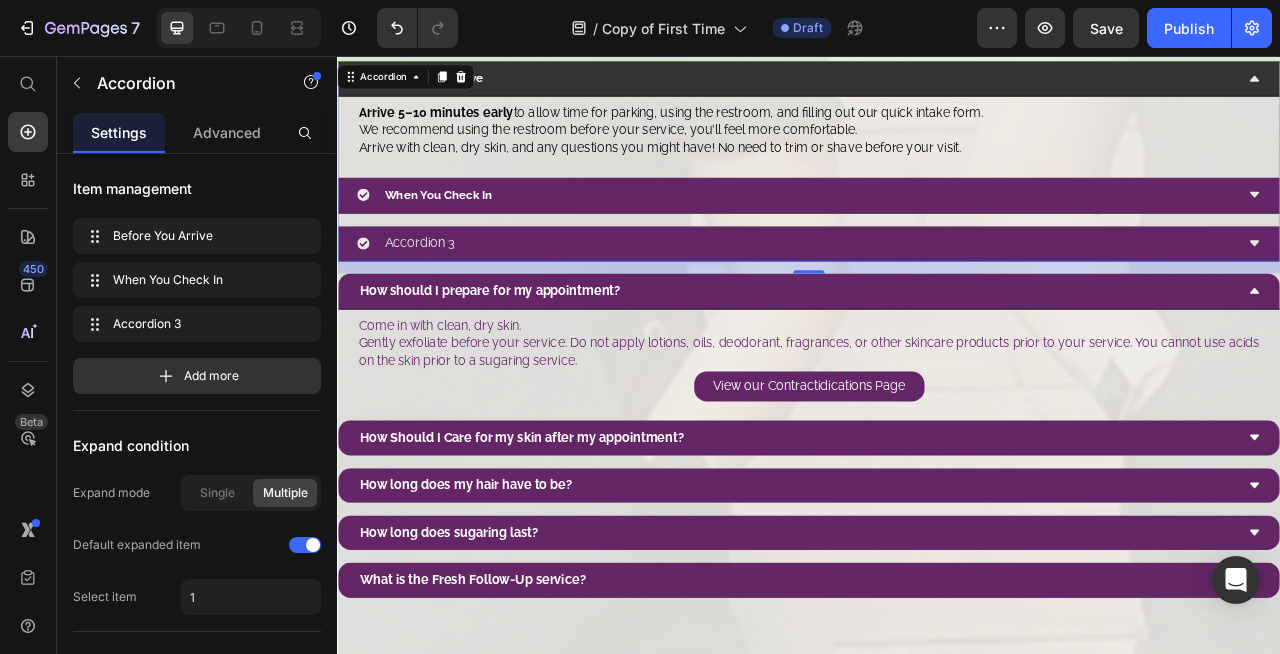 click on "When You Check In" at bounding box center (465, 231) 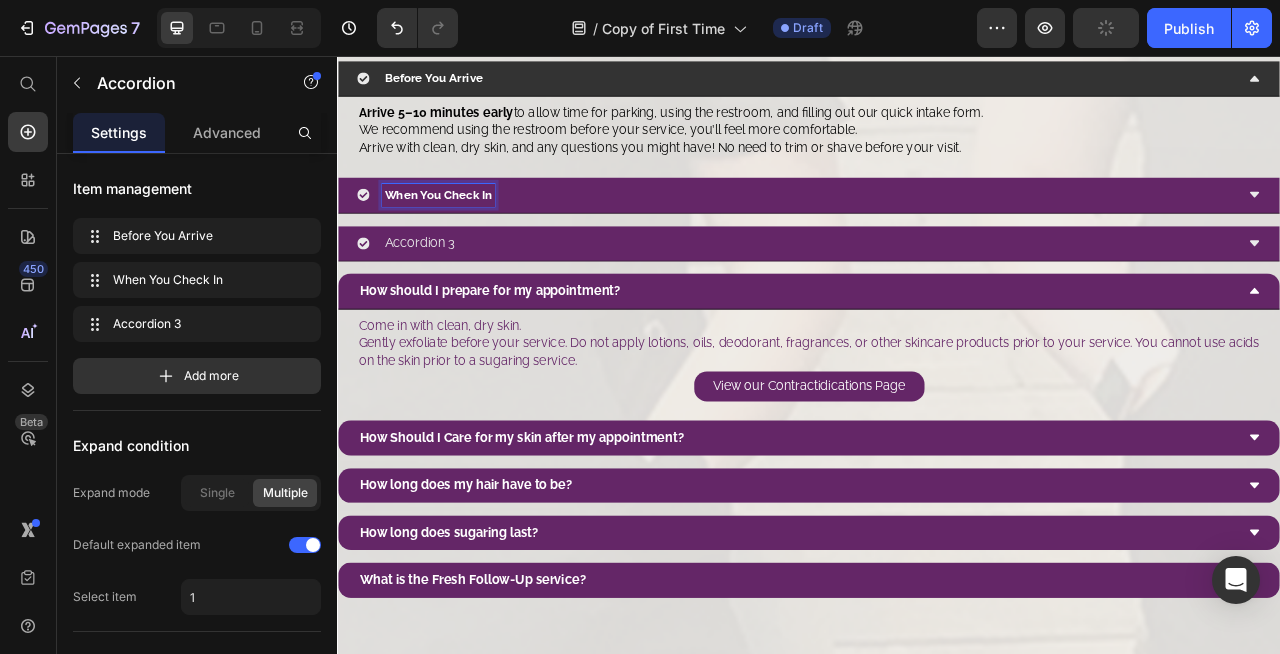click on "When You Check In" at bounding box center [921, 232] 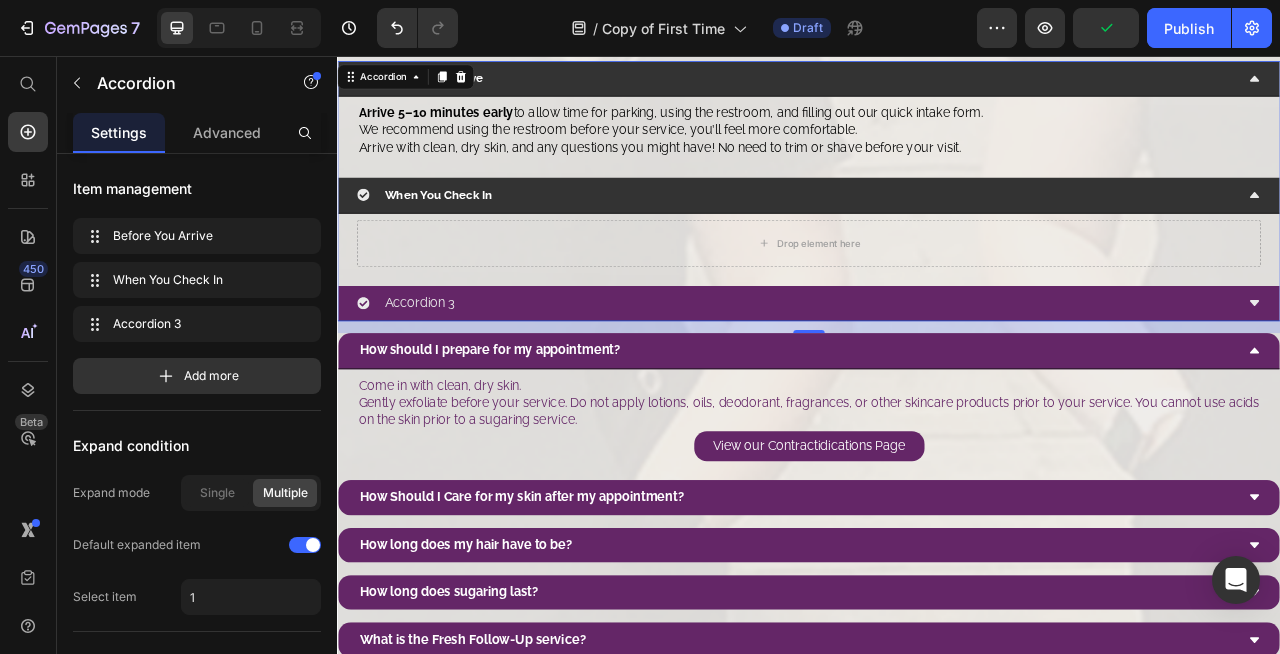 click on "When You Check In" at bounding box center [921, 232] 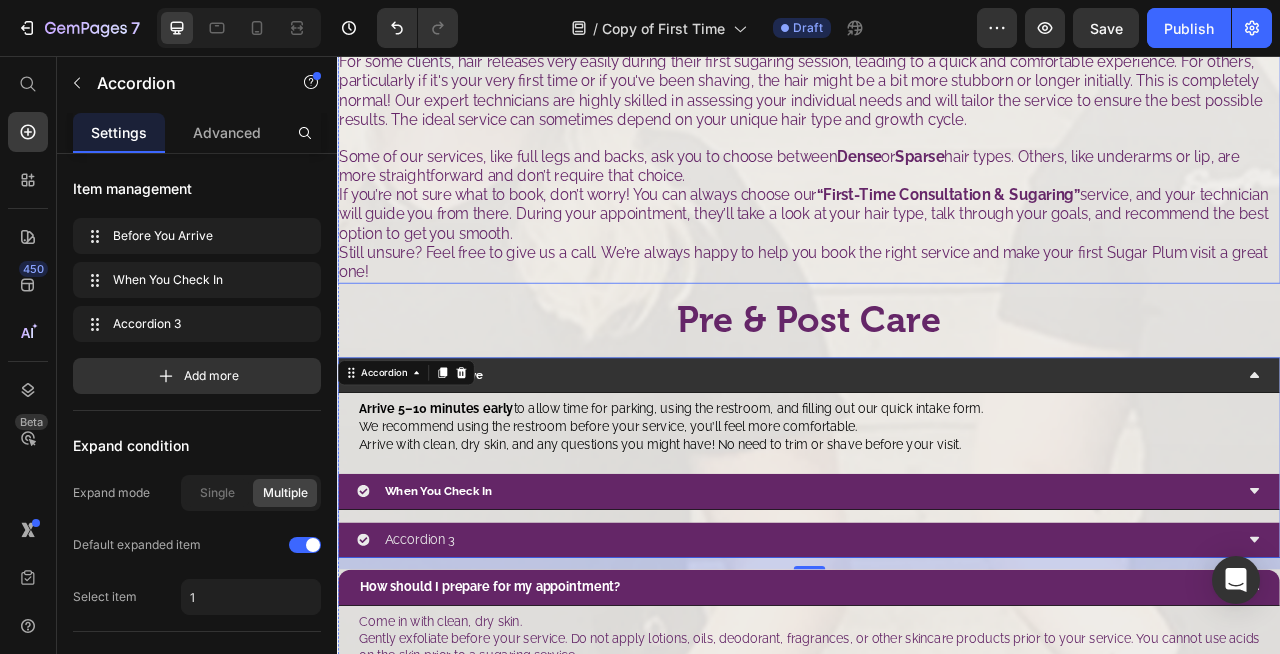 scroll, scrollTop: 1281, scrollLeft: 0, axis: vertical 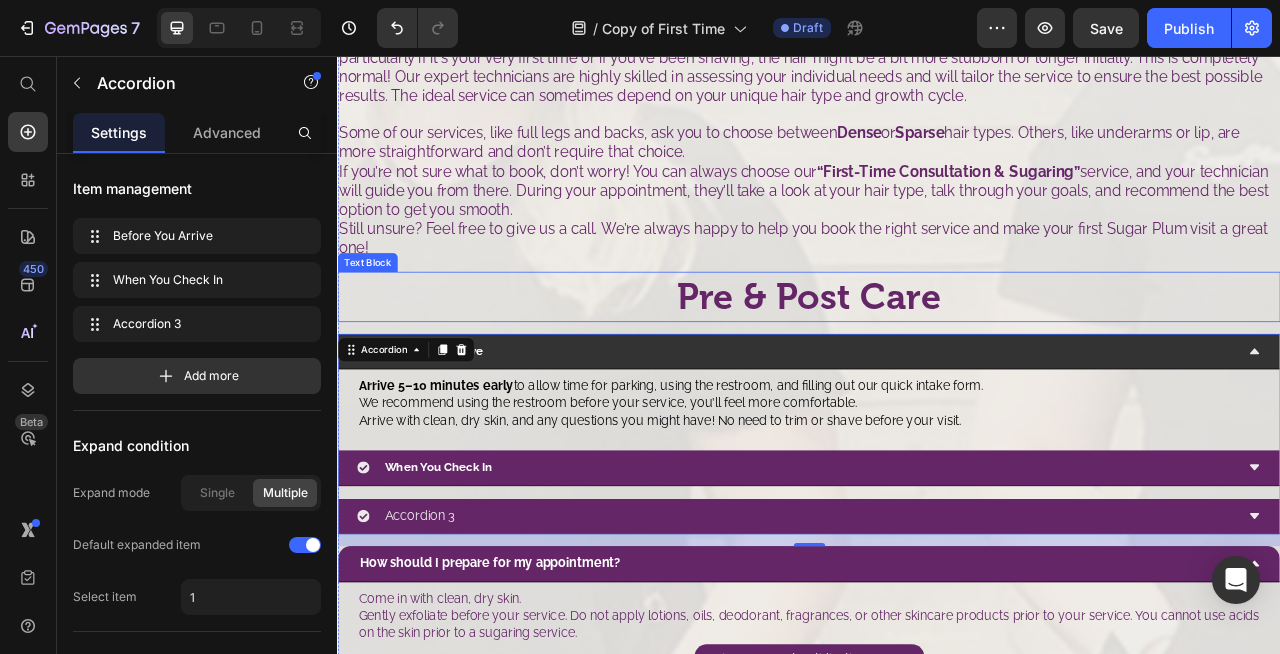 click on "Pre & Post Care" at bounding box center (937, 362) 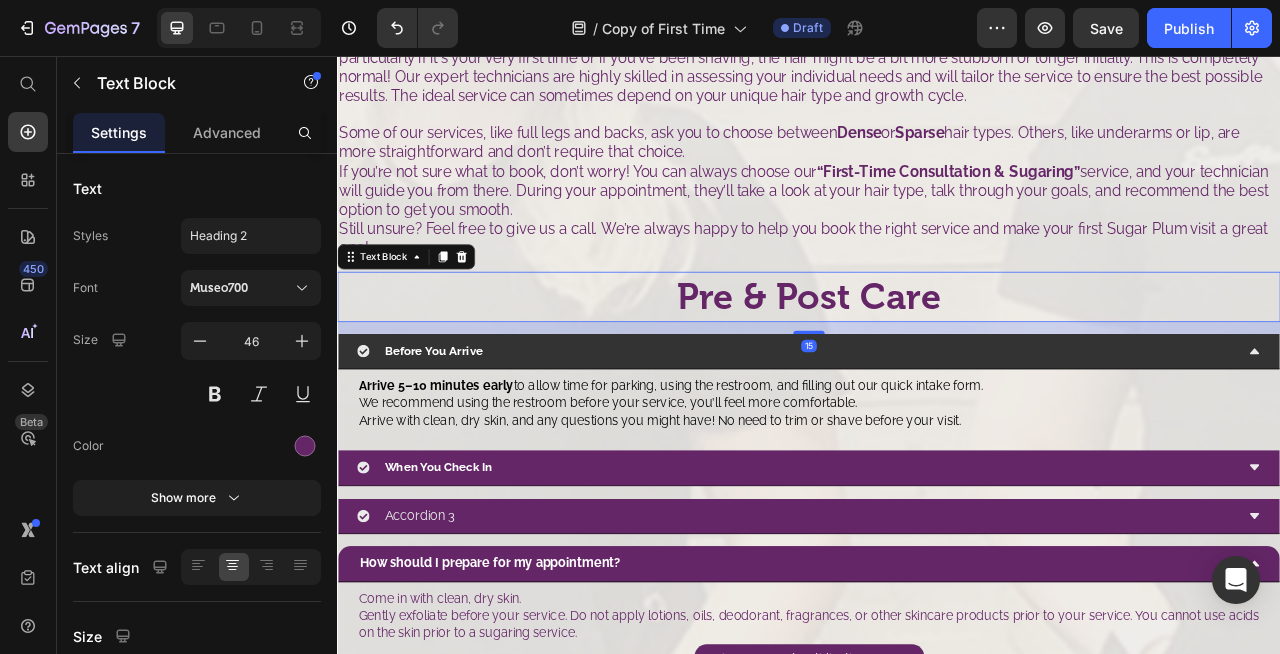 click on "Pre & Post Care" at bounding box center [937, 362] 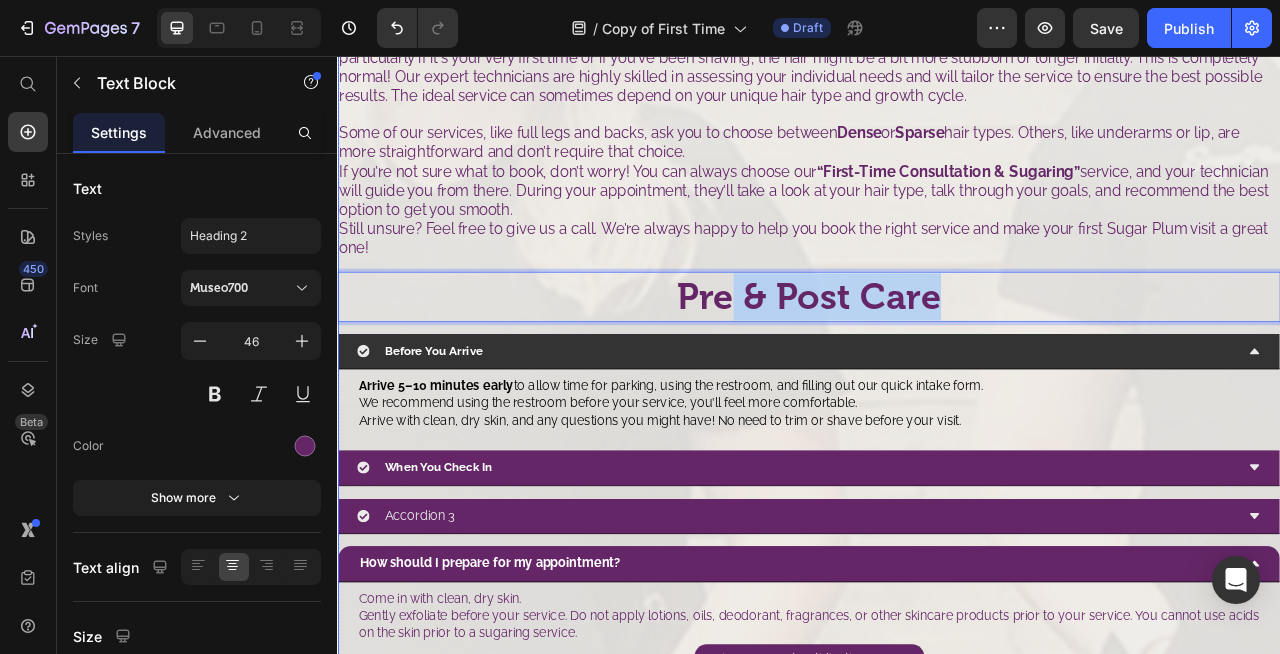 drag, startPoint x: 844, startPoint y: 333, endPoint x: 845, endPoint y: 375, distance: 42.0119 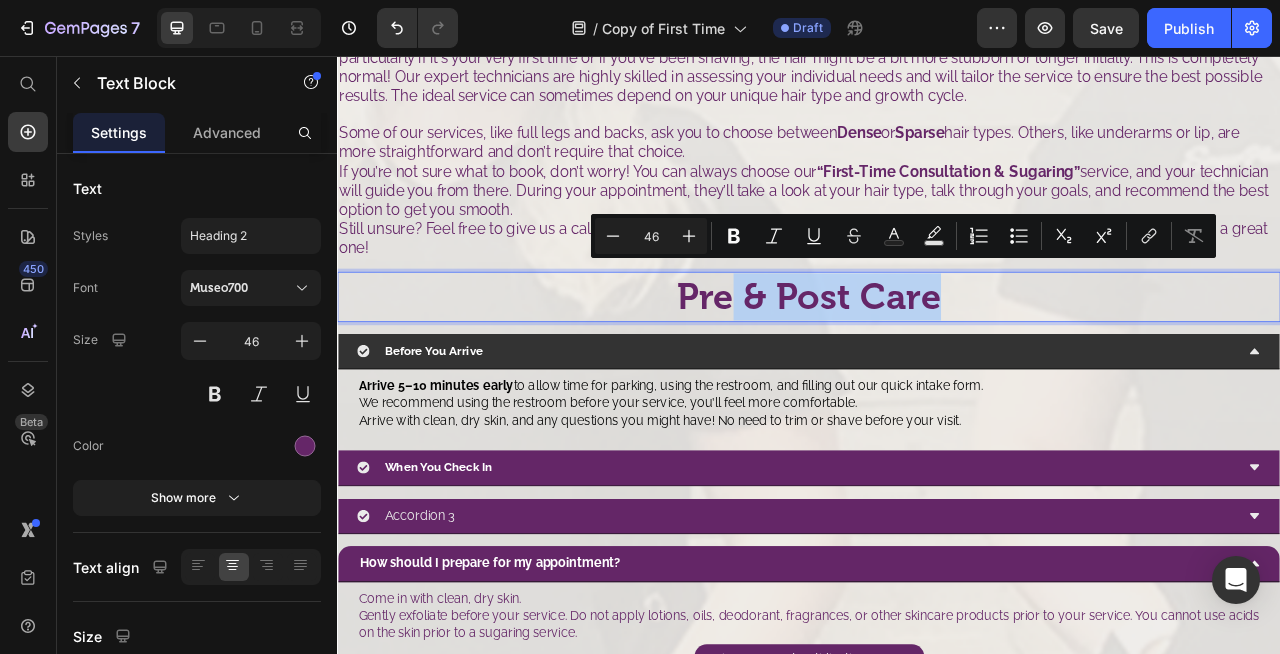 click on "Pre & Post Care" at bounding box center (937, 362) 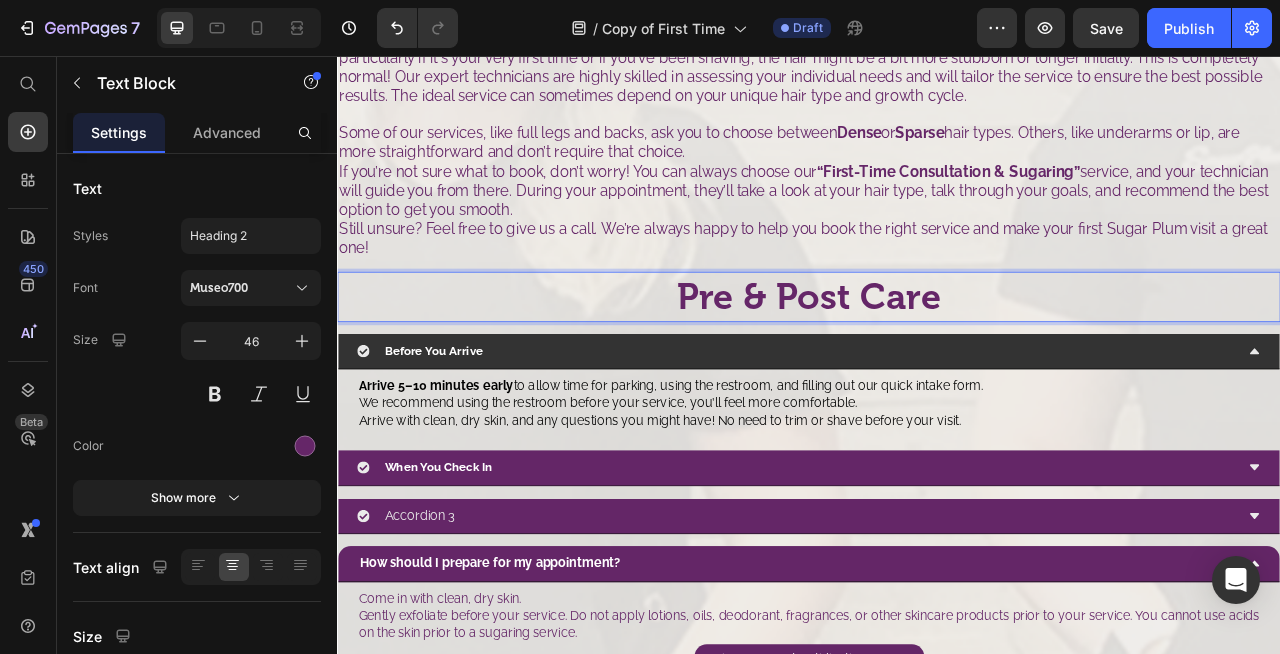 click on "Pre & Post Care" at bounding box center [937, 362] 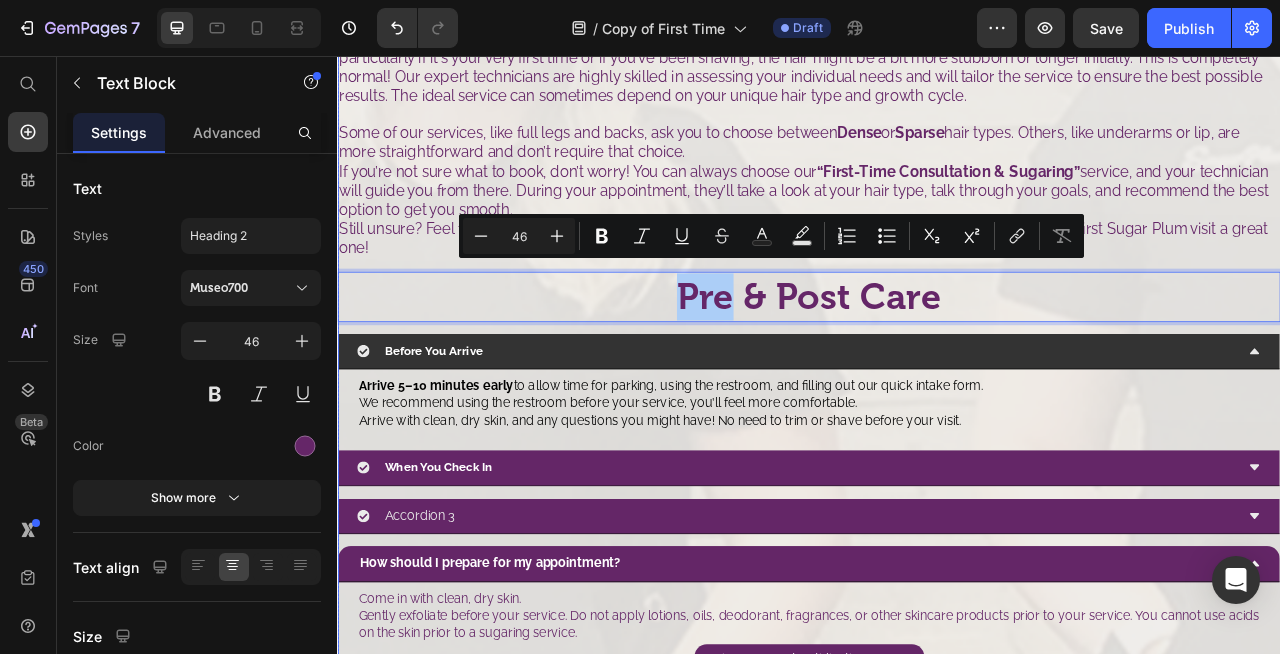 click on "If this is your first time with us,  welcome to your new favorite form of self-care .    Whether you’re new to sugaring or just new to  us , we’re so glad you’re here. At Sugar Plum, self-care should be an empowering and joyful experience. We've cultivated a space where every individual feels welcomed, valued, and understood from the moment they walk through our doors. Our passion extends beyond exceptional sugaring services; we're dedicated to fostering a supportive community where you can embrace your natural beauty and feel confident in your skin. At Sugar Plum, we believe beauty isn’t about perfection, it’s about feeling good in your own skin. We’ve built our studios to be warm, welcoming spaces where everyBody (and we mean  every BODY ) is celebrated. No shame. No awkwardness. Just expert care and good energy. This is self-care that’s sustainable, inclusive, and actually kind to your skin (and the planet). So take a deep breath. You’re in expert hands.  Let’s get you glowing. Image" at bounding box center (937, 171) 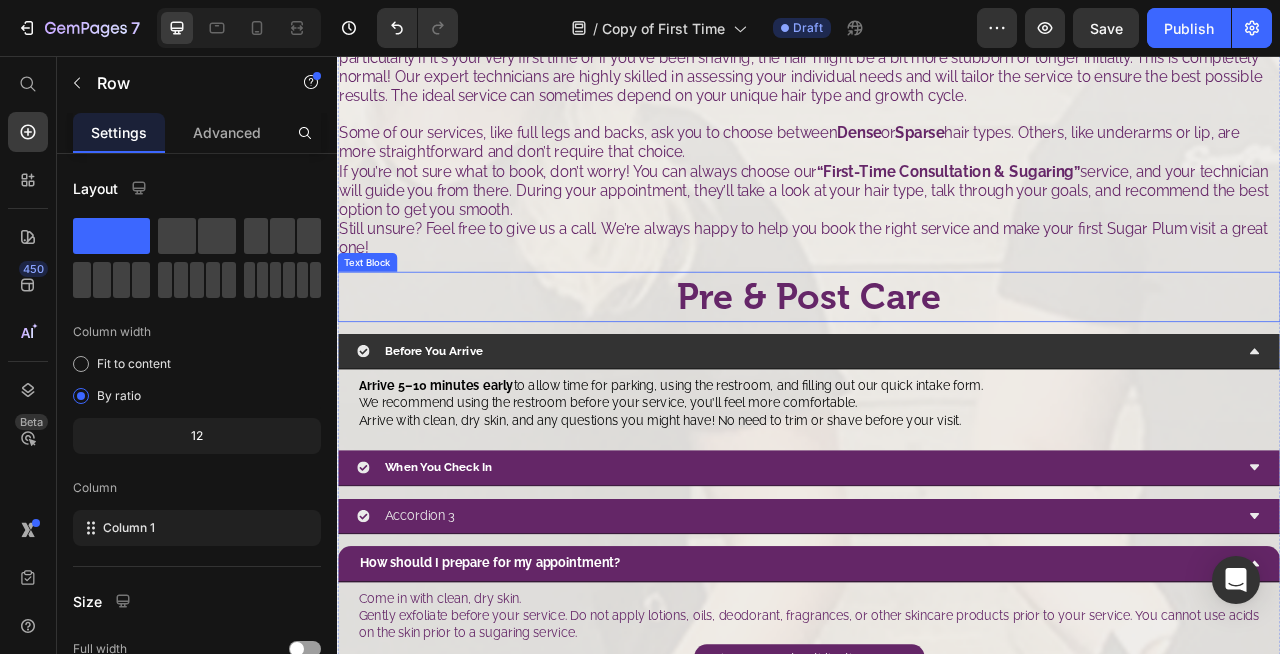 click on "Pre & Post Care" at bounding box center (937, 362) 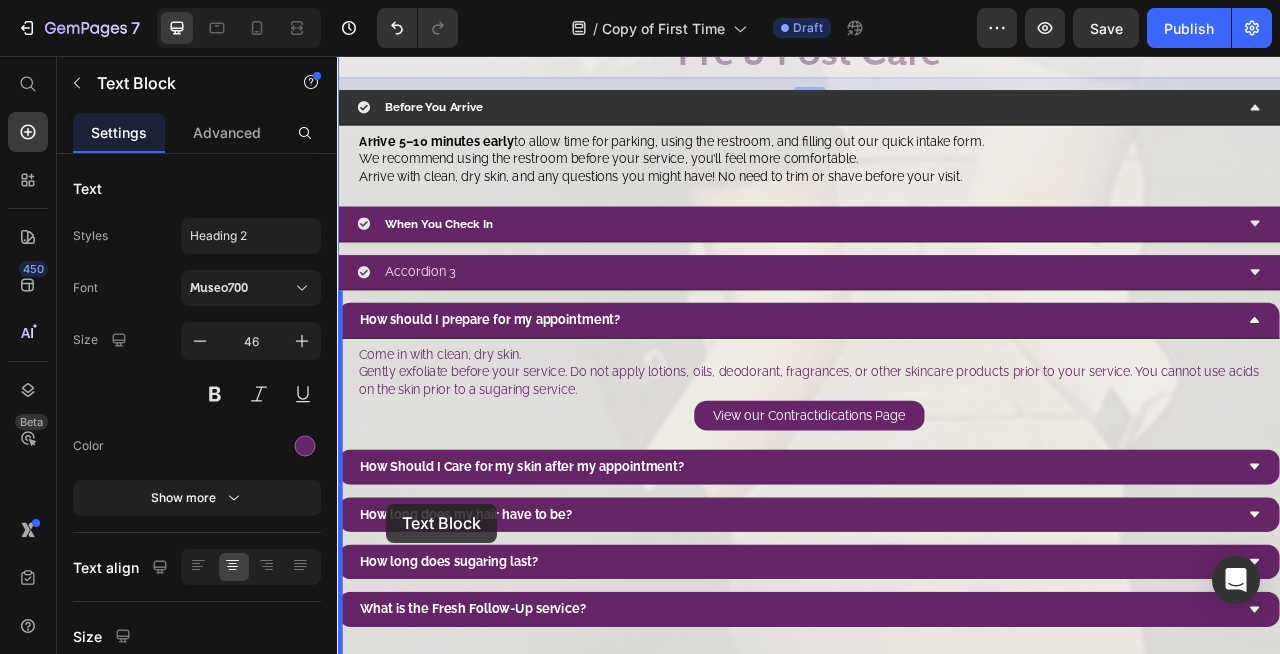 scroll, scrollTop: 1619, scrollLeft: 0, axis: vertical 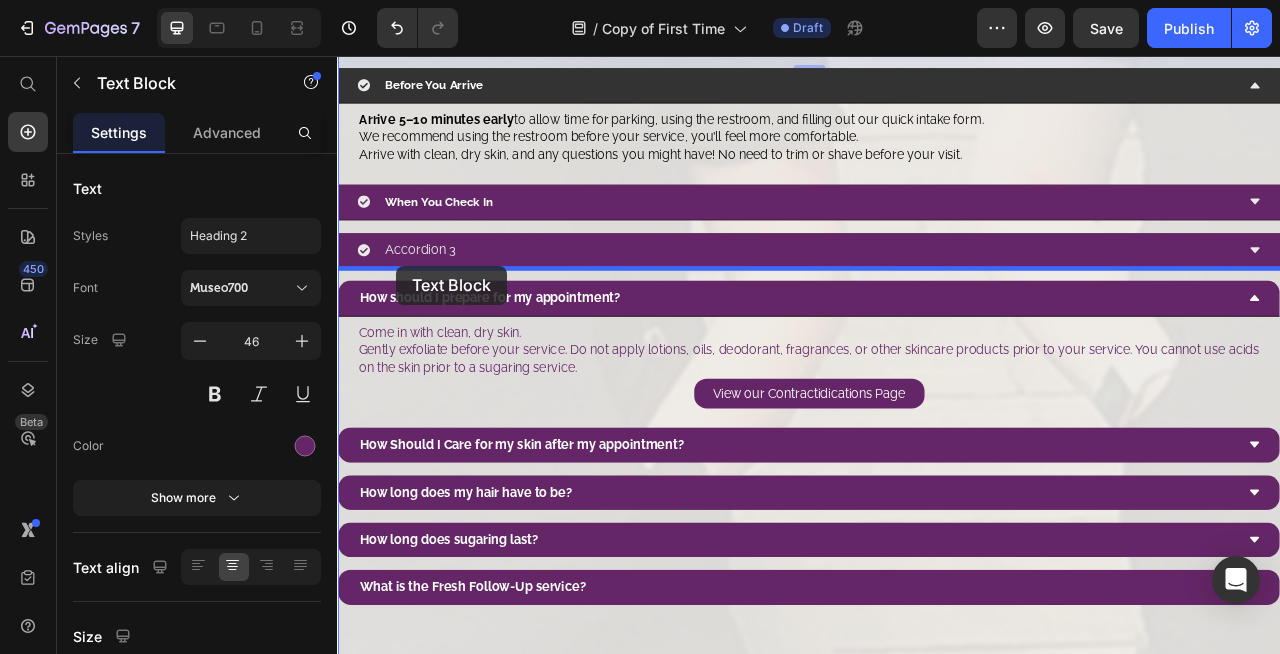 drag, startPoint x: 399, startPoint y: 301, endPoint x: 412, endPoint y: 322, distance: 24.698177 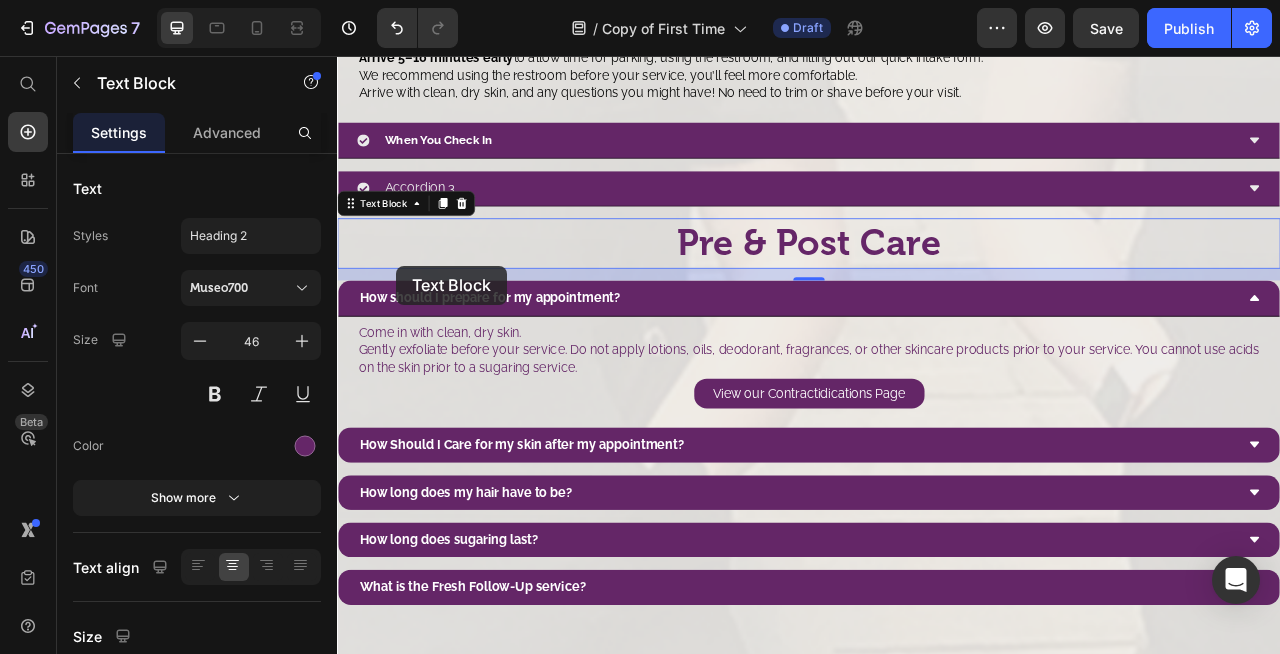 scroll, scrollTop: 1540, scrollLeft: 0, axis: vertical 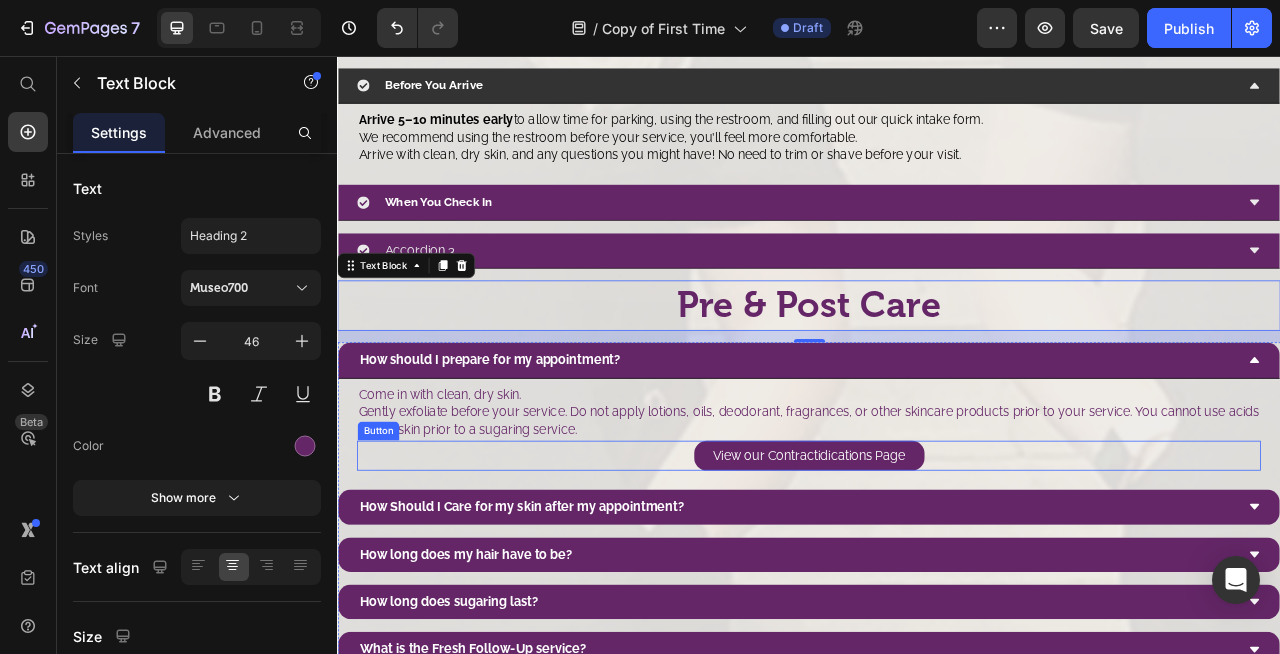 click on "View our Contractidications Page Button" at bounding box center (937, 564) 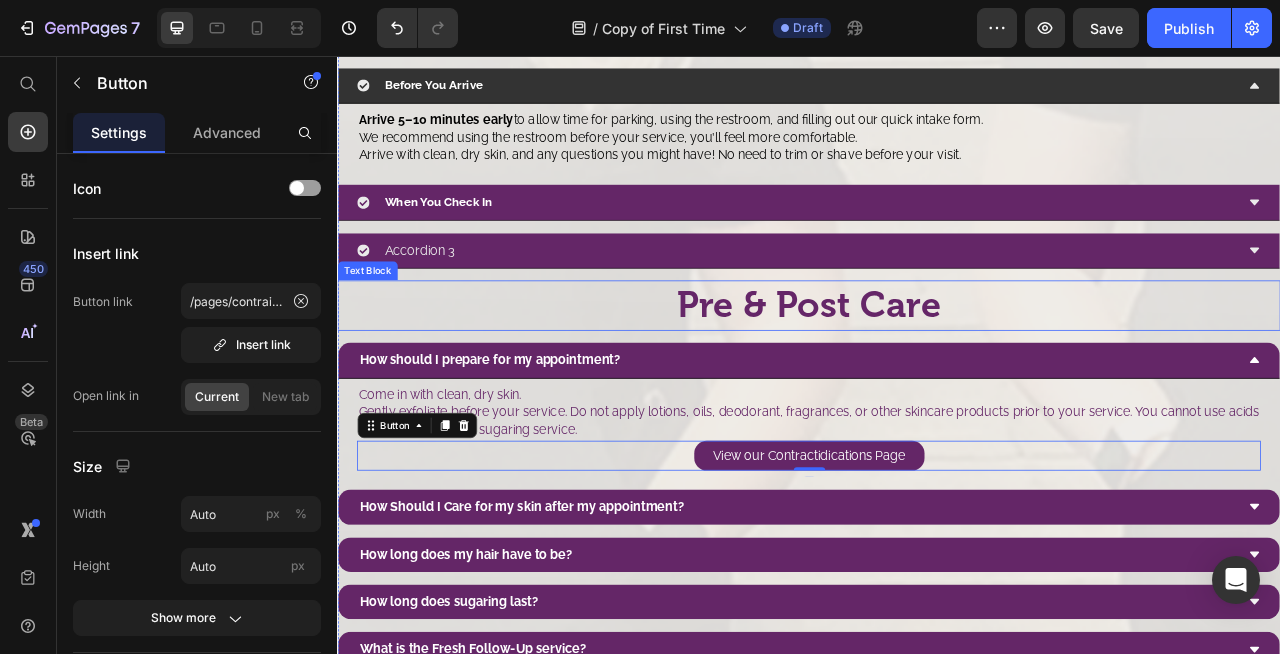 click on "Pre & Post Care" at bounding box center [937, 373] 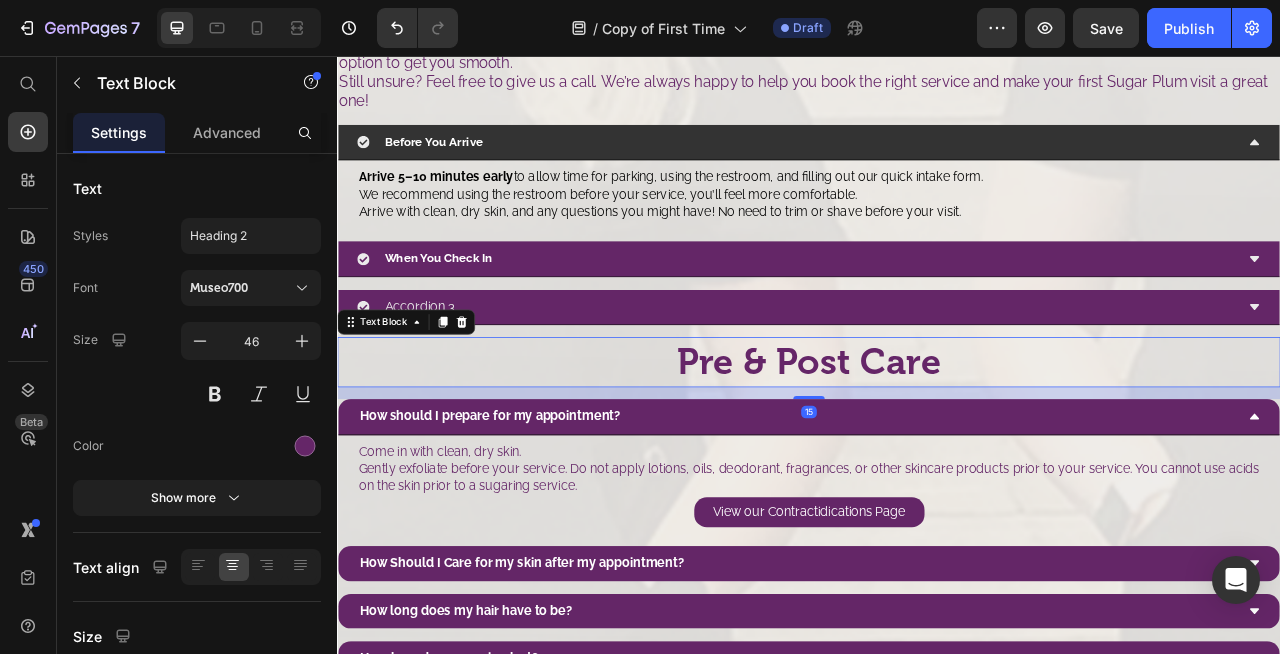 scroll, scrollTop: 1300, scrollLeft: 0, axis: vertical 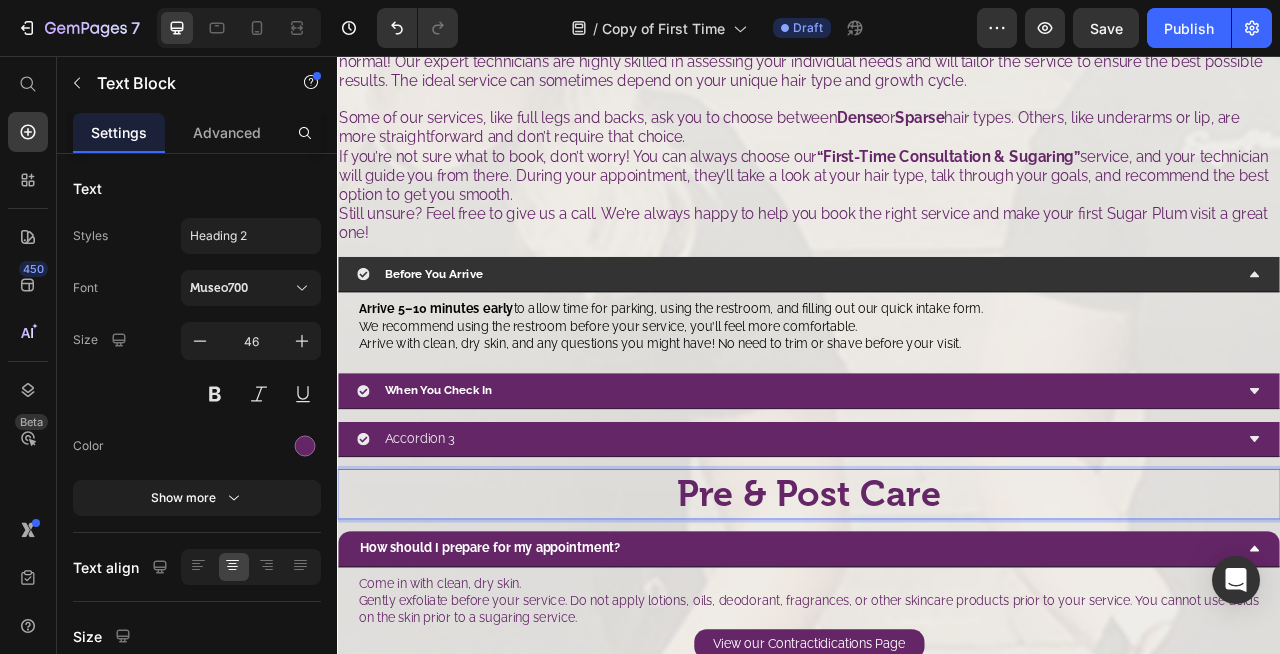 click on "Pre & Post Care" at bounding box center [937, 613] 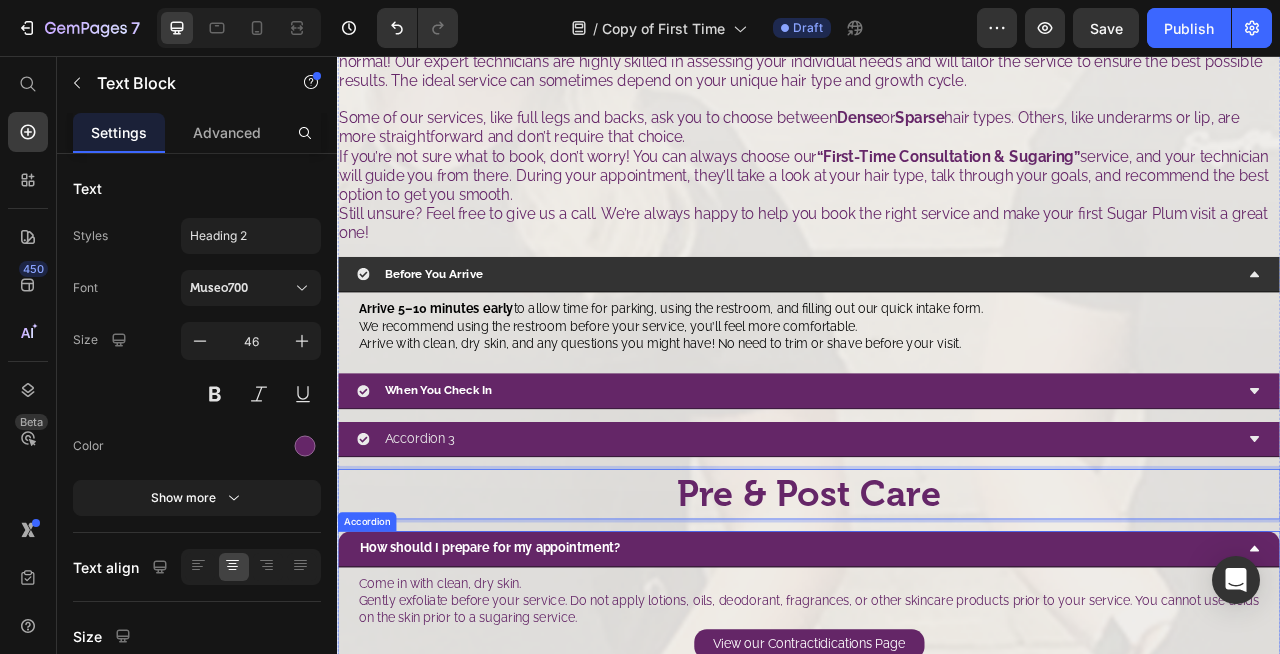 click on "How should I prepare for my appointment?" at bounding box center [531, 681] 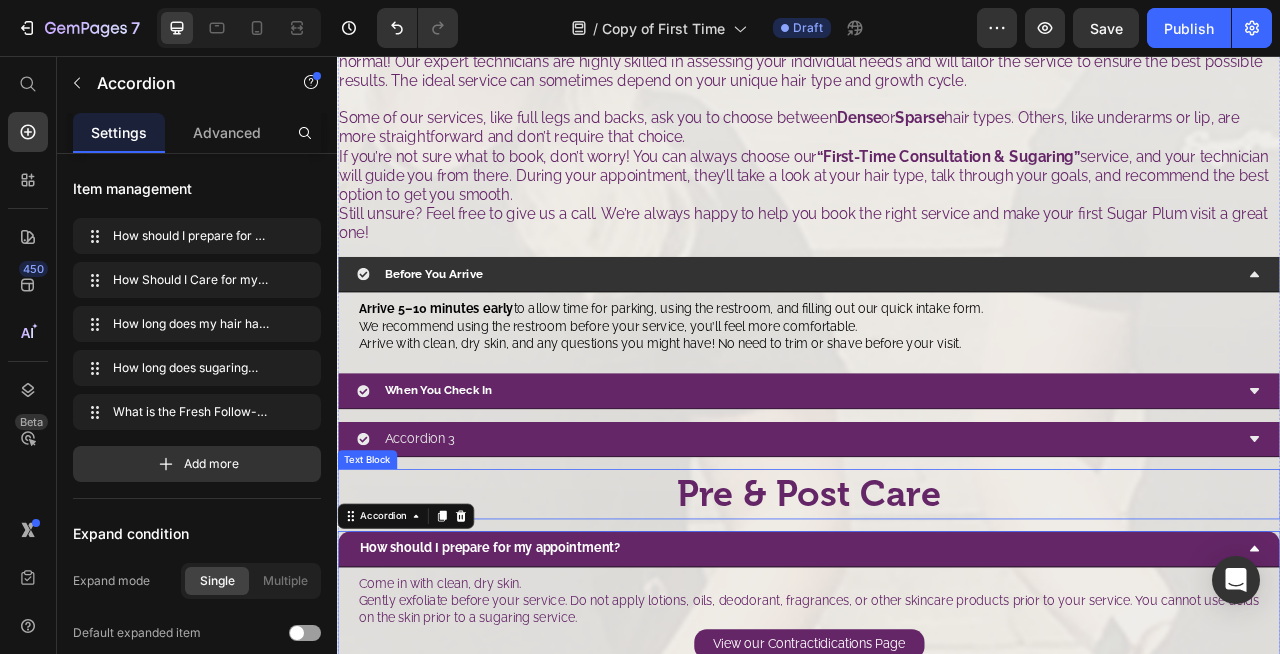 click on "Pre & Post Care" at bounding box center [937, 613] 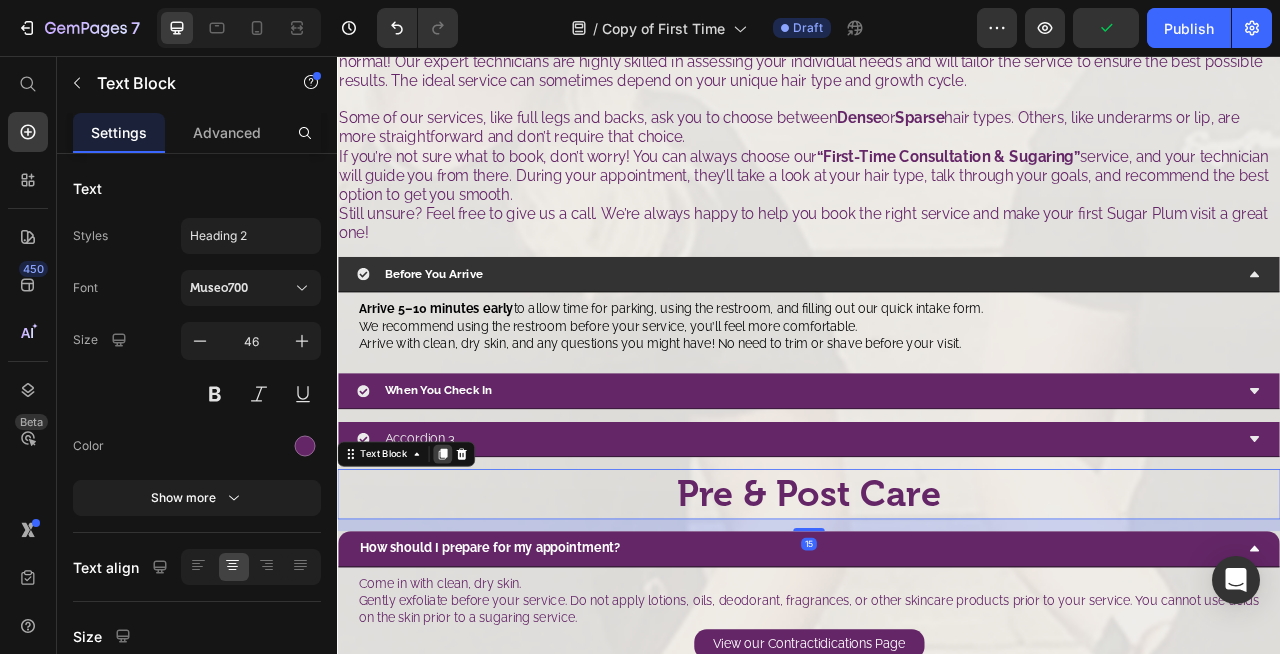 click 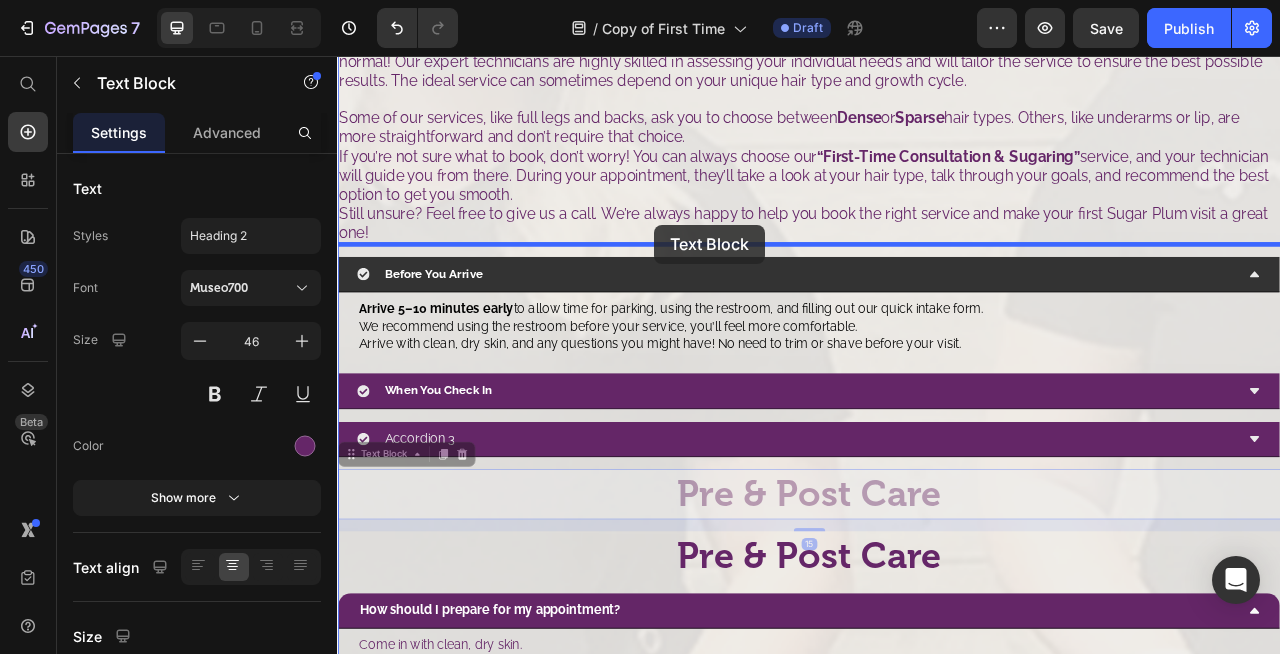 drag, startPoint x: 779, startPoint y: 595, endPoint x: 741, endPoint y: 273, distance: 324.2345 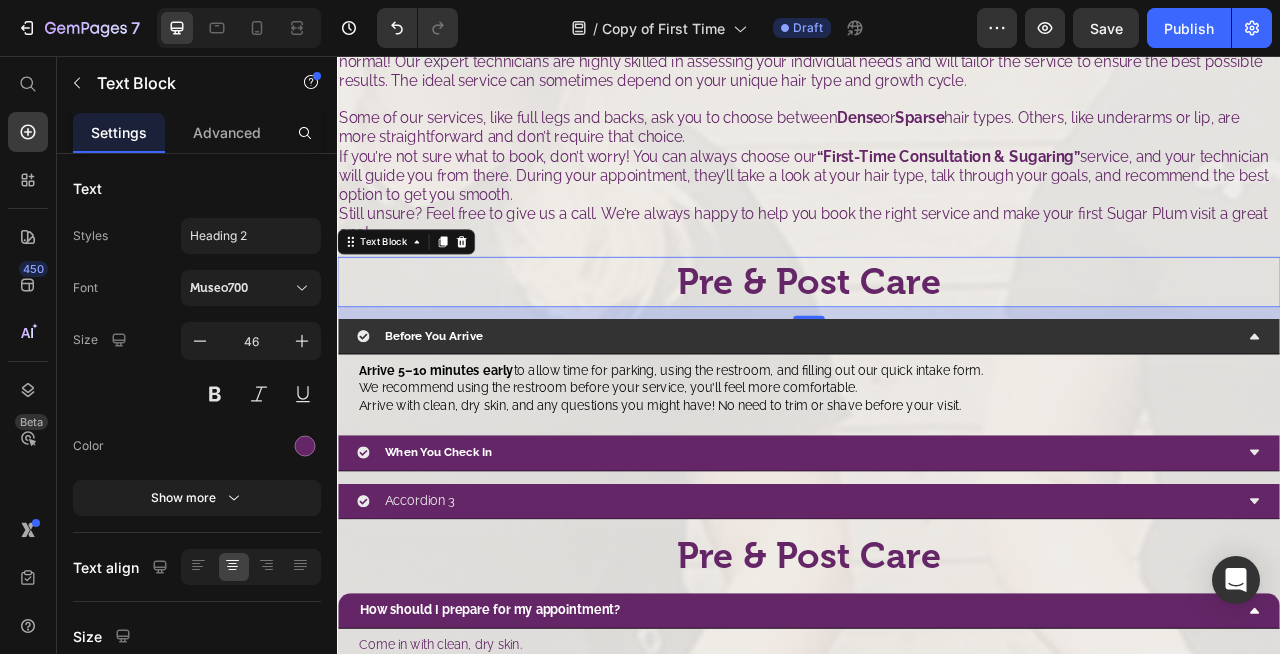 click on "Pre & Post Care" at bounding box center [937, 343] 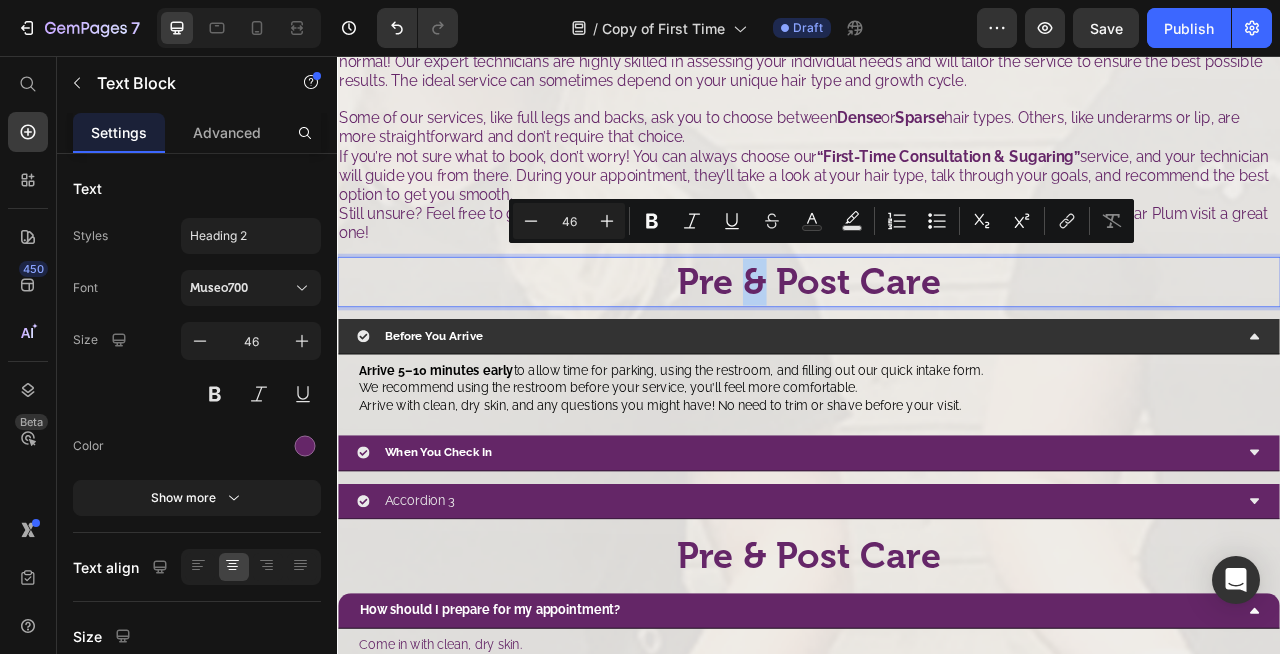 click on "Pre & Post Care" at bounding box center [937, 343] 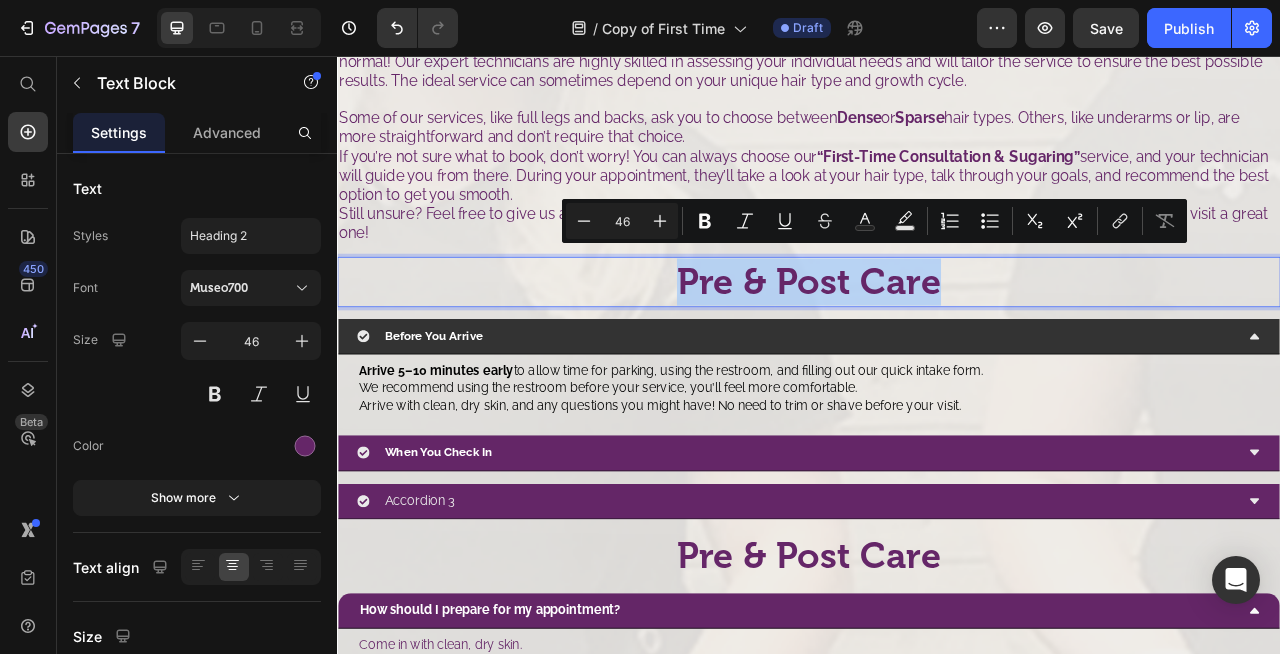 click on "Pre & Post Care" at bounding box center [937, 343] 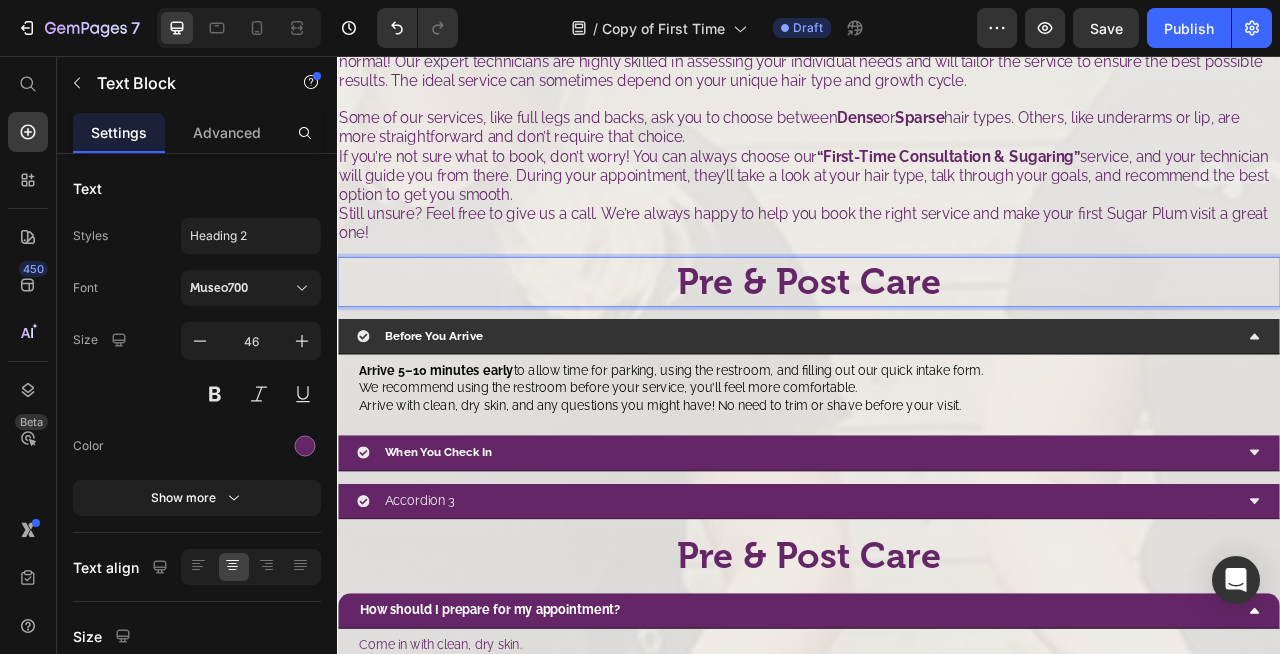 click on "Pre & Post Care" at bounding box center [937, 343] 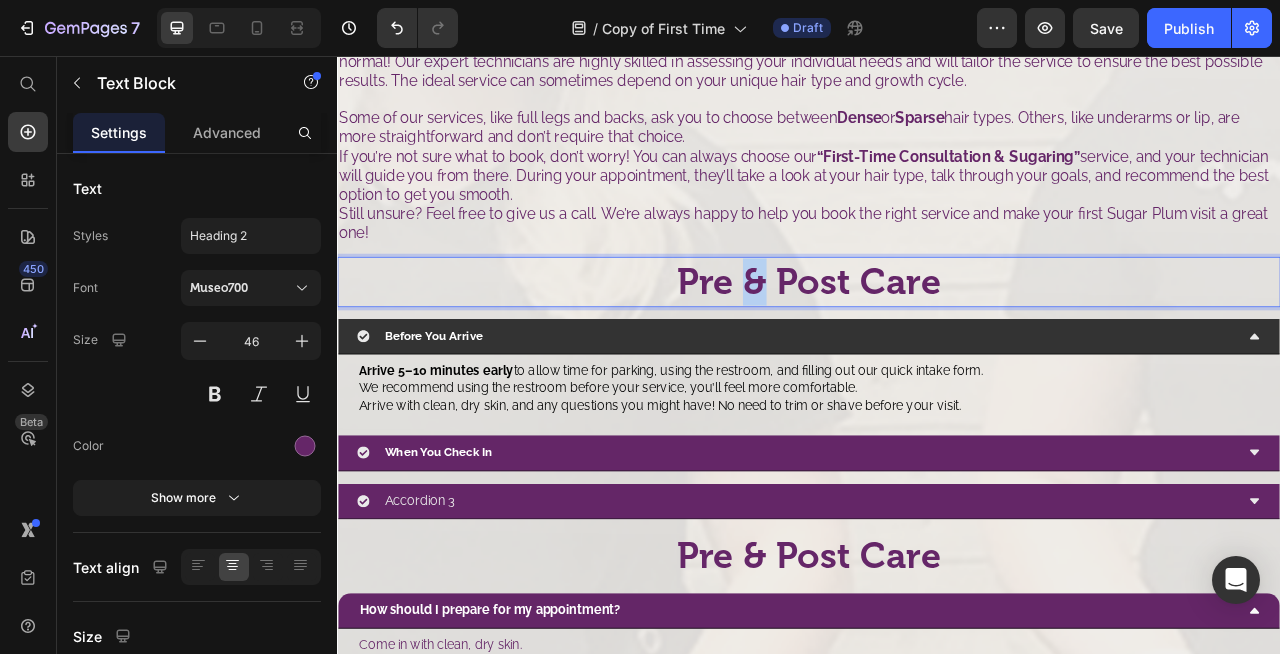 click on "Pre & Post Care" at bounding box center [937, 343] 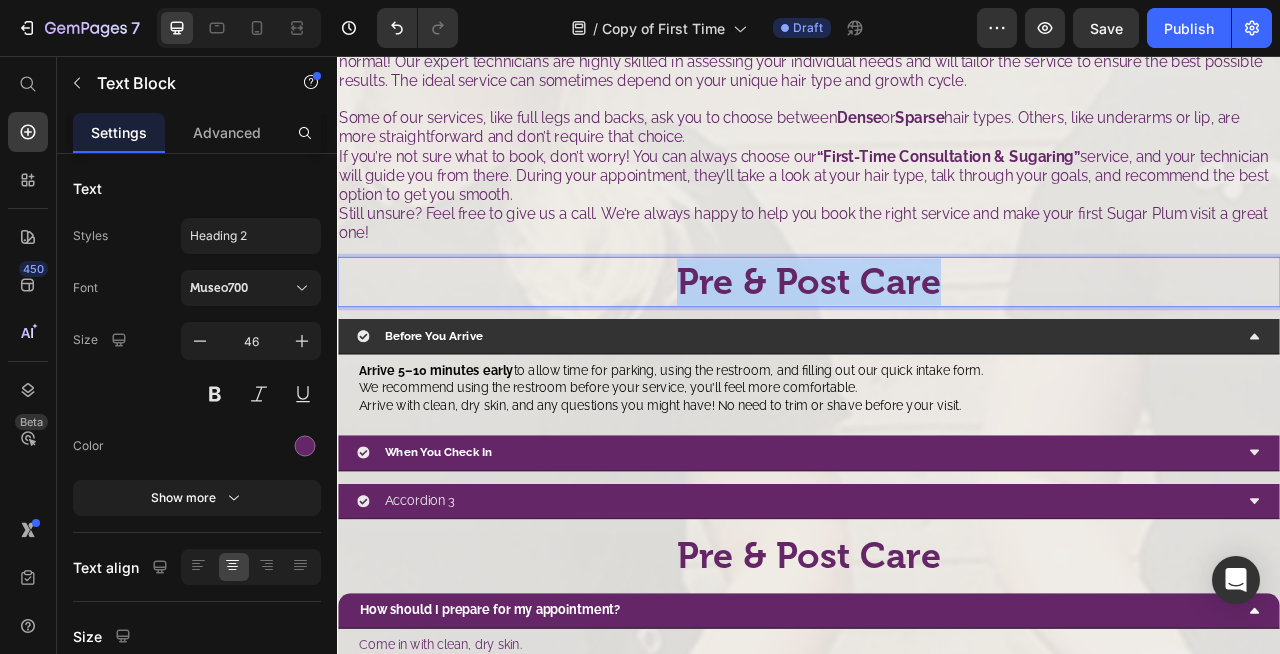 click on "Pre & Post Care" at bounding box center [937, 343] 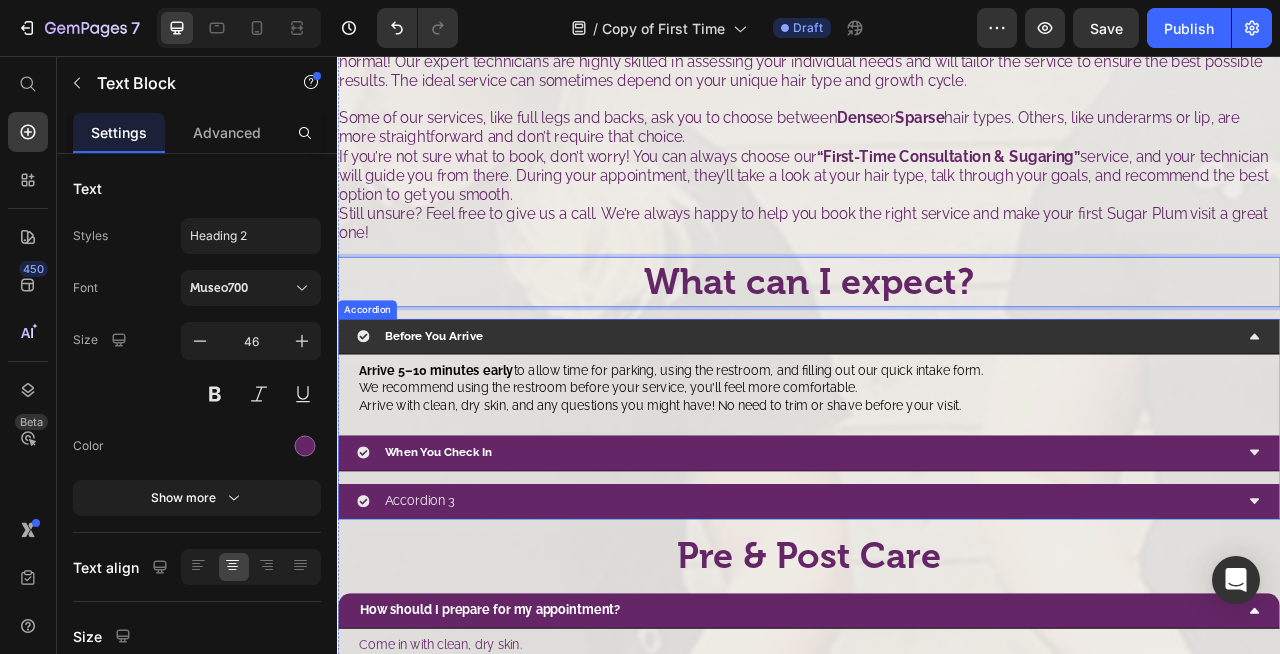 click on "Before You Arrive" at bounding box center [921, 412] 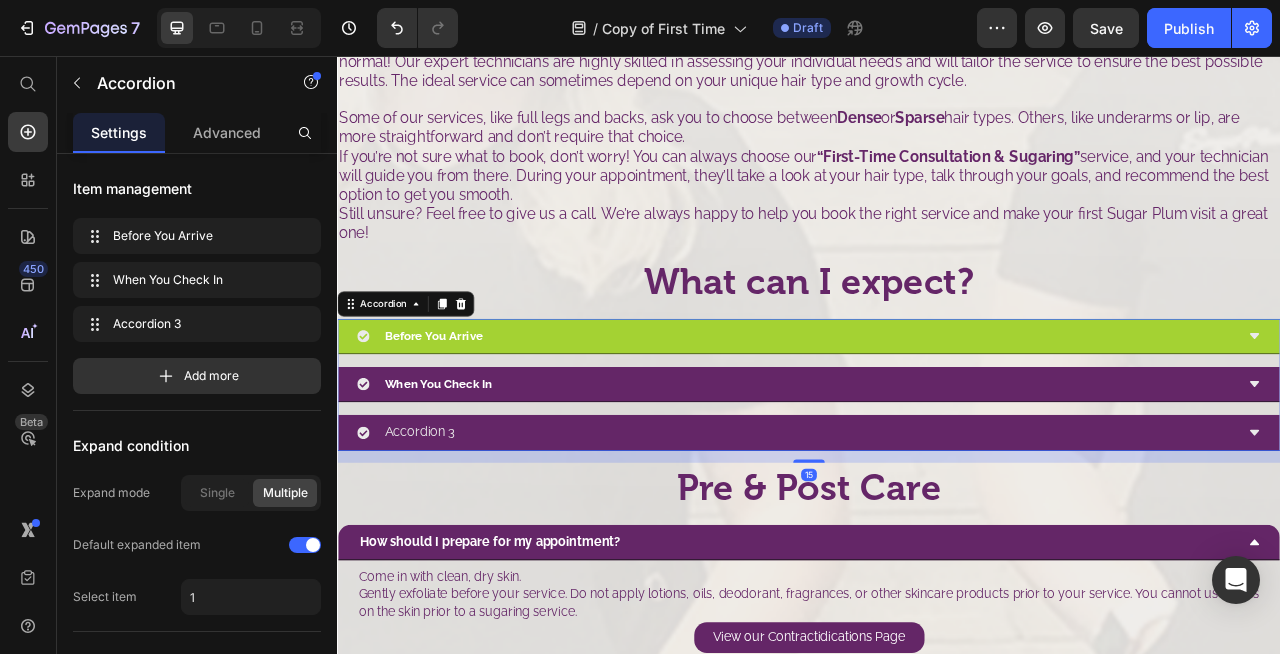 click on "Before You Arrive" at bounding box center [921, 412] 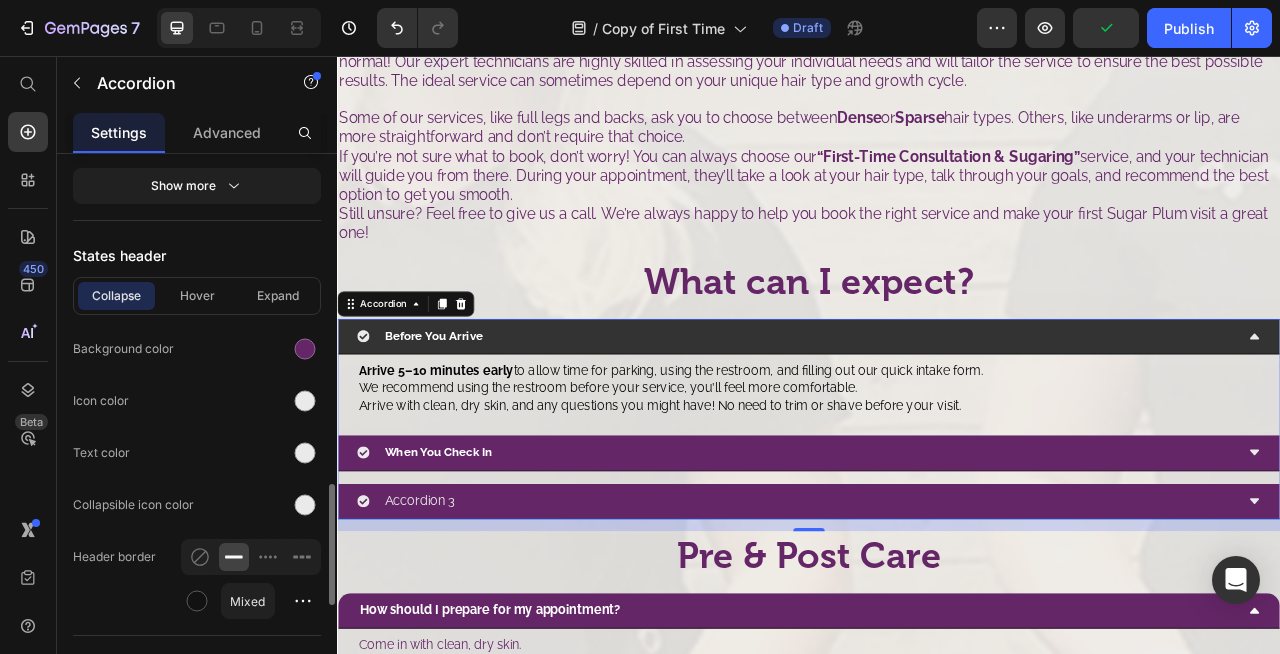 scroll, scrollTop: 1460, scrollLeft: 0, axis: vertical 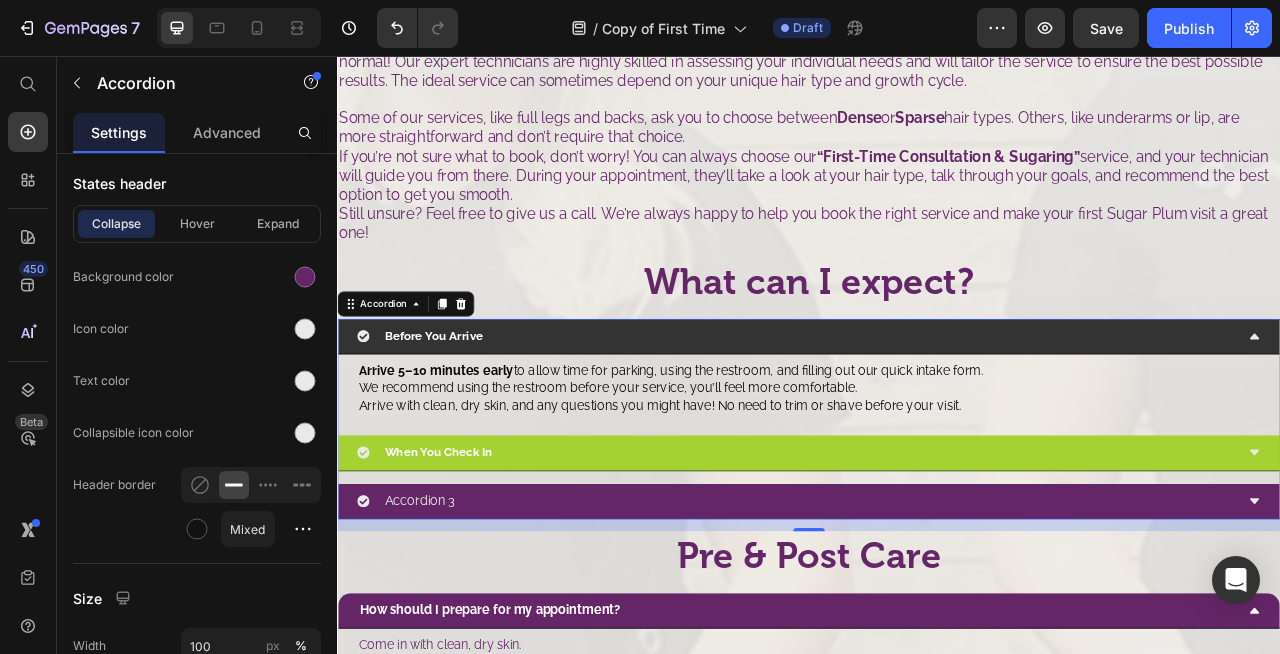 click on "When You Check In" at bounding box center (921, 560) 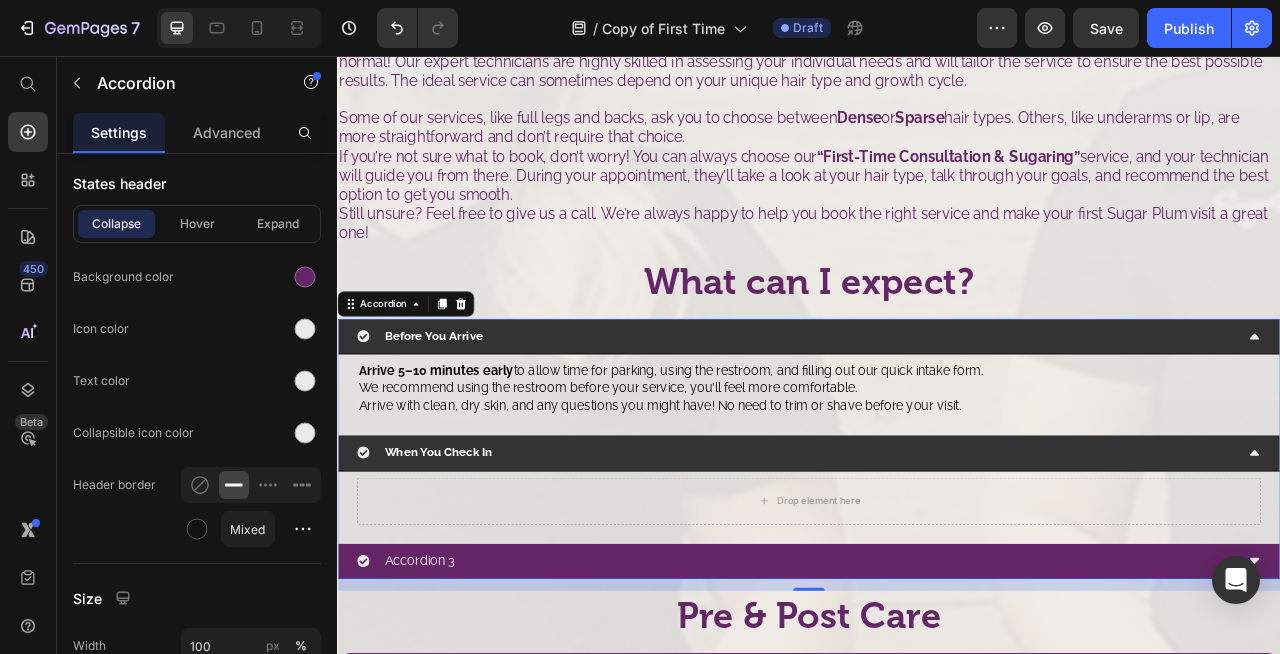 click on "When You Check In" at bounding box center [921, 560] 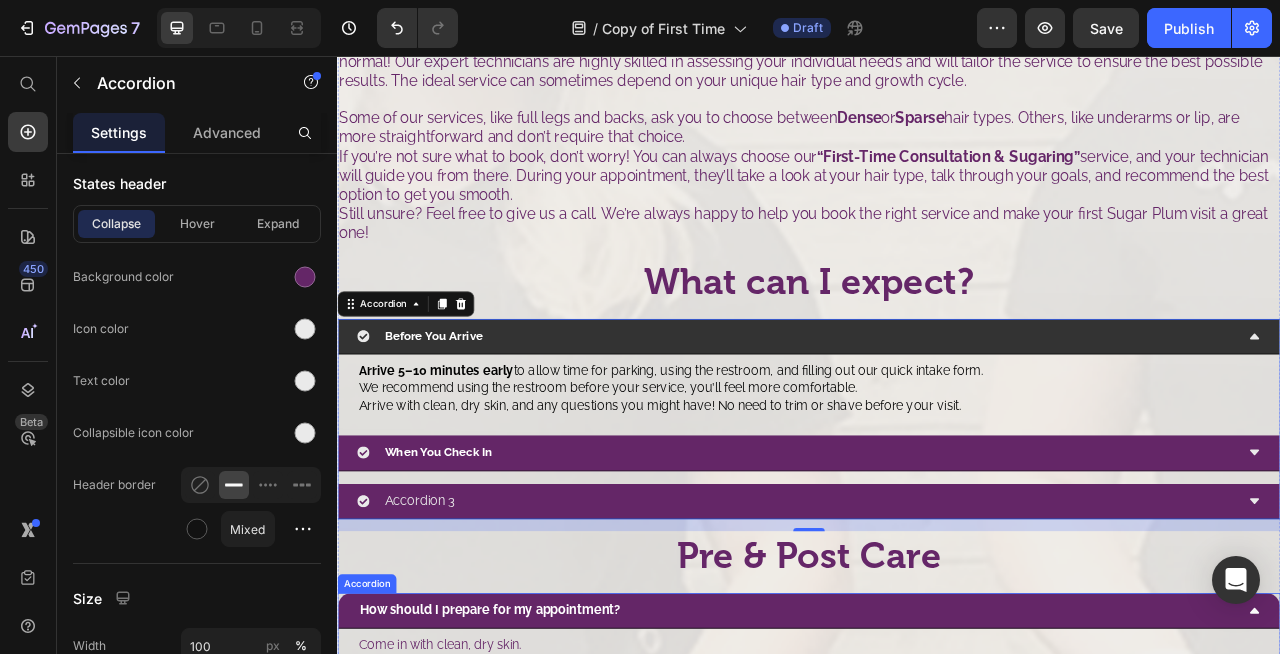 click on "How should I prepare for my appointment?" at bounding box center (921, 761) 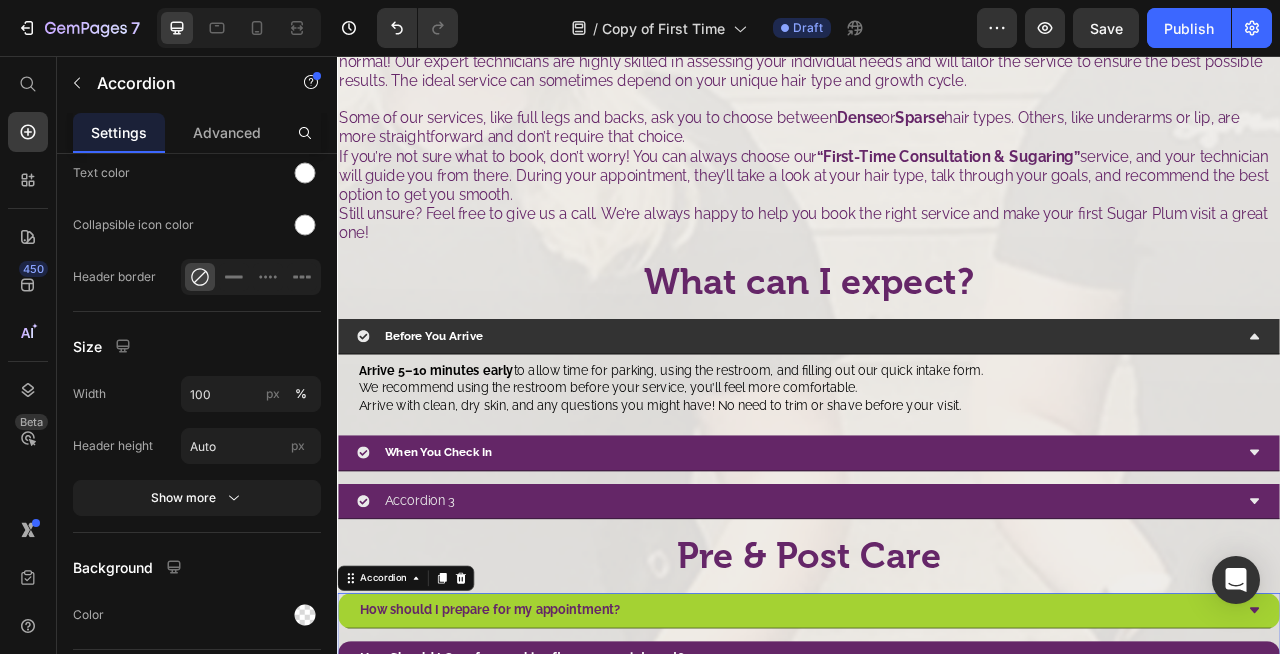 click on "How should I prepare for my appointment?" at bounding box center [921, 761] 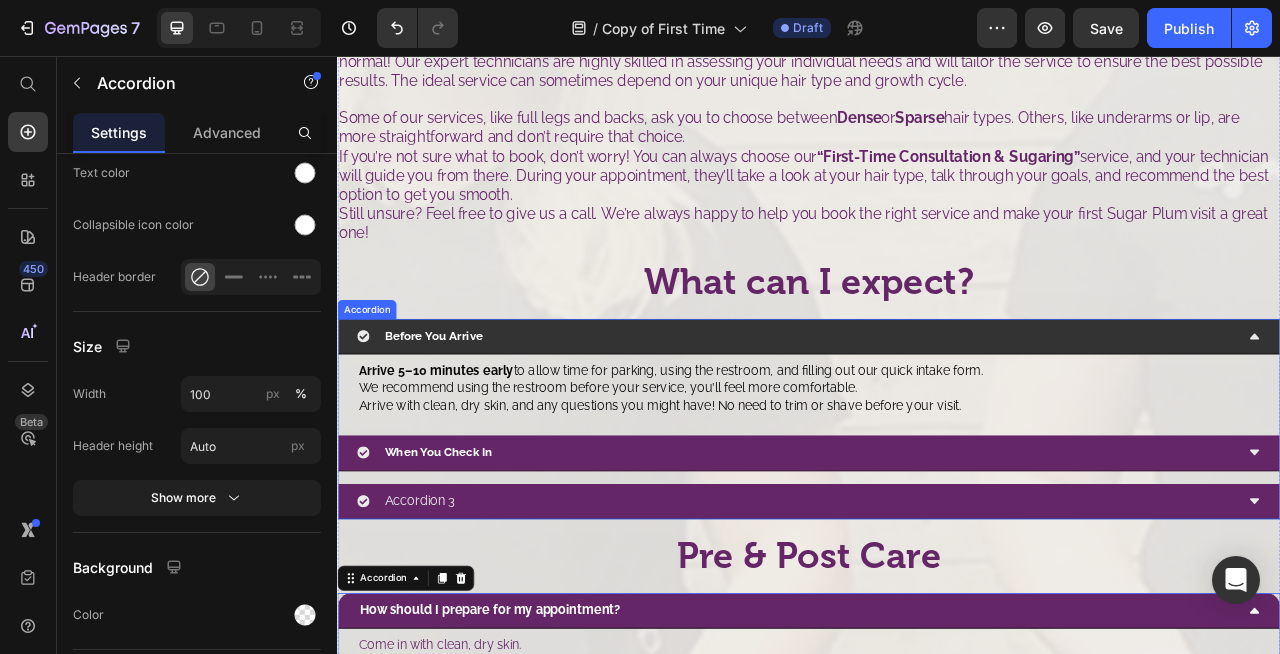 click on "Before You Arrive" at bounding box center [921, 412] 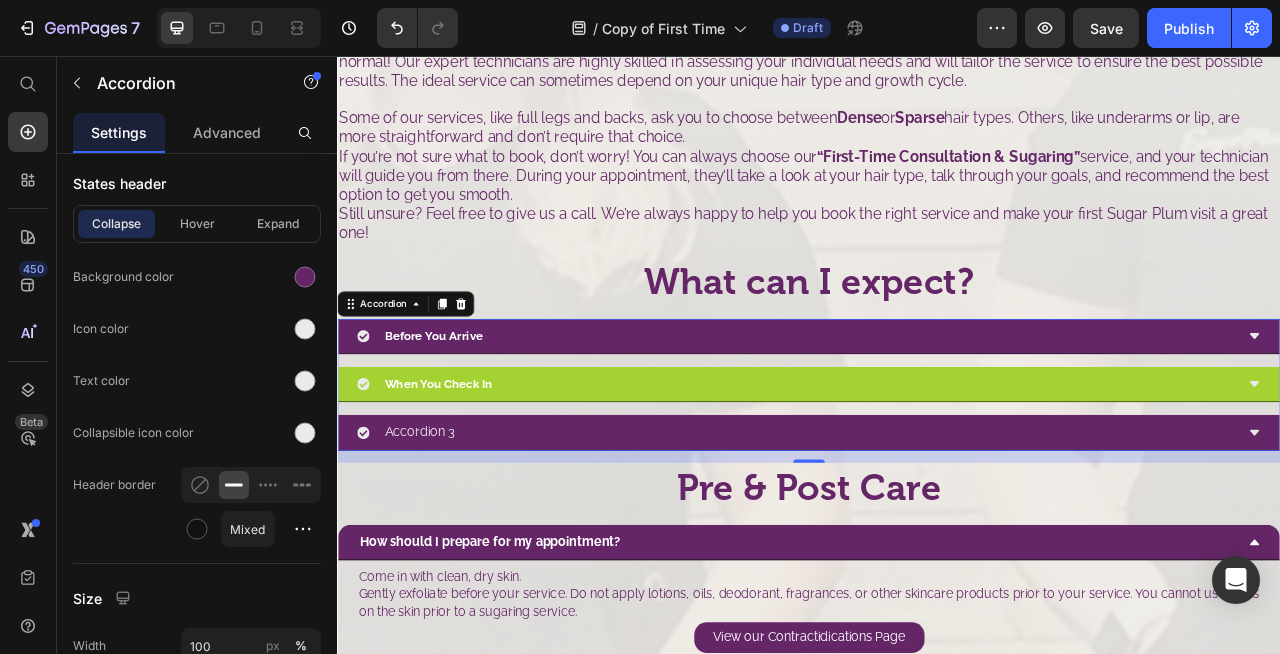 click on "When You Check In" at bounding box center (921, 473) 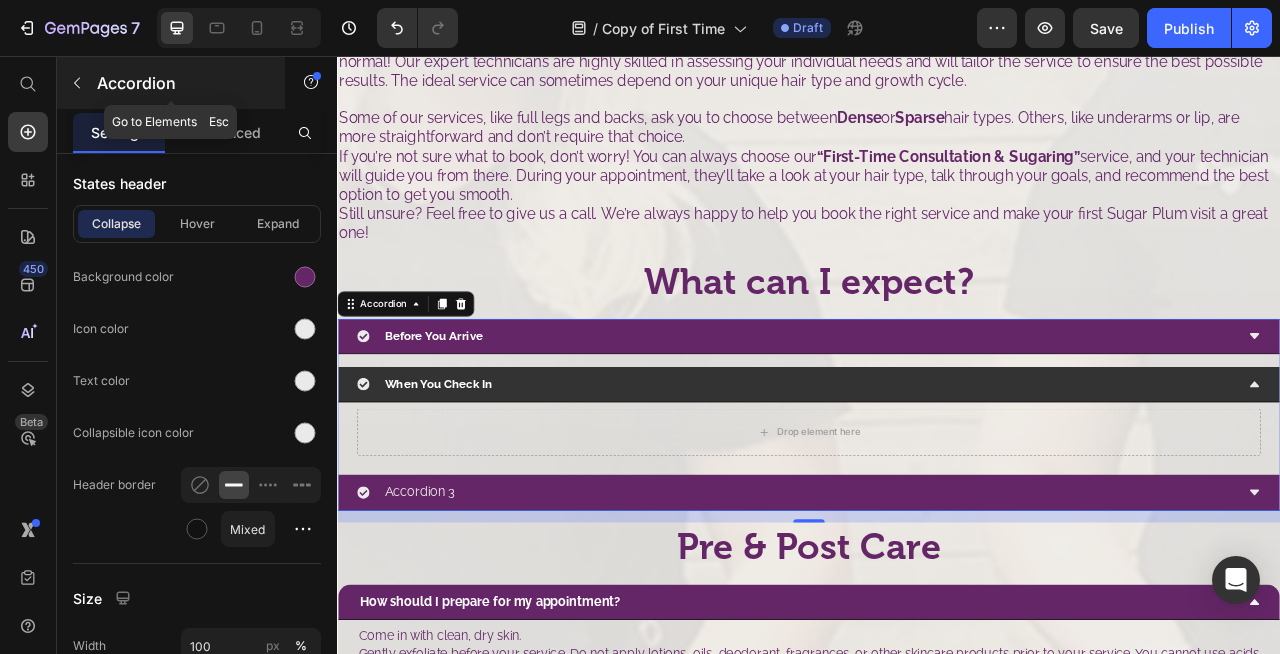 click 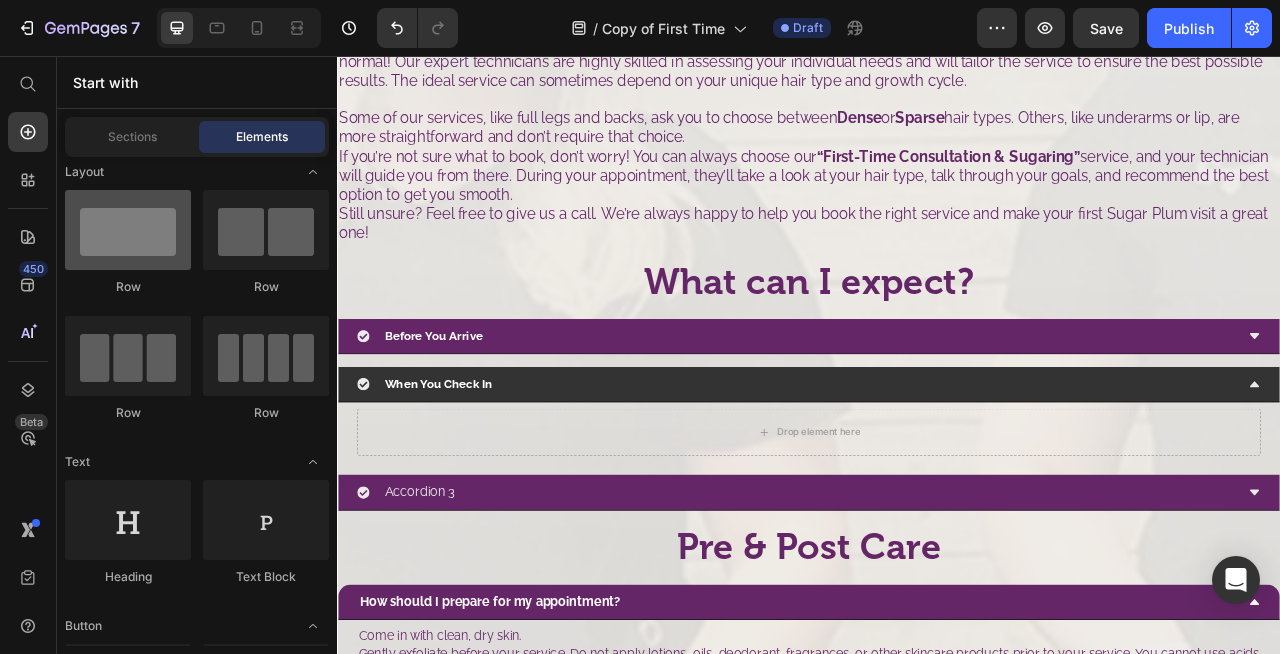scroll, scrollTop: 0, scrollLeft: 0, axis: both 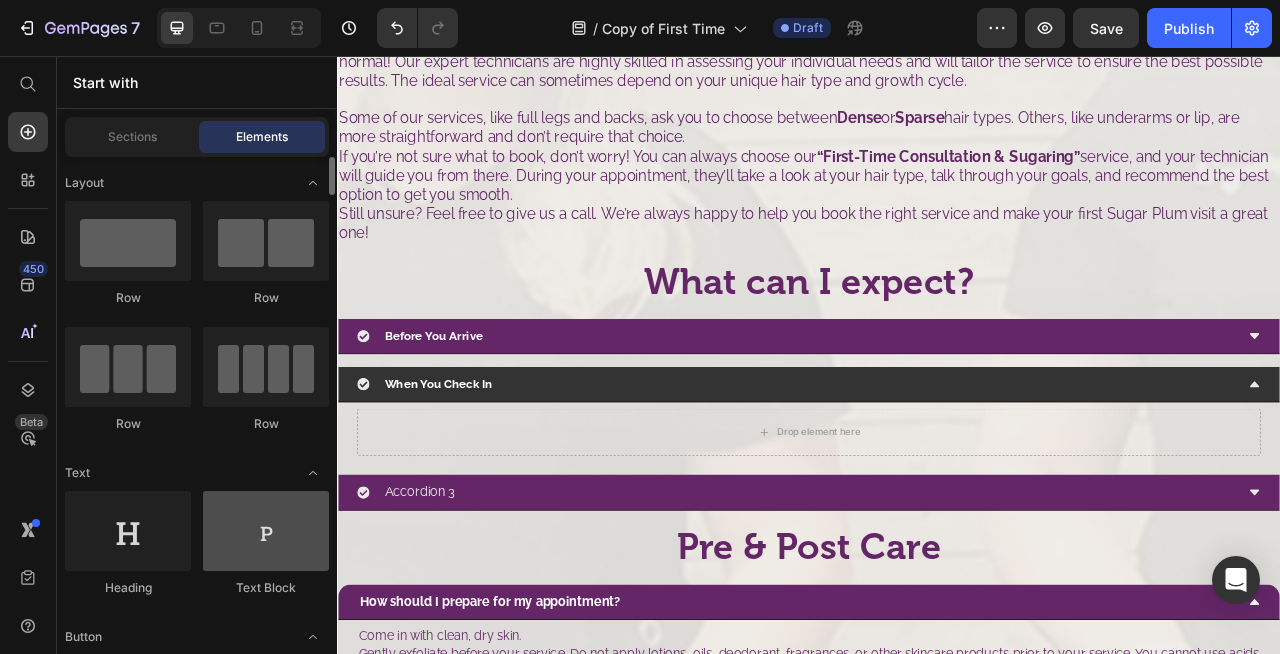click at bounding box center (266, 531) 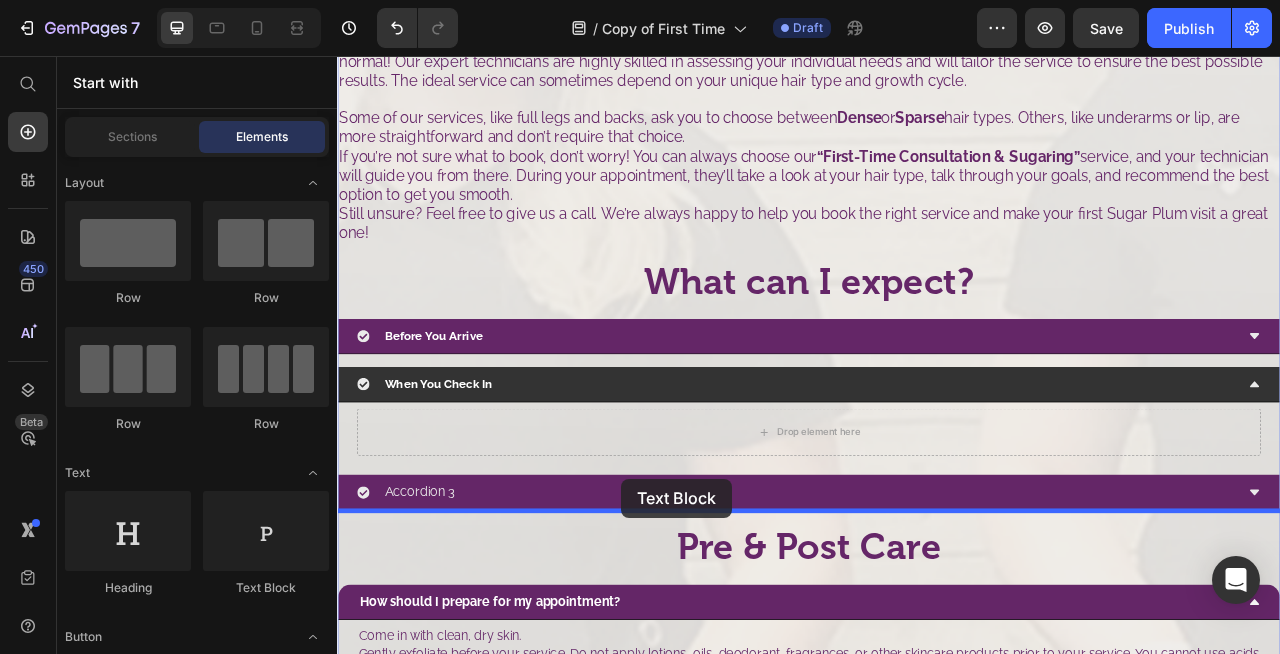 scroll, scrollTop: 1326, scrollLeft: 0, axis: vertical 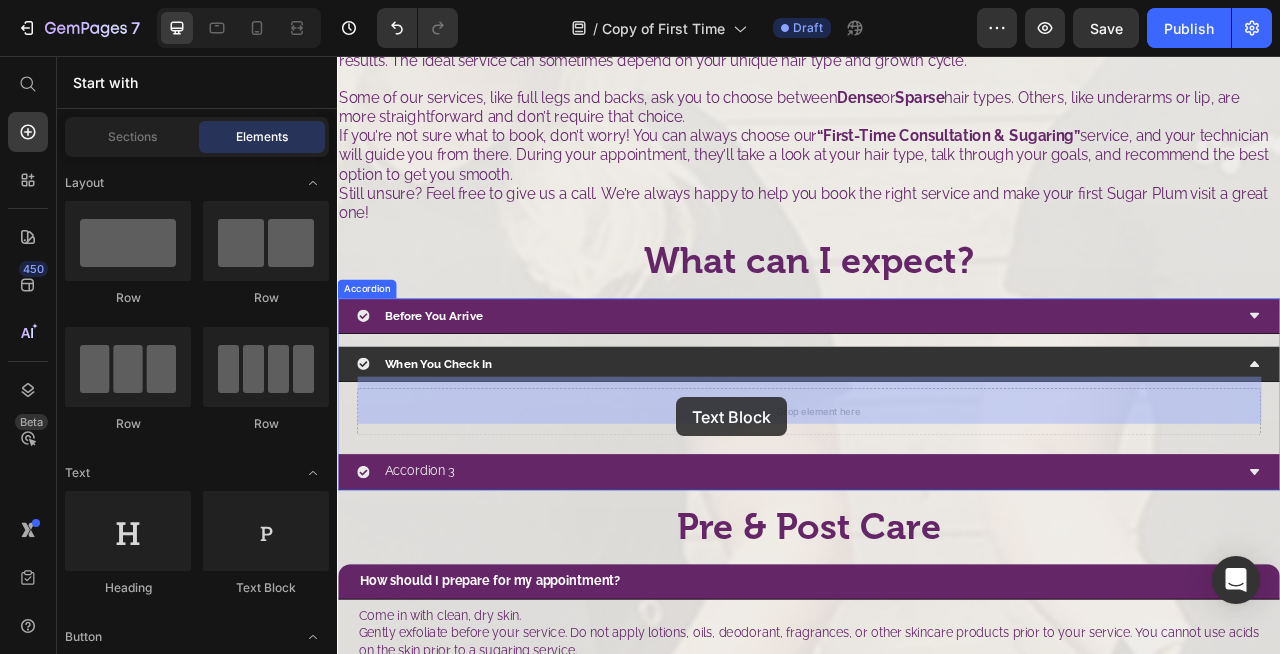 drag, startPoint x: 601, startPoint y: 608, endPoint x: 768, endPoint y: 490, distance: 204.48227 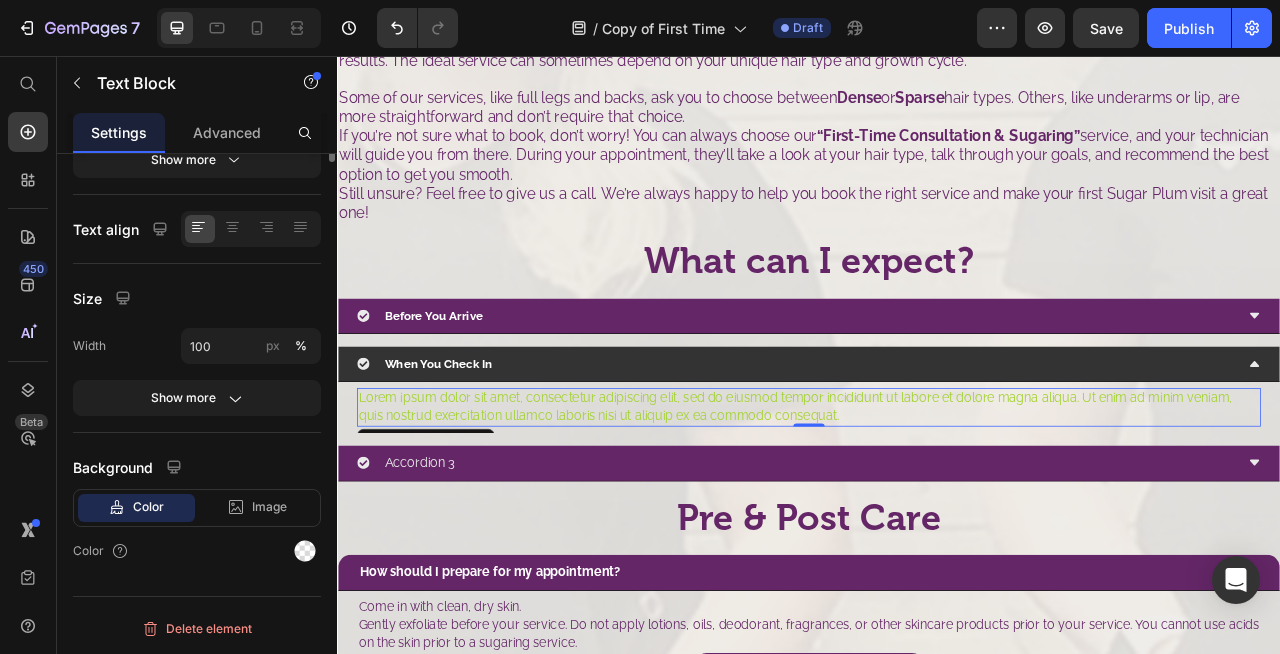 scroll, scrollTop: 0, scrollLeft: 0, axis: both 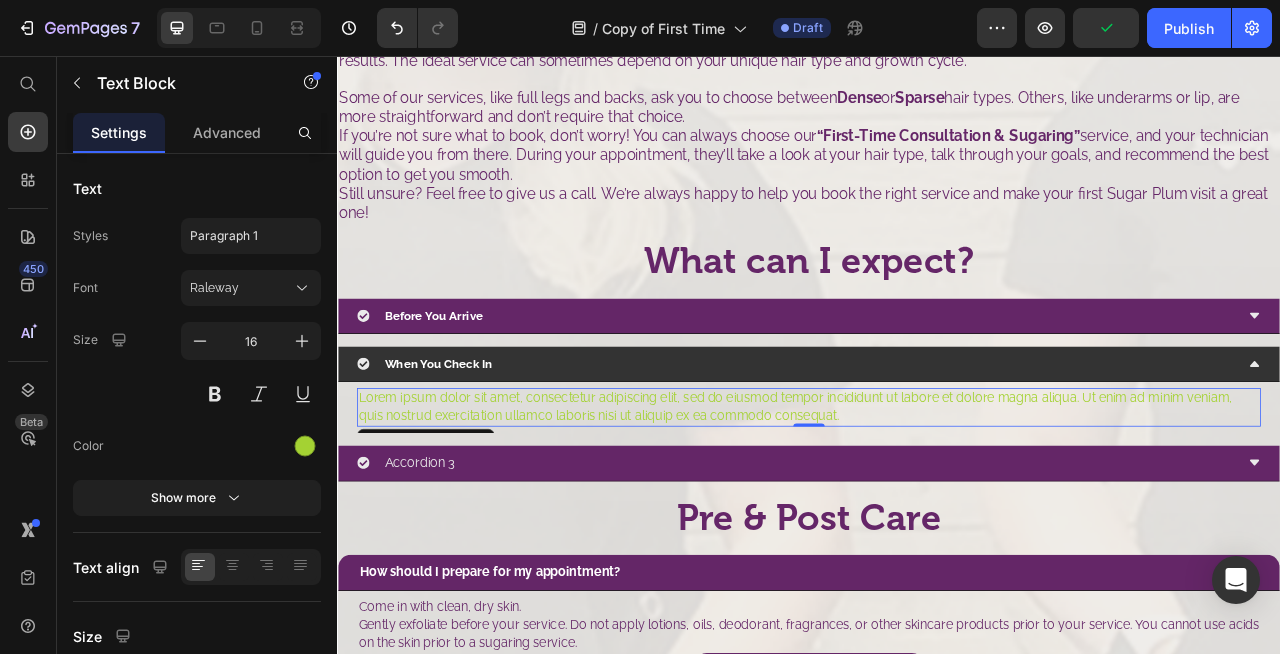 click on "Lorem ipsum dolor sit amet, consectetur adipiscing elit, sed do eiusmod tempor incididunt ut labore et dolore magna aliqua. Ut enim ad minim veniam, quis nostrud exercitation ullamco laboris nisi ut aliquip ex ea commodo consequat." at bounding box center (937, 502) 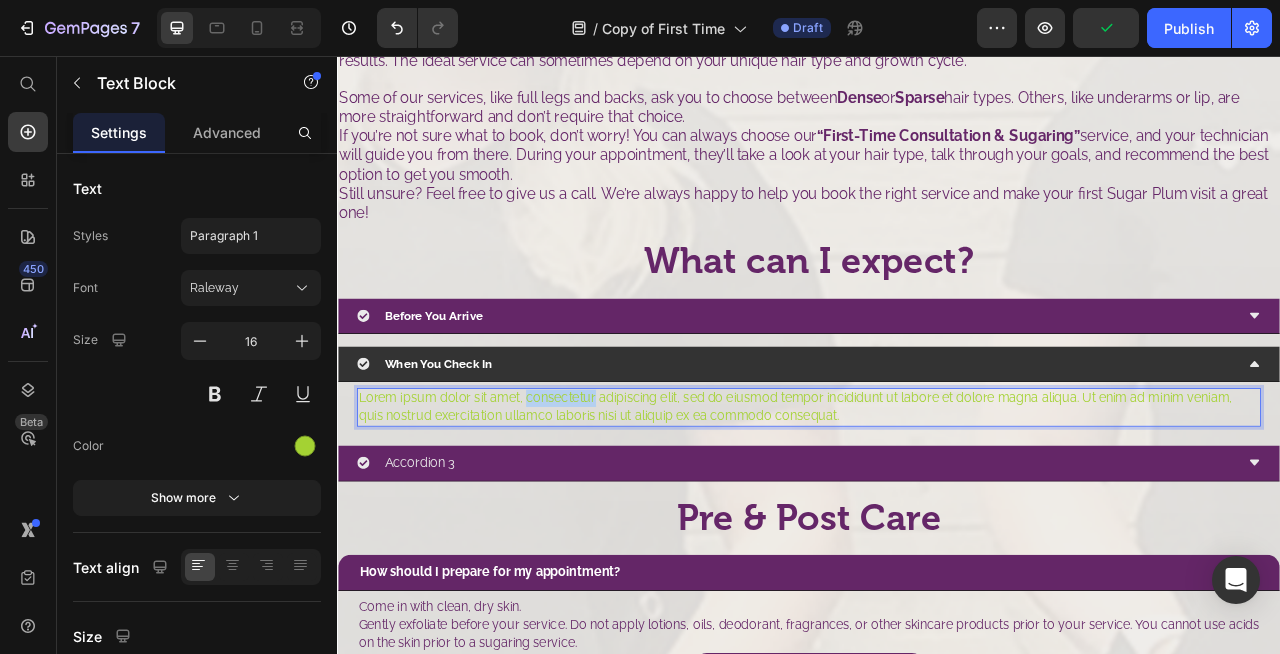 click on "Lorem ipsum dolor sit amet, consectetur adipiscing elit, sed do eiusmod tempor incididunt ut labore et dolore magna aliqua. Ut enim ad minim veniam, quis nostrud exercitation ullamco laboris nisi ut aliquip ex ea commodo consequat." at bounding box center (937, 502) 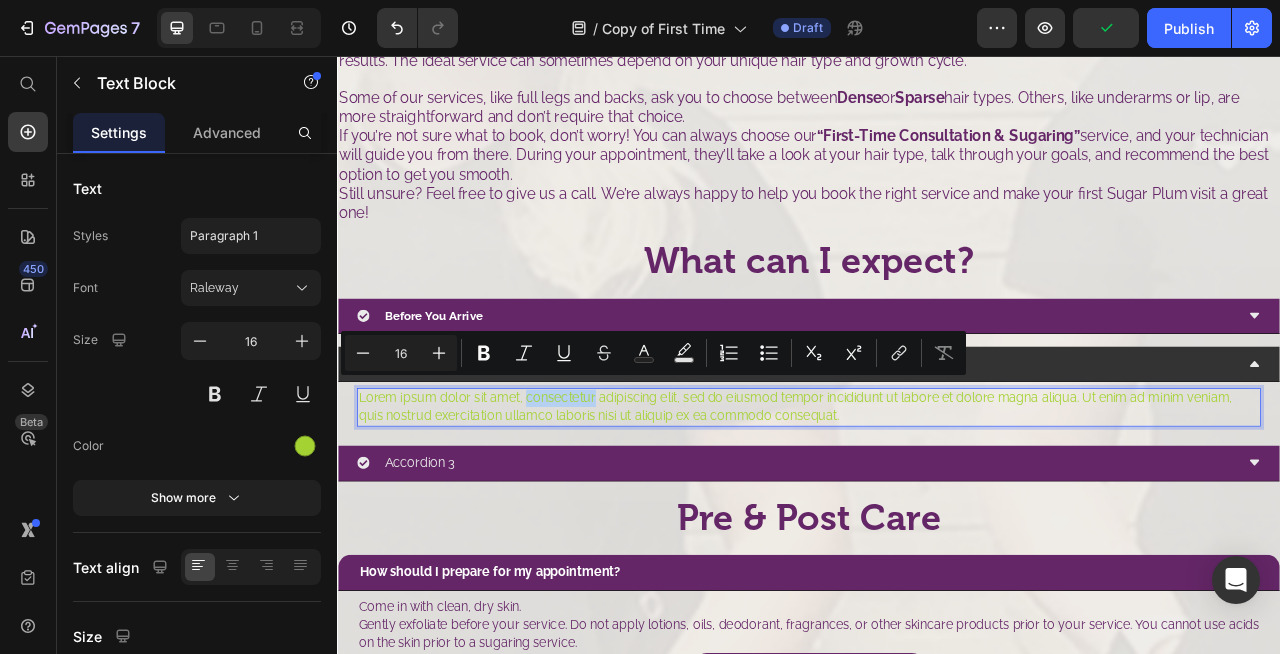 click on "Lorem ipsum dolor sit amet, consectetur adipiscing elit, sed do eiusmod tempor incididunt ut labore et dolore magna aliqua. Ut enim ad minim veniam, quis nostrud exercitation ullamco laboris nisi ut aliquip ex ea commodo consequat." at bounding box center [937, 502] 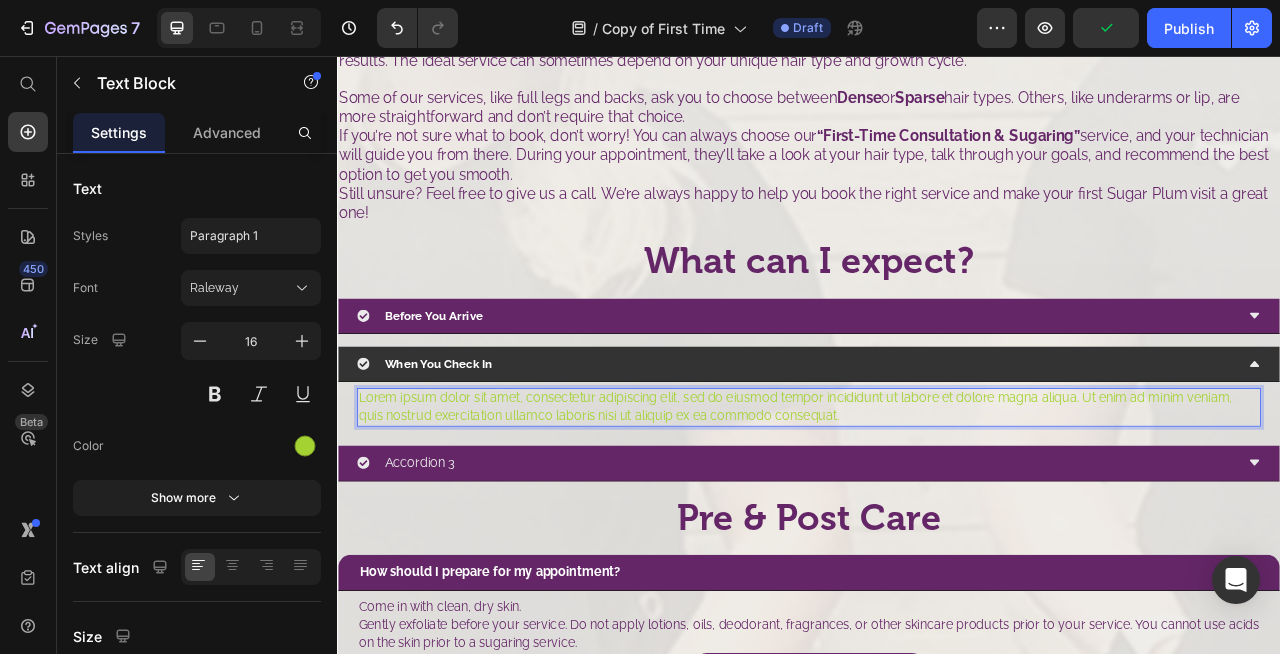 click on "Lorem ipsum dolor sit amet, consectetur adipiscing elit, sed do eiusmod tempor incididunt ut labore et dolore magna aliqua. Ut enim ad minim veniam, quis nostrud exercitation ullamco laboris nisi ut aliquip ex ea commodo consequat." at bounding box center [937, 502] 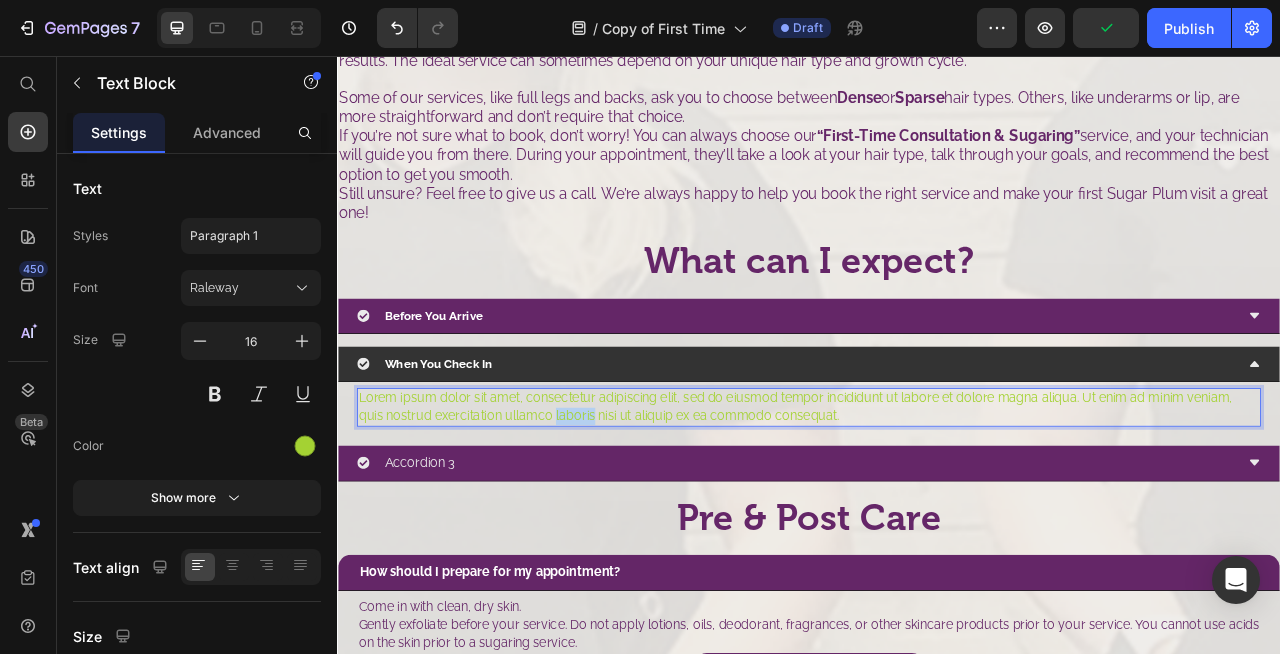 click on "Lorem ipsum dolor sit amet, consectetur adipiscing elit, sed do eiusmod tempor incididunt ut labore et dolore magna aliqua. Ut enim ad minim veniam, quis nostrud exercitation ullamco laboris nisi ut aliquip ex ea commodo consequat." at bounding box center [937, 502] 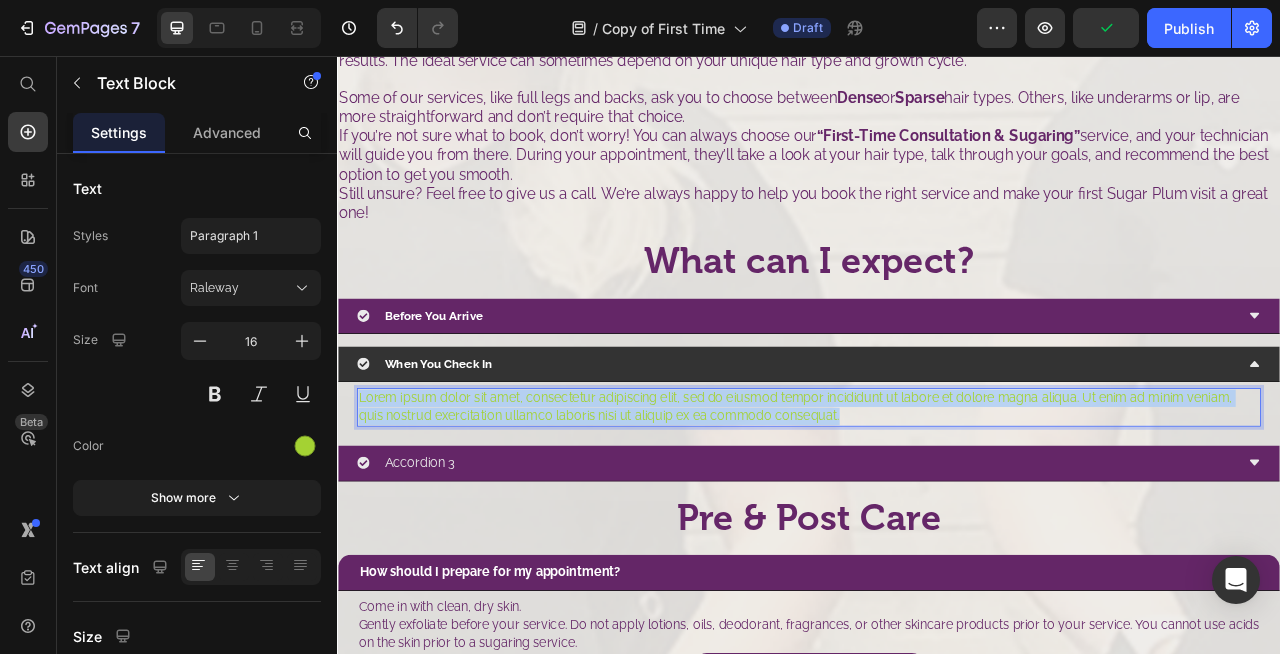 click on "Lorem ipsum dolor sit amet, consectetur adipiscing elit, sed do eiusmod tempor incididunt ut labore et dolore magna aliqua. Ut enim ad minim veniam, quis nostrud exercitation ullamco laboris nisi ut aliquip ex ea commodo consequat." at bounding box center (937, 502) 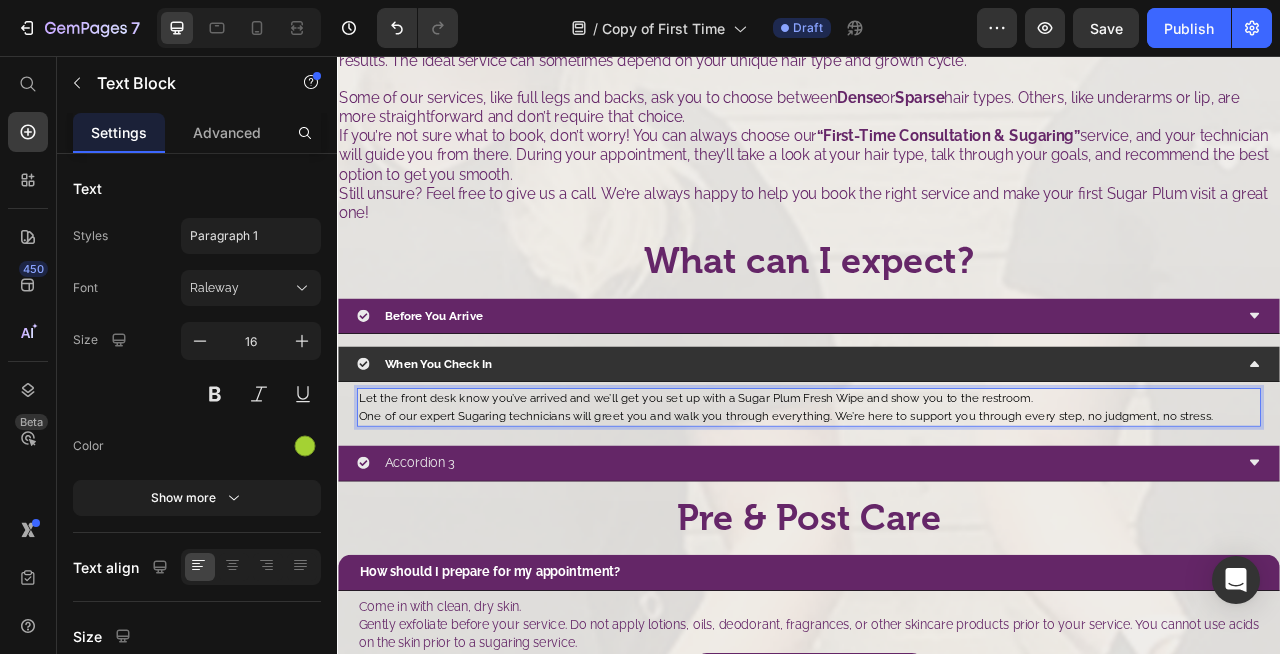 click on "Let the front desk know you’ve arrived and we’ll get you set up with a Sugar Plum Fresh Wipe and show you to the restroom.  One of our expert Sugaring technicians will greet you and walk you through everything. We’re here to support you through every step, no judgment, no stress." at bounding box center [937, 502] 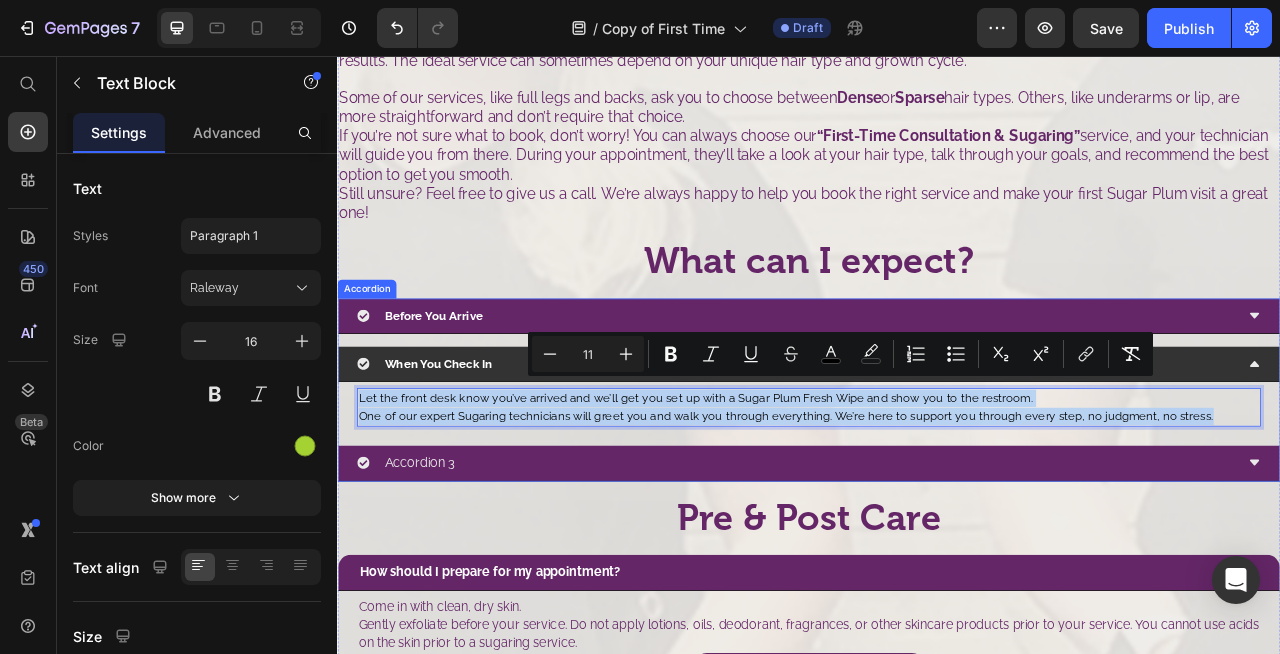 drag, startPoint x: 1443, startPoint y: 495, endPoint x: 353, endPoint y: 479, distance: 1090.1174 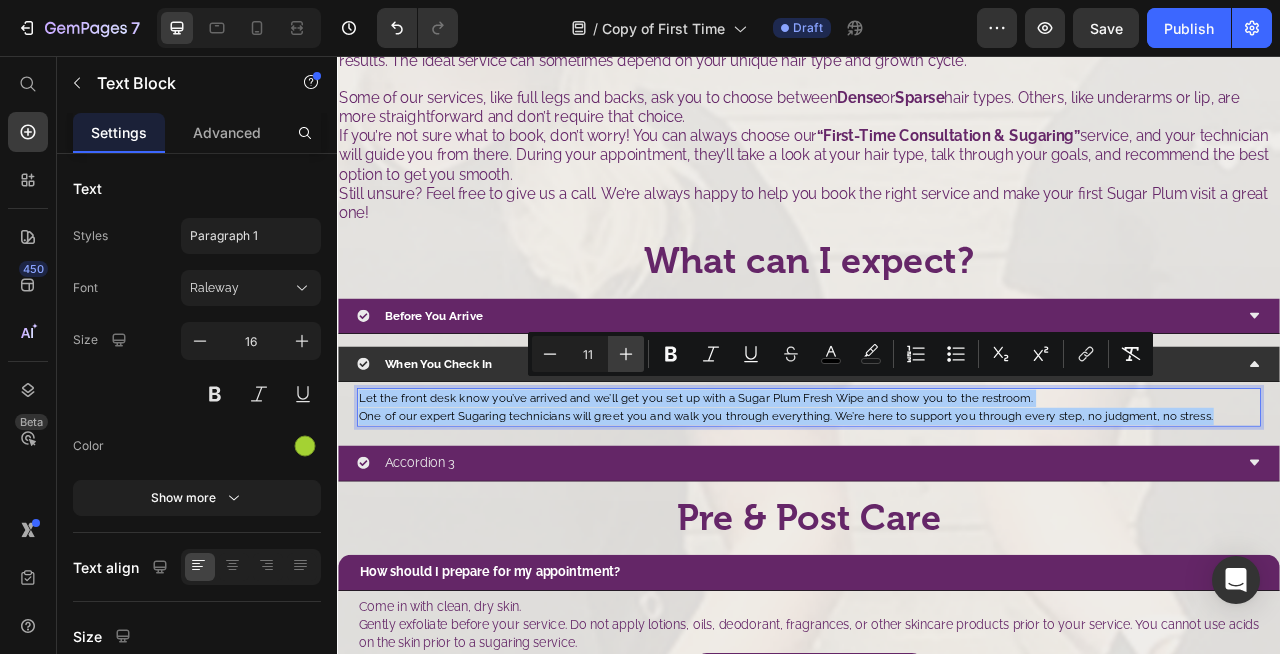 click 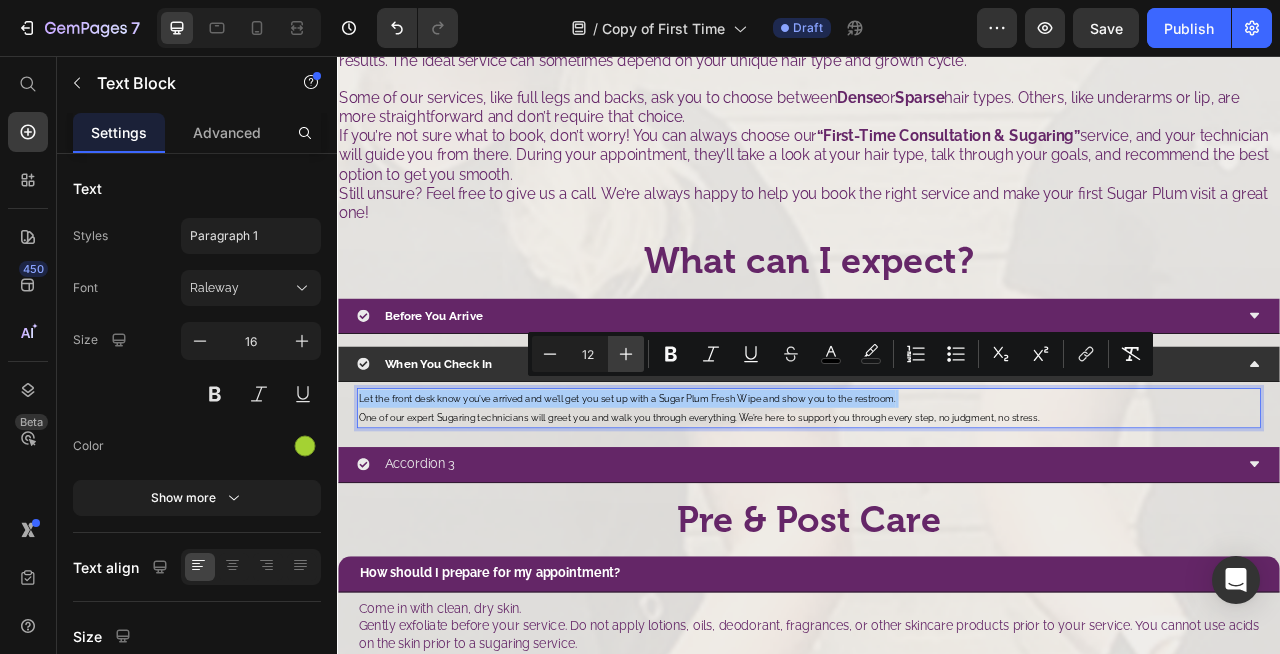 click 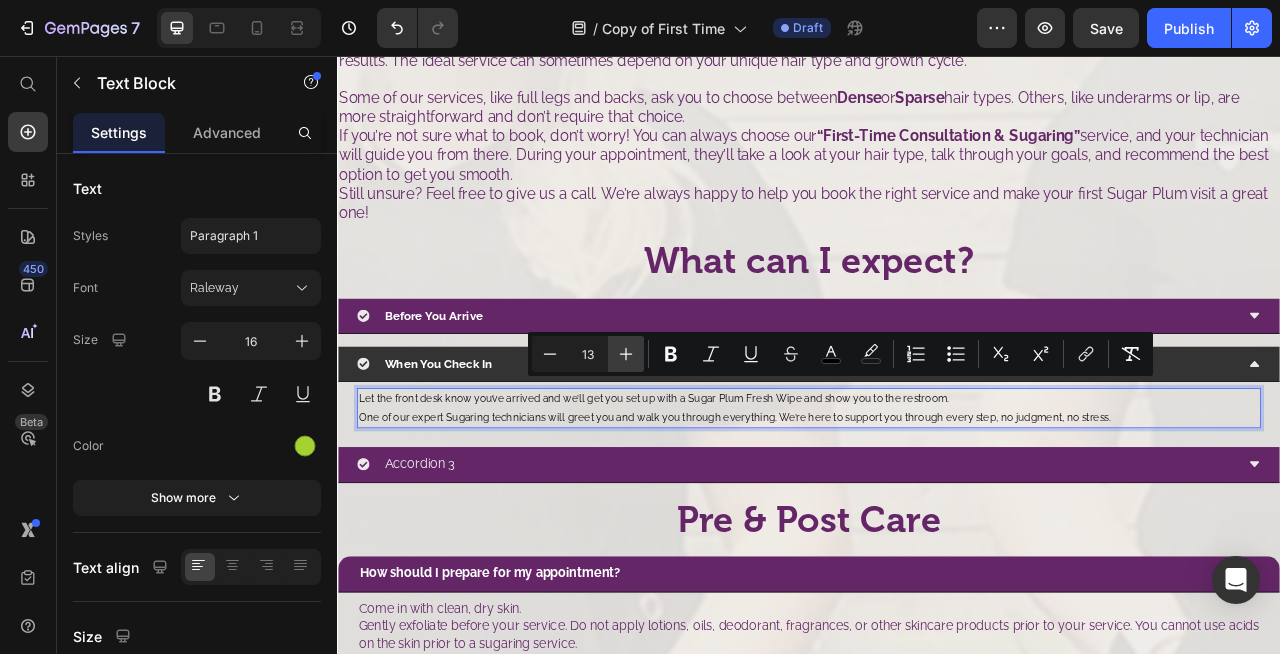 click 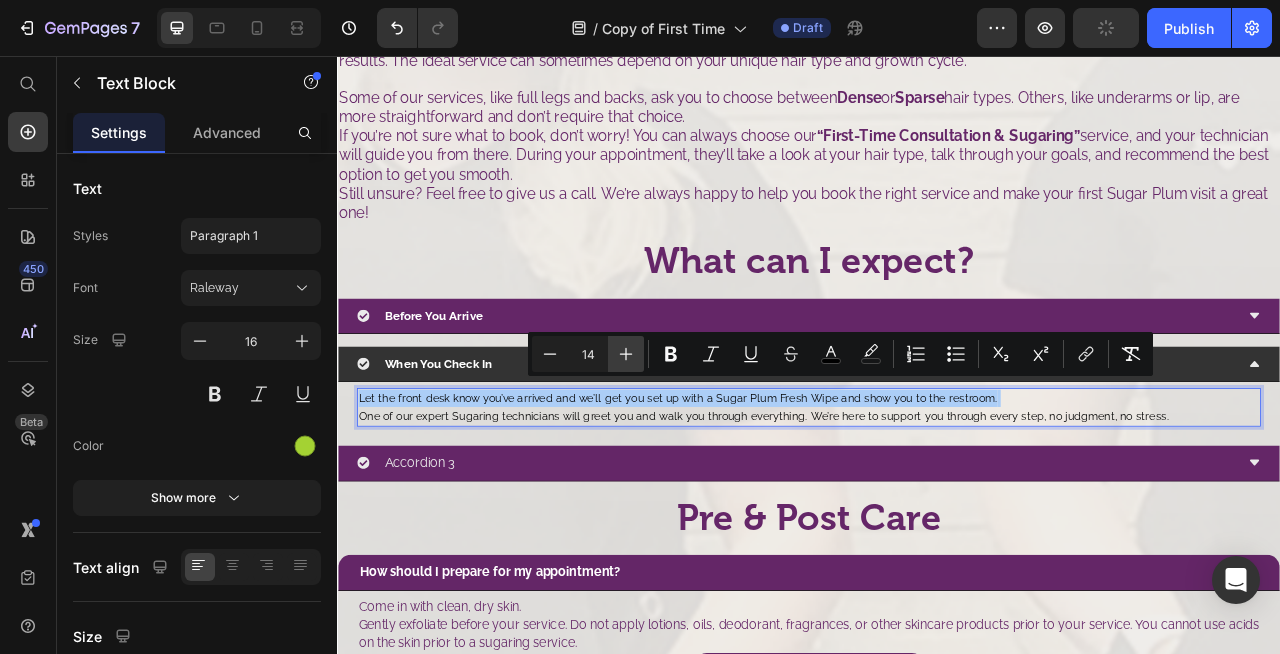 click 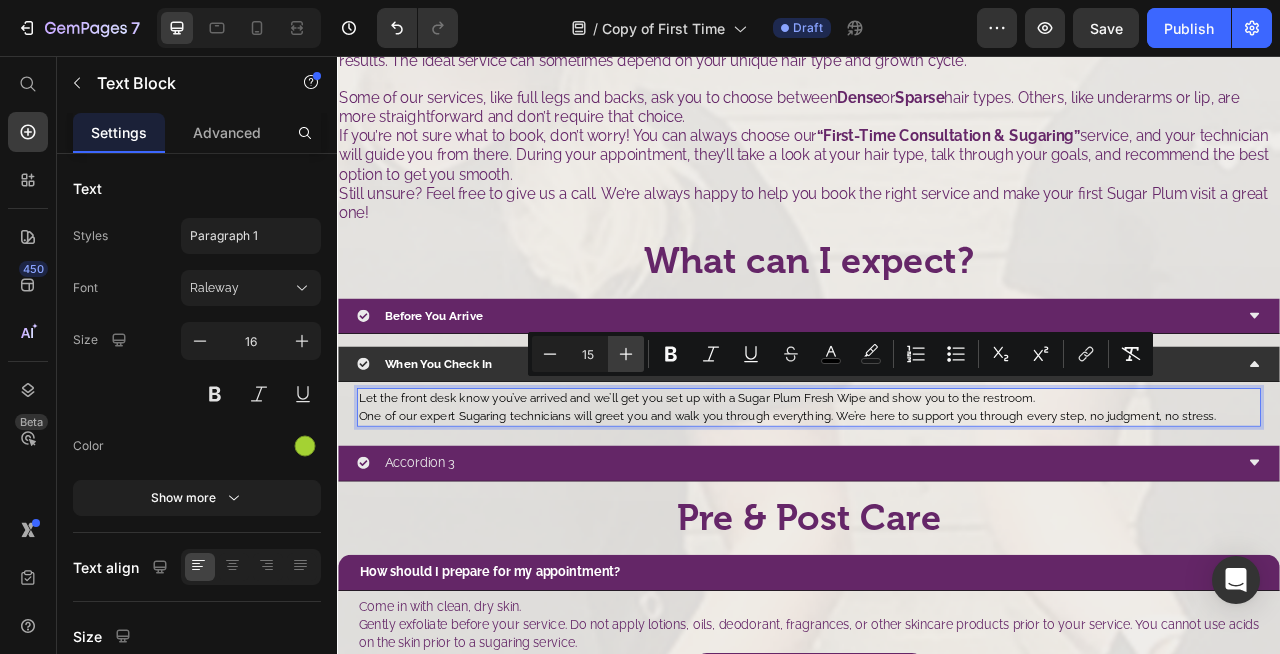 click 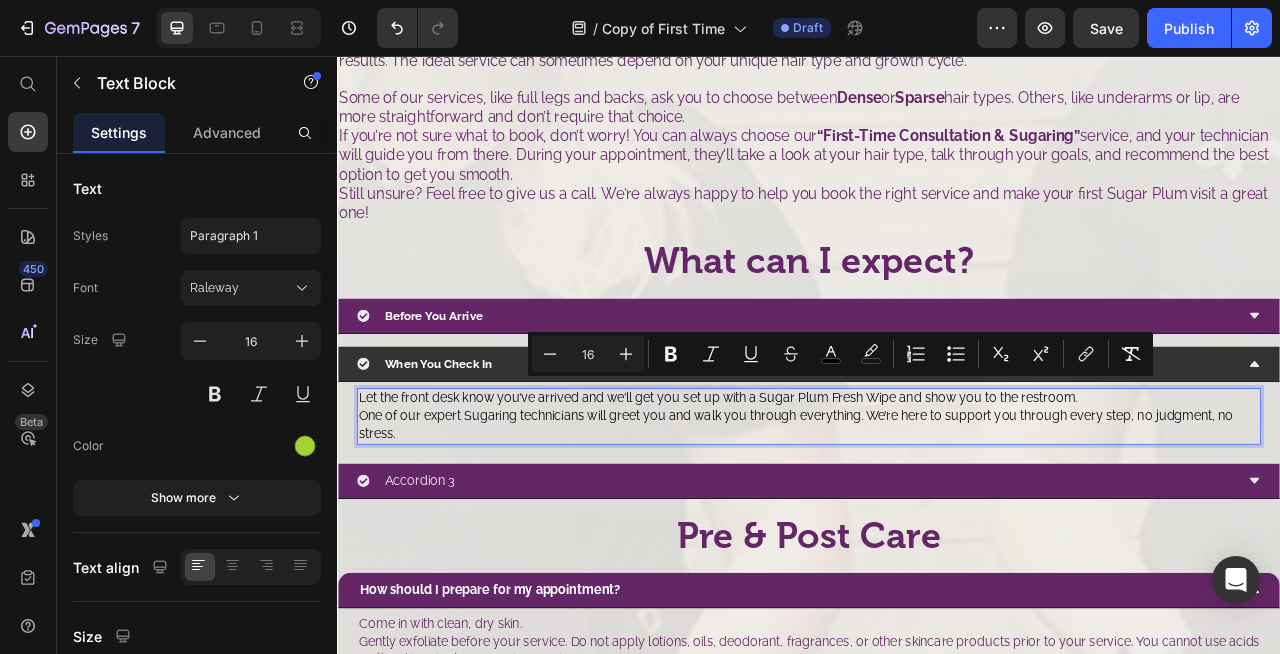 click on "Let the front desk know you’ve arrived and we’ll get you set up with a Sugar Plum Fresh Wipe and show you to the restroom.  One of our expert Sugaring technicians will greet you and walk you through everything. We’re here to support you through every step, no judgment, no stress." at bounding box center (937, 513) 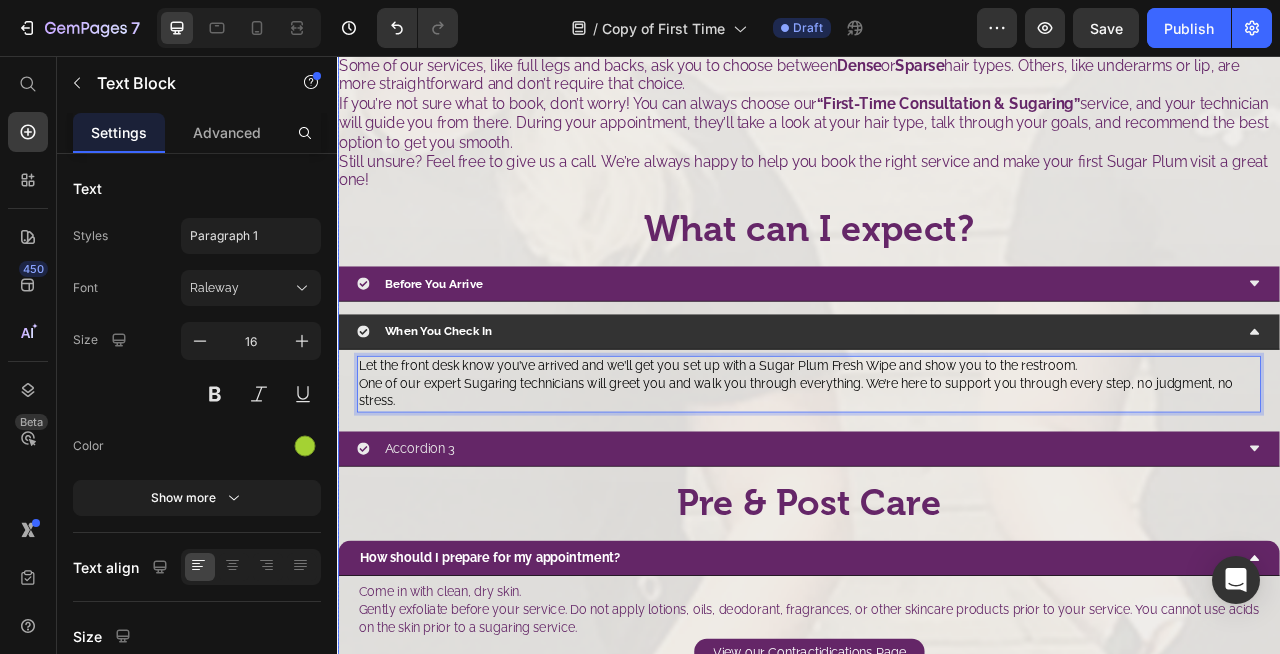 scroll, scrollTop: 1325, scrollLeft: 0, axis: vertical 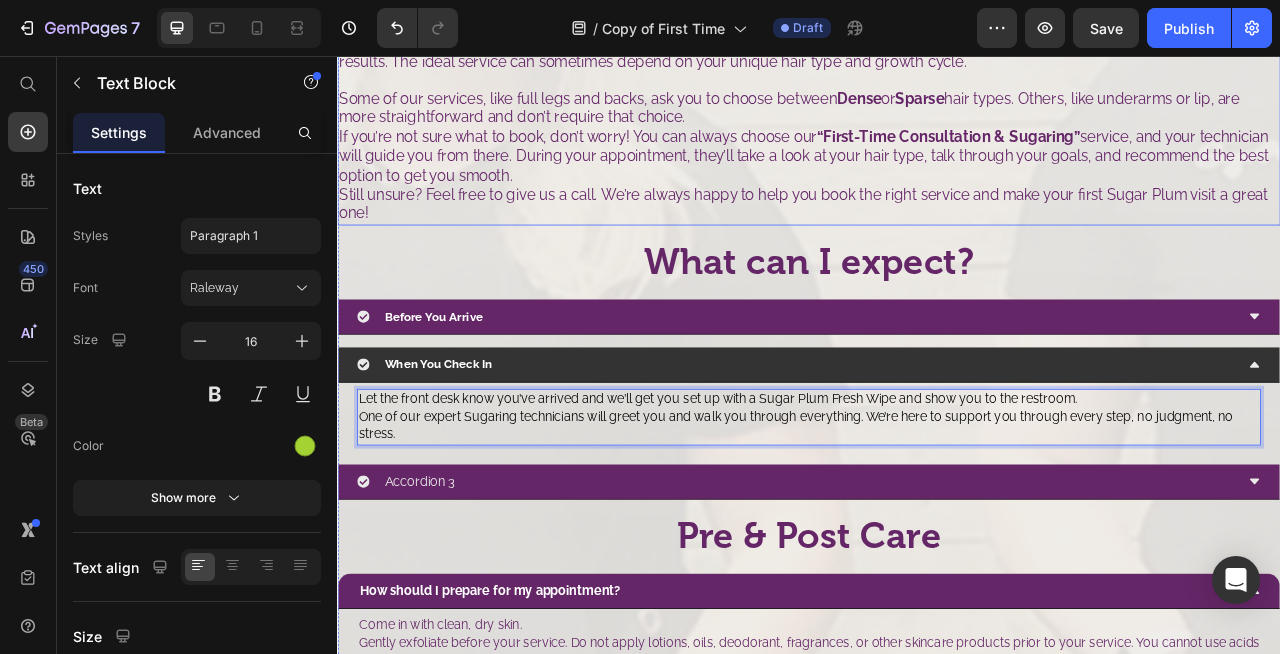 click on "Still unsure? Feel free to give us a call. We’re always happy to help you book the right service and make your first Sugar Plum visit a great one!" at bounding box center [937, 244] 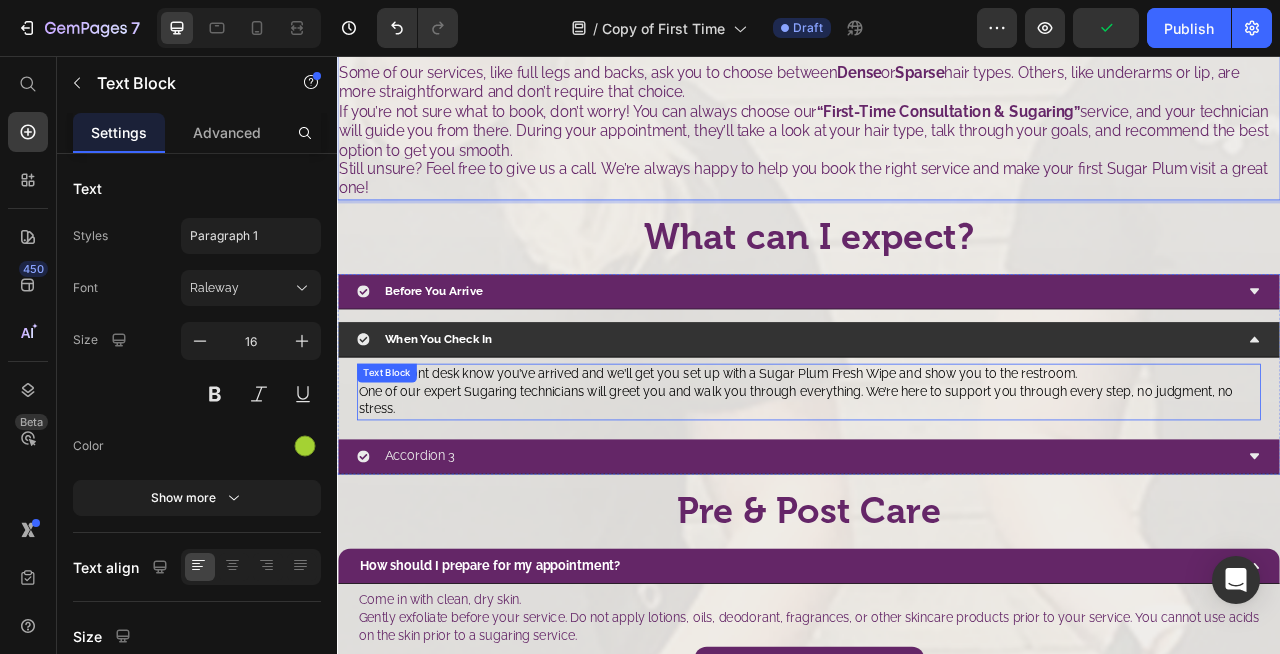 scroll, scrollTop: 1355, scrollLeft: 0, axis: vertical 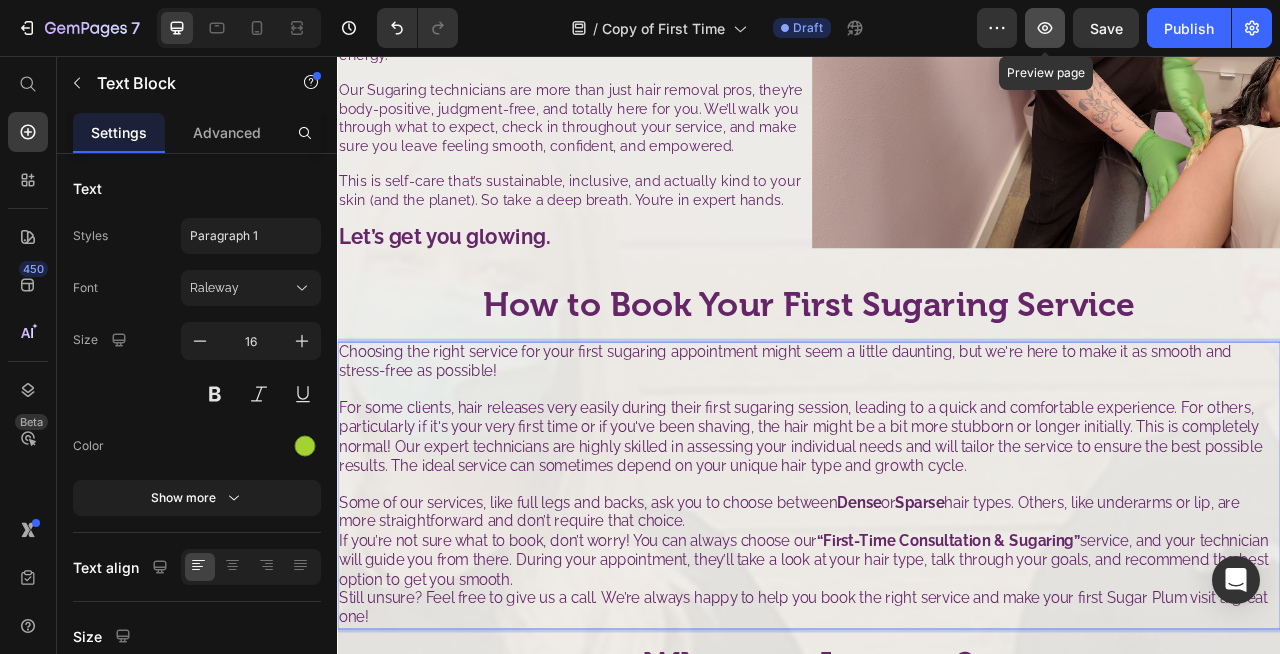 click 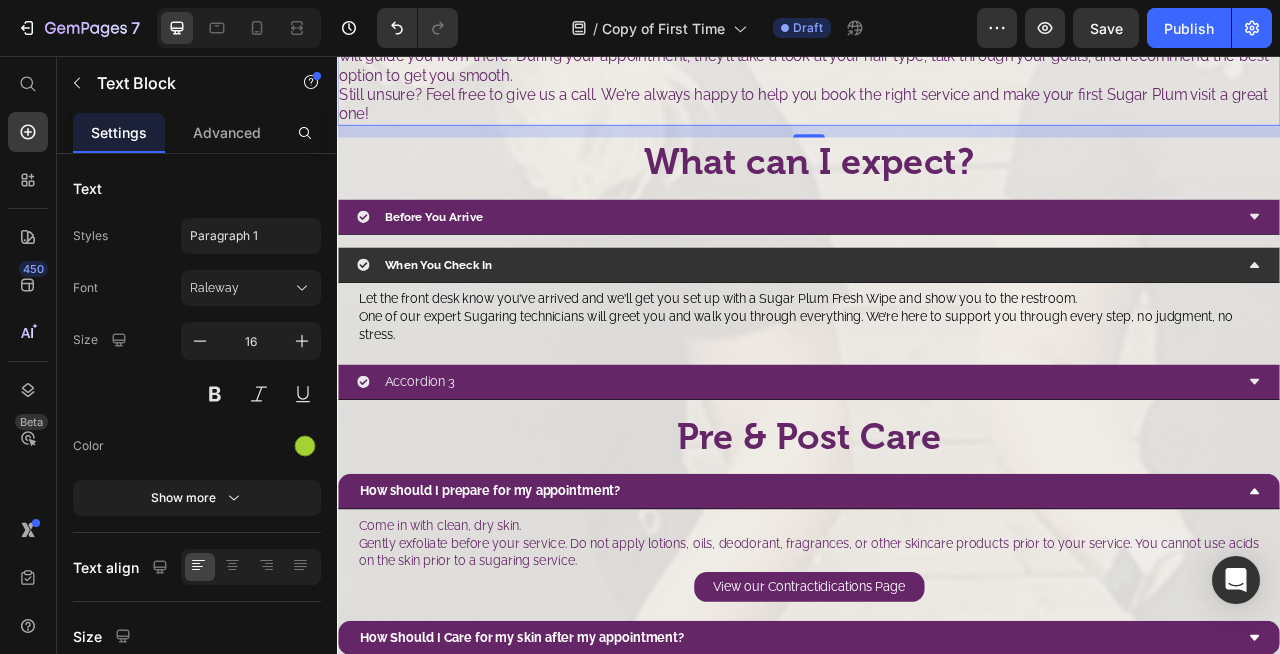 scroll, scrollTop: 1459, scrollLeft: 0, axis: vertical 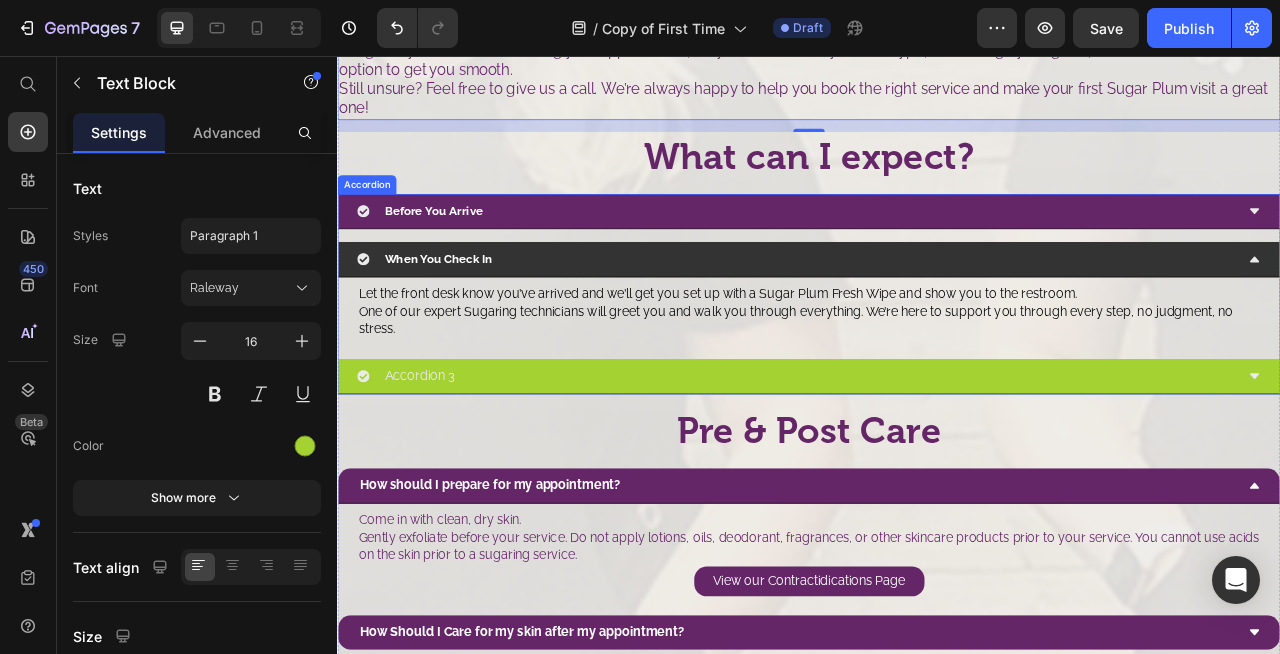 click on "Accordion 3" at bounding box center (921, 463) 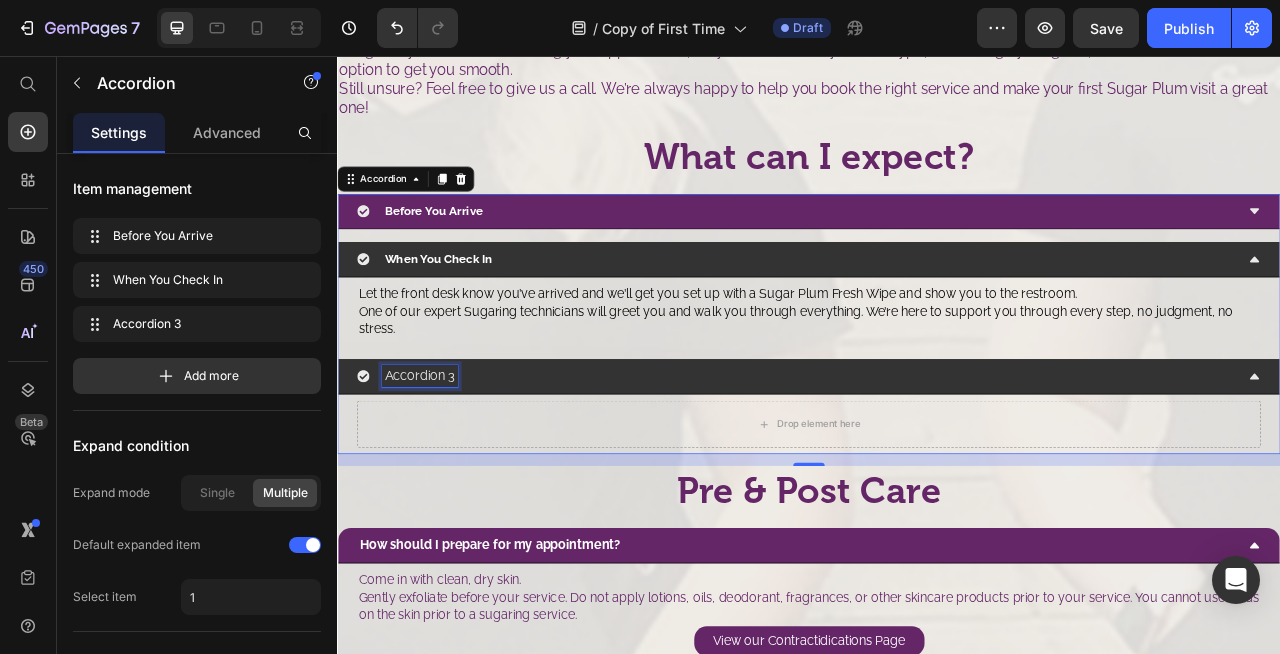 click on "Accordion 3" at bounding box center [442, 463] 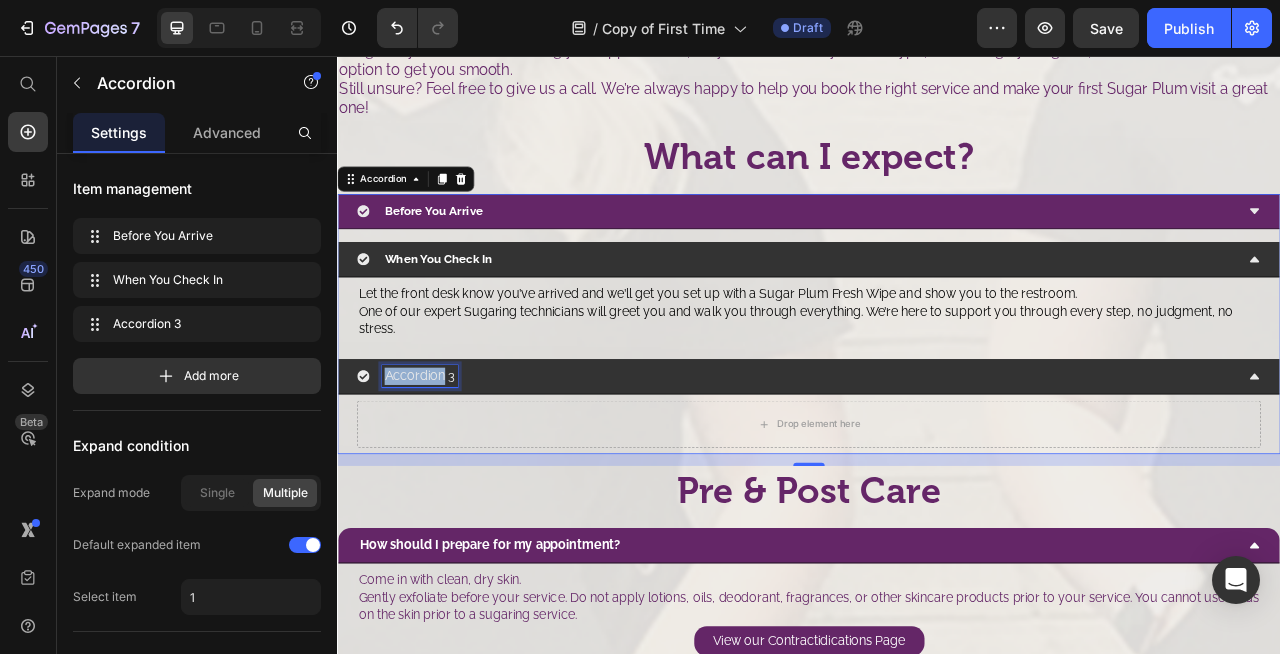 click on "Accordion 3" at bounding box center [442, 463] 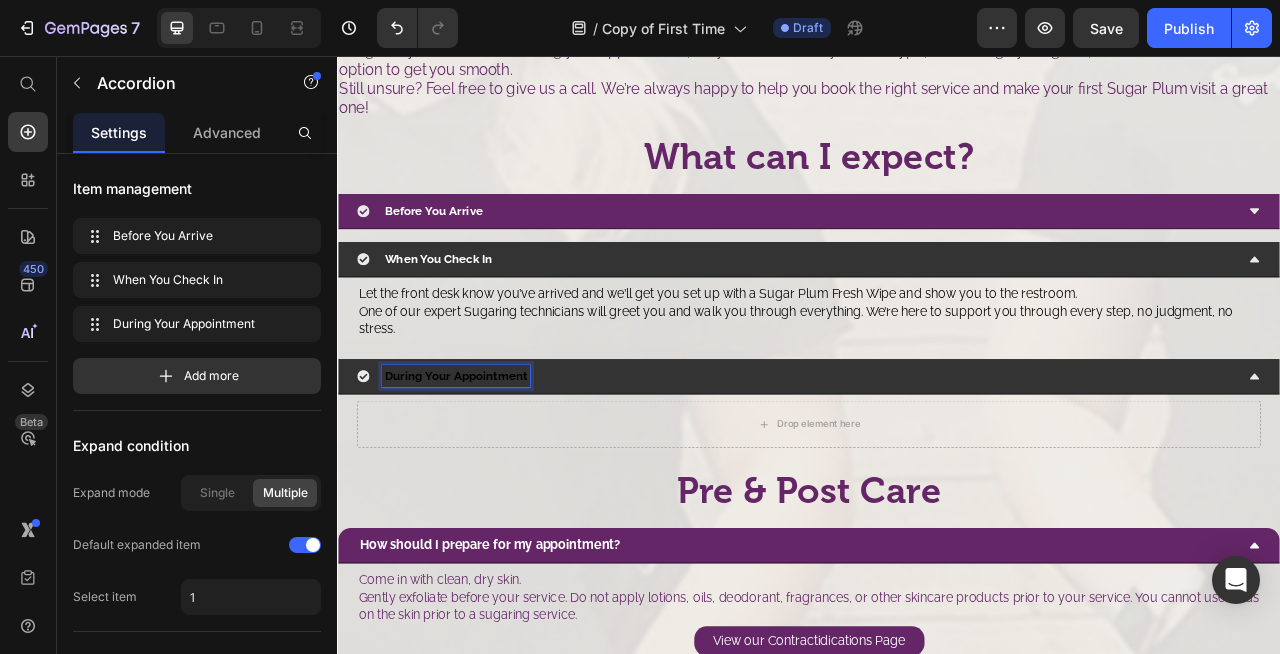 click on "During Your Appointment" at bounding box center (488, 462) 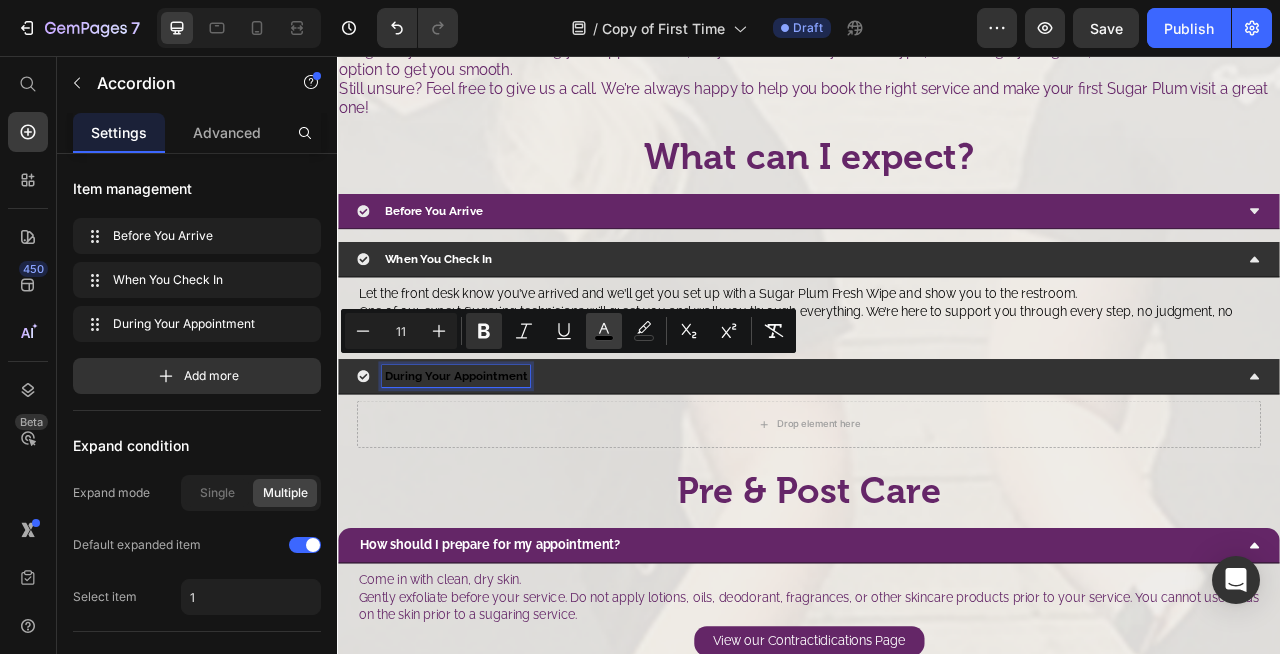 click 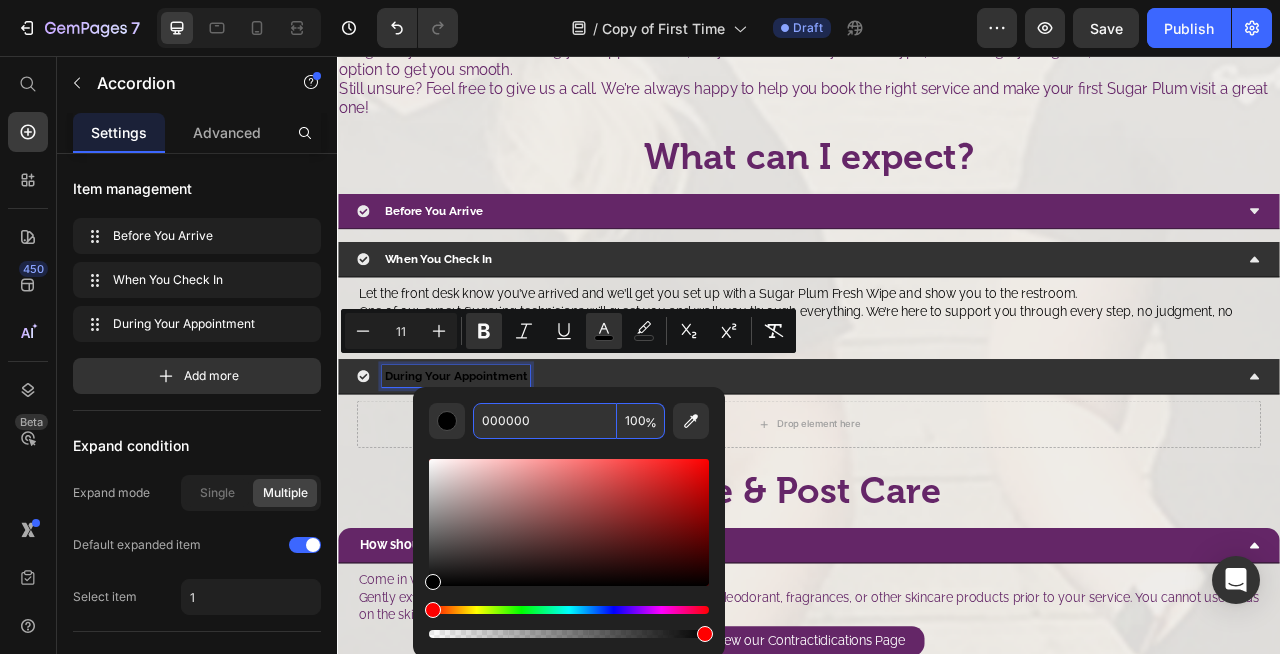 click on "000000" at bounding box center (545, 421) 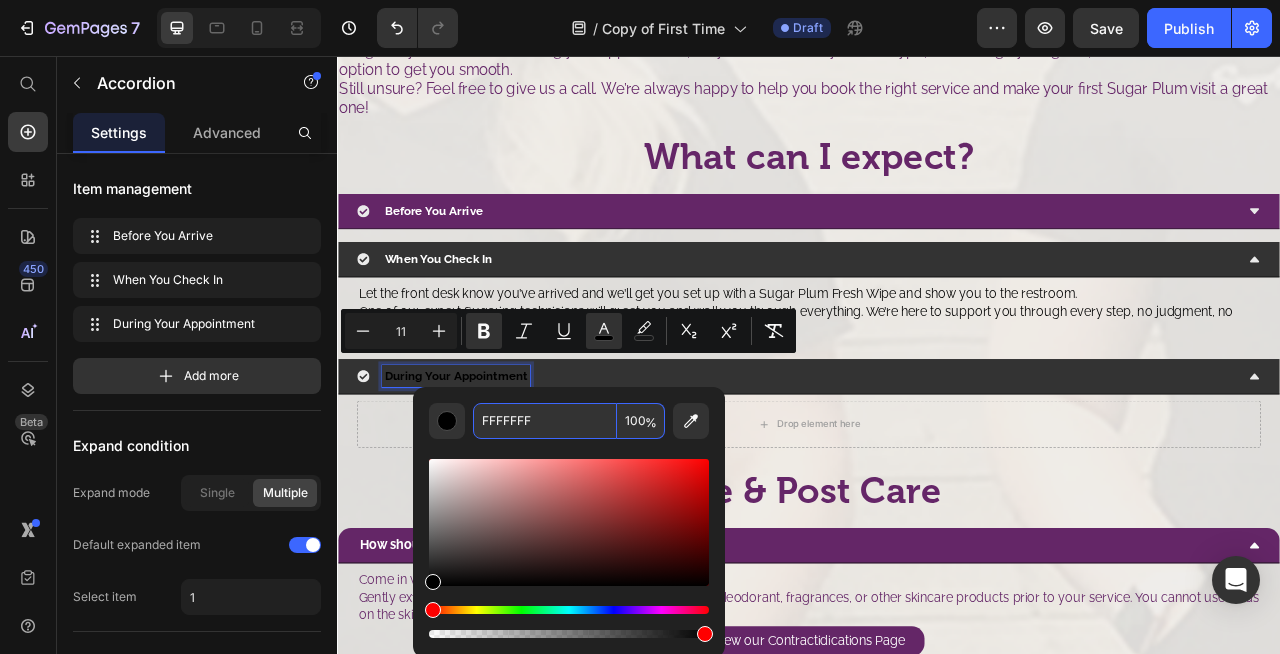 click on "FFFFFFF" at bounding box center [545, 421] 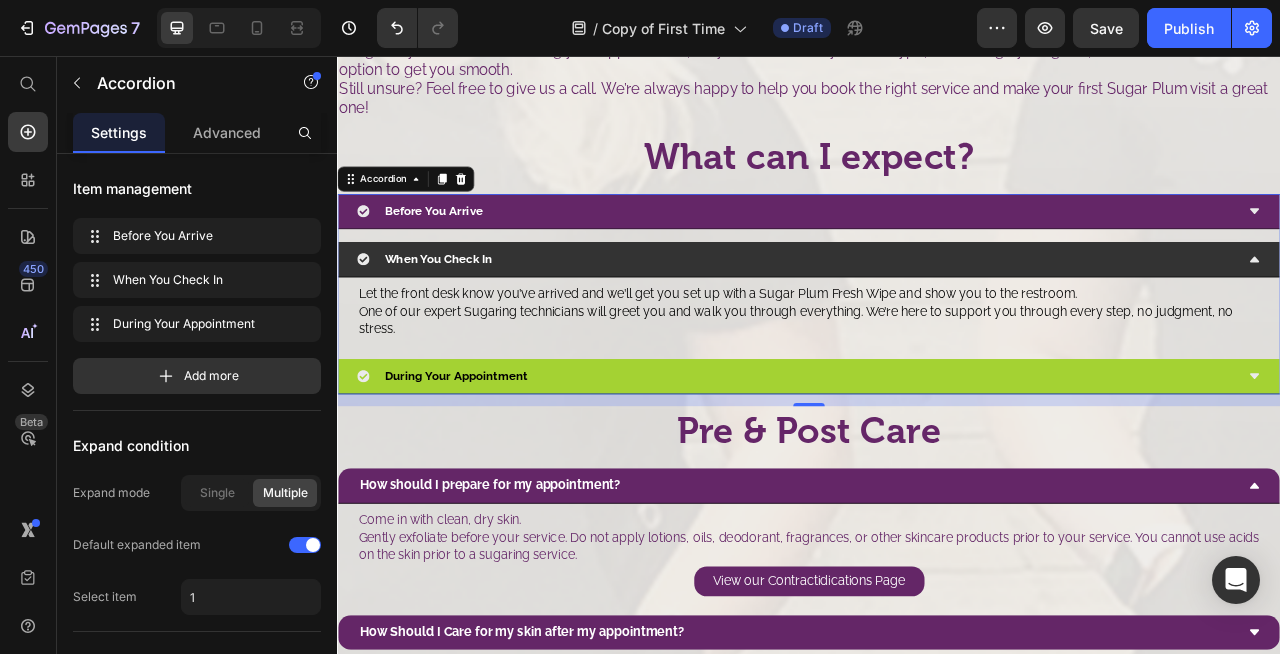 click on "During Your Appointment" at bounding box center [921, 463] 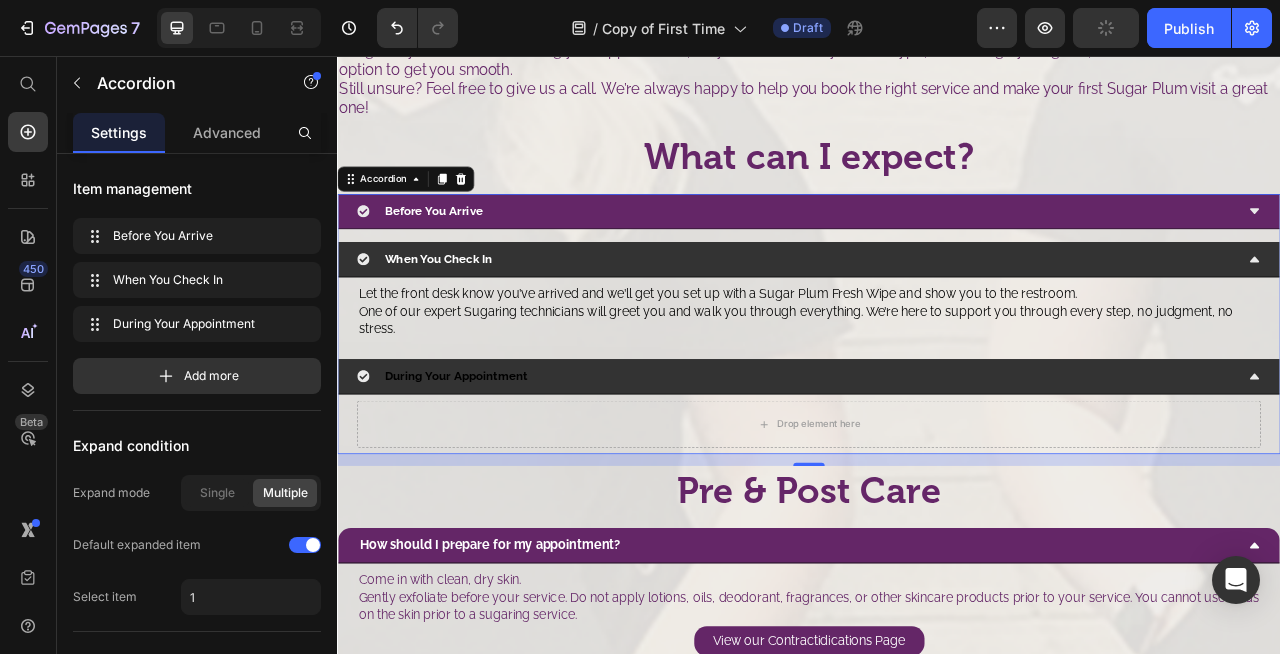 click on "During Your Appointment" at bounding box center (488, 462) 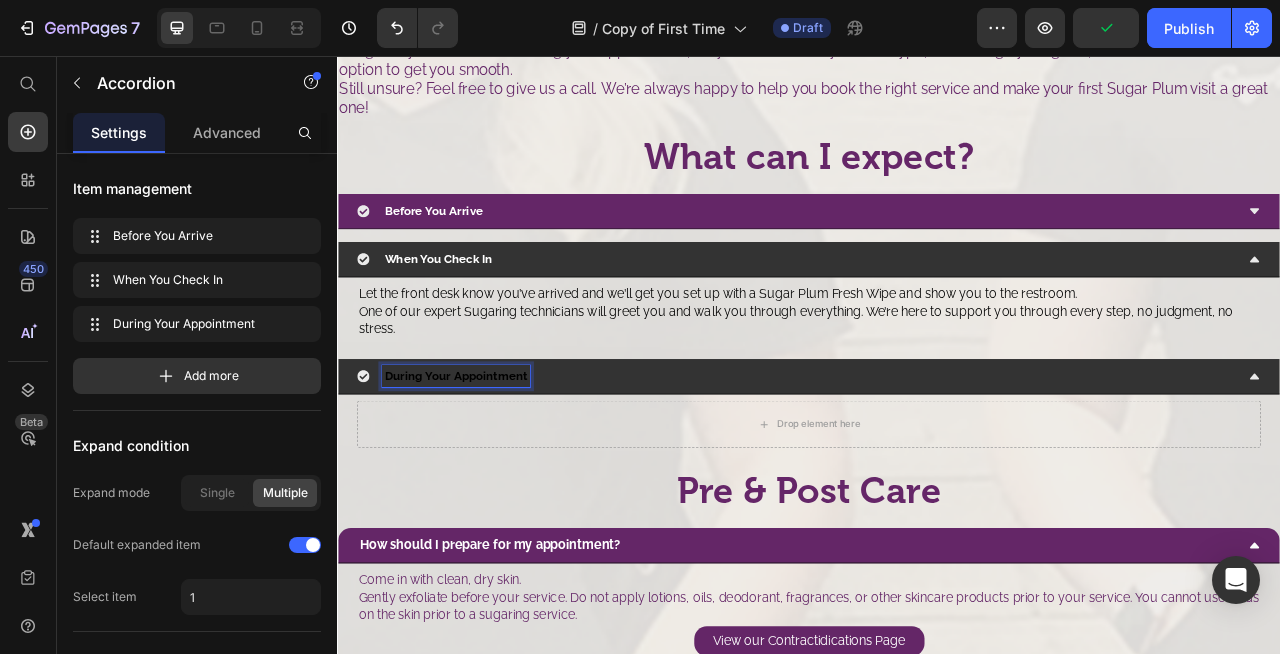 click on "During Your Appointment" at bounding box center [488, 462] 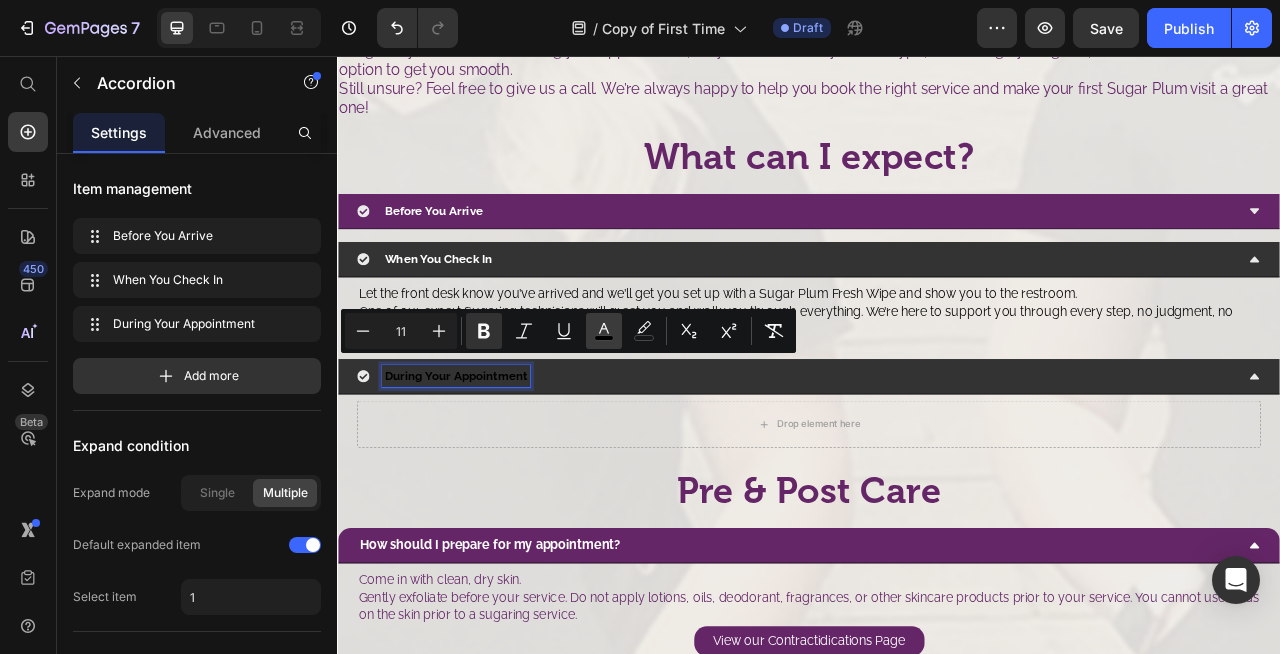 click 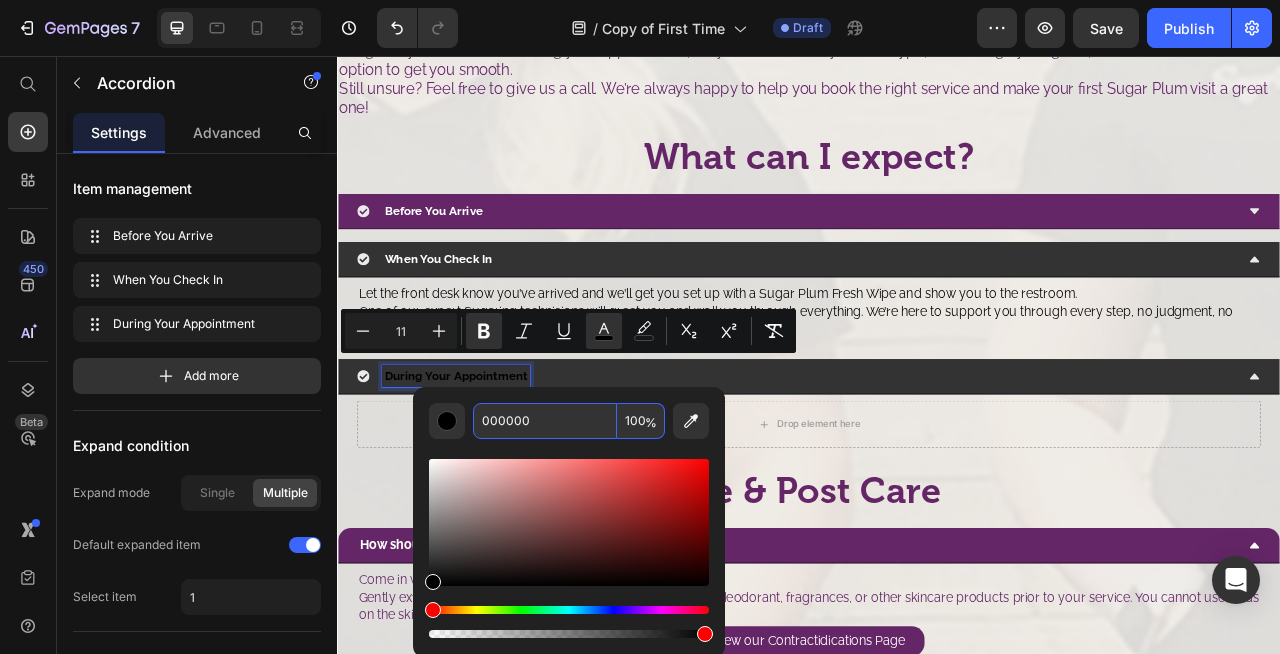 click on "000000" at bounding box center (545, 421) 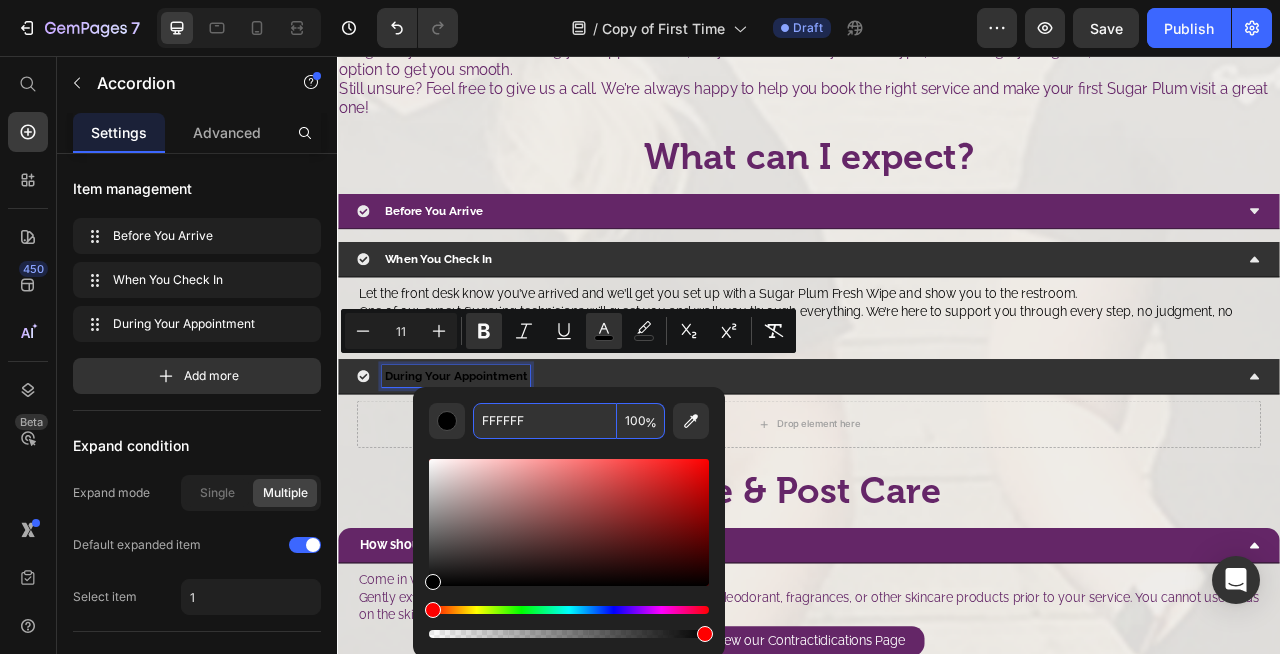 type on "FFFFFF" 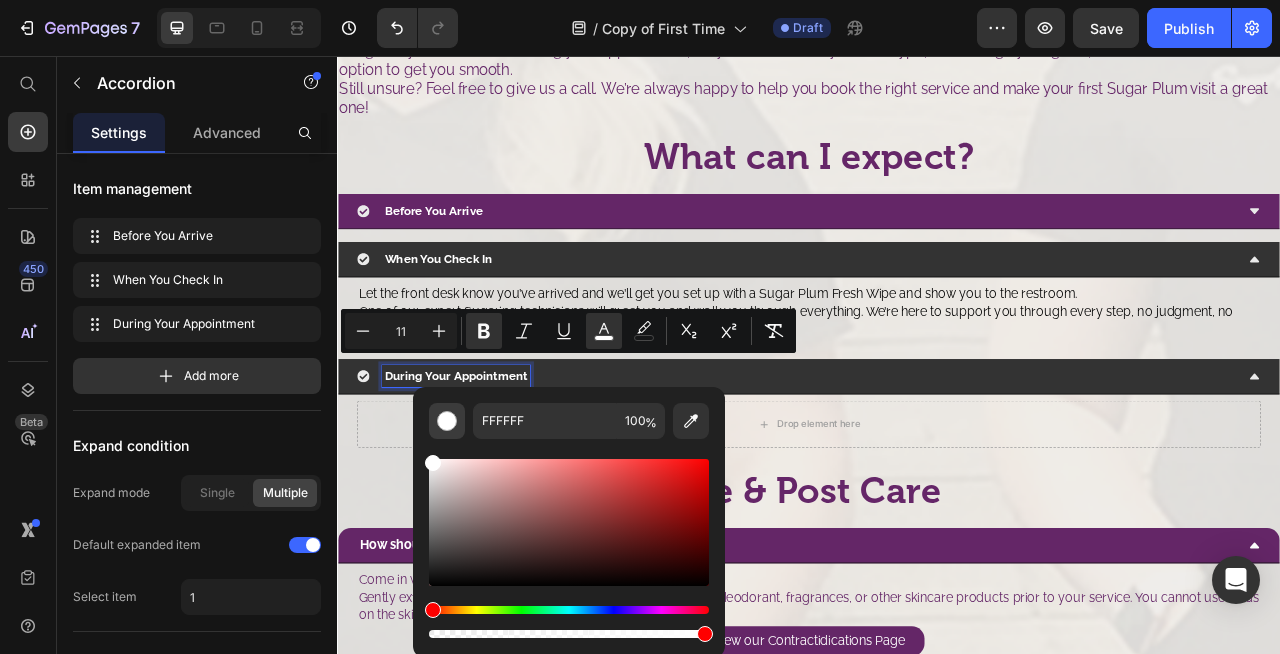 click at bounding box center [447, 421] 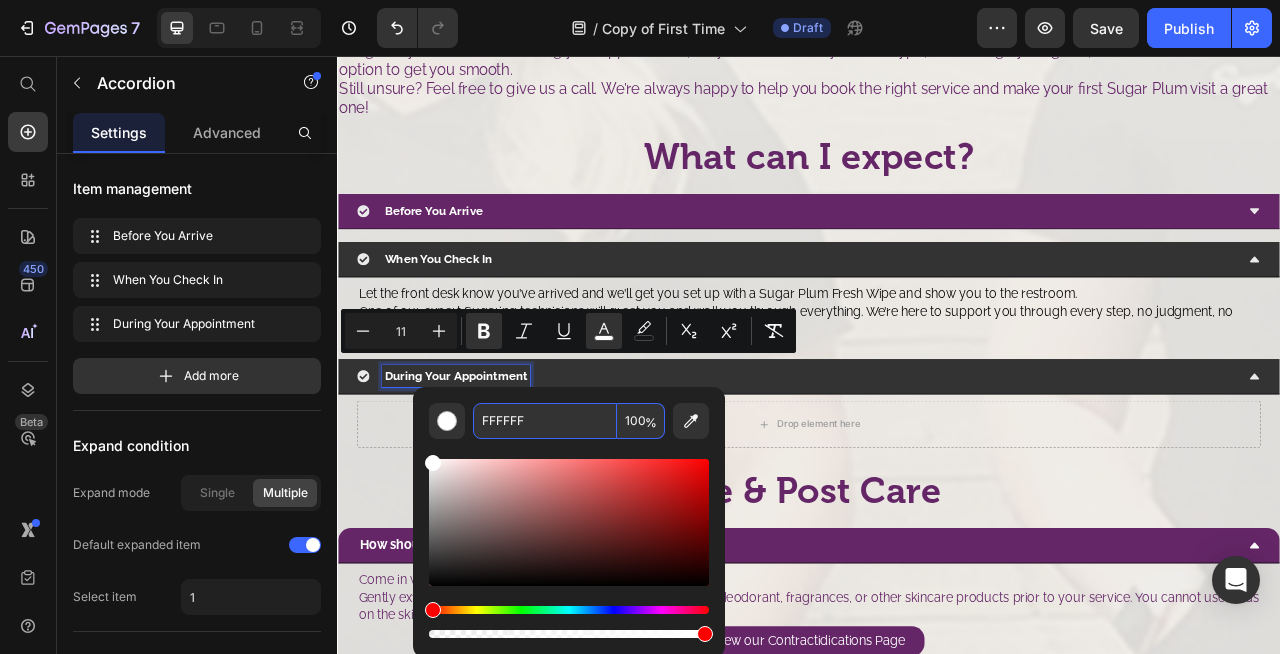 click on "FFFFFF" at bounding box center [545, 421] 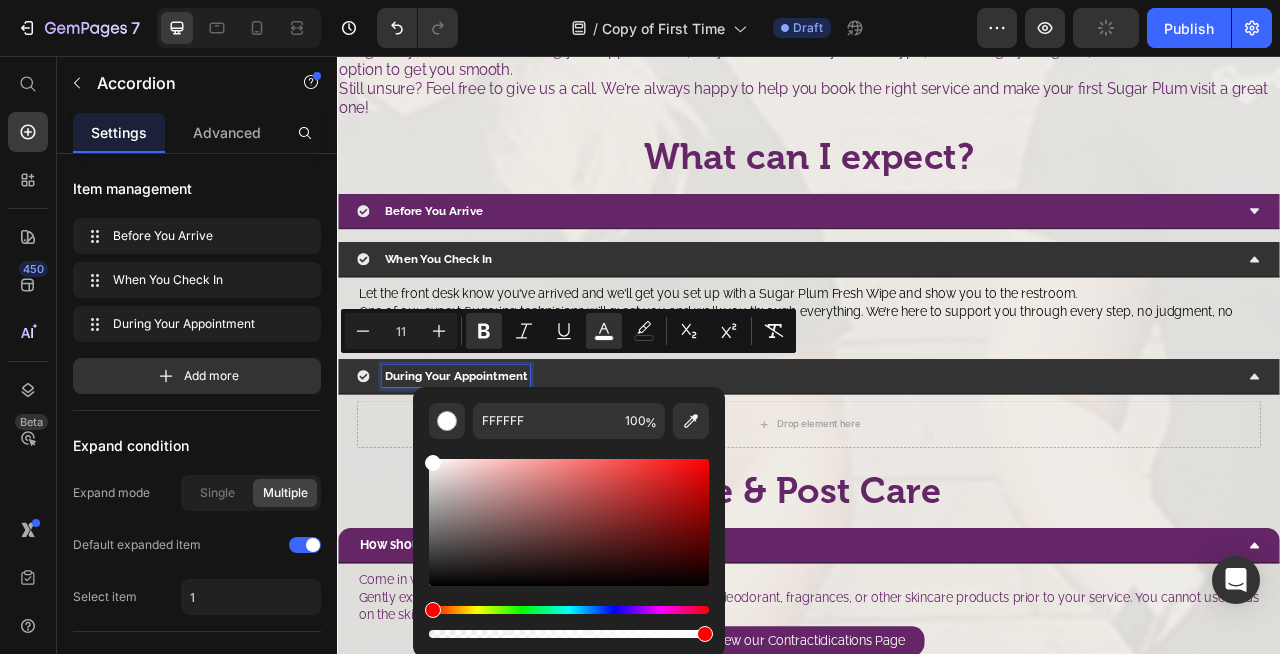 click on "During Your Appointment" at bounding box center (921, 463) 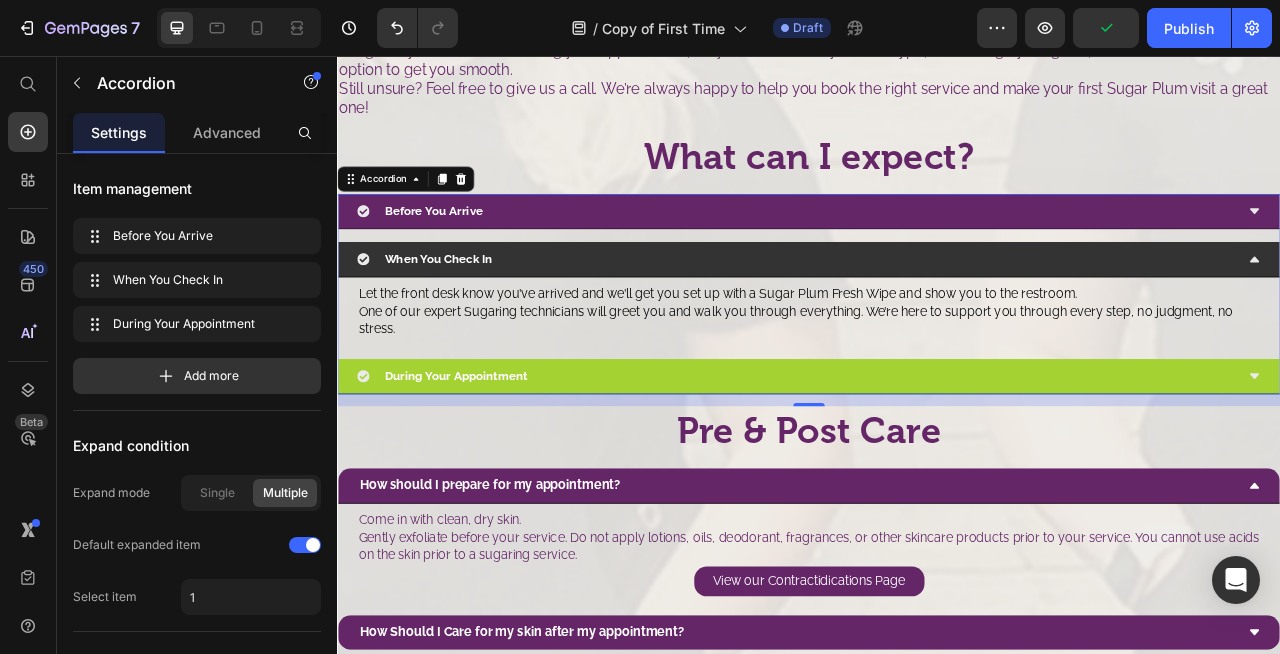 click on "During Your Appointment" at bounding box center (921, 463) 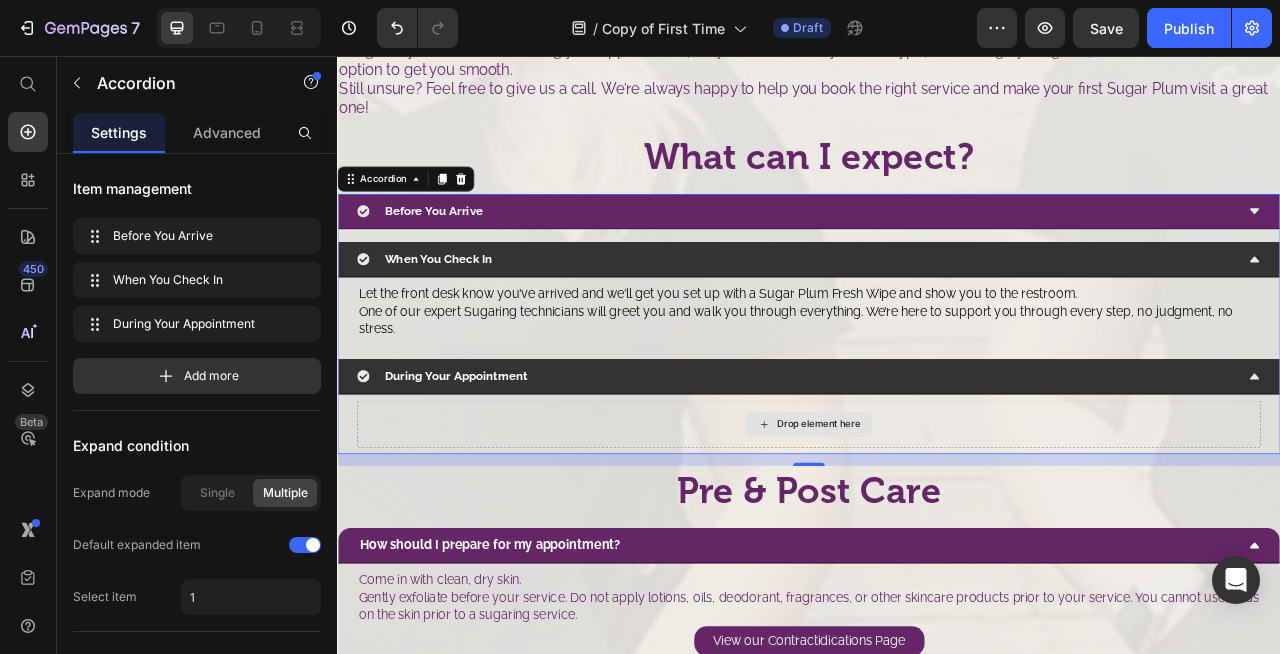 click on "Drop element here" at bounding box center [937, 524] 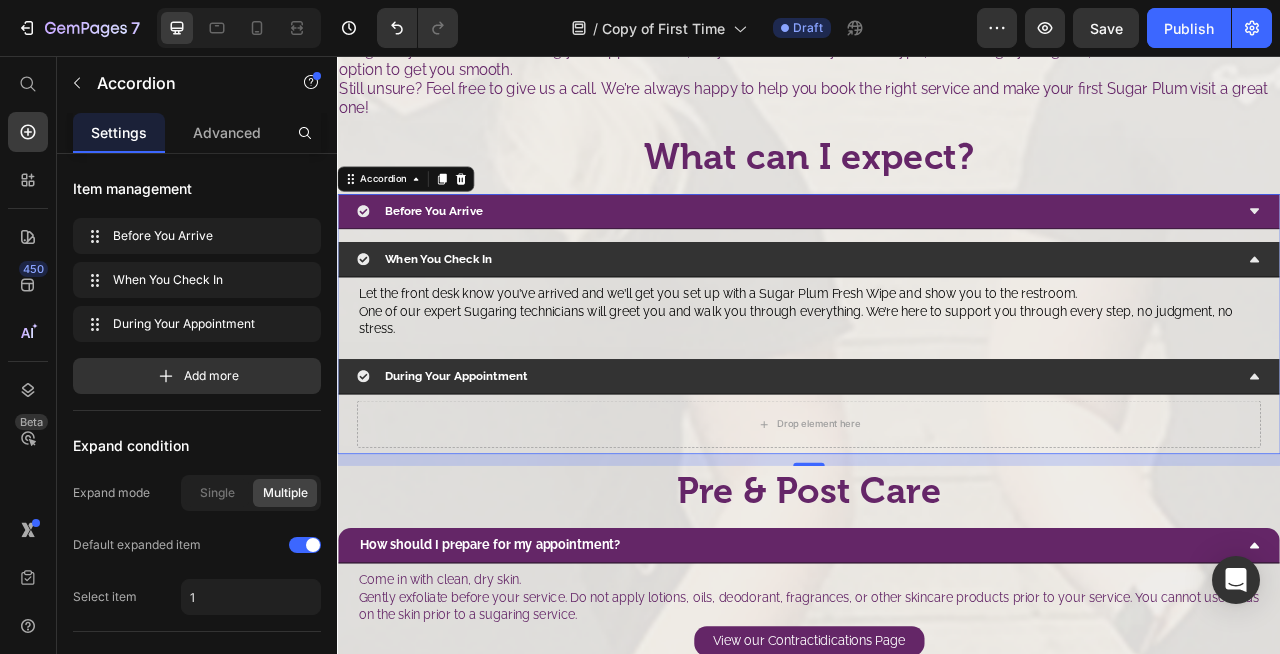 click on "During Your Appointment" at bounding box center [921, 463] 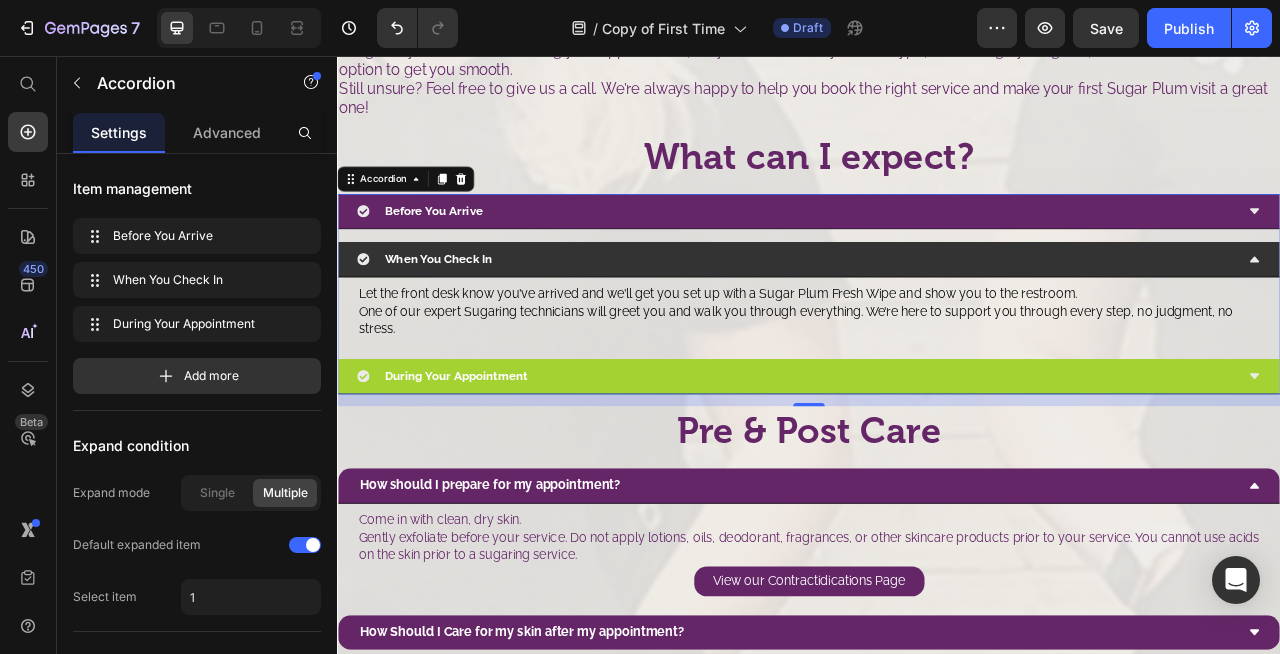 click on "During Your Appointment" at bounding box center (921, 463) 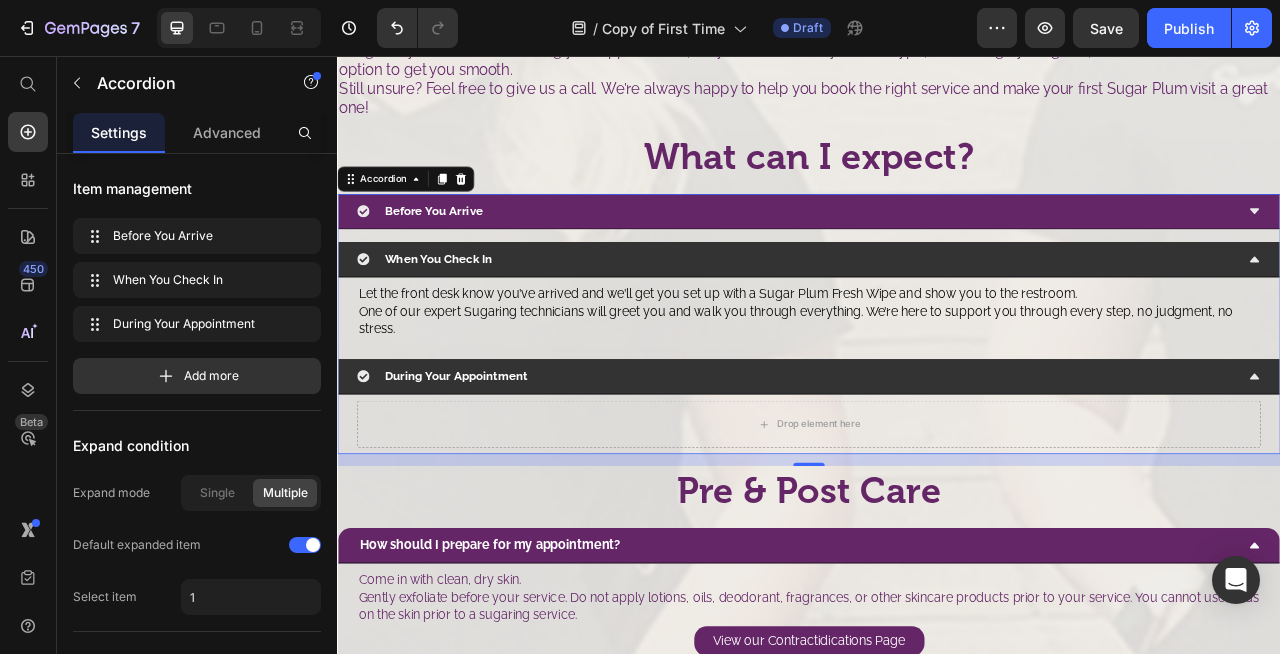 click on "During Your Appointment" at bounding box center [488, 462] 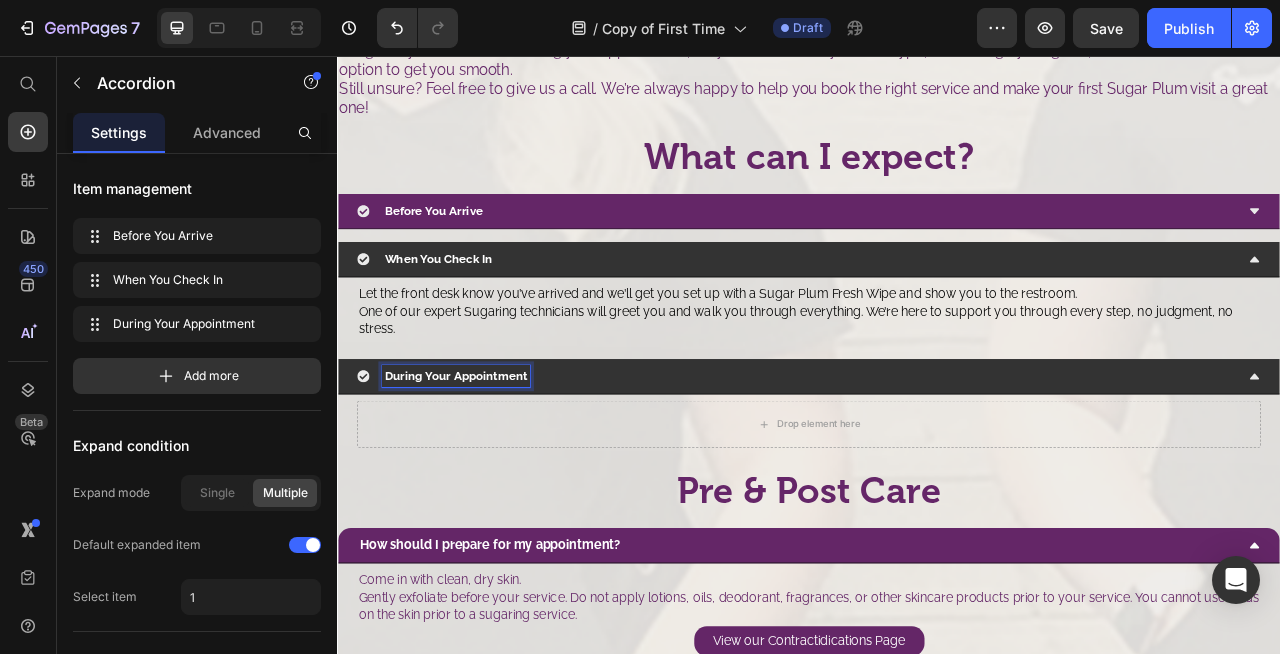 click on "Drop element here" at bounding box center (937, 524) 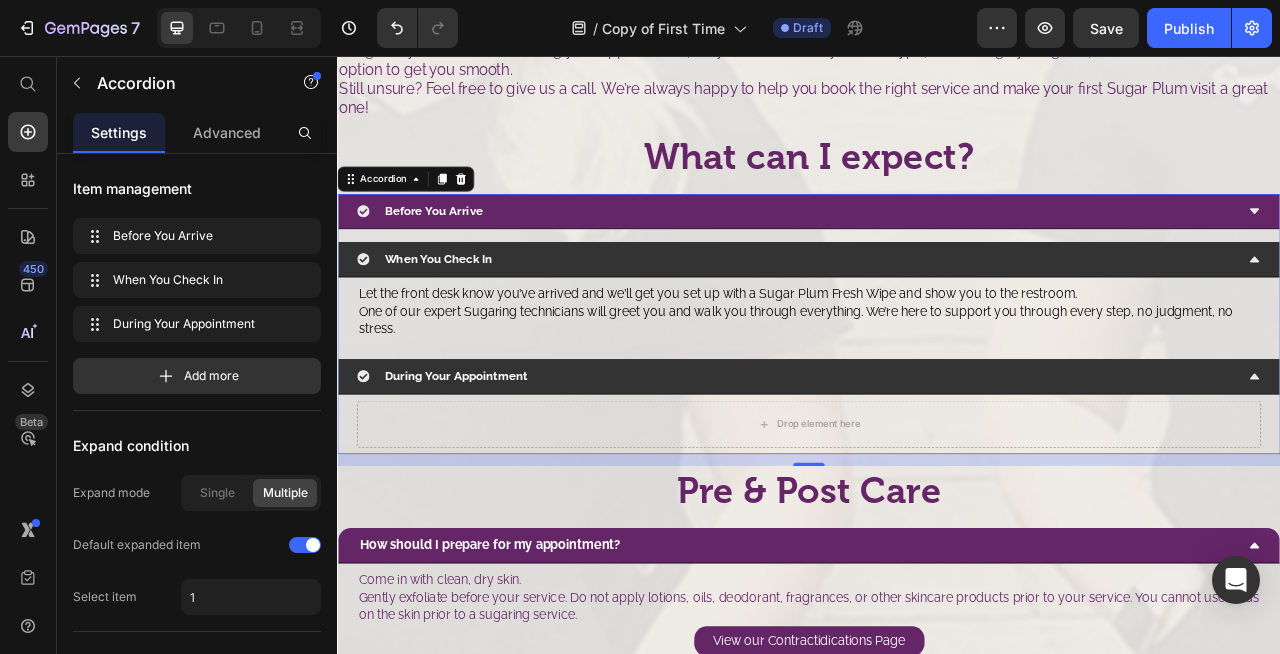 click on "During Your Appointment" at bounding box center [921, 463] 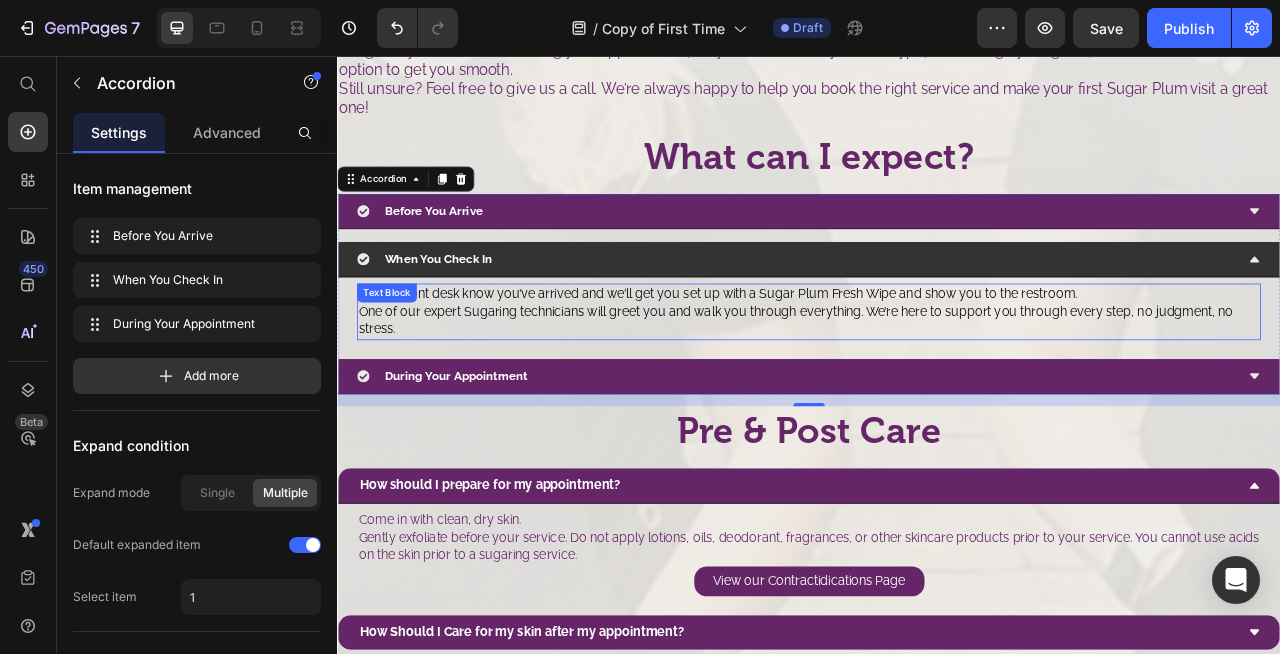 click on "Let the front desk know you’ve arrived and we’ll get you set up with a Sugar Plum Fresh Wipe and show you to the restroom." at bounding box center [821, 357] 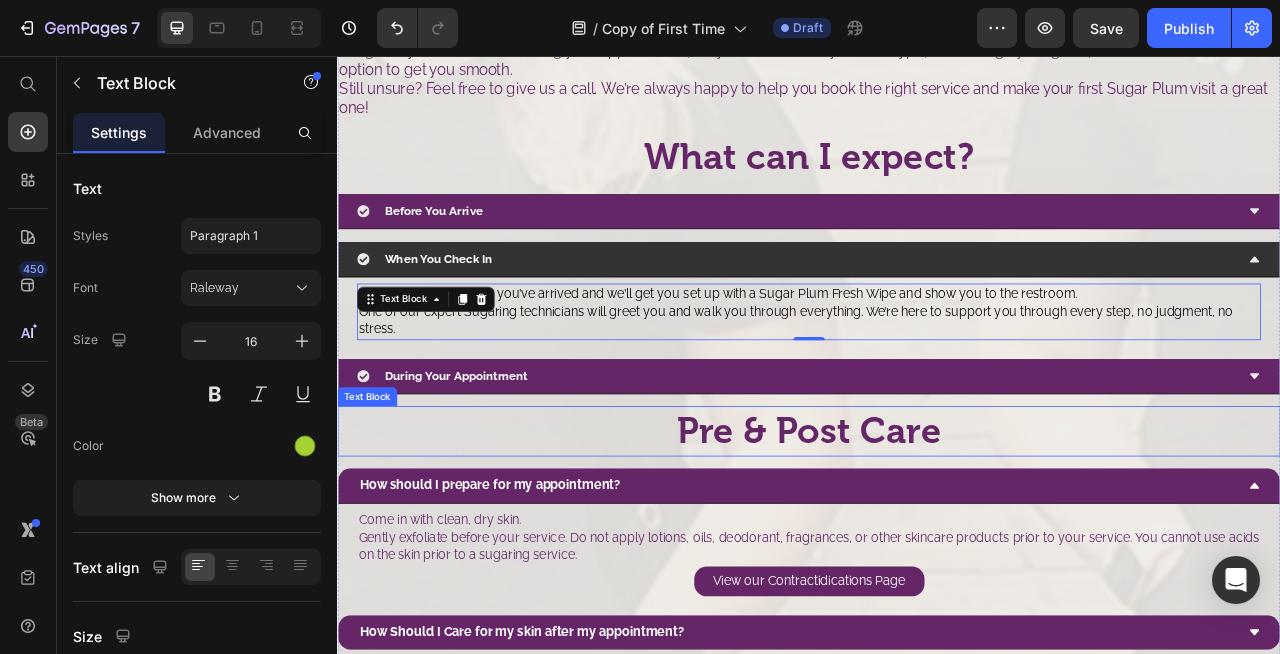 click on "Pre & Post Care" at bounding box center [937, 533] 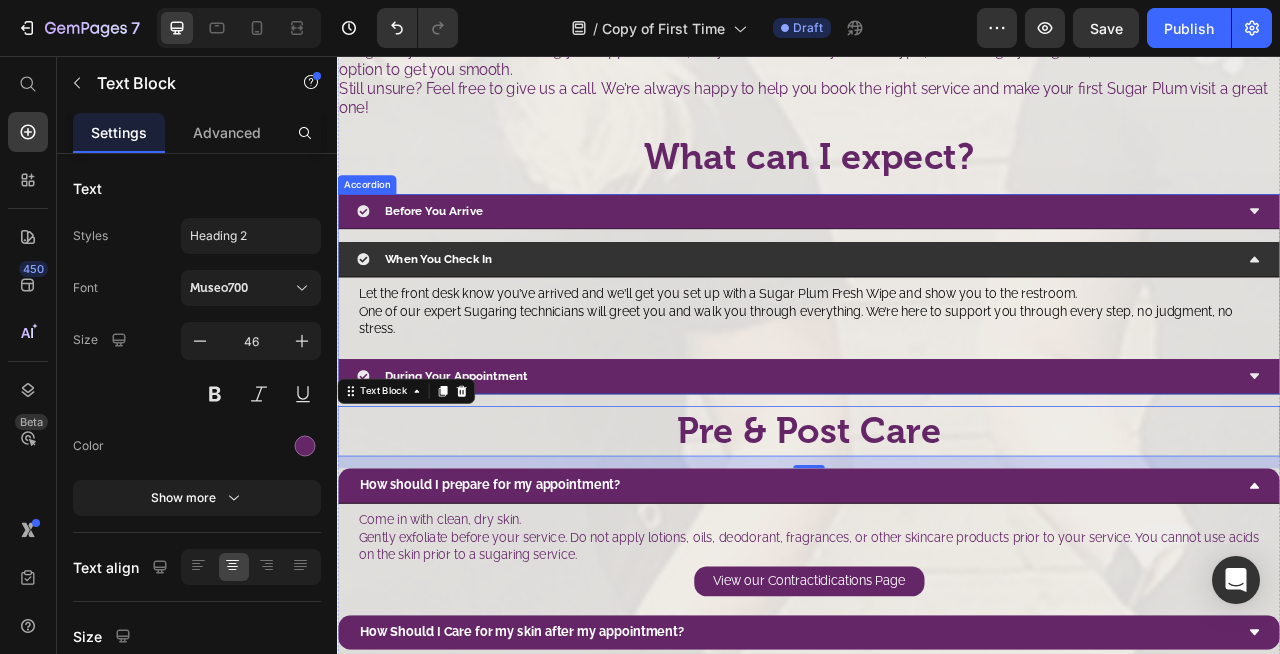 click on "When You Check In" at bounding box center (921, 314) 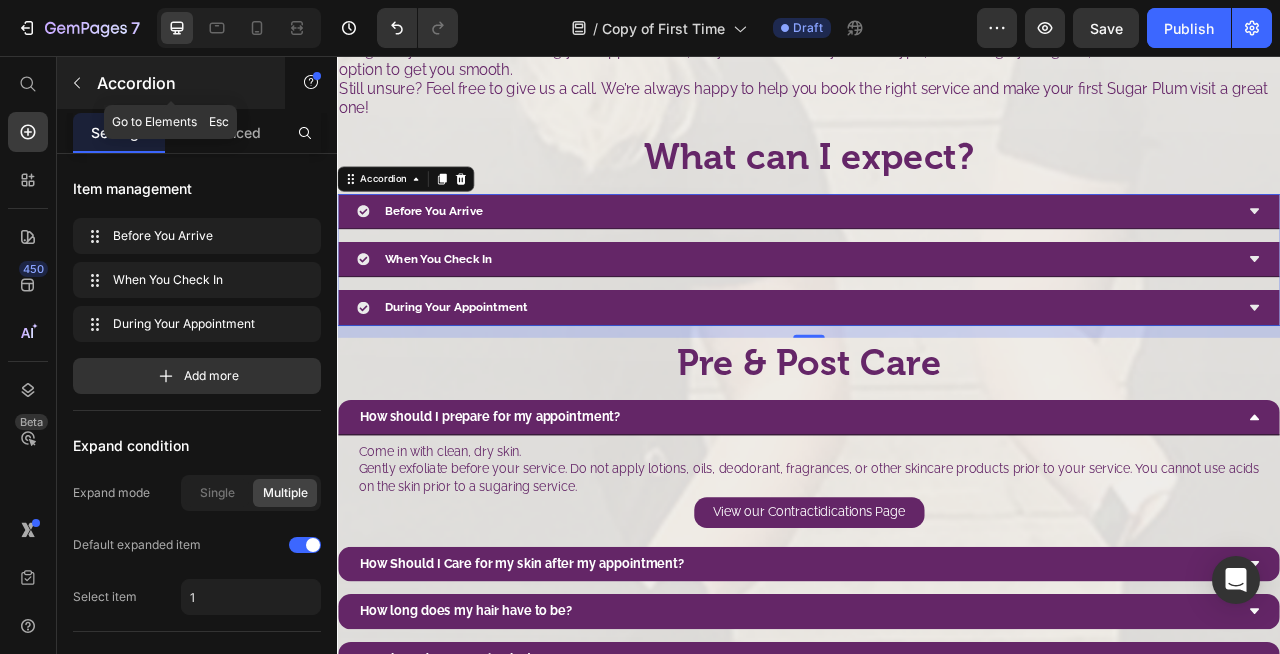 click 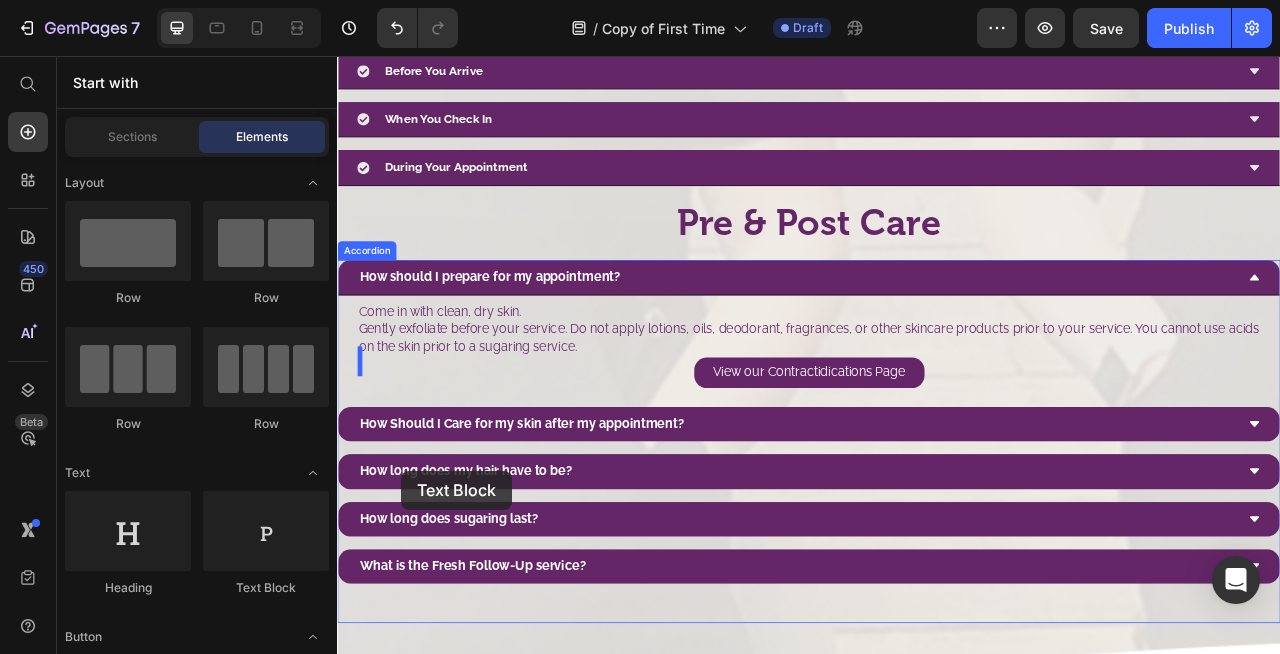 scroll, scrollTop: 1644, scrollLeft: 0, axis: vertical 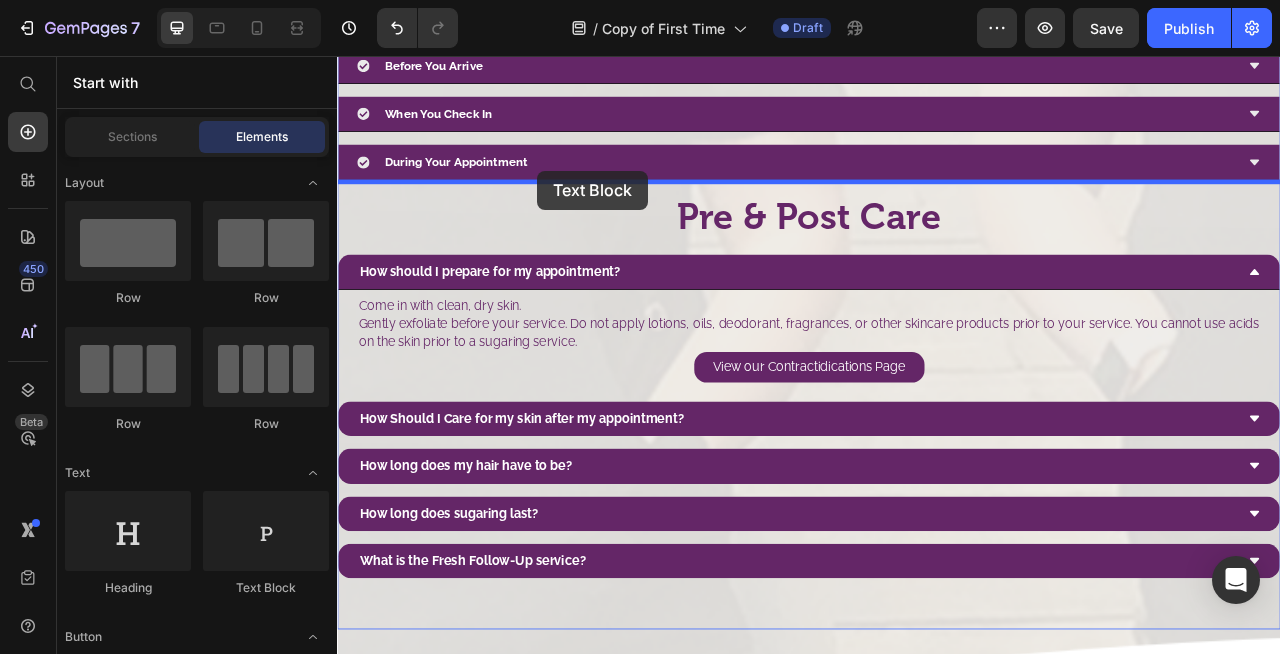 drag, startPoint x: 594, startPoint y: 595, endPoint x: 592, endPoint y: 202, distance: 393.0051 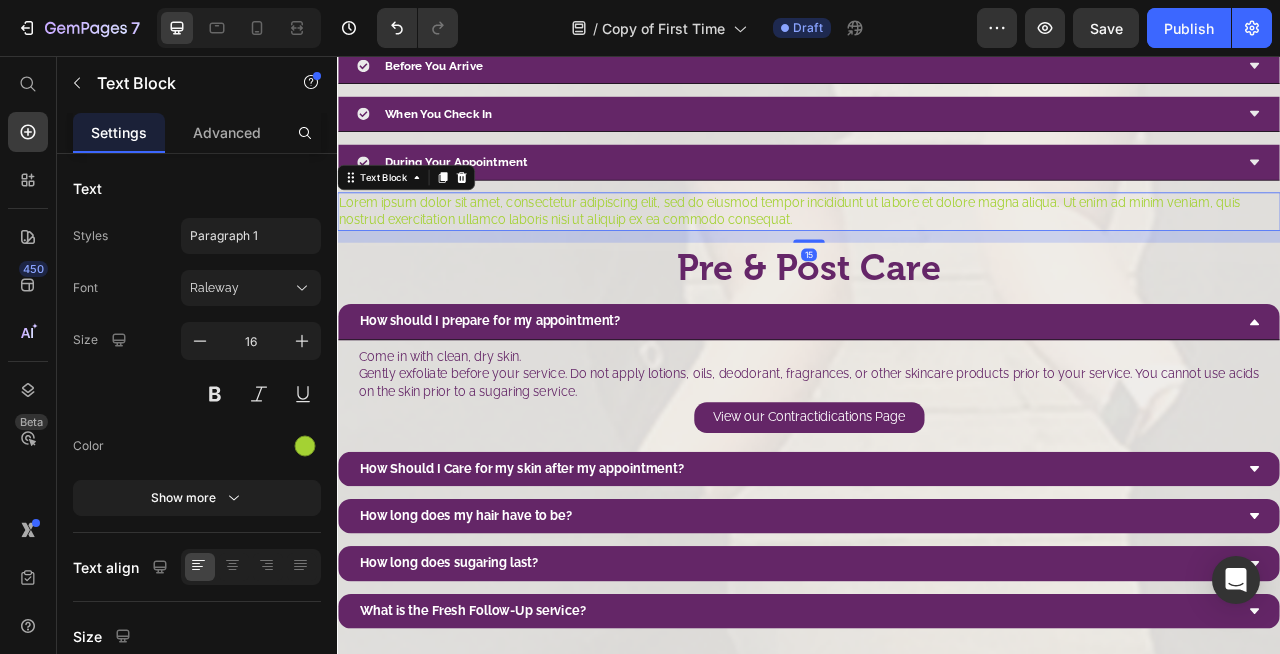 click on "Lorem ipsum dolor sit amet, consectetur adipiscing elit, sed do eiusmod tempor incididunt ut labore et dolore magna aliqua. Ut enim ad minim veniam, quis nostrud exercitation ullamco laboris nisi ut aliquip ex ea commodo consequat." at bounding box center [937, 253] 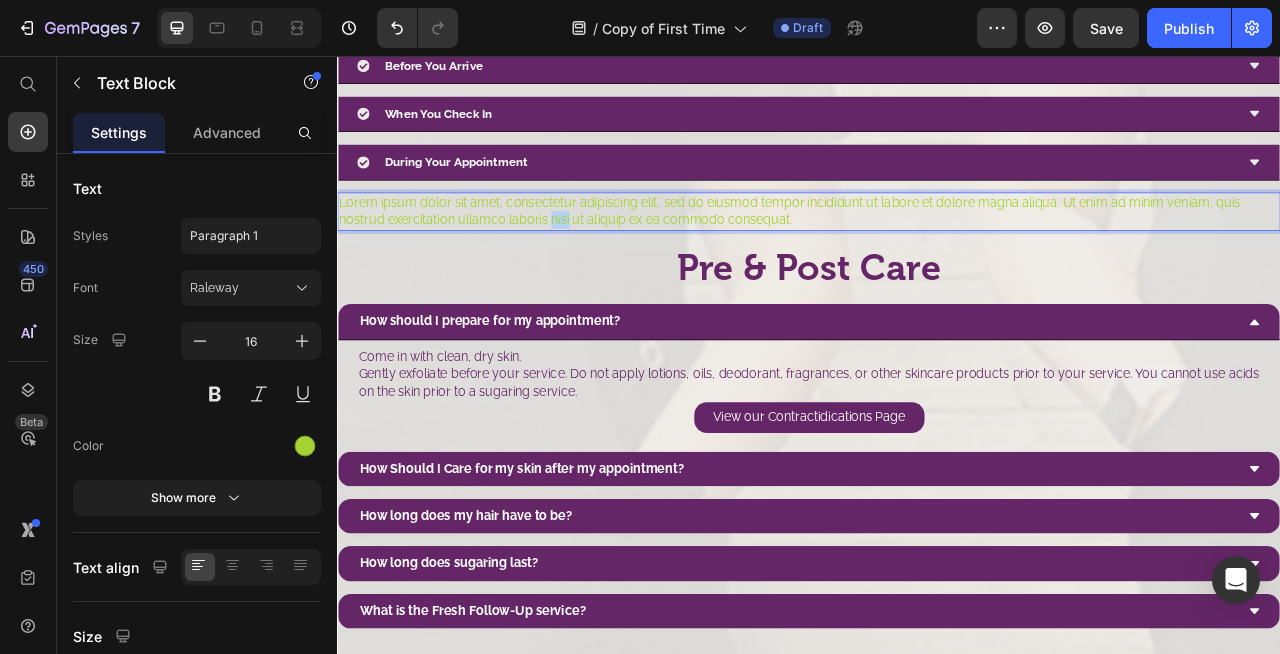 click on "Lorem ipsum dolor sit amet, consectetur adipiscing elit, sed do eiusmod tempor incididunt ut labore et dolore magna aliqua. Ut enim ad minim veniam, quis nostrud exercitation ullamco laboris nisi ut aliquip ex ea commodo consequat." at bounding box center (937, 253) 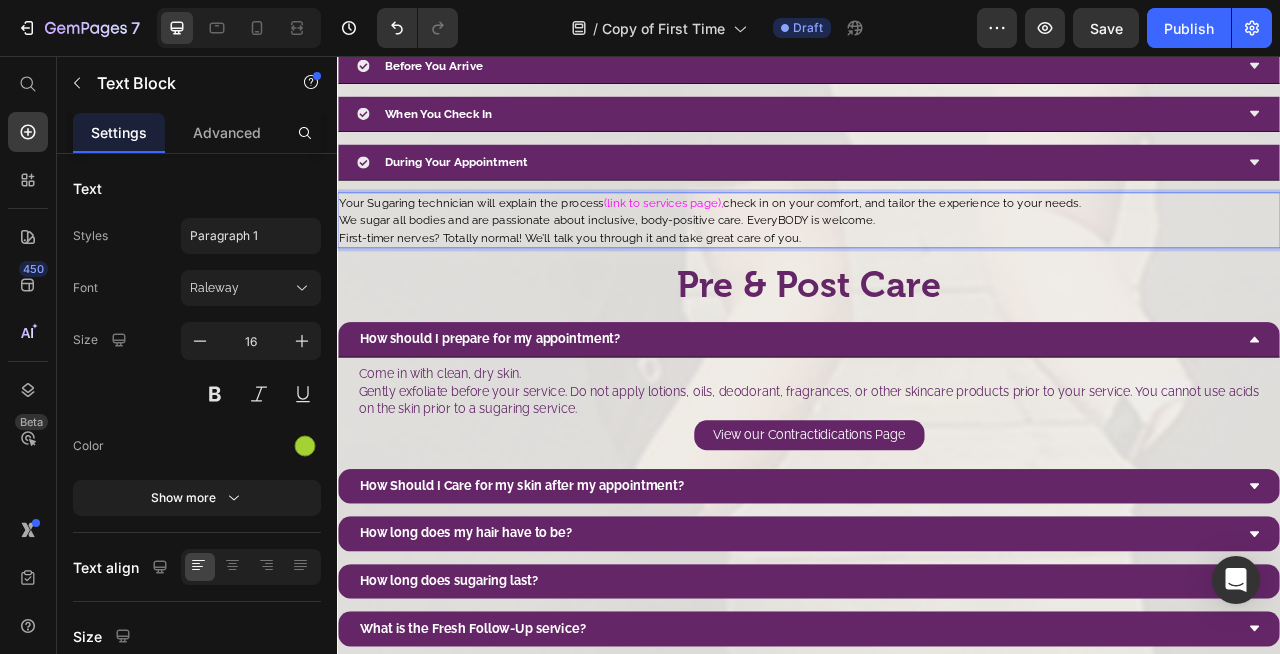 click on "Your Sugaring technician will explain the process  (link to services page),  check in on your comfort, and tailor the experience to your needs. We sugar all bodies and are passionate about inclusive, body-positive care. EveryBODY is welcome. First-timer nerves? Totally normal! We’ll talk you through it and take great care of you." at bounding box center [937, 264] 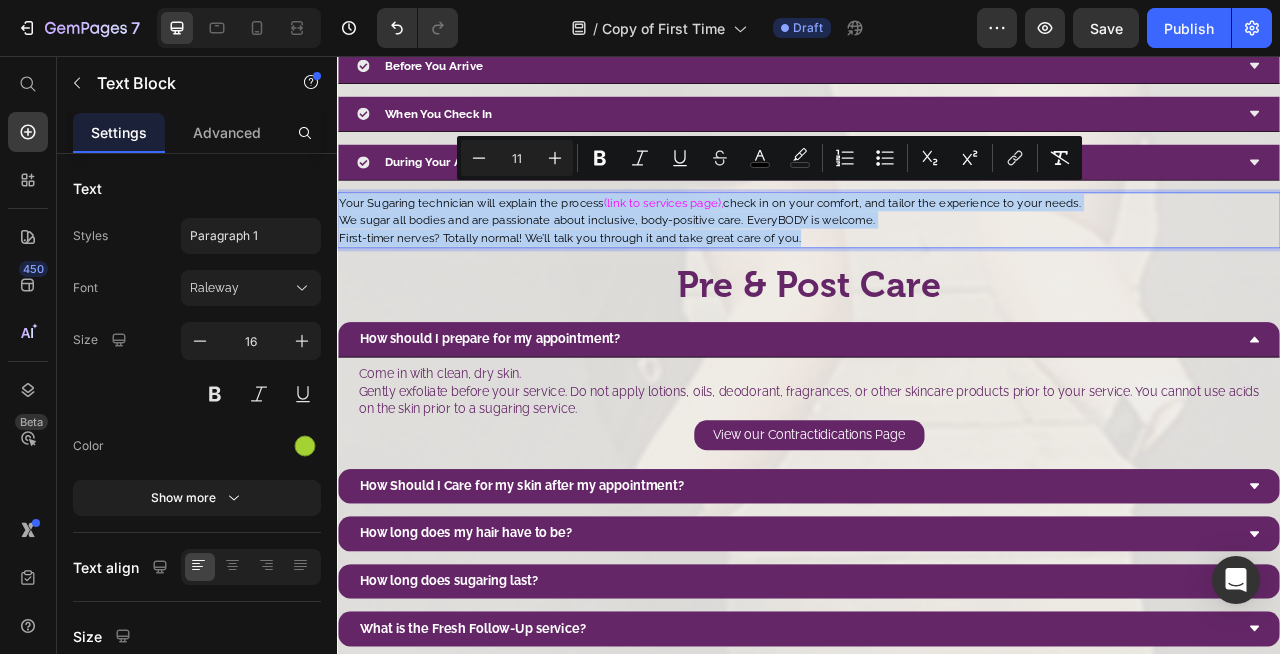 drag, startPoint x: 920, startPoint y: 274, endPoint x: 335, endPoint y: 228, distance: 586.8058 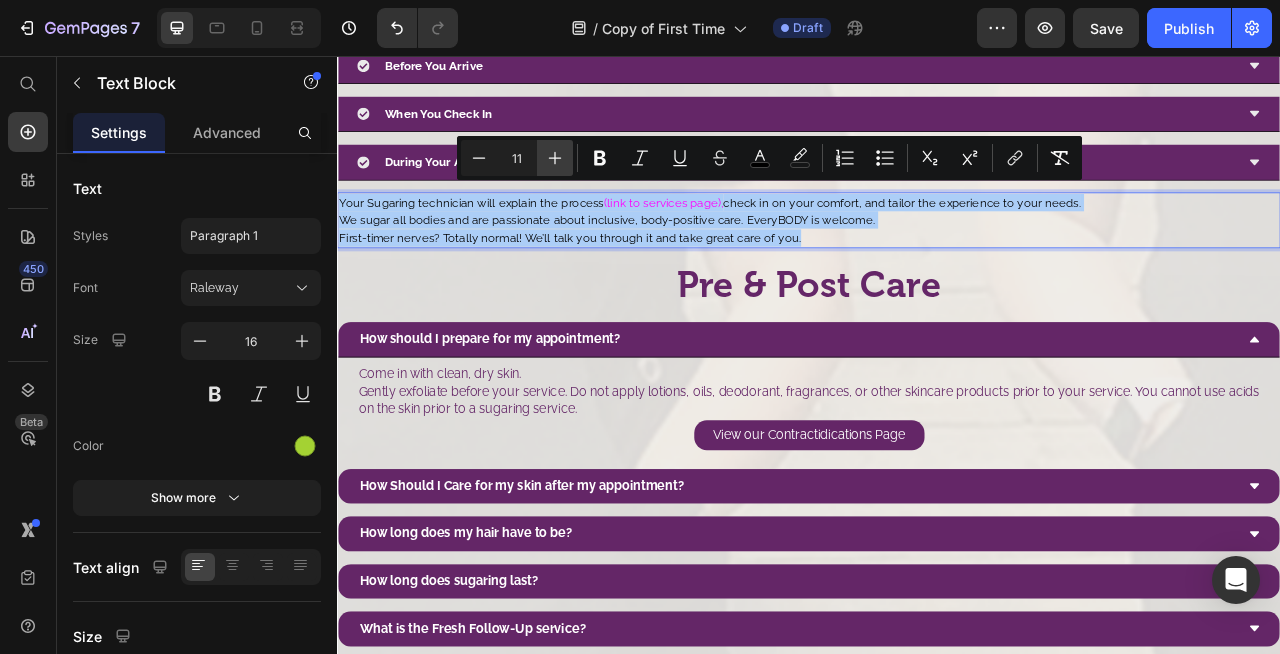 click 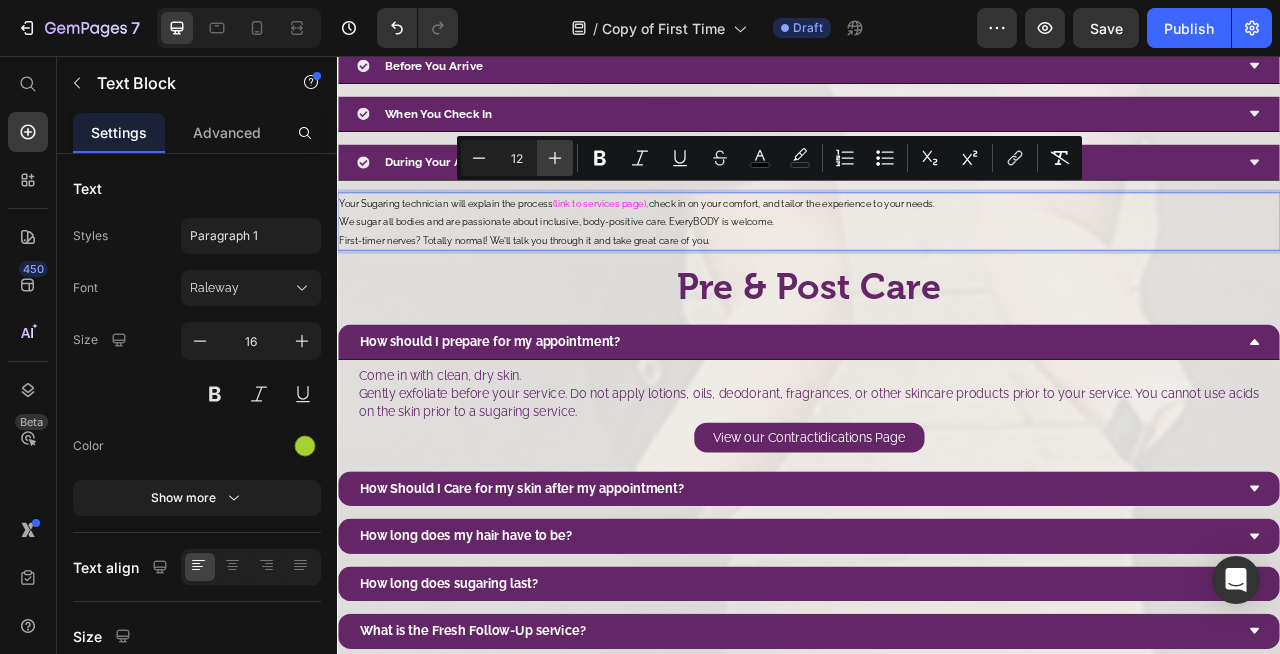 click 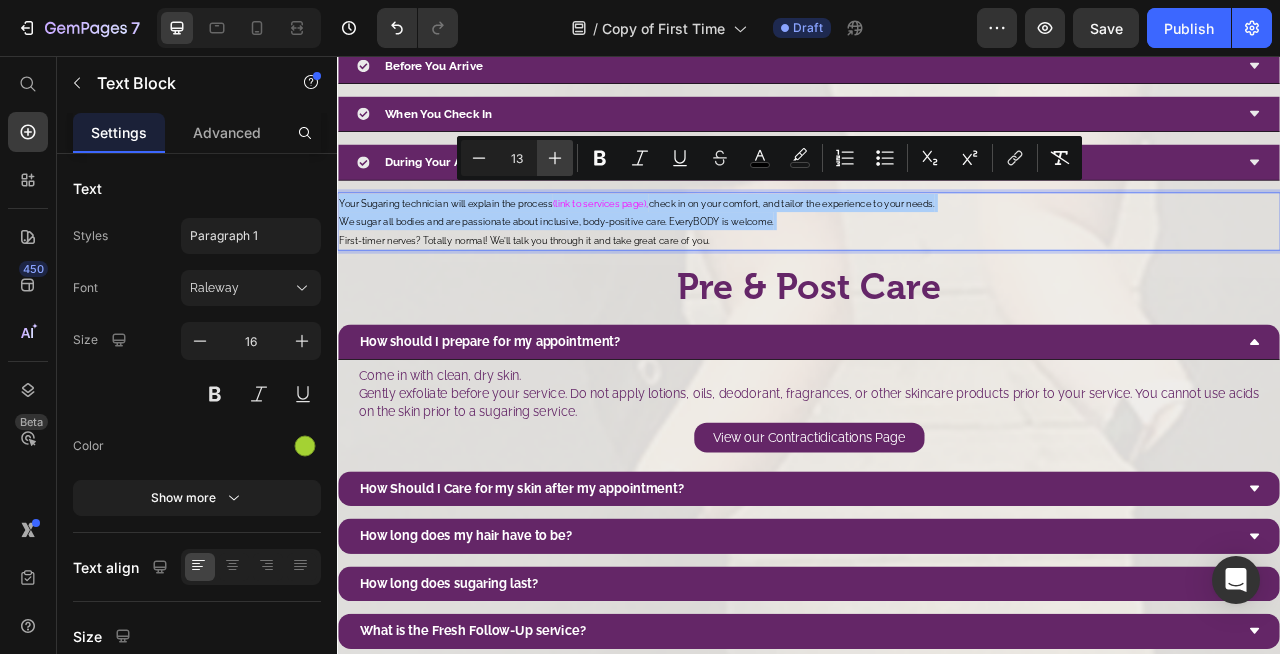 click 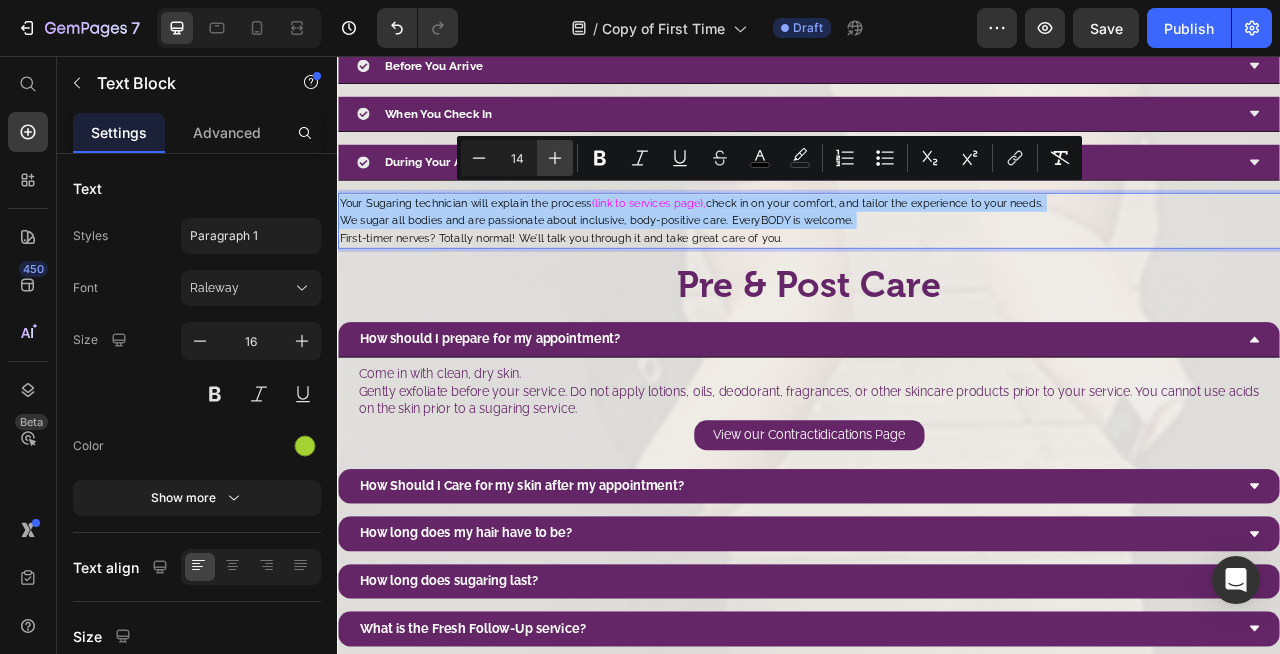 click 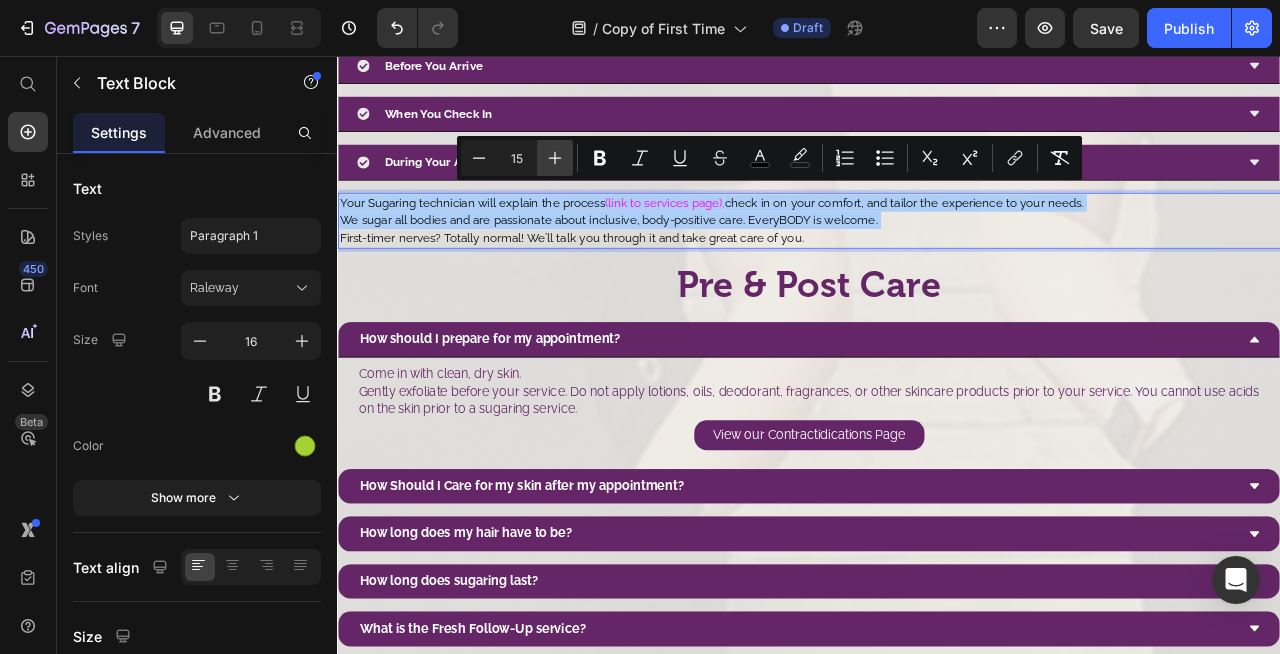 click 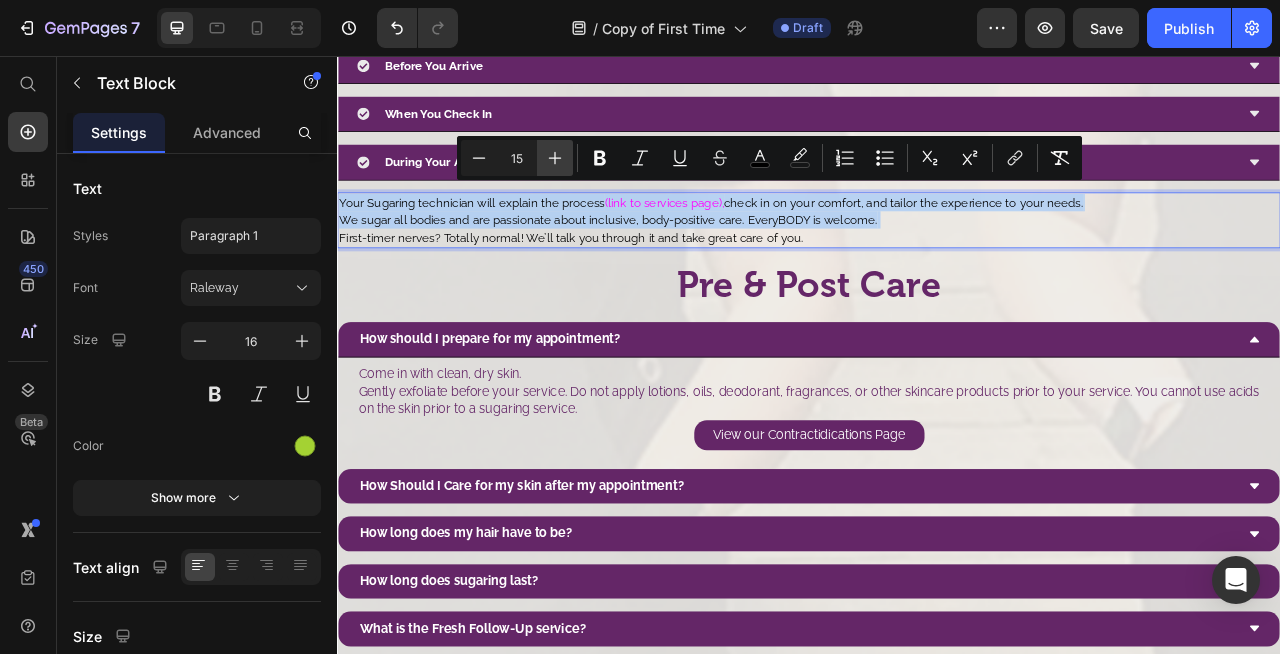 type on "16" 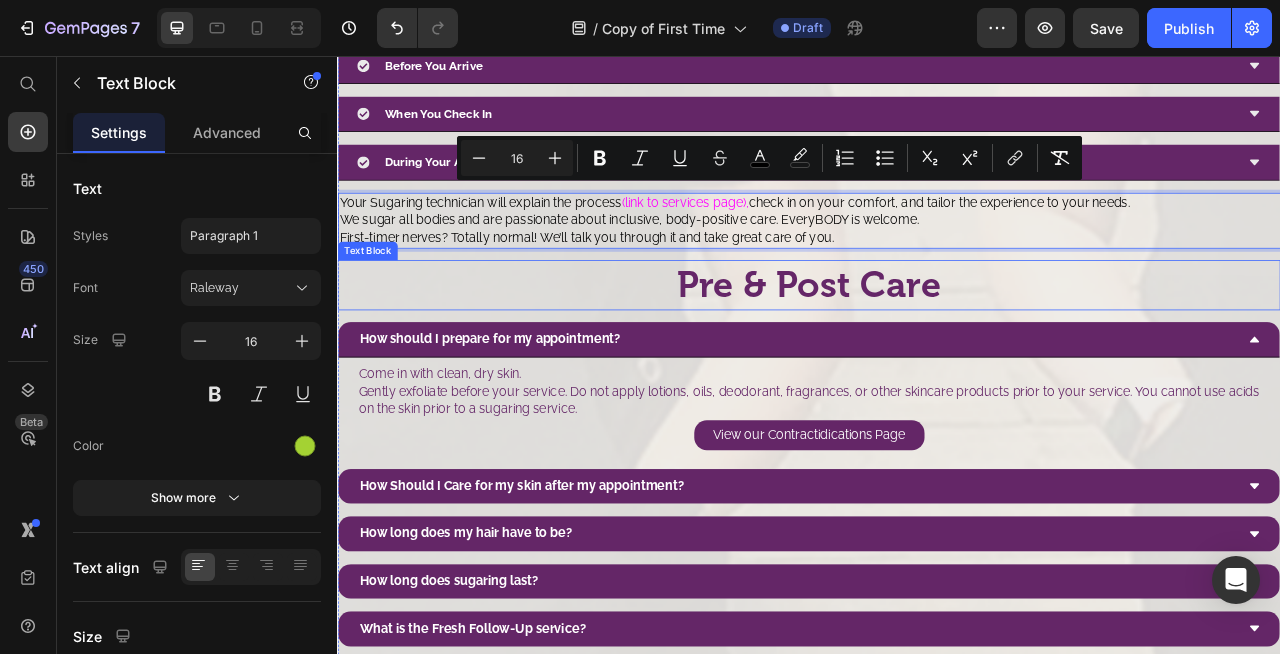 click on "Pre & Post Care" at bounding box center (937, 347) 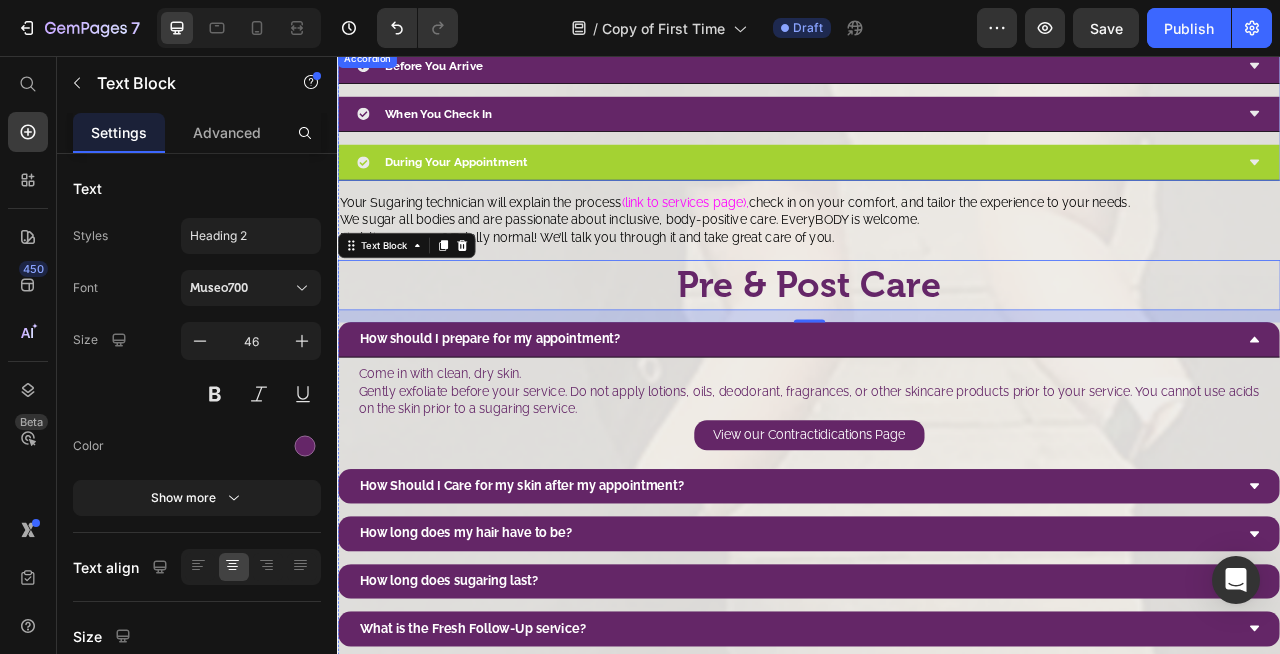 click on "During Your Appointment" at bounding box center (937, 190) 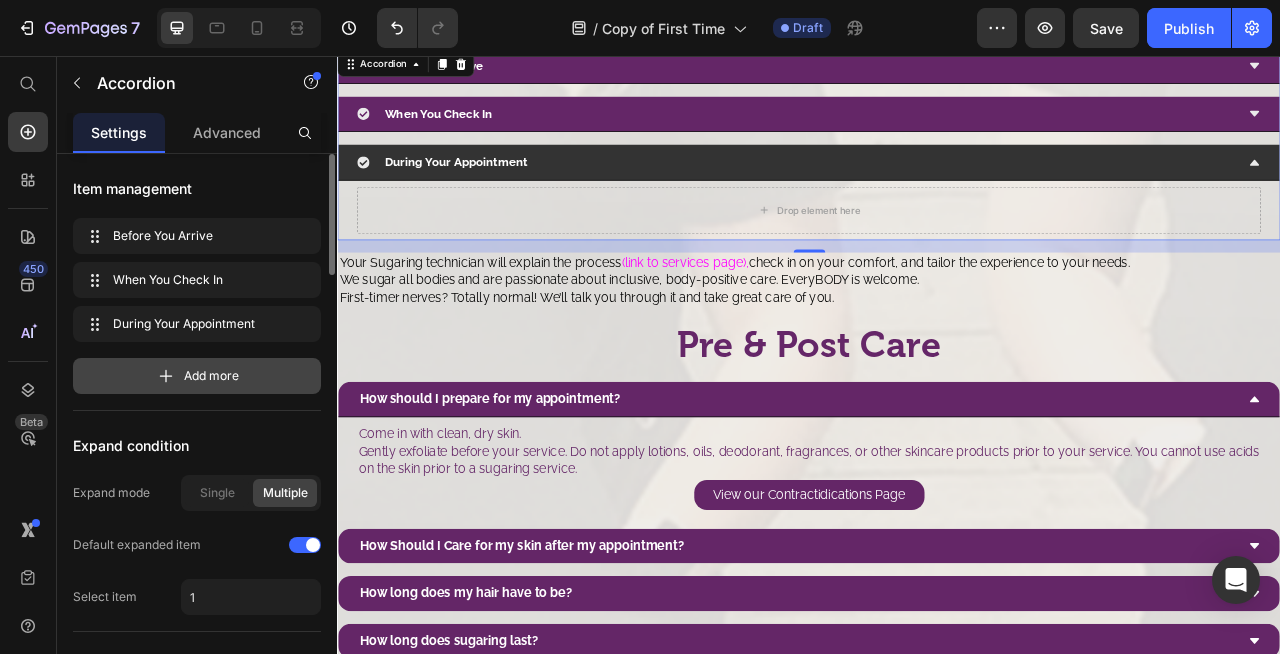 click 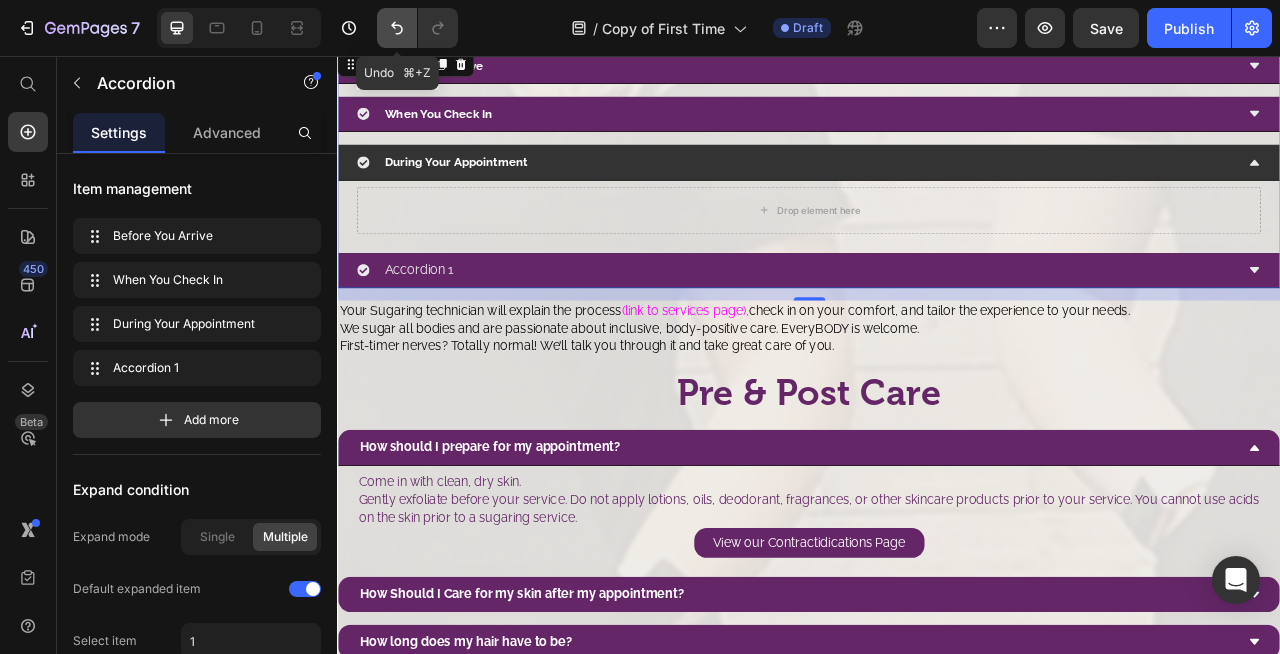 click 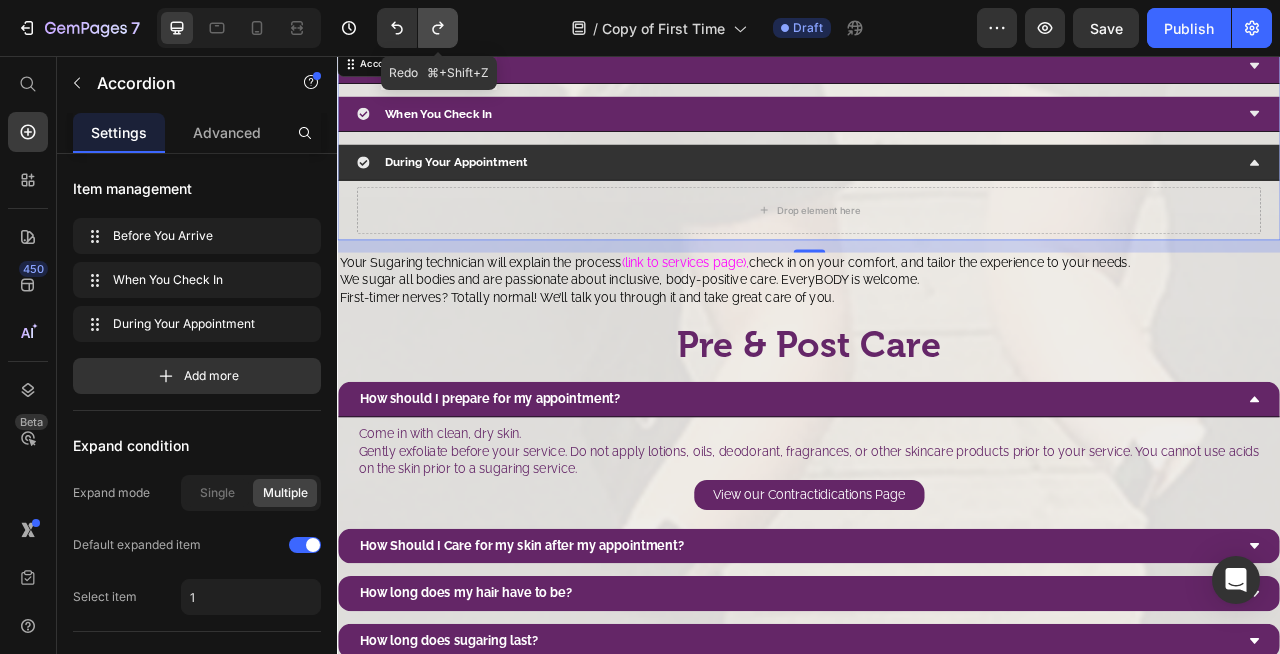 click 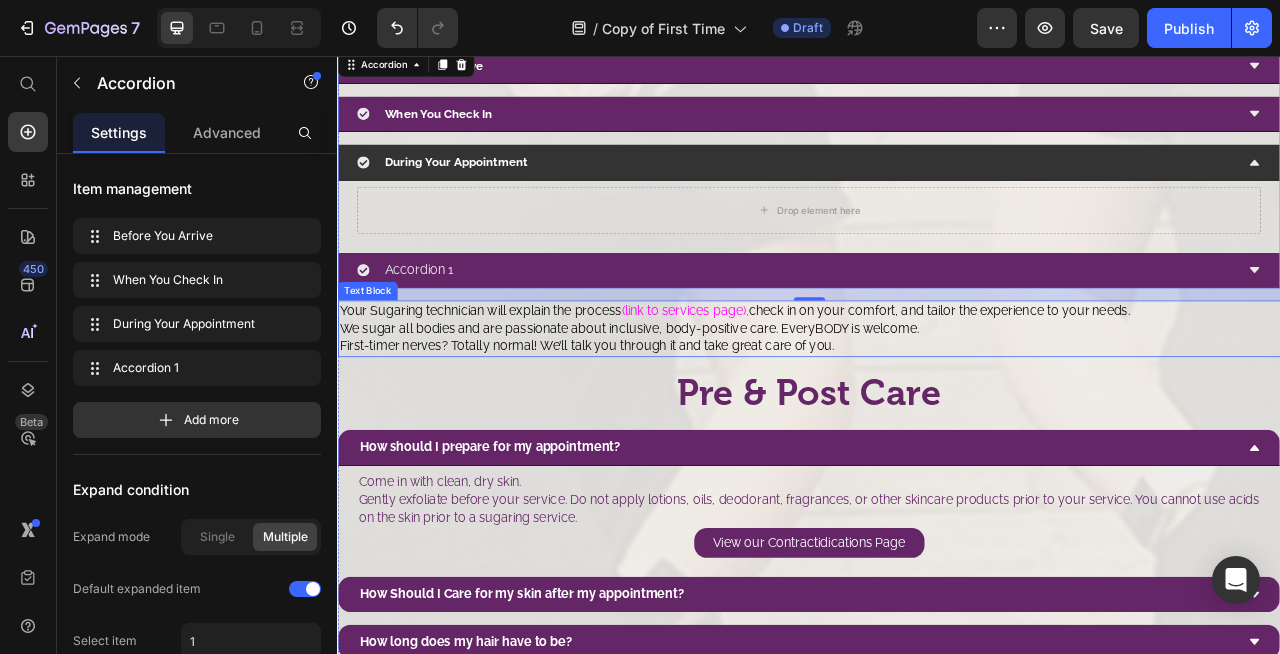 click on "We sugar all bodies and are passionate about inclusive, body-positive care. EveryBODY is welcome." at bounding box center [708, 401] 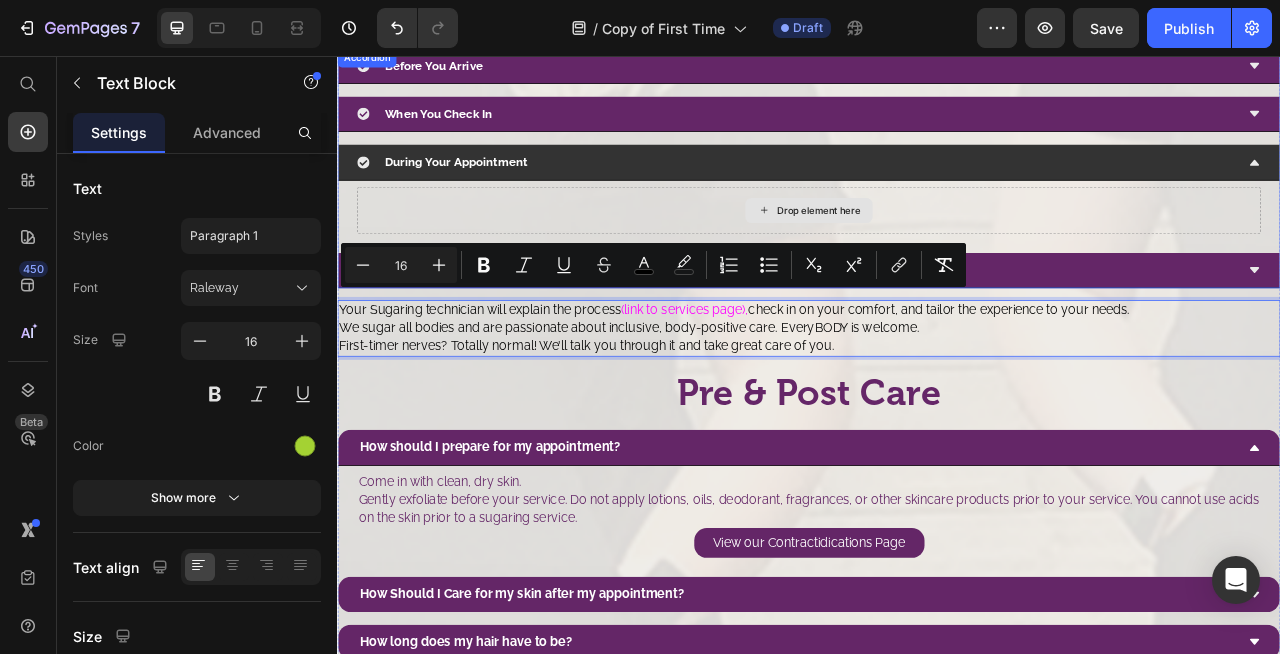 drag, startPoint x: 640, startPoint y: 361, endPoint x: 630, endPoint y: 231, distance: 130.38405 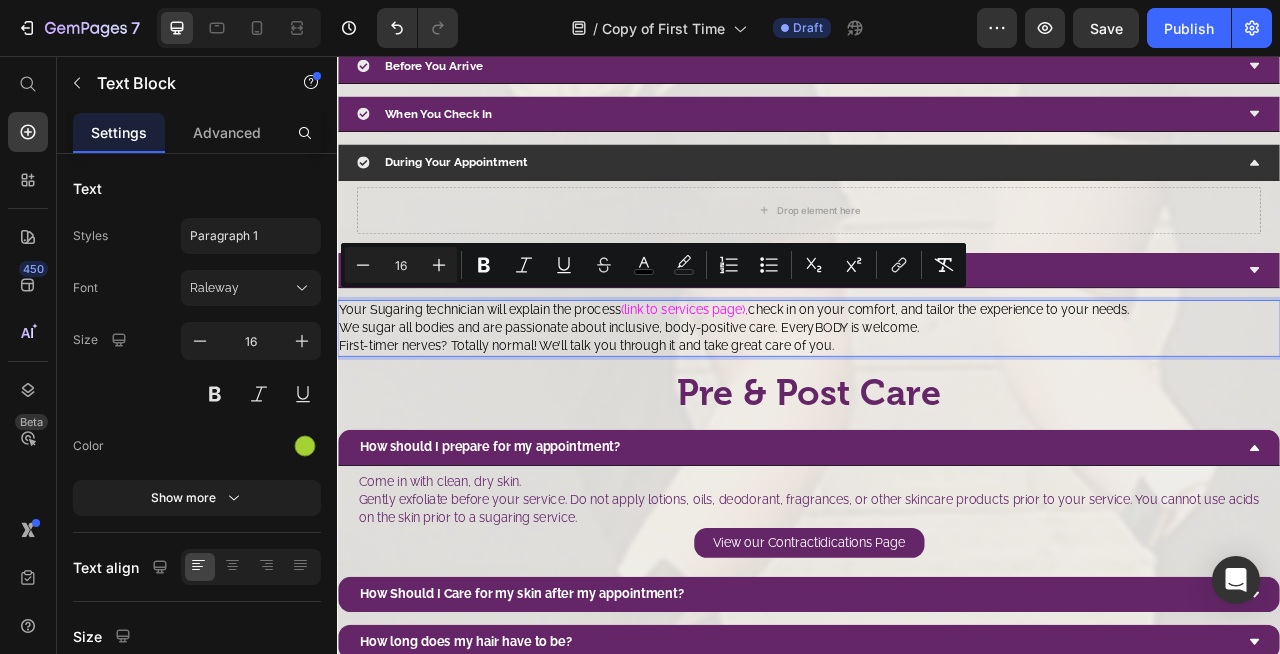 click on "We sugar all bodies and are passionate about inclusive, body-positive care. EveryBODY is welcome." at bounding box center [708, 401] 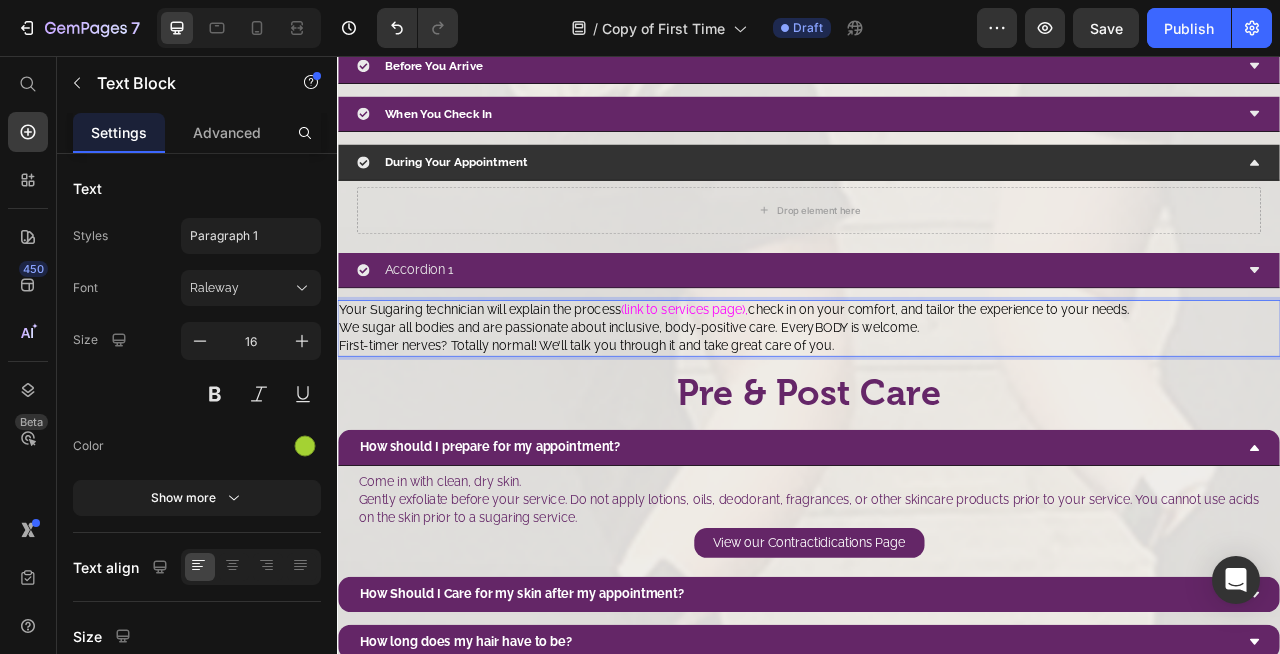 click on "We sugar all bodies and are passionate about inclusive, body-positive care. EveryBODY is welcome." at bounding box center [708, 401] 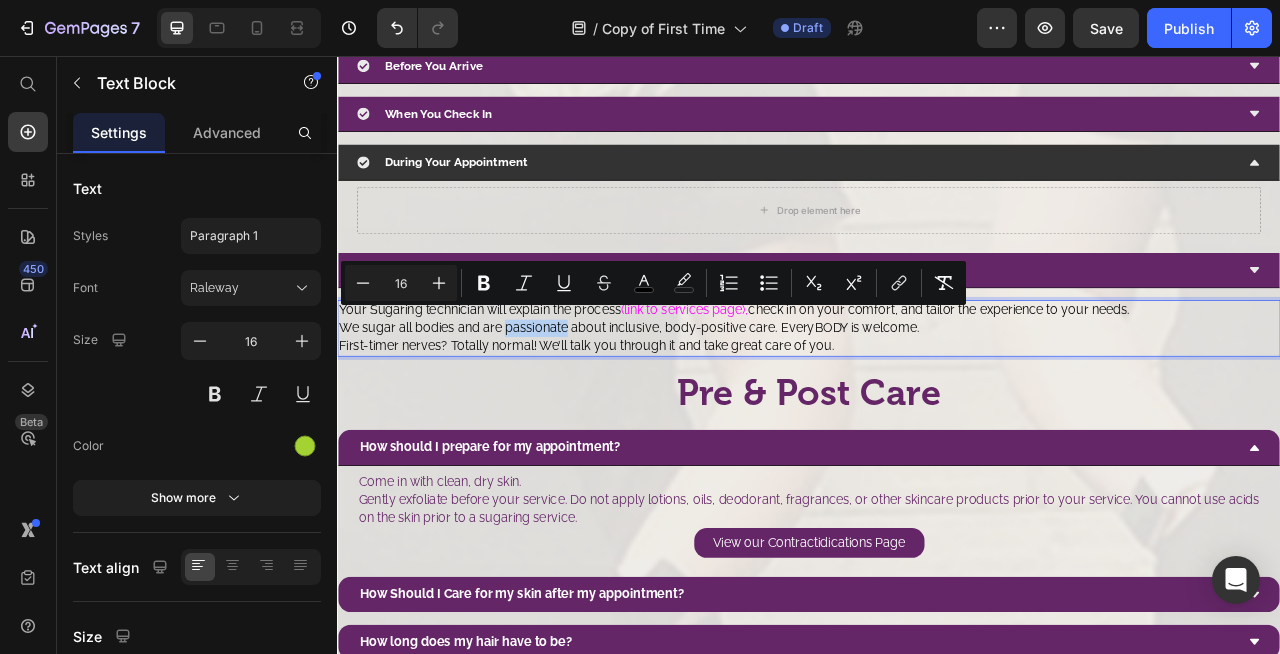 click on "First-timer nerves? Totally normal! We’ll talk you through it and take great care of you." at bounding box center [654, 423] 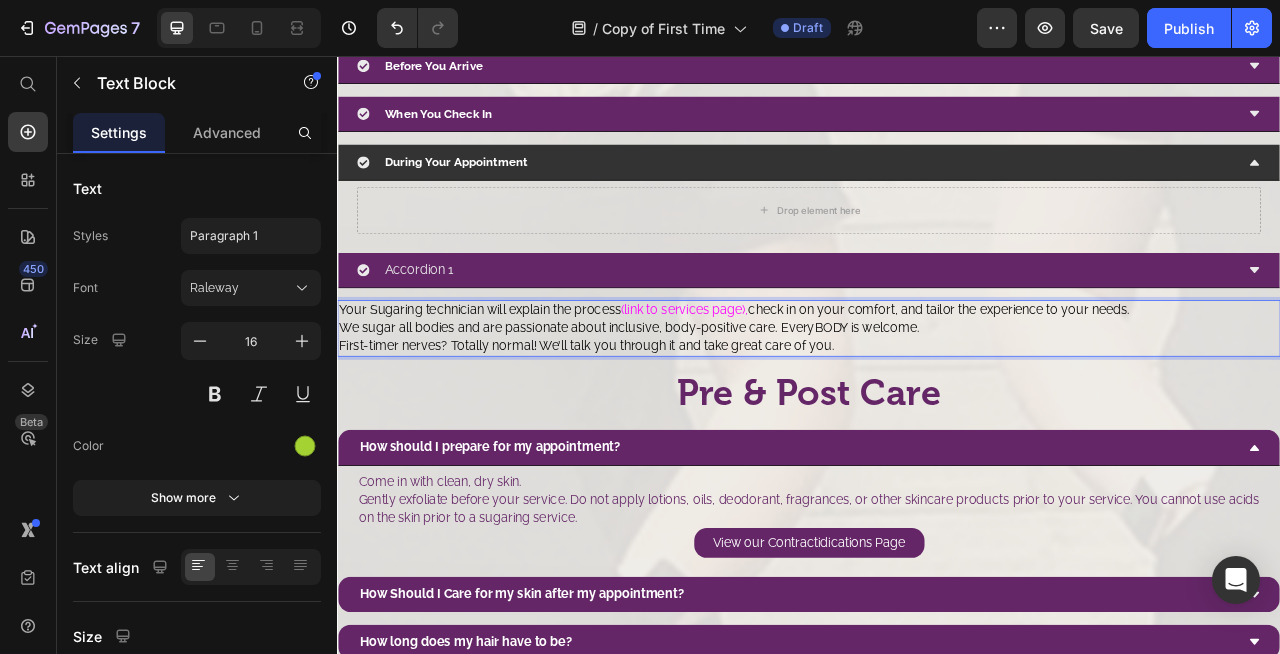 click on "We sugar all bodies and are passionate about inclusive, body-positive care. EveryBODY is welcome." at bounding box center [708, 401] 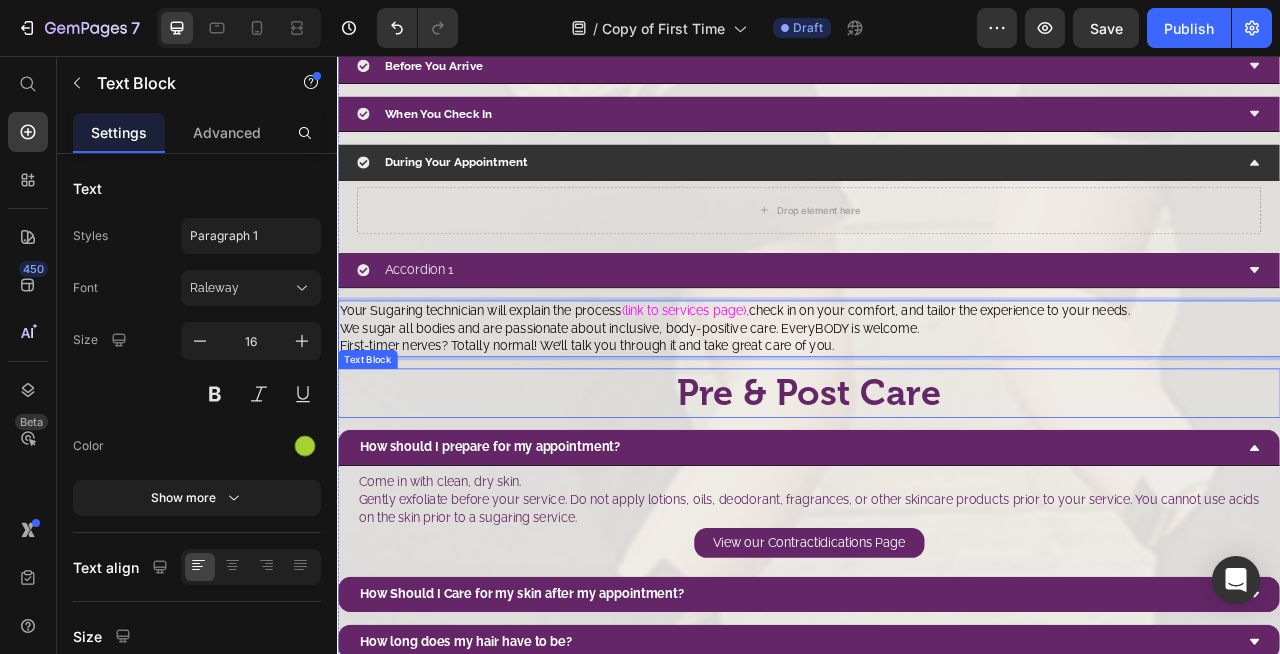 click on "Pre & Post Care" at bounding box center (937, 485) 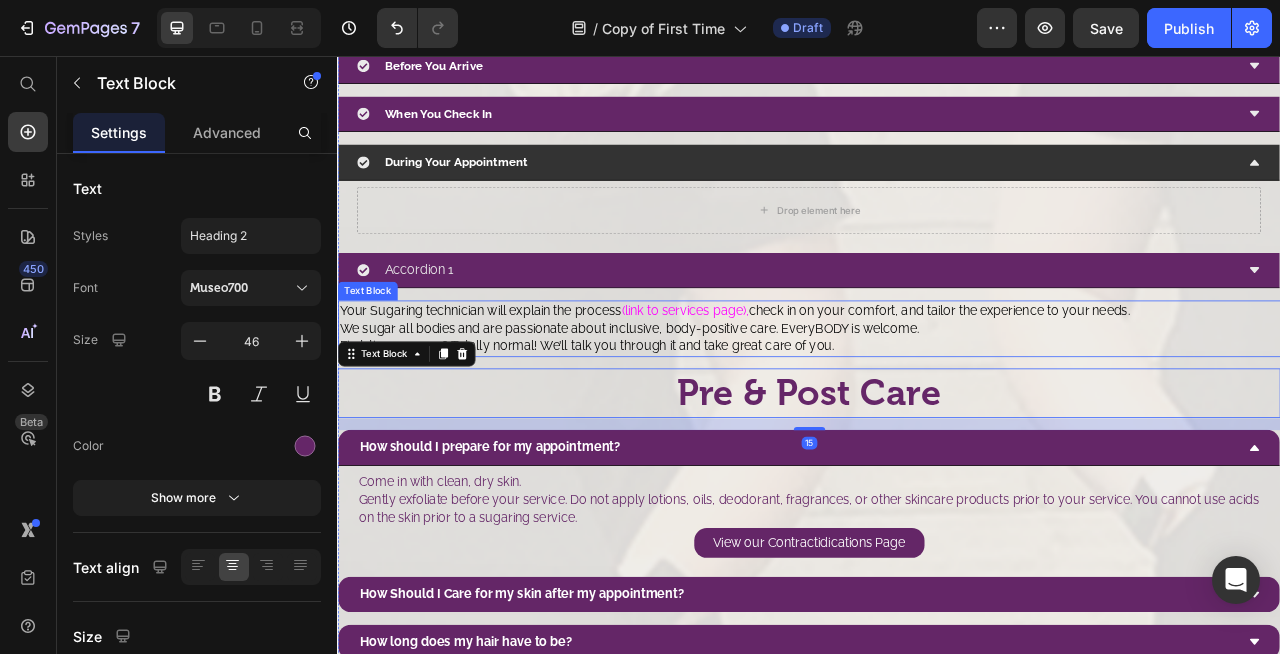 click on "Your Sugaring technician will explain the process" at bounding box center [518, 378] 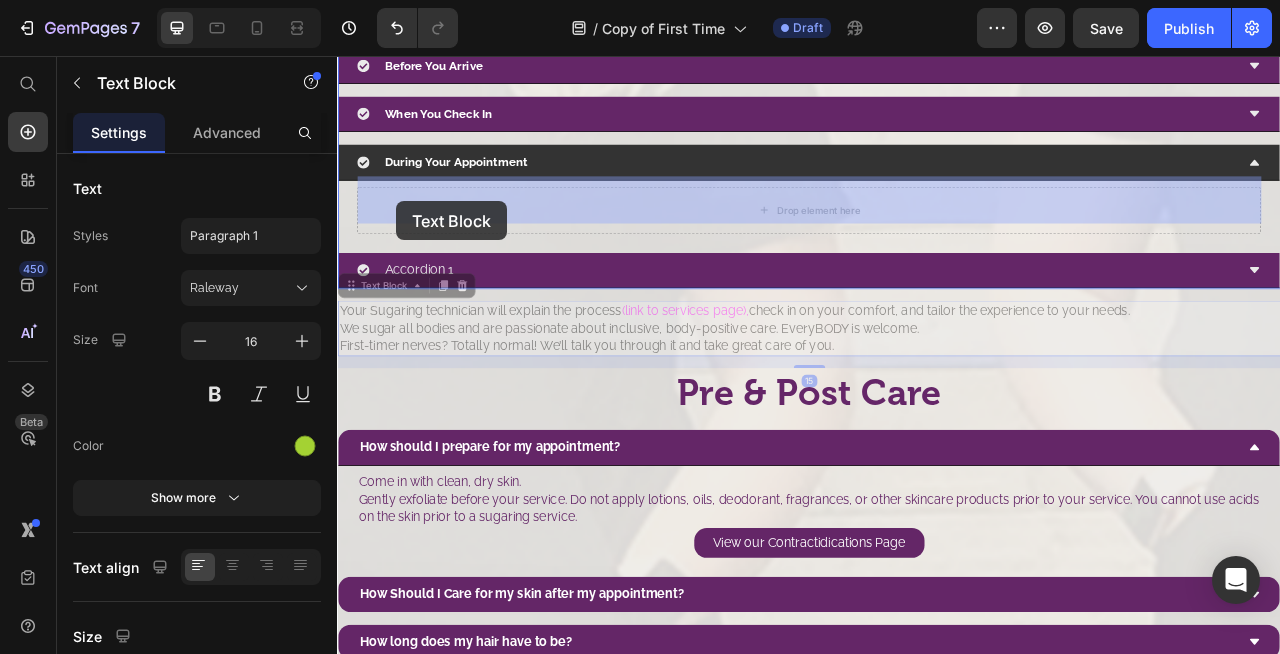 drag, startPoint x: 409, startPoint y: 341, endPoint x: 412, endPoint y: 241, distance: 100.04499 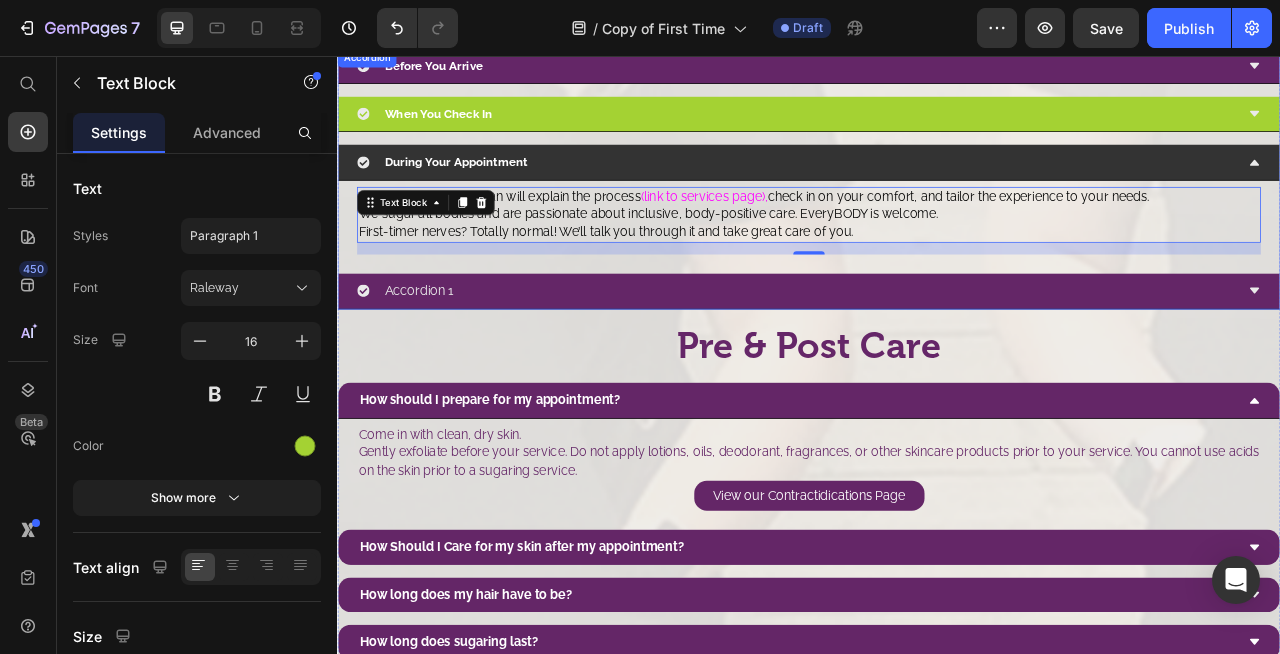 click on "When You Check In" at bounding box center (921, 129) 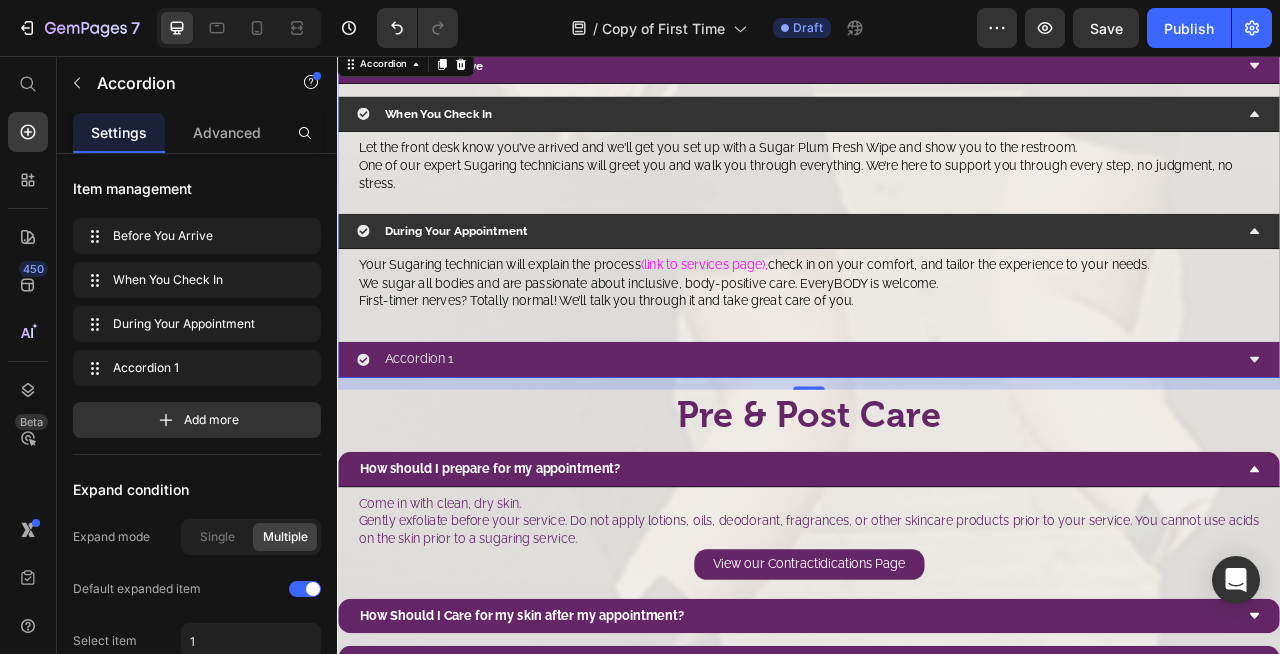 click on "During Your Appointment" at bounding box center [921, 278] 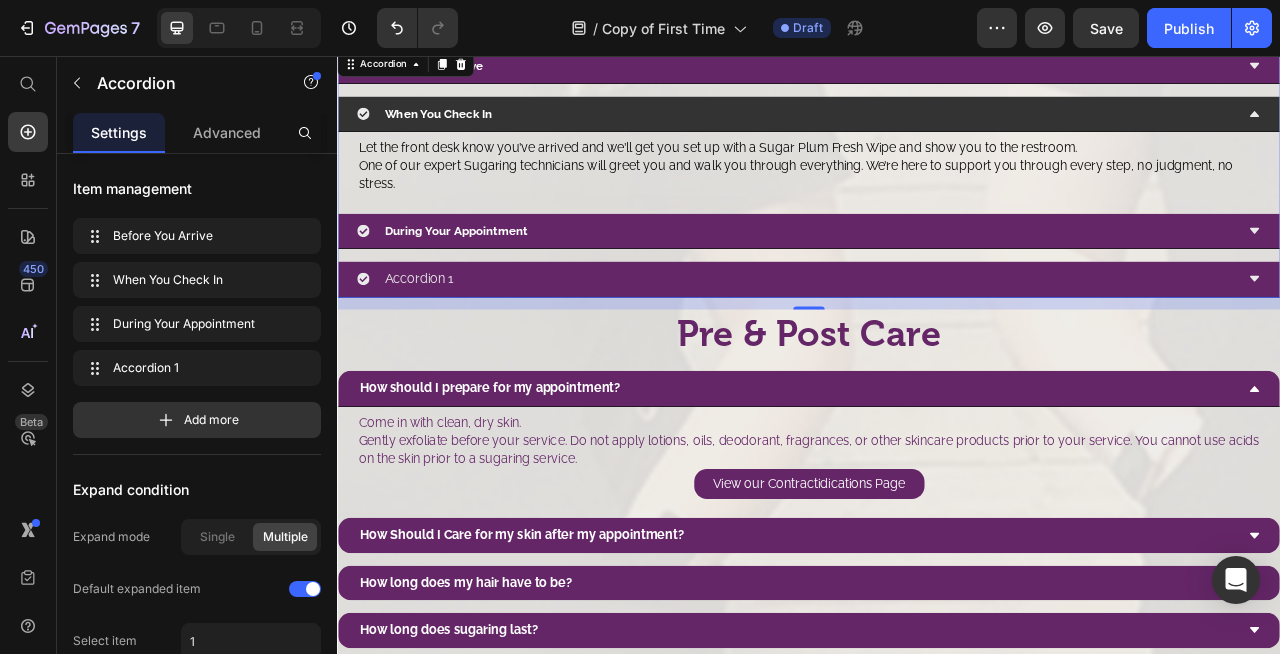 click on "When You Check In" at bounding box center (921, 129) 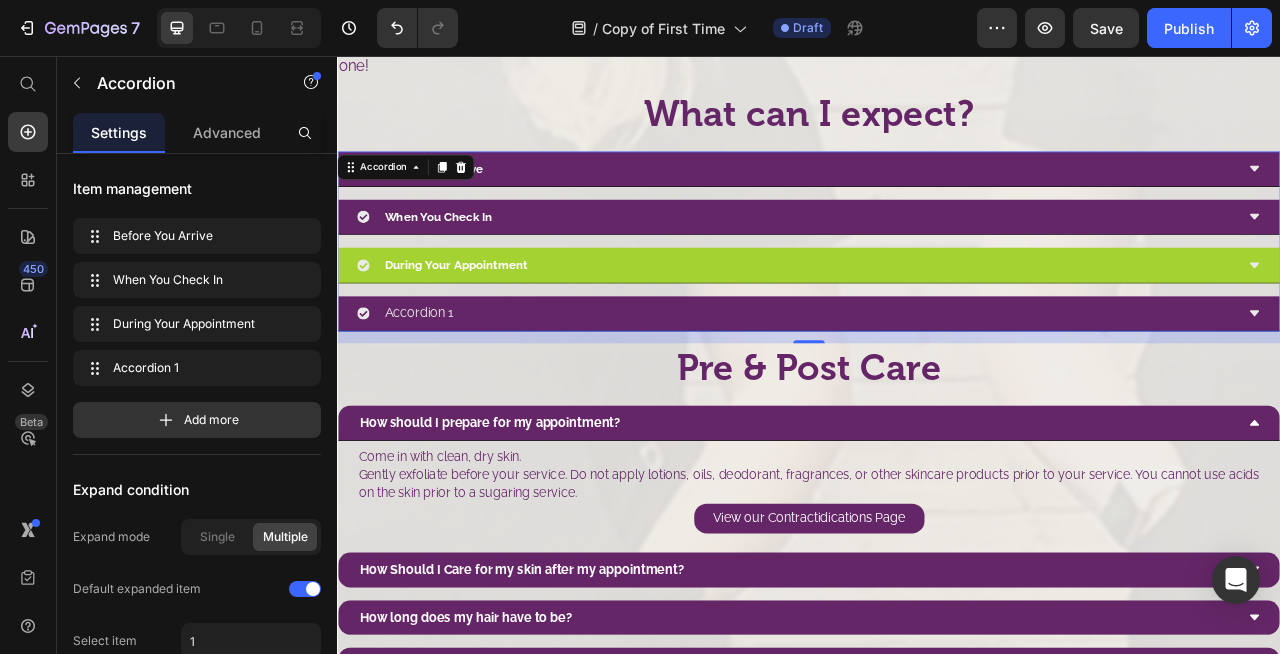 scroll, scrollTop: 1510, scrollLeft: 0, axis: vertical 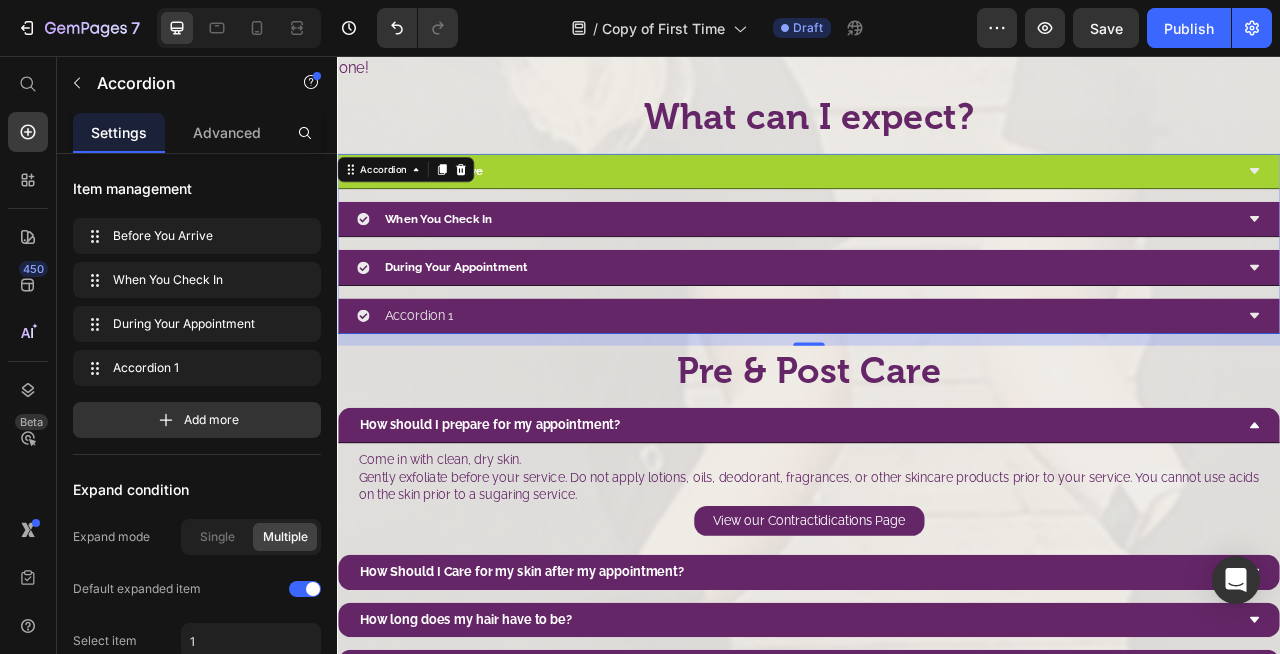click on "Before You Arrive" at bounding box center [921, 202] 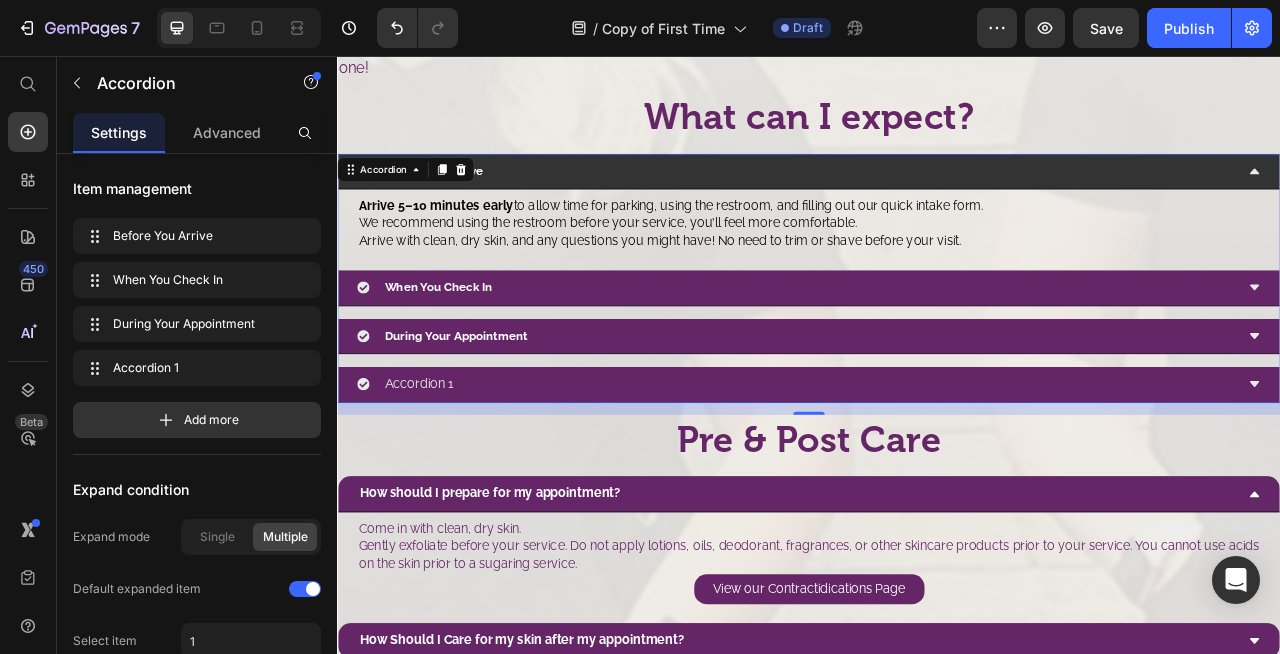 click on "Before You Arrive" at bounding box center (921, 202) 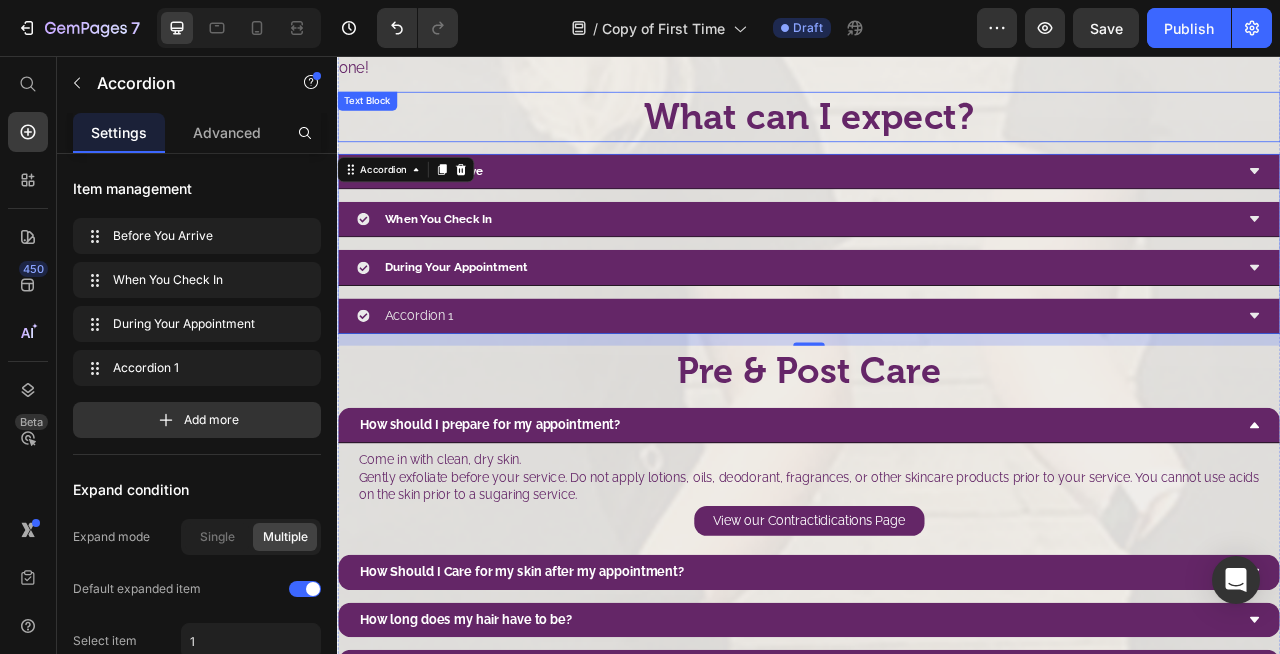 click on "What can I expect?" at bounding box center [937, 133] 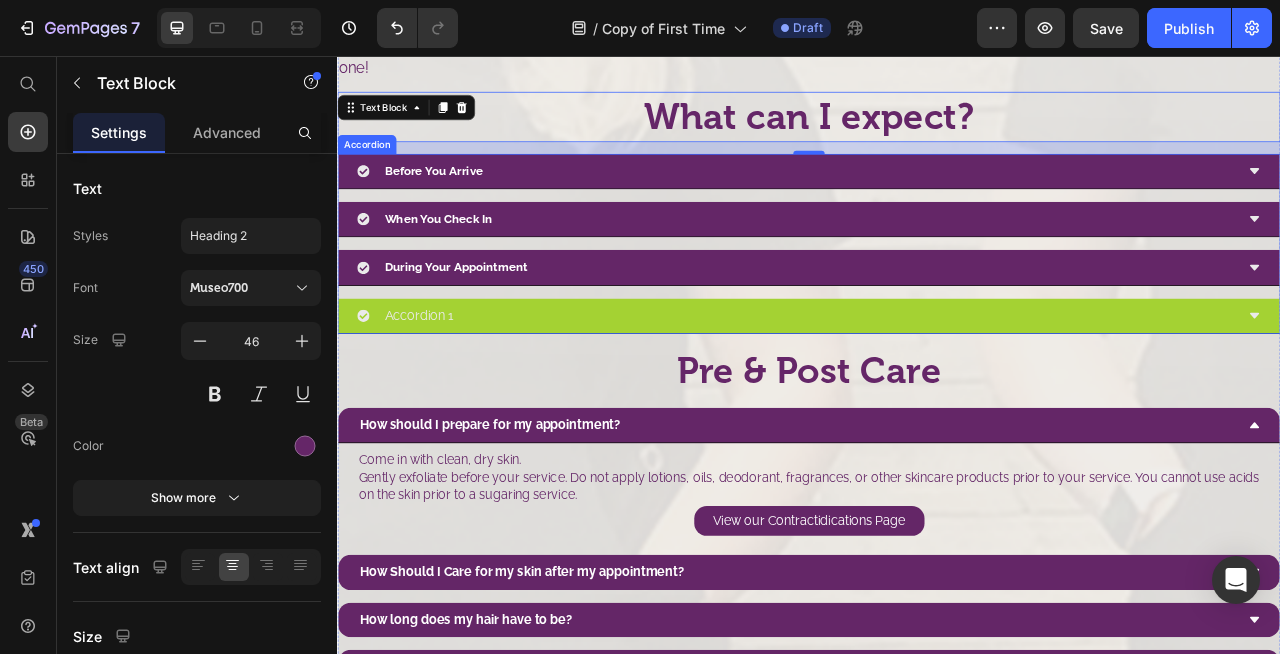 click on "Accordion 1" at bounding box center (441, 386) 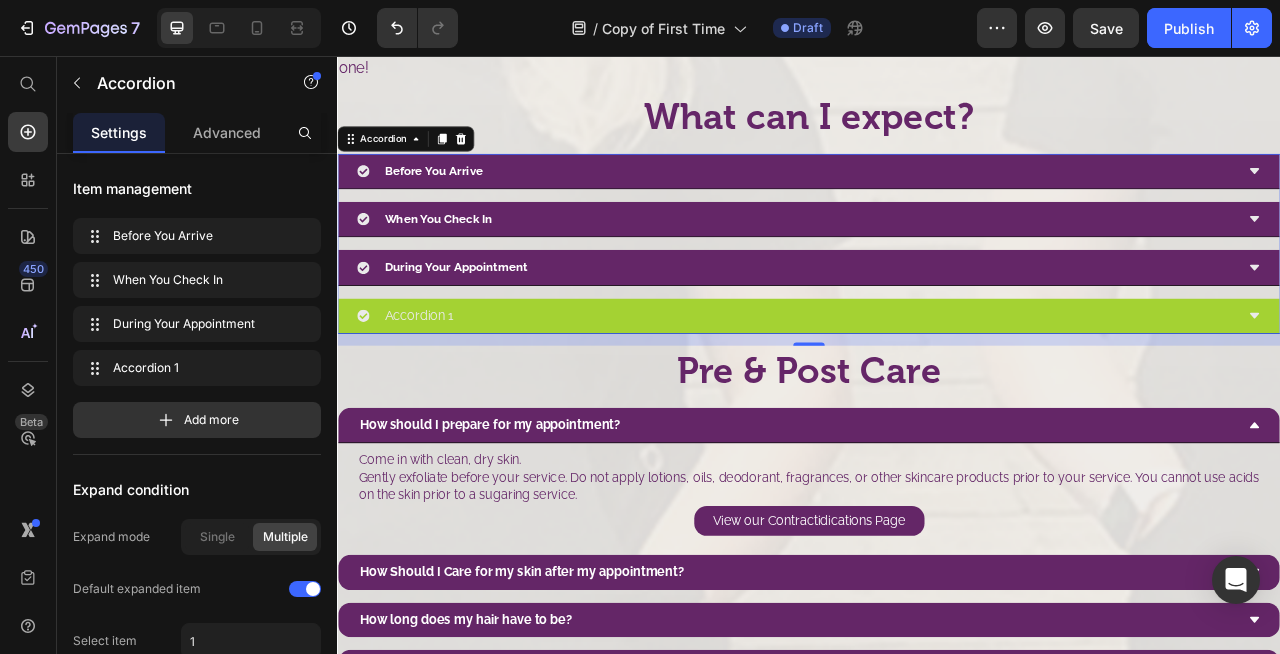 click on "Accordion 1" at bounding box center [441, 386] 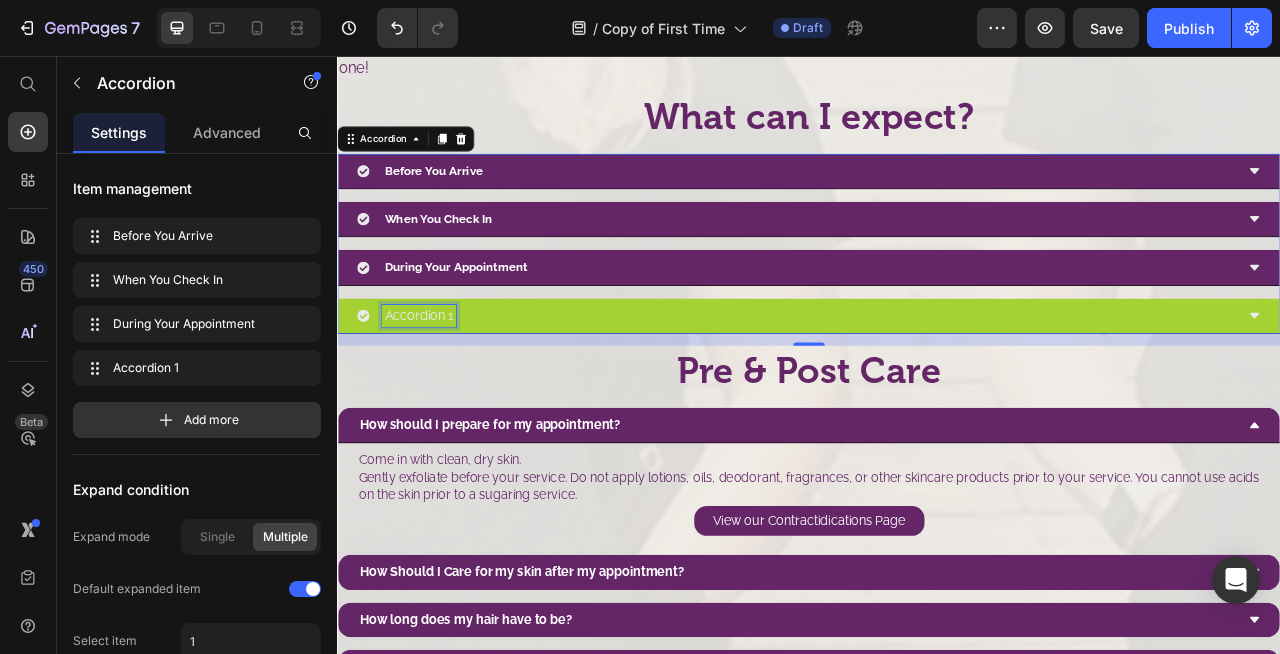 click on "Accordion 1" at bounding box center (441, 386) 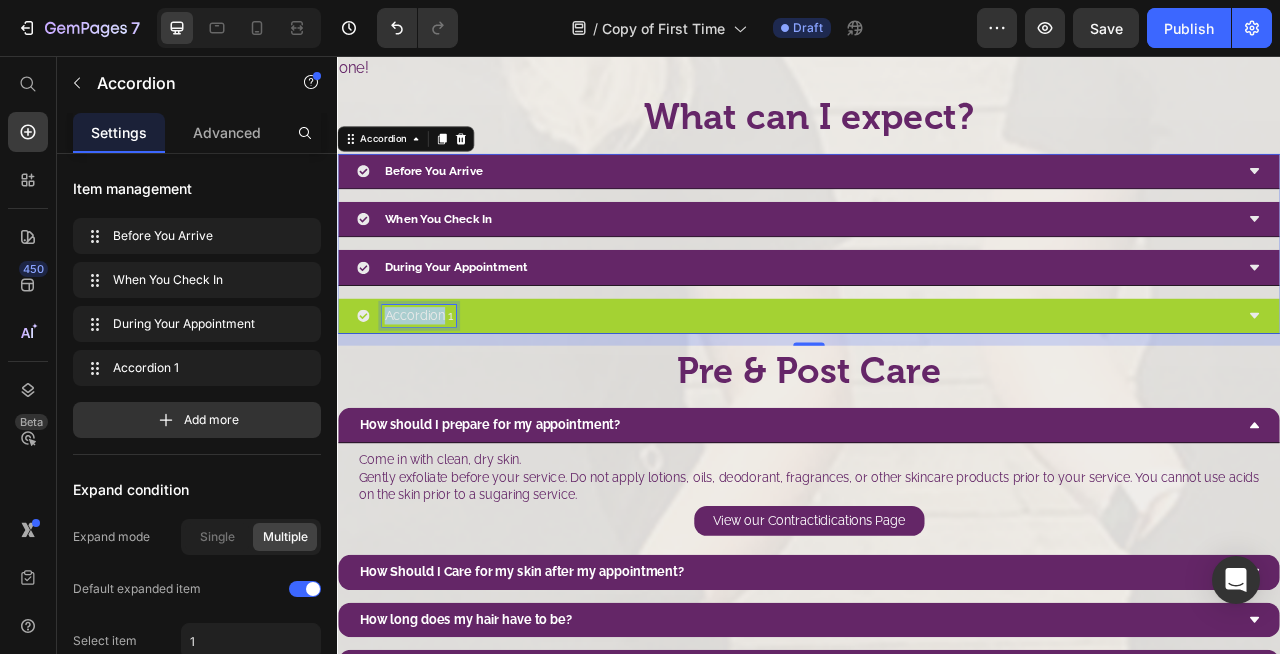 click on "Accordion 1" at bounding box center [441, 386] 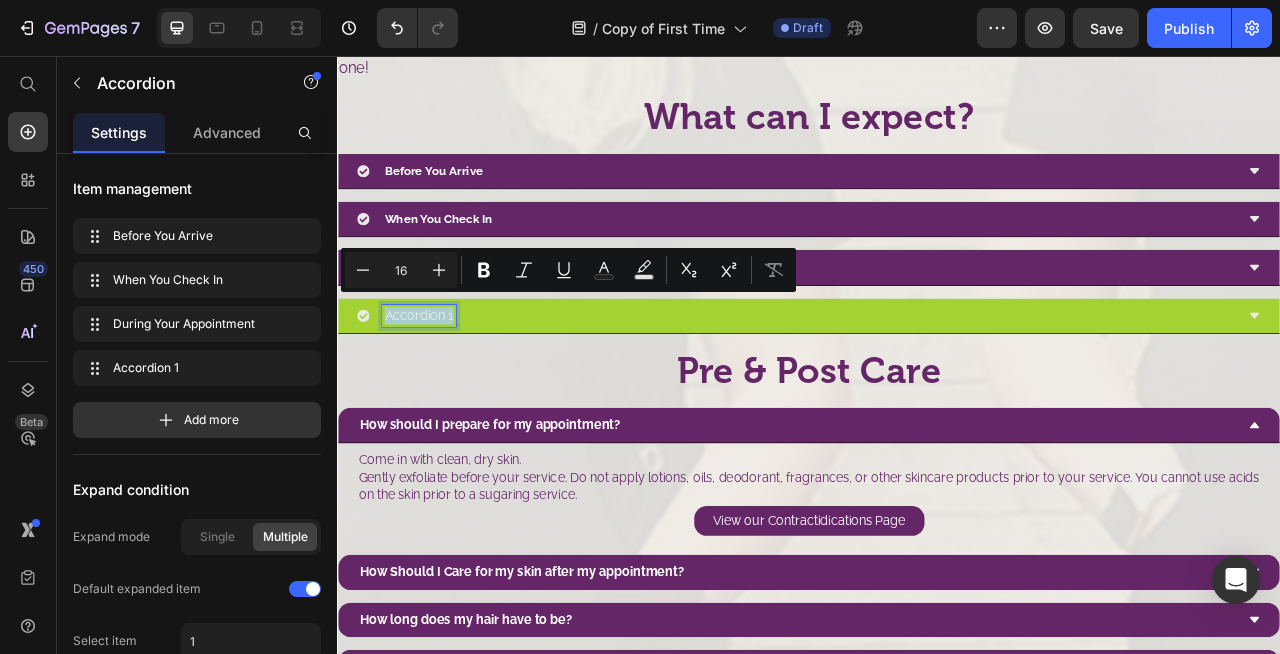 type on "11" 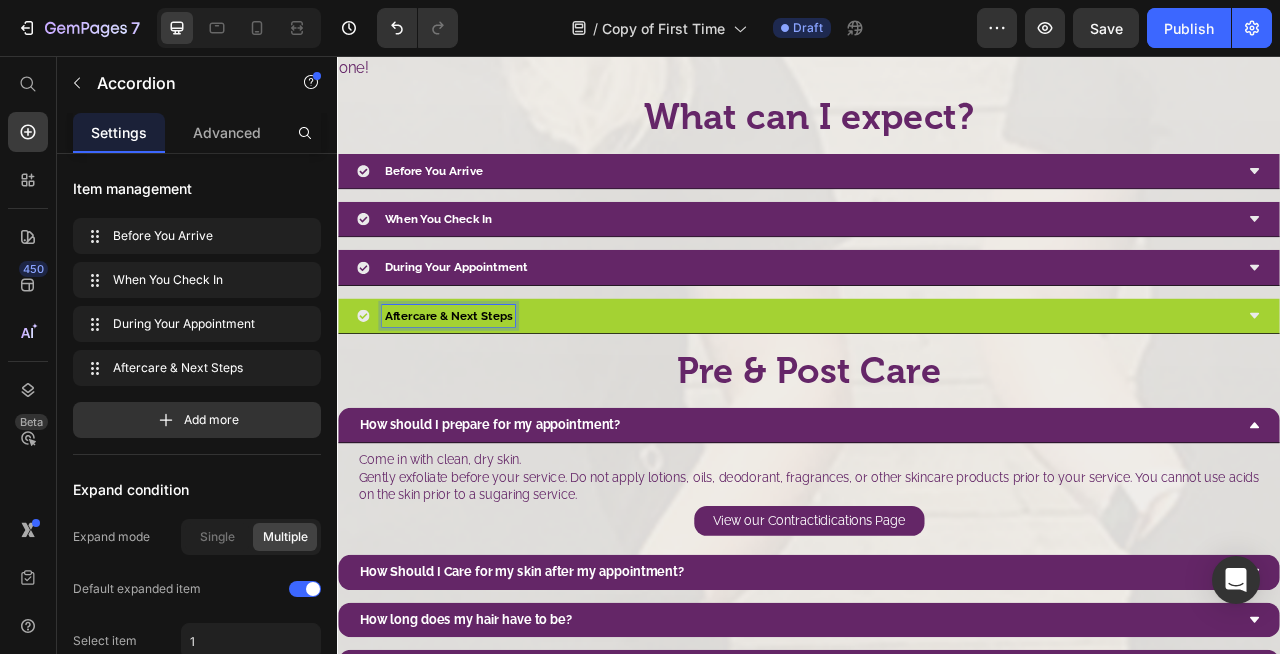 click on "Aftercare & Next Steps" at bounding box center (478, 385) 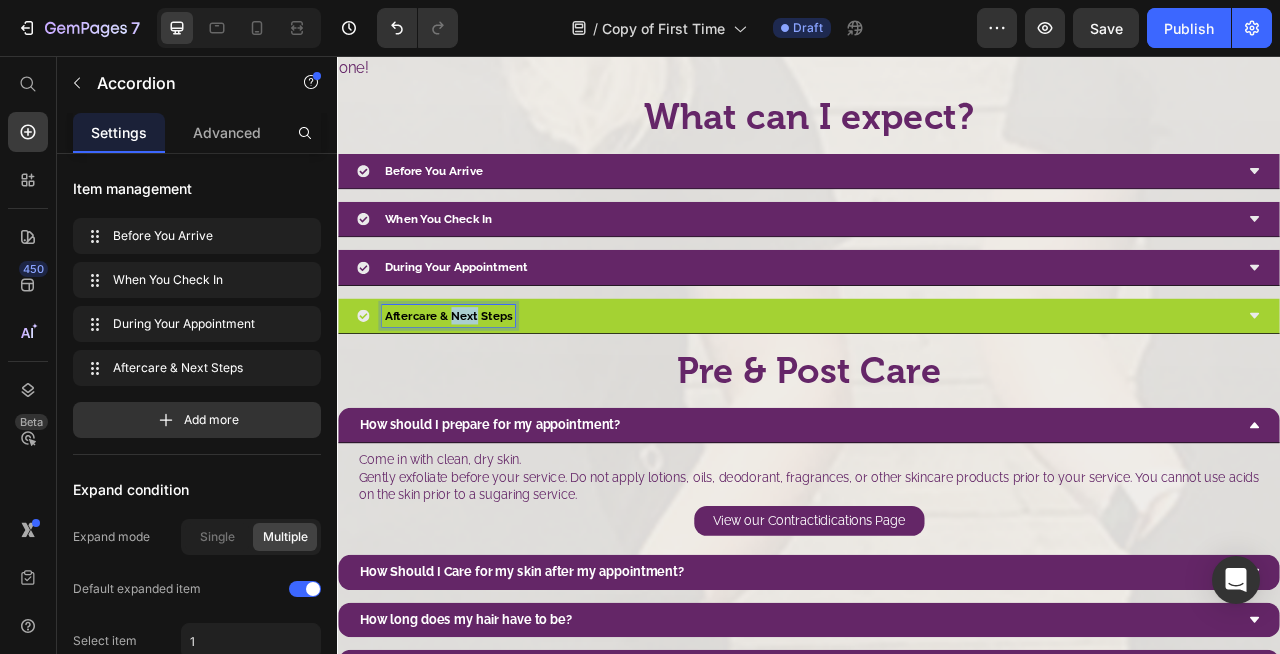 click on "Aftercare & Next Steps" at bounding box center [478, 385] 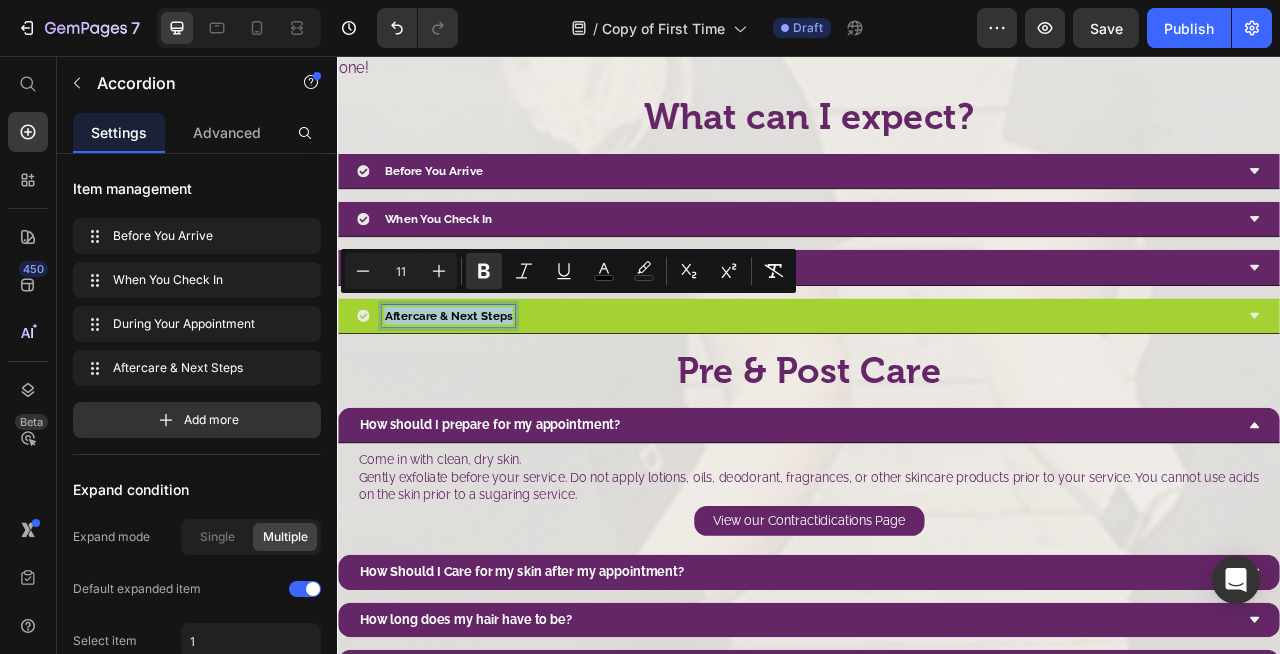 click on "Aftercare & Next Steps" at bounding box center [478, 385] 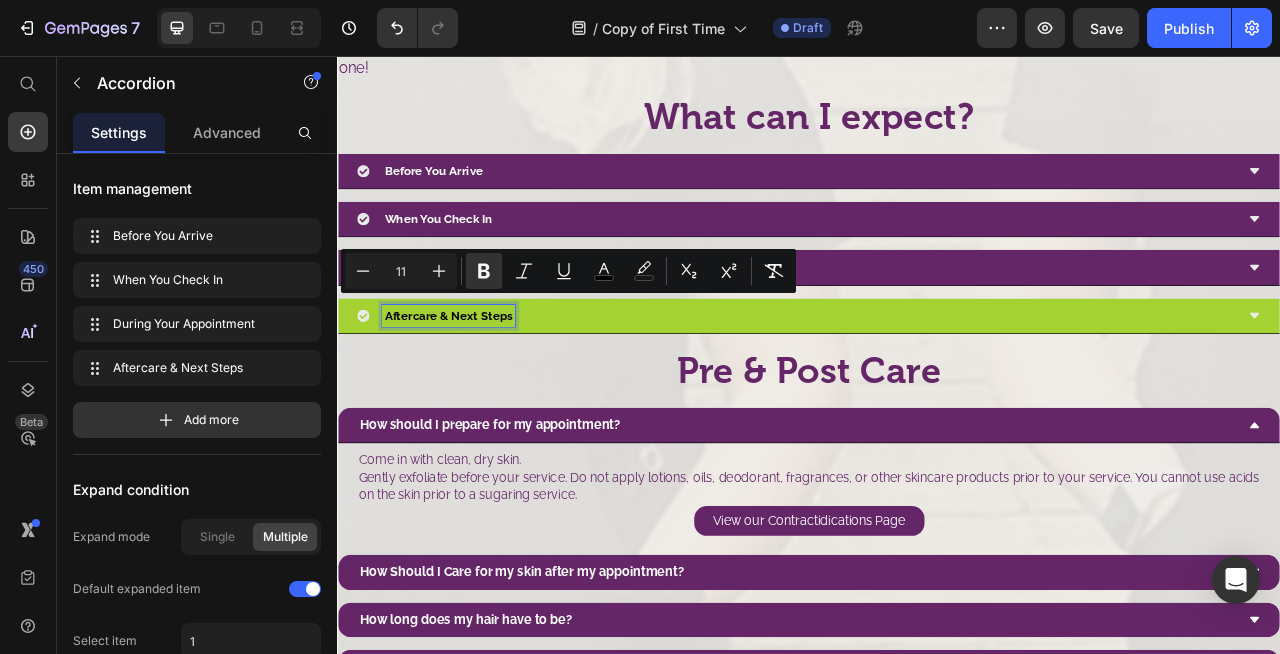 click on "Aftercare & Next Steps" at bounding box center [478, 385] 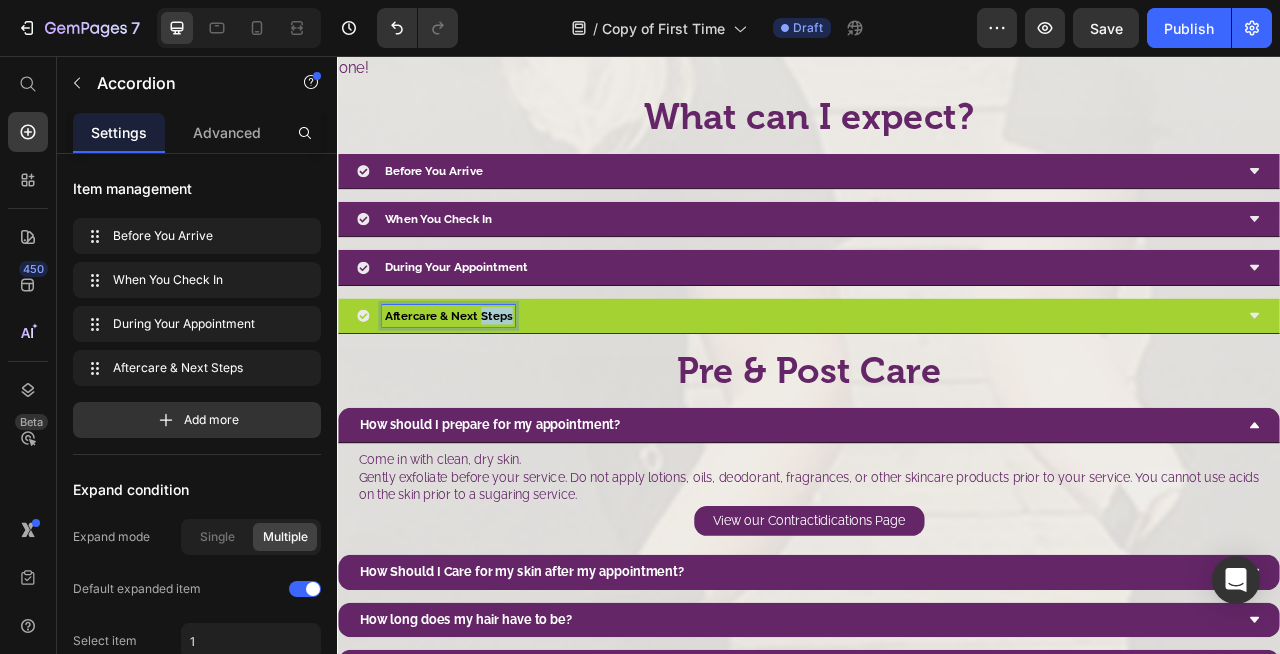 click on "Aftercare & Next Steps" at bounding box center [478, 385] 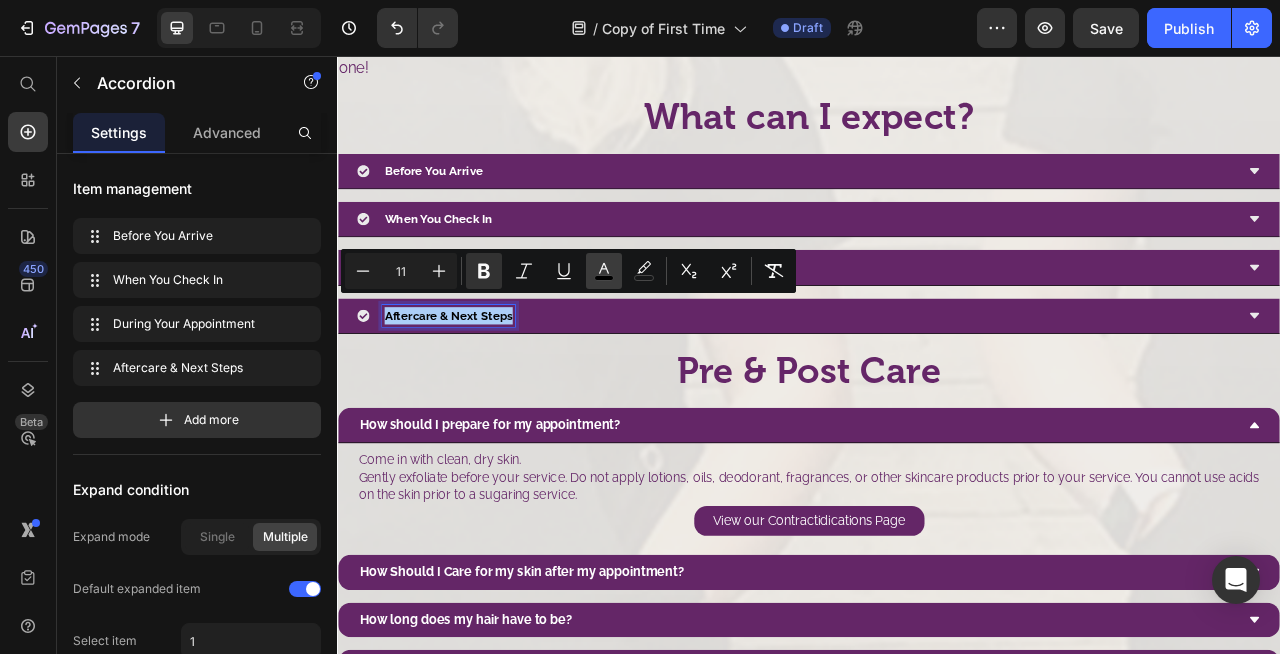 click 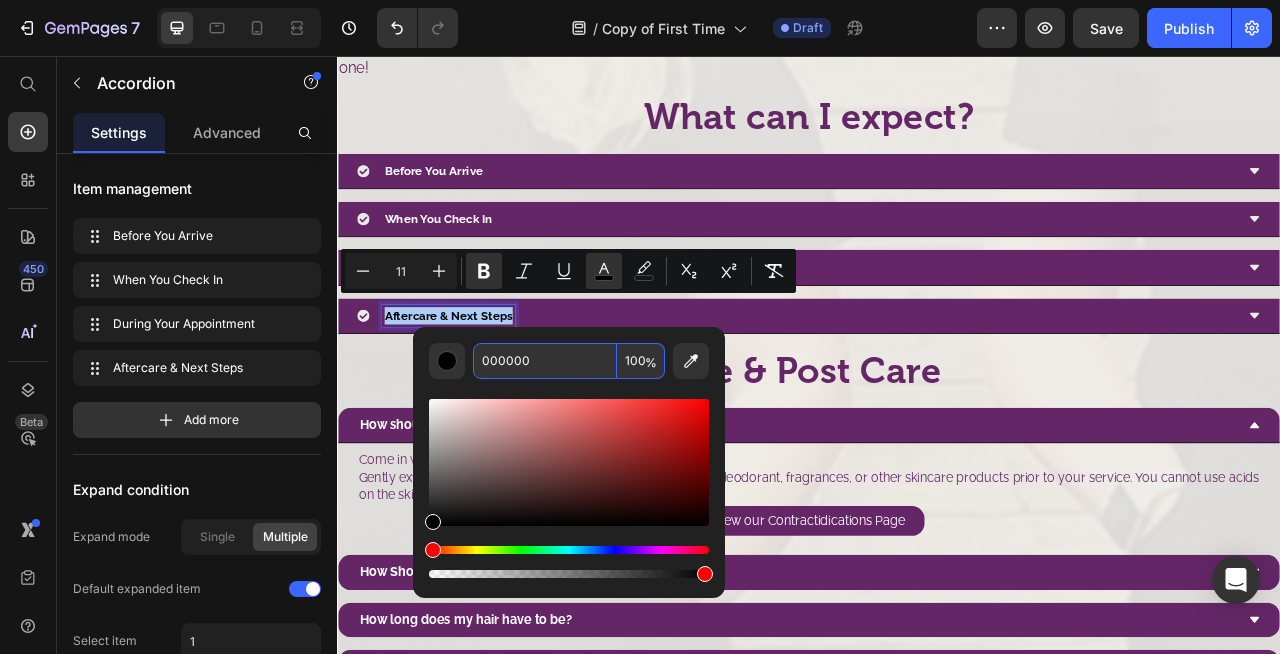 click on "000000" at bounding box center (545, 361) 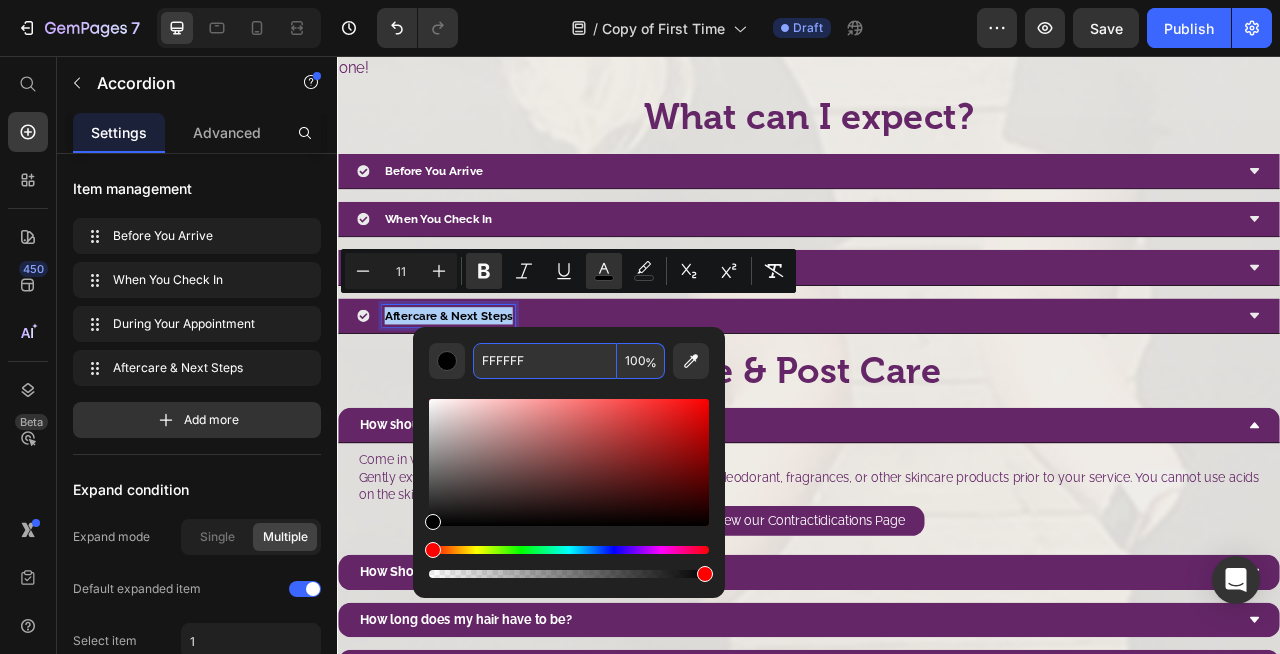 type on "FFFFFF" 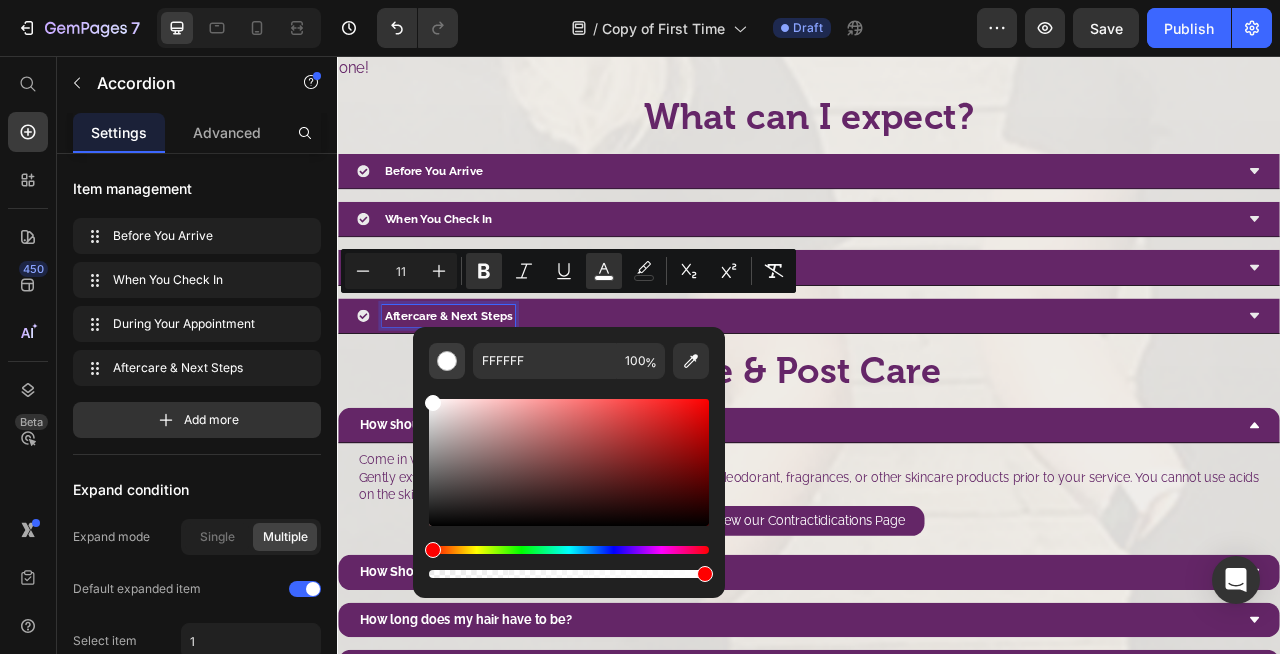 click at bounding box center [447, 361] 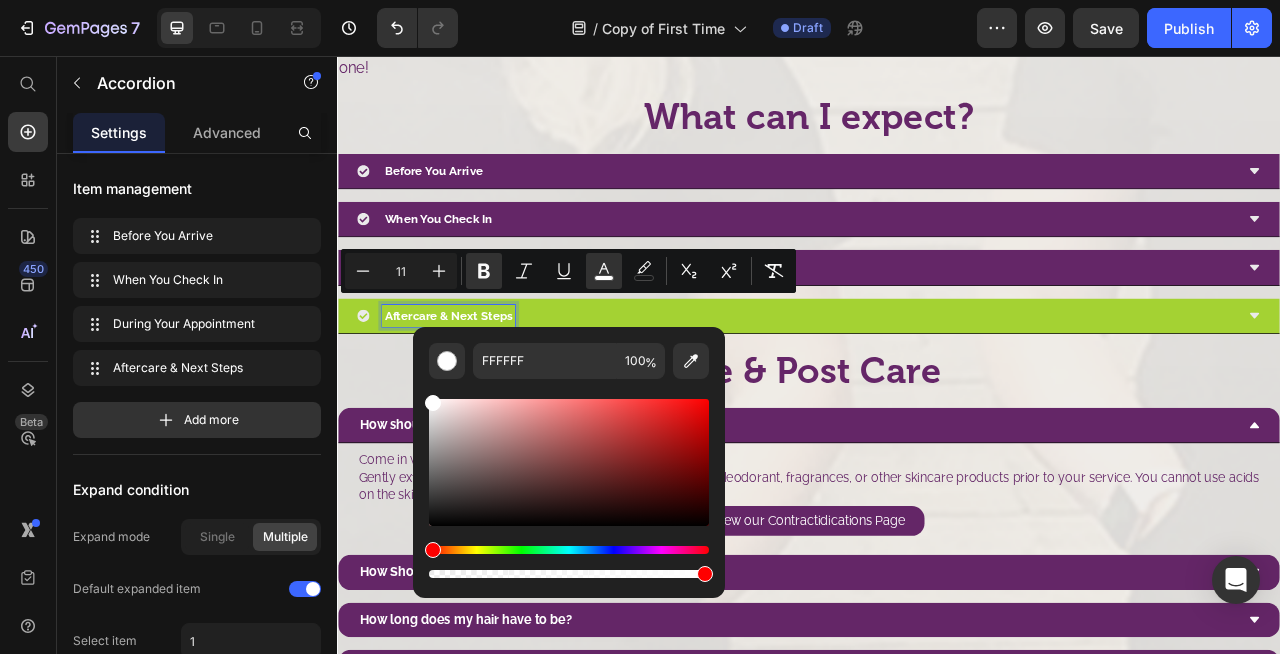 click on "Aftercare & Next Steps" at bounding box center (478, 385) 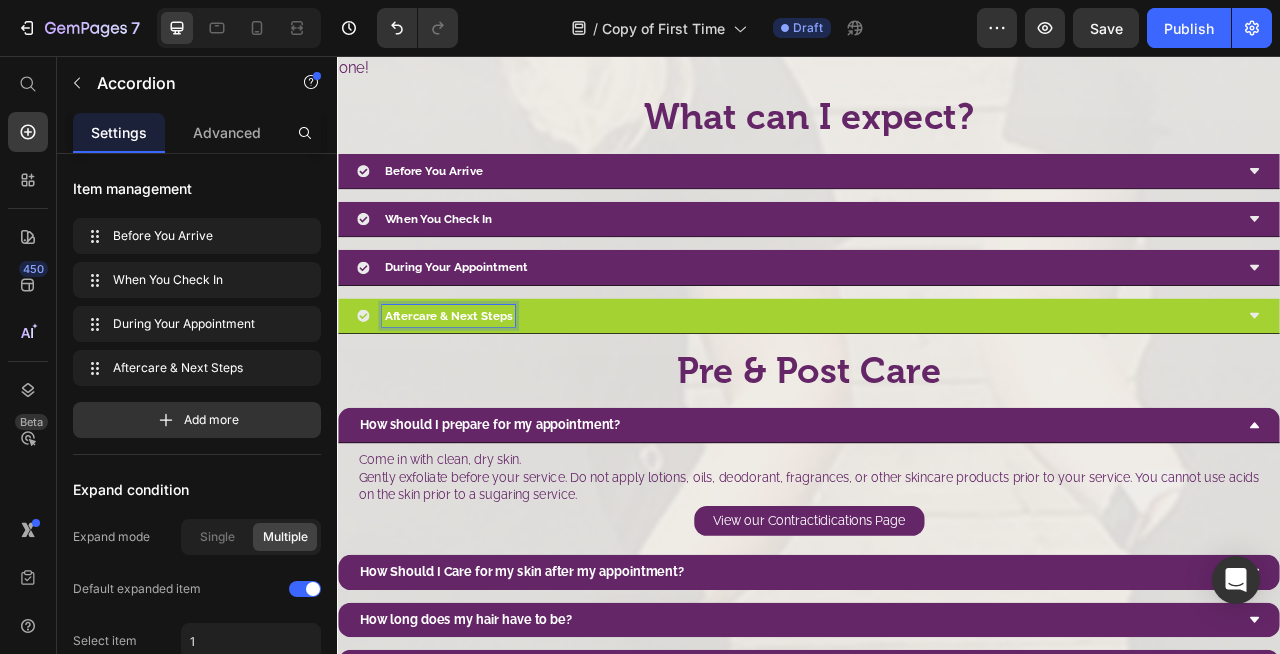click on "Aftercare & Next Steps" at bounding box center [478, 385] 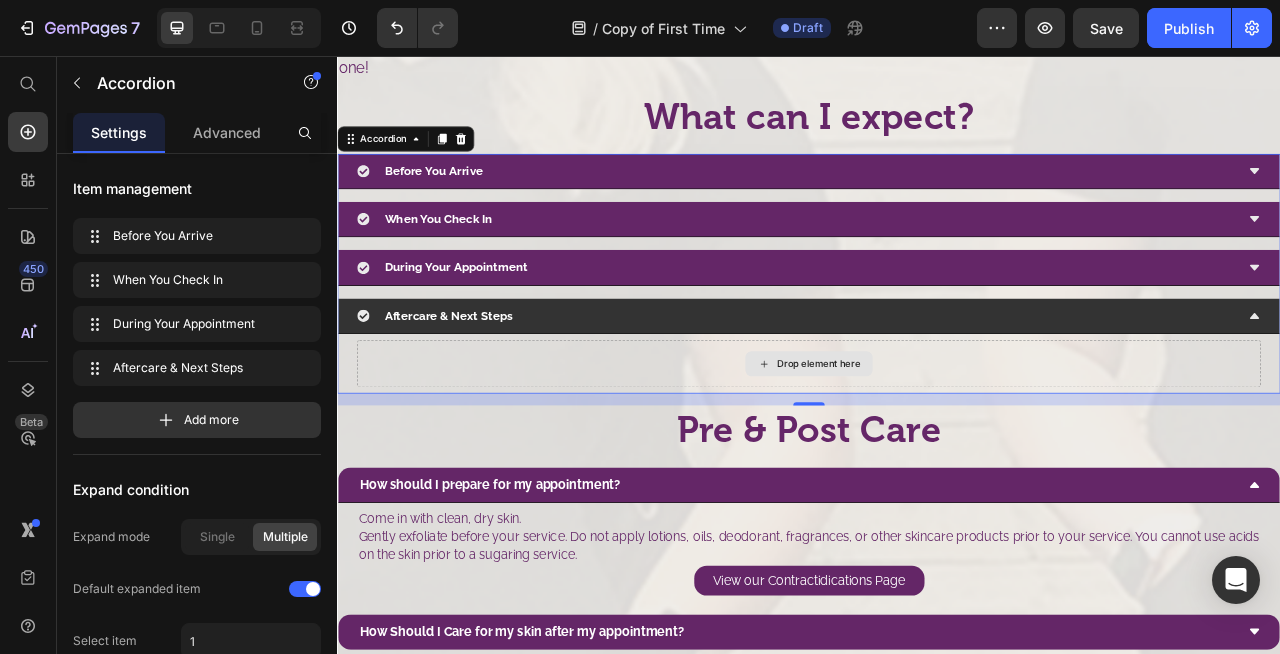 click on "Drop element here" at bounding box center (937, 447) 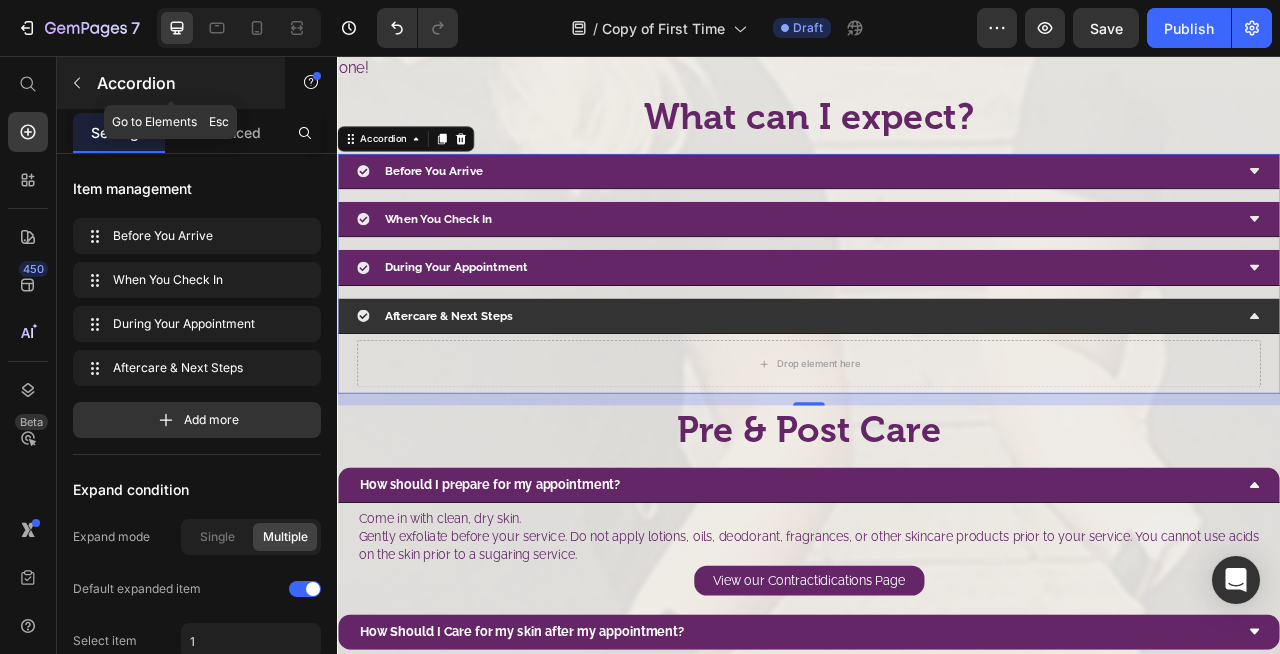click 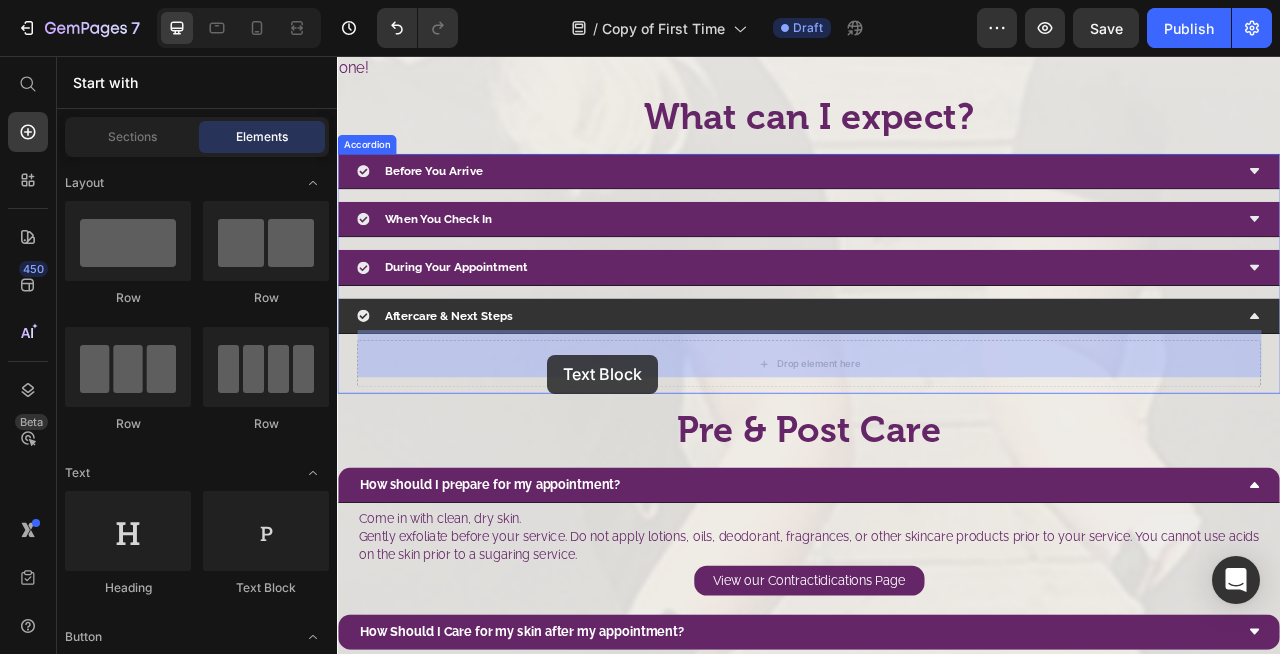 drag, startPoint x: 596, startPoint y: 596, endPoint x: 608, endPoint y: 430, distance: 166.43317 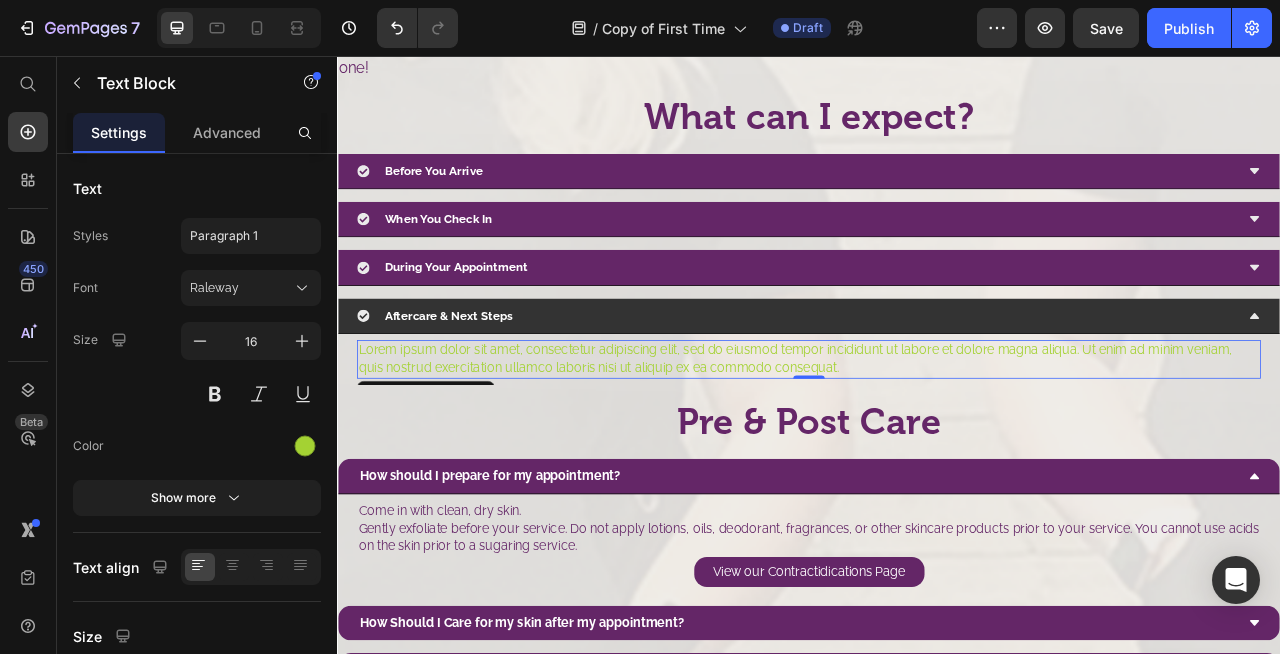 click on "Lorem ipsum dolor sit amet, consectetur adipiscing elit, sed do eiusmod tempor incididunt ut labore et dolore magna aliqua. Ut enim ad minim veniam, quis nostrud exercitation ullamco laboris nisi ut aliquip ex ea commodo consequat." at bounding box center [937, 441] 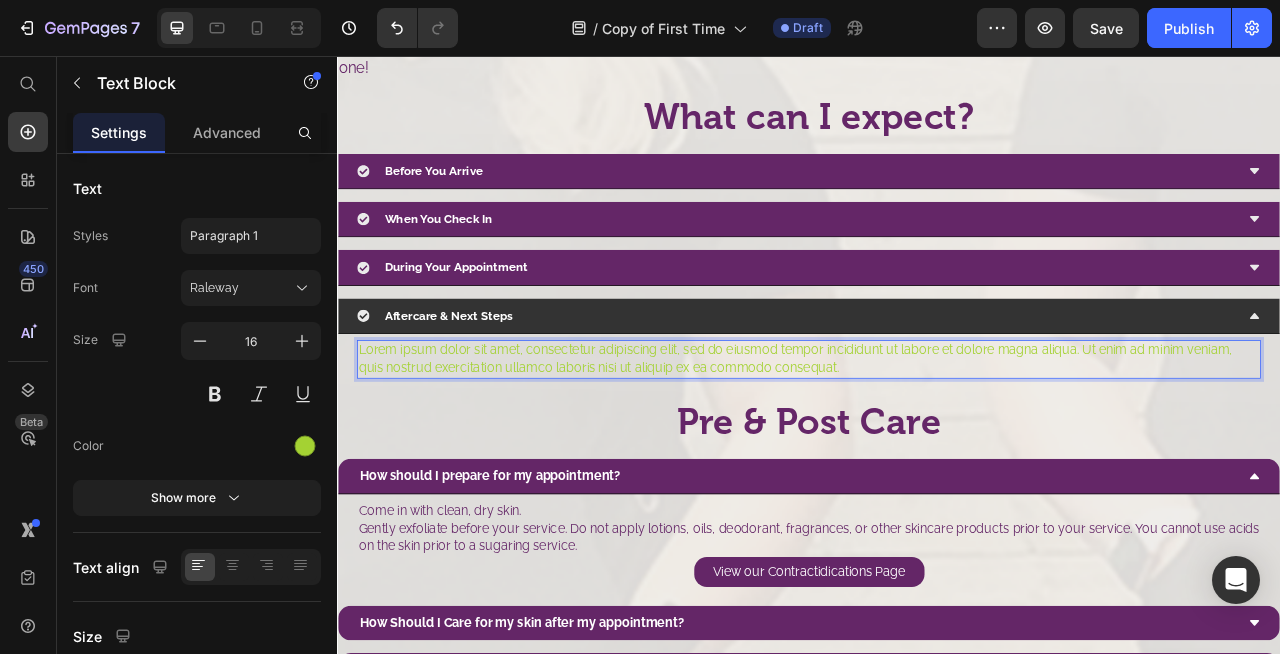 click on "Lorem ipsum dolor sit amet, consectetur adipiscing elit, sed do eiusmod tempor incididunt ut labore et dolore magna aliqua. Ut enim ad minim veniam, quis nostrud exercitation ullamco laboris nisi ut aliquip ex ea commodo consequat." at bounding box center [937, 441] 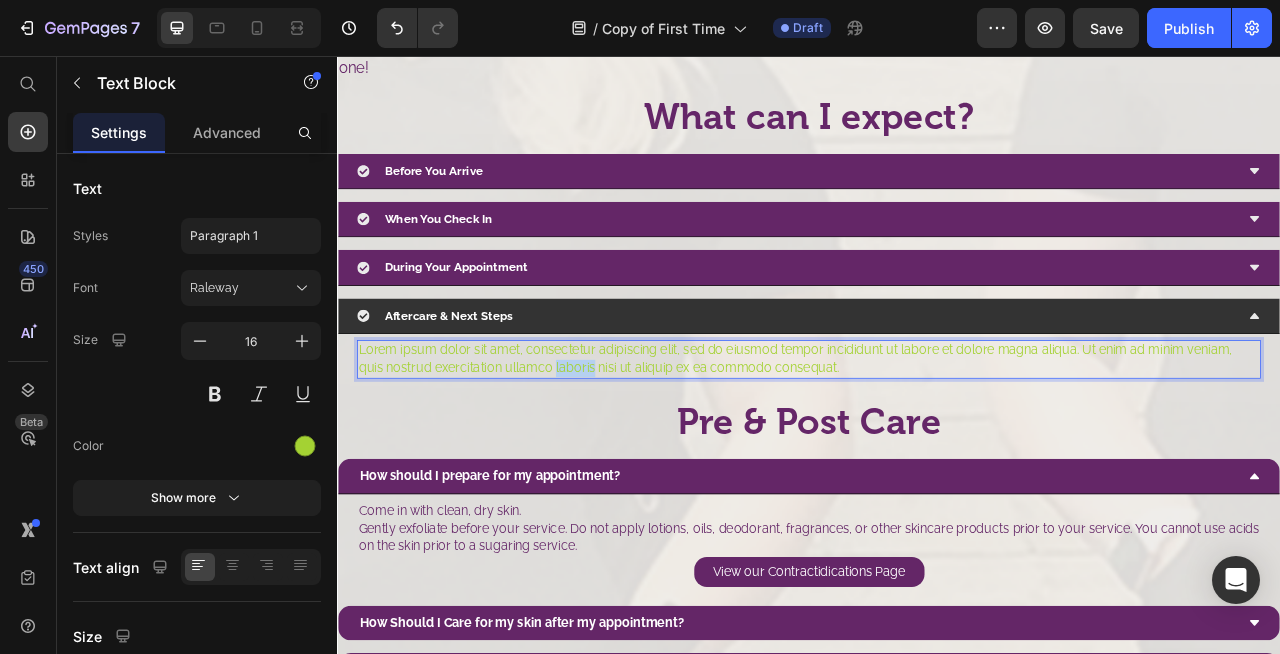 click on "Lorem ipsum dolor sit amet, consectetur adipiscing elit, sed do eiusmod tempor incididunt ut labore et dolore magna aliqua. Ut enim ad minim veniam, quis nostrud exercitation ullamco laboris nisi ut aliquip ex ea commodo consequat." at bounding box center (937, 441) 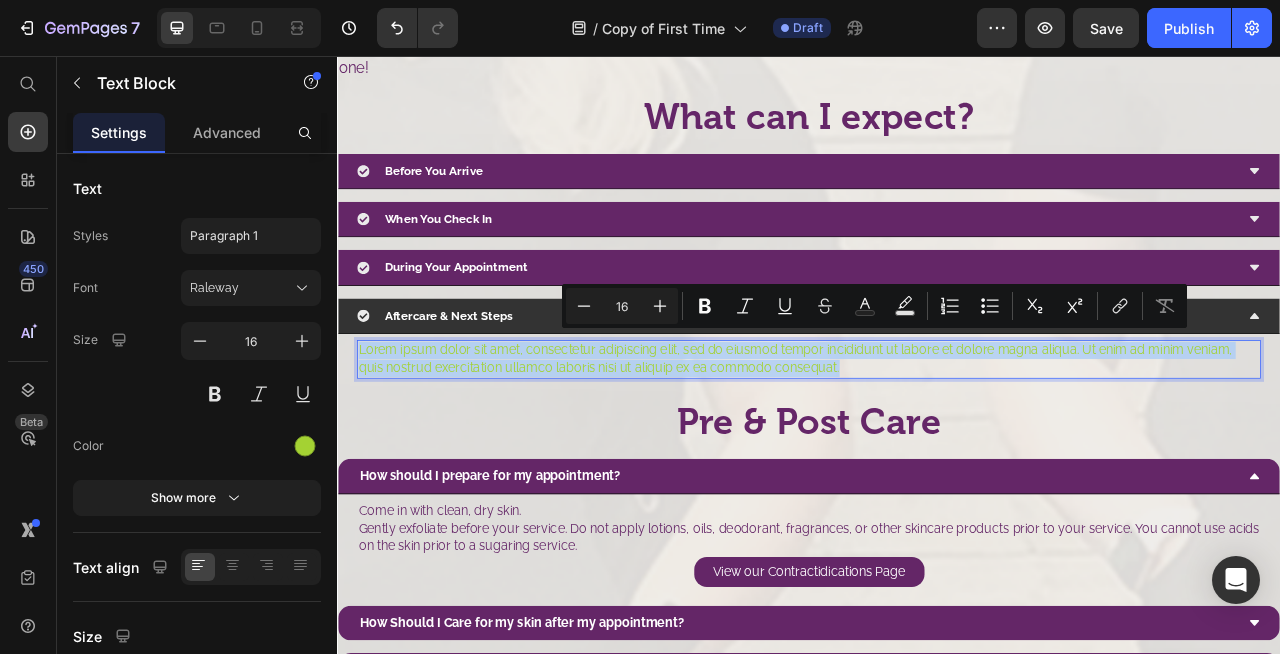 click on "Lorem ipsum dolor sit amet, consectetur adipiscing elit, sed do eiusmod tempor incididunt ut labore et dolore magna aliqua. Ut enim ad minim veniam, quis nostrud exercitation ullamco laboris nisi ut aliquip ex ea commodo consequat." at bounding box center [937, 441] 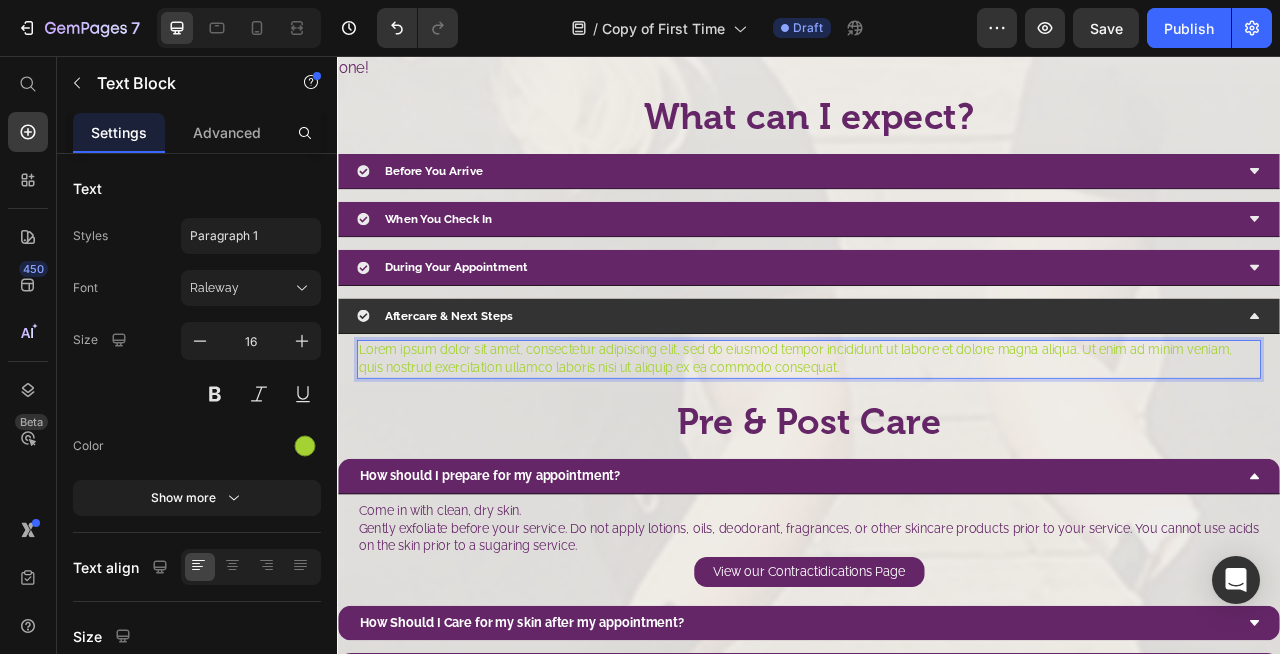 click on "Lorem ipsum dolor sit amet, consectetur adipiscing elit, sed do eiusmod tempor incididunt ut labore et dolore magna aliqua. Ut enim ad minim veniam, quis nostrud exercitation ullamco laboris nisi ut aliquip ex ea commodo consequat." at bounding box center [937, 441] 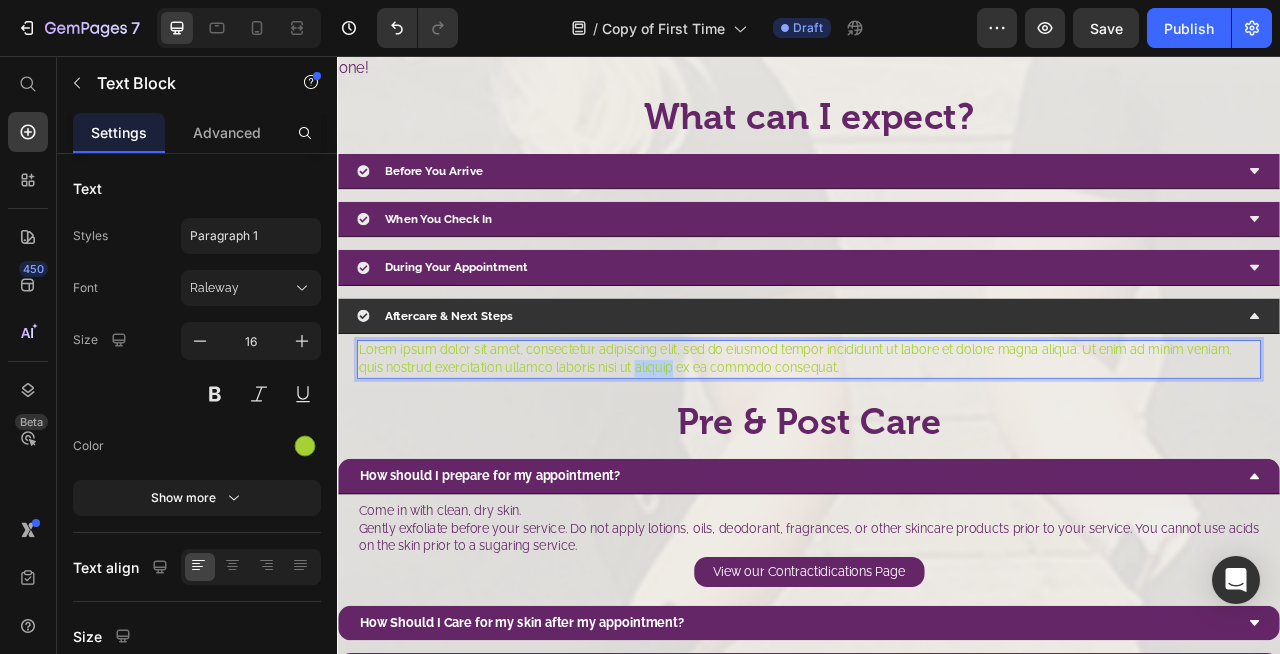 click on "Lorem ipsum dolor sit amet, consectetur adipiscing elit, sed do eiusmod tempor incididunt ut labore et dolore magna aliqua. Ut enim ad minim veniam, quis nostrud exercitation ullamco laboris nisi ut aliquip ex ea commodo consequat." at bounding box center [937, 441] 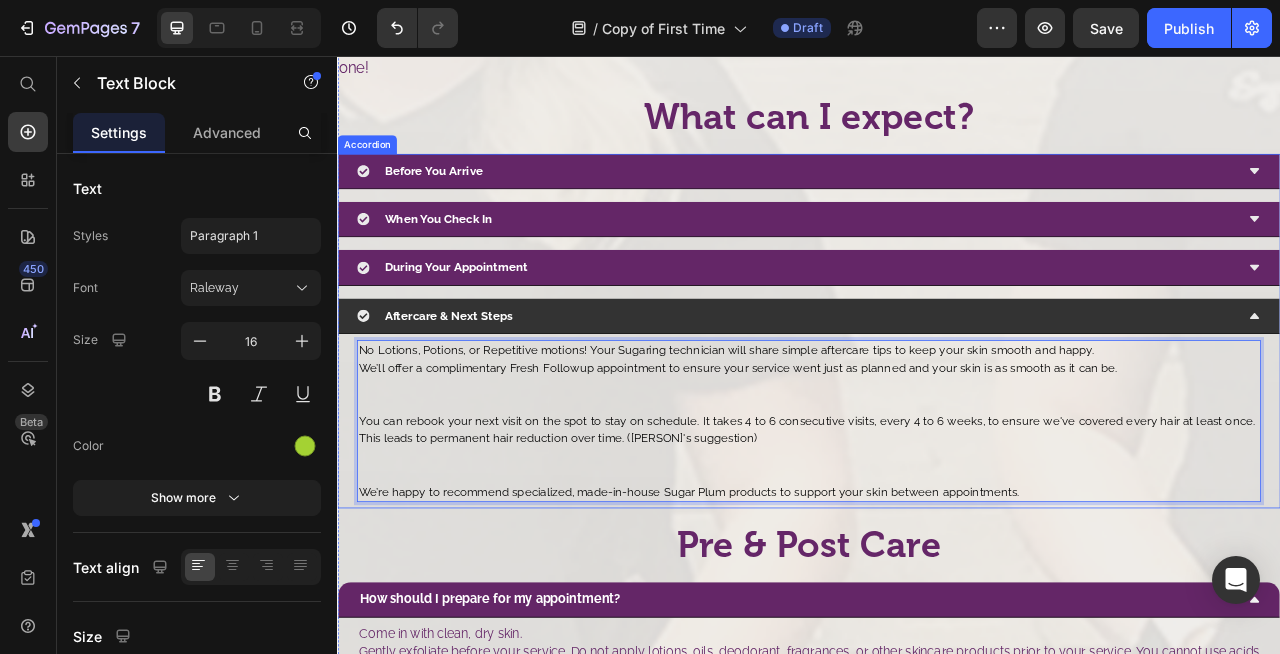 click on "No Lotions, Potions, or Repetitive motions! Your Sugaring technician will share simple aftercare tips to keep your skin smooth and happy. We’ll offer a complimentary Fresh Followup appointment to ensure your service went just as planned and your skin is as smooth as it can be.   You can rebook your next visit on the spot to stay on schedule. It takes 4 to 6 consecutive visits, every 4 to 6 weeks, to ensure we've covered every hair at least once. This leads to permanent hair reduction over time. (April's suggestion) We’re happy to recommend specialized, made-in-house Sugar Plum products to support your skin between appointments. Text Block   0" at bounding box center (937, 520) 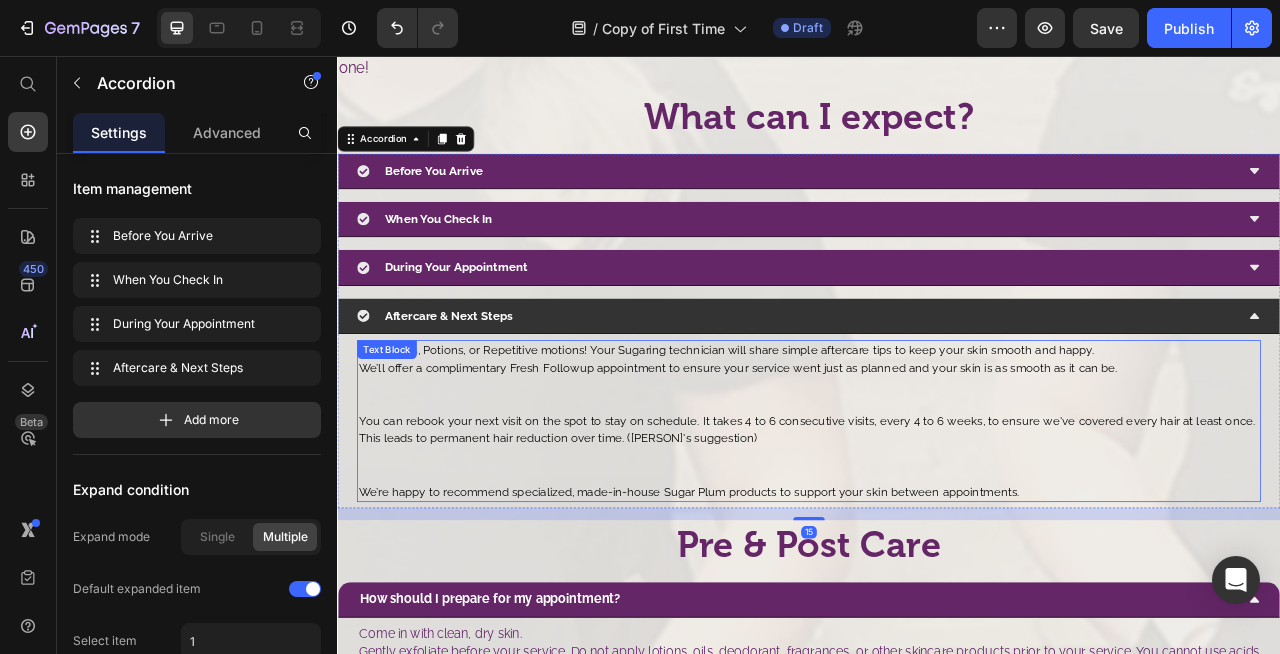 click on "You can rebook your next visit on the spot to stay on schedule. It takes 4 to 6 consecutive visits, every 4 to 6 weeks, to ensure we've covered every hair at least once. This leads to permanent hair reduction over time. (April's suggestion)" at bounding box center (934, 530) 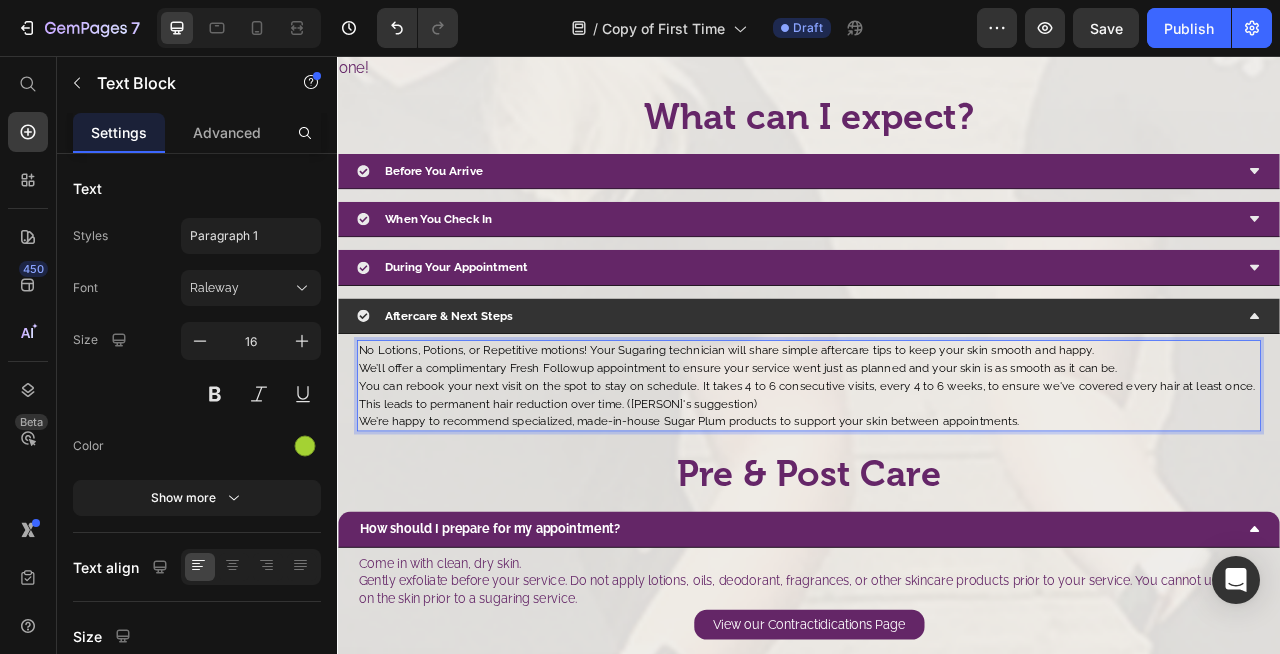 click on "We’ll offer a complimentary Fresh Followup appointment to ensure your service went just as planned and your skin is as smooth as it can be.   You can rebook your next visit on the spot to stay on schedule. It takes 4 to 6 consecutive visits, every 4 to 6 weeks, to ensure we've covered every hair at least once. This leads to permanent hair reduction over time. ([PERSON]'s suggestion) We’re happy to recommend specialized, made-in-house Sugar Plum products to support your skin between appointments." at bounding box center (937, 487) 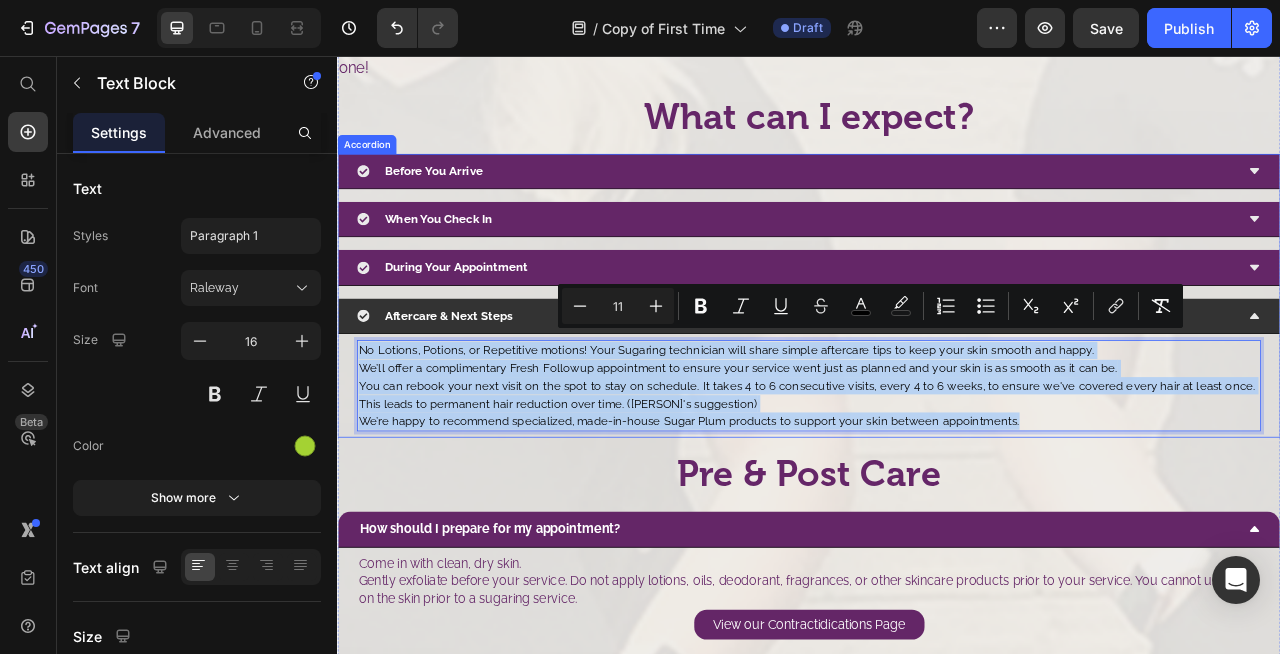 drag, startPoint x: 1211, startPoint y: 498, endPoint x: 350, endPoint y: 426, distance: 864.0052 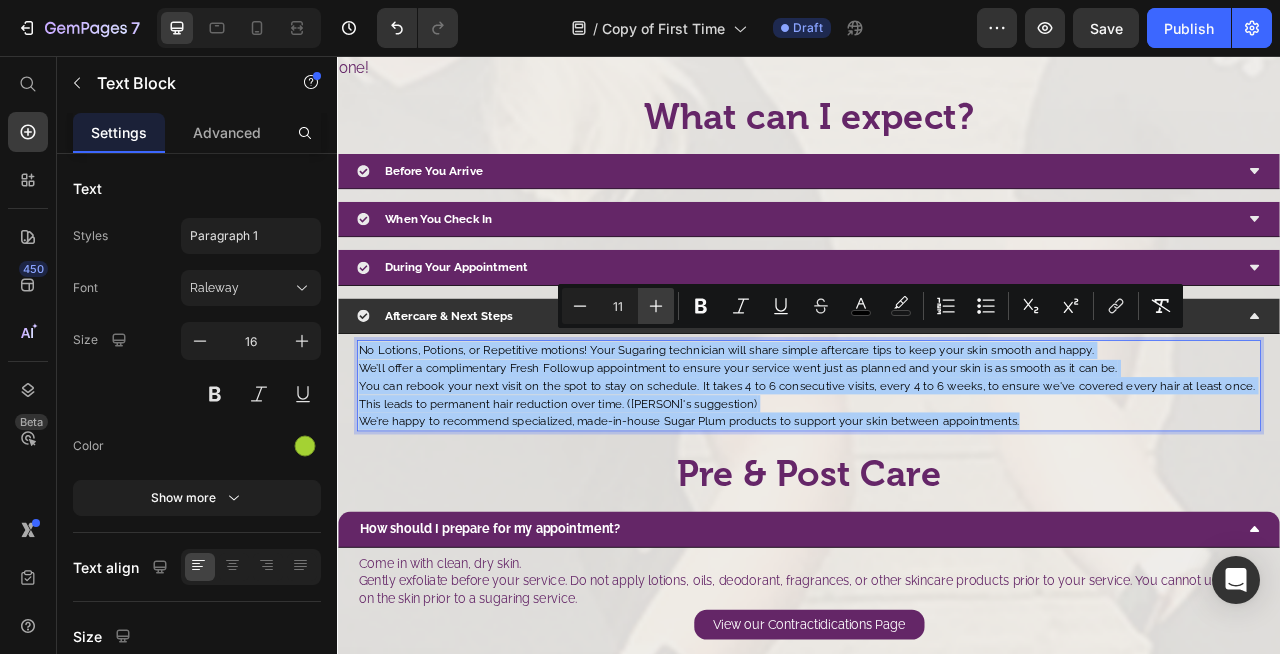 click 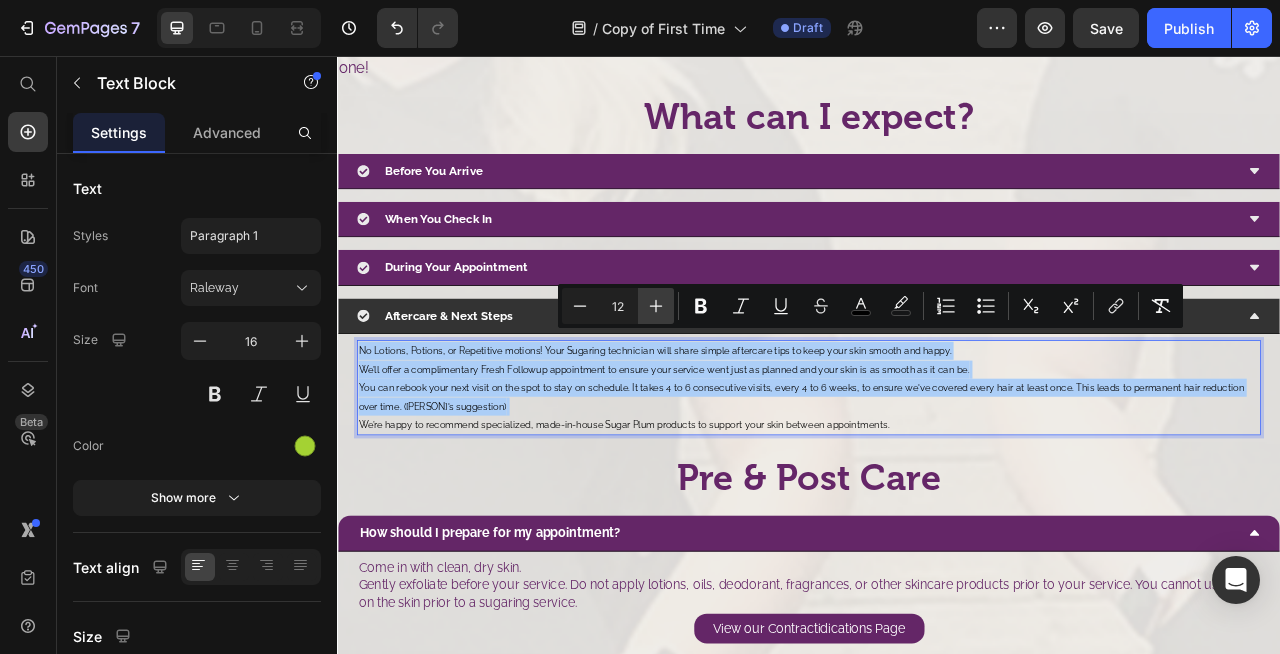 click 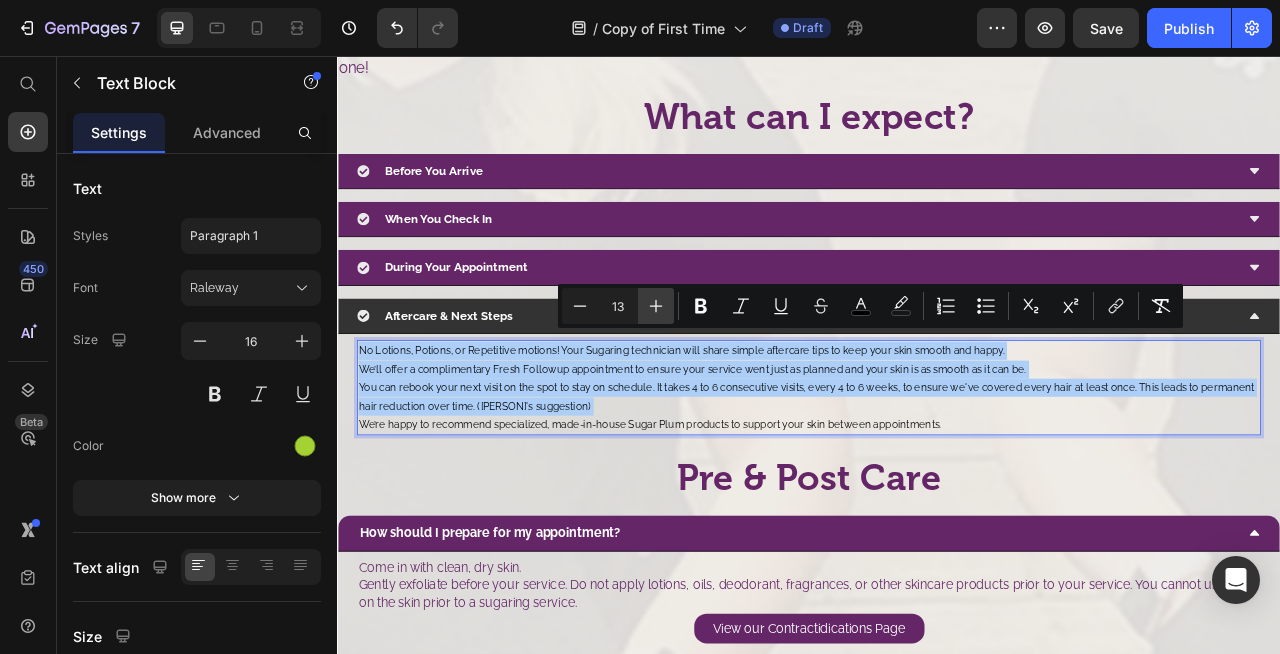 click 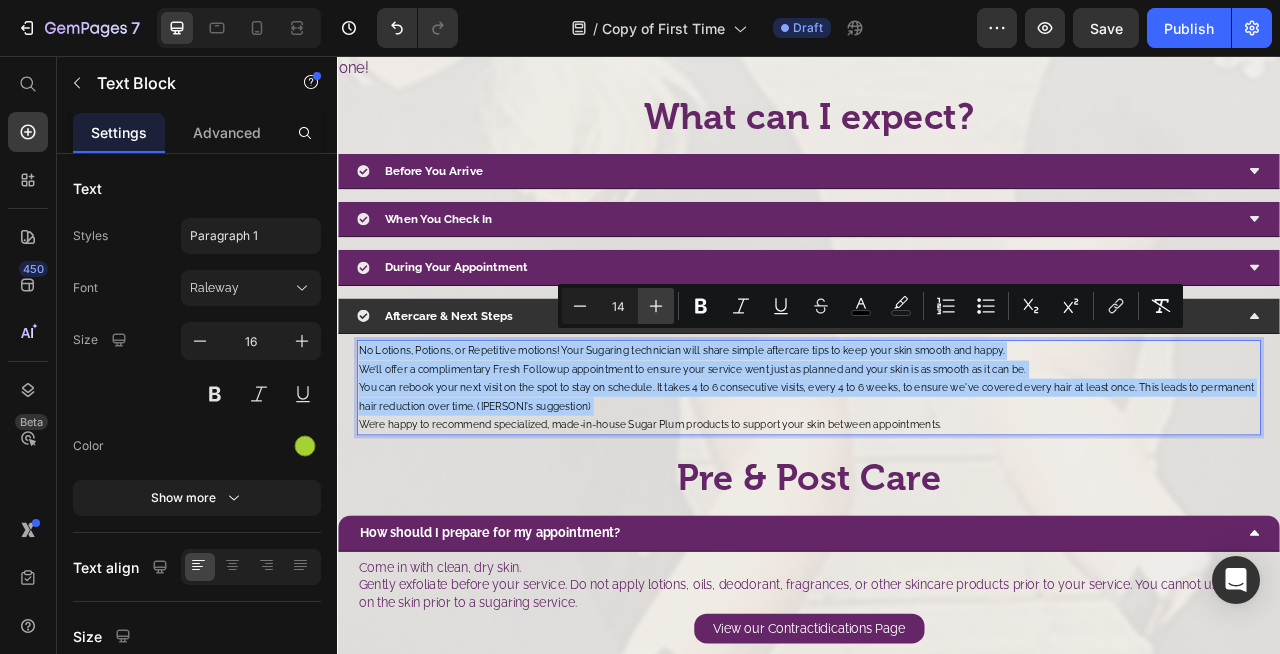 click 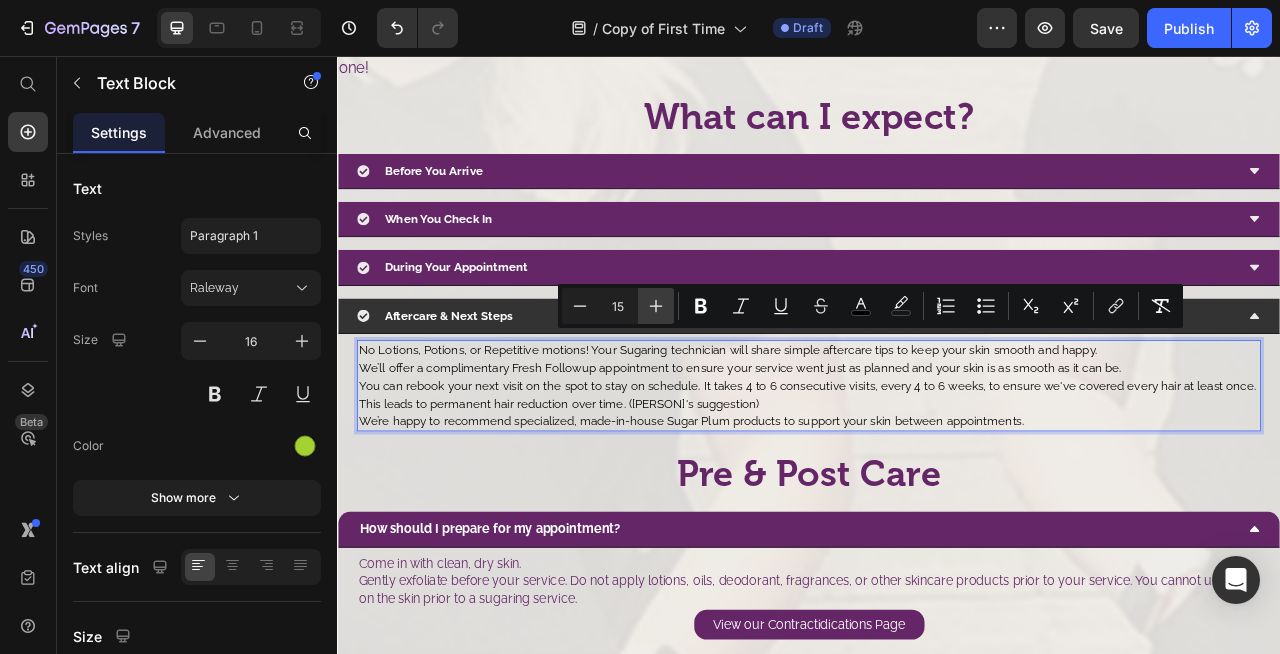 click 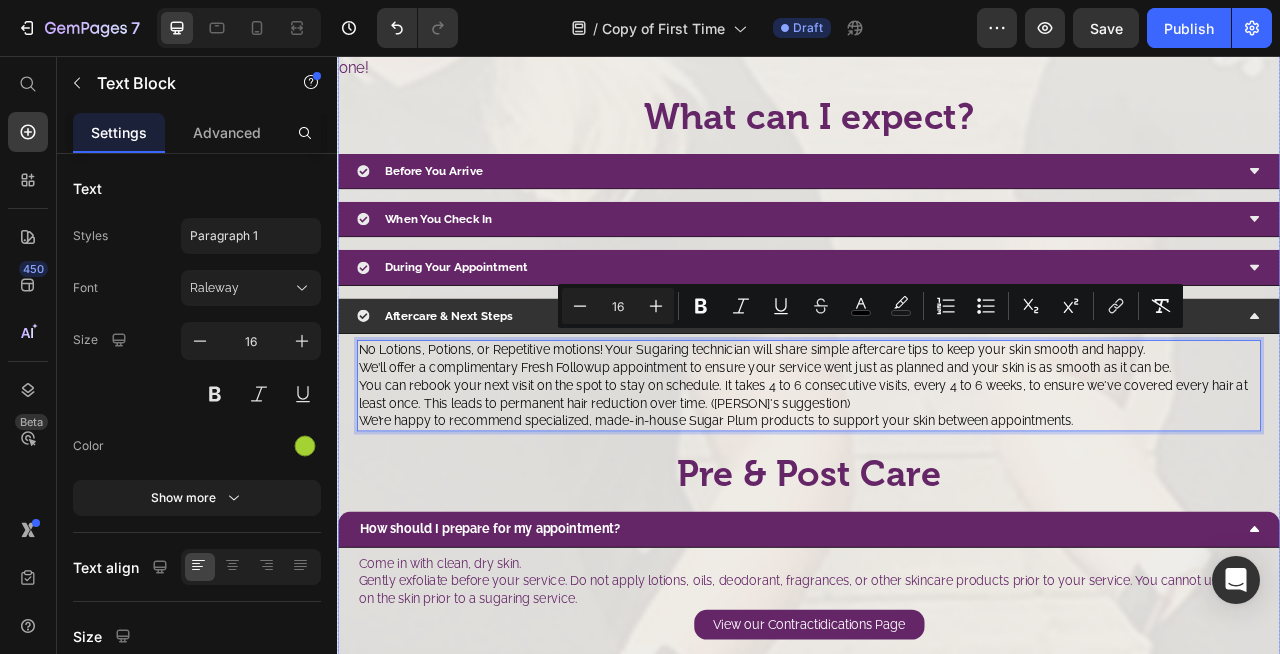 click on "If this is your first time with us,  welcome to your new favorite form of self-care .    Whether you’re new to sugaring or just new to  us , we’re so glad you’re here. At Sugar Plum, self-care should be an empowering and joyful experience. We've cultivated a space where every individual feels welcomed, valued, and understood from the moment they walk through our doors. Our passion extends beyond exceptional sugaring services; we're dedicated to fostering a supportive community where you can embrace your natural beauty and feel confident in your skin. At Sugar Plum, we believe beauty isn’t about perfection, it’s about feeling good in your own skin. We’ve built our studios to be warm, welcoming spaces where everyBody (and we mean  every BODY ) is celebrated. No shame. No awkwardness. Just expert care and good energy. This is self-care that’s sustainable, inclusive, and actually kind to your skin (and the planet). So take a deep breath. You’re in expert hands.  Let’s get you glowing. Image" at bounding box center [937, 35] 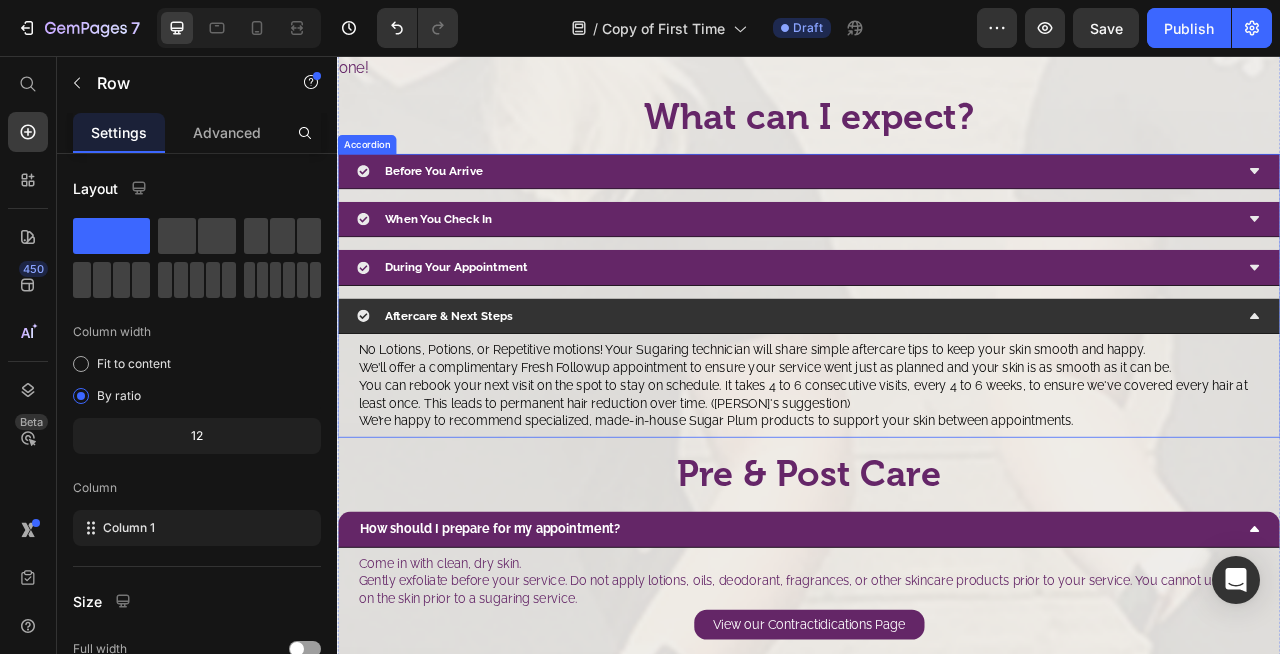 click on "Aftercare & Next Steps" at bounding box center [921, 386] 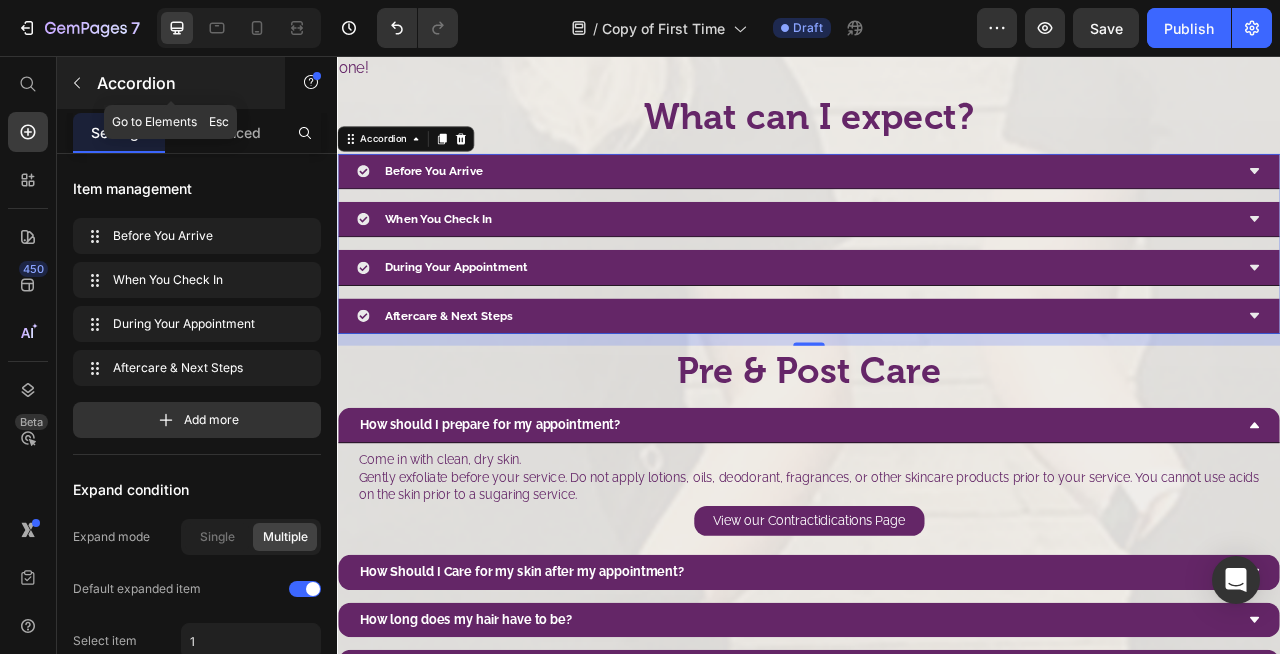 click 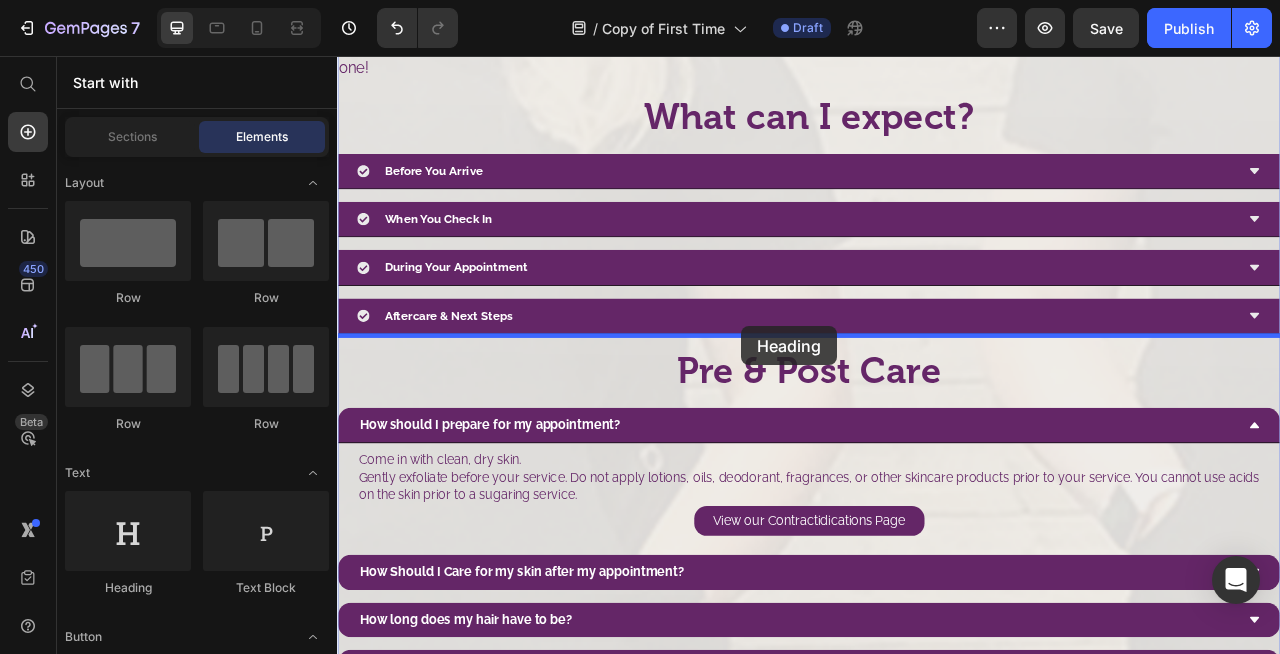 drag, startPoint x: 471, startPoint y: 589, endPoint x: 851, endPoint y: 400, distance: 424.40665 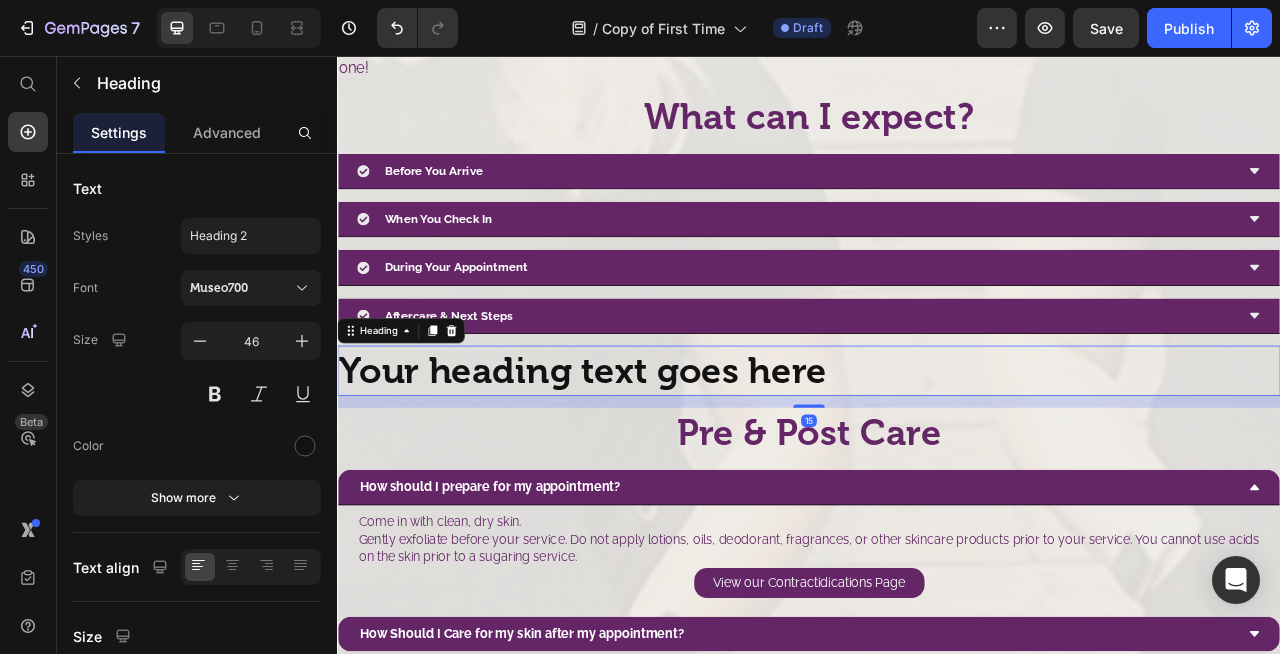 click on "Your heading text goes here" at bounding box center [937, 456] 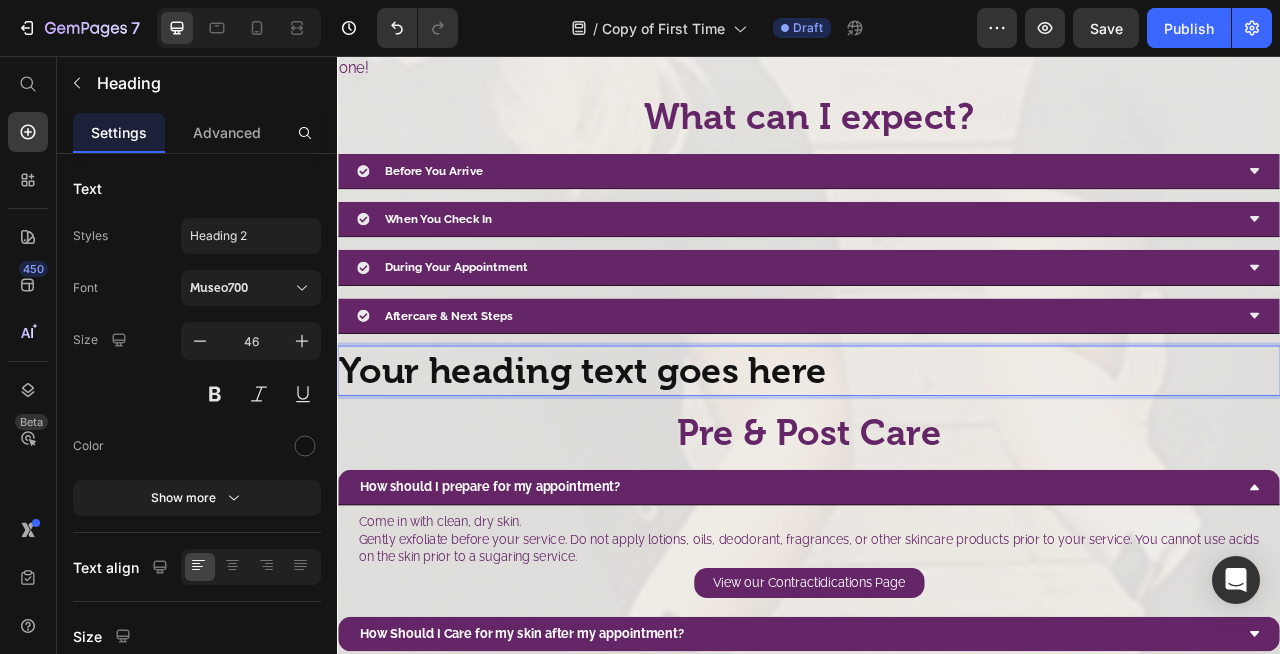 click on "Your heading text goes here" at bounding box center [937, 456] 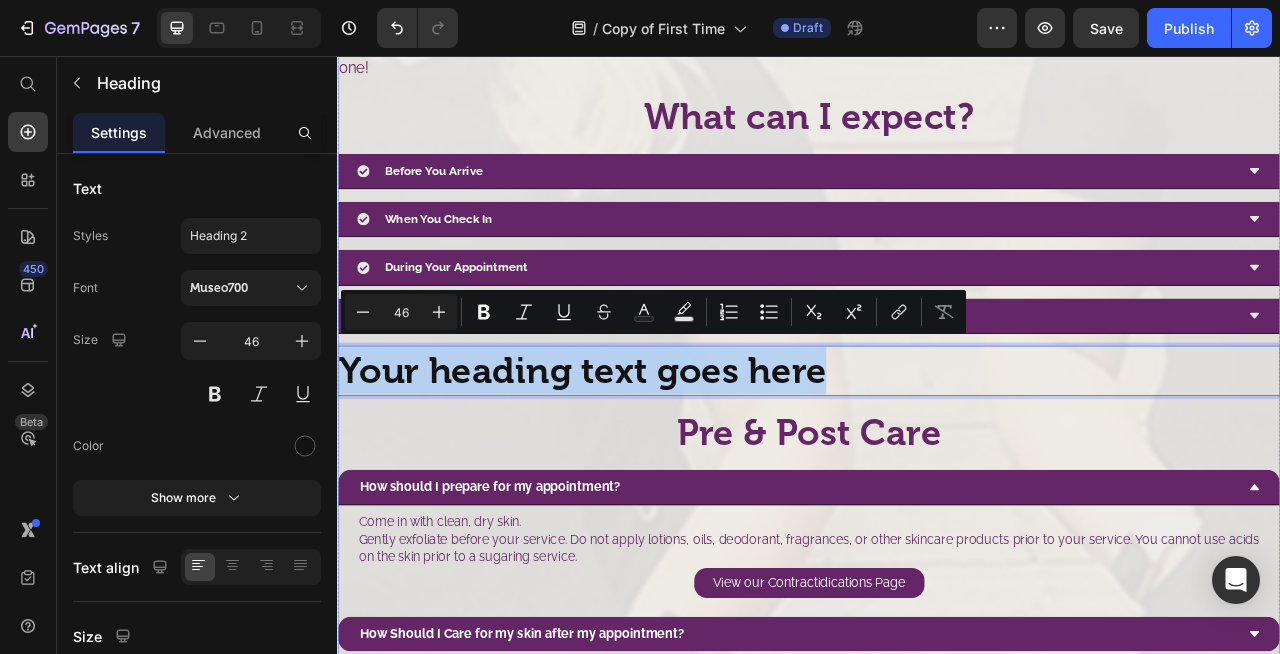 click on "If this is your first time with us,  welcome to your new favorite form of self-care .    Whether you’re new to sugaring or just new to  us , we’re so glad you’re here. At Sugar Plum, self-care should be an empowering and joyful experience. We've cultivated a space where every individual feels welcomed, valued, and understood from the moment they walk through our doors. Our passion extends beyond exceptional sugaring services; we're dedicated to fostering a supportive community where you can embrace your natural beauty and feel confident in your skin. At Sugar Plum, we believe beauty isn’t about perfection, it’s about feeling good in your own skin. We’ve built our studios to be warm, welcoming spaces where everyBody (and we mean  every BODY ) is celebrated. No shame. No awkwardness. Just expert care and good energy. This is self-care that’s sustainable, inclusive, and actually kind to your skin (and the planet). So take a deep breath. You’re in expert hands.  Let’s get you glowing. Image" at bounding box center [937, 8] 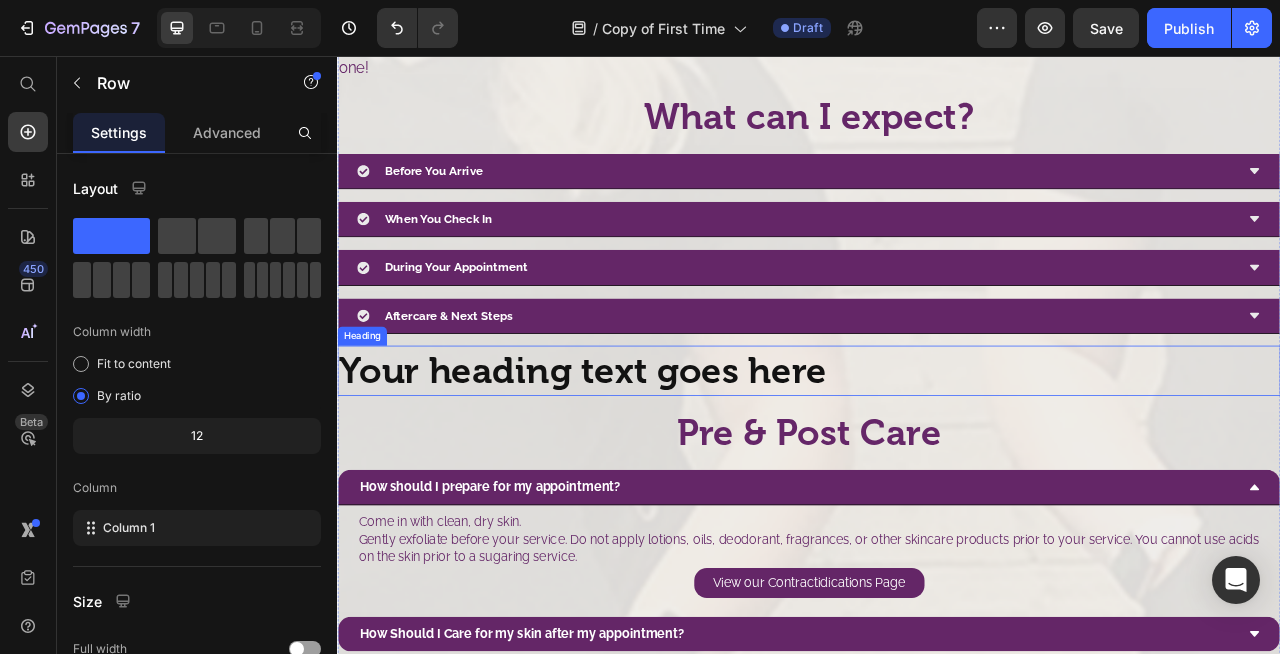 click on "Your heading text goes here" at bounding box center [937, 456] 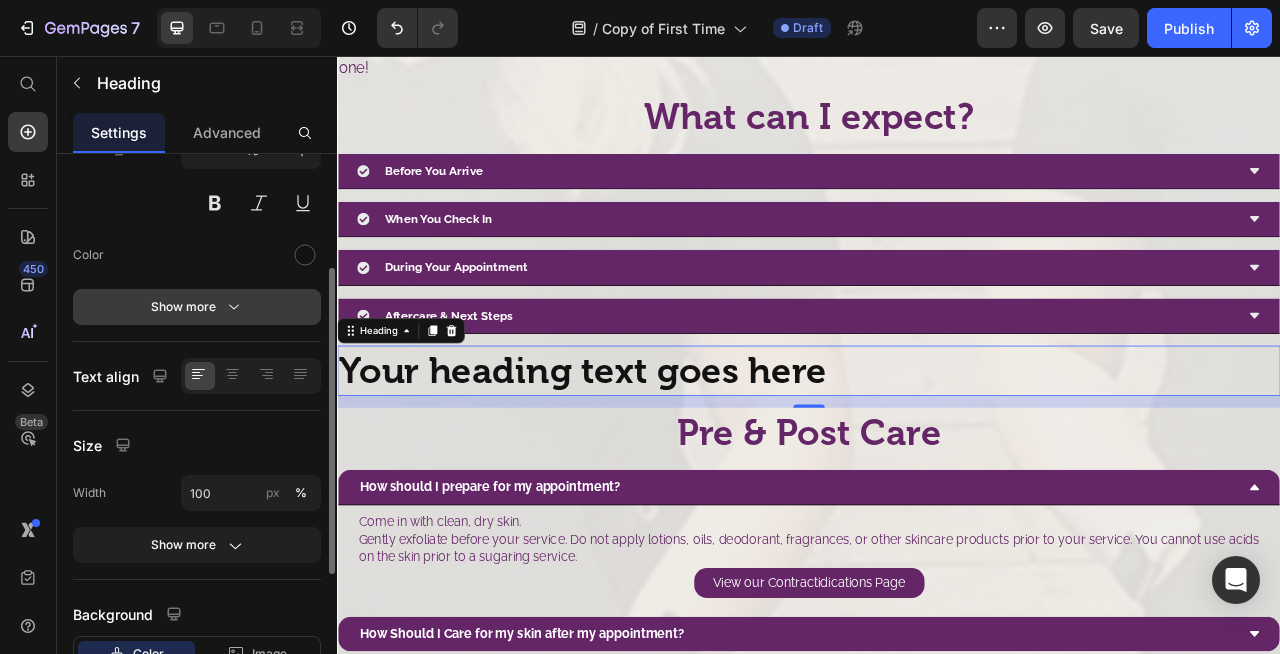 scroll, scrollTop: 197, scrollLeft: 0, axis: vertical 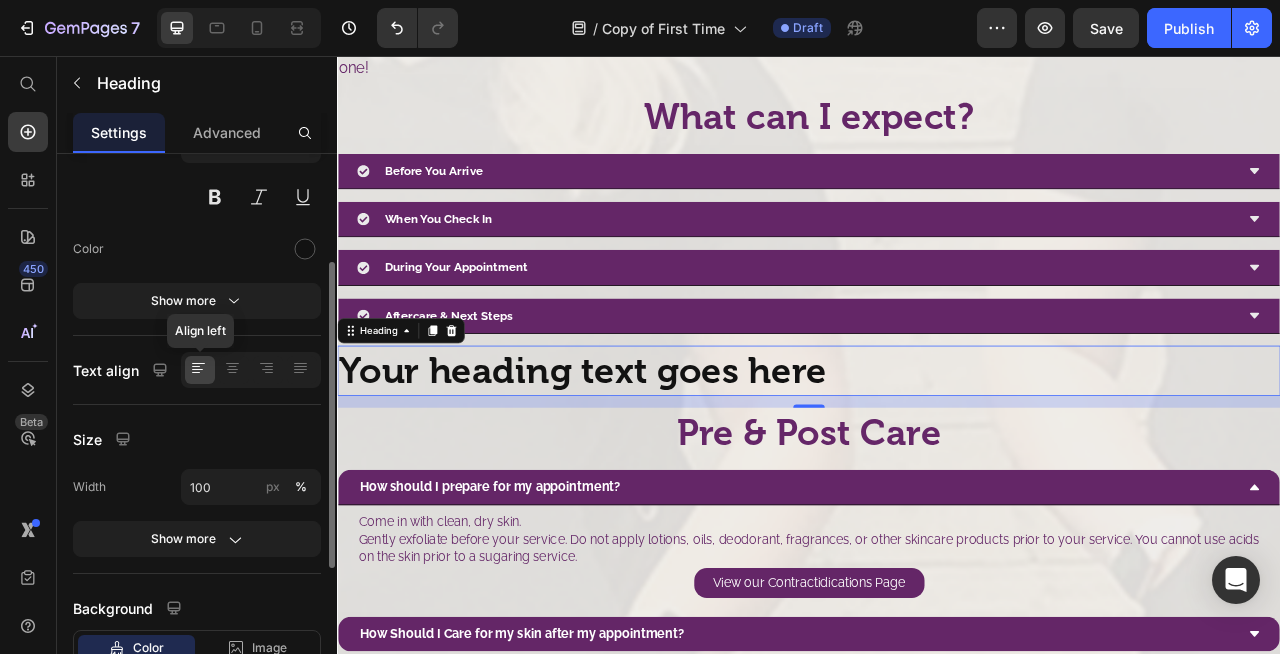 click 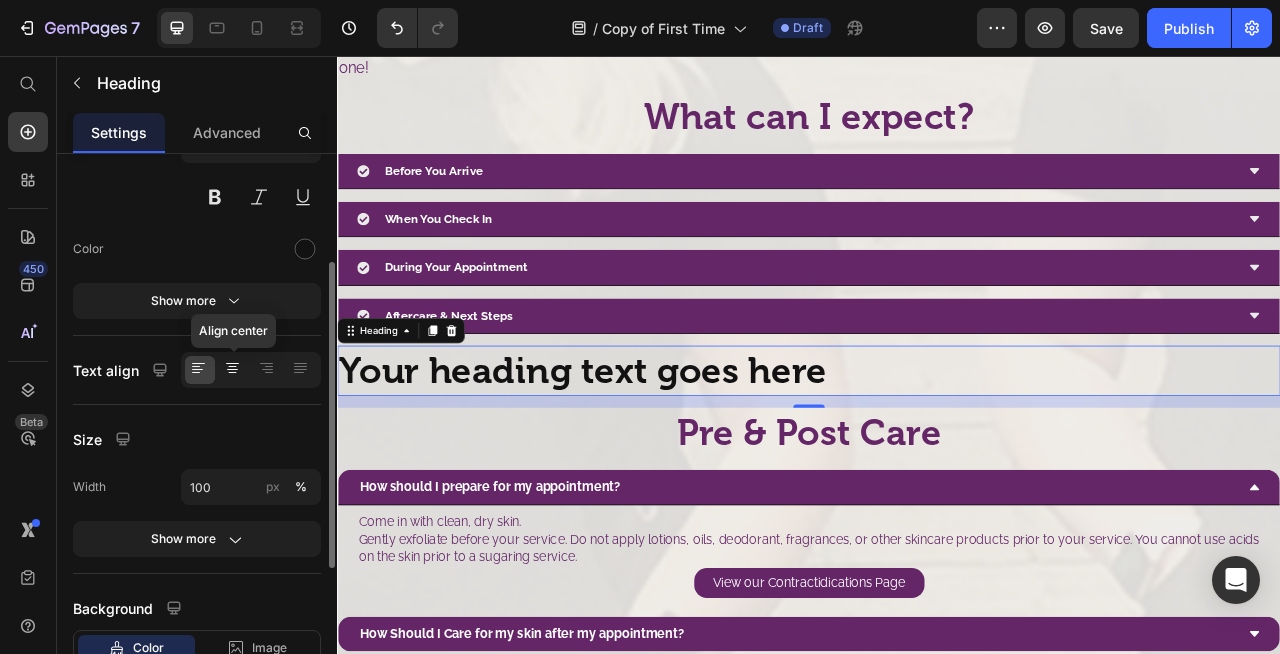 click 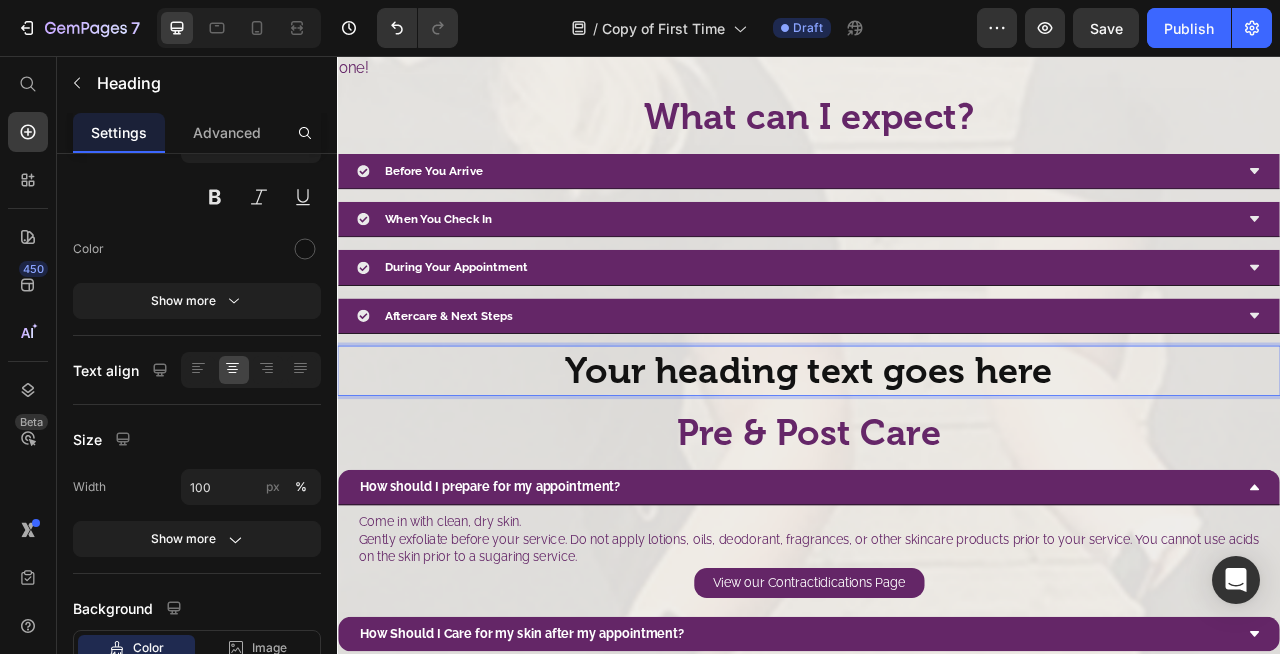 click on "Your heading text goes here" at bounding box center (937, 456) 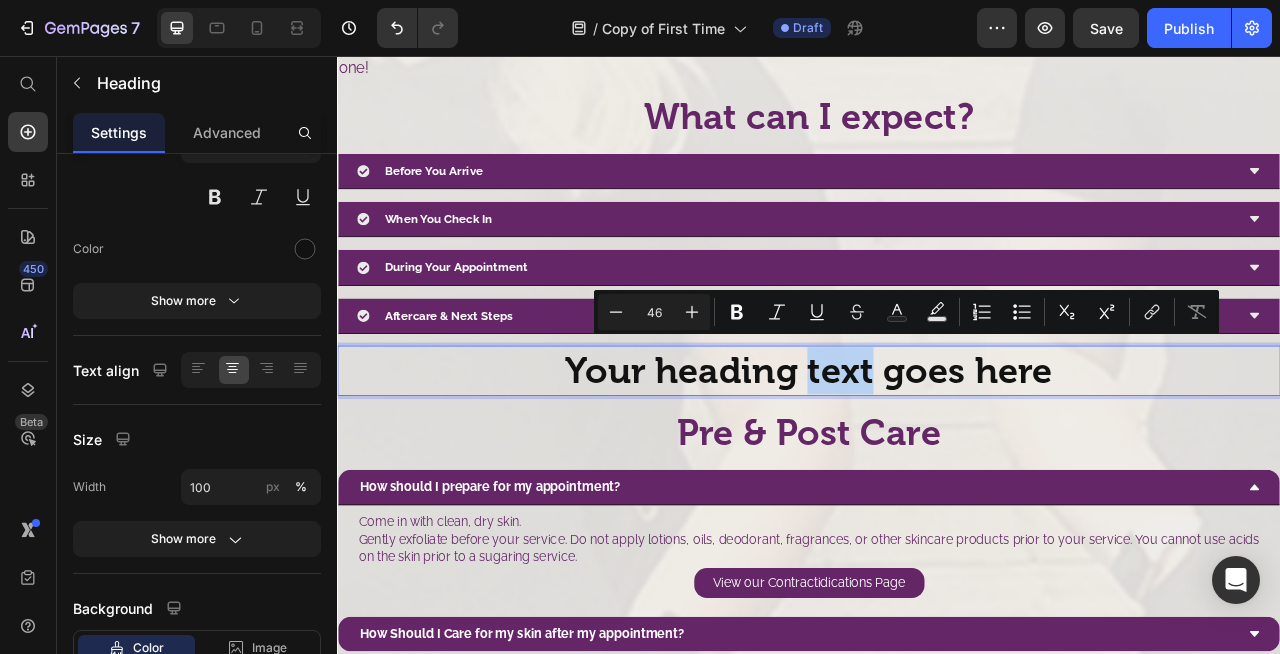 click on "Your heading text goes here" at bounding box center (937, 456) 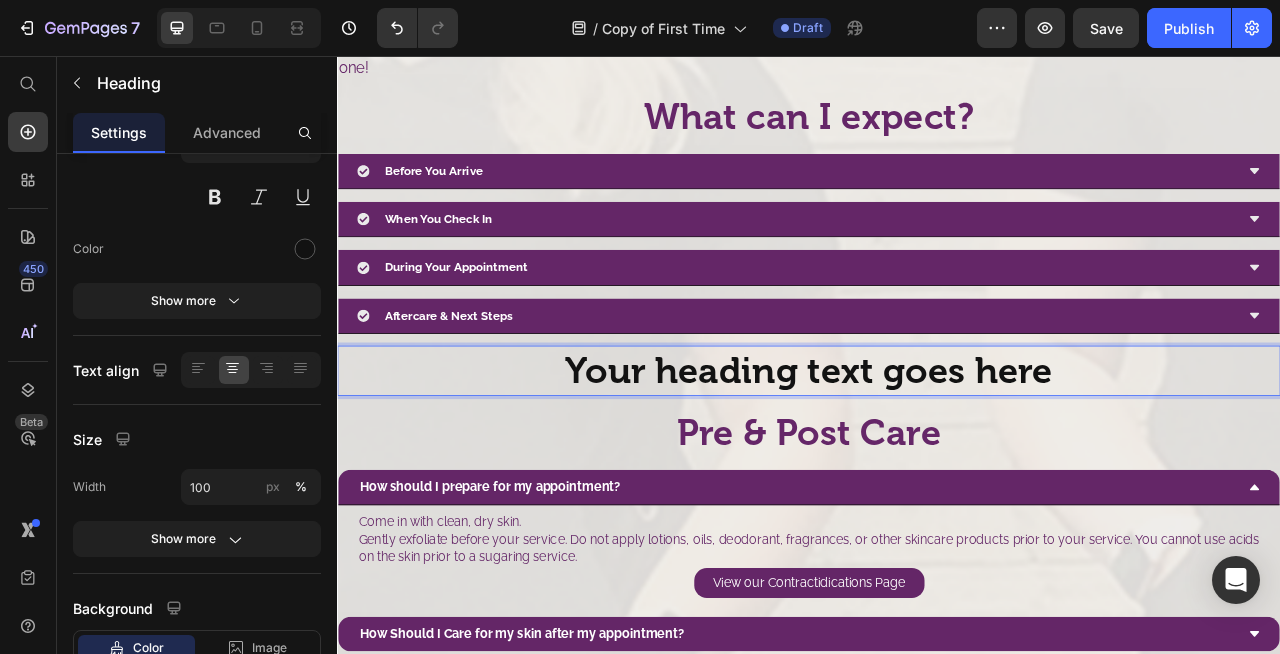 click on "Your heading text goes here" at bounding box center [937, 456] 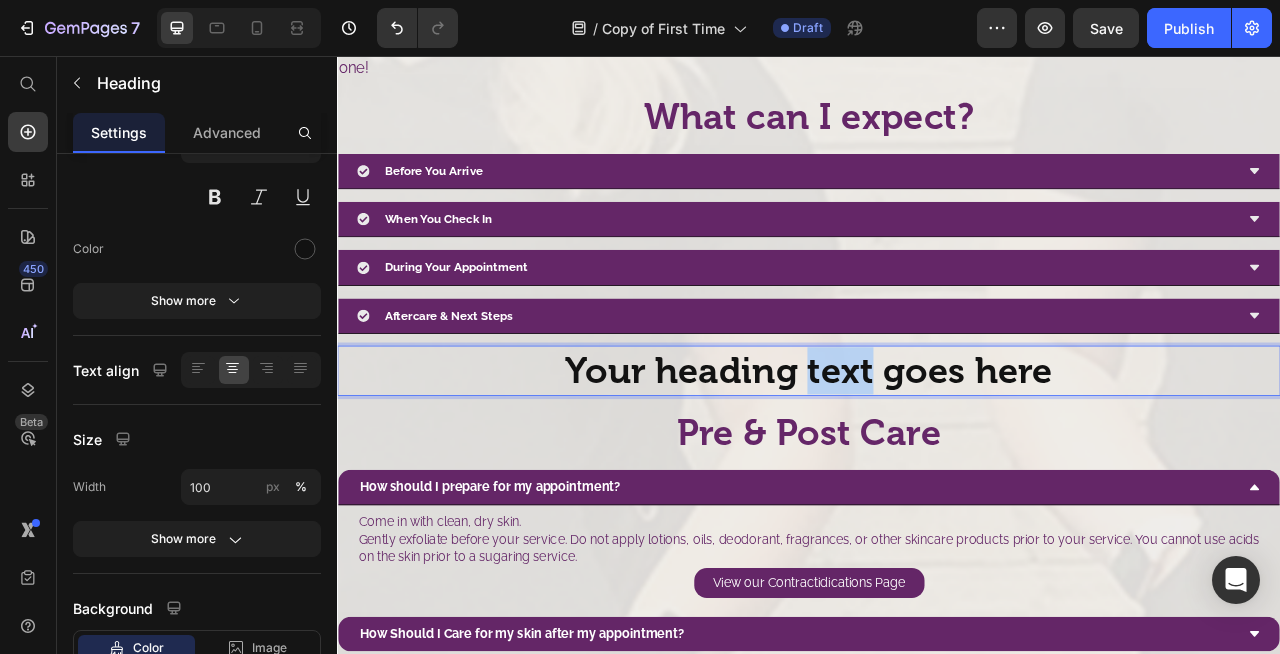 click on "Your heading text goes here" at bounding box center (937, 456) 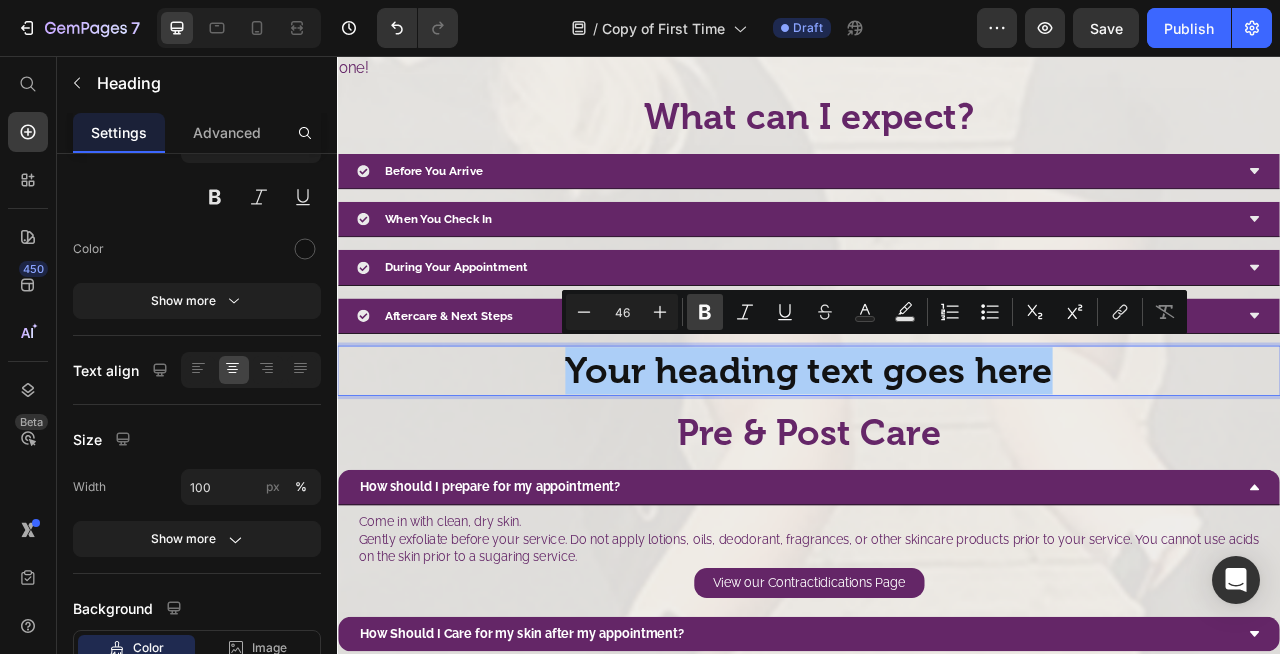click 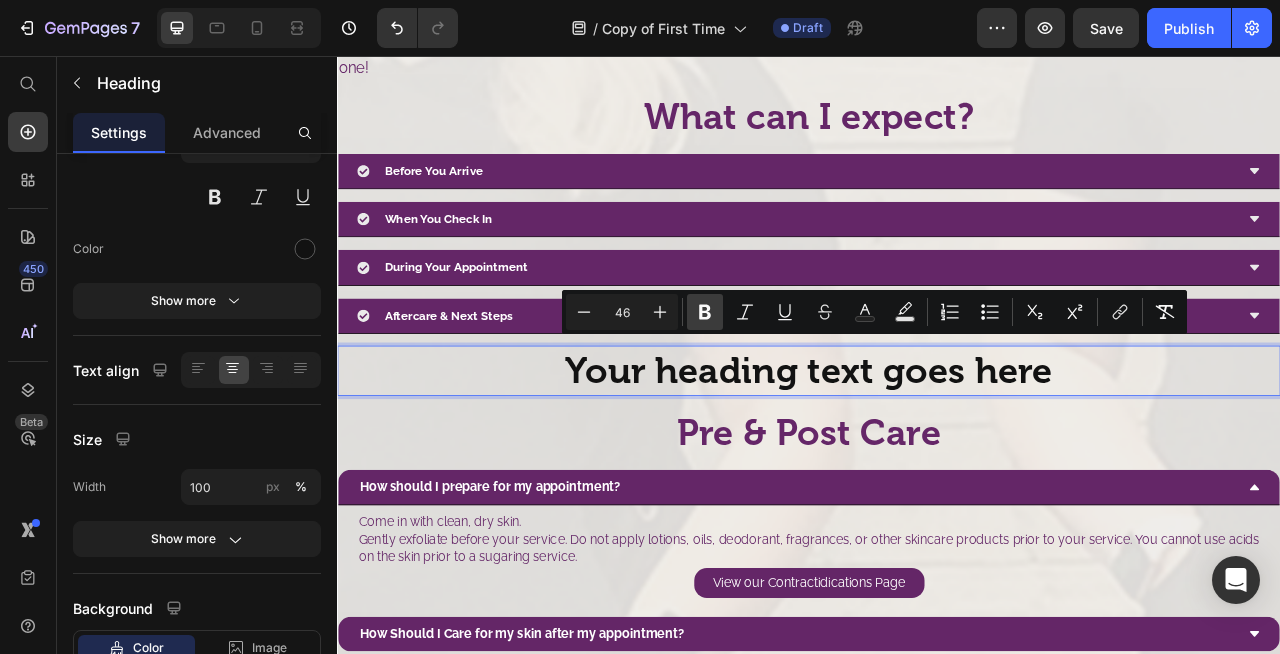 click 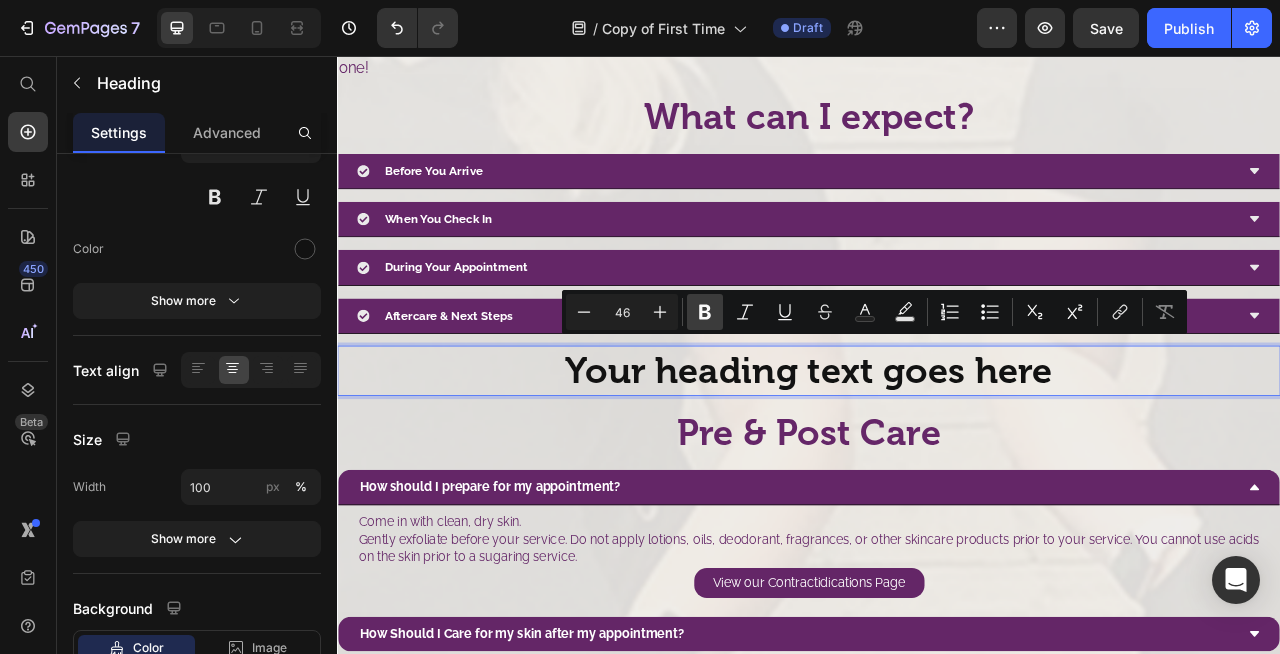 click 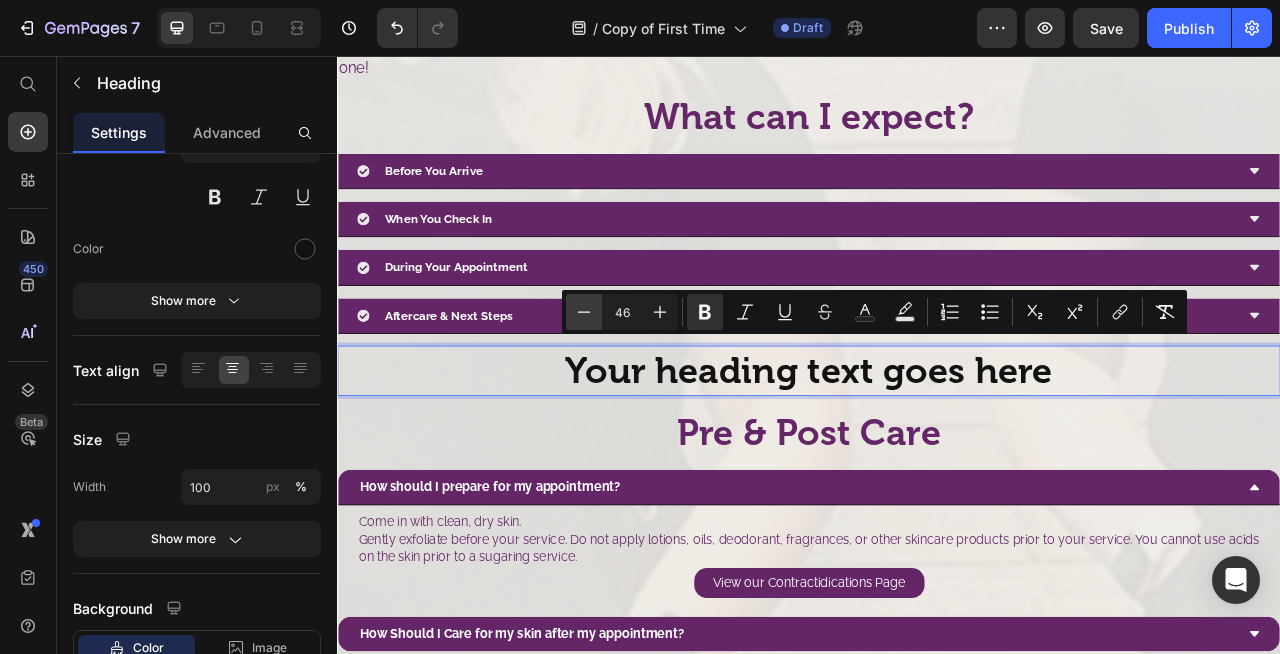 click 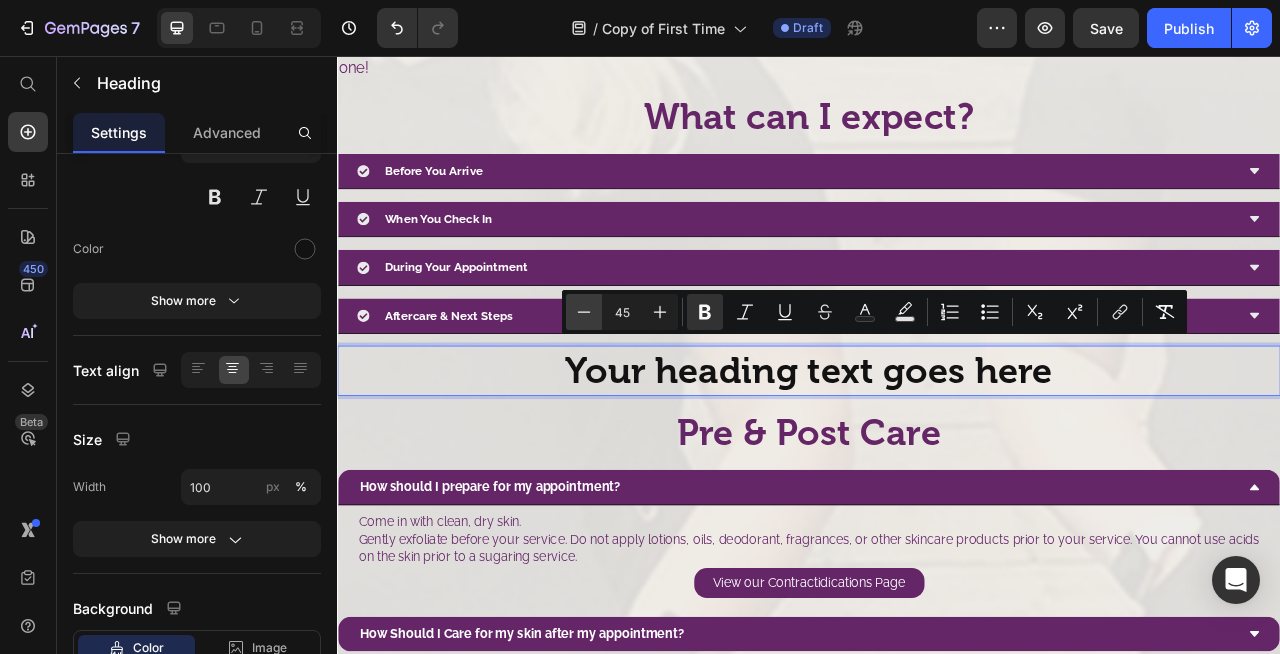 click 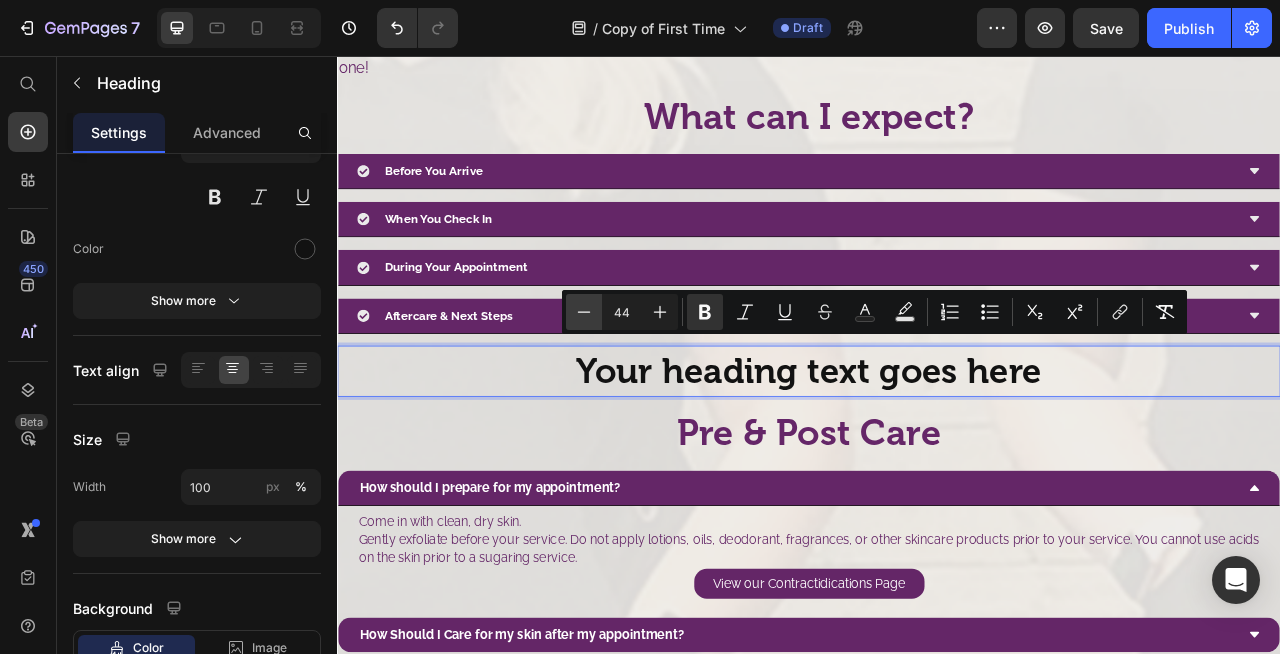click 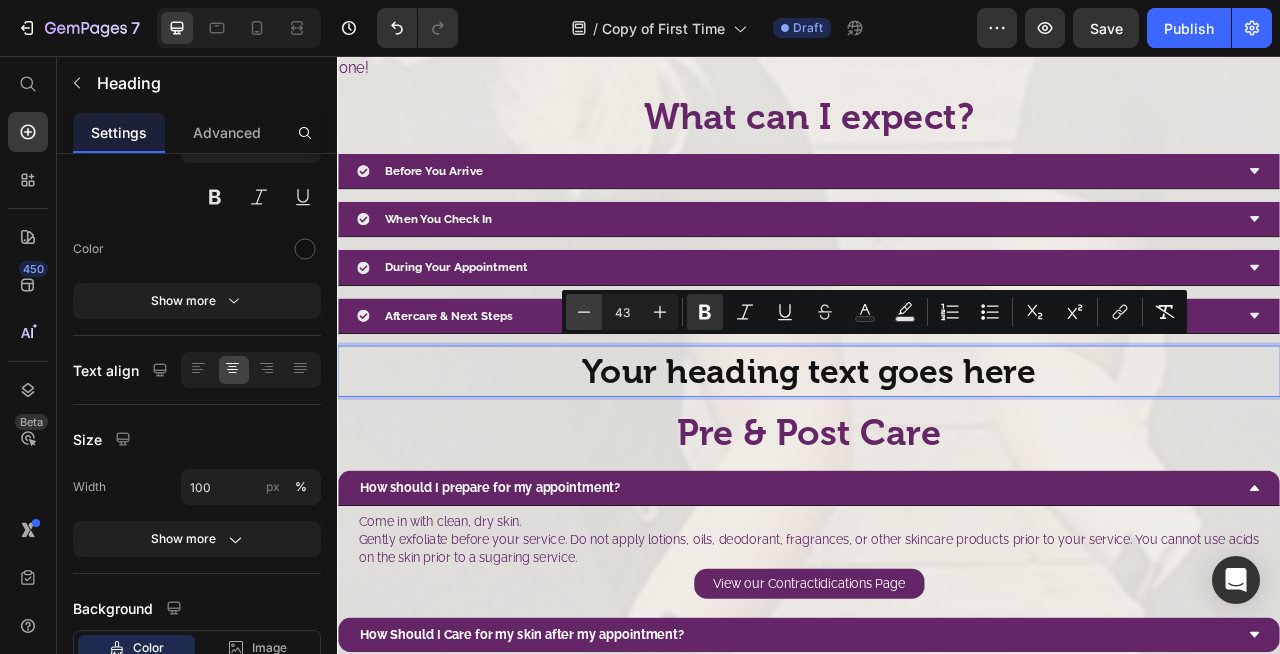click 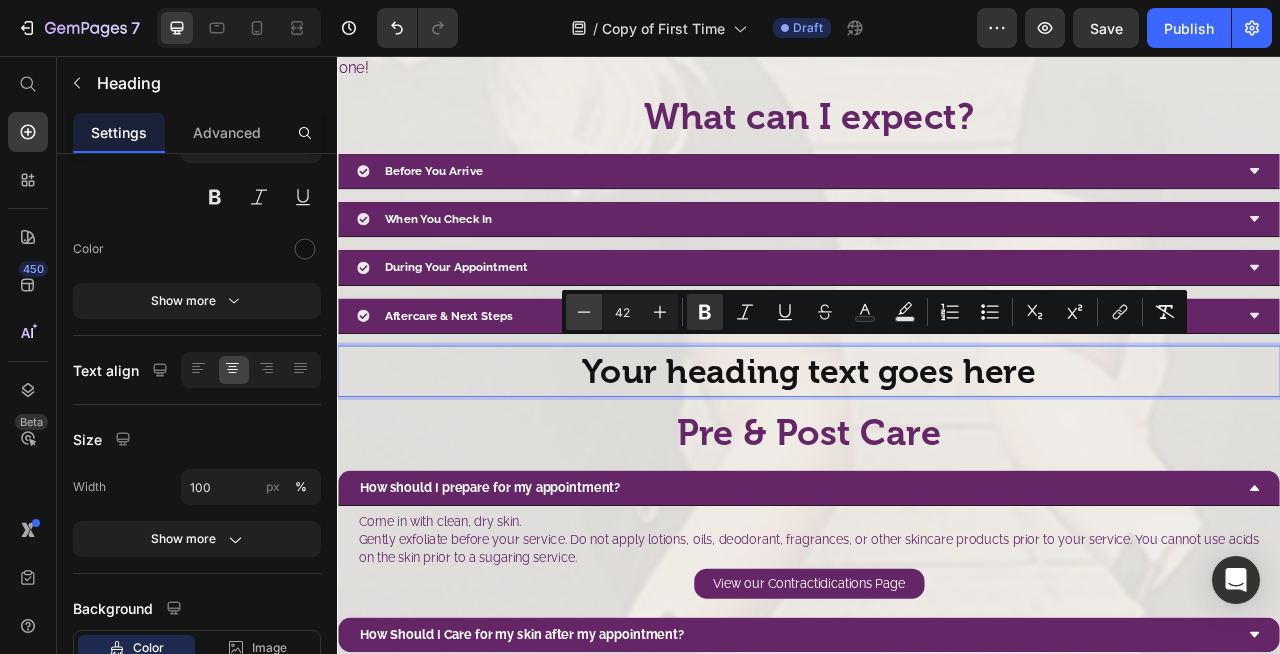 click 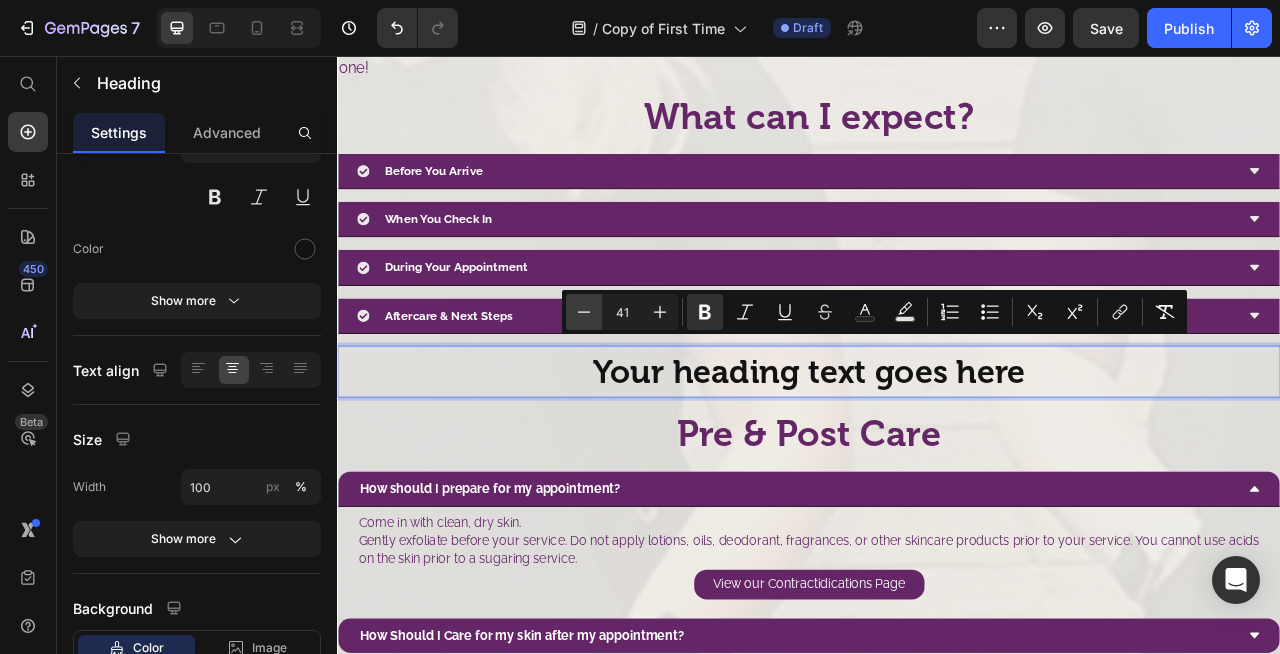 click 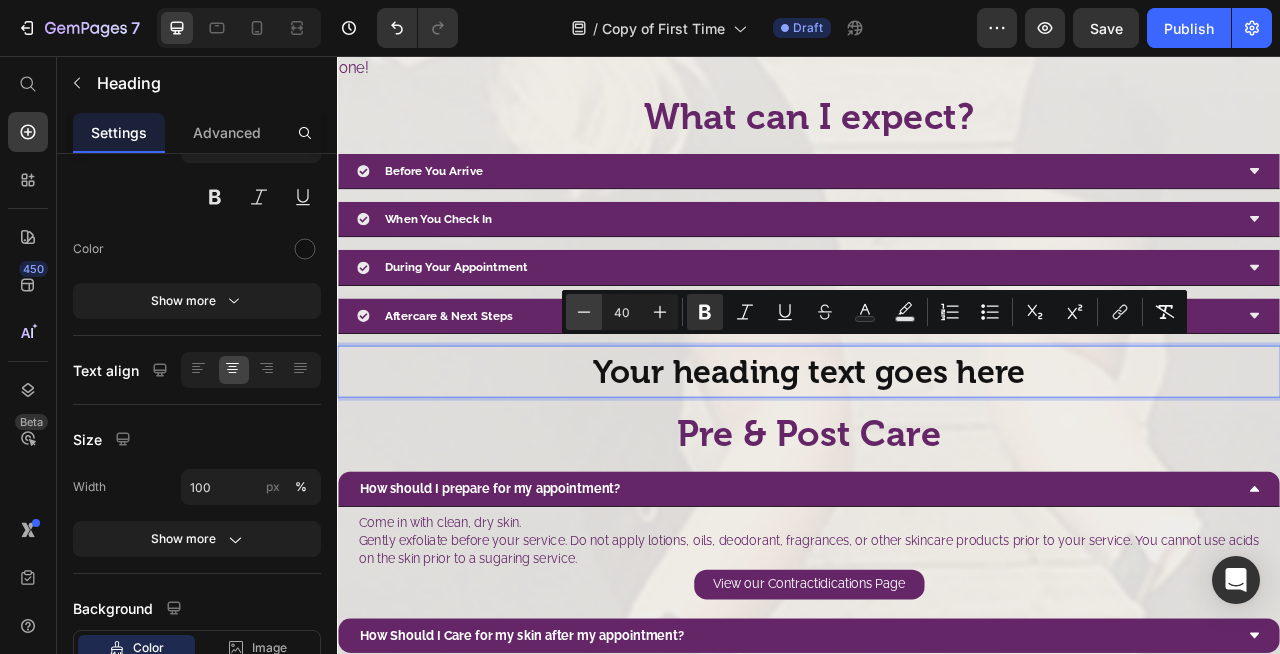 click 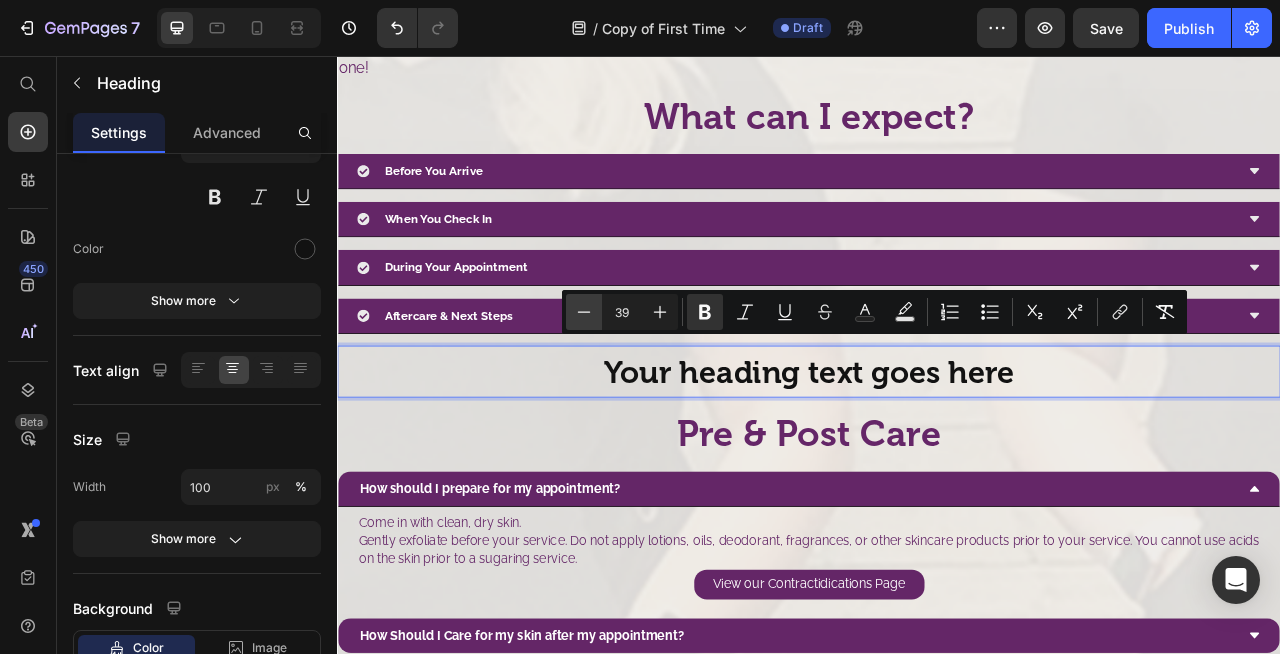 click 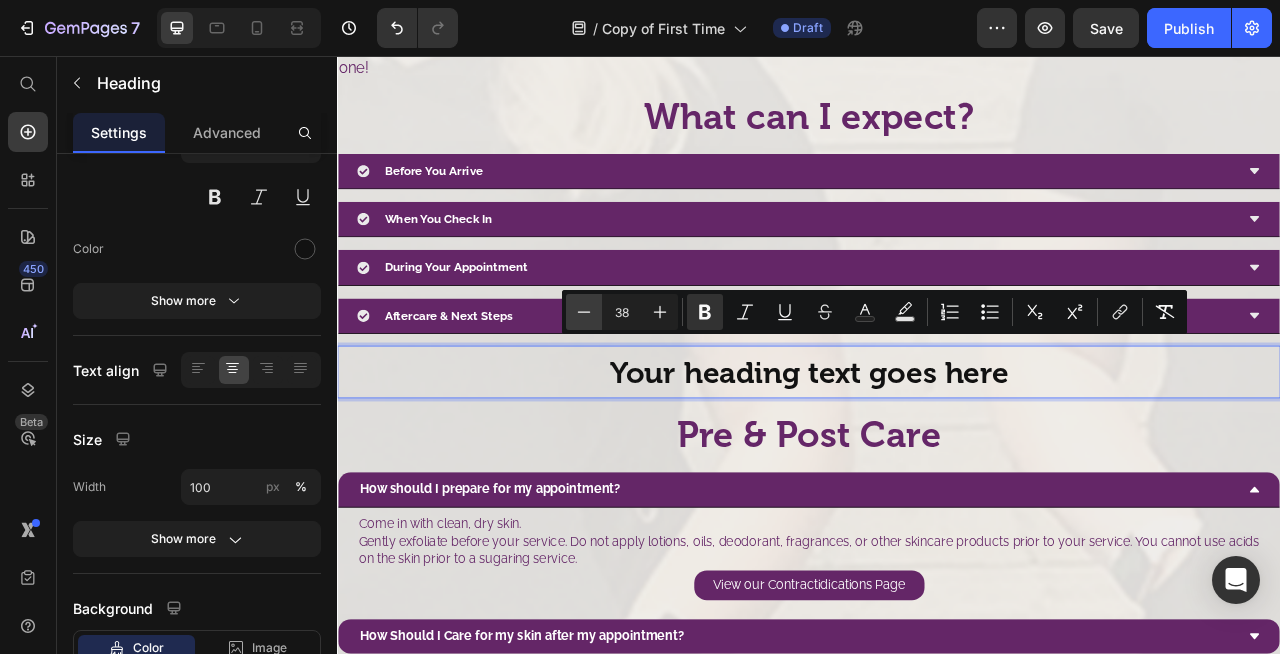click 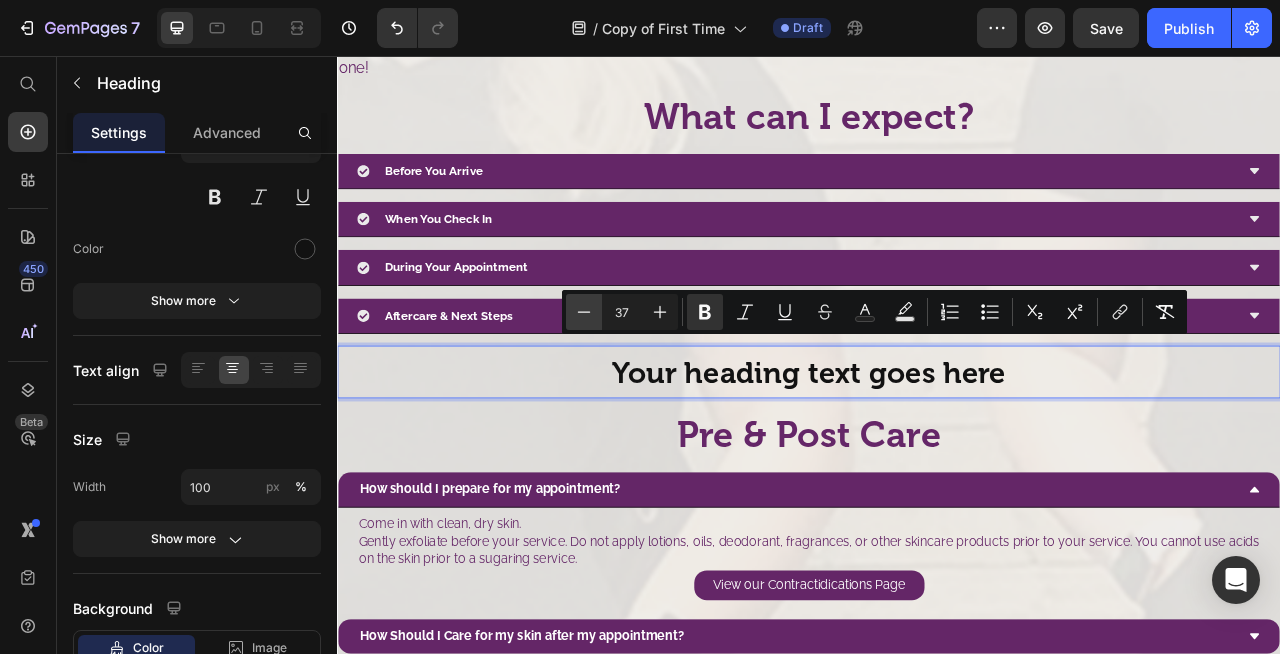 click 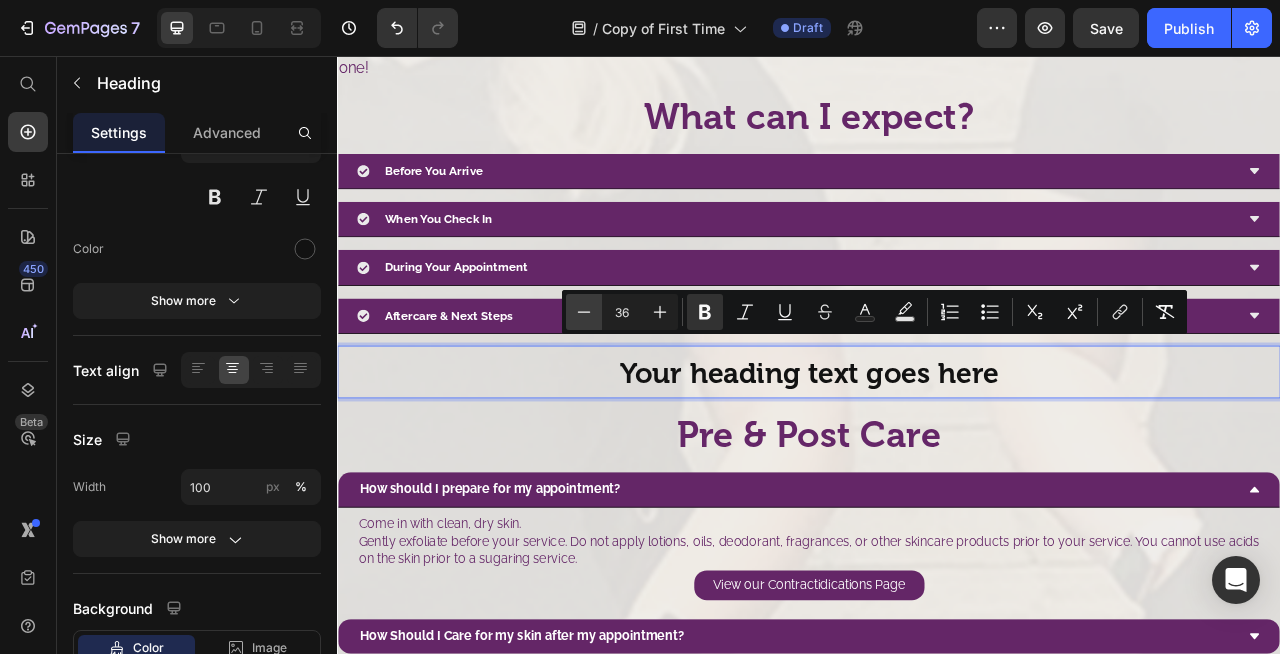 click 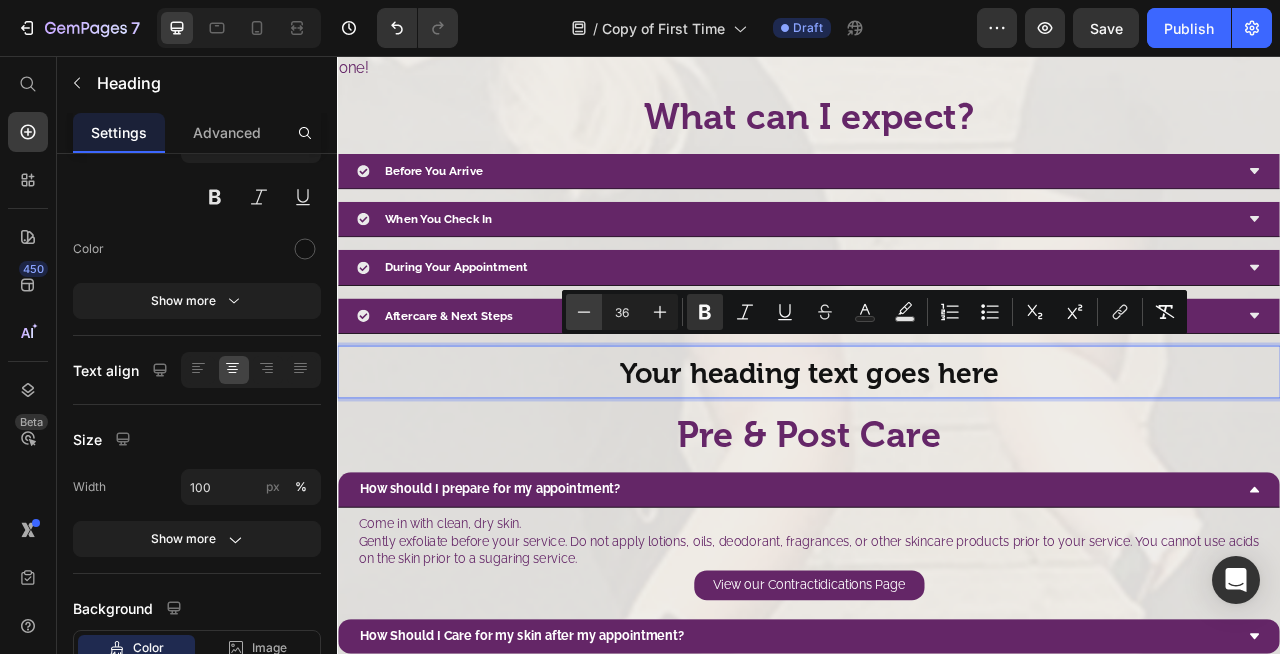 type on "35" 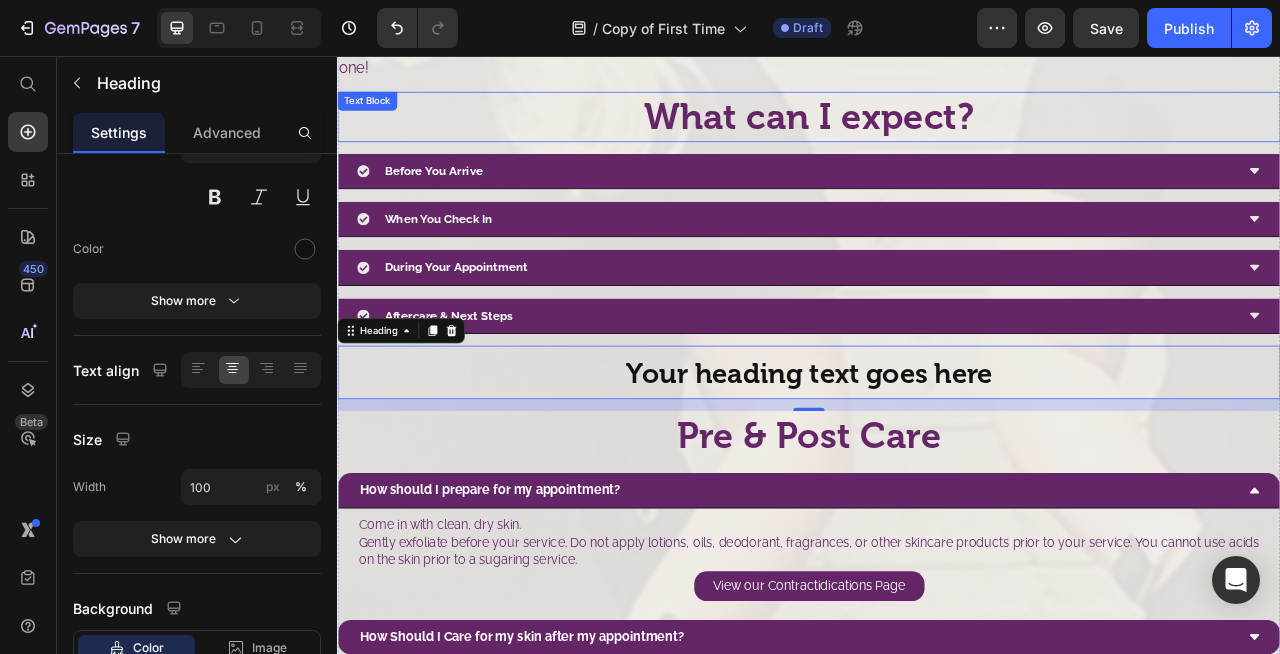 click on "What can I expect?" at bounding box center [937, 133] 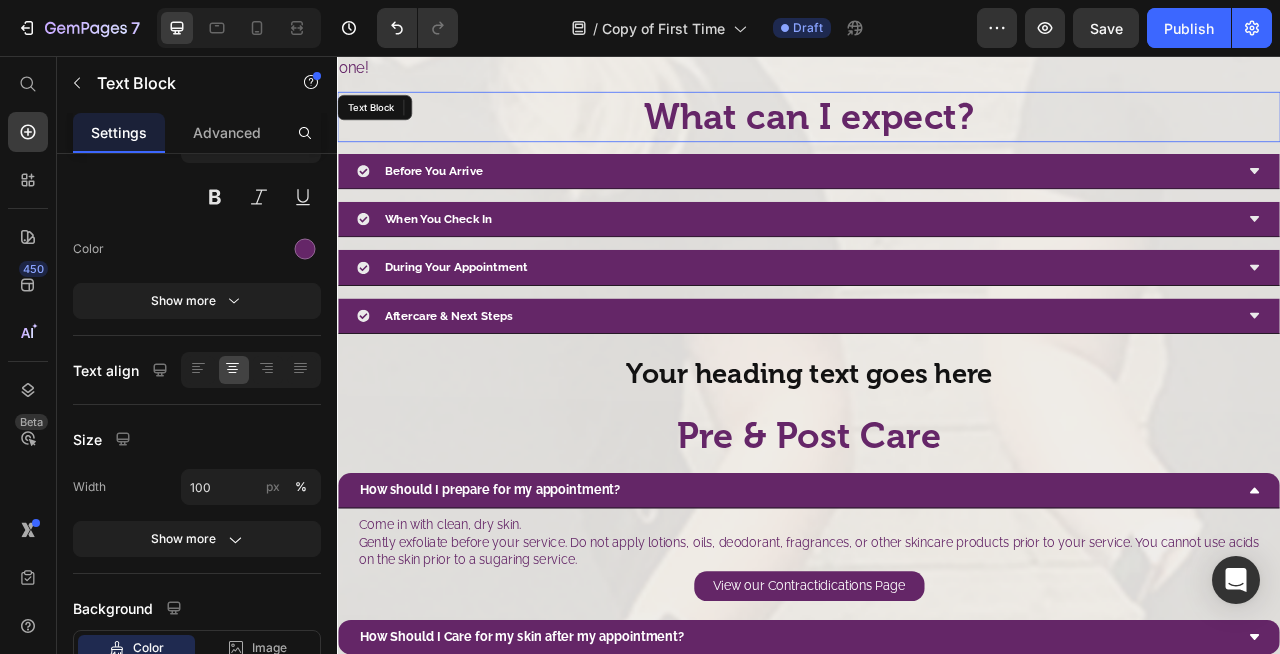 scroll, scrollTop: 0, scrollLeft: 0, axis: both 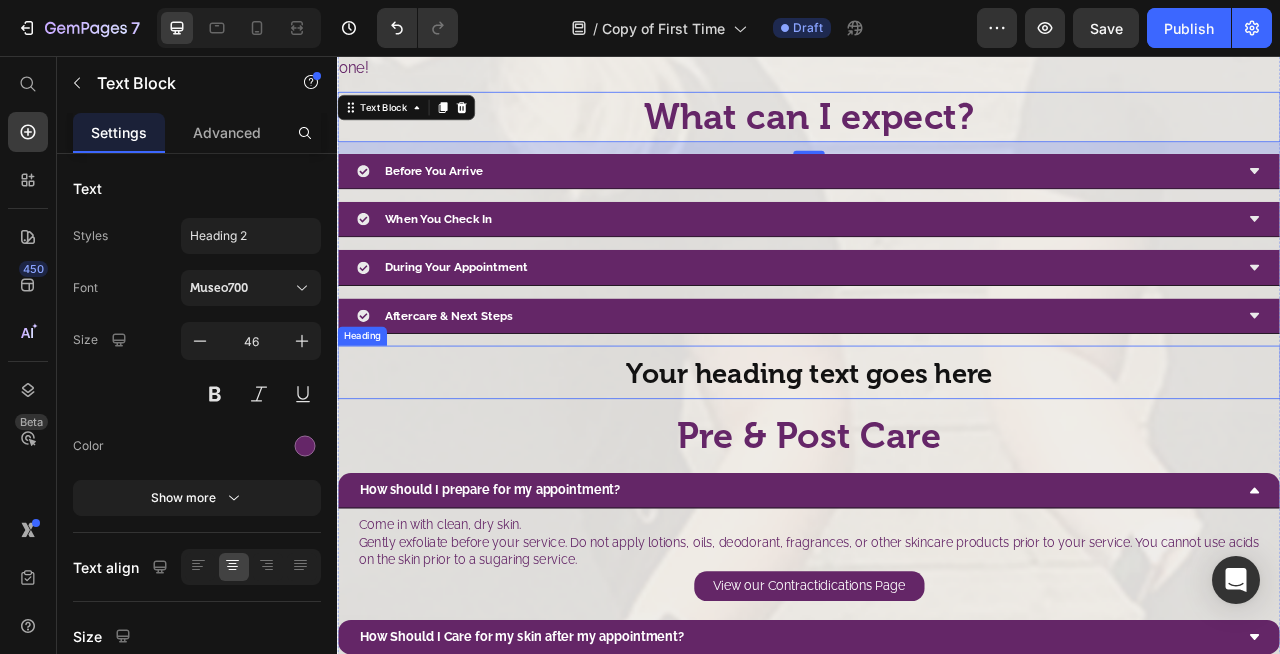 click on "Your heading text goes here" at bounding box center [937, 459] 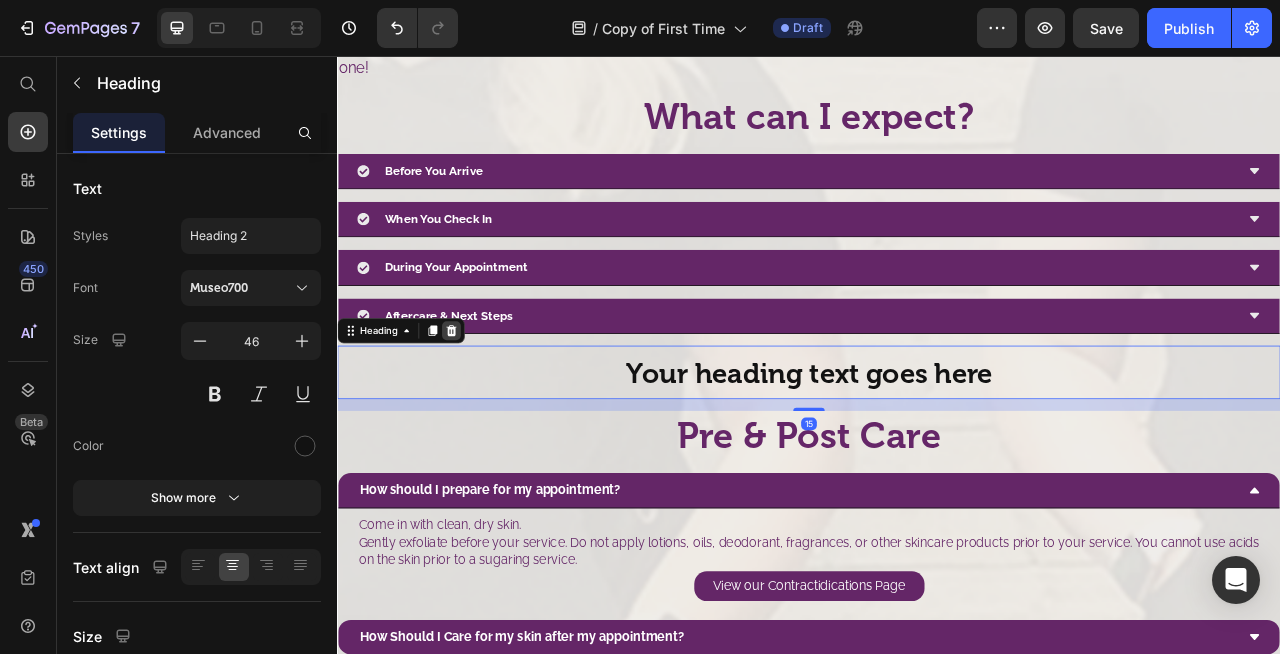 click 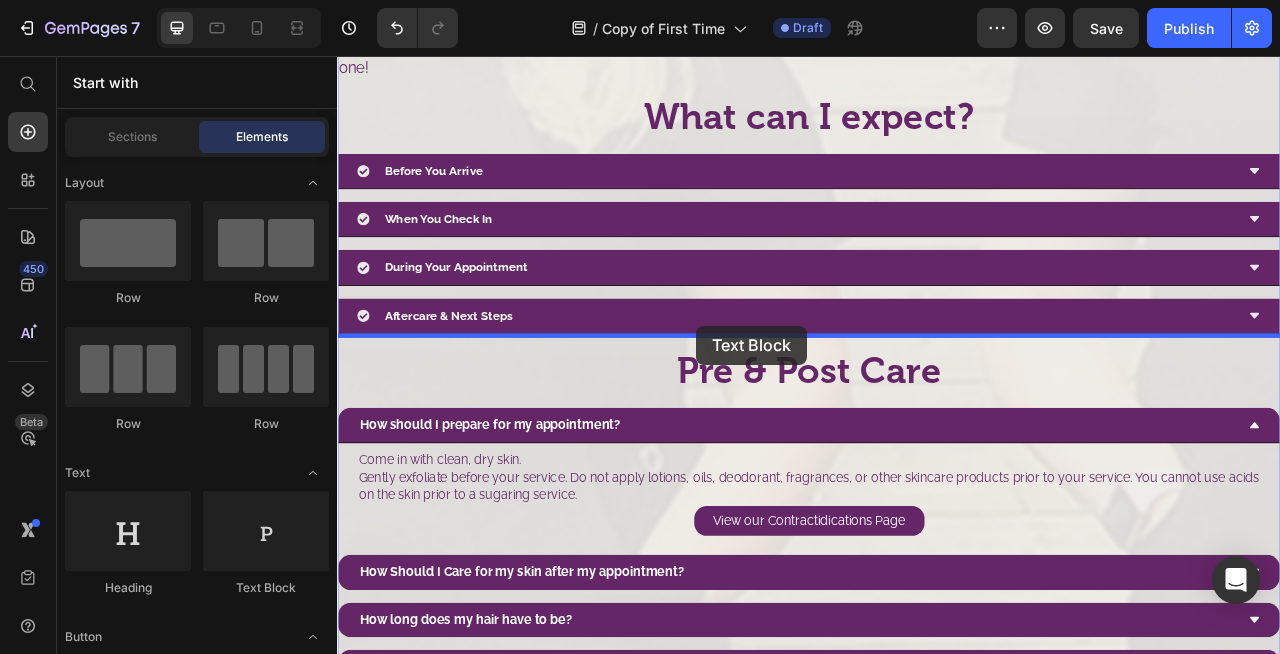 drag, startPoint x: 588, startPoint y: 583, endPoint x: 794, endPoint y: 399, distance: 276.21005 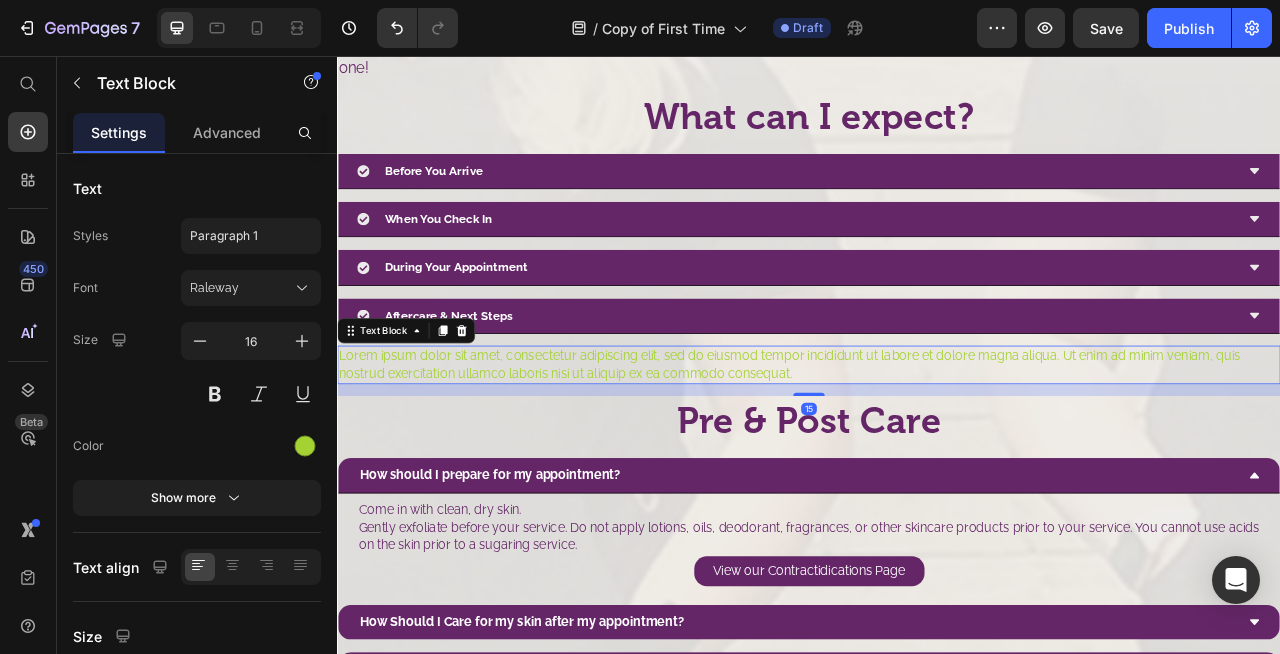 click on "Lorem ipsum dolor sit amet, consectetur adipiscing elit, sed do eiusmod tempor incididunt ut labore et dolore magna aliqua. Ut enim ad minim veniam, quis nostrud exercitation ullamco laboris nisi ut aliquip ex ea commodo consequat." at bounding box center (937, 448) 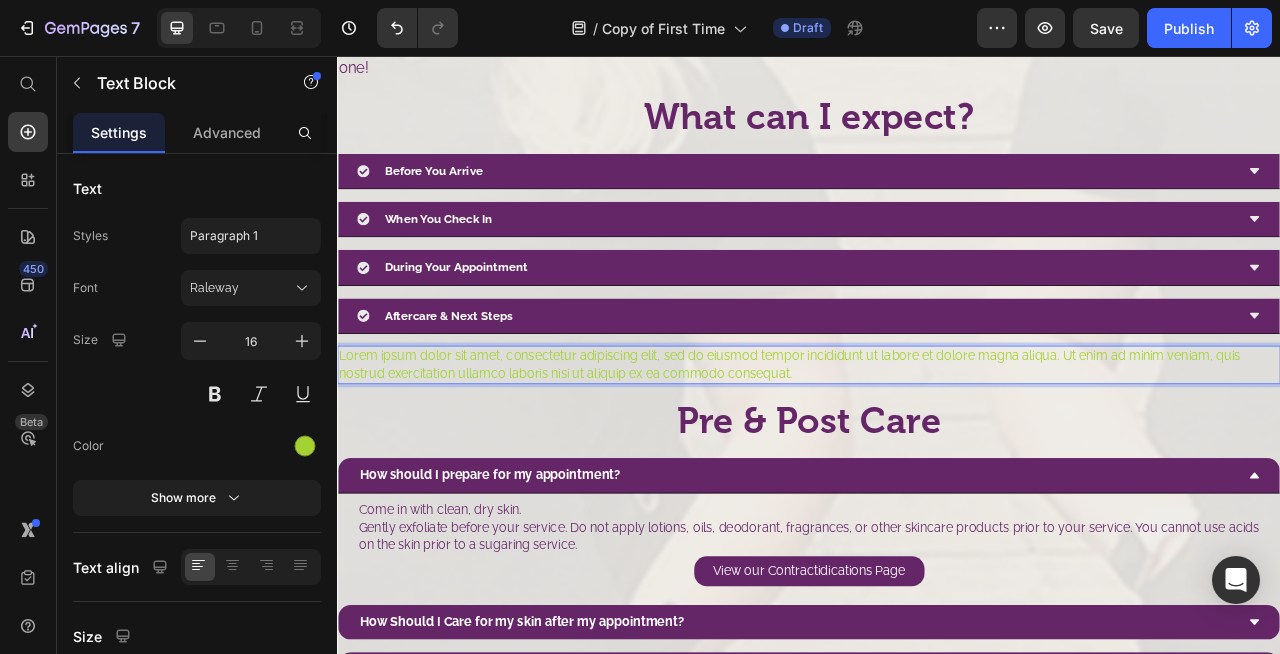 click on "Lorem ipsum dolor sit amet, consectetur adipiscing elit, sed do eiusmod tempor incididunt ut labore et dolore magna aliqua. Ut enim ad minim veniam, quis nostrud exercitation ullamco laboris nisi ut aliquip ex ea commodo consequat." at bounding box center [937, 448] 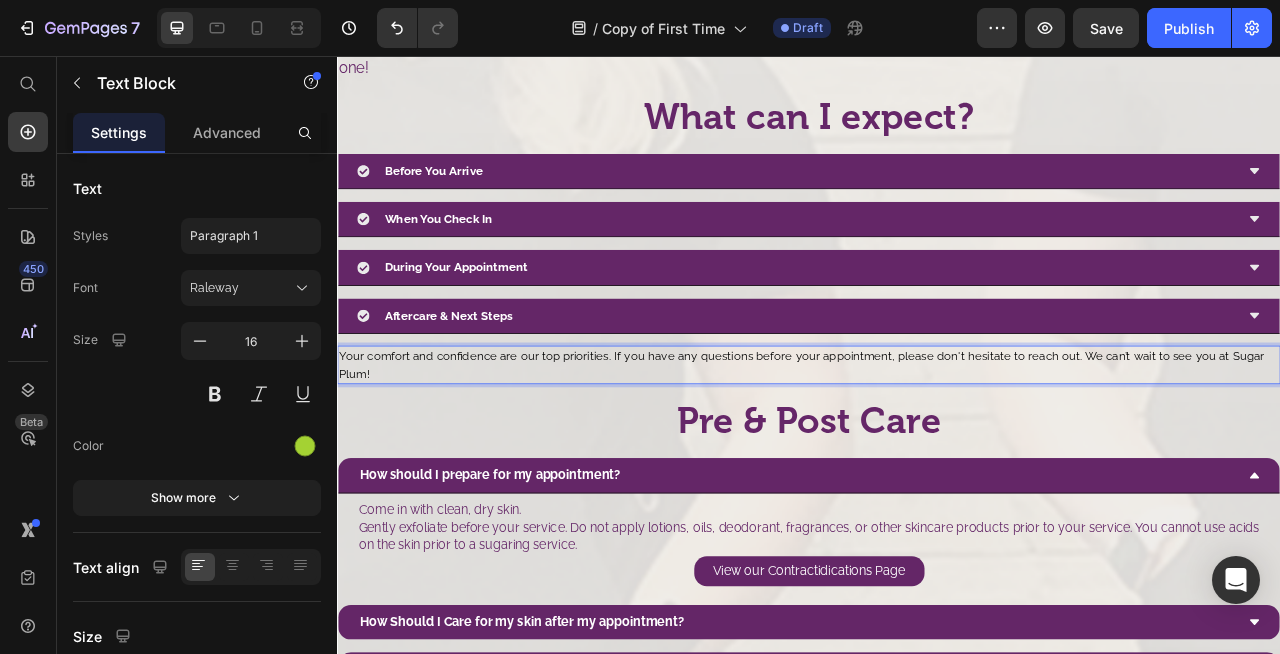 click on "Your comfort and confidence are our top priorities. If you have any questions before your appointment, please don't hesitate to reach out. We can’t wait to see you at Sugar Plum!" at bounding box center (927, 447) 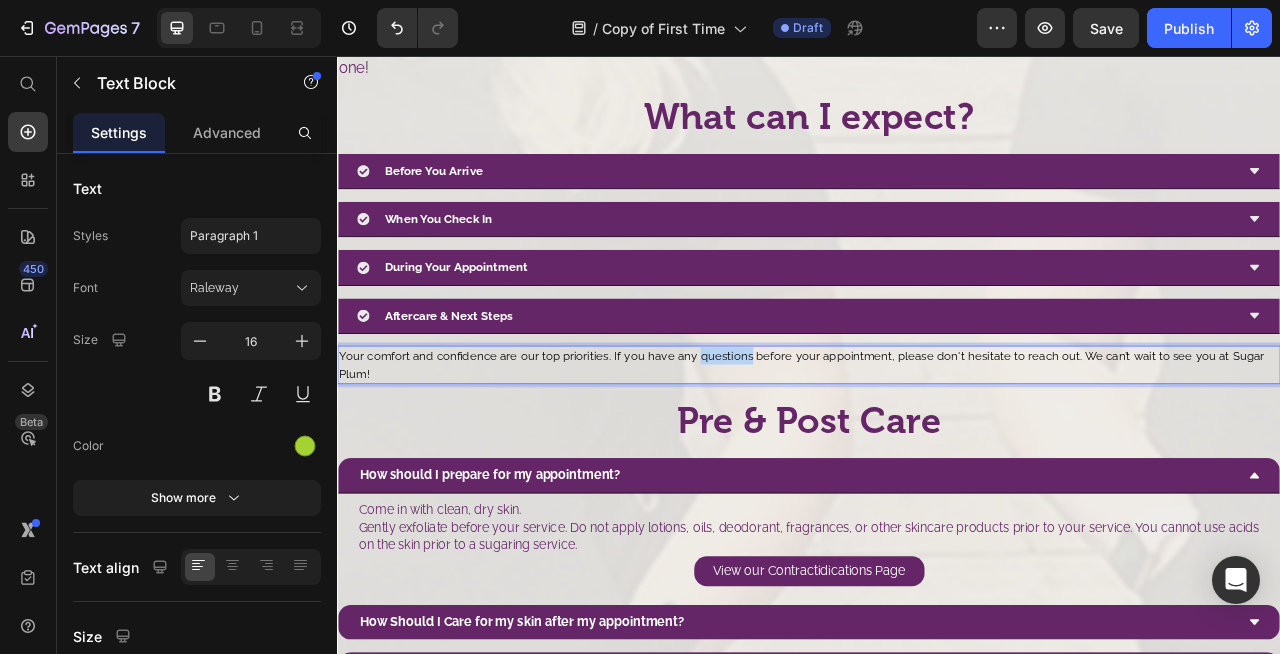click on "Your comfort and confidence are our top priorities. If you have any questions before your appointment, please don't hesitate to reach out. We can’t wait to see you at Sugar Plum!" at bounding box center [927, 447] 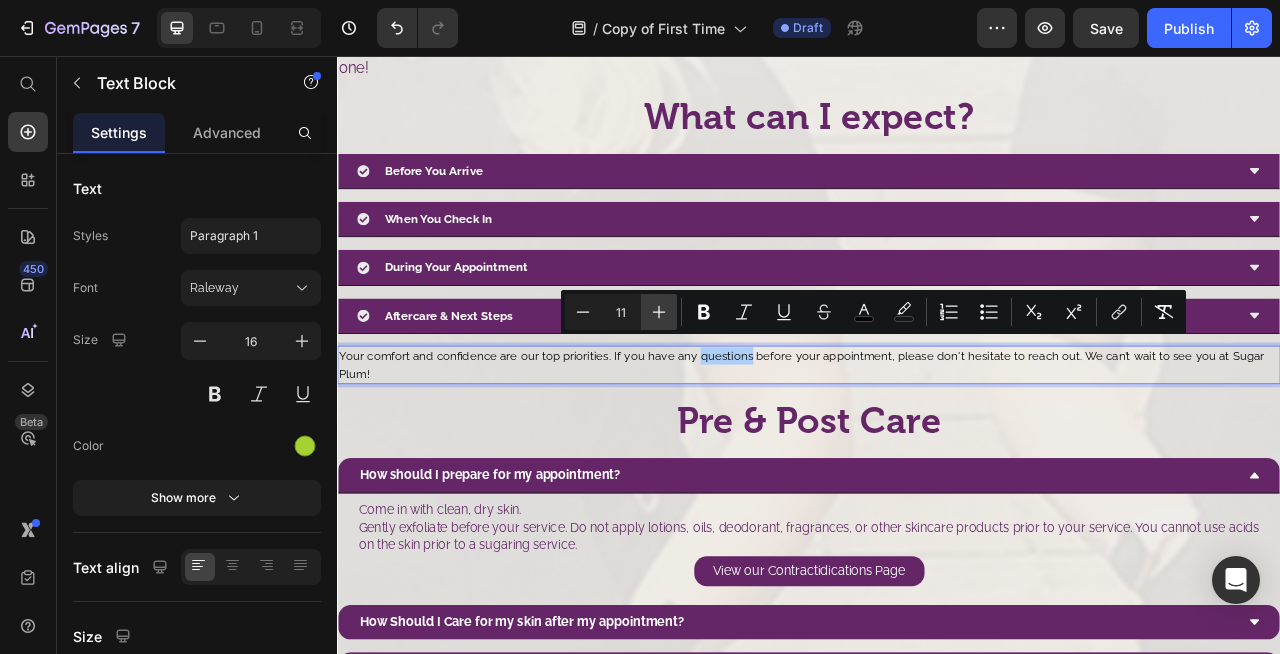 click 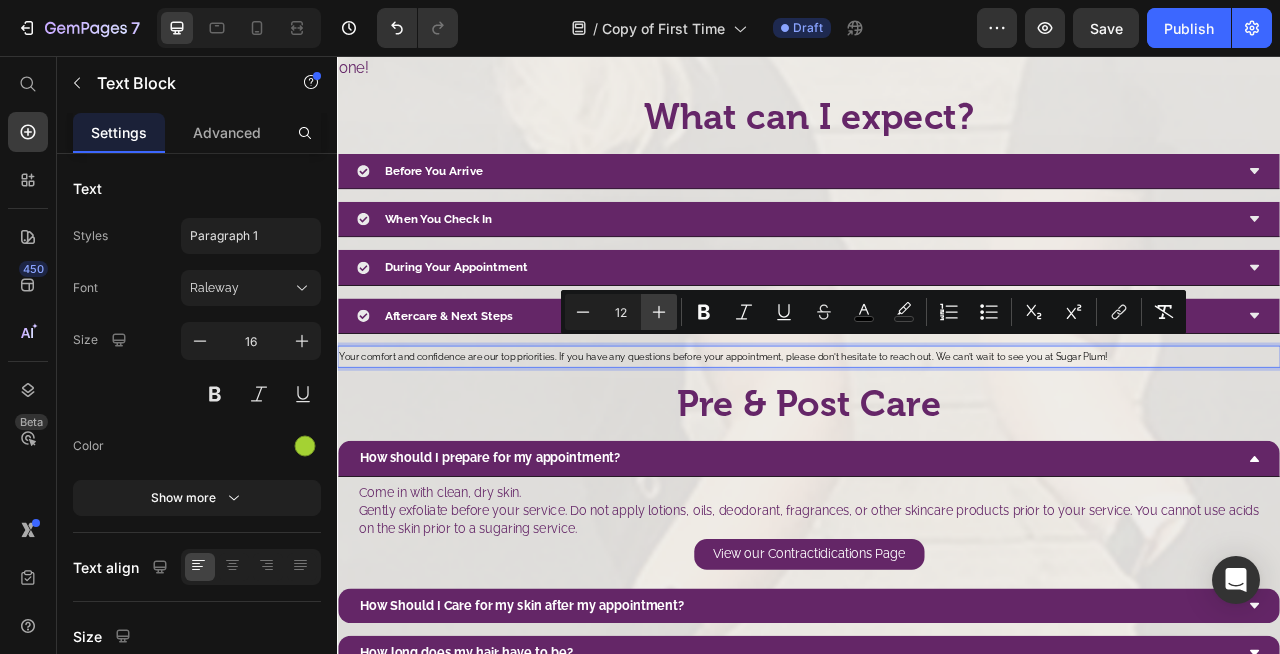 click 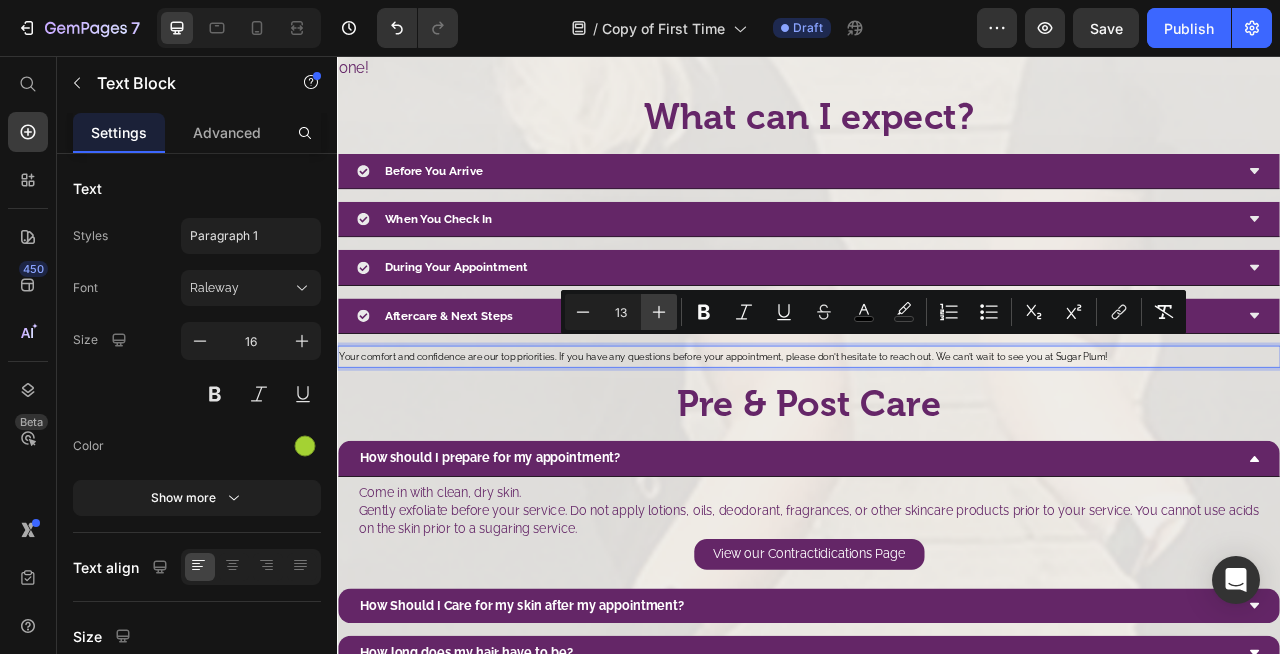 click 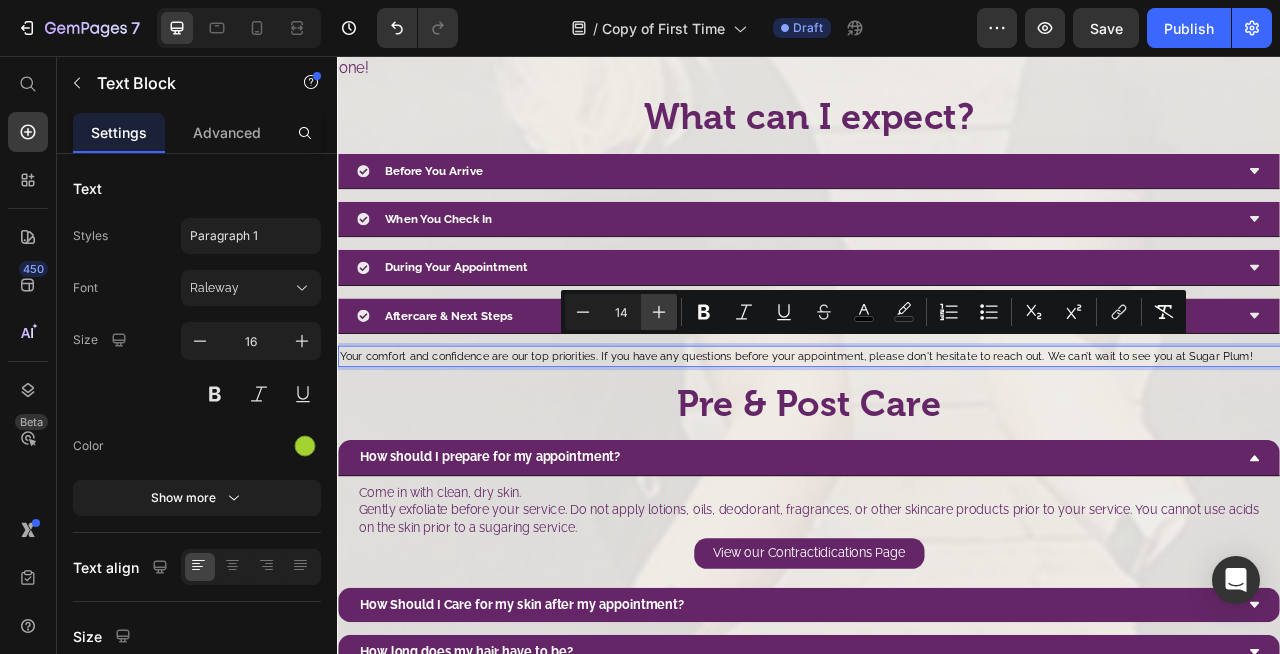 click 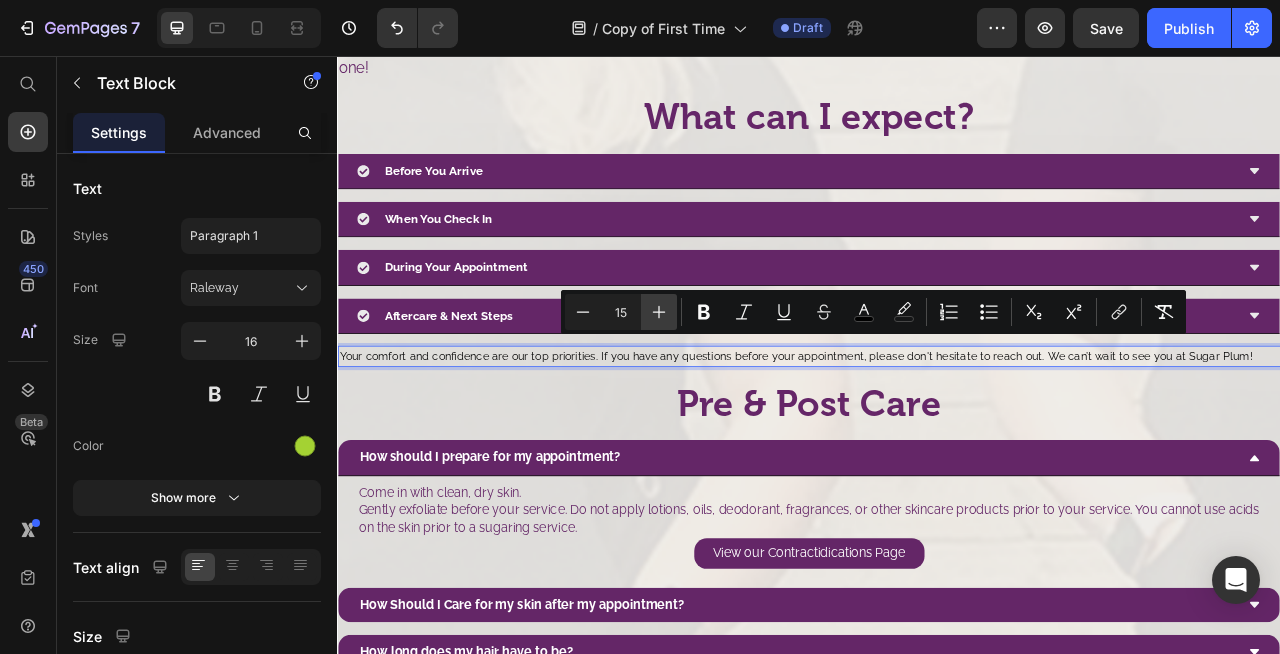 click 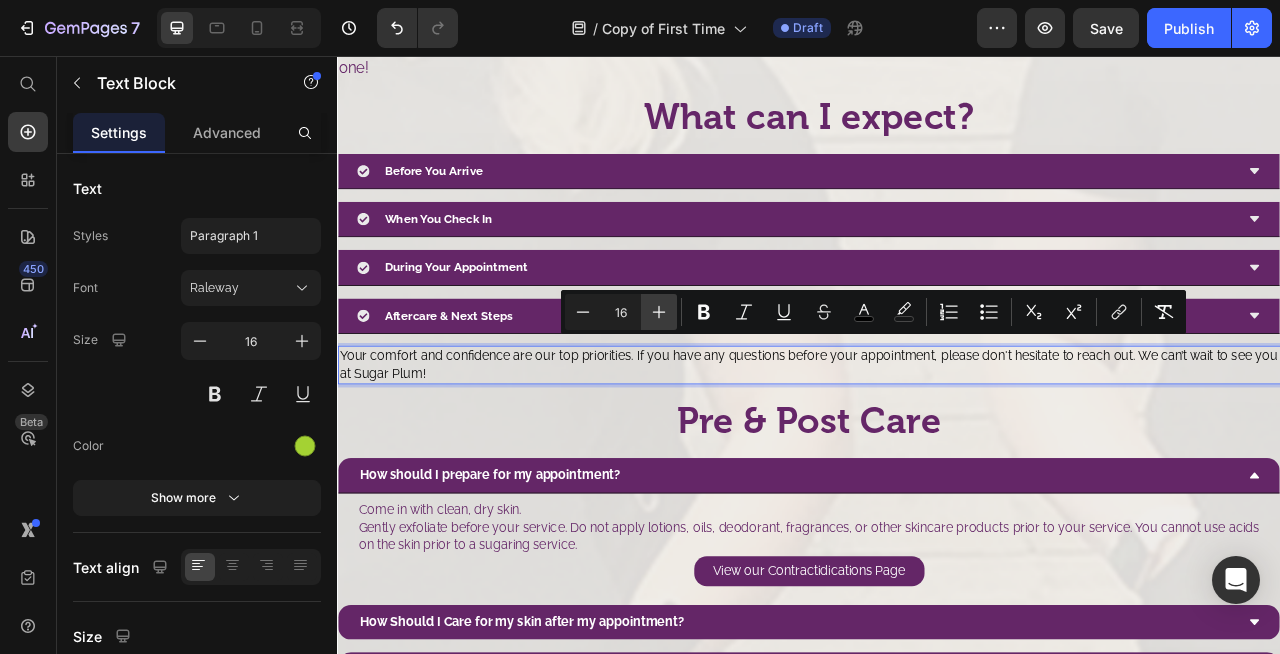 click 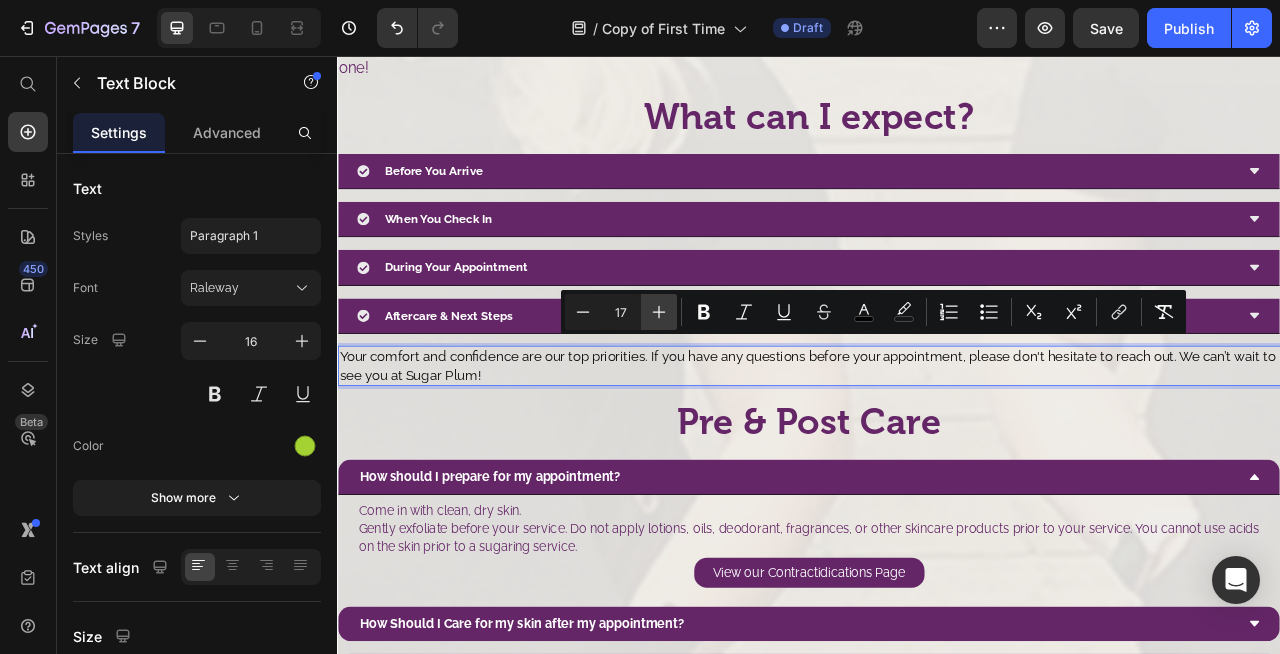 click 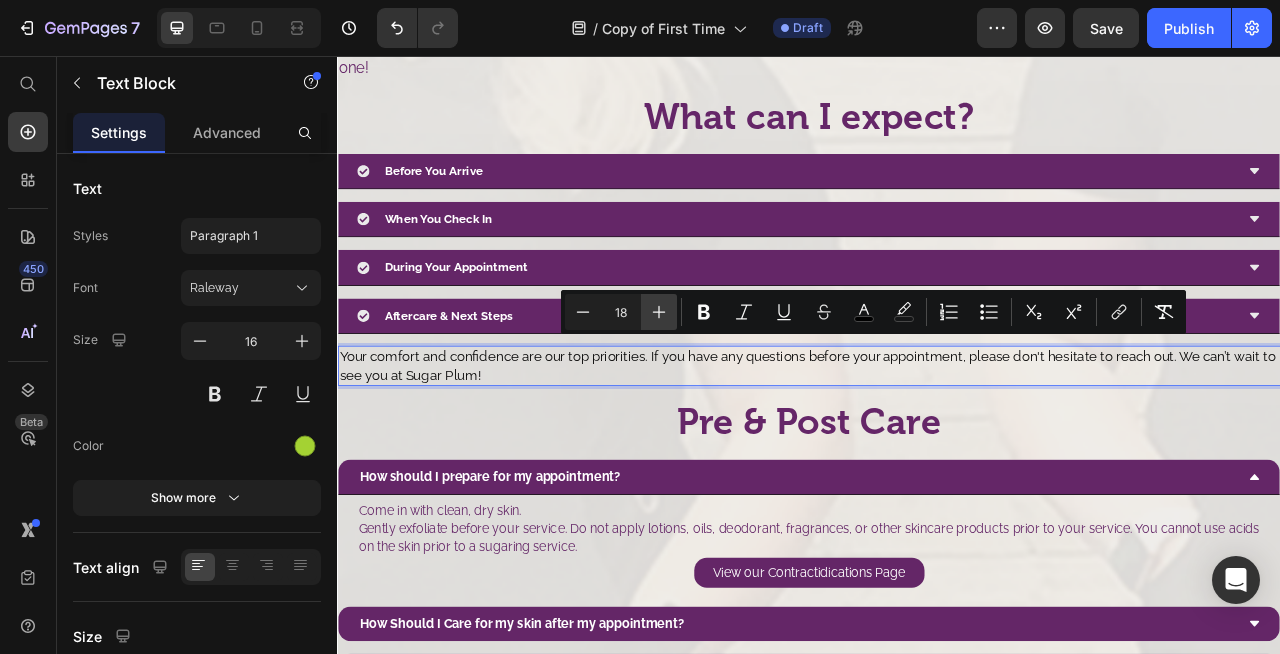 click 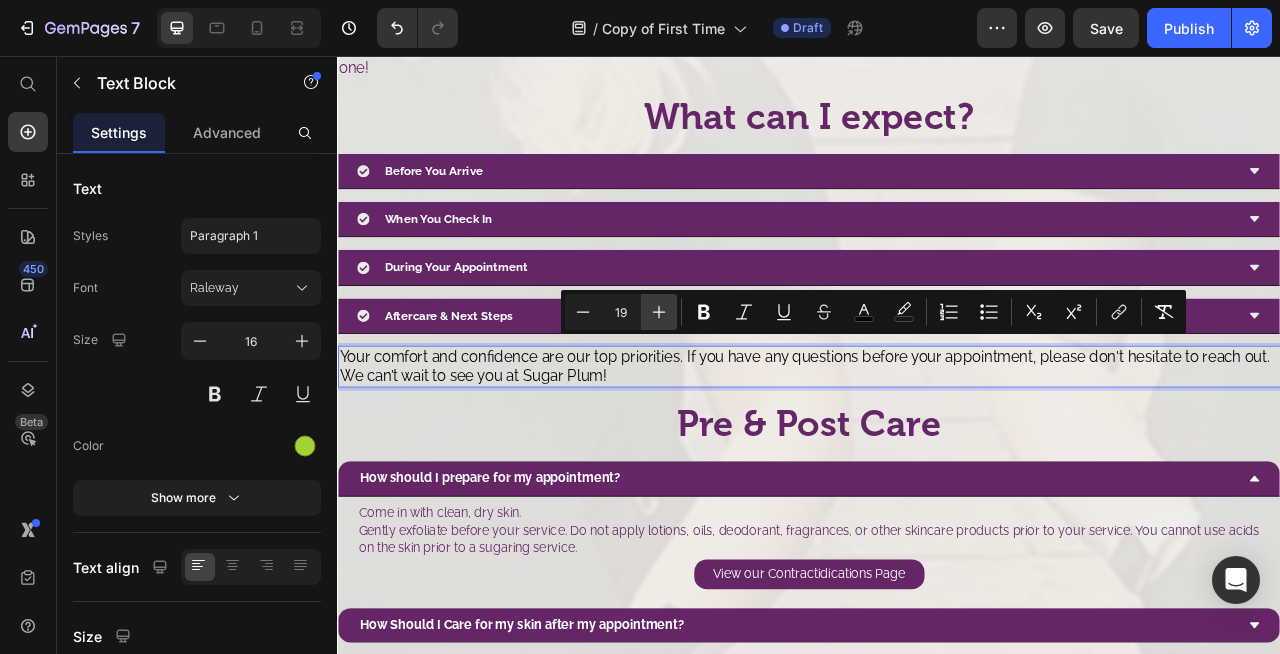 click 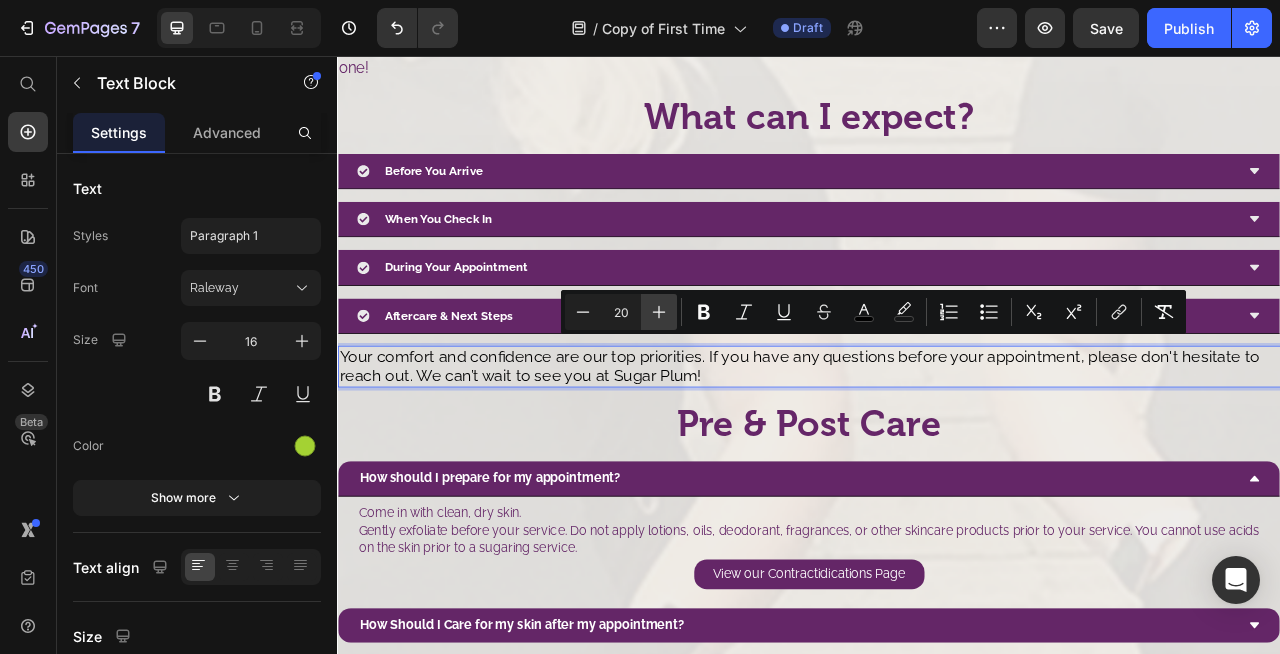 click 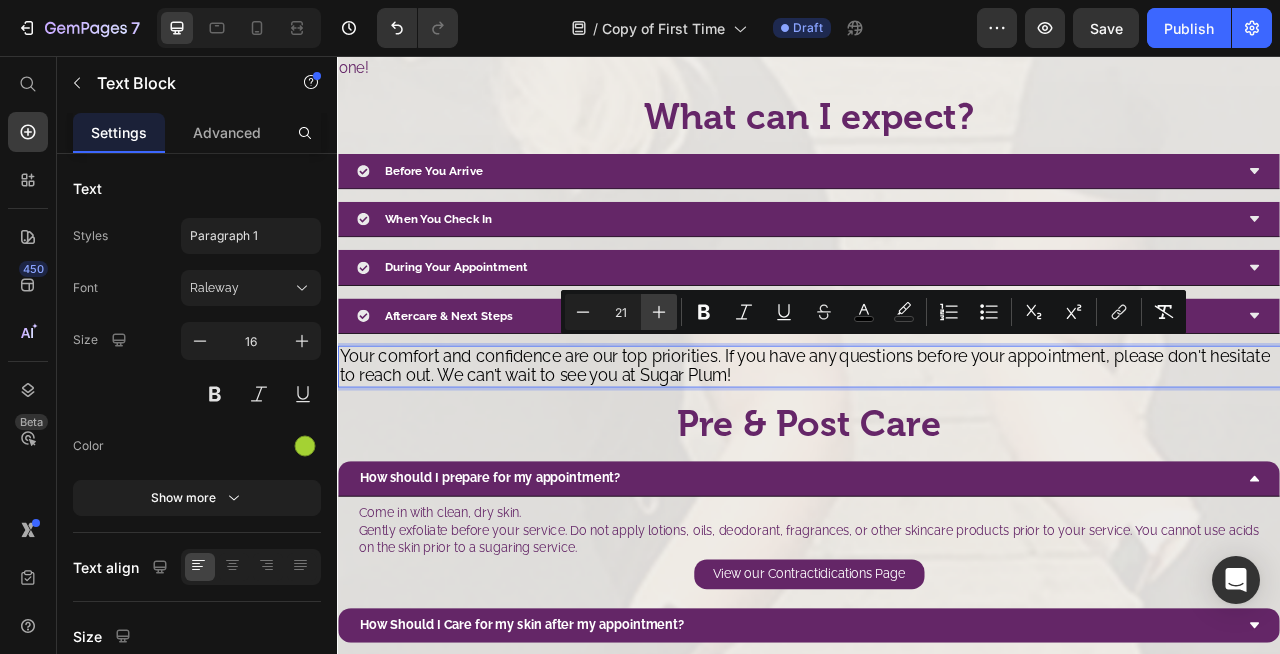 click 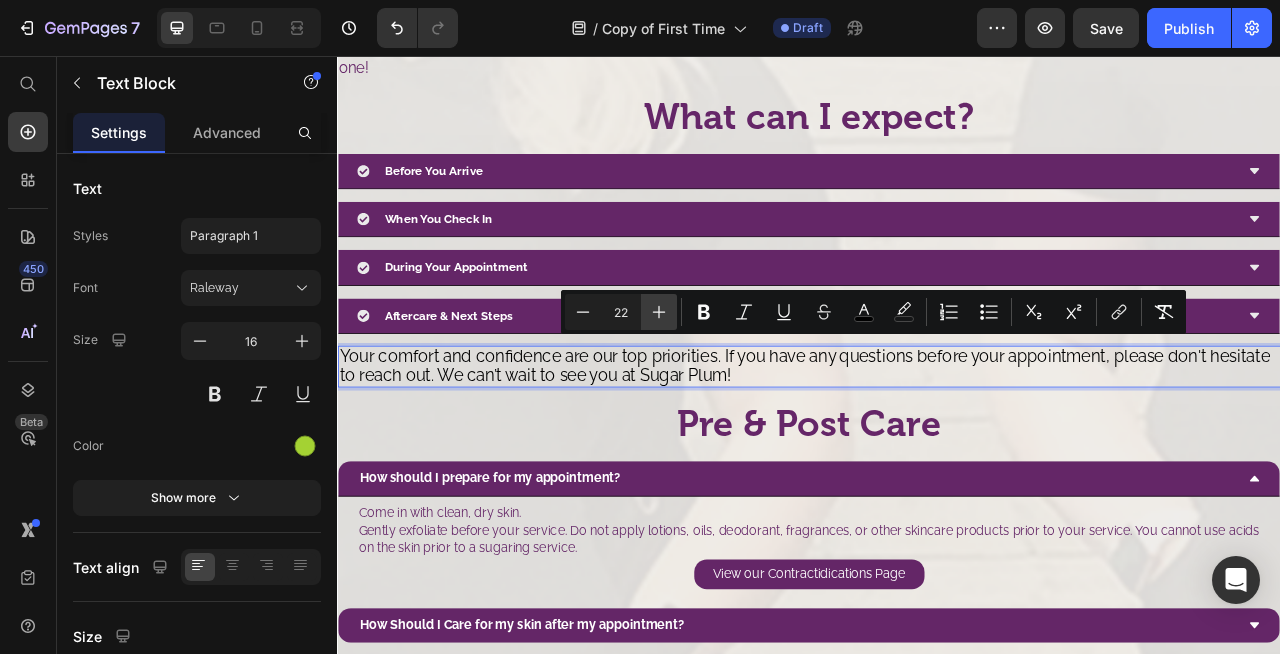 click 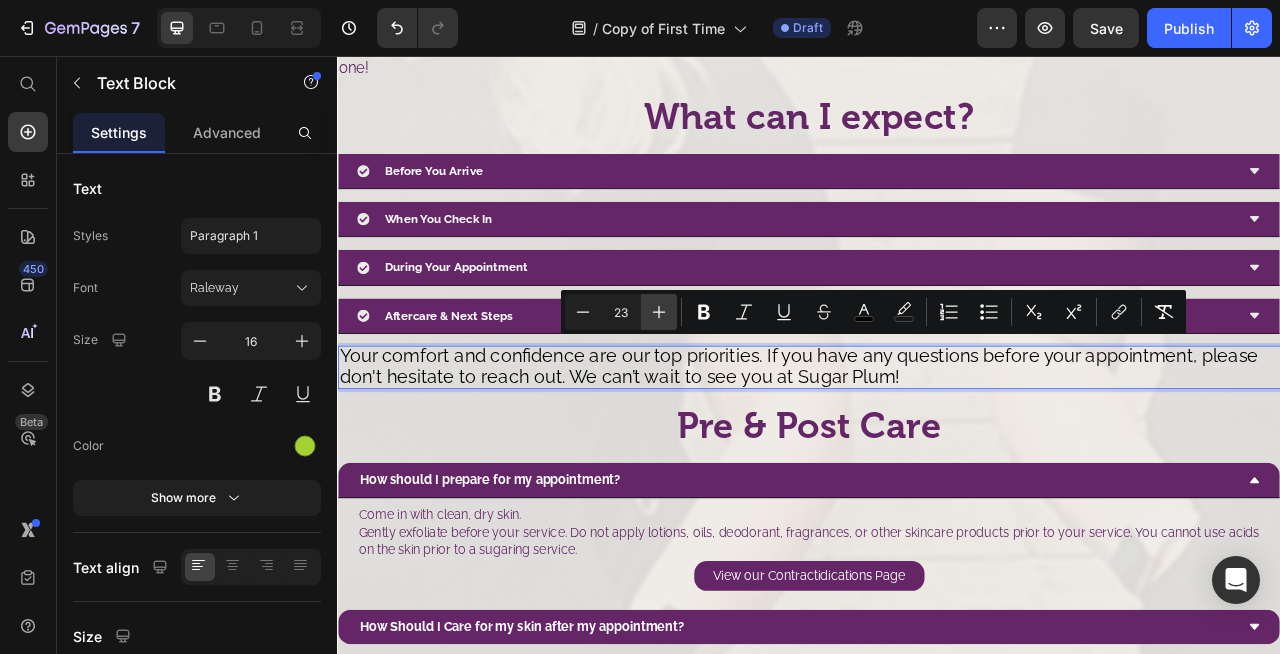 click 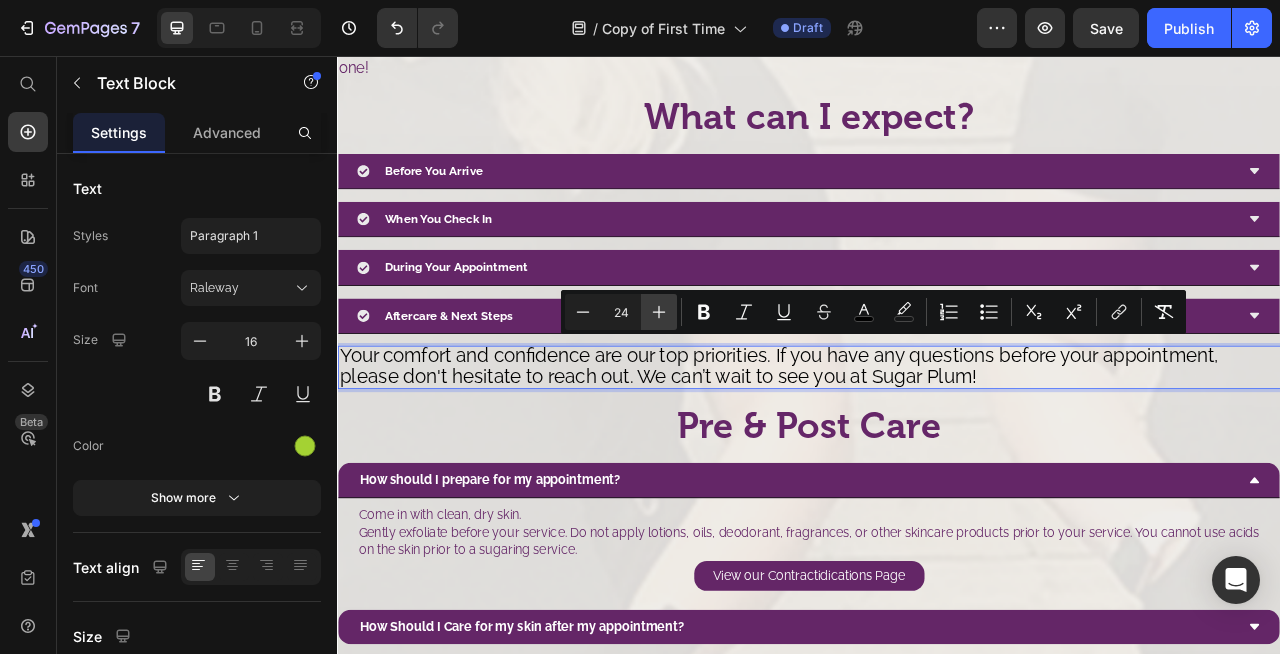 click 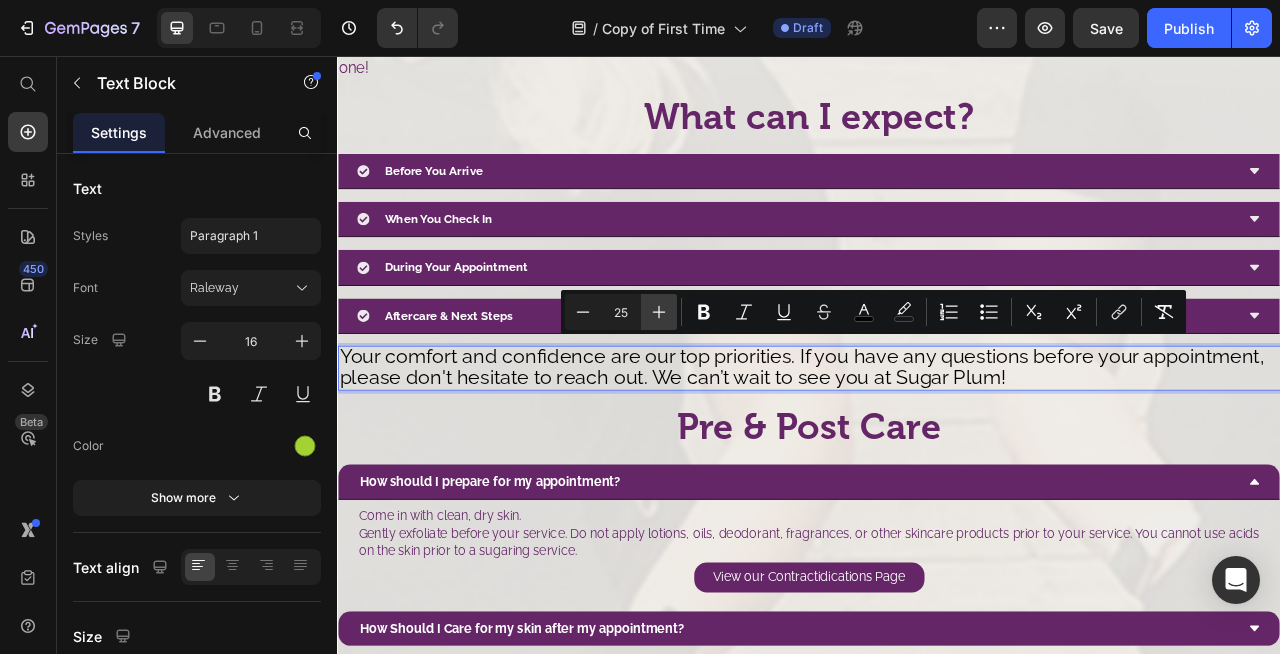 click 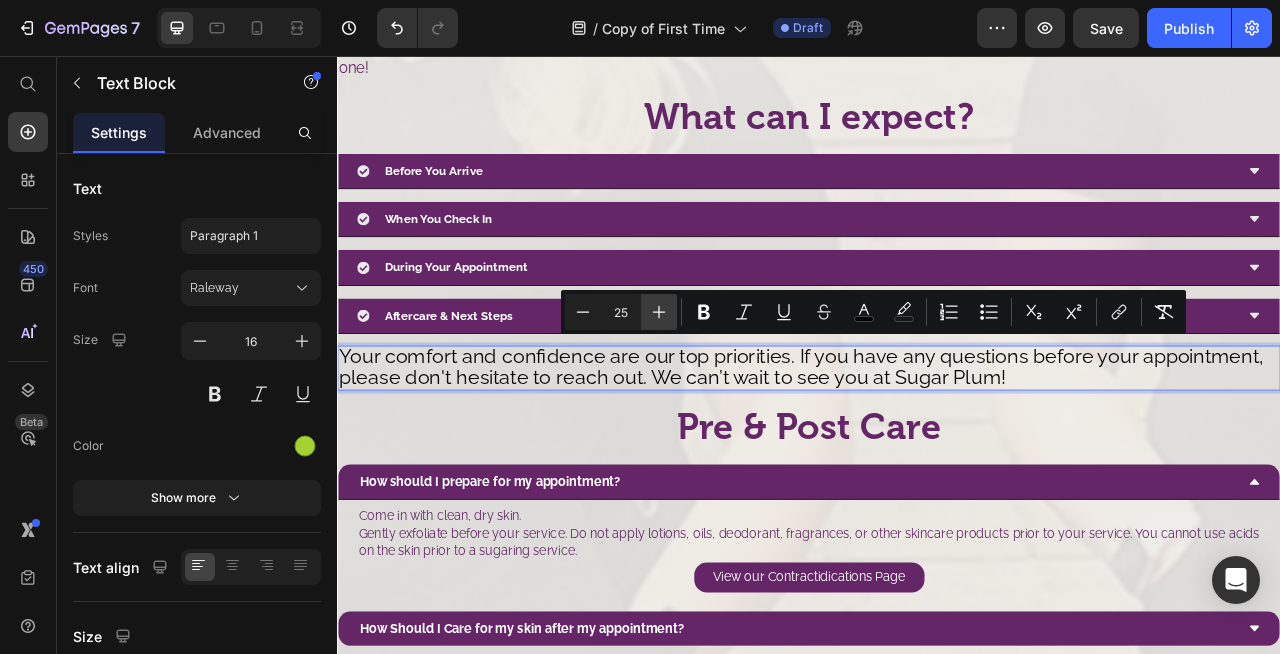 type on "26" 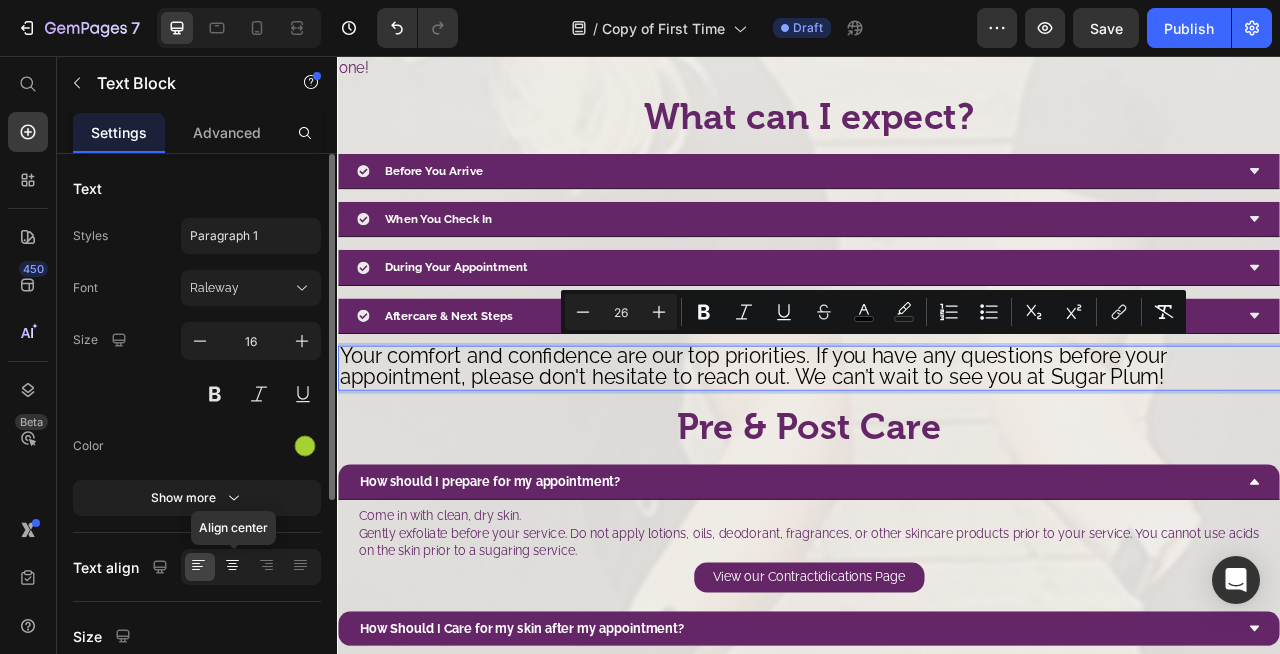 click 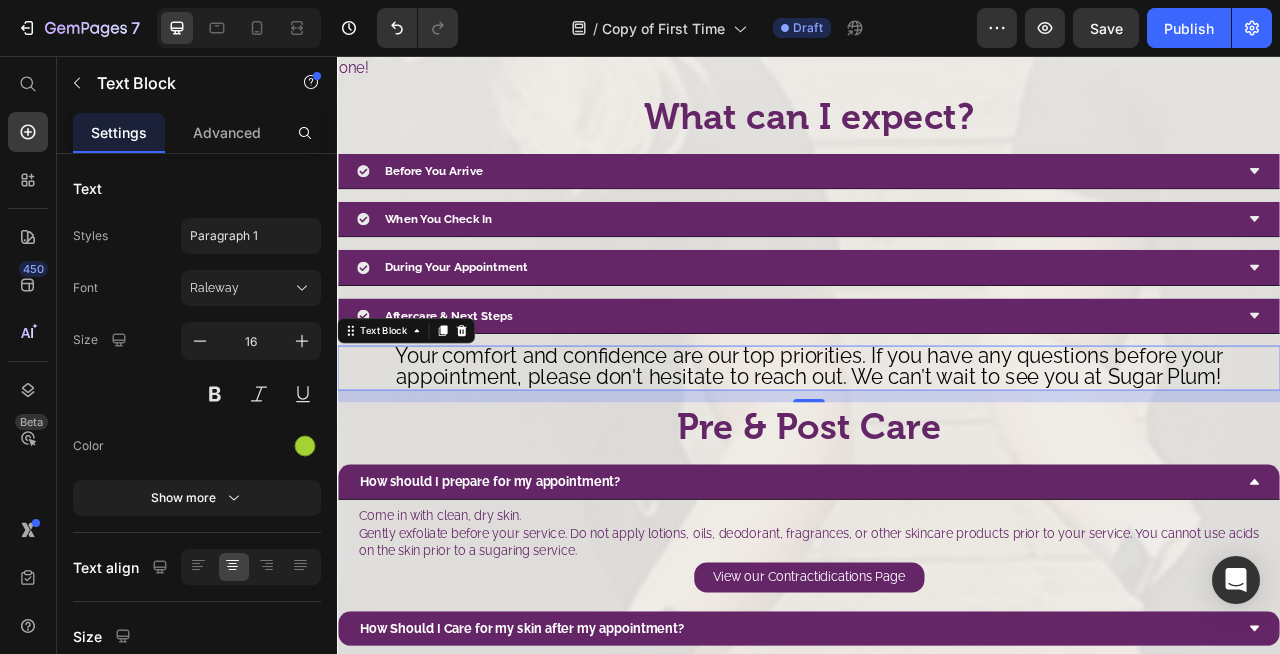 click on "Your comfort and confidence are our top priorities. If you have any questions before your appointment, please don't hesitate to reach out. We can’t wait to see you at Sugar Plum!" at bounding box center [937, 450] 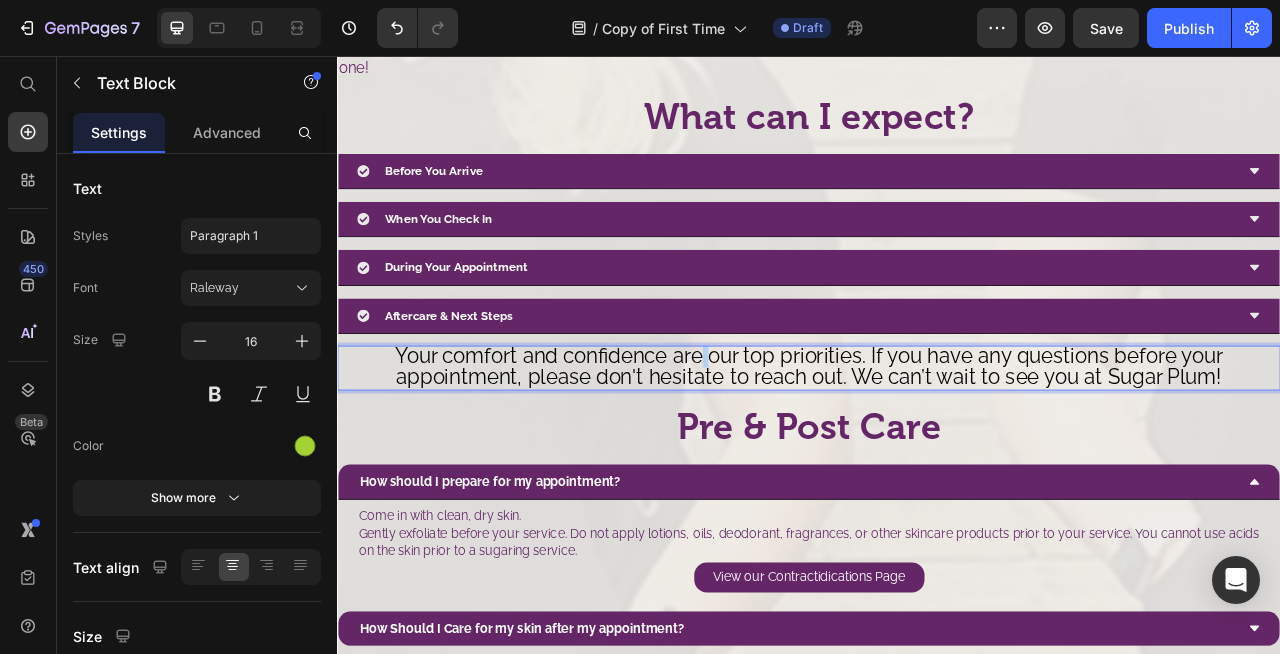 click on "Your comfort and confidence are our top priorities. If you have any questions before your appointment, please don't hesitate to reach out. We can’t wait to see you at Sugar Plum!" at bounding box center [937, 450] 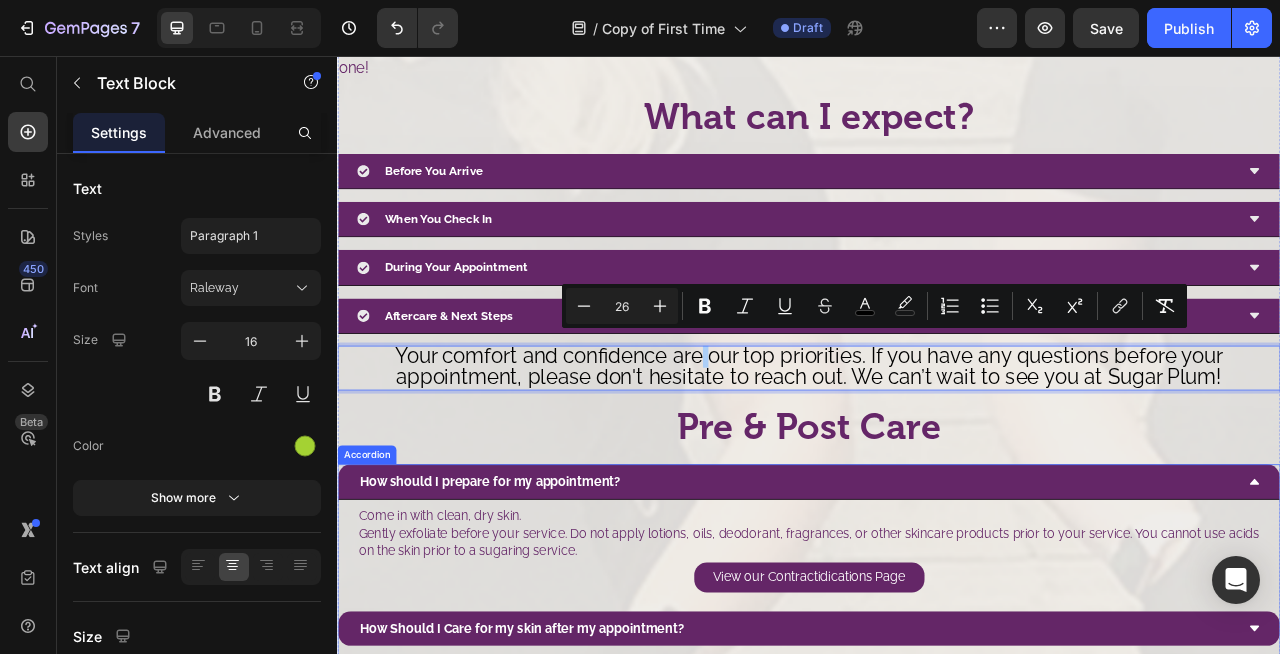 click on "How should I prepare for my appointment?" at bounding box center [937, 597] 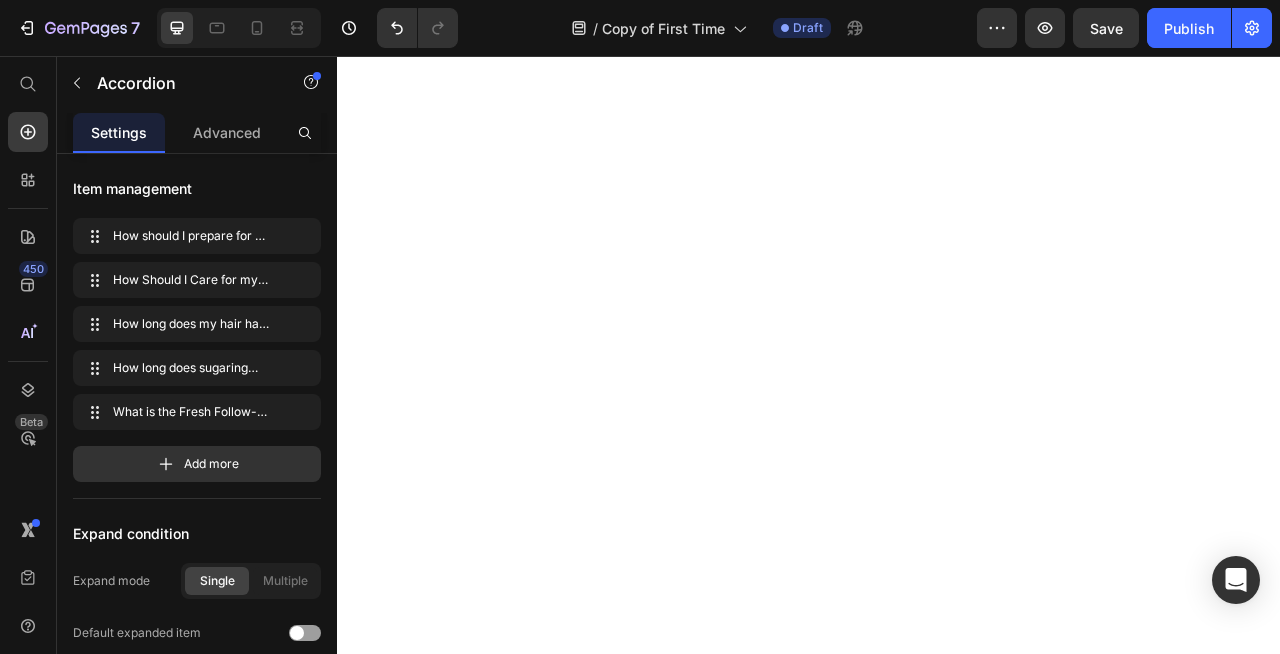 scroll, scrollTop: 0, scrollLeft: 0, axis: both 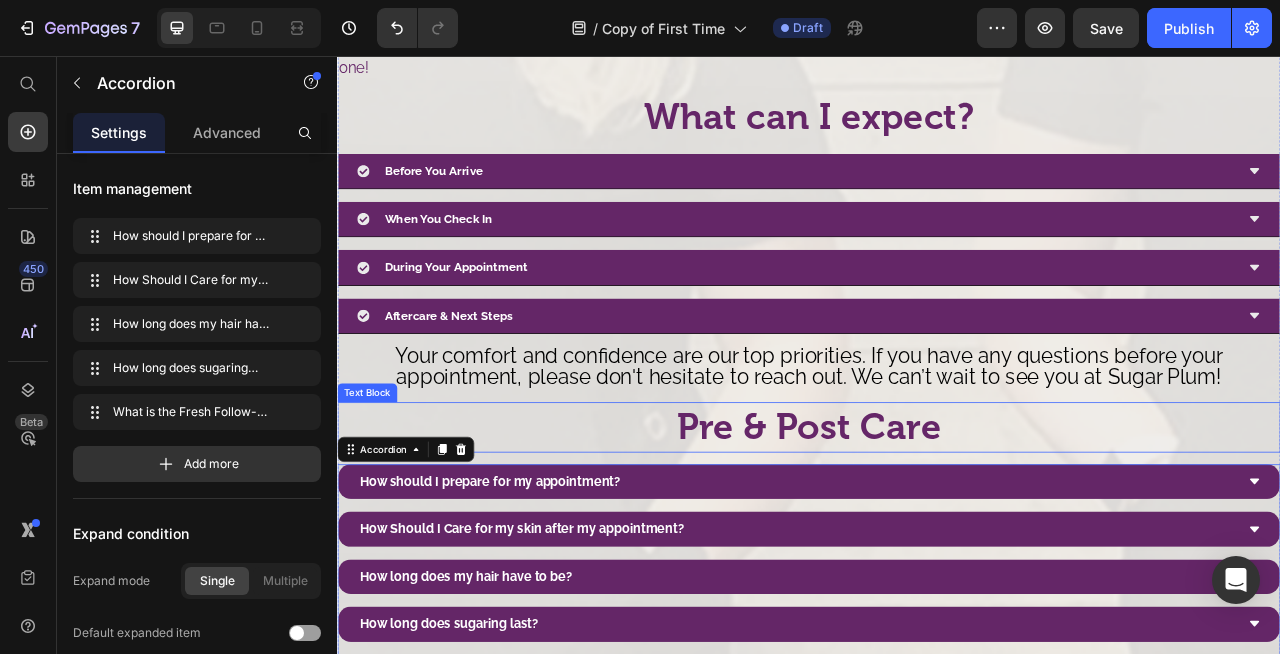 click on "Pre & Post Care" at bounding box center (937, 528) 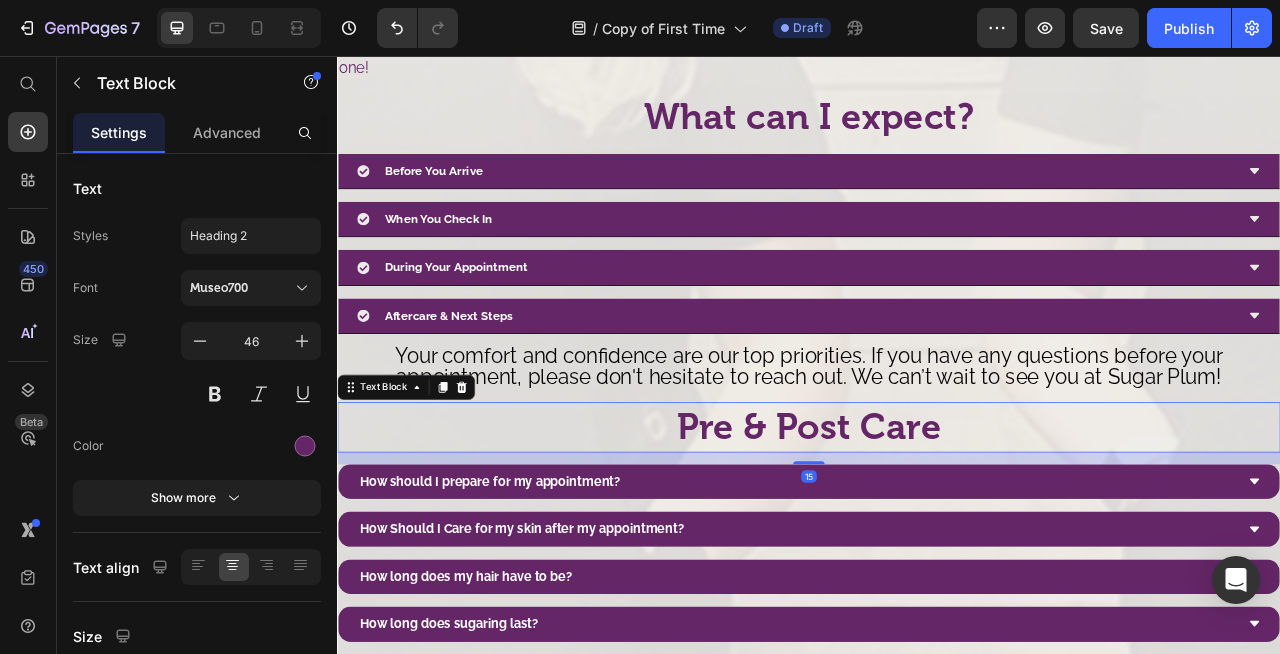 click on "Pre & Post Care" at bounding box center (937, 528) 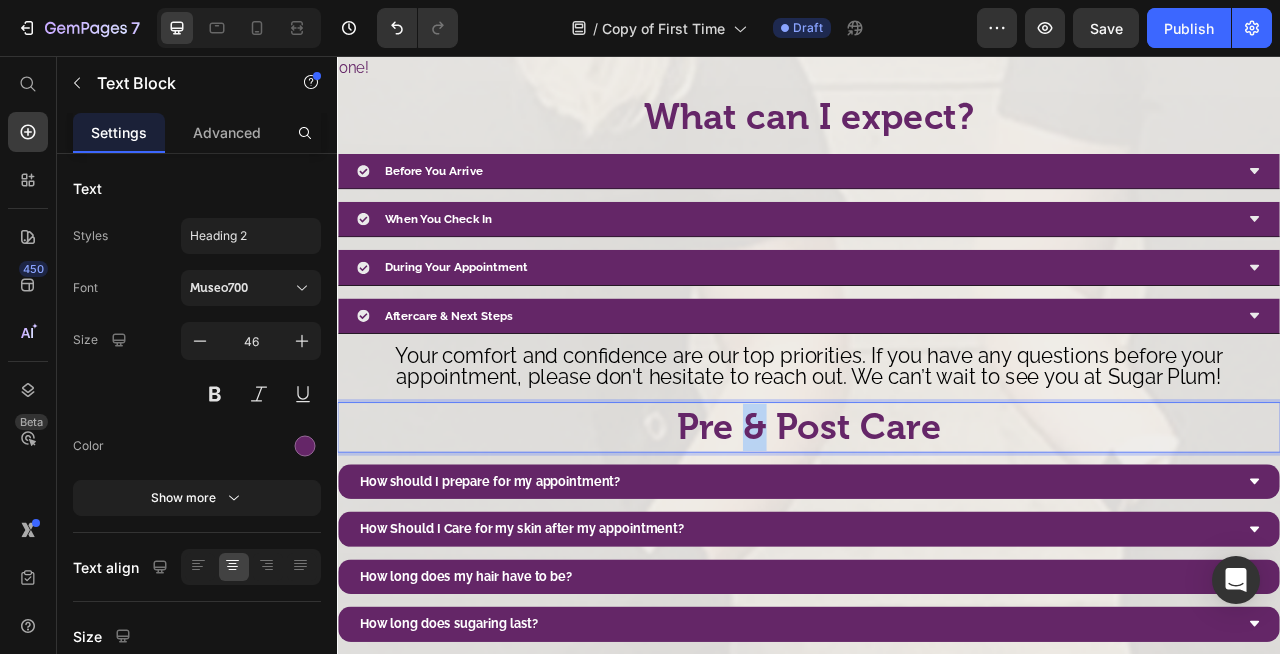 click on "Pre & Post Care" at bounding box center (937, 528) 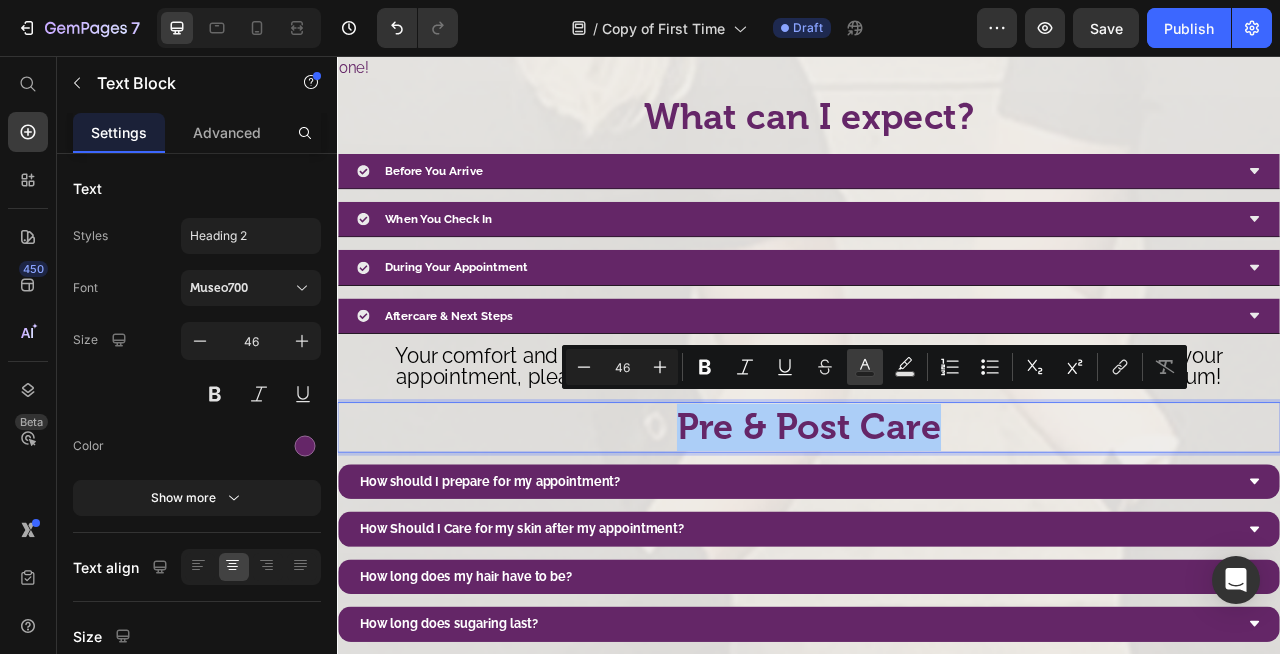 click 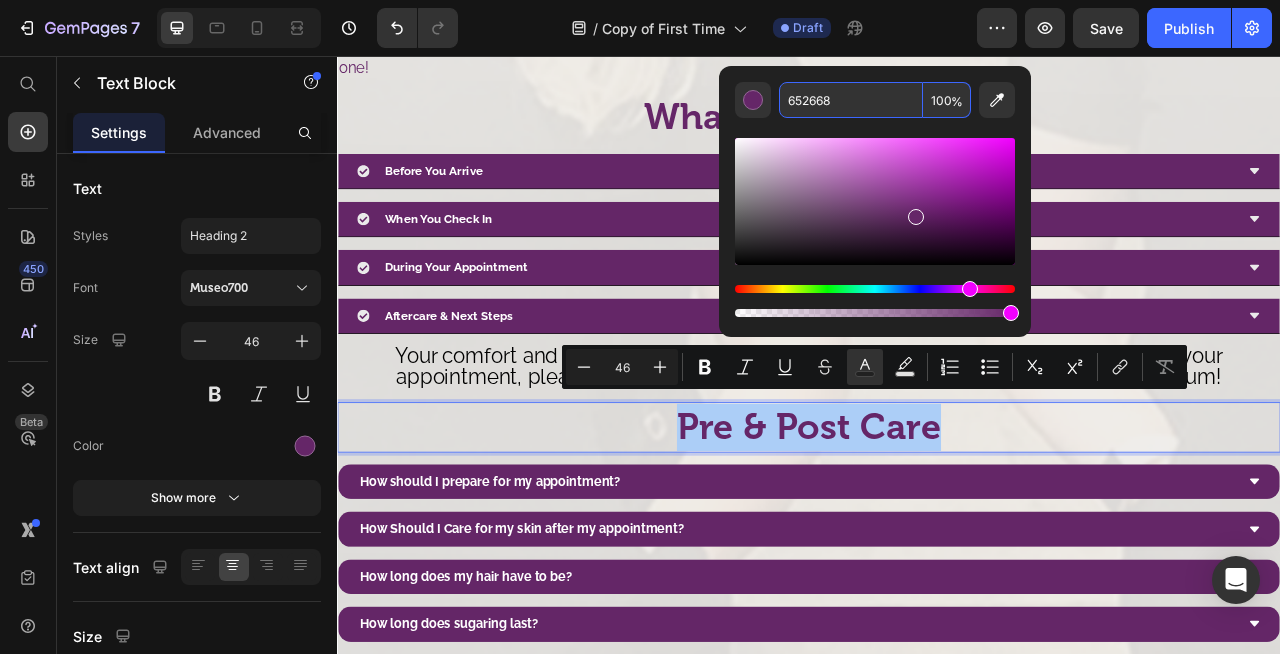 click on "652668" at bounding box center [851, 100] 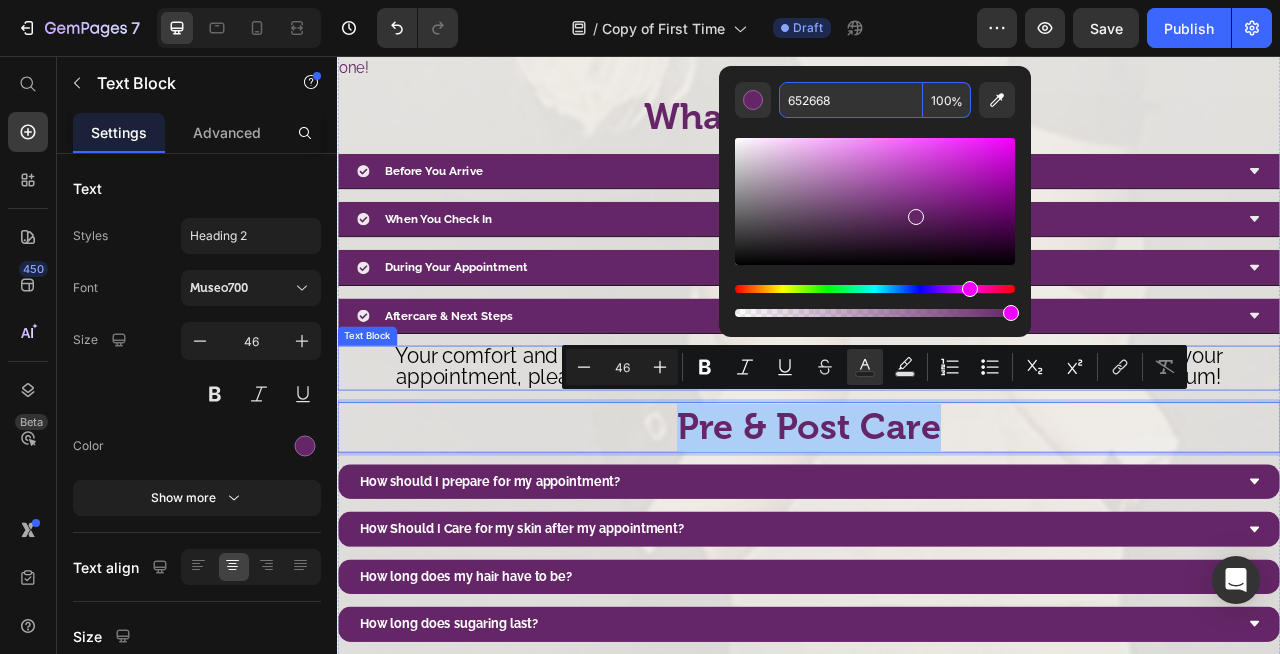 click on "Your comfort and confidence are our top priorities. If you have any questions before your appointment, please don't hesitate to reach out. We can’t wait to see you at Sugar Plum!" at bounding box center (937, 450) 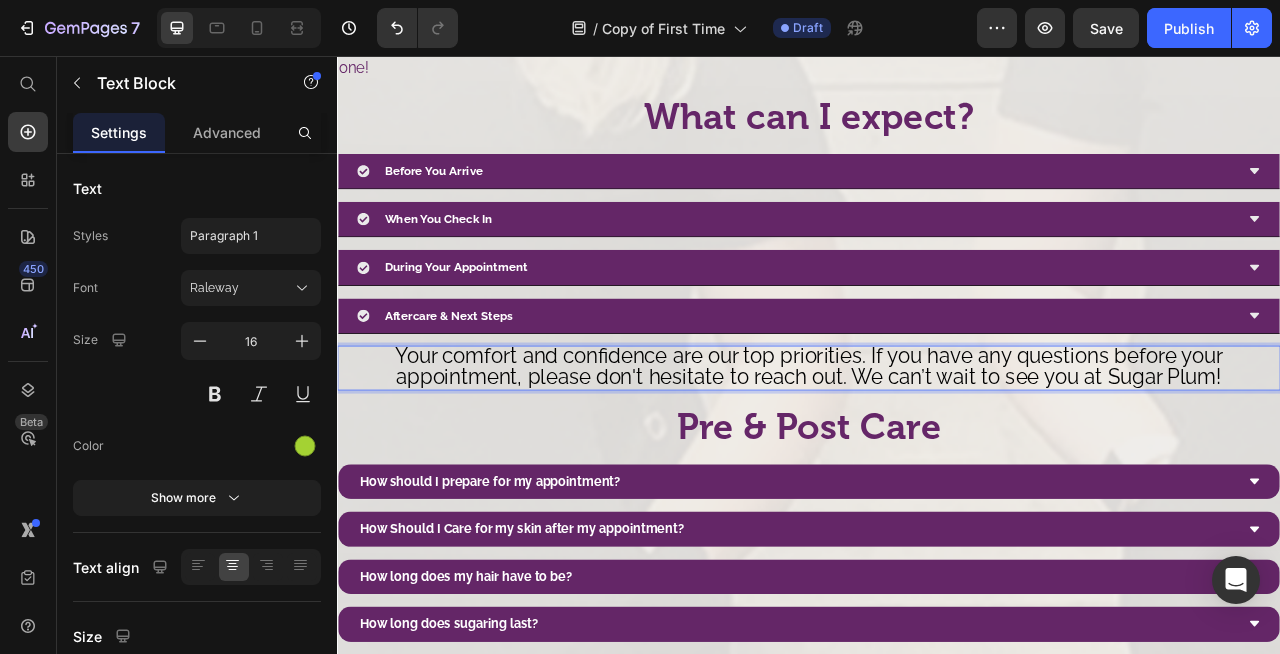 click on "Your comfort and confidence are our top priorities. If you have any questions before your appointment, please don't hesitate to reach out. We can’t wait to see you at Sugar Plum!" at bounding box center [937, 450] 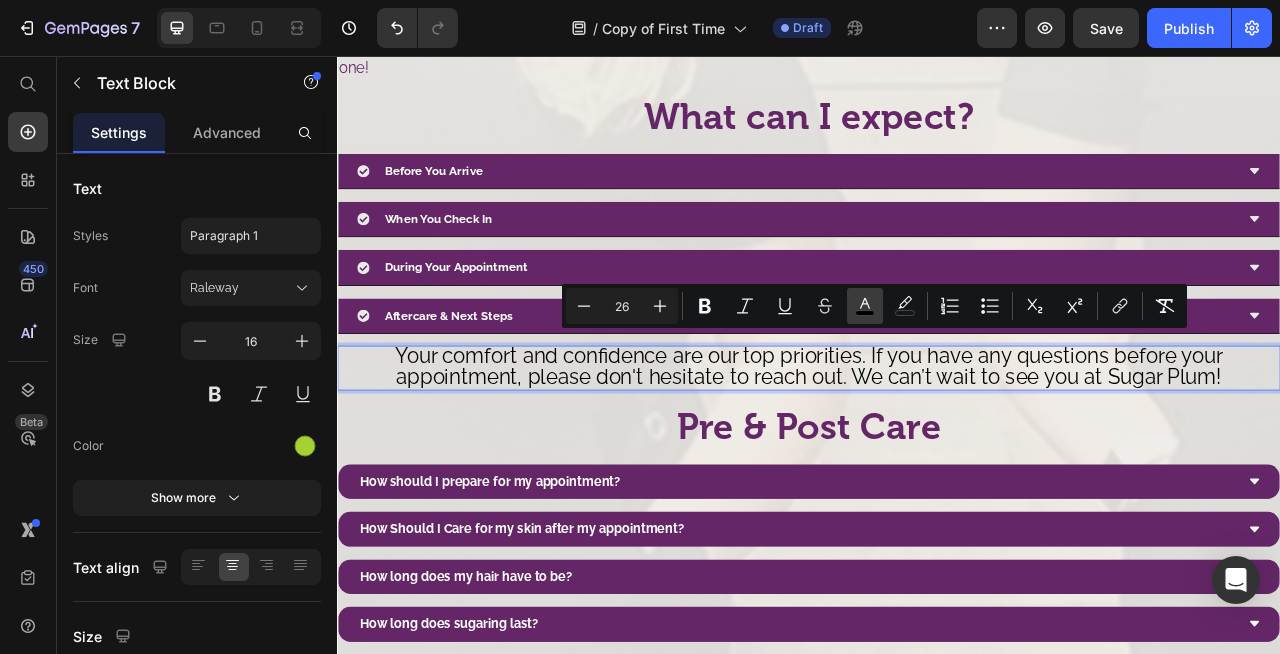 click 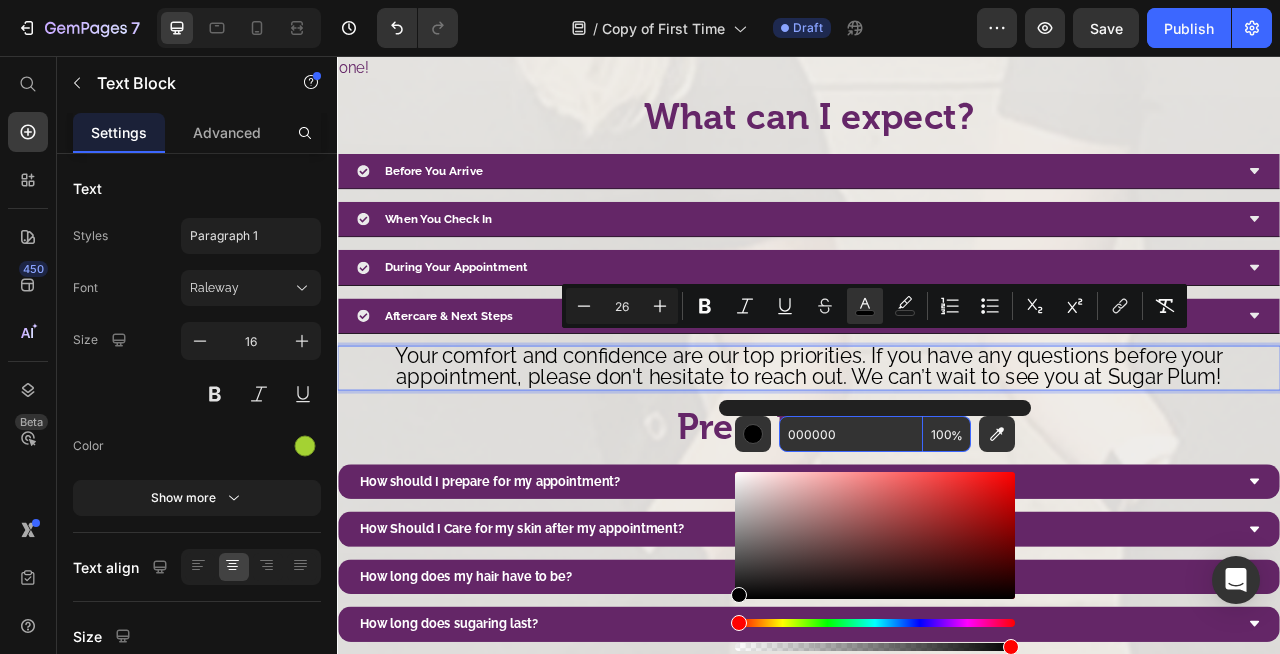 click on "000000" at bounding box center (851, 434) 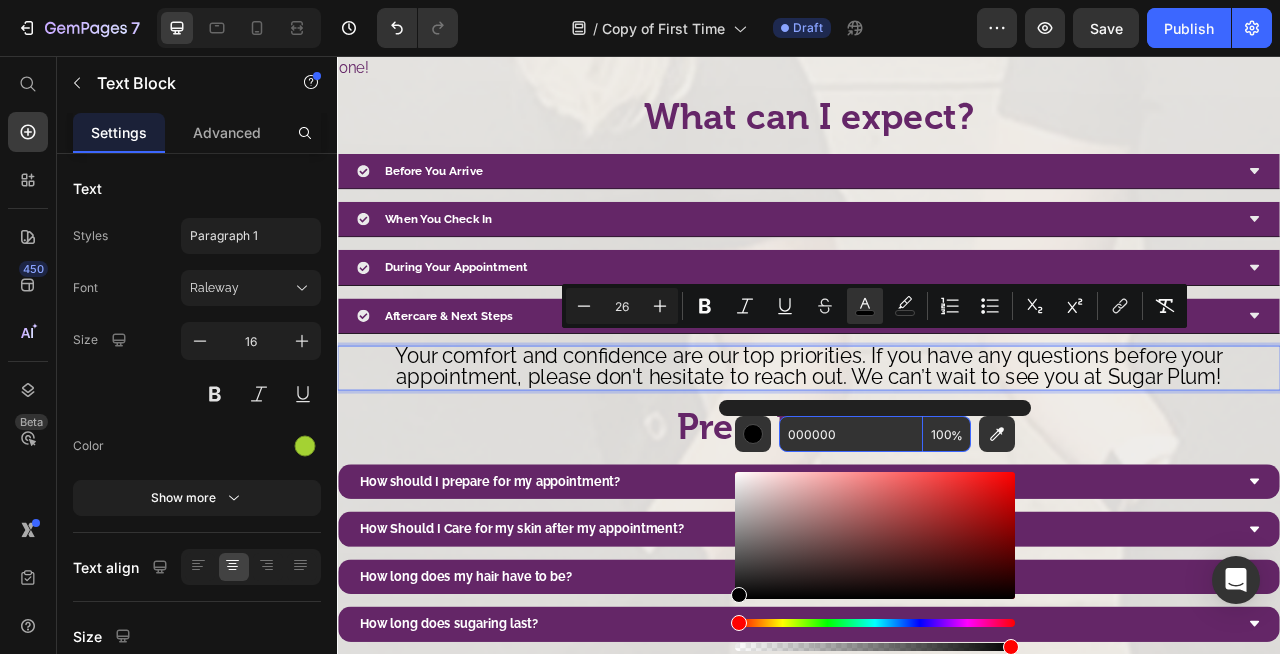 paste on "652668" 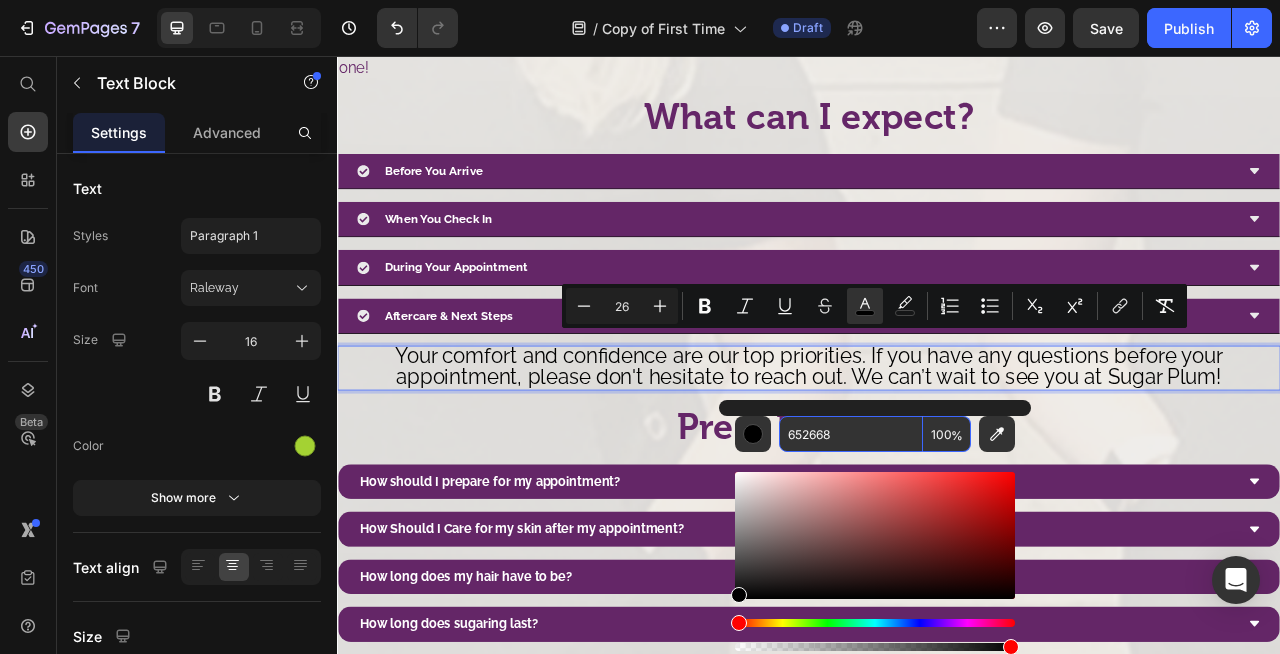 type on "652668" 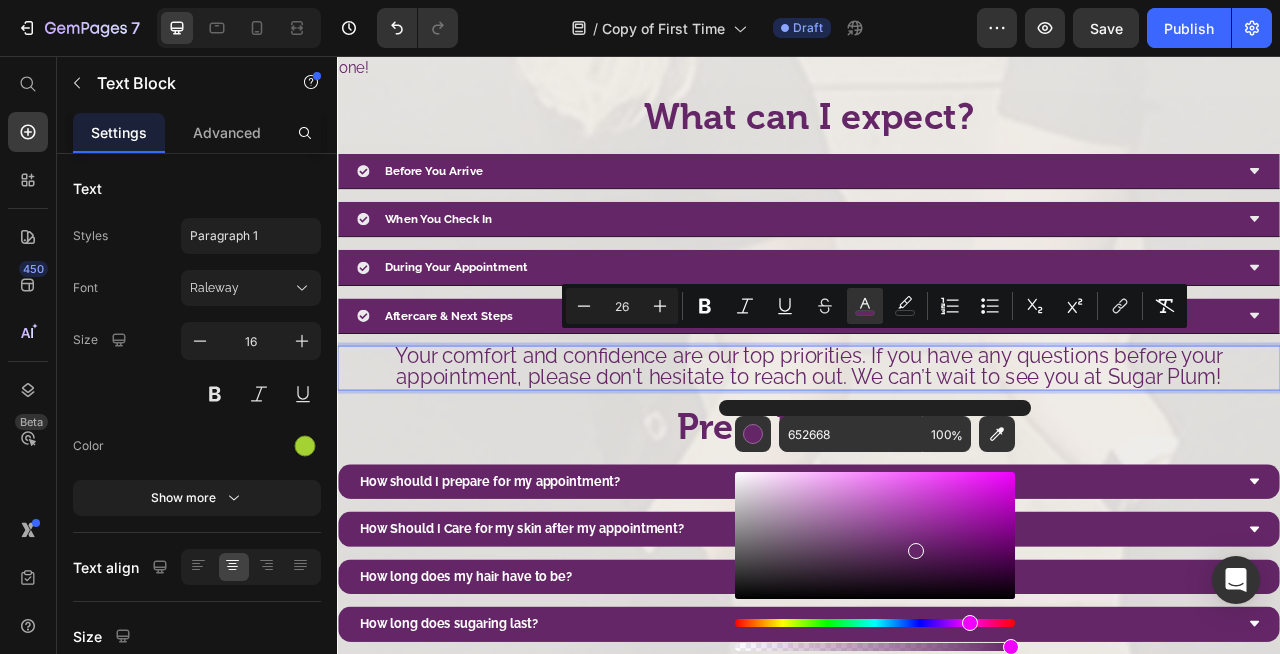 click on "Your comfort and confidence are our top priorities. If you have any questions before your appointment, please don't hesitate to reach out. We can’t wait to see you at Sugar Plum!" at bounding box center (937, 450) 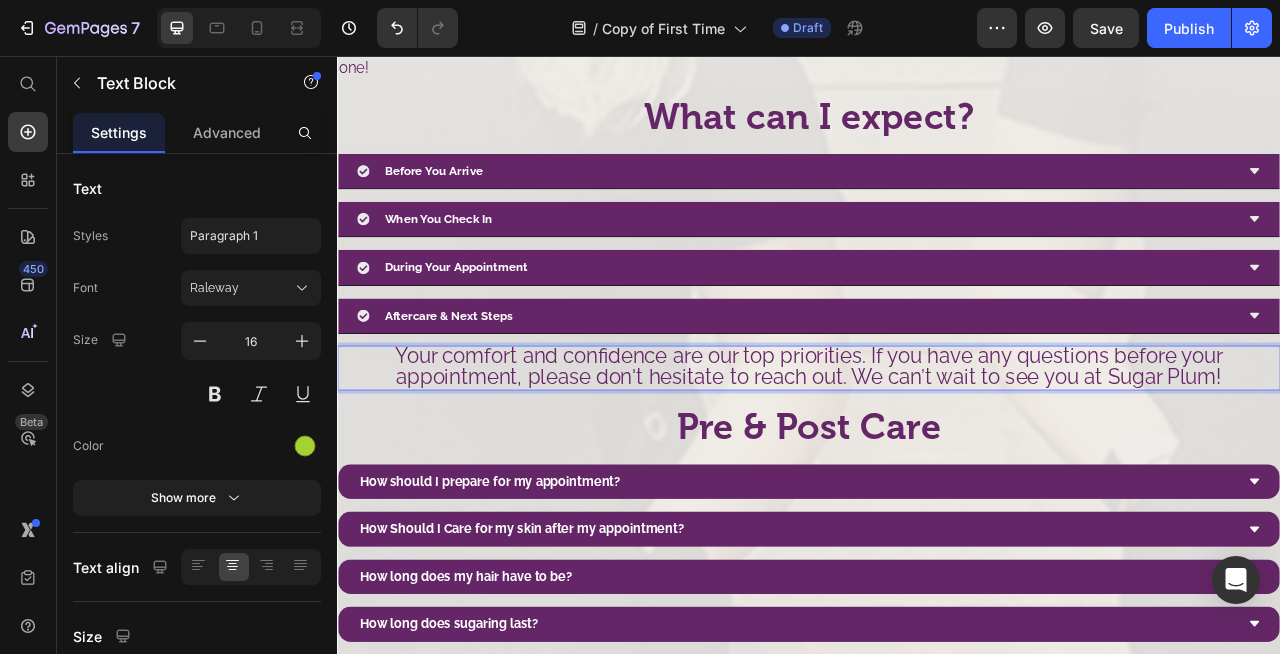click on "Your comfort and confidence are our top priorities. If you have any questions before your appointment, please don't hesitate to reach out. We can’t wait to see you at Sugar Plum!" at bounding box center [937, 450] 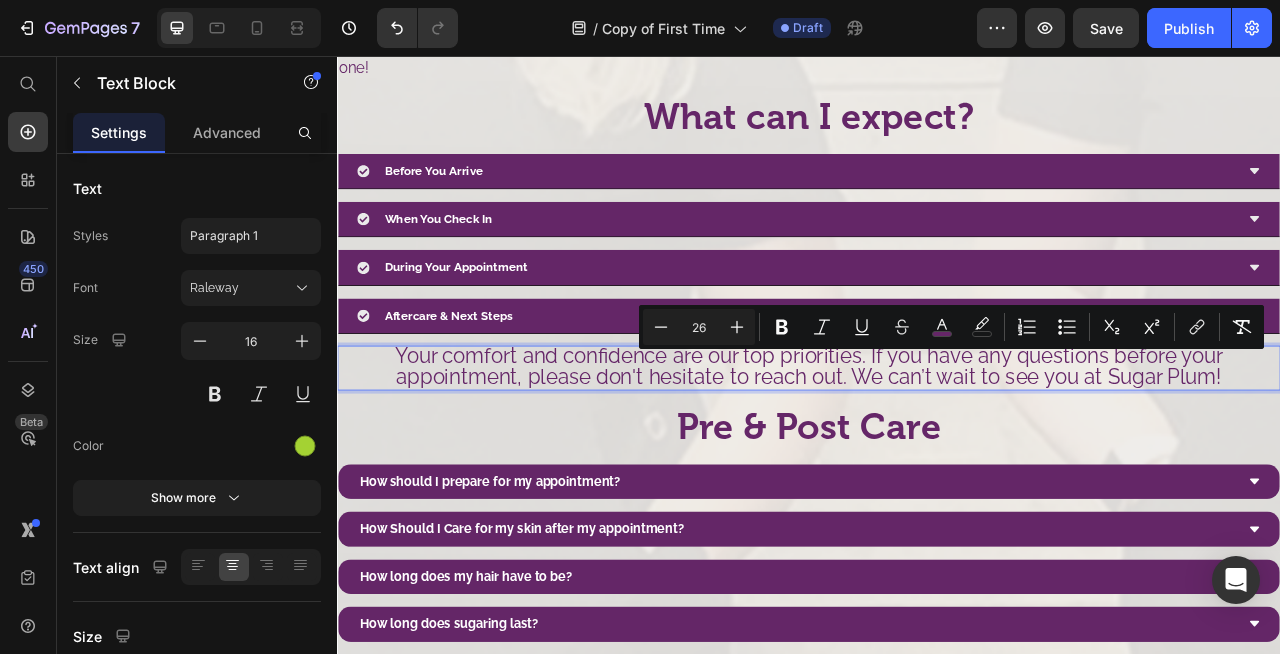 drag, startPoint x: 1312, startPoint y: 445, endPoint x: 1461, endPoint y: 452, distance: 149.16434 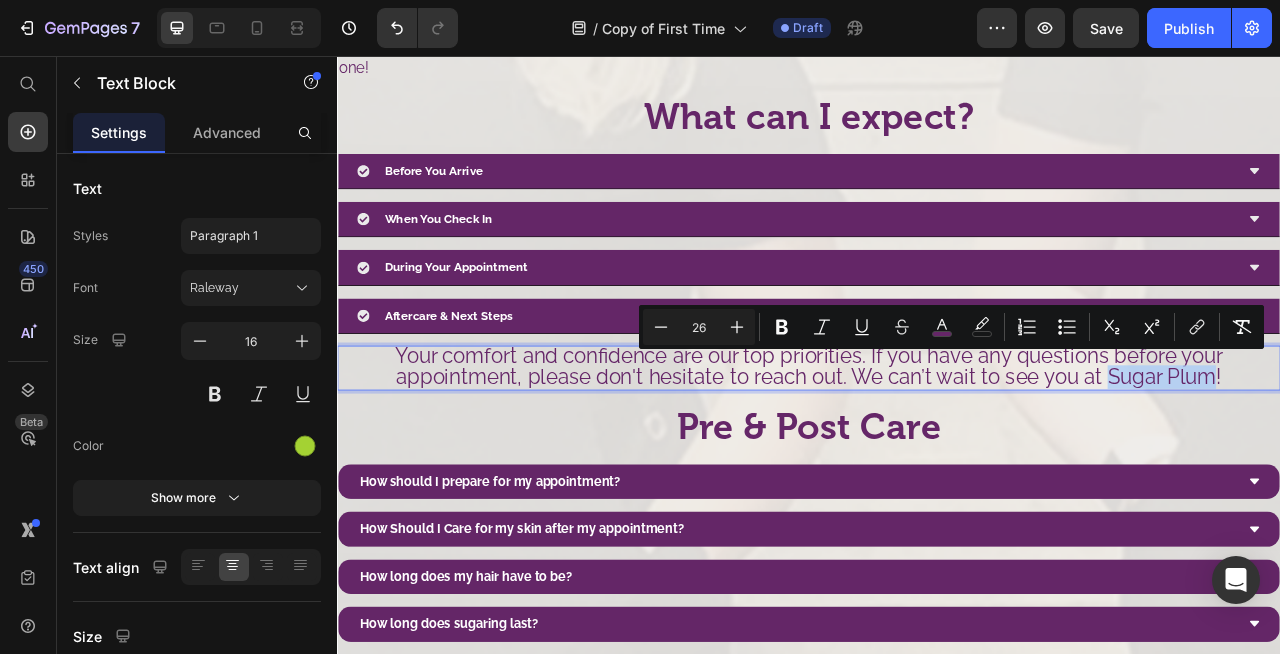 drag, startPoint x: 1313, startPoint y: 453, endPoint x: 1443, endPoint y: 459, distance: 130.13838 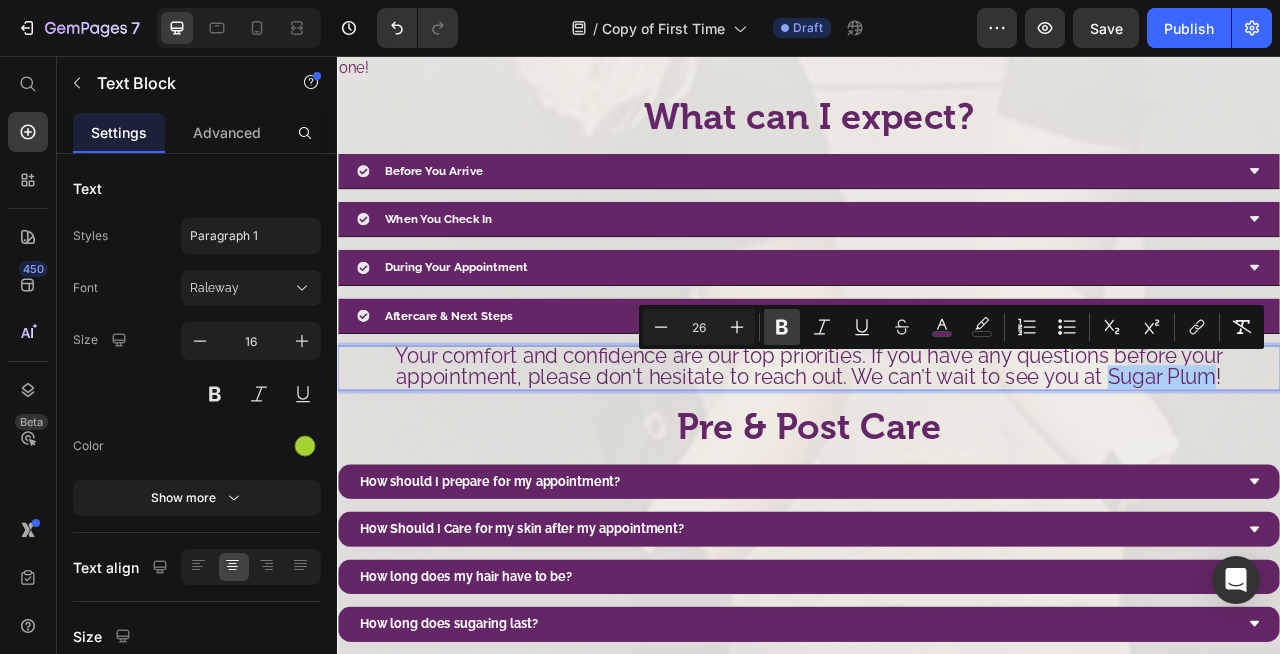 click 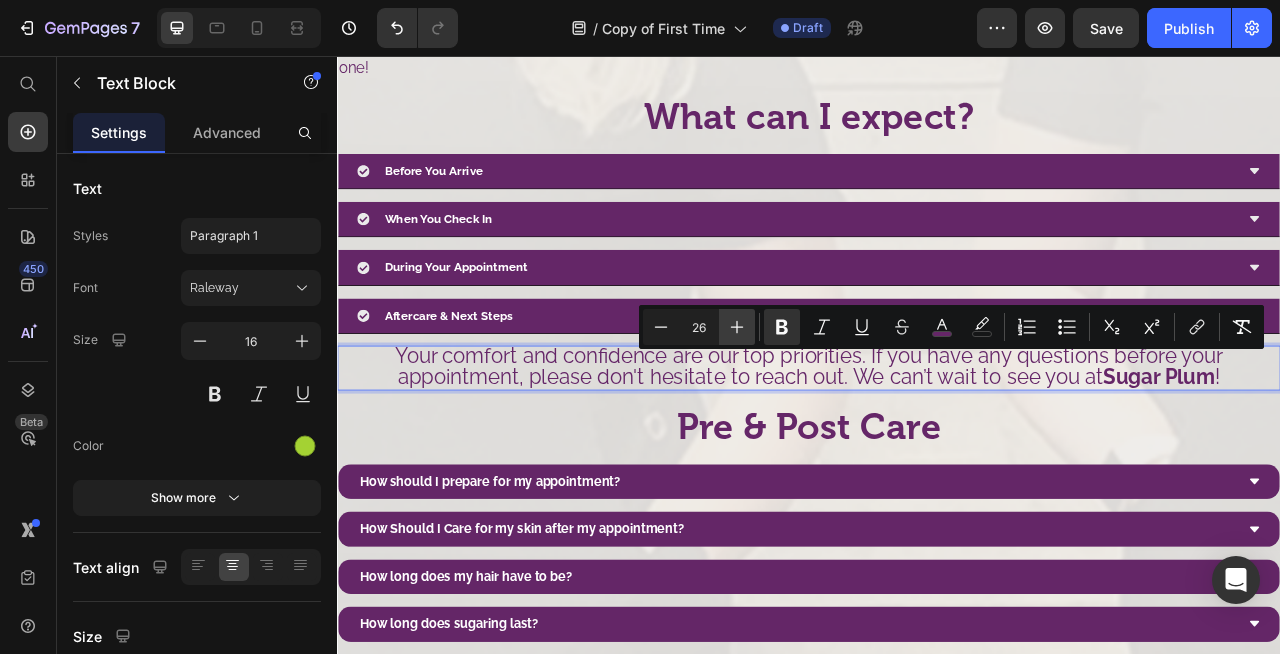 click 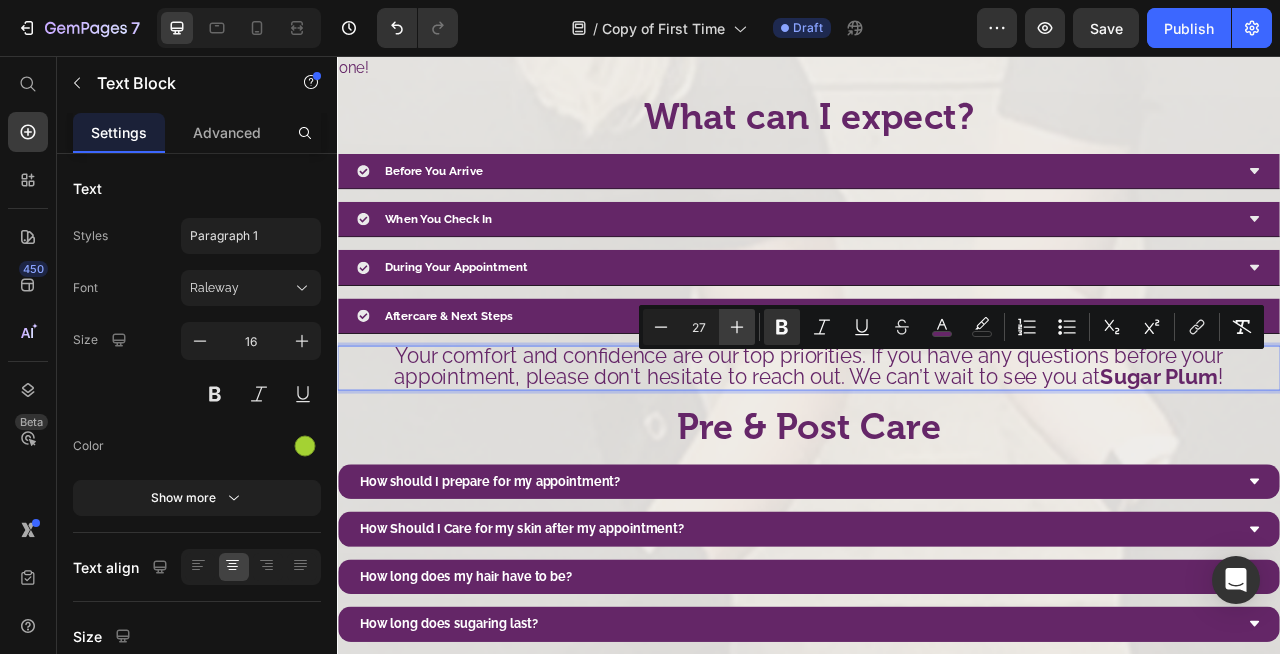 click 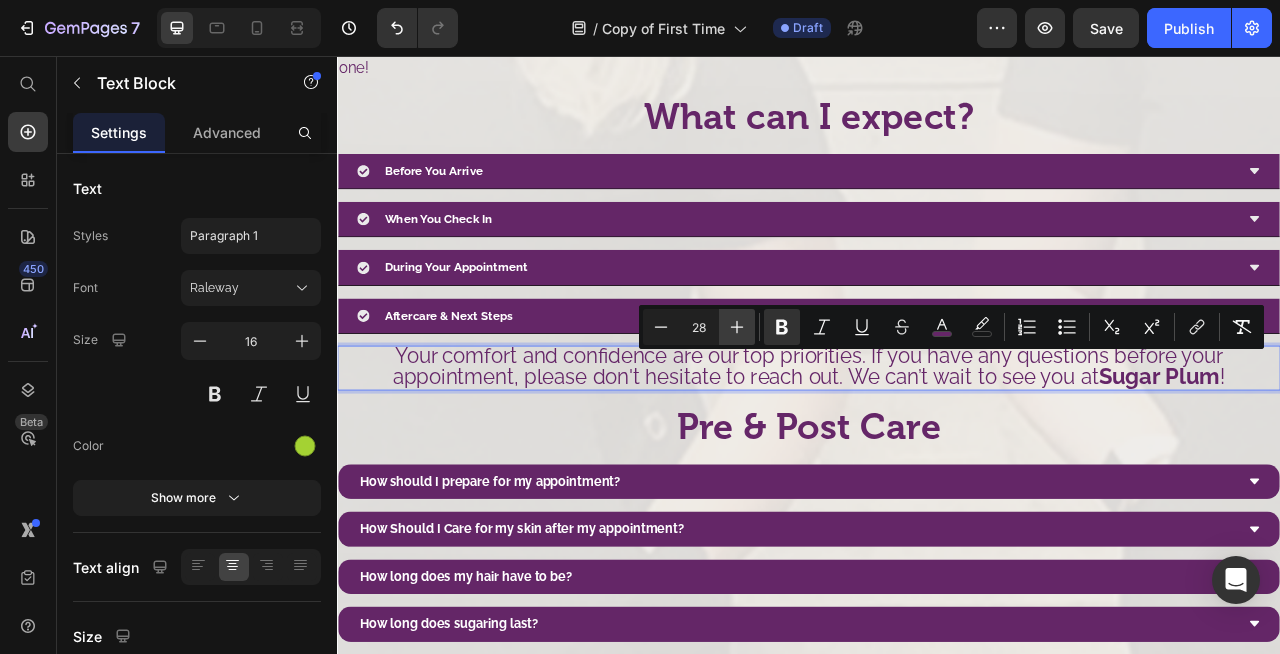 click 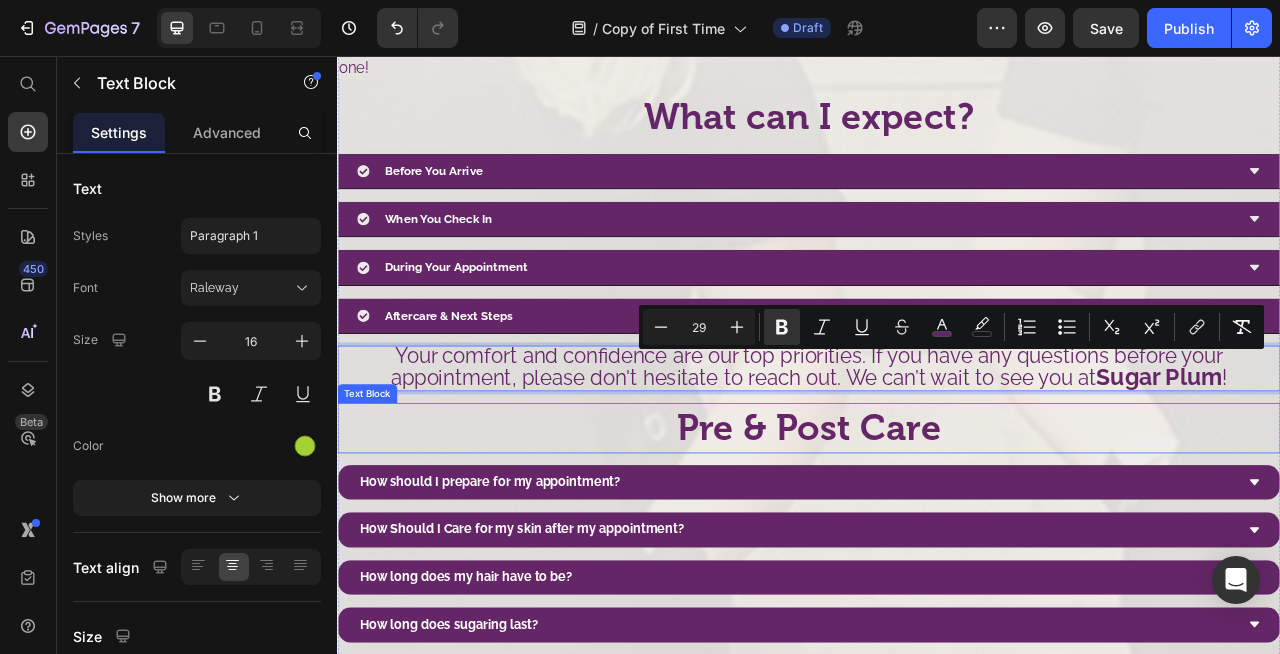 click on "Pre & Post Care" at bounding box center (937, 529) 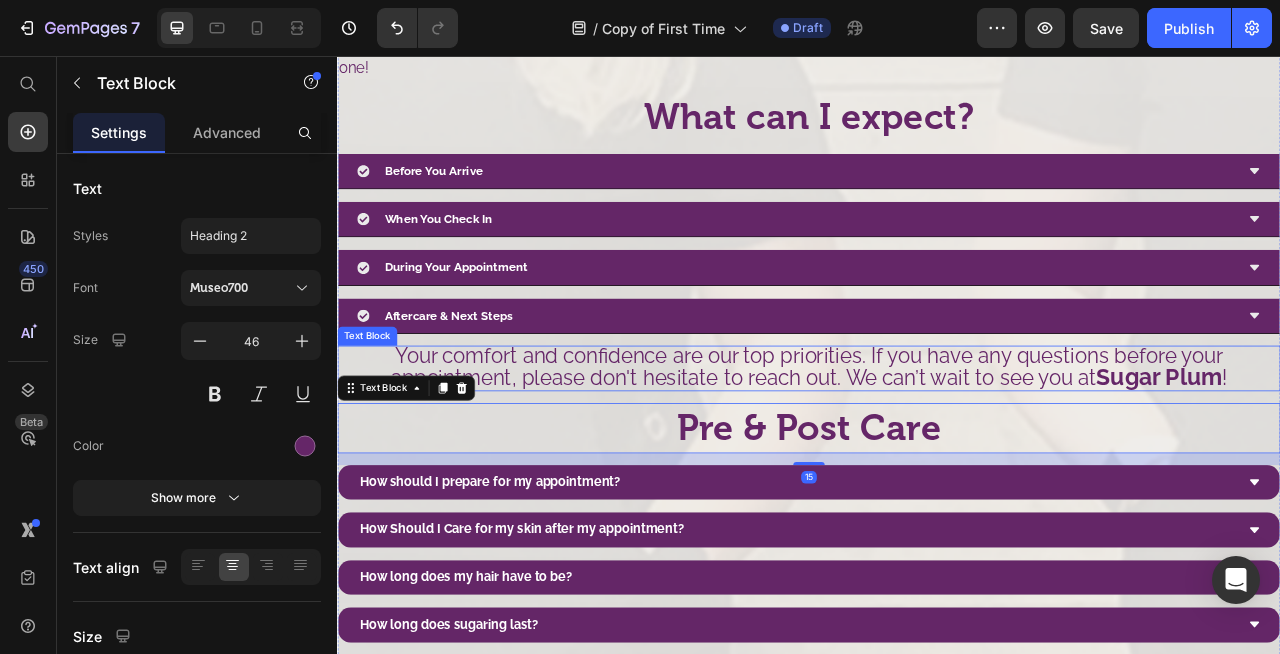 click on "Your comfort and confidence are our top priorities. If you have any questions before your appointment, please don't hesitate to reach out. We can’t wait to see you at" at bounding box center (934, 450) 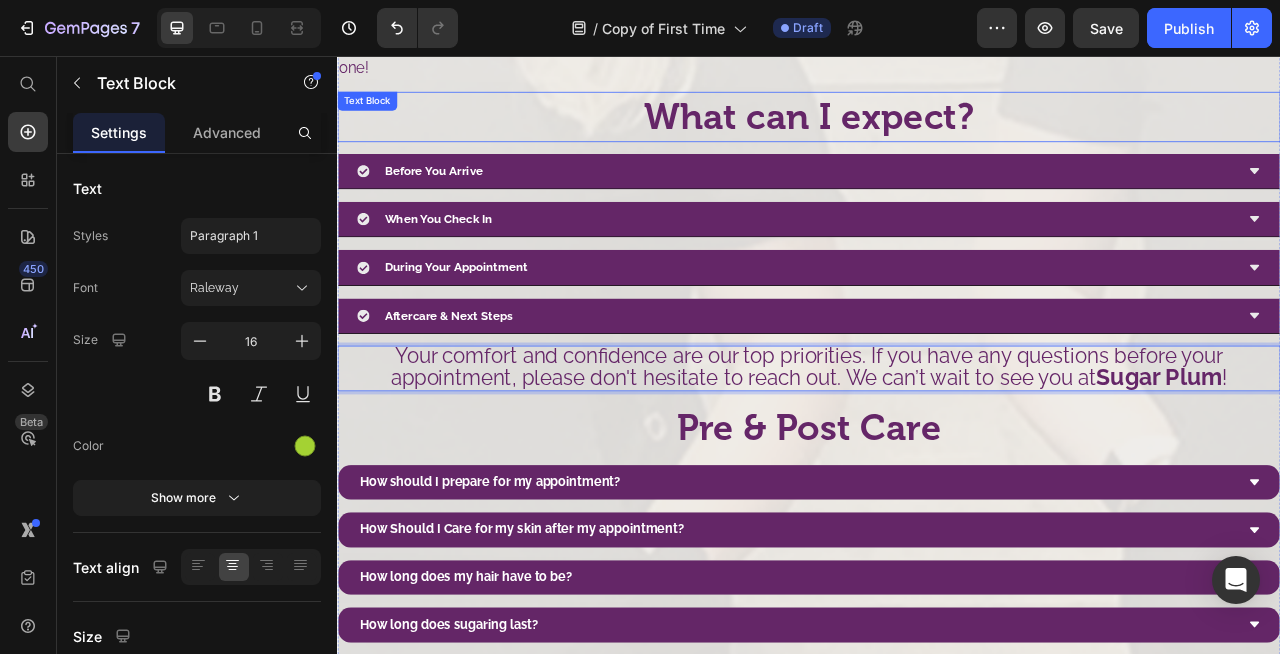 click on "What can I expect?" at bounding box center [937, 133] 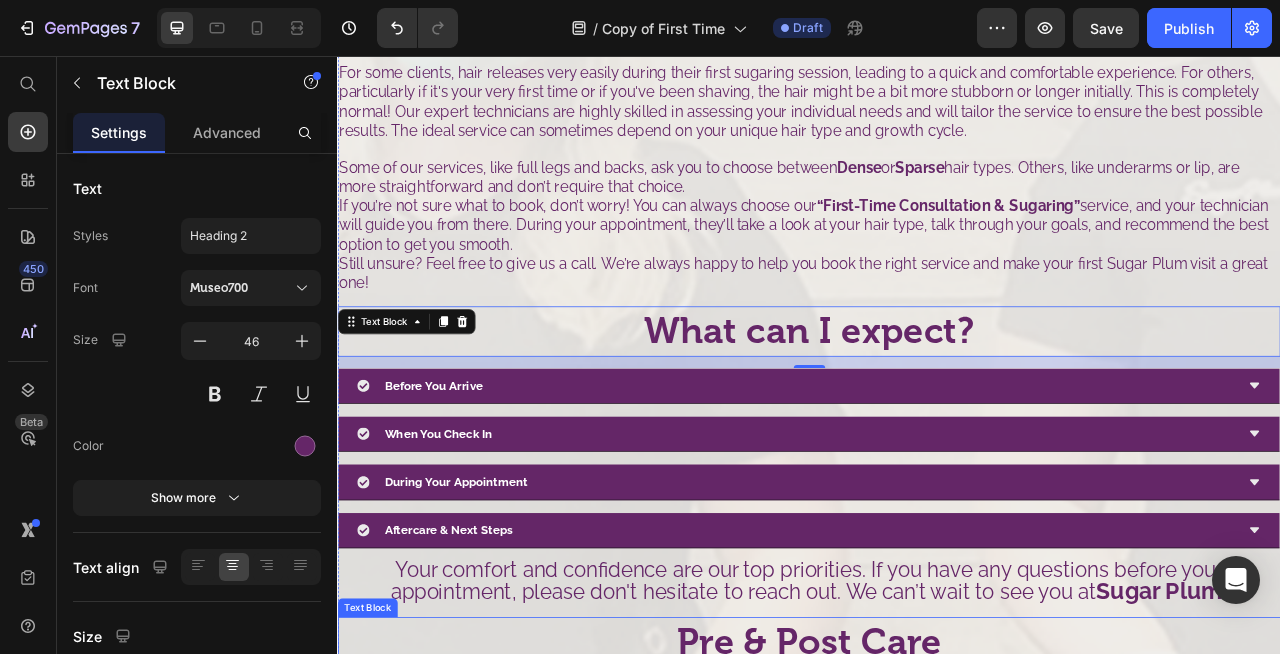 scroll, scrollTop: 1239, scrollLeft: 0, axis: vertical 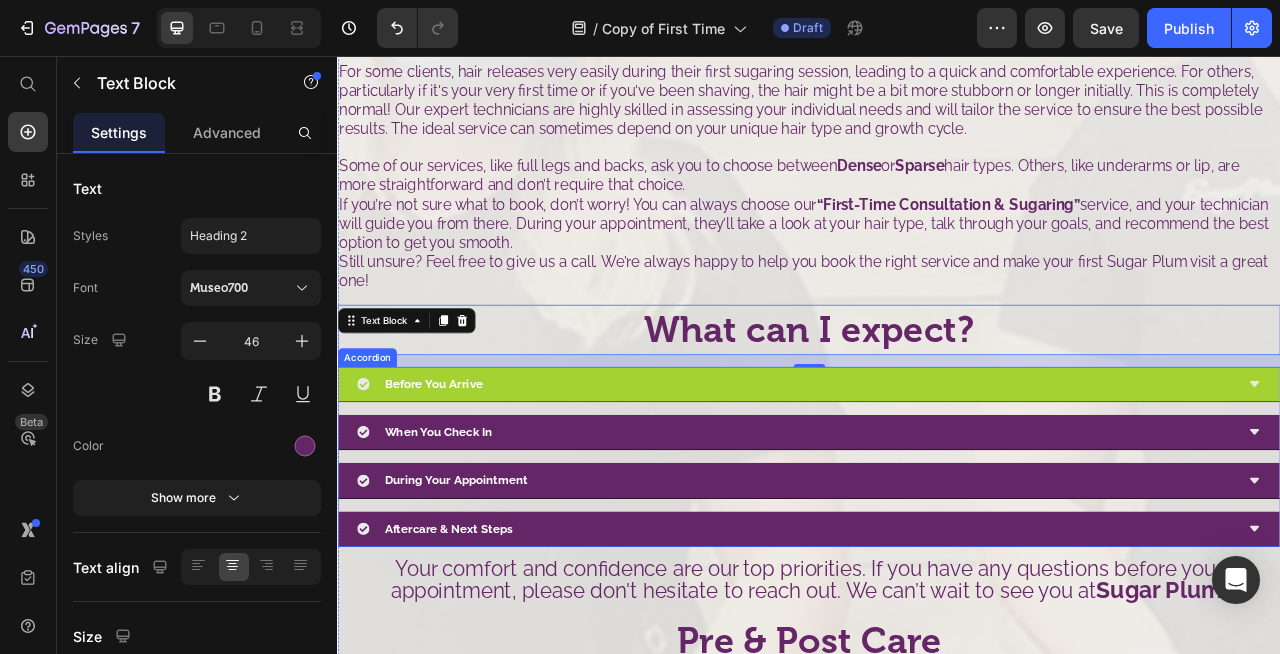 click on "Before You Arrive" at bounding box center (921, 473) 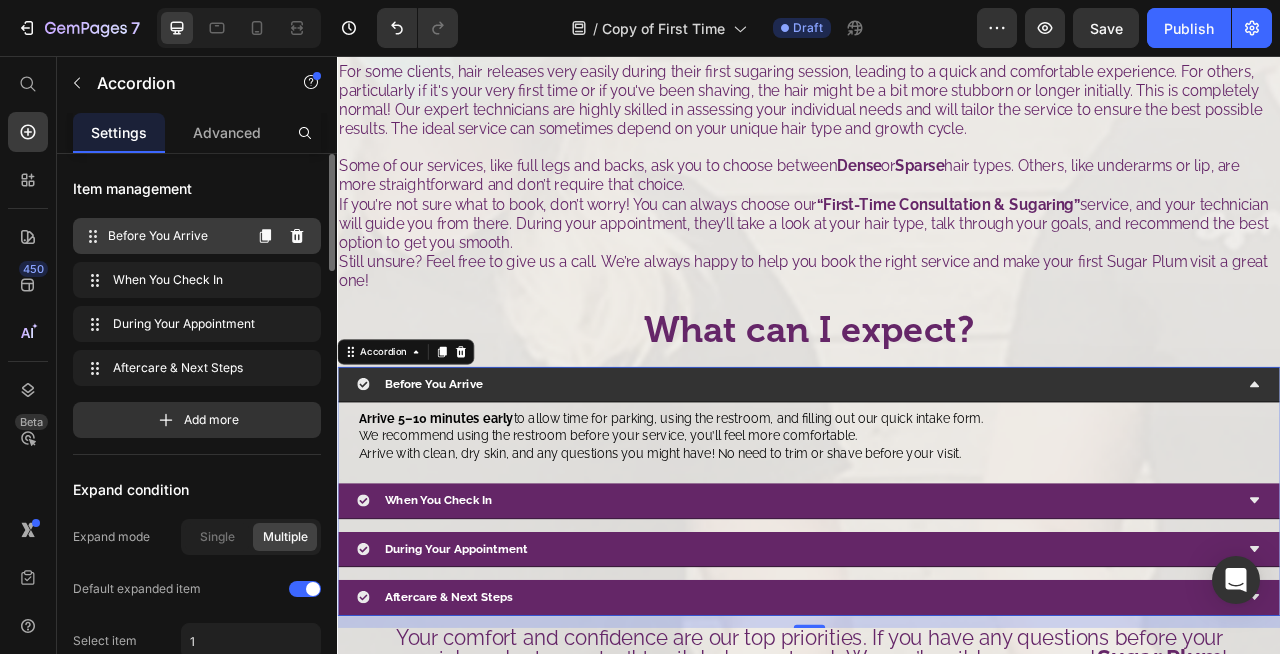 click on "Before You Arrive" at bounding box center (174, 236) 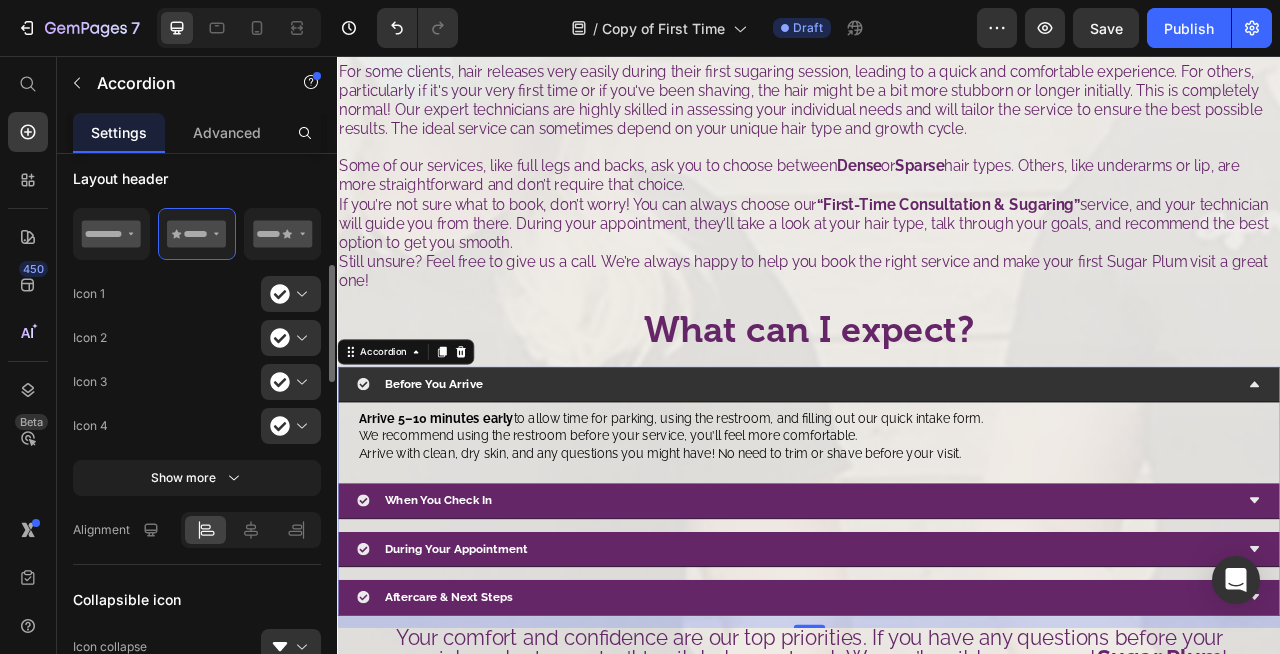 scroll, scrollTop: 530, scrollLeft: 0, axis: vertical 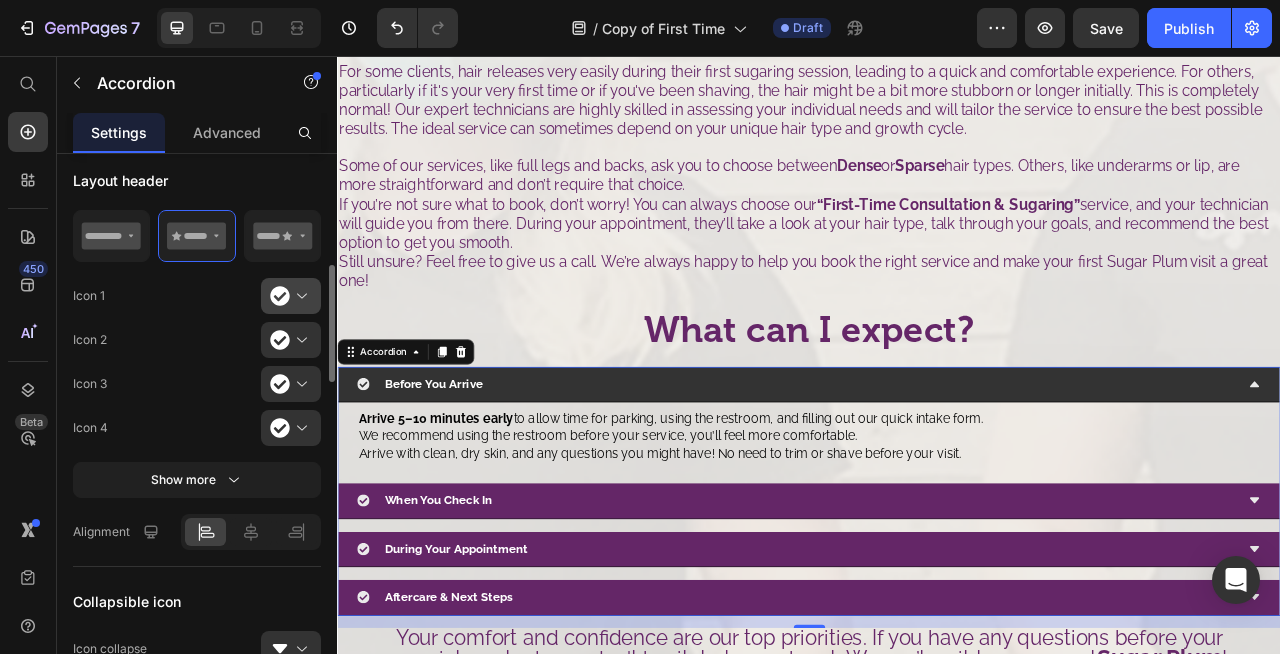 click at bounding box center [299, 296] 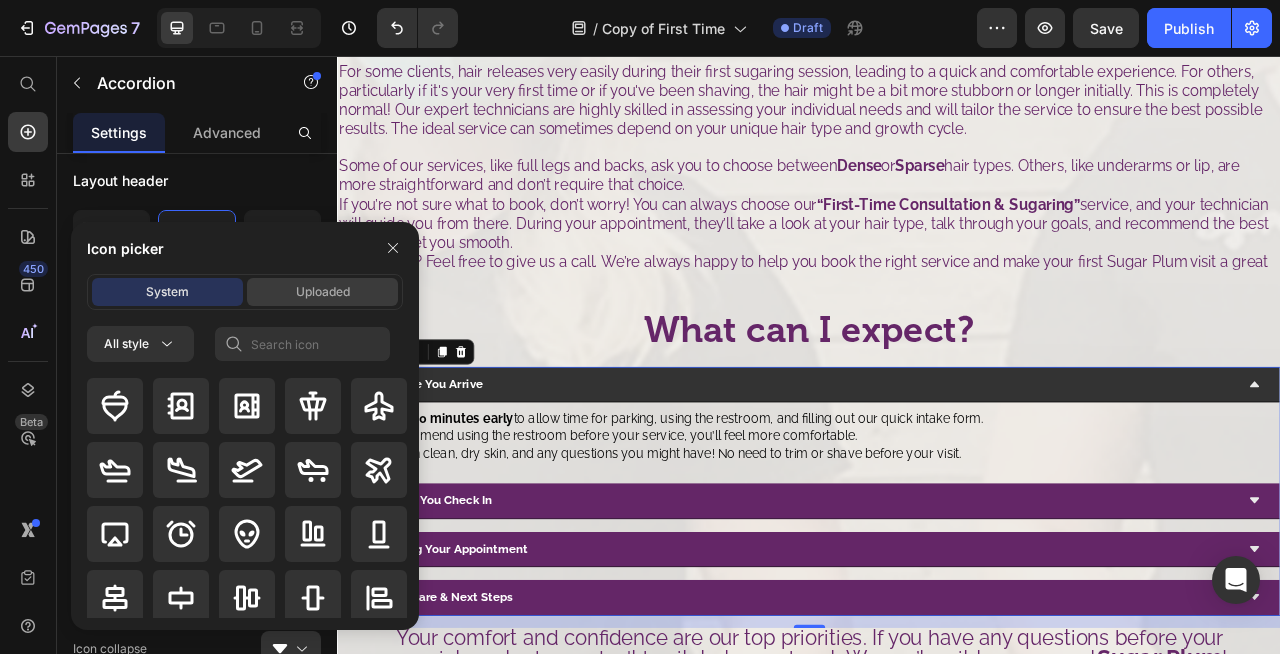 click on "Uploaded" at bounding box center (322, 292) 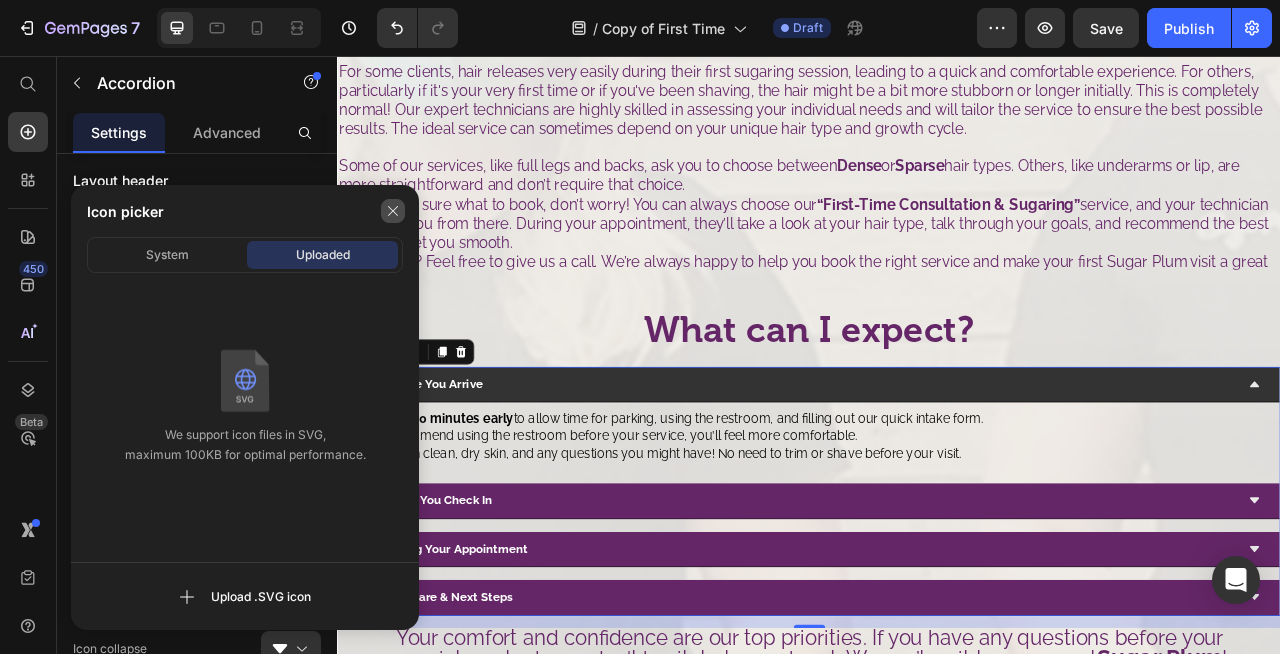 click 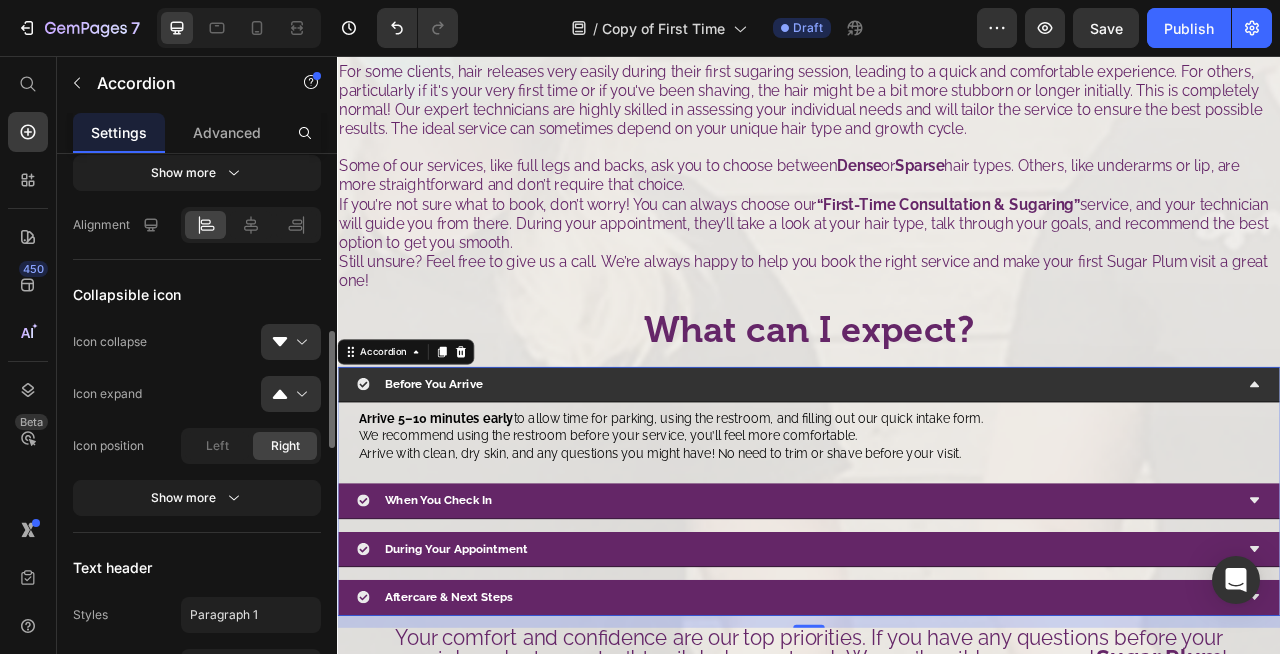 scroll, scrollTop: 838, scrollLeft: 0, axis: vertical 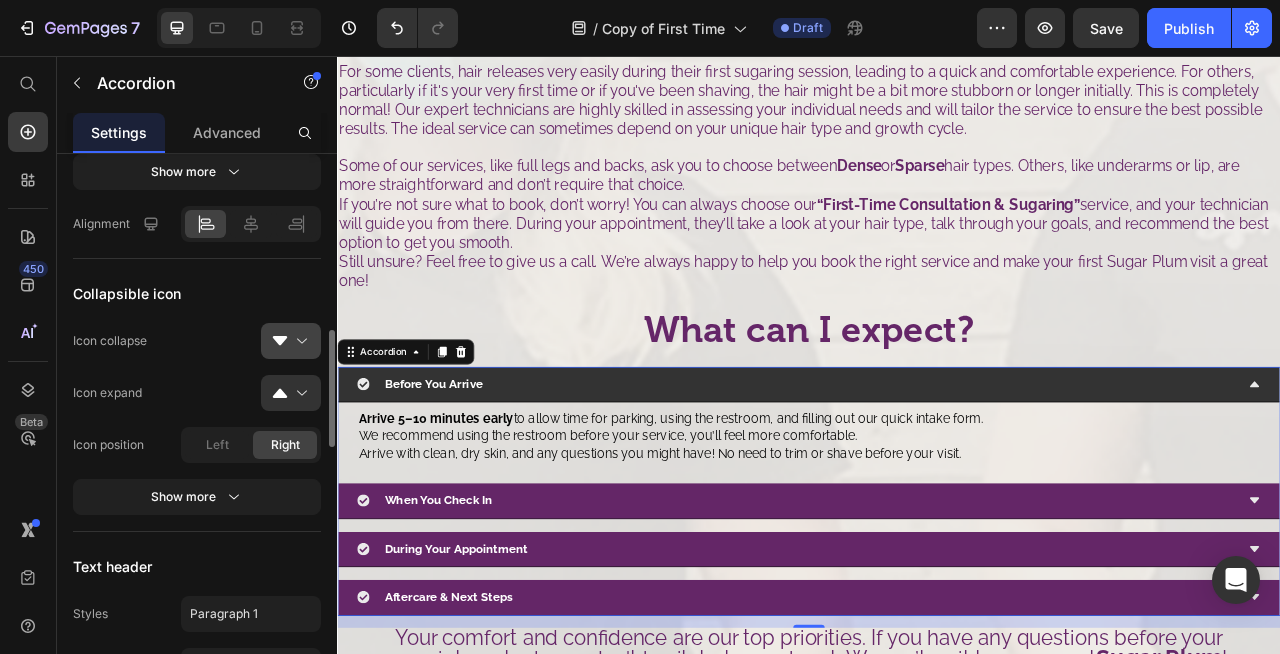 click at bounding box center [299, 341] 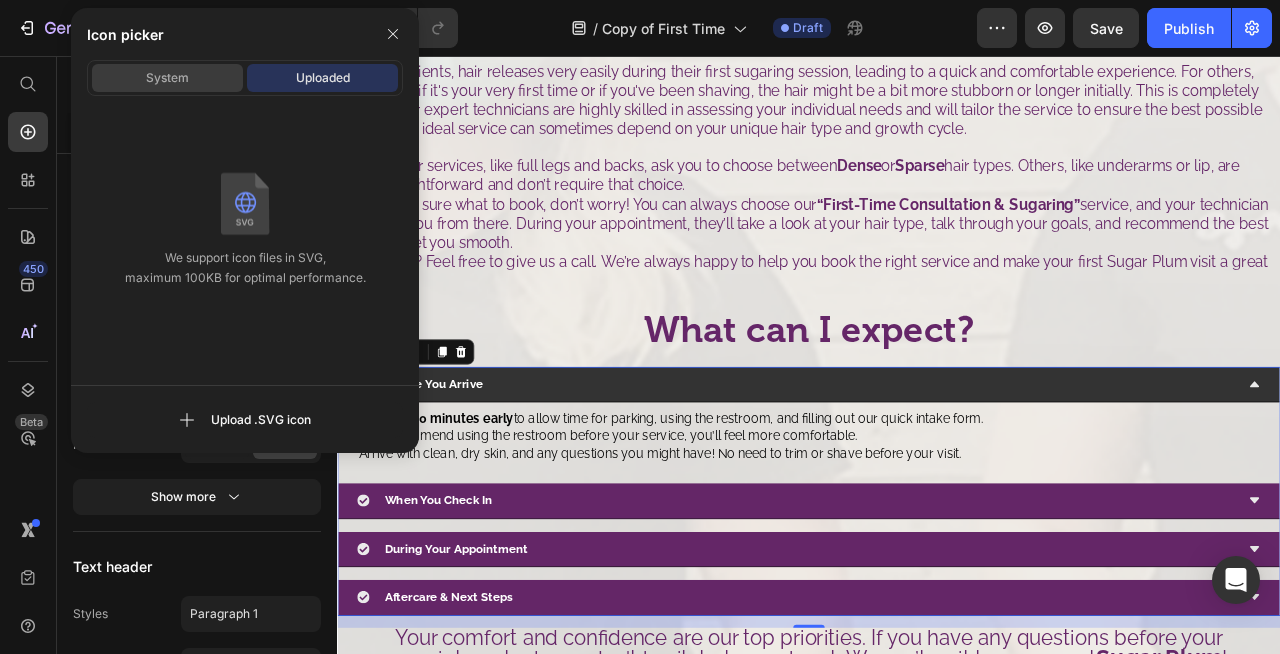 click on "System" at bounding box center (167, 78) 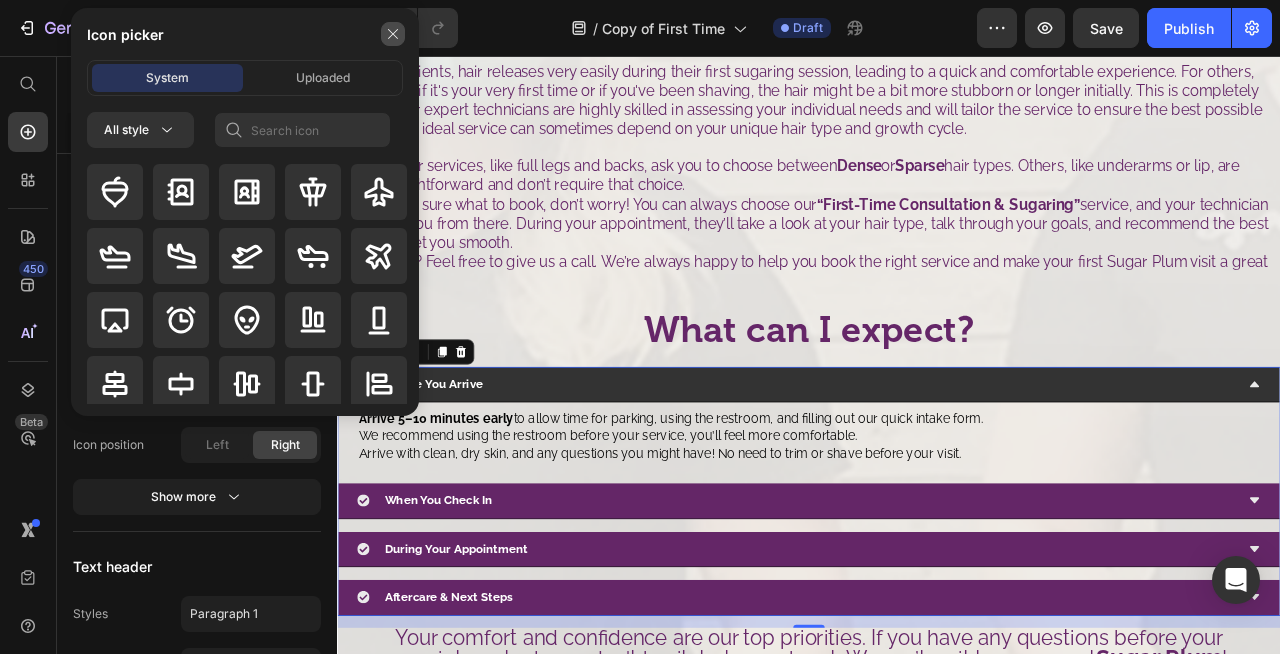 click 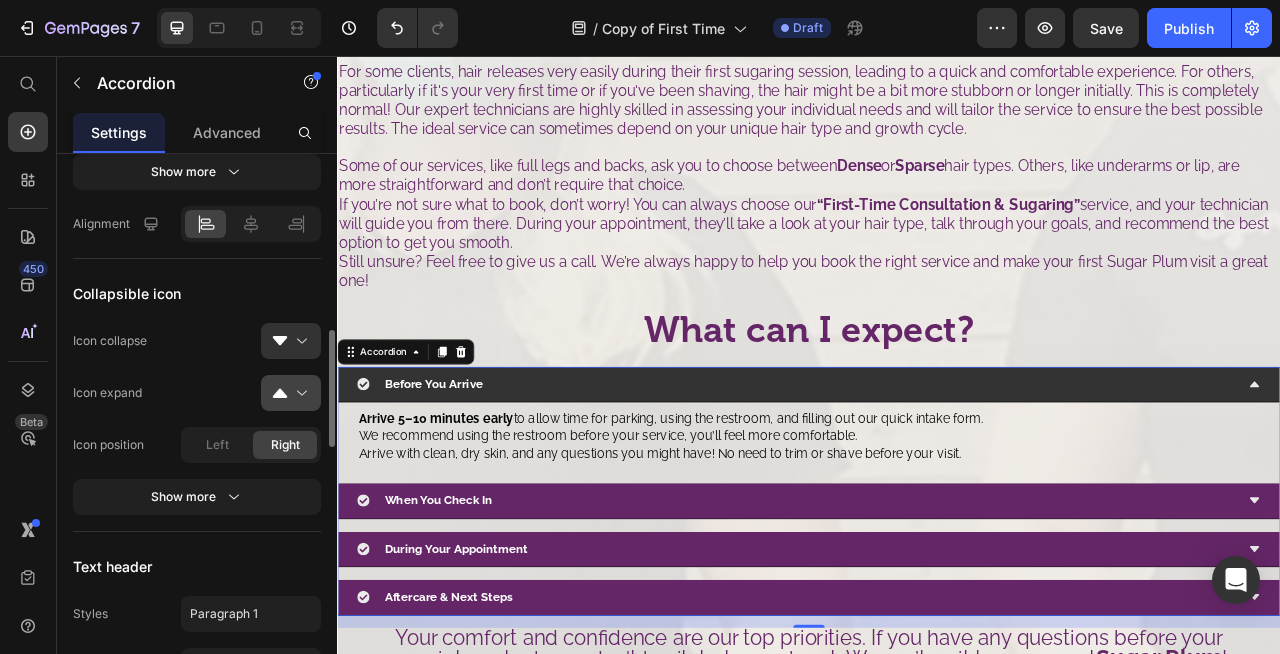 click at bounding box center (299, 393) 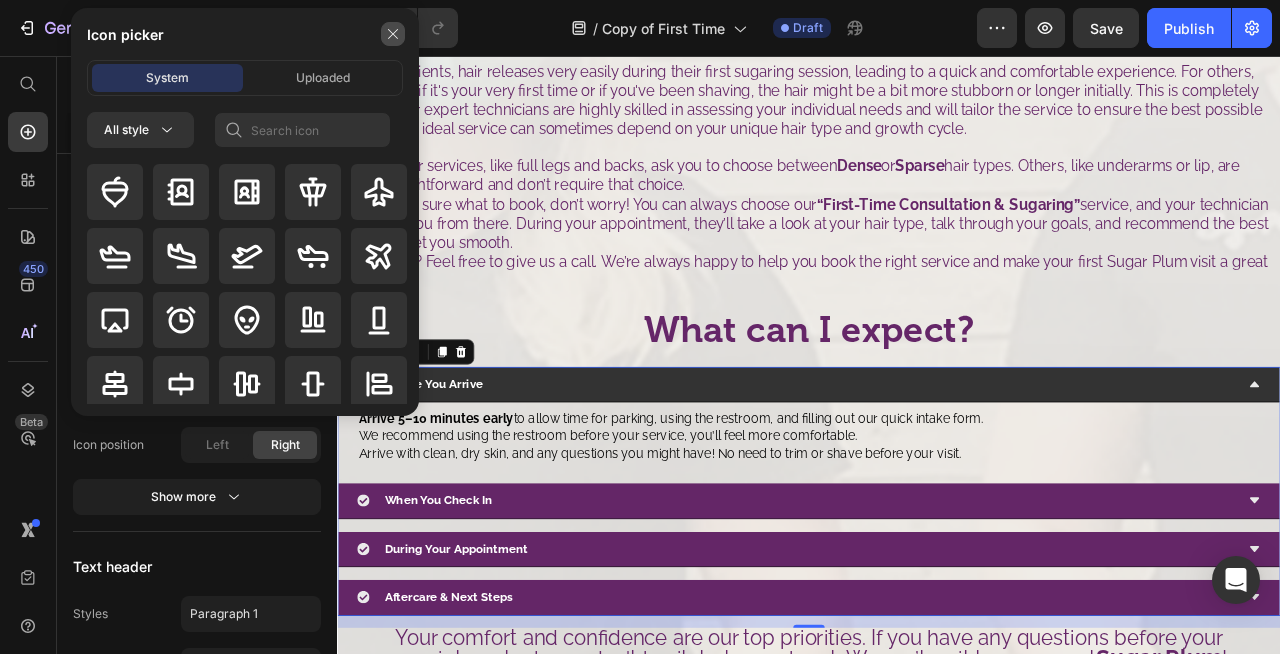 click 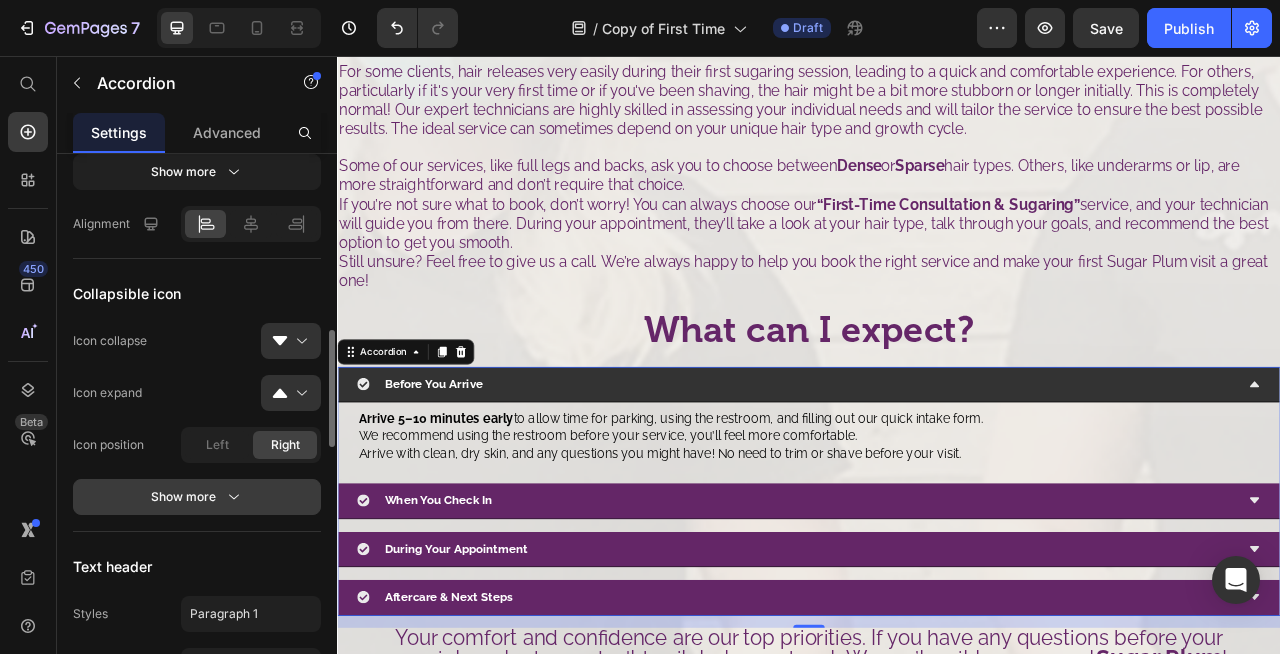 click on "Show more" at bounding box center (197, 497) 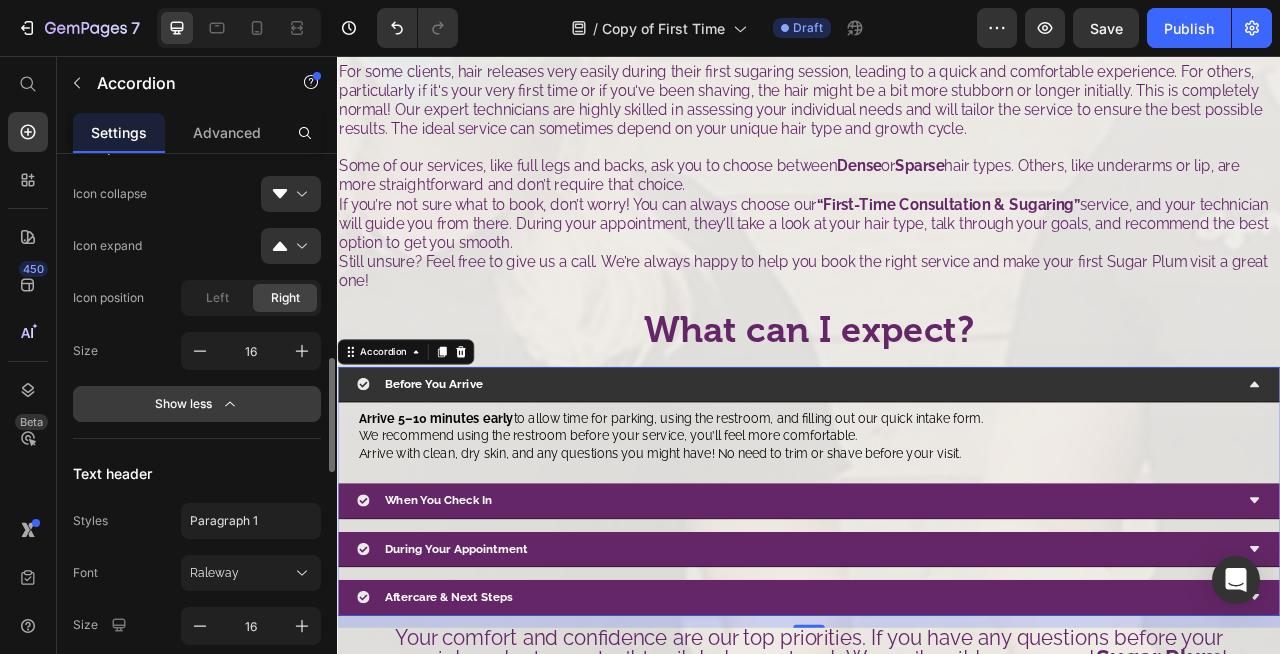 scroll, scrollTop: 988, scrollLeft: 0, axis: vertical 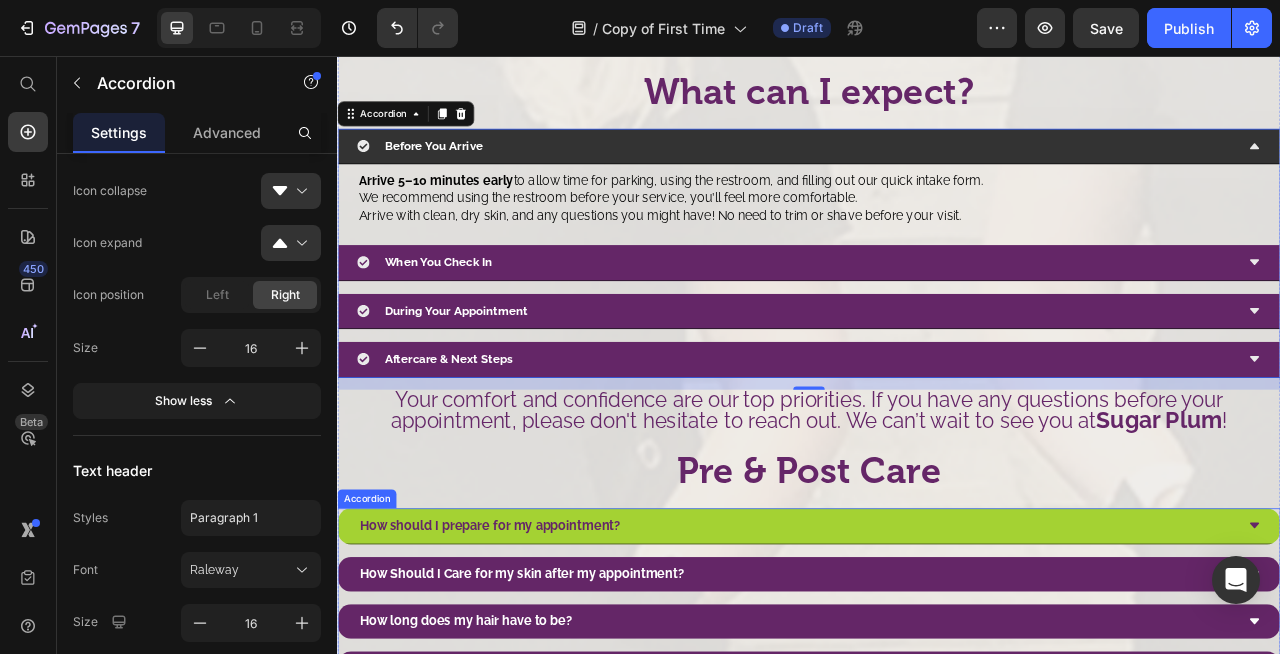 click on "How should I prepare for my appointment?" at bounding box center [531, 652] 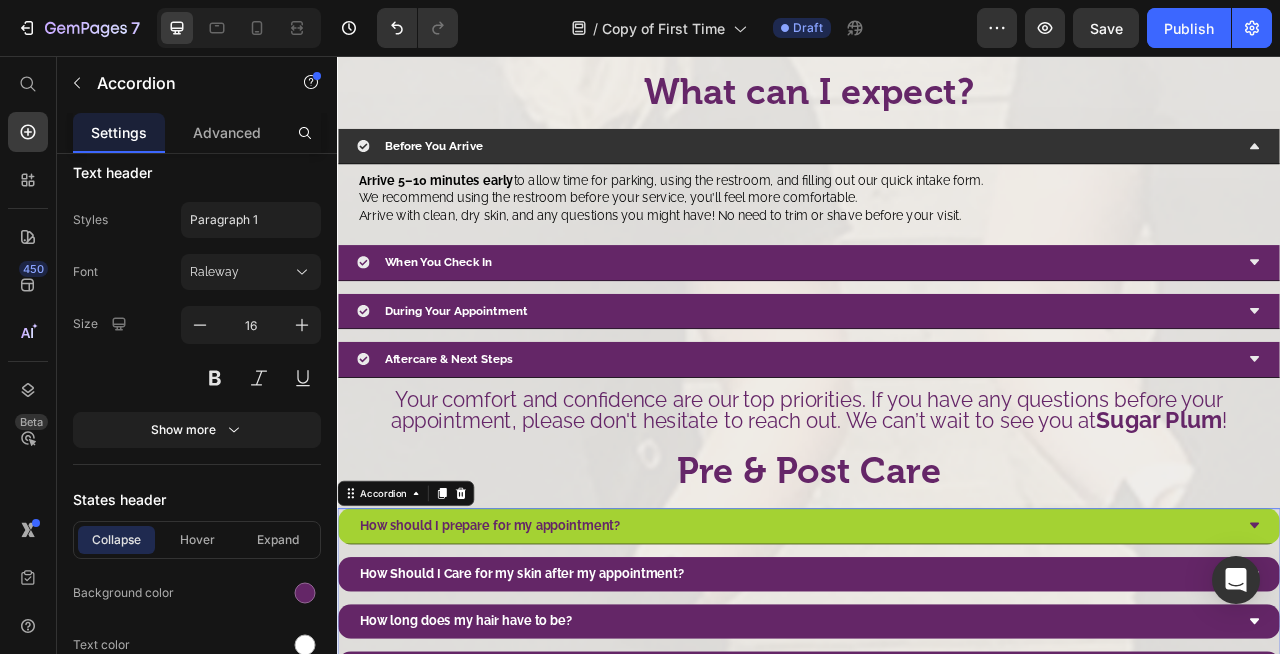 click on "How should I prepare for my appointment?" at bounding box center [531, 652] 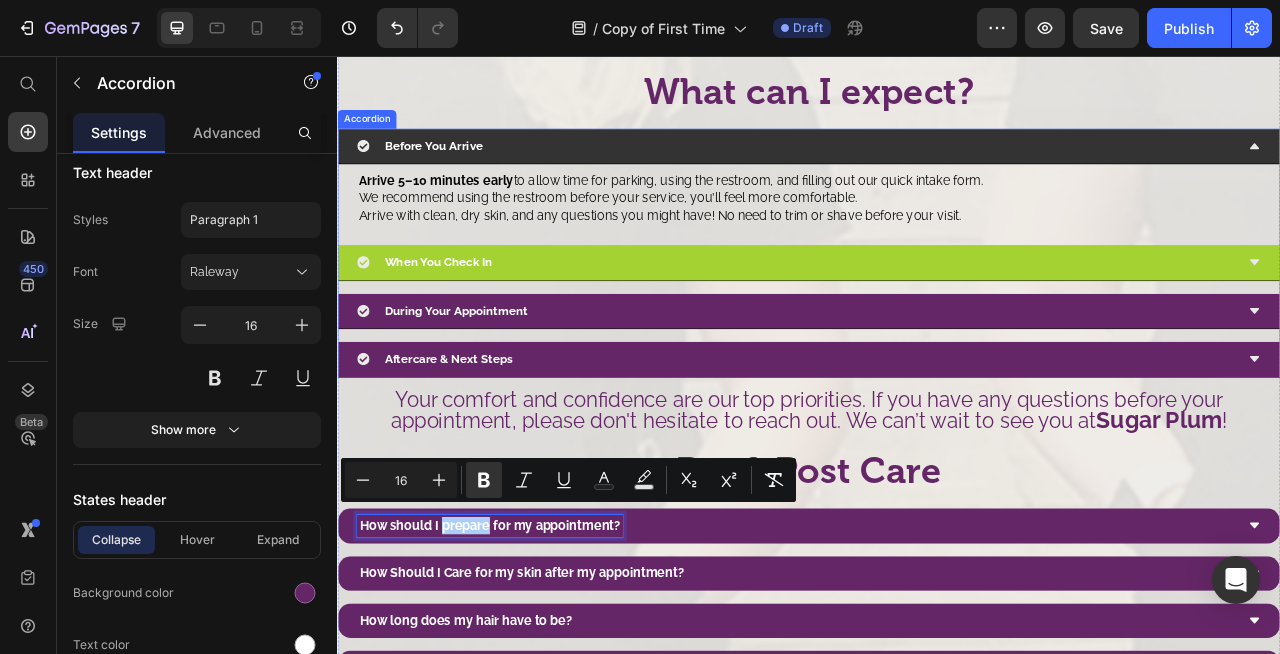 click on "When You Check In" at bounding box center [465, 317] 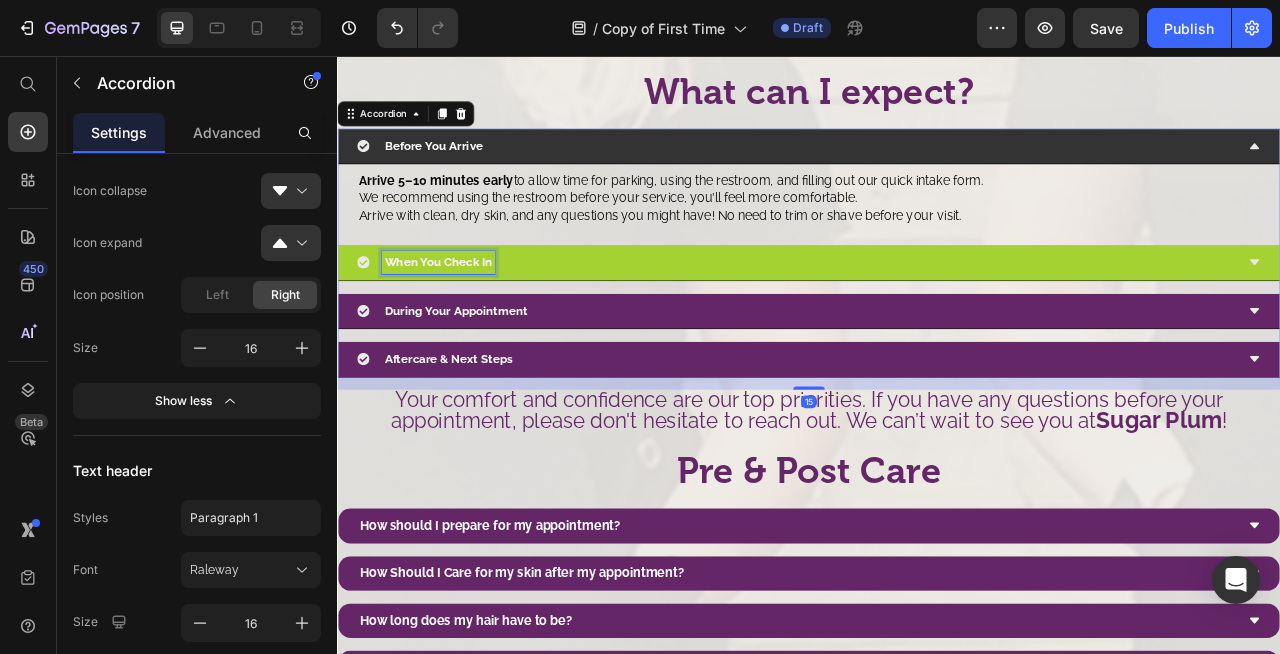 click on "When You Check In" at bounding box center [465, 317] 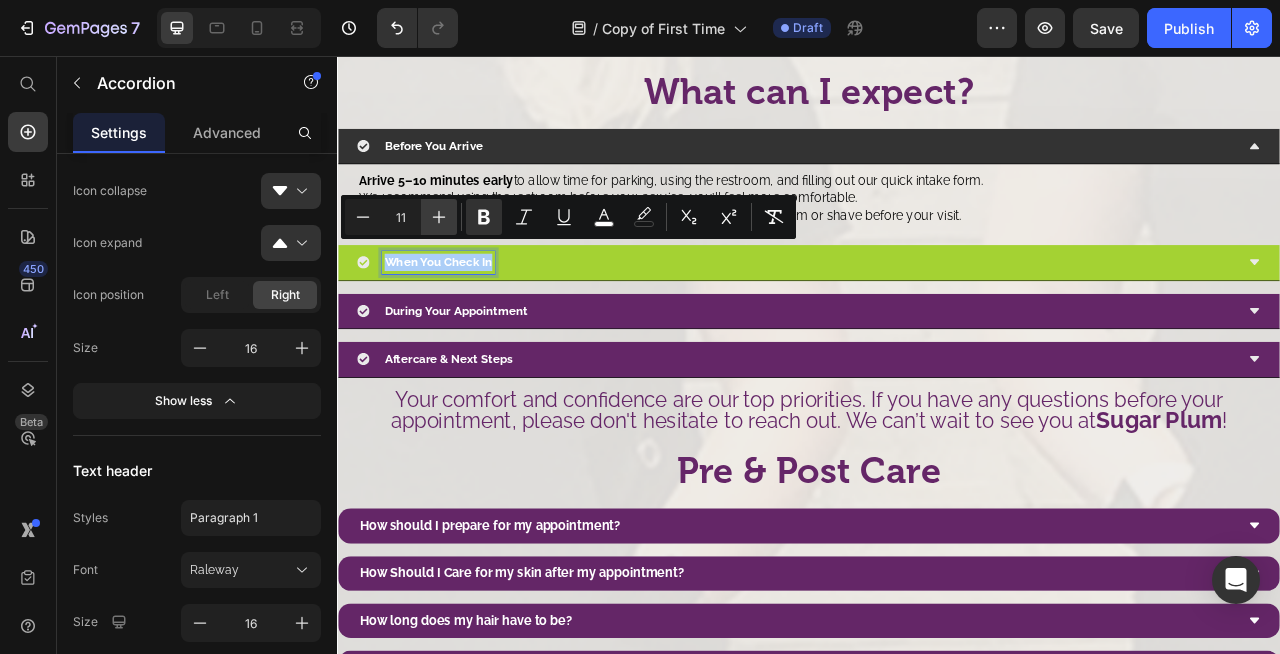 click 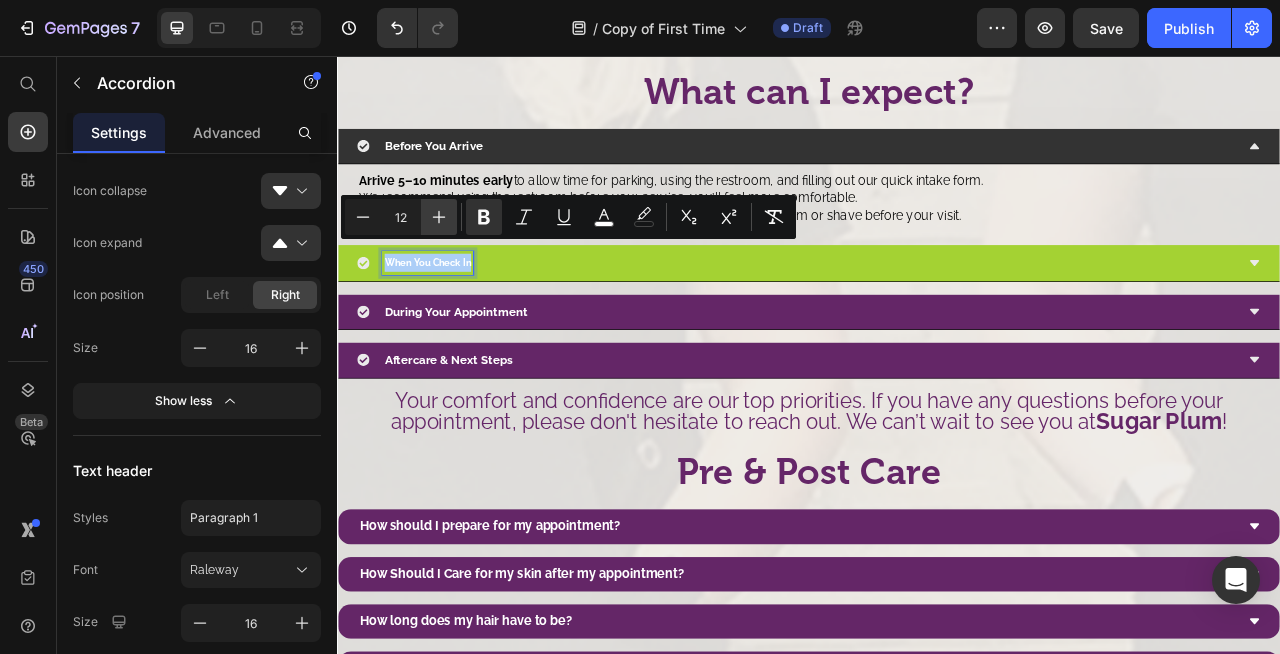 click 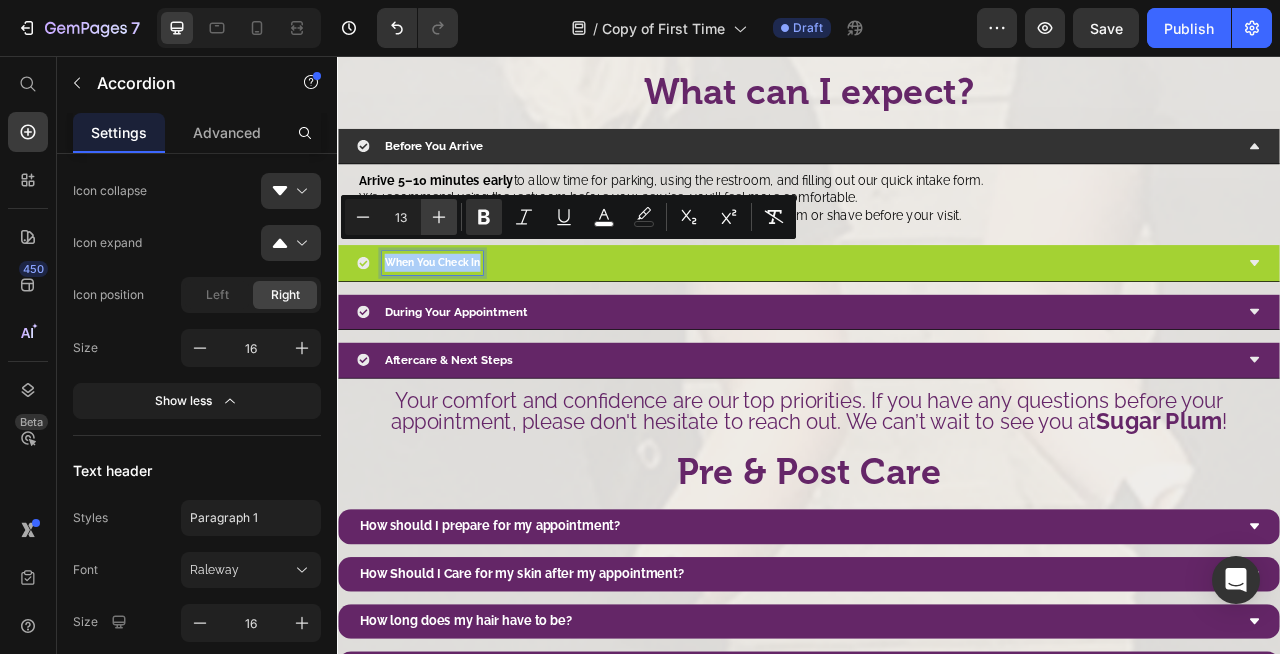 click 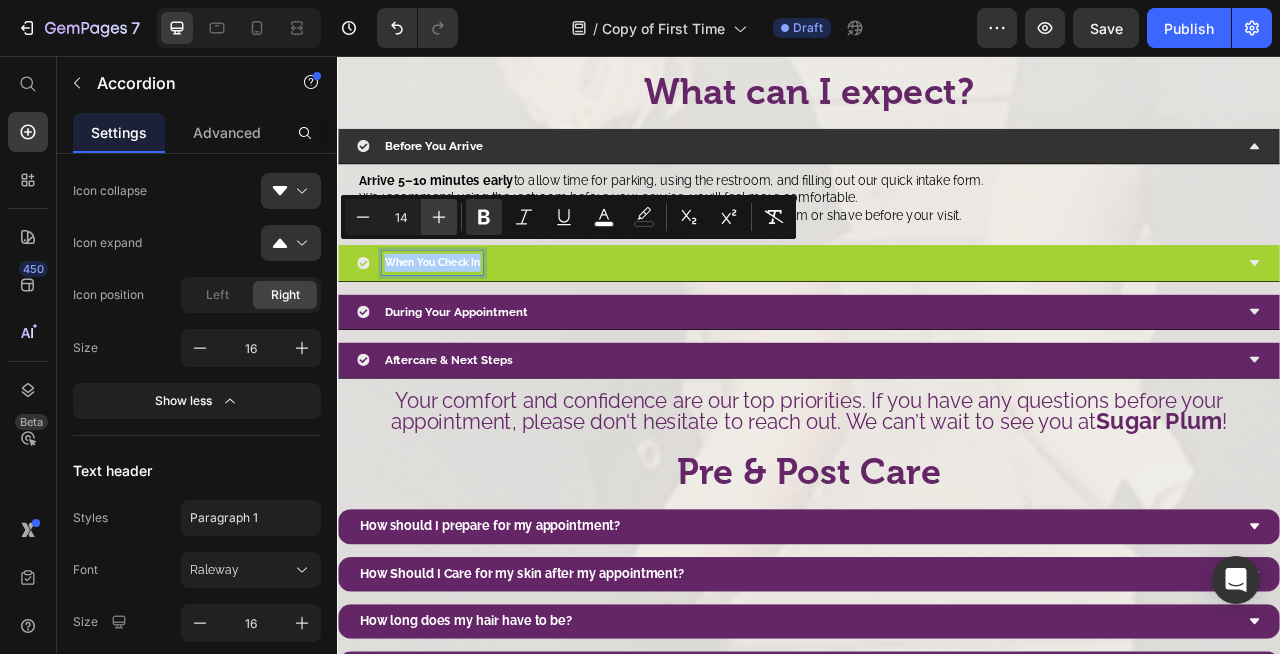 click 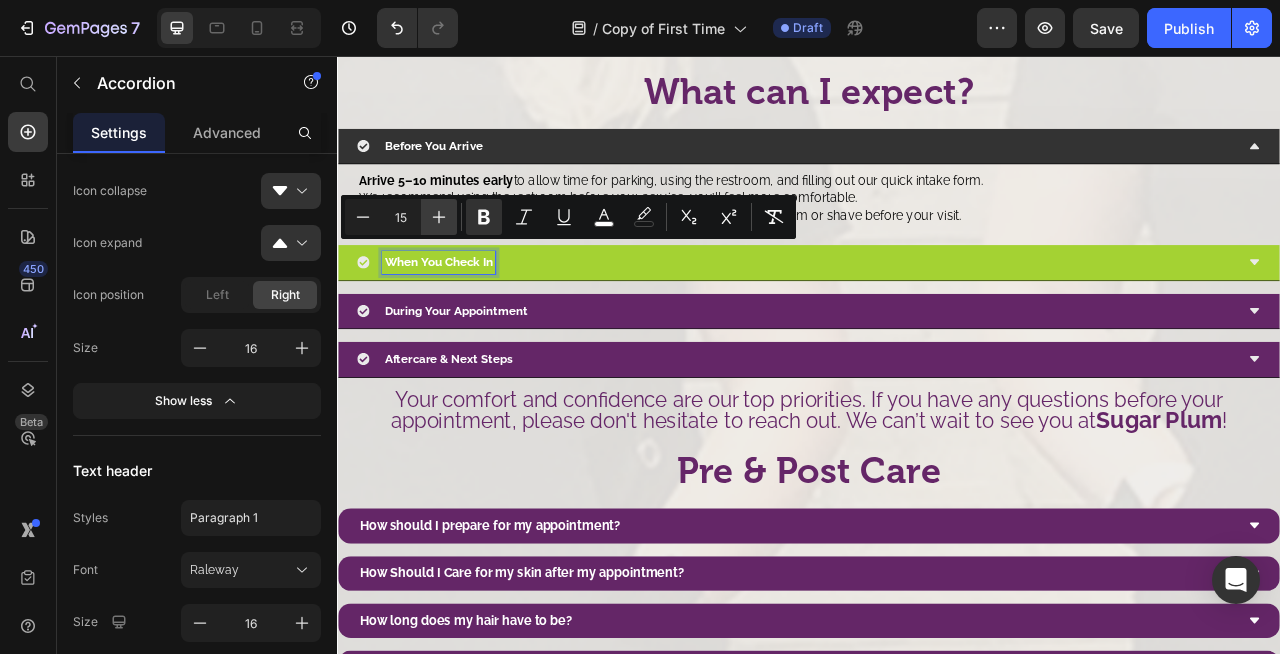 click 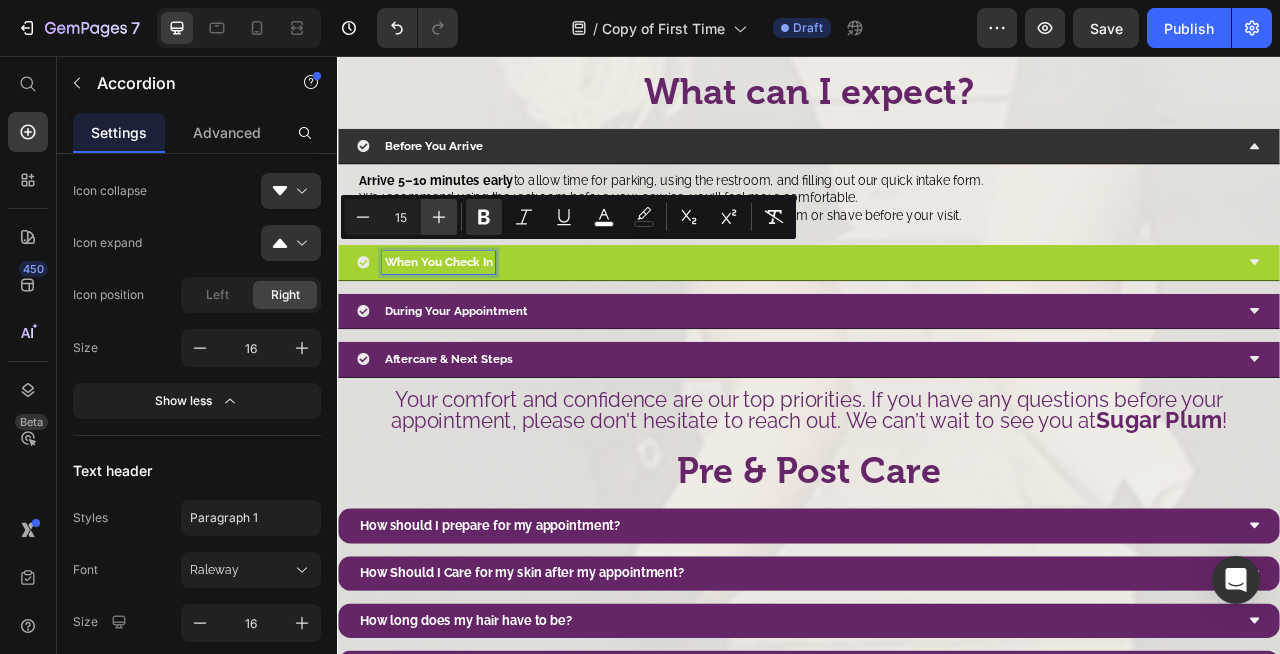 type on "16" 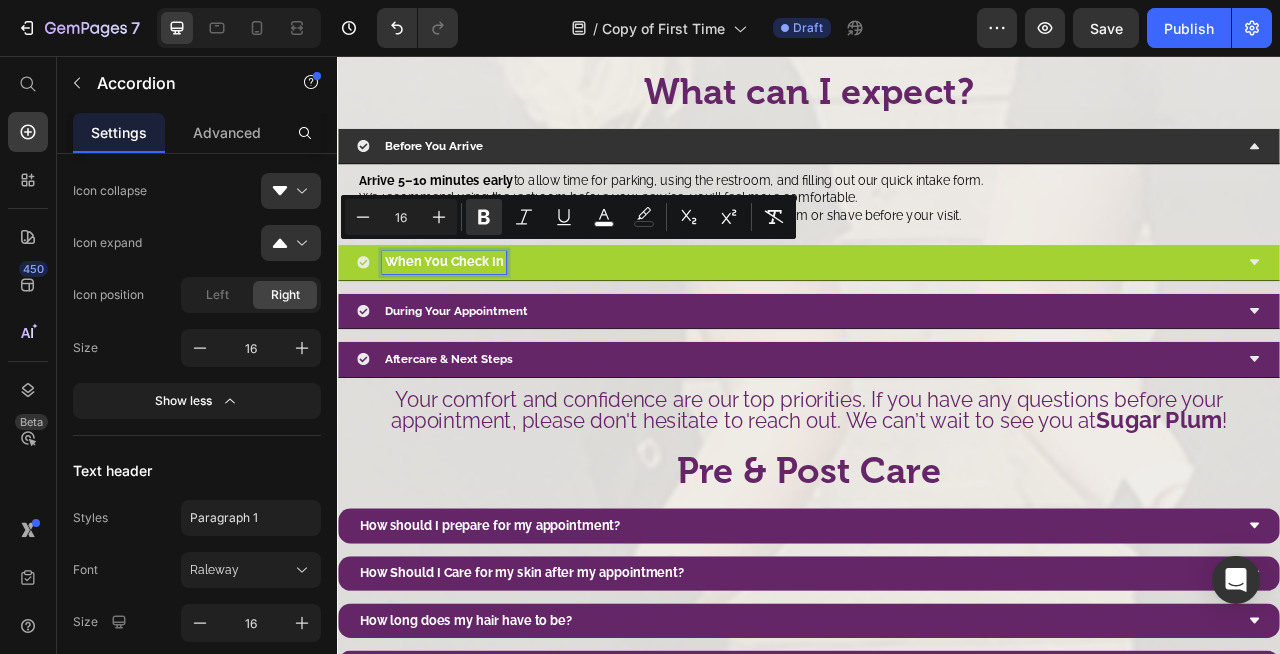 click on "Before You Arrive" at bounding box center [459, 169] 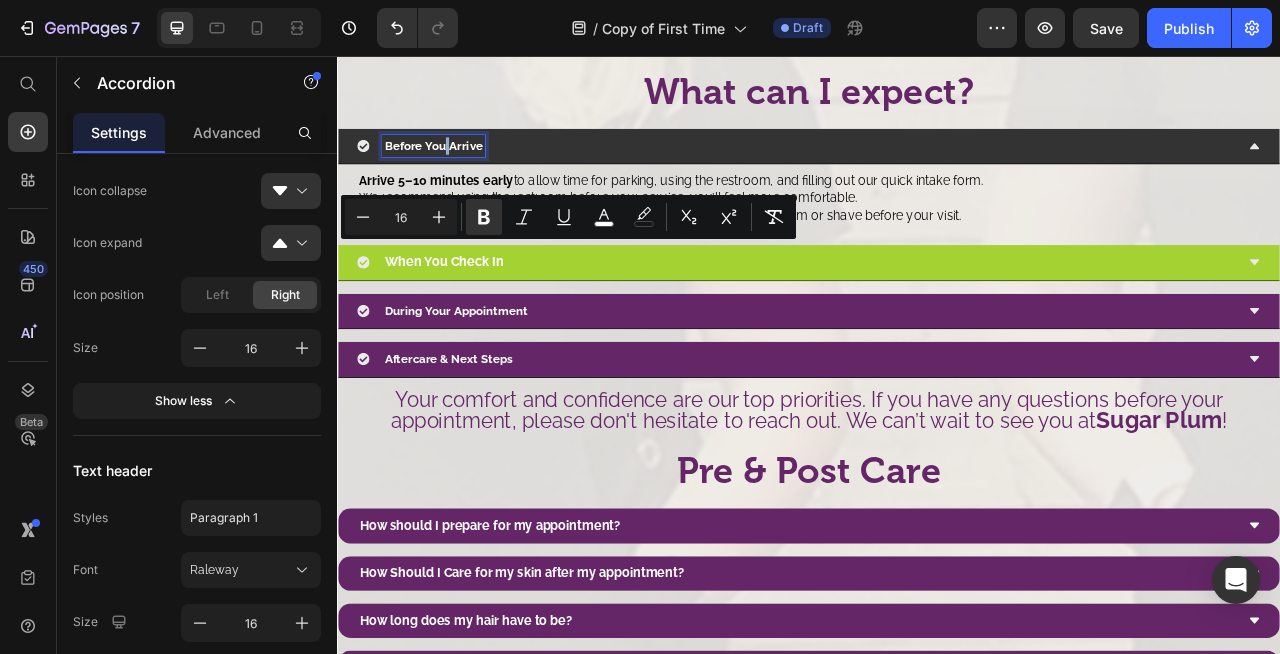 click on "Before You Arrive" at bounding box center (459, 169) 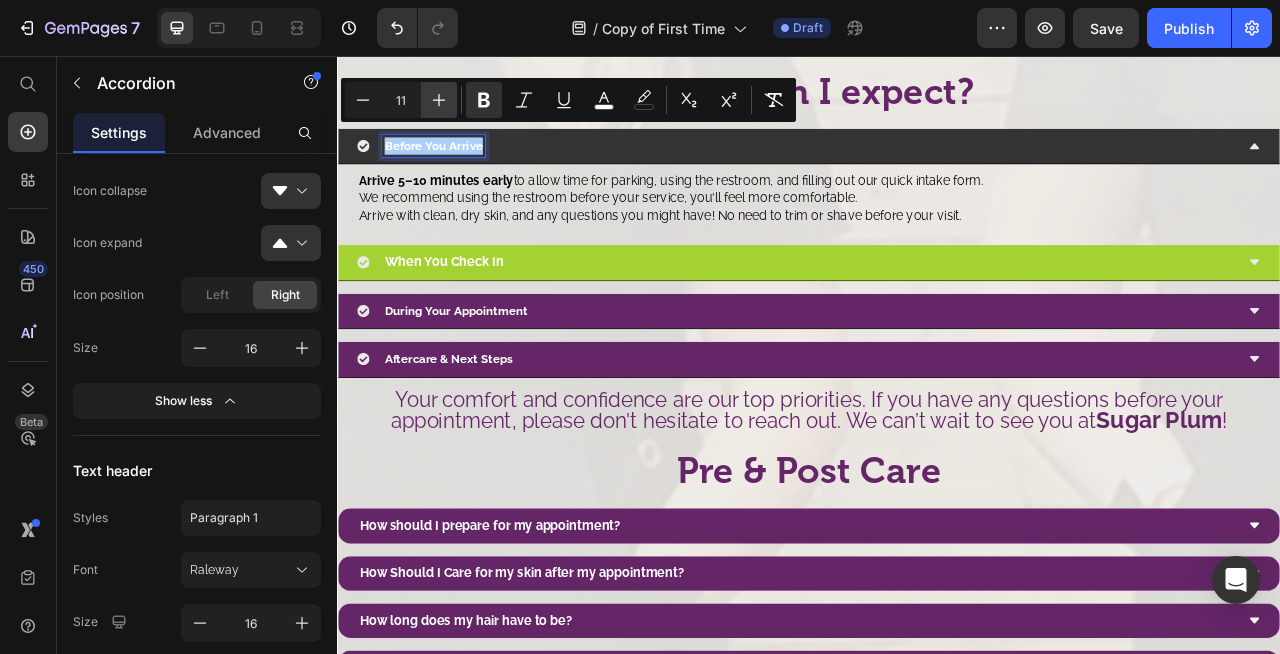 click on "Plus" at bounding box center [439, 100] 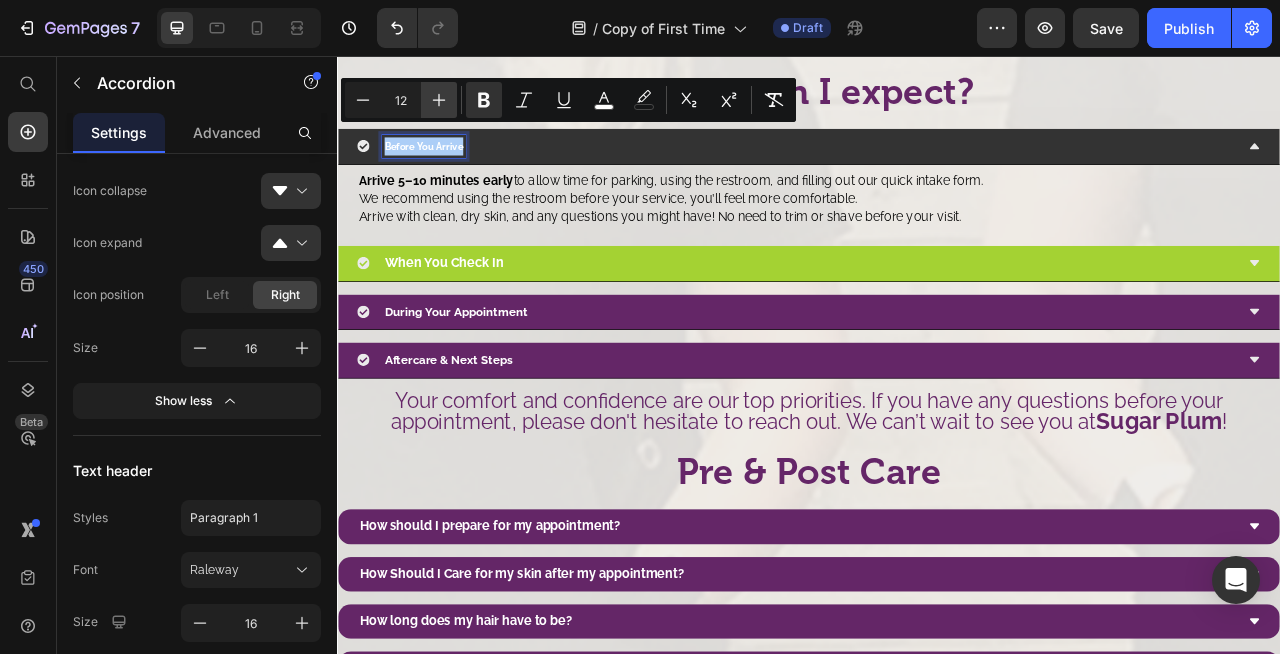 click on "Plus" at bounding box center [439, 100] 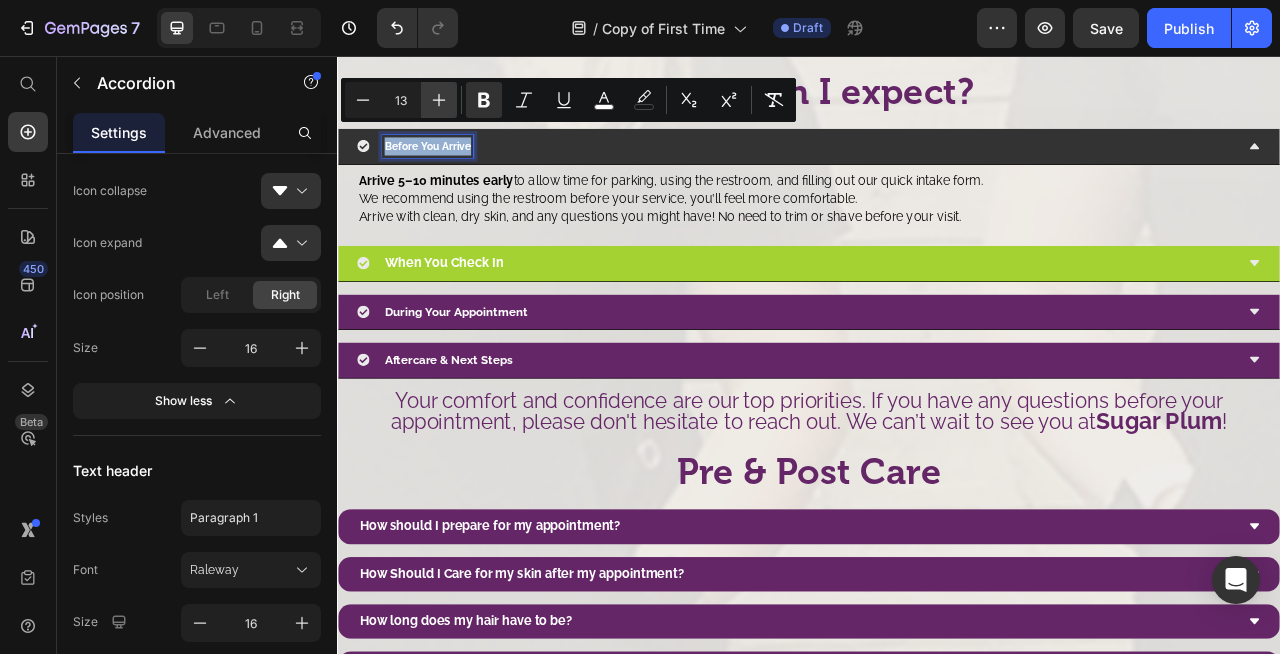 click on "Plus" at bounding box center [439, 100] 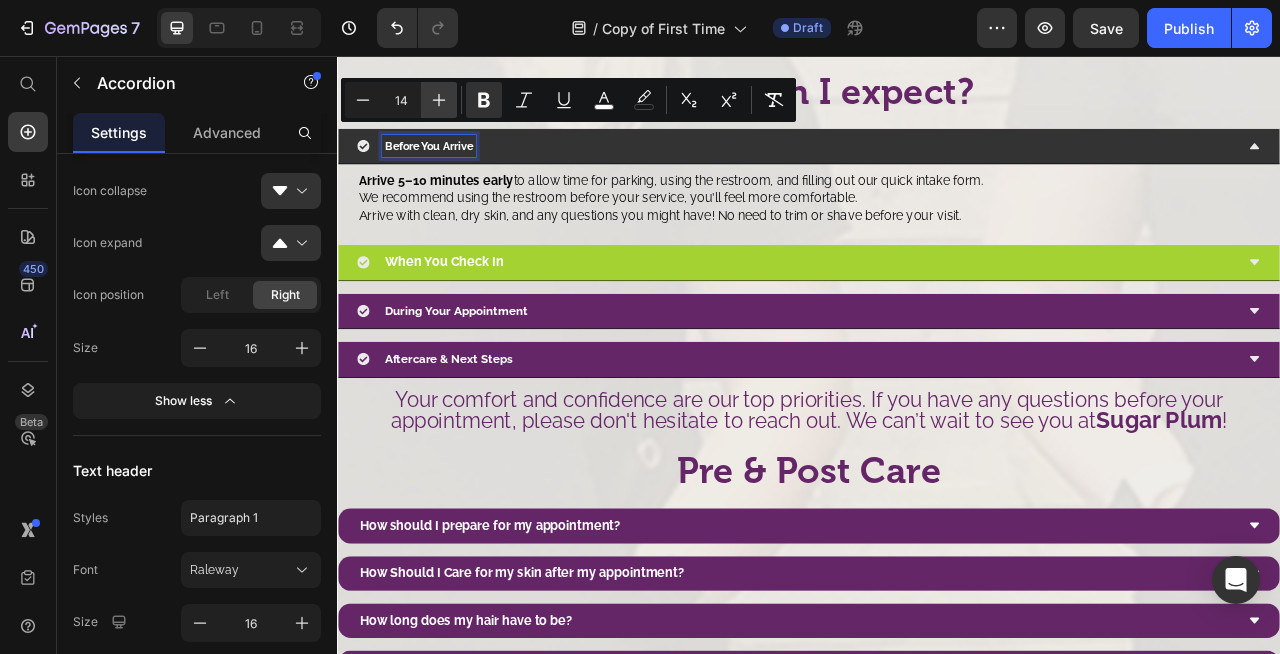 click 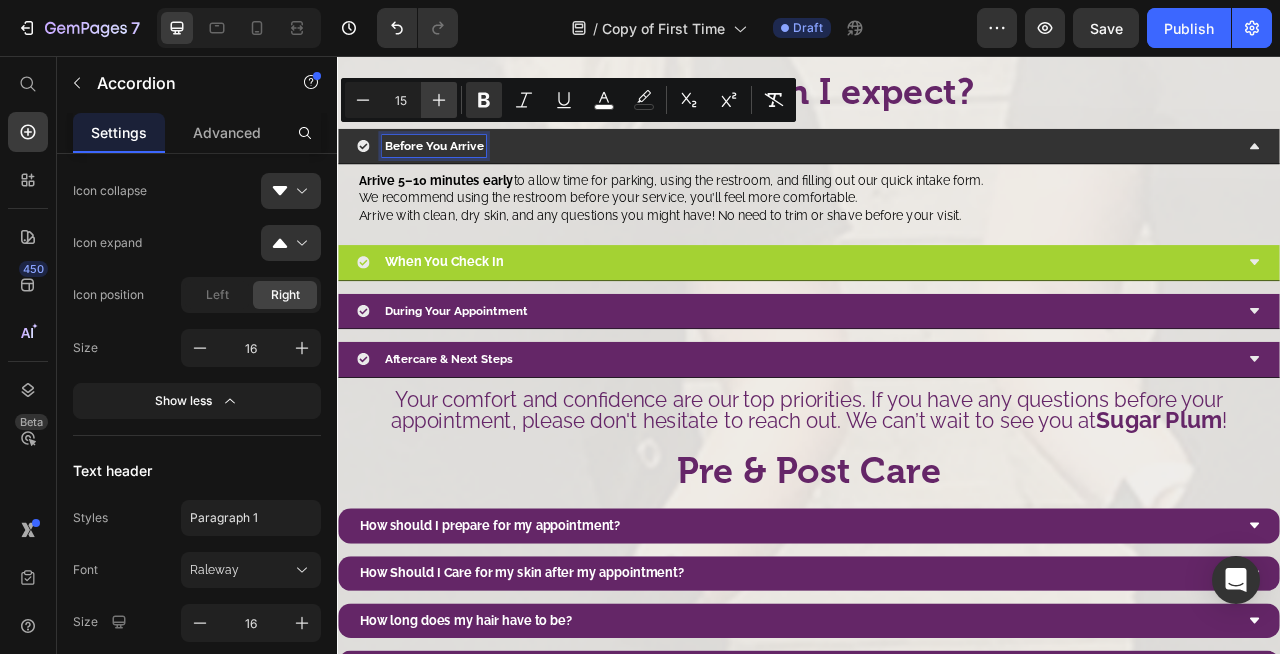 click 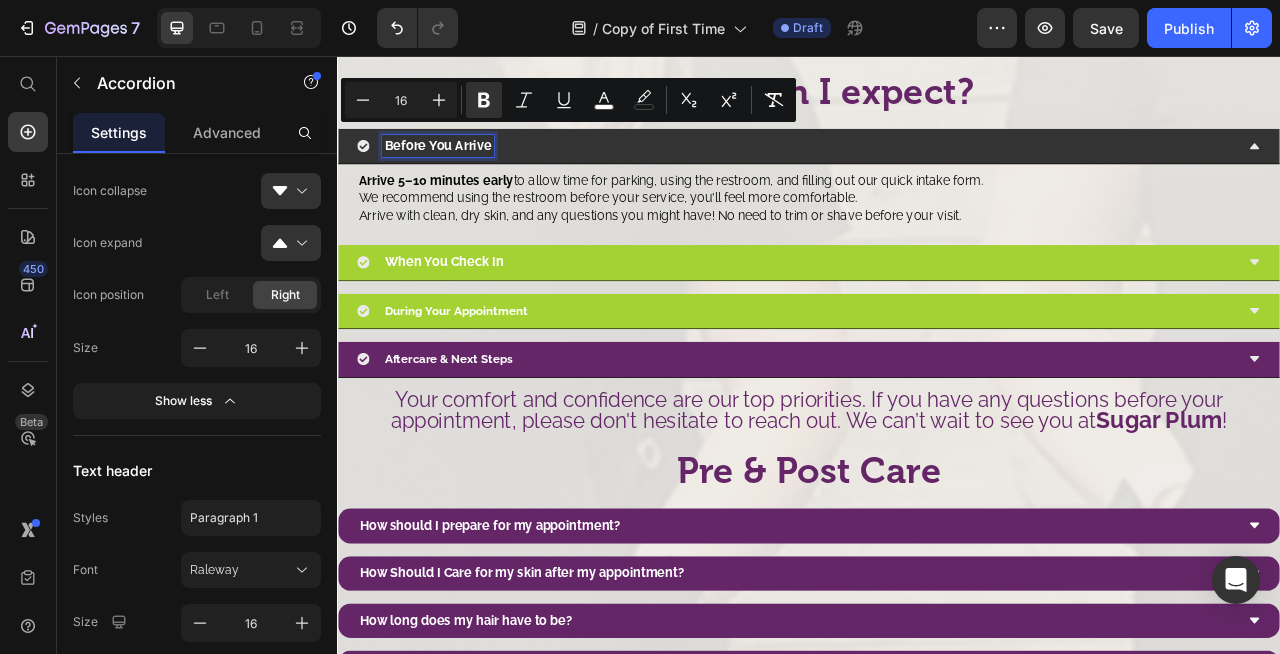 click on "During Your Appointment" at bounding box center [488, 379] 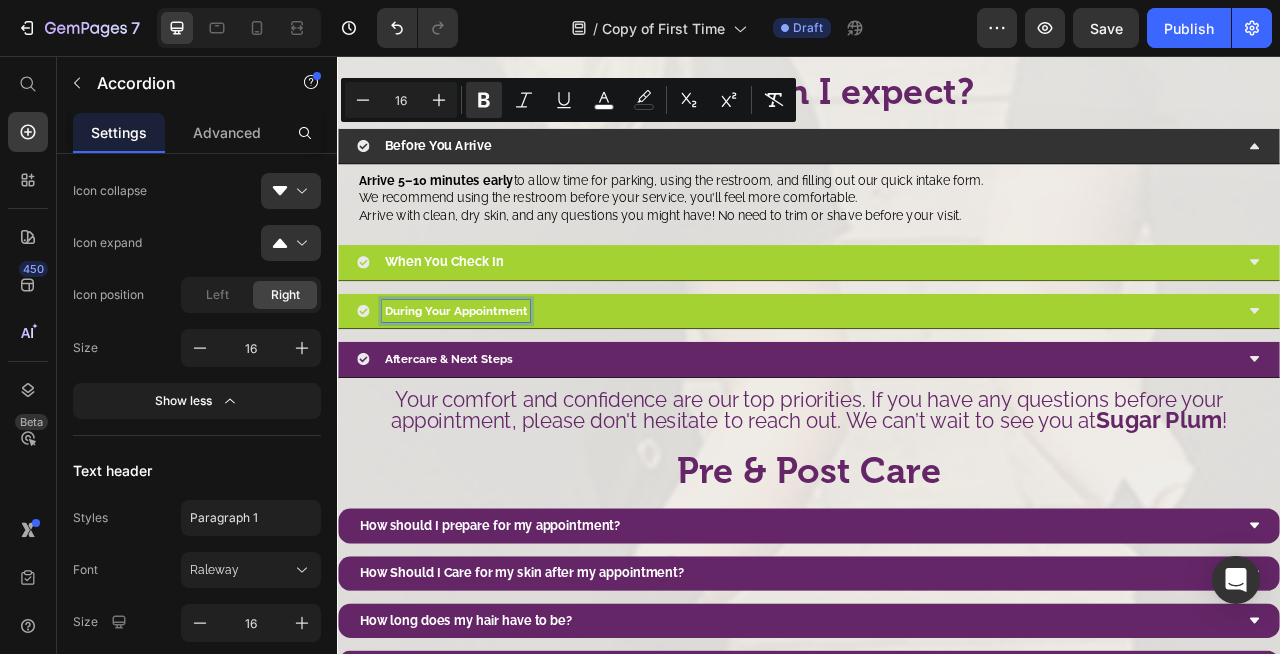 click on "During Your Appointment" at bounding box center (488, 379) 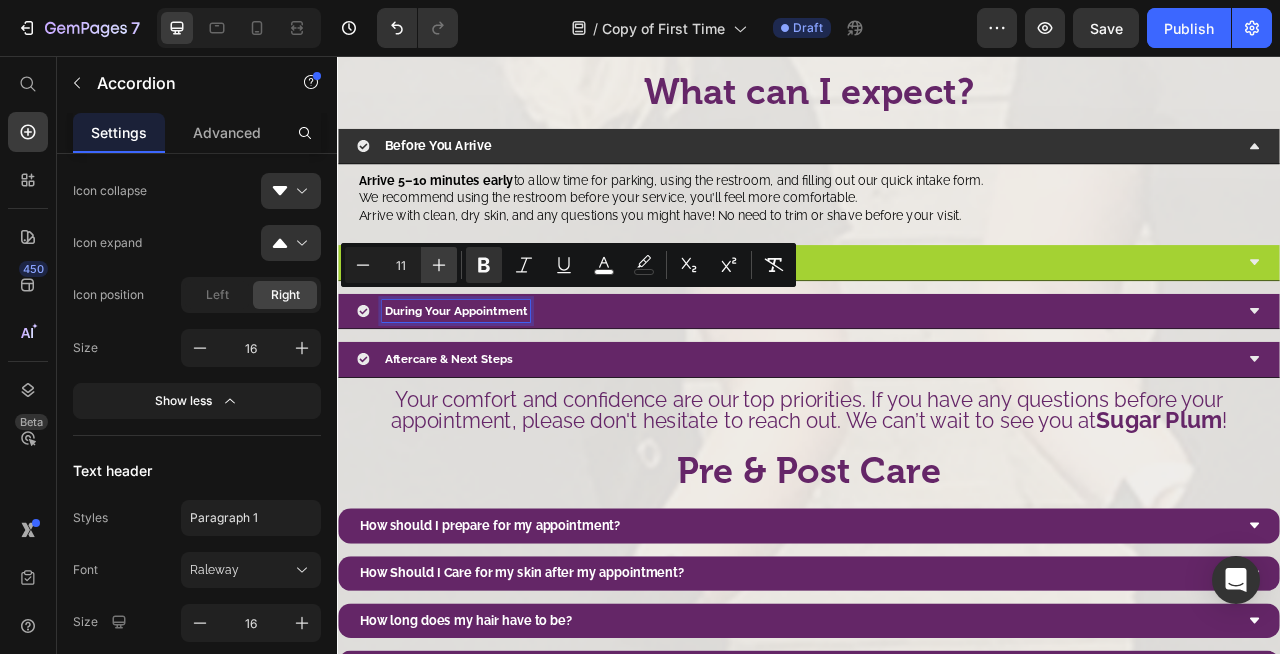 click 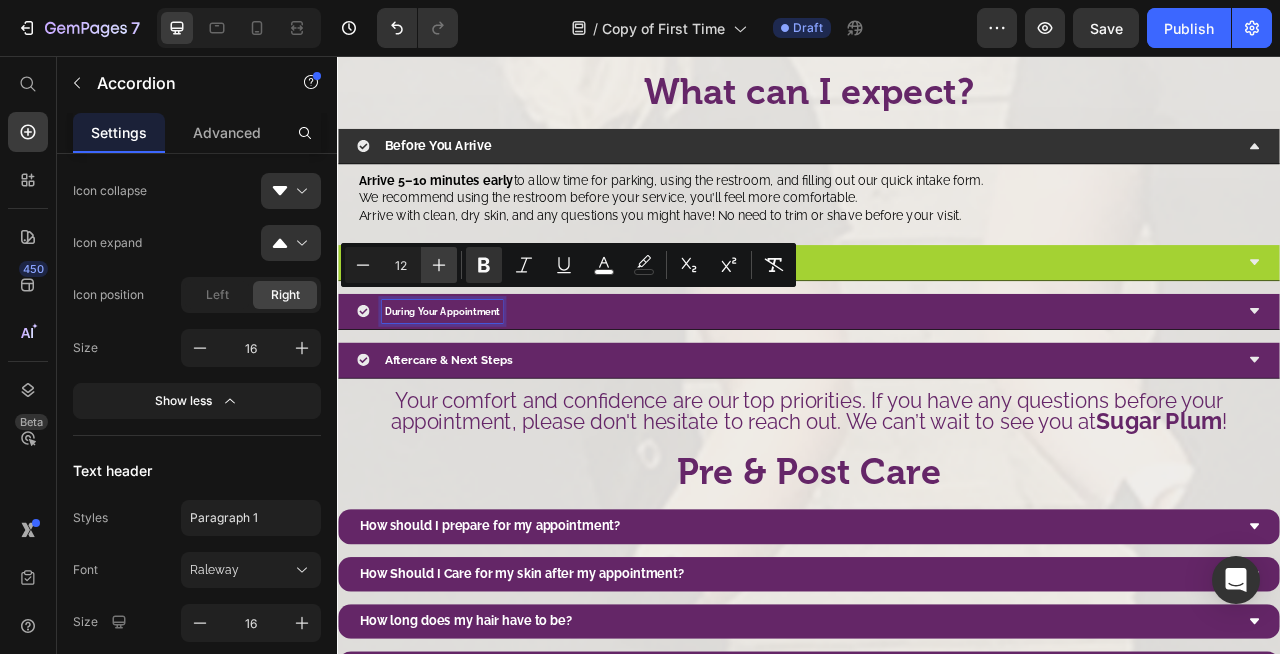 click 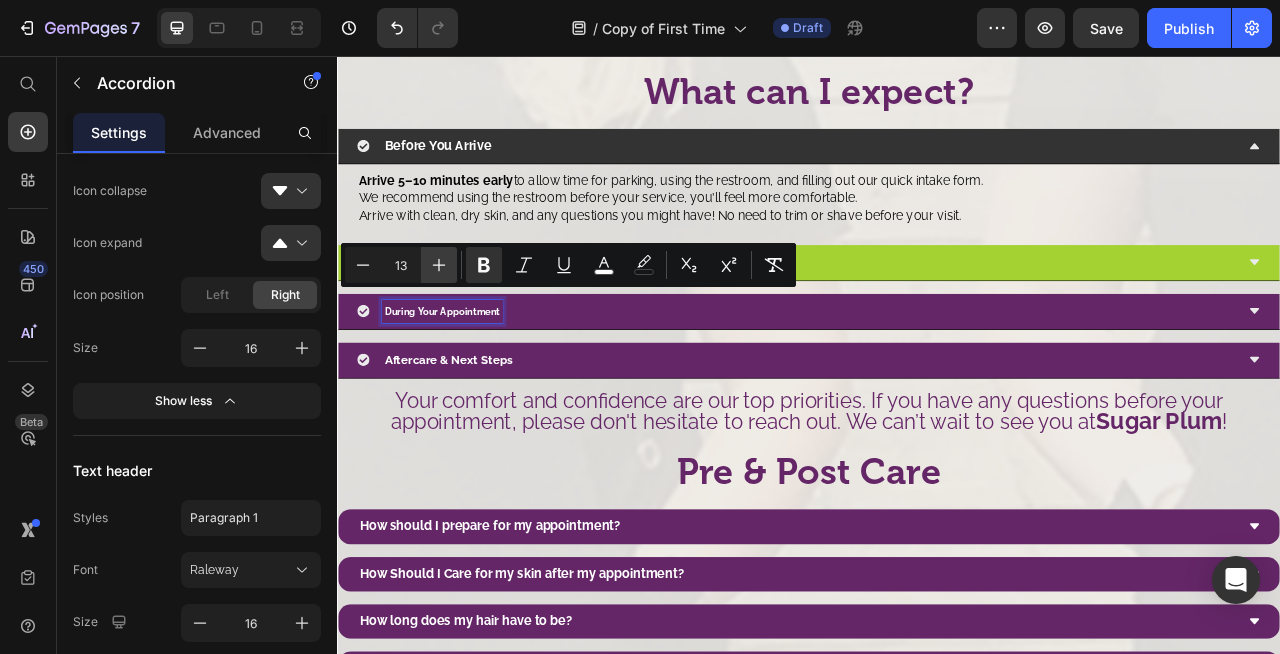click 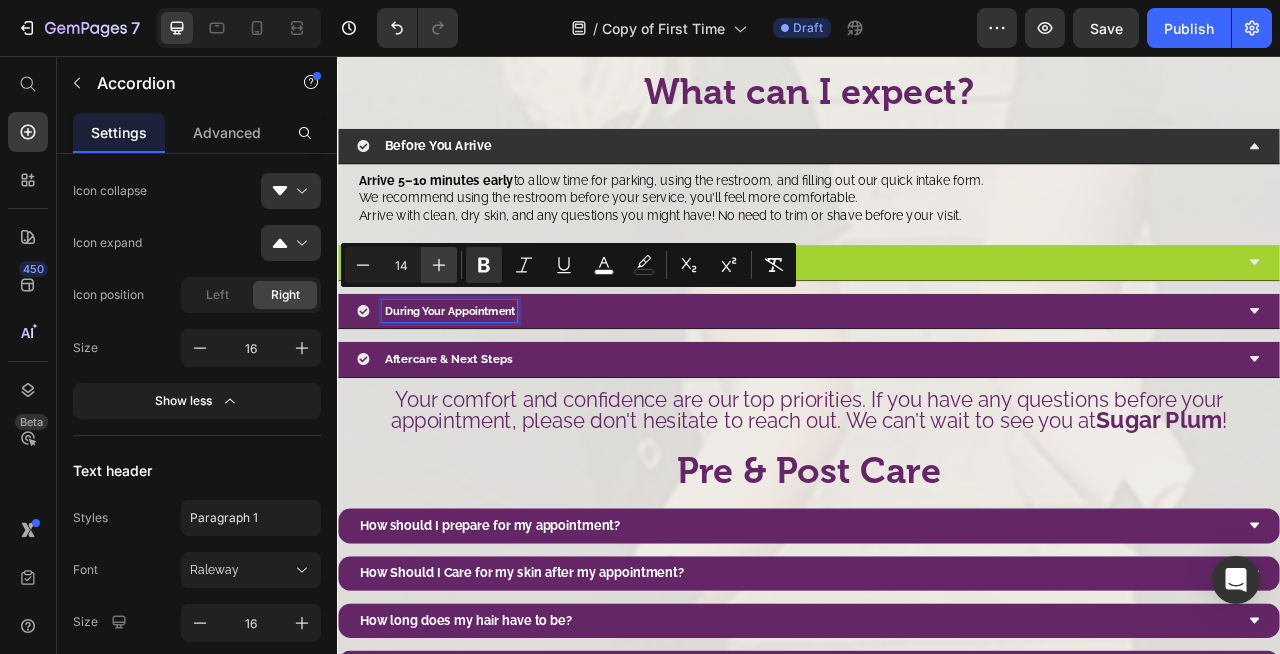 click 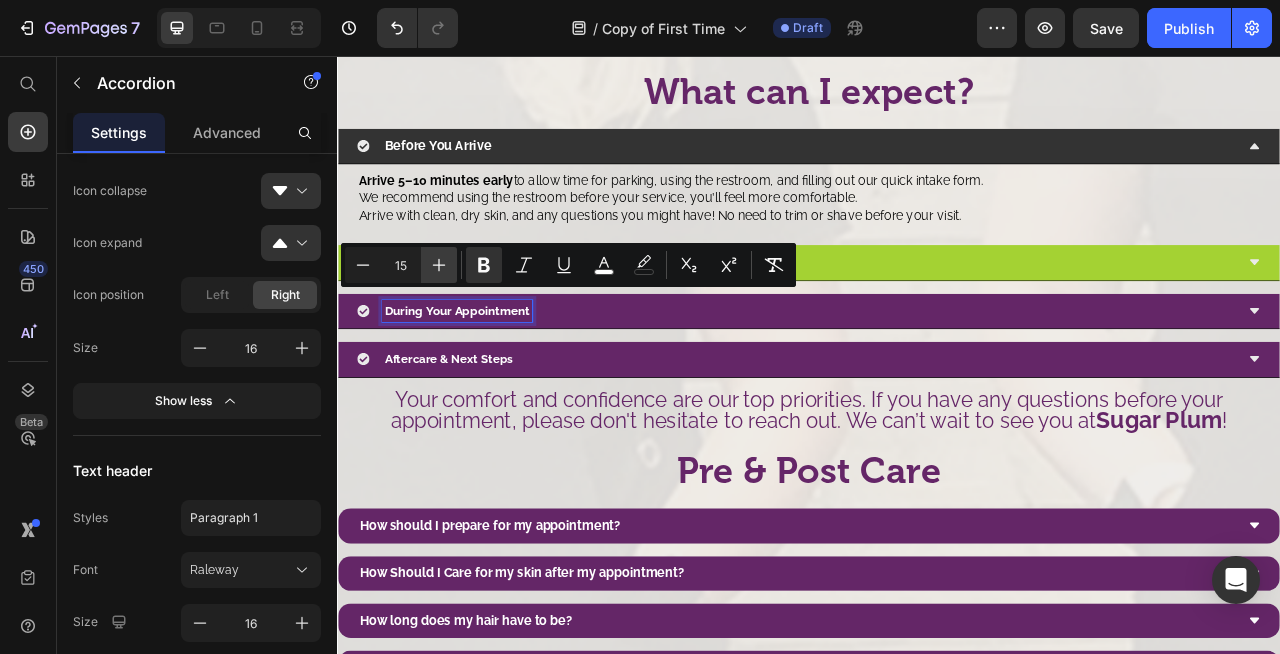 click 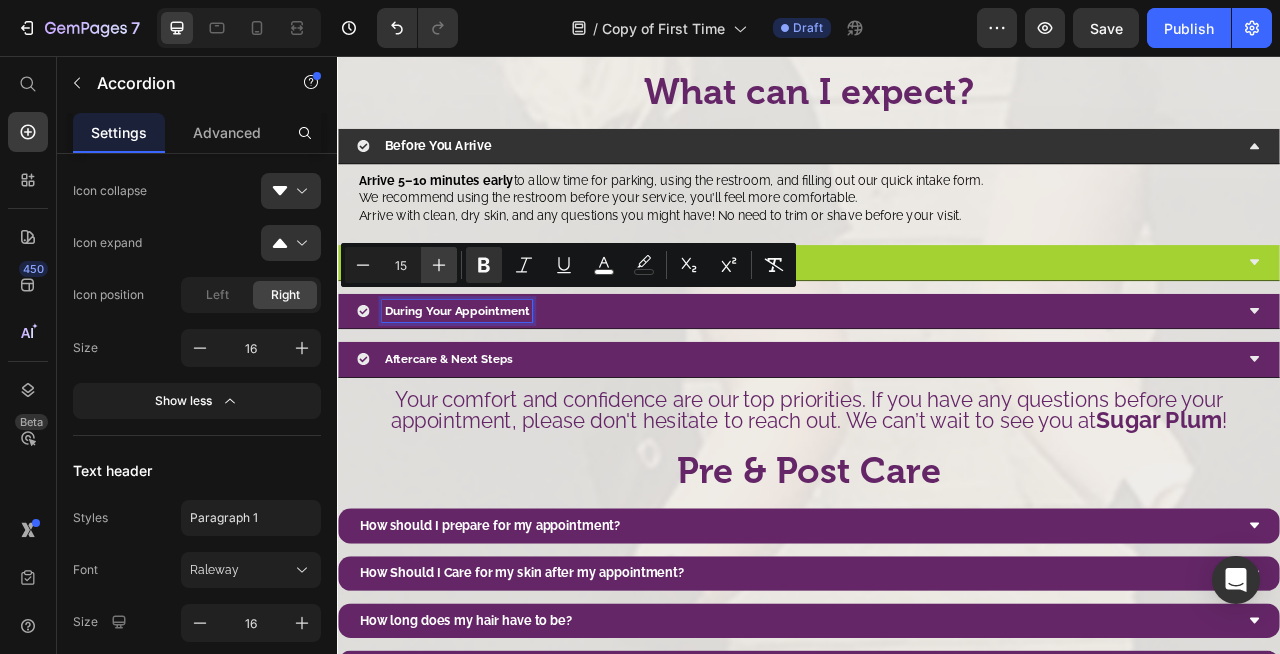 type on "16" 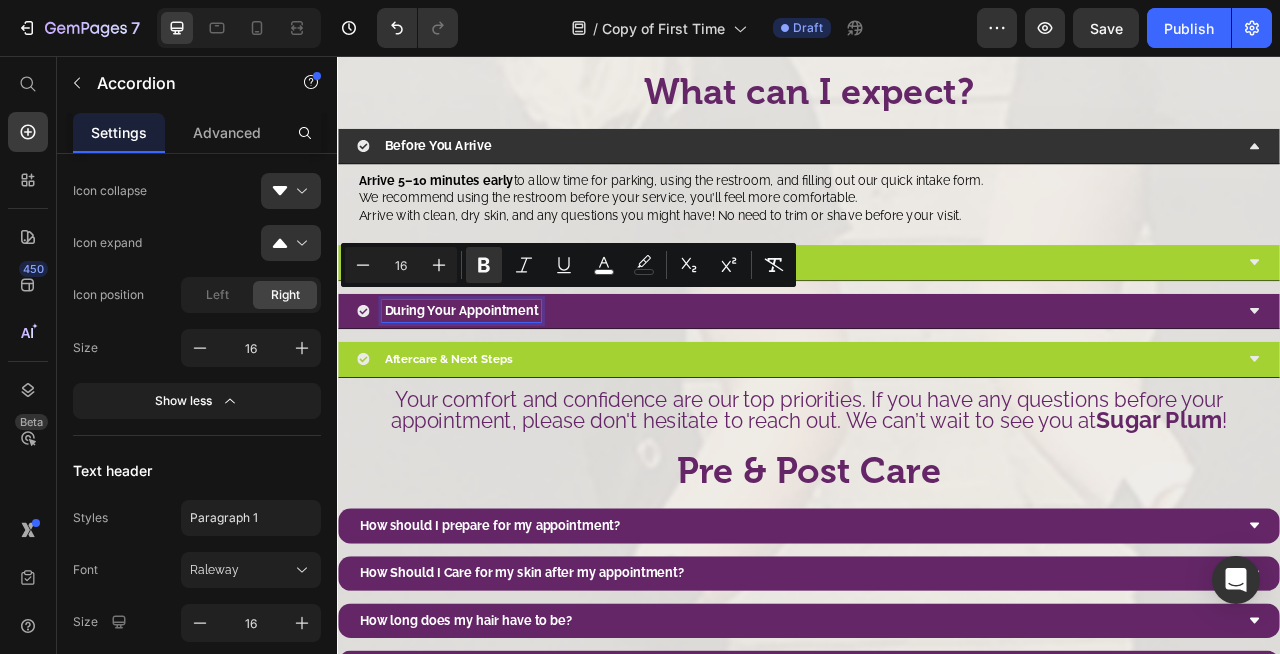 click on "Aftercare & Next Steps" at bounding box center (478, 440) 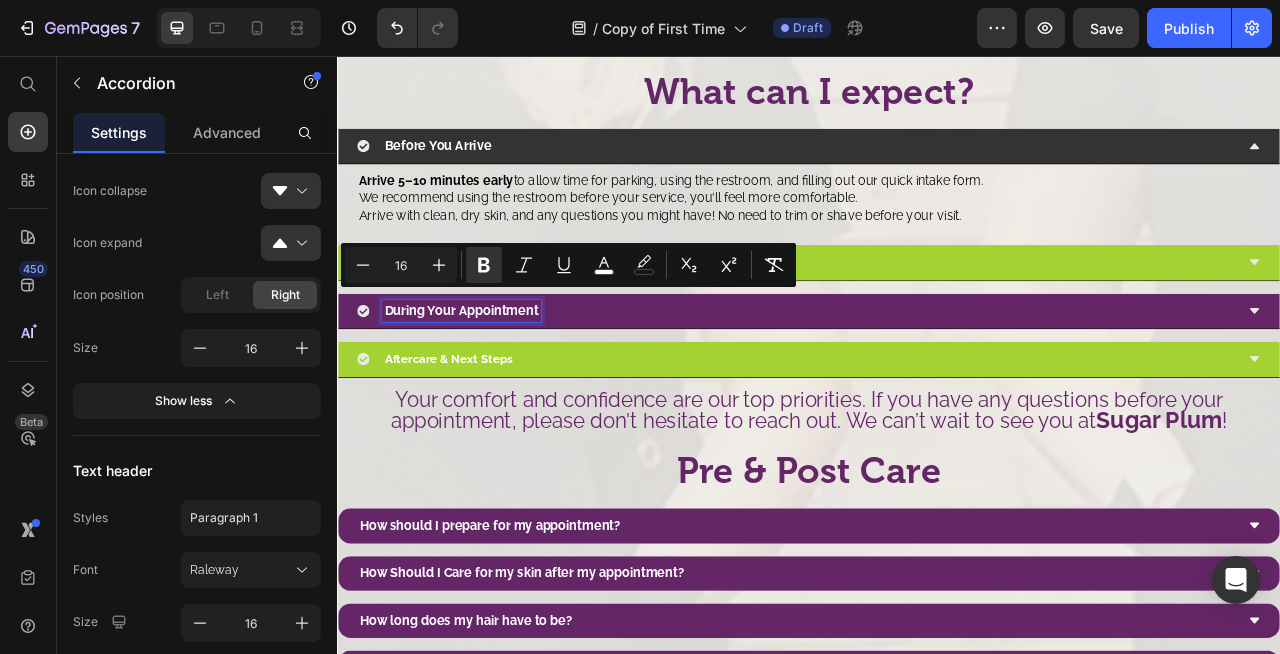 click on "Aftercare & Next Steps" at bounding box center (478, 440) 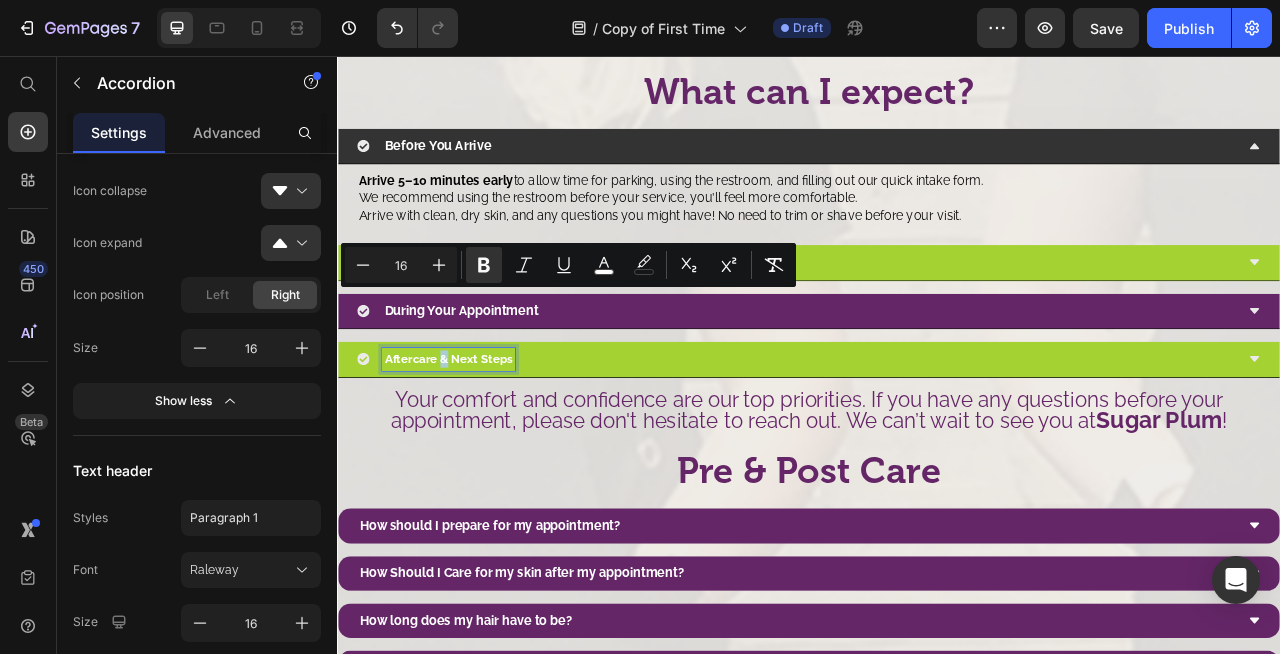 click on "Aftercare & Next Steps" at bounding box center (478, 440) 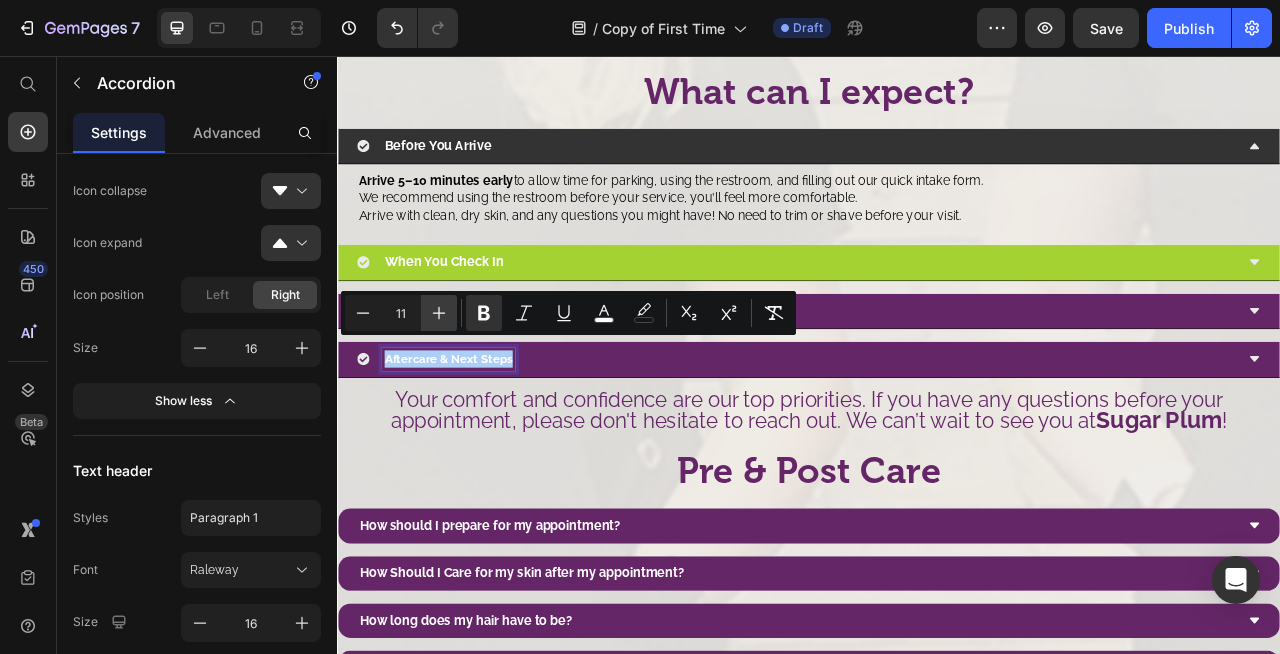 click 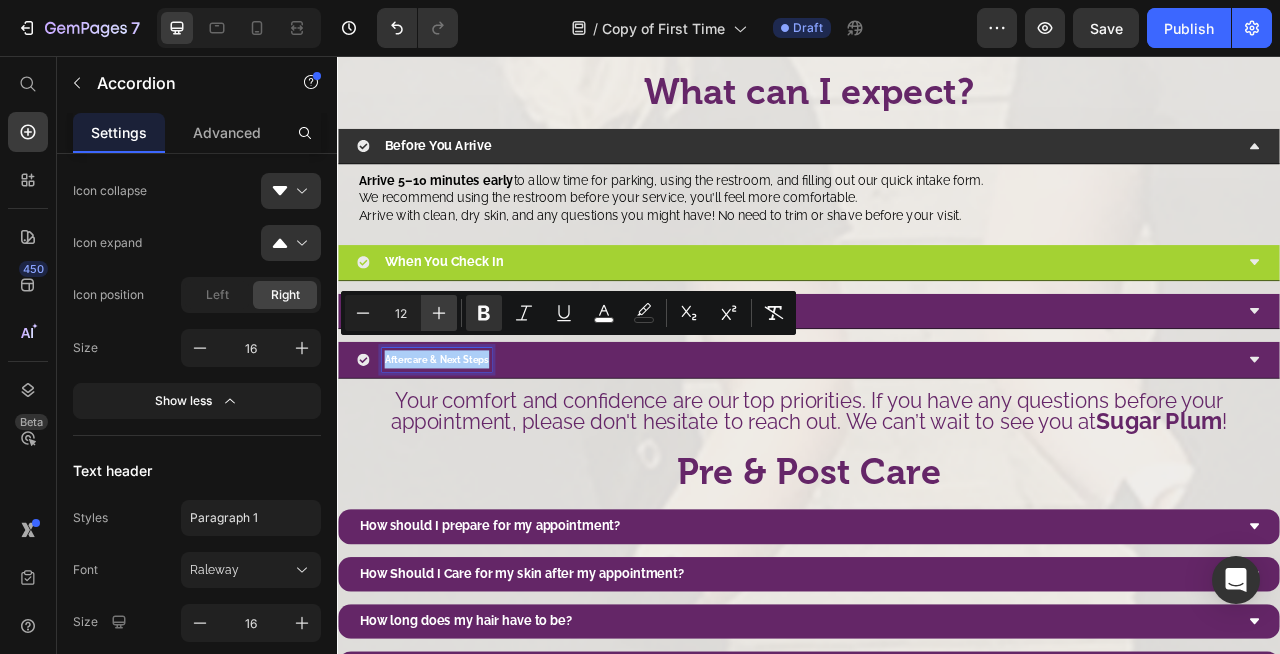 click 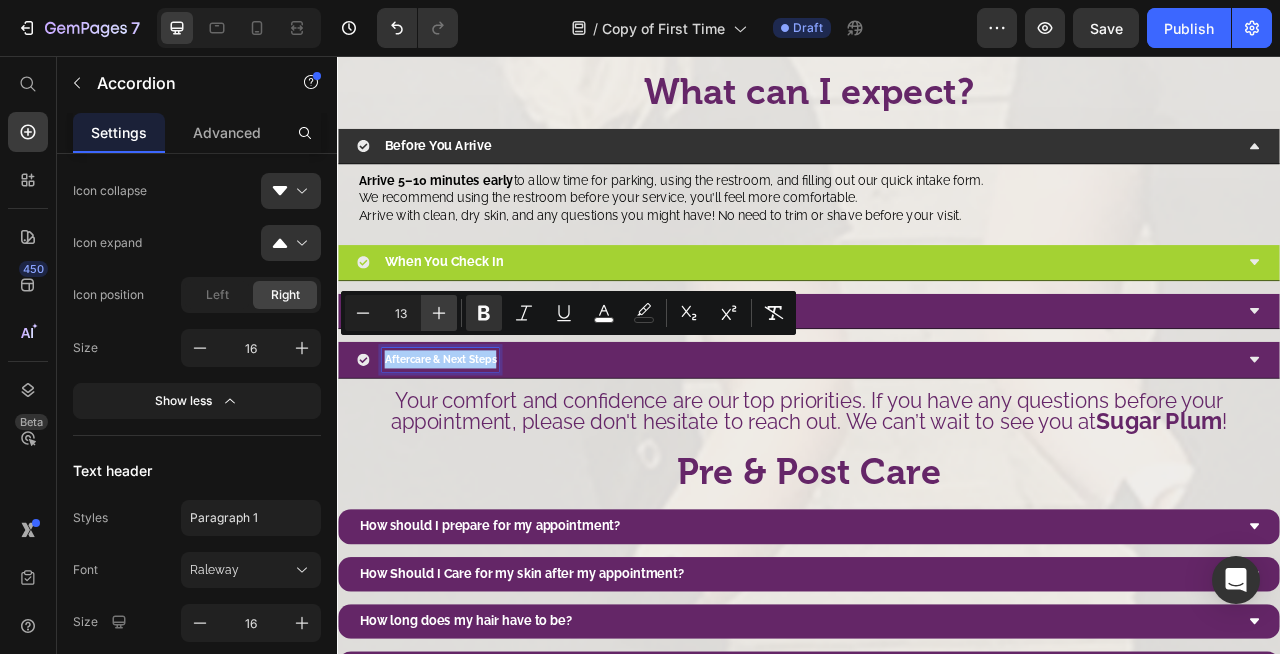 click 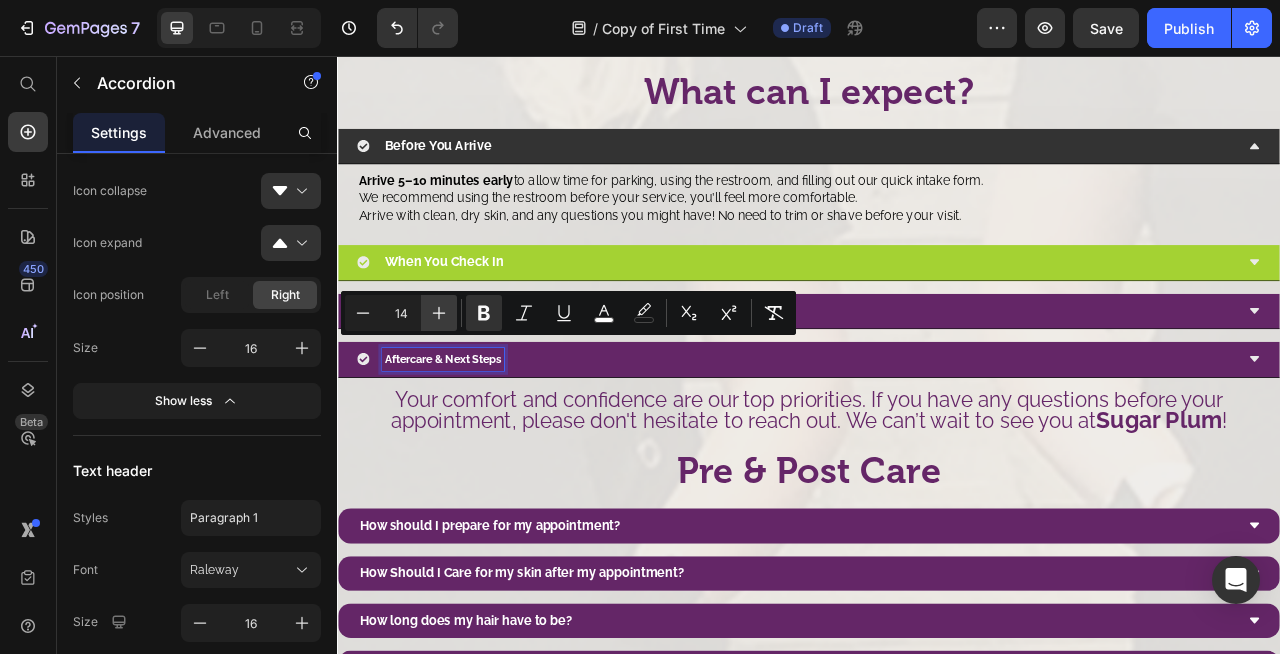 click 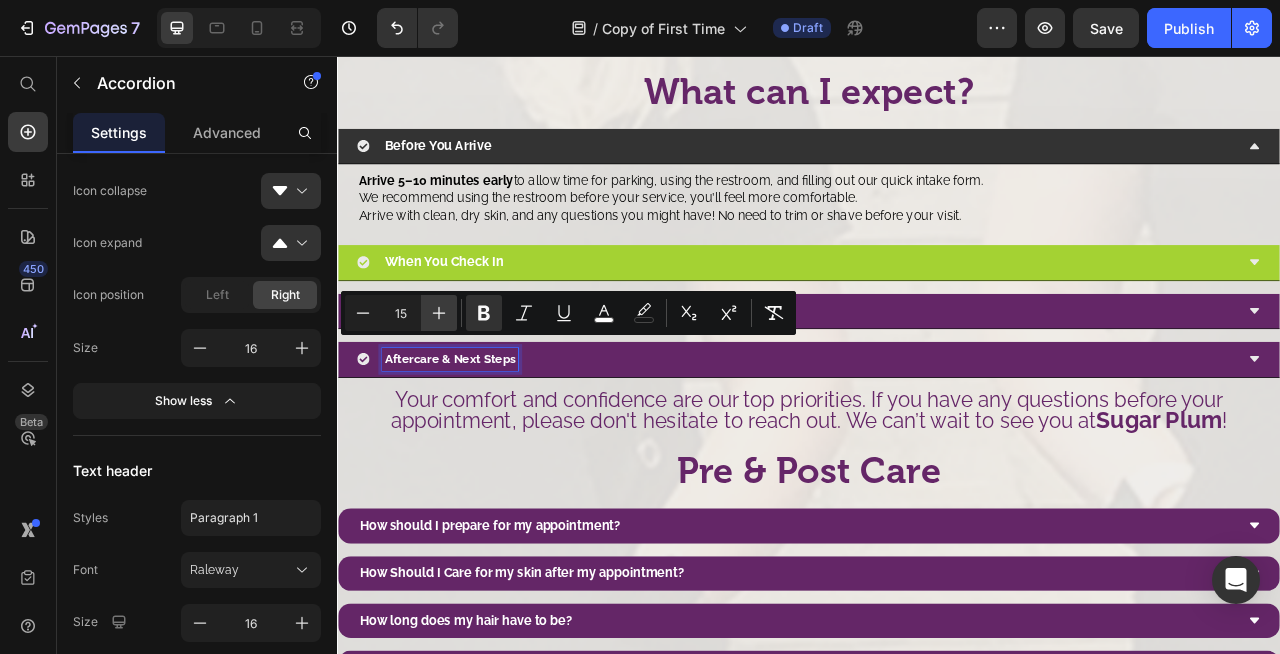 click 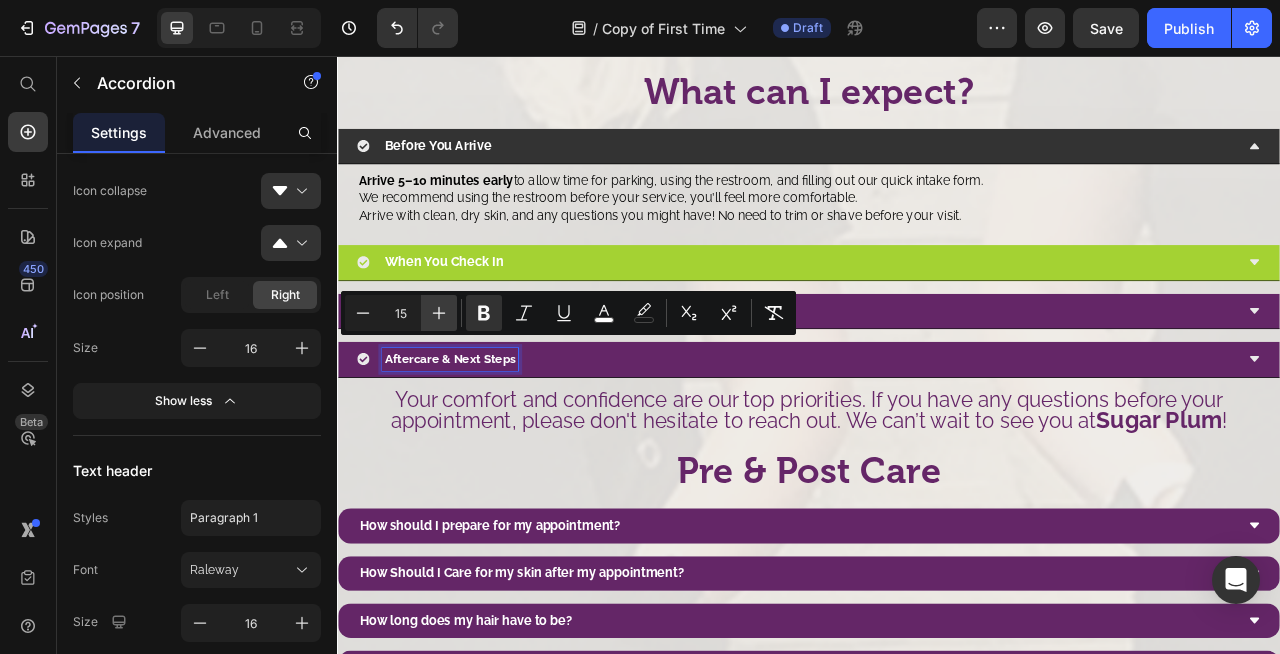 type on "16" 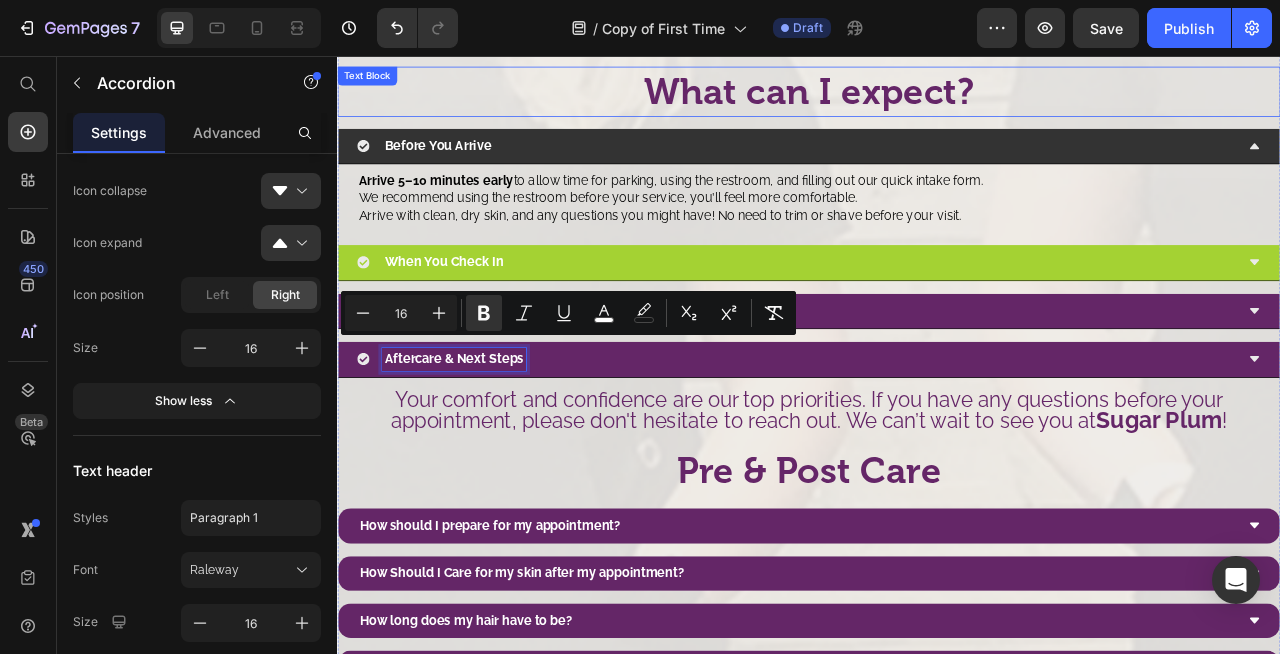 click on "What can I expect?" at bounding box center [937, 101] 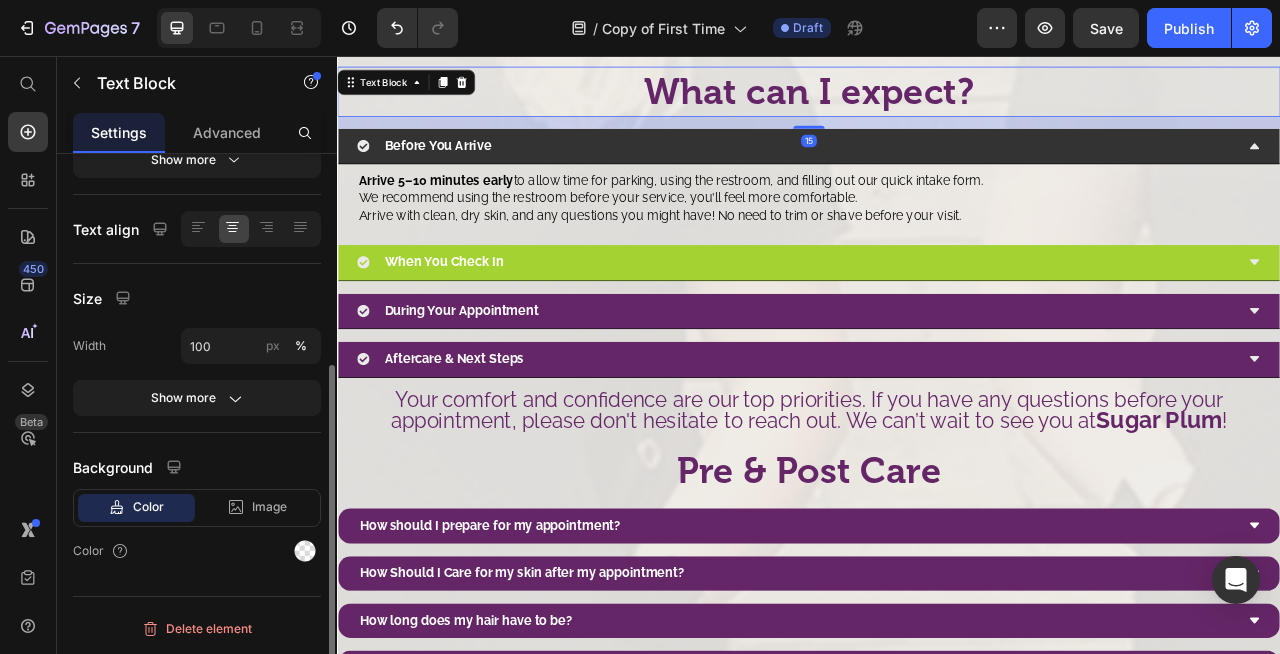 scroll, scrollTop: 0, scrollLeft: 0, axis: both 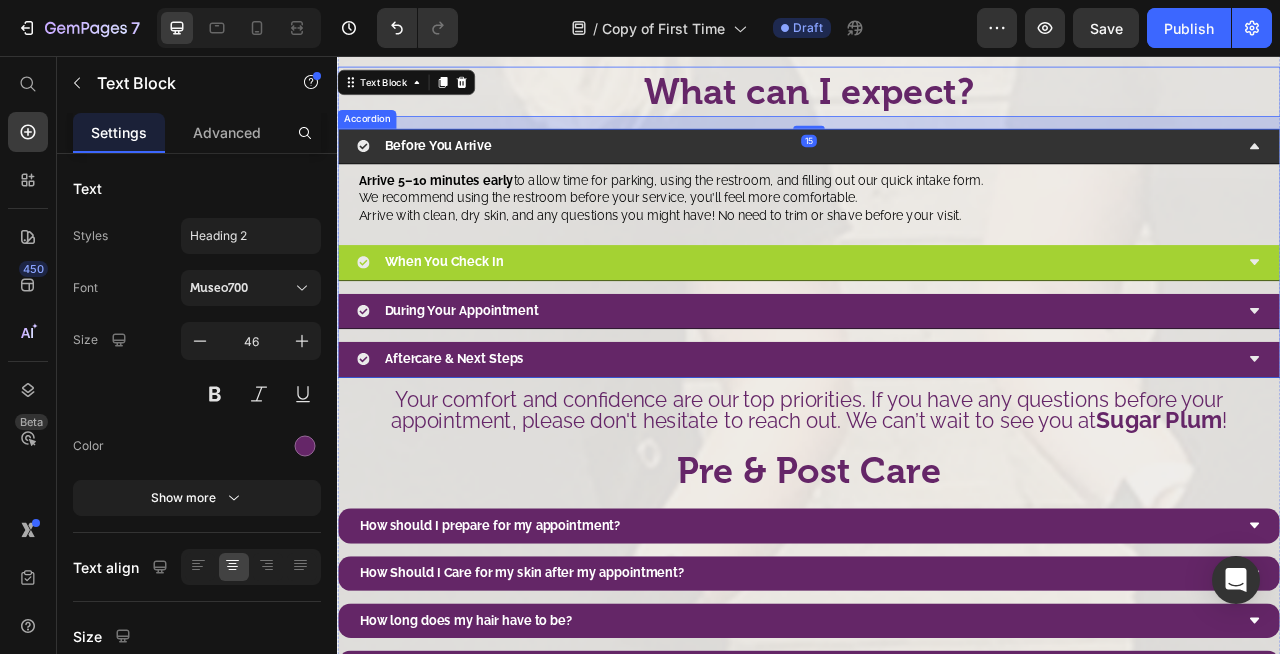 click on "Before You Arrive" at bounding box center (921, 170) 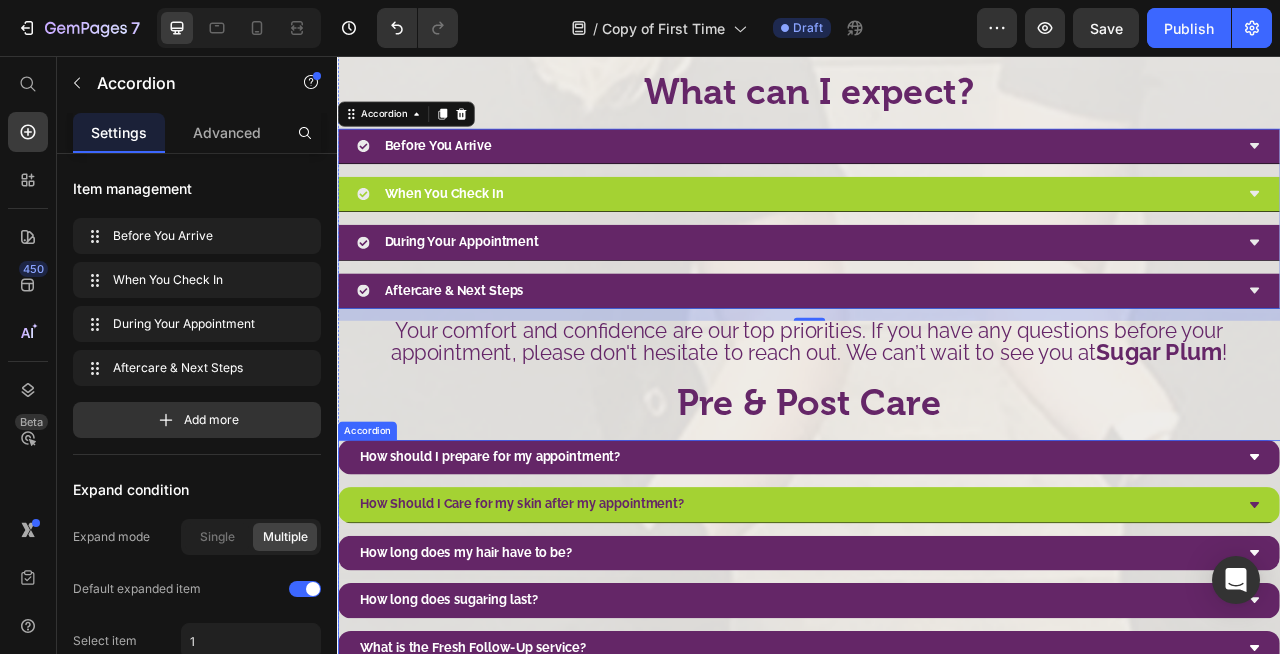 click on "How Should I Care for my skin after my appointment?" at bounding box center (937, 626) 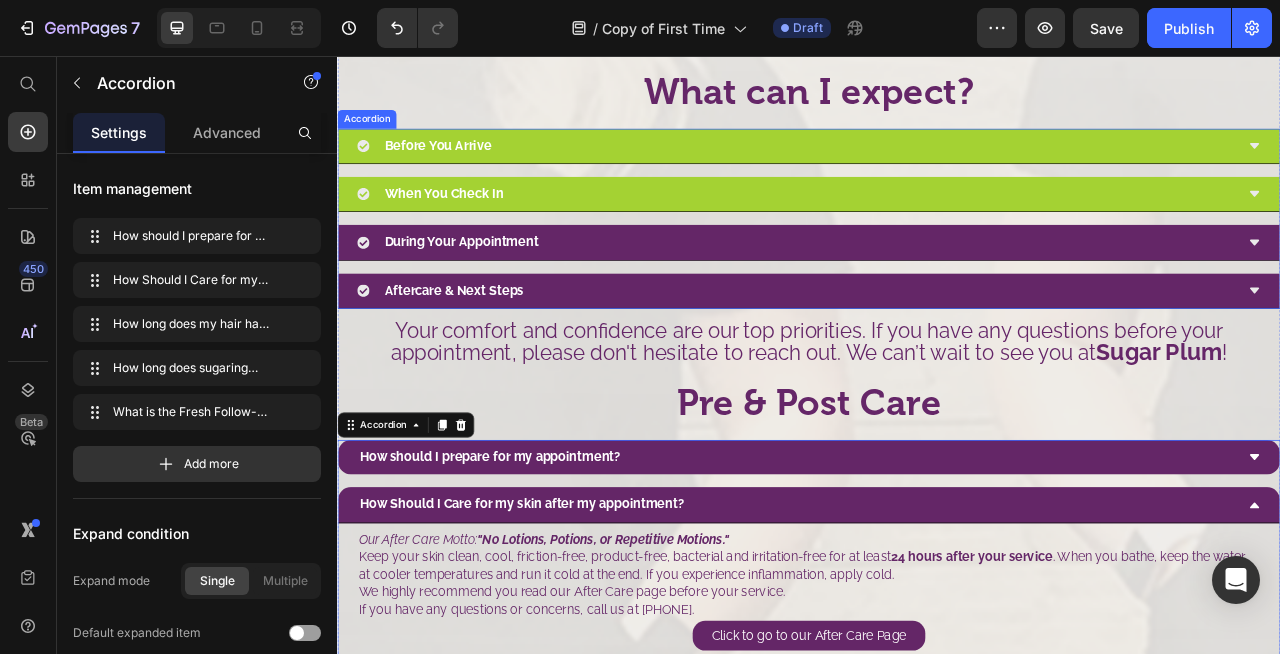 click on "Before You Arrive" at bounding box center [921, 170] 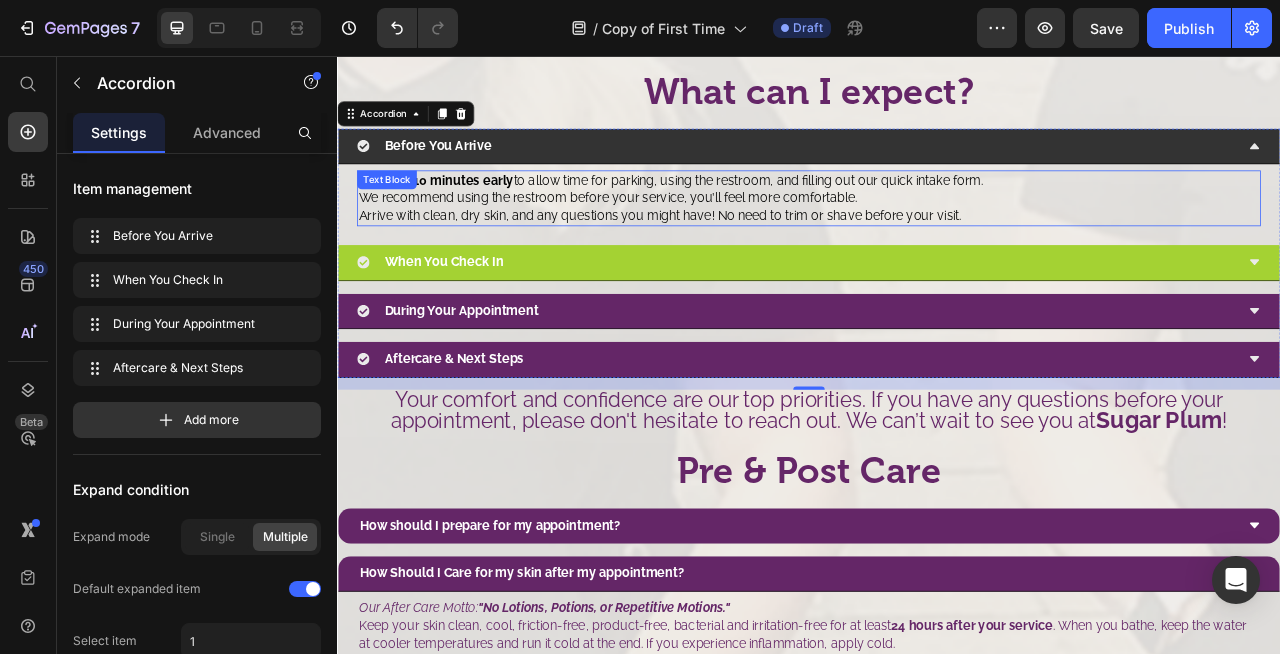 click on "Arrive with clean, dry skin, and any questions you might have! No need to trim or shave before your visit." at bounding box center (747, 258) 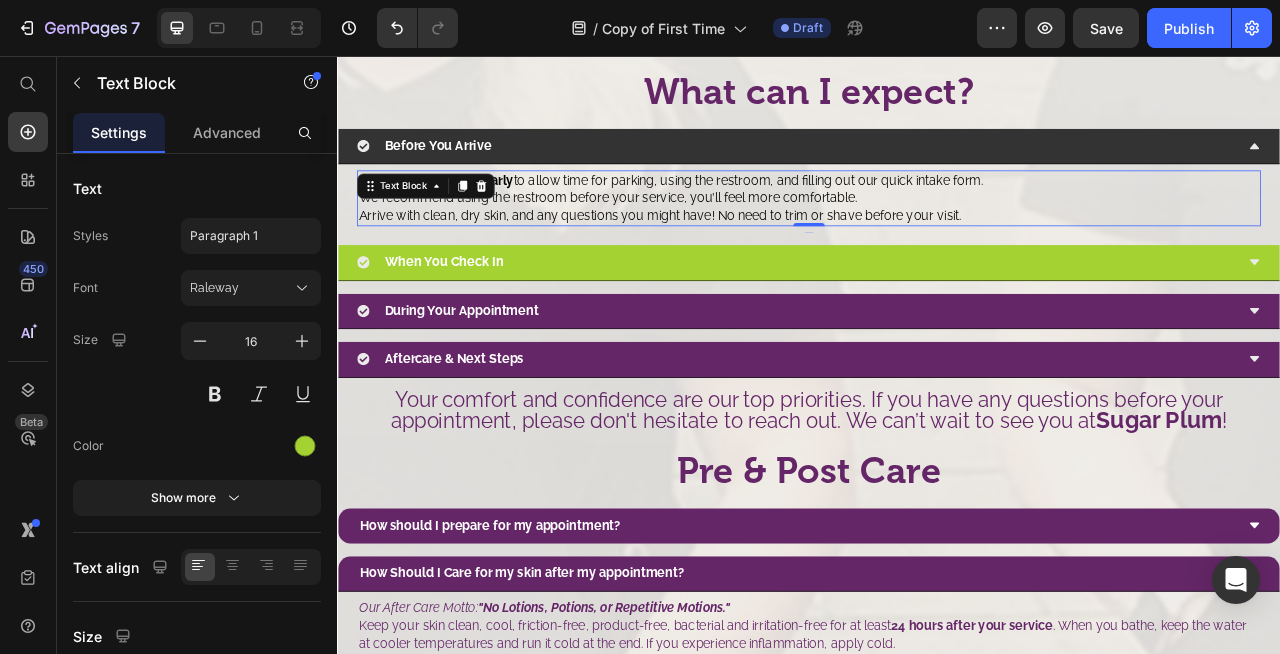 click on "Arrive with clean, dry skin, and any questions you might have! No need to trim or shave before your visit." at bounding box center (747, 258) 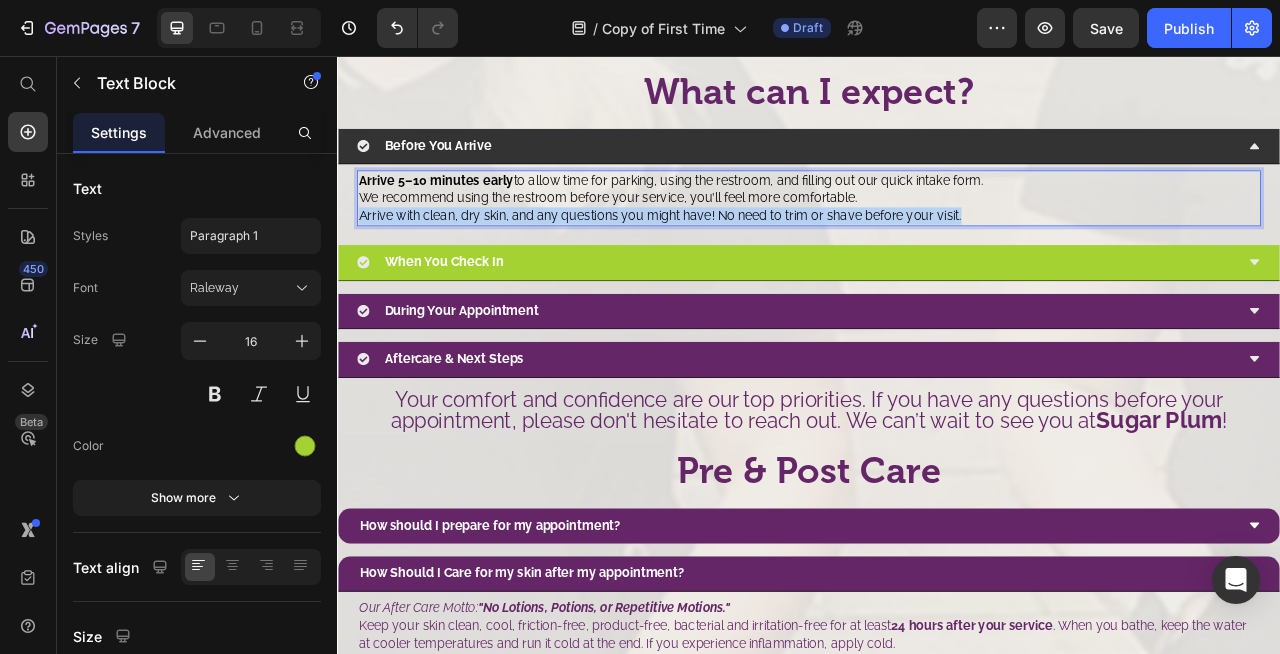 click on "Arrive with clean, dry skin, and any questions you might have! No need to trim or shave before your visit." at bounding box center [747, 258] 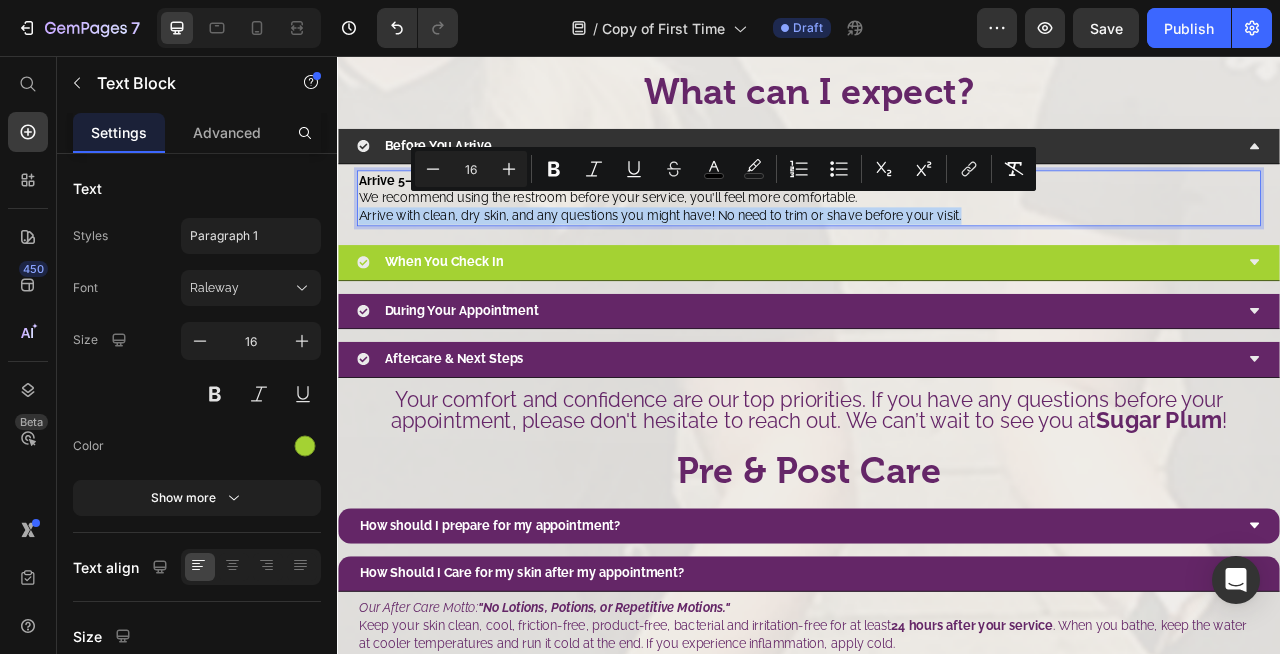 click on "Arrive with clean, dry skin, and any questions you might have! No need to trim or shave before your visit." at bounding box center [747, 258] 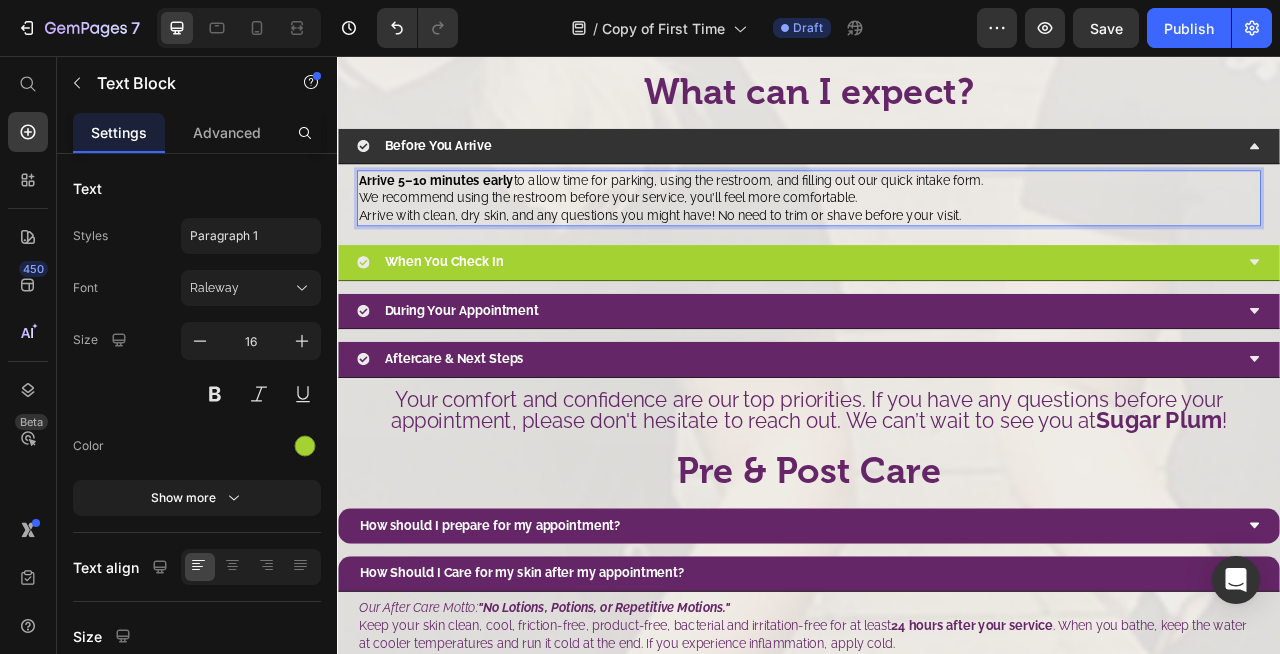click on "Arrive 5–10 minutes early  to allow time for parking, using the restroom, and filling out our quick intake form. We recommend using the restroom before your service, you’ll feel more comfortable. Arrive with clean, dry skin, and any questions you might have! No need to trim or shave before your visit." at bounding box center (937, 236) 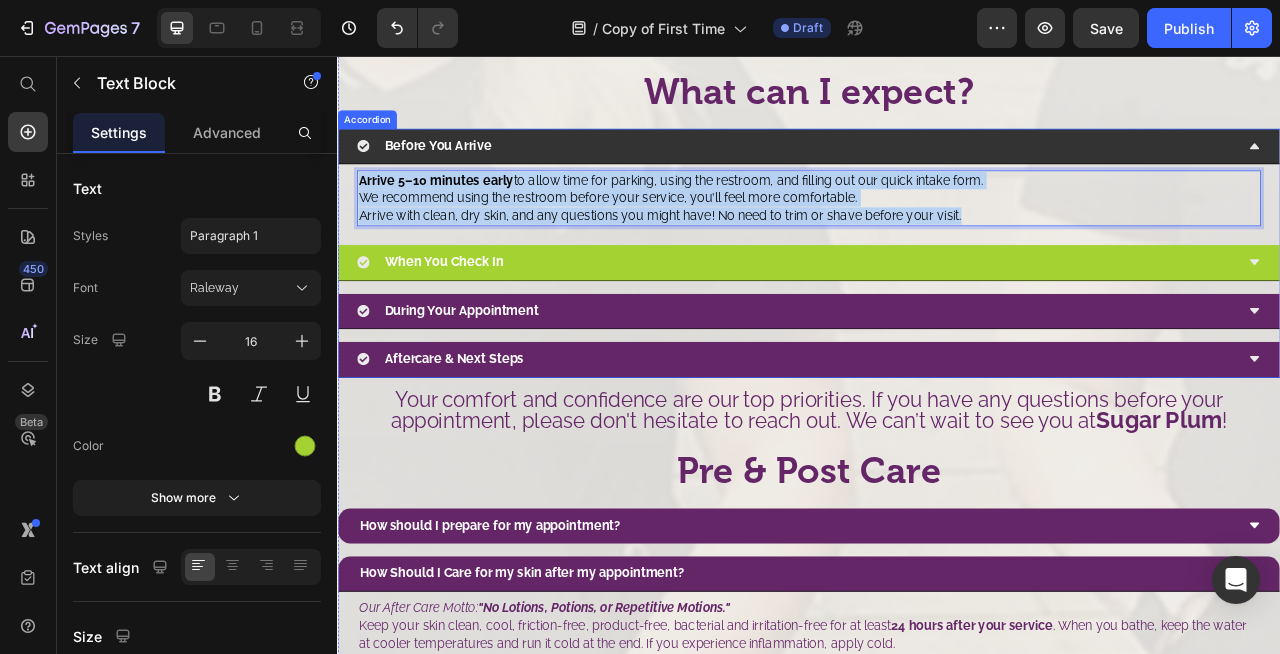 drag, startPoint x: 1136, startPoint y: 241, endPoint x: 348, endPoint y: 208, distance: 788.6907 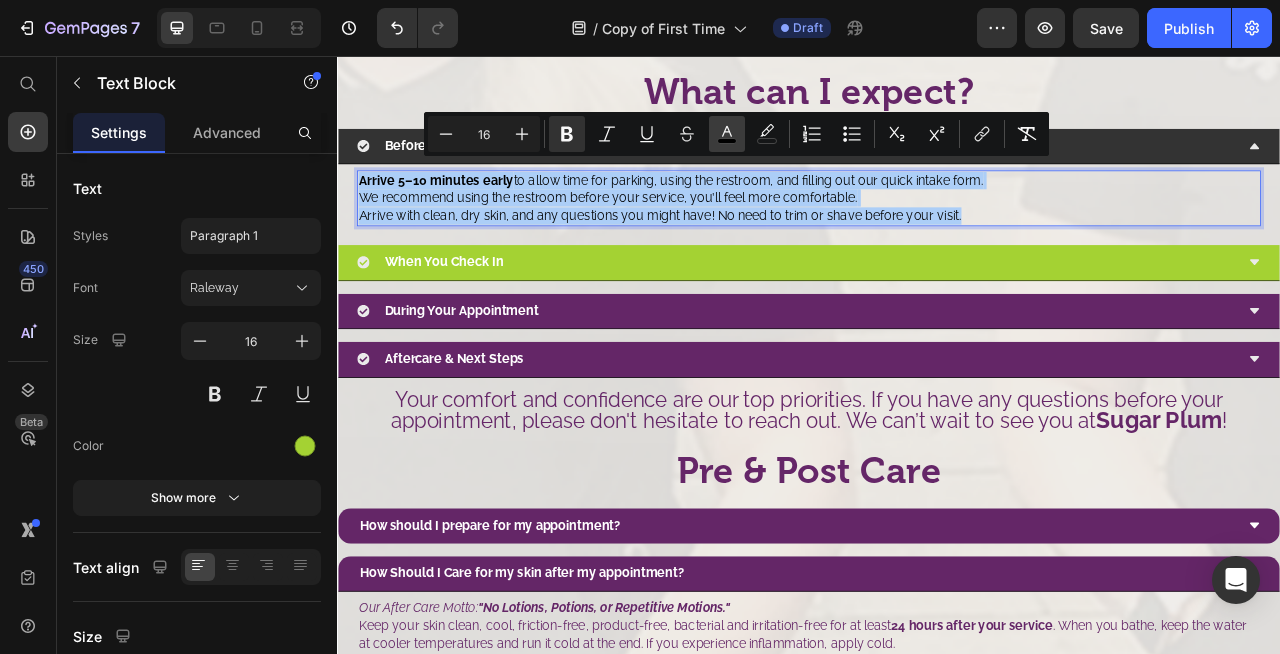 click 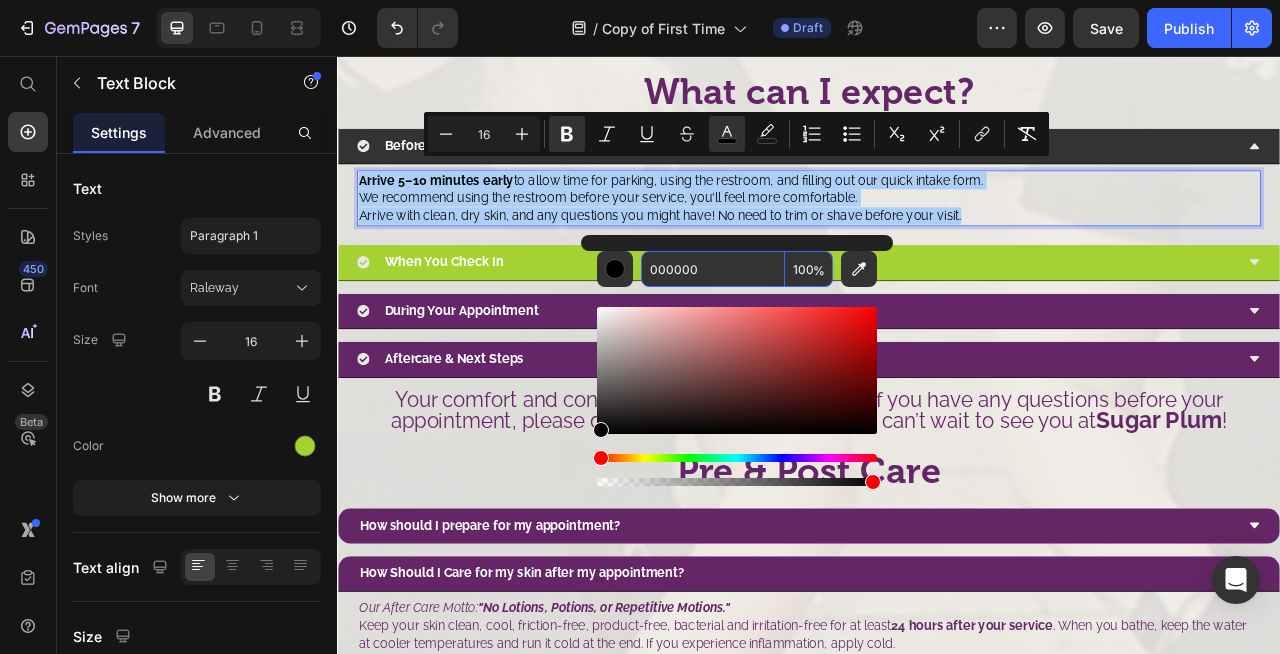 click on "000000" at bounding box center (713, 269) 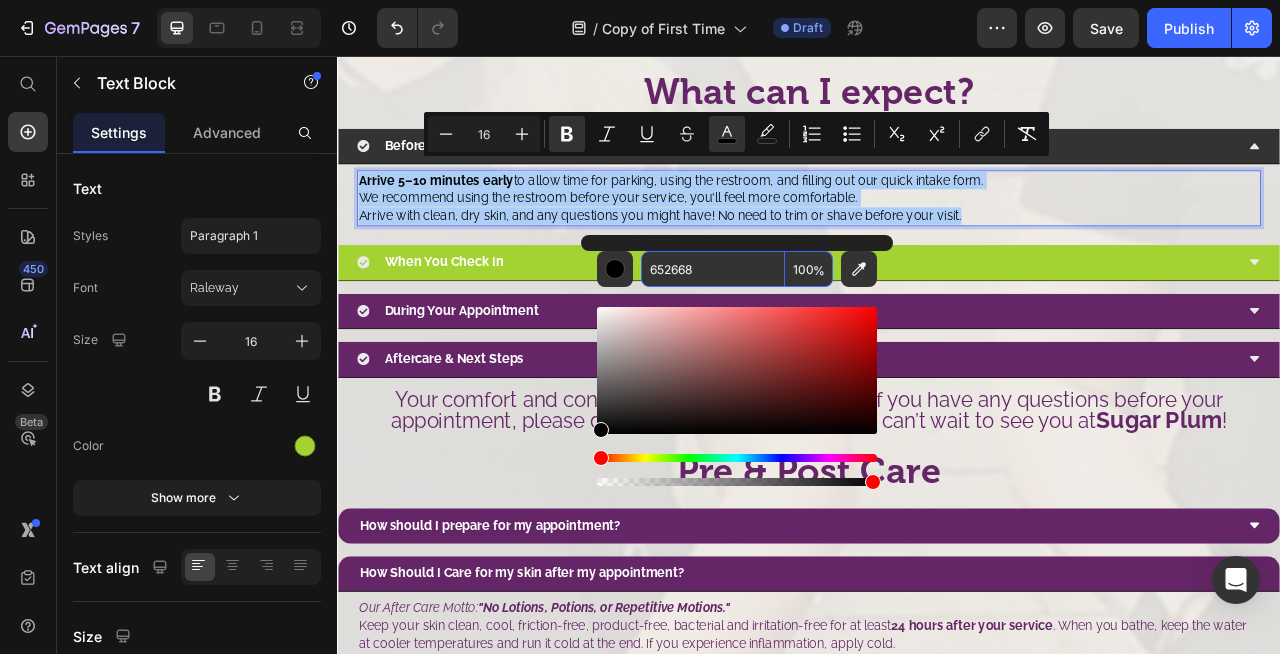 type on "652668" 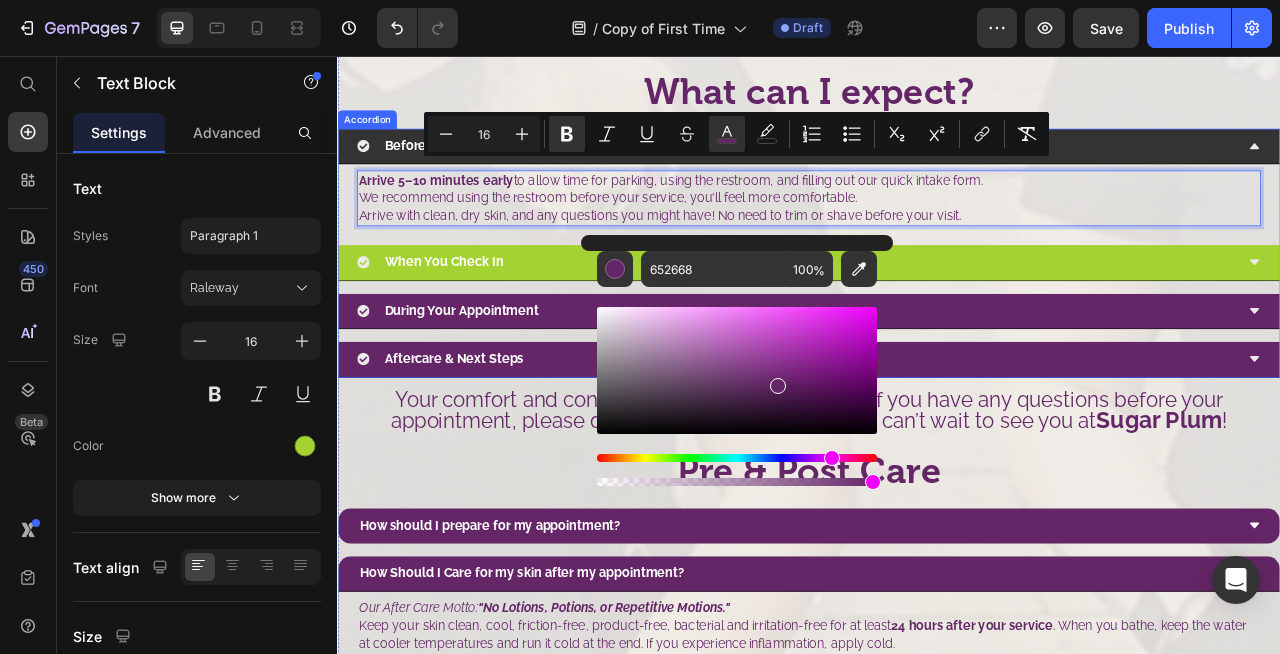 click on "When You Check In" at bounding box center [937, 318] 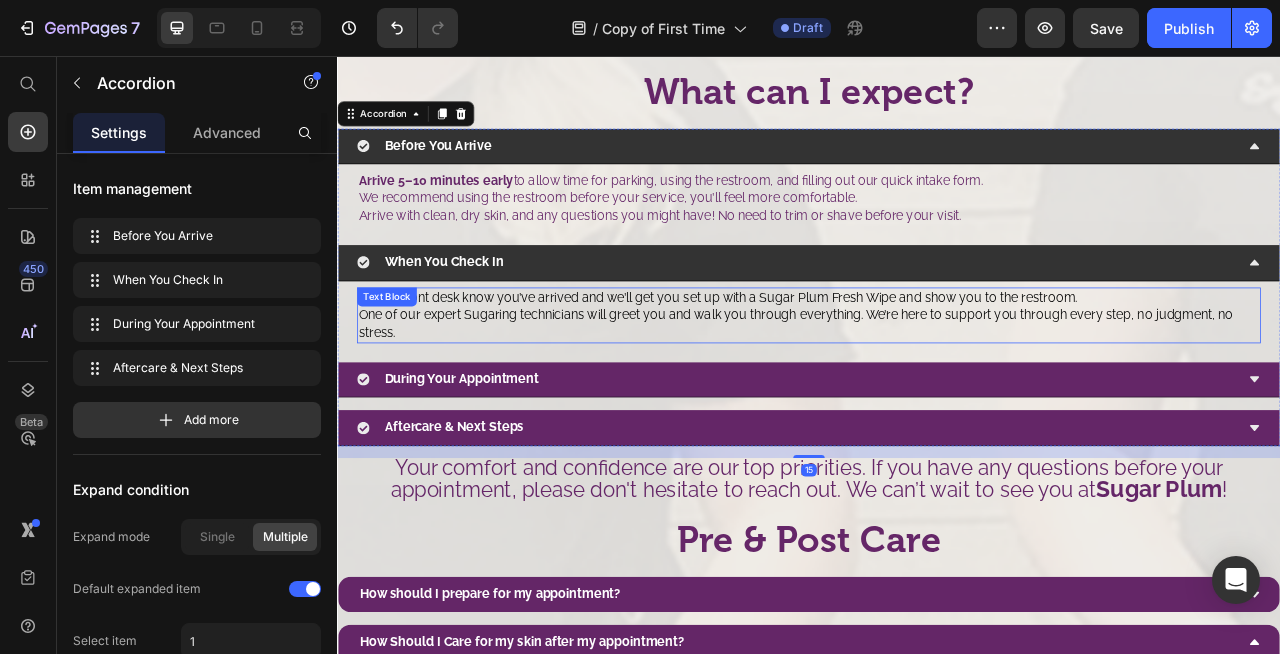 click on "Let the front desk know you’ve arrived and we’ll get you set up with a Sugar Plum Fresh Wipe and show you to the restroom.  One of our expert Sugaring technicians will greet you and walk you through everything. We’re here to support you through every step, no judgment, no stress." at bounding box center (937, 385) 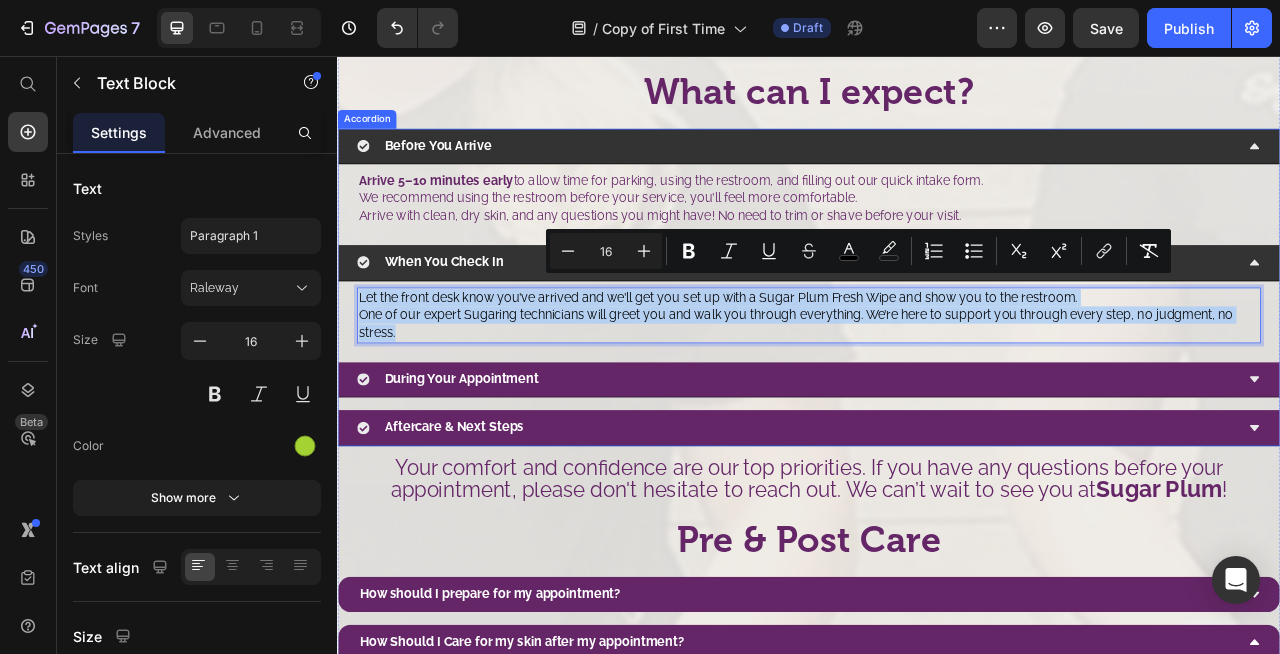 drag, startPoint x: 417, startPoint y: 392, endPoint x: 361, endPoint y: 345, distance: 73.109505 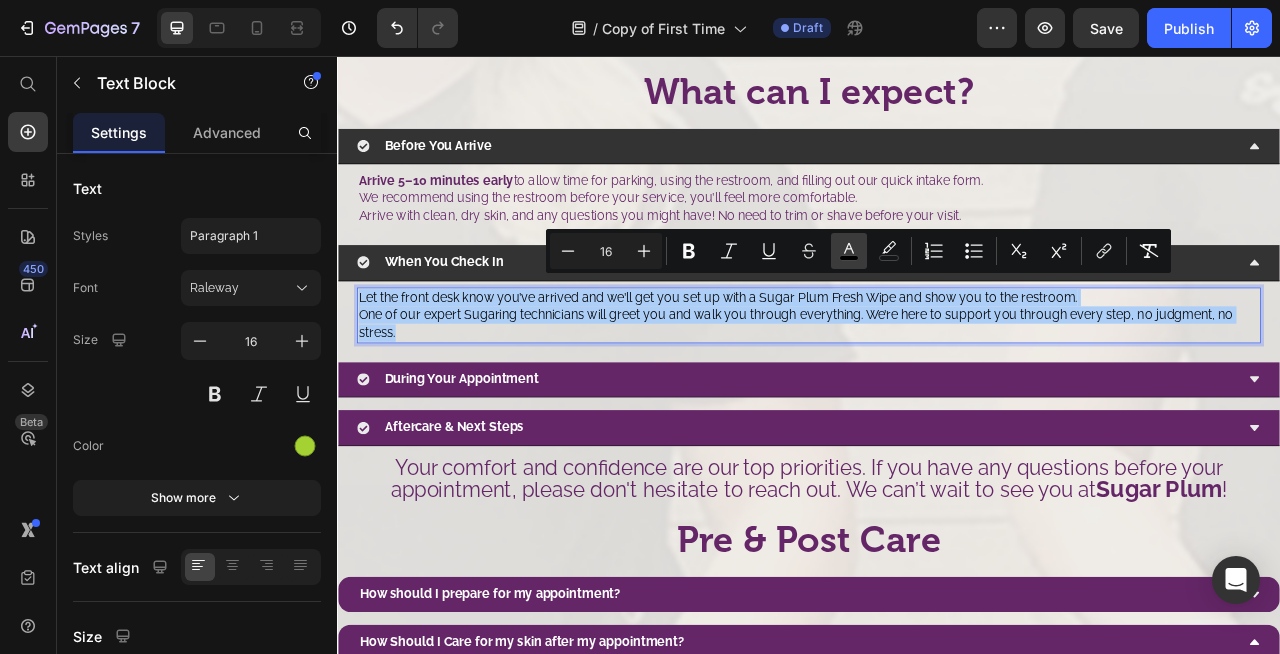 click 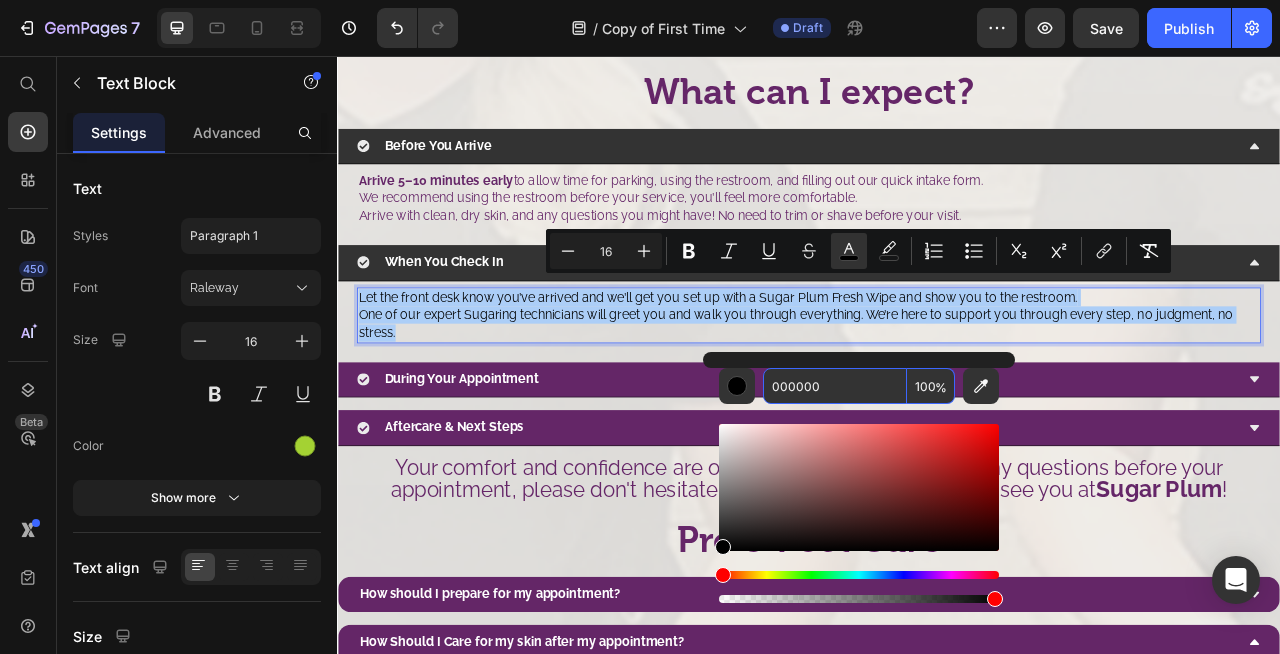 click on "000000" at bounding box center (835, 386) 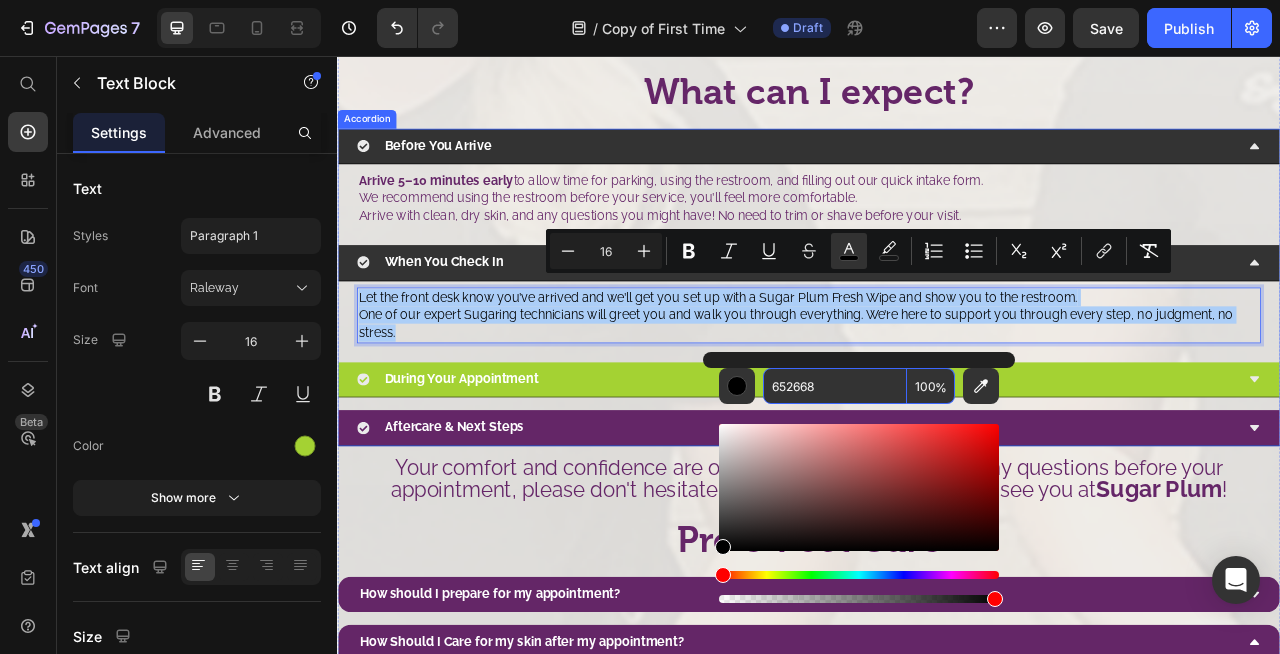 type on "652668" 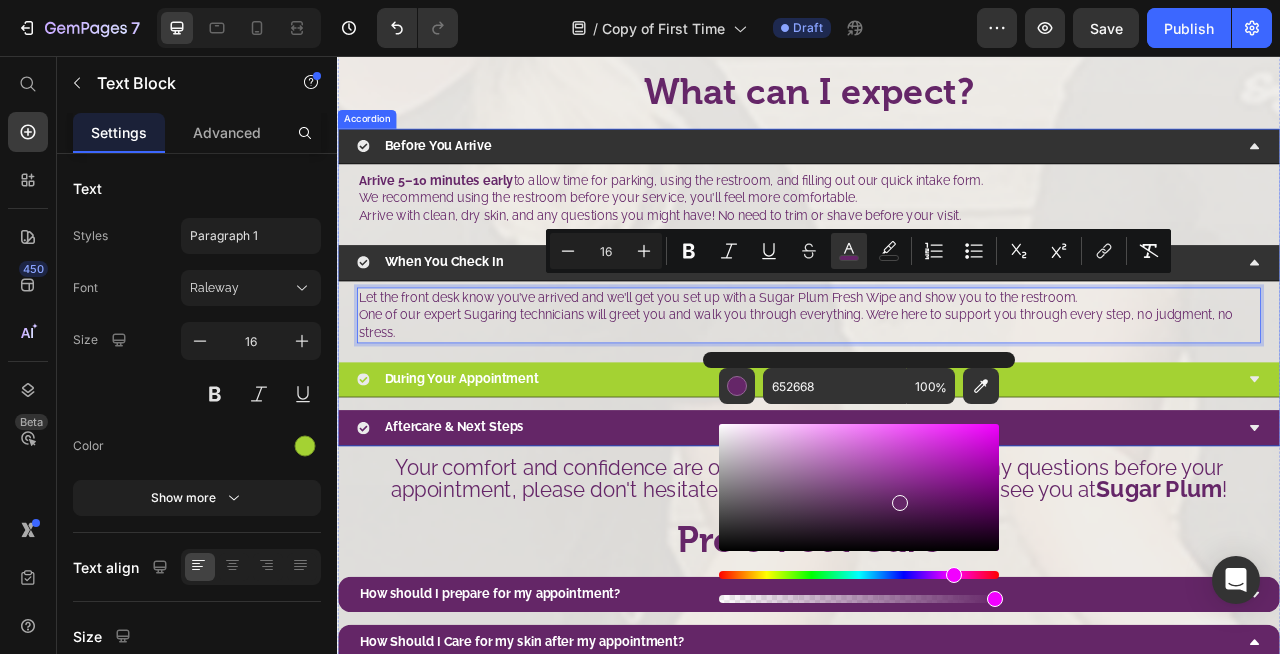 click on "During Your Appointment" at bounding box center (921, 467) 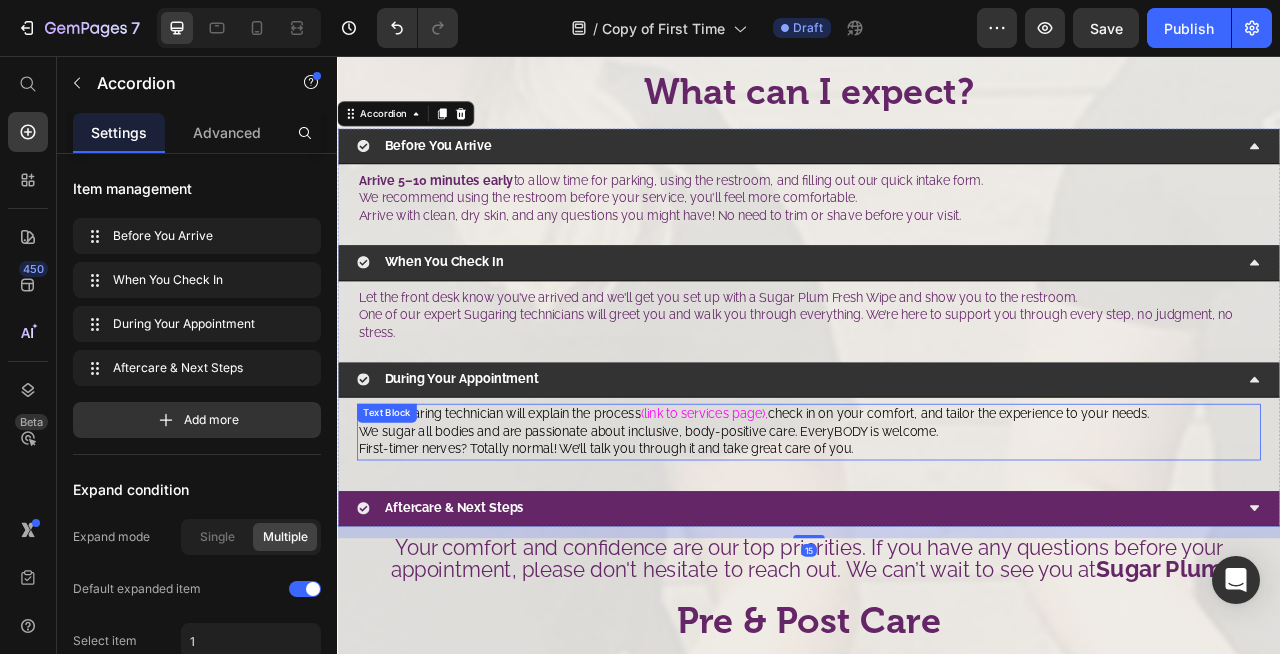 click on "First-timer nerves? Totally normal! We’ll talk you through it and take great care of you." at bounding box center [679, 555] 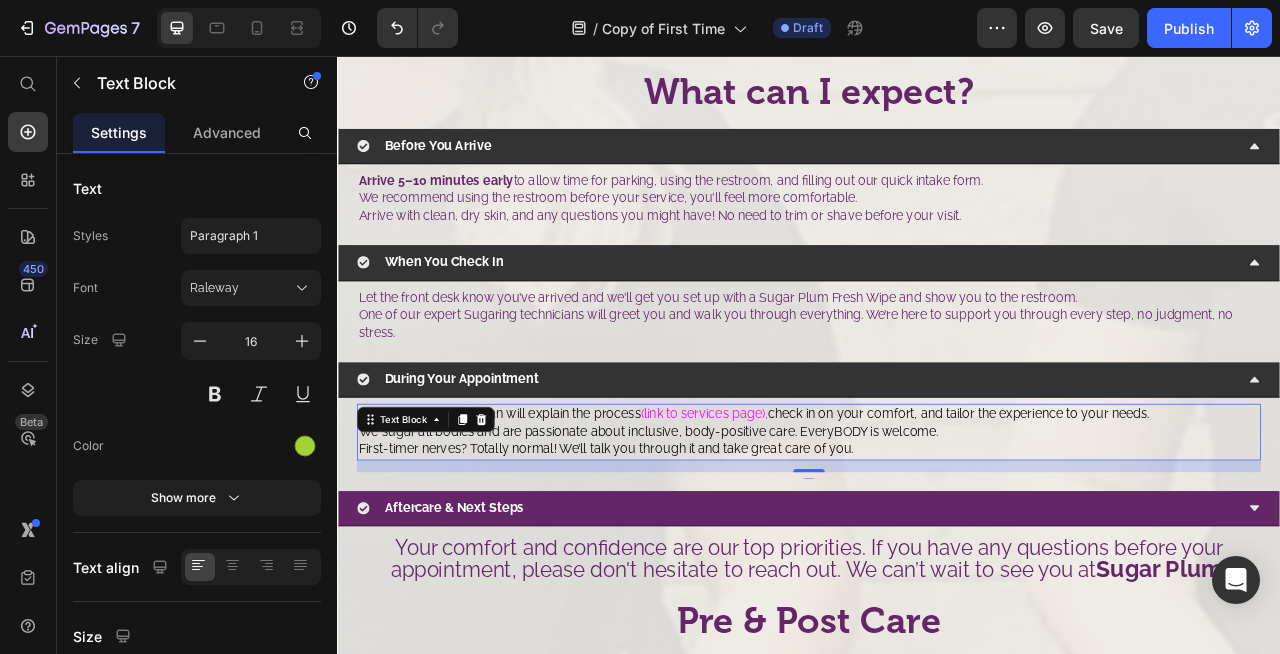 click on "Your Sugaring technician will explain the process  (link to services page),  check in on your comfort, and tailor the experience to your needs. We sugar all bodies and are passionate about inclusive, body-positive care. EveryBODY is welcome. First-timer nerves? Totally normal! We’ll talk you through it and take great care of you." at bounding box center (937, 533) 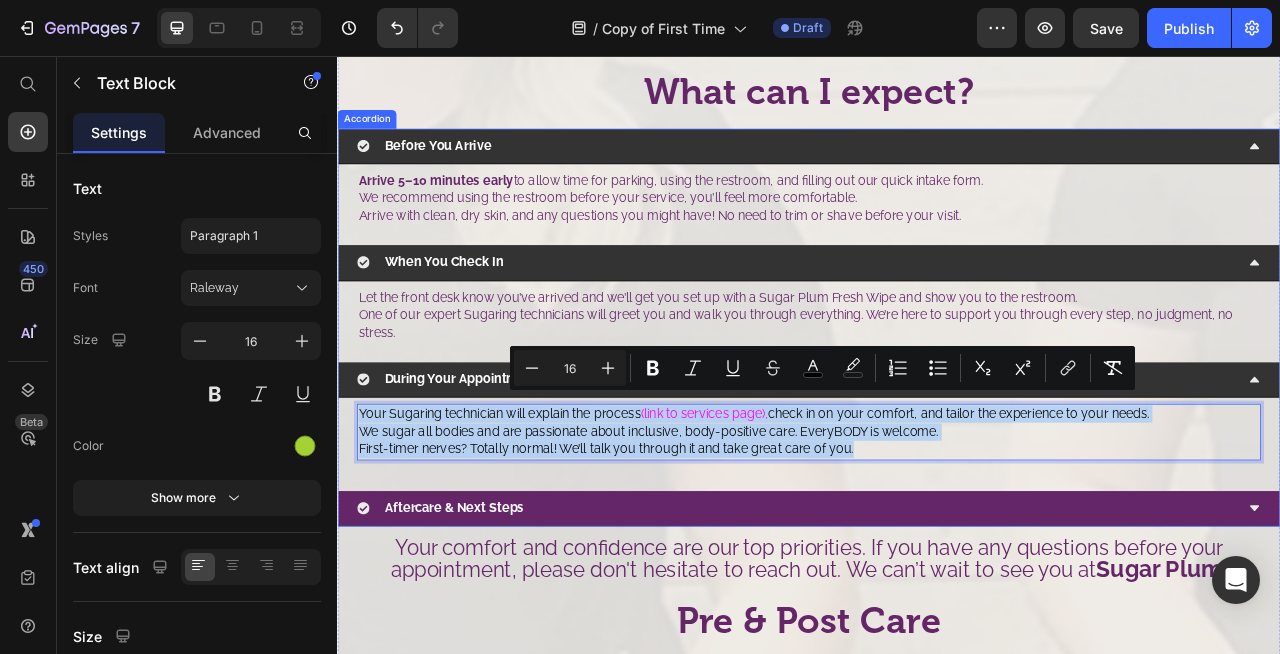 drag, startPoint x: 999, startPoint y: 538, endPoint x: 357, endPoint y: 501, distance: 643.0653 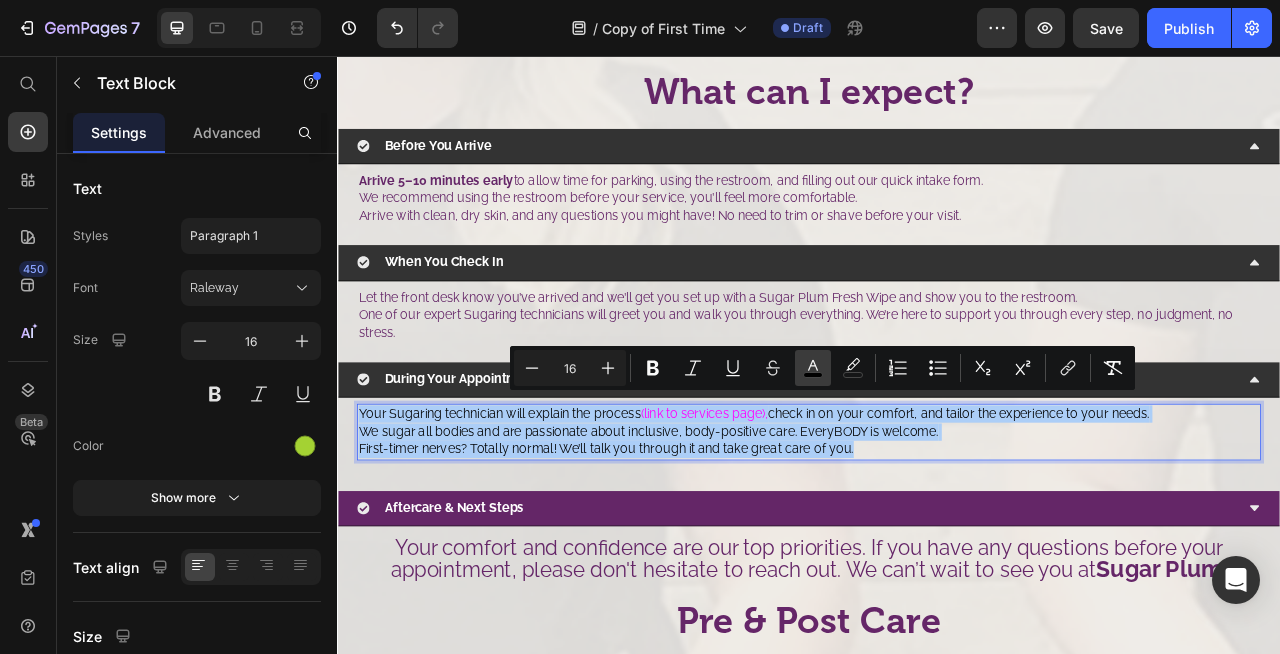 click 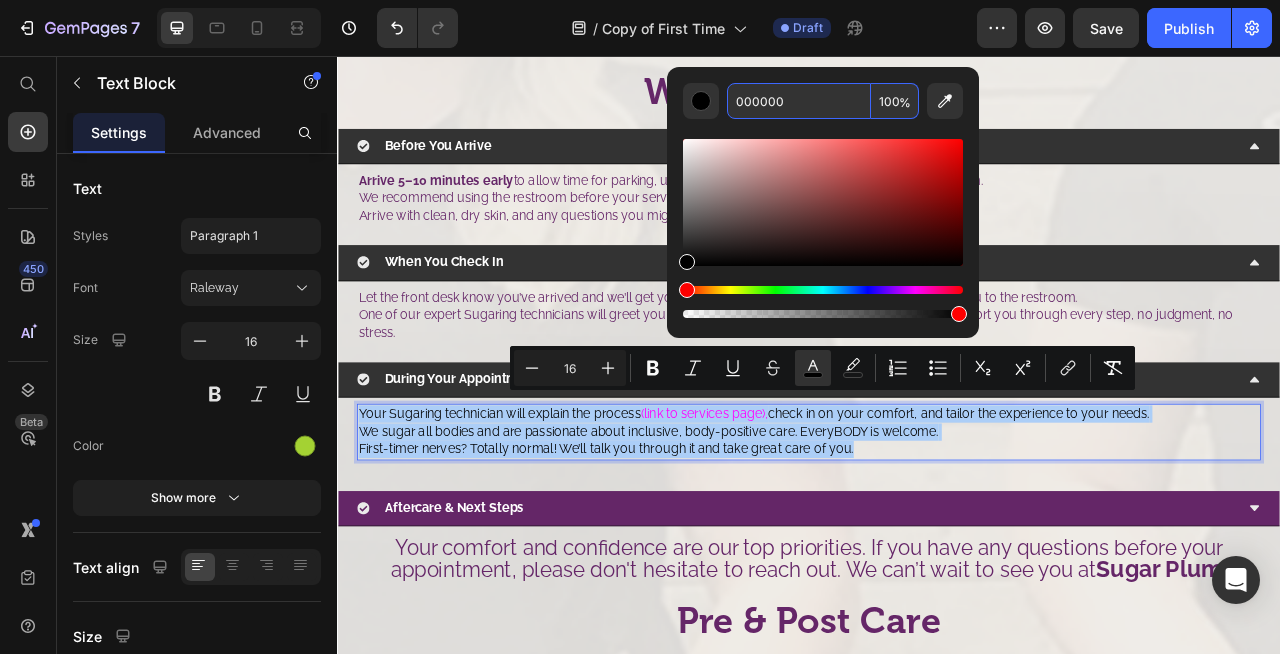 click on "000000" at bounding box center [799, 101] 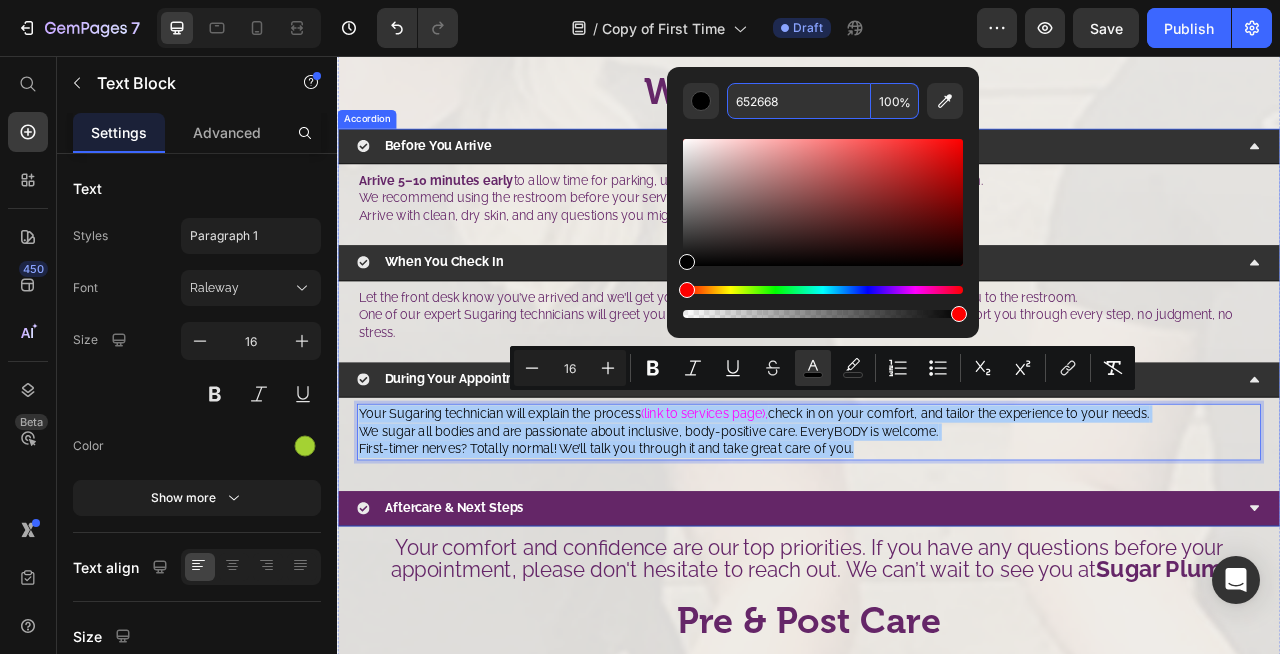 type on "652668" 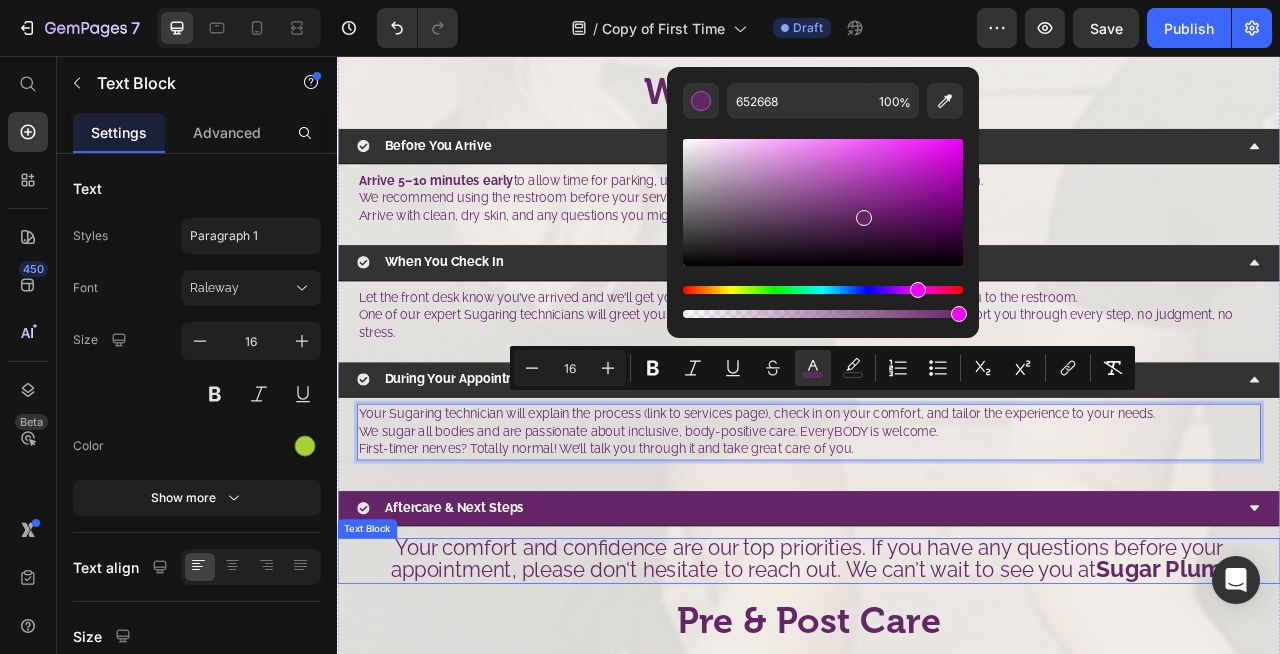 click on "Your comfort and confidence are our top priorities. If you have any questions before your appointment, please don't hesitate to reach out. We can’t wait to see you at" at bounding box center (934, 695) 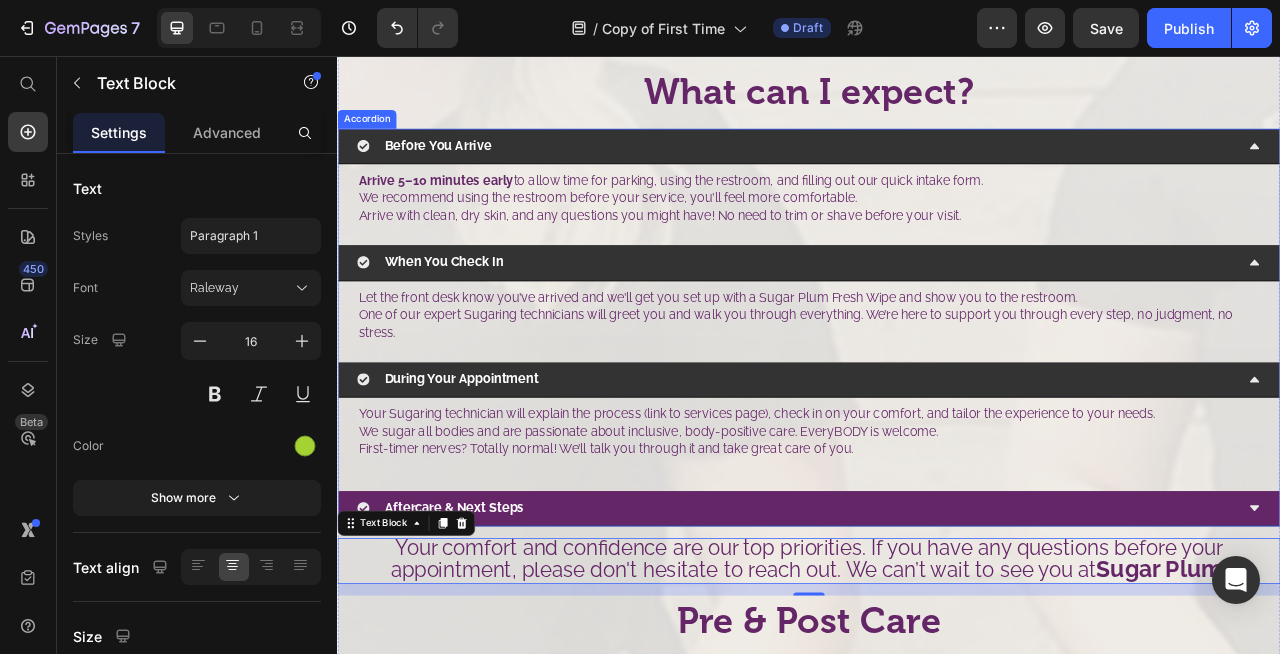 click on "Before You Arrive" at bounding box center (921, 170) 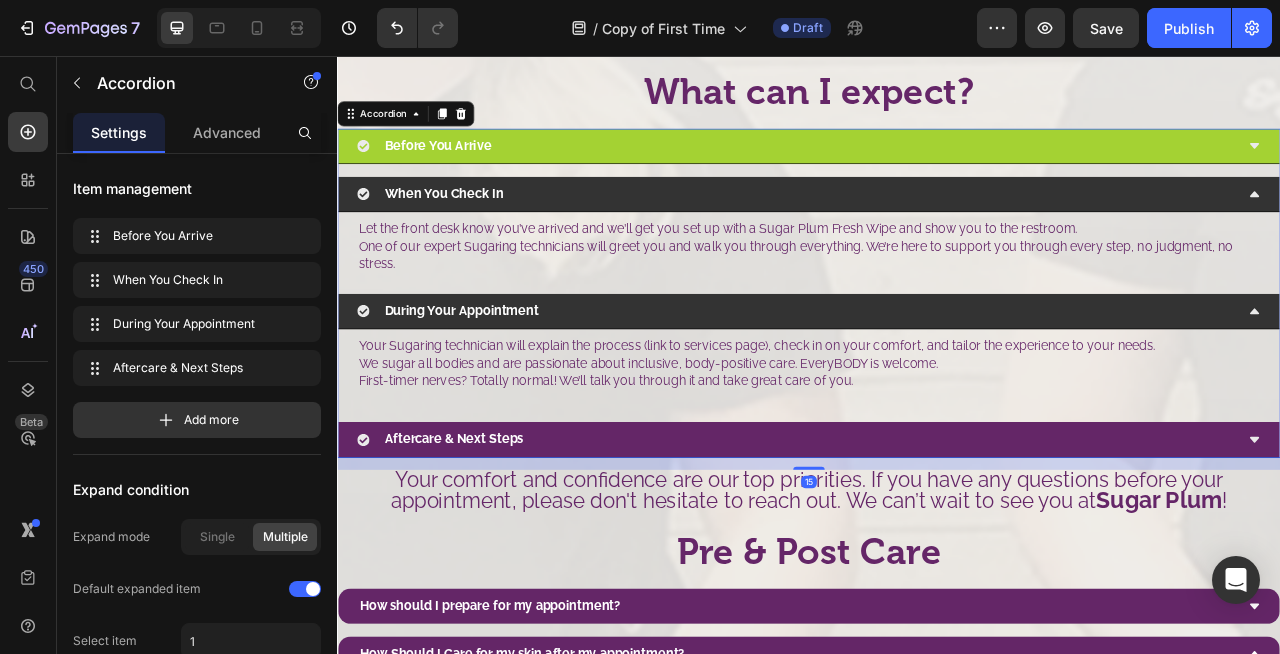 click on "Before You Arrive" at bounding box center (921, 170) 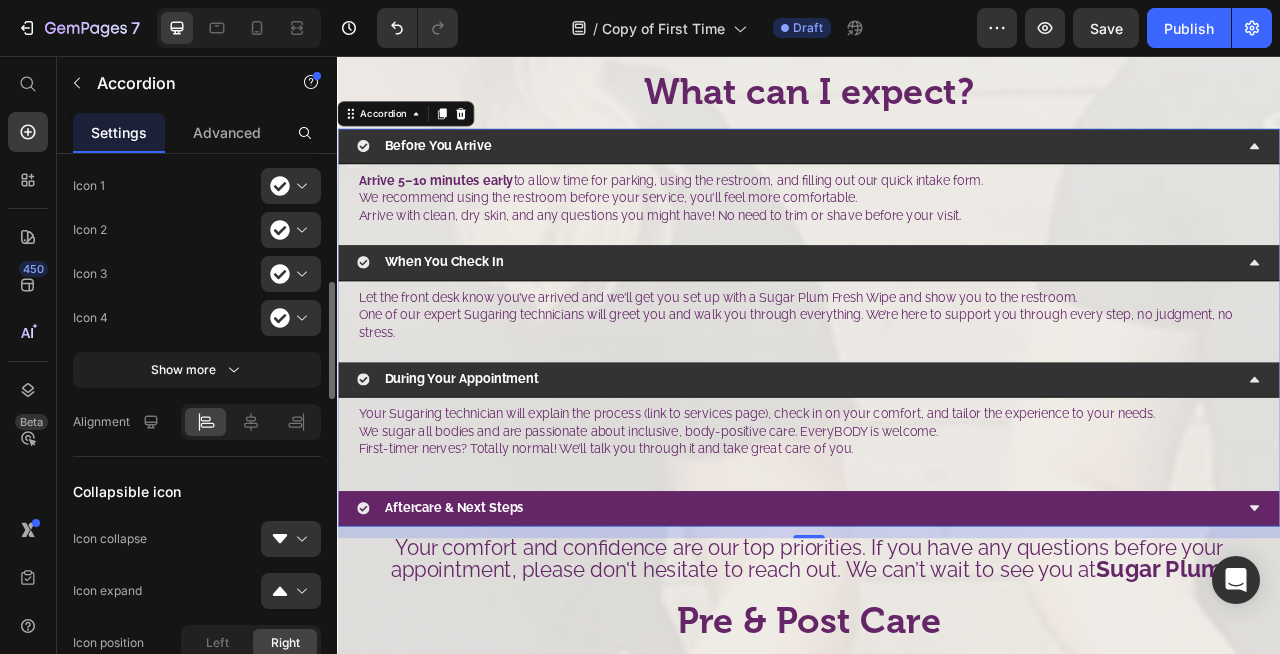 scroll, scrollTop: 641, scrollLeft: 0, axis: vertical 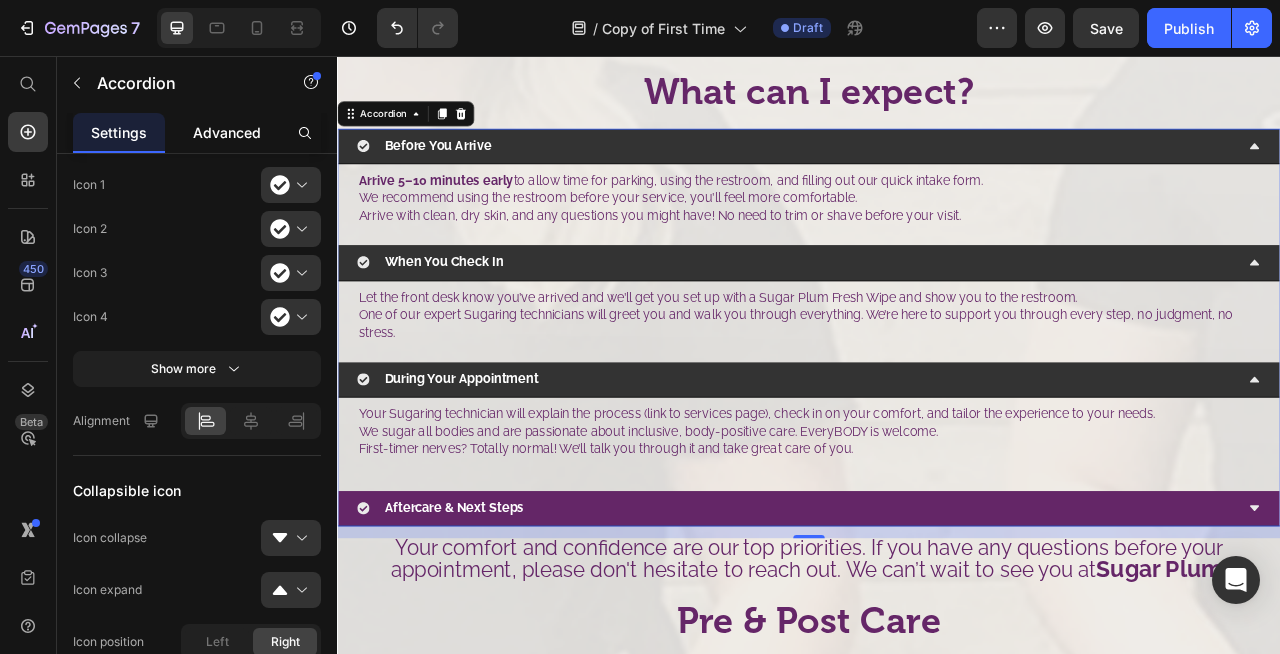 click on "Advanced" at bounding box center (227, 132) 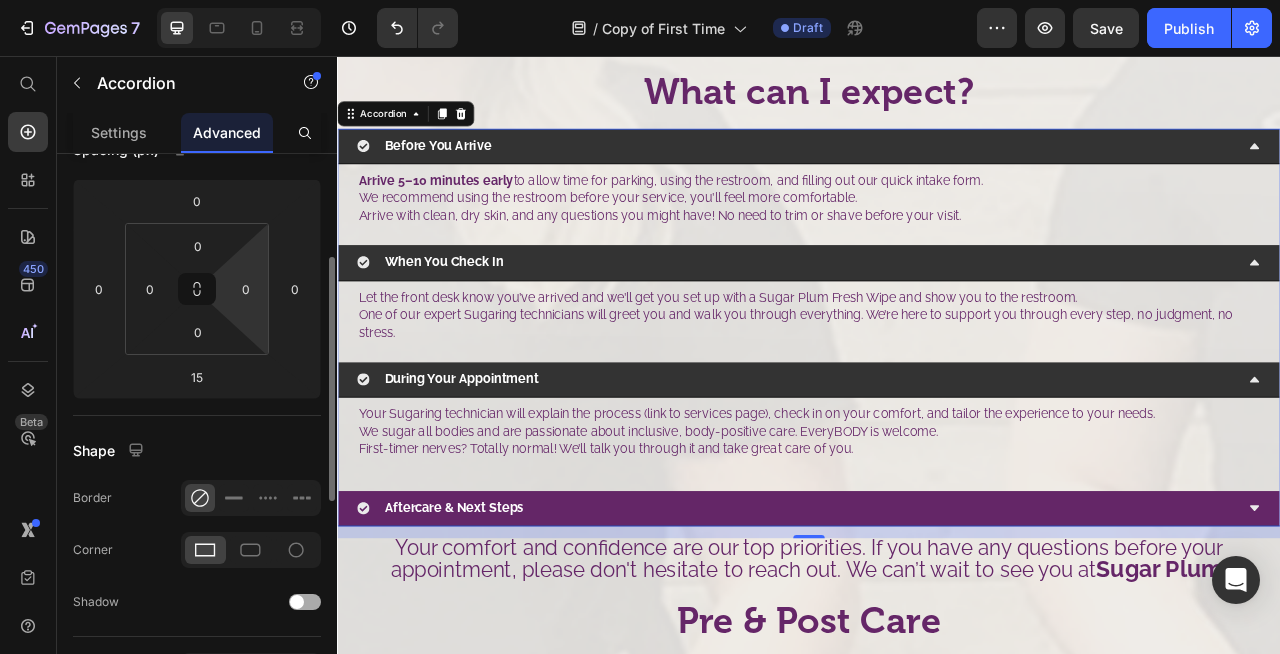 scroll, scrollTop: 0, scrollLeft: 0, axis: both 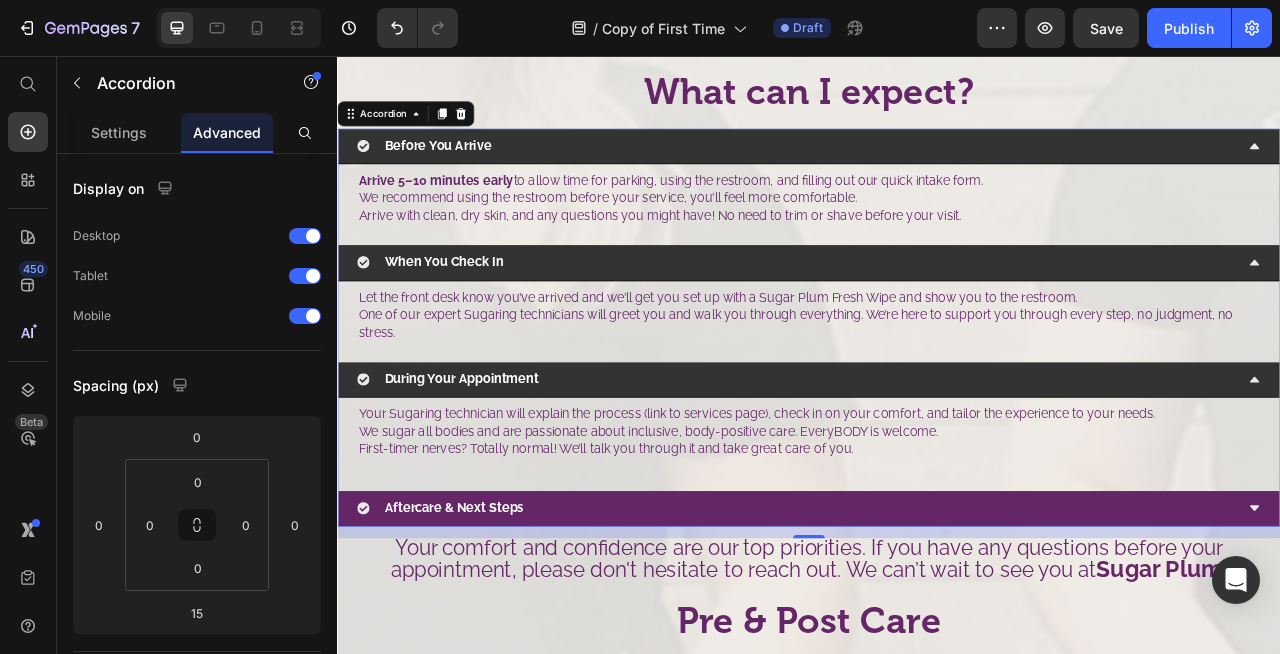 click on "Before You Arrive" at bounding box center [921, 170] 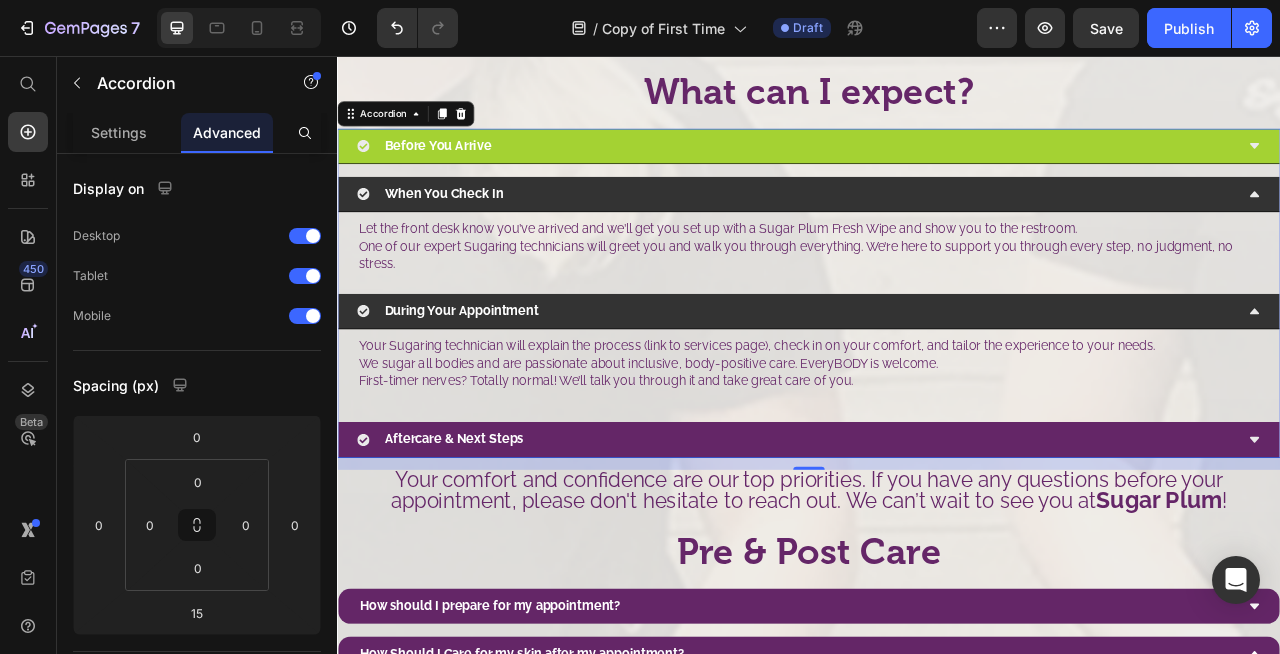 click on "Before You Arrive" at bounding box center [921, 170] 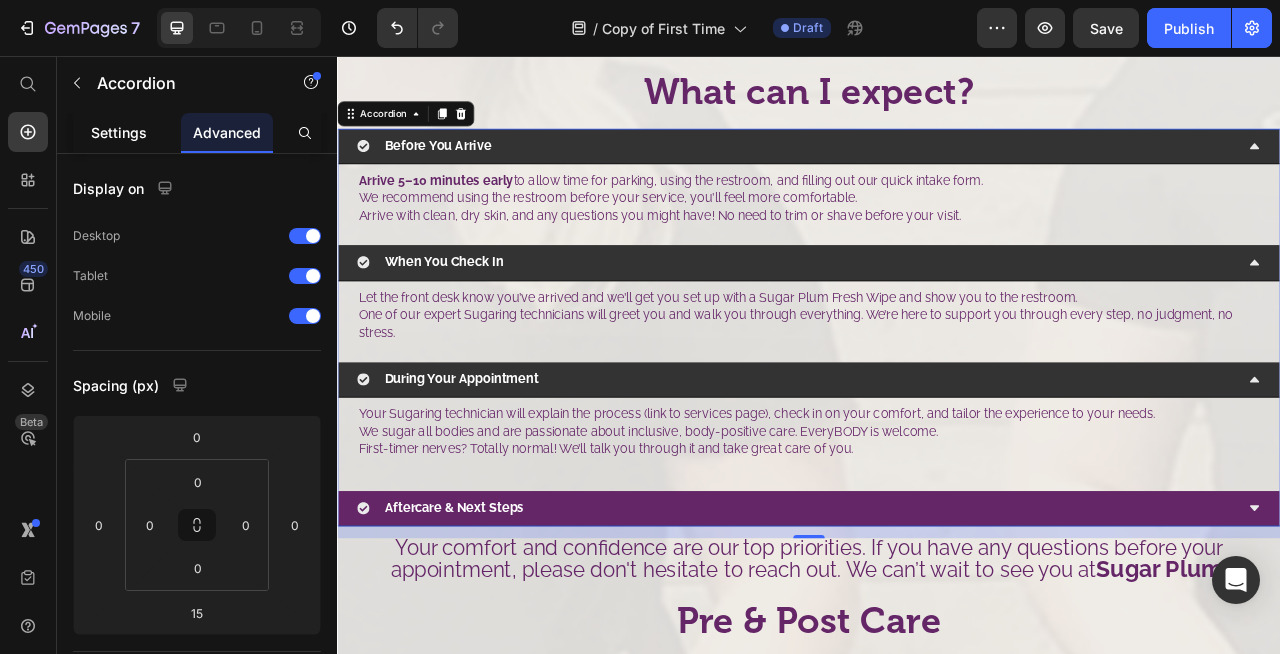 click on "Settings" at bounding box center [119, 132] 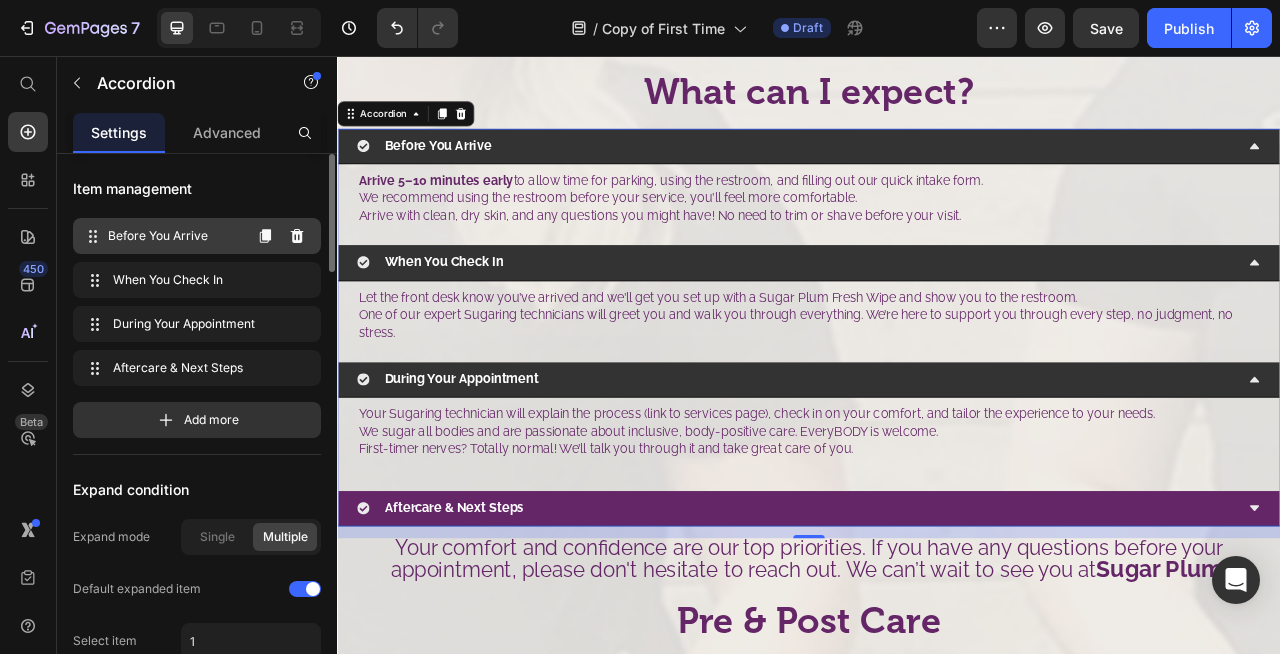 click on "Before You Arrive" at bounding box center [174, 236] 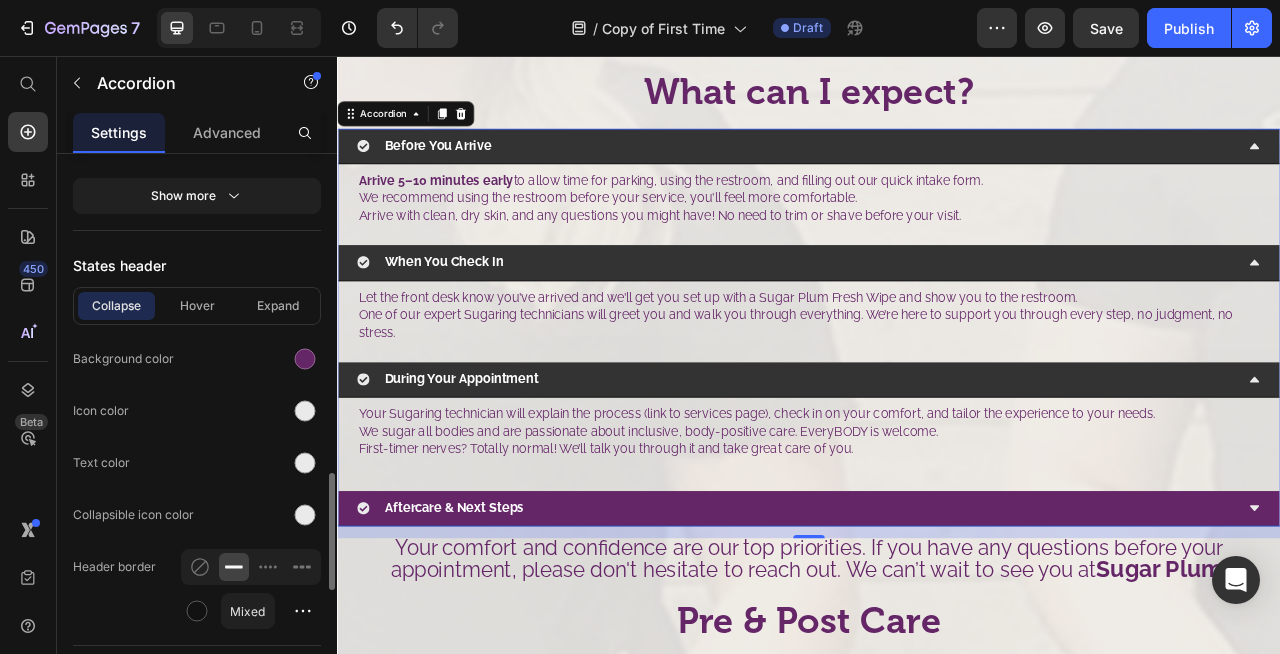 scroll, scrollTop: 1508, scrollLeft: 0, axis: vertical 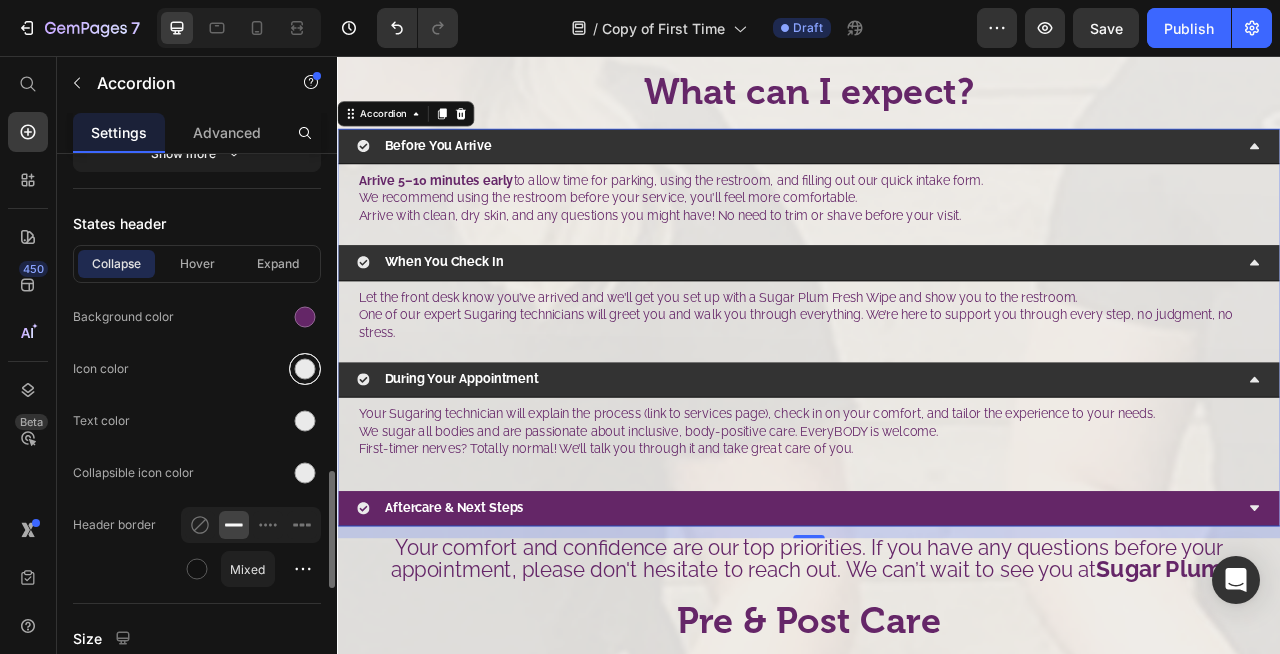 click at bounding box center [305, 369] 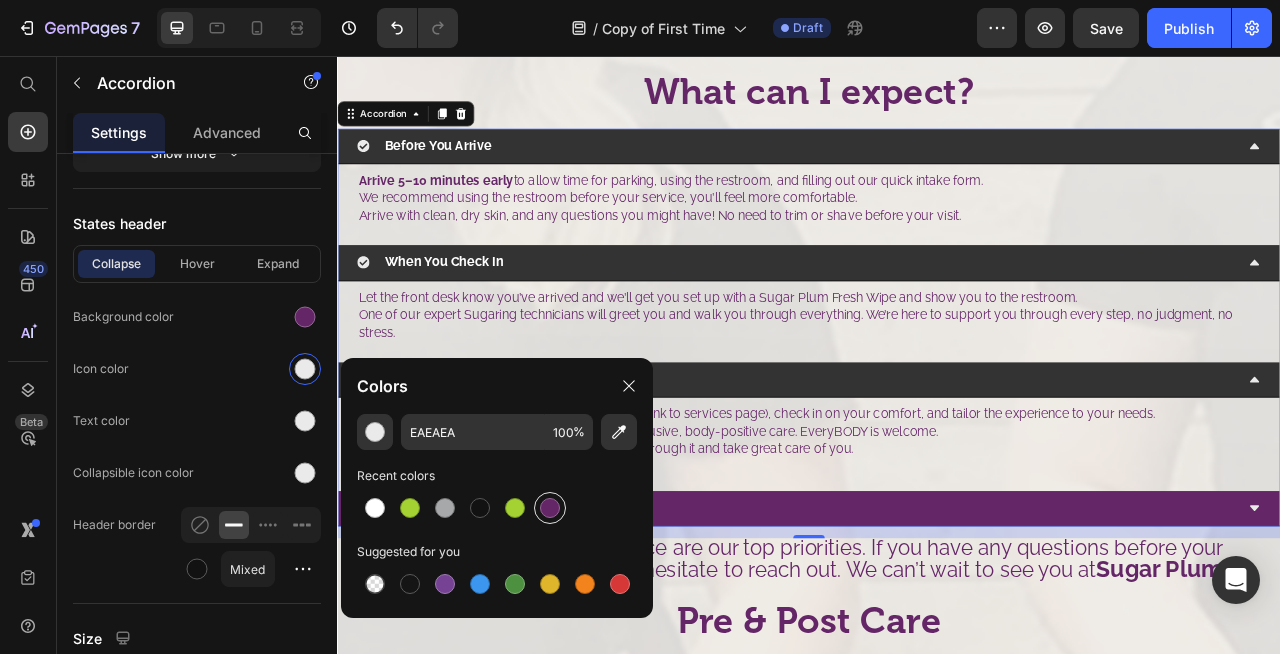 click at bounding box center [550, 508] 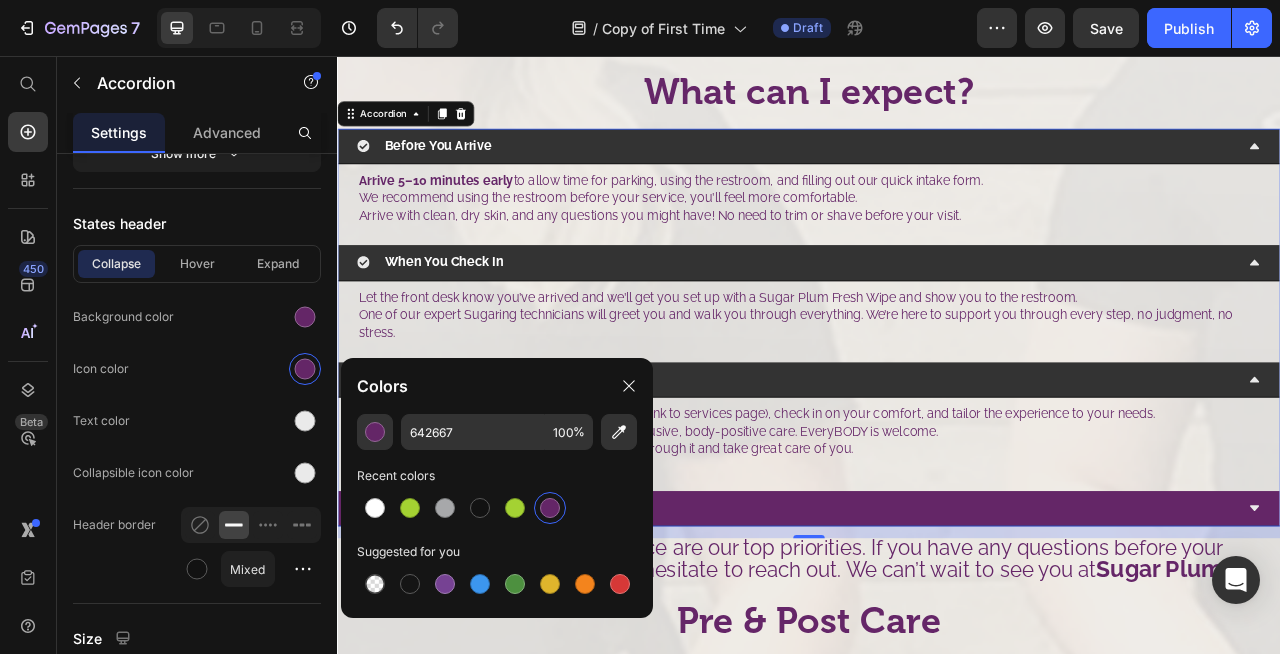click at bounding box center (550, 508) 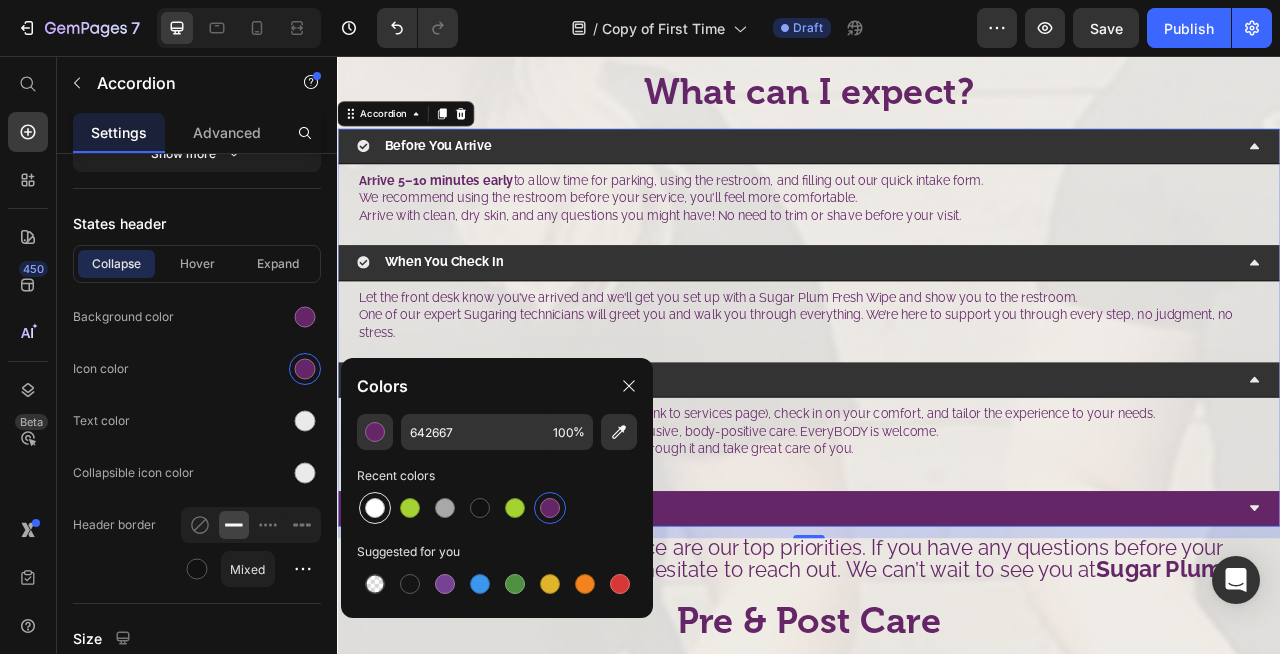 click at bounding box center [375, 508] 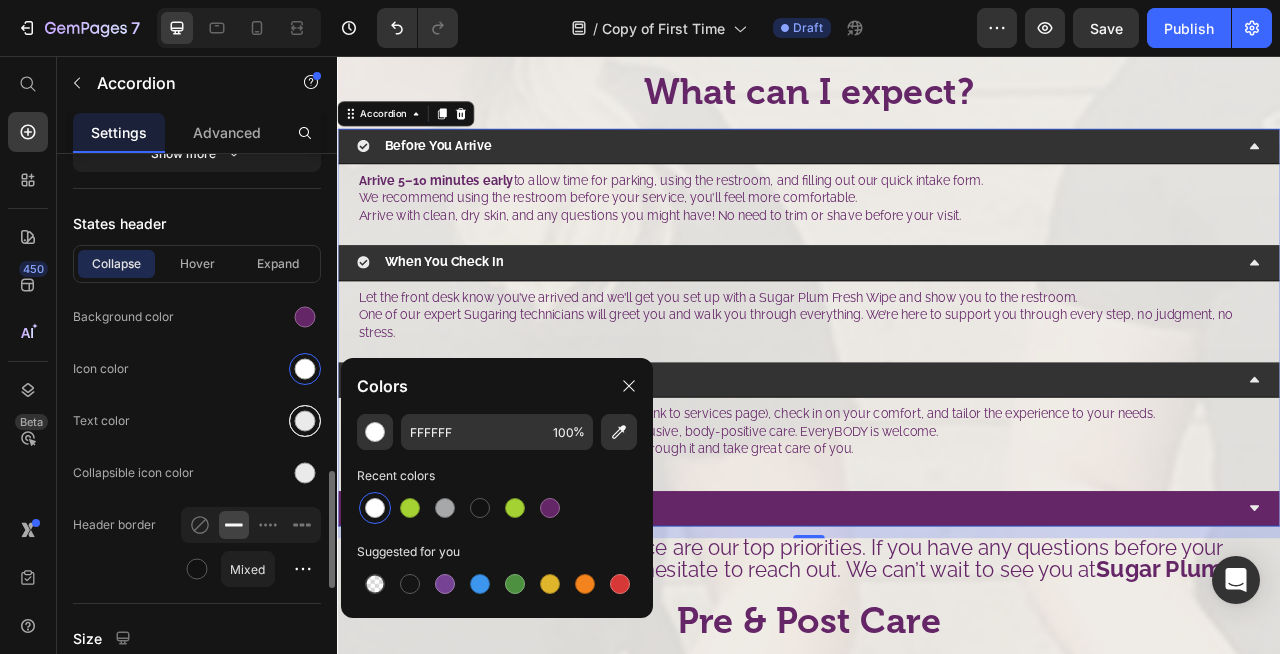 click at bounding box center [305, 421] 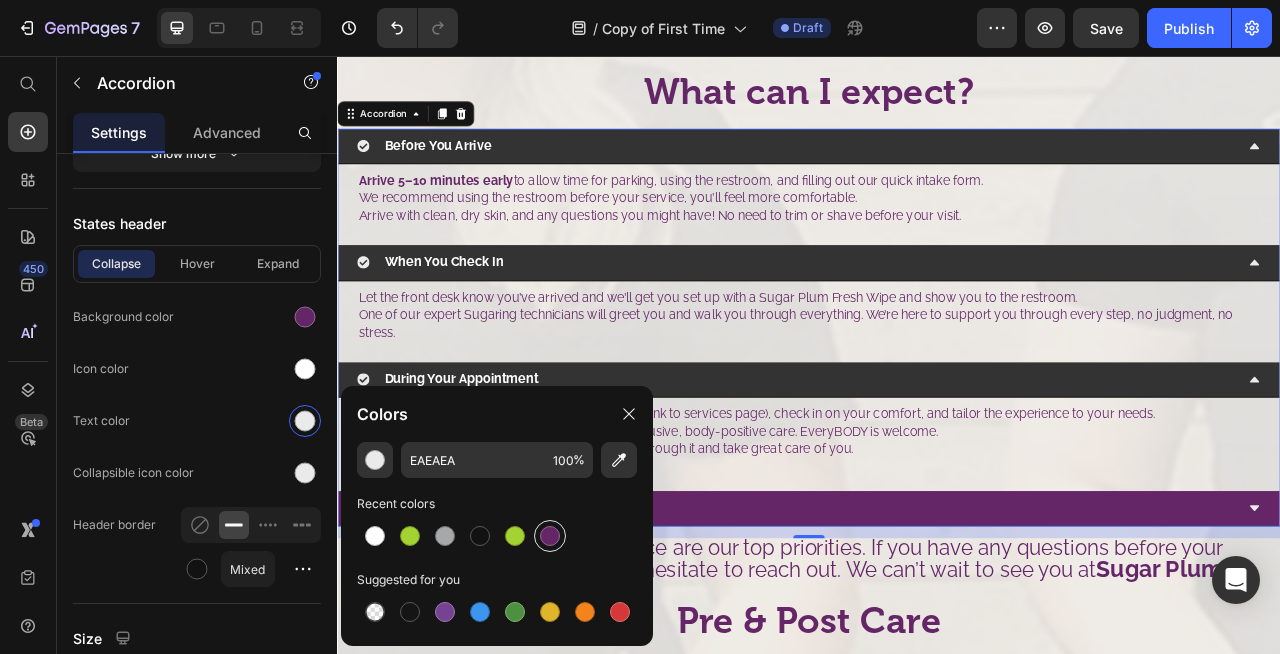 click at bounding box center (550, 536) 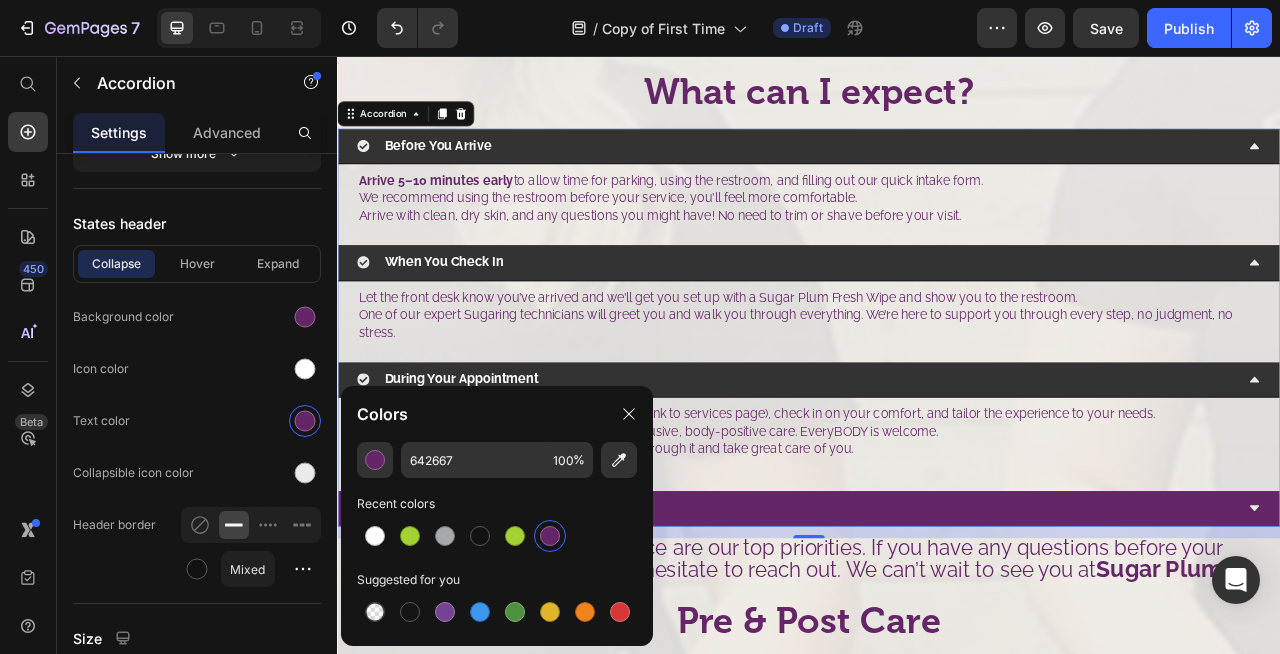 click at bounding box center (550, 536) 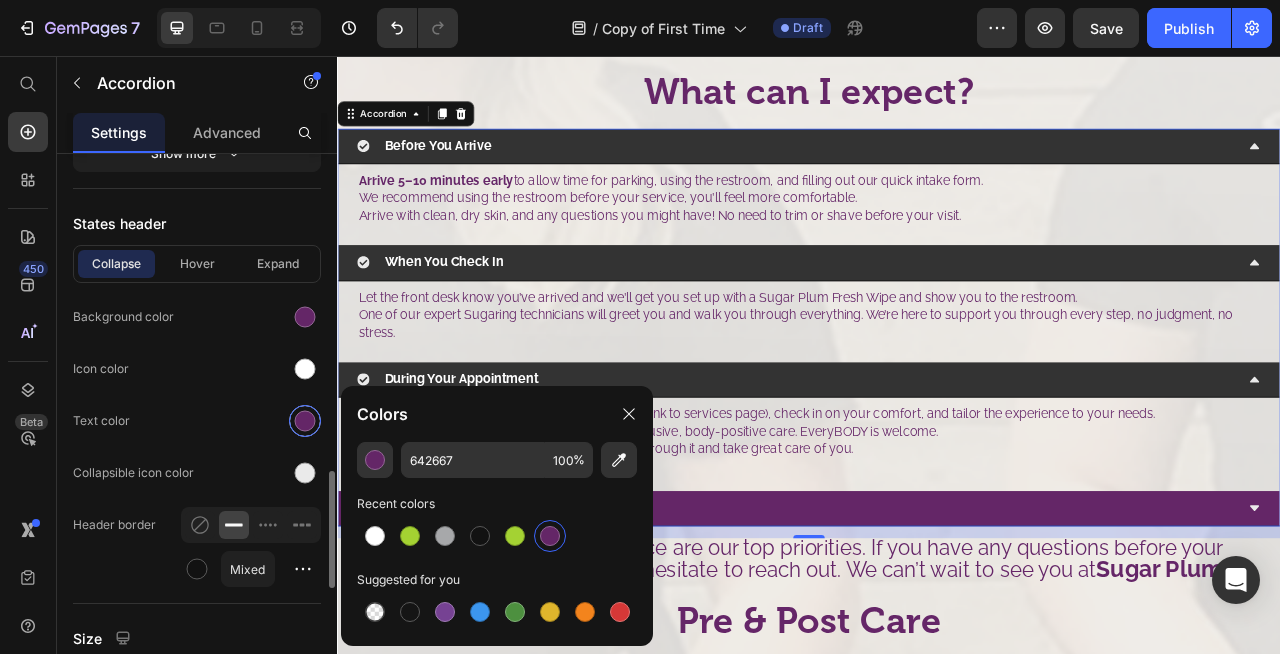 click at bounding box center (305, 421) 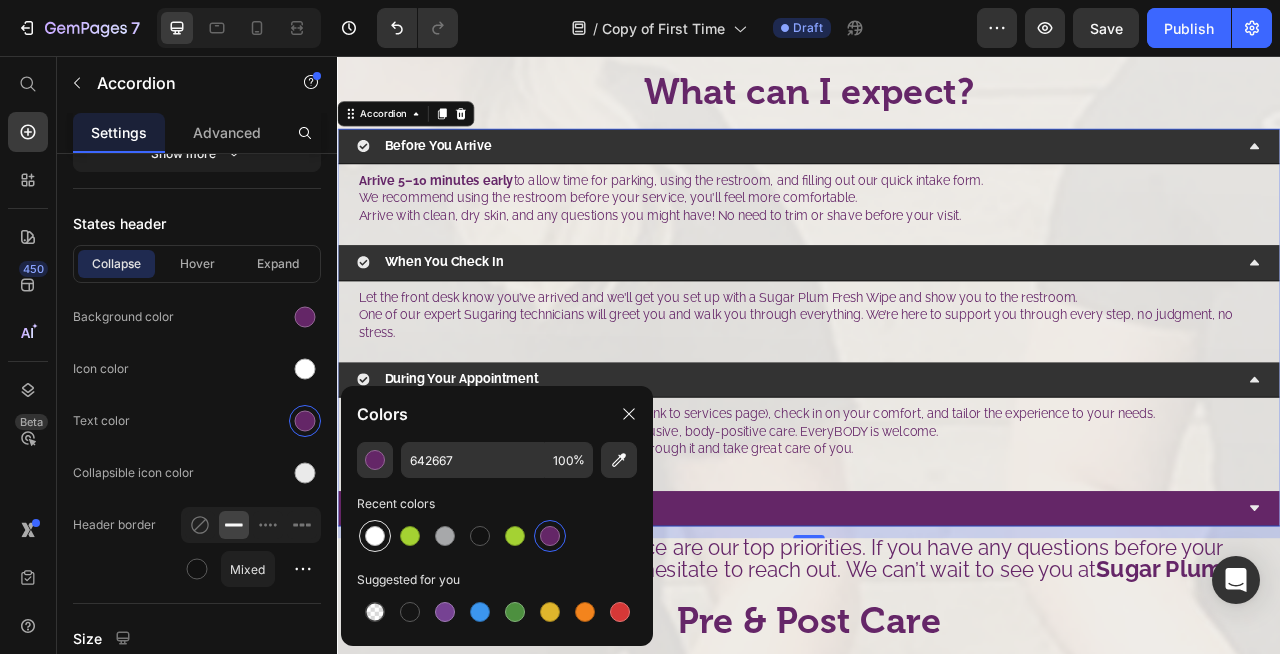 click at bounding box center (375, 536) 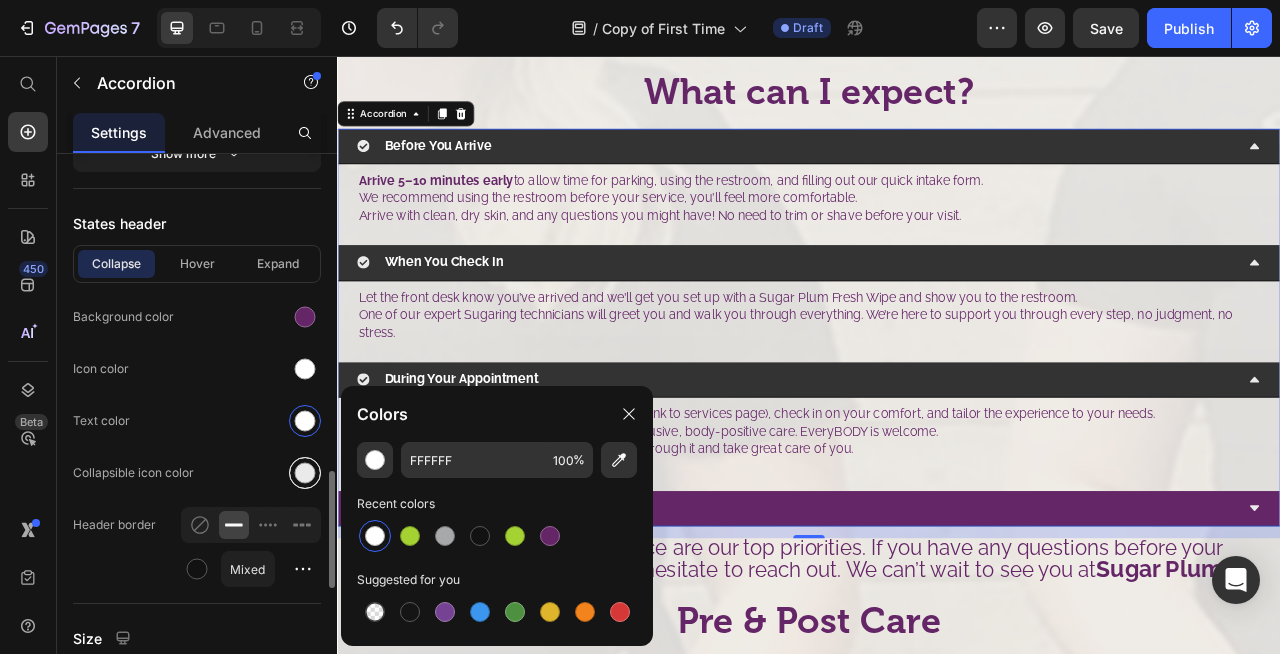 click at bounding box center (305, 473) 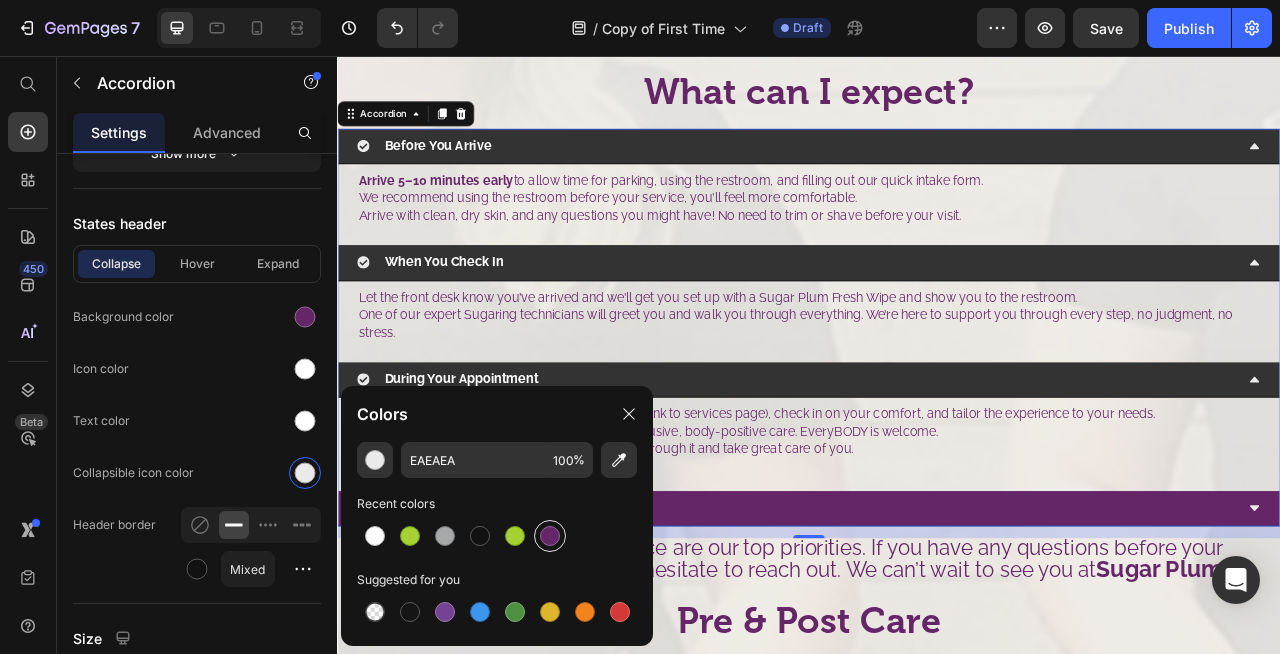 click at bounding box center [550, 536] 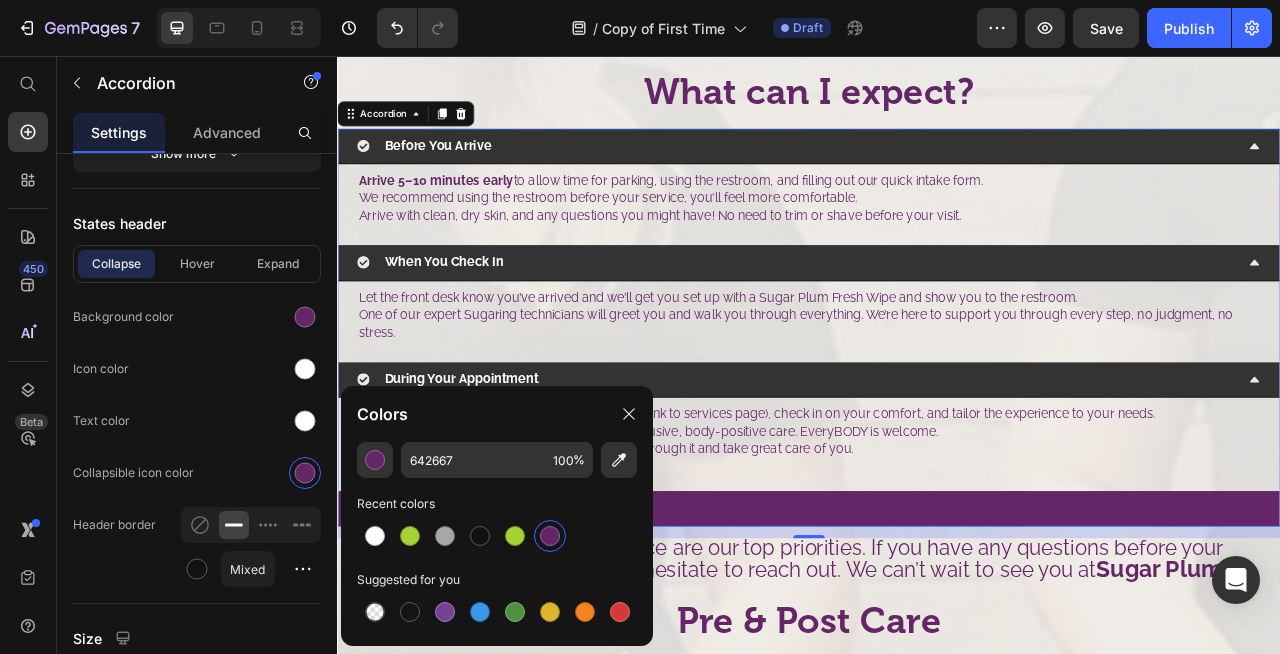 click on "Let the front desk know you’ve arrived and we’ll get you set up with a Sugar Plum Fresh Wipe and show you to the restroom.  One of our expert Sugaring technicians will greet you and walk you through everything. We’re here to support you through every step, no judgment, no stress. Text Block" at bounding box center [937, 385] 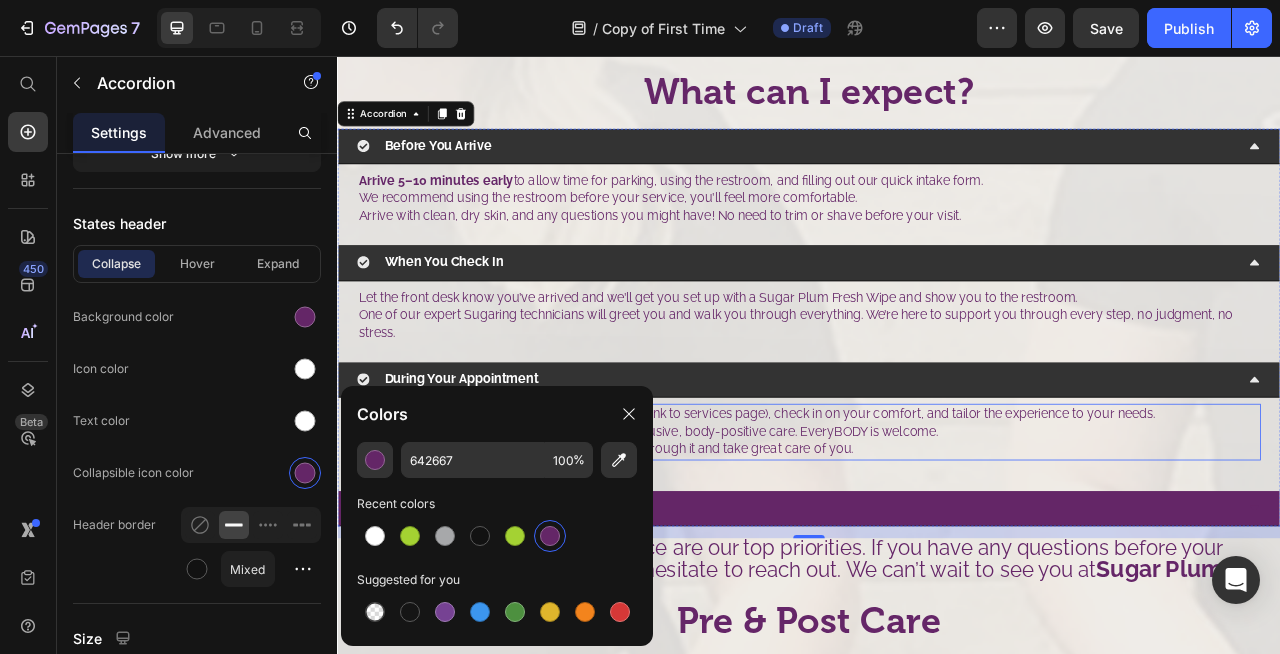 click on "First-timer nerves? Totally normal! We’ll talk you through it and take great care of you." at bounding box center (679, 555) 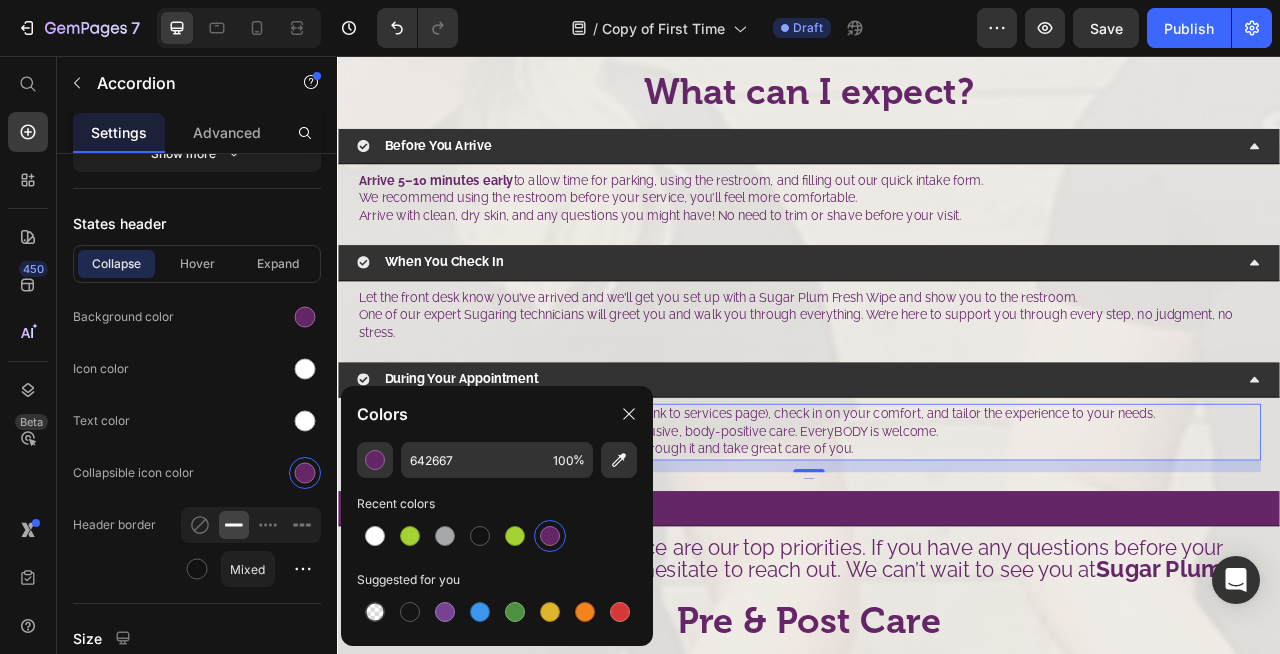 scroll, scrollTop: 0, scrollLeft: 0, axis: both 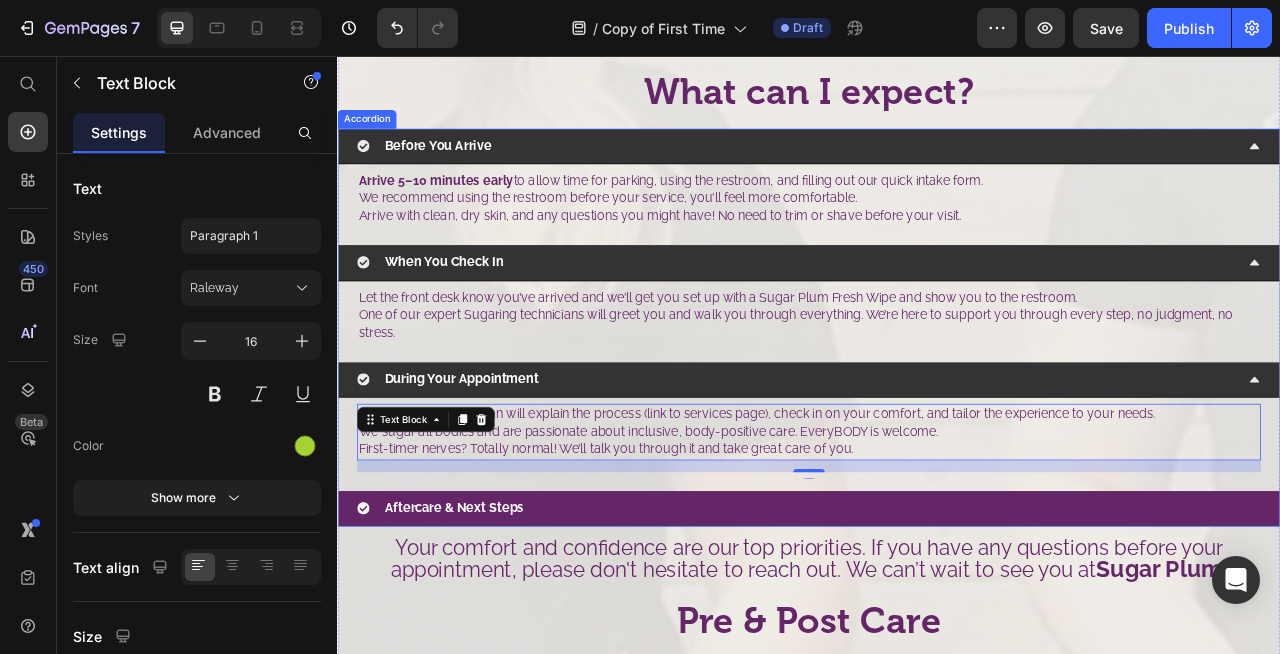 click on "During Your Appointment" at bounding box center (921, 467) 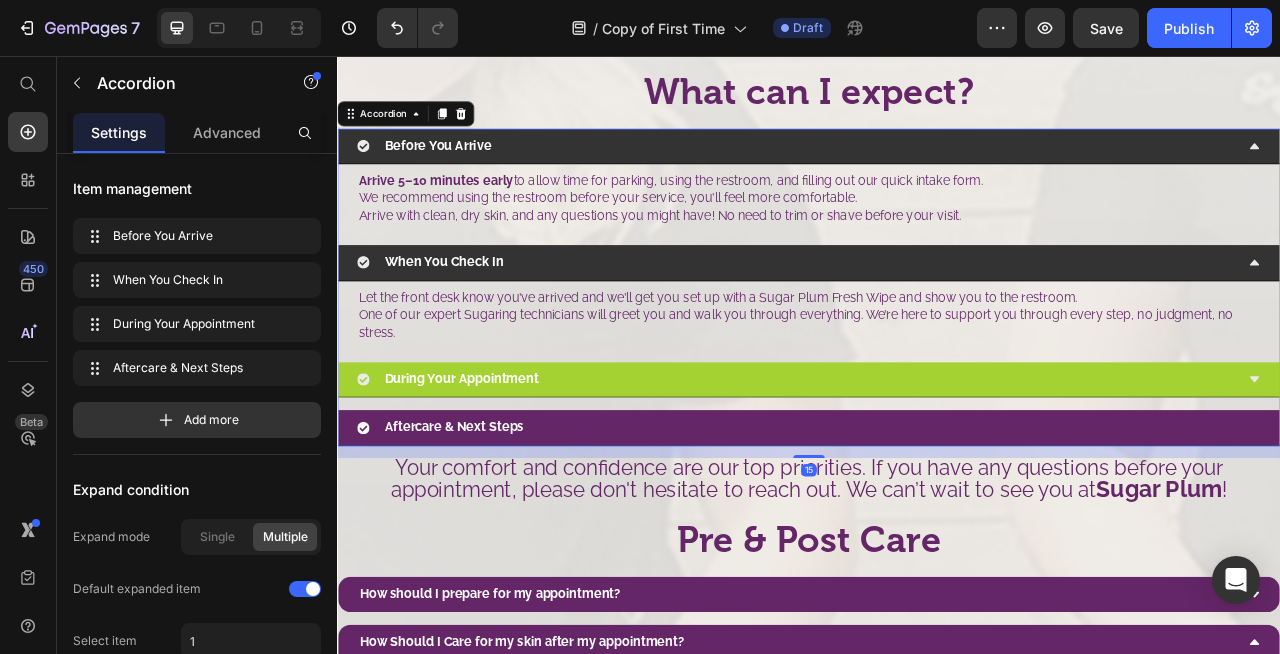 click on "During Your Appointment" at bounding box center (921, 467) 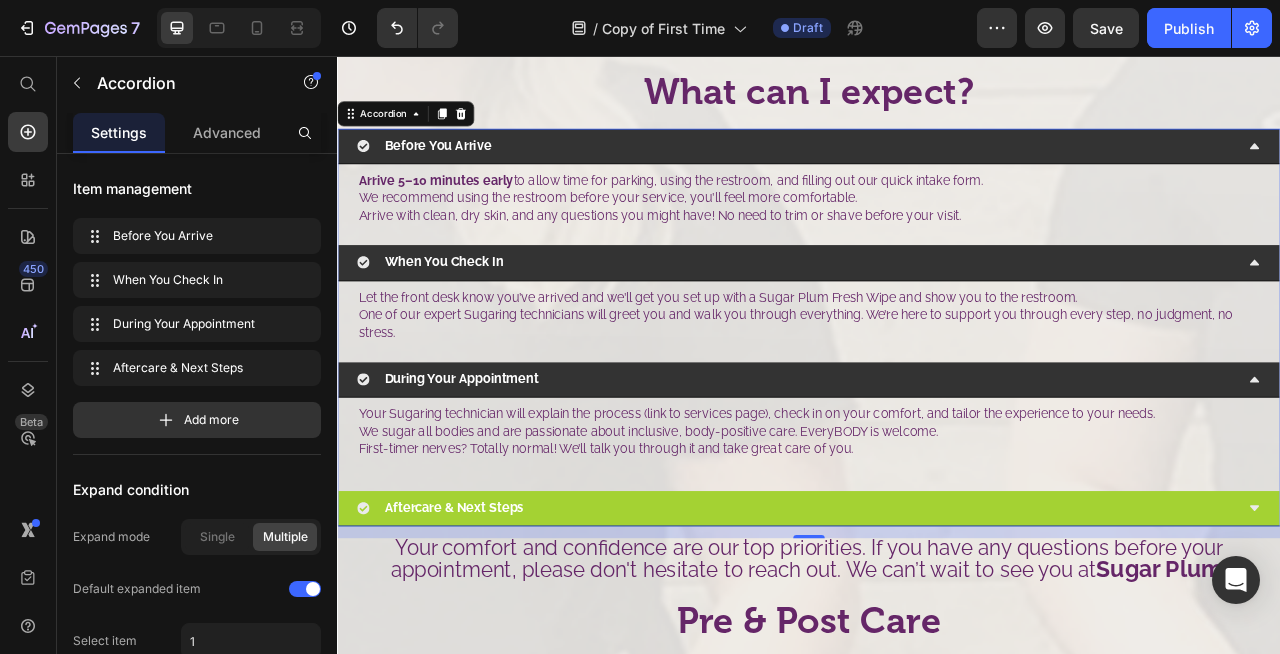 click on "Aftercare & Next Steps" at bounding box center [921, 631] 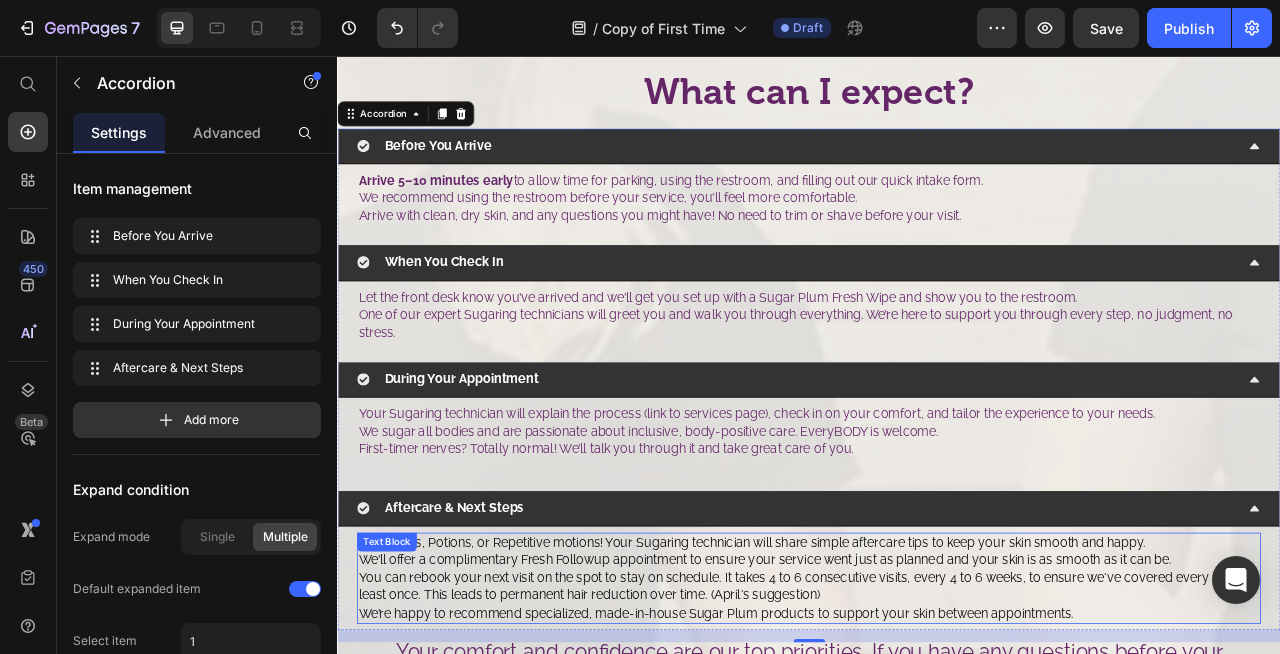 click on "You can rebook your next visit on the spot to stay on schedule. It takes 4 to 6 consecutive visits, every 4 to 6 weeks, to ensure we've covered every hair at least once. This leads to permanent hair reduction over time. (April's suggestion)" at bounding box center (929, 730) 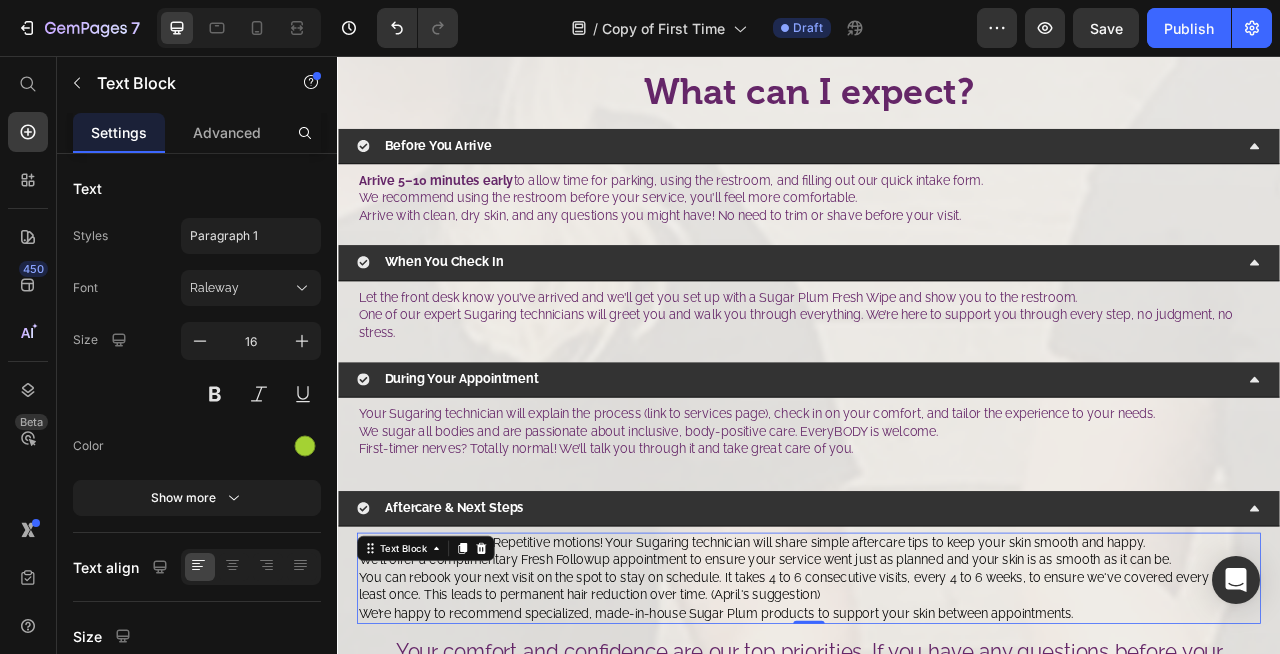 click on "We’ll offer a complimentary Fresh Followup appointment to ensure your service went just as planned and your skin is as smooth as it can be.   You can rebook your next visit on the spot to stay on schedule. It takes 4 to 6 consecutive visits, every 4 to 6 weeks, to ensure we've covered every hair at least once. This leads to permanent hair reduction over time. ([PERSON]'s suggestion) We’re happy to recommend specialized, made-in-house Sugar Plum products to support your skin between appointments." at bounding box center (937, 731) 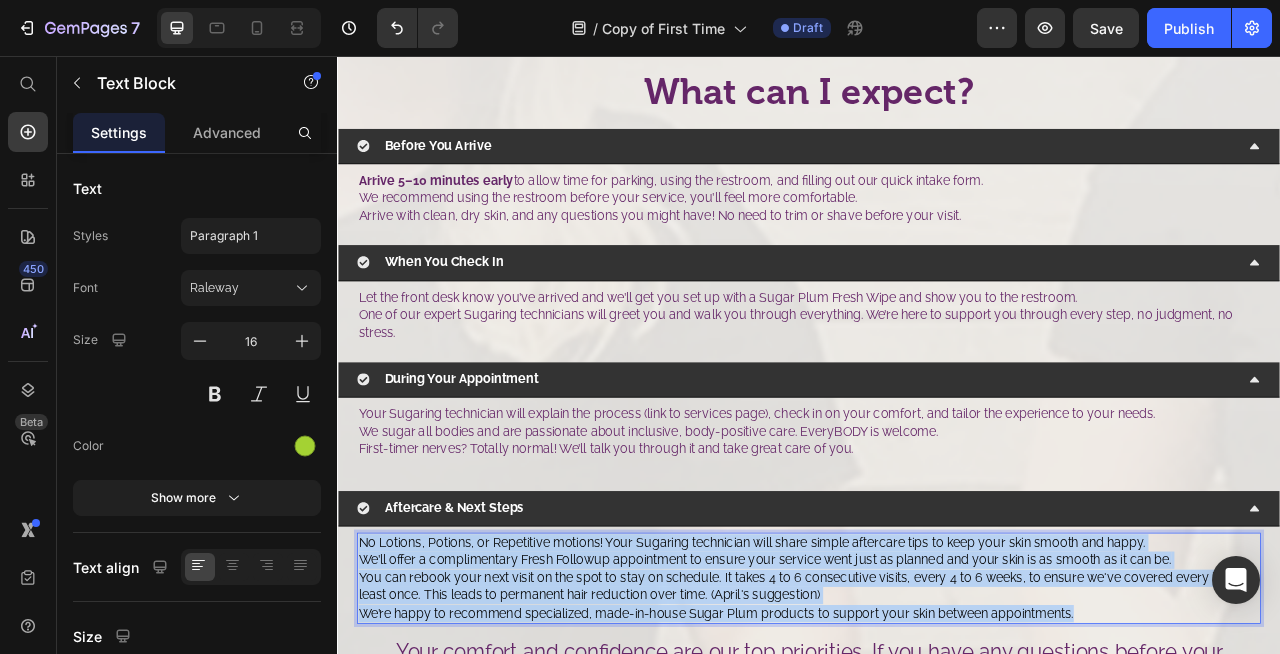 drag, startPoint x: 1276, startPoint y: 747, endPoint x: 362, endPoint y: 666, distance: 917.58215 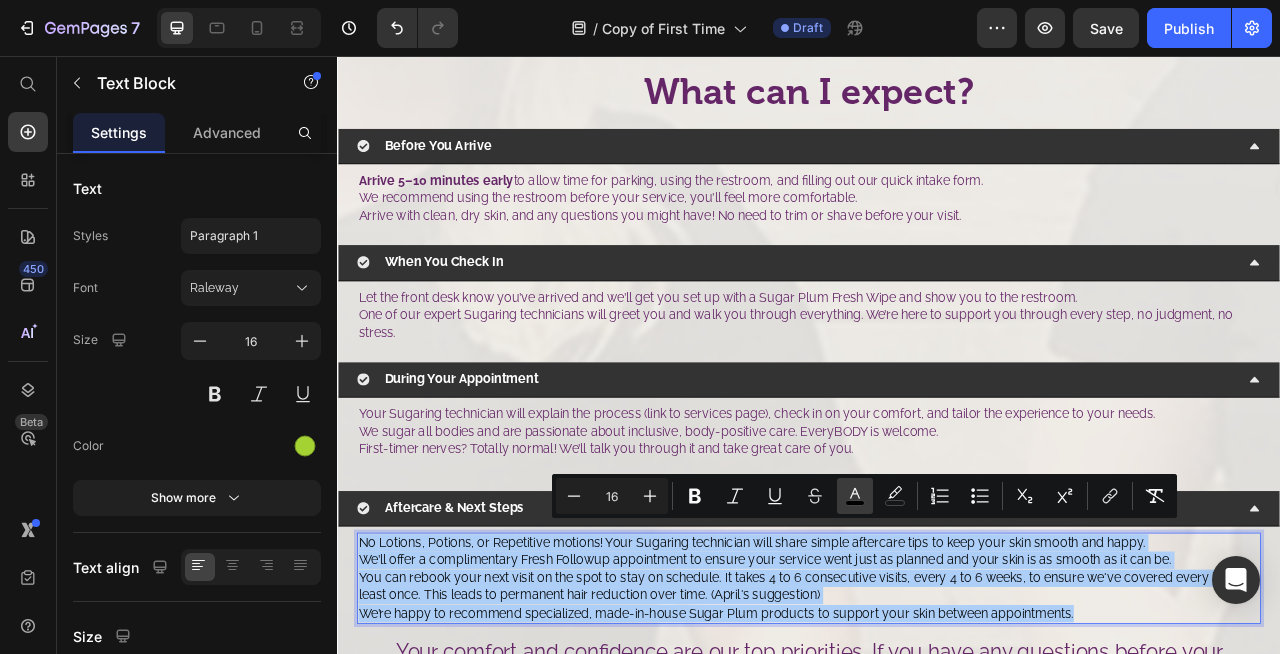click 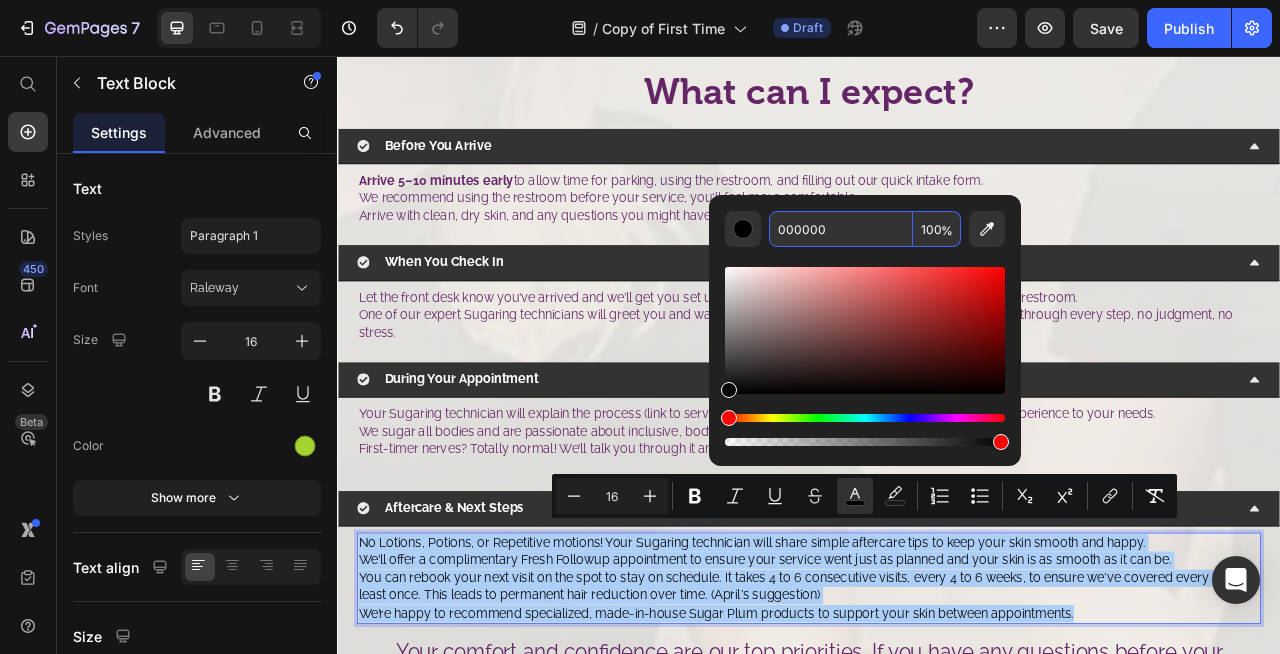 click on "000000" at bounding box center [841, 229] 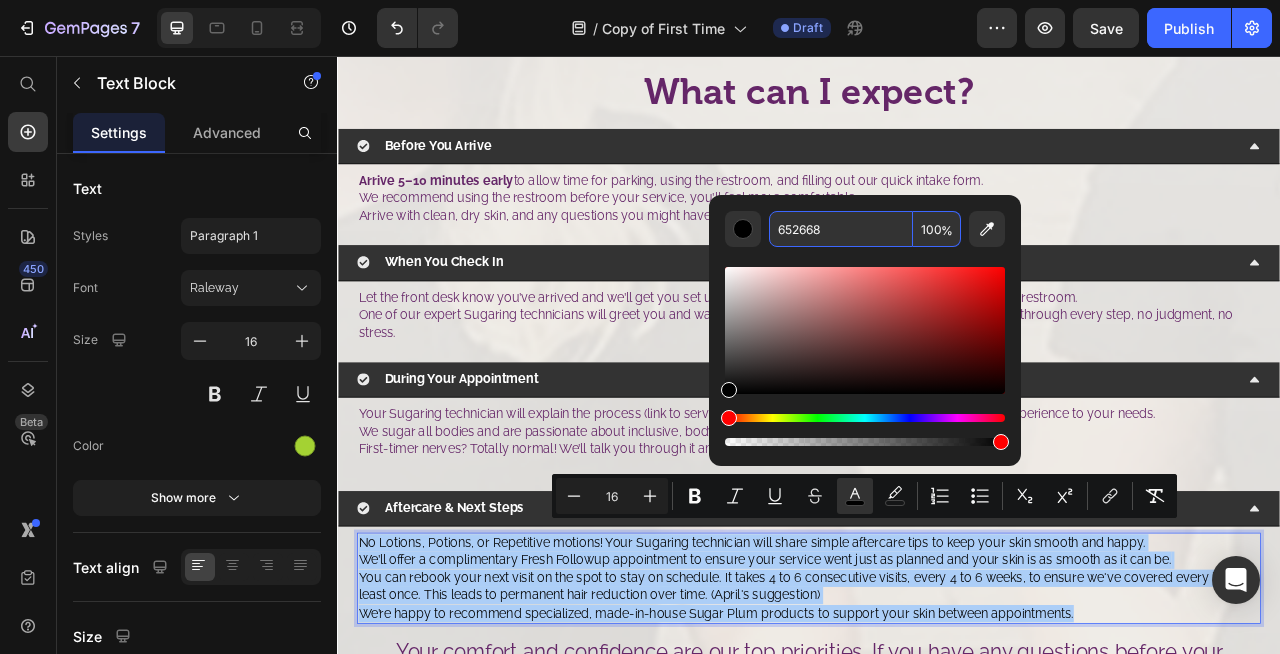 type on "652668" 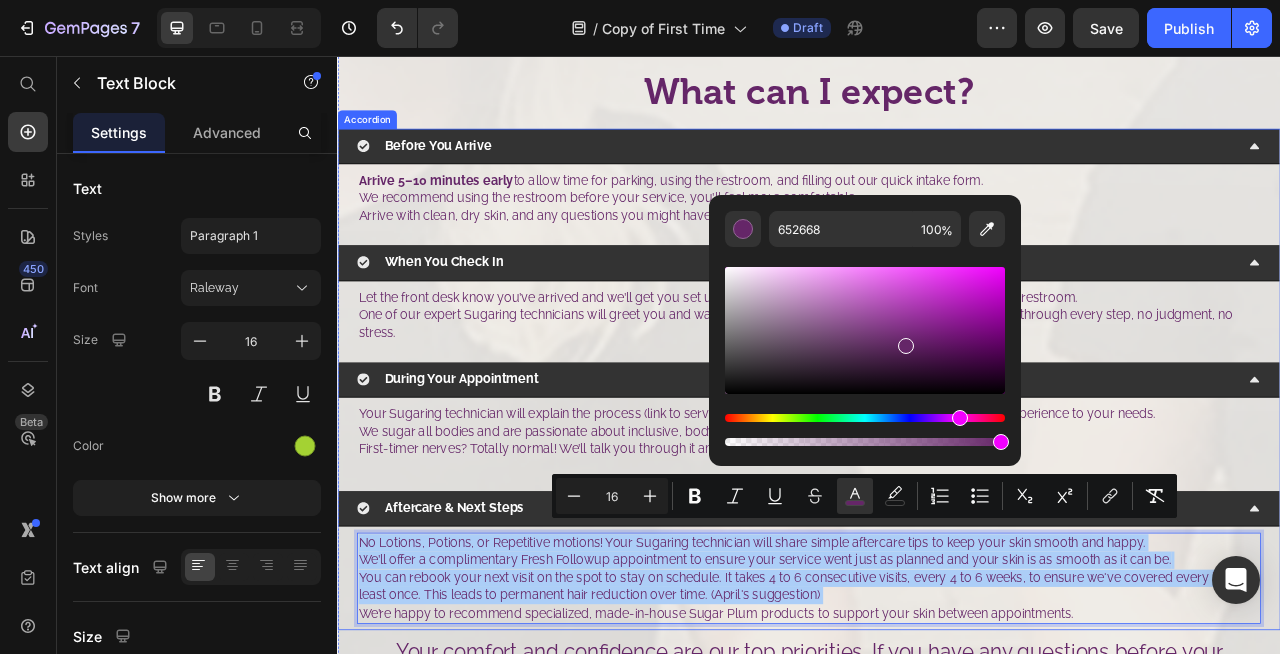 click on "When You Check In" at bounding box center (937, 318) 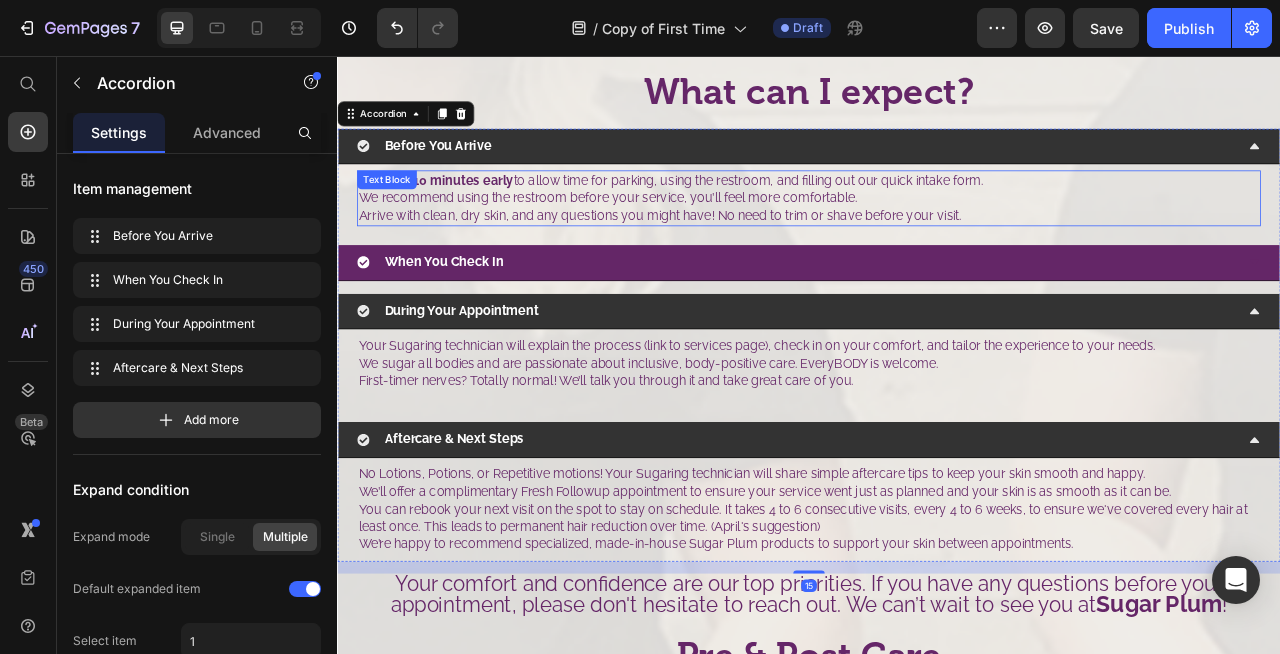 click on "Arrive 5–10 minutes early  to allow time for parking, using the restroom, and filling out our quick intake form. We recommend using the restroom before your service, you’ll feel more comfortable. Arrive with clean, dry skin, and any questions you might have! No need to trim or shave before your visit." at bounding box center (937, 236) 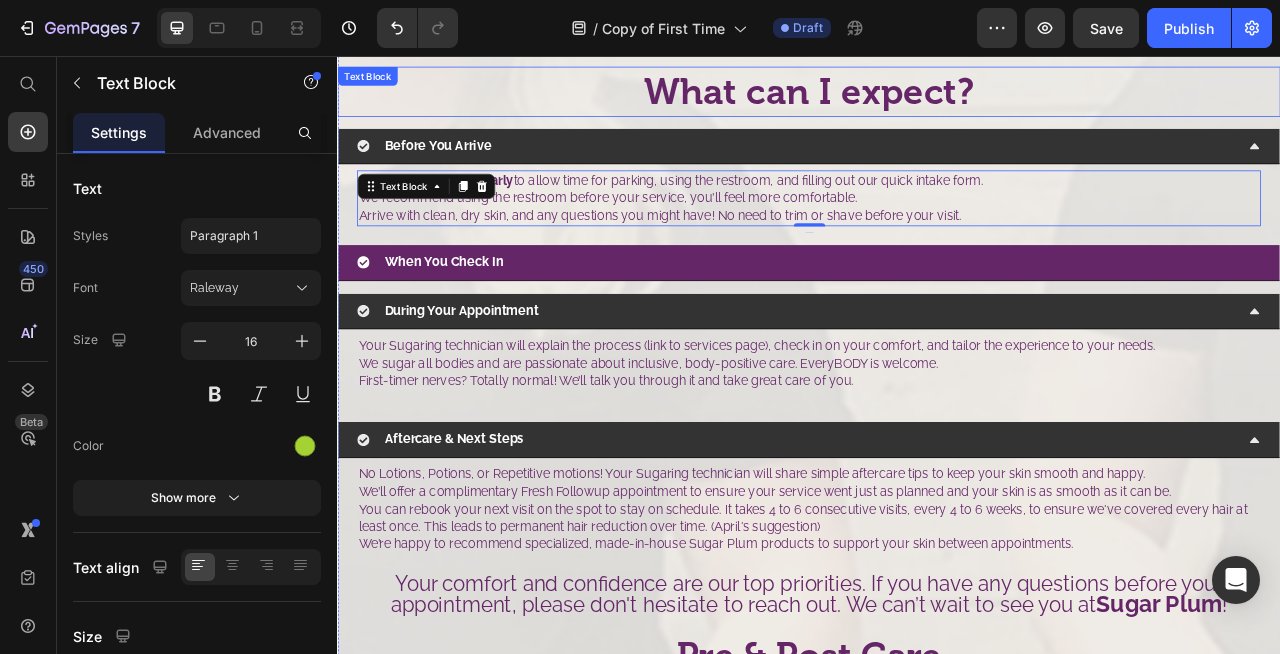 click on "What can I expect?" at bounding box center [937, 101] 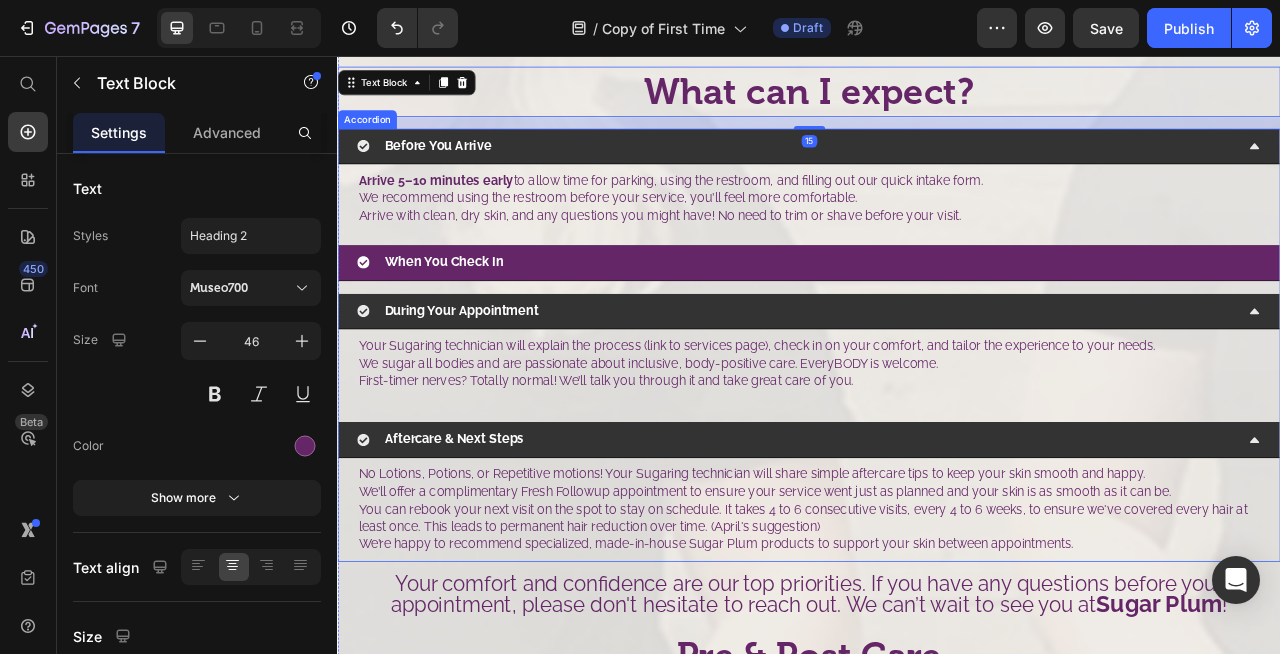 click on "Before You Arrive" at bounding box center [921, 170] 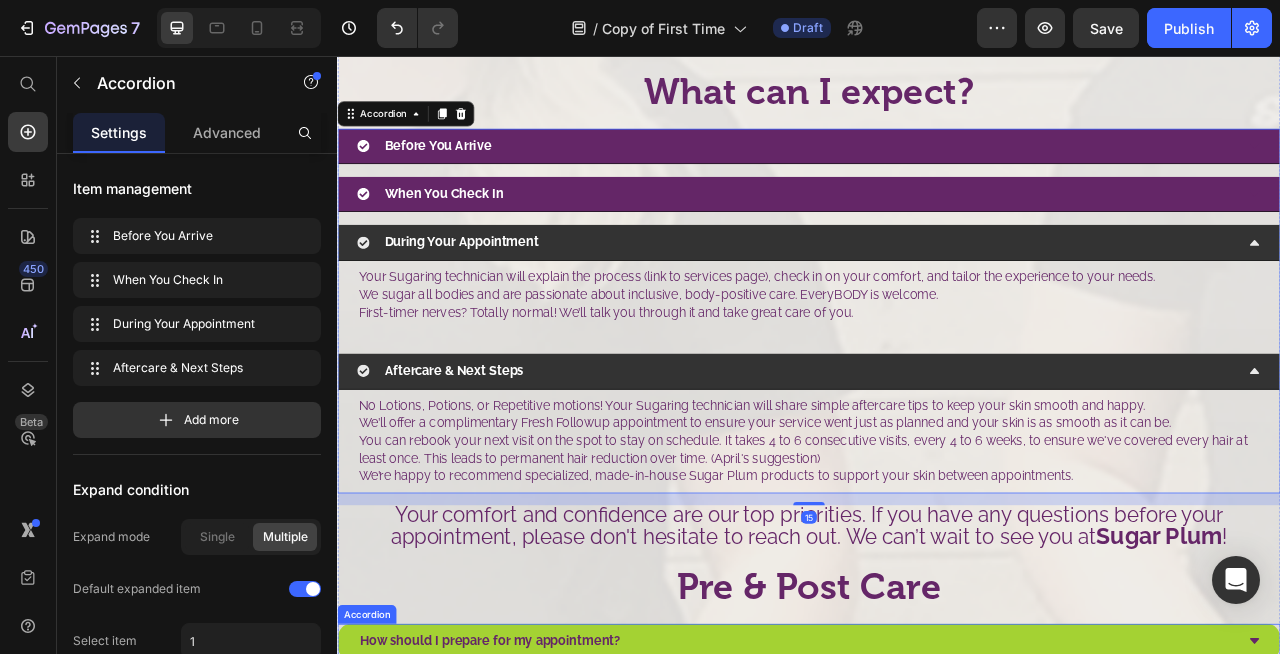 click on "How should I prepare for my appointment?" at bounding box center (937, 800) 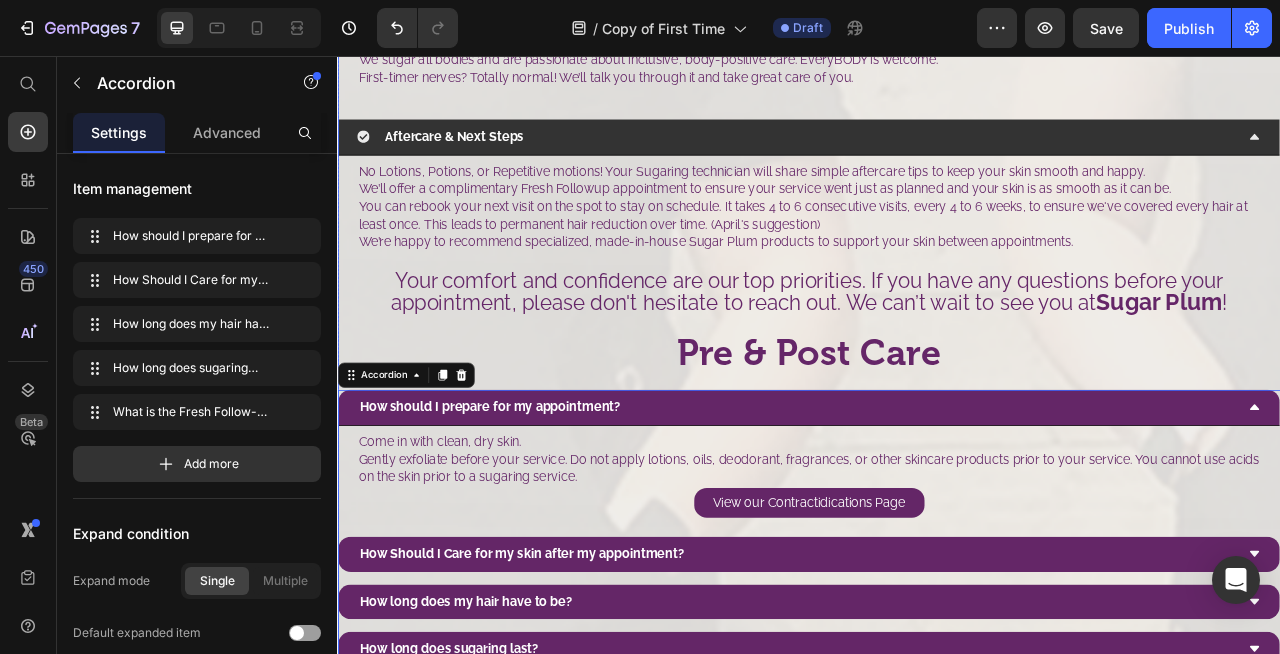 scroll, scrollTop: 1844, scrollLeft: 0, axis: vertical 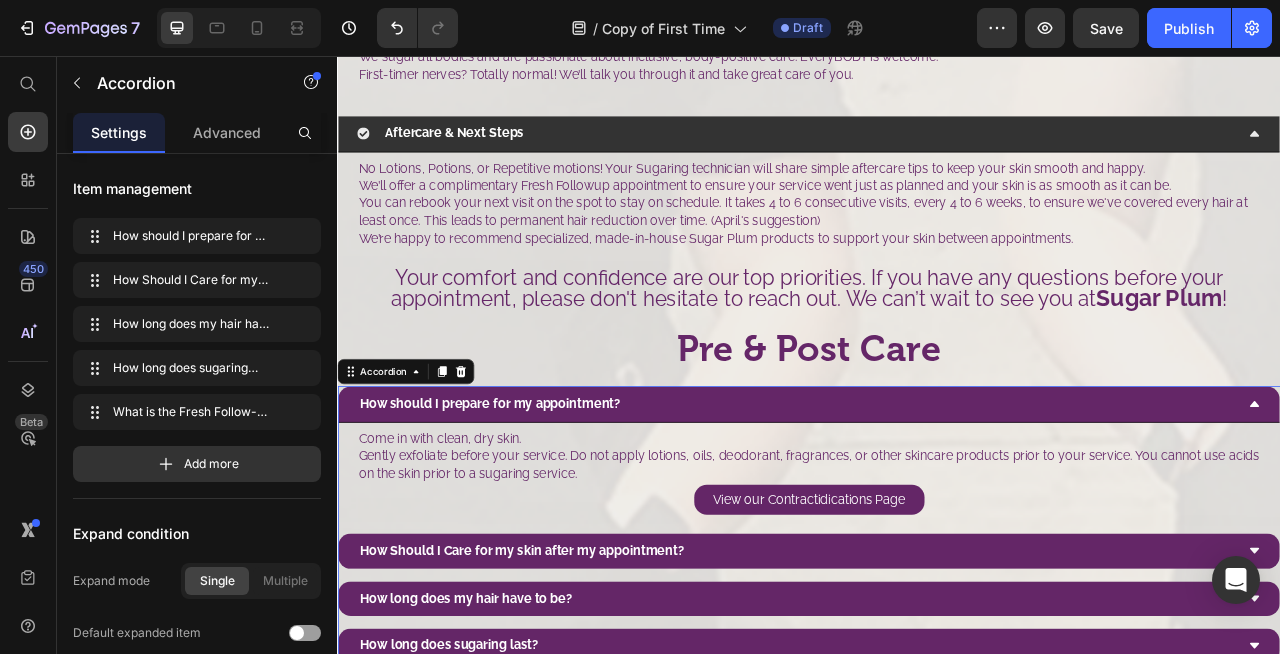 click on "How should I prepare for my appointment?" at bounding box center [921, 498] 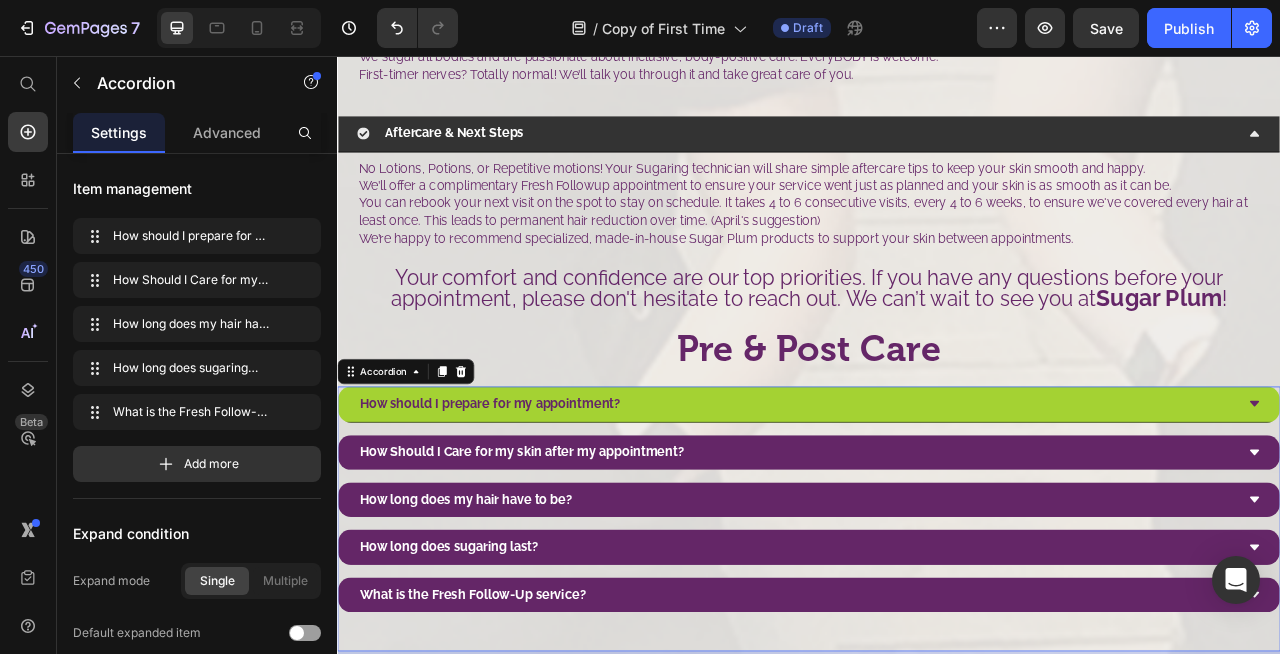 click on "How should I prepare for my appointment?" at bounding box center (921, 498) 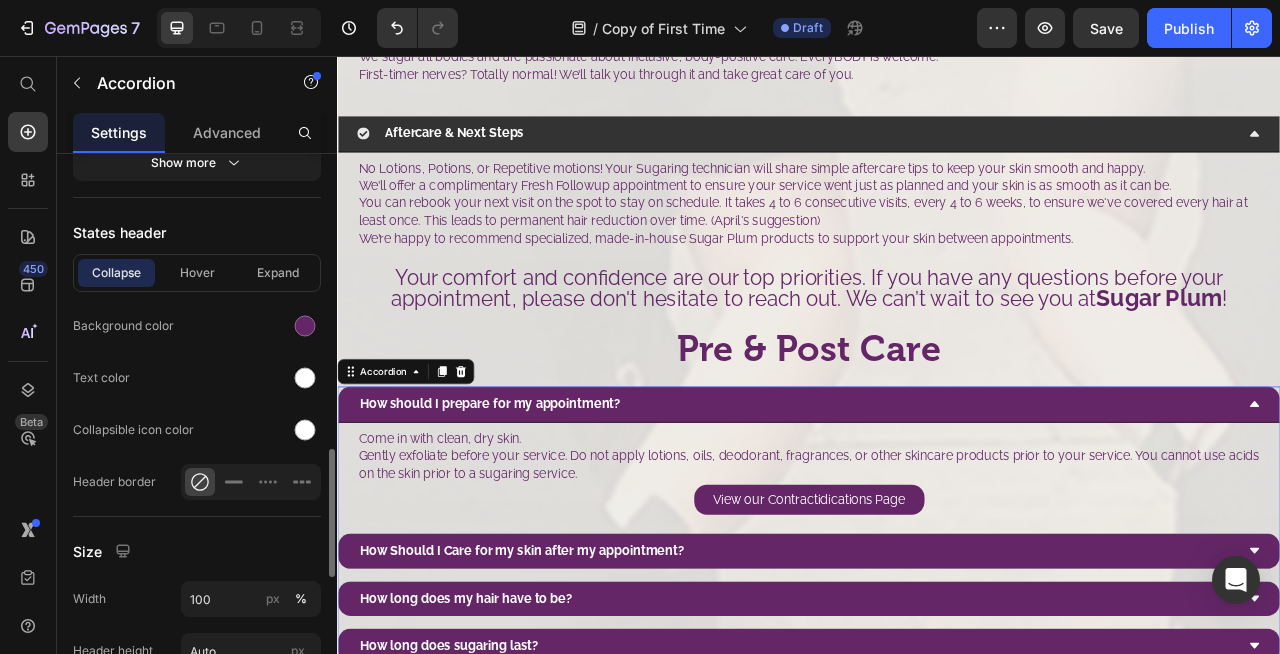 scroll, scrollTop: 1259, scrollLeft: 0, axis: vertical 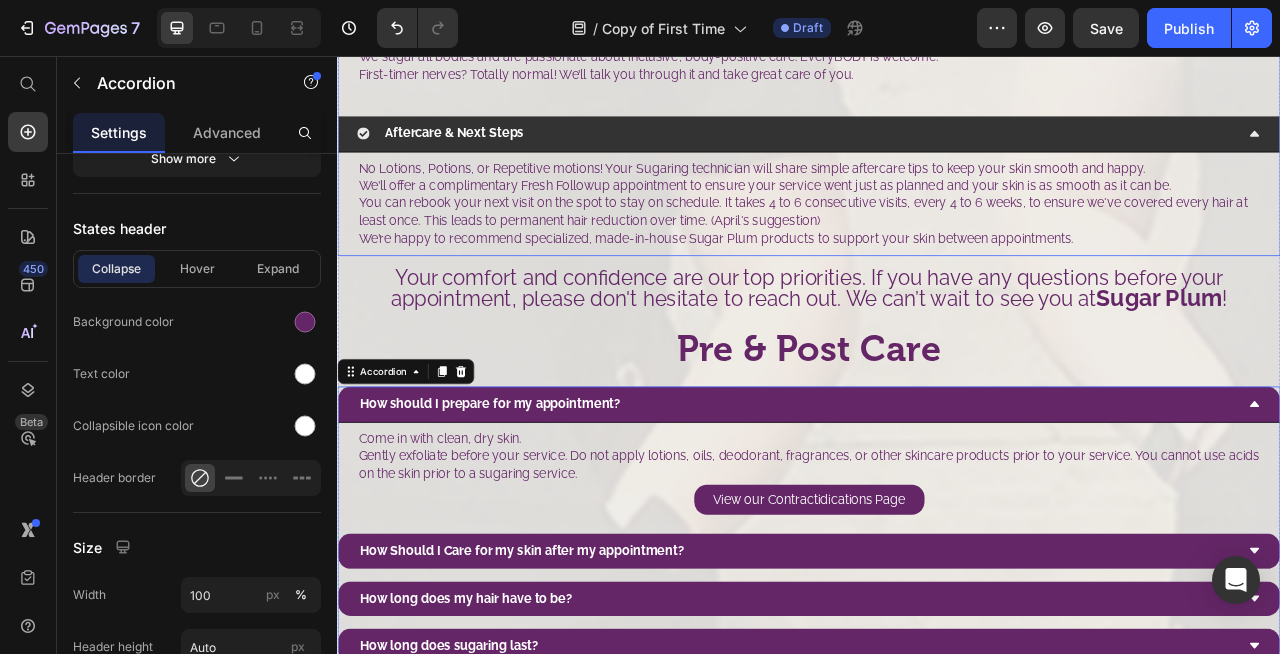 click on "Aftercare & Next Steps" at bounding box center [921, 154] 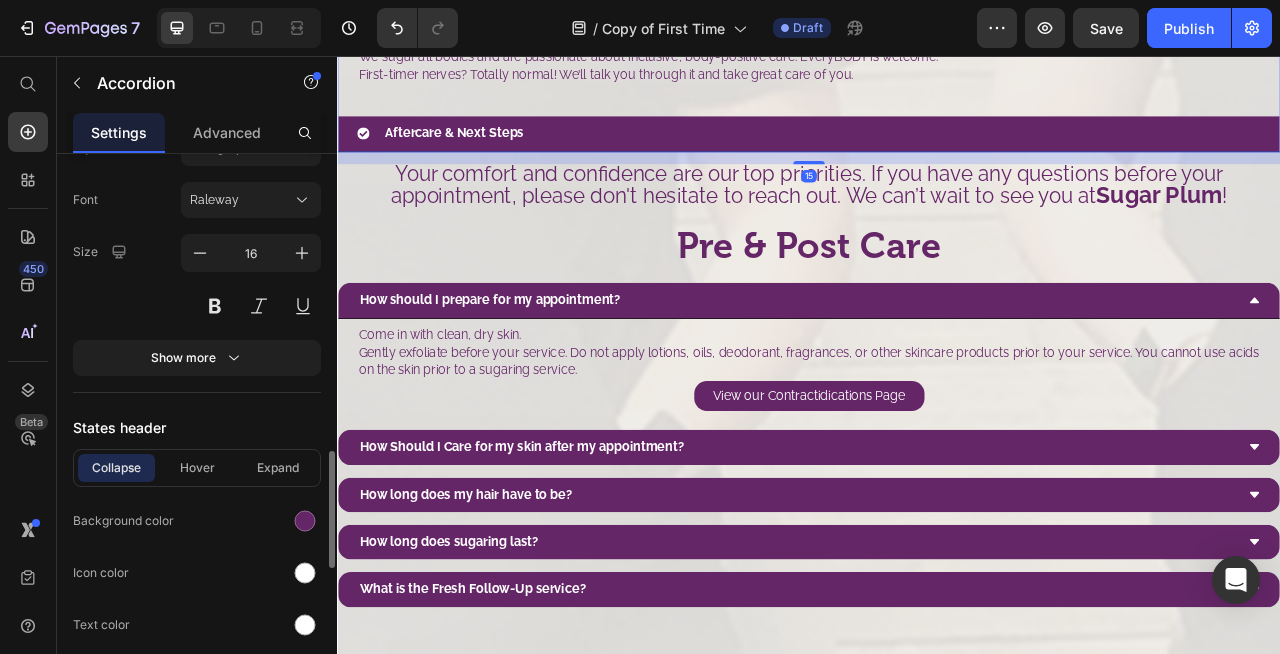 scroll, scrollTop: 1323, scrollLeft: 0, axis: vertical 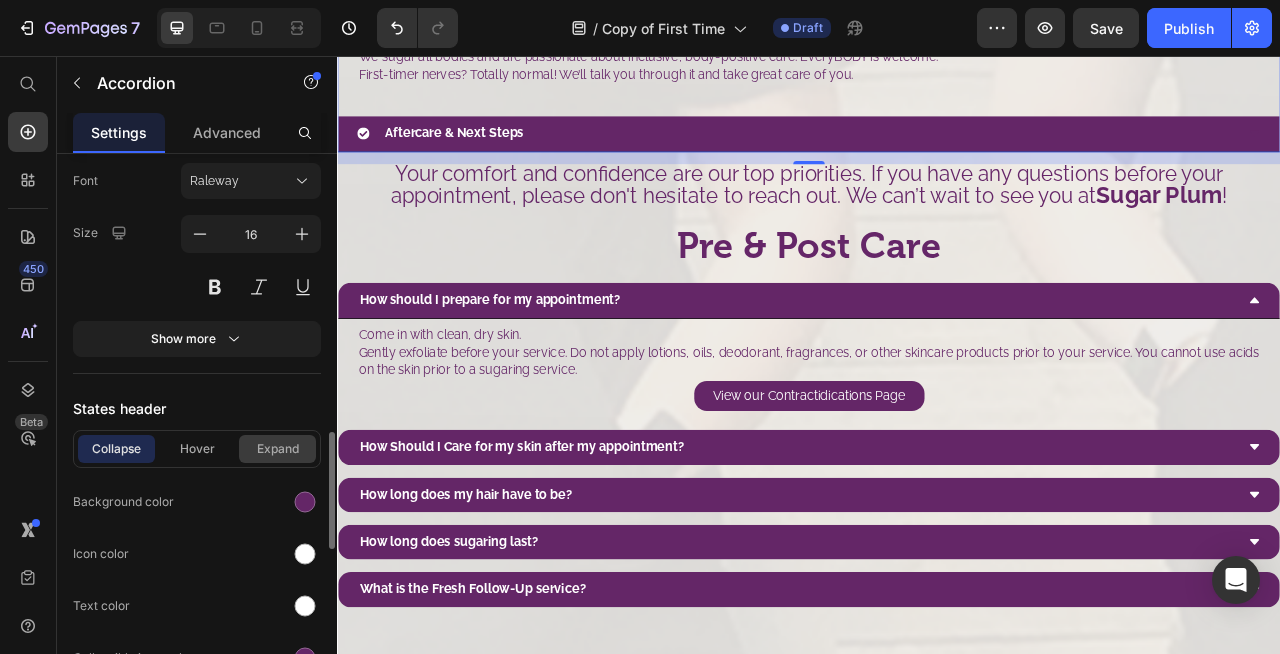 click on "Expand" at bounding box center (277, 449) 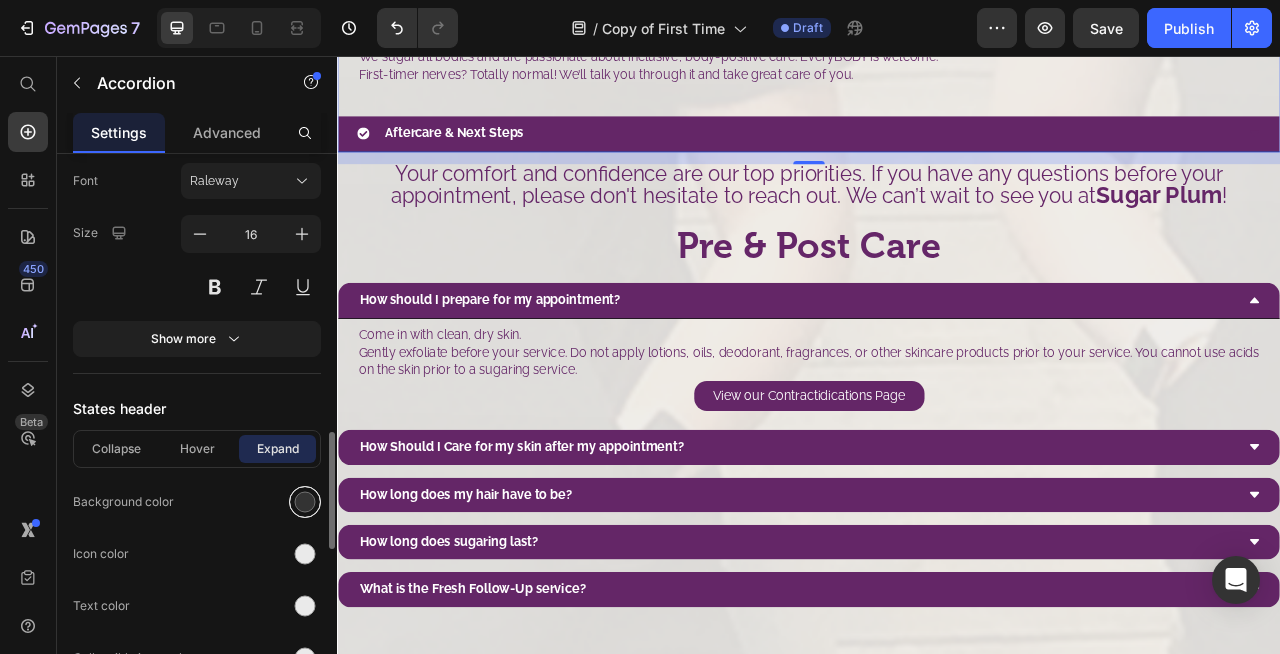 click at bounding box center [305, 502] 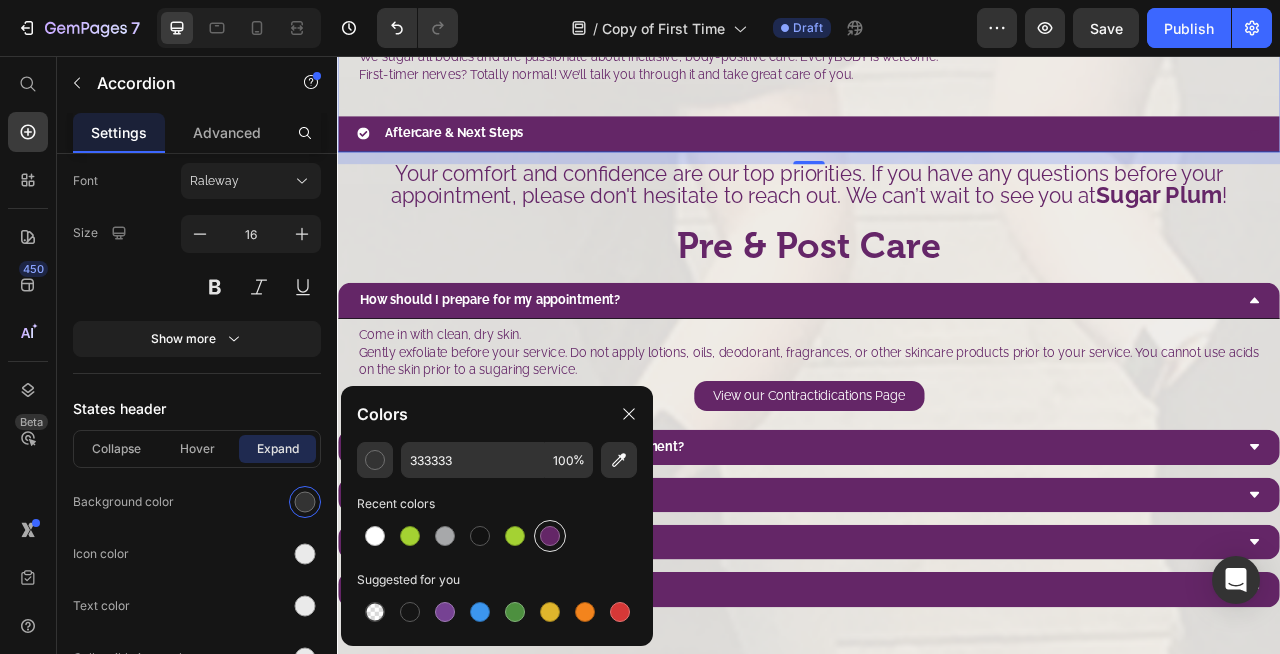 click at bounding box center (550, 536) 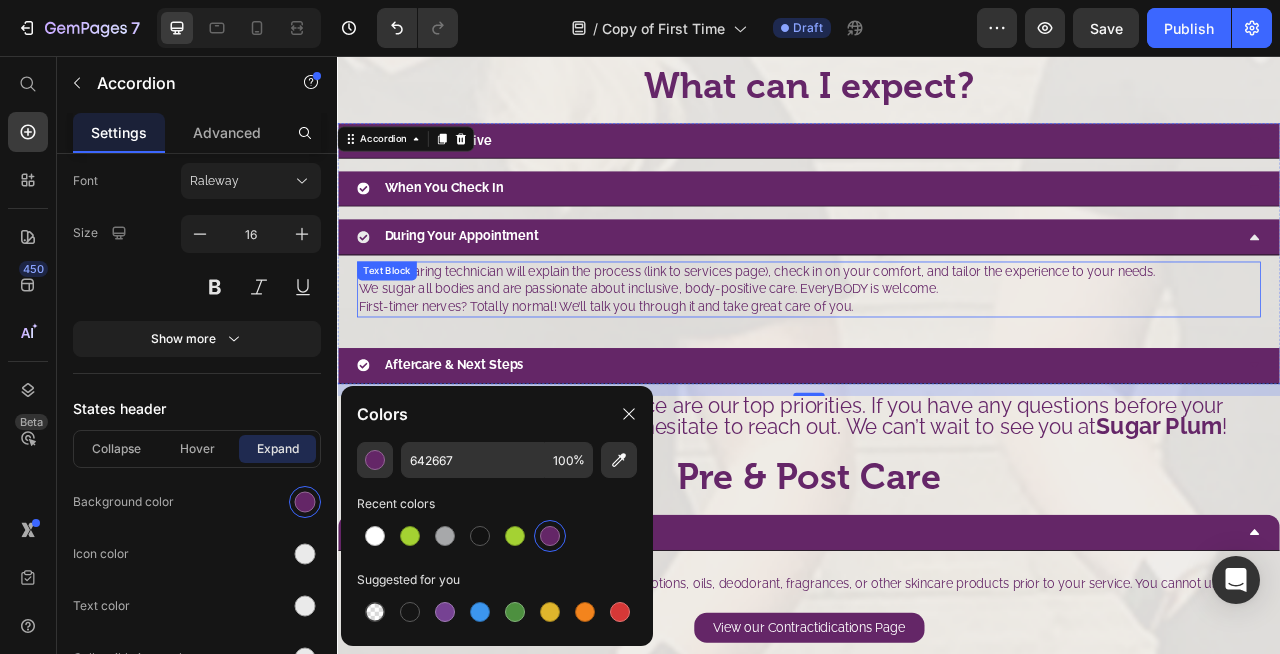 scroll, scrollTop: 1414, scrollLeft: 0, axis: vertical 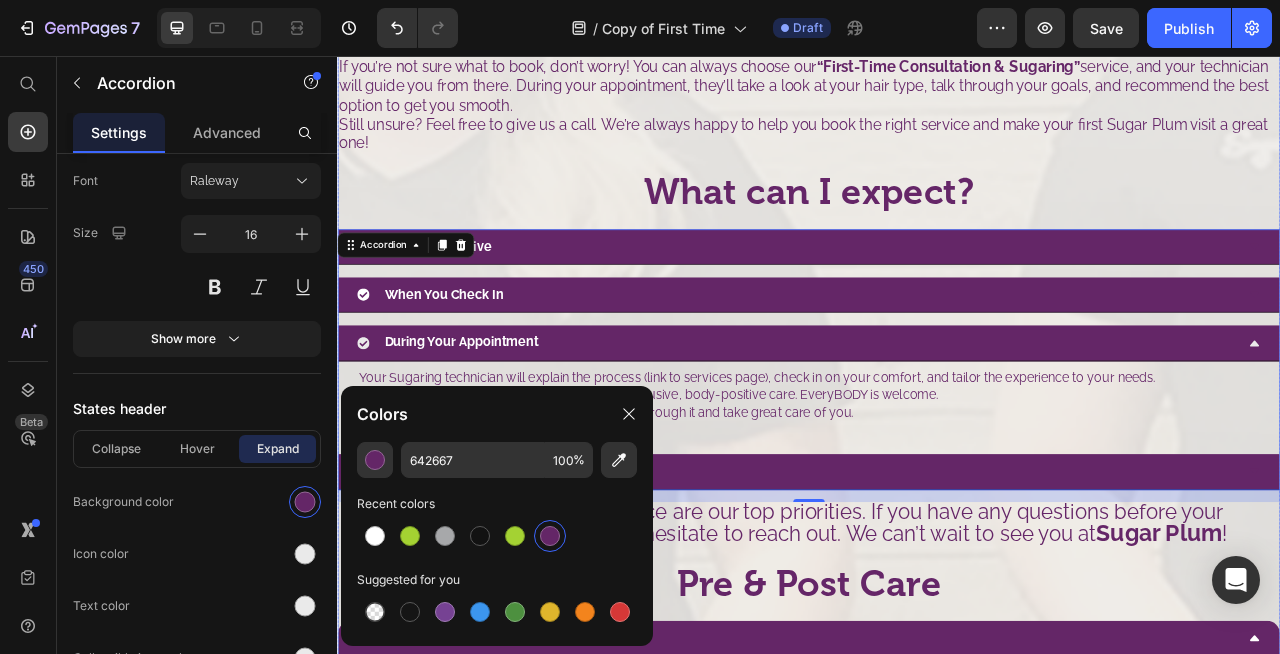 click on "If this is your first time with us,  welcome to your new favorite form of self-care .    Whether you’re new to sugaring or just new to  us , we’re so glad you’re here. At Sugar Plum, self-care should be an empowering and joyful experience. We've cultivated a space where every individual feels welcomed, valued, and understood from the moment they walk through our doors. Our passion extends beyond exceptional sugaring services; we're dedicated to fostering a supportive community where you can embrace your natural beauty and feel confident in your skin. At Sugar Plum, we believe beauty isn’t about perfection, it’s about feeling good in your own skin. We’ve built our studios to be warm, welcoming spaces where everyBody (and we mean  every BODY ) is celebrated. No shame. No awkwardness. Just expert care and good energy. This is self-care that’s sustainable, inclusive, and actually kind to your skin (and the planet). So take a deep breath. You’re in expert hands.  Let’s get you glowing. Image" at bounding box center (937, 152) 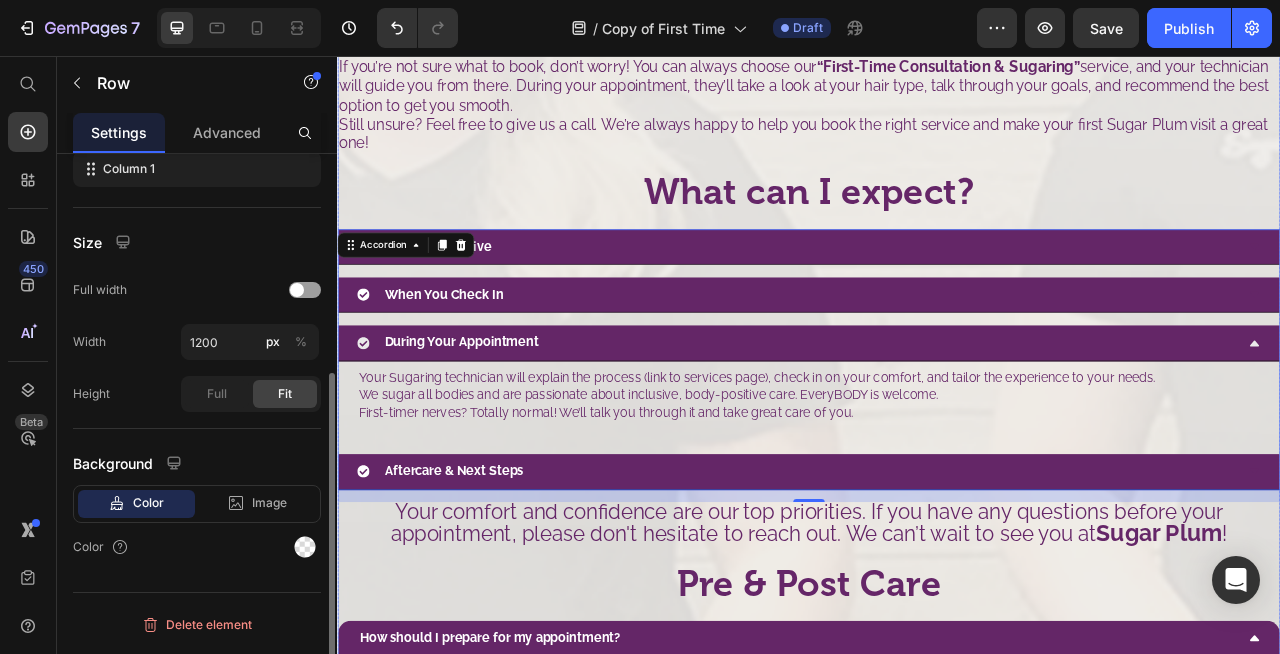 scroll, scrollTop: 0, scrollLeft: 0, axis: both 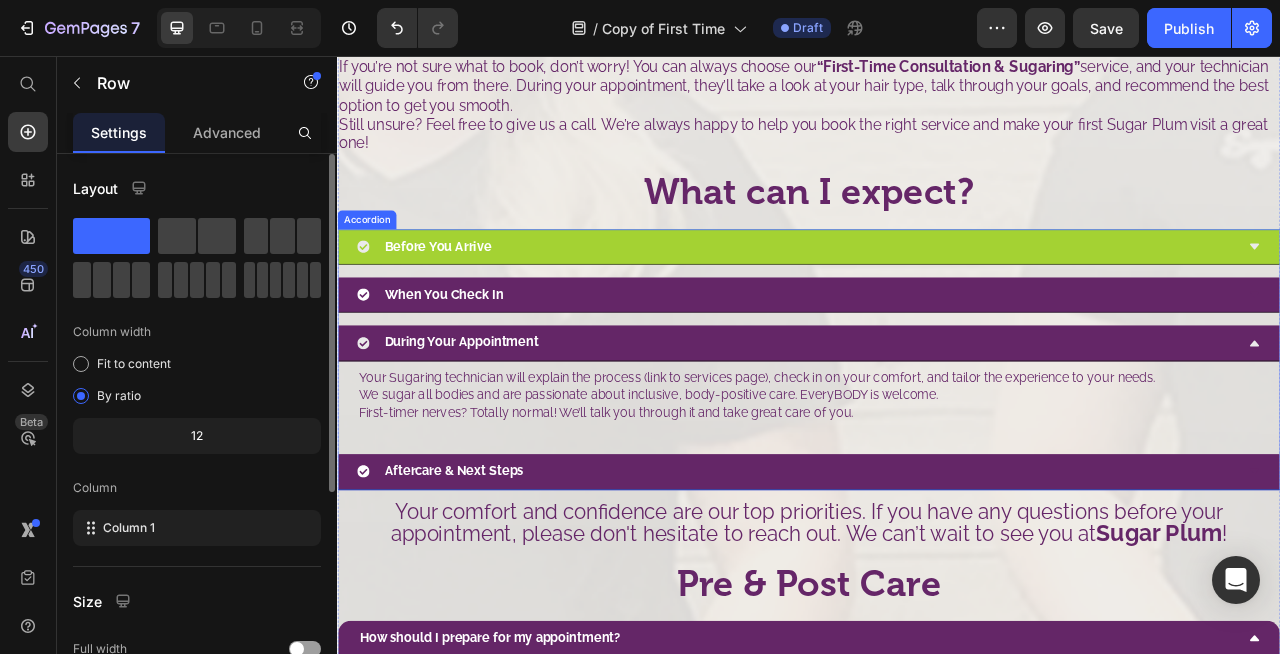 click on "Before You Arrive" at bounding box center [921, 298] 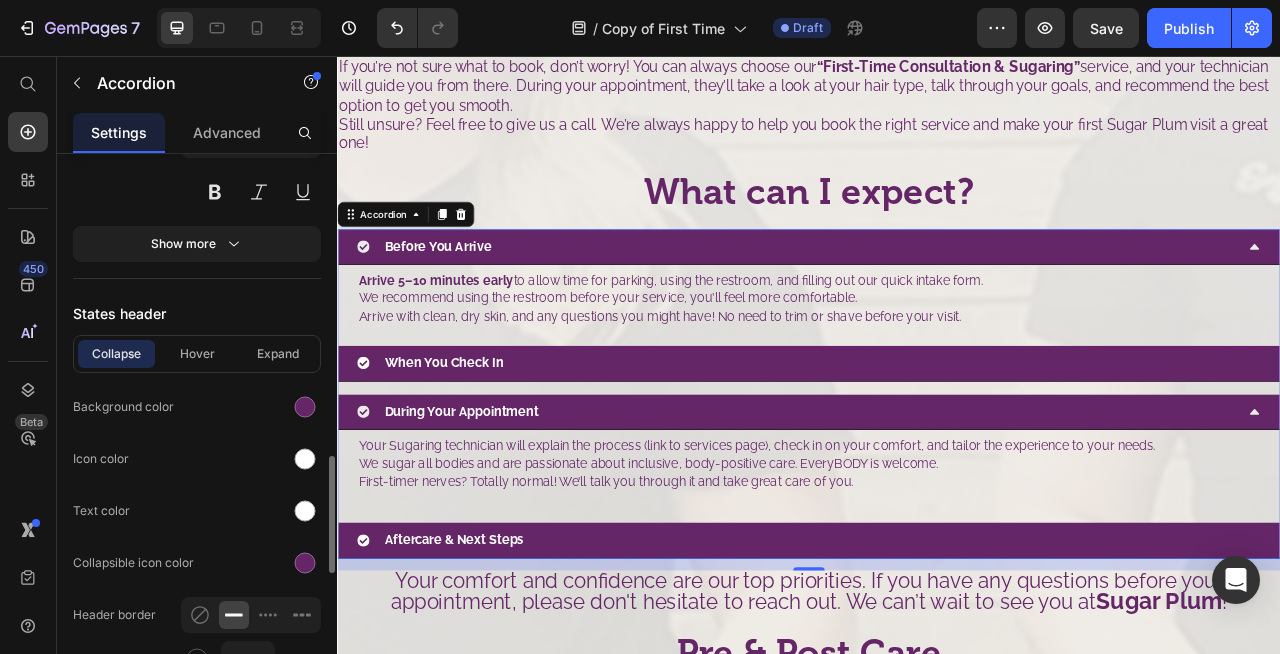 scroll, scrollTop: 1426, scrollLeft: 0, axis: vertical 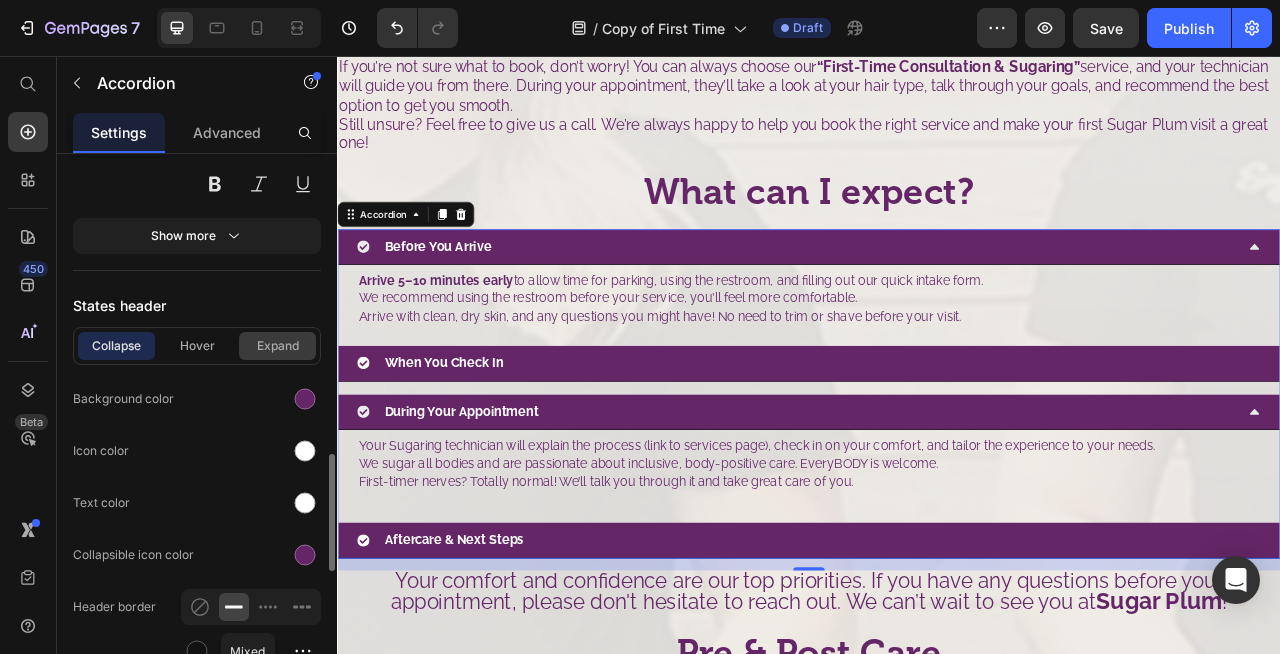 click on "Expand" at bounding box center [277, 346] 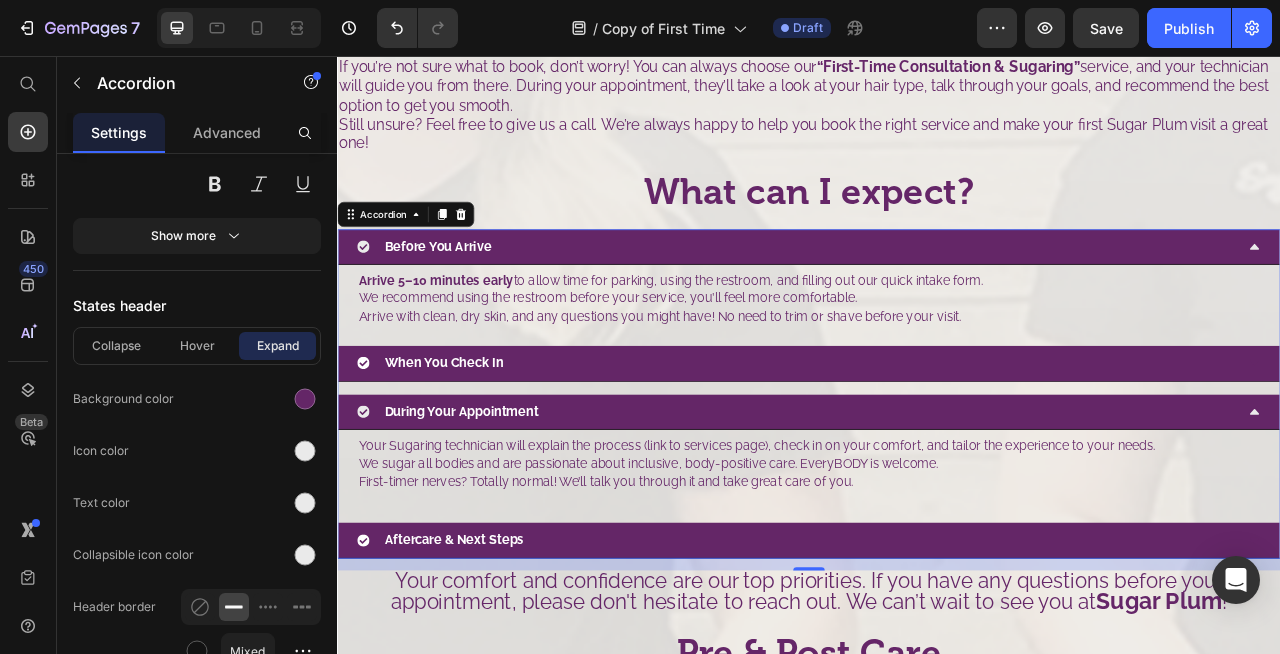 click on "Before You Arrive" at bounding box center (921, 298) 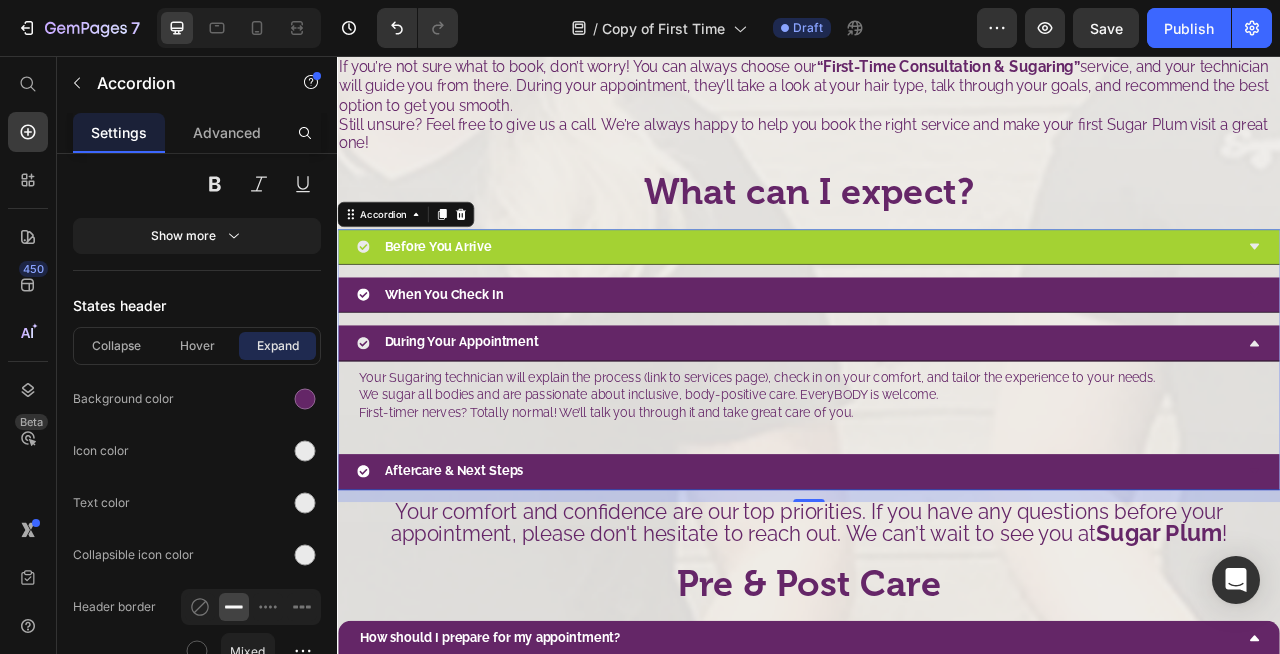 click on "Before You Arrive" at bounding box center (921, 298) 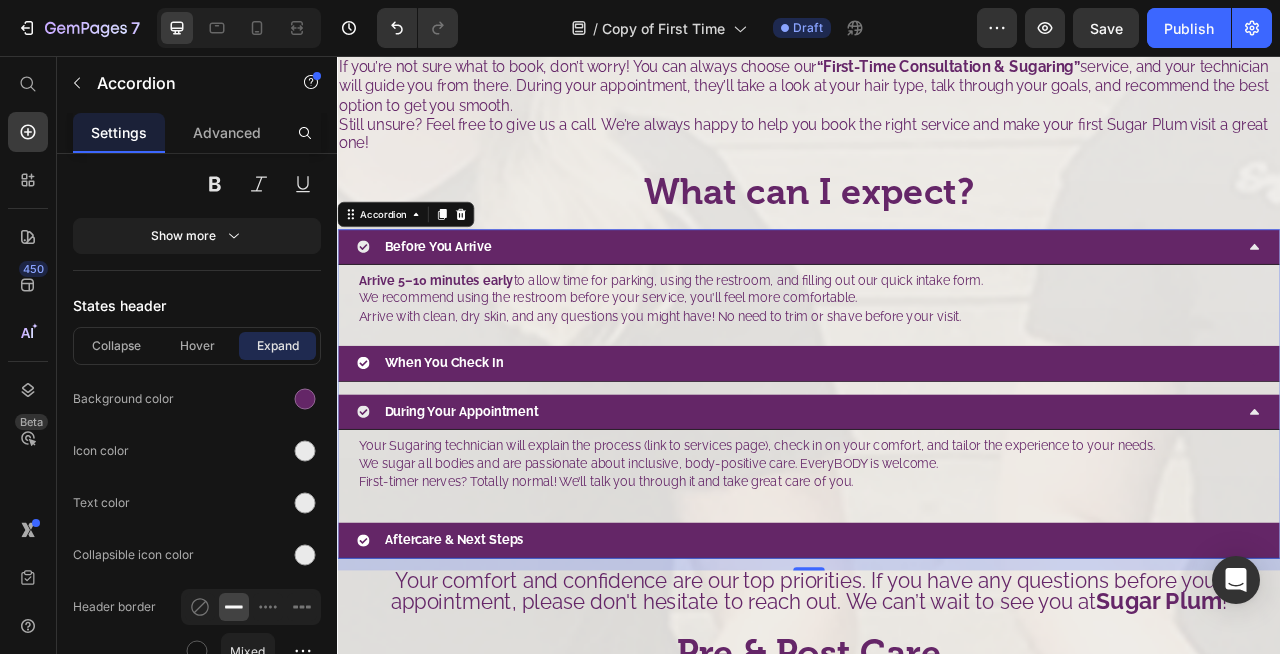 click on "When You Check In" at bounding box center (921, 446) 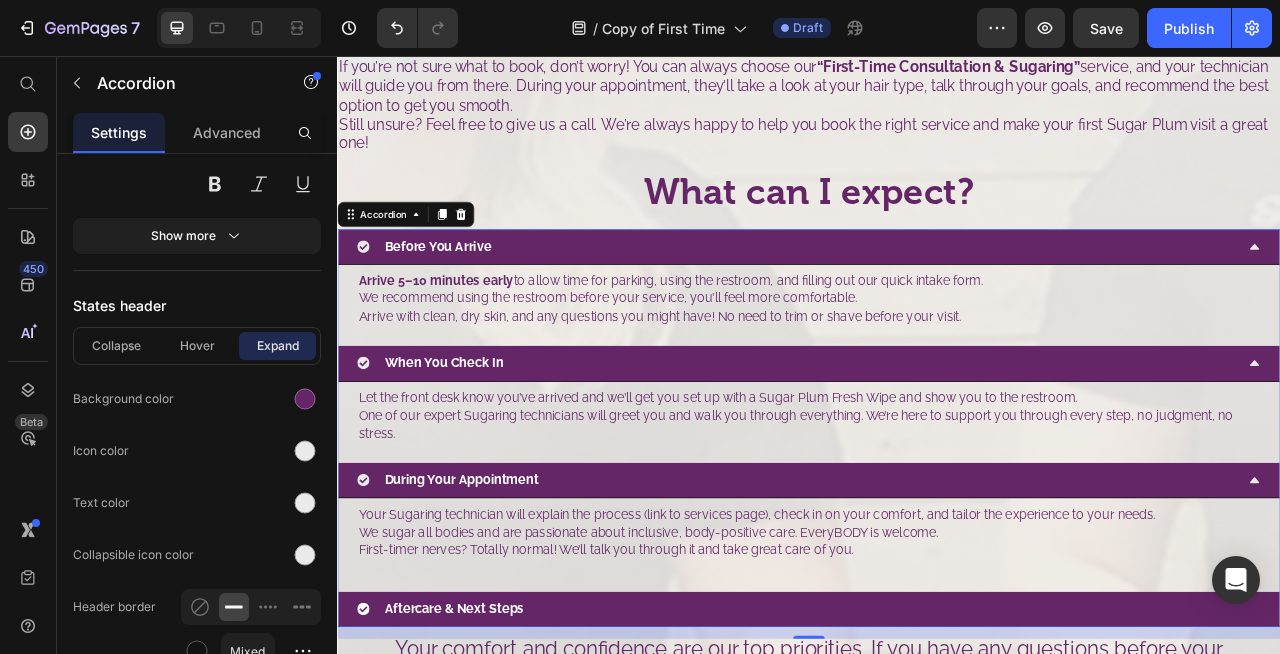 click on "During Your Appointment" at bounding box center (921, 595) 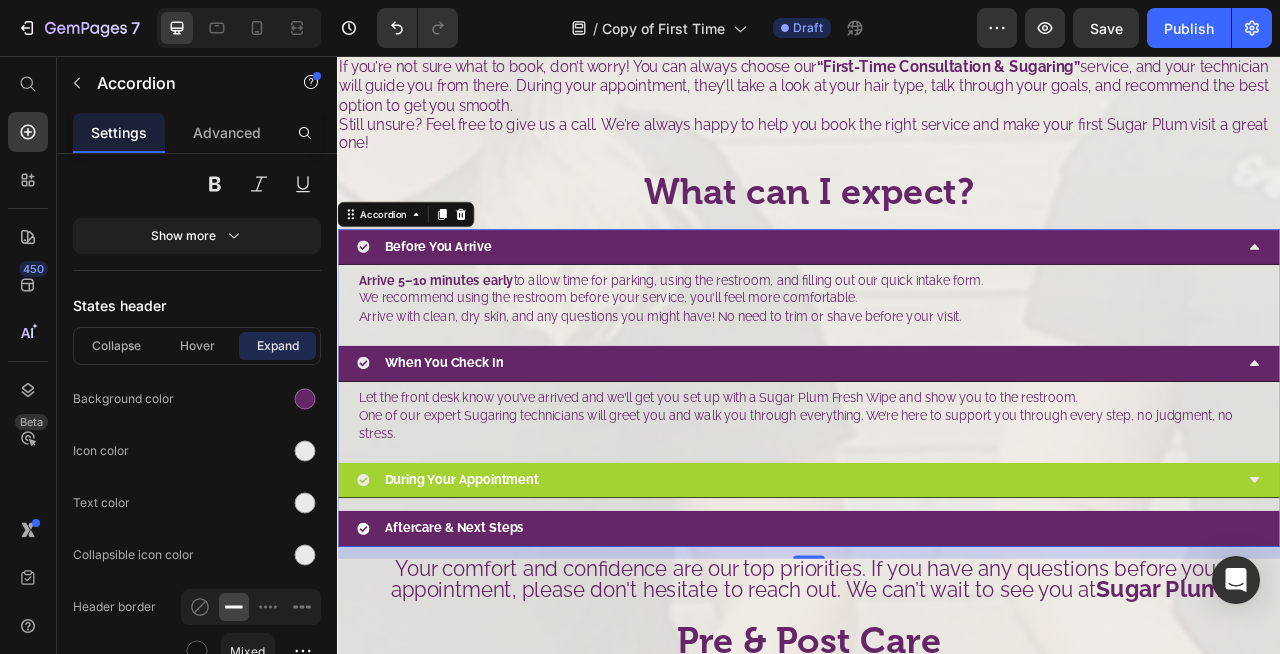 click on "During Your Appointment" at bounding box center [921, 595] 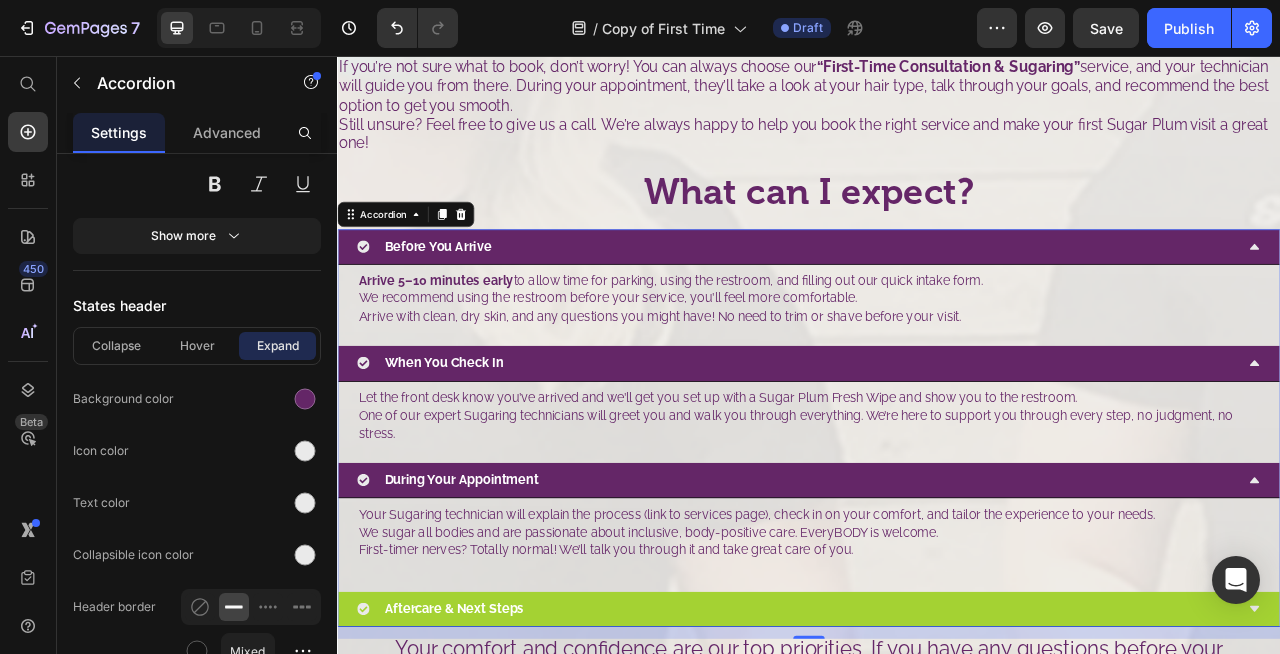 click on "Aftercare & Next Steps" at bounding box center [921, 759] 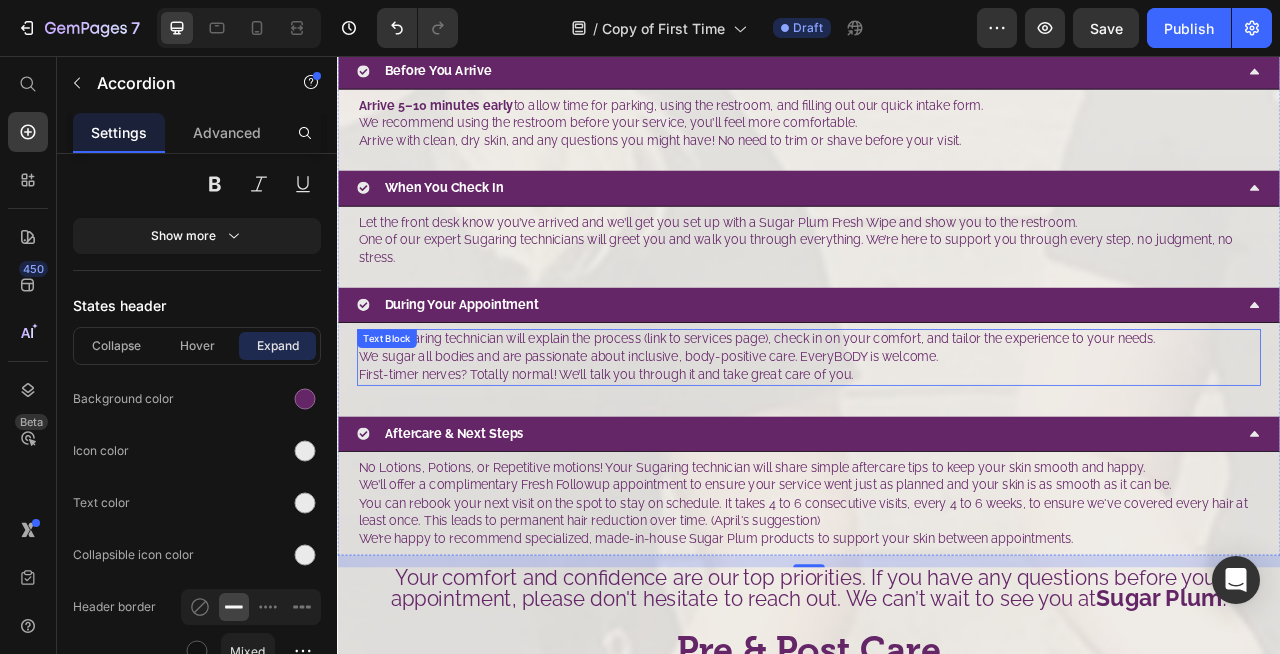 scroll, scrollTop: 1640, scrollLeft: 0, axis: vertical 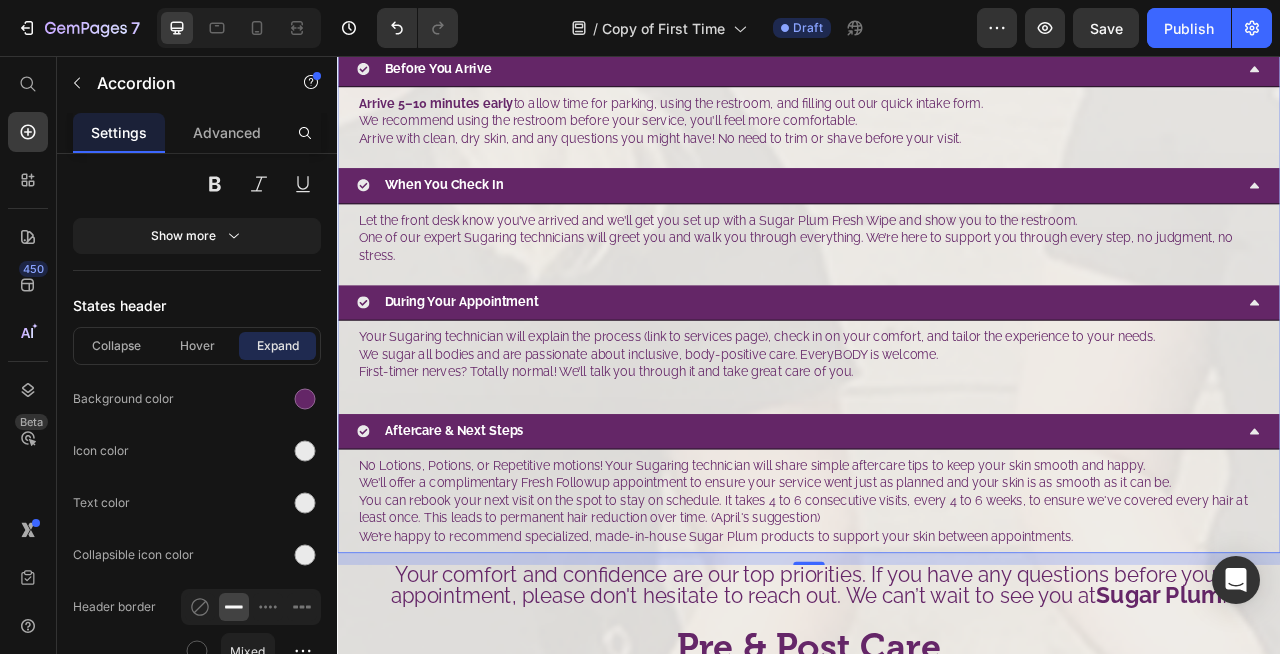 click on "Aftercare & Next Steps" at bounding box center [921, 533] 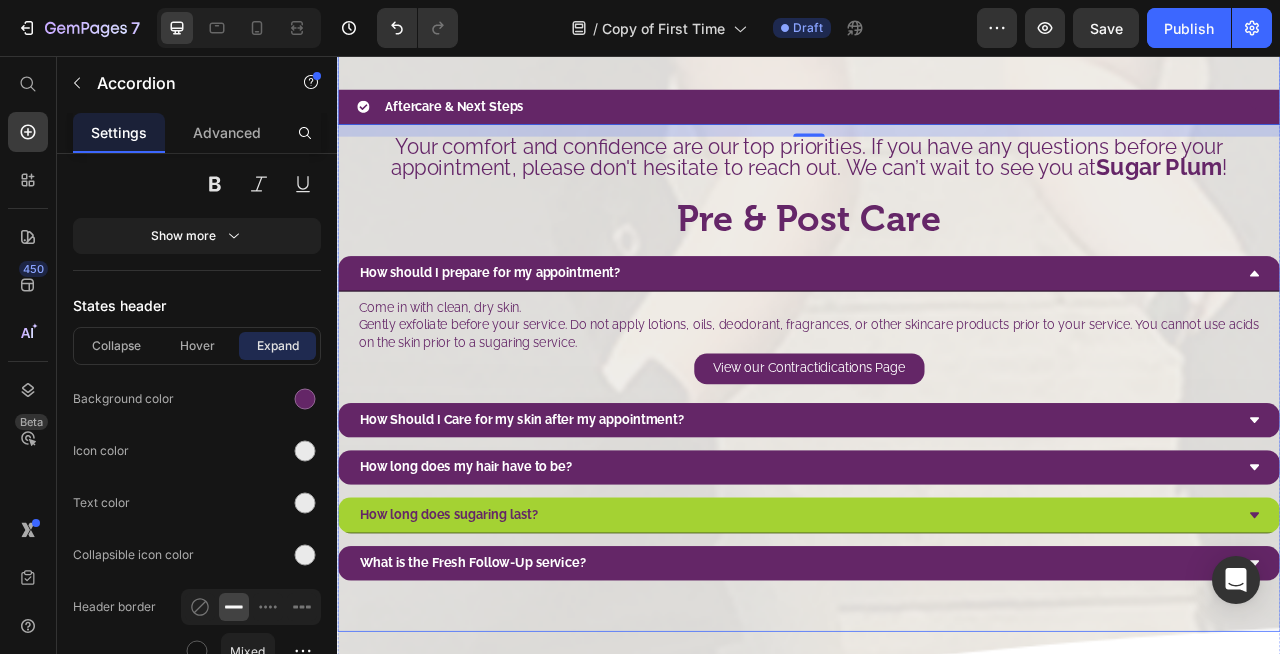 scroll, scrollTop: 2119, scrollLeft: 0, axis: vertical 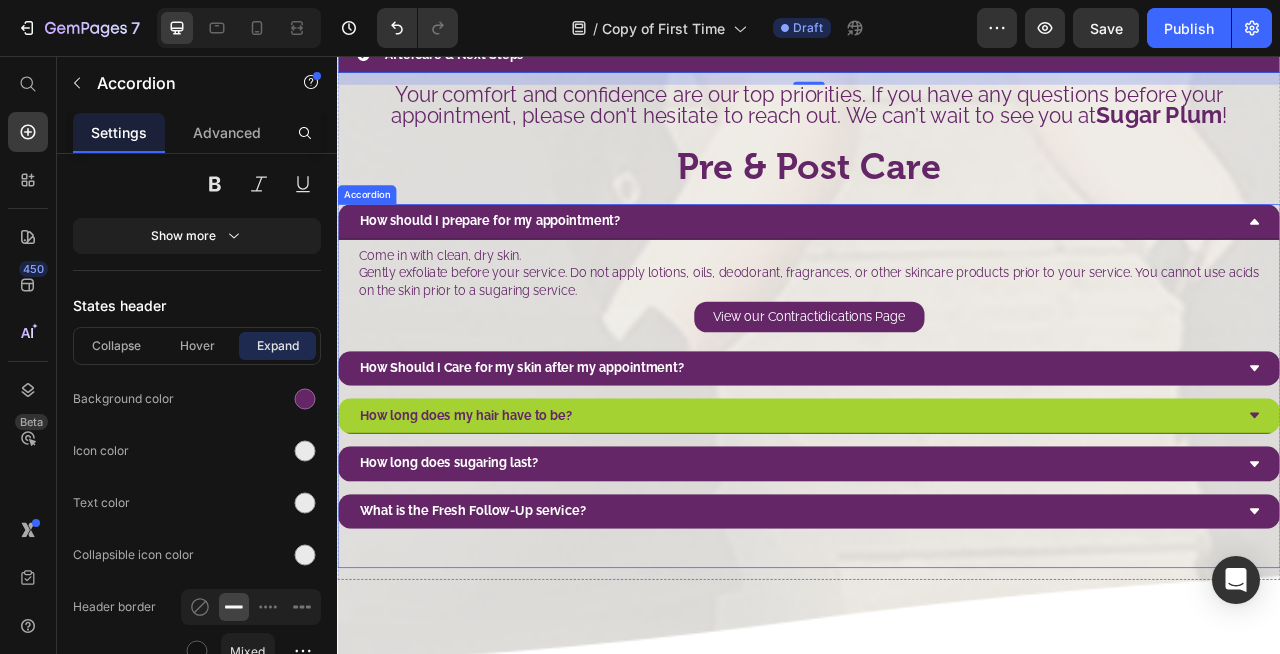 click on "How long does my hair have to be?" at bounding box center (921, 513) 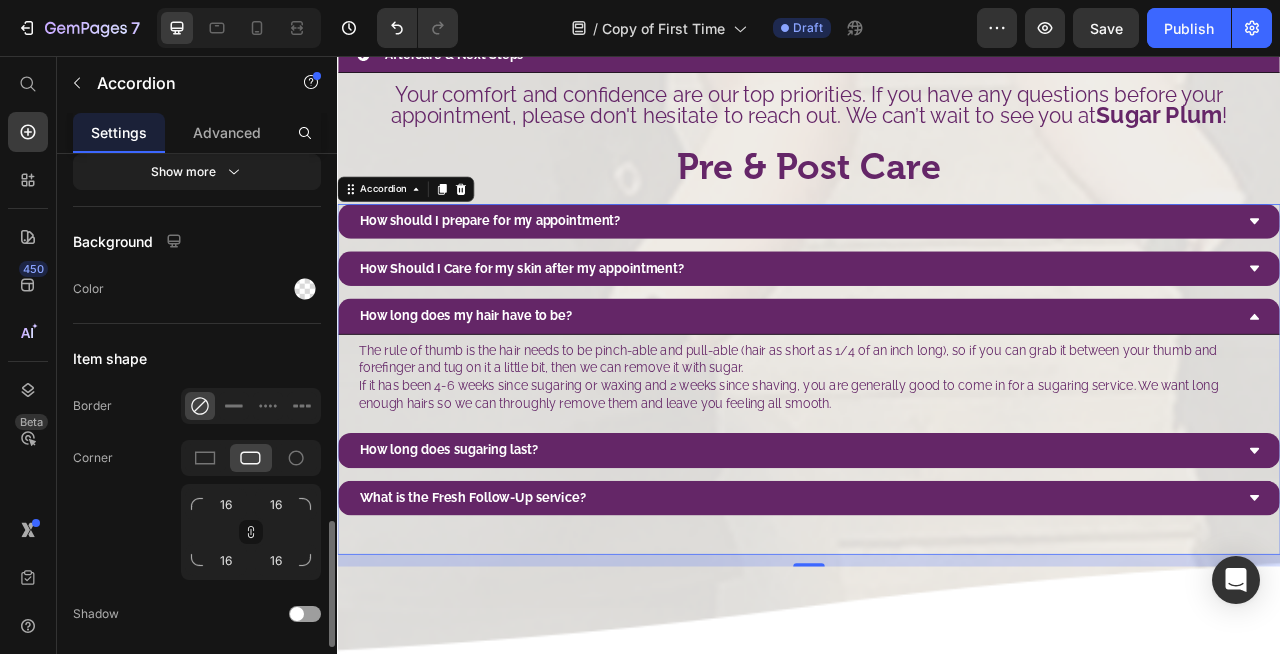 scroll, scrollTop: 1899, scrollLeft: 0, axis: vertical 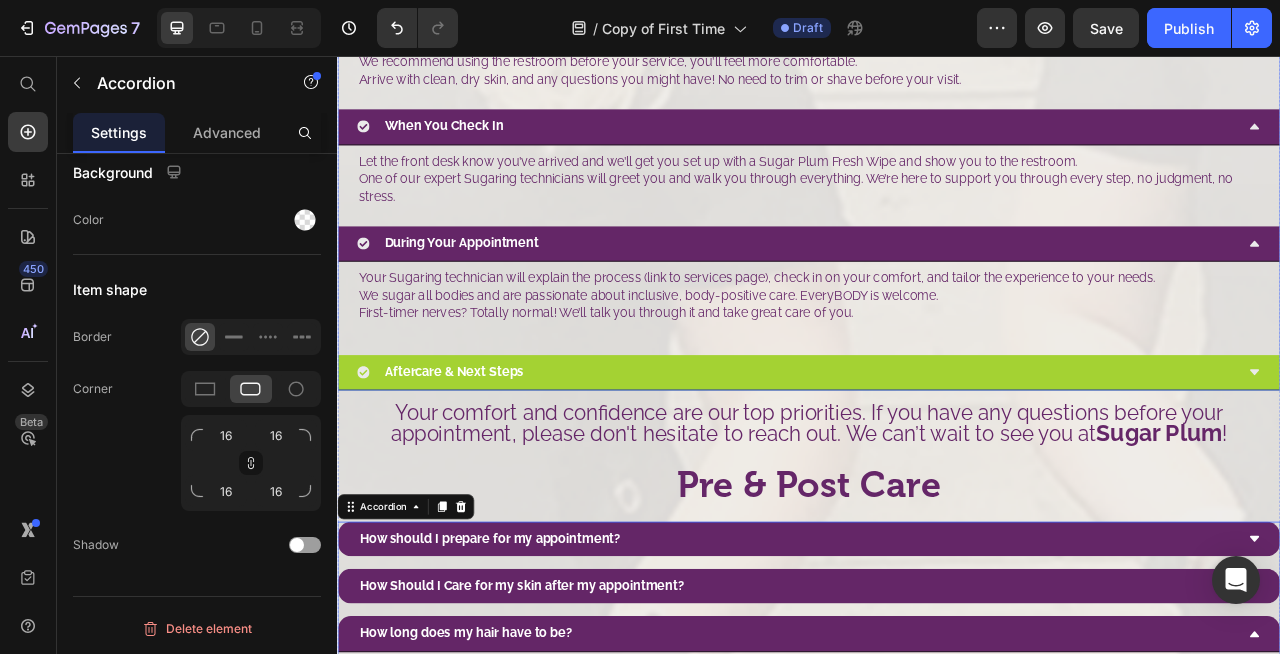 click on "Aftercare & Next Steps" at bounding box center (937, 458) 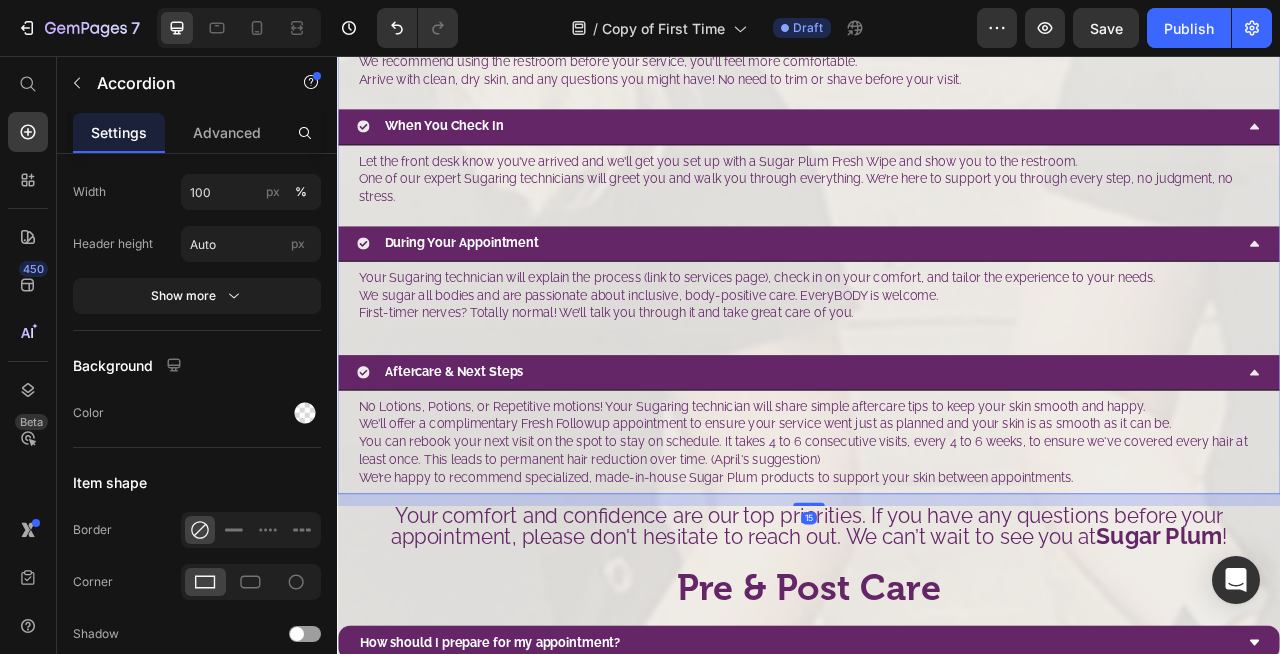 scroll, scrollTop: 2091, scrollLeft: 0, axis: vertical 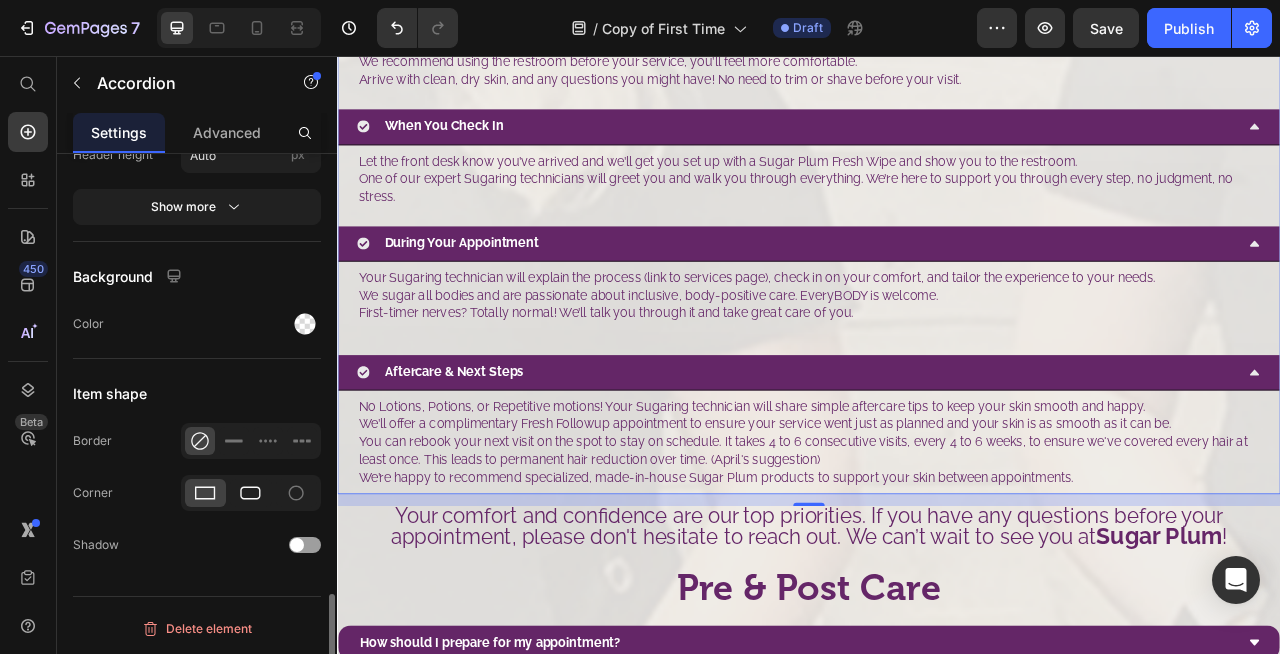 click 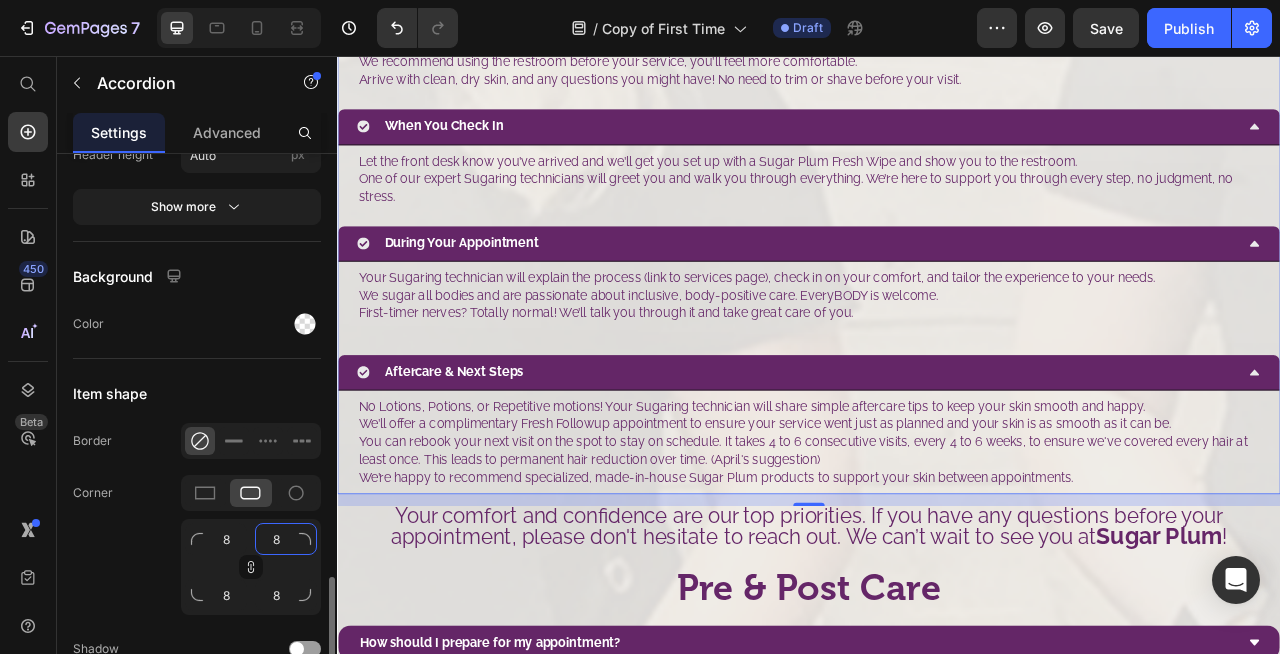 click on "8" 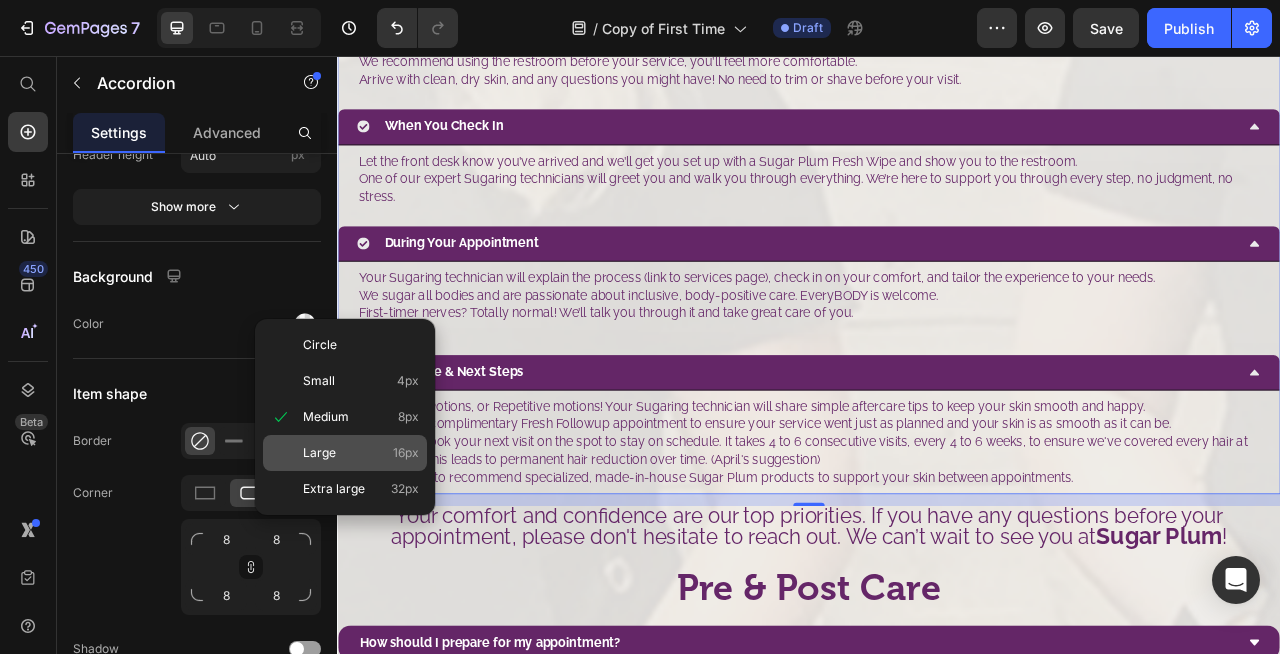 click on "Large 16px" at bounding box center [361, 453] 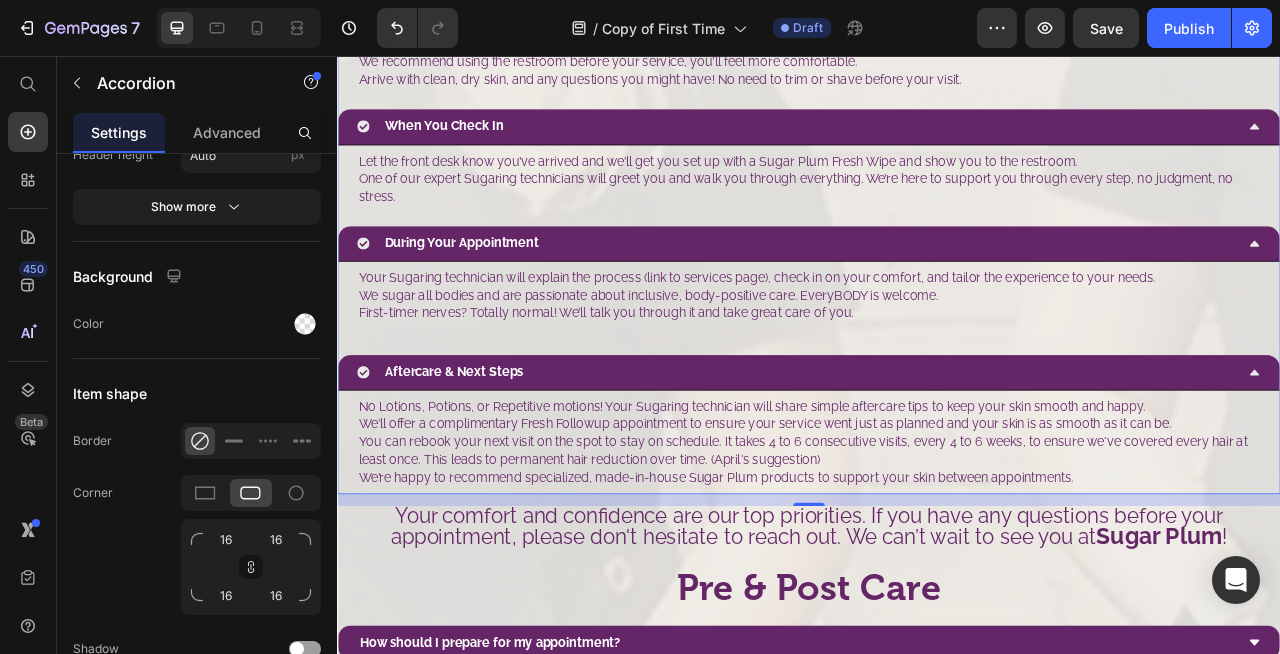 click on "During Your Appointment" at bounding box center (921, 294) 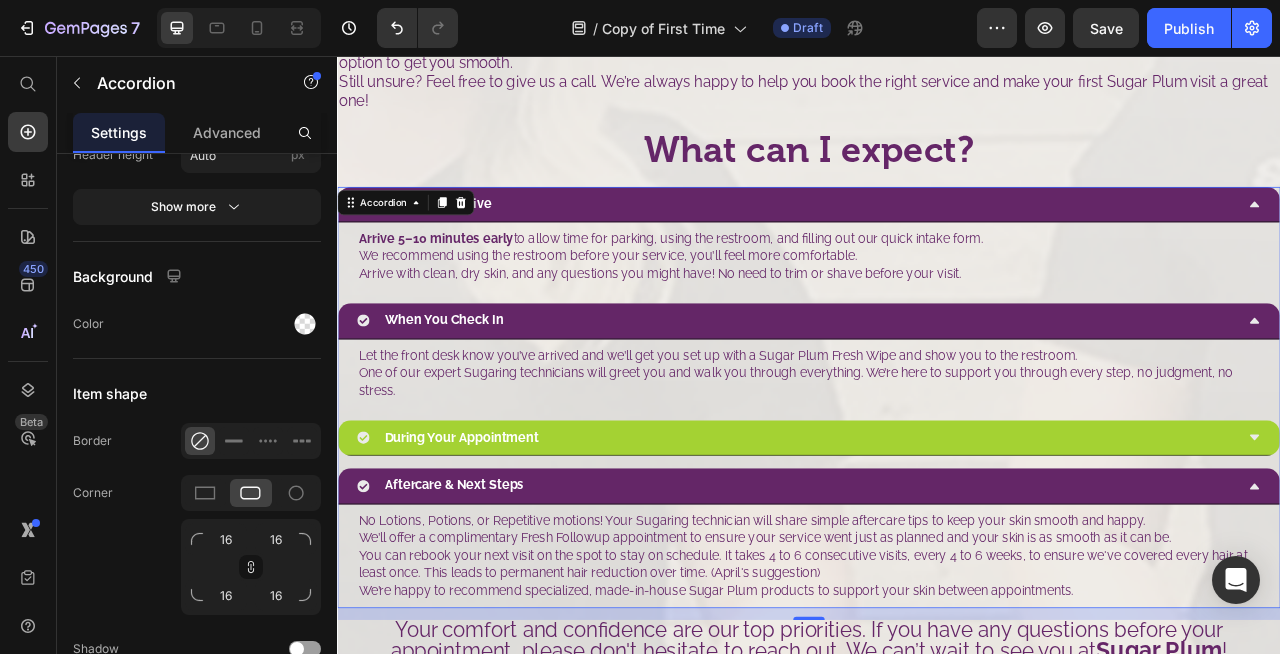 scroll, scrollTop: 1390, scrollLeft: 0, axis: vertical 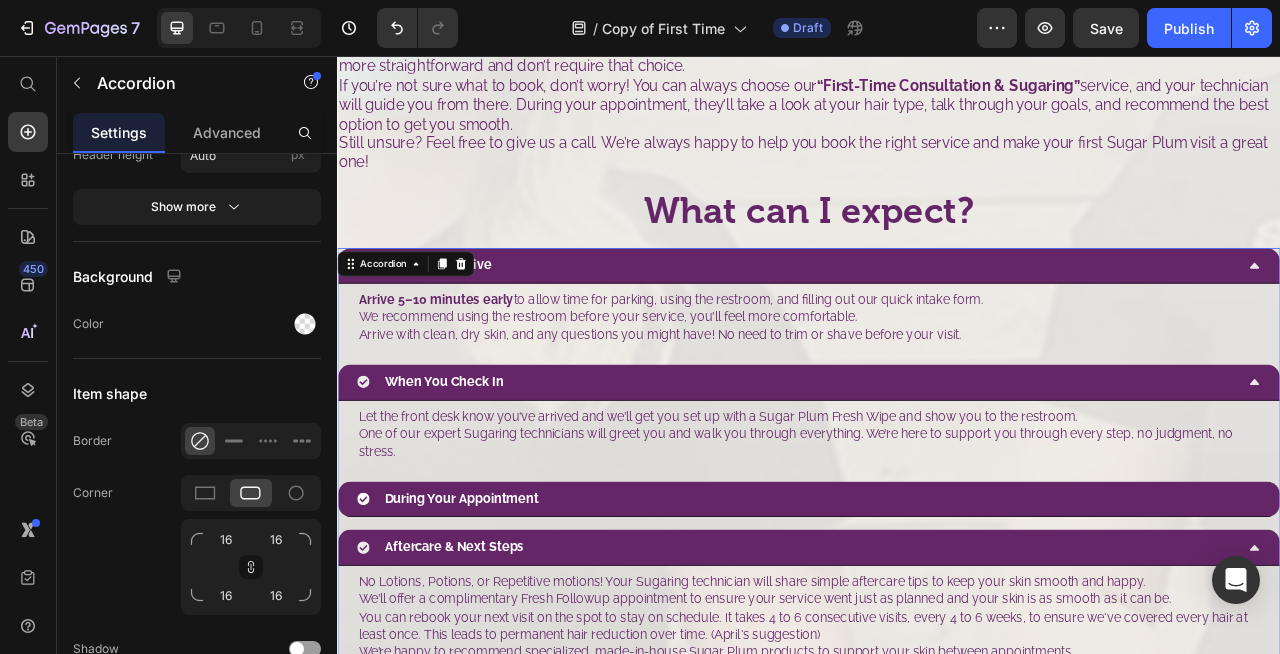 click on "Before You Arrive" at bounding box center (921, 322) 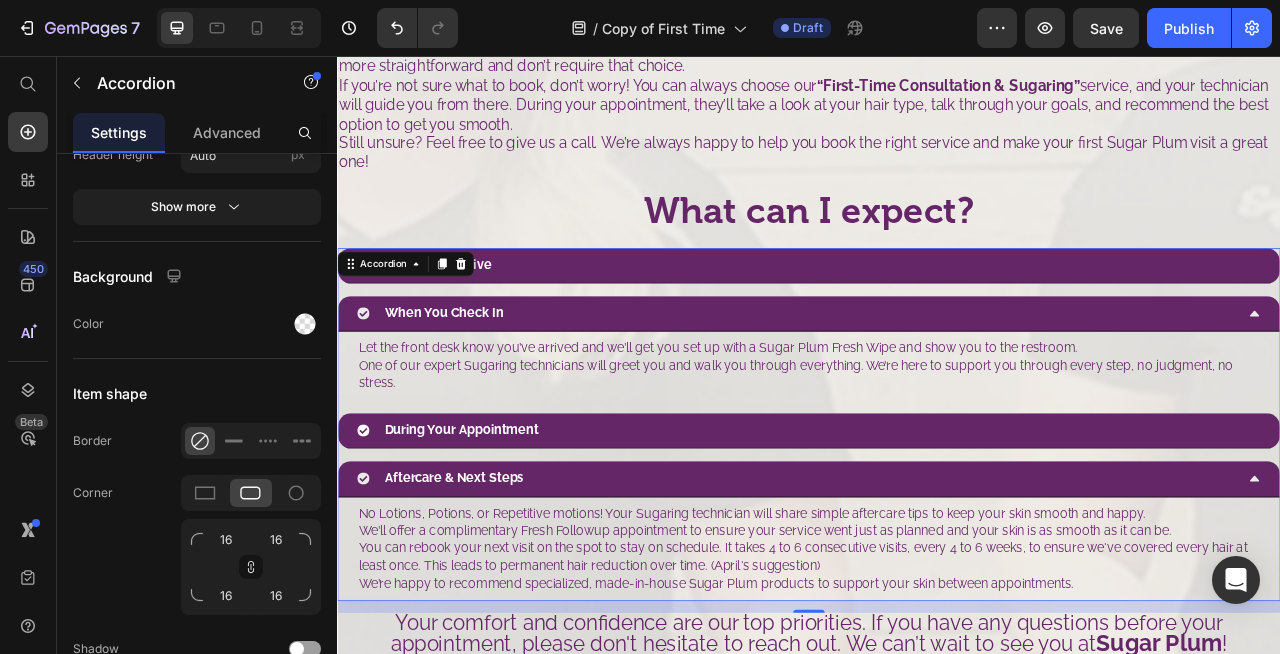 click on "When You Check In" at bounding box center (921, 383) 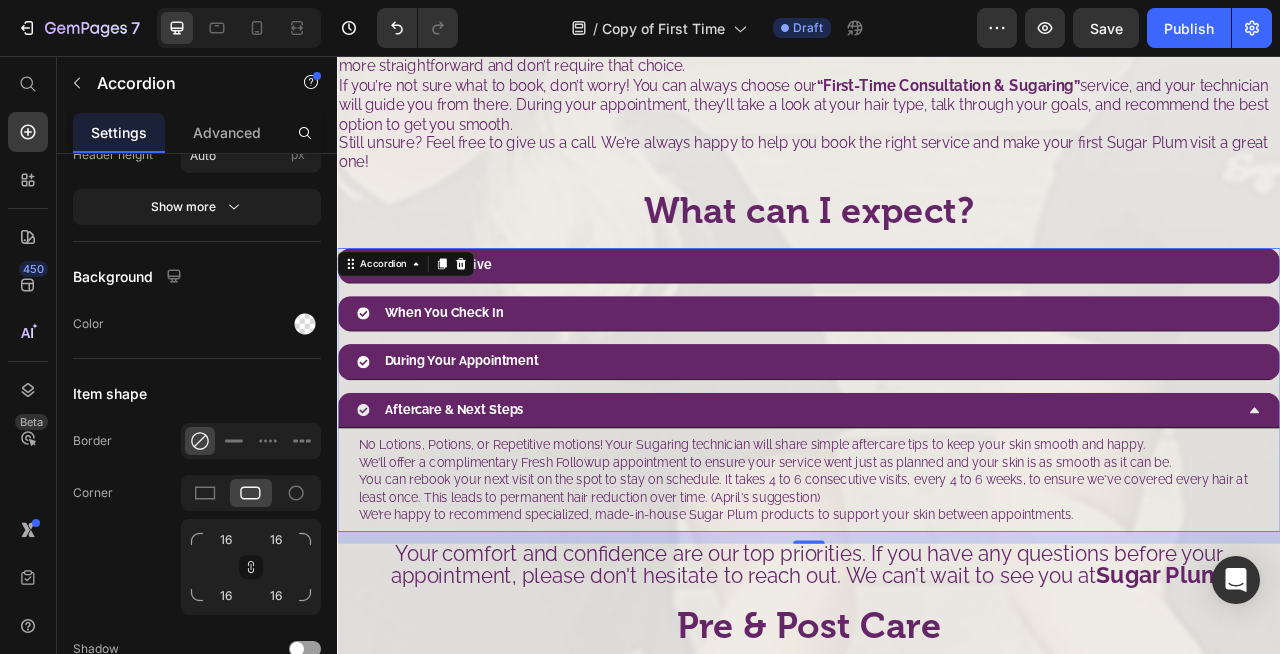 click on "Aftercare & Next Steps" at bounding box center [921, 506] 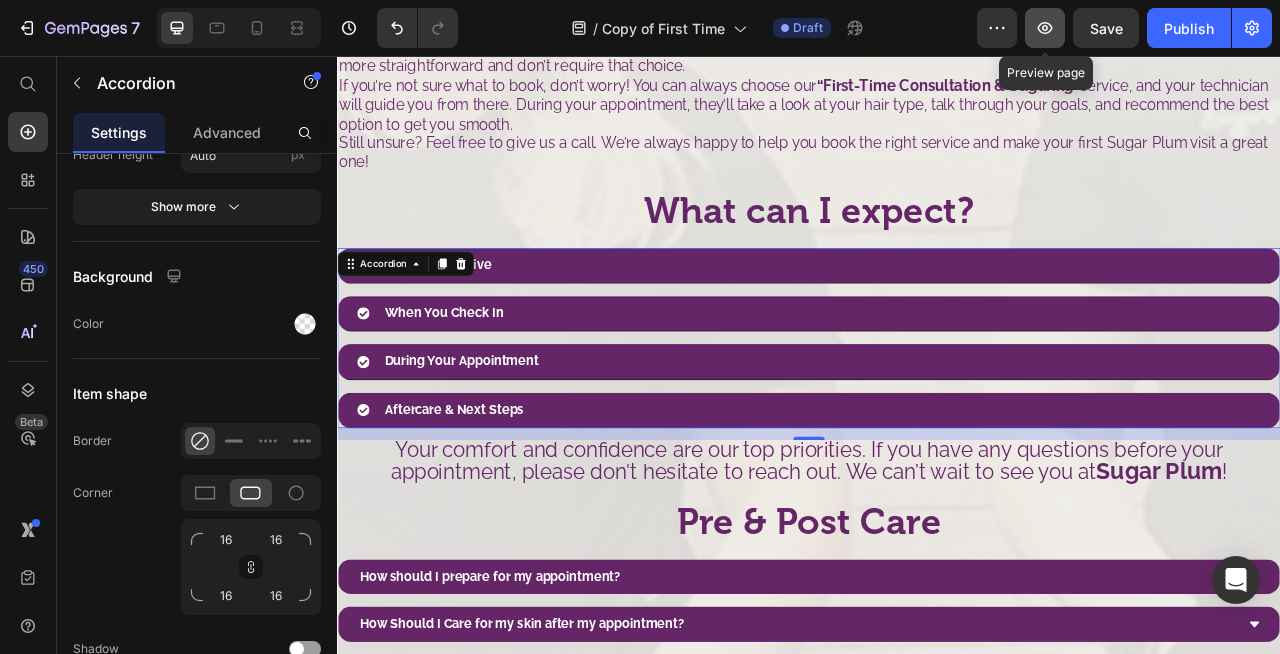 click 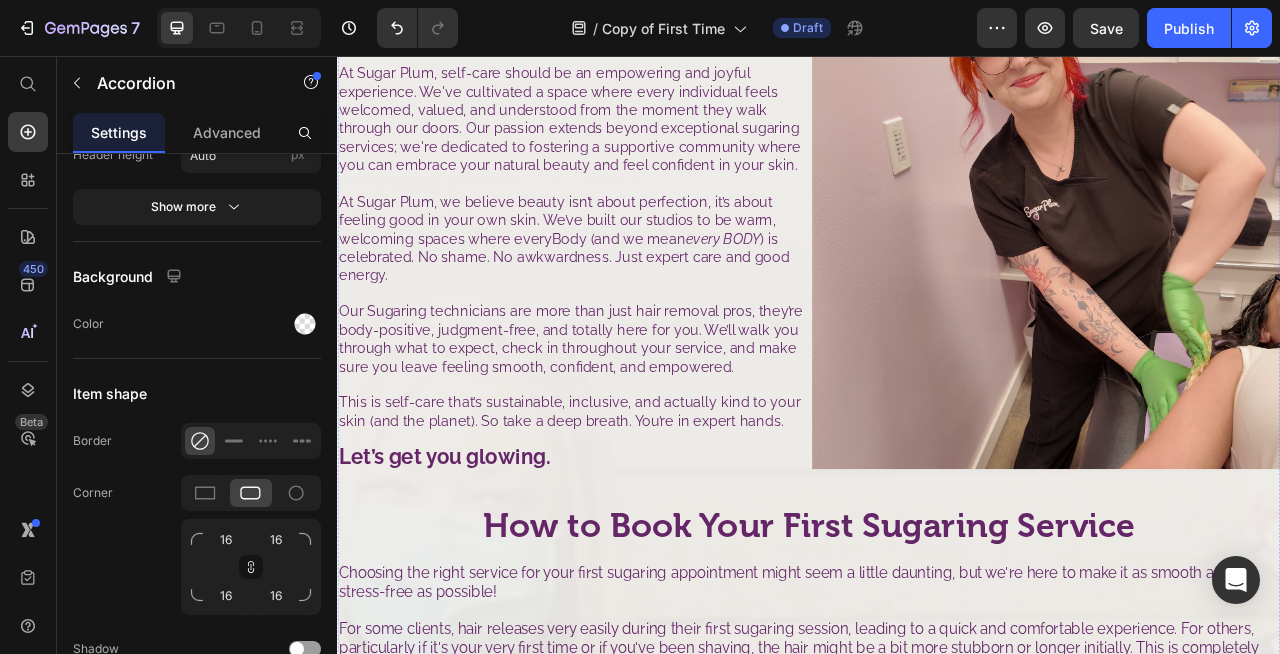 scroll, scrollTop: 253, scrollLeft: 0, axis: vertical 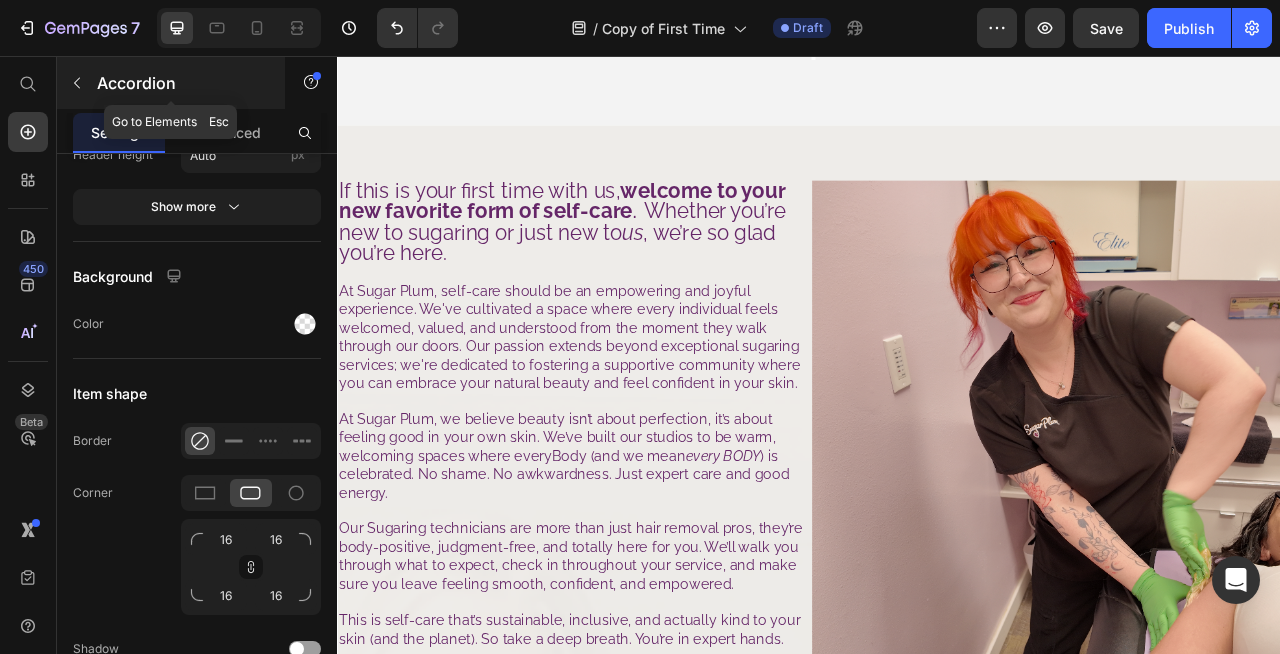 click 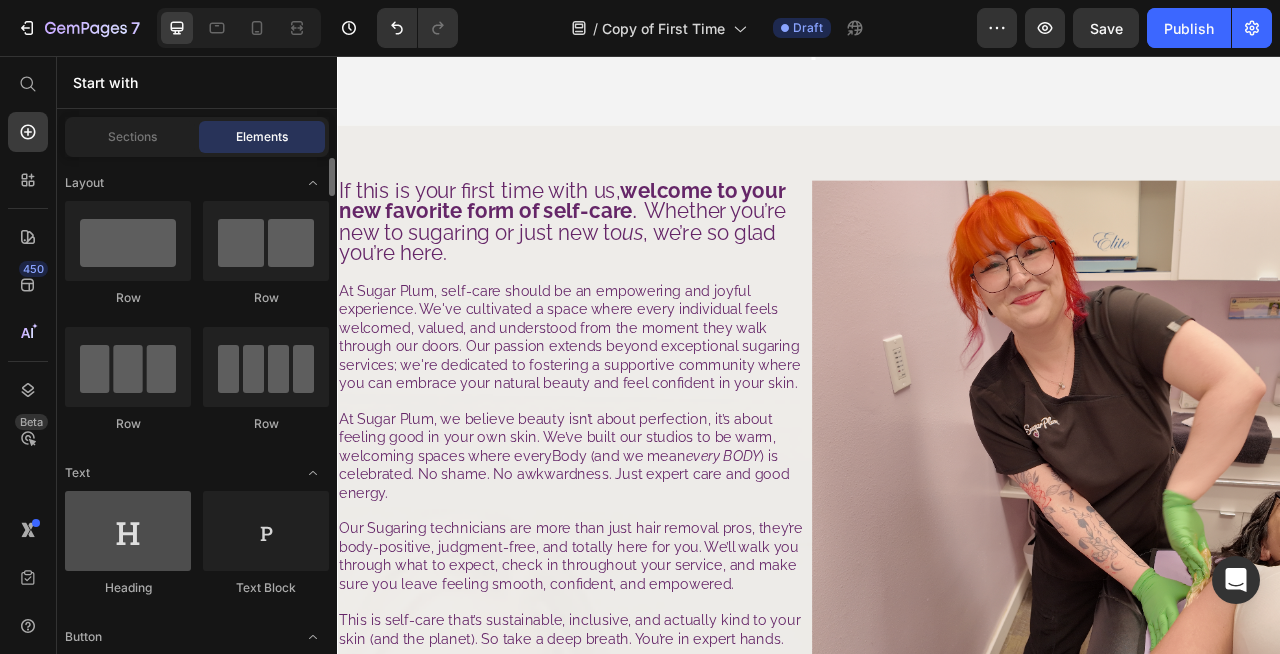 scroll, scrollTop: 64, scrollLeft: 0, axis: vertical 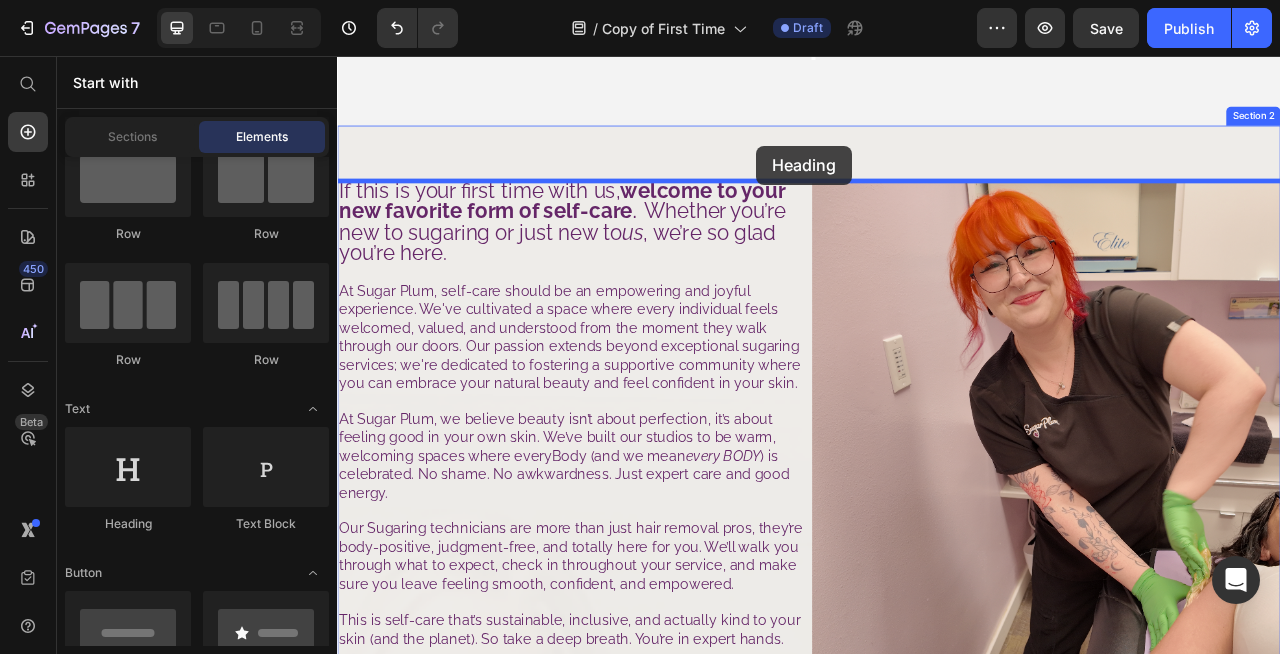 drag, startPoint x: 484, startPoint y: 535, endPoint x: 870, endPoint y: 170, distance: 531.24475 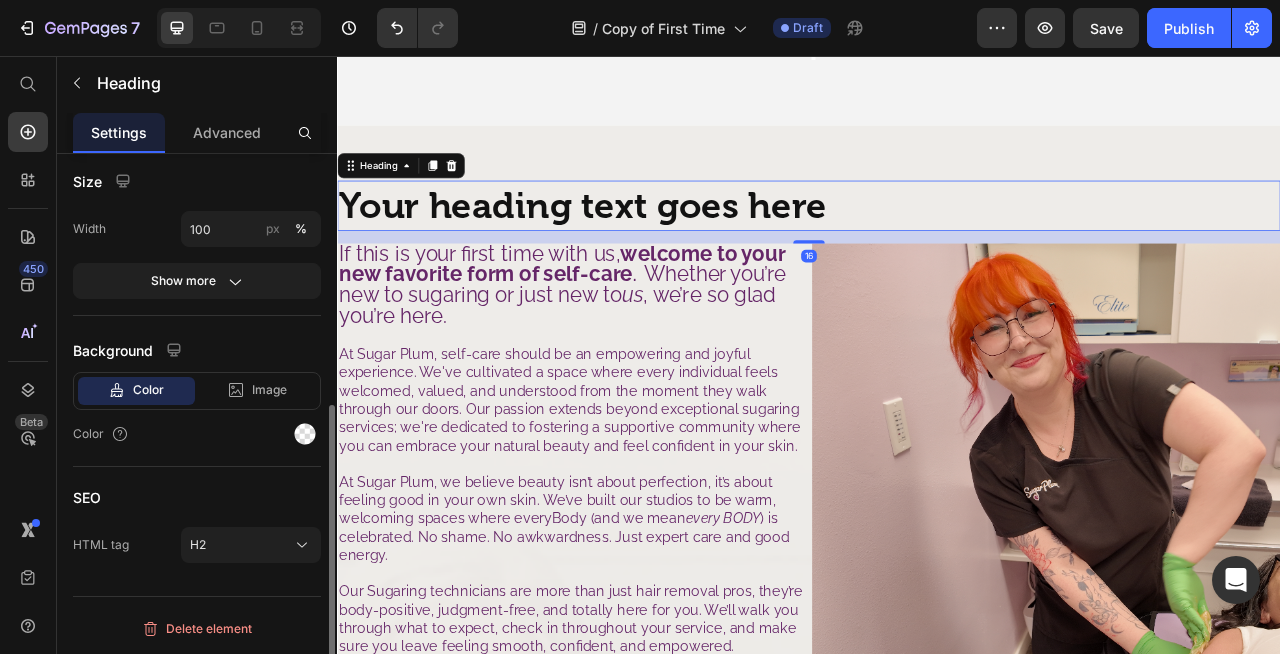 scroll, scrollTop: 0, scrollLeft: 0, axis: both 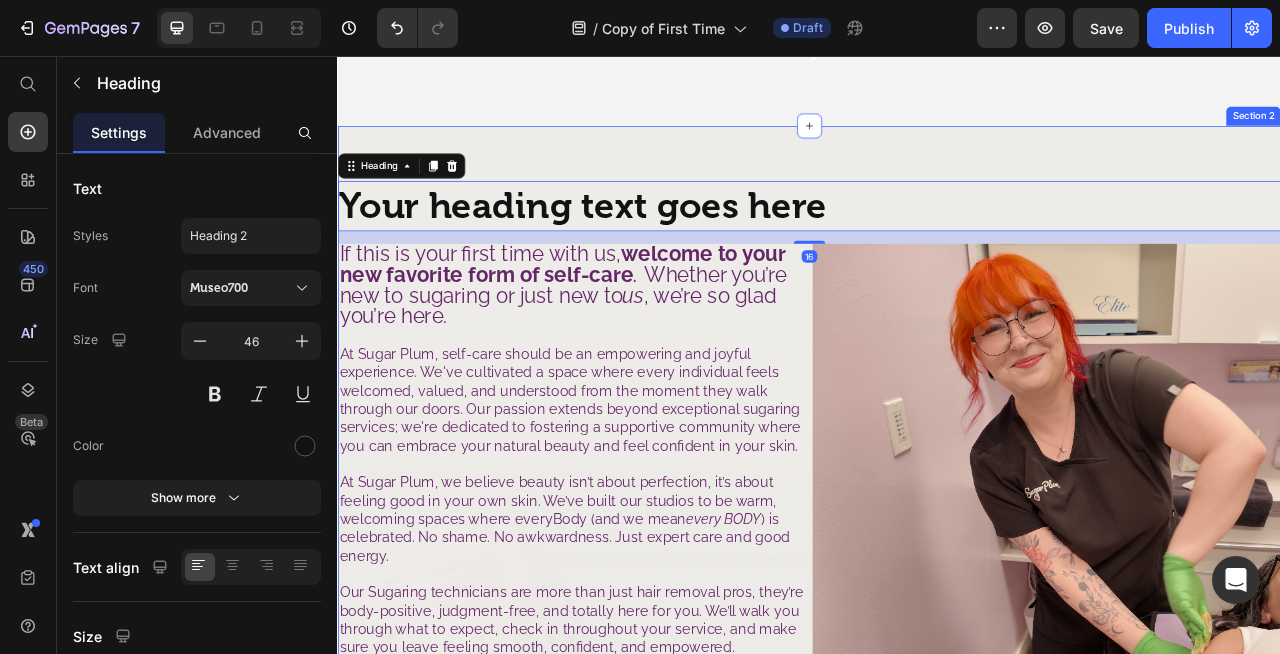 click on "Your heading text goes here Heading   16 If this is your first time with us,  welcome to your new favorite form of self-care .    Whether you’re new to sugaring or just new to  us , we’re so glad you’re here. At Sugar Plum, self-care should be an empowering and joyful experience. We've cultivated a space where every individual feels welcomed, valued, and understood from the moment they walk through our doors. Our passion extends beyond exceptional sugaring services; we're dedicated to fostering a supportive community where you can embrace your natural beauty and feel confident in your skin. At Sugar Plum, we believe beauty isn’t about perfection, it’s about feeling good in your own skin. We’ve built our studios to be warm, welcoming spaces where everyBody (and we mean  every BODY ) is celebrated. No shame. No awkwardness. Just expert care and good energy. Let’s get you glowing. Text Block   0 Image Row How to Book Your First Sugaring Service Text Block Dense  or  !" at bounding box center [937, 1319] 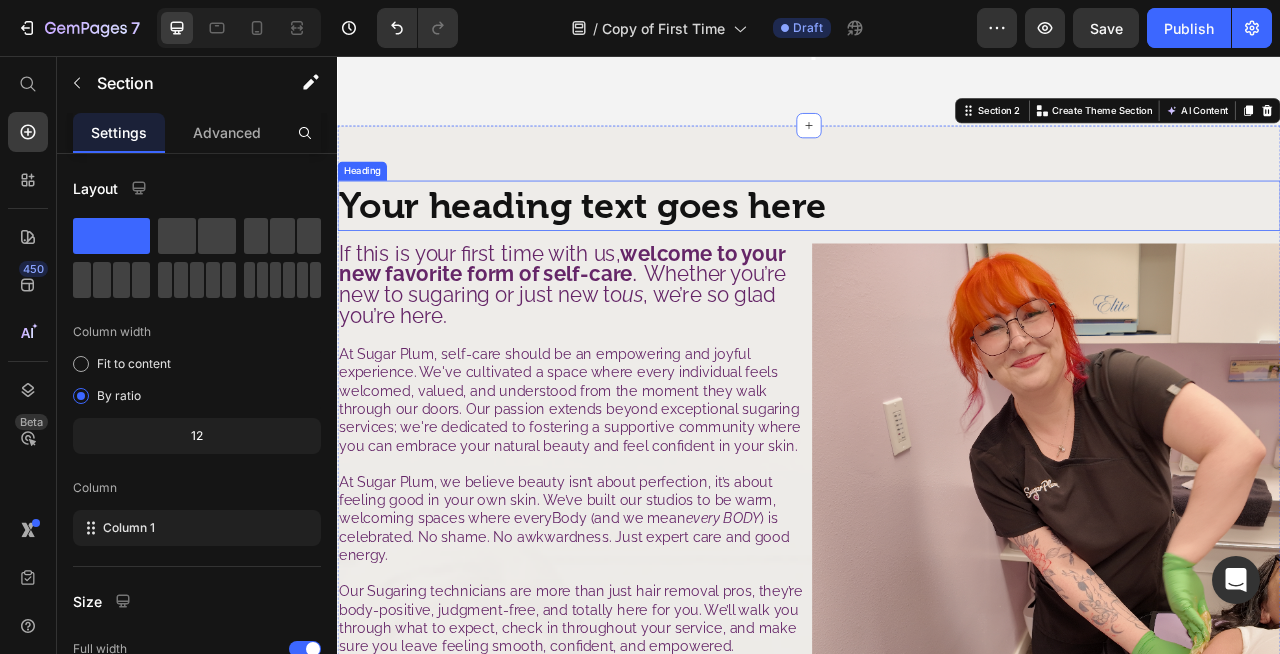 click on "Your heading text goes here" at bounding box center (937, 246) 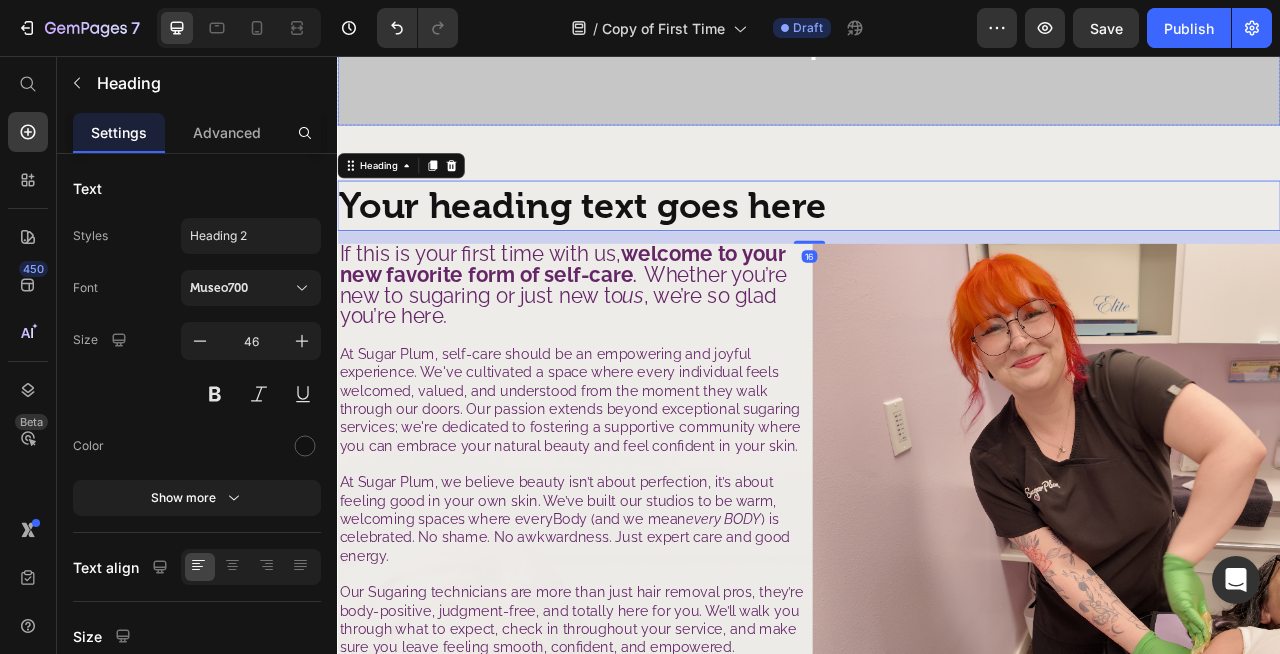 click at bounding box center [937, -6] 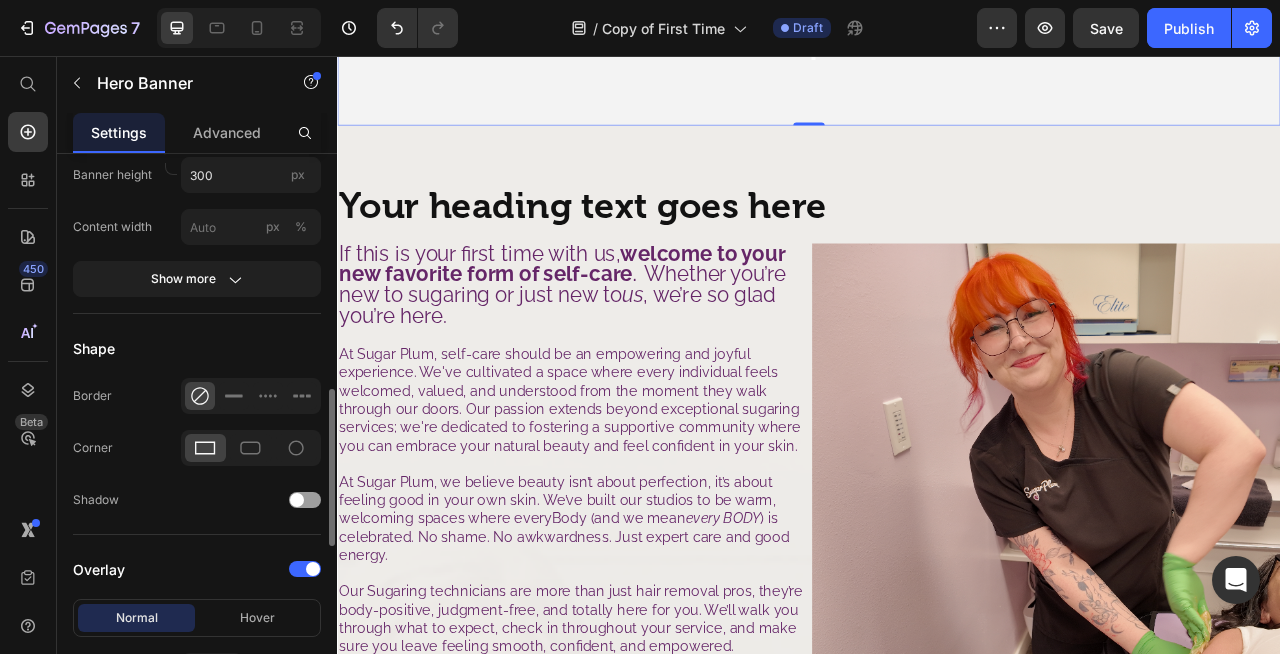 scroll, scrollTop: 878, scrollLeft: 0, axis: vertical 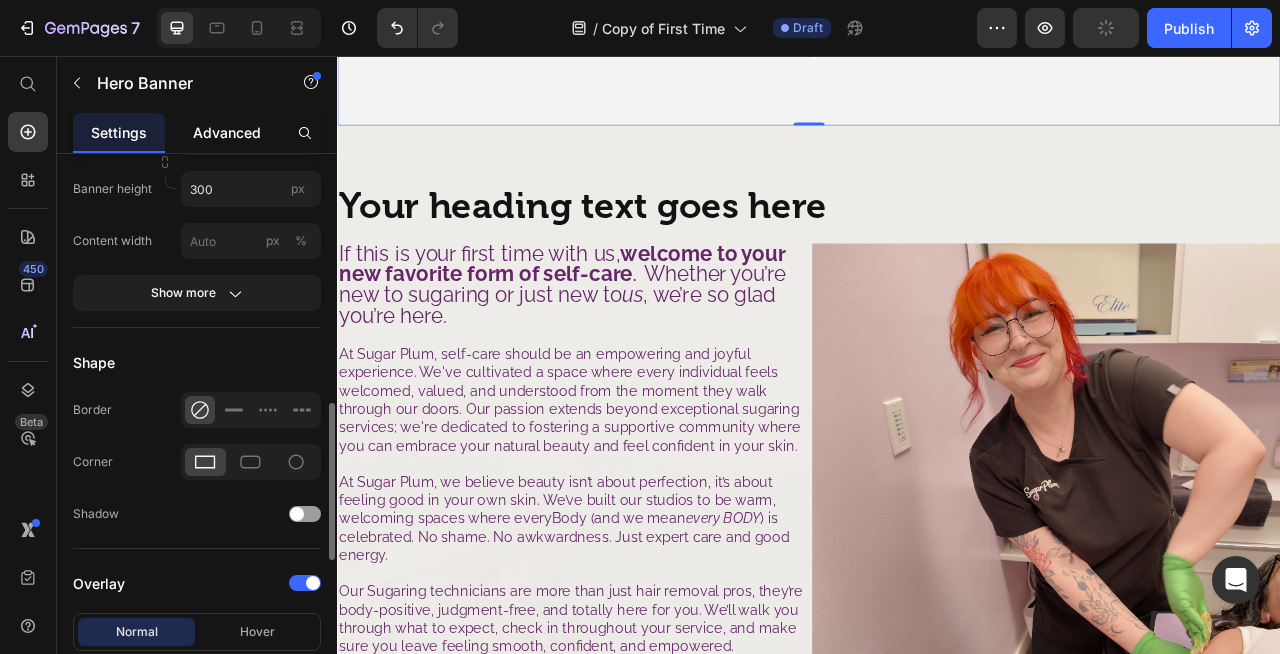 click on "Advanced" at bounding box center (227, 132) 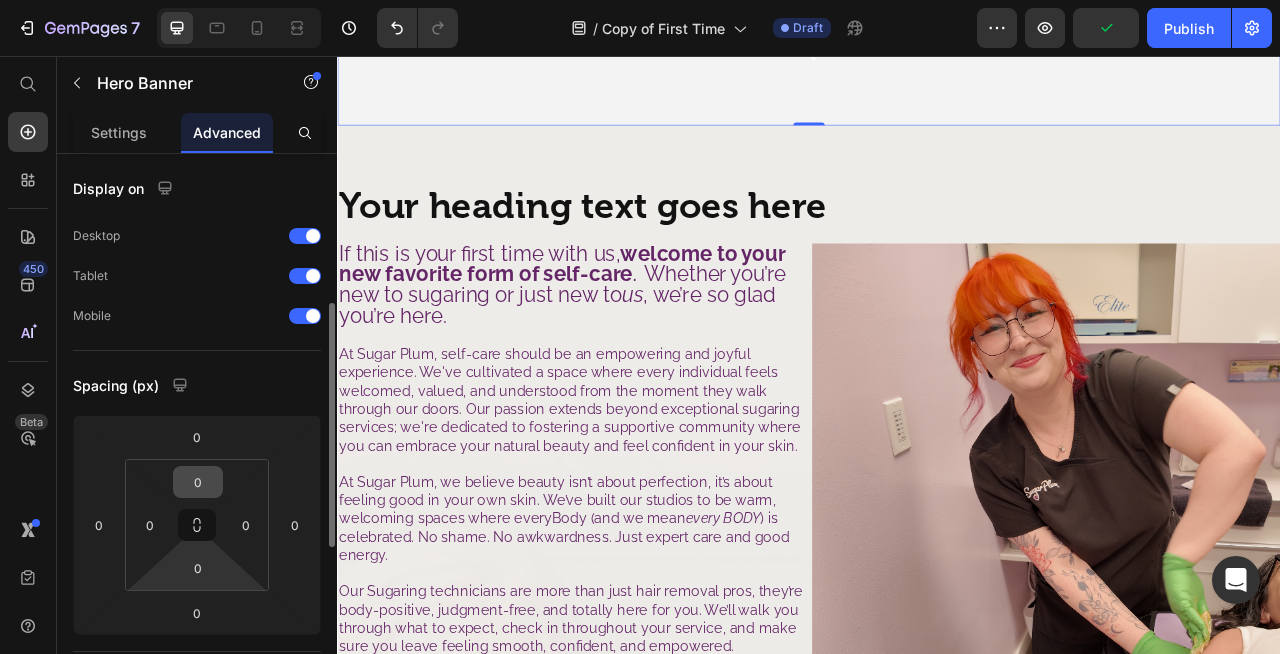 scroll, scrollTop: 325, scrollLeft: 0, axis: vertical 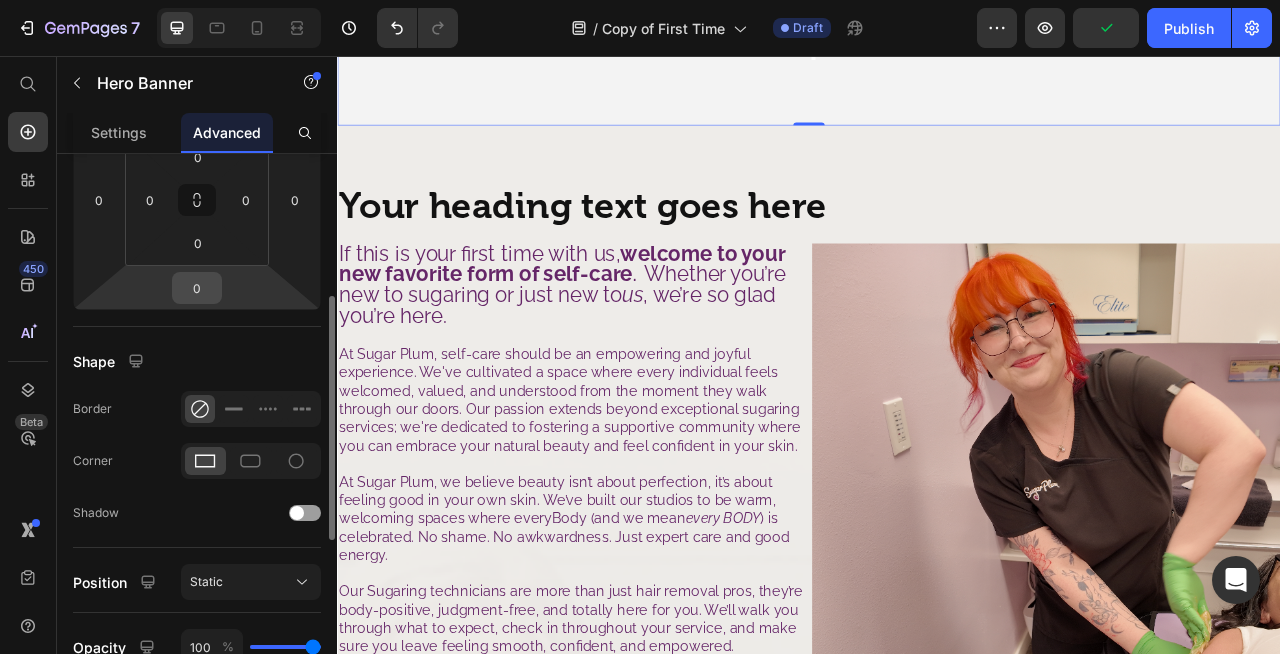 click on "0" at bounding box center (197, 288) 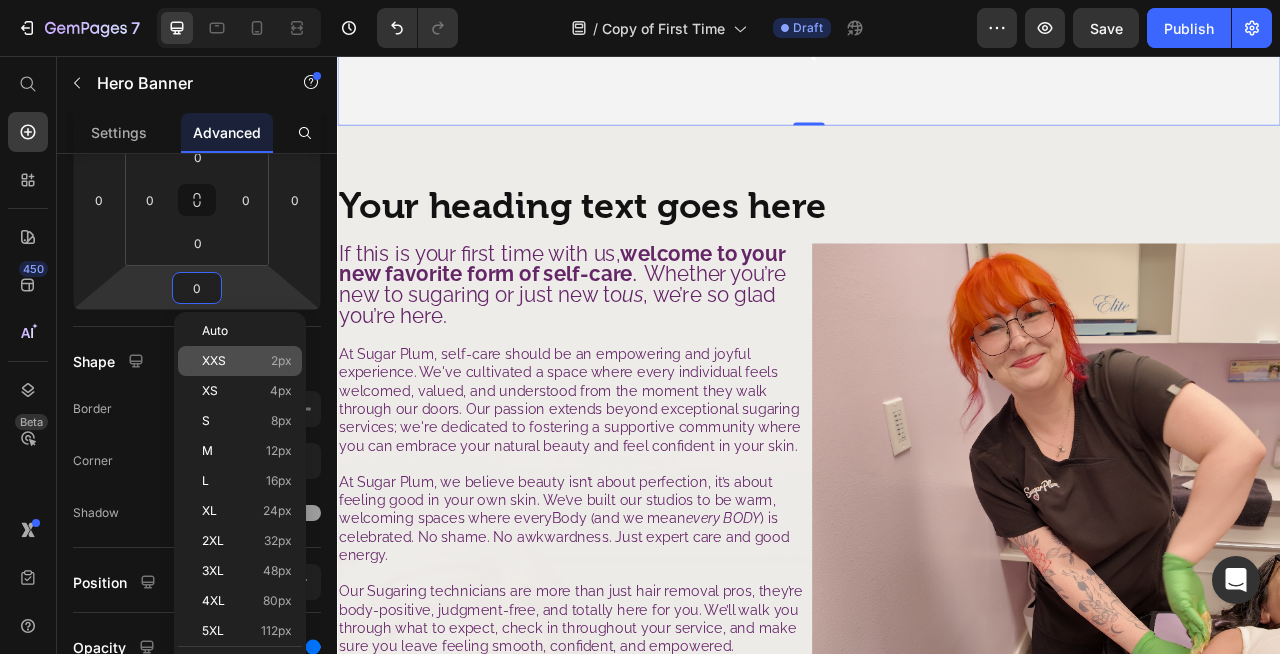 click on "XXS 2px" 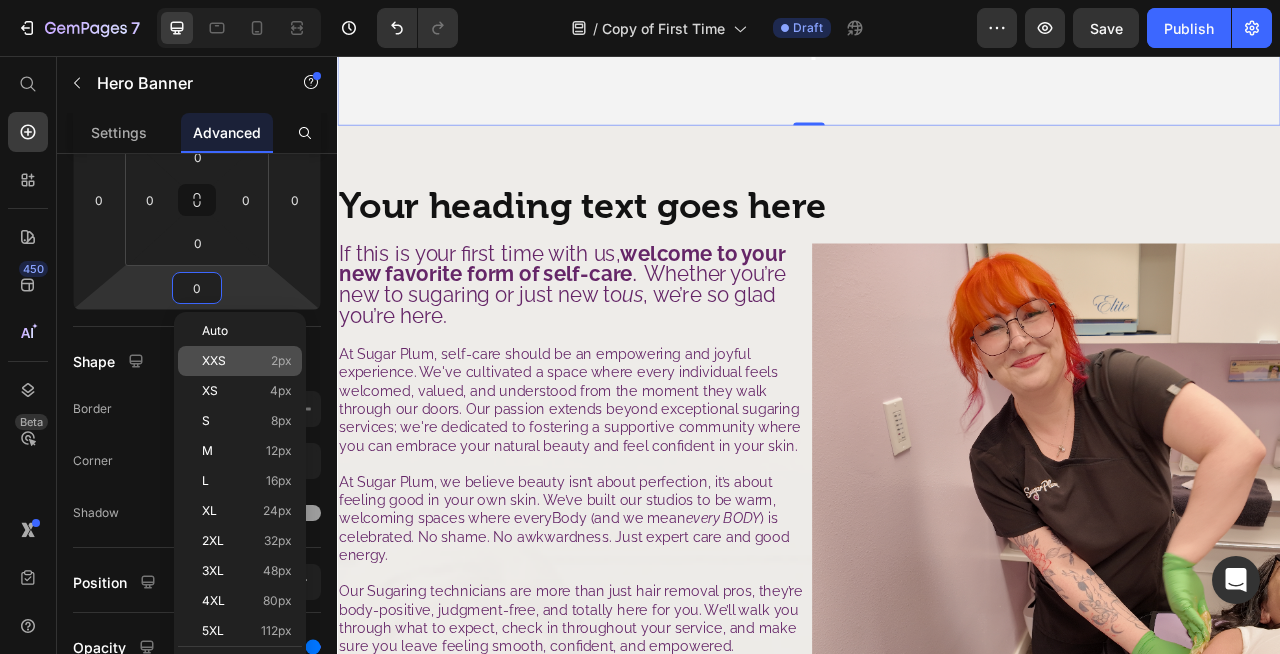 type on "2" 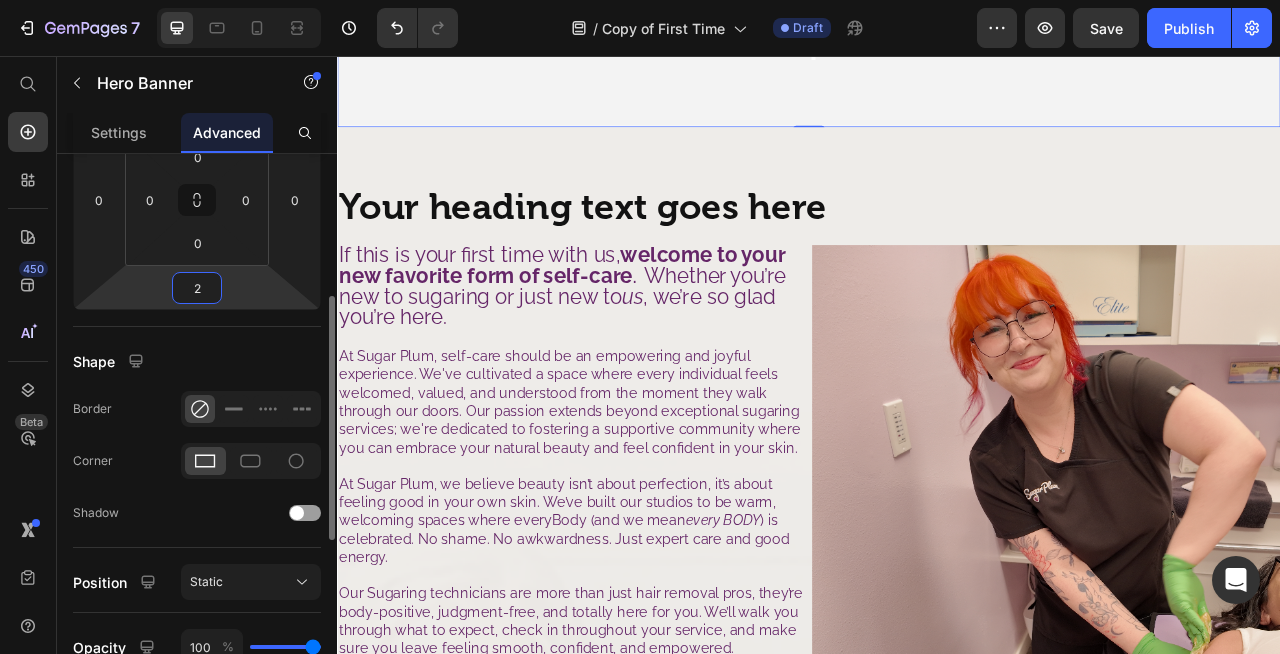 click on "2" at bounding box center (197, 288) 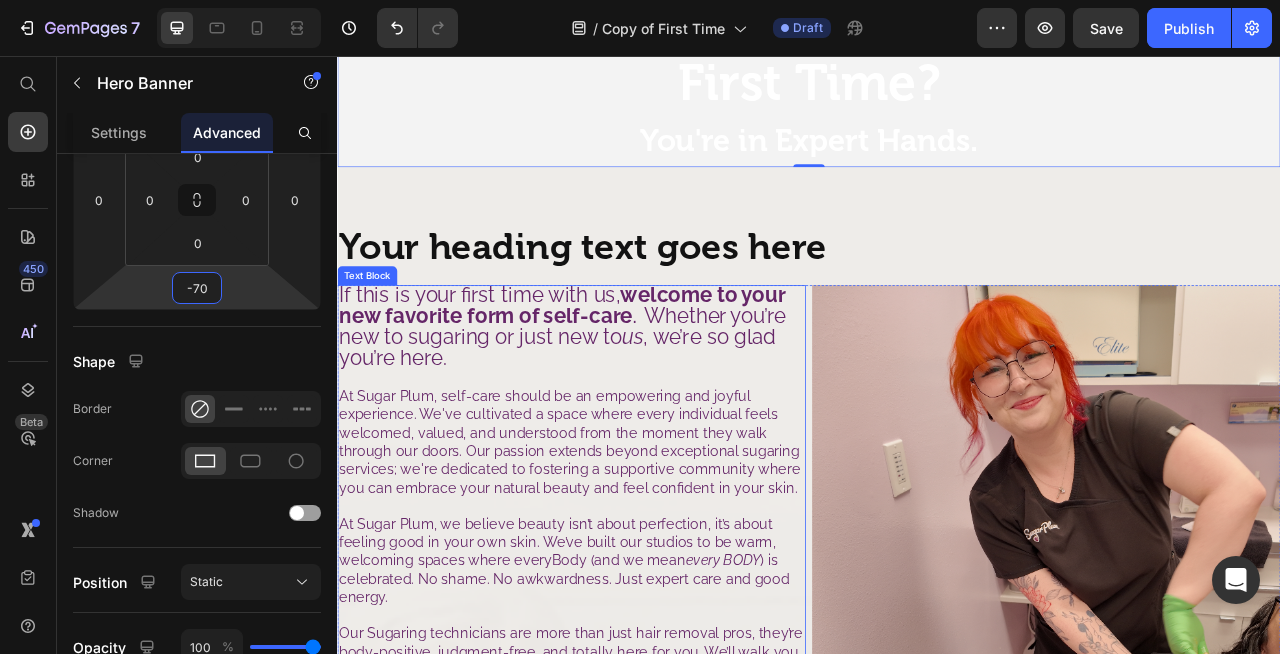 scroll, scrollTop: 0, scrollLeft: 0, axis: both 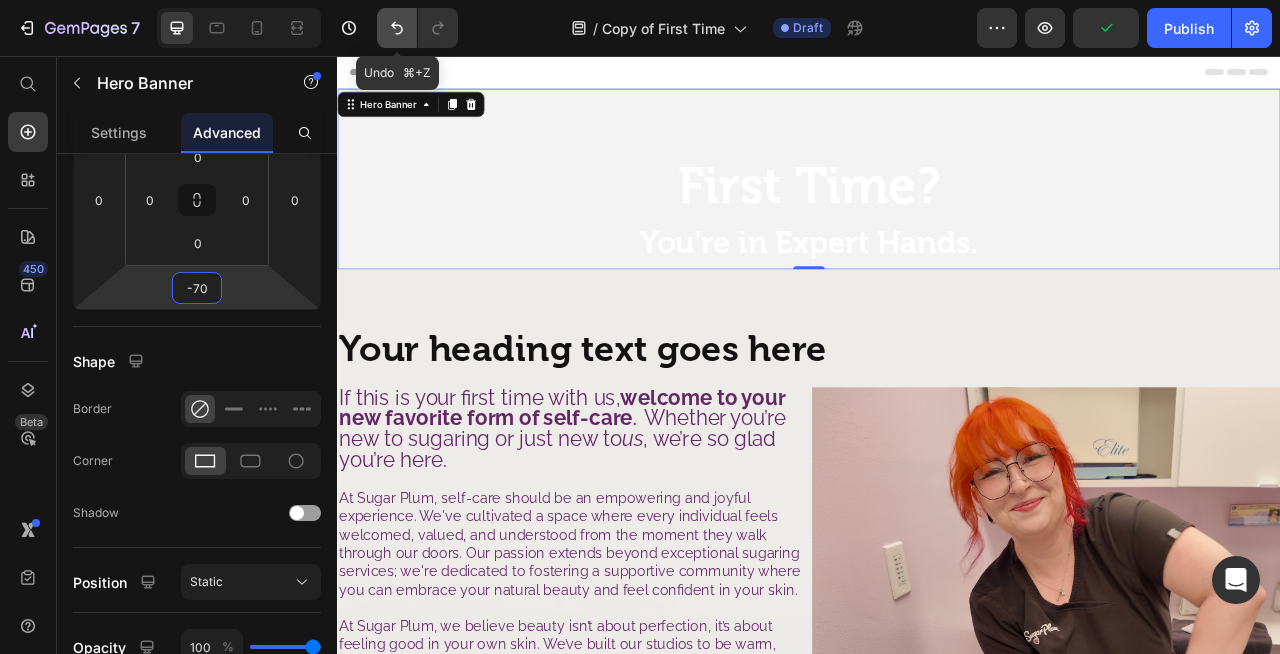 click 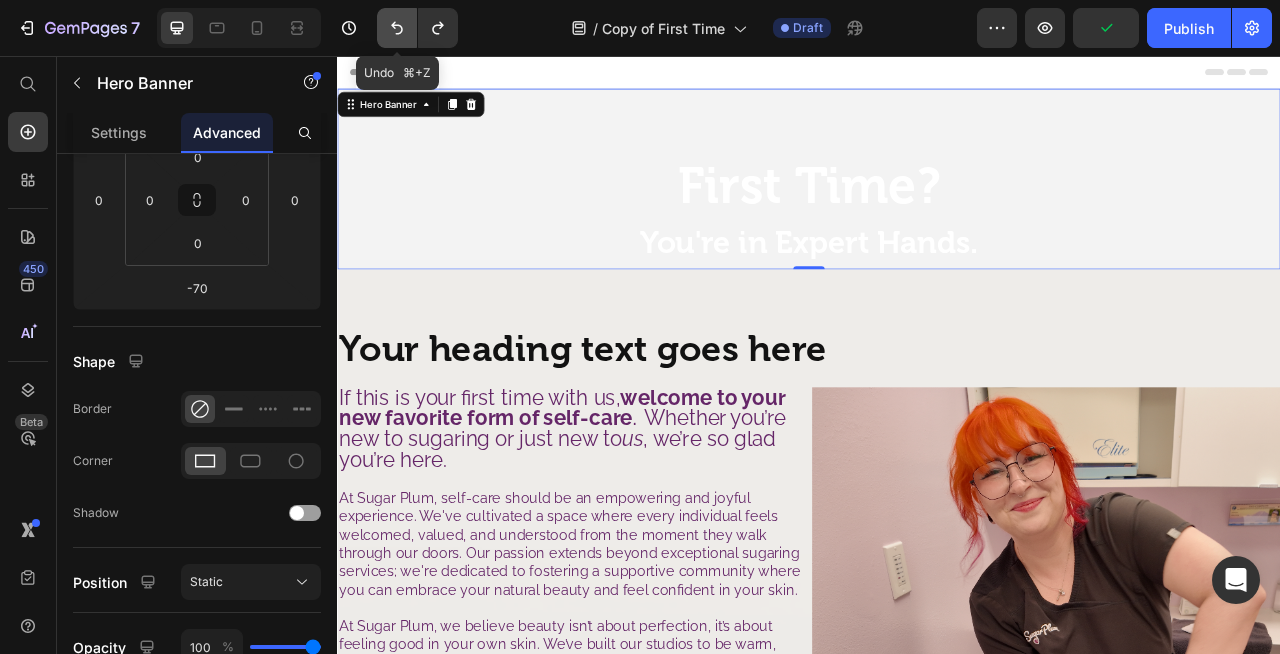 click 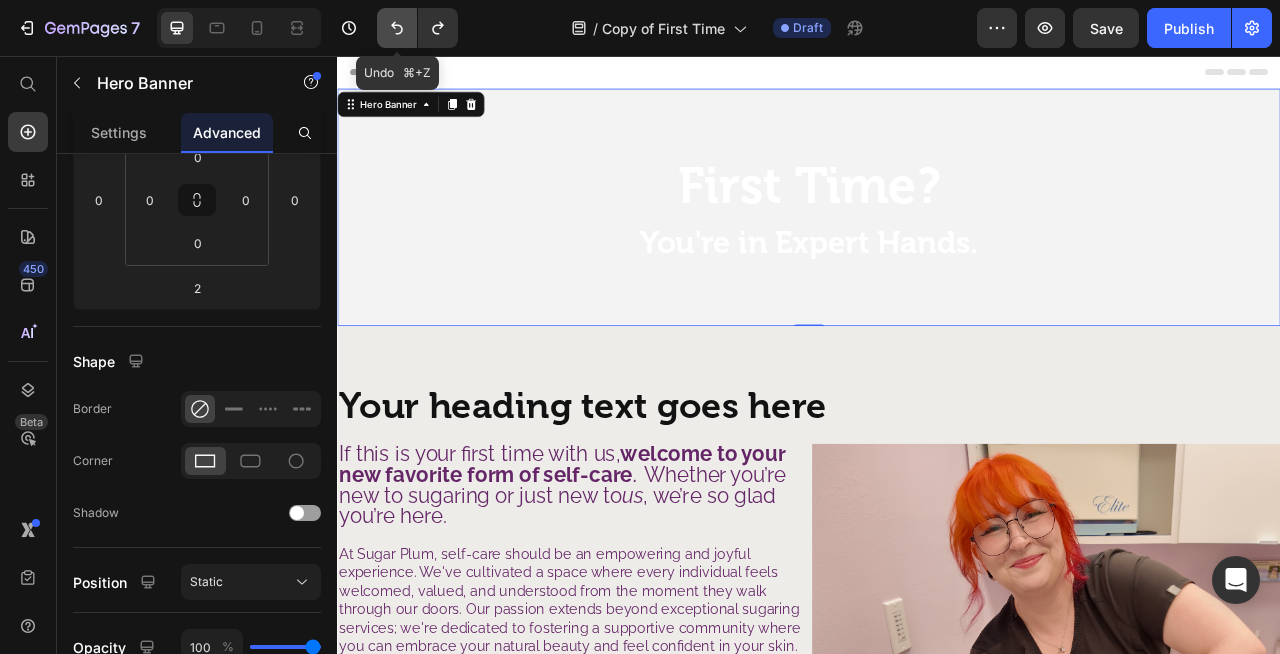 click 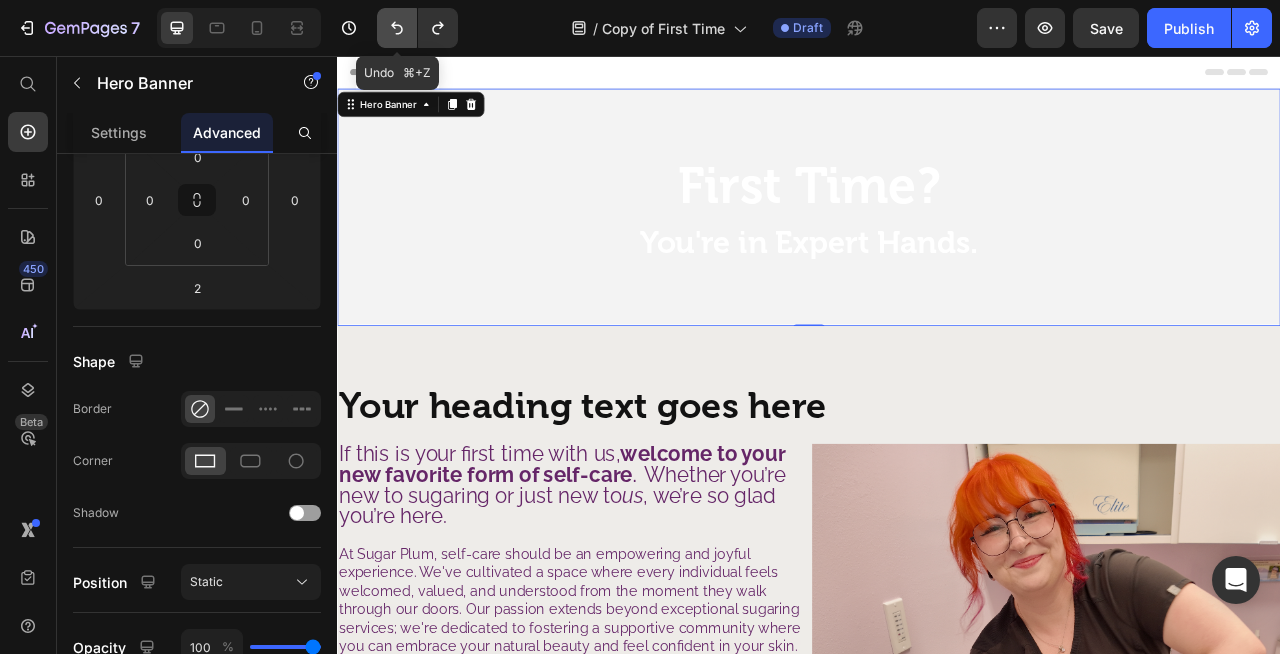 type on "0" 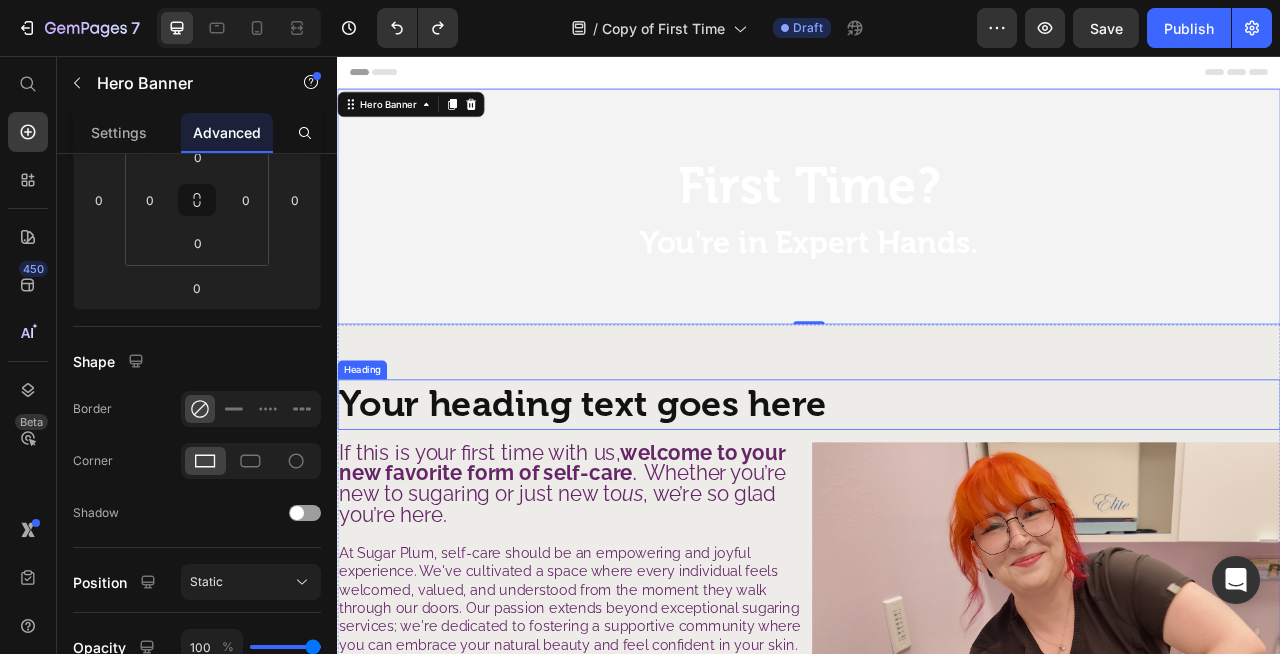 click on "Your heading text goes here" at bounding box center [937, 499] 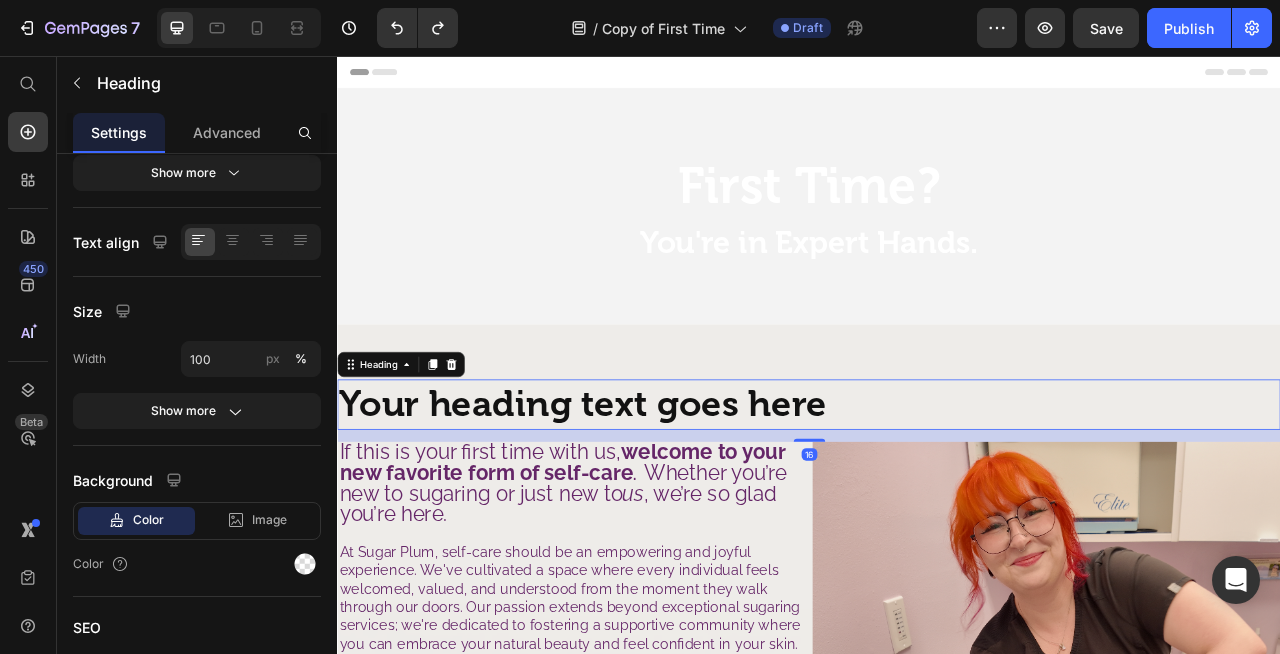 scroll, scrollTop: 0, scrollLeft: 0, axis: both 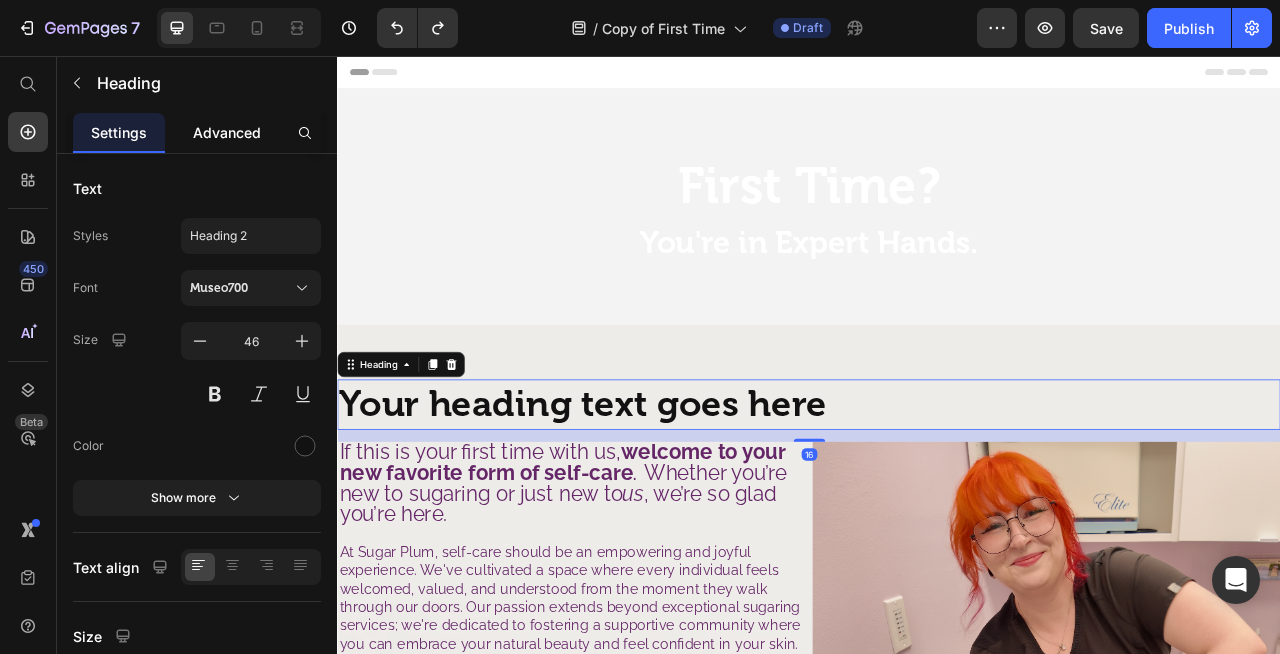 click on "Advanced" at bounding box center (227, 132) 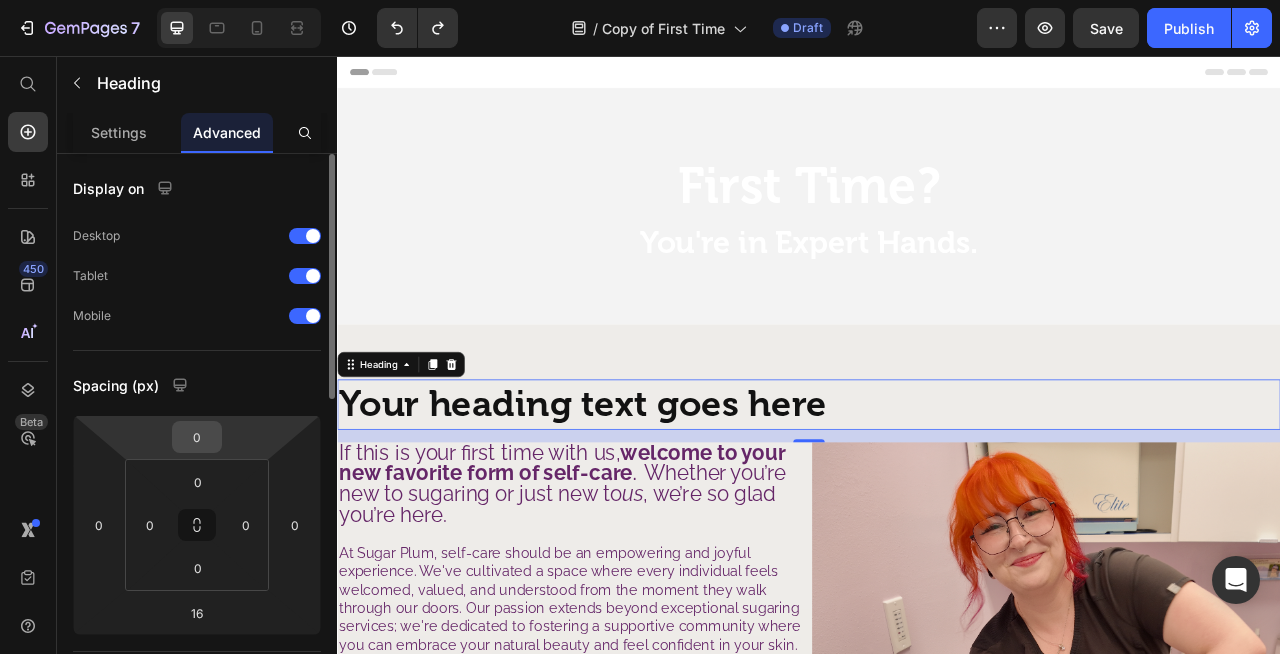 click on "0" at bounding box center [197, 437] 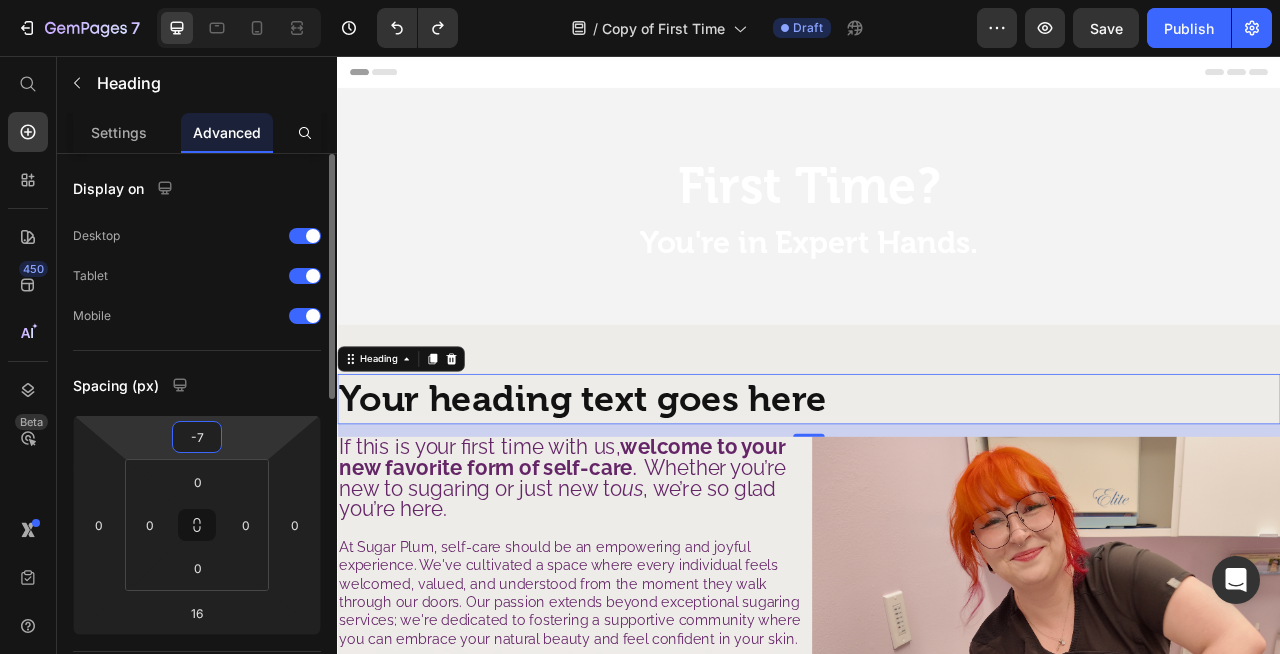 type on "-70" 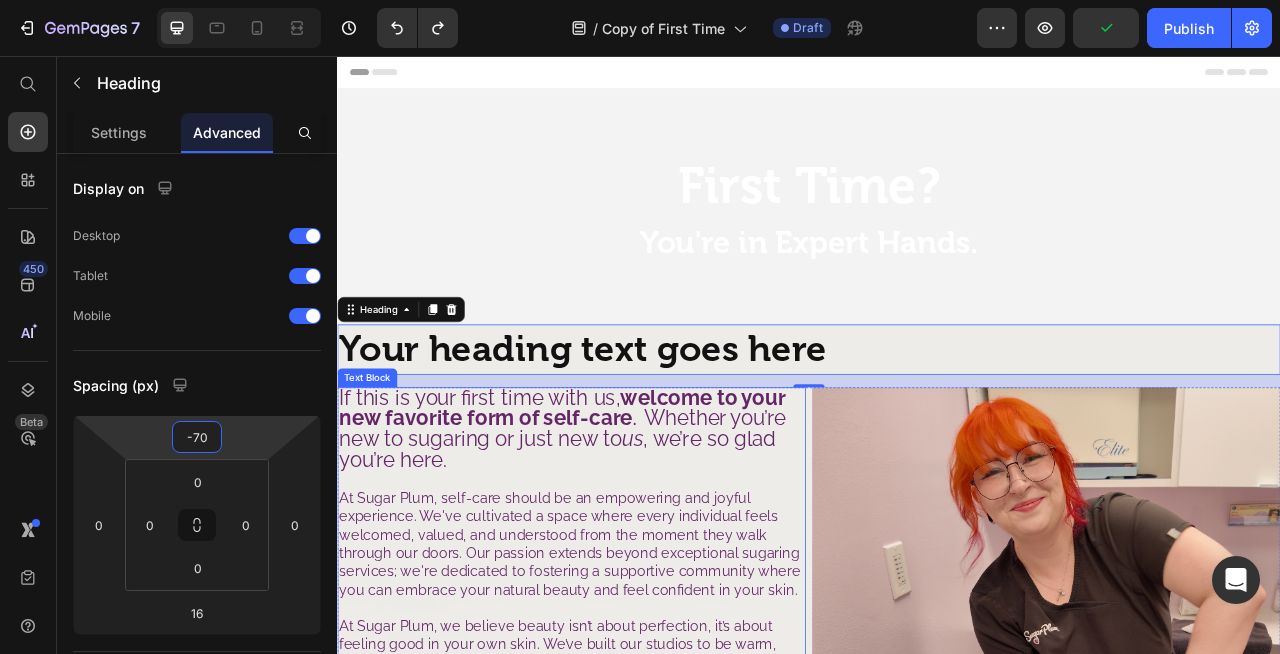 click at bounding box center [635, 595] 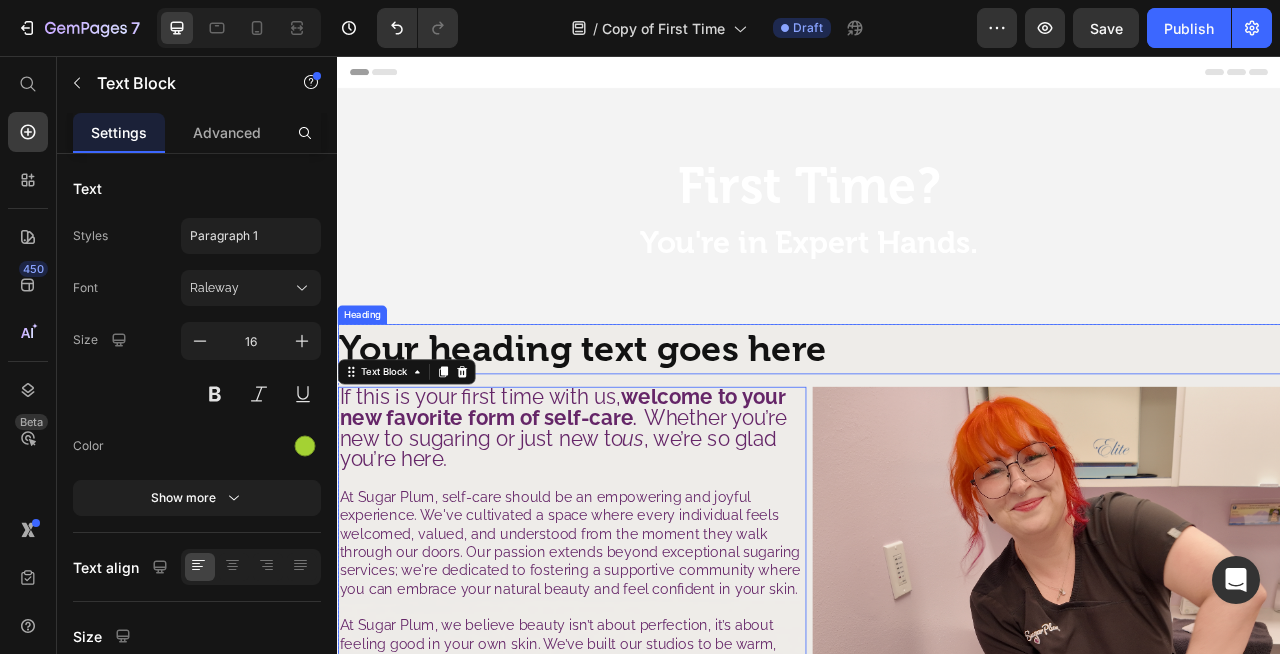 click on "Your heading text goes here" at bounding box center (937, 429) 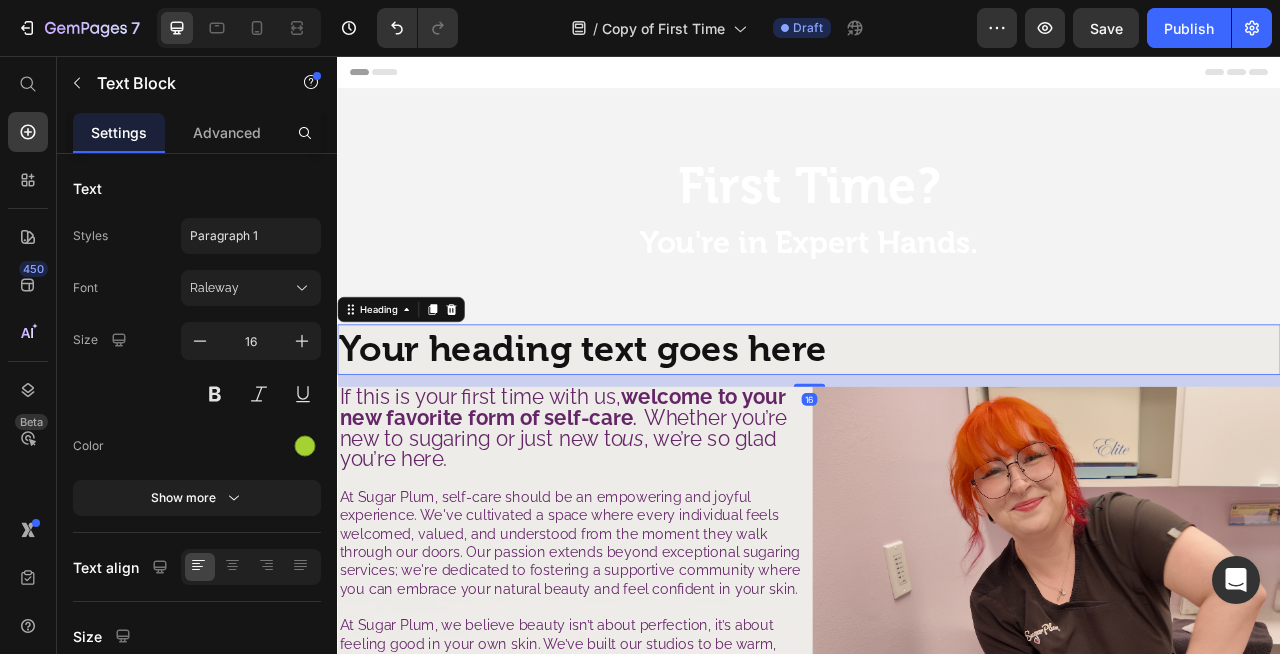 click on "Your heading text goes here" at bounding box center [937, 429] 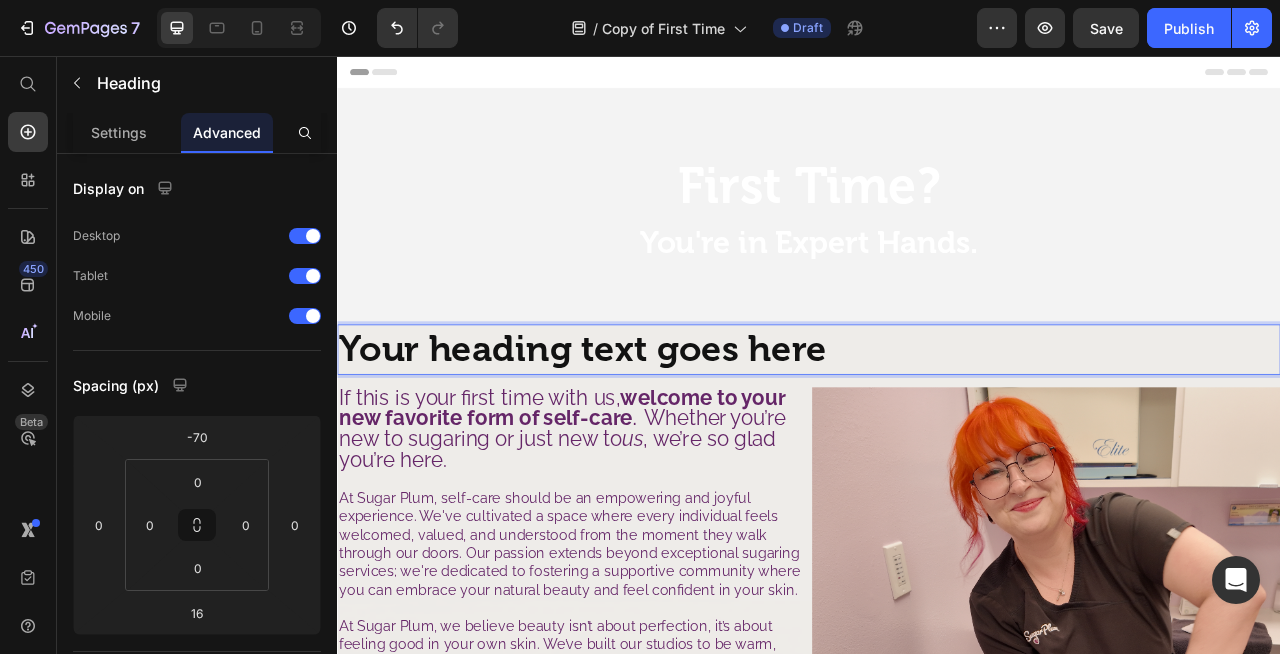 click on "Your heading text goes here" at bounding box center (937, 429) 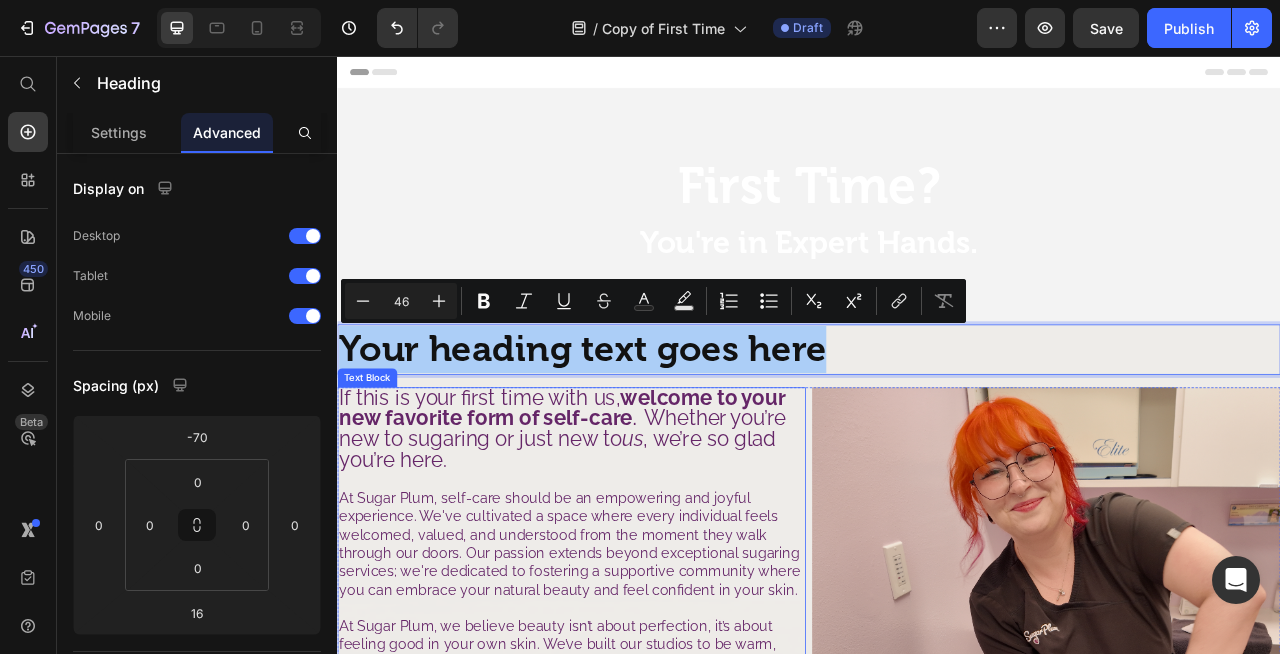 click at bounding box center [635, 595] 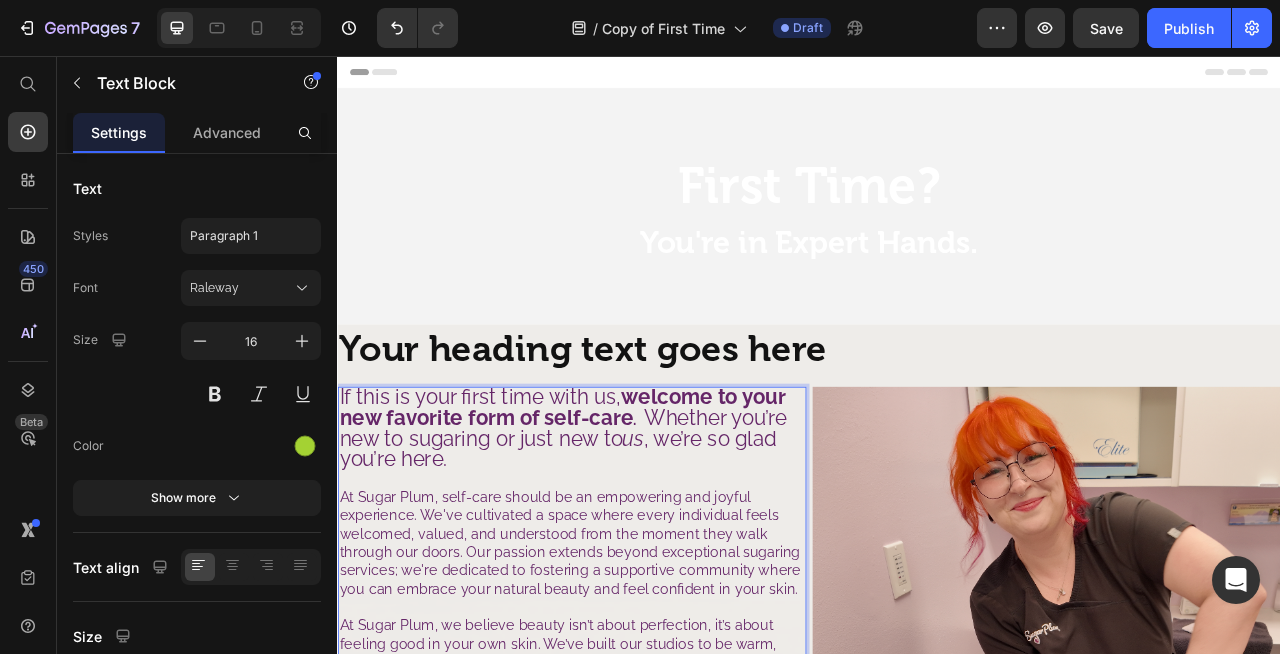 click on "." at bounding box center [720, 518] 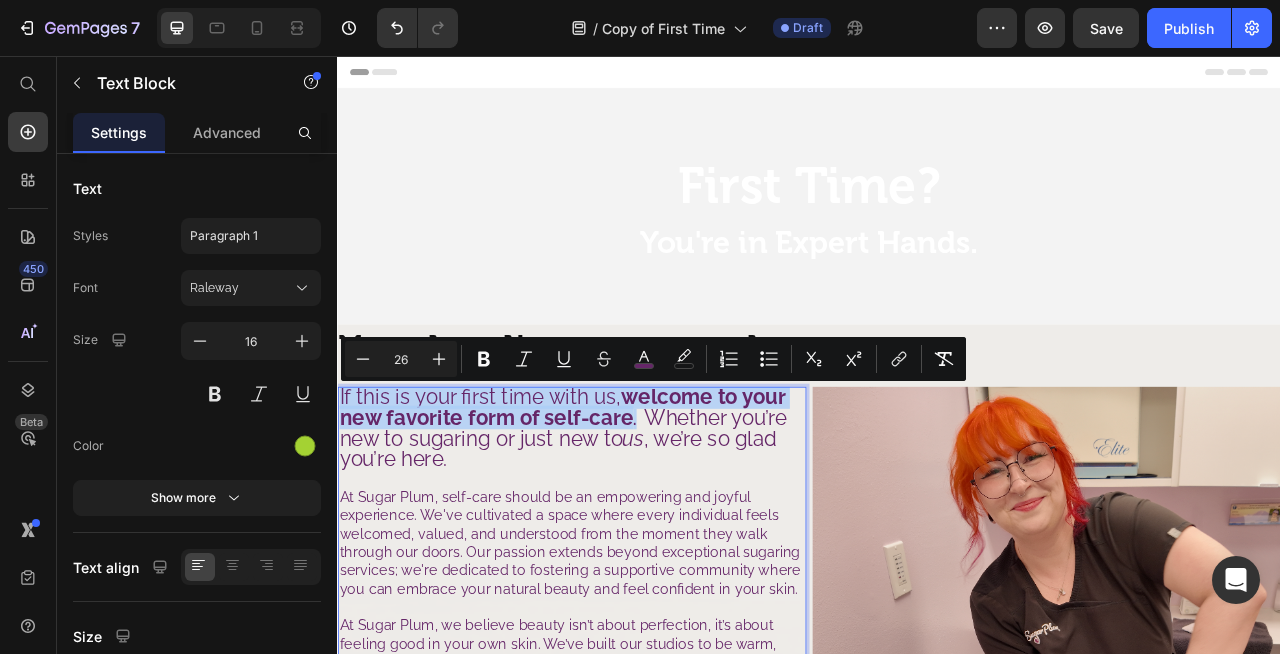 drag, startPoint x: 713, startPoint y: 521, endPoint x: 340, endPoint y: 493, distance: 374.04947 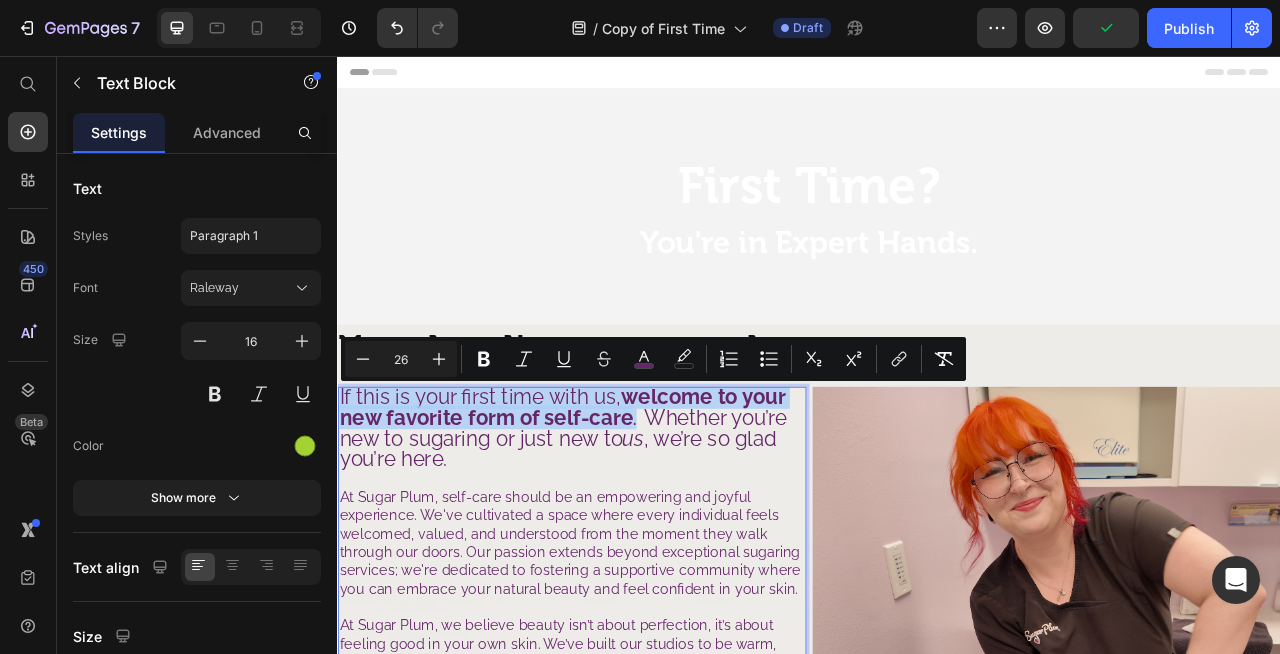 copy on "If this is your first time with us,  welcome to your new favorite form of self-care ." 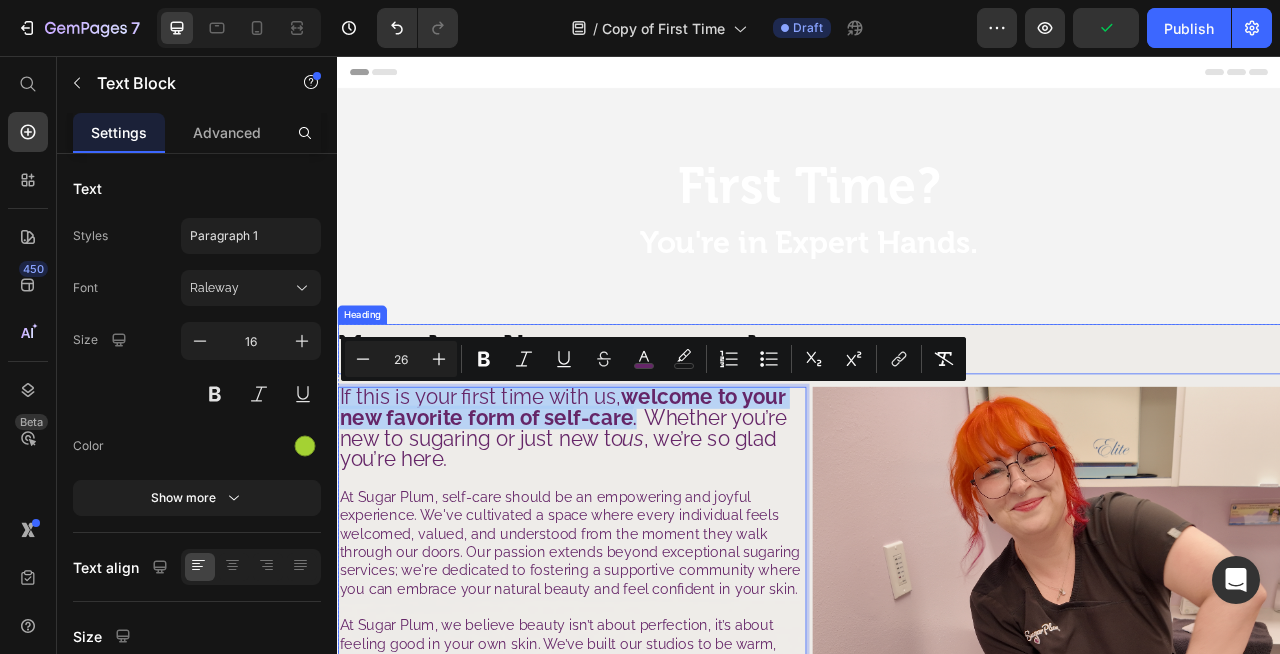 click on "Your heading text goes here" at bounding box center [937, 429] 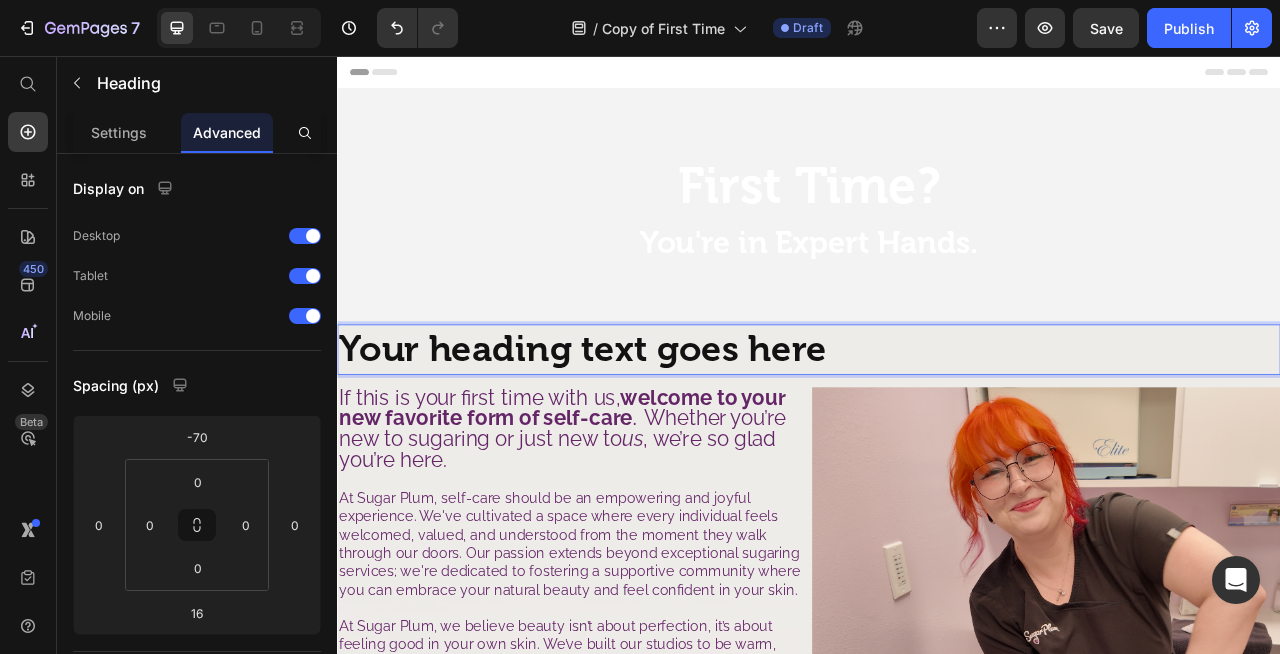 click on "Your heading text goes here" at bounding box center [937, 429] 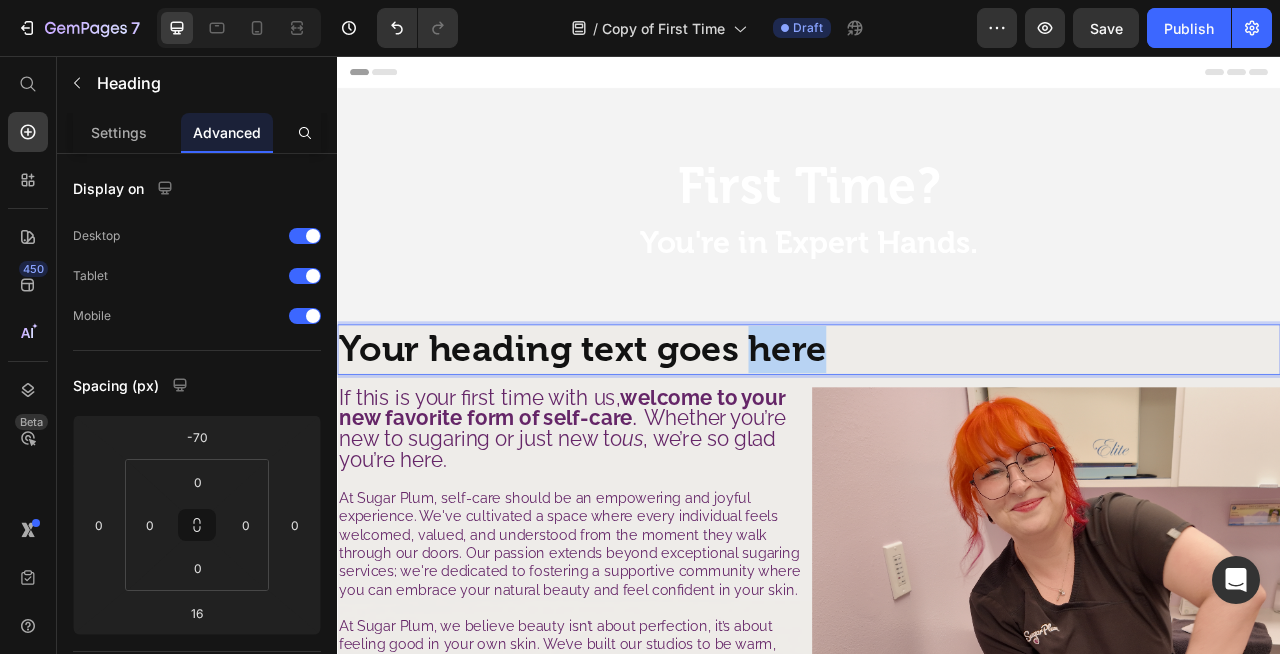 click on "Your heading text goes here" at bounding box center [937, 429] 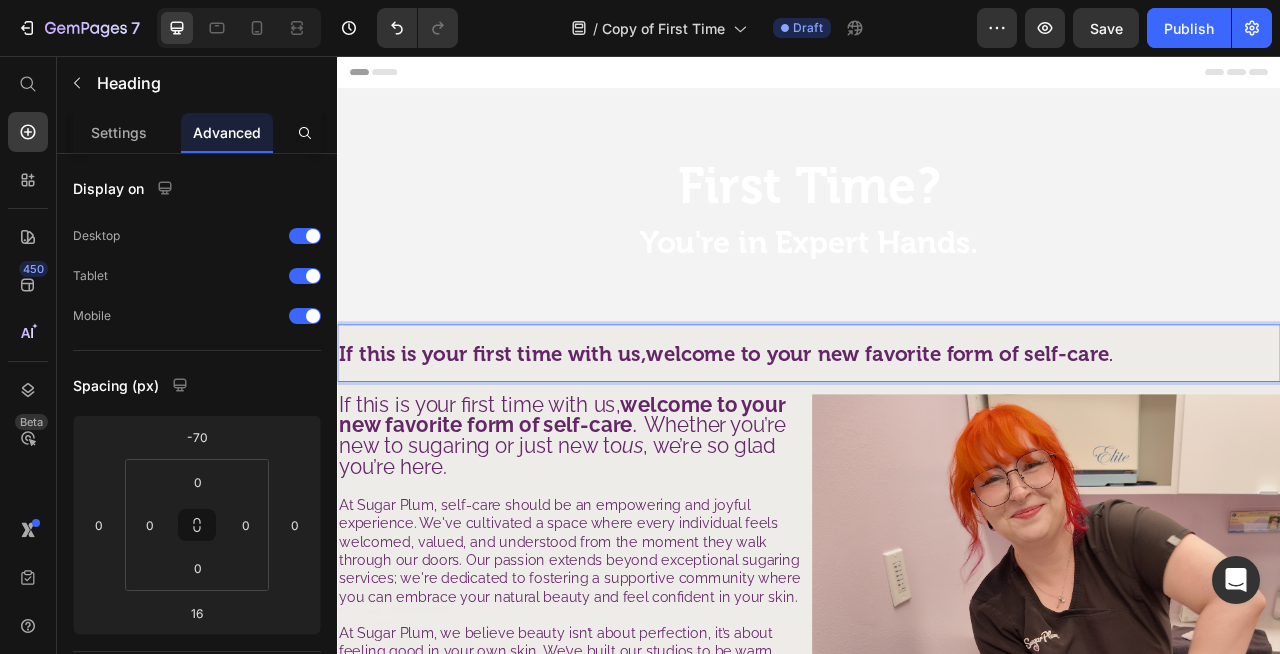 click on "welcome to your new favorite form of self-care" at bounding box center (1024, 435) 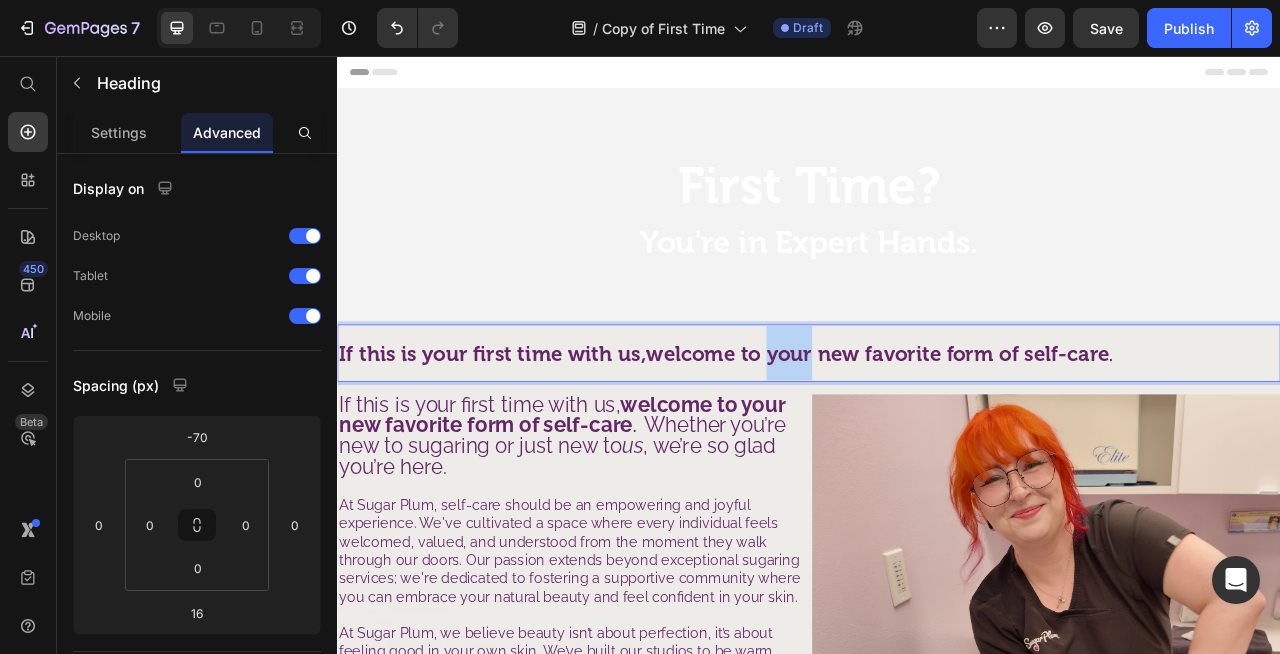 click on "welcome to your new favorite form of self-care" at bounding box center (1024, 435) 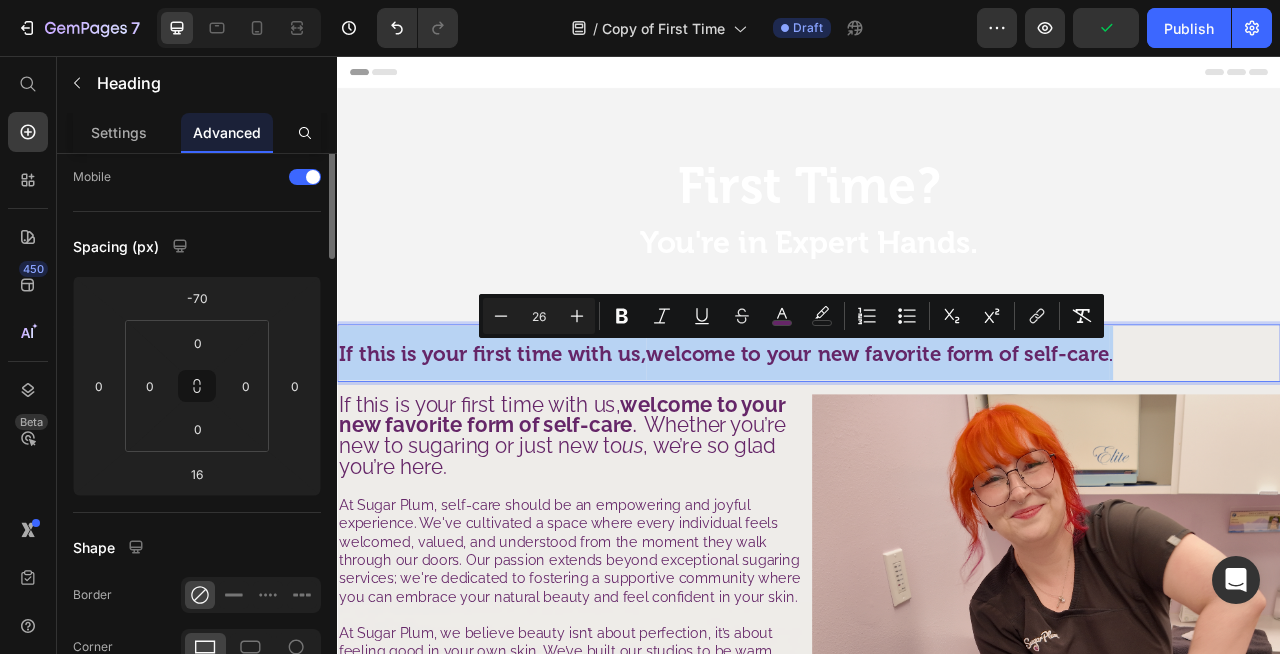 scroll, scrollTop: 0, scrollLeft: 0, axis: both 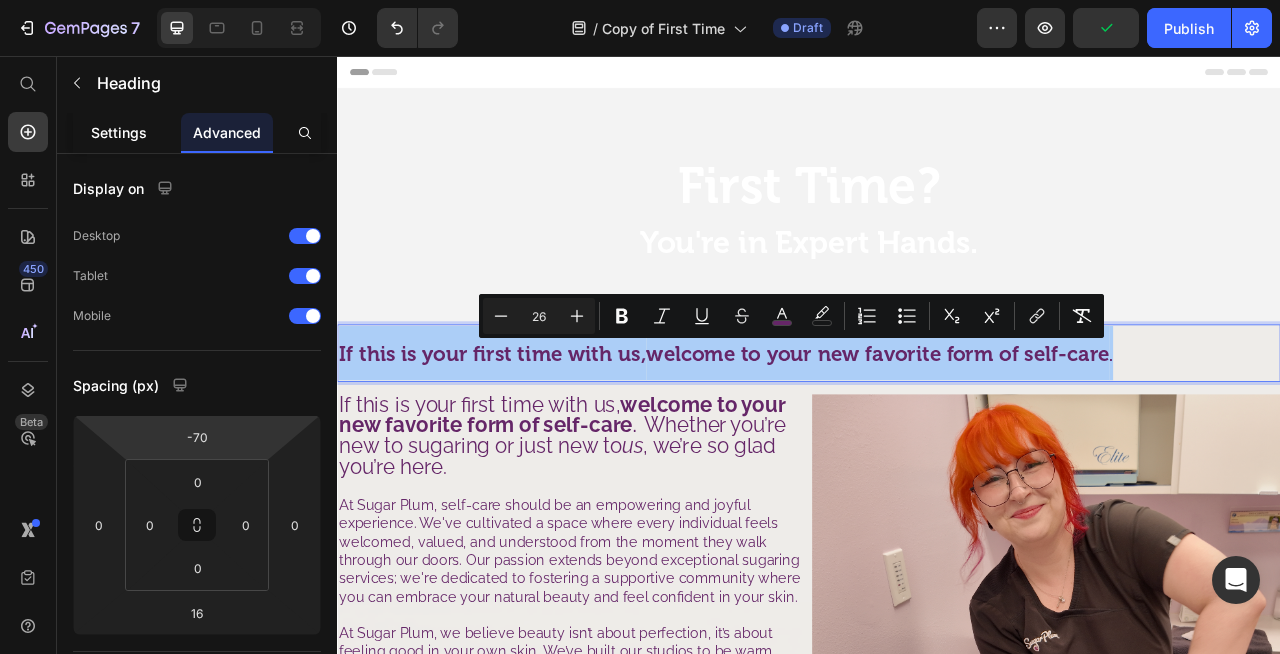 click on "Settings" at bounding box center [119, 132] 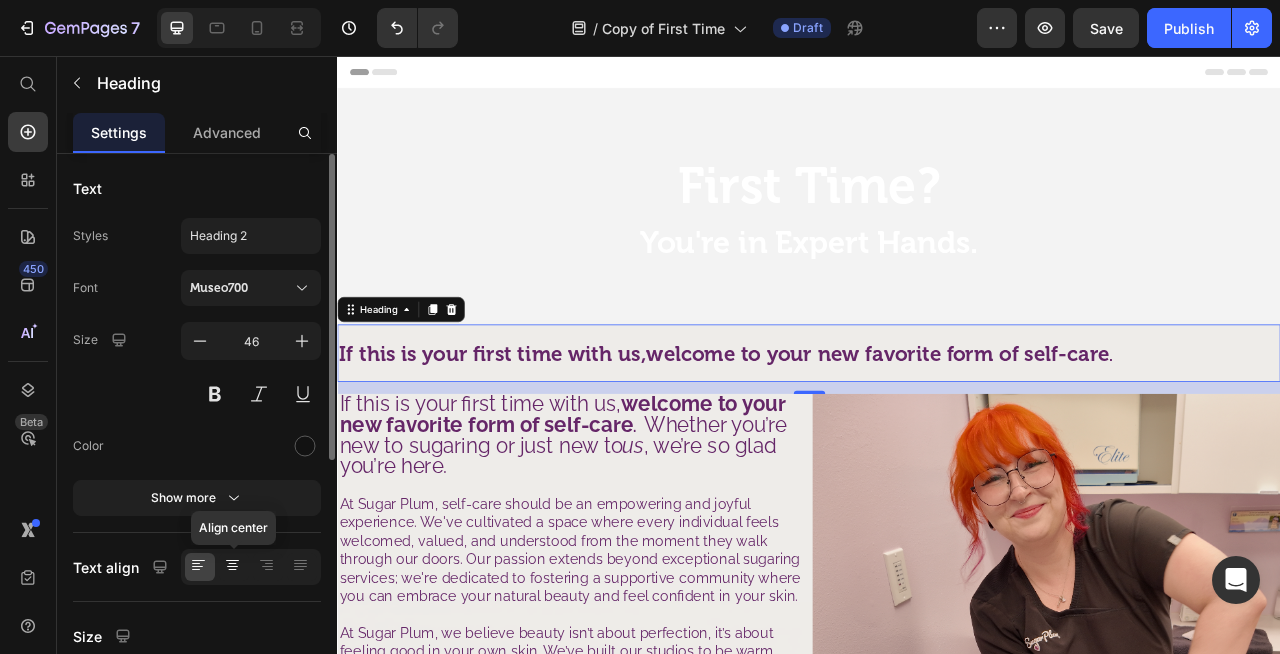 click 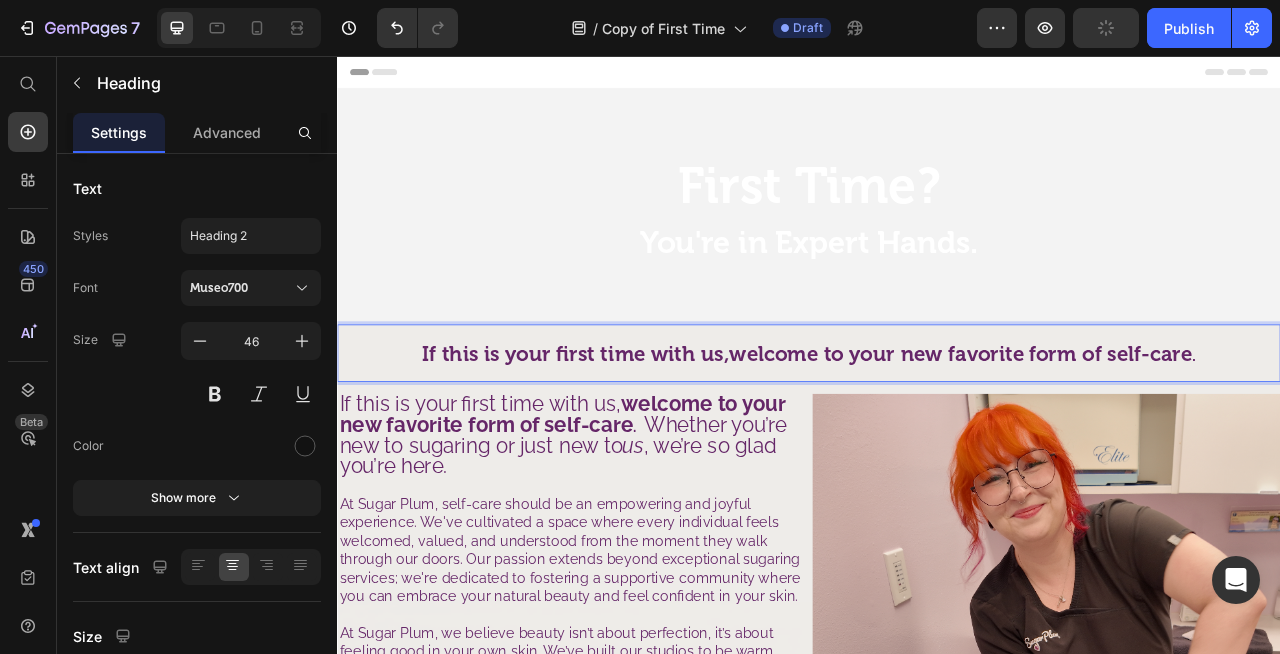 click on "If this is your first time with us,  welcome to your new favorite form of self-care" at bounding box center (935, 435) 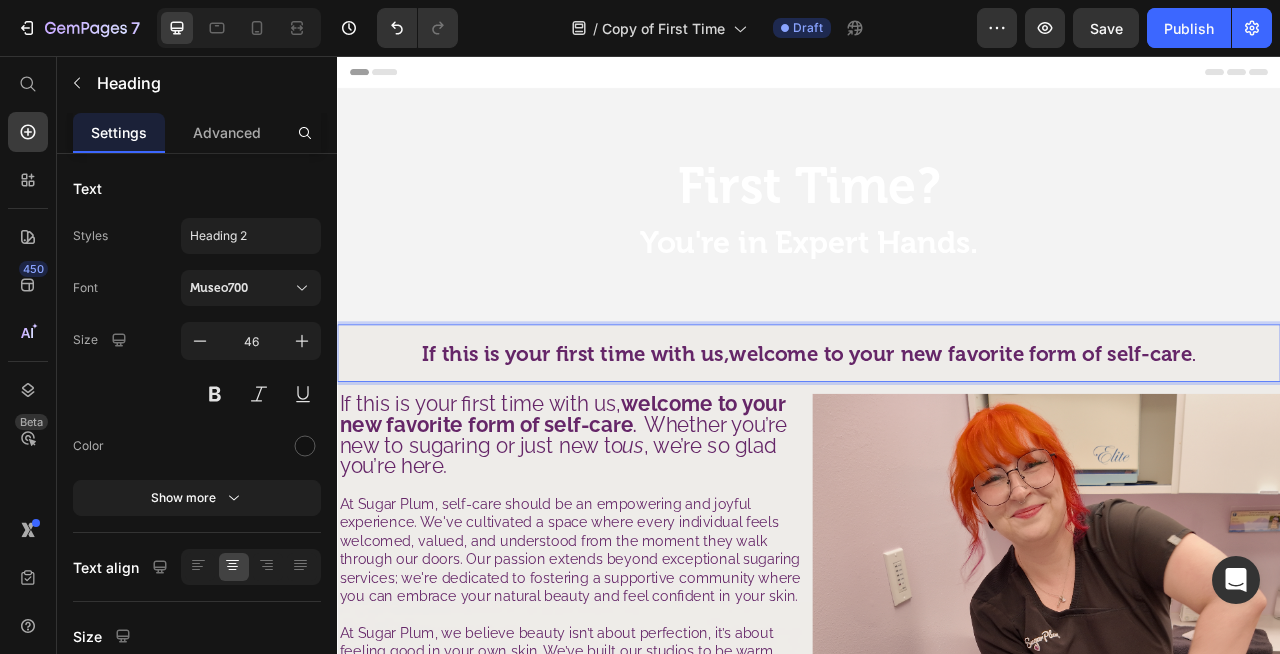 click on "welcome to your new favorite form of self-care" at bounding box center (1130, 435) 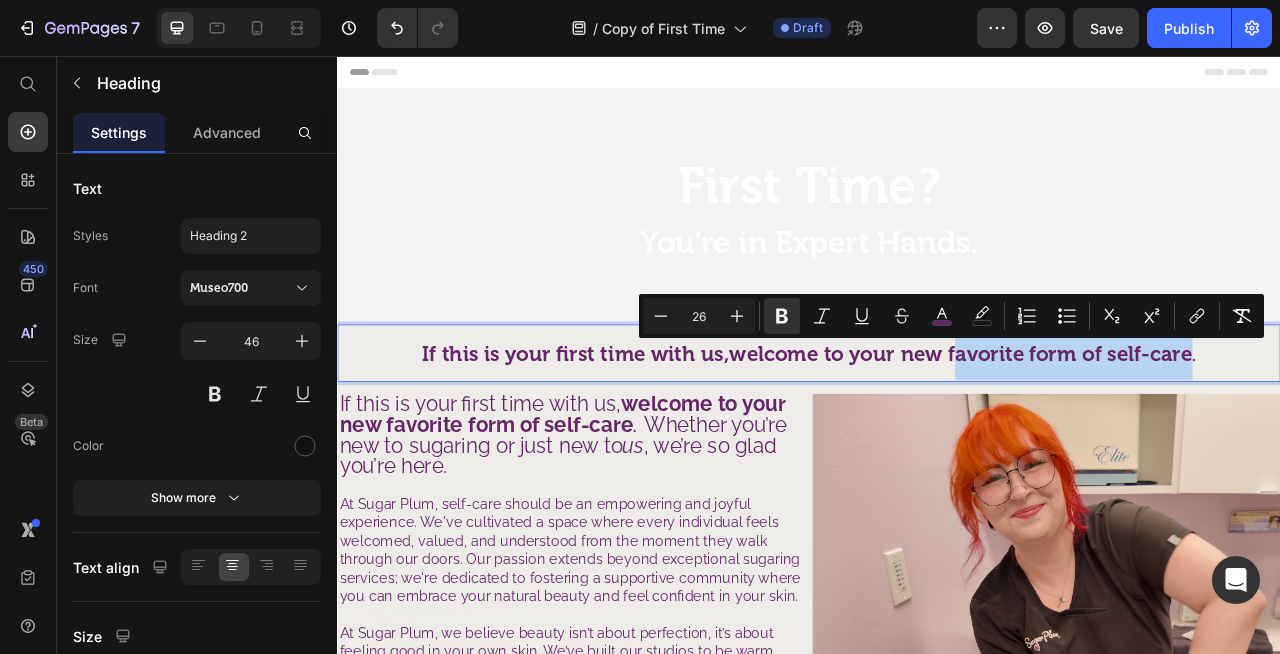 type on "19" 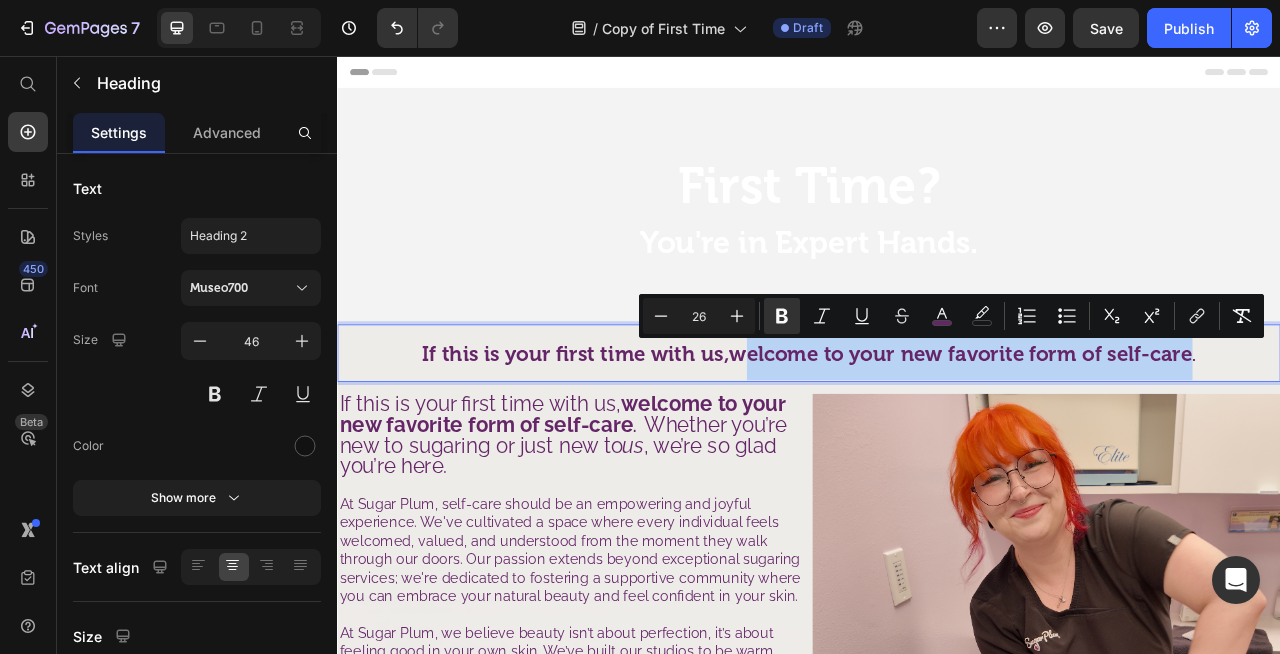 drag, startPoint x: 1423, startPoint y: 436, endPoint x: 856, endPoint y: 466, distance: 567.7931 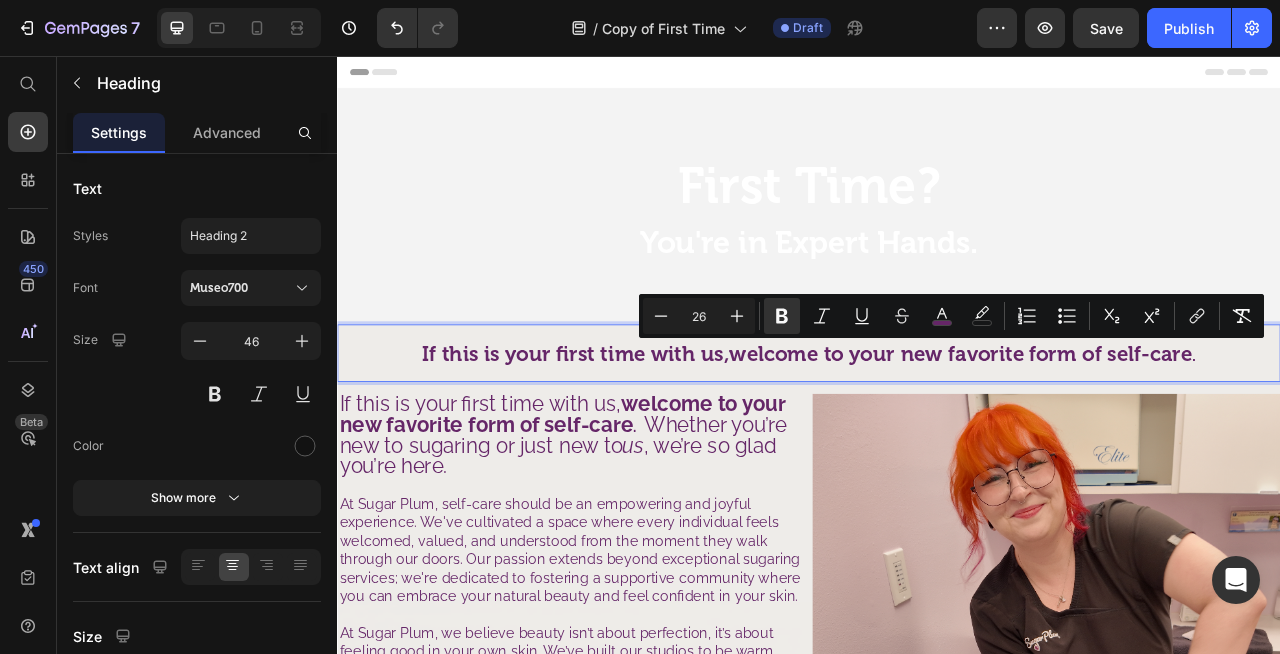 click on "If this is your first time with us,  welcome to your new favorite form of self-care ." at bounding box center [937, 433] 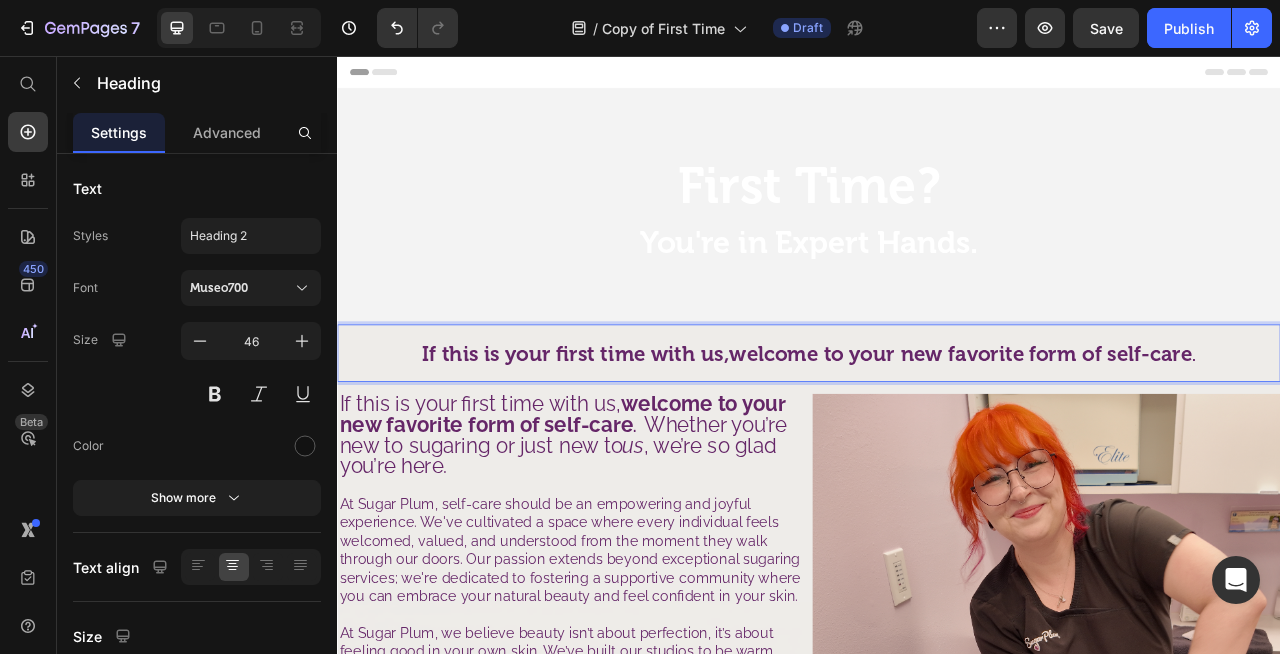 click on "If this is your first time with us,  welcome to your new favorite form of self-care" at bounding box center (935, 435) 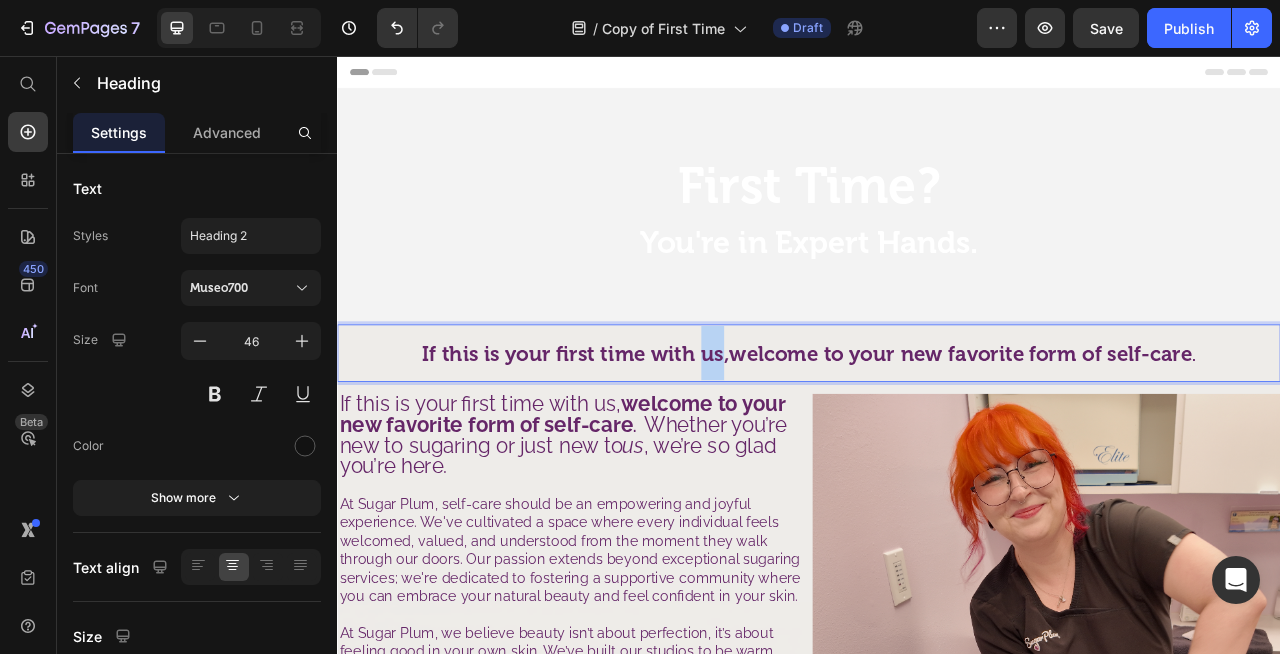click on "If this is your first time with us,  welcome to your new favorite form of self-care" at bounding box center (935, 435) 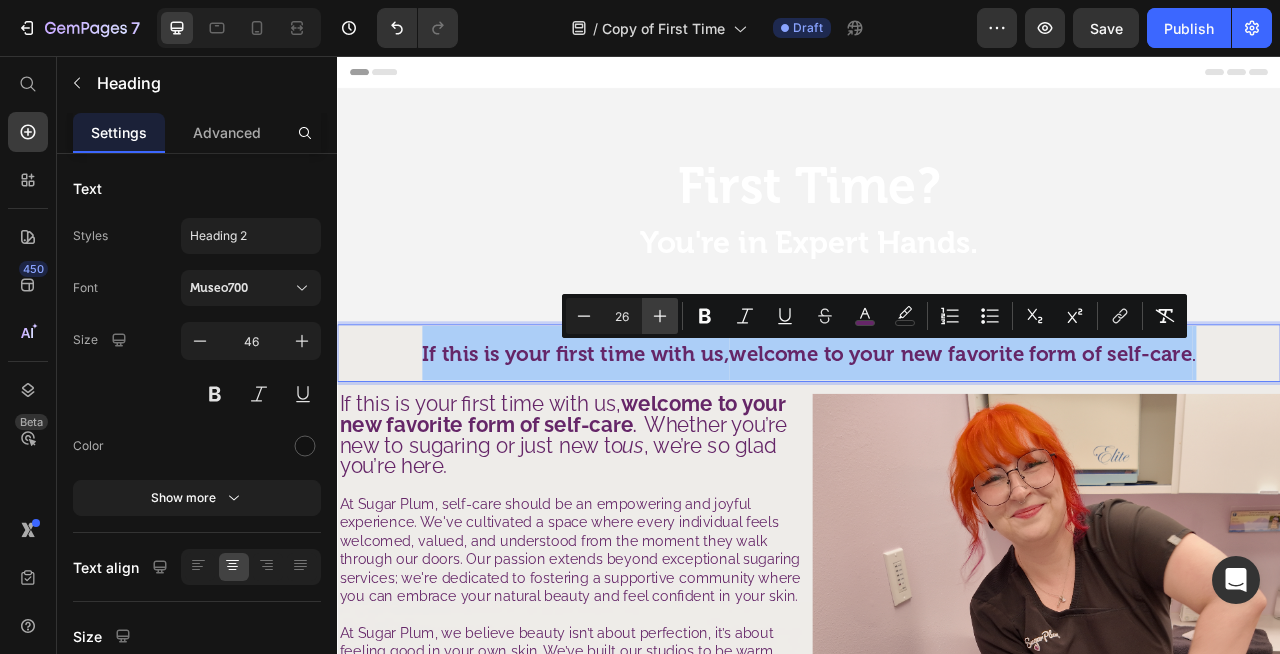 click 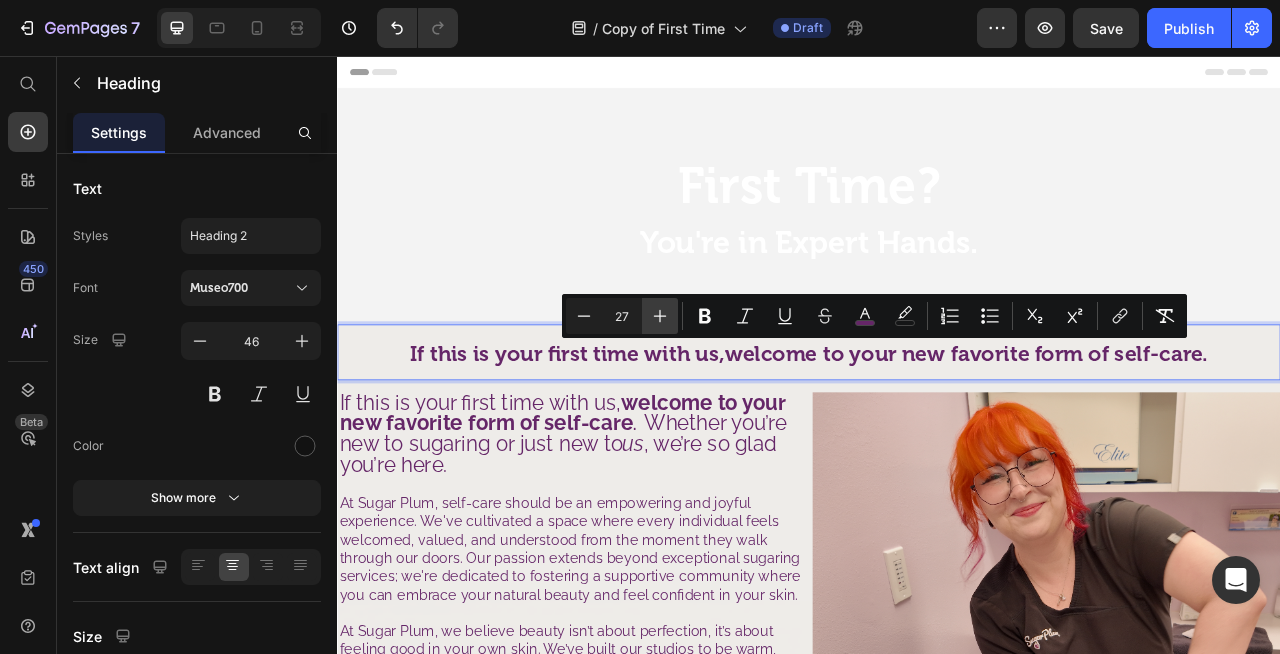 click 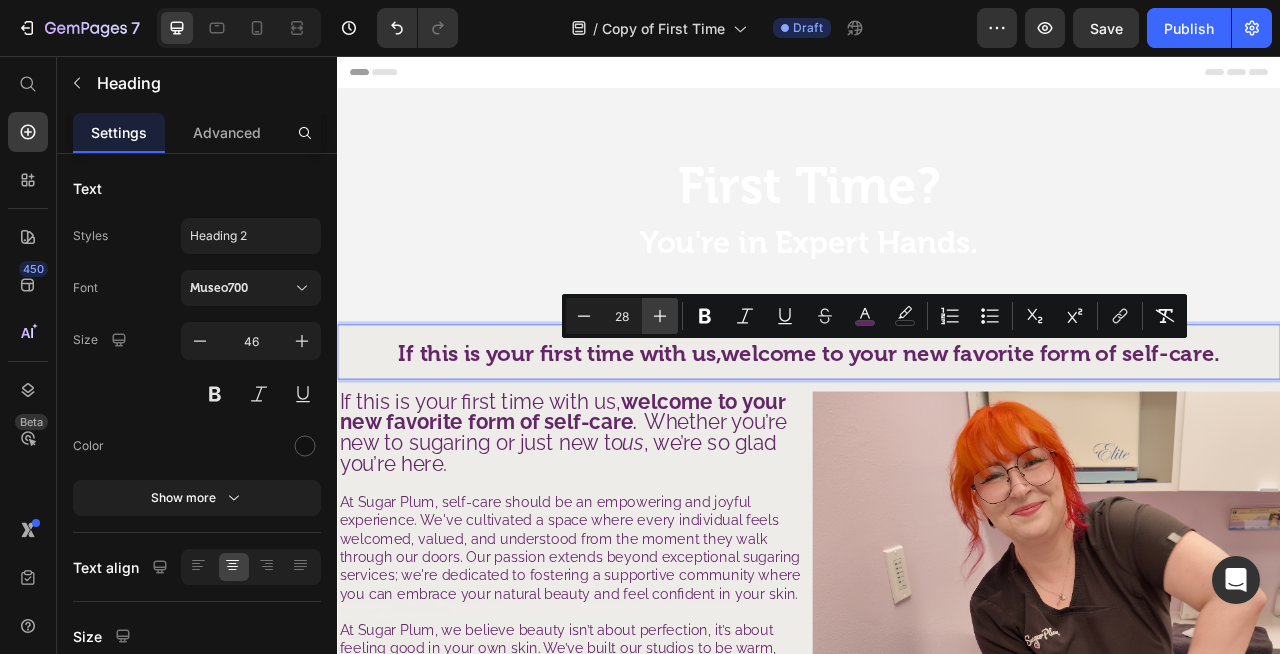 click 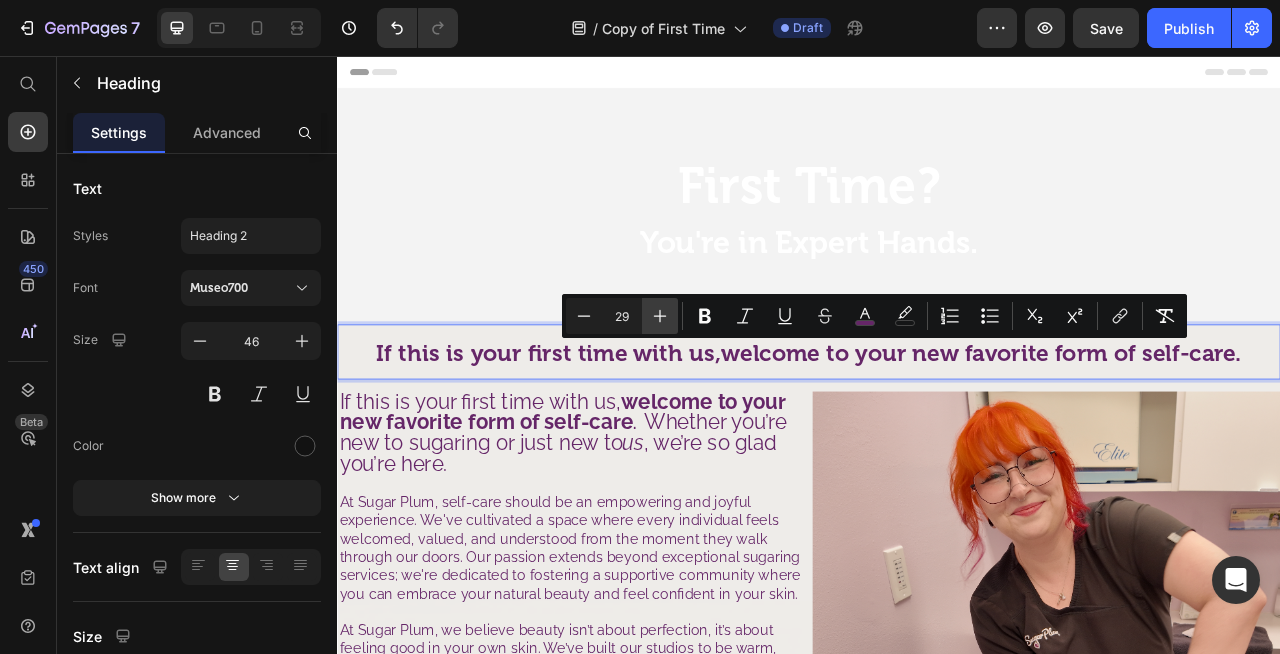 click 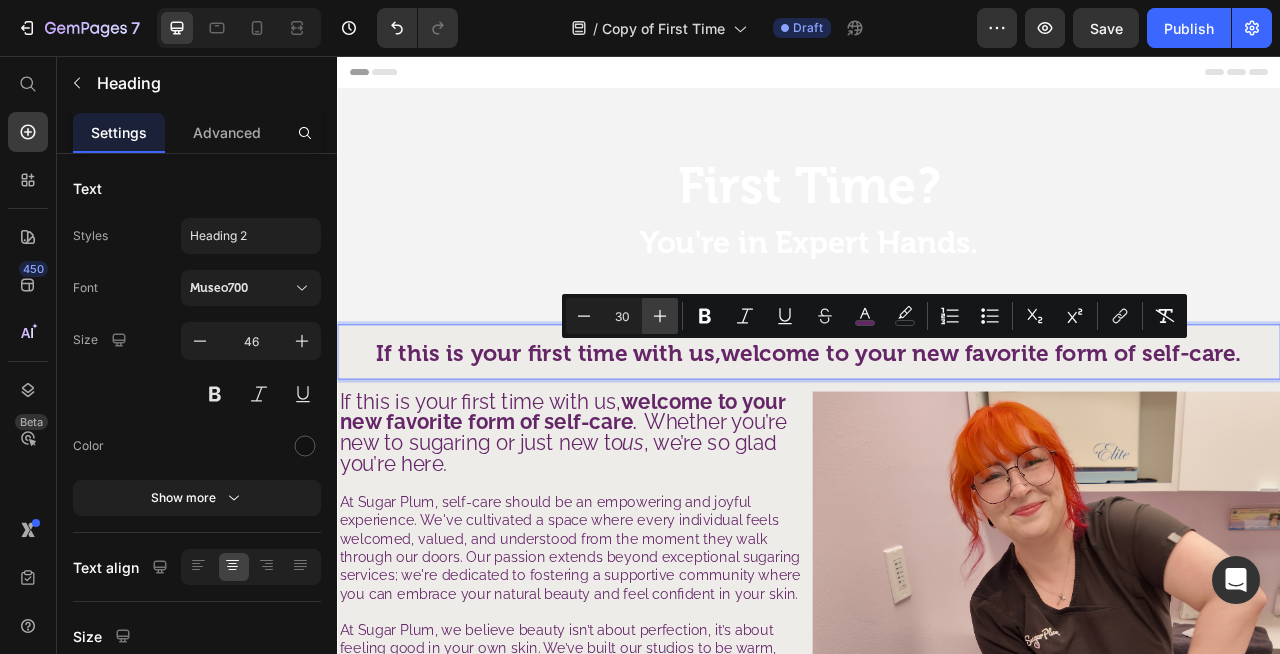 click 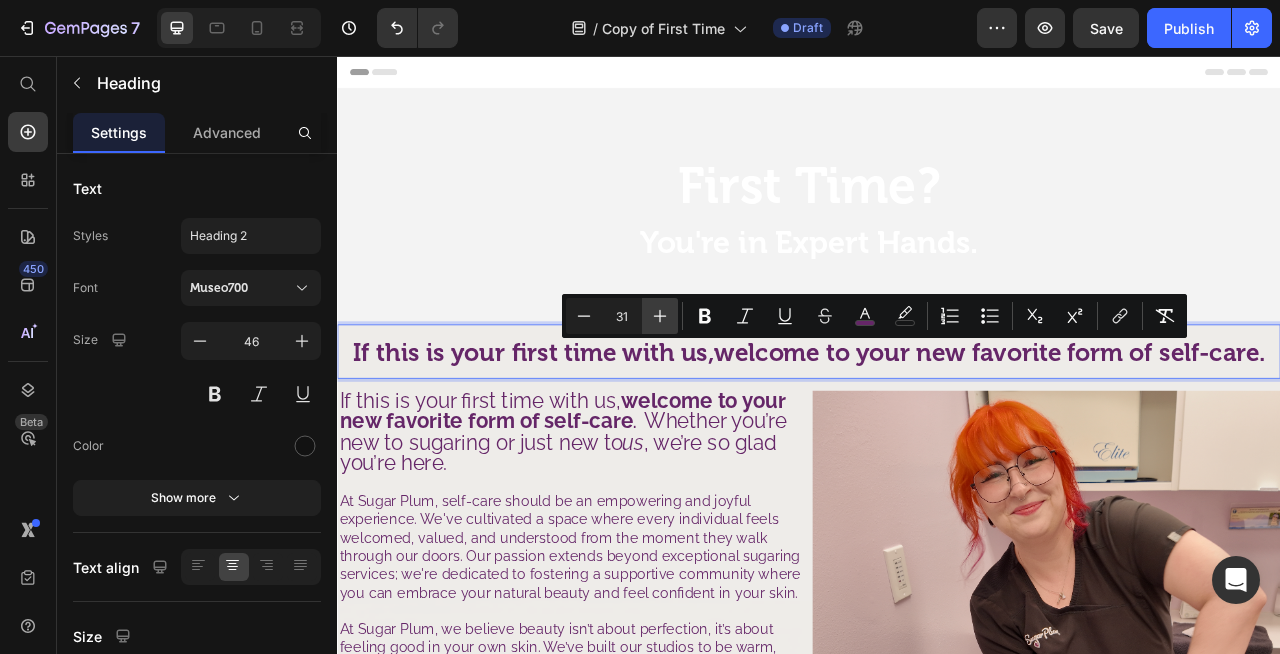 click 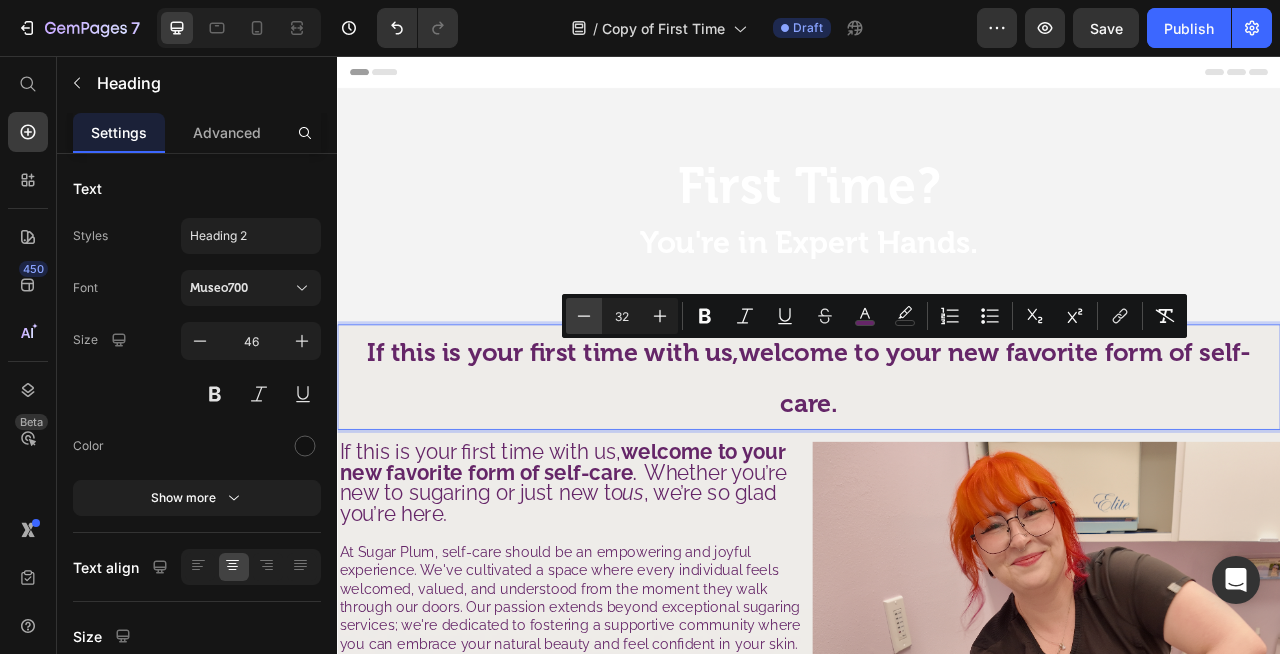 click 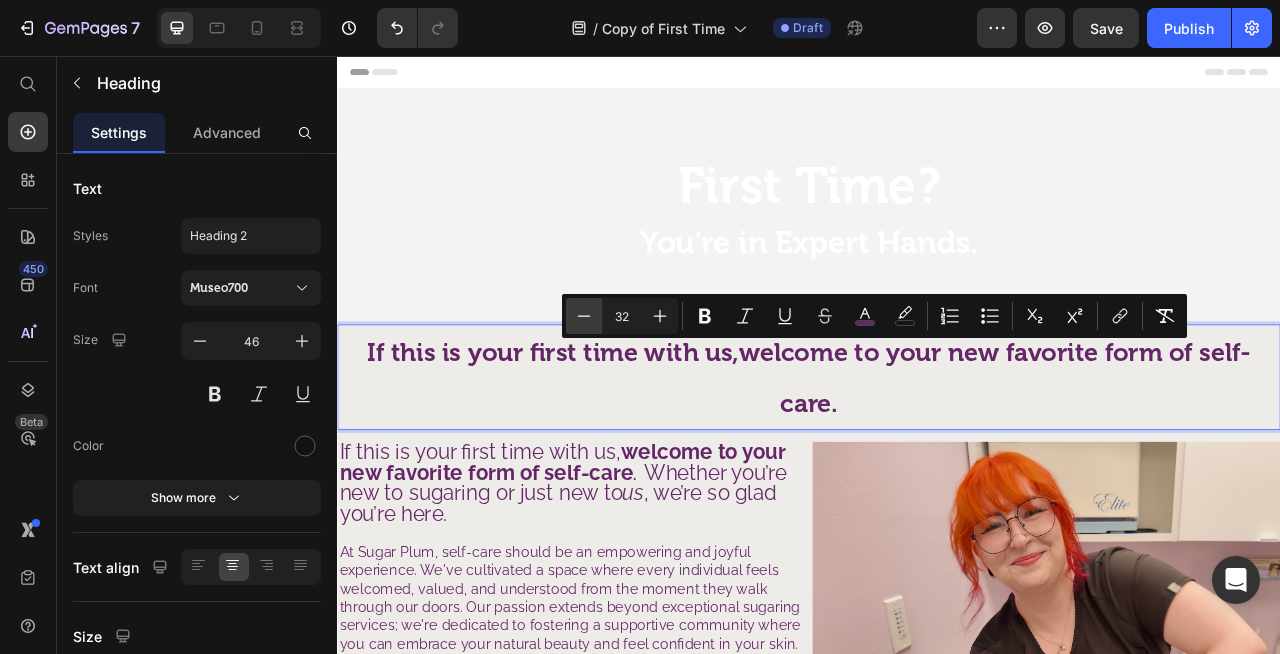 type on "31" 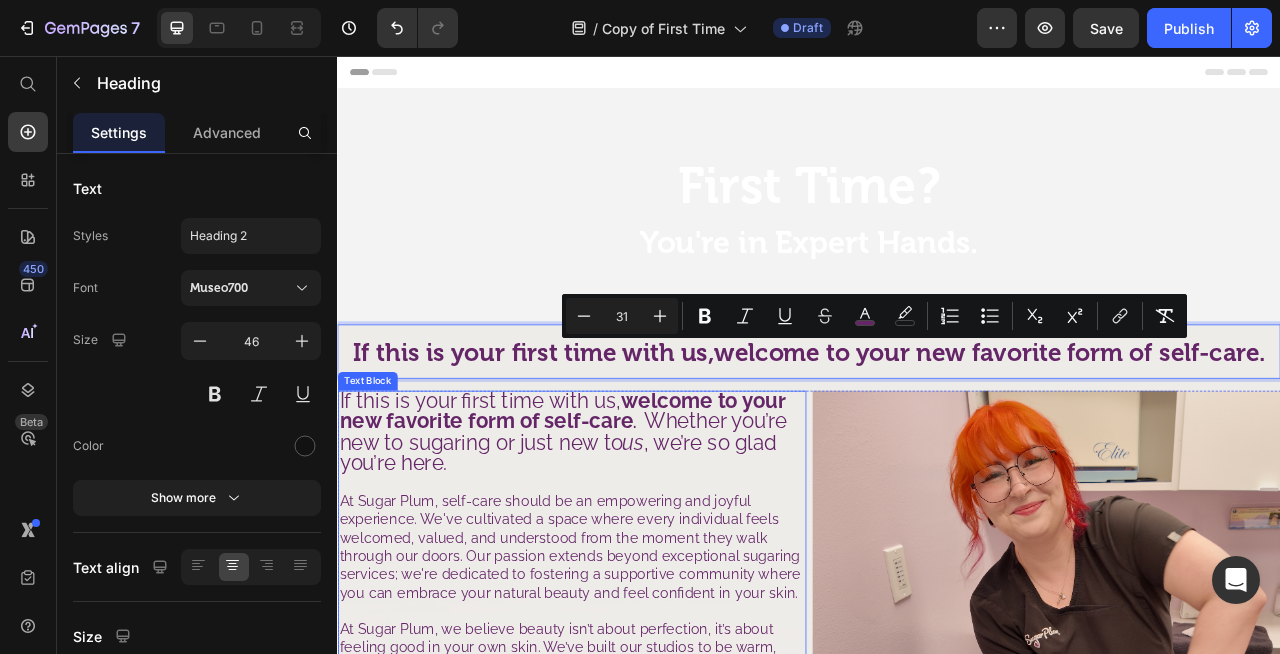 click on "Whether you’re new to sugaring or just new to  us , we’re so glad you’re here." at bounding box center (623, 547) 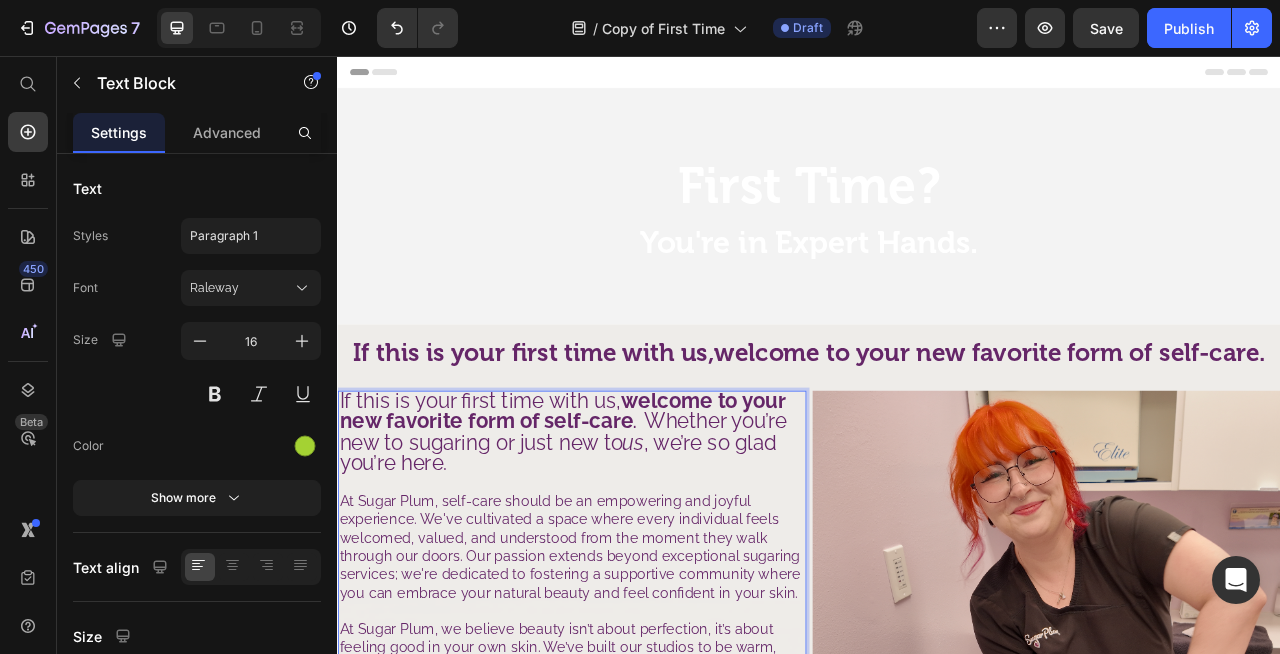 click on "." at bounding box center (715, 523) 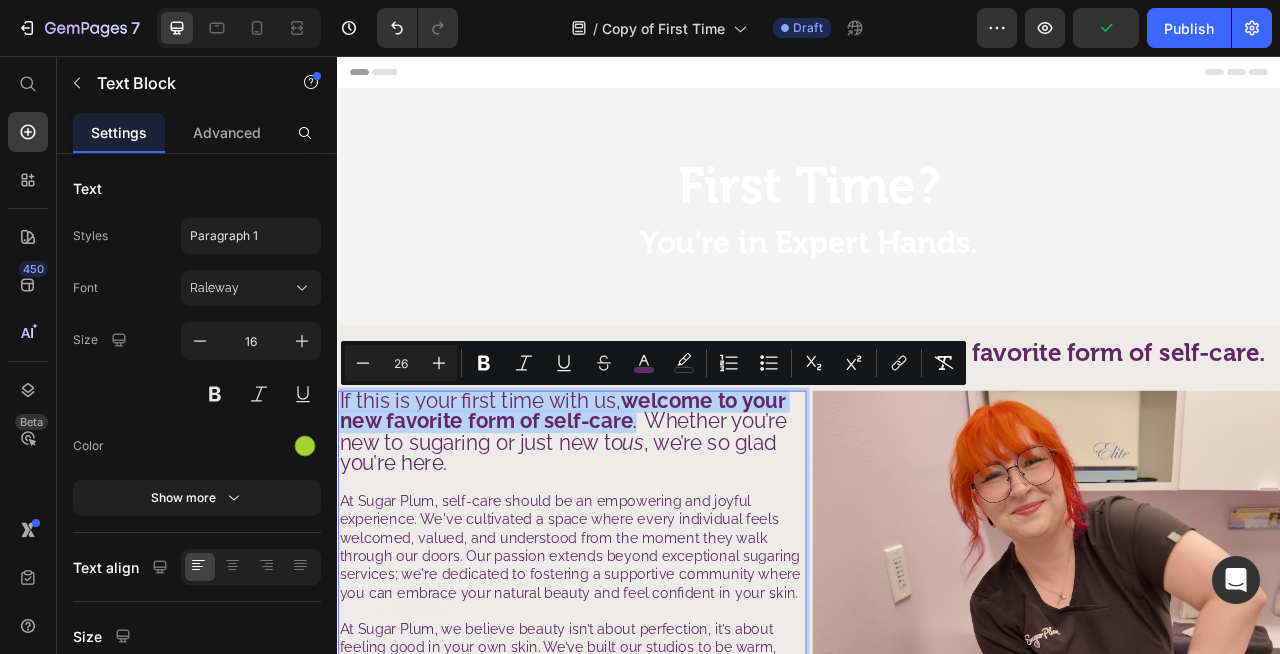 drag, startPoint x: 708, startPoint y: 526, endPoint x: 337, endPoint y: 501, distance: 371.84137 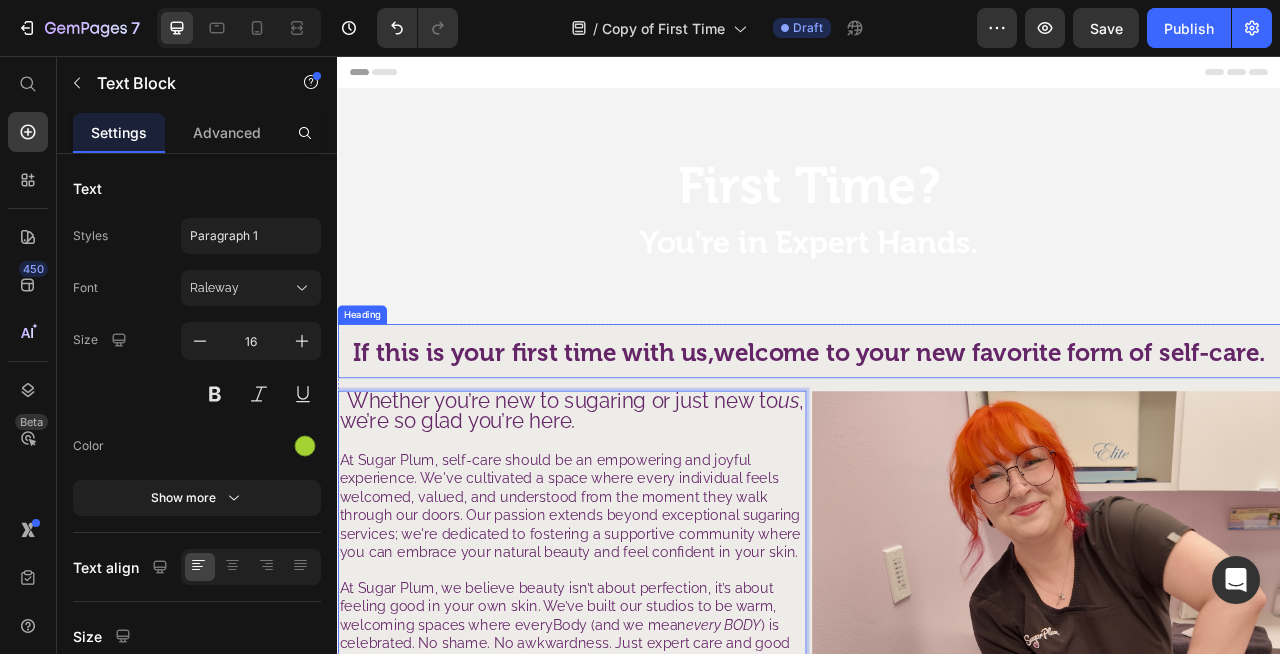click on "If this is your first time with us,  welcome to your new favorite form of self-care." at bounding box center [937, 433] 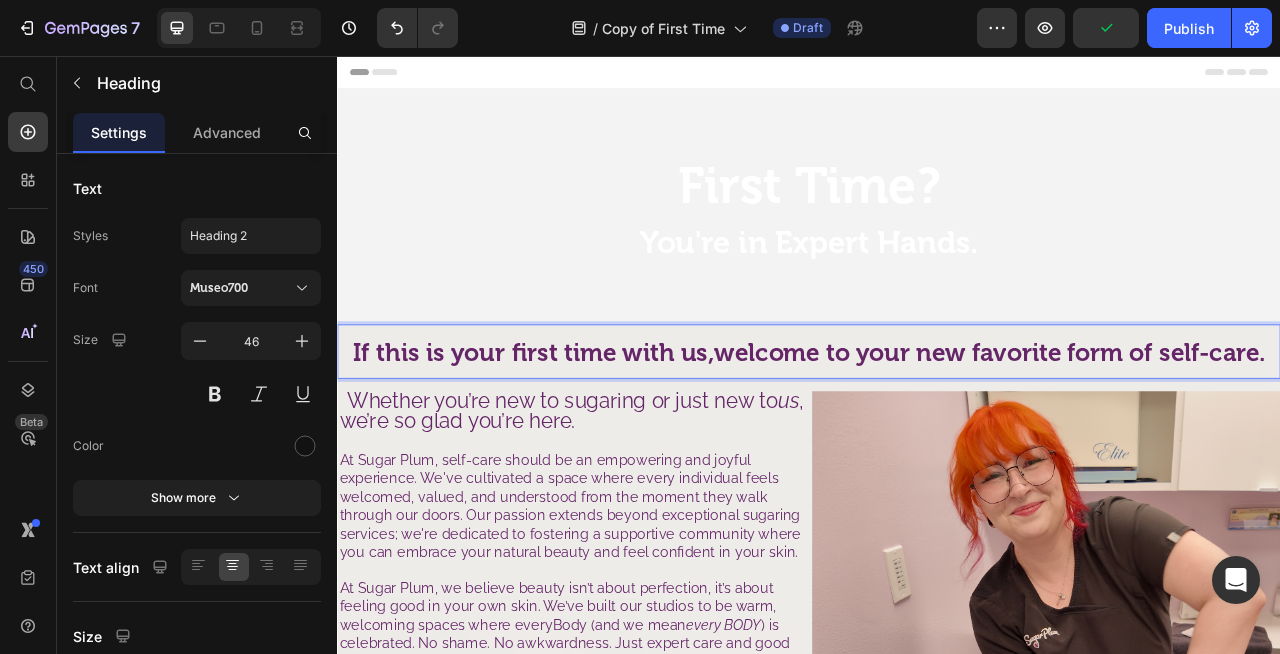 click on "If this is your first time with us,  welcome to your new favorite form of self-care." at bounding box center [937, 433] 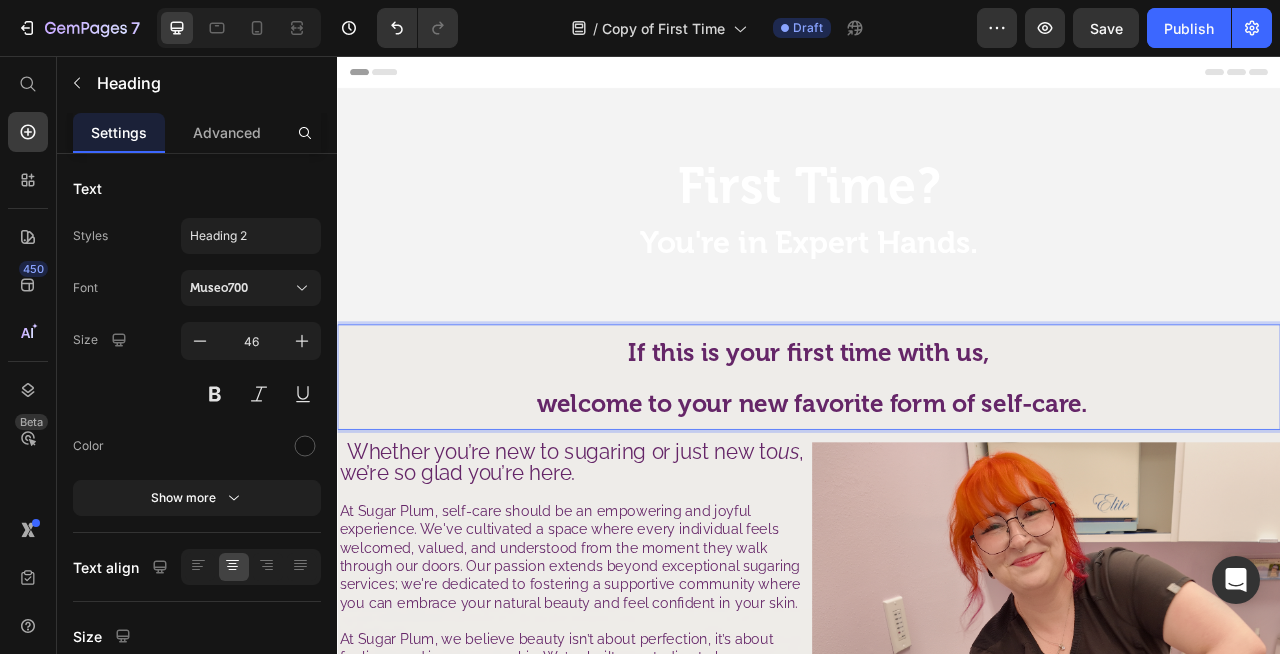 click on "If this is your first time with us,   welcome to your new favorite form of self-care." at bounding box center (937, 464) 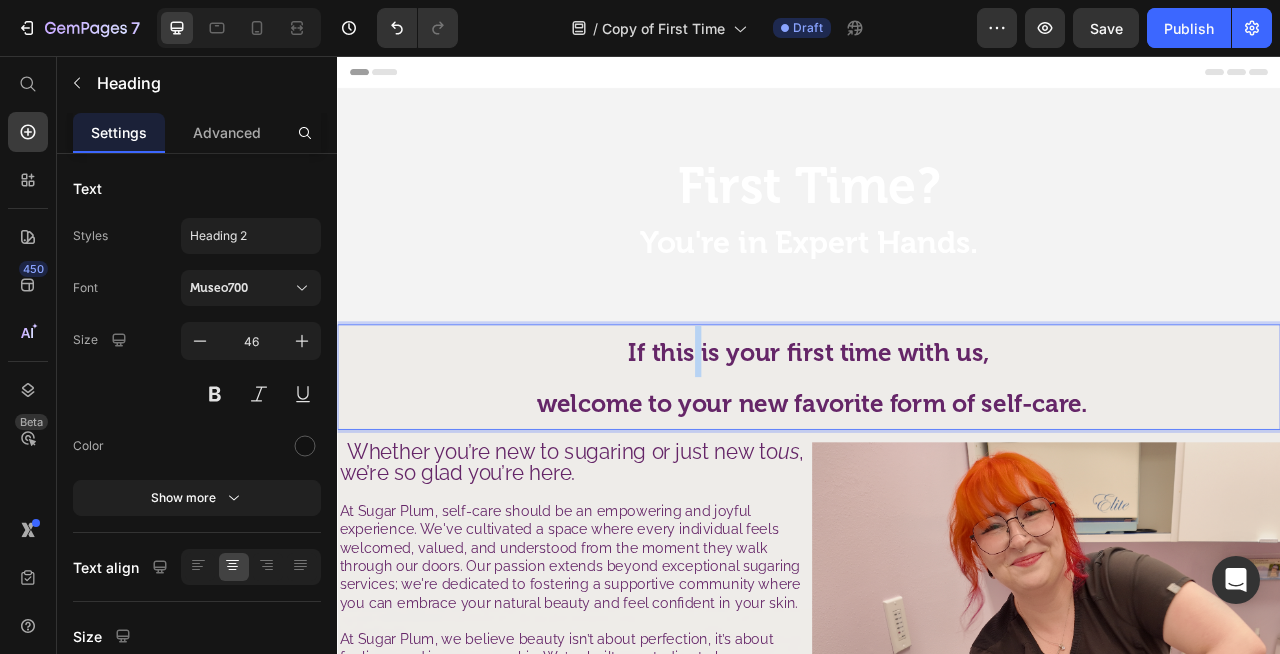 click on "If this is your first time with us,   welcome to your new favorite form of self-care." at bounding box center (937, 464) 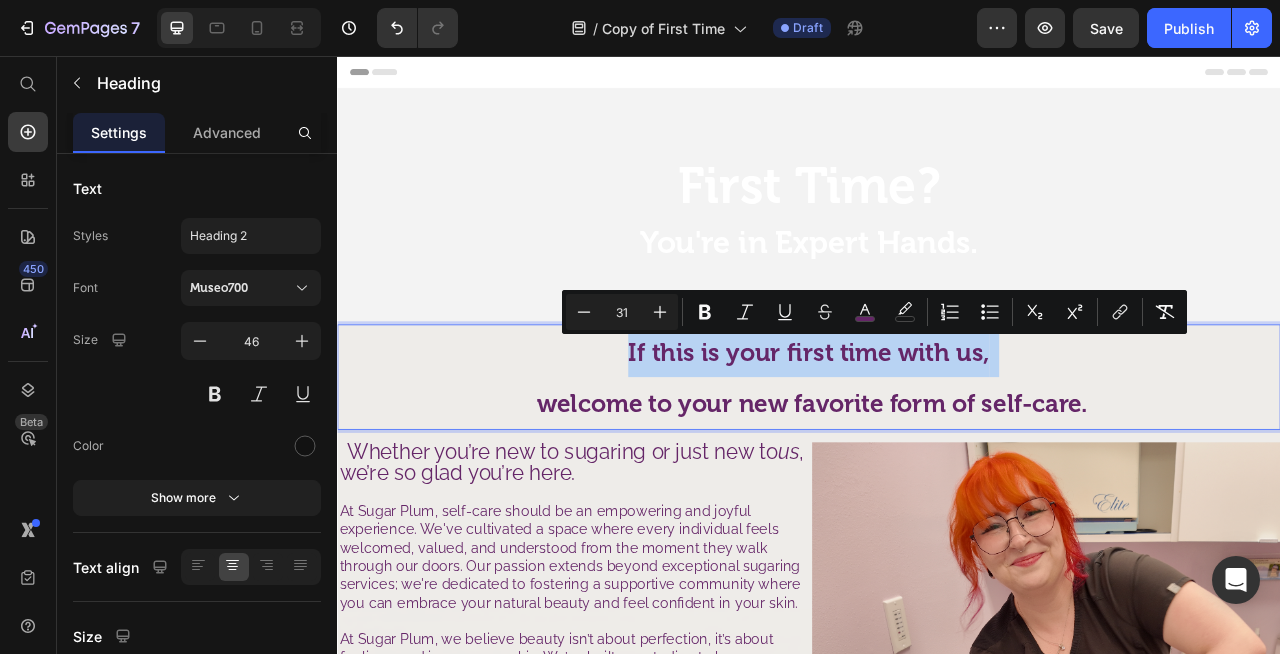 click on "welcome to your new favorite form of self-care." at bounding box center (941, 498) 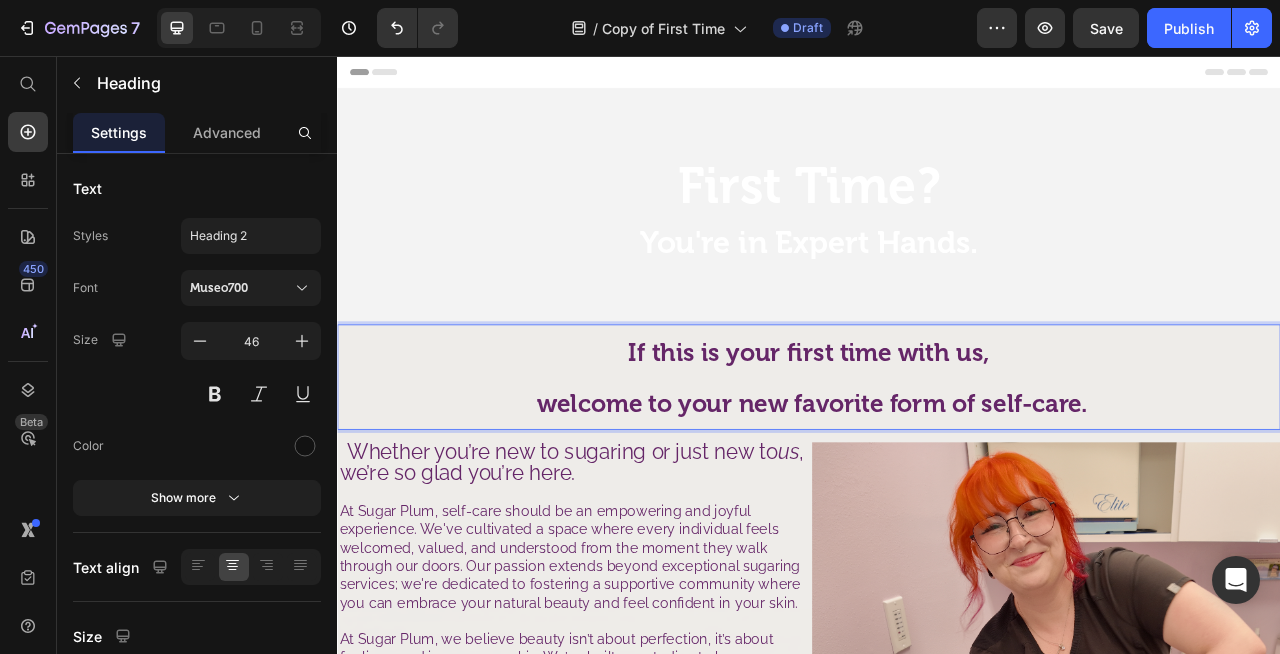click on "welcome to your new favorite form of self-care." at bounding box center (941, 498) 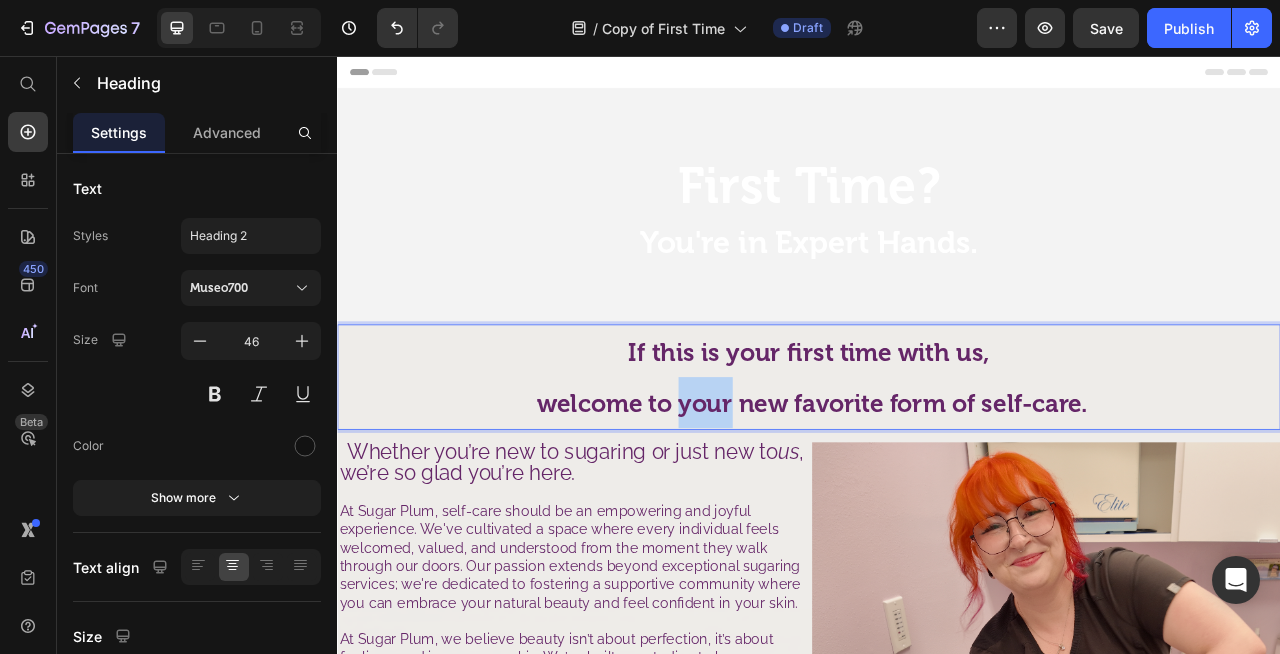 click on "welcome to your new favorite form of self-care." at bounding box center (941, 498) 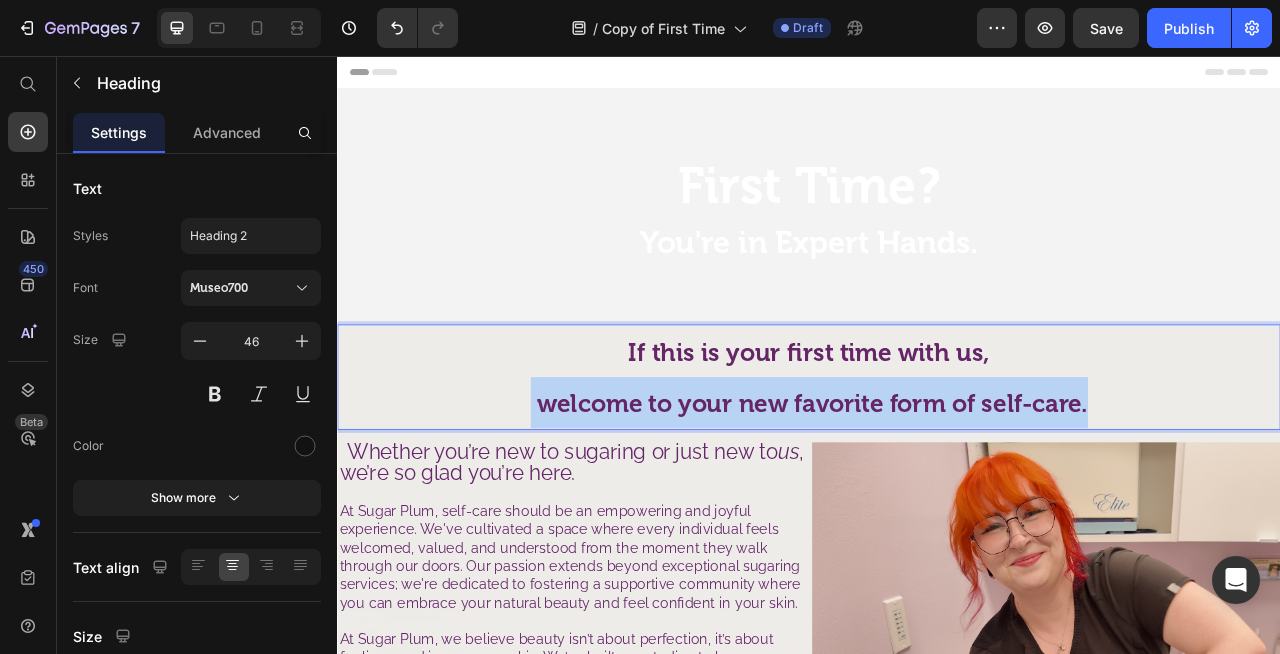click on "welcome to your new favorite form of self-care." at bounding box center [941, 498] 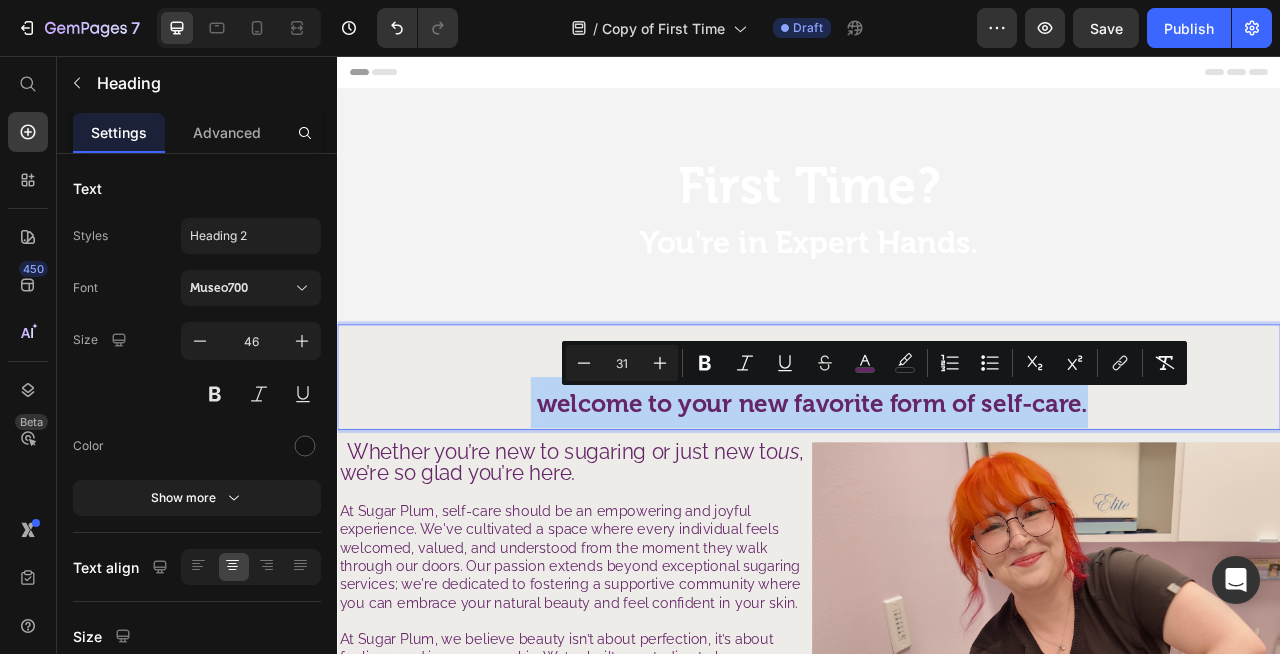 click on "welcome to your new favorite form of self-care." at bounding box center [941, 498] 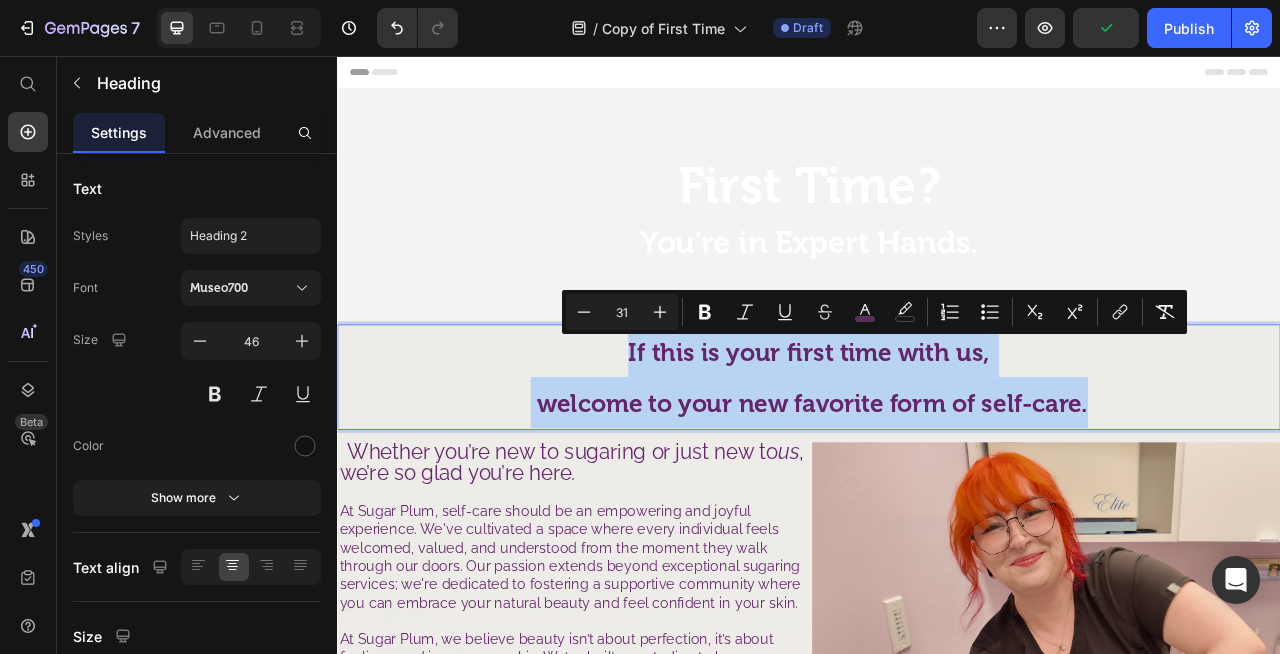 drag, startPoint x: 1301, startPoint y: 503, endPoint x: 681, endPoint y: 408, distance: 627.236 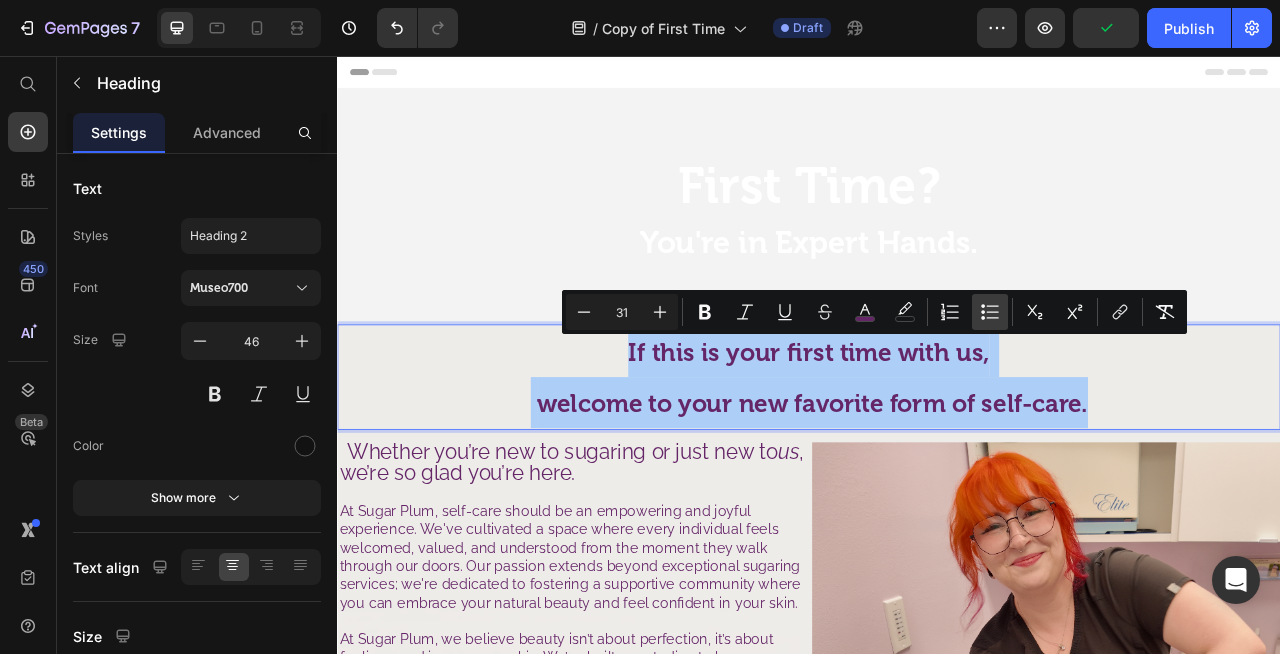 click 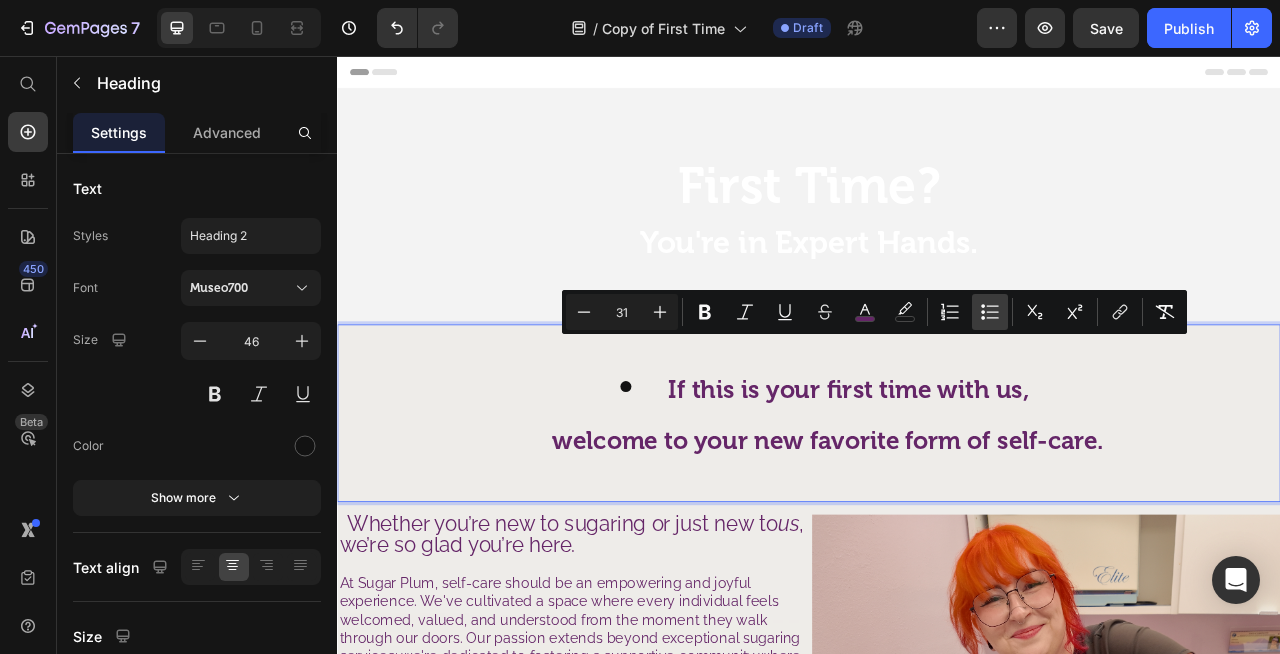 click 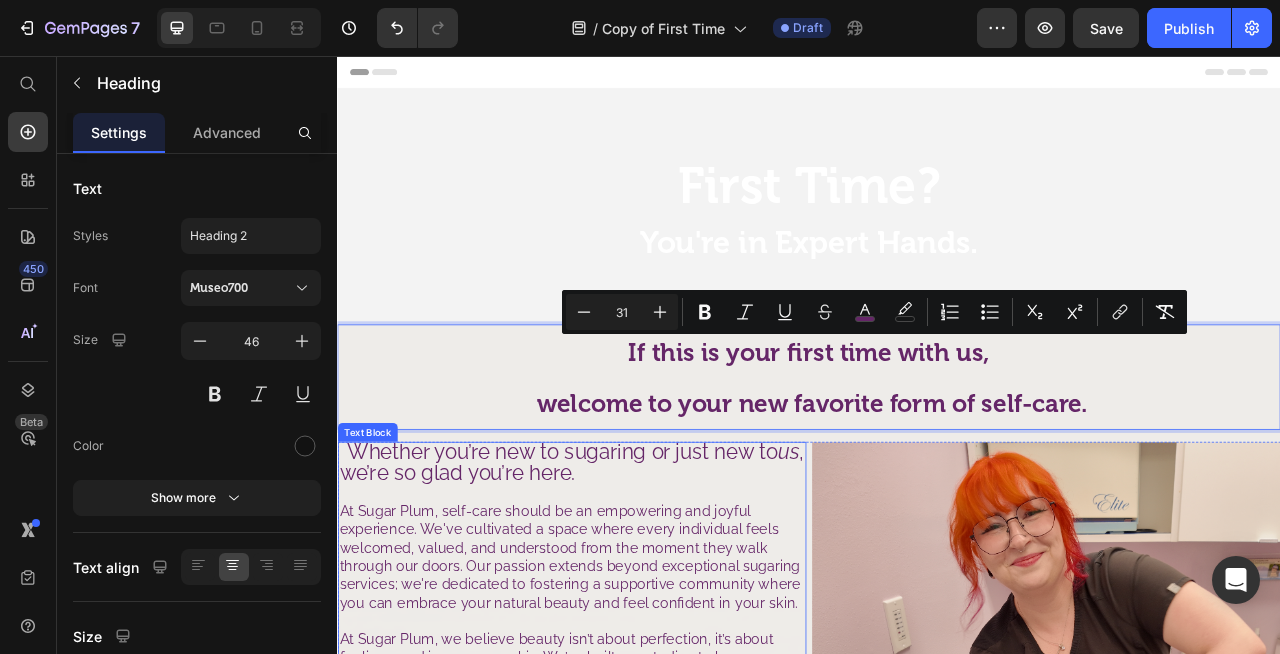 click on "Whether you’re new to sugaring or just new to  us , we’re so glad you’re here." at bounding box center [635, 575] 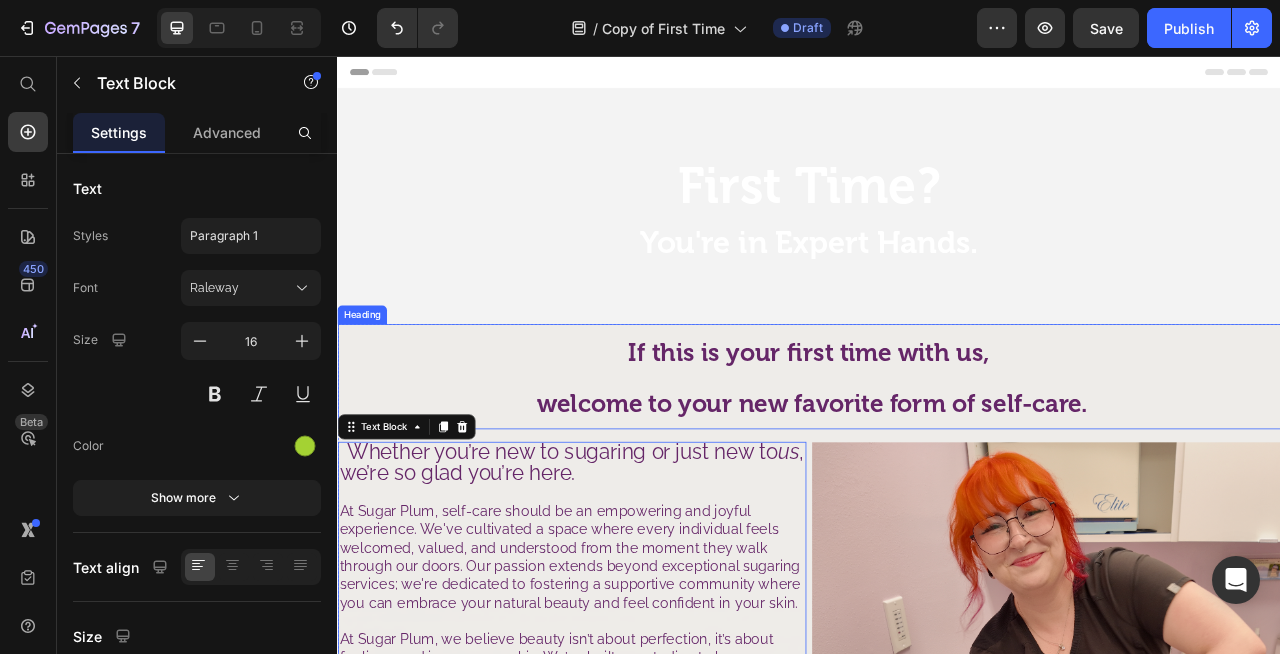 click on "⁠⁠⁠⁠⁠⁠⁠ If this is your first time with us,   welcome to your new favorite form of self-care." at bounding box center [937, 464] 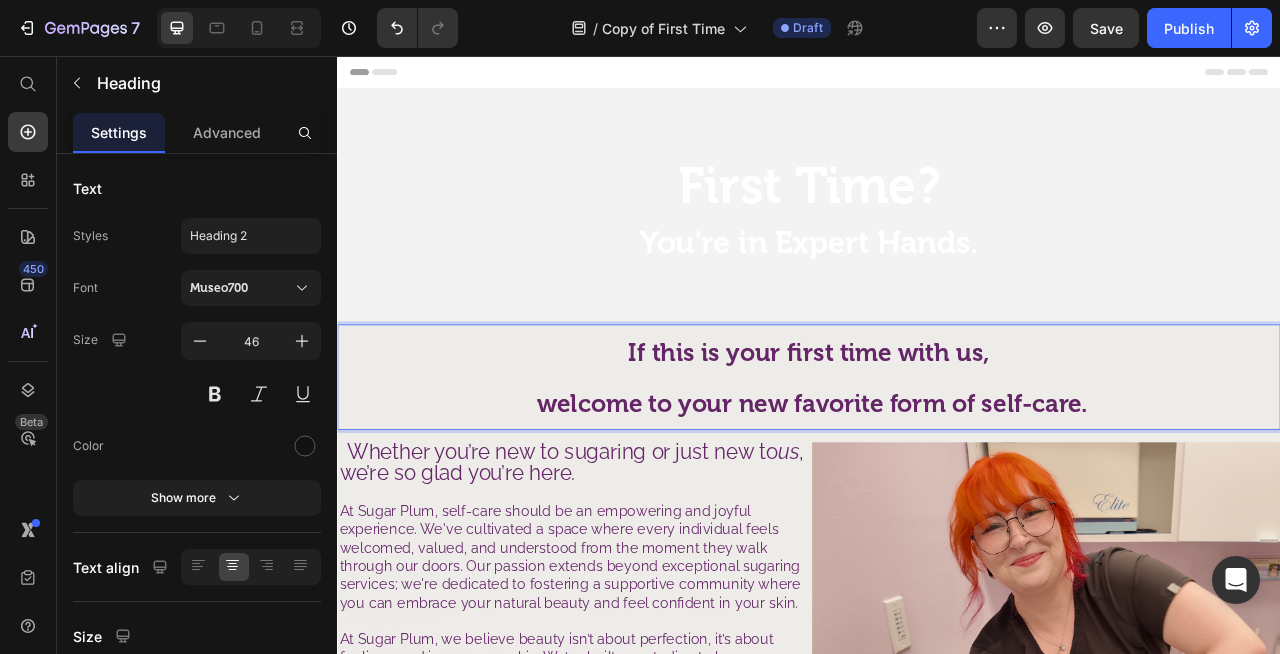 click on "If this is your first time with us,   welcome to your new favorite form of self-care." at bounding box center (937, 464) 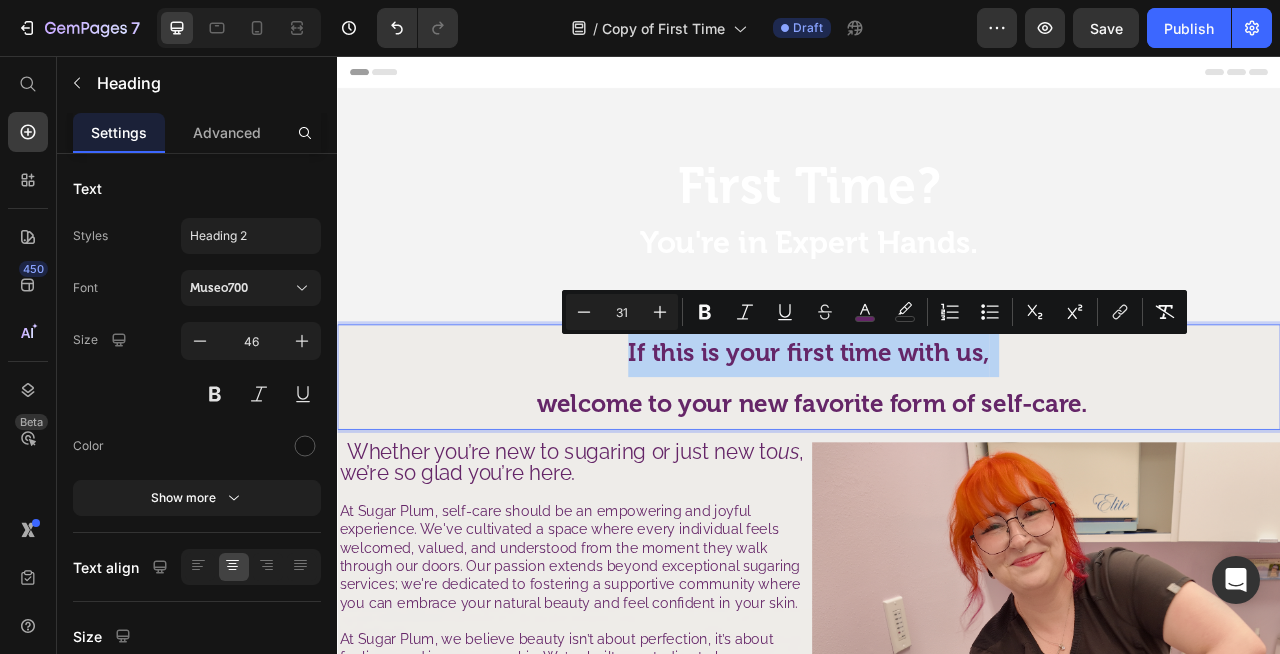 click on "welcome to your new favorite form of self-care." at bounding box center (941, 498) 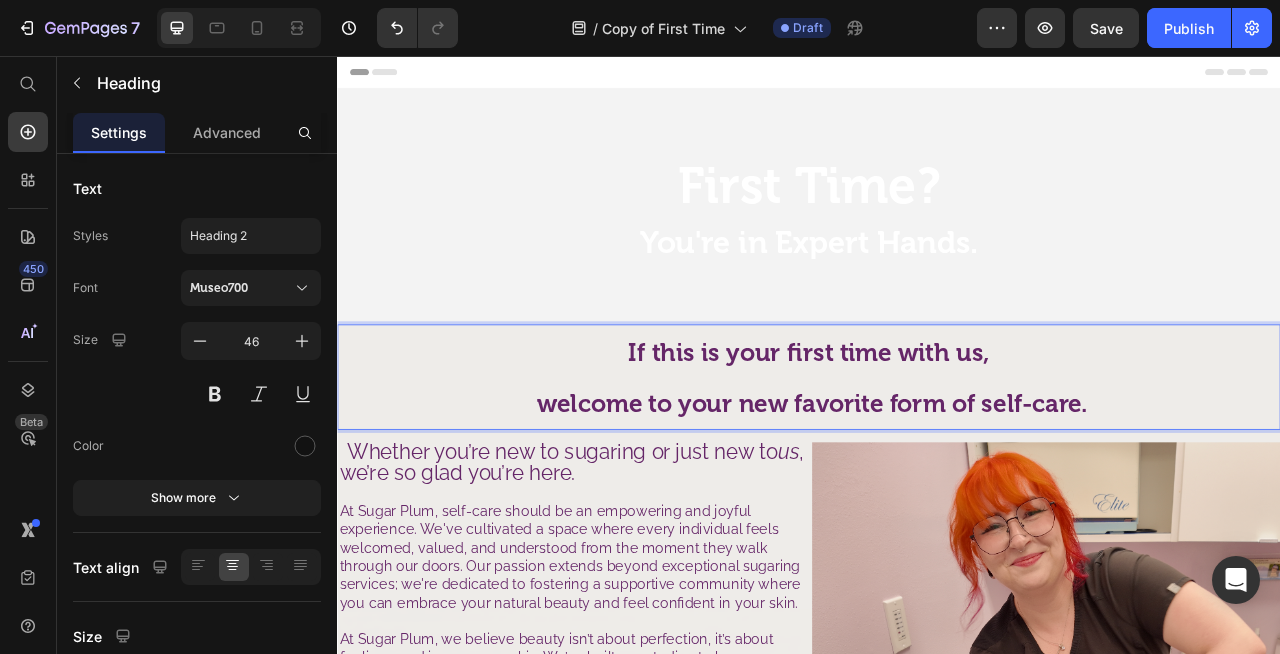 click on "welcome to your new favorite form of self-care." at bounding box center (941, 498) 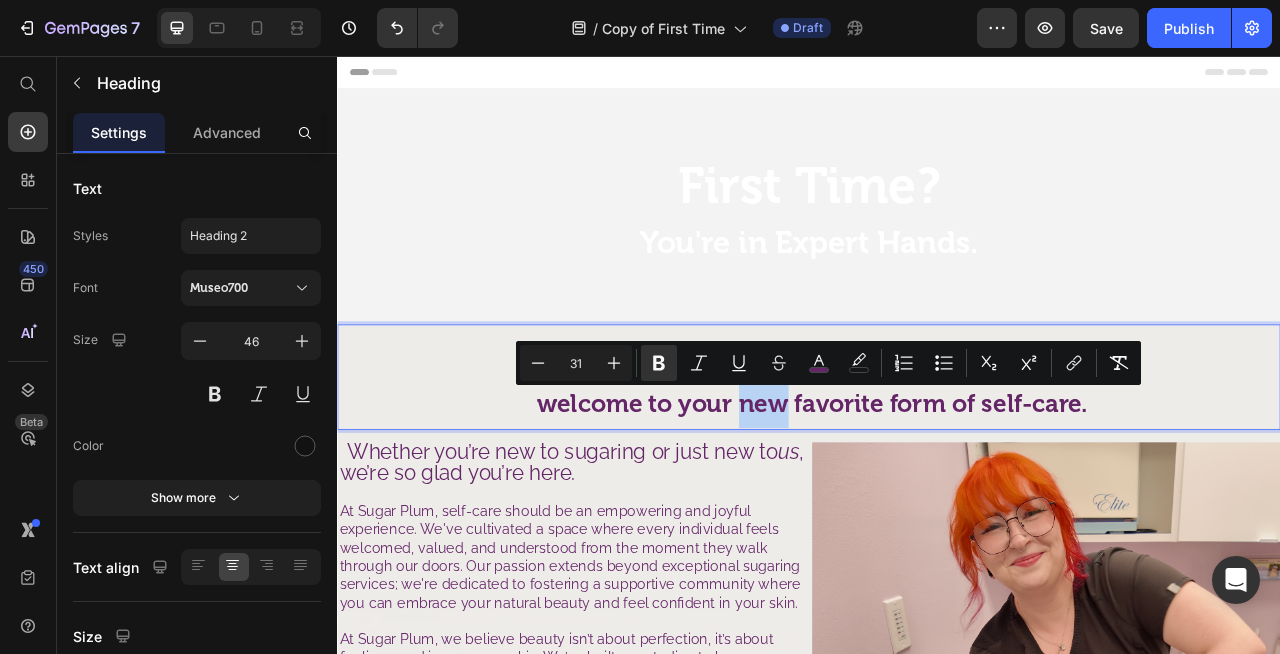click on "welcome to your new favorite form of self-care." at bounding box center (941, 498) 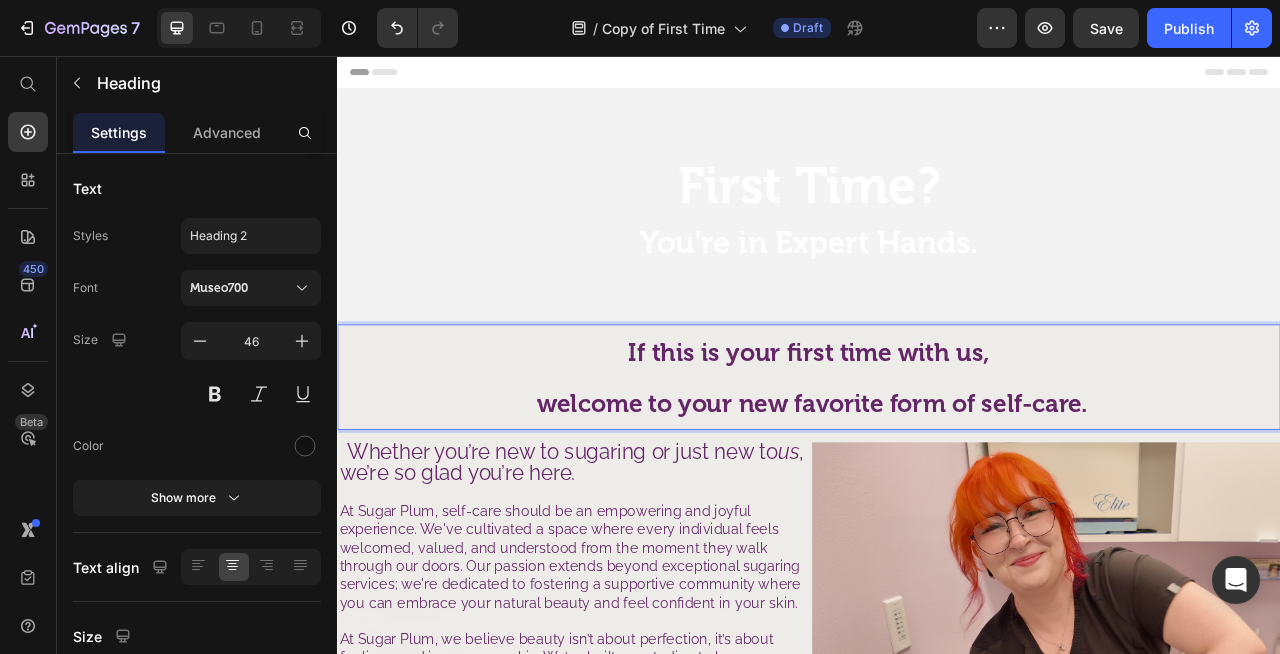 click on "If this is your first time with us,   welcome to your new favorite form of self-care." at bounding box center (937, 464) 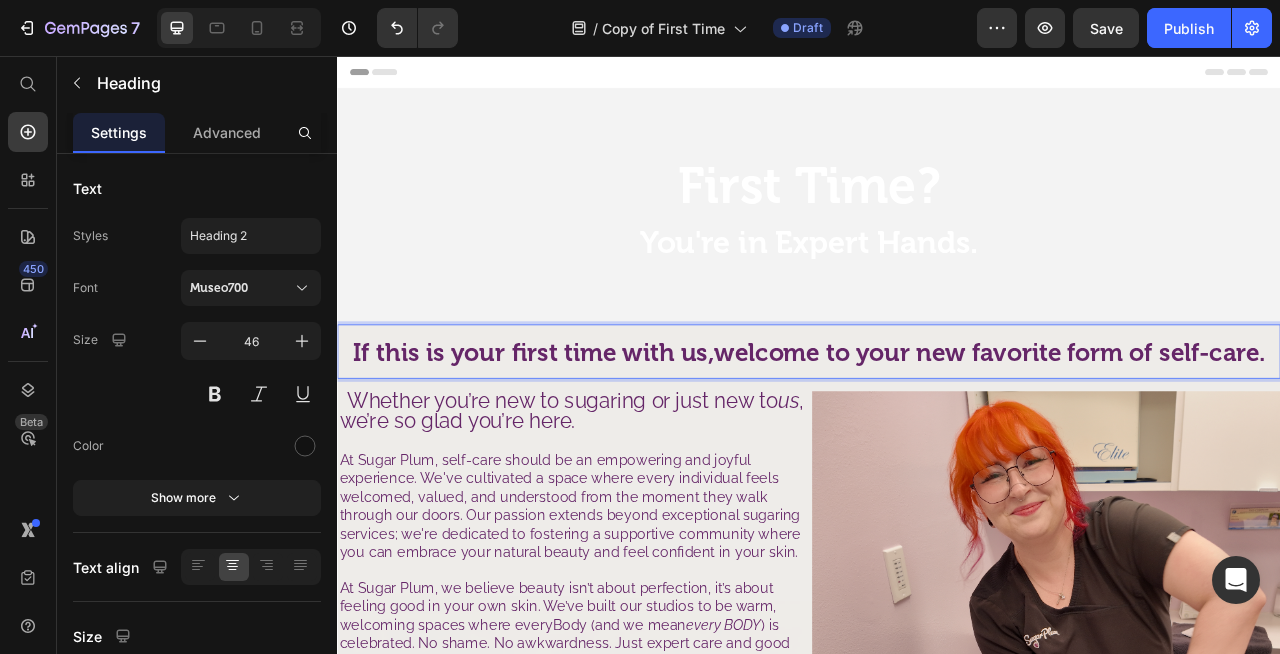 click on "If this is your first time with us,  welcome to your new favorite form of self-care." at bounding box center [937, 433] 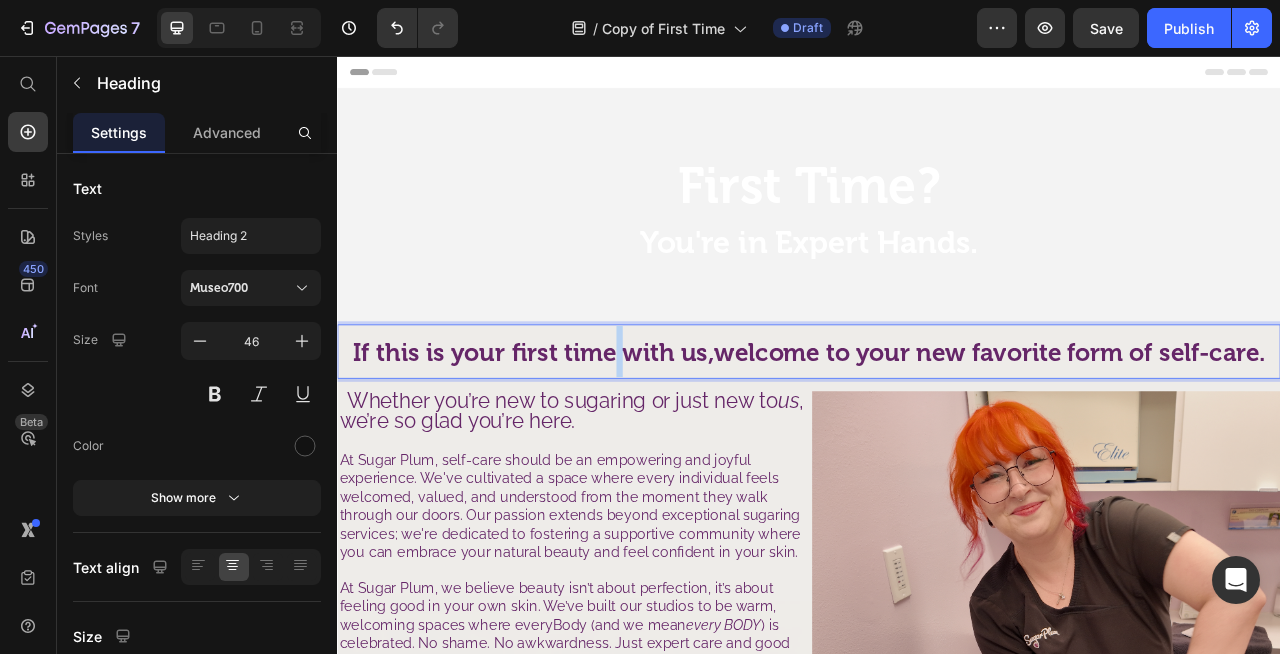 click on "If this is your first time with us,  welcome to your new favorite form of self-care." at bounding box center [937, 433] 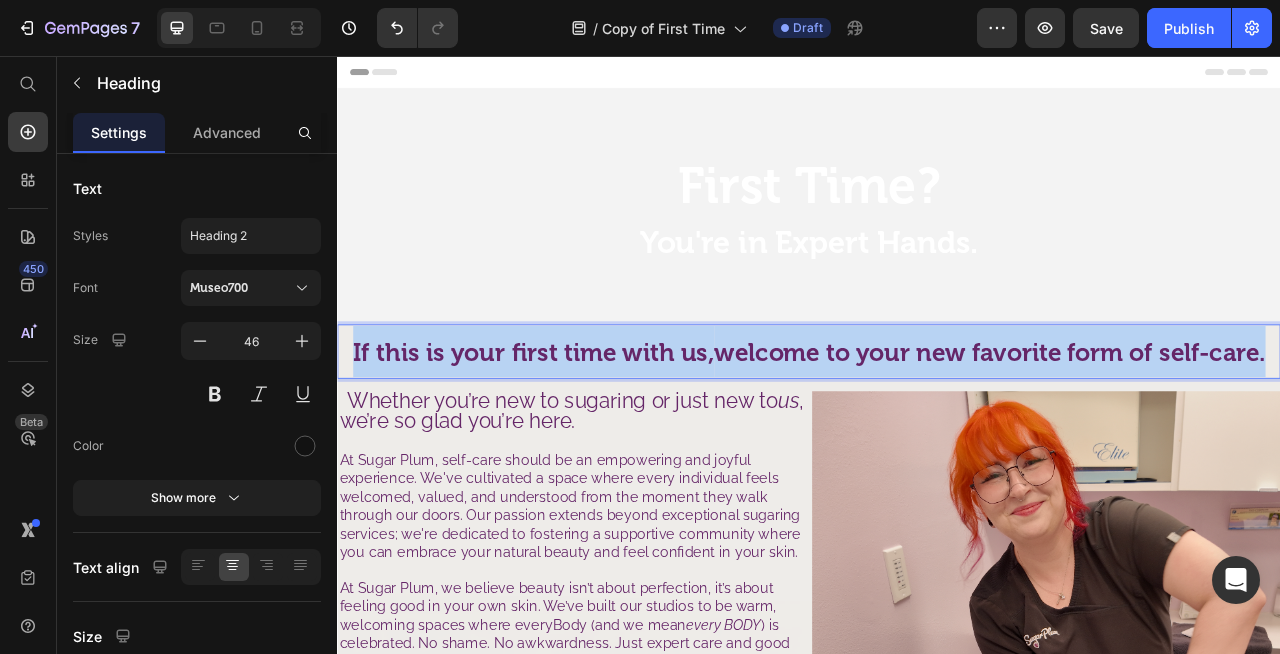 click on "If this is your first time with us,  welcome to your new favorite form of self-care." at bounding box center (937, 433) 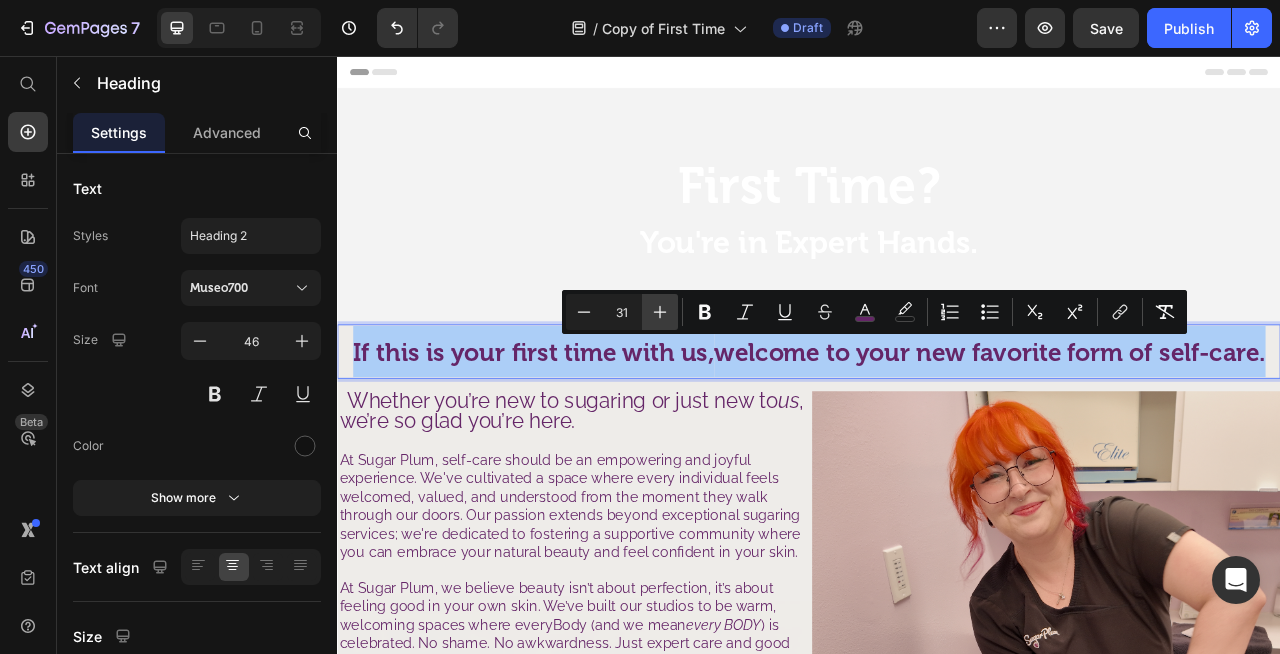 click 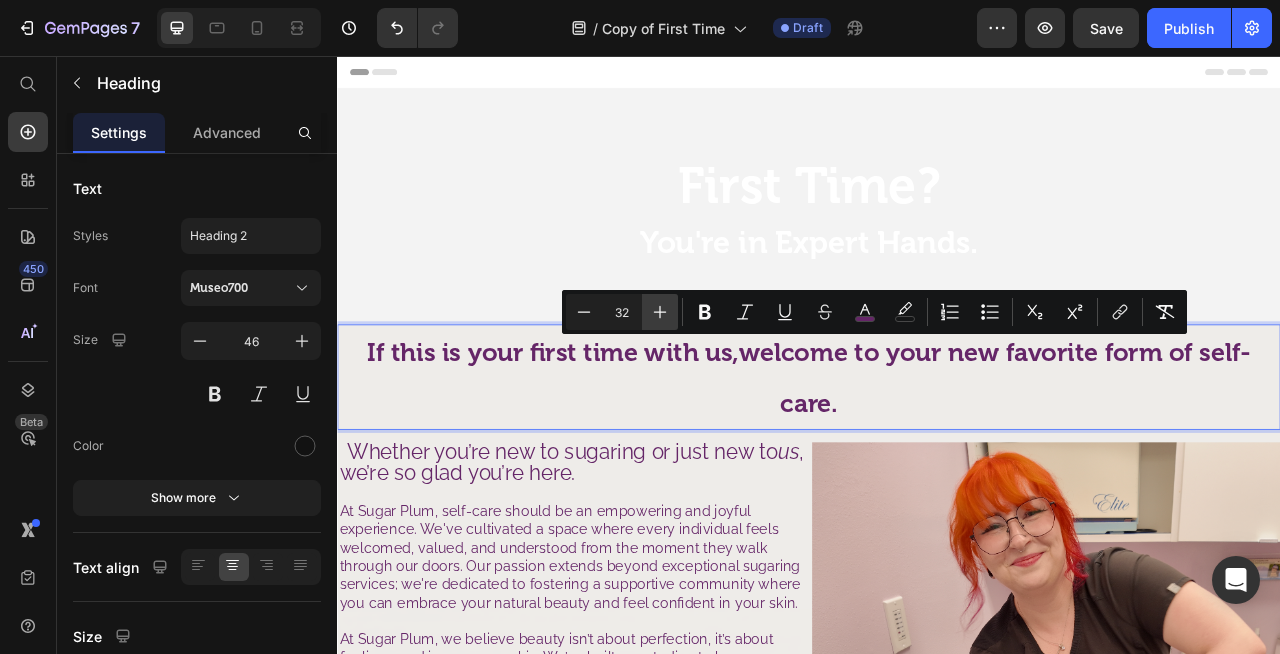 click 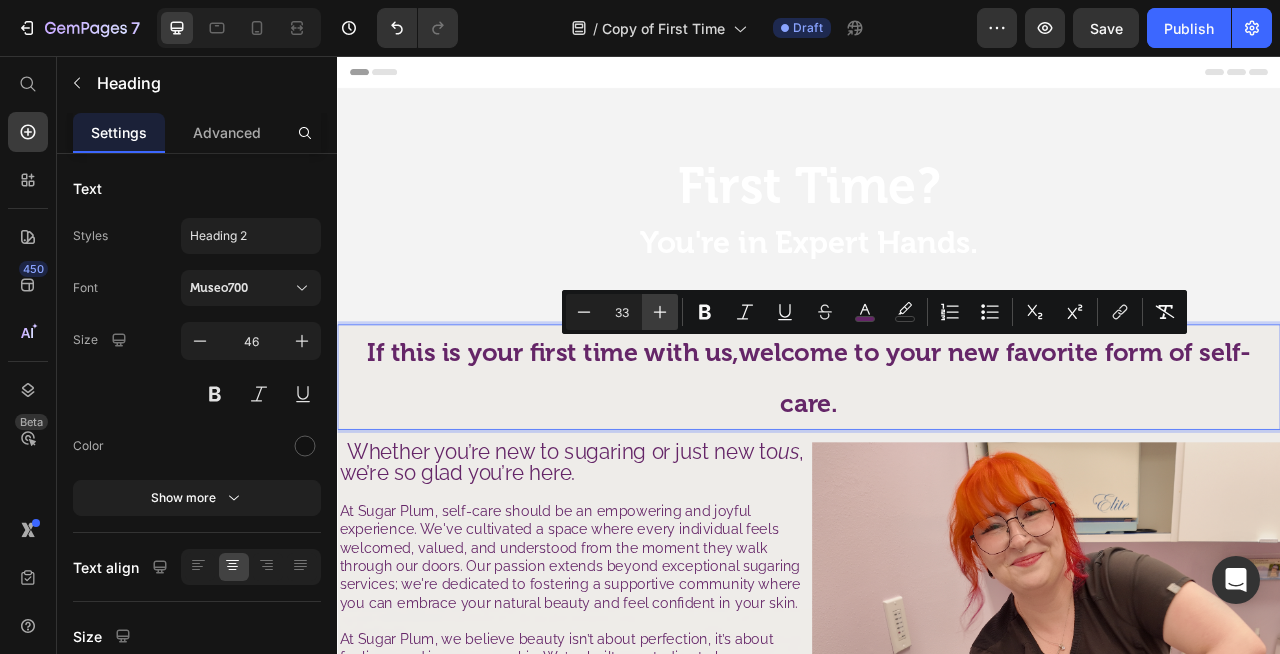 click 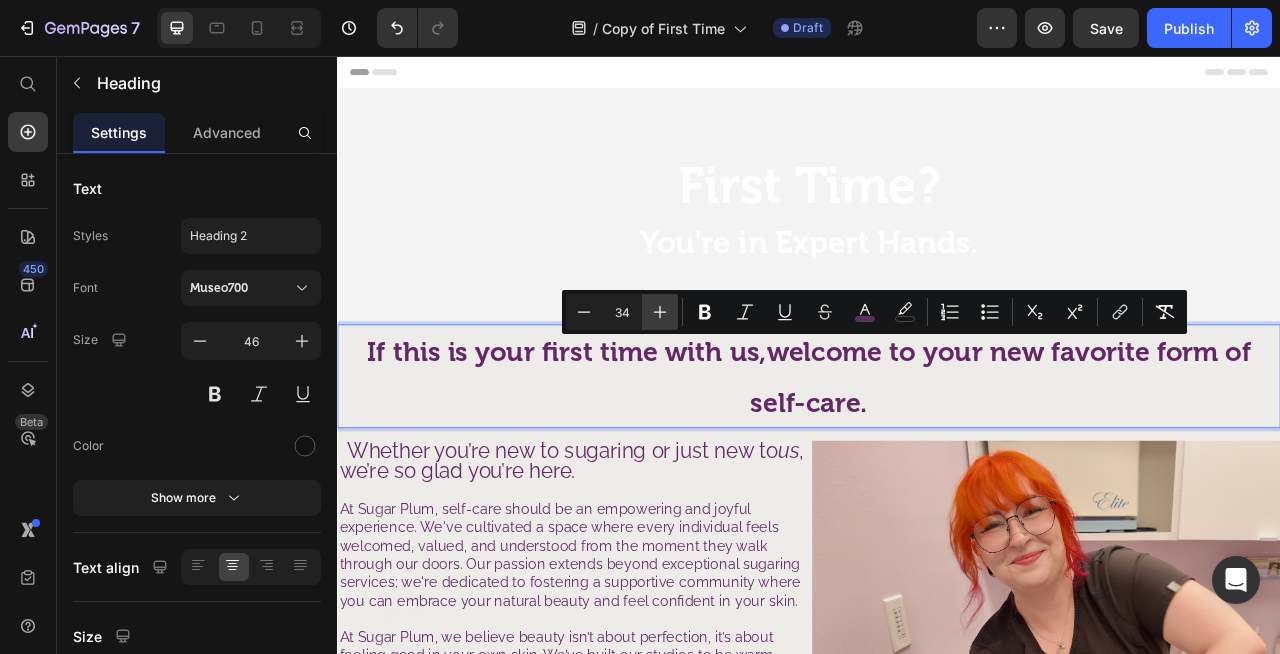 click 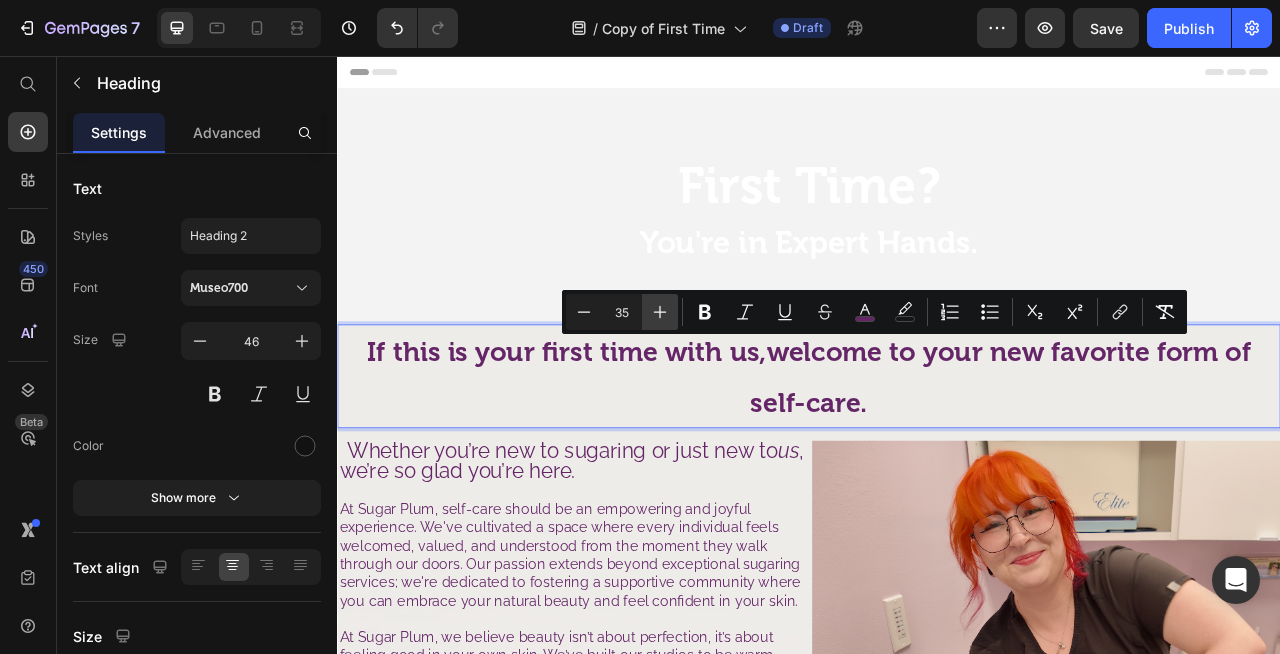 click 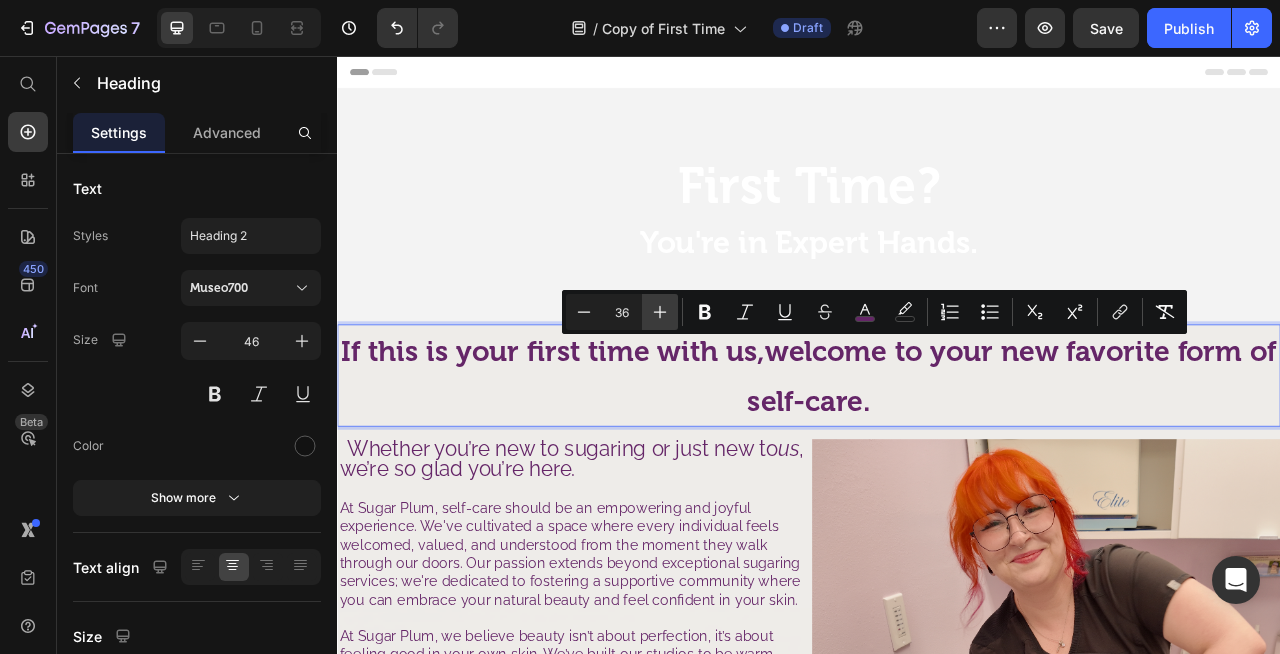 click 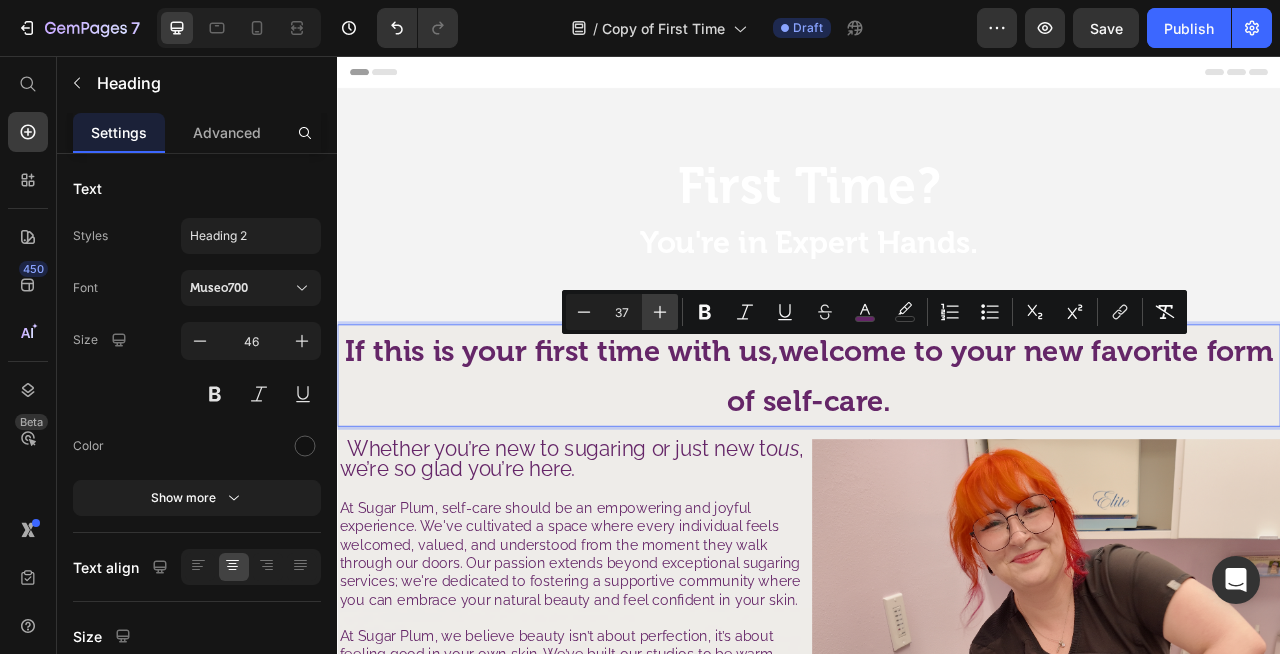 click 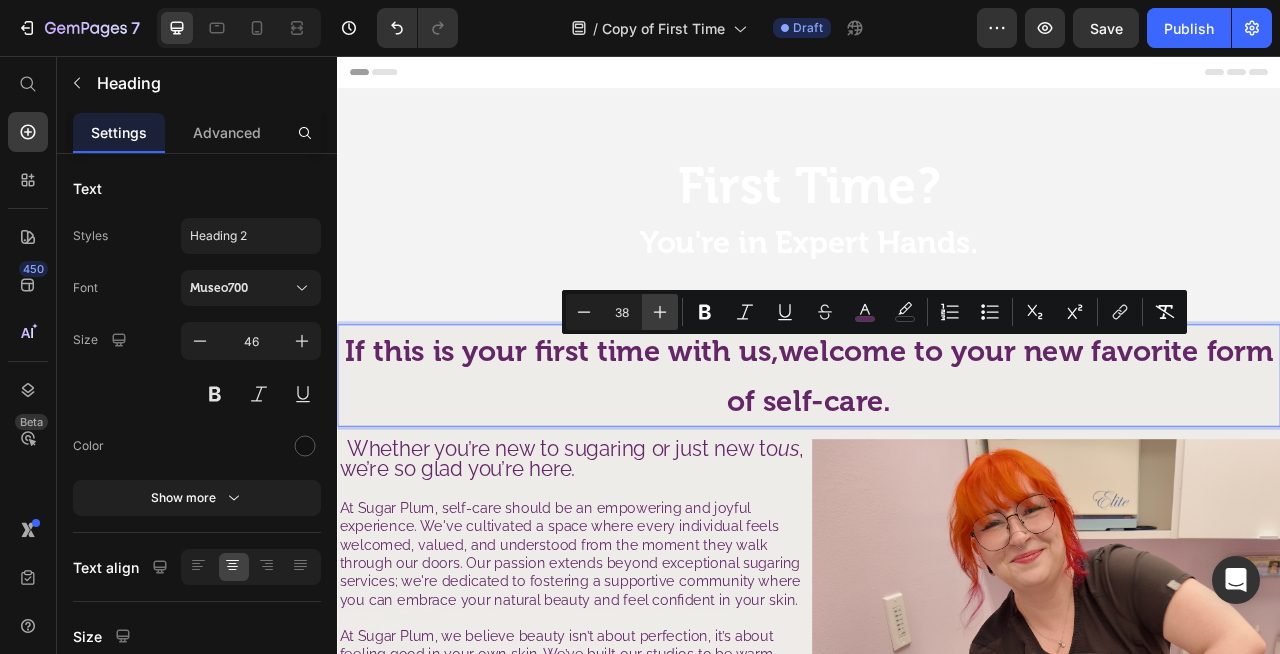 click 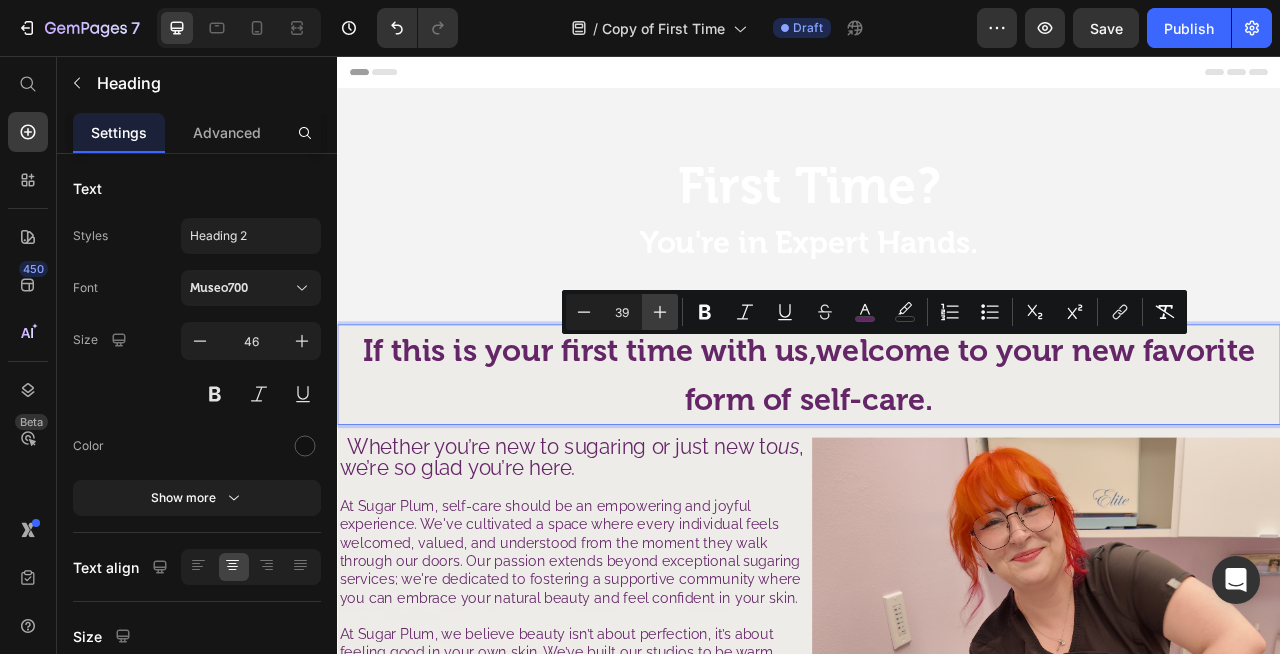 click 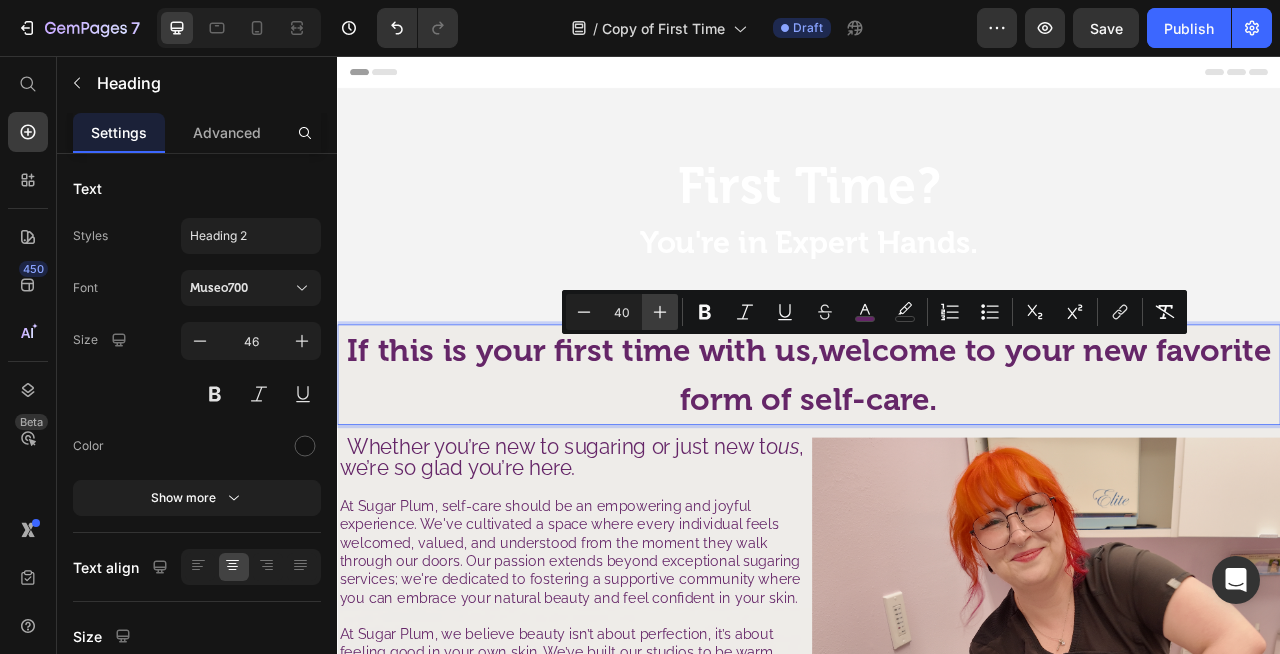 click 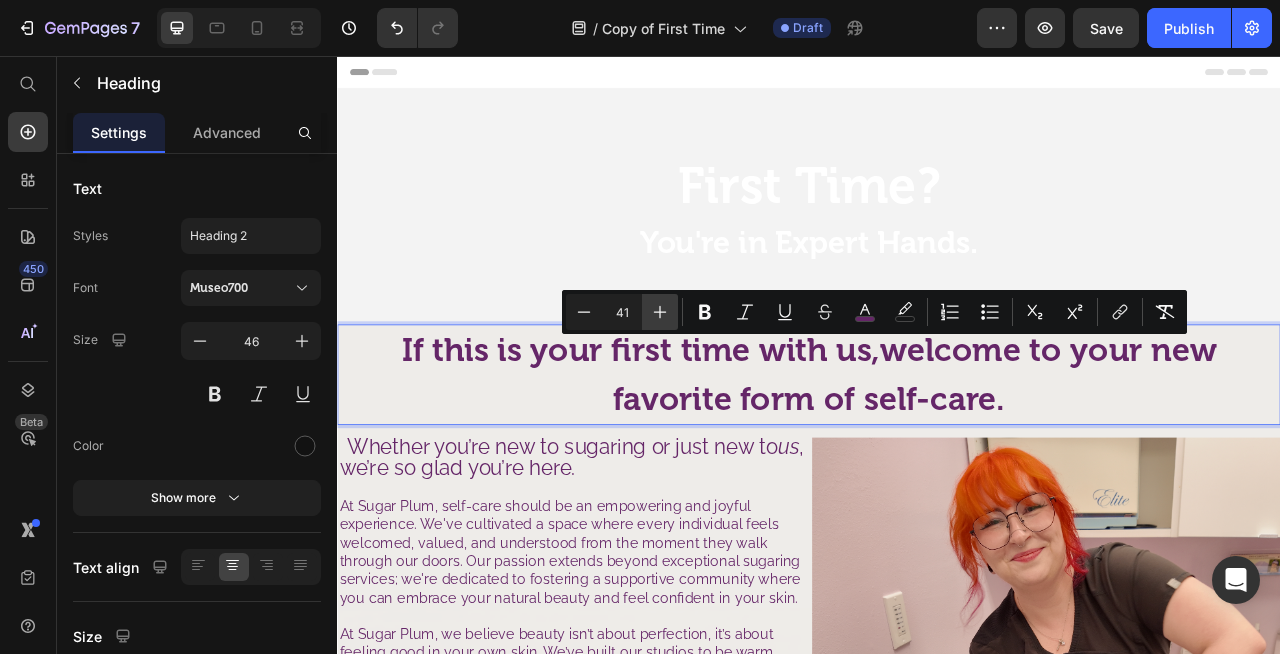 click 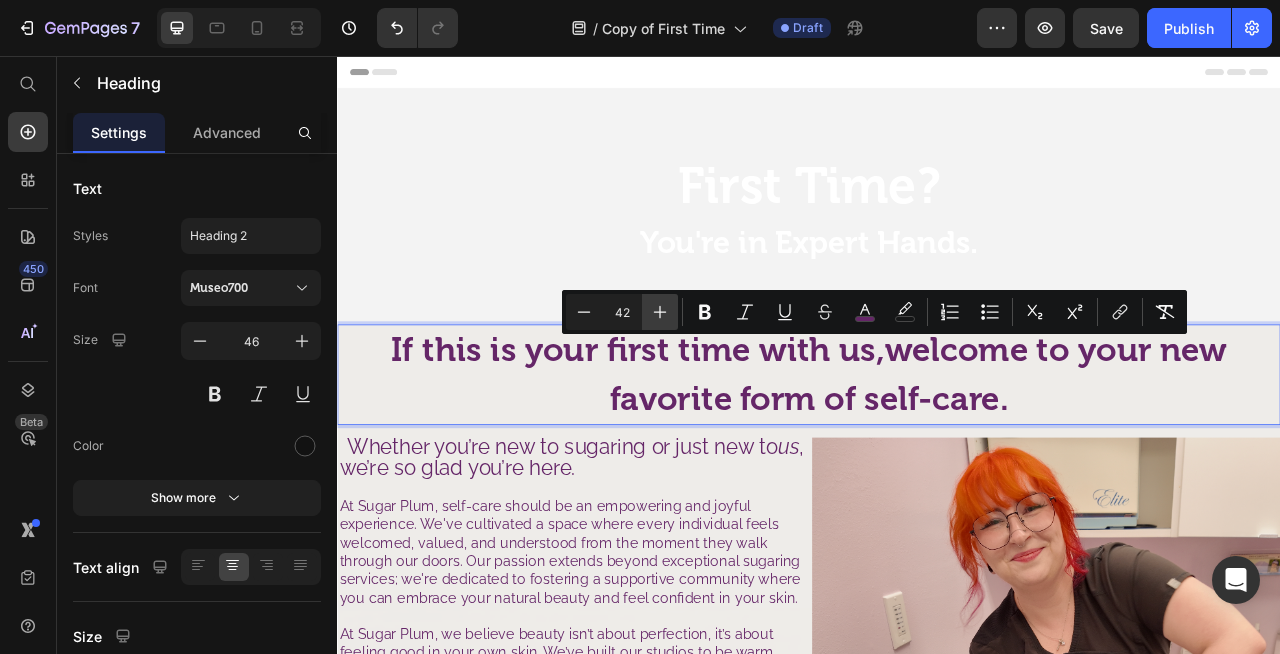 click 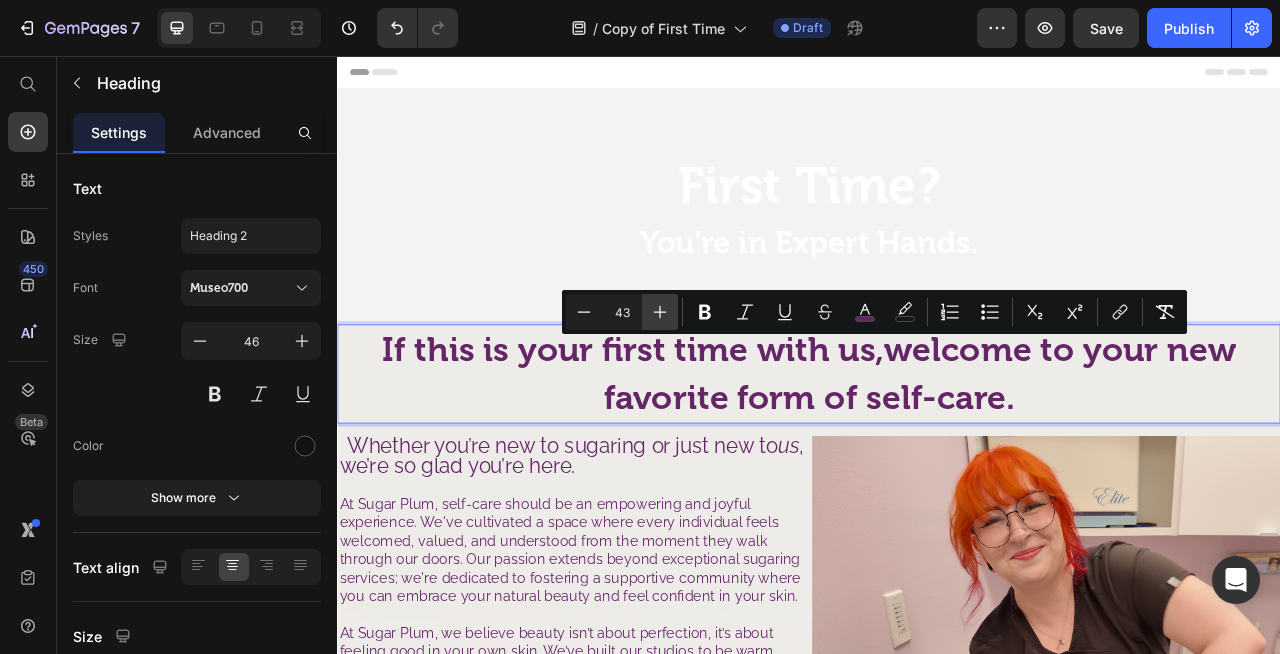 click 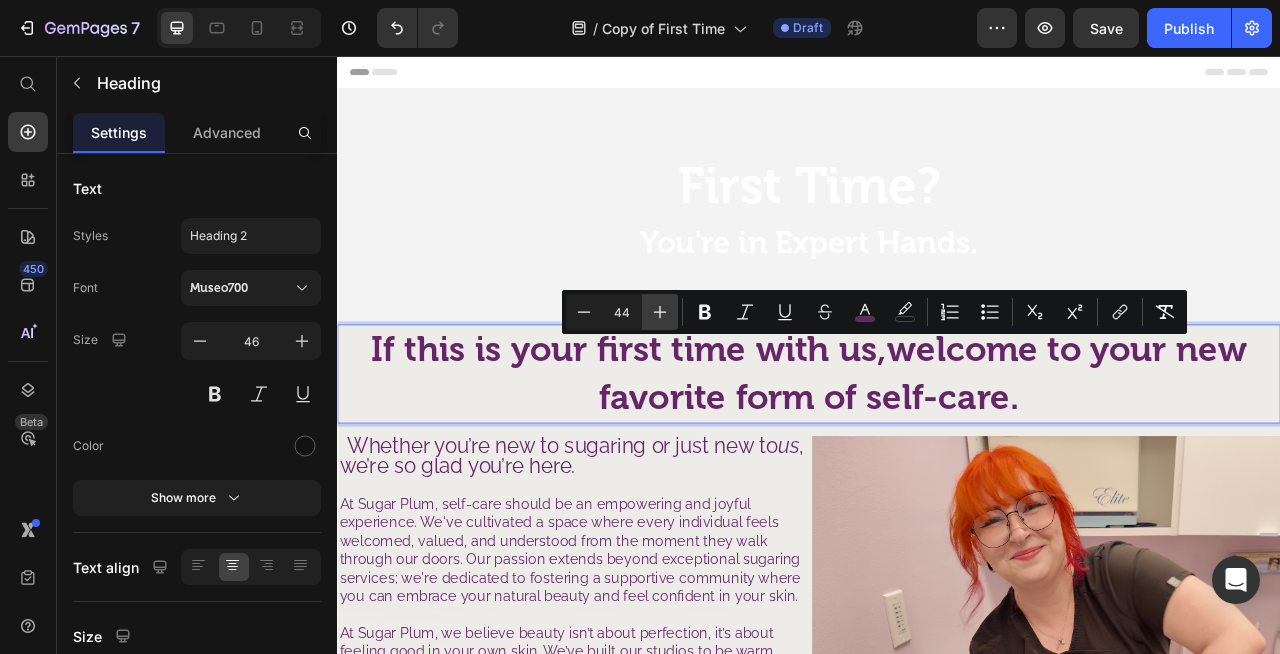 click 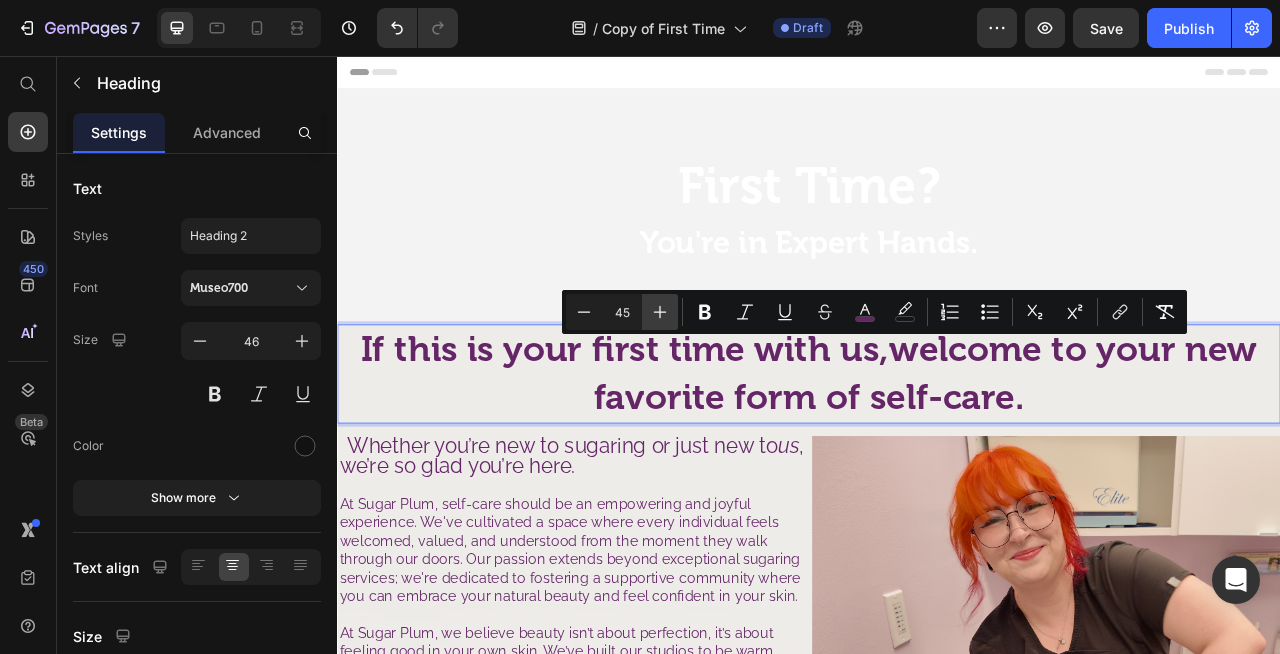 click 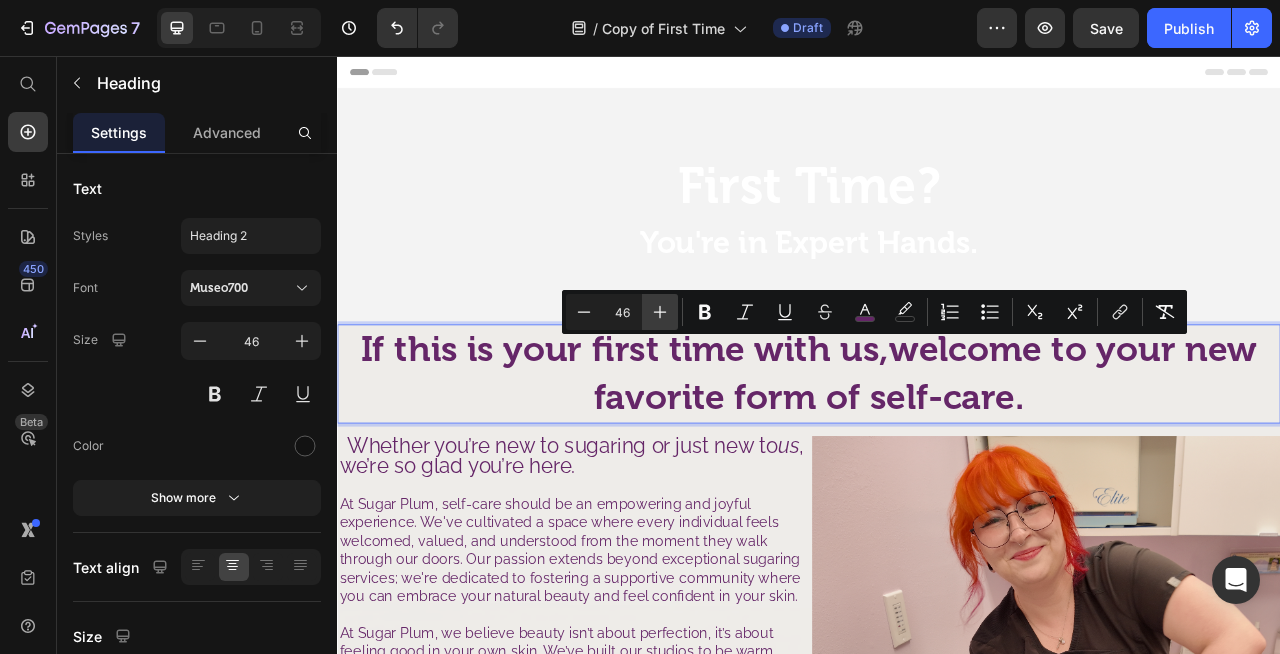 click 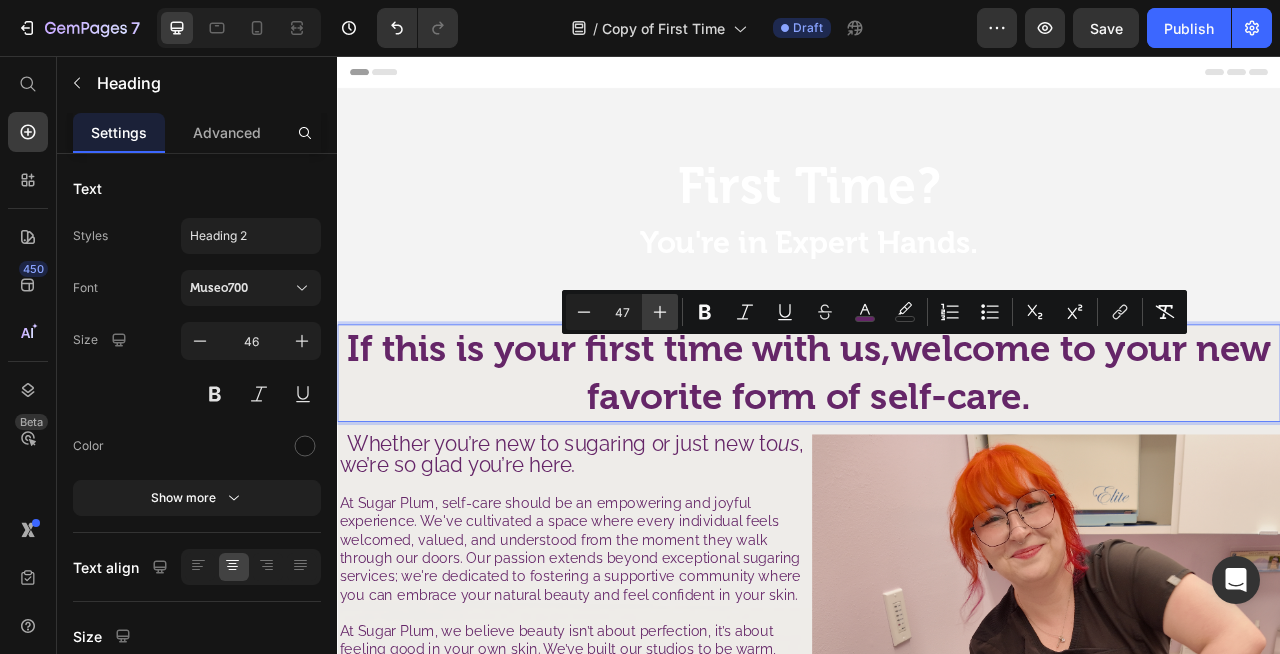 click 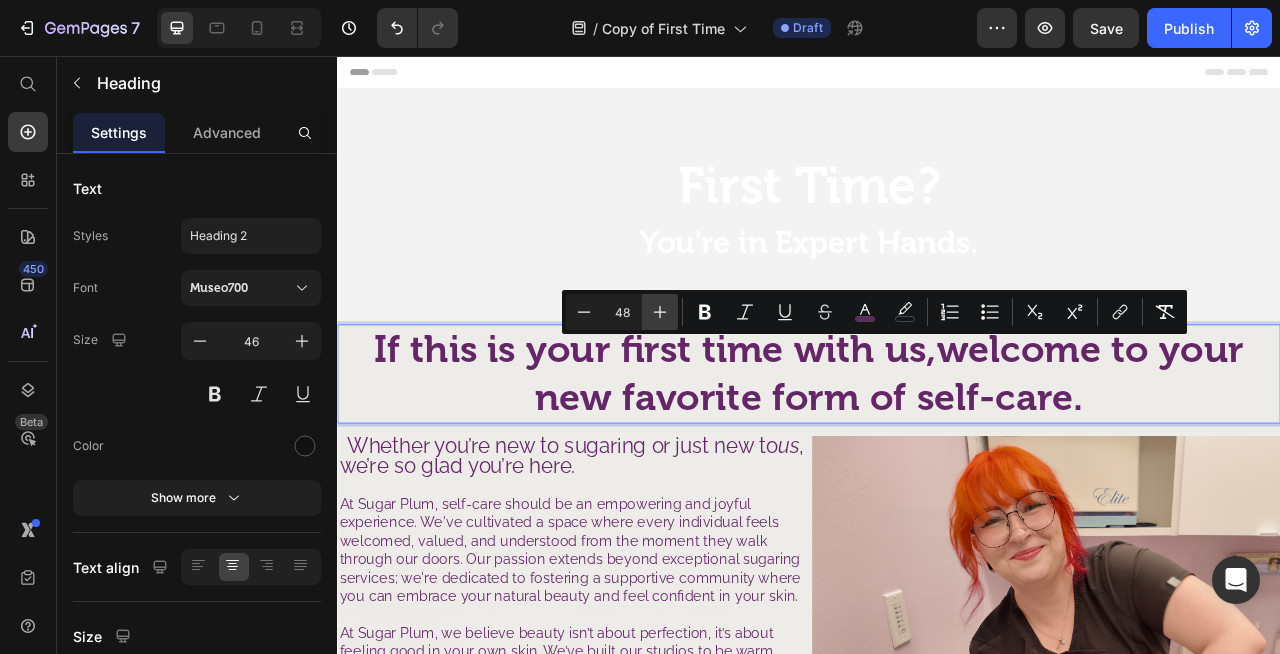 click 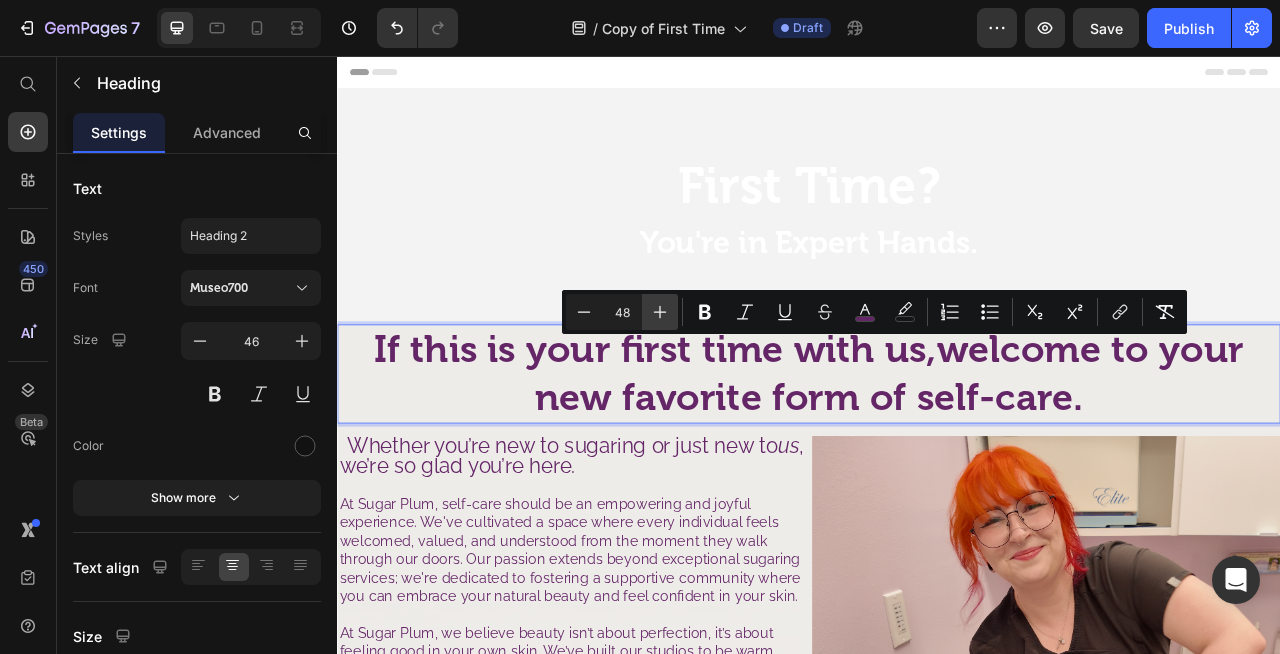 type on "49" 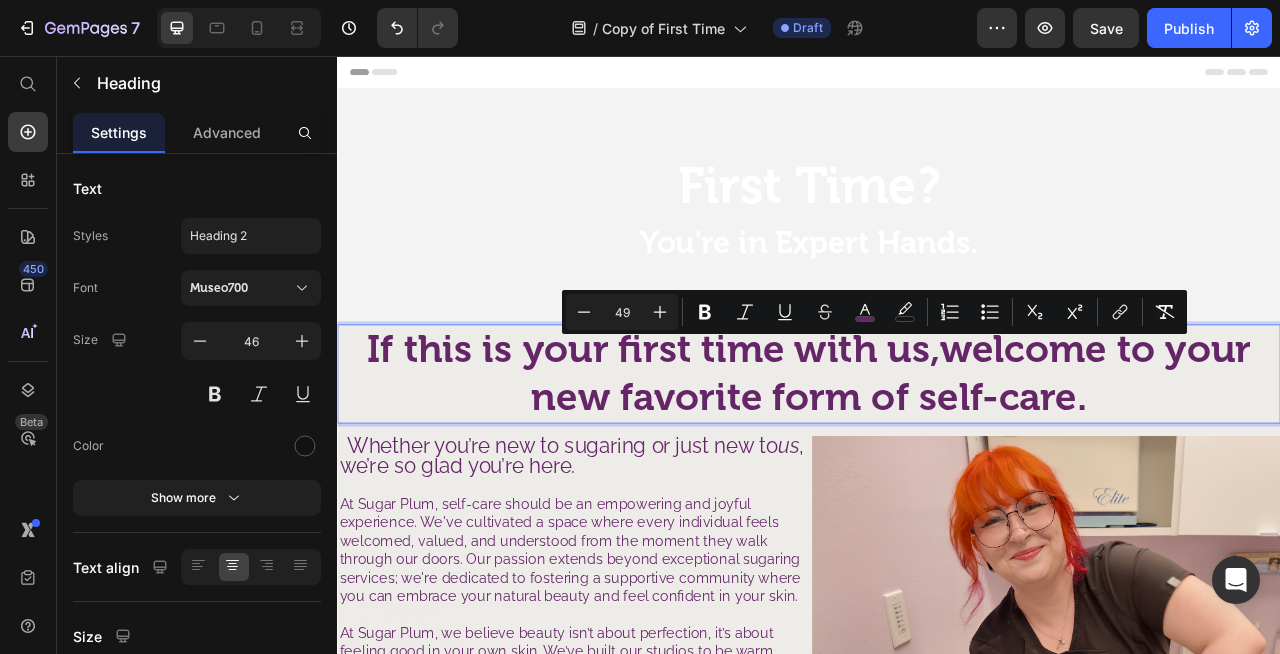 click on "welcome to your new favorite form of self-care." at bounding box center (1042, 459) 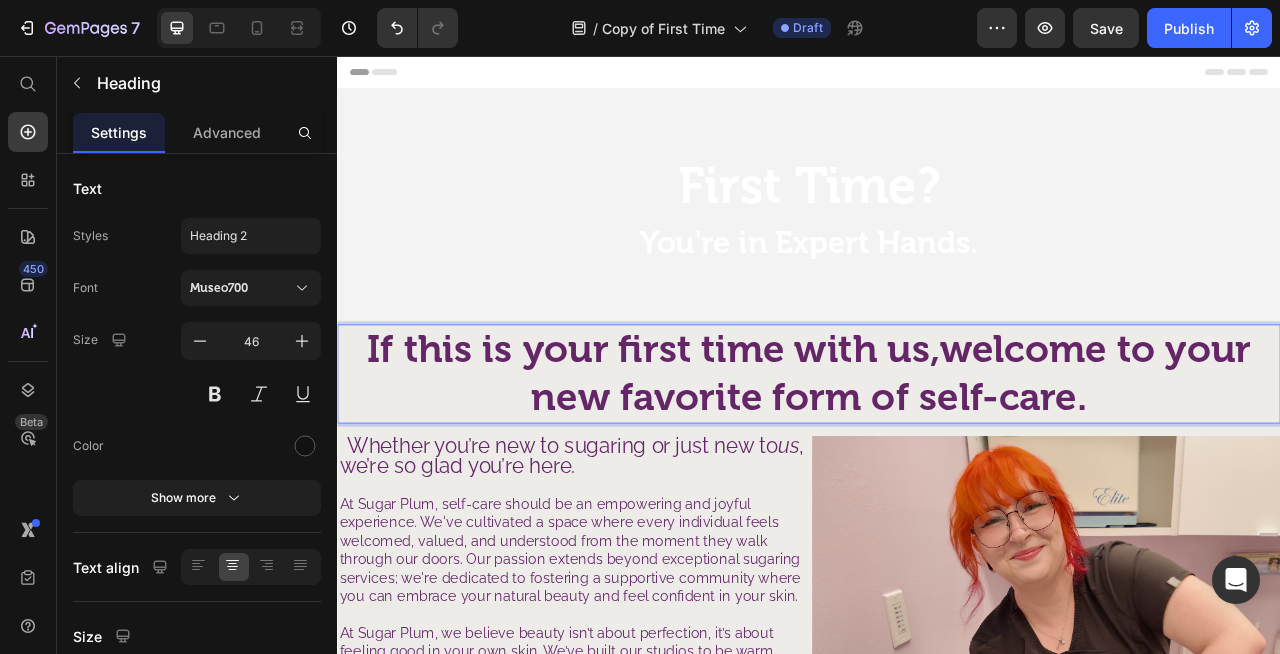 click on "If this is your first time with us,  welcome to your new favorite form of self-care." at bounding box center (937, 459) 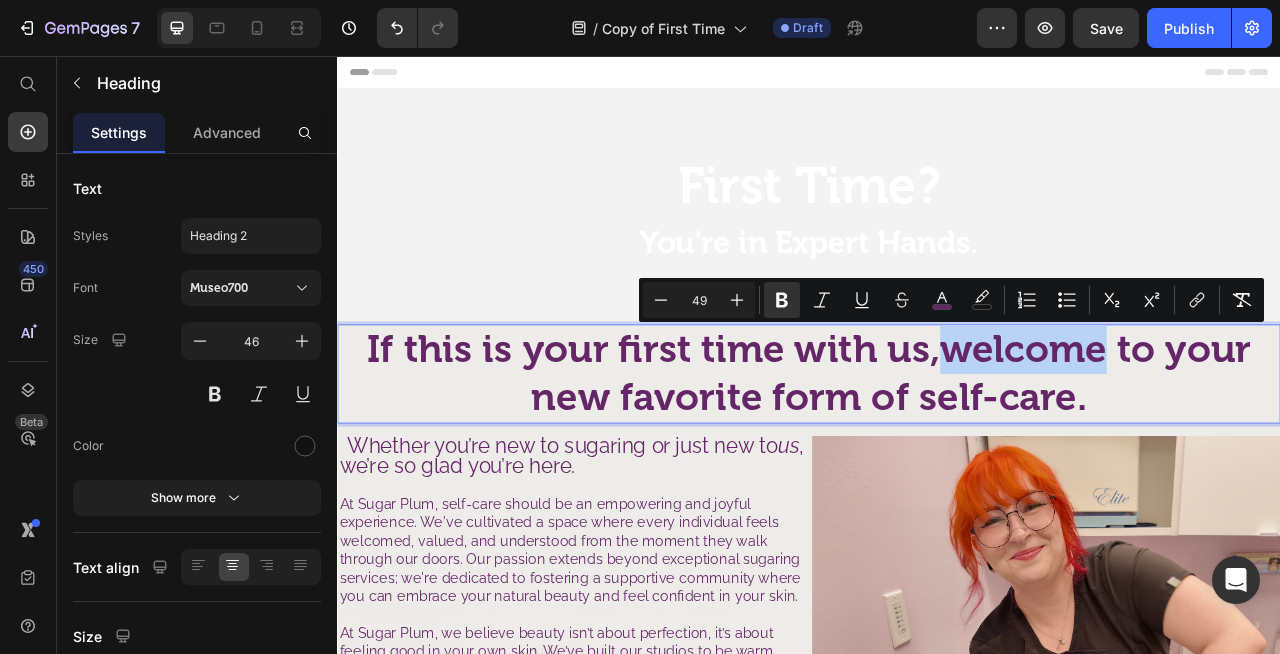 click on "welcome to your new favorite form of self-care." at bounding box center (1042, 459) 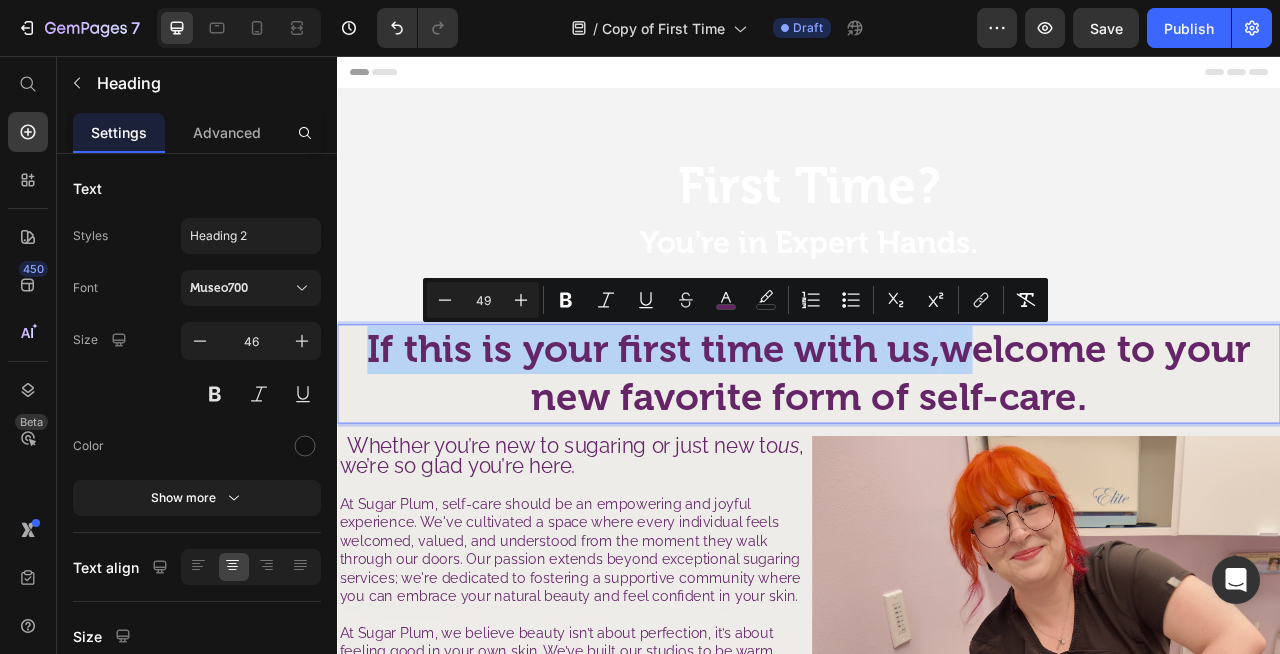 drag, startPoint x: 1141, startPoint y: 435, endPoint x: 357, endPoint y: 437, distance: 784.00256 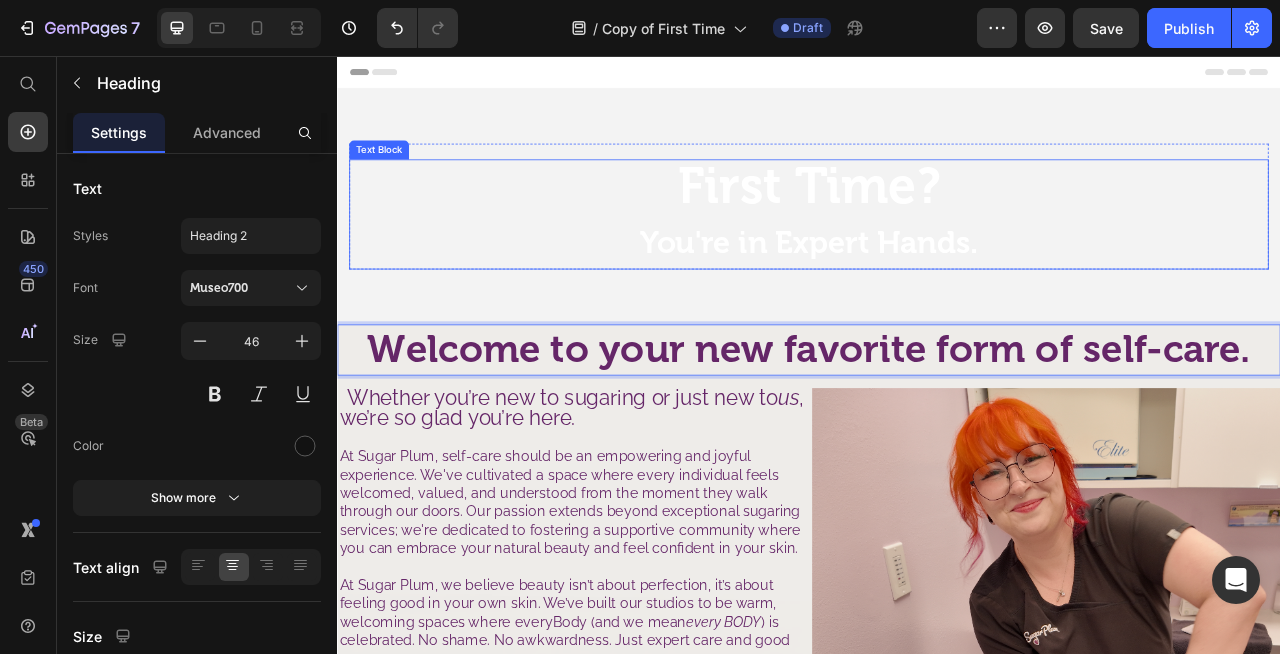 click on "First Time?" at bounding box center [937, 221] 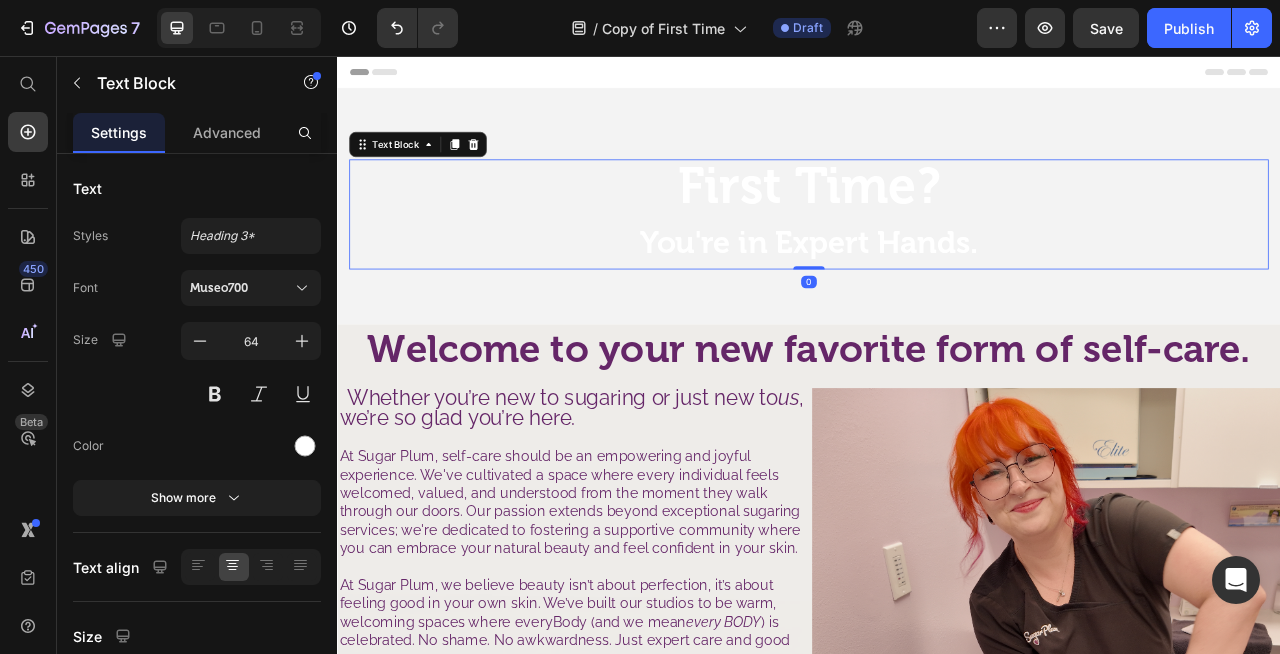 click on "First Time?" at bounding box center [937, 221] 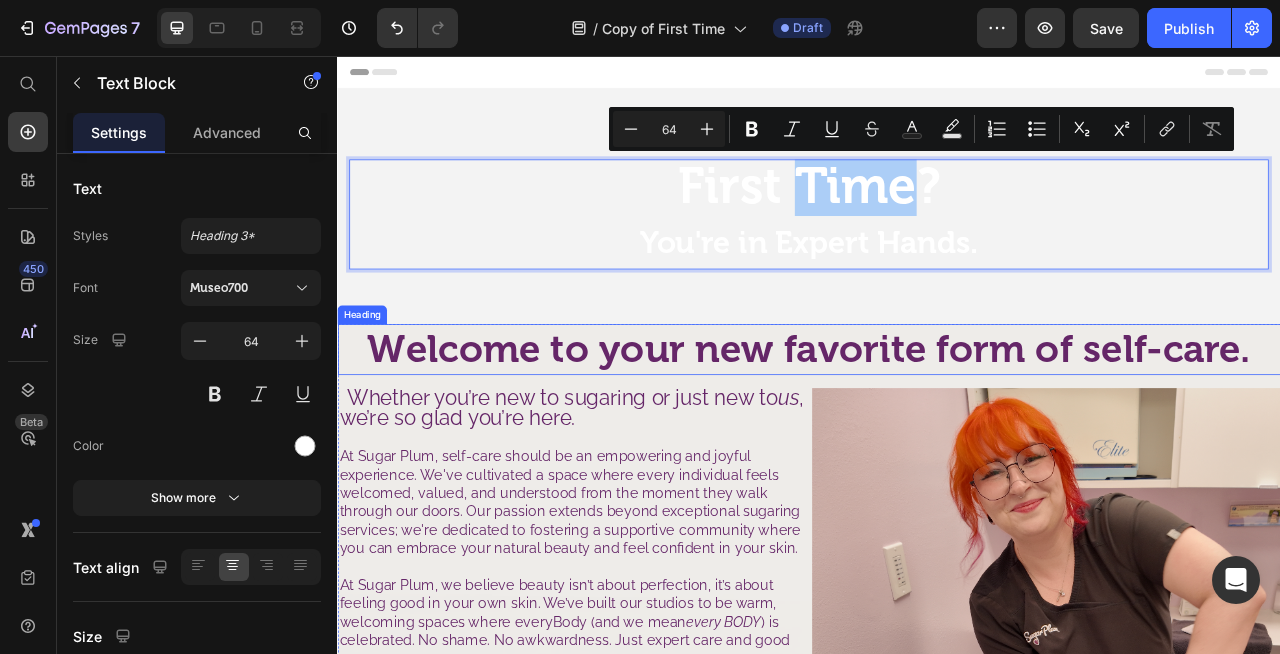 click on "elcome to your new favorite form of self-care." at bounding box center (961, 428) 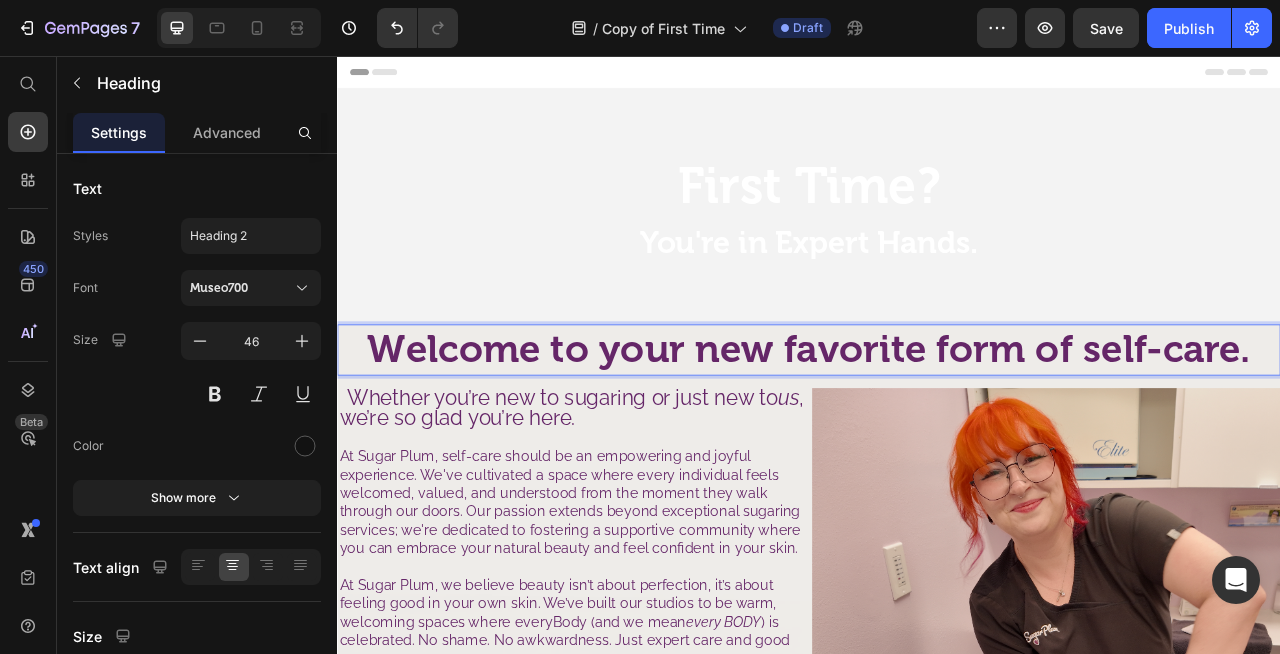 click on "elcome to your new favorite form of self-care." at bounding box center (961, 428) 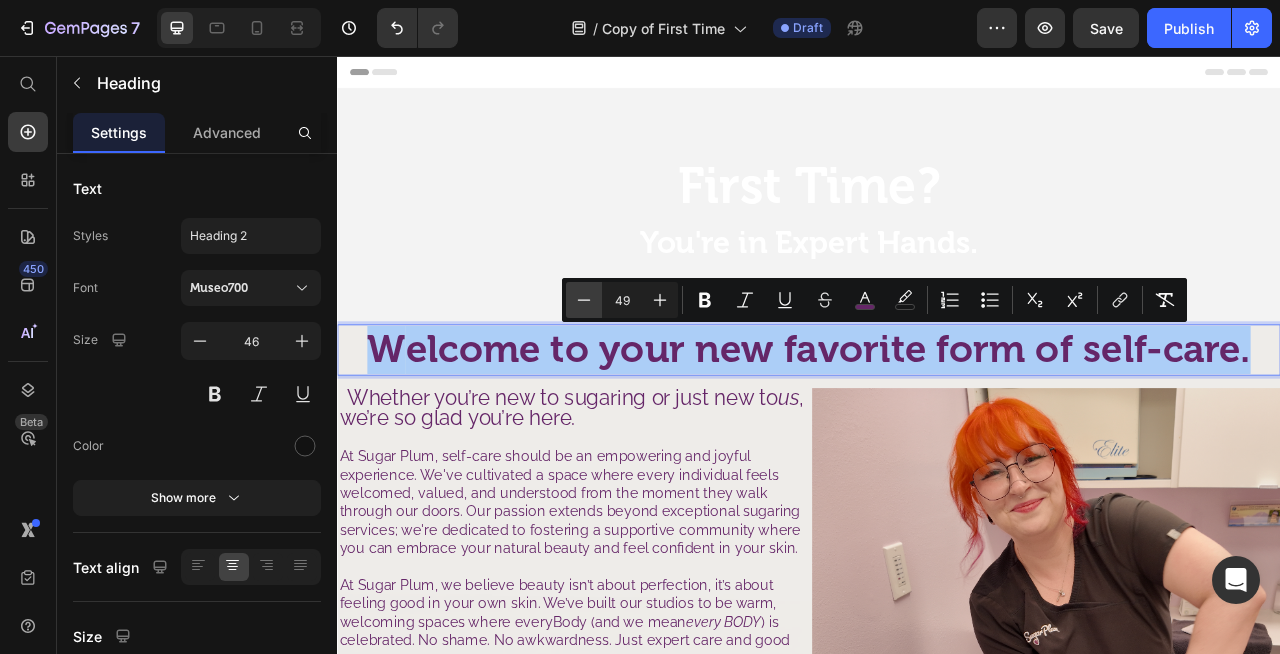 click 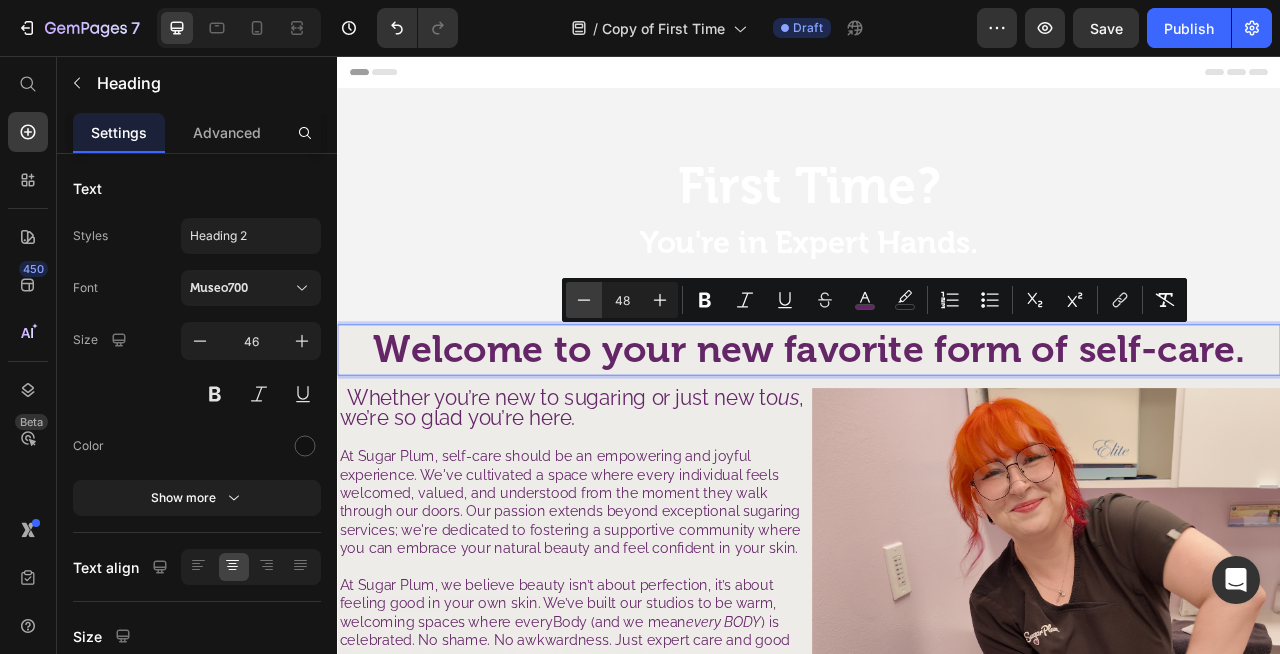 click 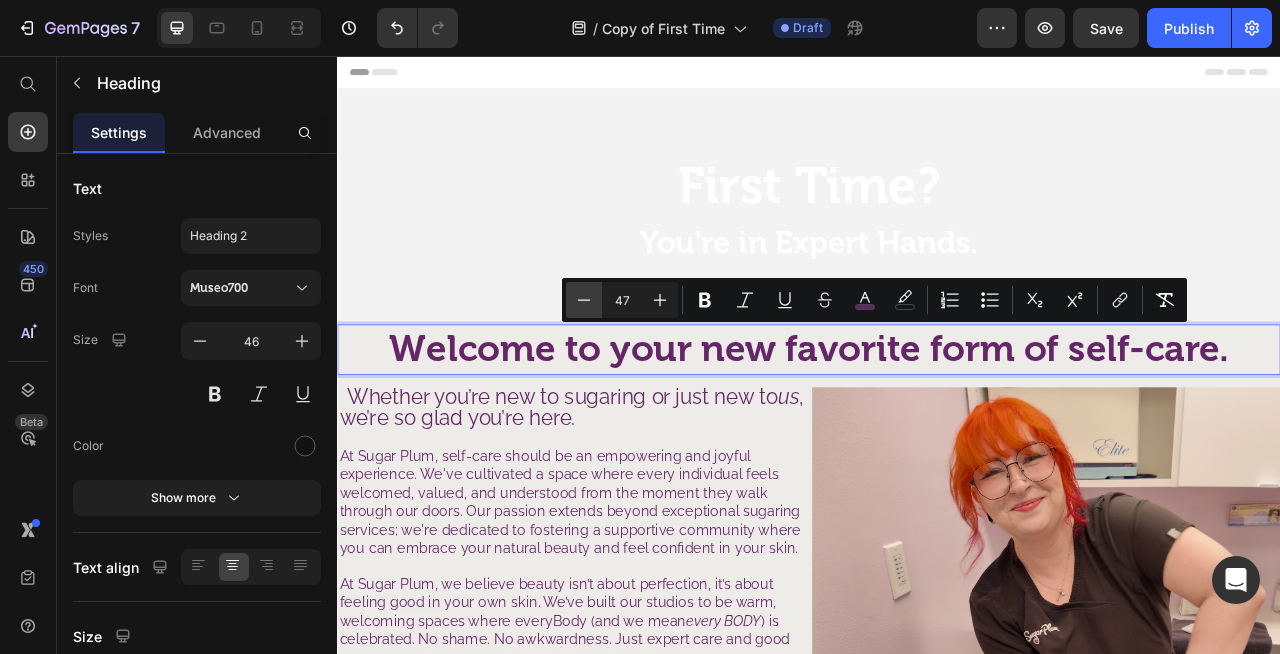 click 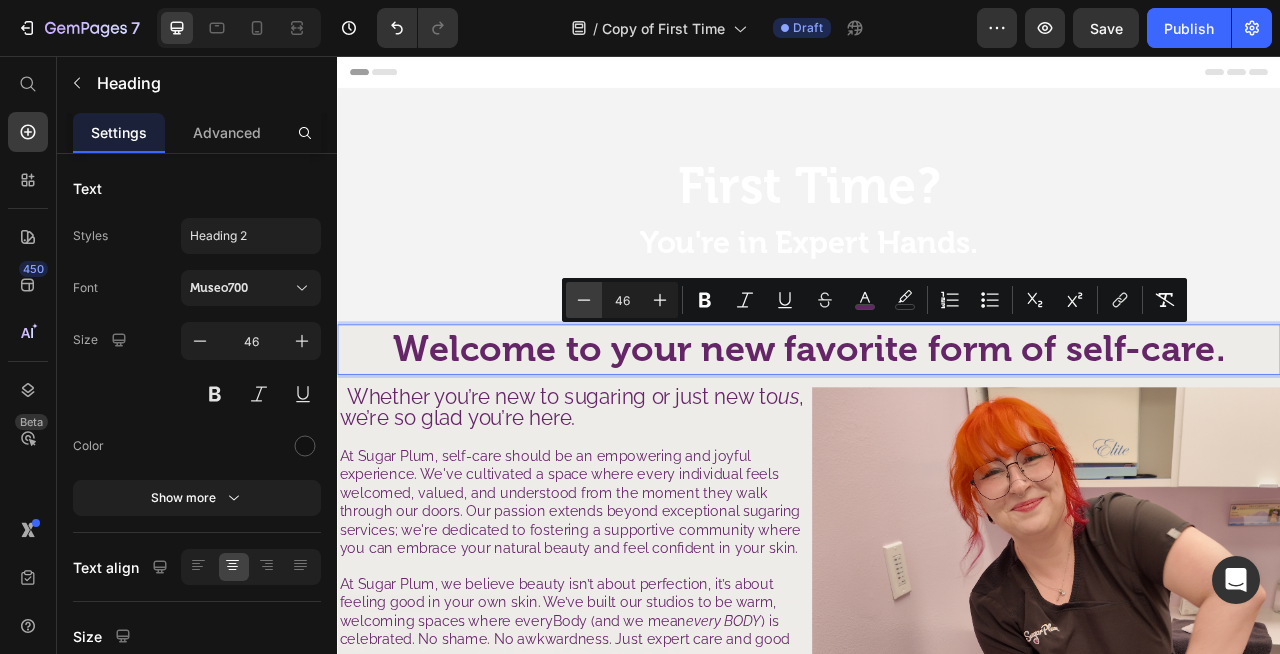 click 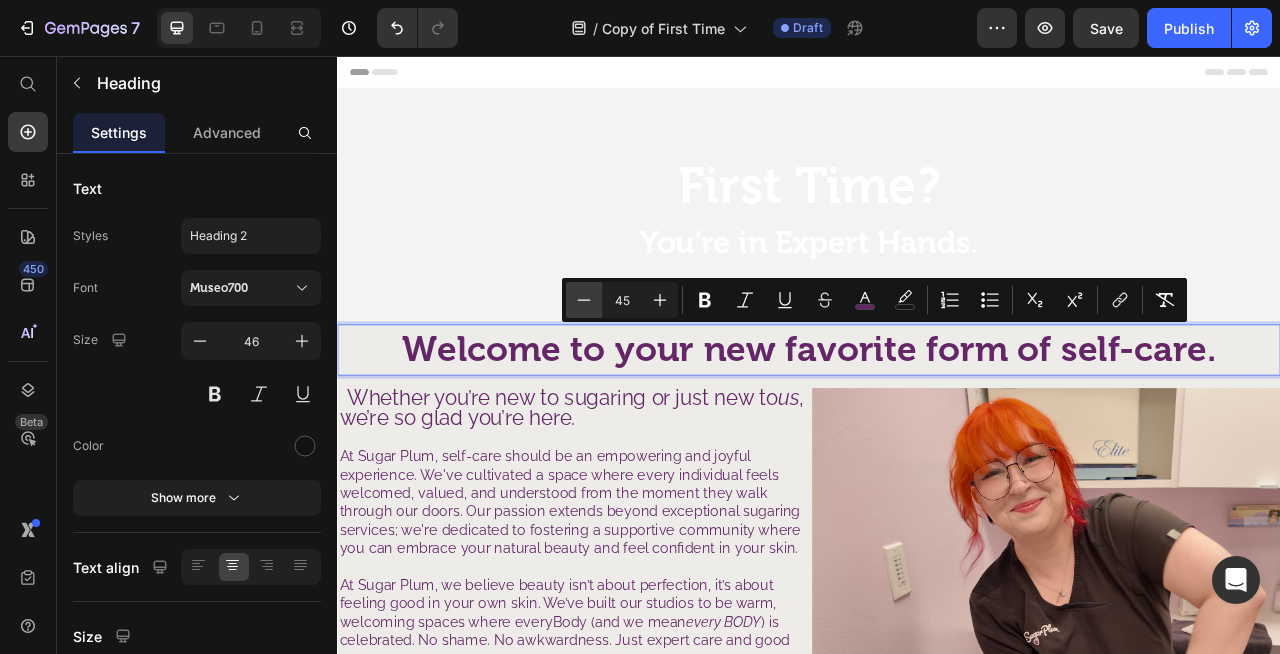 click 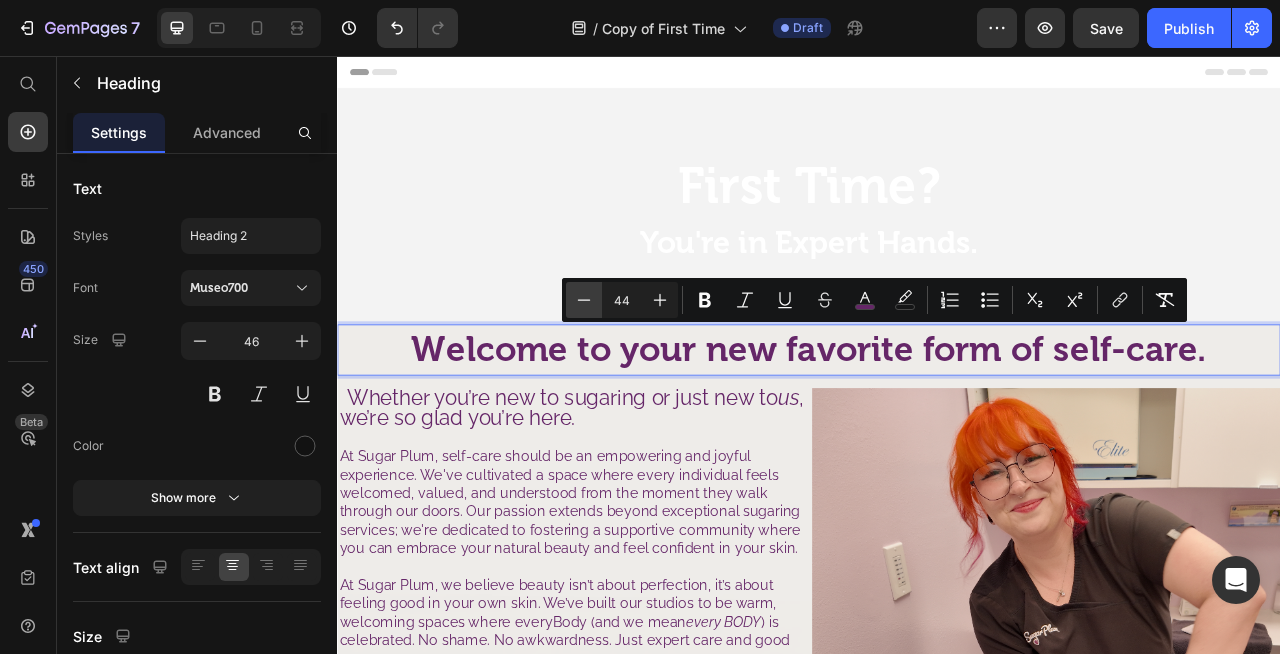 click 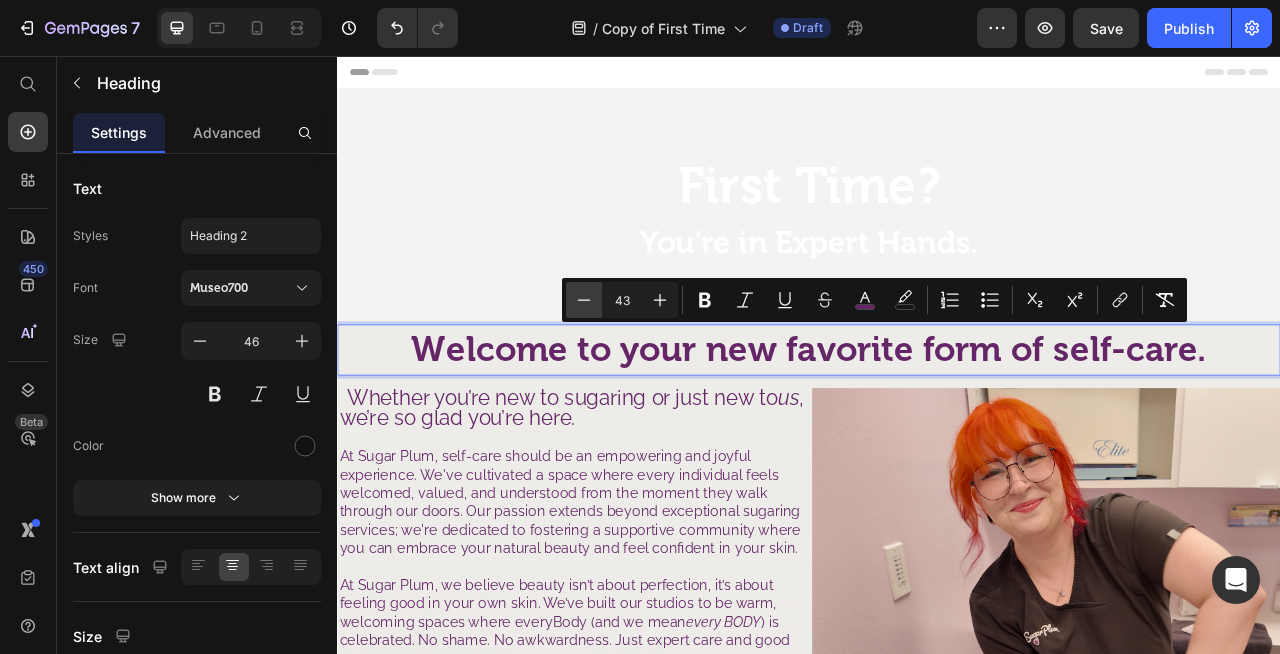 click 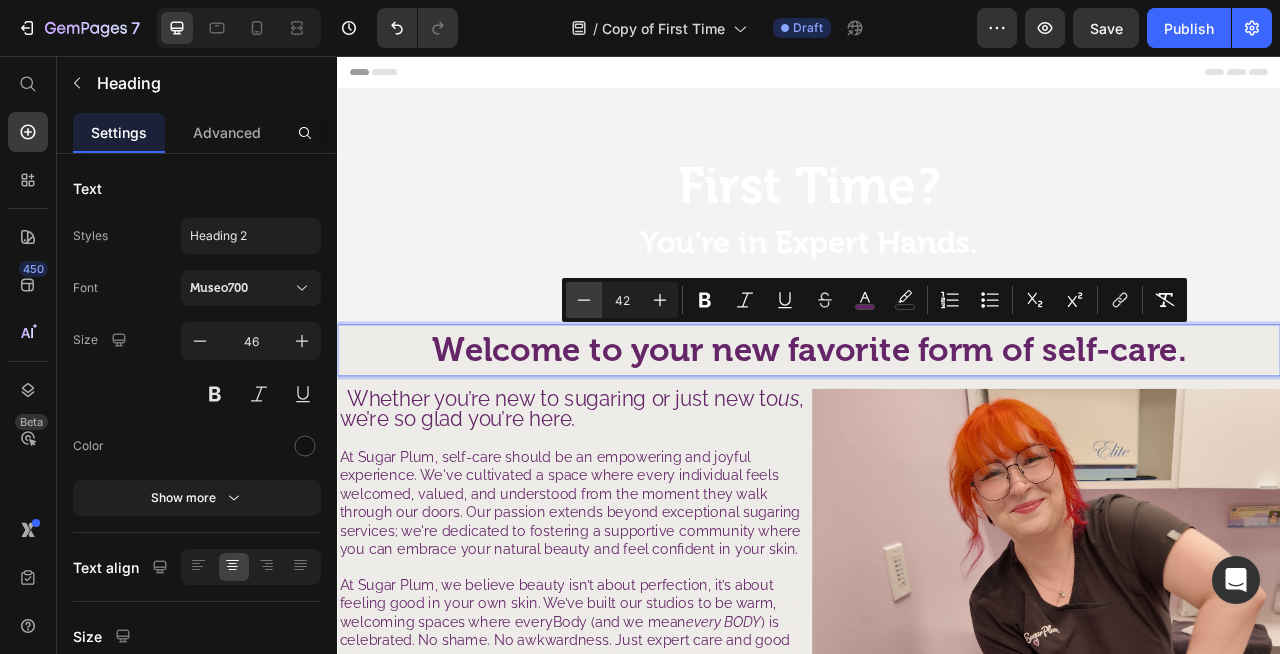 click 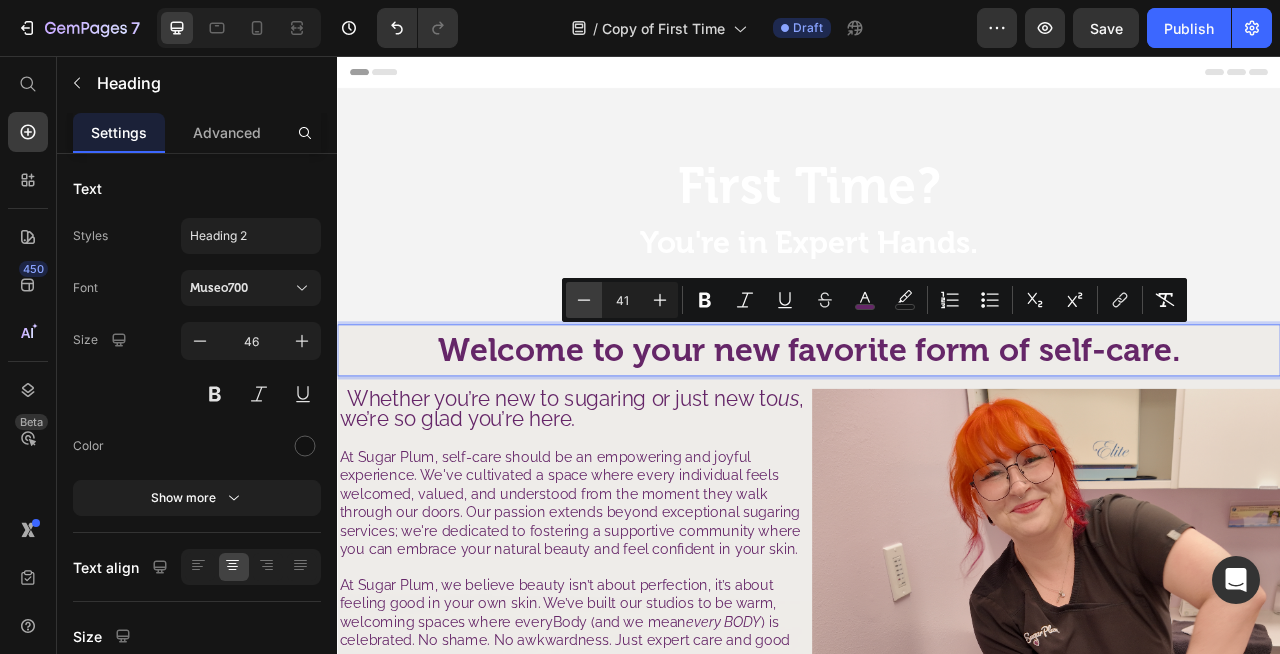 click 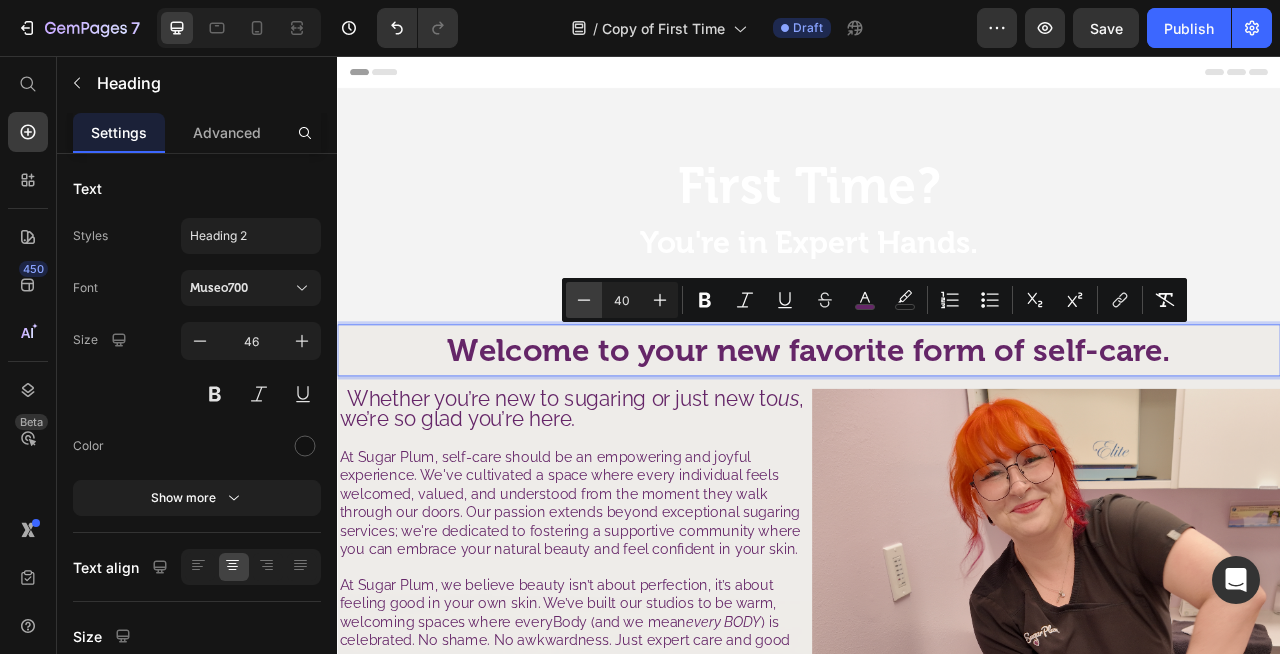 click 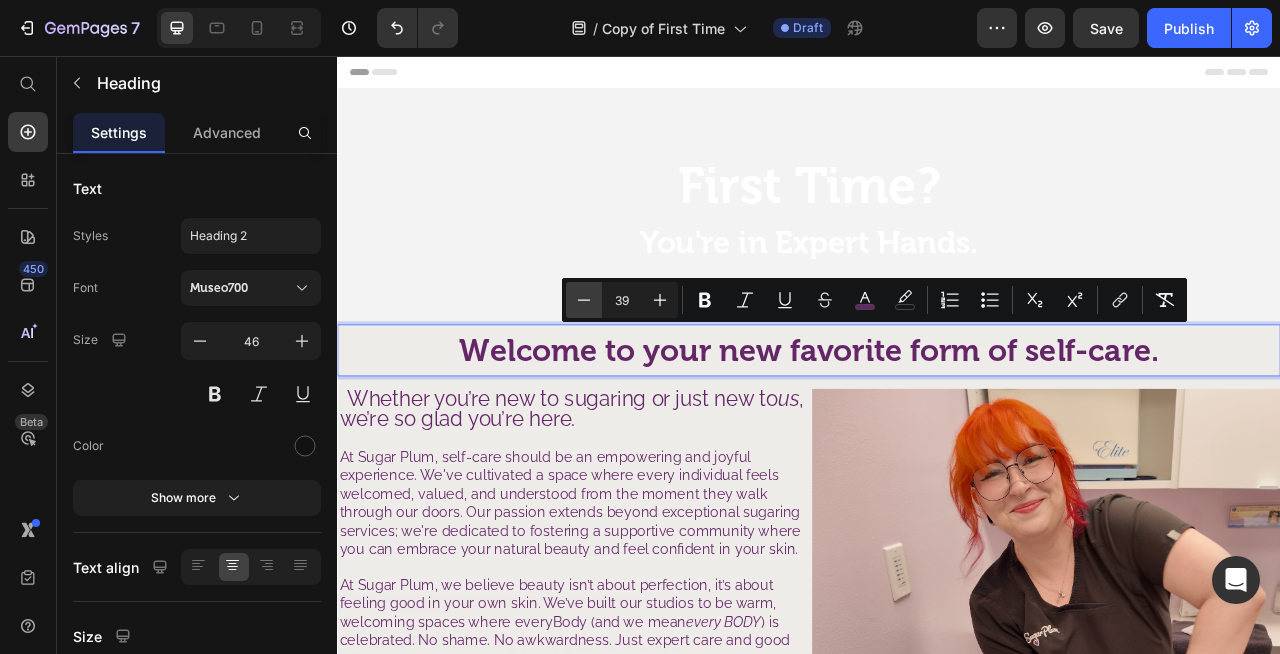 click 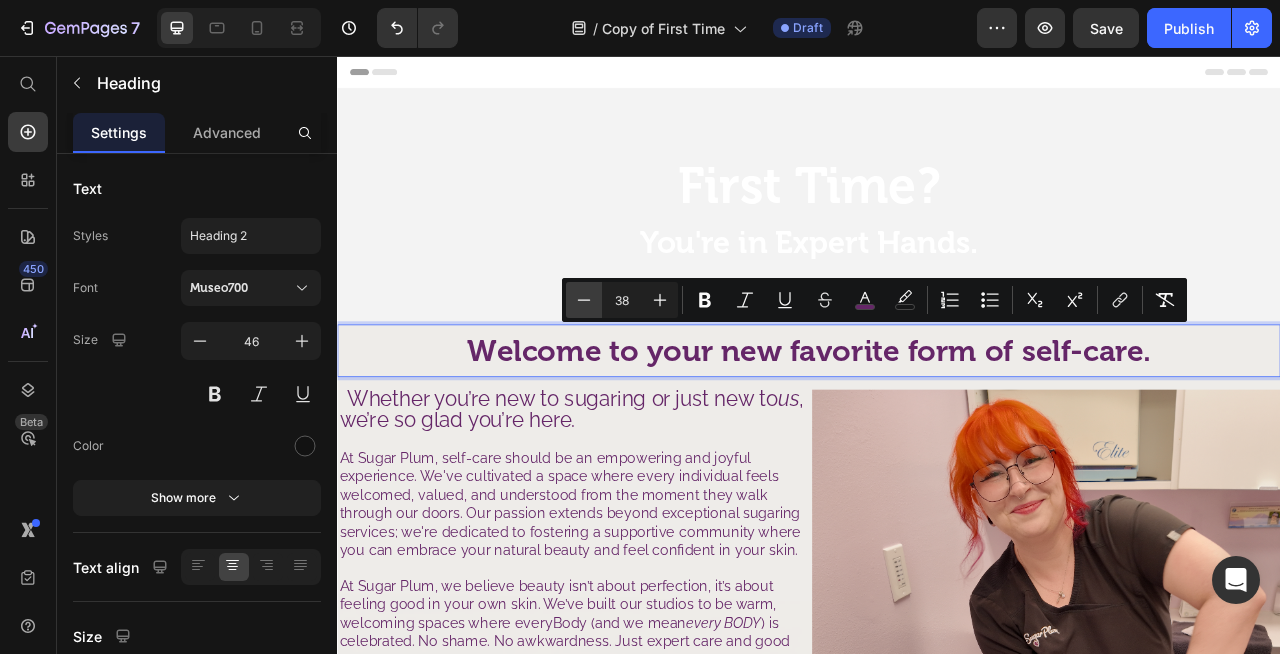 click 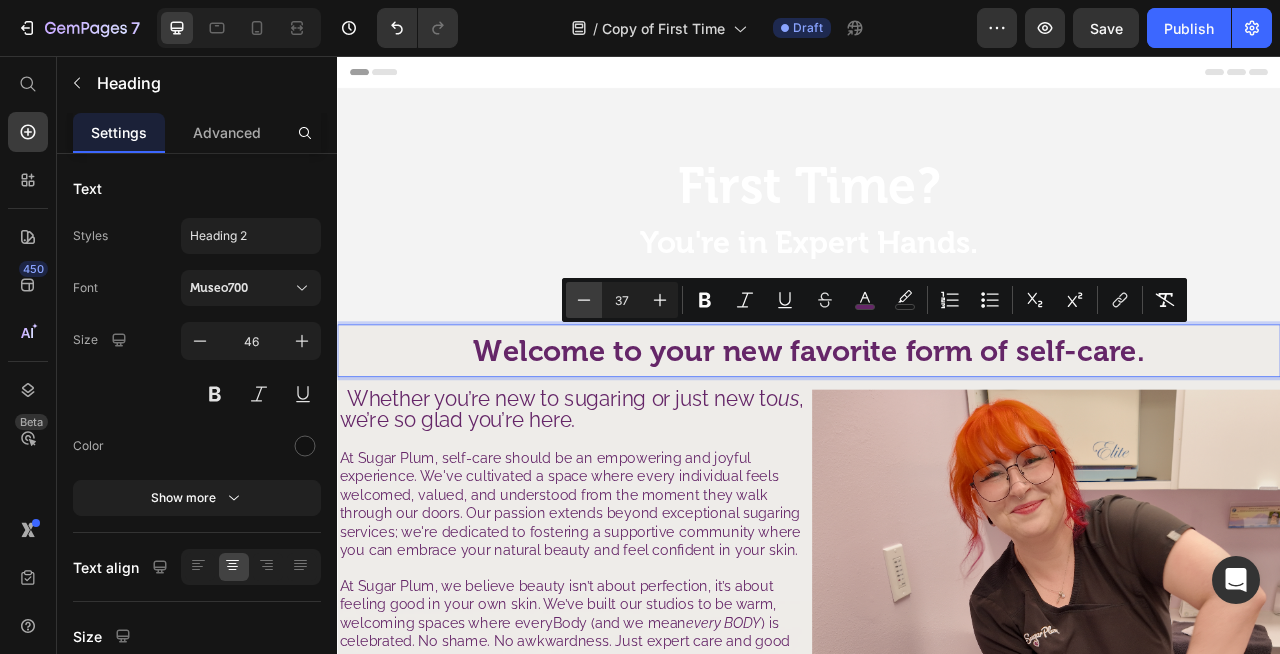 click 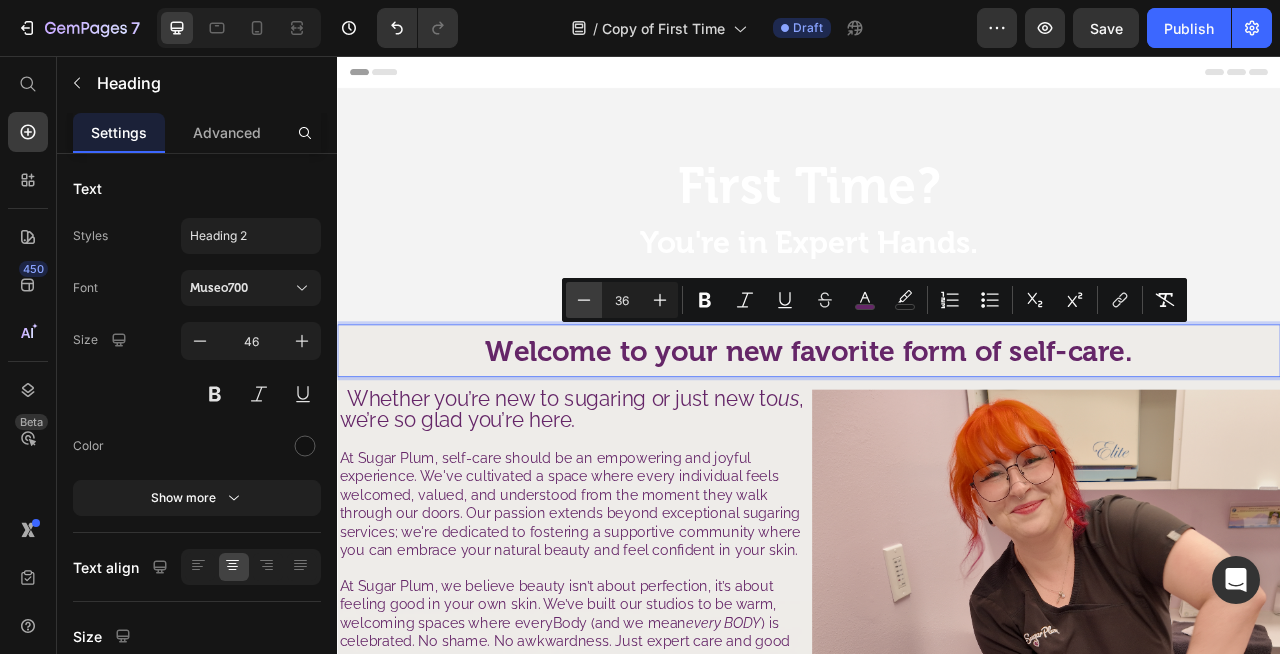 click 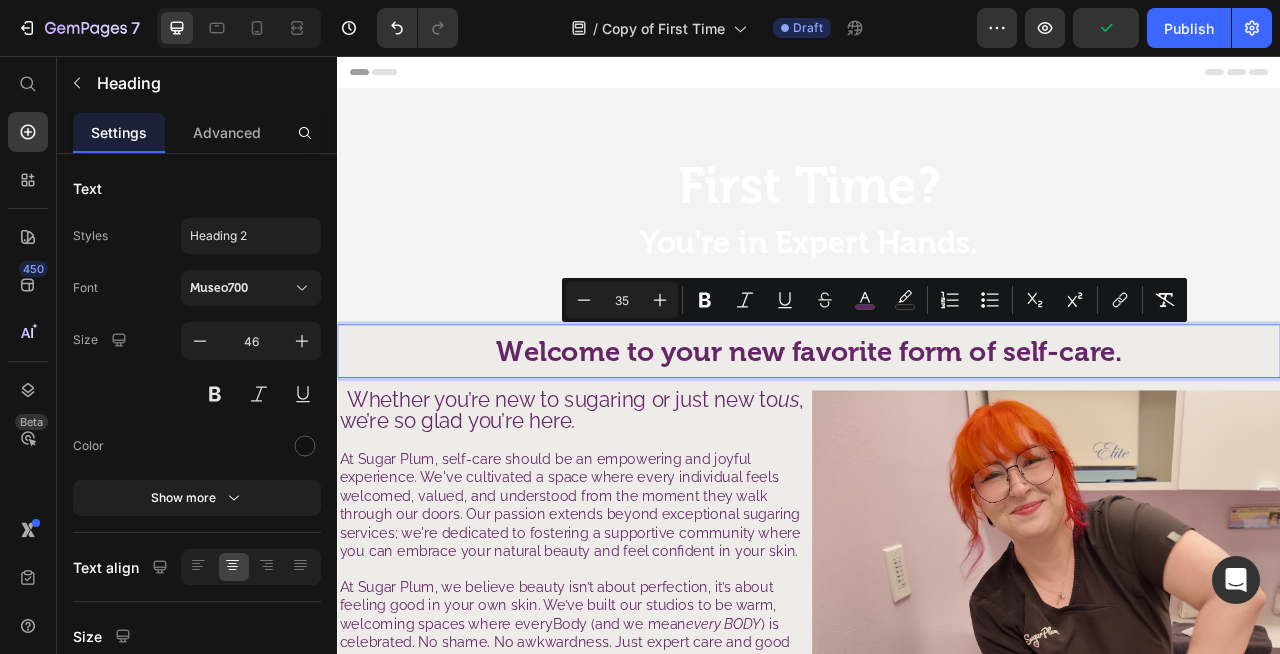 click on "W elcome to your new favorite form of self-care." at bounding box center (937, 431) 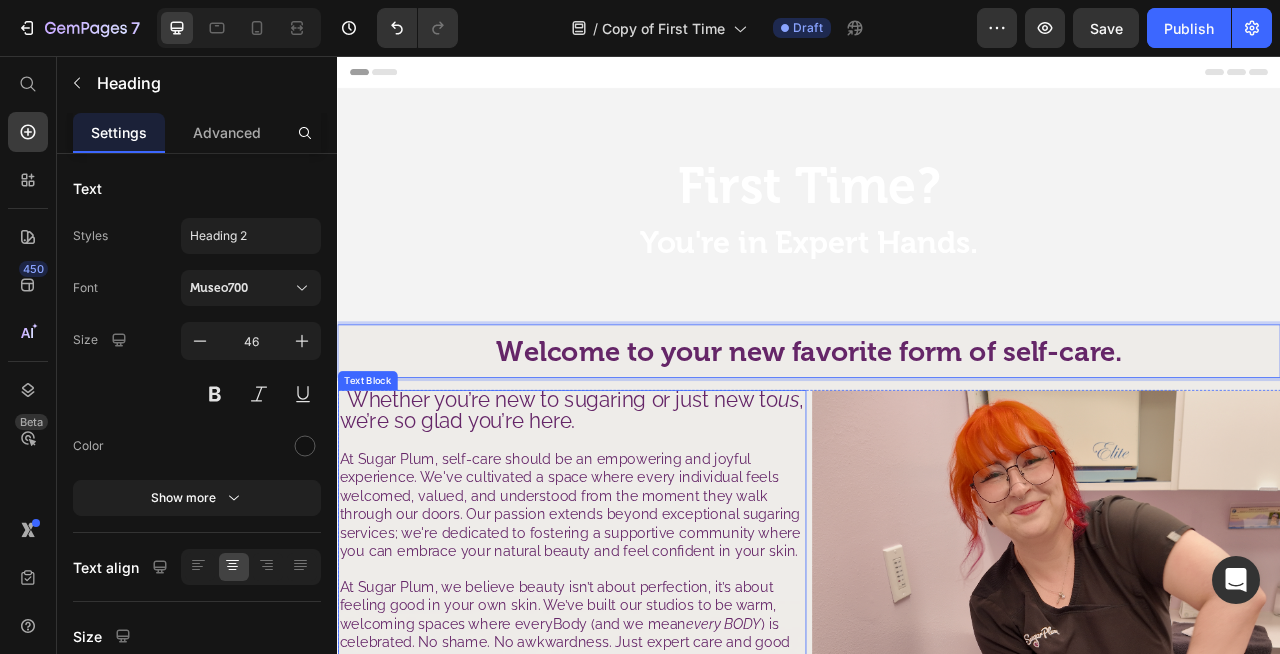click on "At Sugar Plum, self-care should be an empowering and joyful experience. We've cultivated a space where every individual feels welcomed, valued, and understood from the moment they walk through our doors. Our passion extends beyond exceptional sugaring services; we're dedicated to fostering a supportive community where you can embrace your natural beauty and feel confident in your skin." at bounding box center [632, 627] 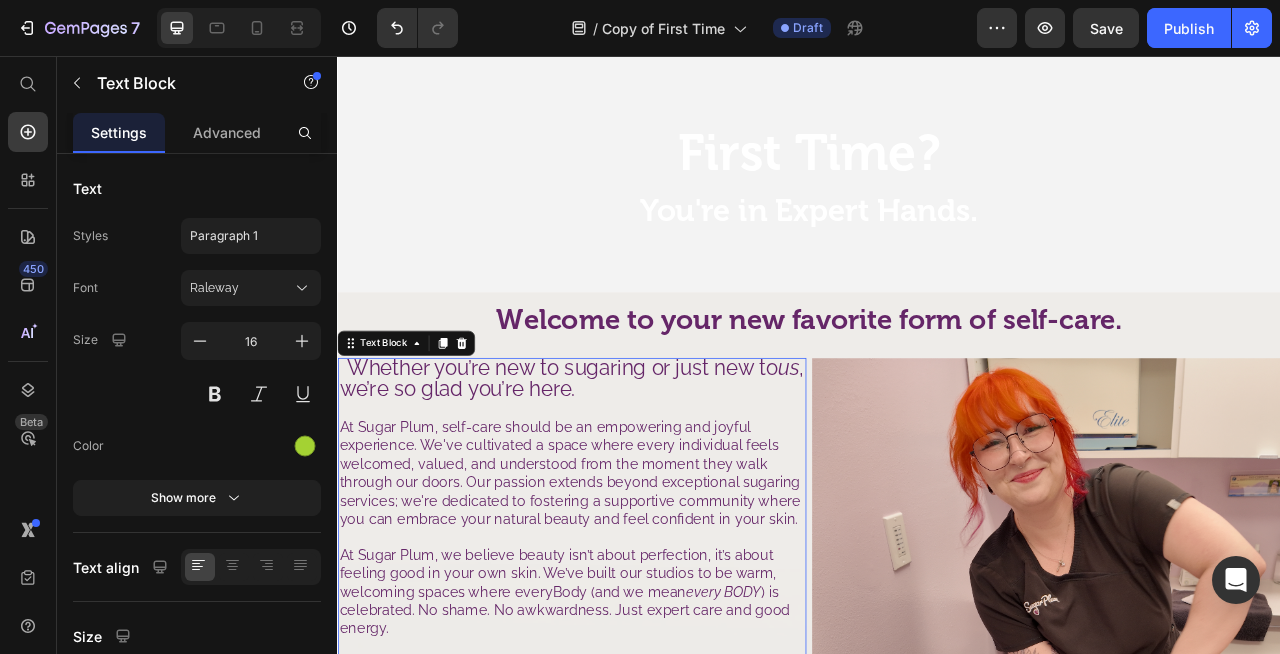scroll, scrollTop: 38, scrollLeft: 0, axis: vertical 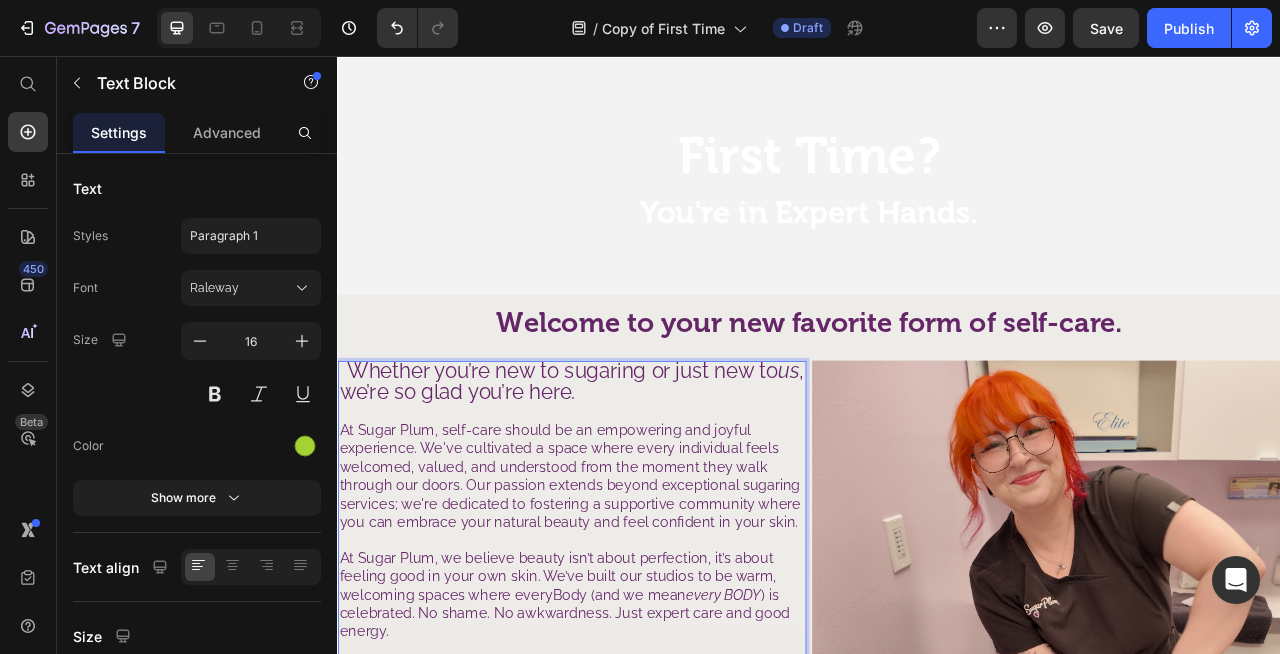 click on "Whether you’re new to sugaring or just new to  us , we’re so glad you’re here." at bounding box center (634, 469) 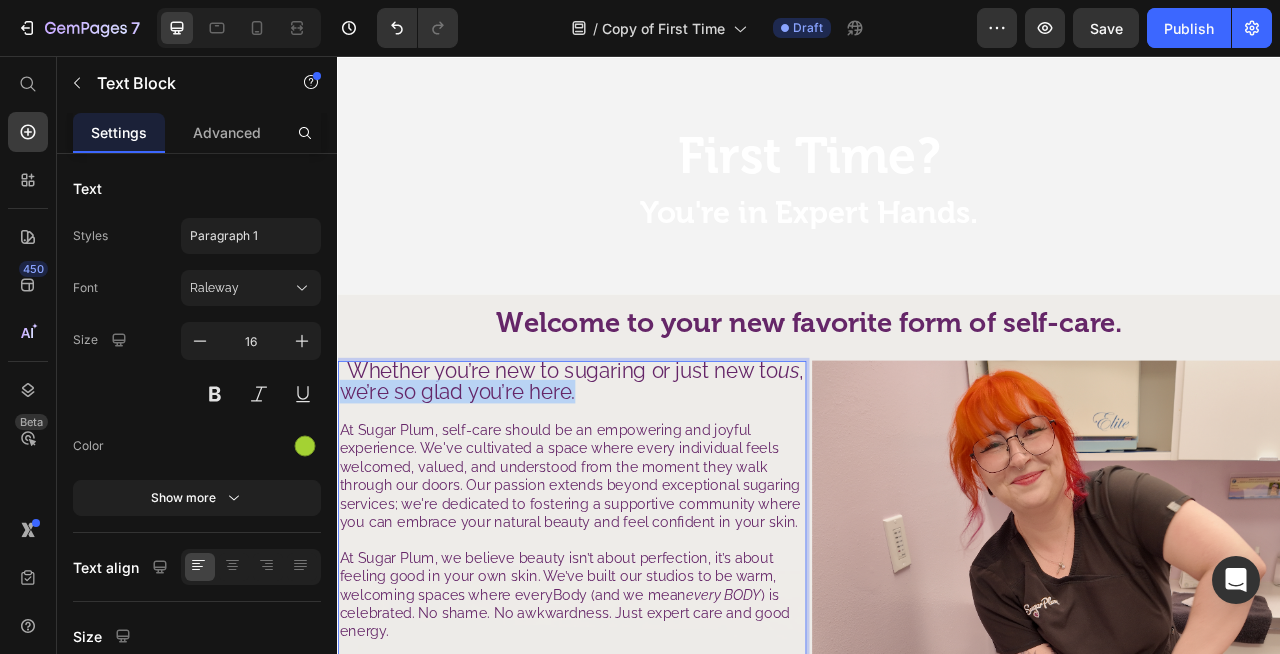 drag, startPoint x: 411, startPoint y: 485, endPoint x: 704, endPoint y: 482, distance: 293.01535 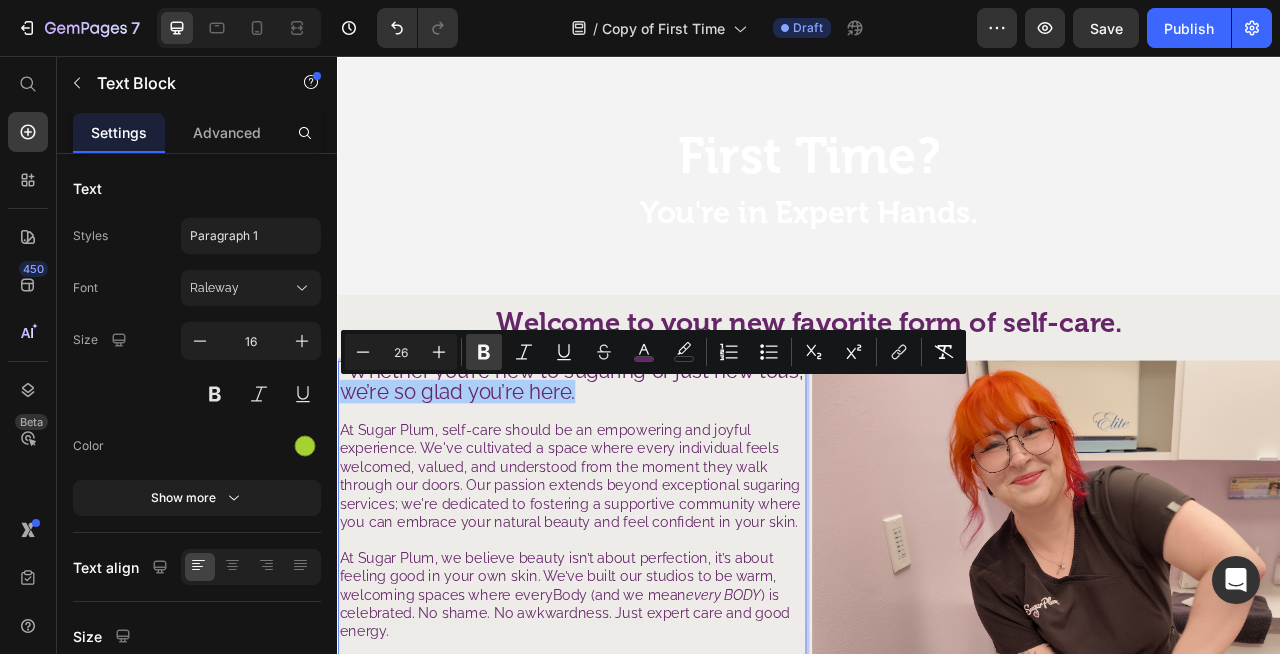 click 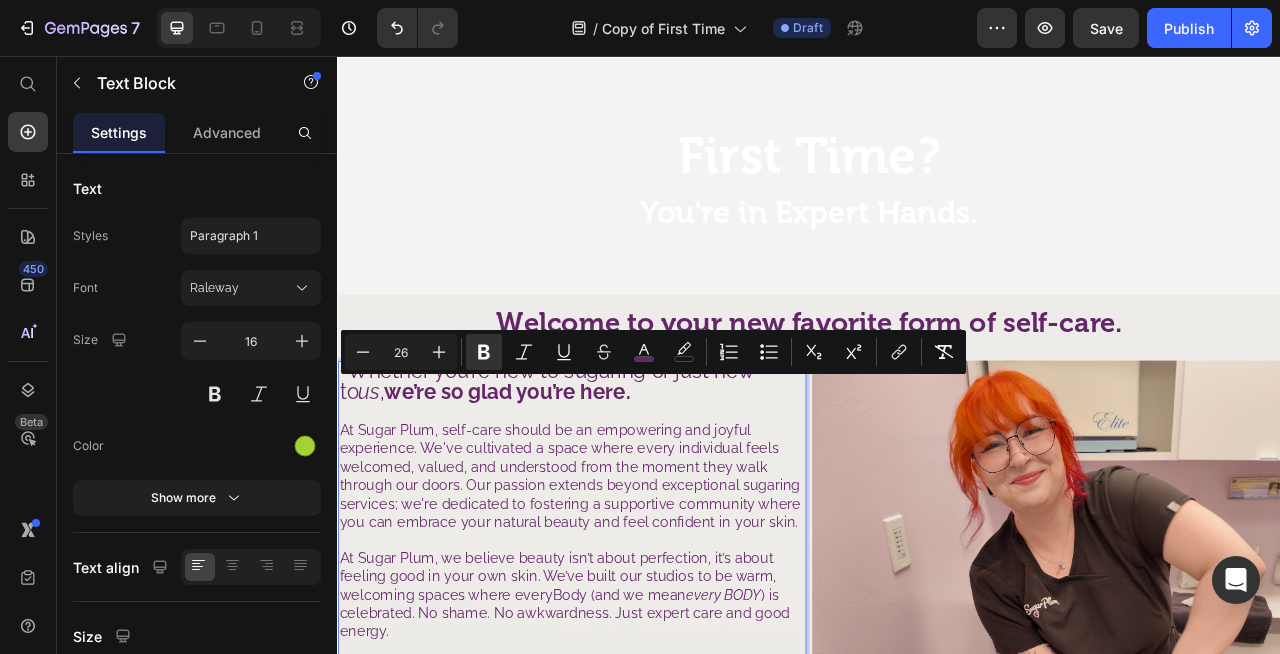 click on "At Sugar Plum, self-care should be an empowering and joyful experience. We've cultivated a space where every individual feels welcomed, valued, and understood from the moment they walk through our doors. Our passion extends beyond exceptional sugaring services; we're dedicated to fostering a supportive community where you can embrace your natural beauty and feel confident in your skin." at bounding box center (632, 589) 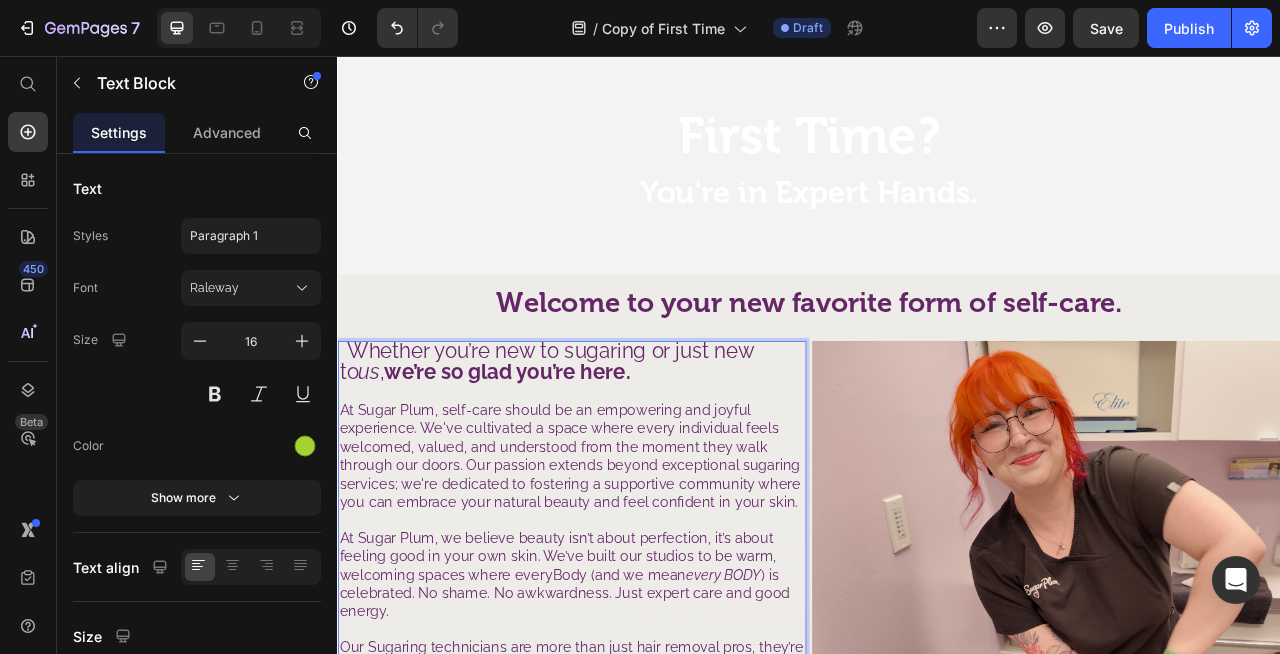scroll, scrollTop: 0, scrollLeft: 0, axis: both 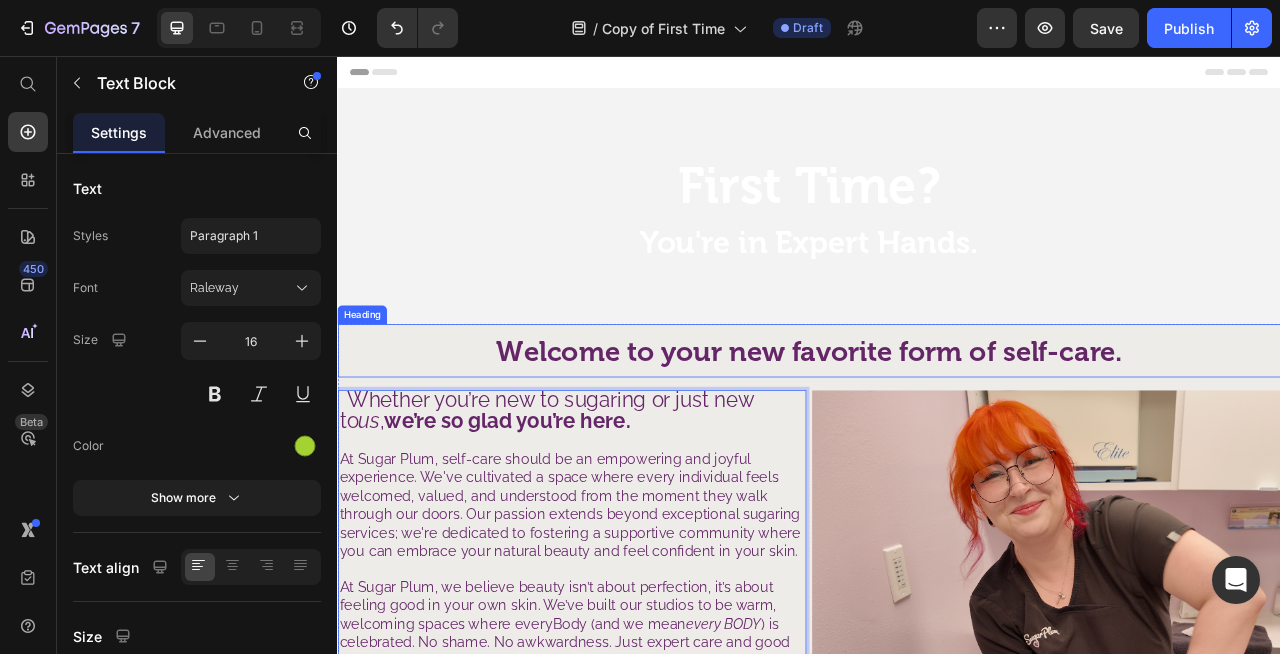 click on "elcome to your new favorite form of self-care." at bounding box center (954, 432) 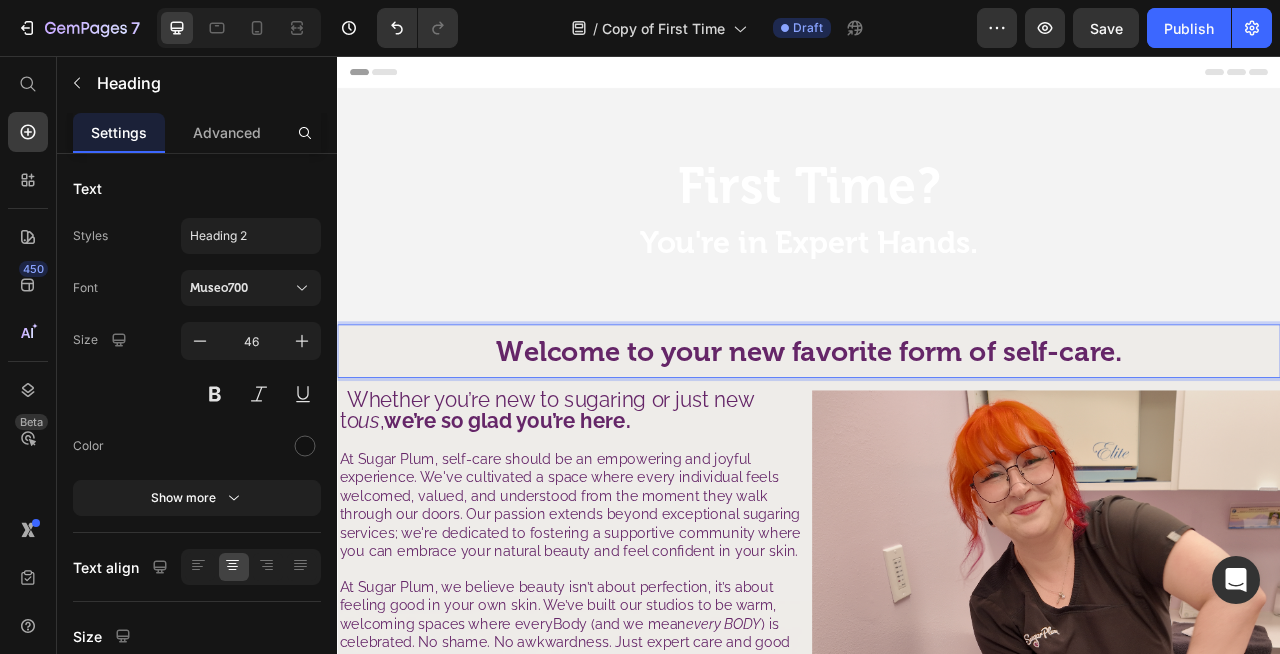 click on "elcome to your new favorite form of self-care." at bounding box center [954, 432] 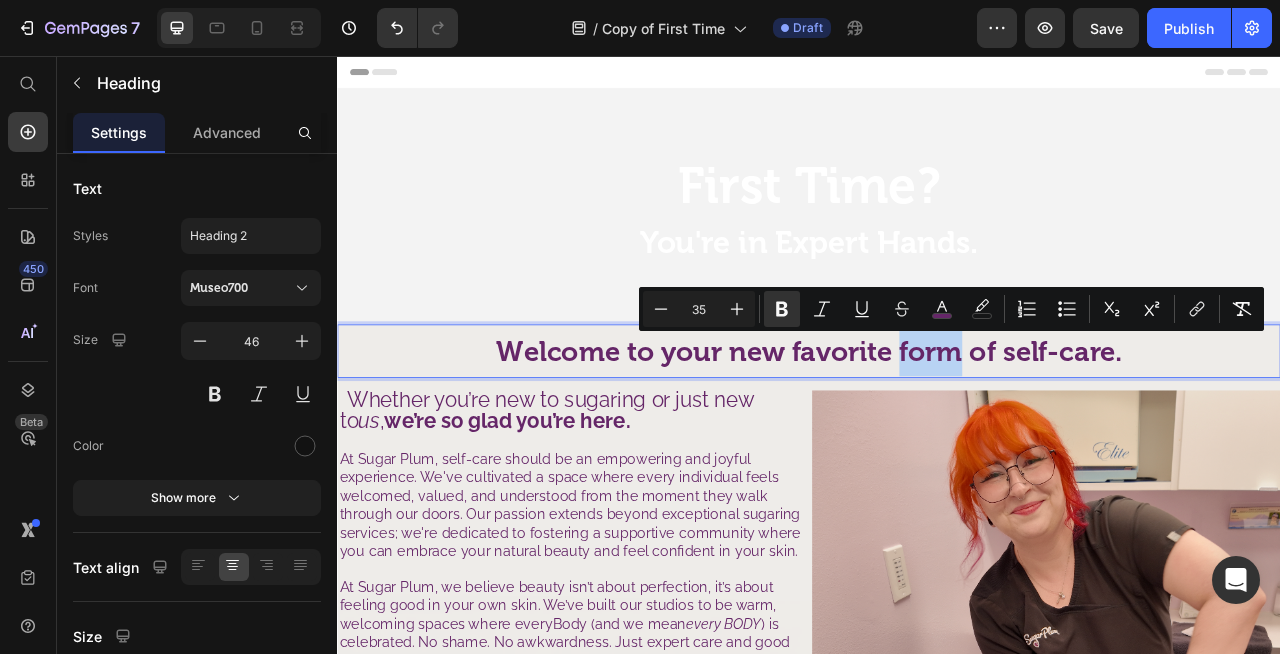 click on "elcome to your new favorite form of self-care." at bounding box center [954, 432] 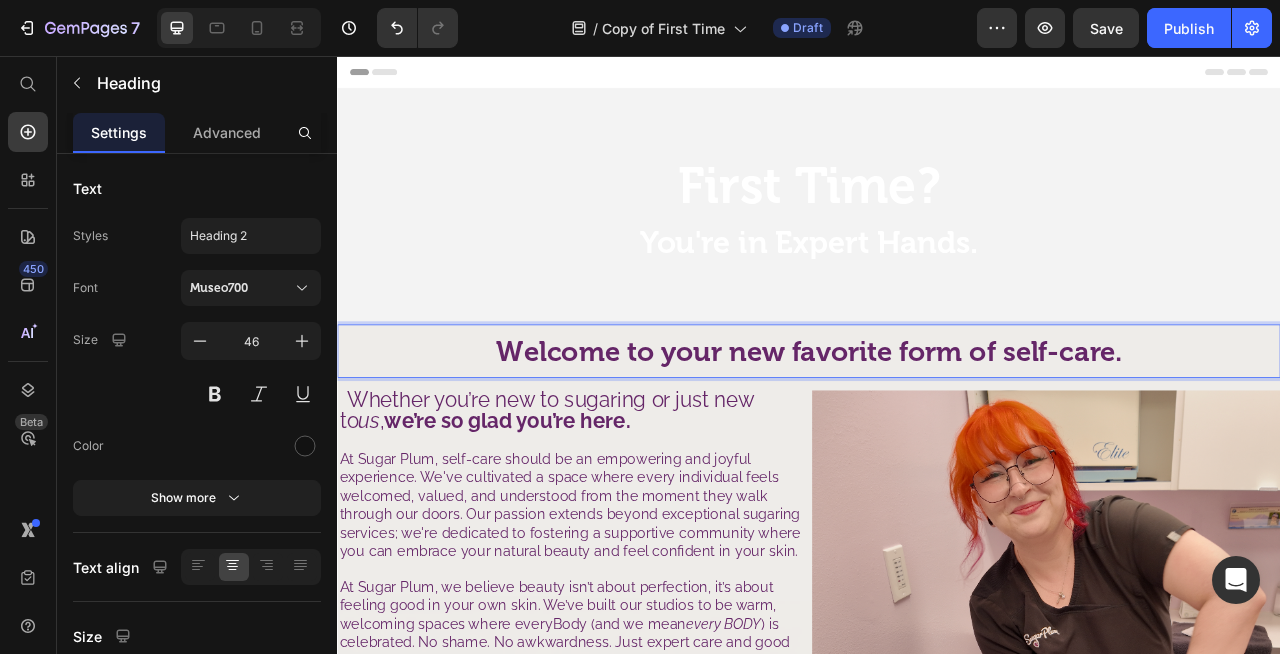 click on "elcome to your new favorite form of self-care." at bounding box center [954, 432] 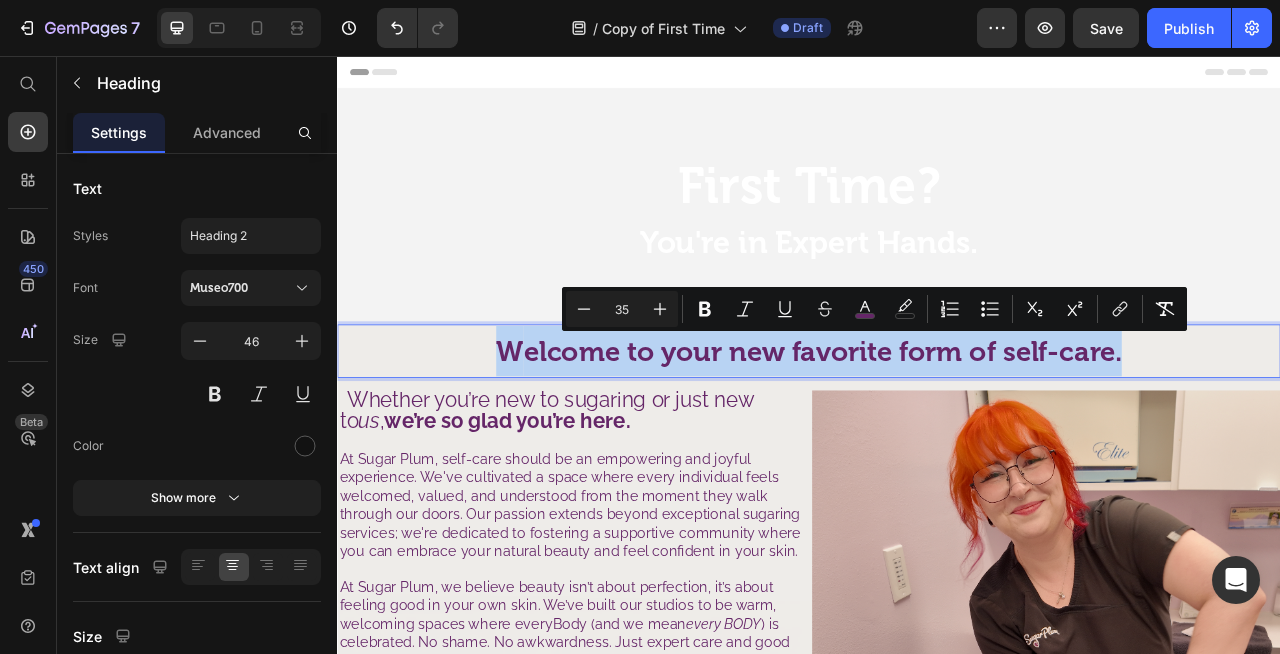 drag, startPoint x: 1332, startPoint y: 428, endPoint x: 946, endPoint y: 435, distance: 386.06348 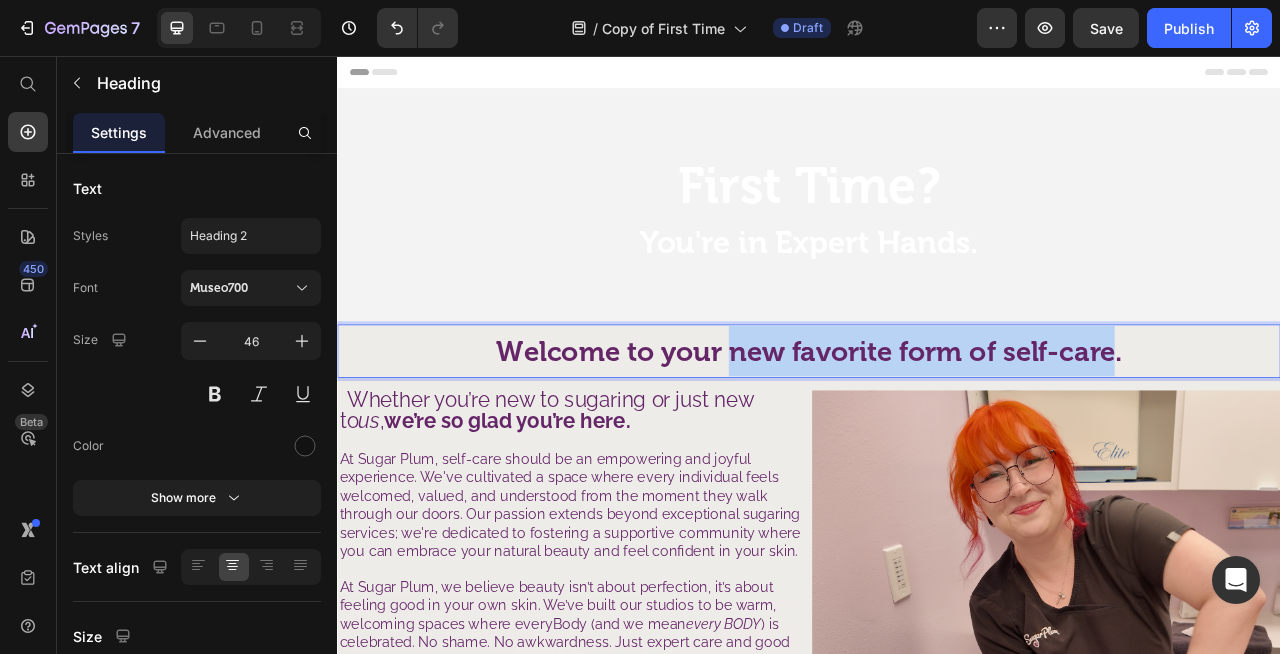drag, startPoint x: 1331, startPoint y: 427, endPoint x: 836, endPoint y: 456, distance: 495.84875 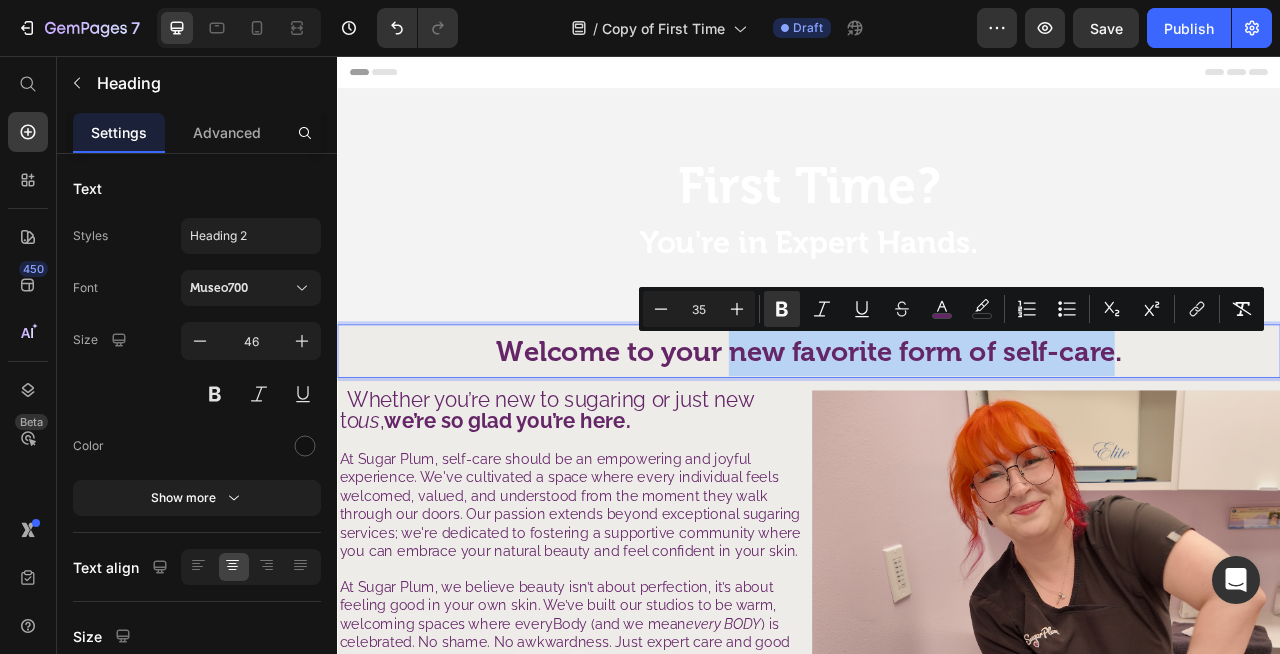 click on "elcome to your new favorite form of self-care." at bounding box center [954, 432] 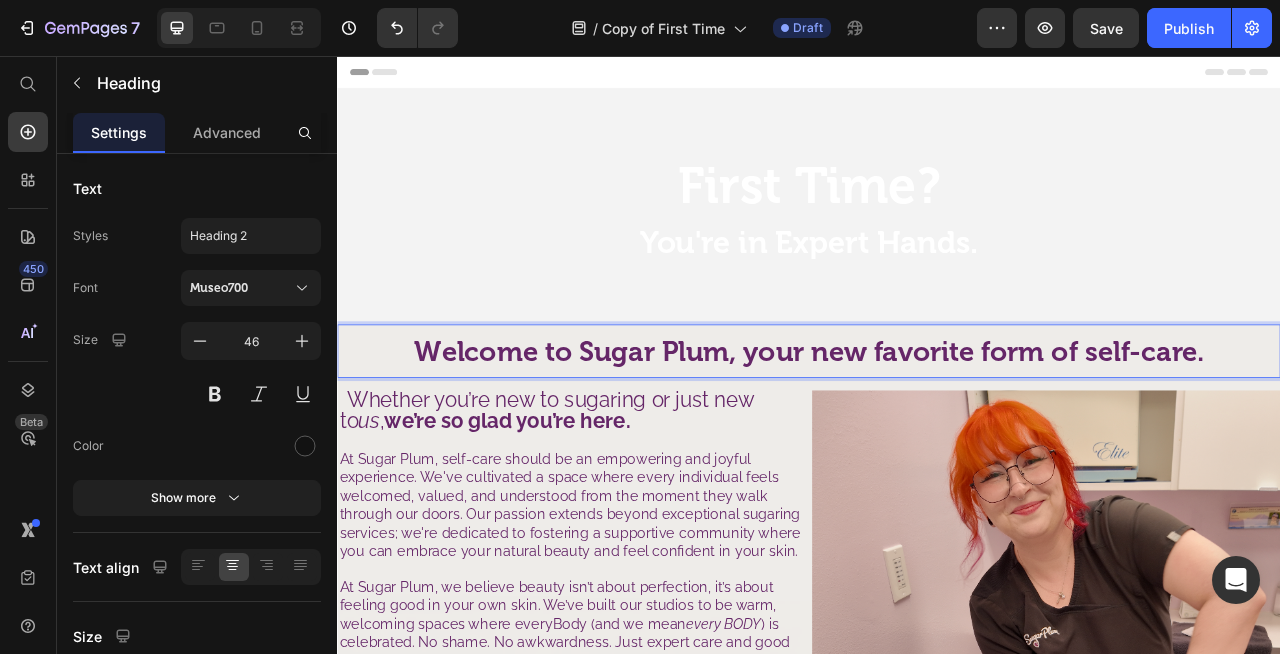 click on "W elcome to Sugar Plum, your new favorite form of self-care." at bounding box center (937, 431) 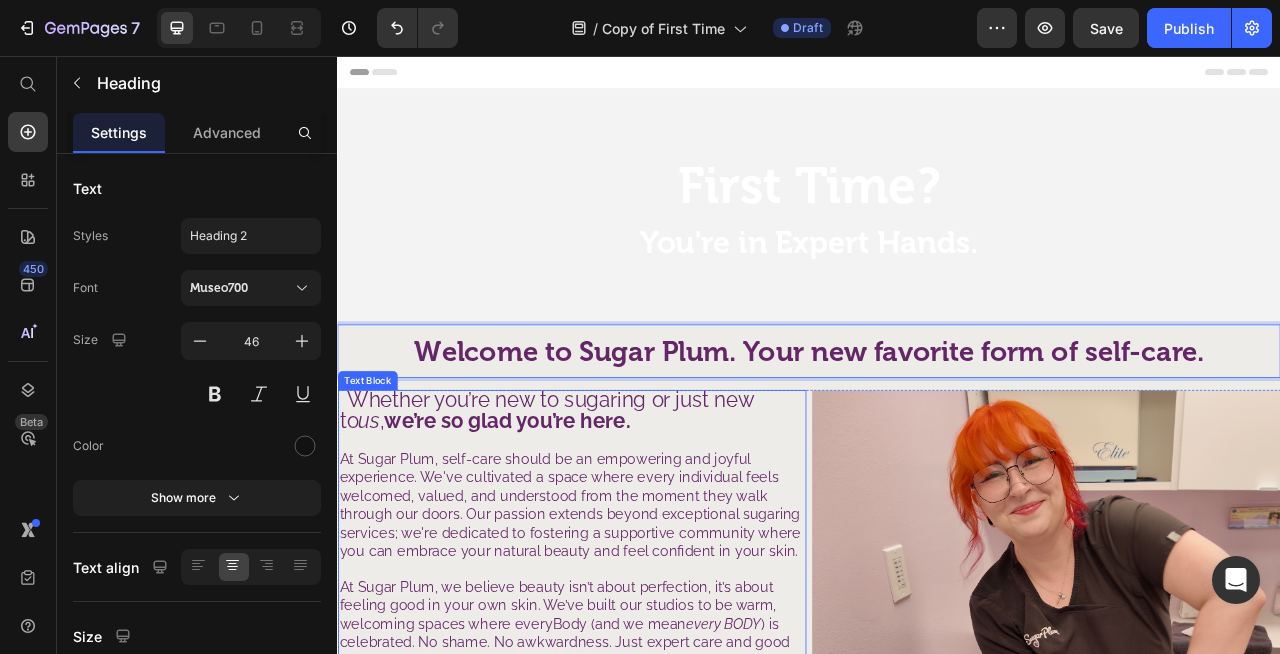 click on "At Sugar Plum, self-care should be an empowering and joyful experience. We've cultivated a space where every individual feels welcomed, valued, and understood from the moment they walk through our doors. Our passion extends beyond exceptional sugaring services; we're dedicated to fostering a supportive community where you can embrace your natural beauty and feel confident in your skin." at bounding box center [632, 627] 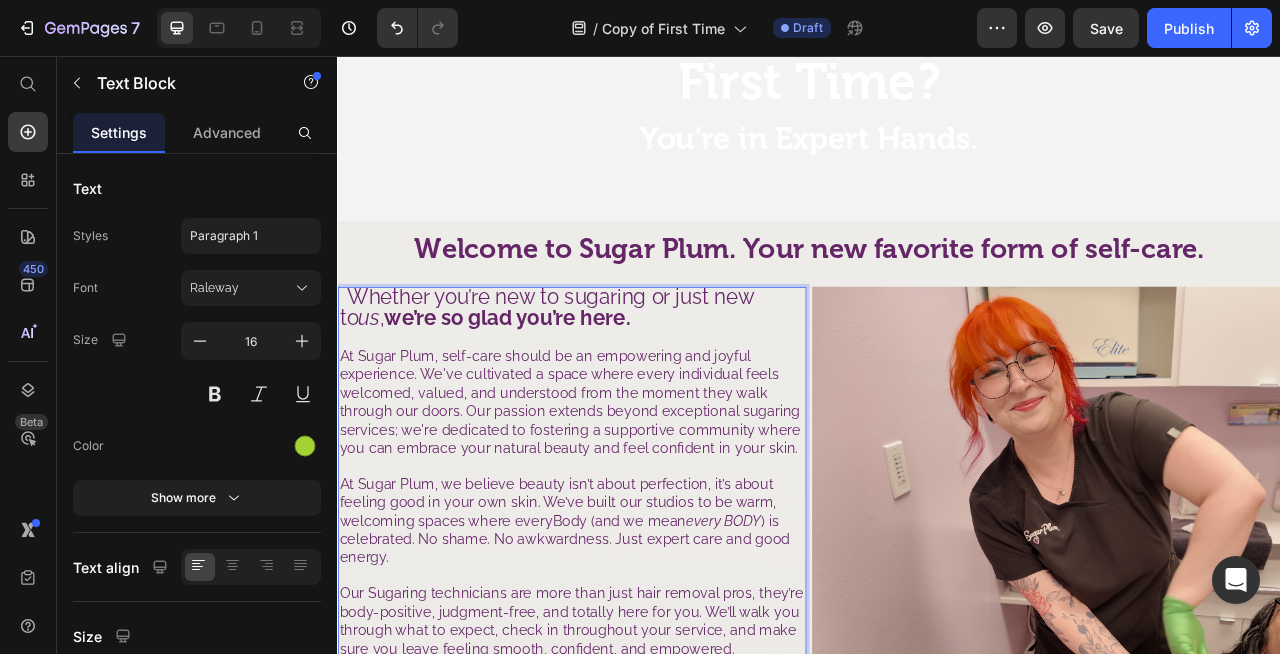 scroll, scrollTop: 0, scrollLeft: 0, axis: both 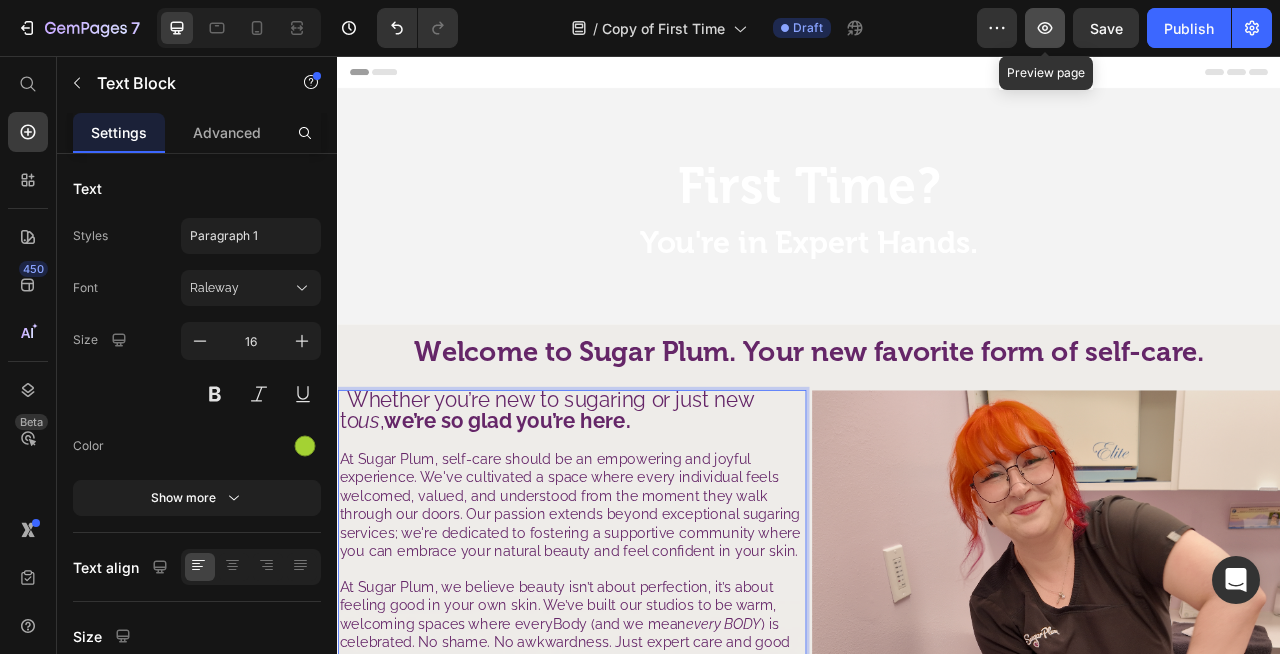 click 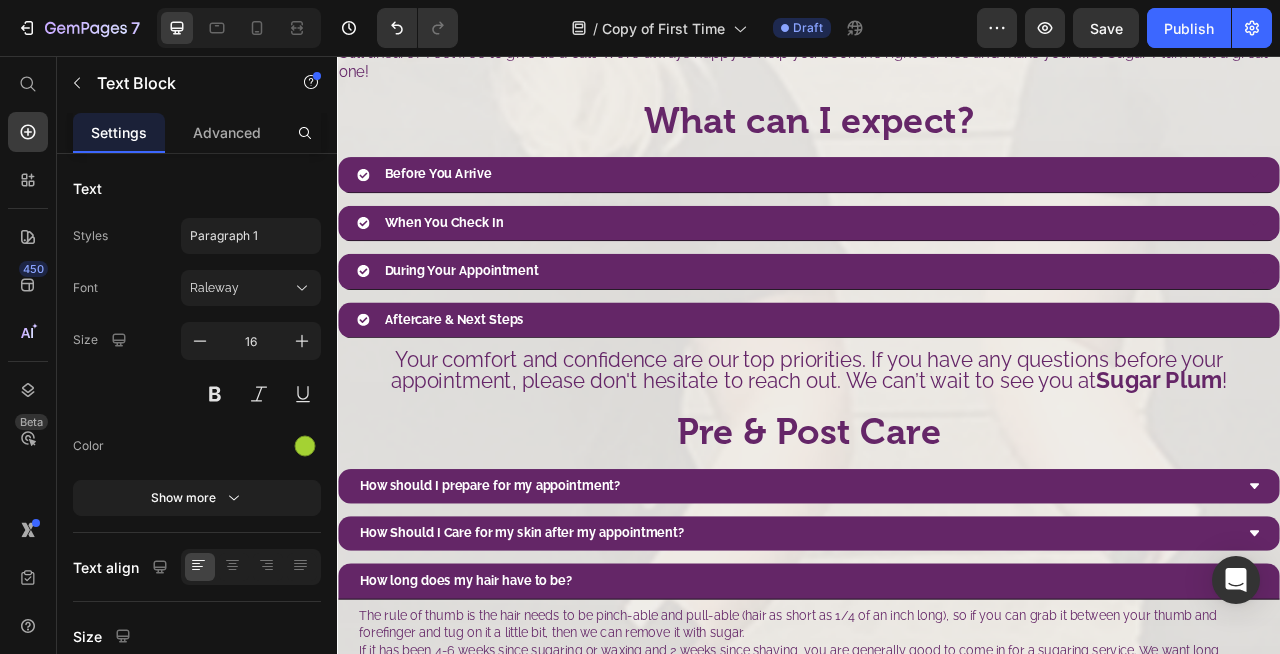 scroll, scrollTop: 1508, scrollLeft: 0, axis: vertical 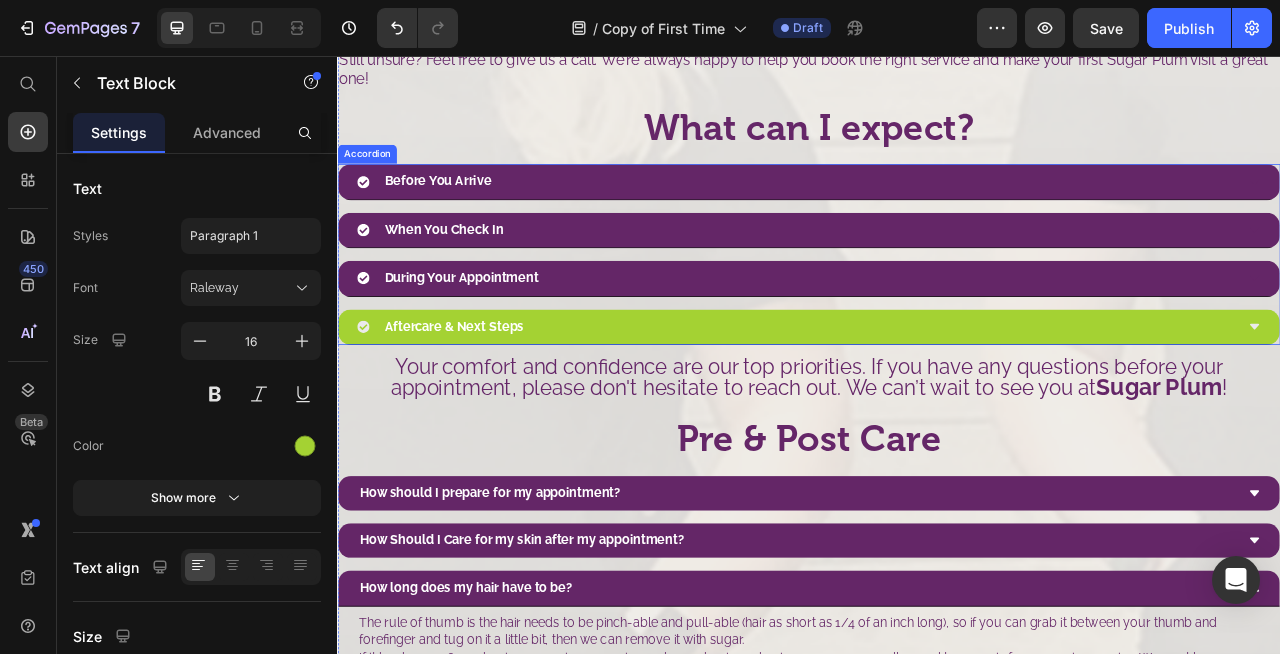 click on "Aftercare & Next Steps" at bounding box center [921, 400] 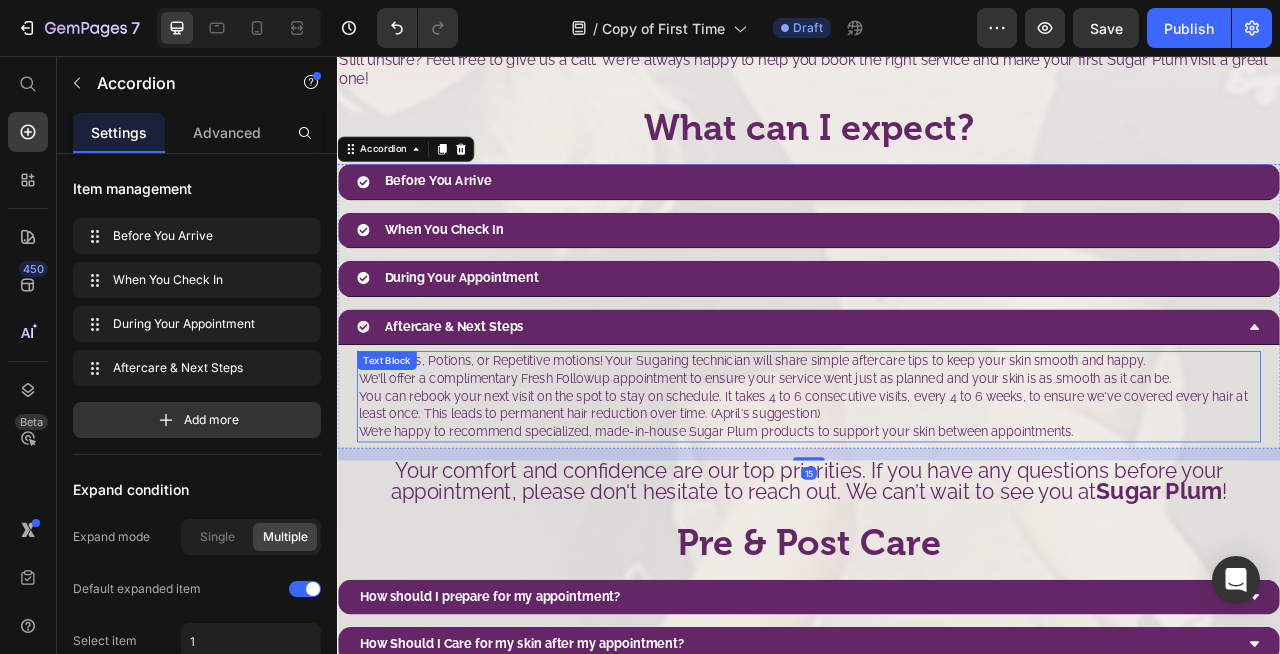 click on "We’ll offer a complimentary Fresh Followup appointment to ensure your service went just as planned and your skin is as smooth as it can be.   You can rebook your next visit on the spot to stay on schedule. It takes 4 to 6 consecutive visits, every 4 to 6 weeks, to ensure we've covered every hair at least once. This leads to permanent hair reduction over time. ([PERSON]'s suggestion) We’re happy to recommend specialized, made-in-house Sugar Plum products to support your skin between appointments." at bounding box center (937, 500) 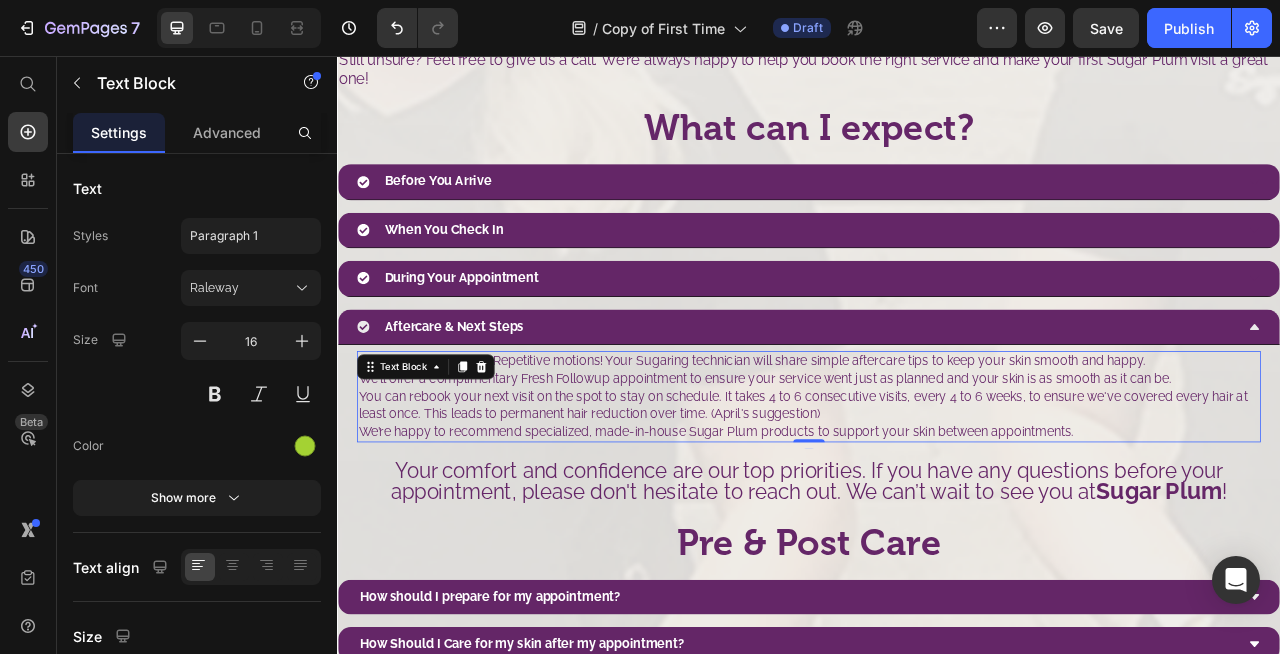 click on "We’ll offer a complimentary Fresh Followup appointment to ensure your service went just as planned and your skin is as smooth as it can be.   You can rebook your next visit on the spot to stay on schedule. It takes 4 to 6 consecutive visits, every 4 to 6 weeks, to ensure we've covered every hair at least once. This leads to permanent hair reduction over time. ([PERSON]'s suggestion) We’re happy to recommend specialized, made-in-house Sugar Plum products to support your skin between appointments." at bounding box center [937, 500] 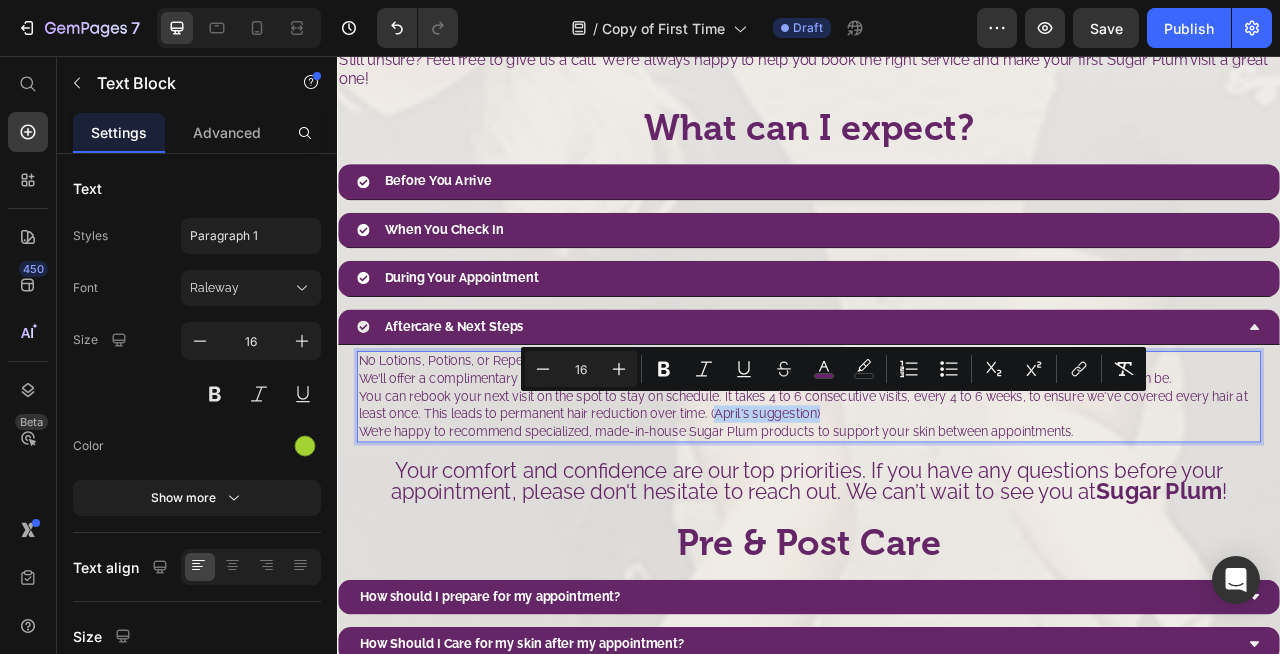 drag, startPoint x: 954, startPoint y: 495, endPoint x: 815, endPoint y: 506, distance: 139.43457 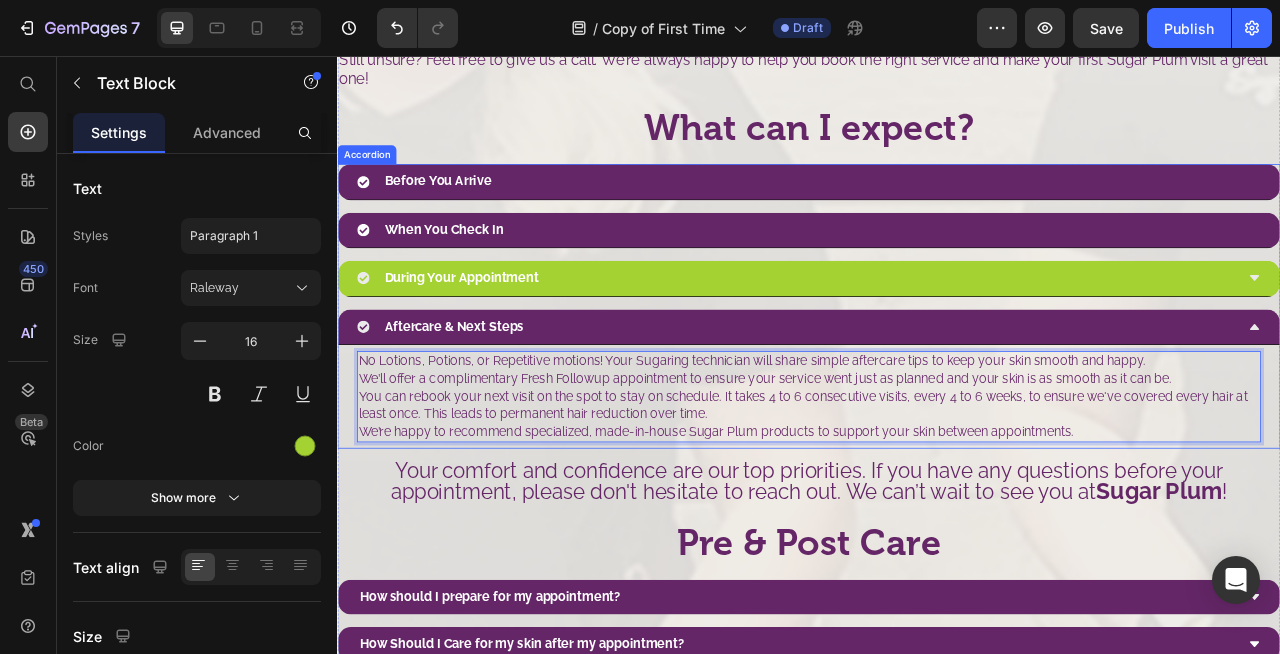 click on "During Your Appointment" at bounding box center [921, 338] 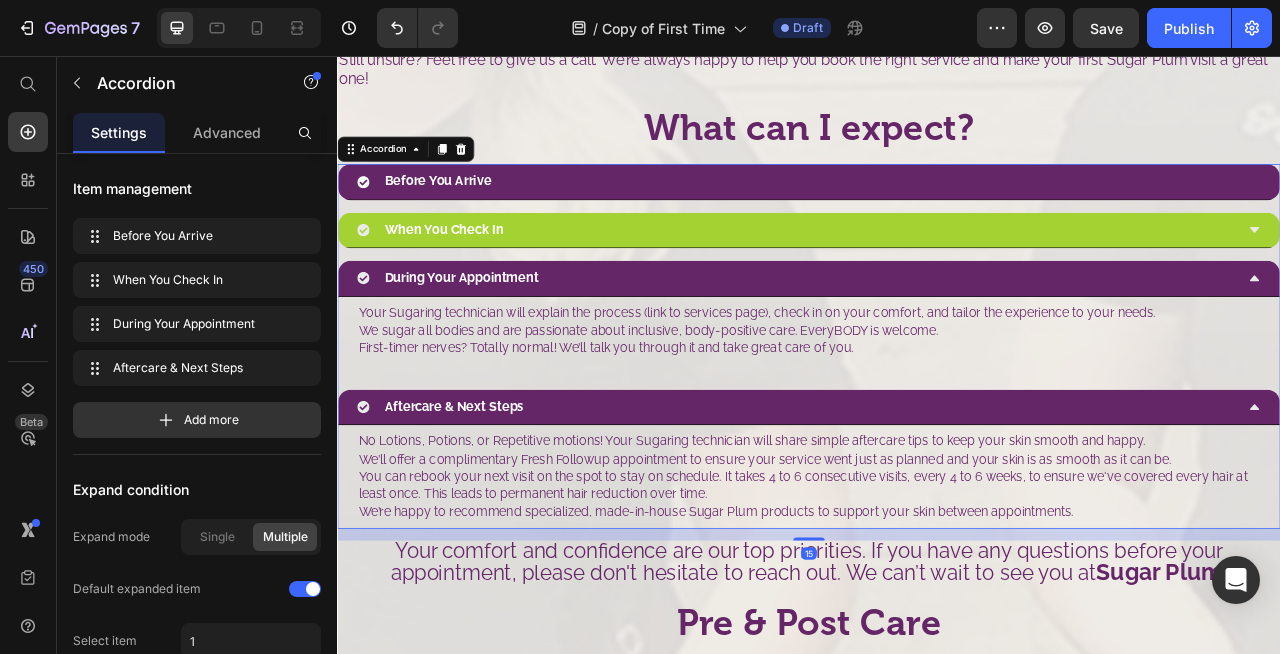 click on "When You Check In" at bounding box center (921, 277) 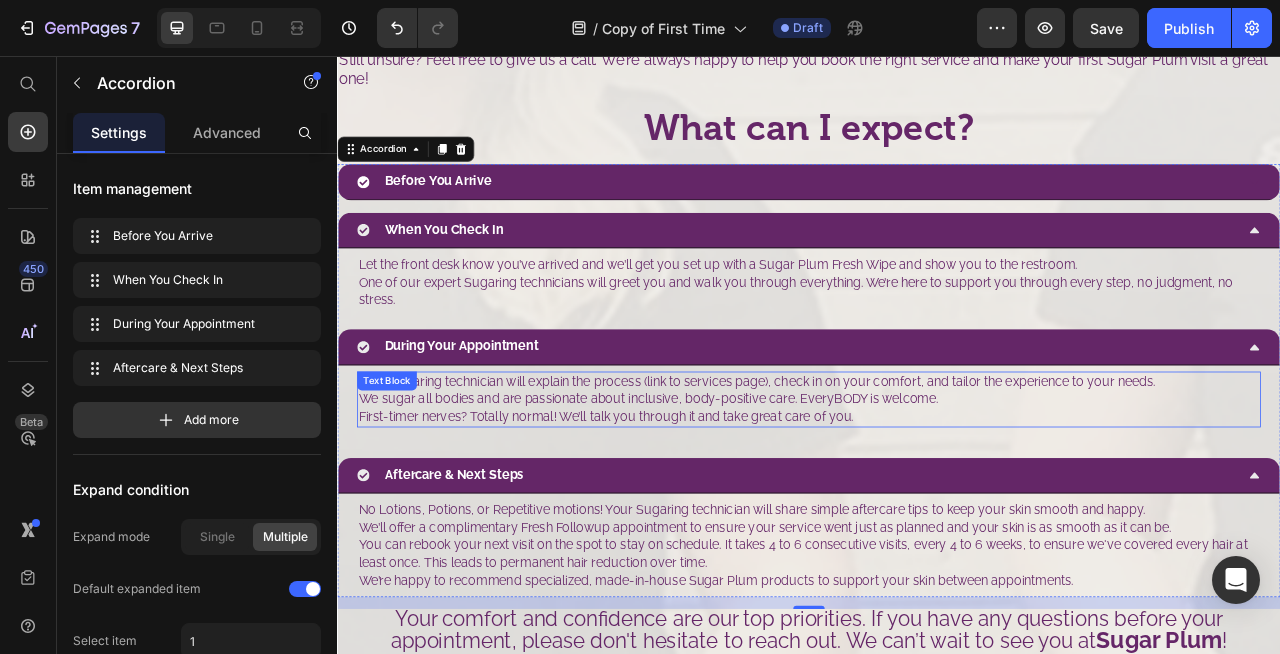 click on "Your Sugaring technician will explain the process (link to services page), check in on your comfort, and tailor the experience to your needs." at bounding box center [871, 469] 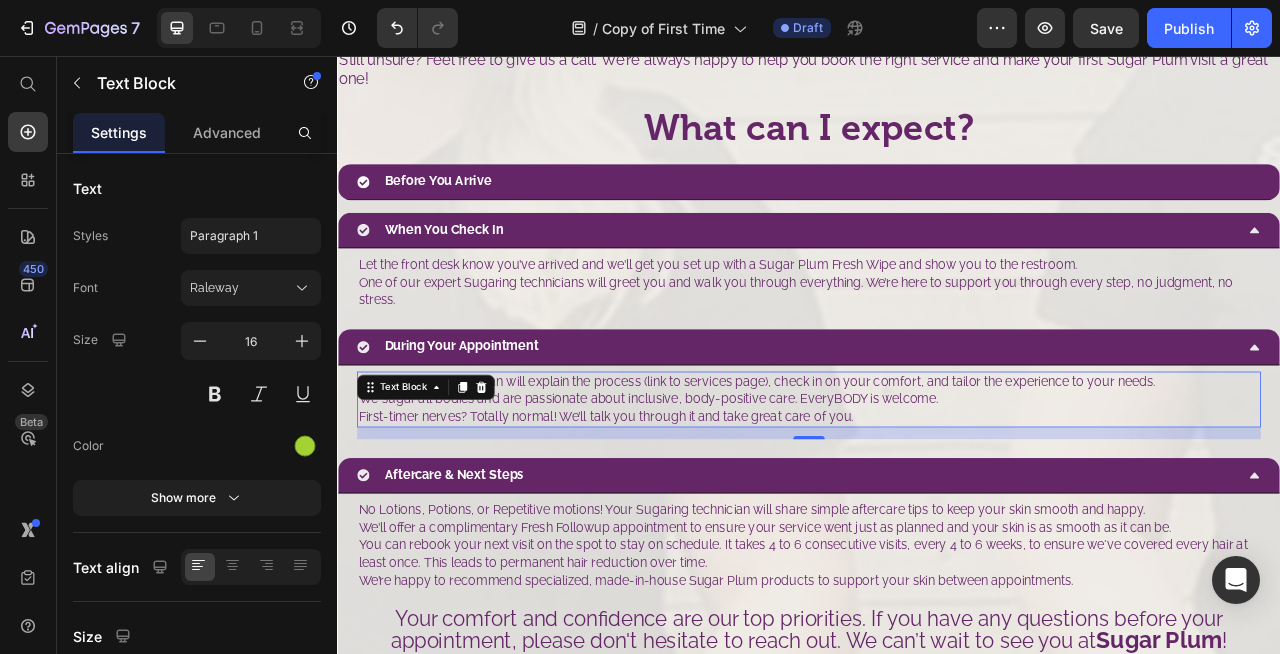 click on "Your Sugaring technician will explain the process (link to services page), check in on your comfort, and tailor the experience to your needs." at bounding box center [871, 469] 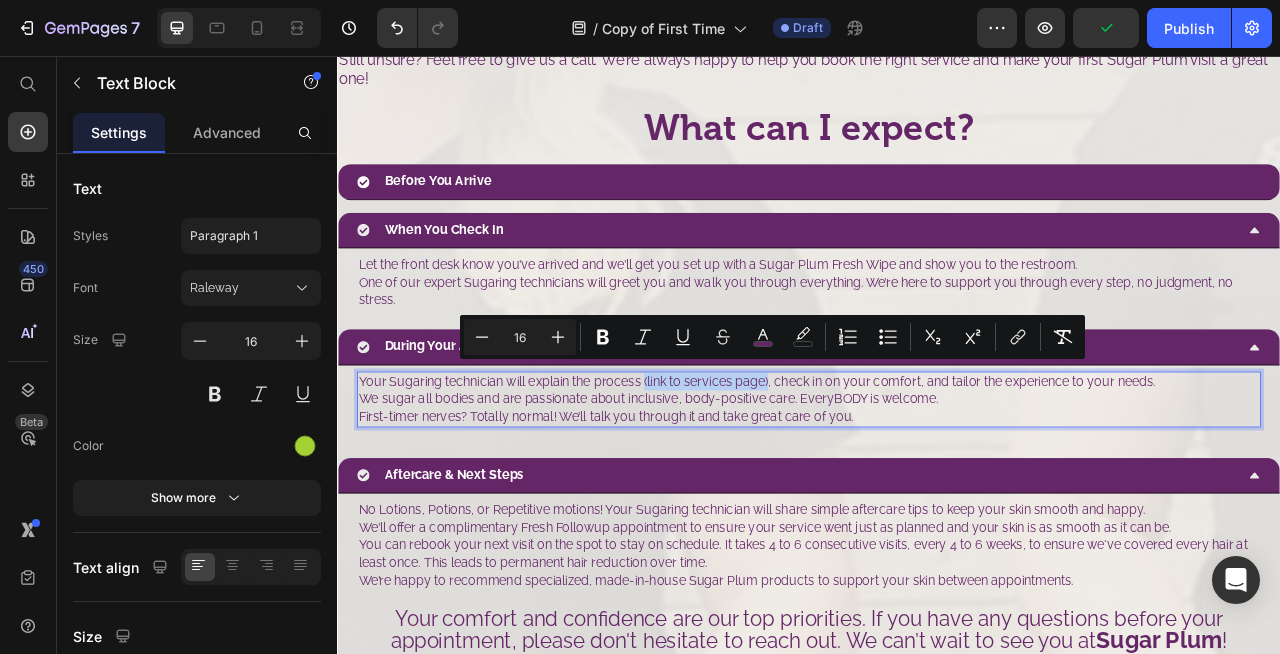 drag, startPoint x: 888, startPoint y: 456, endPoint x: 728, endPoint y: 460, distance: 160.04999 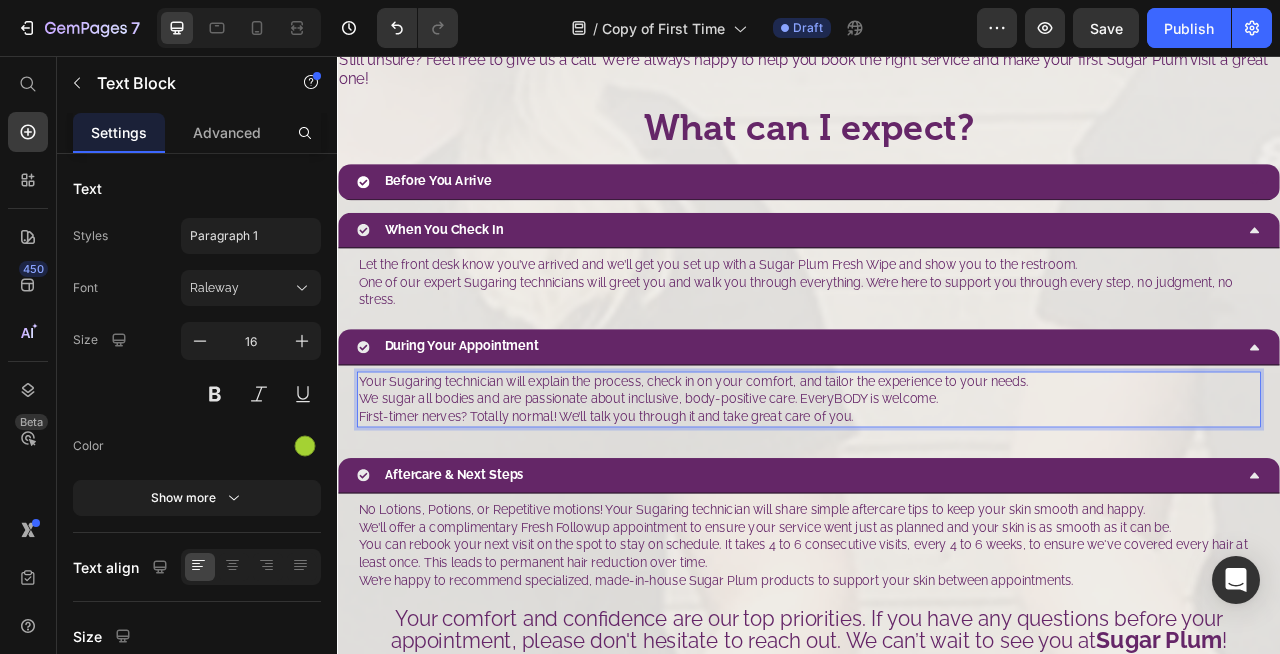 click on "Your Sugaring technician will explain the process, check in on your comfort, and tailor the experience to your needs. We sugar all bodies and are passionate about inclusive, body-positive care. EveryBODY is welcome. First-timer nerves? Totally normal! We’ll talk you through it and take great care of you." at bounding box center (937, 492) 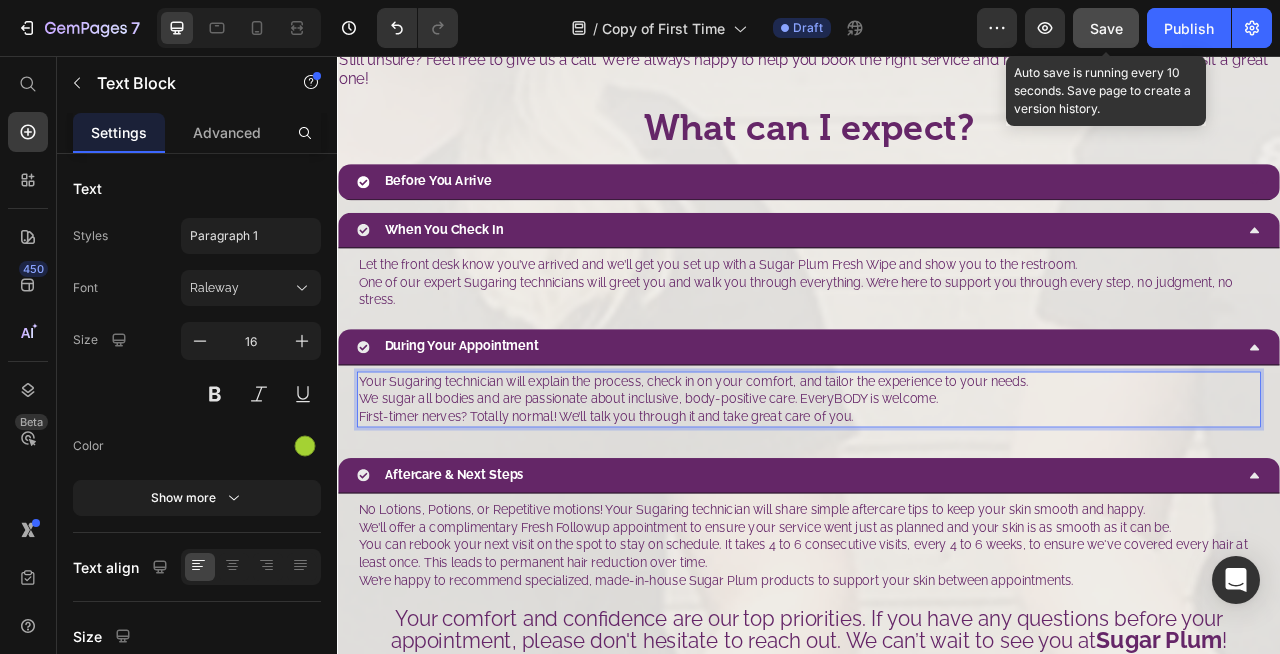 click on "Save" 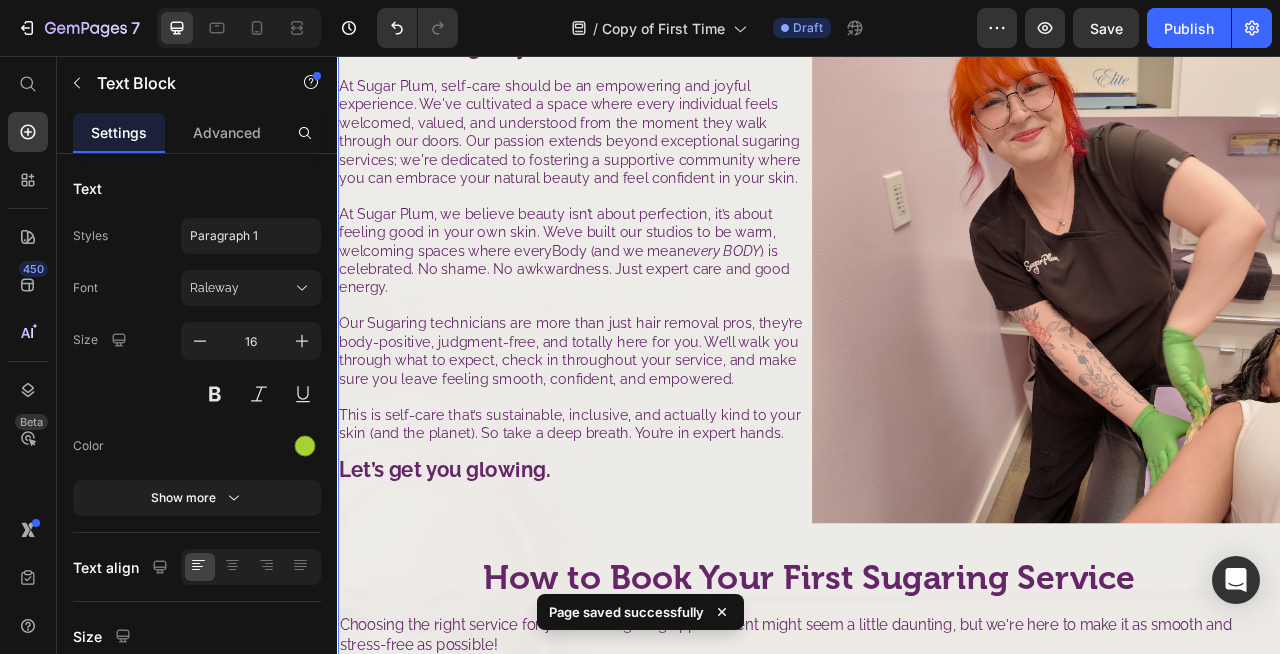 scroll, scrollTop: 456, scrollLeft: 0, axis: vertical 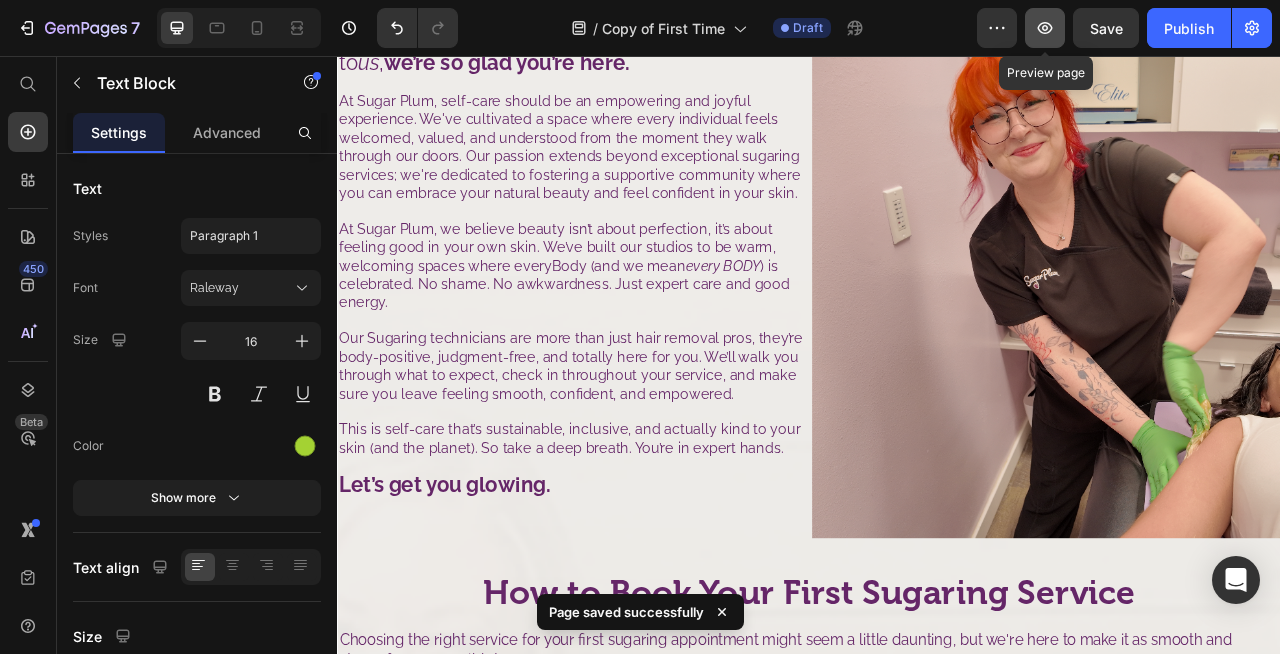click 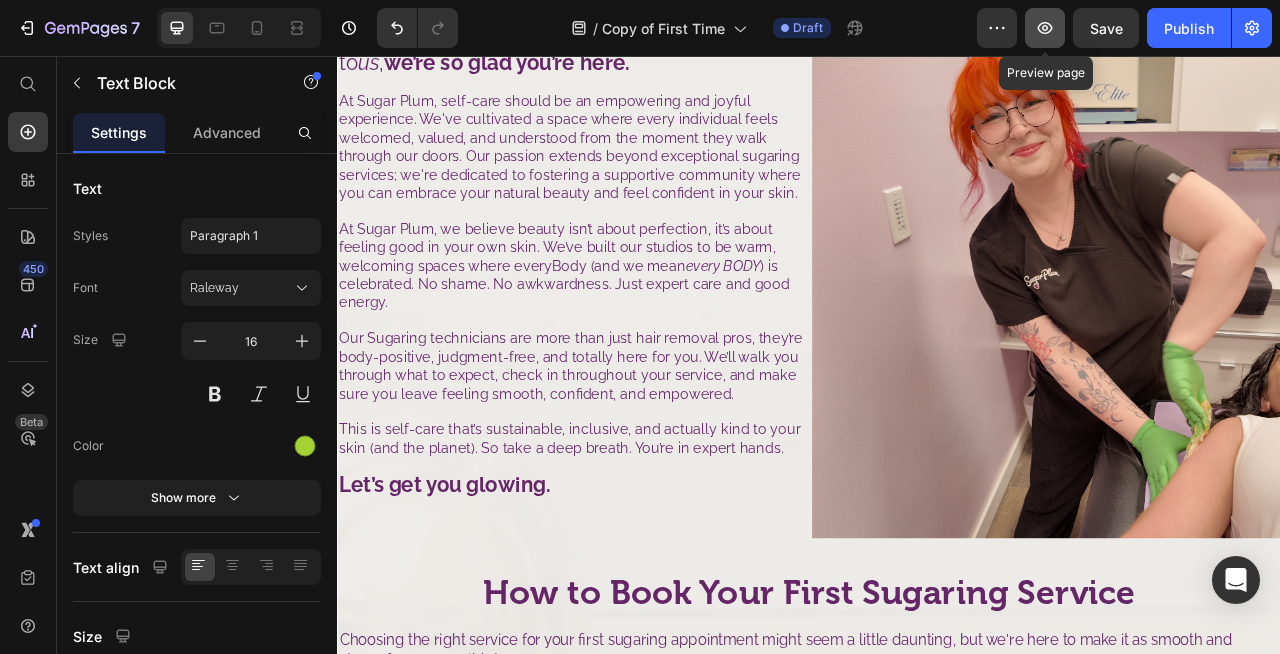click 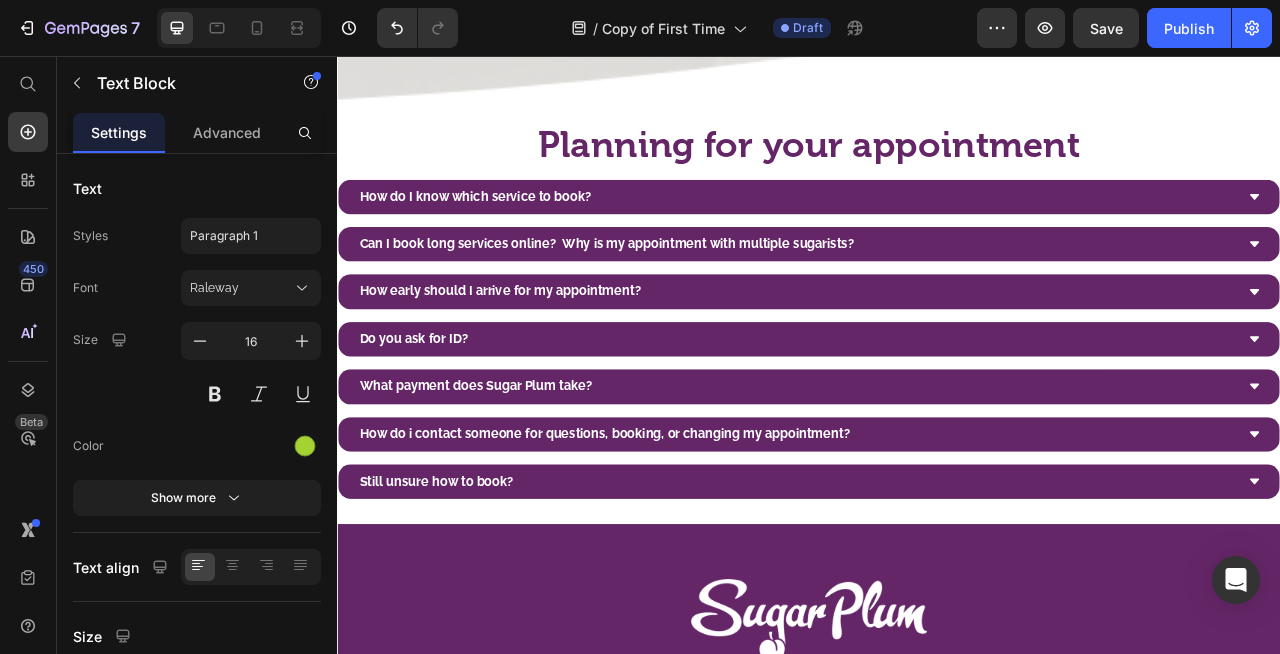 scroll, scrollTop: 2884, scrollLeft: 0, axis: vertical 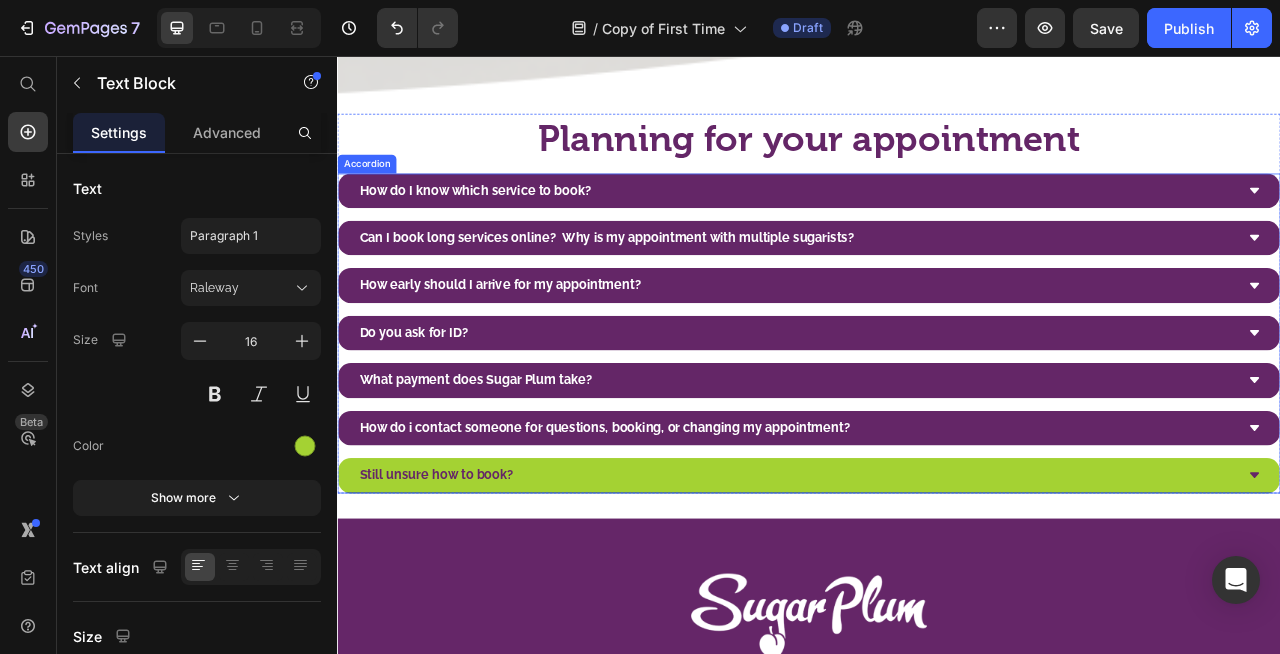 click on "Still unsure how to book?" at bounding box center (921, 589) 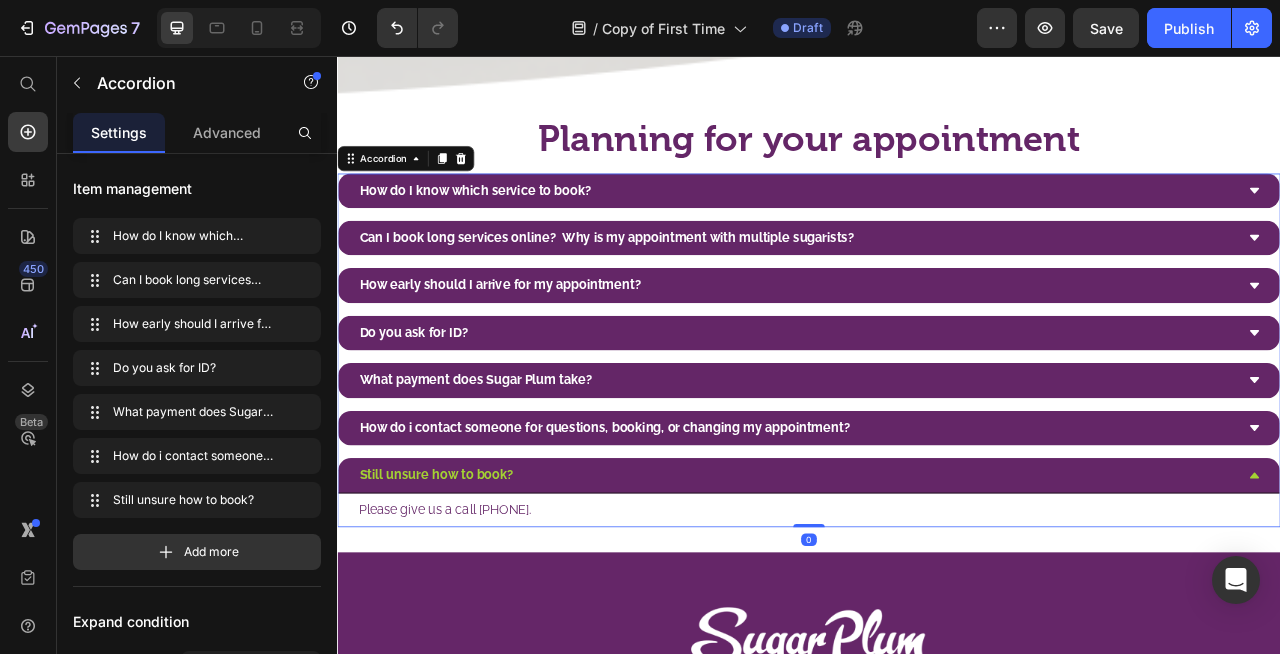 click on "Still unsure how to book?" at bounding box center (921, 589) 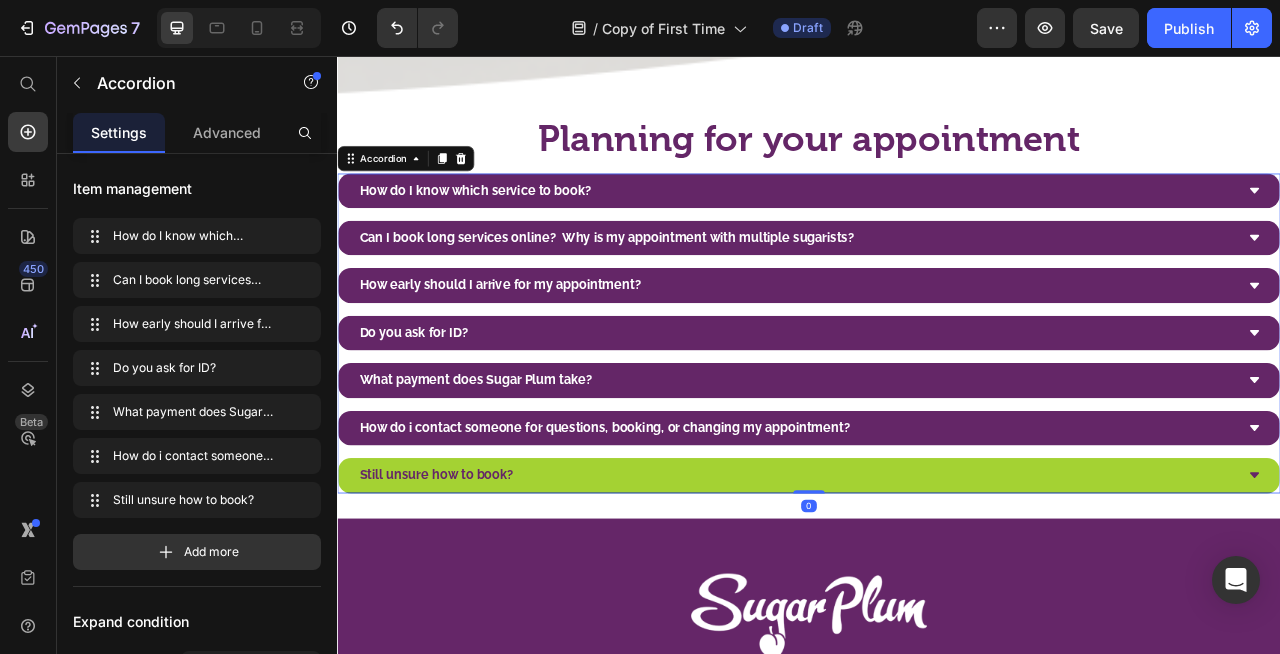 click on "Still unsure how to book?" at bounding box center (921, 589) 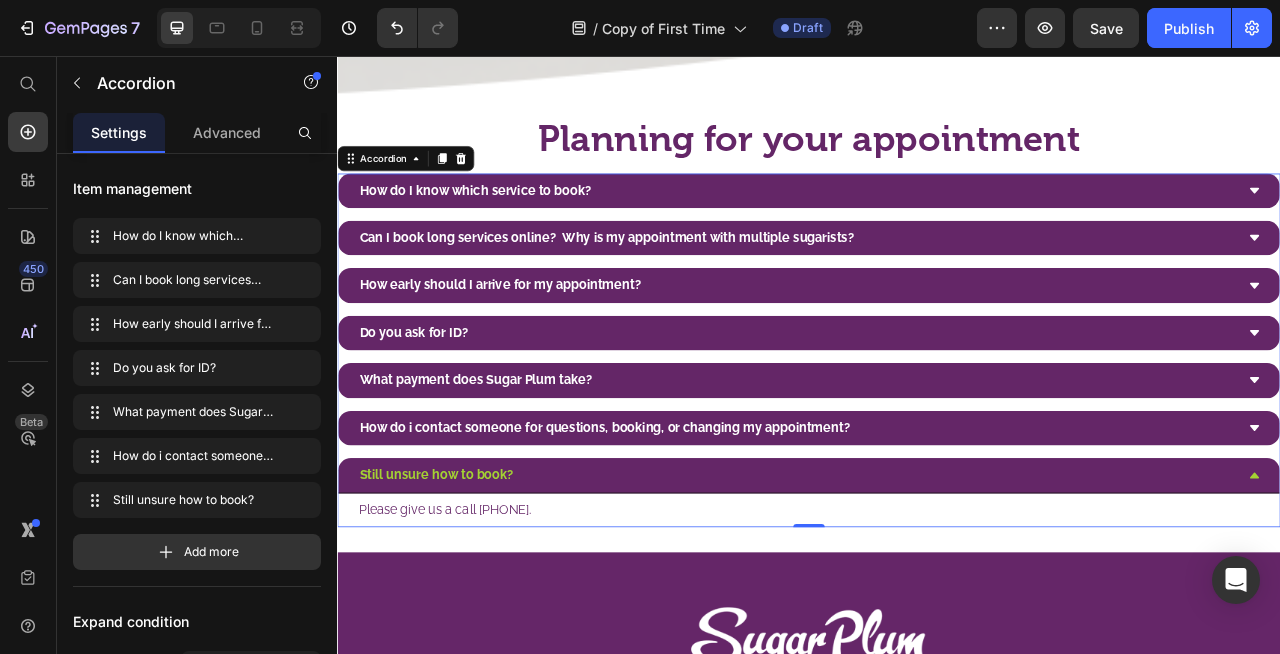 click on "Still unsure how to book?" at bounding box center (463, 588) 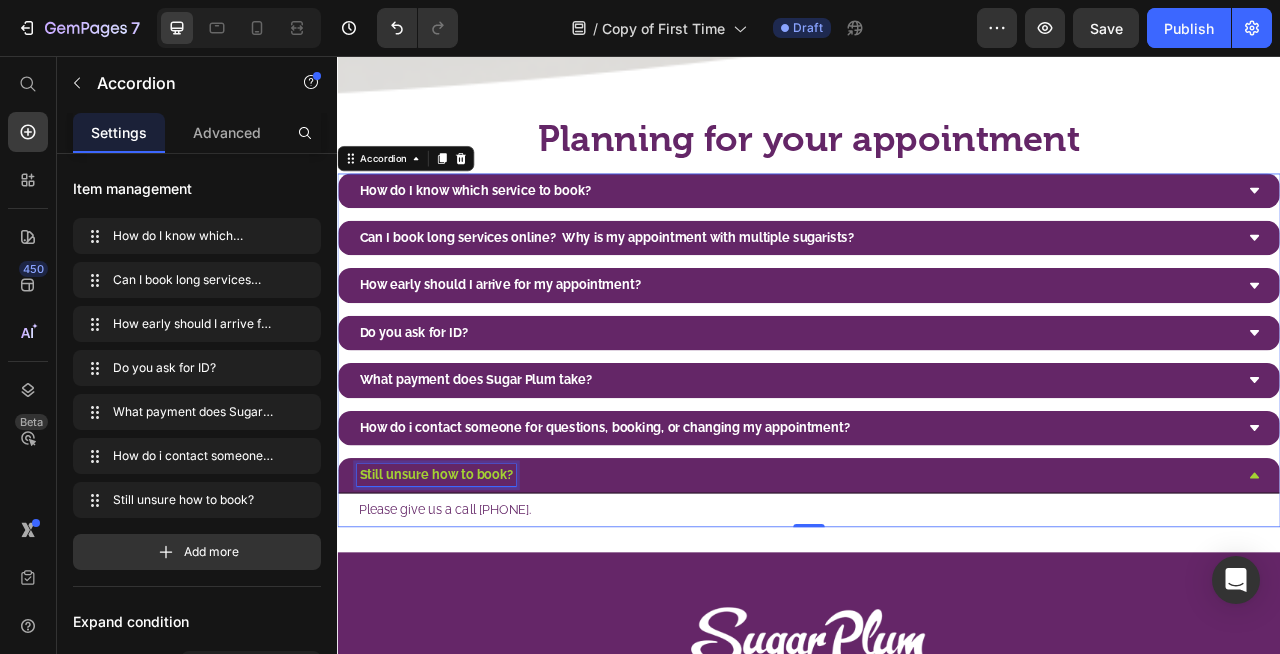 click on "Still unsure how to book?" at bounding box center [463, 588] 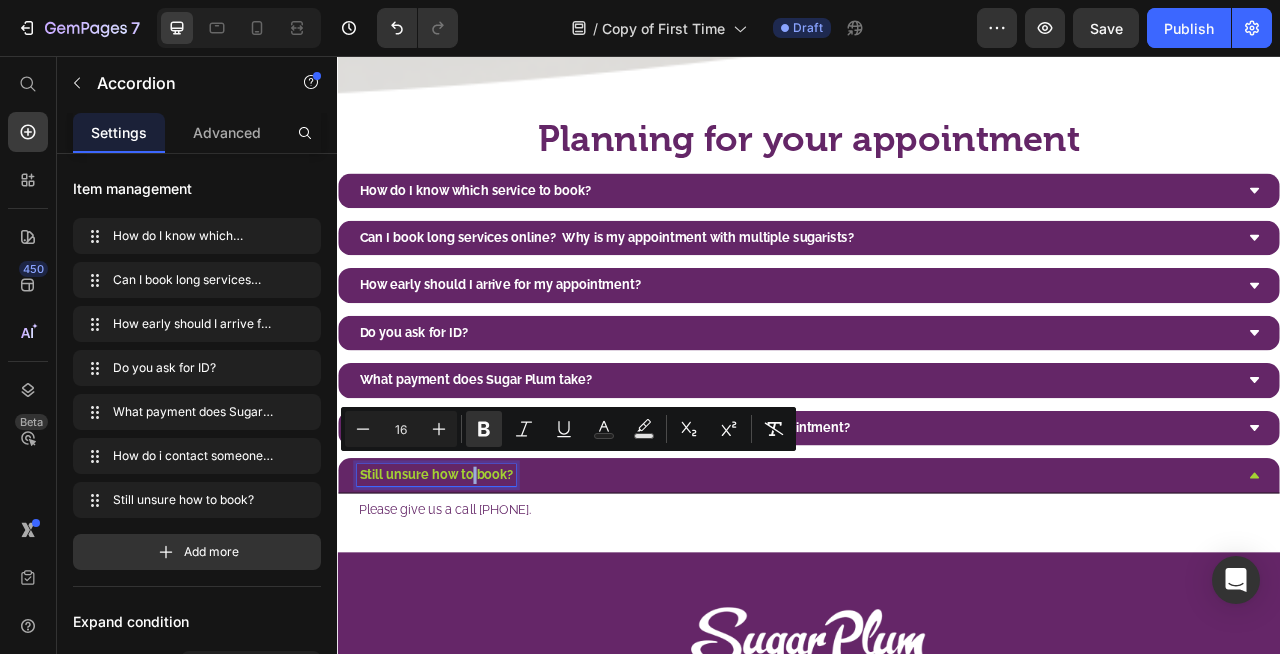 click on "Still unsure how to book?" at bounding box center [463, 588] 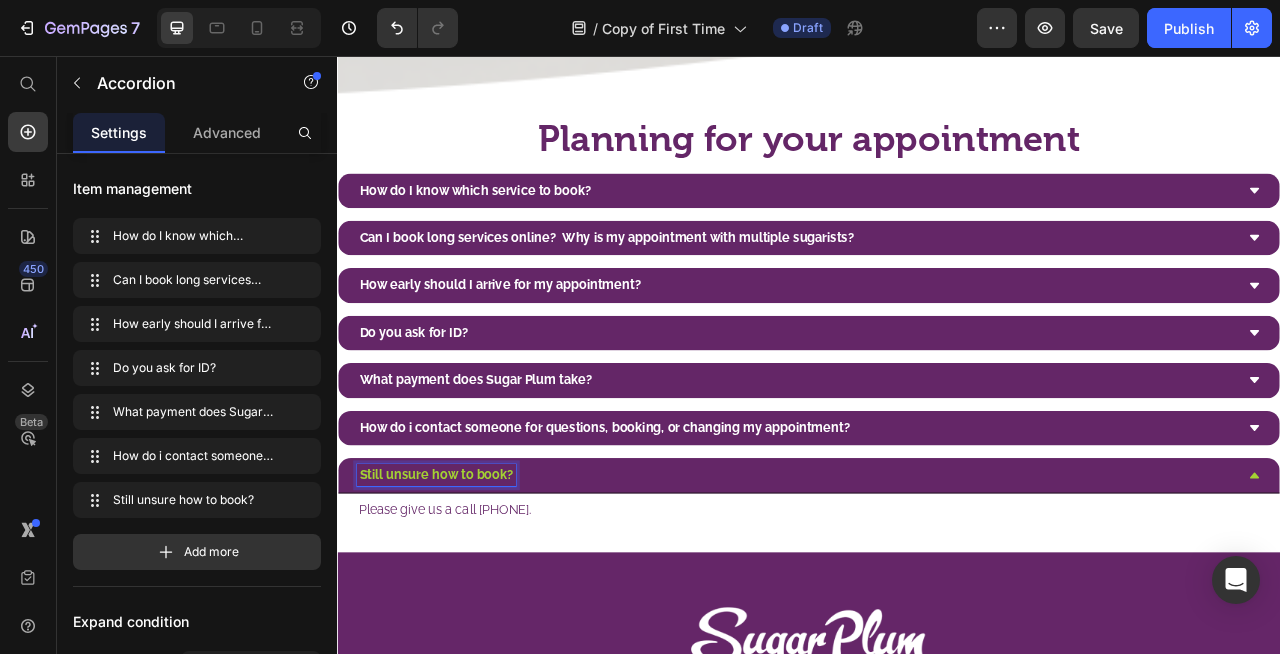 click on "Still unsure how to book?" at bounding box center [463, 588] 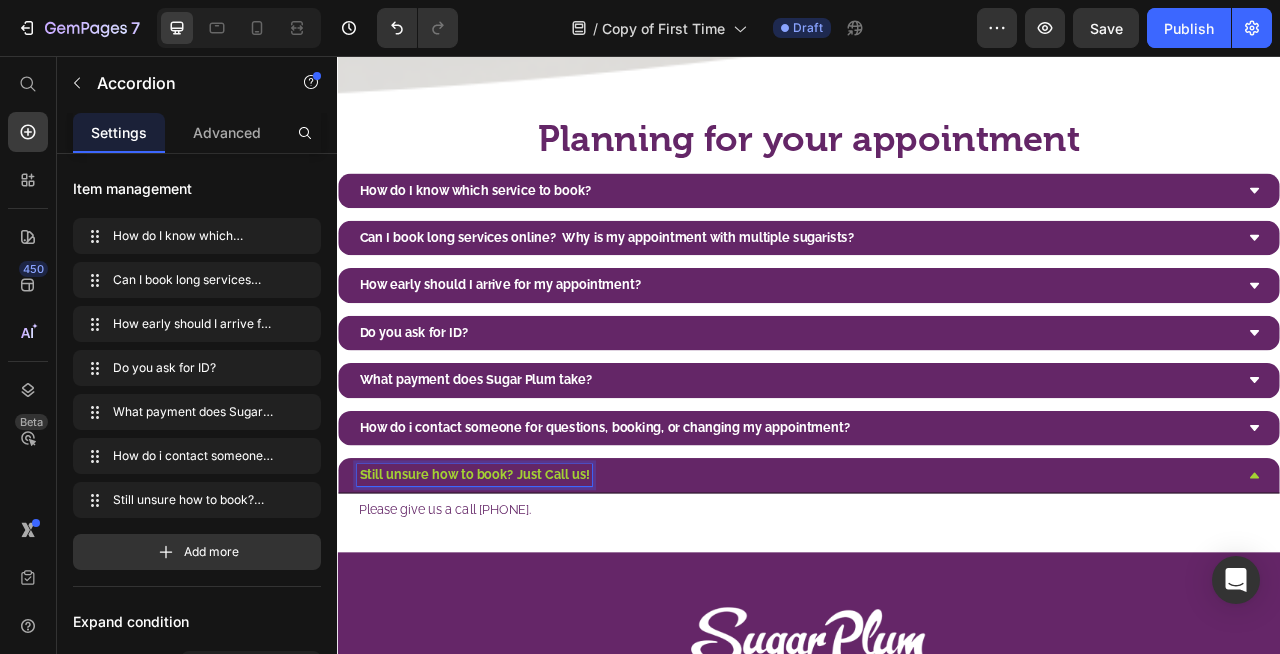 click on "Please give us a call [PHONE]." at bounding box center (937, 633) 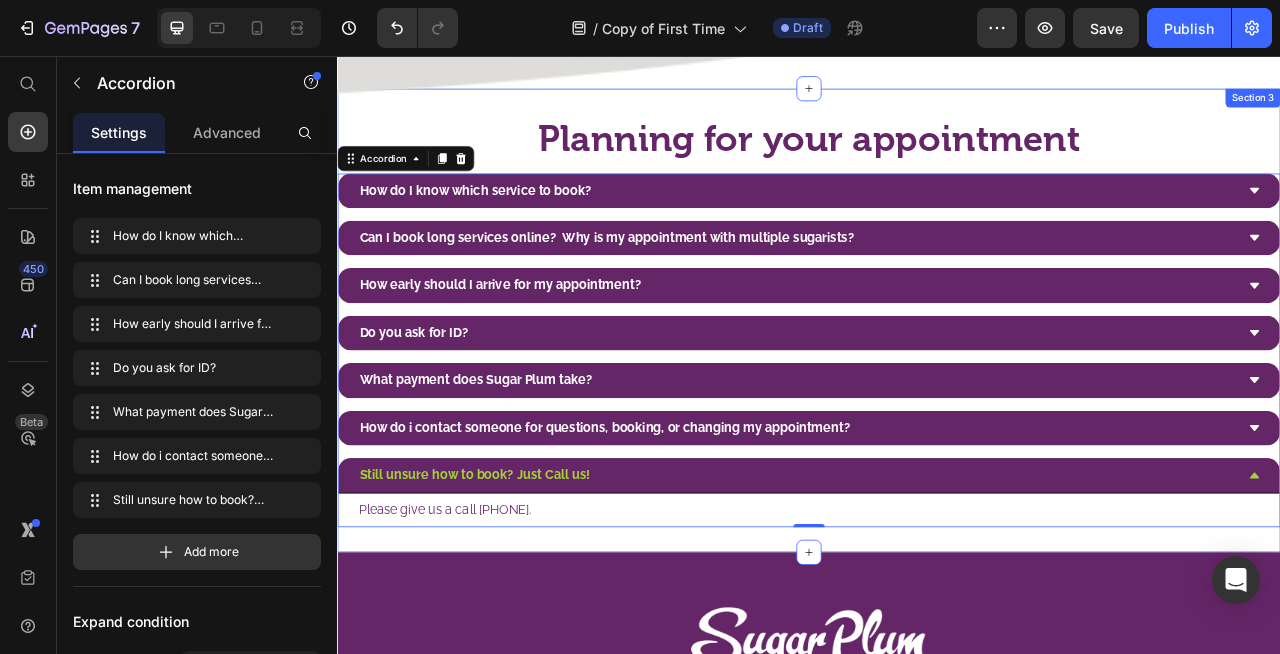 click on "Still unsure how to book? Just Call us! Please give us a call [PHONE]." at bounding box center (937, 392) 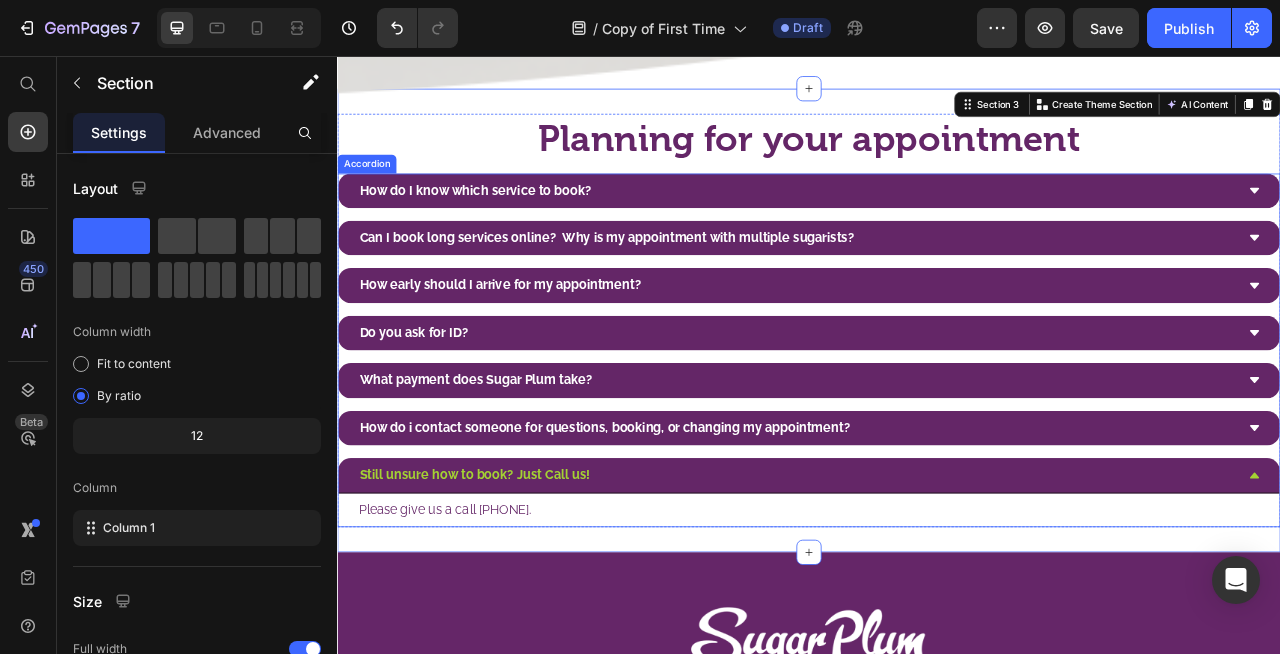 click on "Still unsure how to book? Just Call us!" at bounding box center [921, 589] 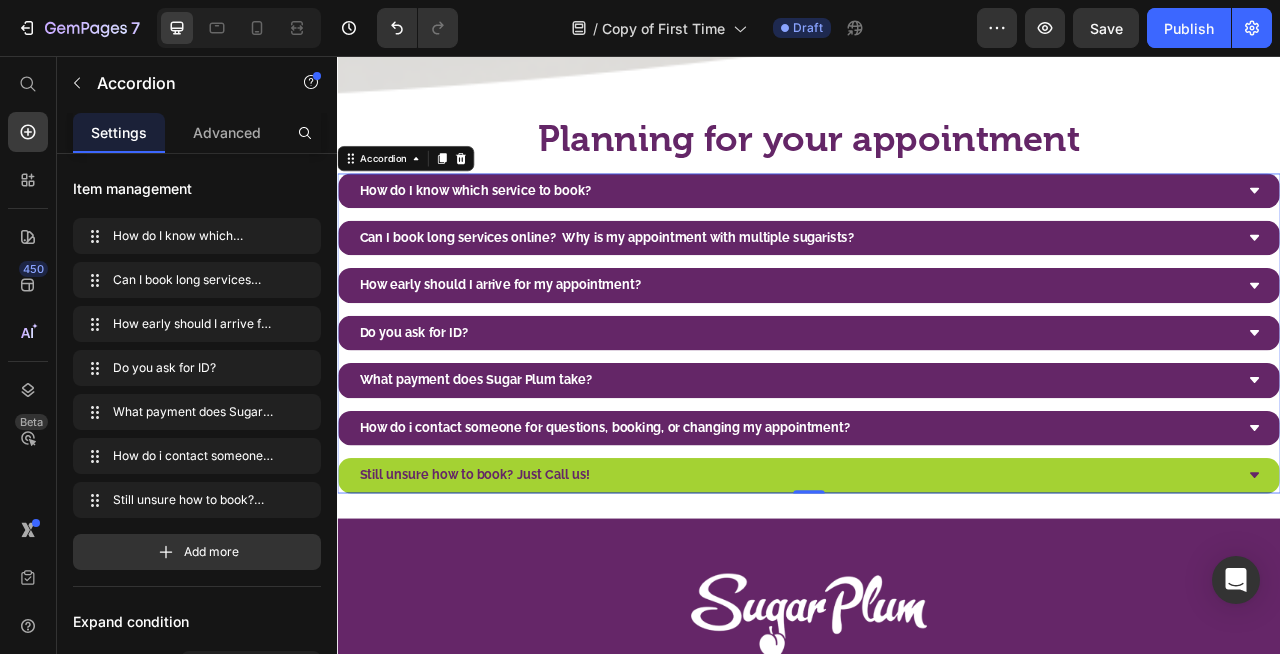 click on "Still unsure how to book? Just Call us!" at bounding box center (921, 589) 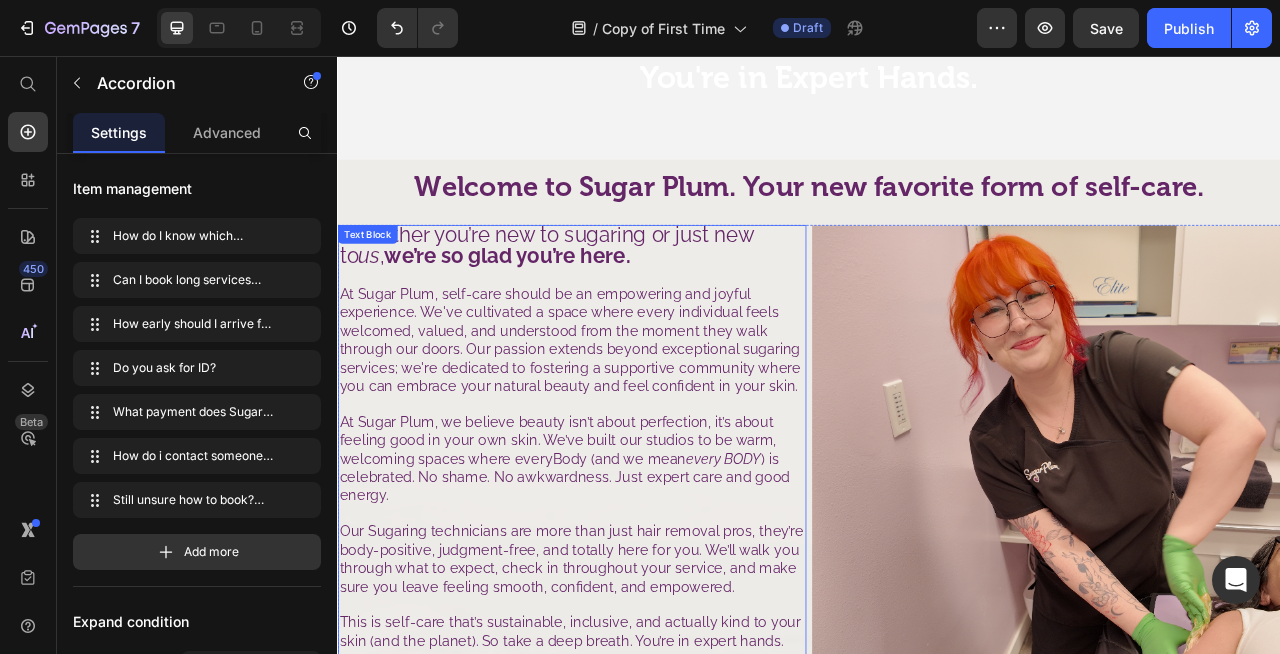 scroll, scrollTop: 0, scrollLeft: 0, axis: both 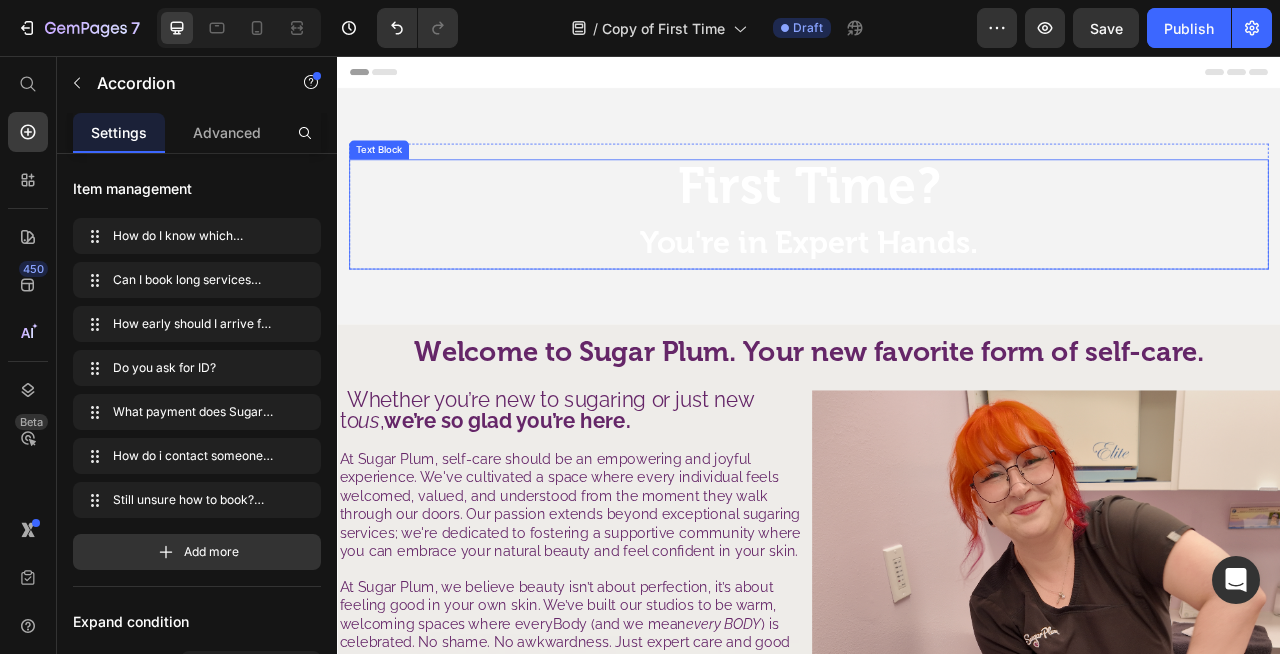 click on "You're in Expert Hands." at bounding box center [937, 289] 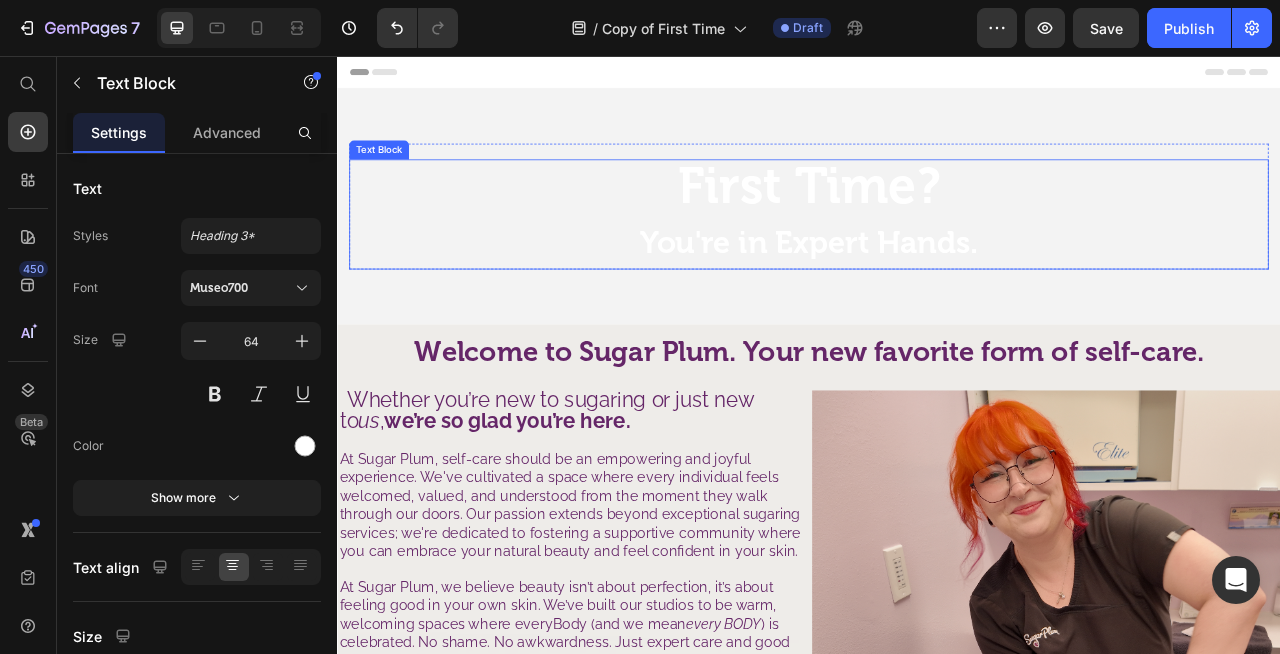 click on "You're in Expert Hands." at bounding box center (937, 289) 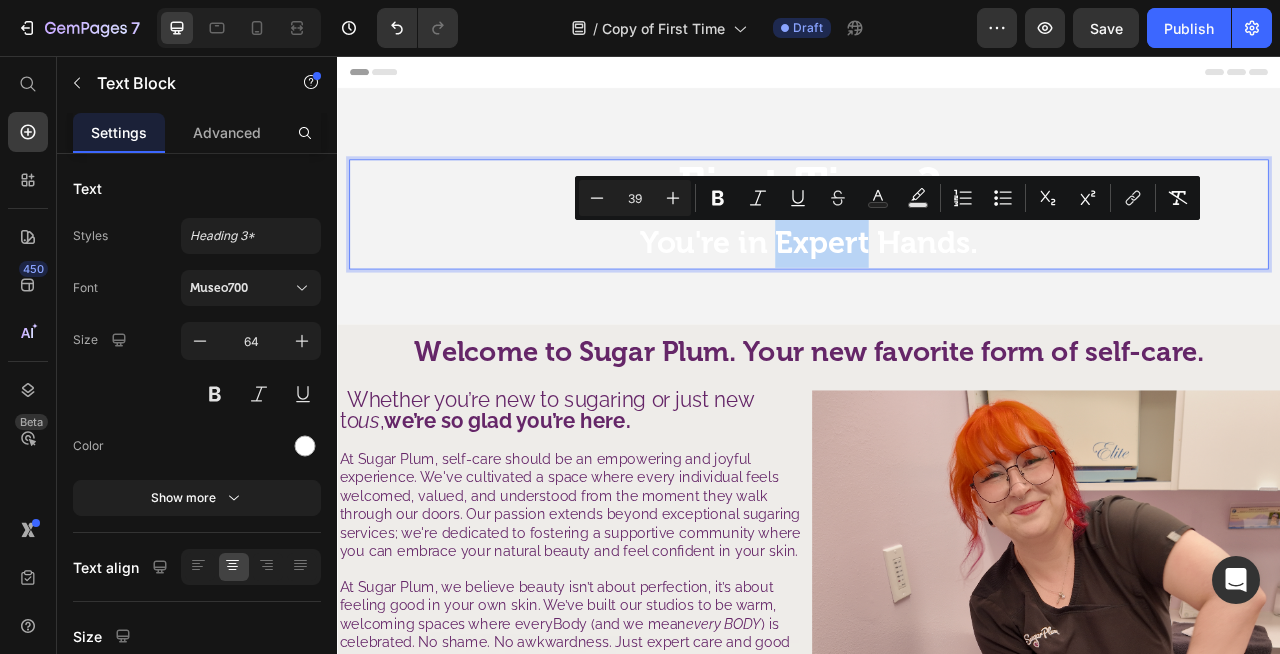 click on "You're in Expert Hands." at bounding box center (937, 292) 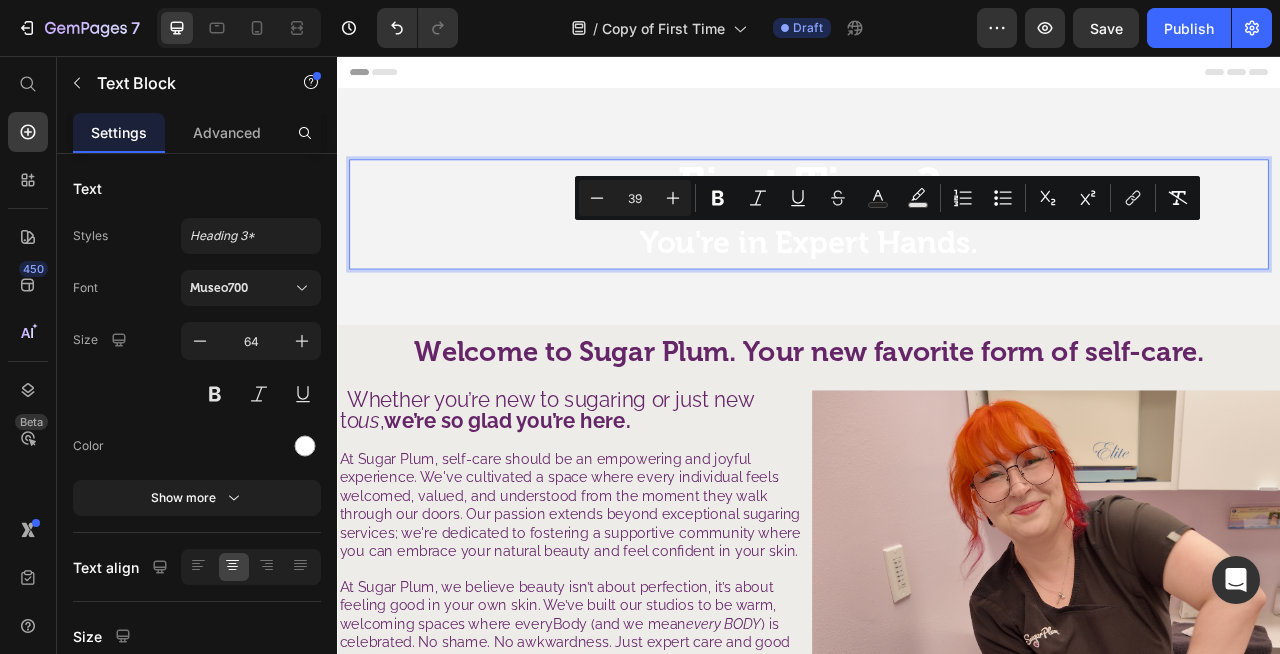 click on "You're in Expert Hands." at bounding box center [937, 292] 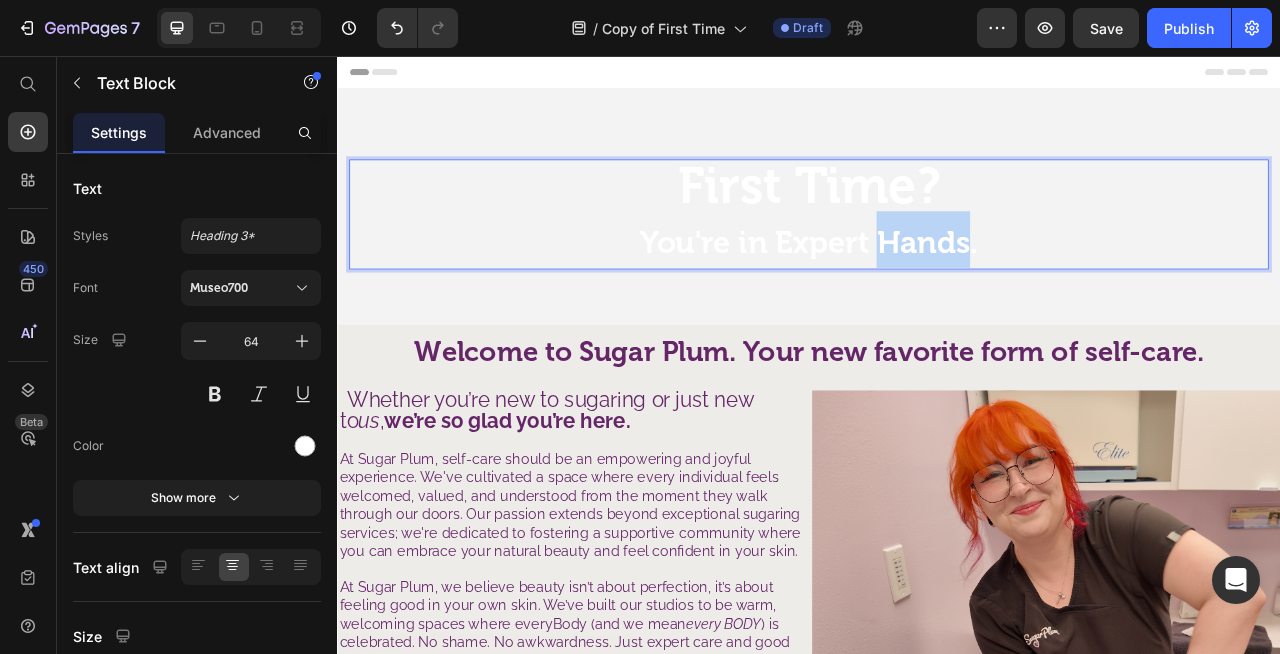 click on "You're in Expert Hands." at bounding box center [937, 292] 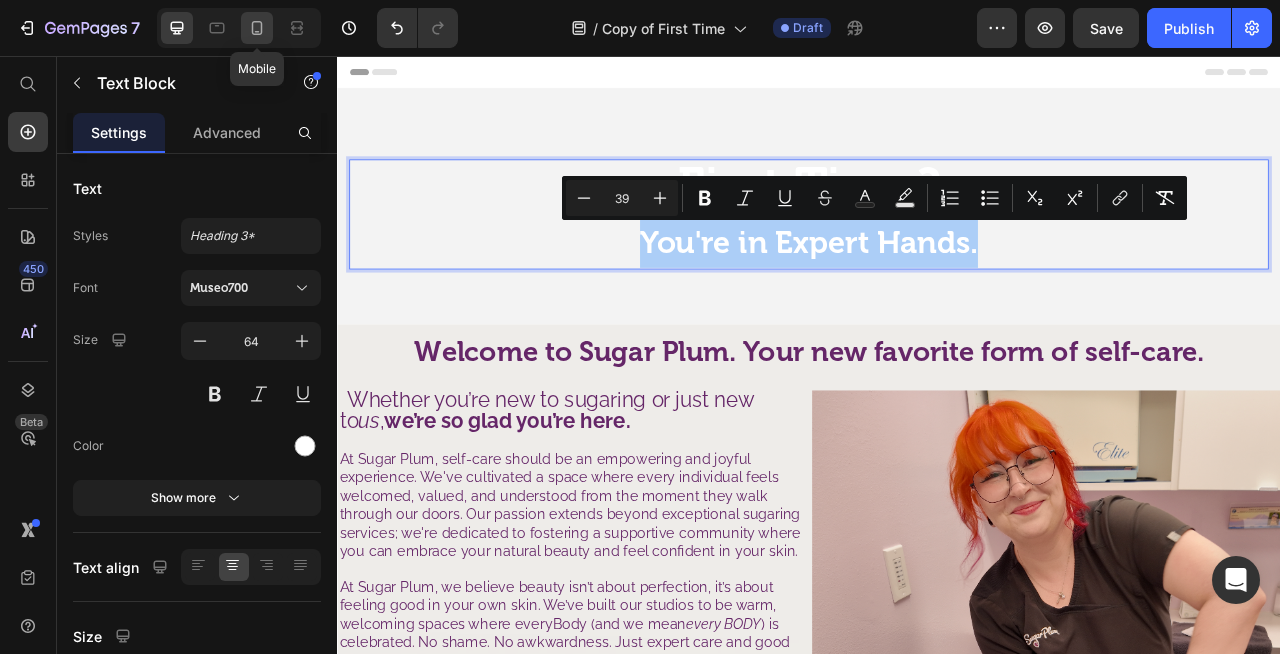 click 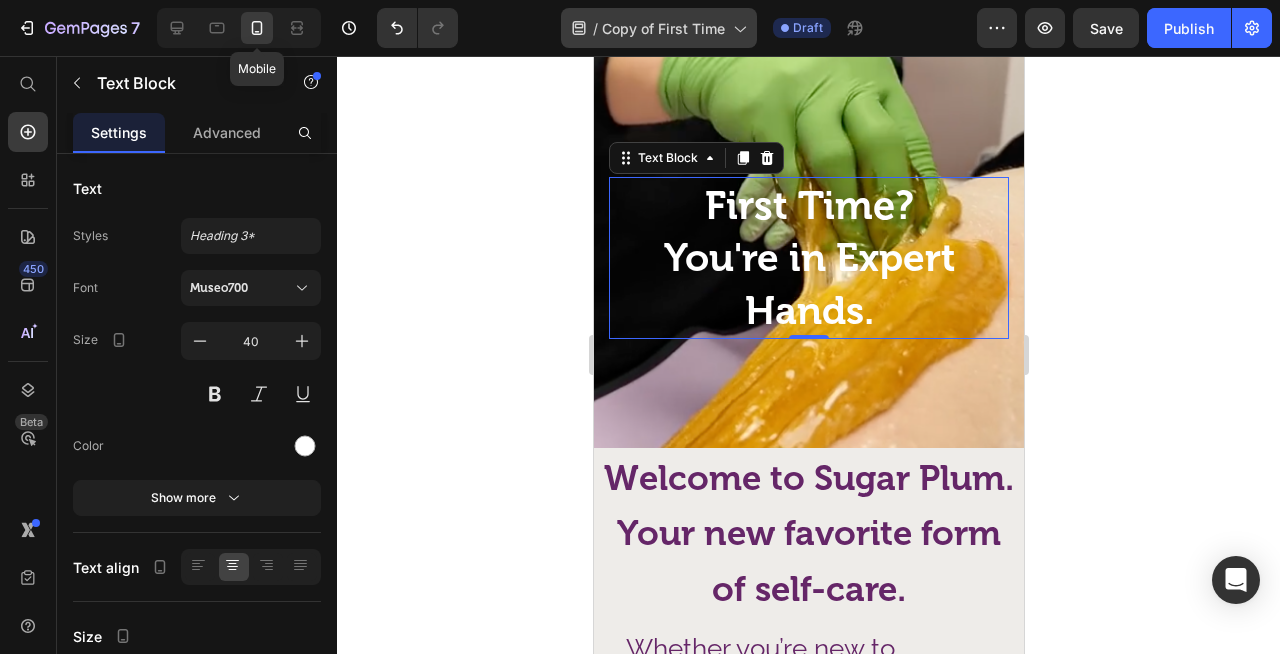 scroll, scrollTop: 100, scrollLeft: 0, axis: vertical 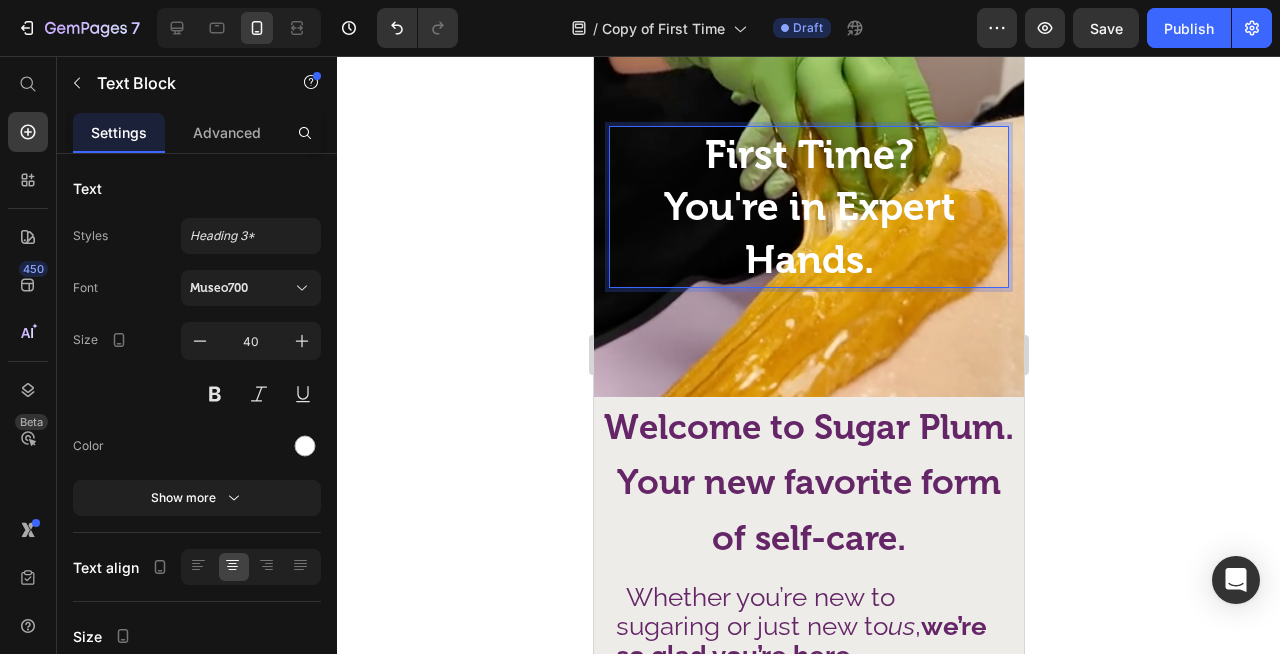 click on "You're in Expert Hands." at bounding box center [808, 233] 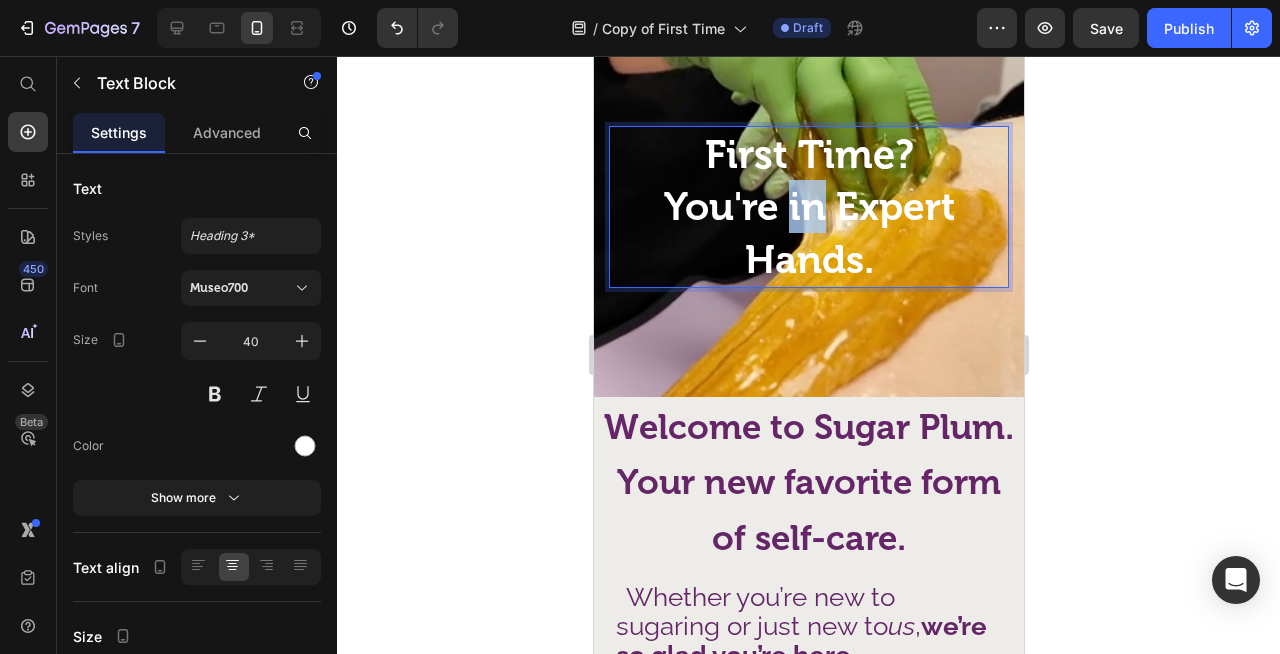 click on "You're in Expert Hands." at bounding box center [808, 233] 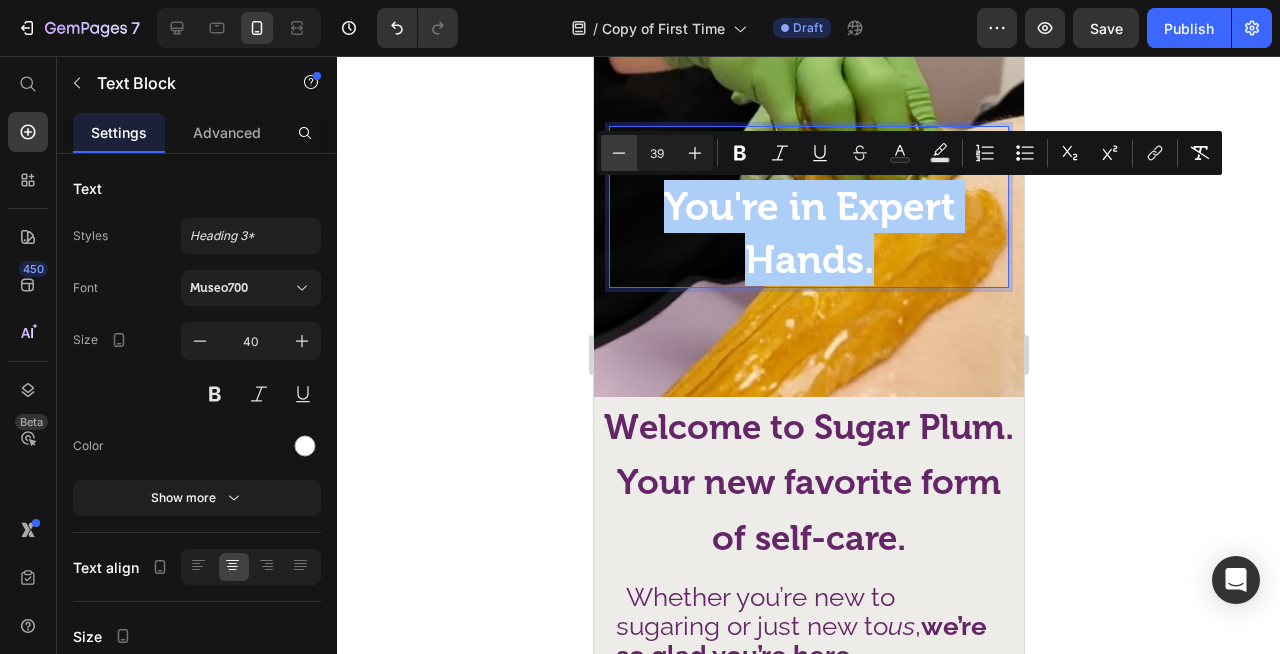 click 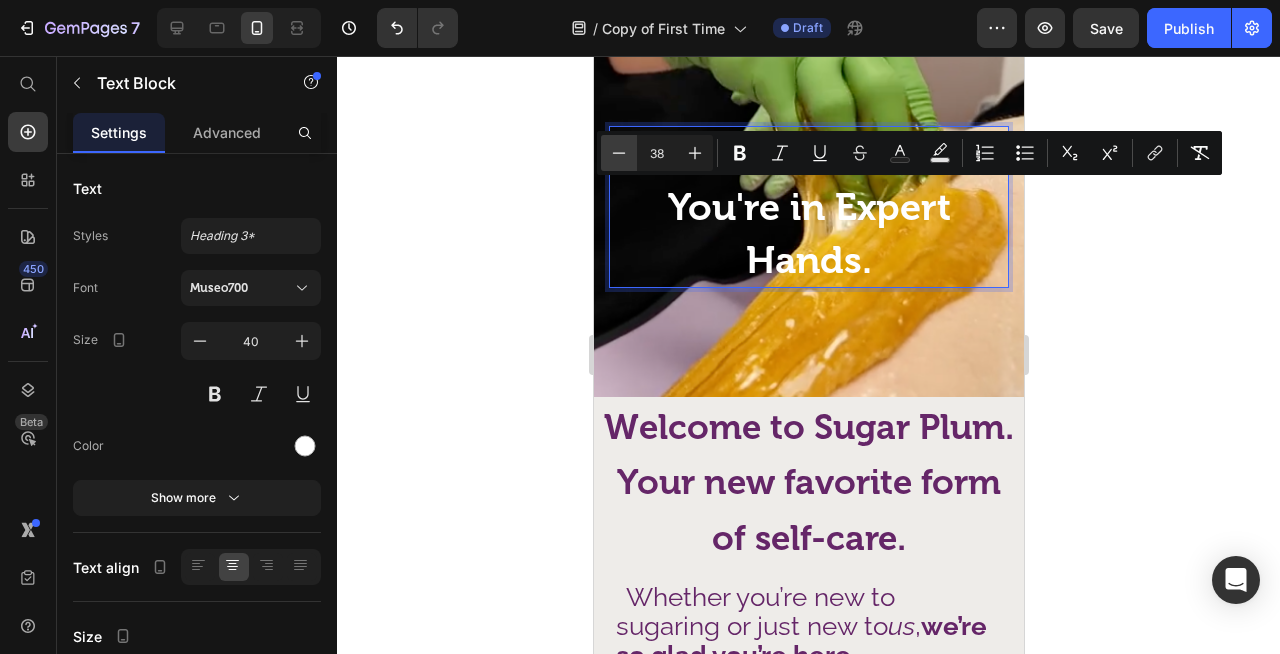 click 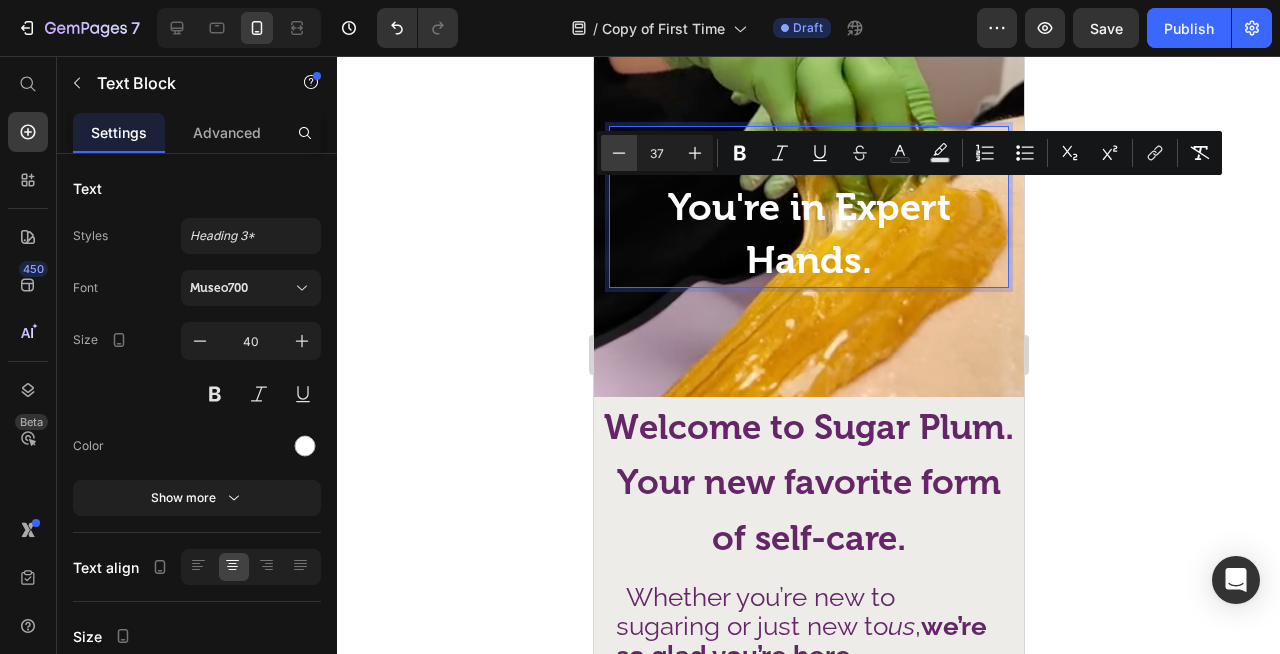 click 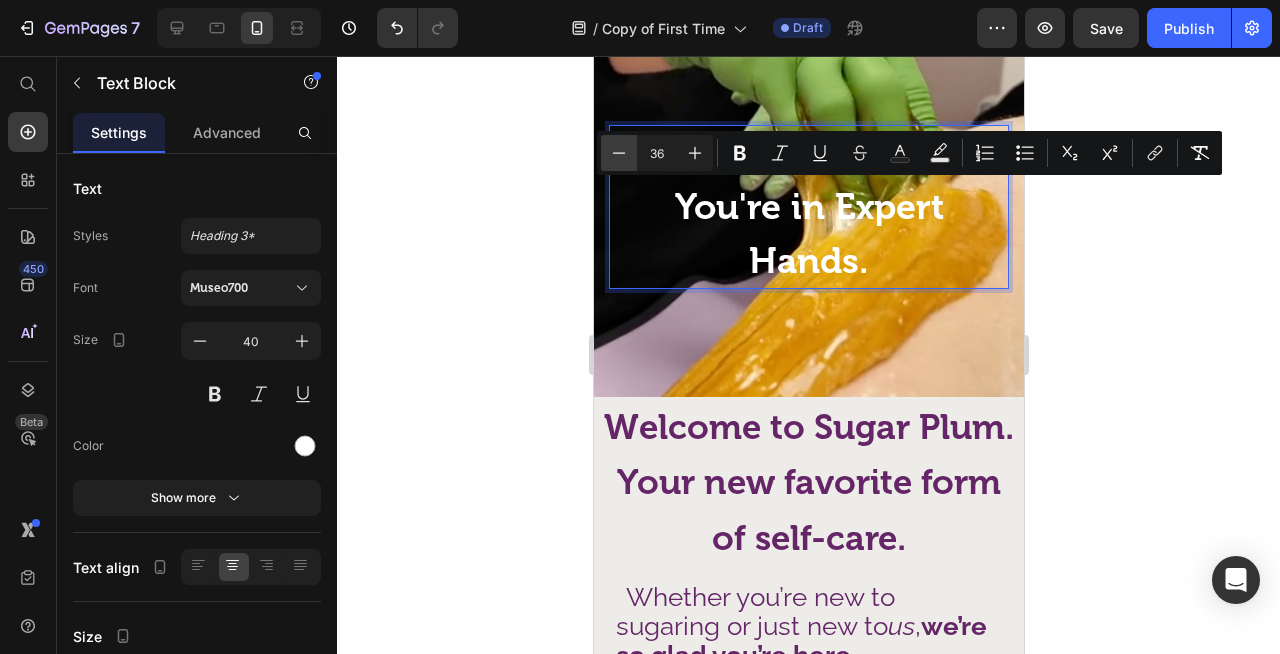 click 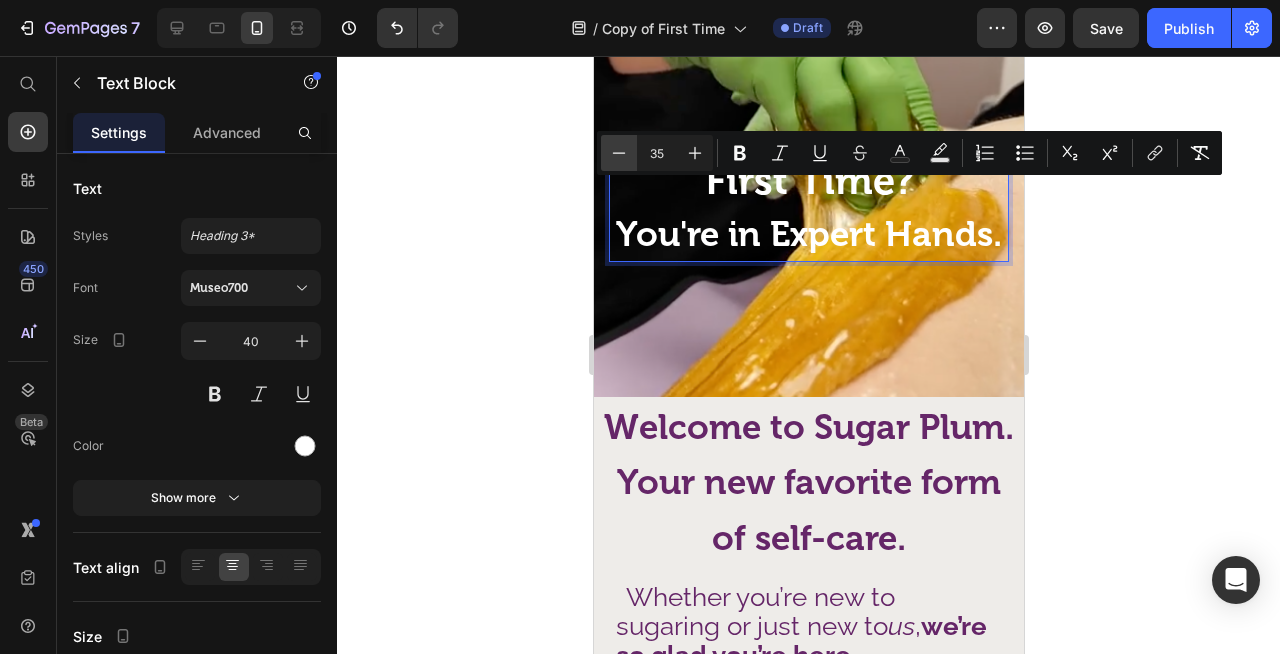 click 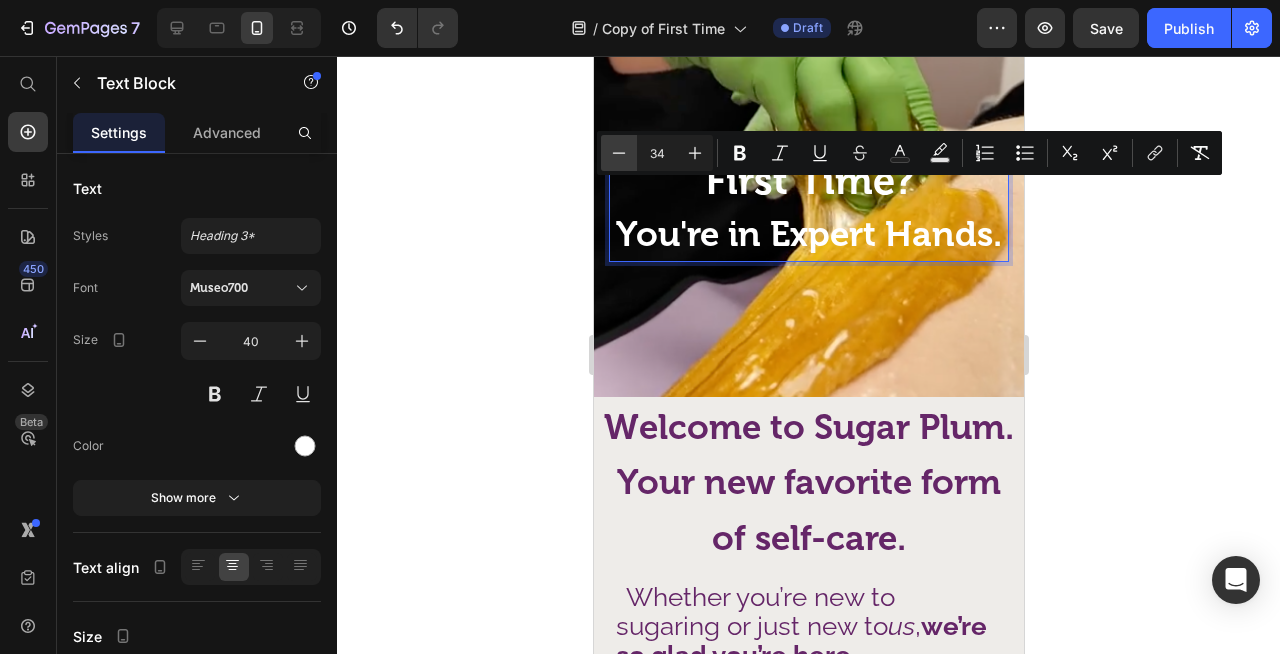 click 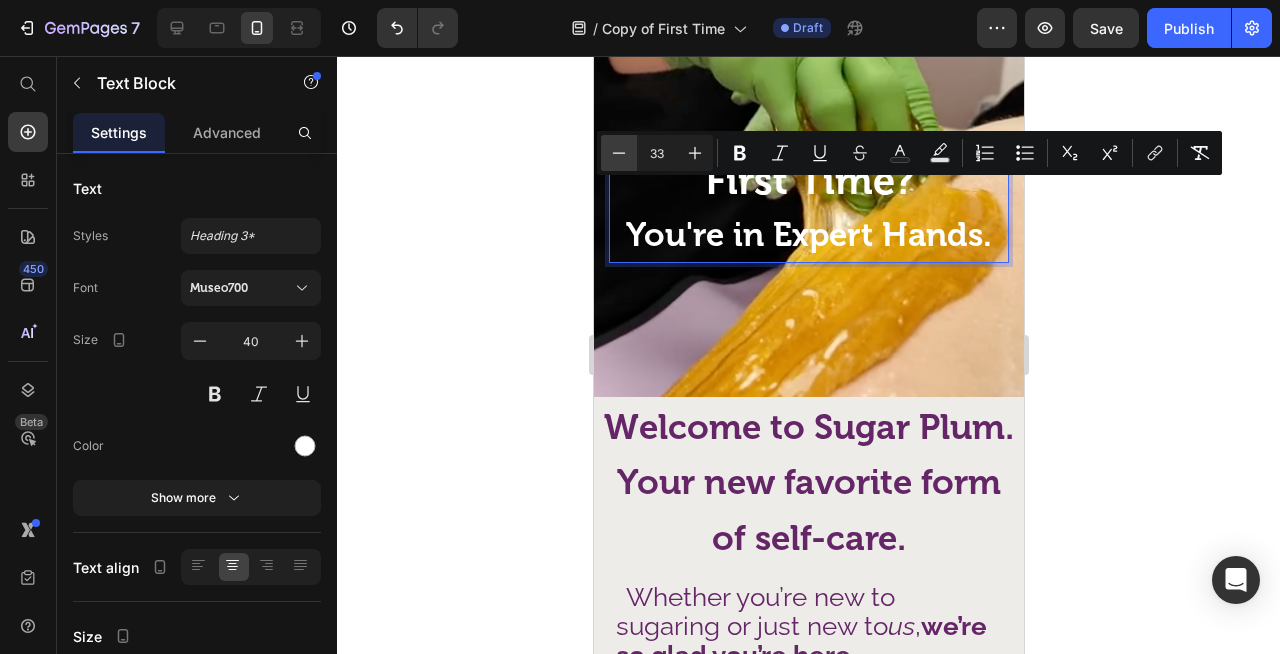 click 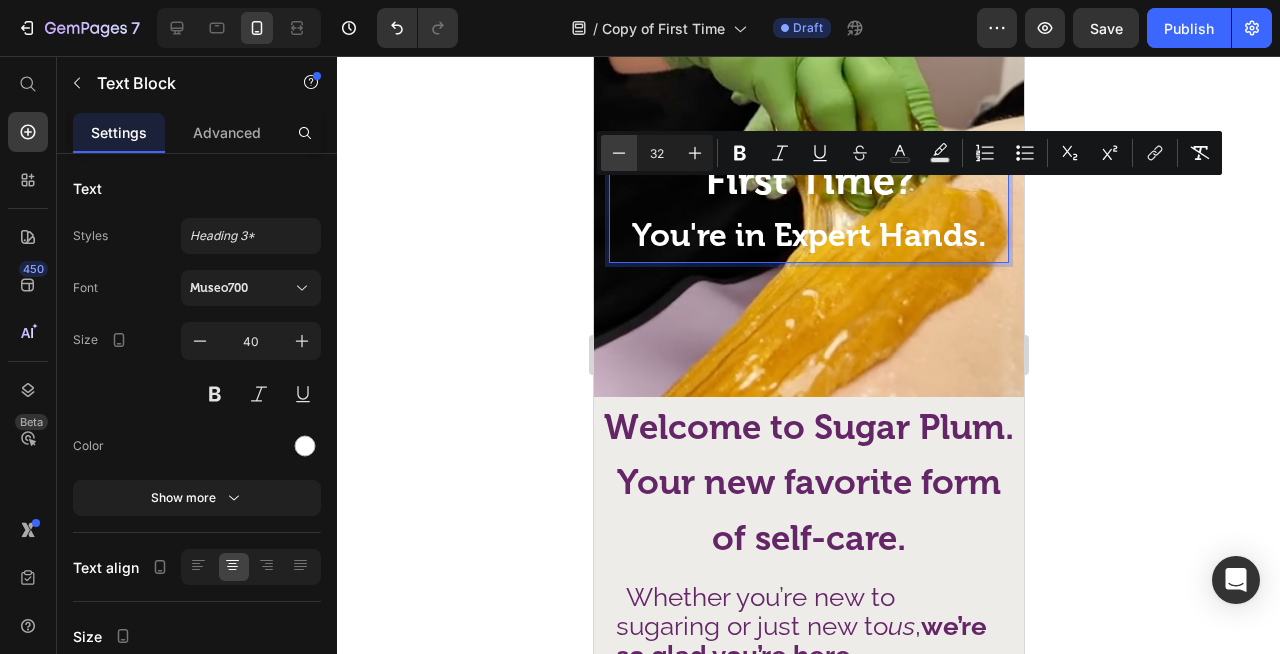 click 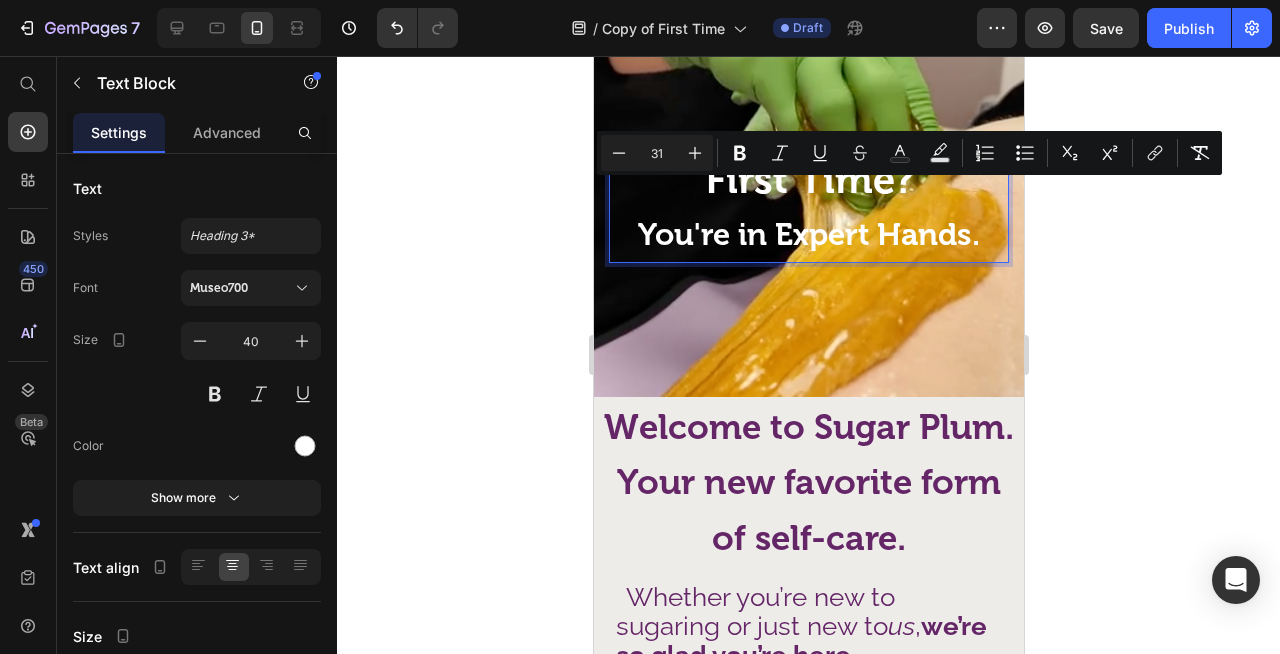 click 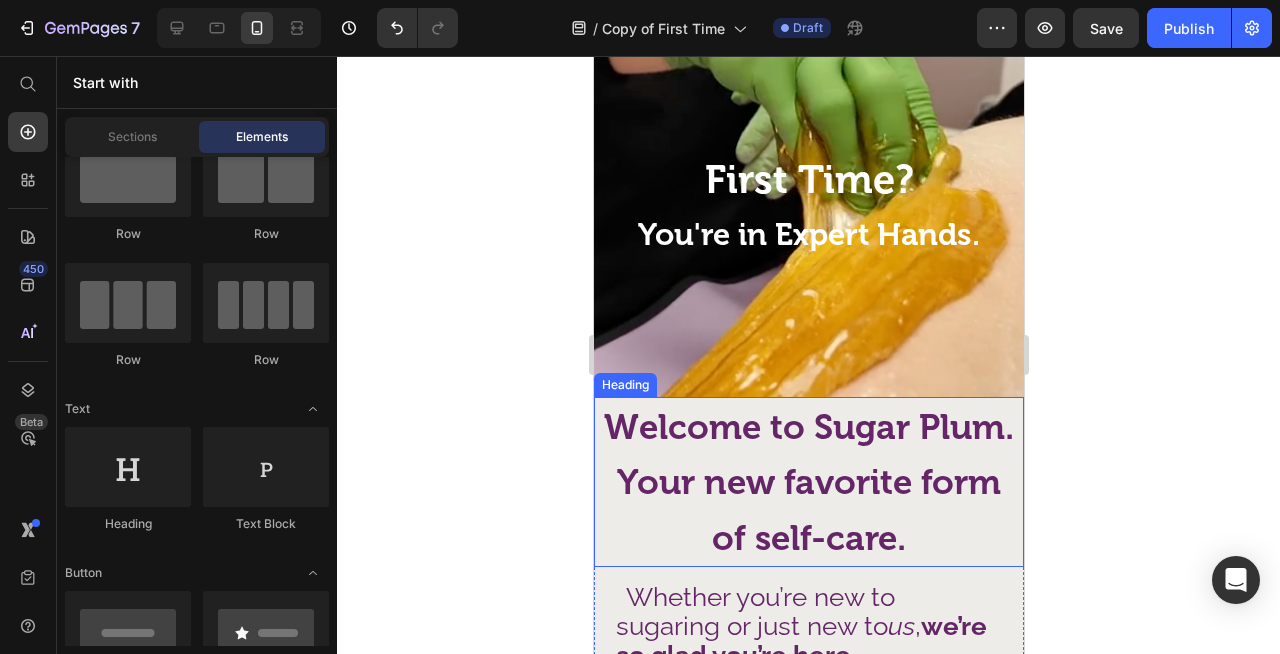 click on "elcome to Sugar Plum. Your new favorite form of self-care." at bounding box center (814, 482) 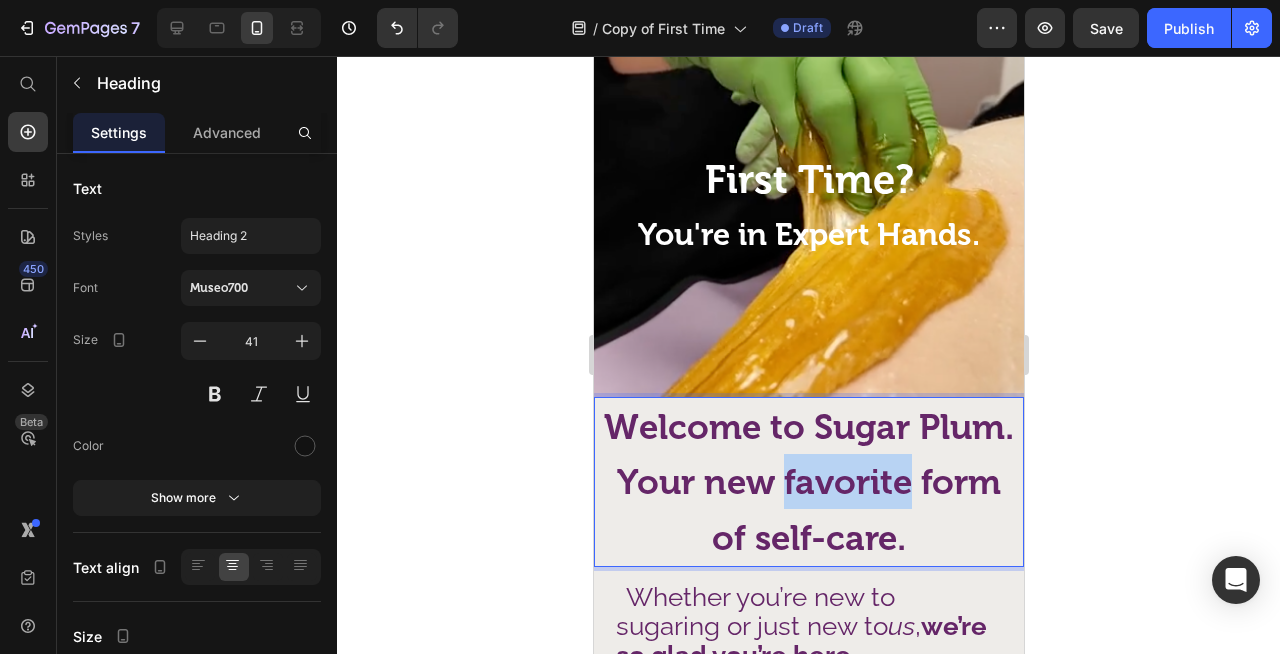 click on "elcome to Sugar Plum. Your new favorite form of self-care." at bounding box center [814, 482] 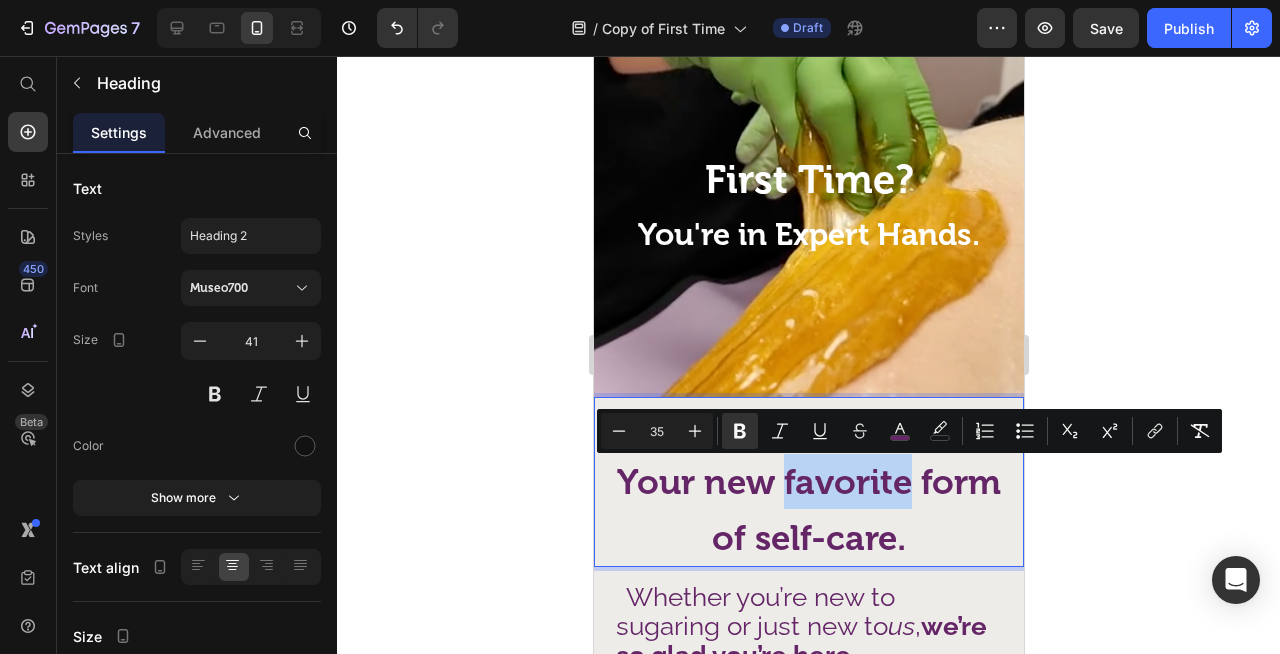 click on "elcome to Sugar Plum. Your new favorite form of self-care." at bounding box center (814, 482) 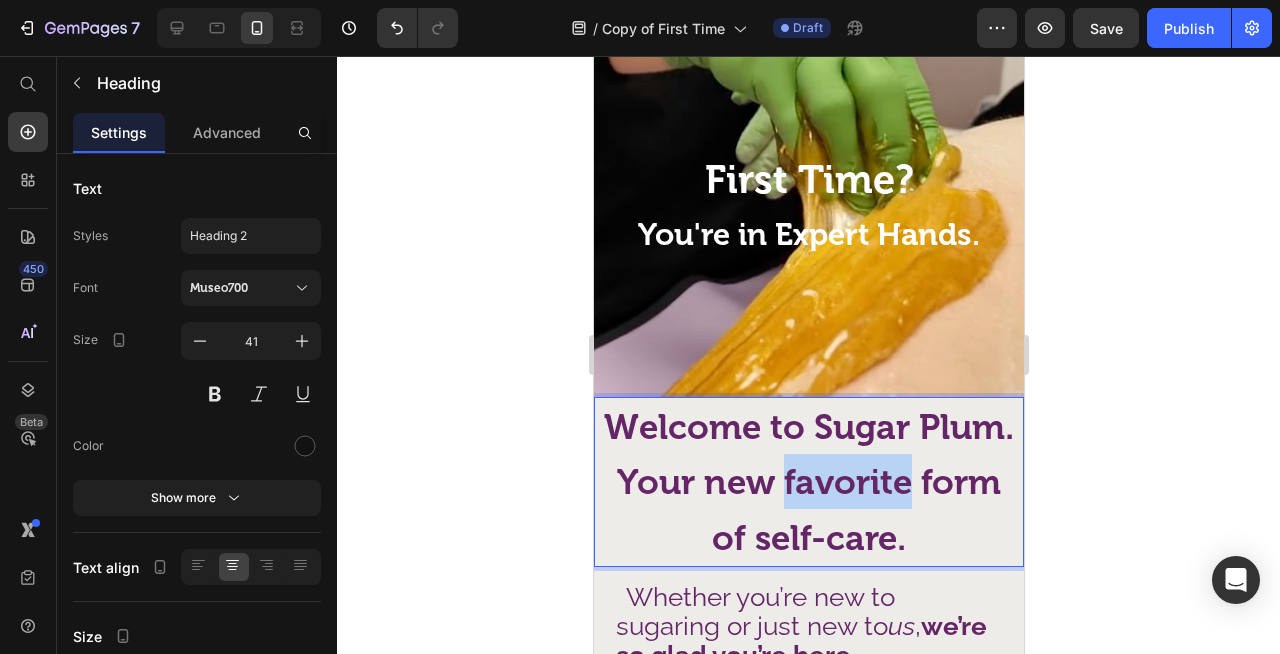 click on "elcome to Sugar Plum. Your new favorite form of self-care." at bounding box center [814, 482] 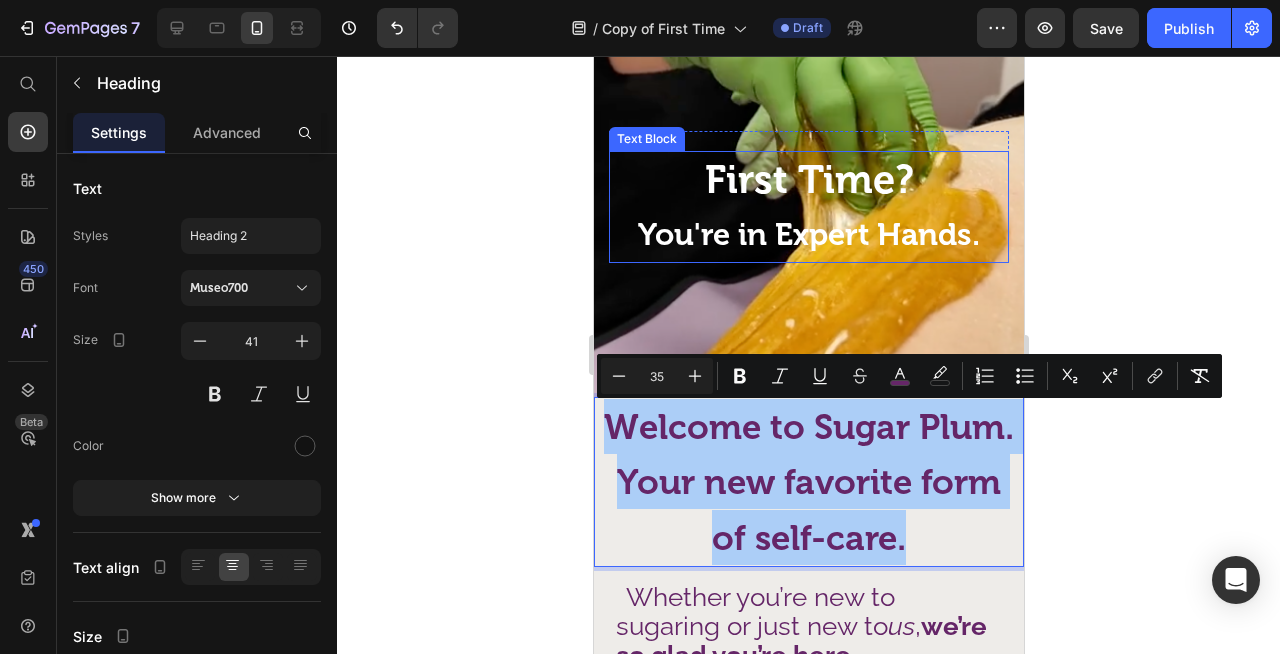 click on "First Time?" at bounding box center (808, 179) 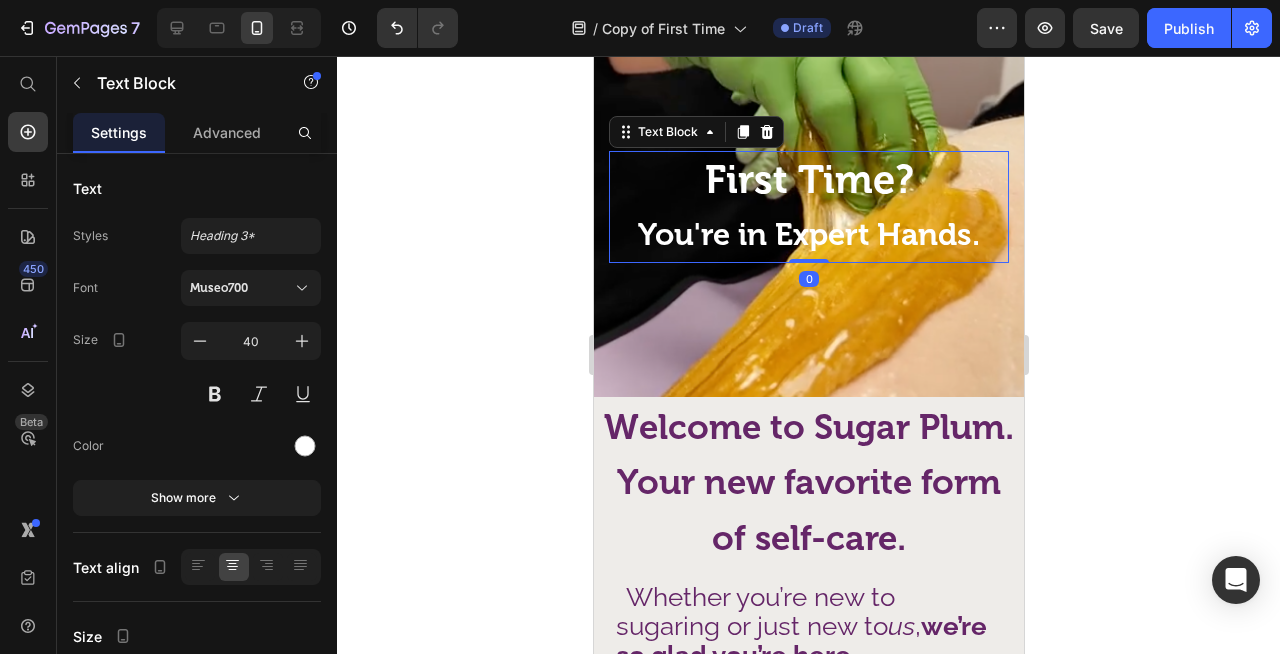 click on "First Time?" at bounding box center (808, 179) 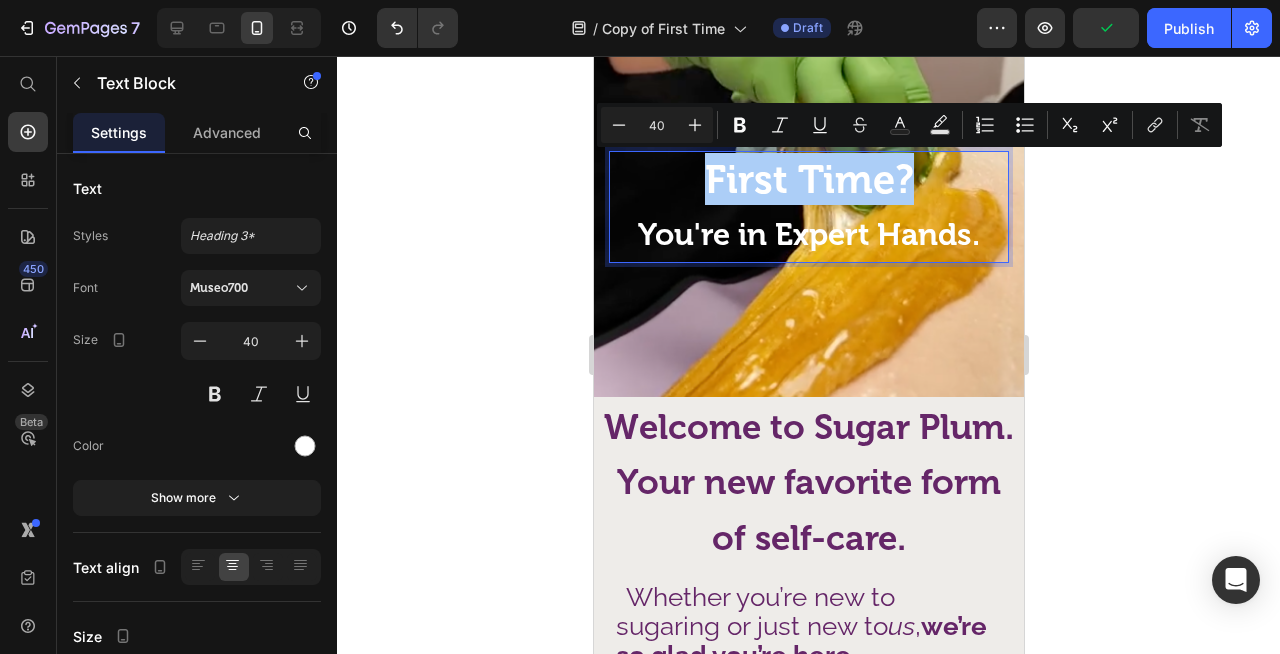click 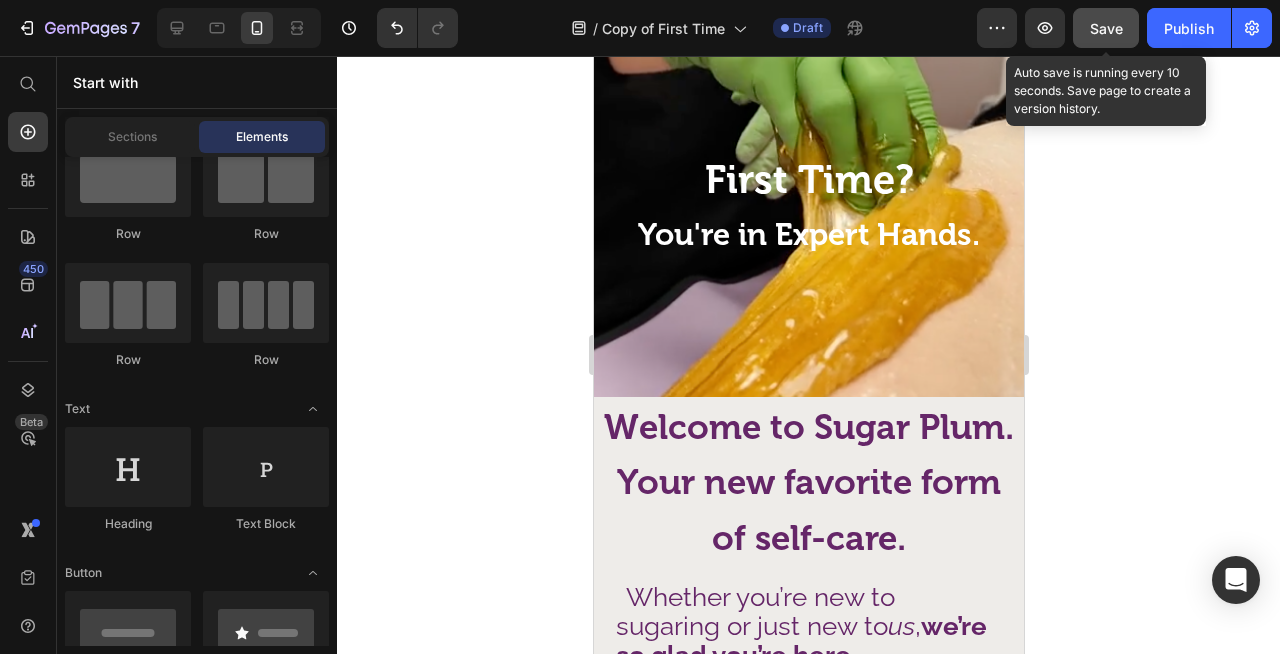 click on "Save" at bounding box center (1106, 28) 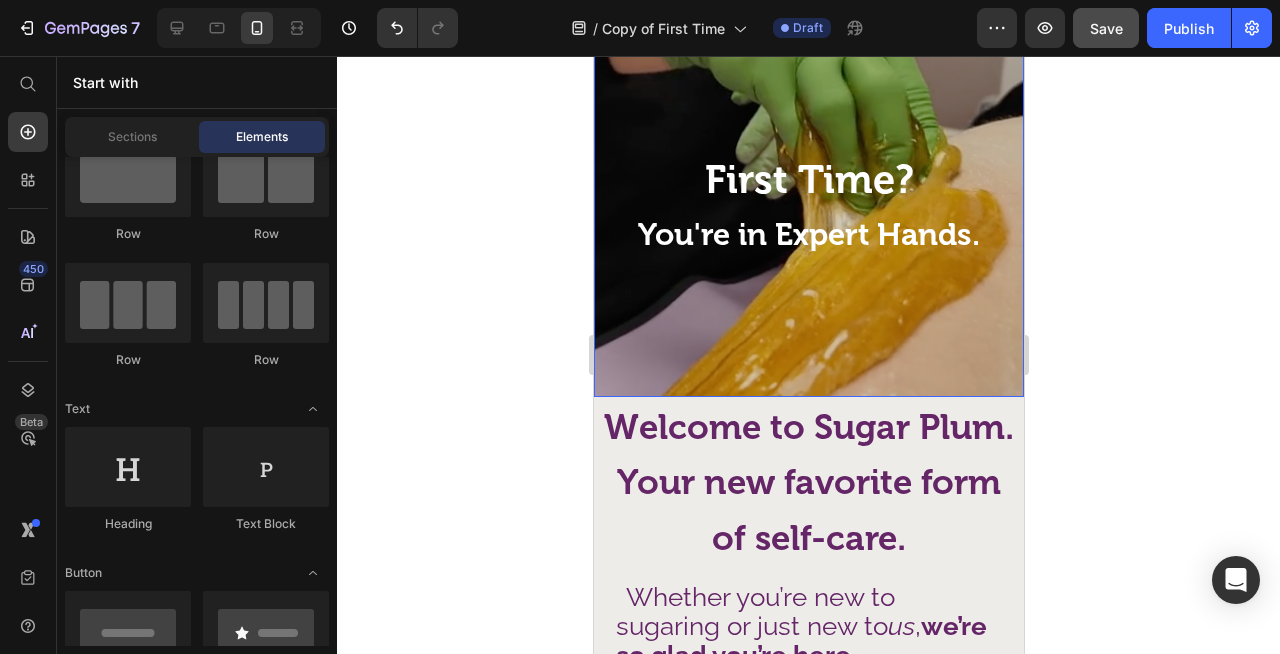 click at bounding box center (808, 197) 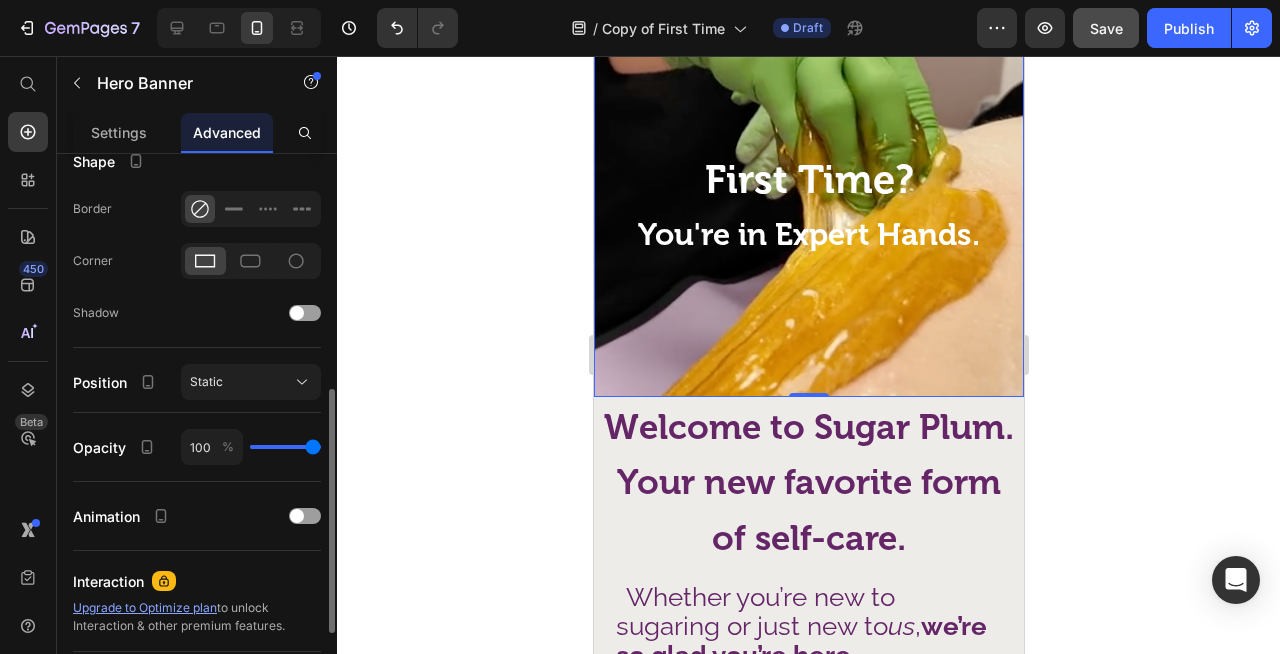scroll, scrollTop: 531, scrollLeft: 0, axis: vertical 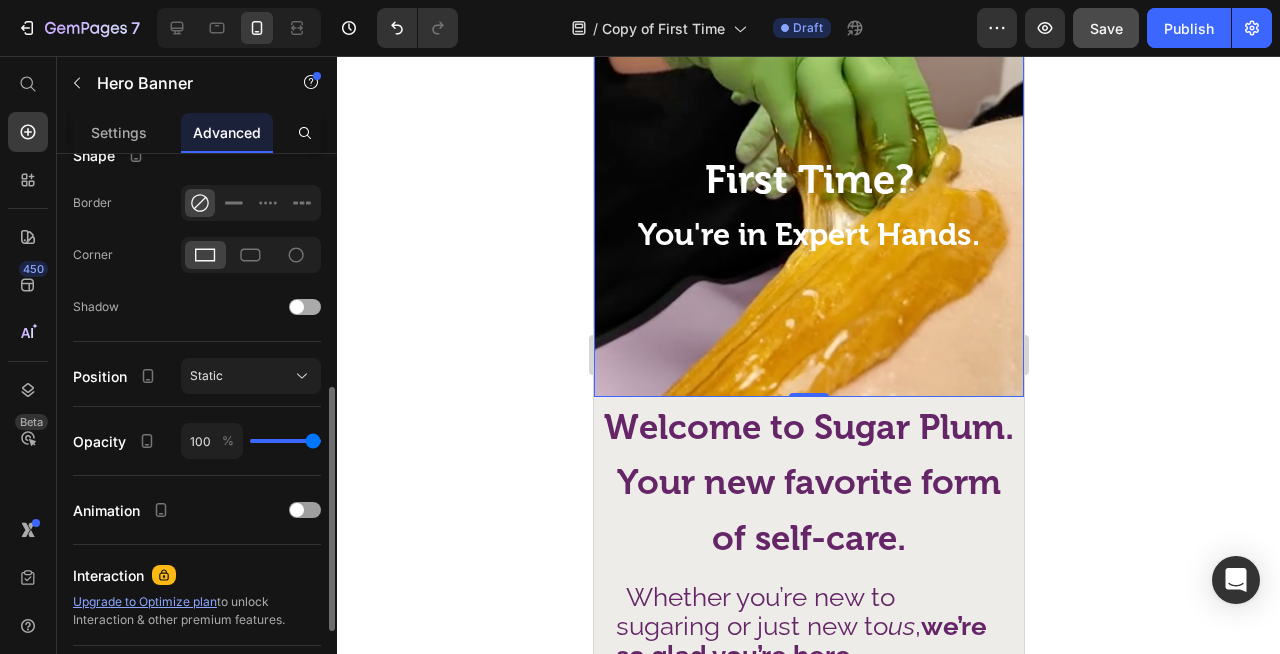 click at bounding box center [297, 307] 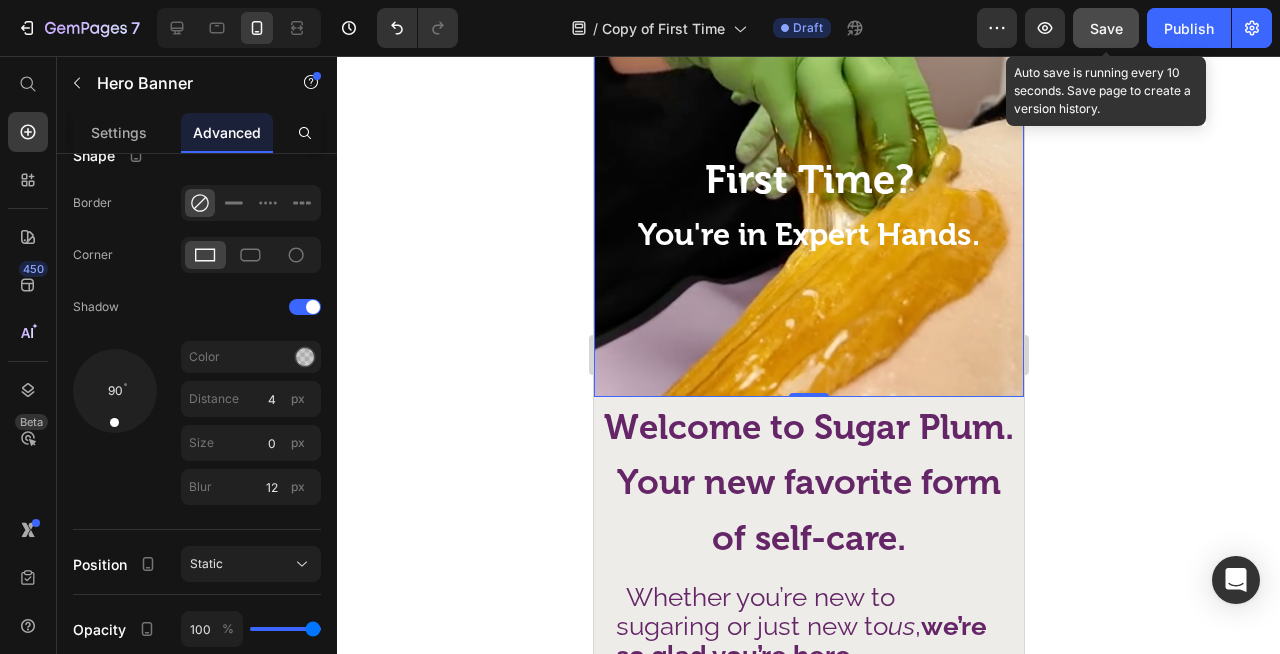 click on "Save" 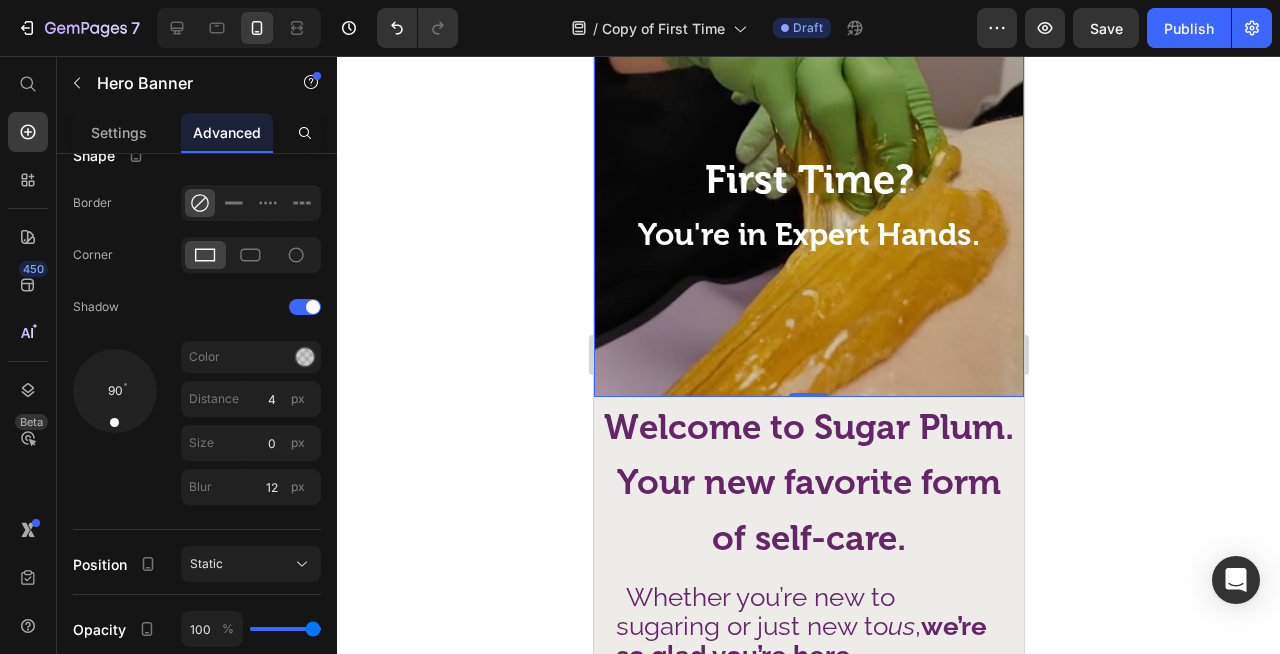 click at bounding box center [808, 197] 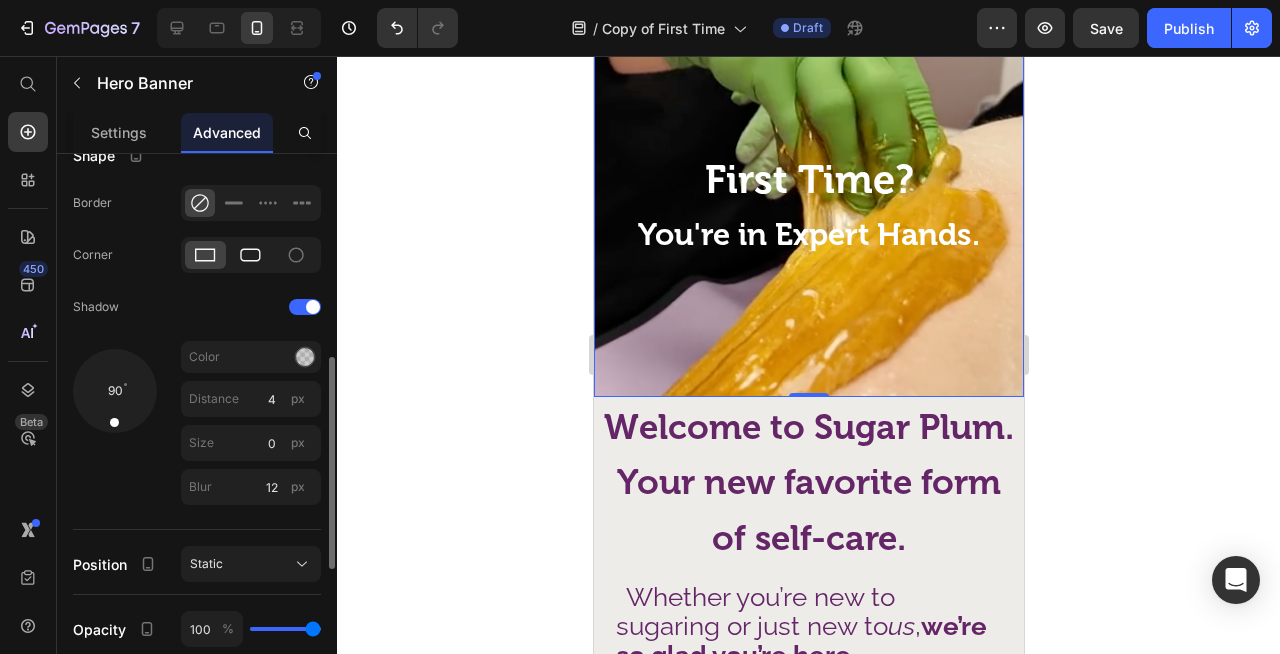click 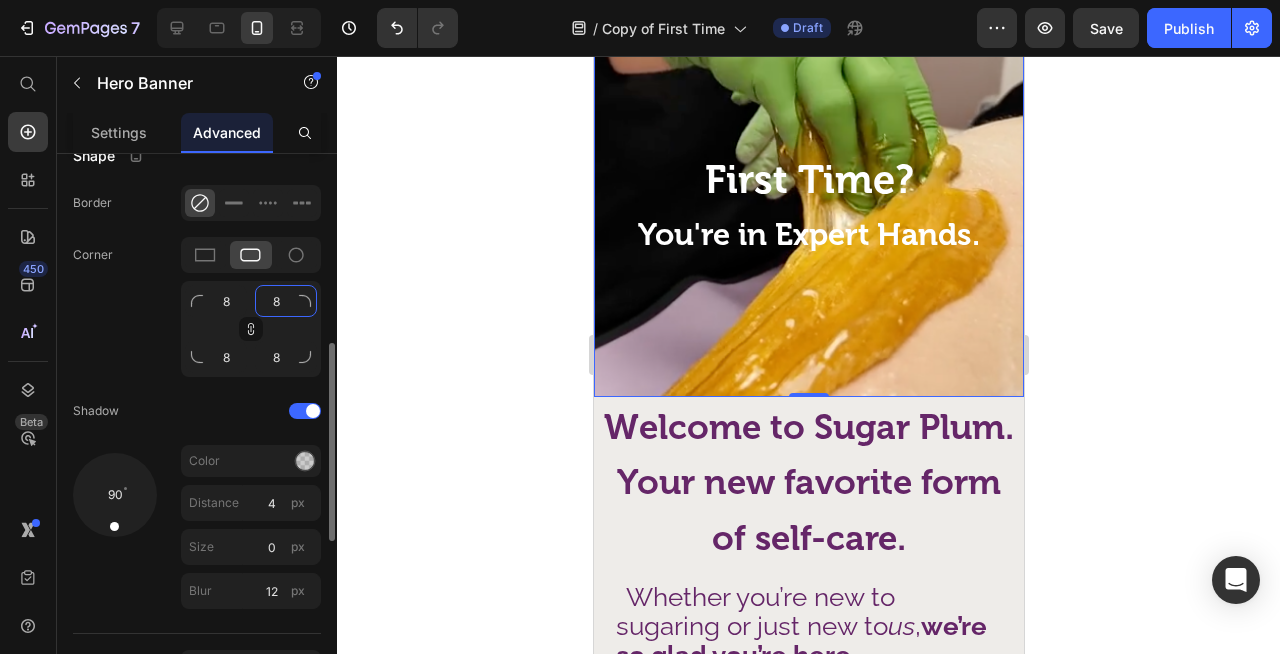 click on "8" 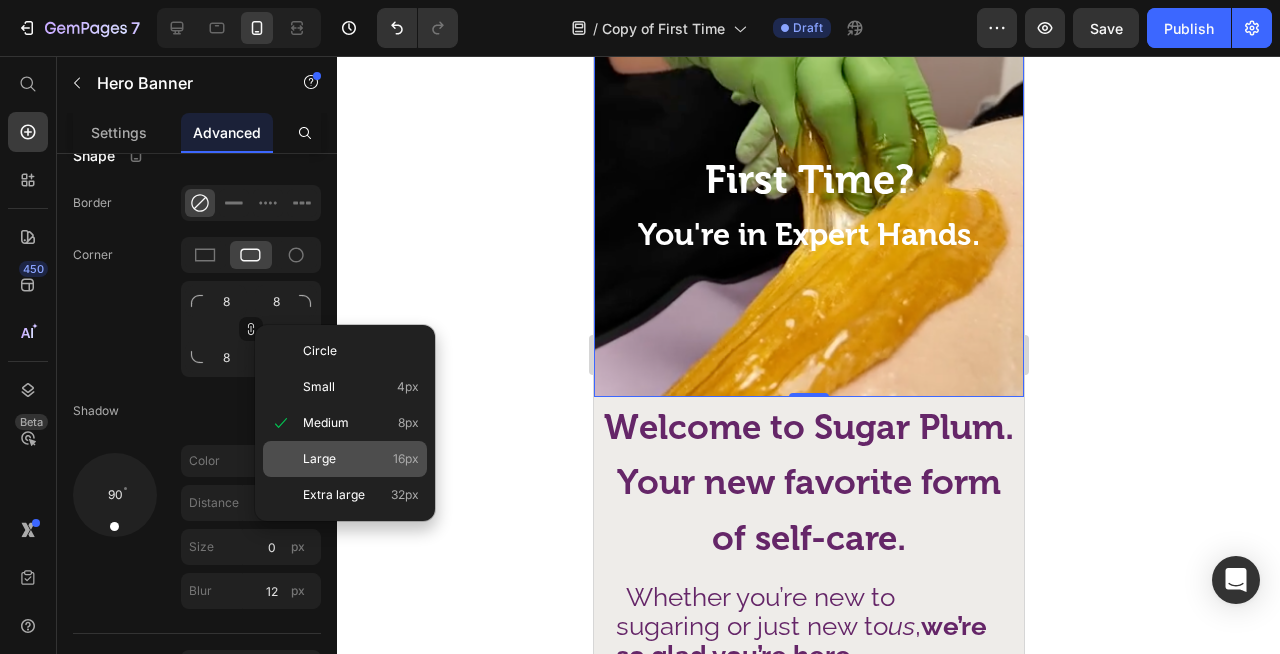 click on "Large" at bounding box center [319, 459] 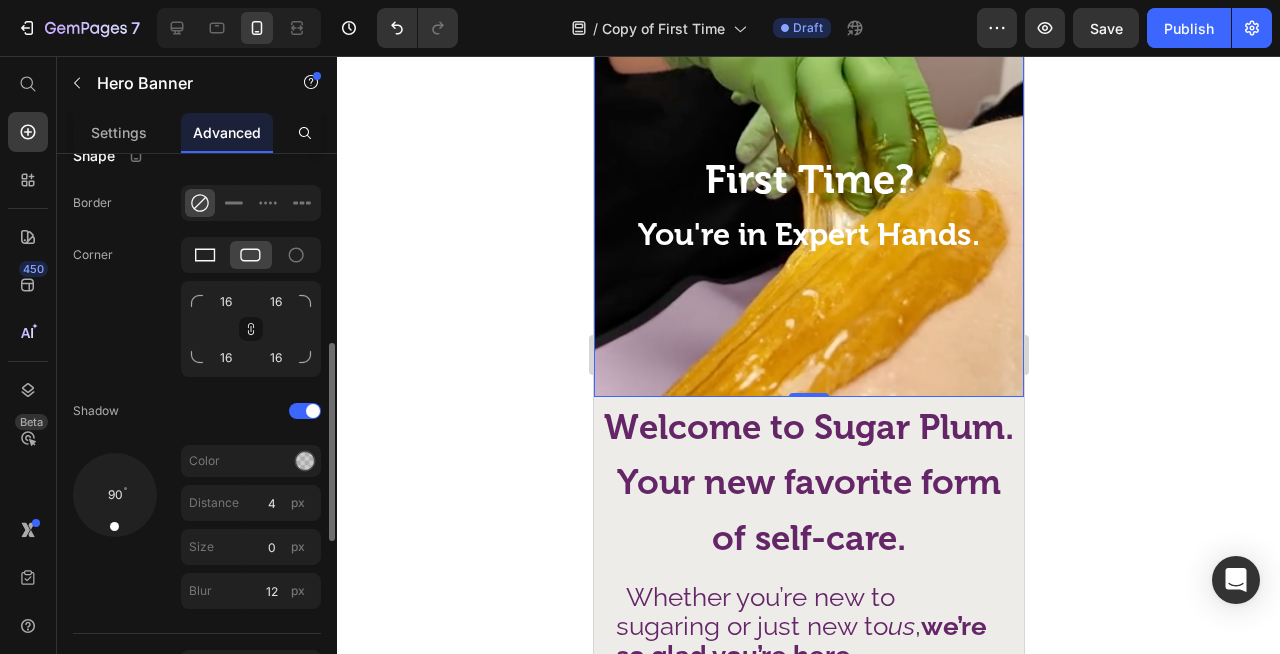 click 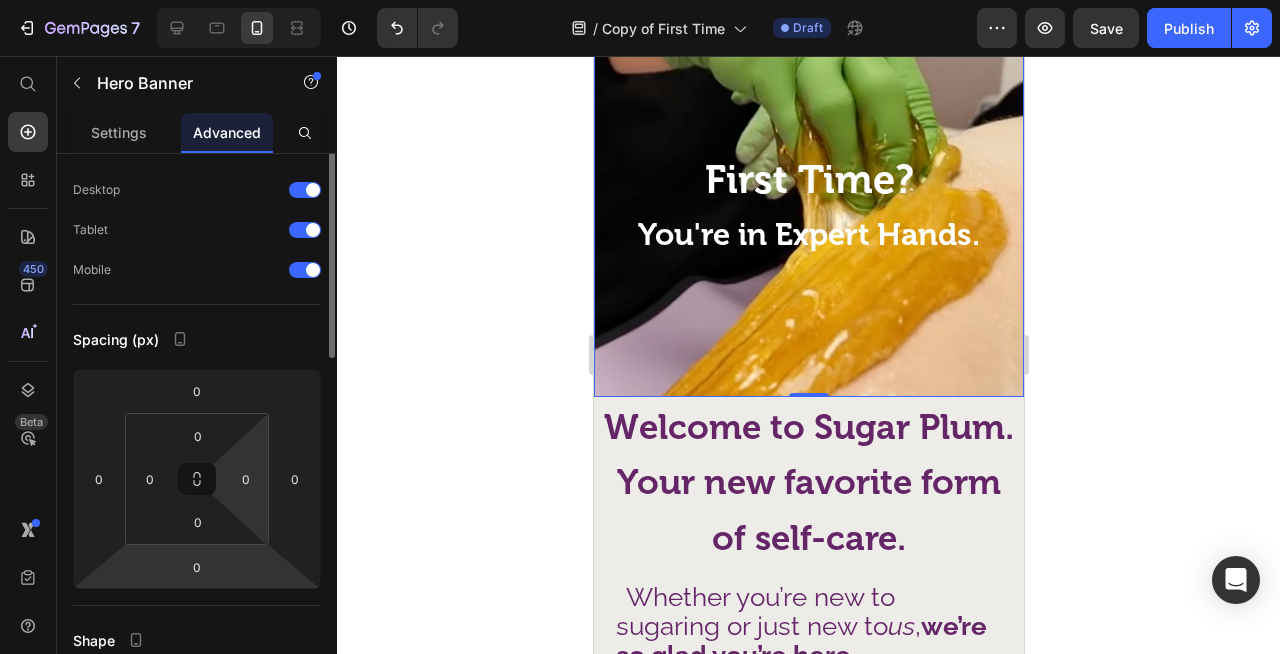 scroll, scrollTop: 0, scrollLeft: 0, axis: both 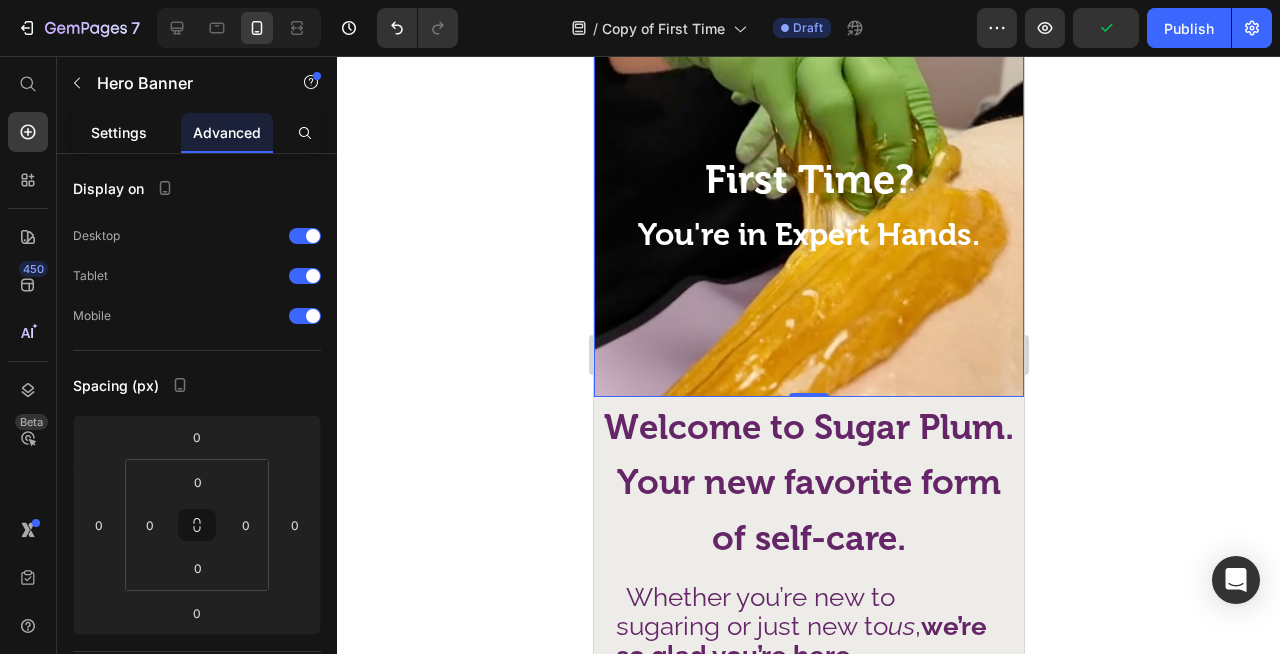 click on "Settings" at bounding box center (119, 132) 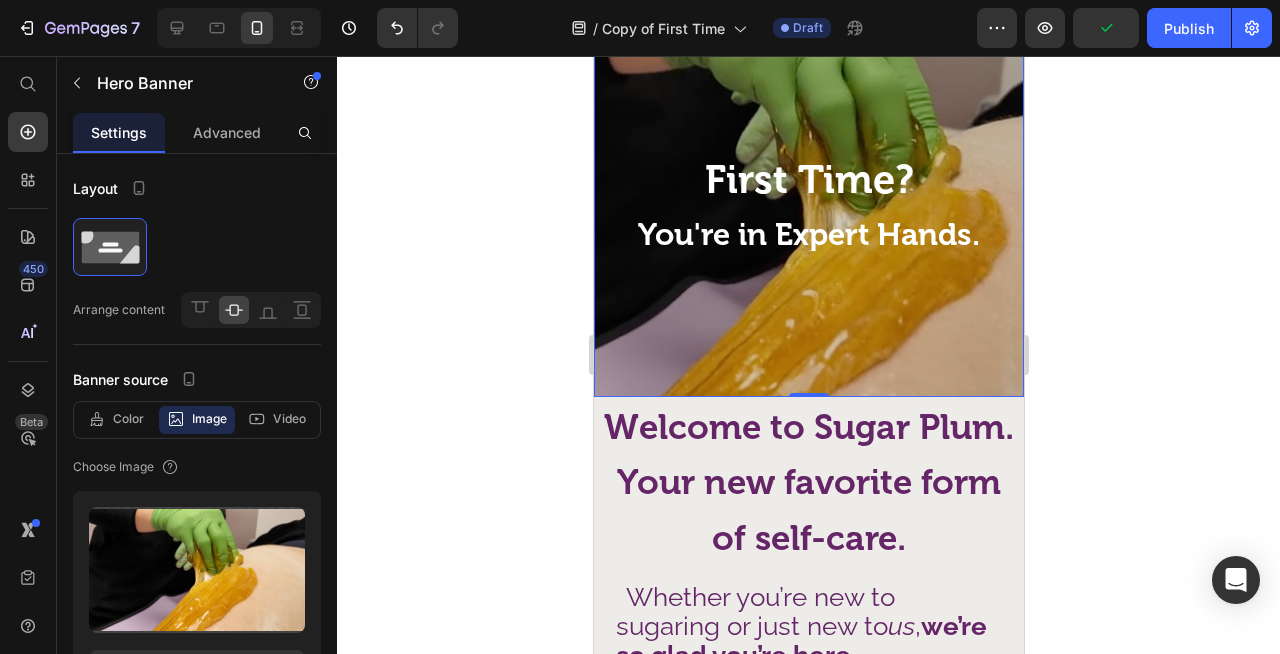 click at bounding box center (808, 197) 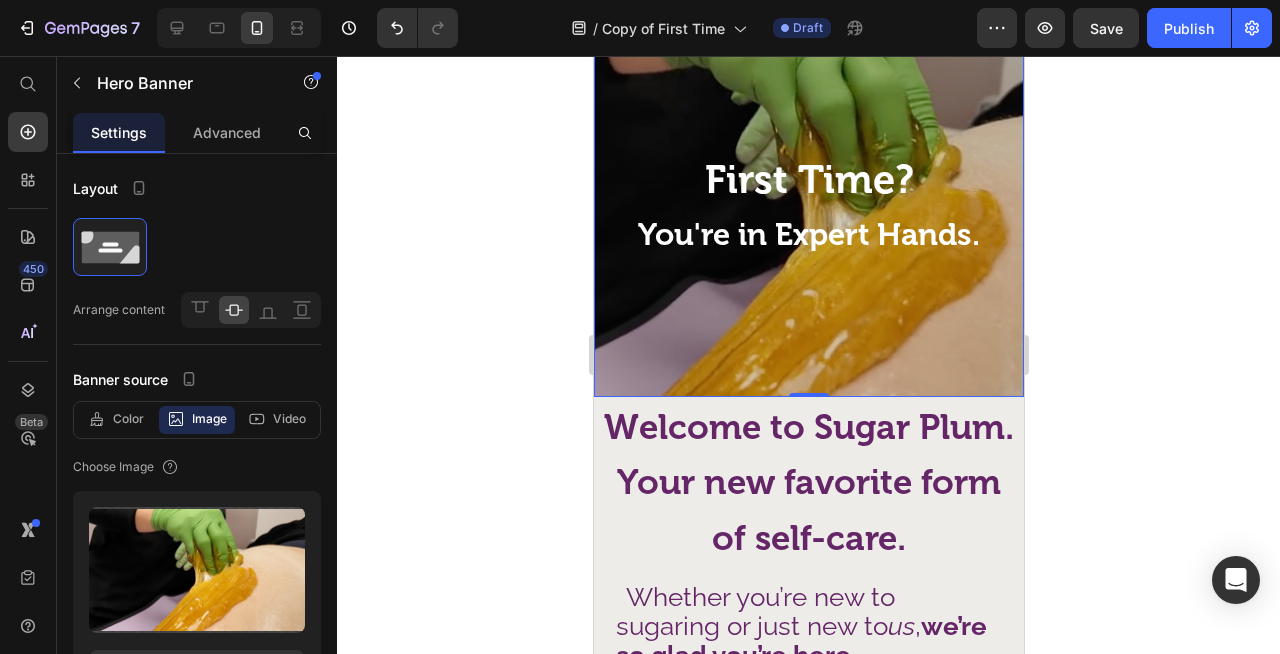 click at bounding box center (808, 197) 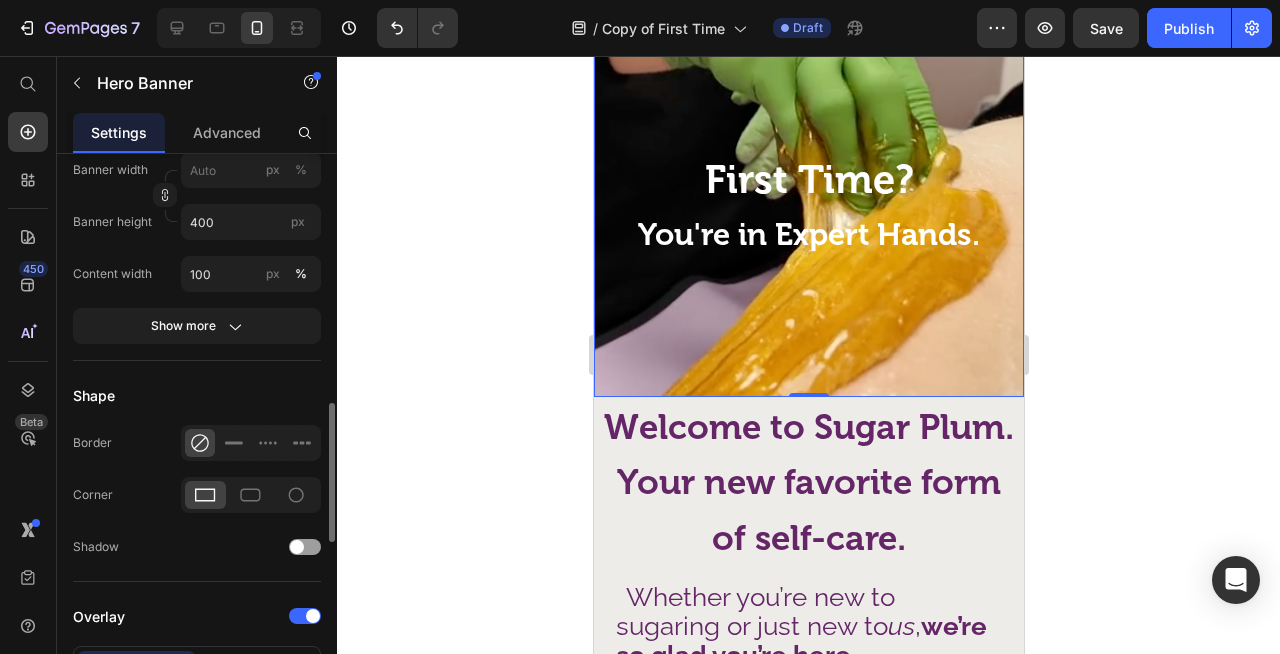 scroll, scrollTop: 980, scrollLeft: 0, axis: vertical 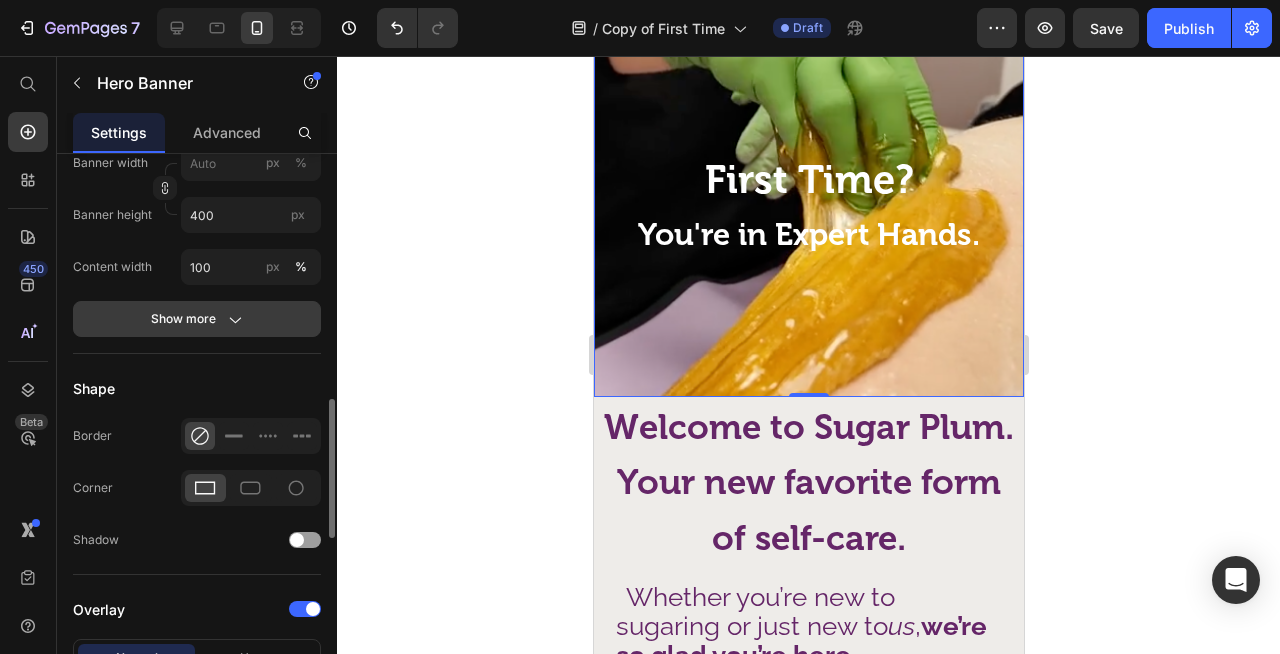 click 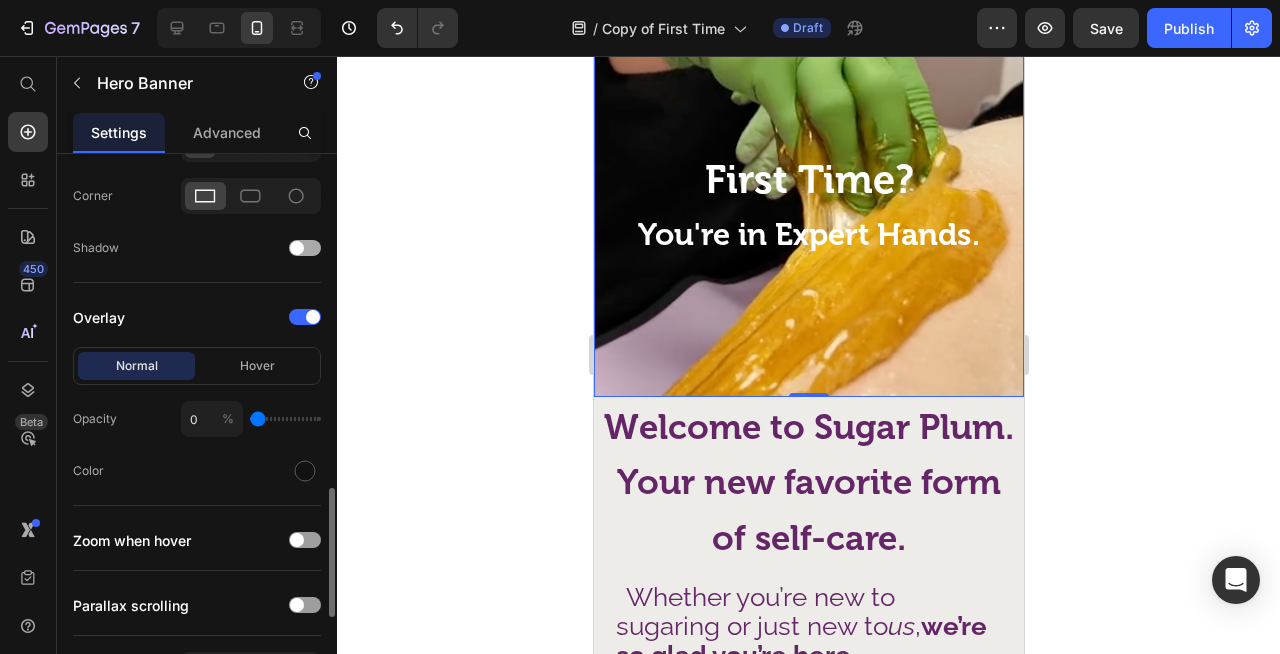 scroll, scrollTop: 1434, scrollLeft: 0, axis: vertical 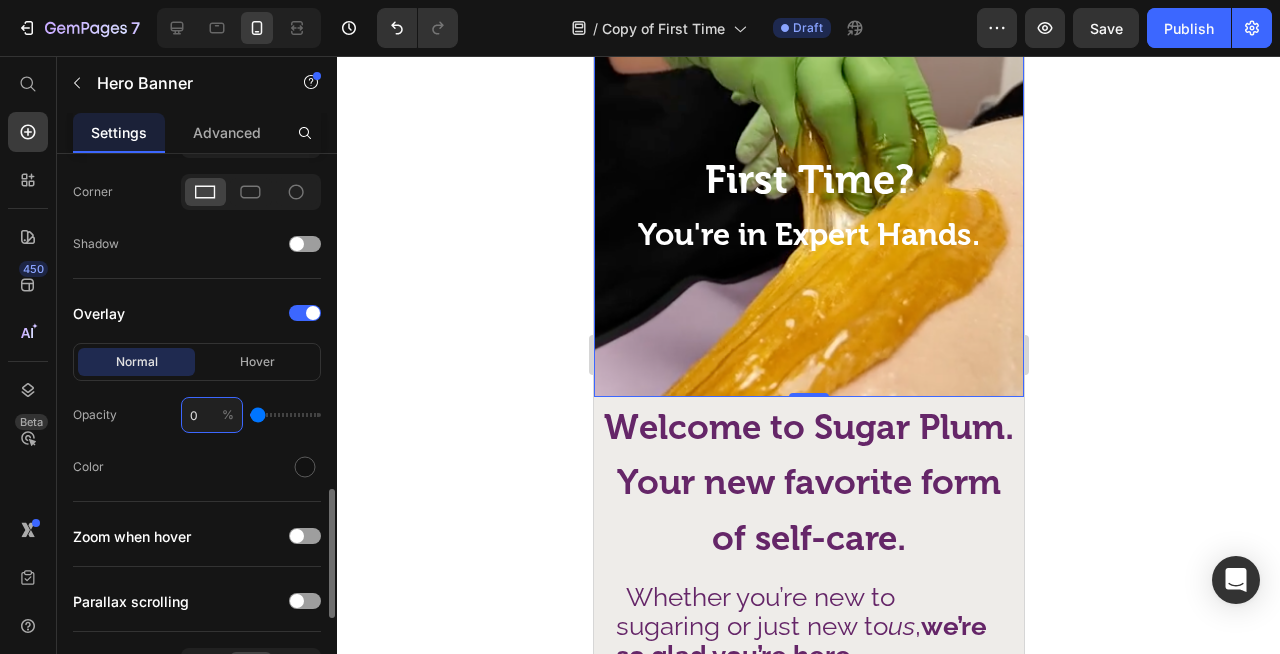 click on "0" at bounding box center [212, 415] 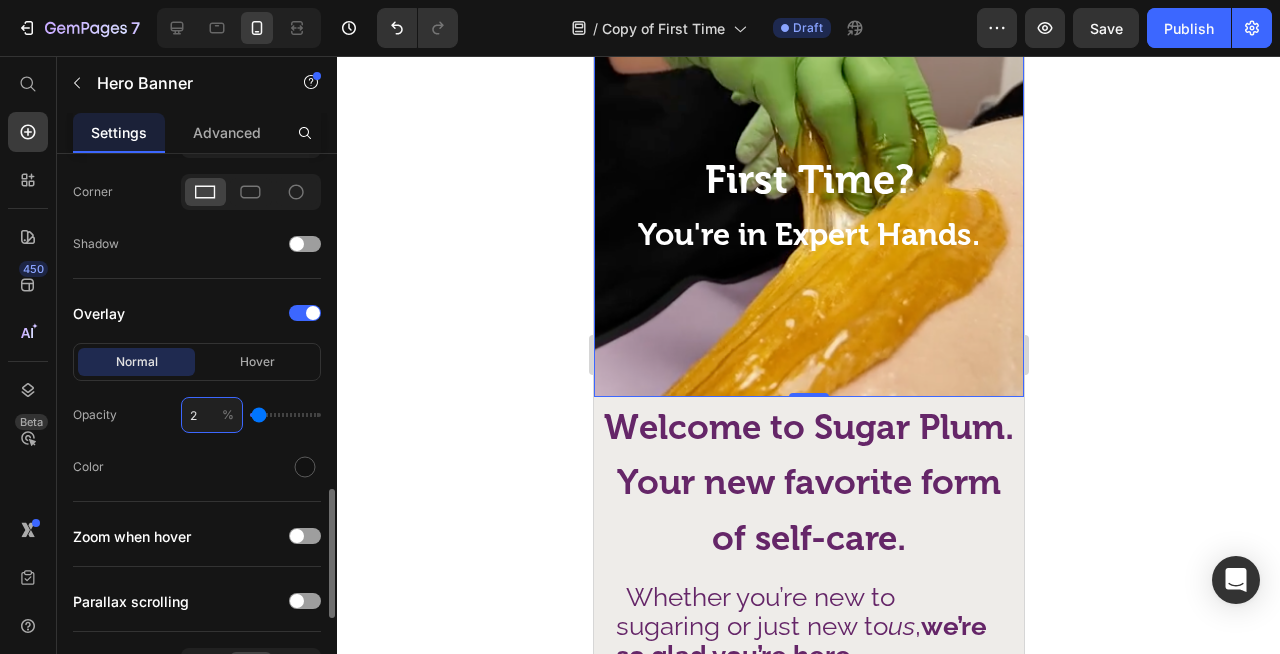 type on "20" 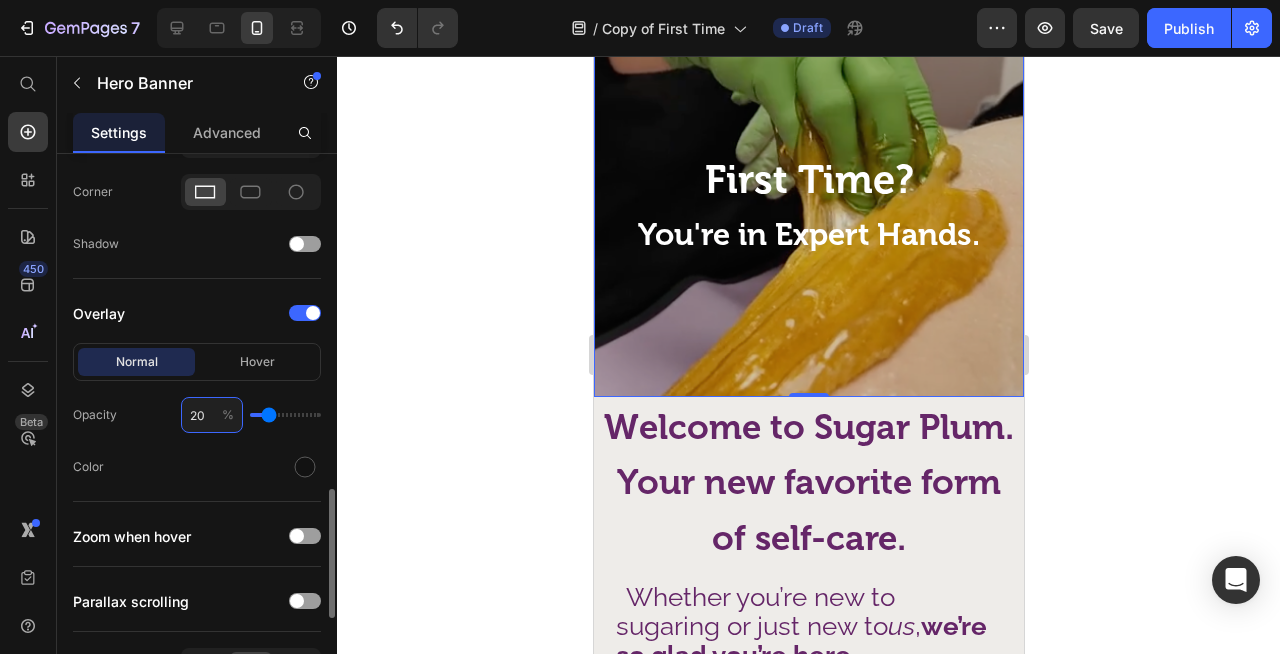 type on "2" 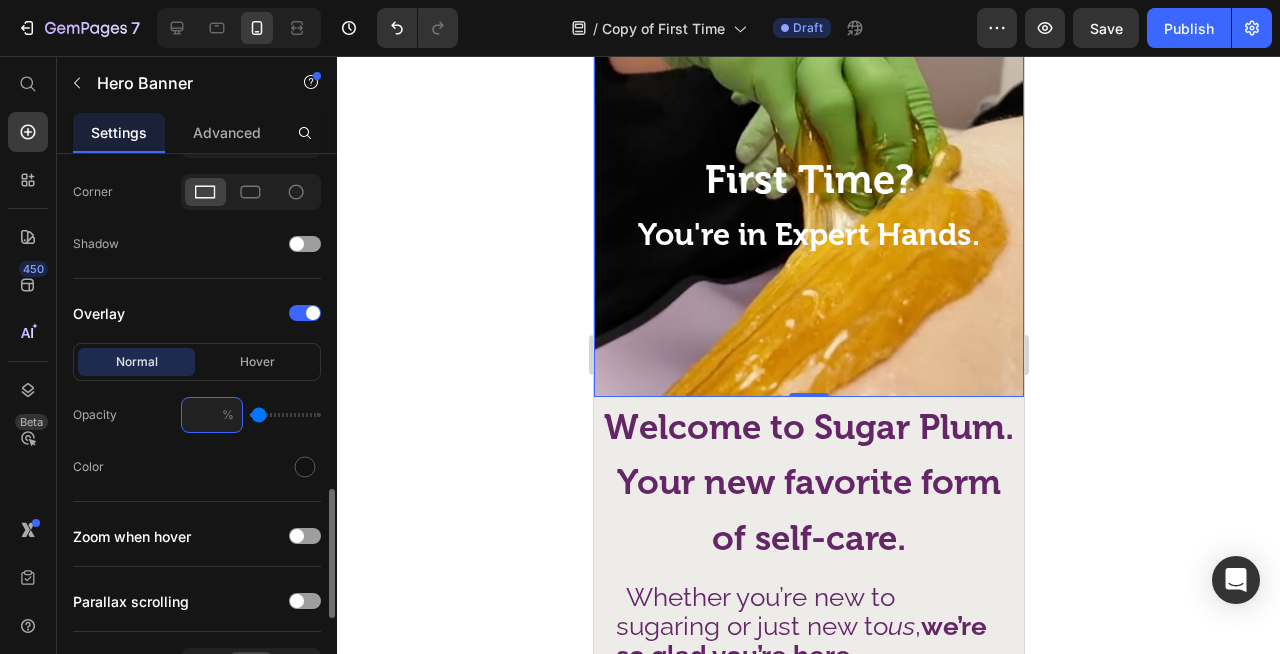 type on "3" 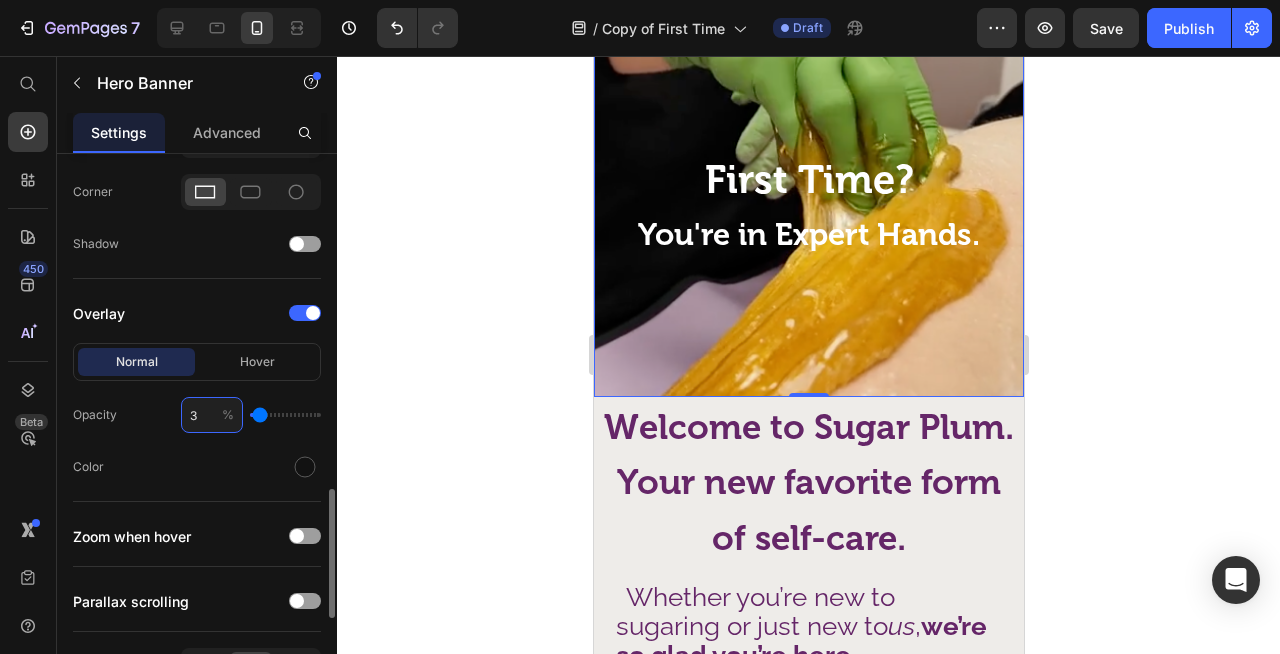 type on "30" 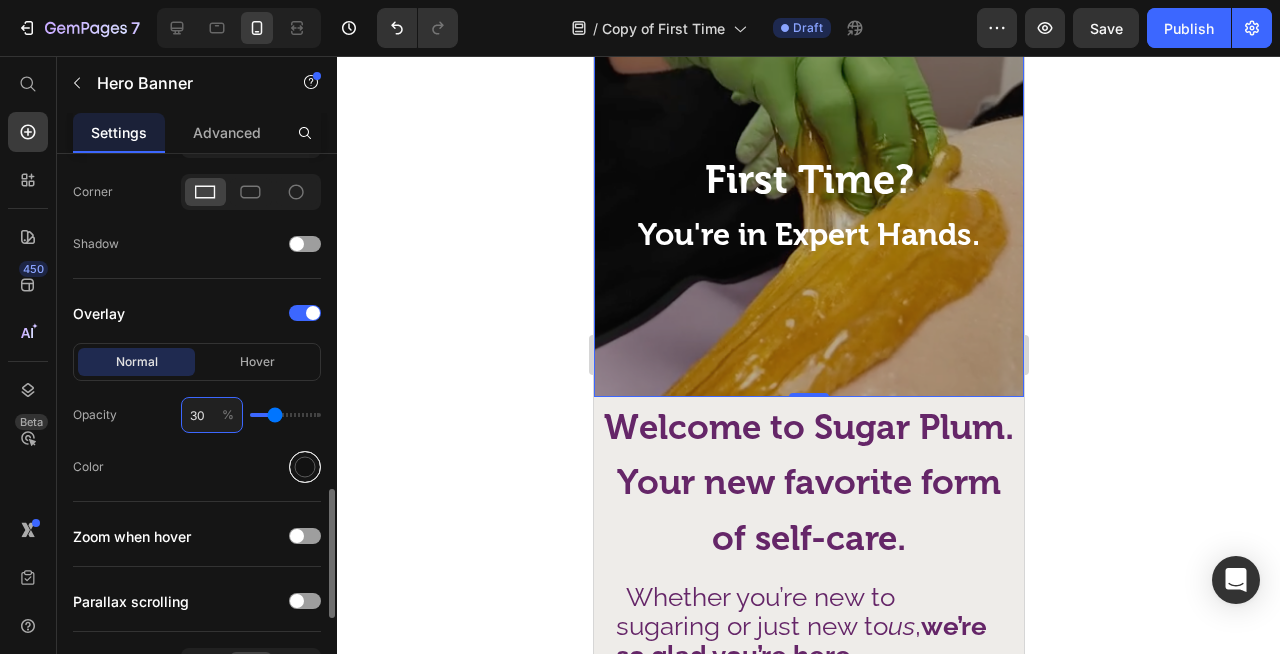type on "30" 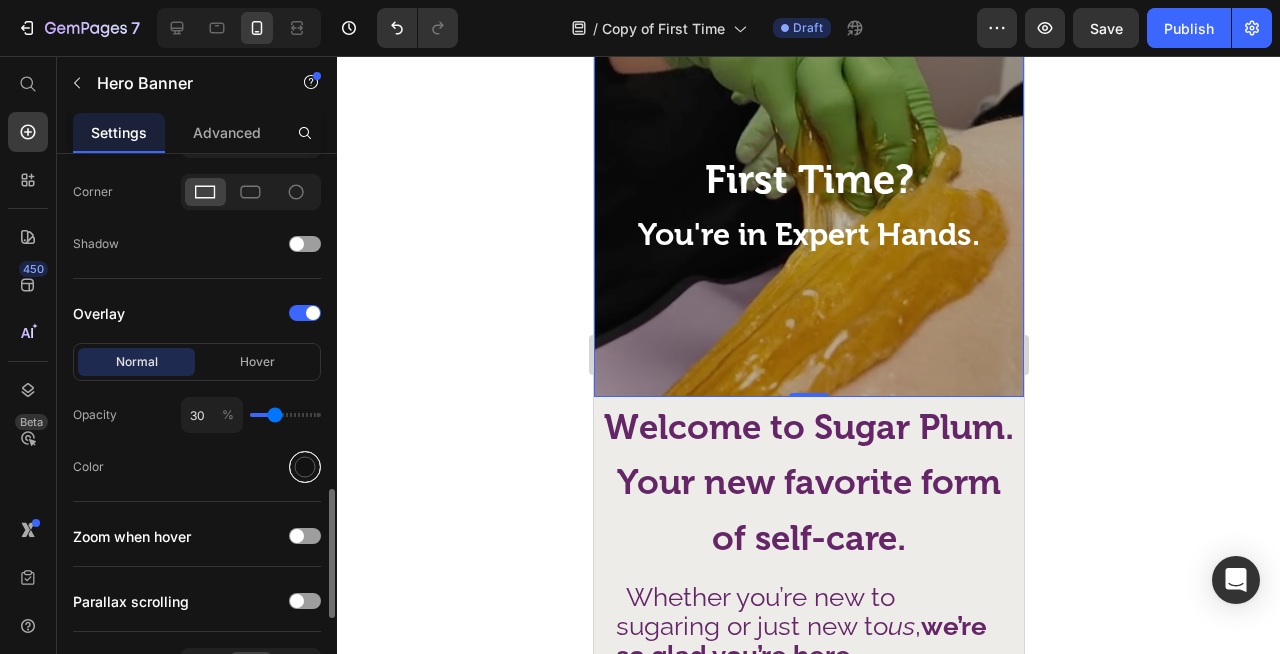 click at bounding box center (305, 467) 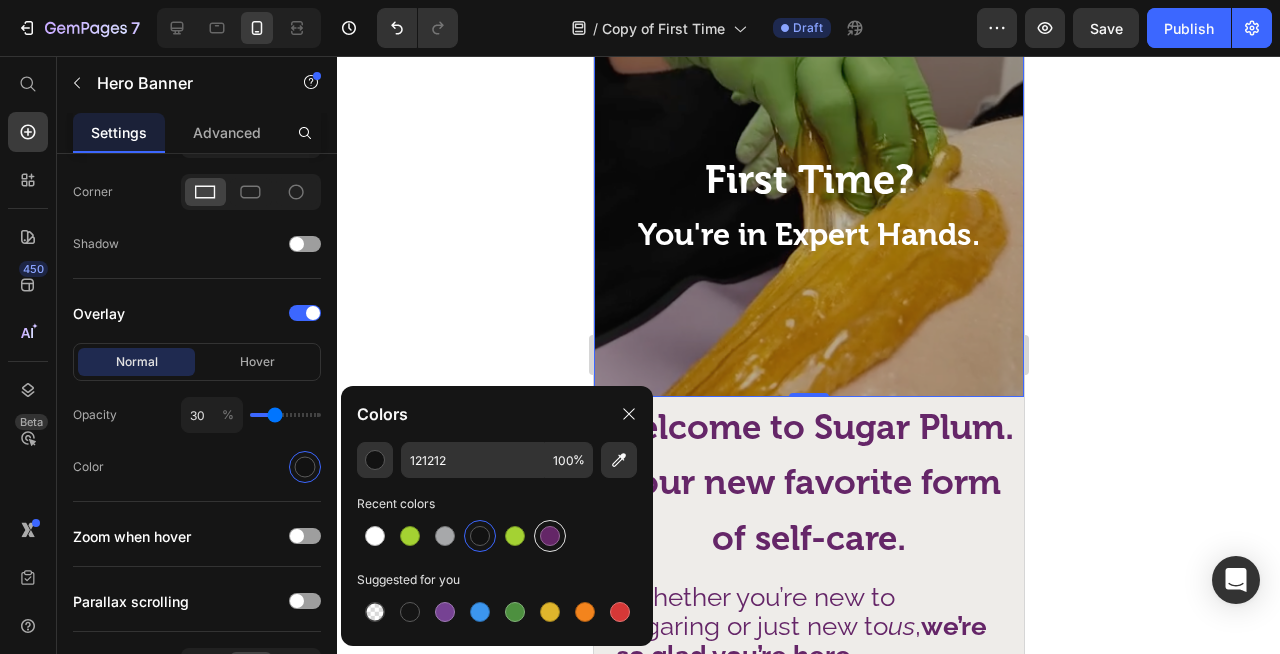 click at bounding box center [550, 536] 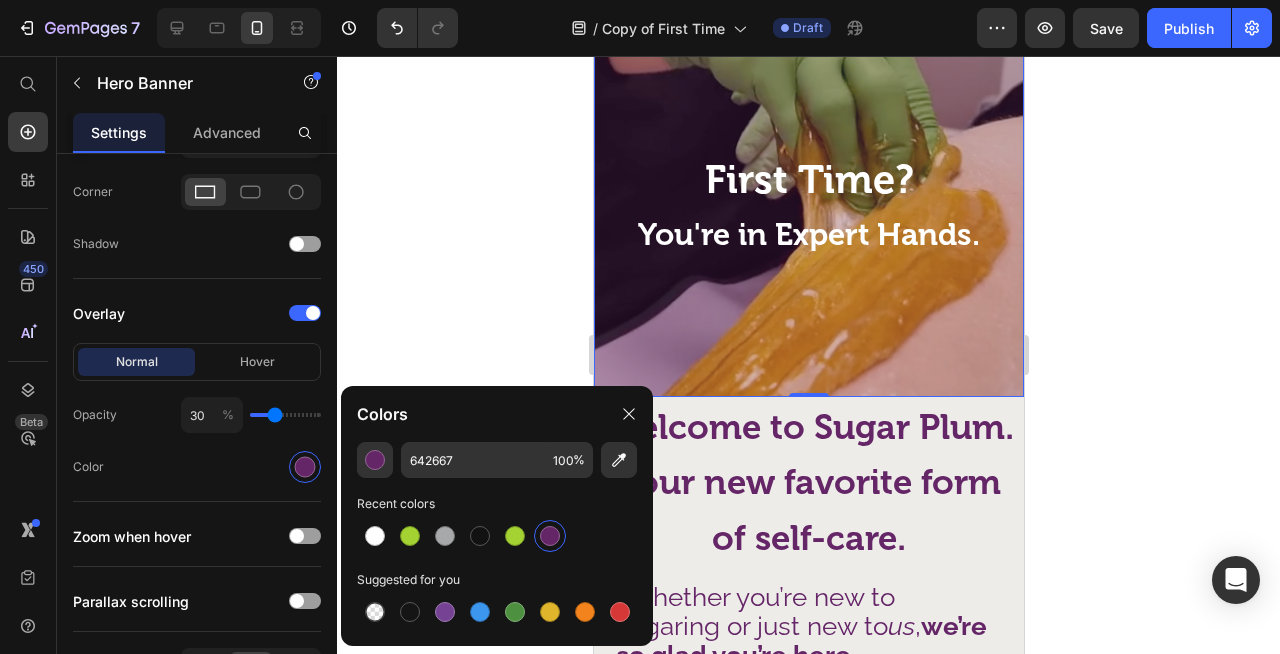 click 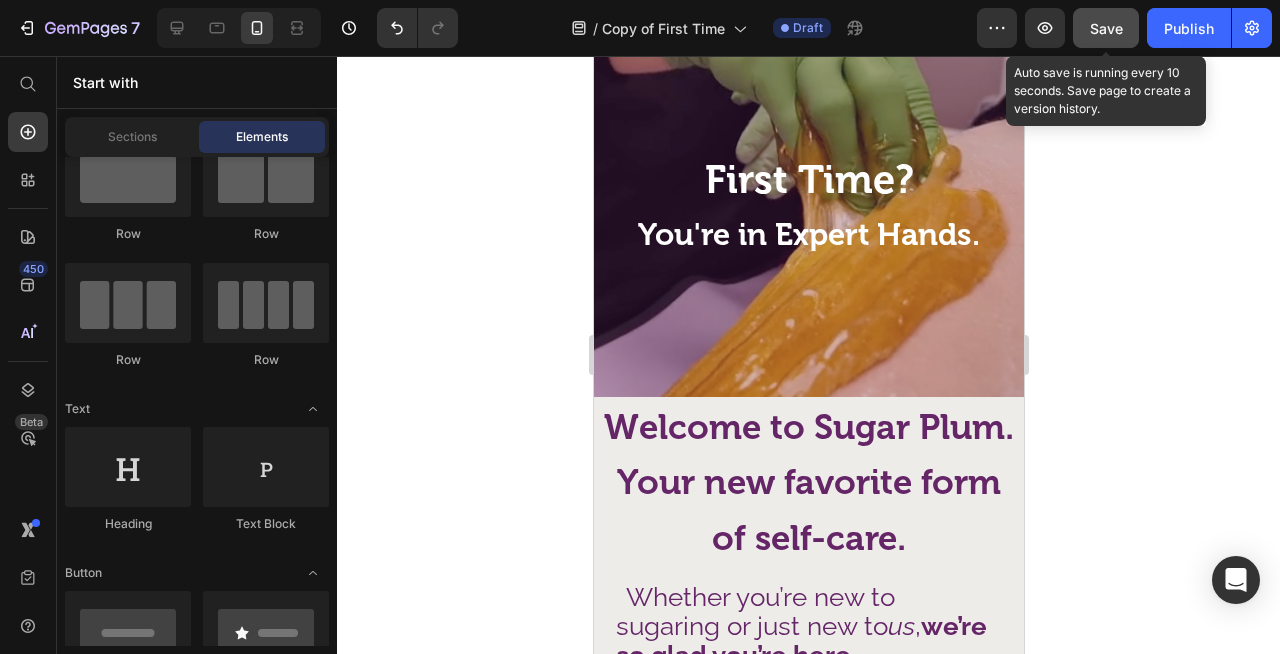 click on "Save" 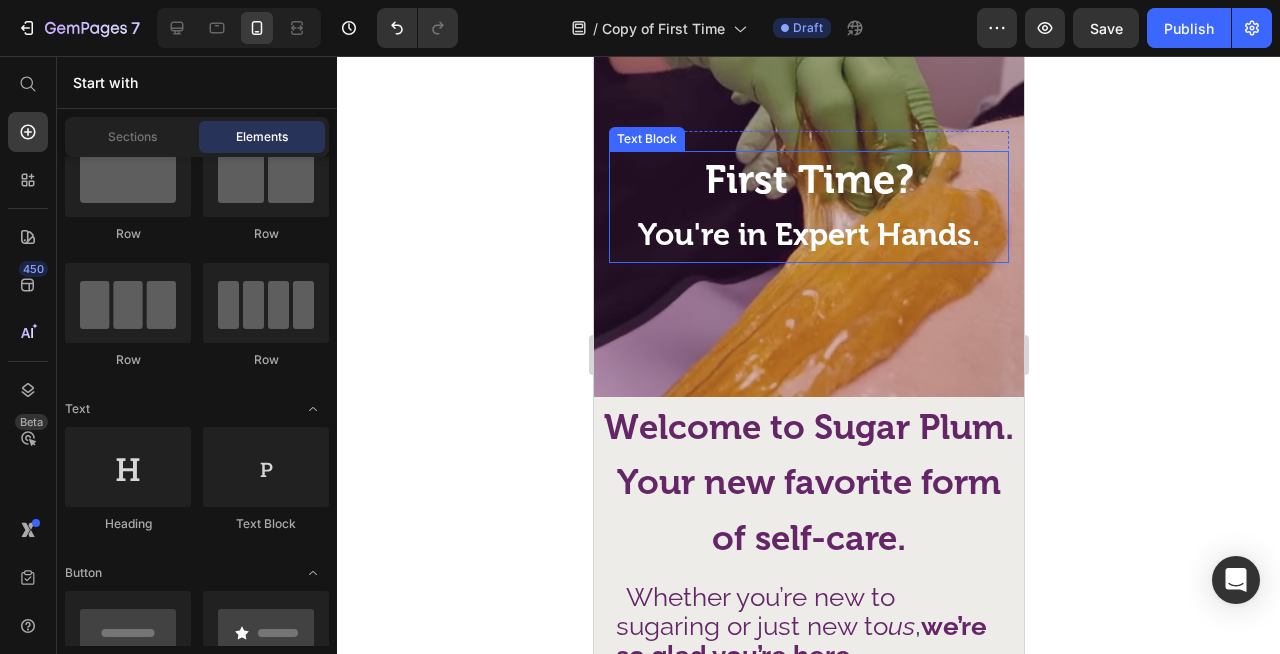 click on "You're in Expert Hands." at bounding box center (808, 234) 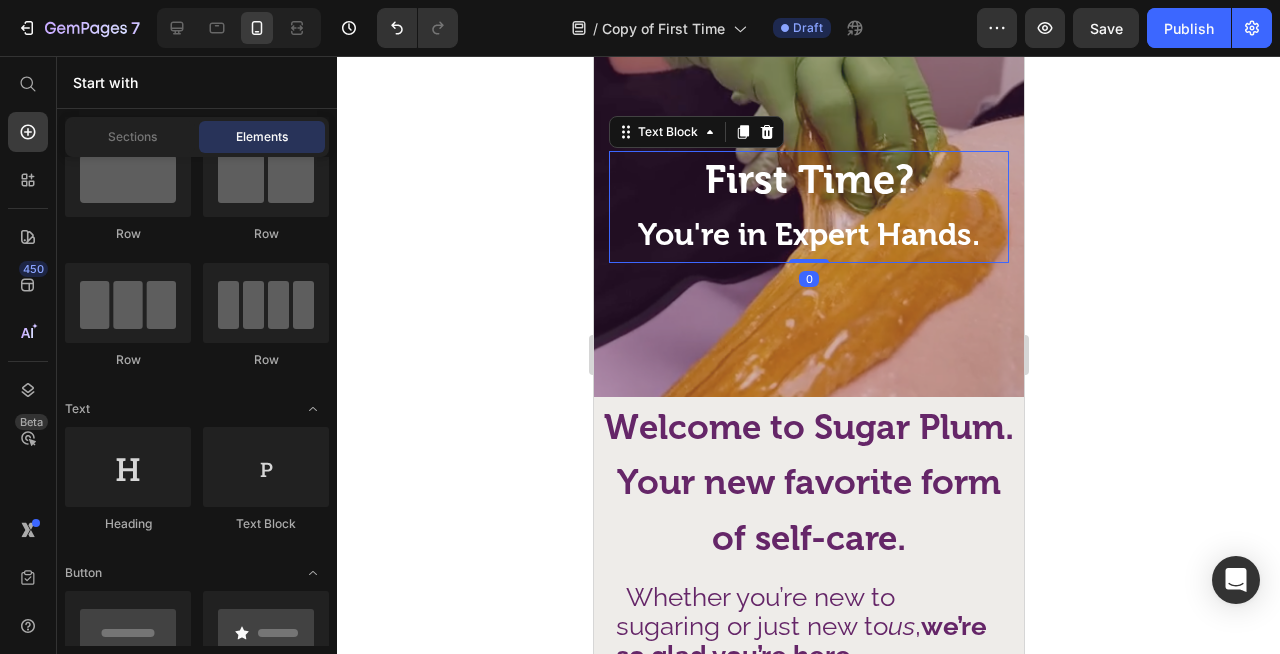 scroll, scrollTop: 0, scrollLeft: 0, axis: both 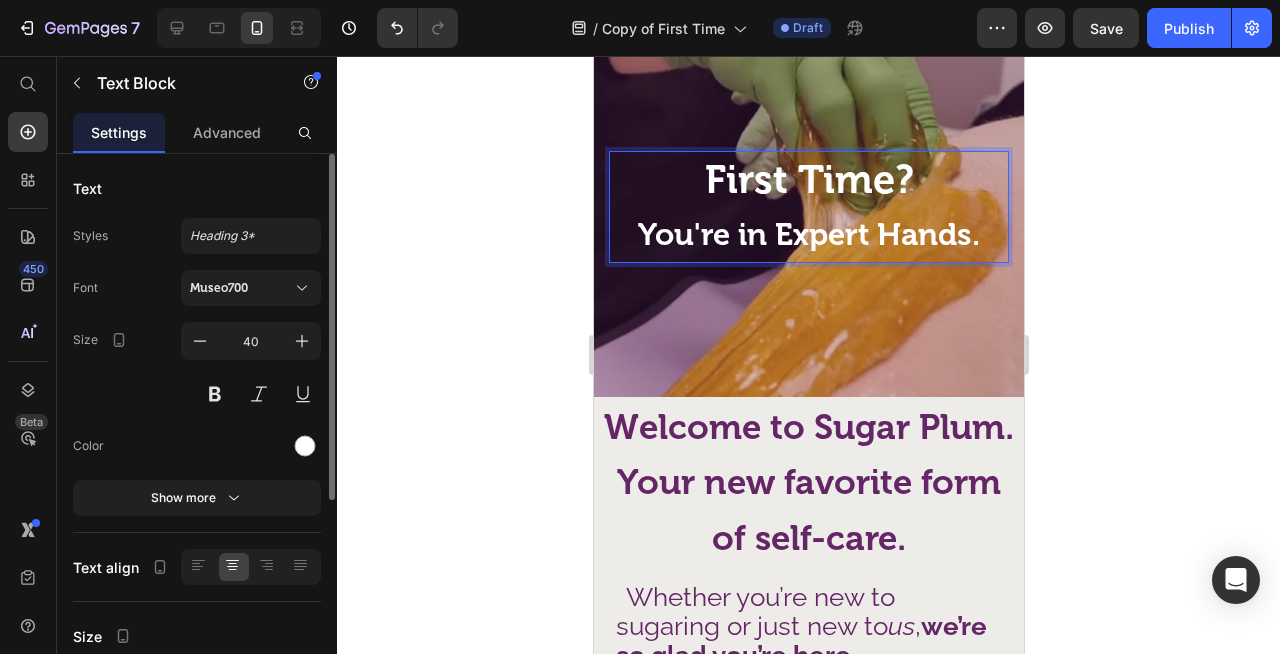 click on "You're in Expert Hands." at bounding box center [808, 234] 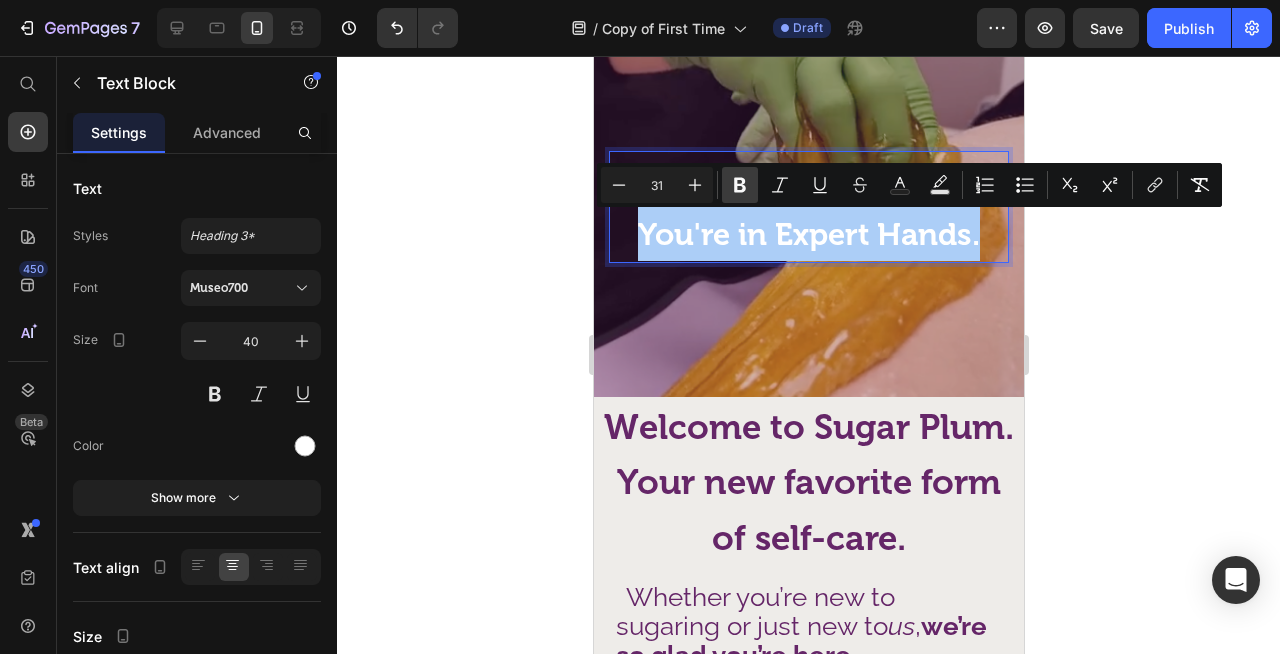 click 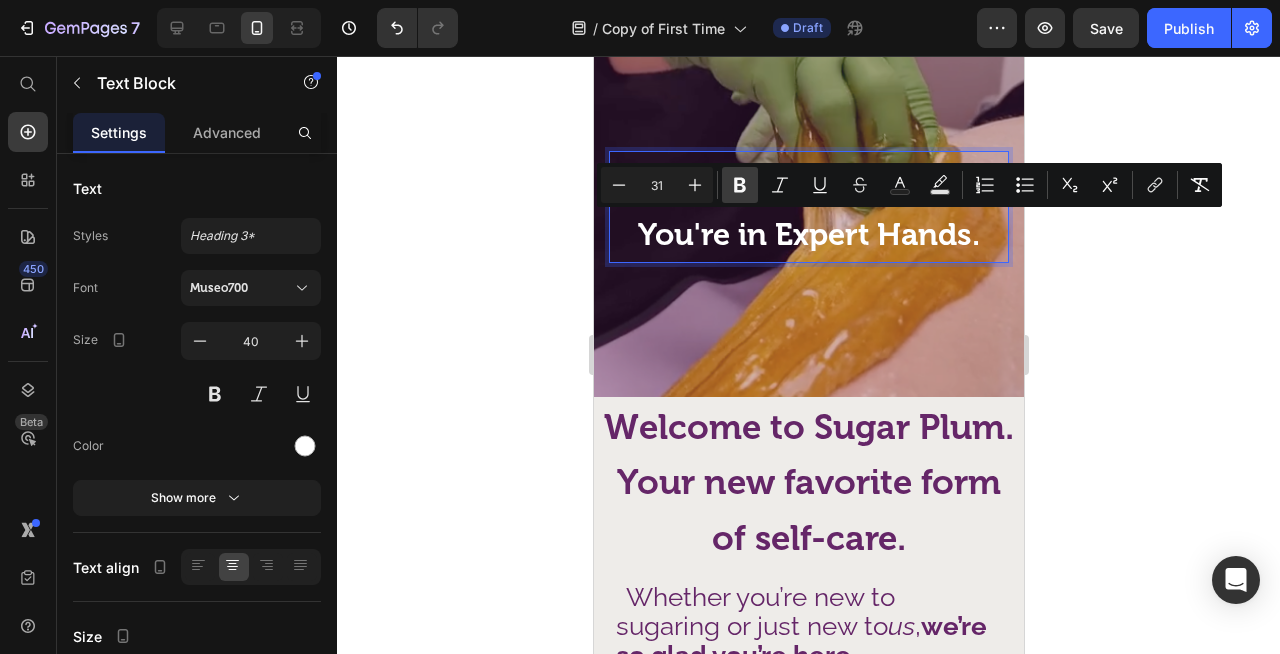click 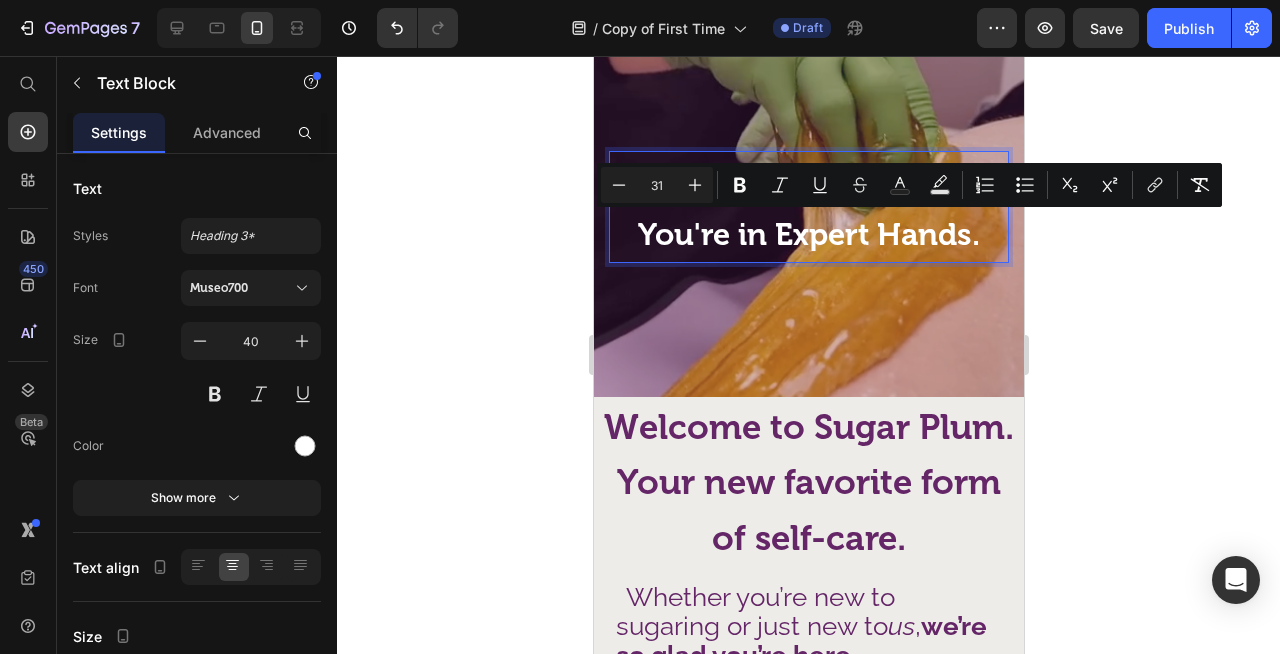 click 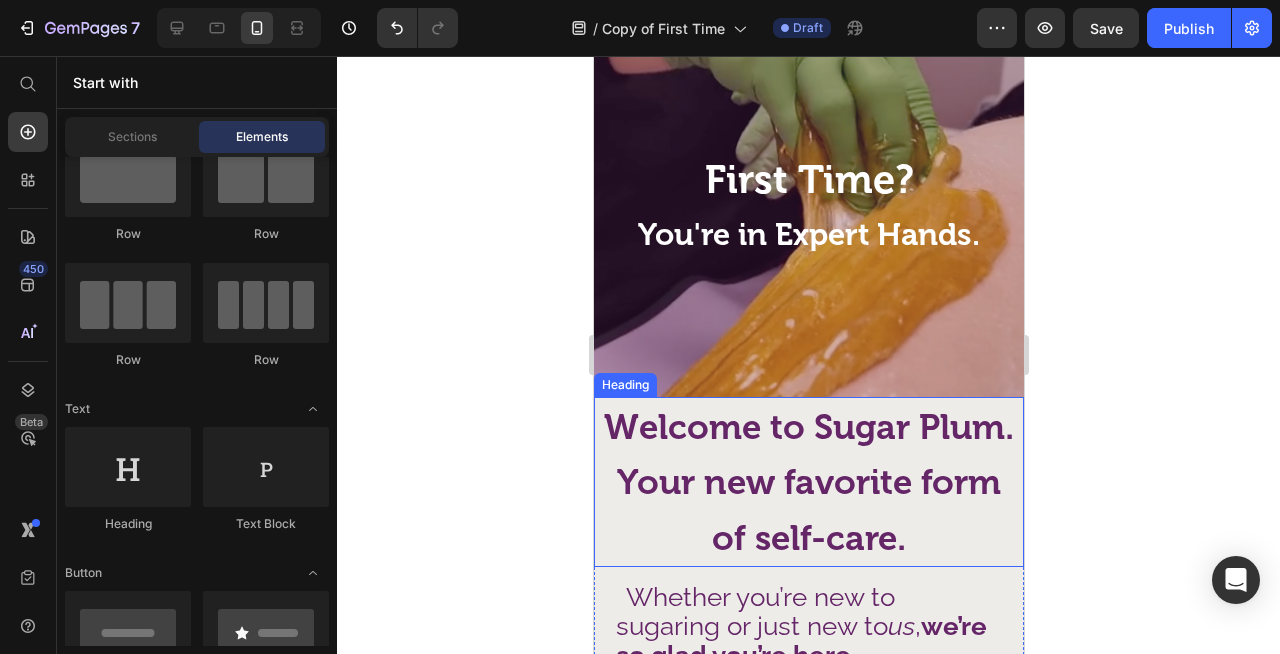 click on "elcome to Sugar Plum. Your new favorite form of self-care." at bounding box center (814, 482) 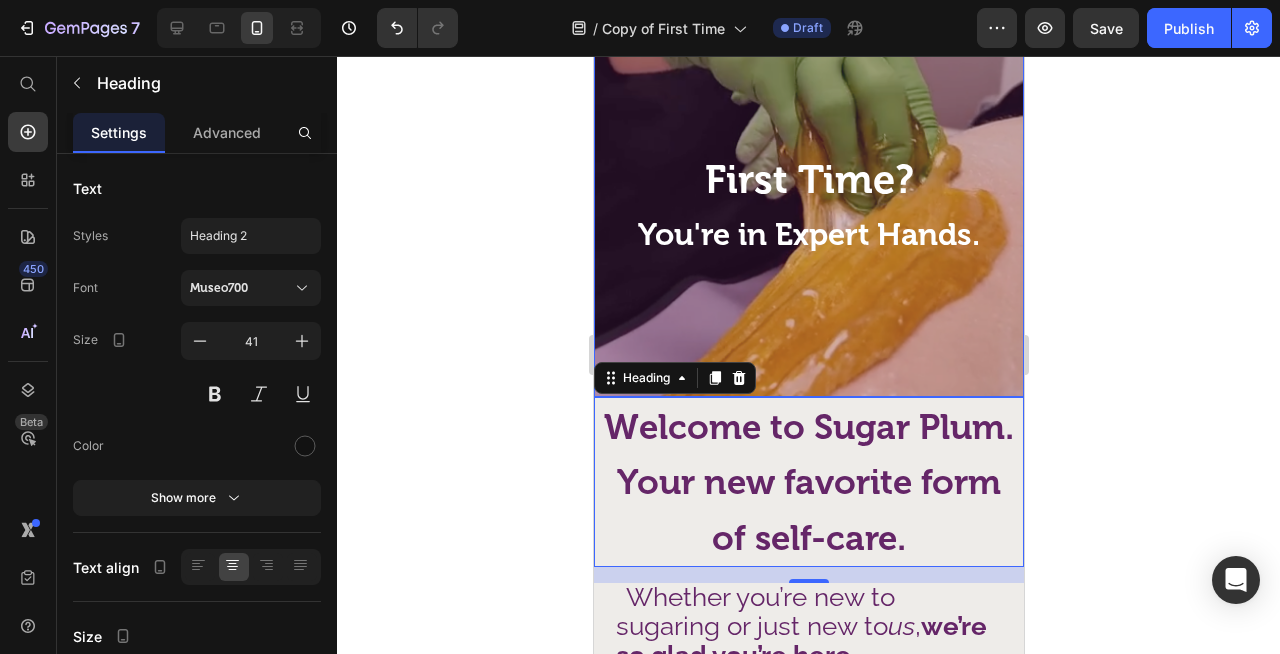 click 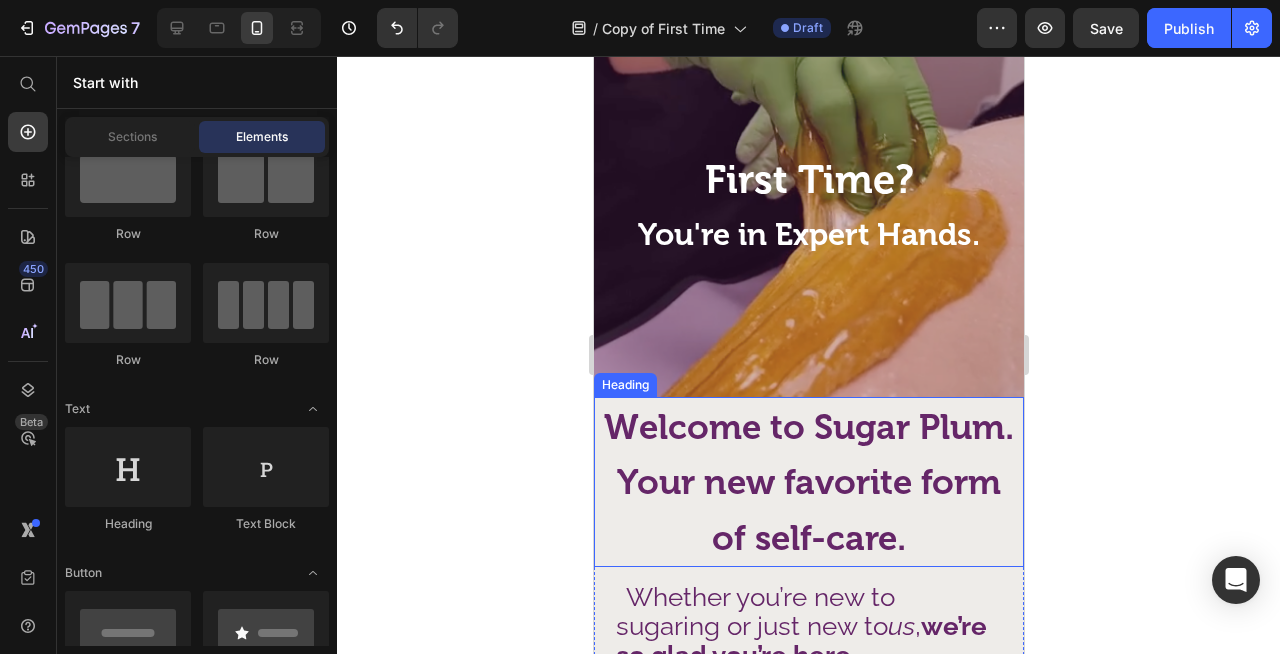 click on "elcome to Sugar Plum. Your new favorite form of self-care." at bounding box center [814, 482] 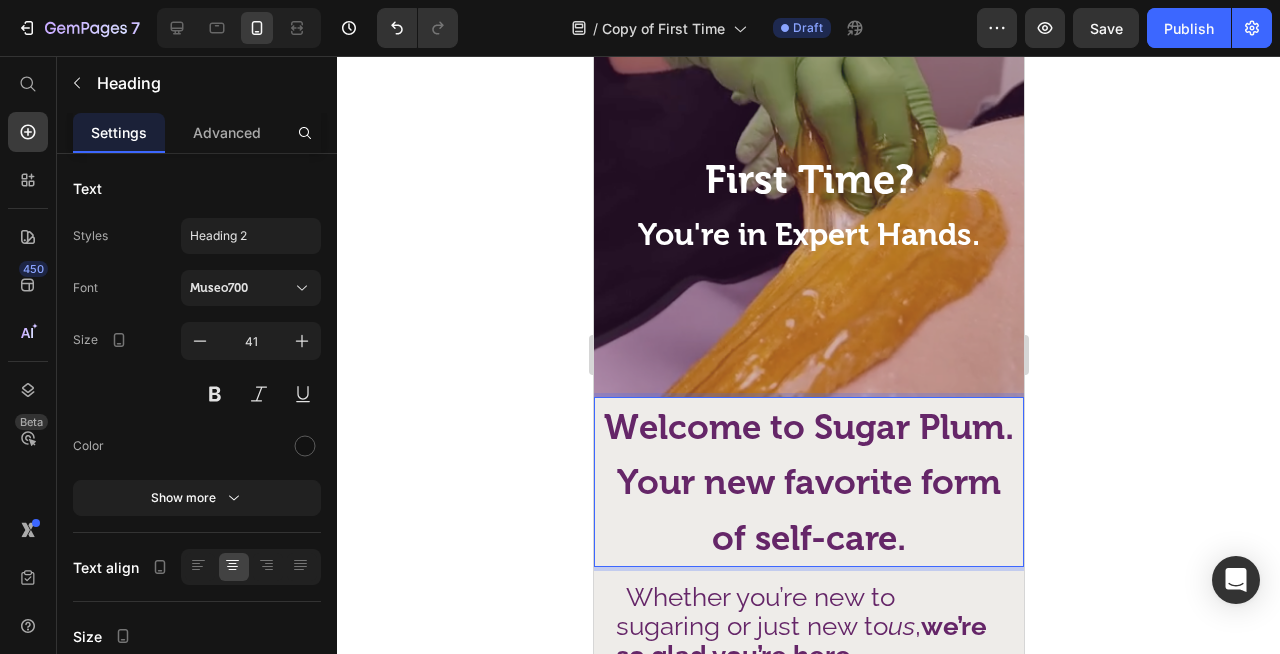 click on "elcome to Sugar Plum. Your new favorite form of self-care." at bounding box center [814, 482] 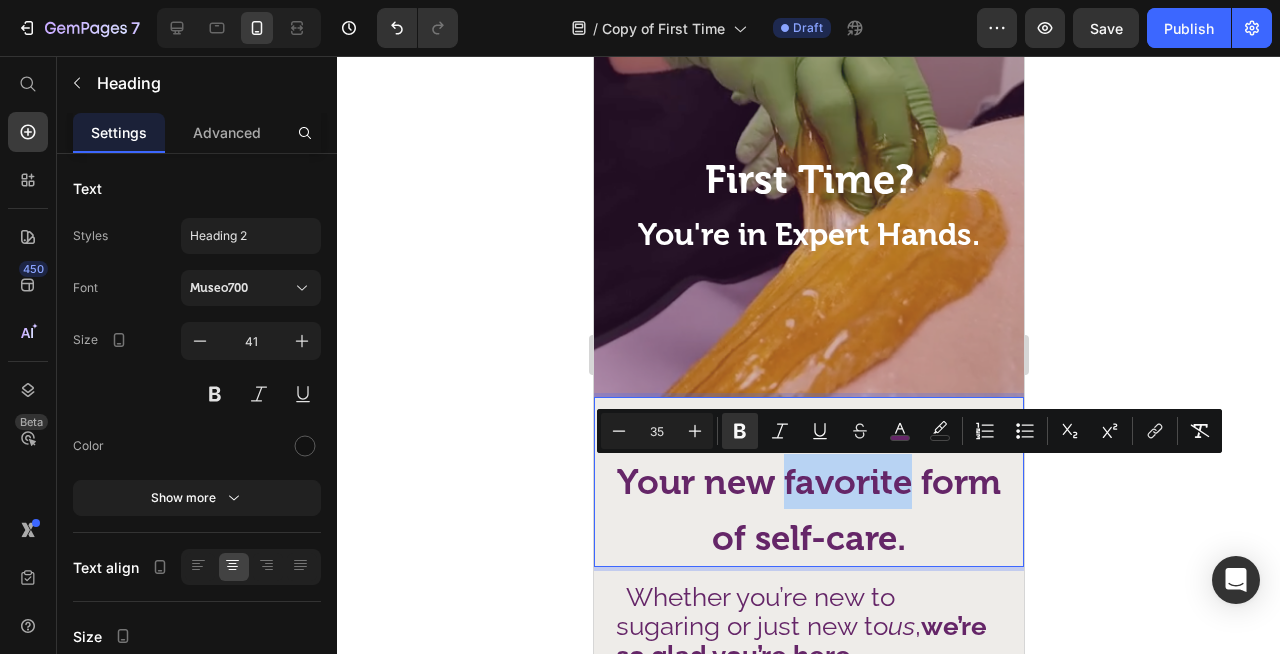 click on "elcome to Sugar Plum. Your new favorite form of self-care." at bounding box center [814, 482] 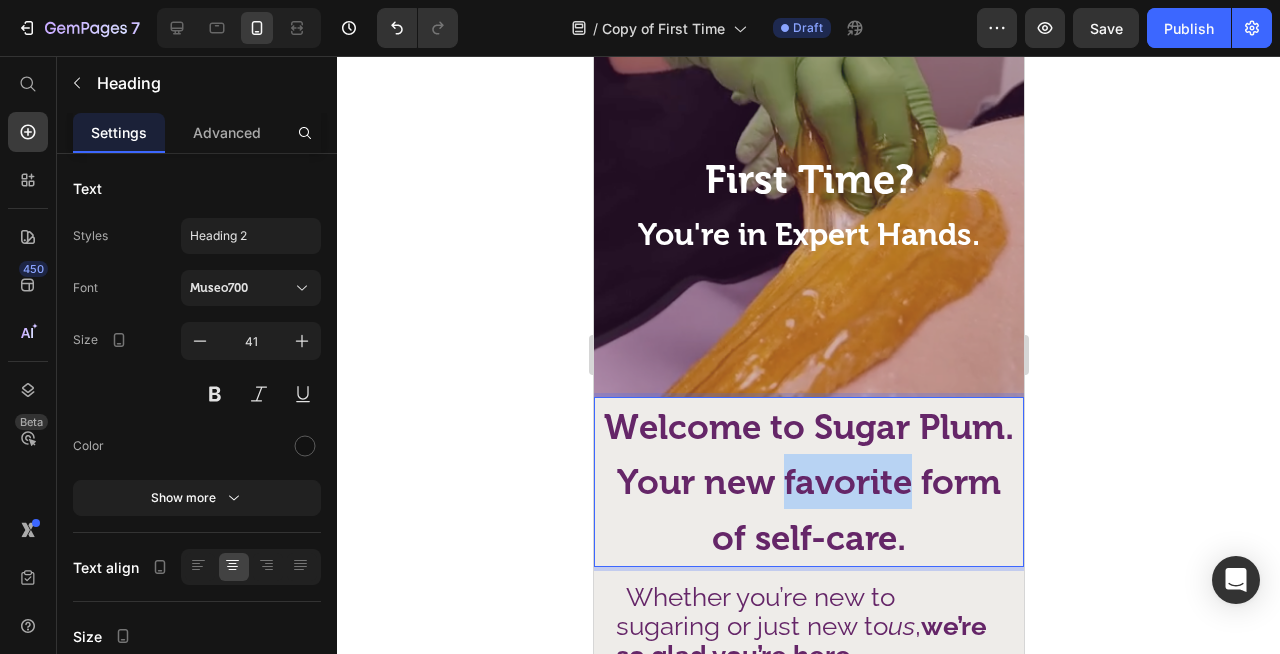 click on "elcome to Sugar Plum. Your new favorite form of self-care." at bounding box center (814, 482) 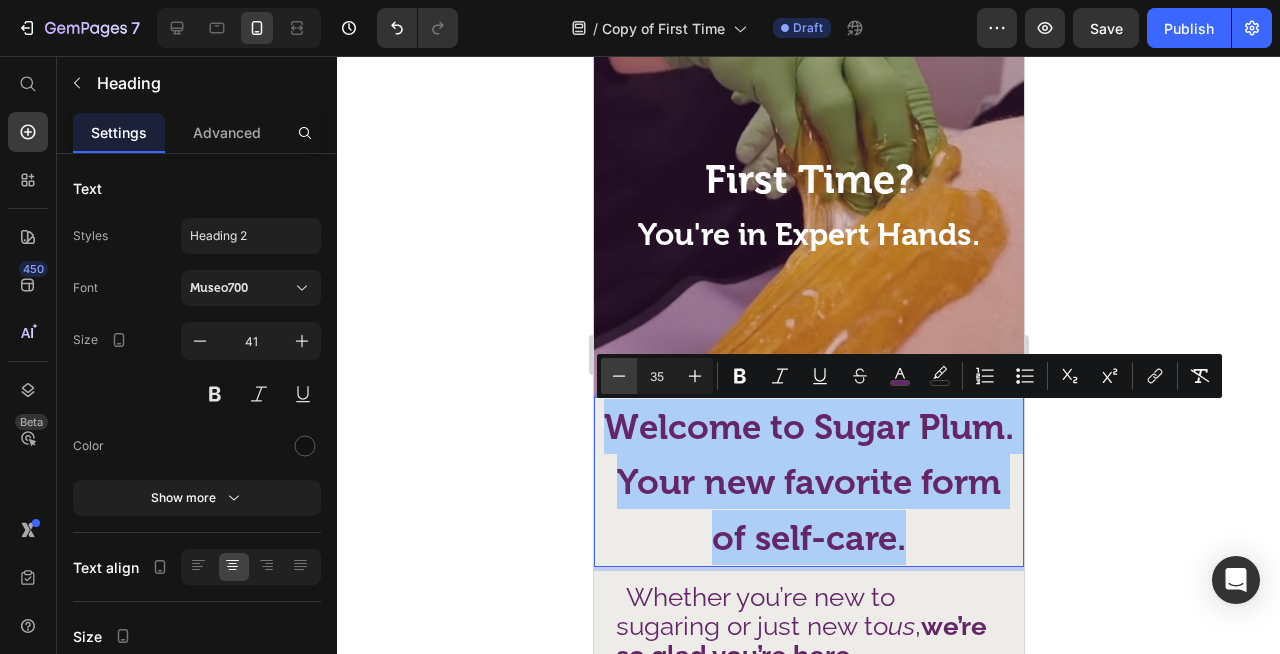 click 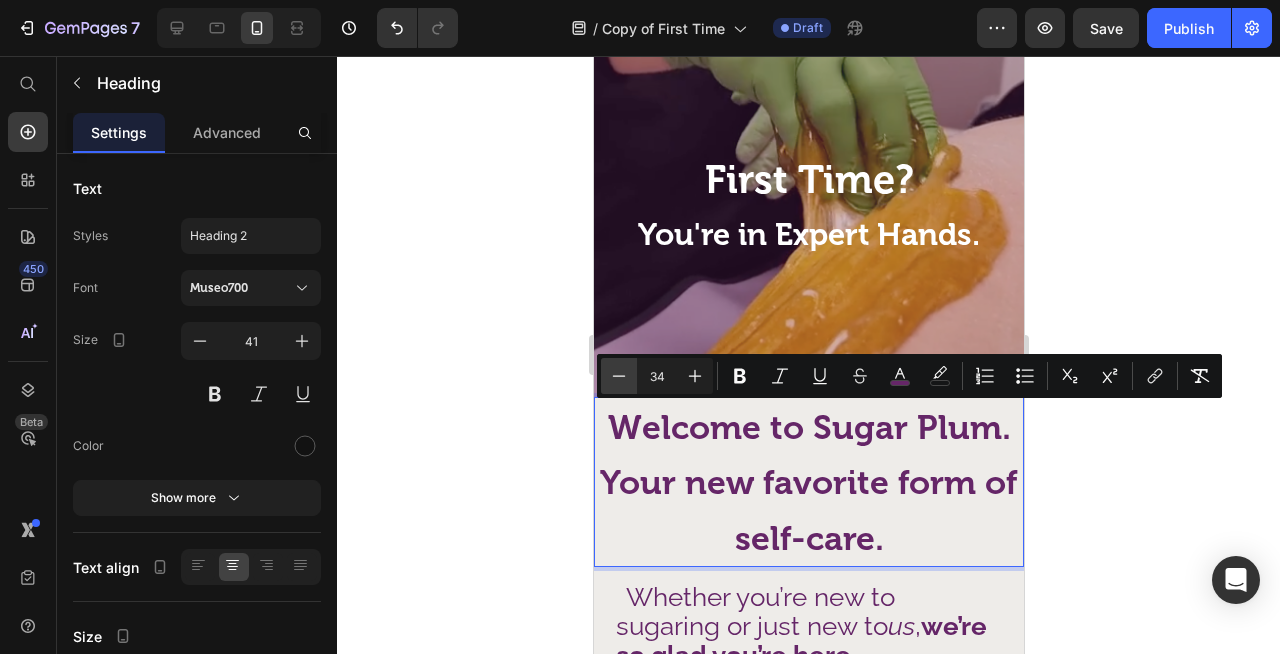 click 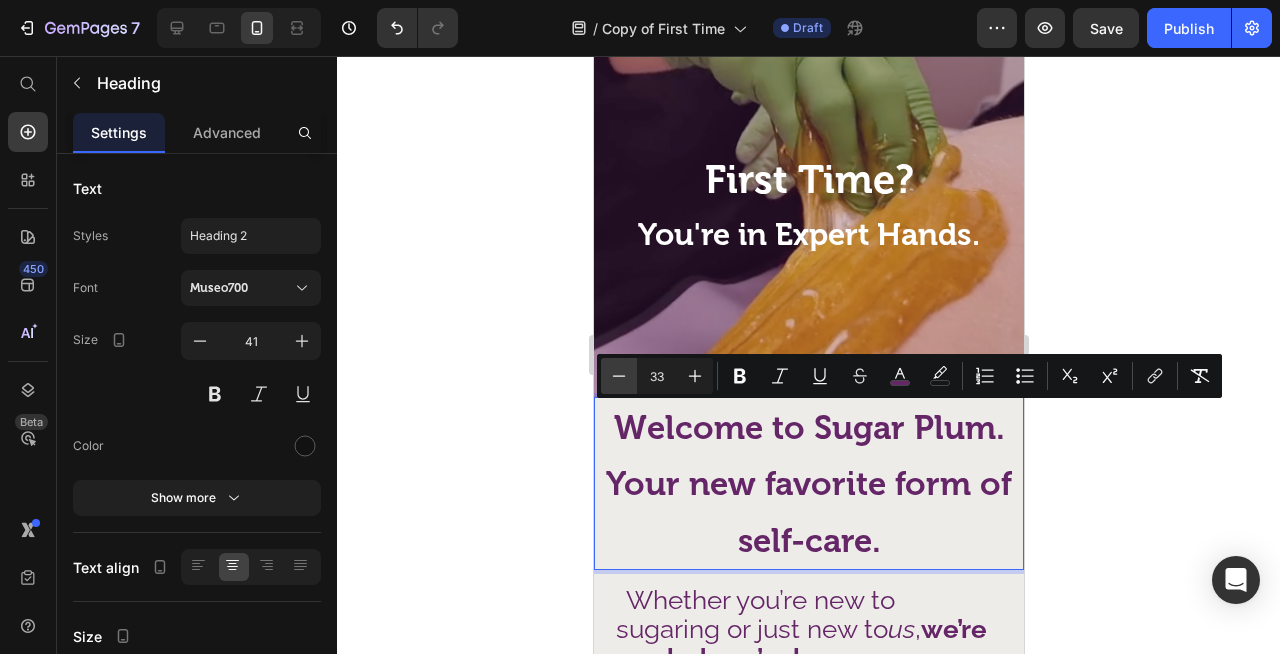 click 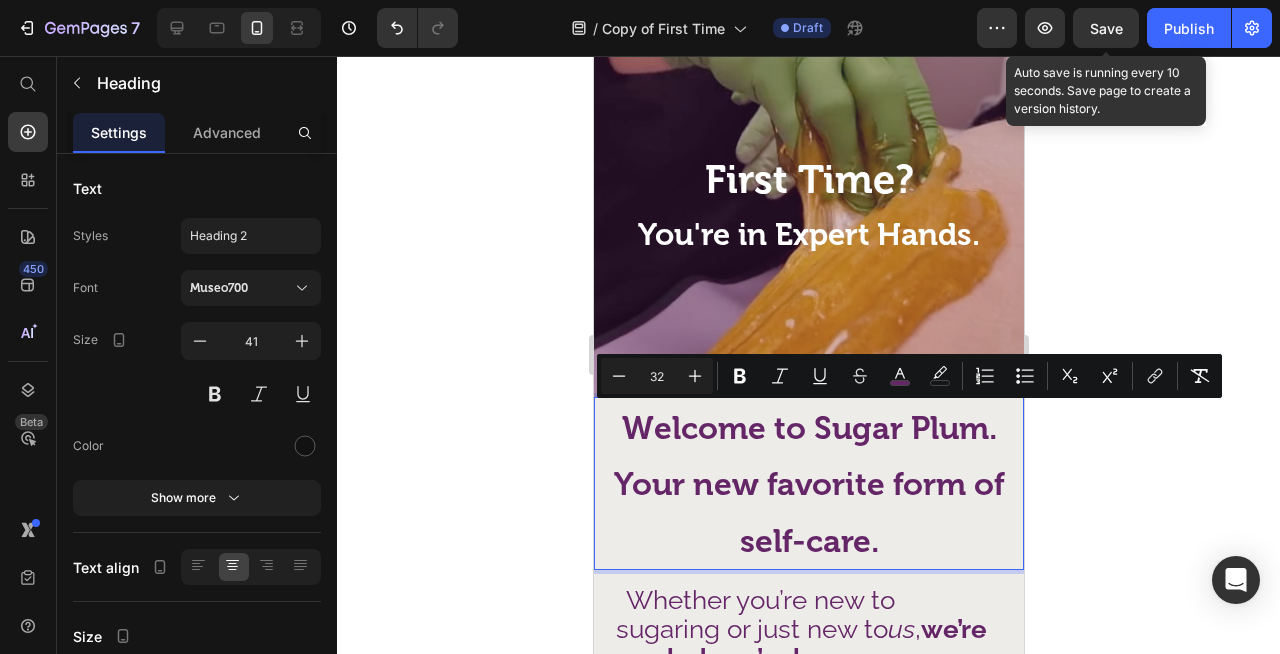 click on "Save" 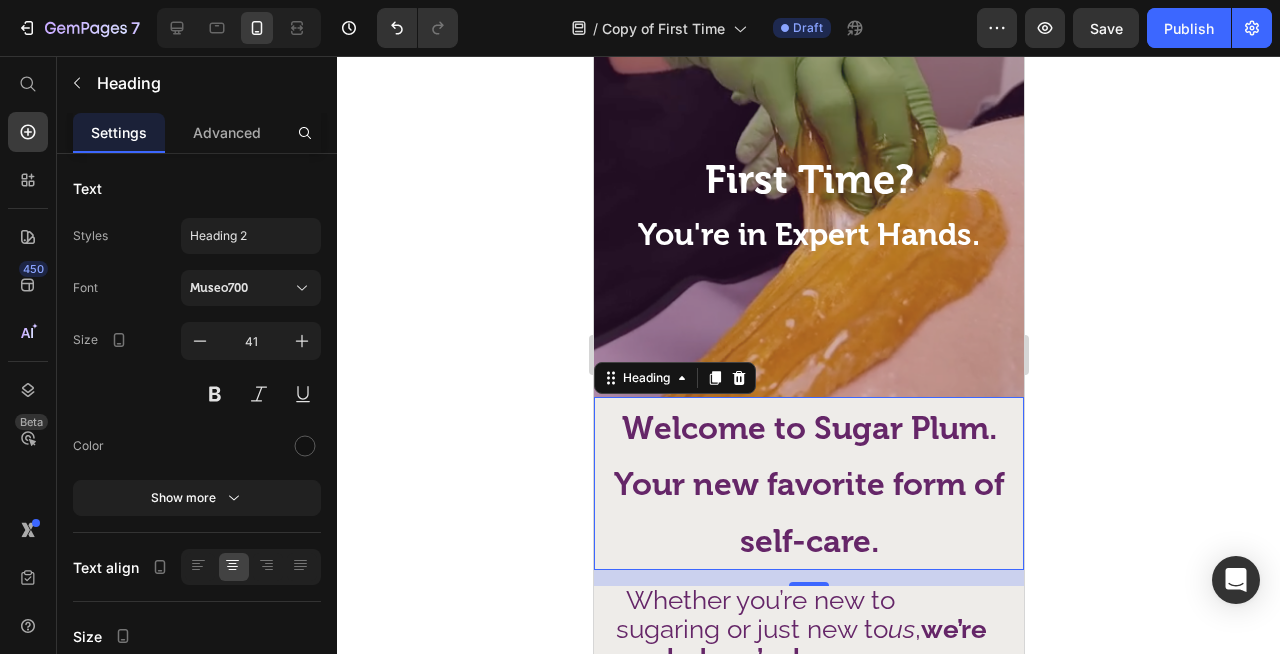 click 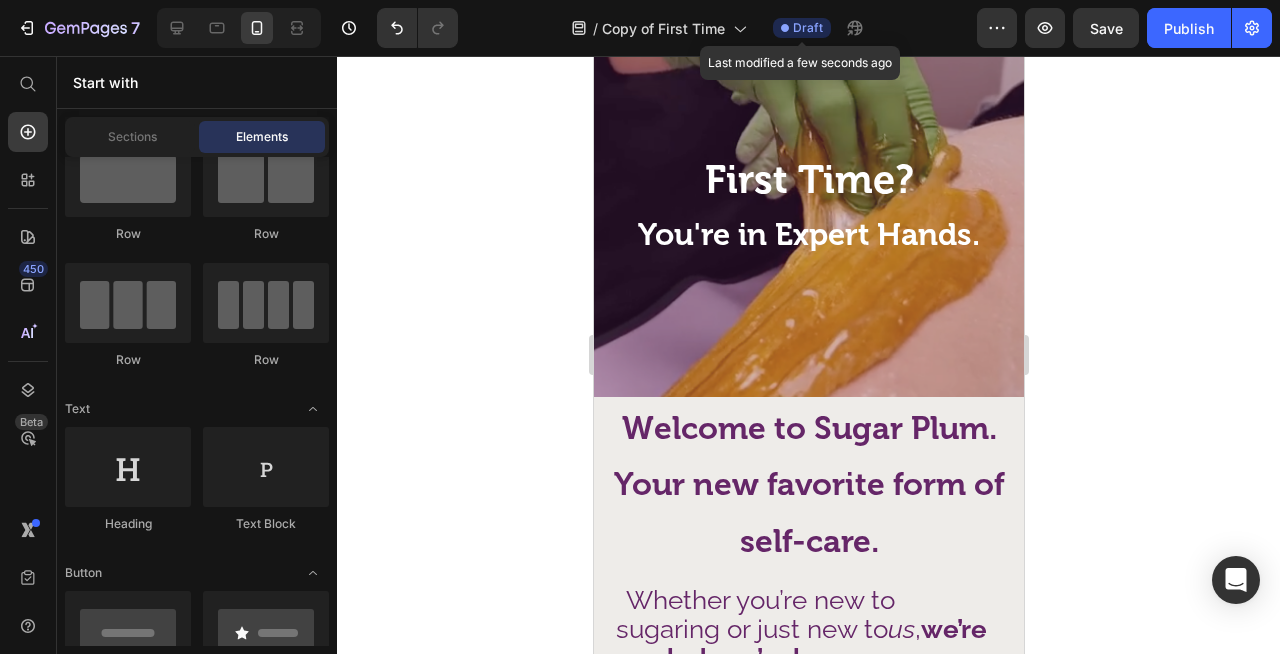 click on "Draft" at bounding box center (808, 28) 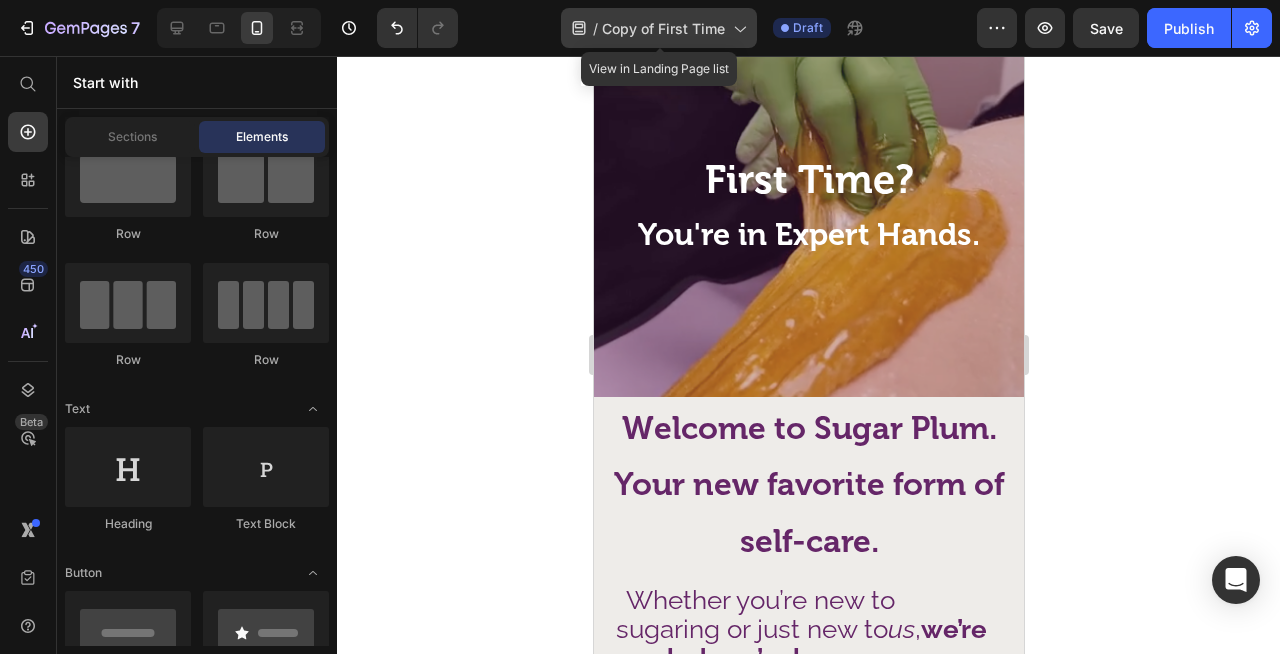 click 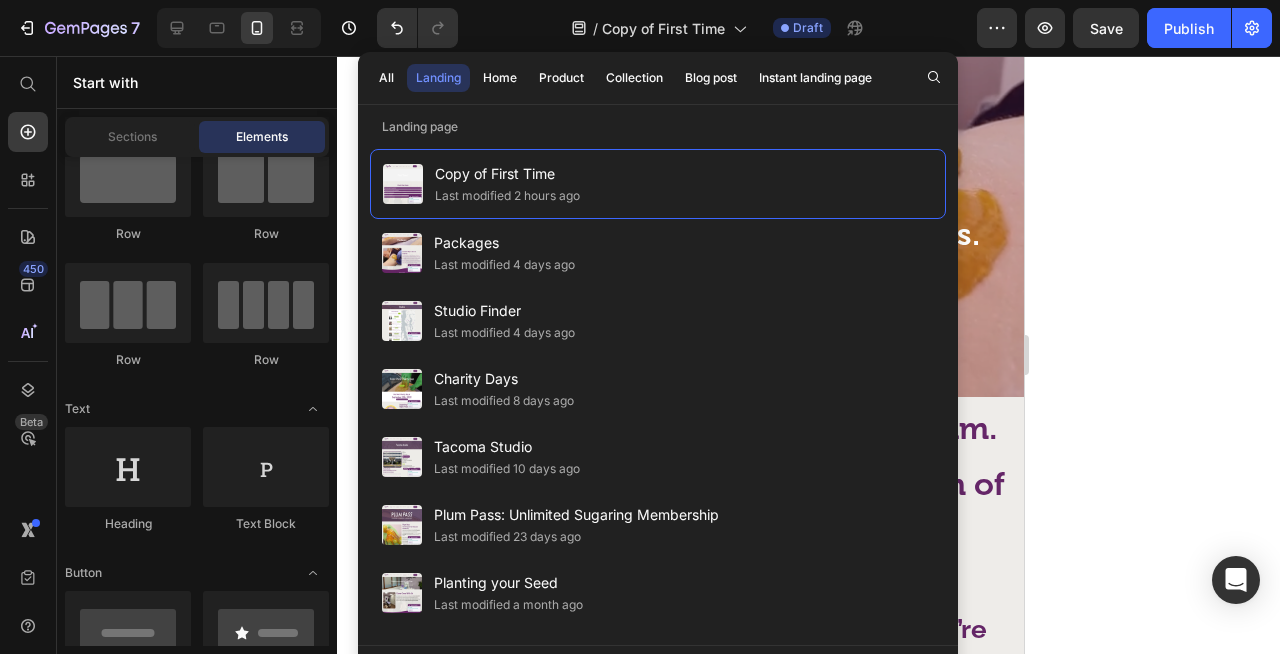 click 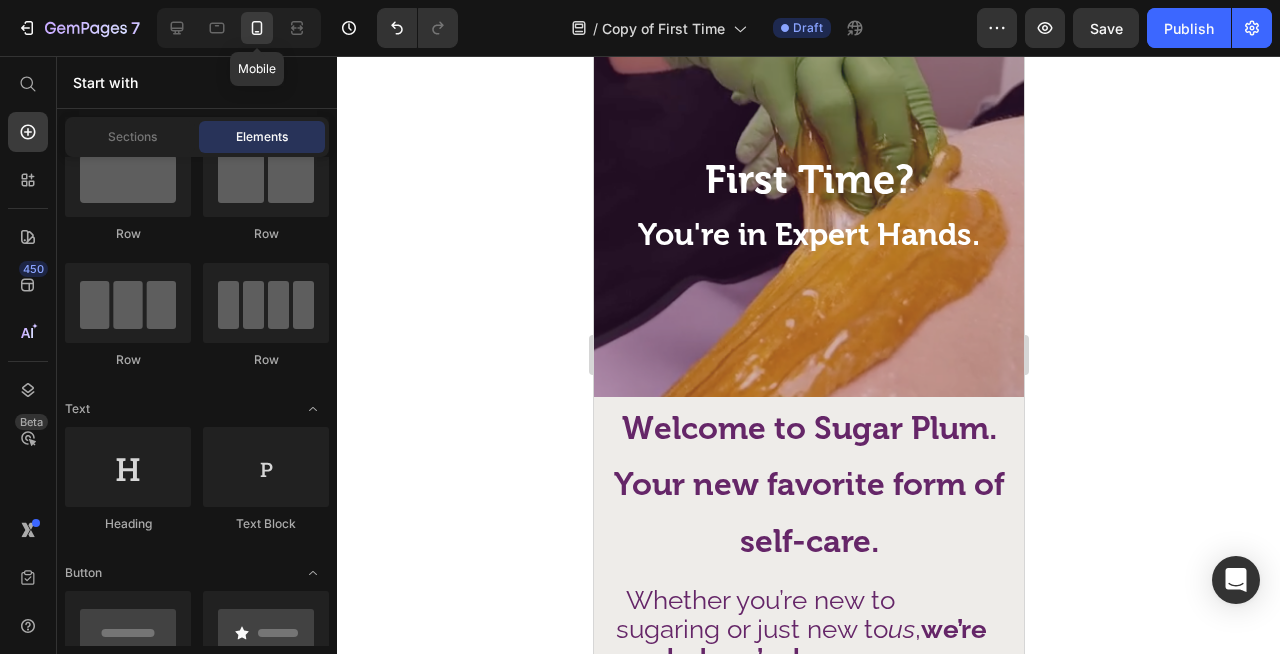 click 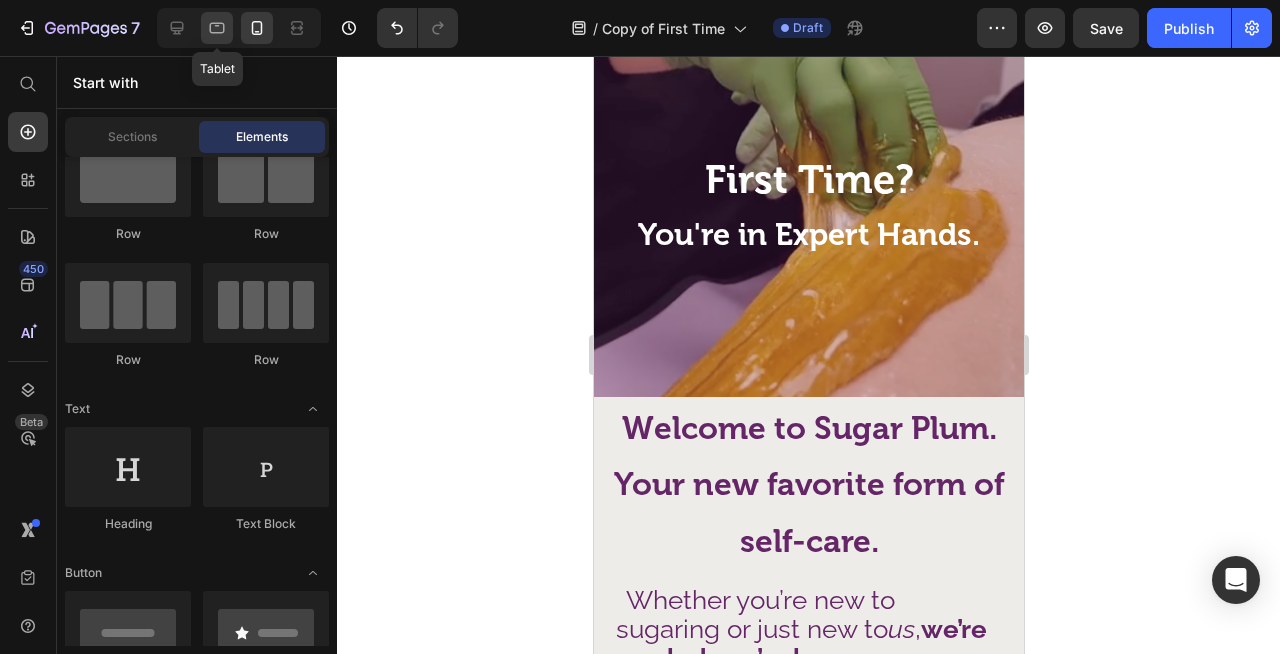 click 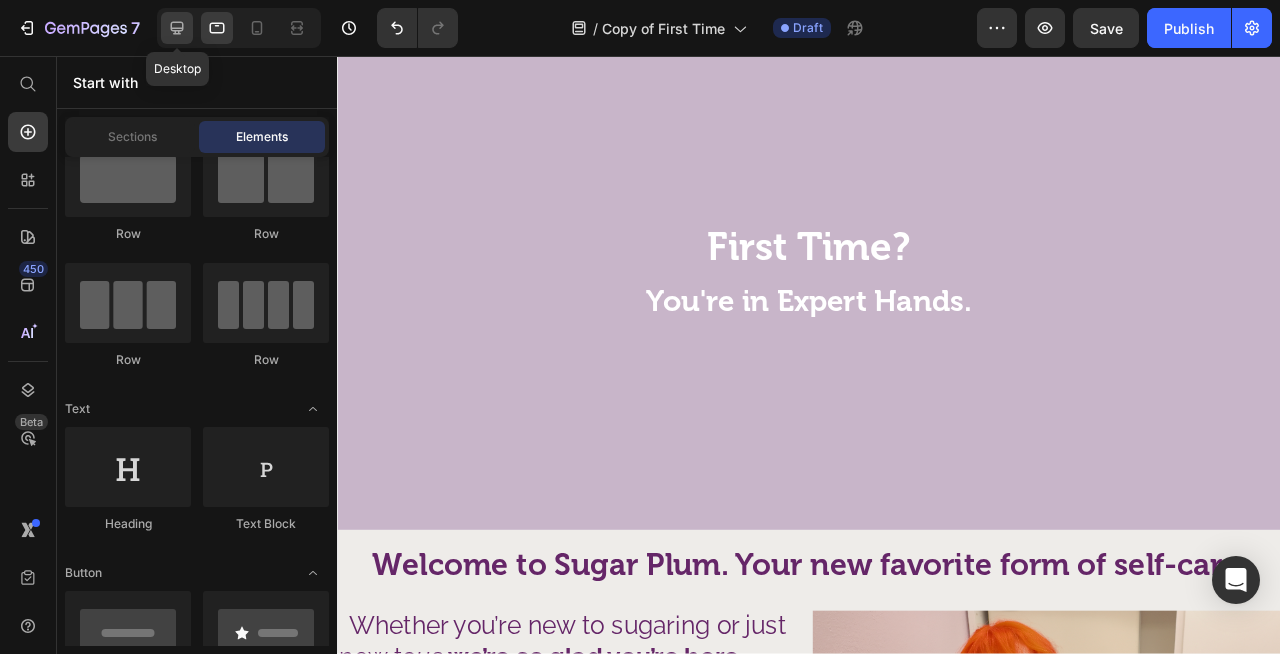 click 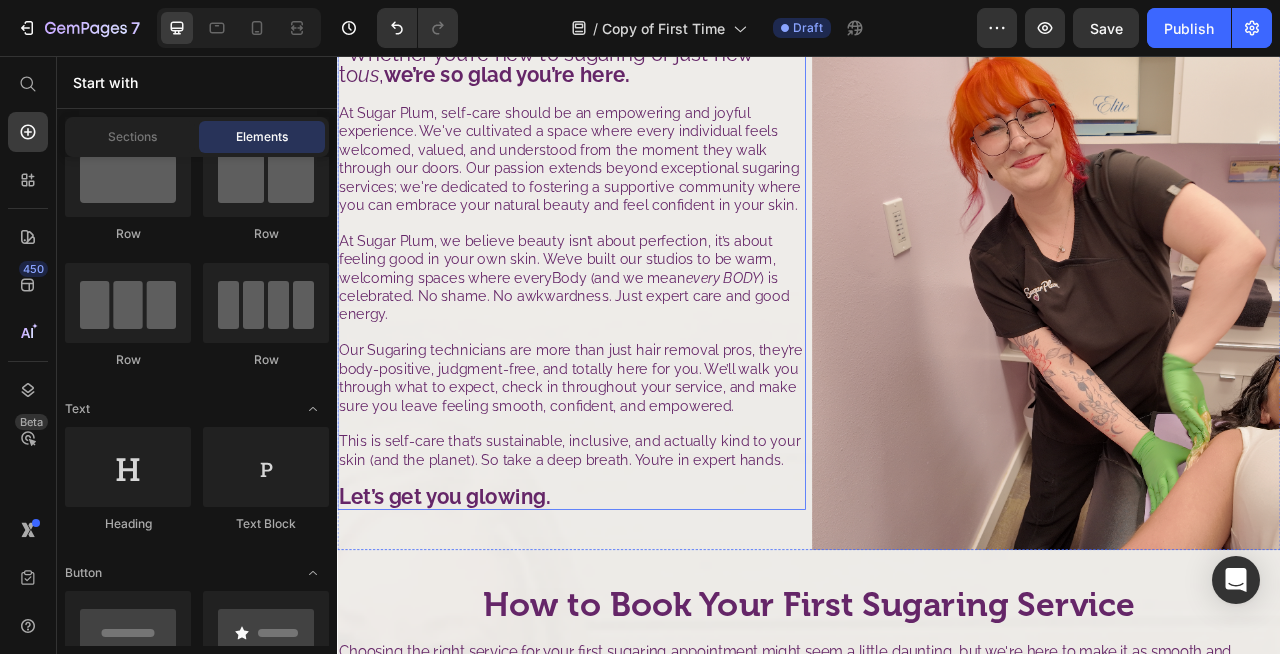 scroll, scrollTop: 0, scrollLeft: 0, axis: both 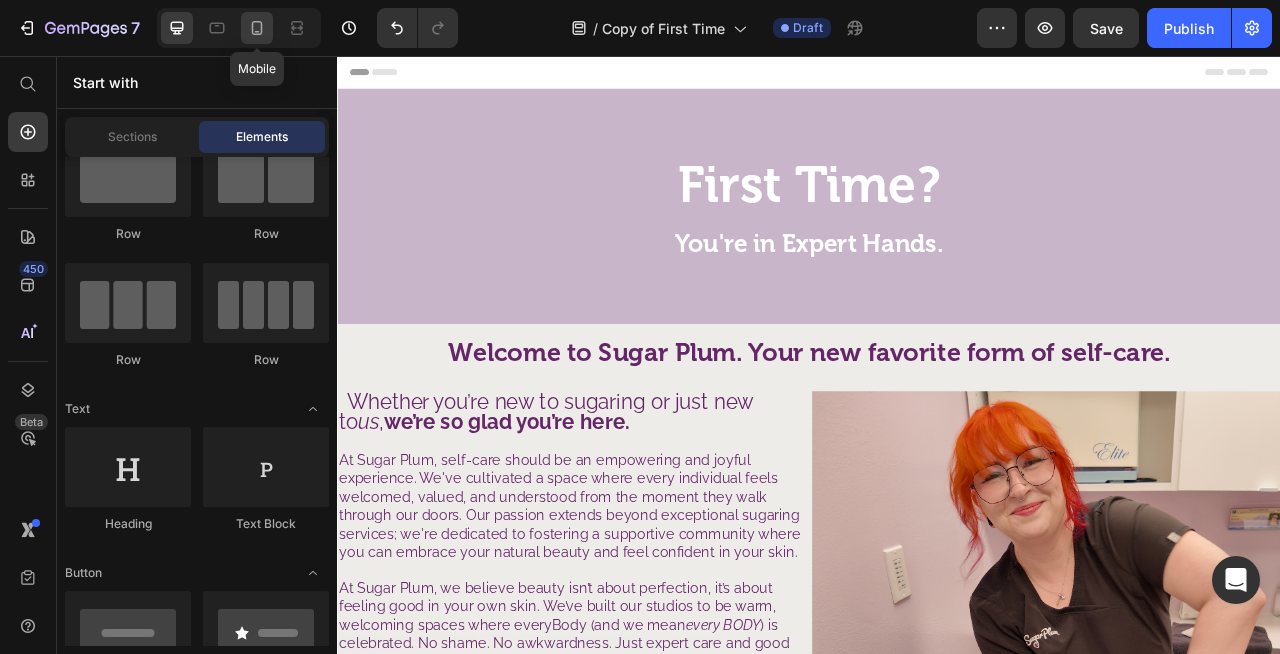 click 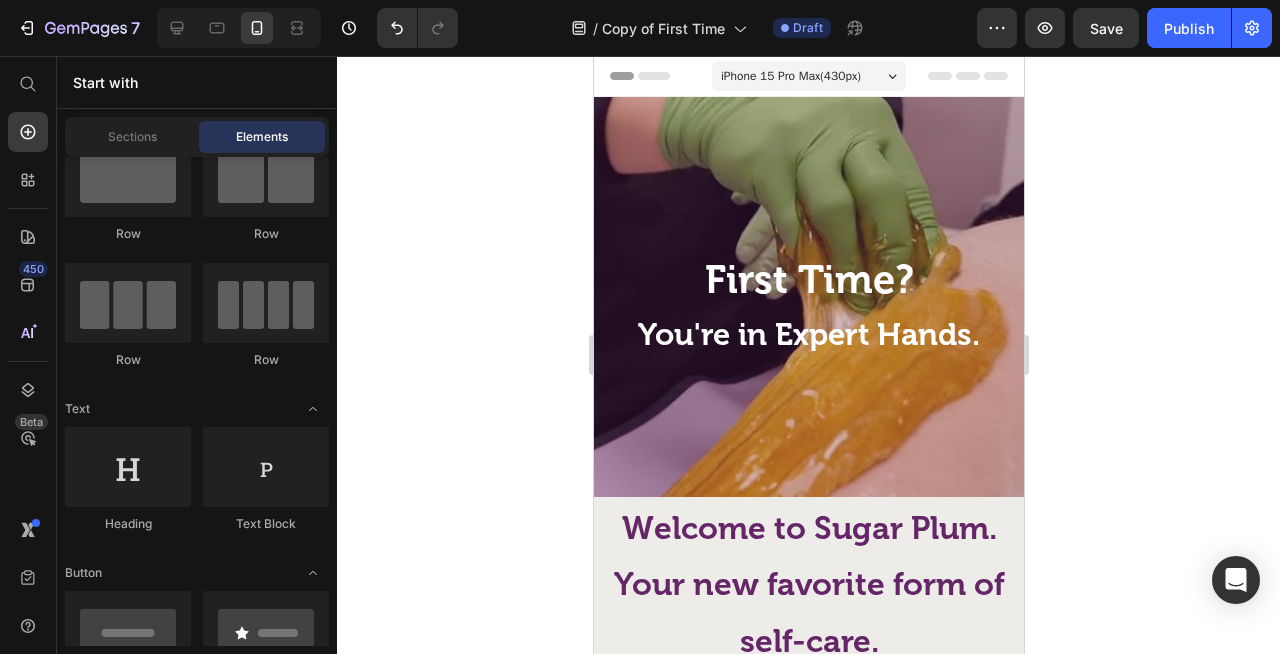 click 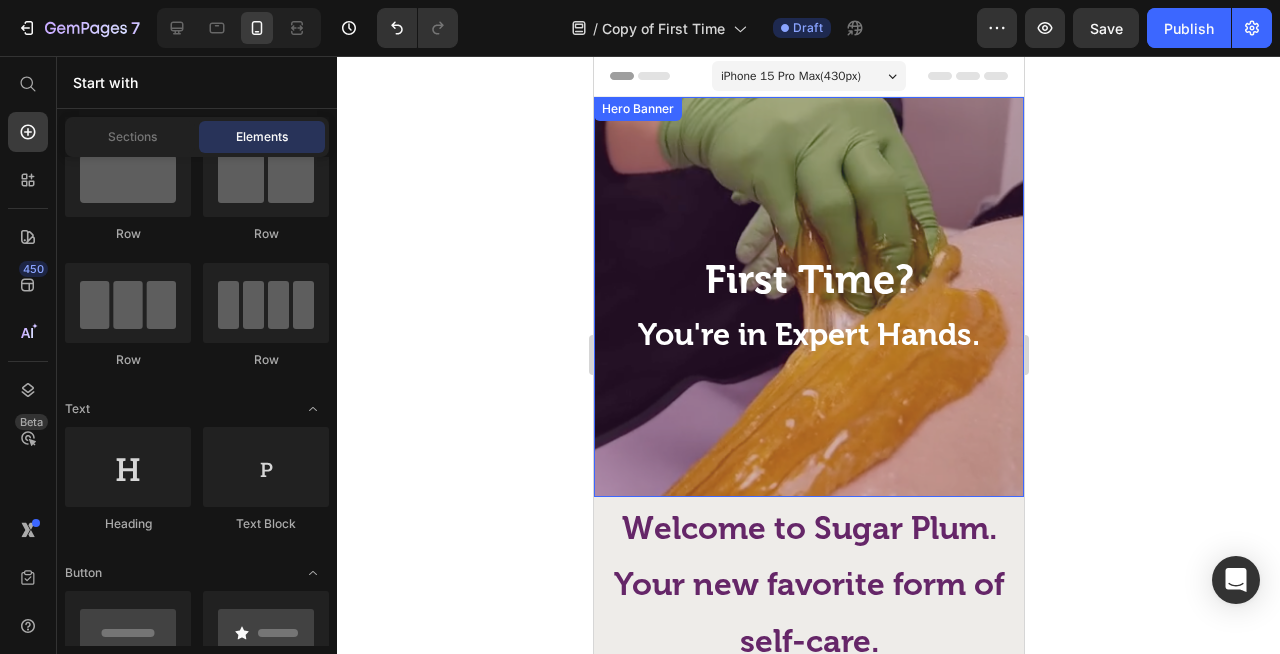 click on "First Time? You're in Expert Hands. Text Block Row" at bounding box center (808, 297) 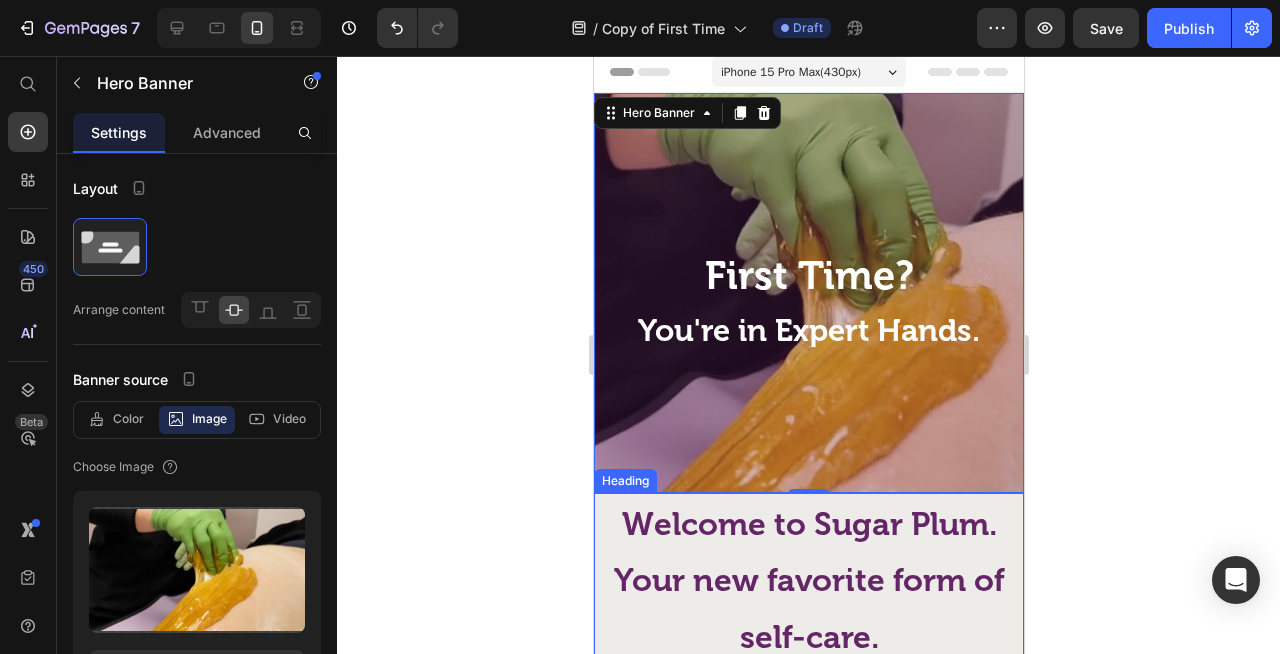 scroll, scrollTop: 0, scrollLeft: 0, axis: both 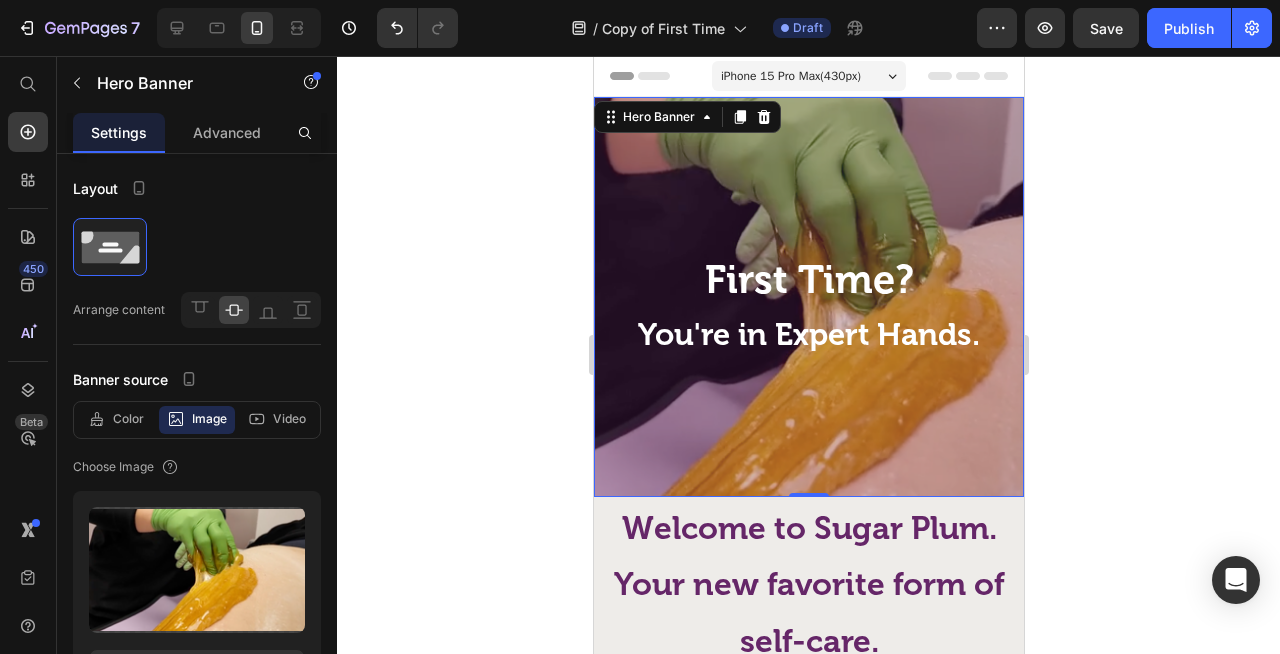 click on "iPhone 15 Pro Max  ( 430 px)" at bounding box center [790, 76] 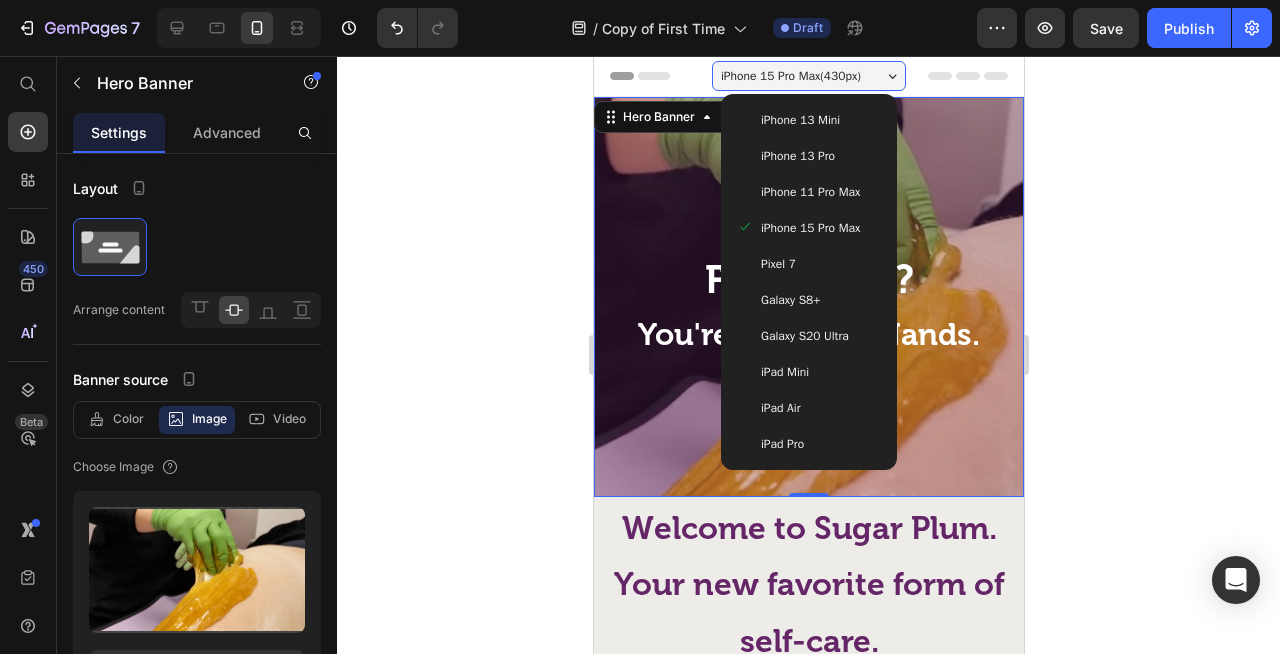 click on "iPhone 13 Pro" at bounding box center (797, 156) 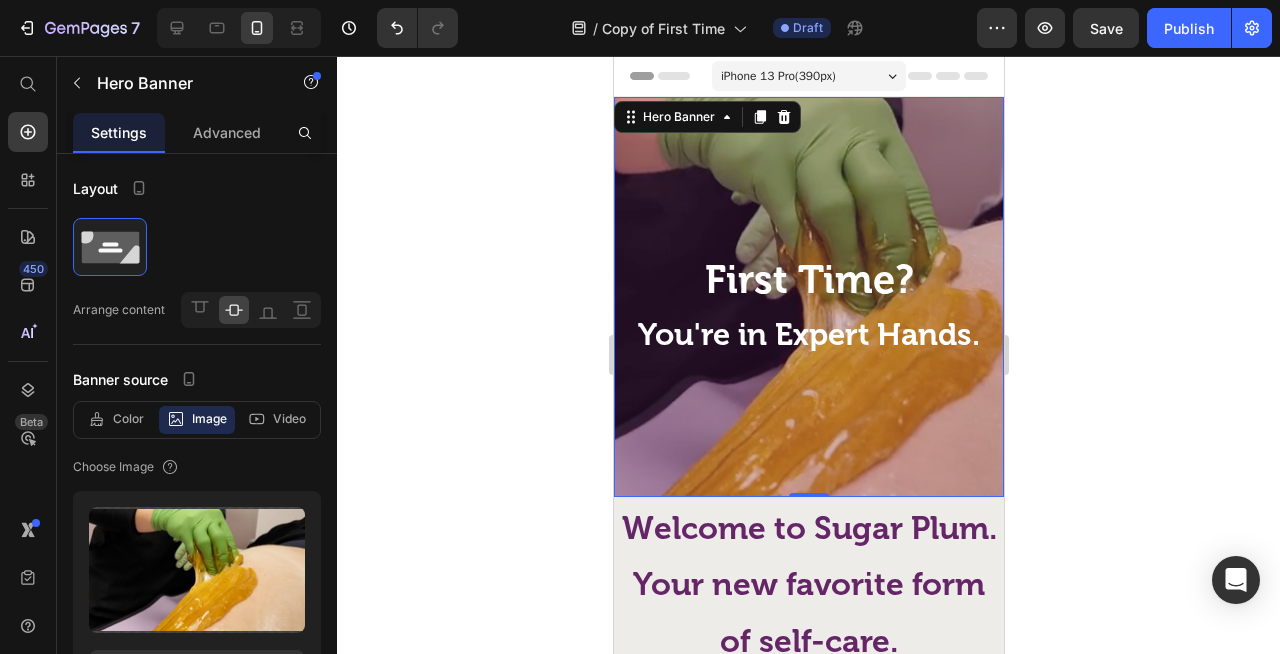 click on "iPhone 13 Pro  ( 390 px)" at bounding box center [777, 76] 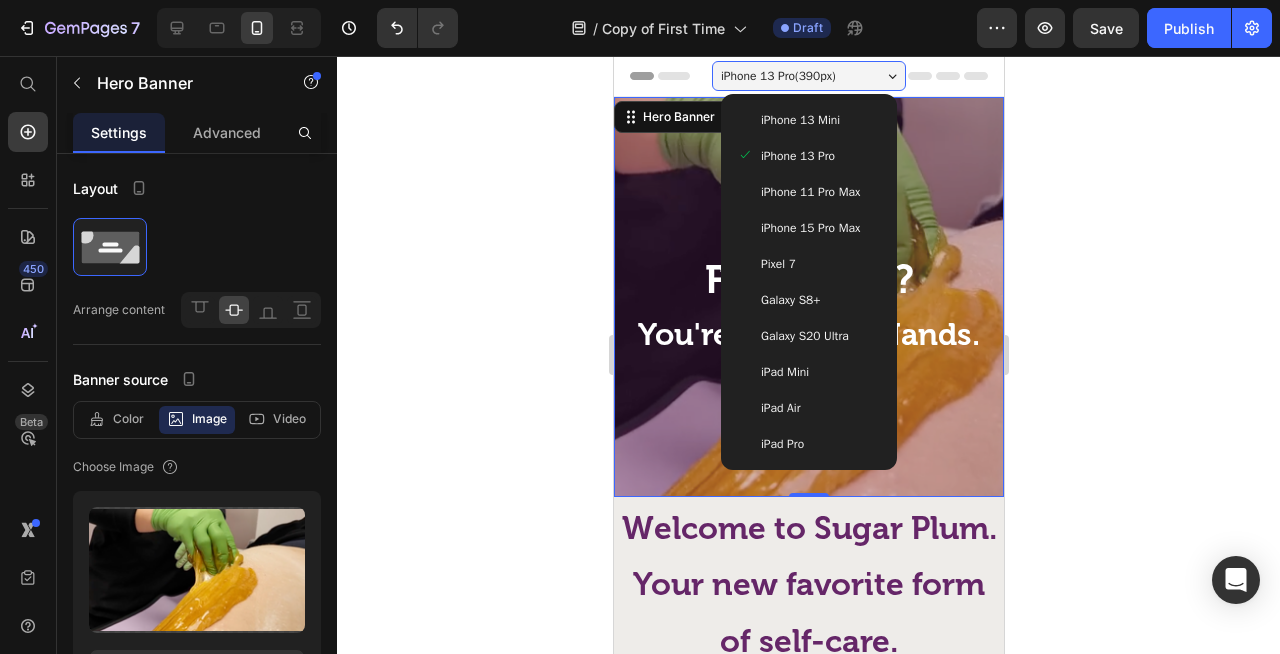 click on "iPhone 13 Mini" at bounding box center [799, 120] 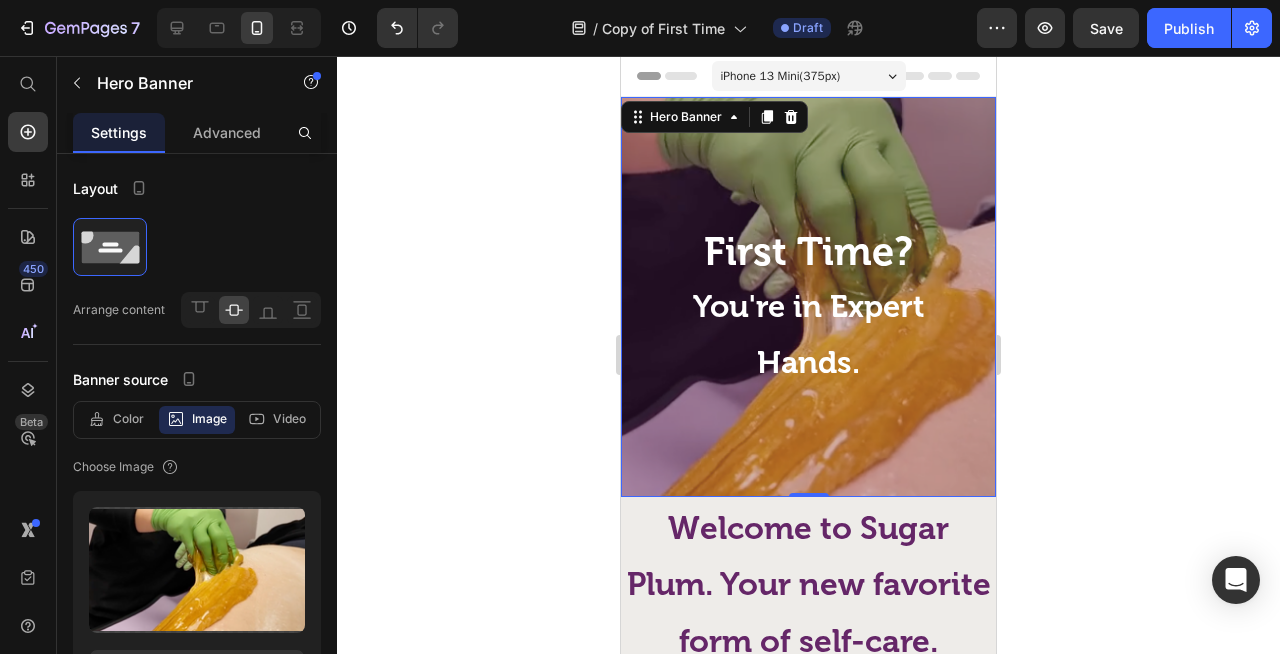click on "iPhone 13 Mini  ( 375 px)" at bounding box center (781, 76) 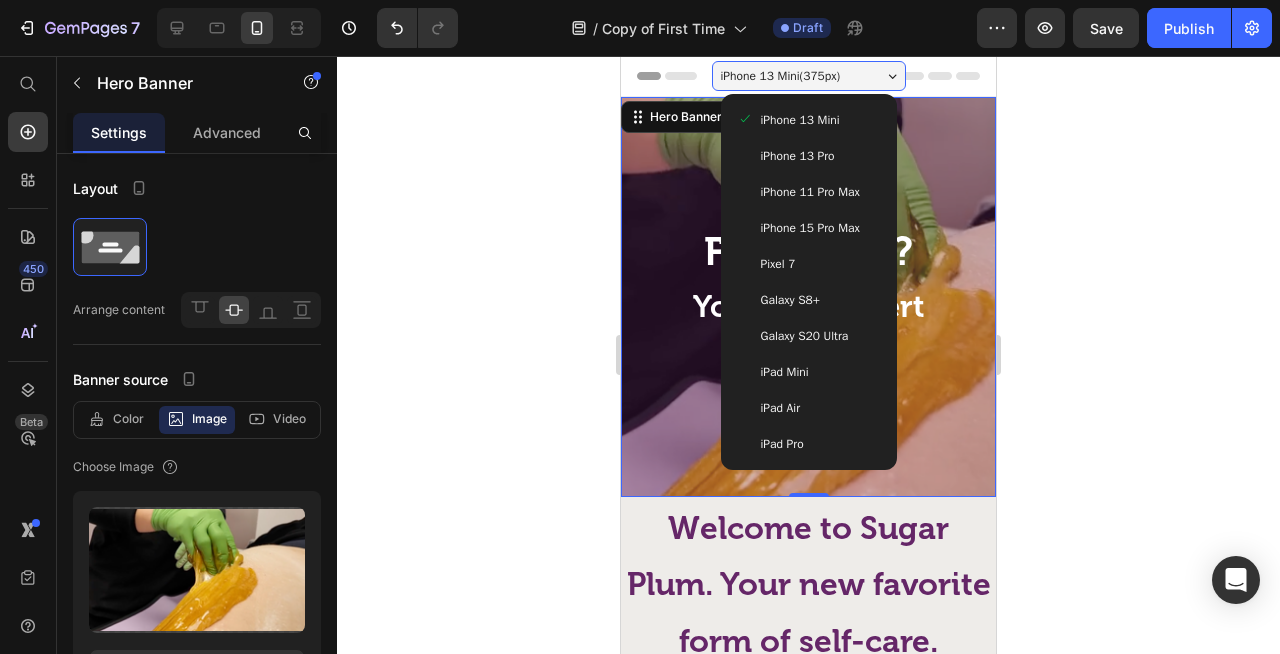 click on "iPhone 15 Pro Max" at bounding box center (810, 228) 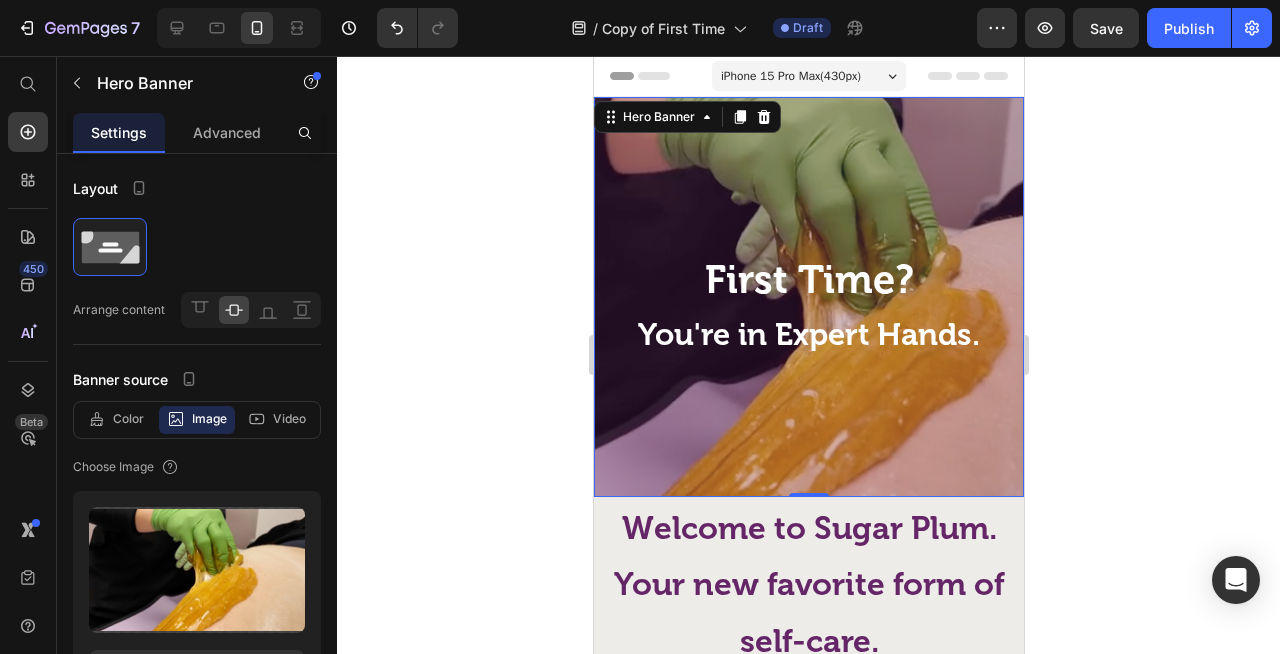 click on "iPhone 15 Pro Max  ( 430 px)" at bounding box center (790, 76) 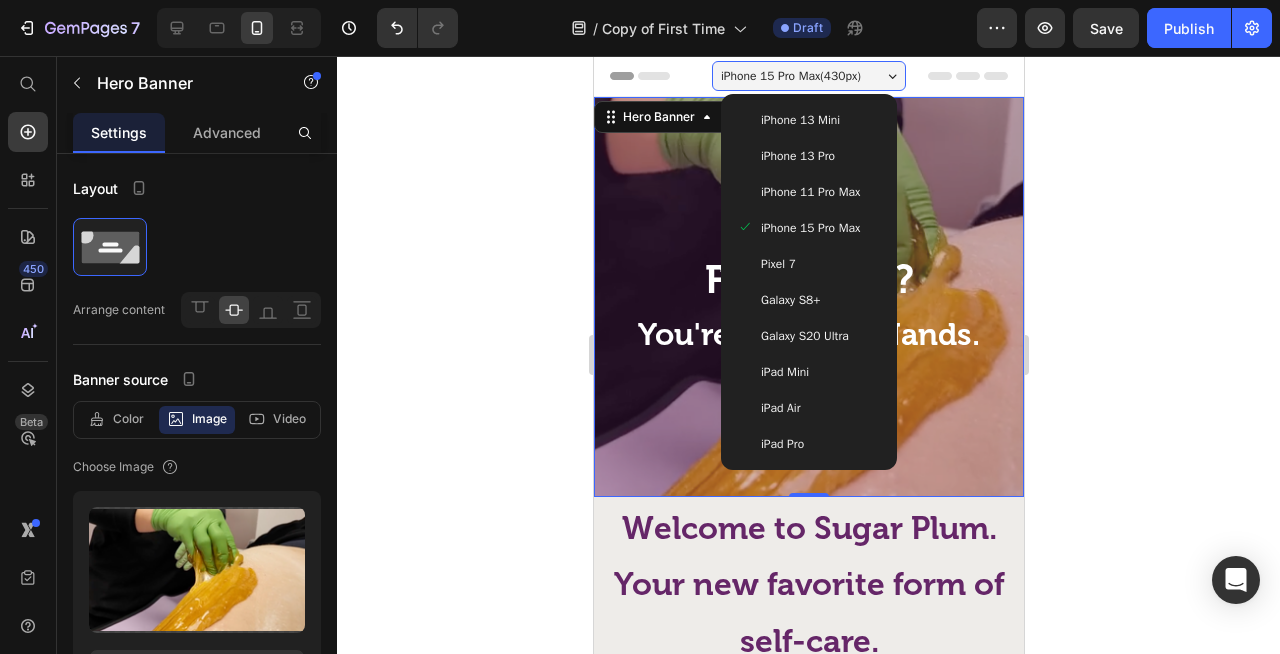 click on "iPhone 11 Pro Max" at bounding box center (809, 192) 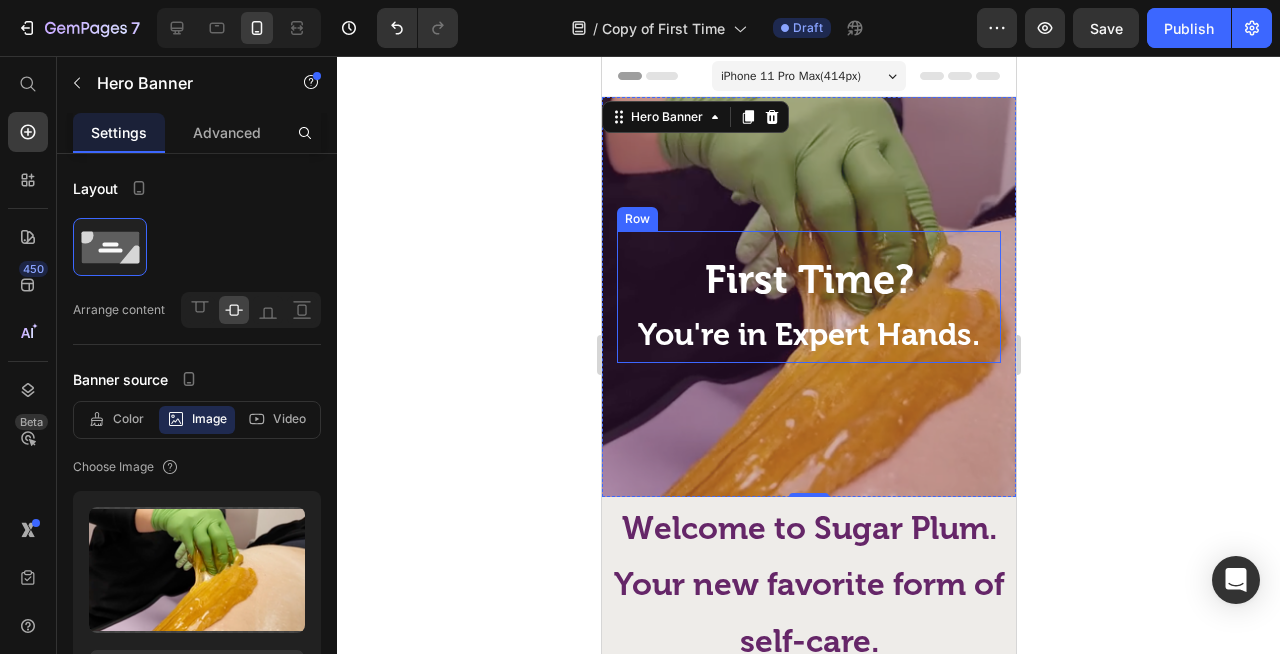 click 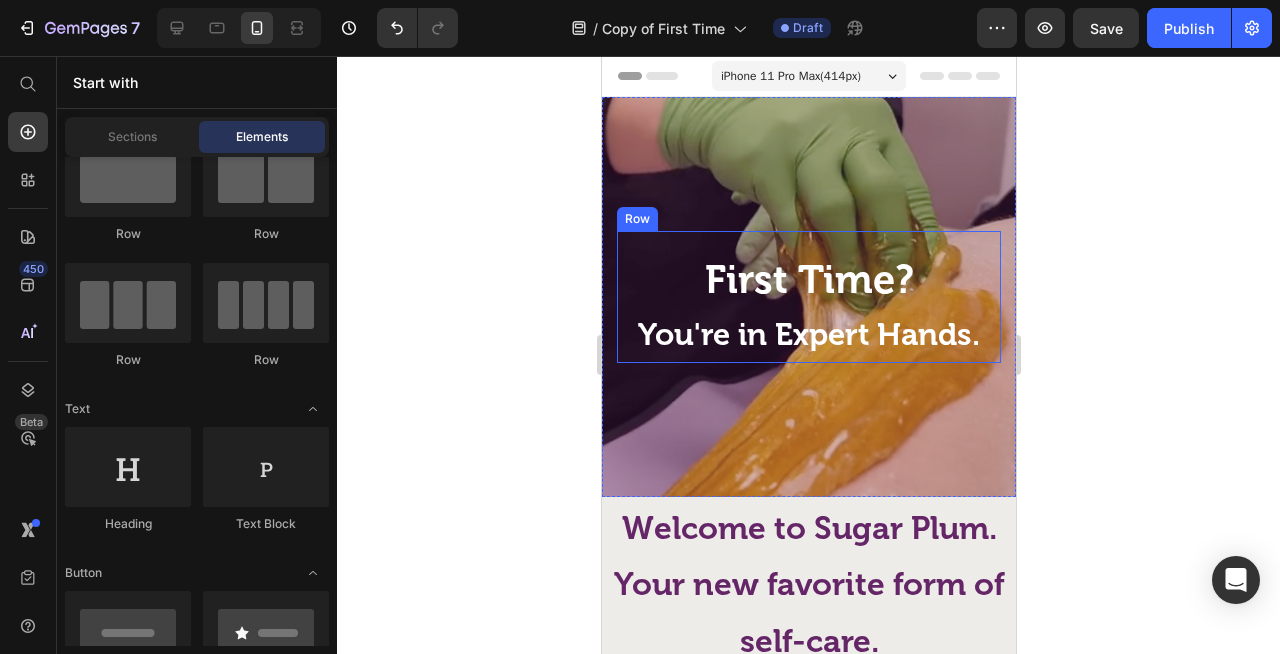 click 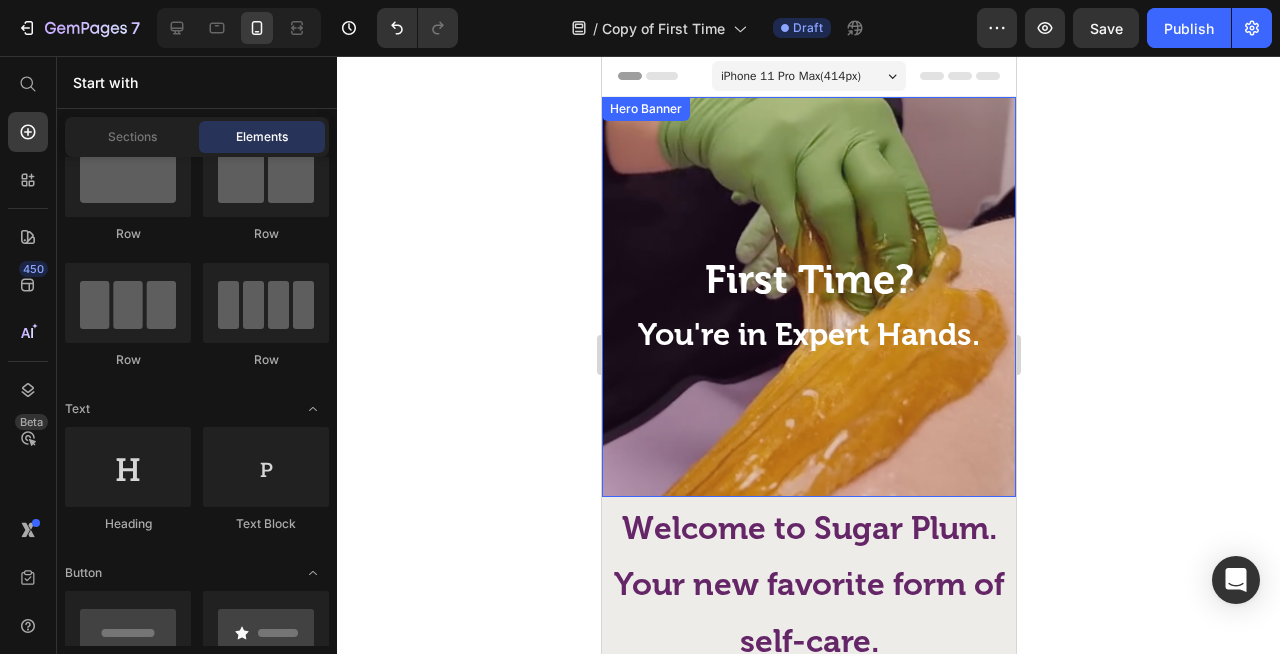 click at bounding box center (808, 297) 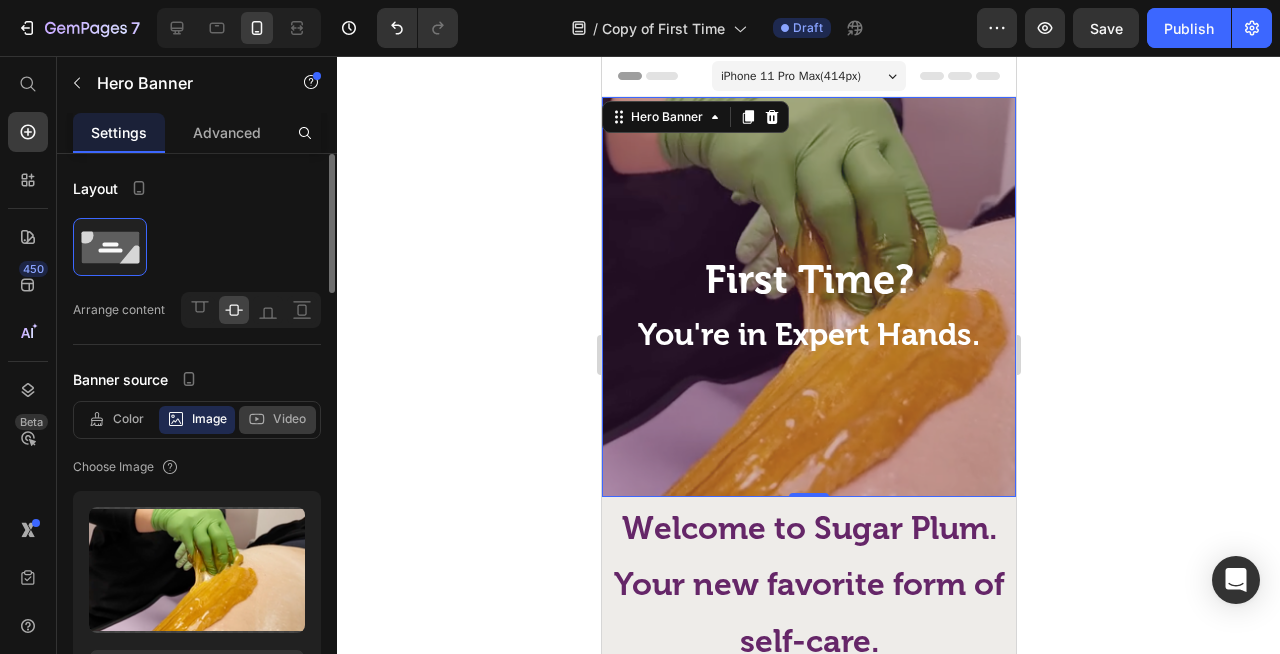 click on "Video" at bounding box center (289, 419) 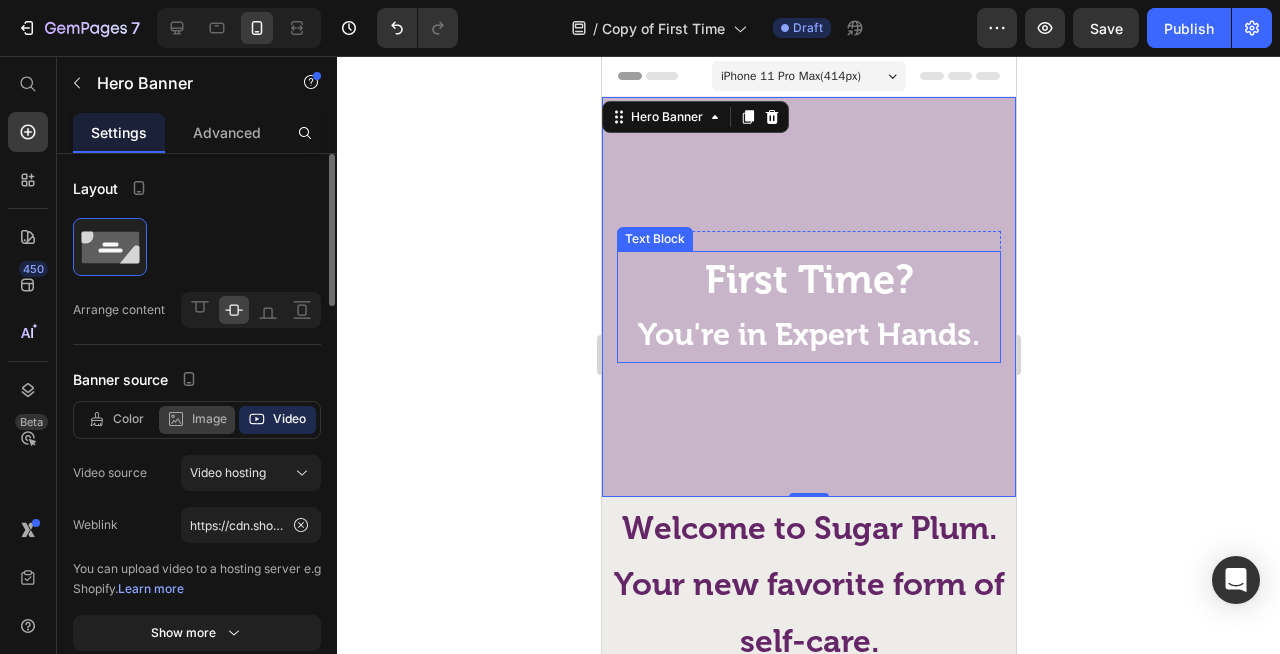 click on "Image" at bounding box center (209, 419) 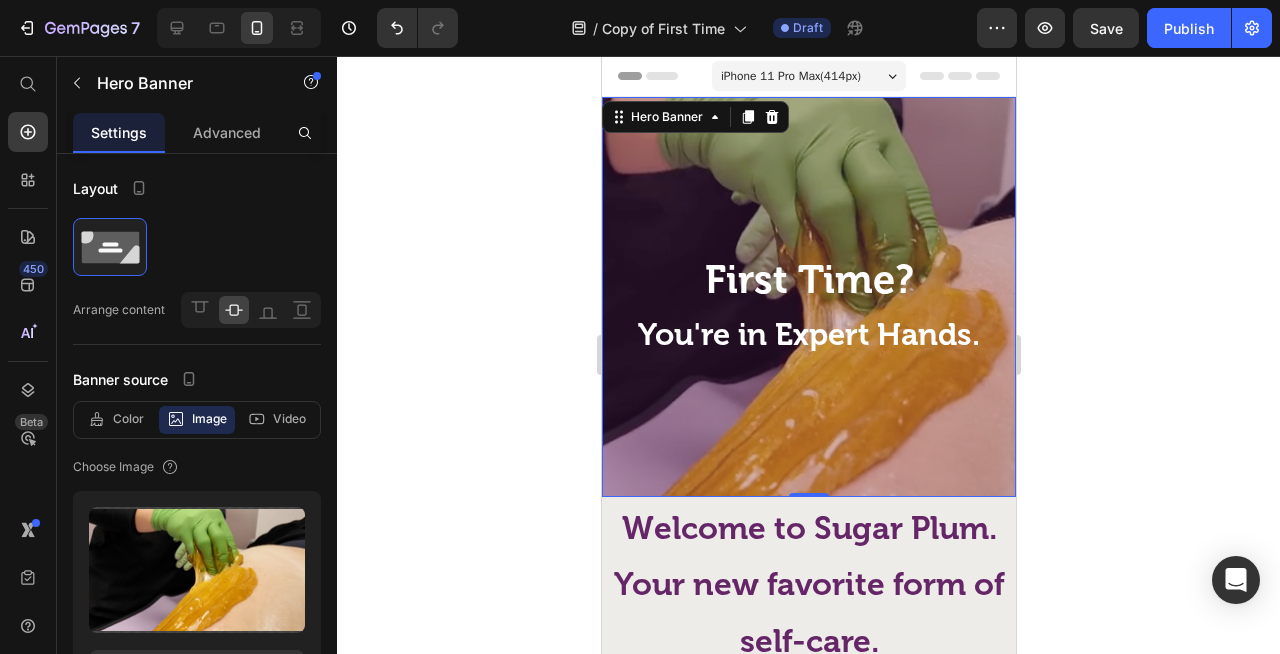 click 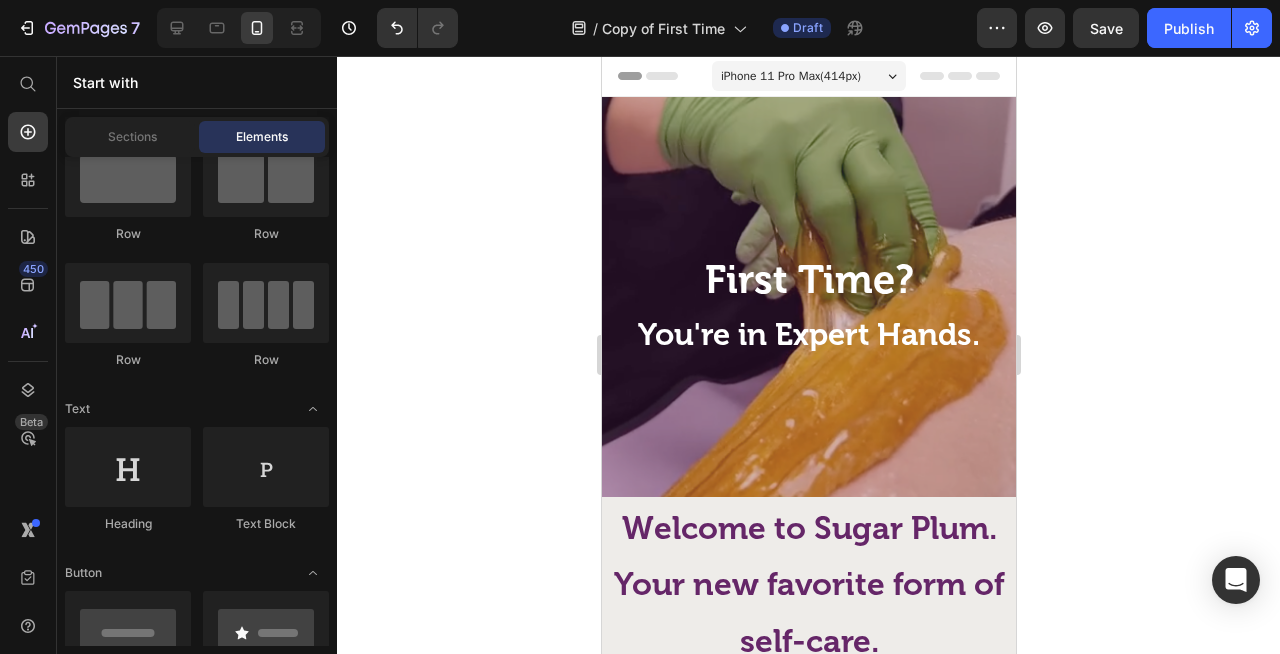 click 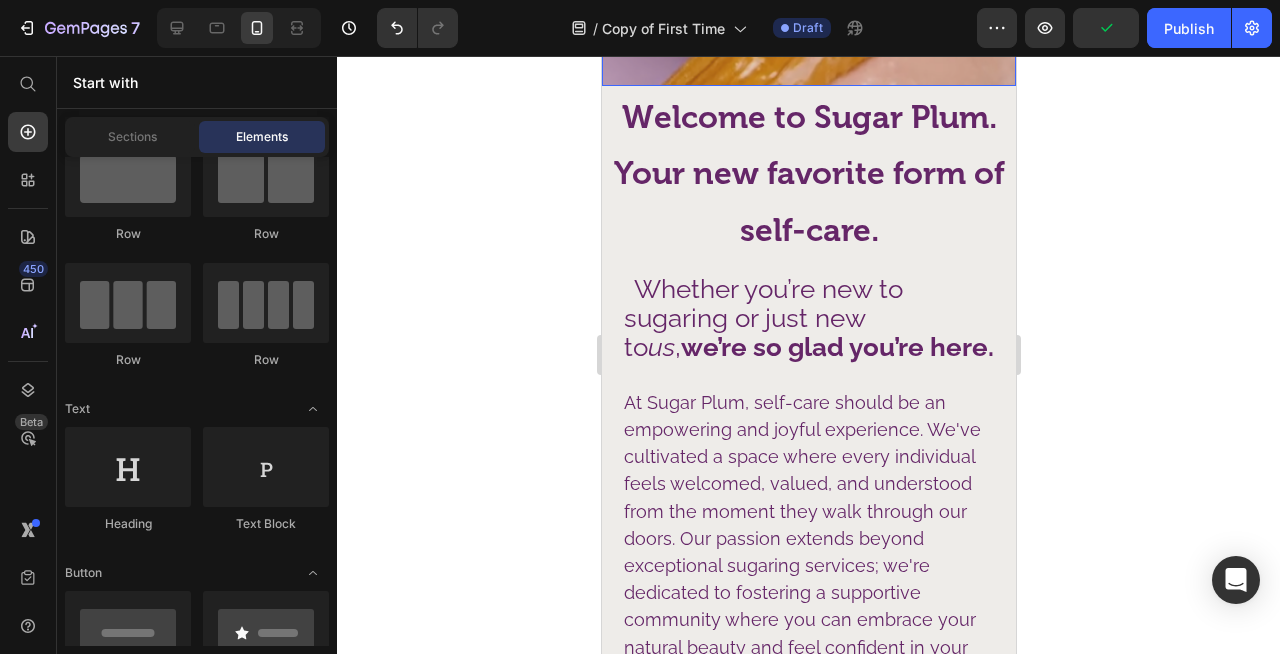 scroll, scrollTop: 344, scrollLeft: 0, axis: vertical 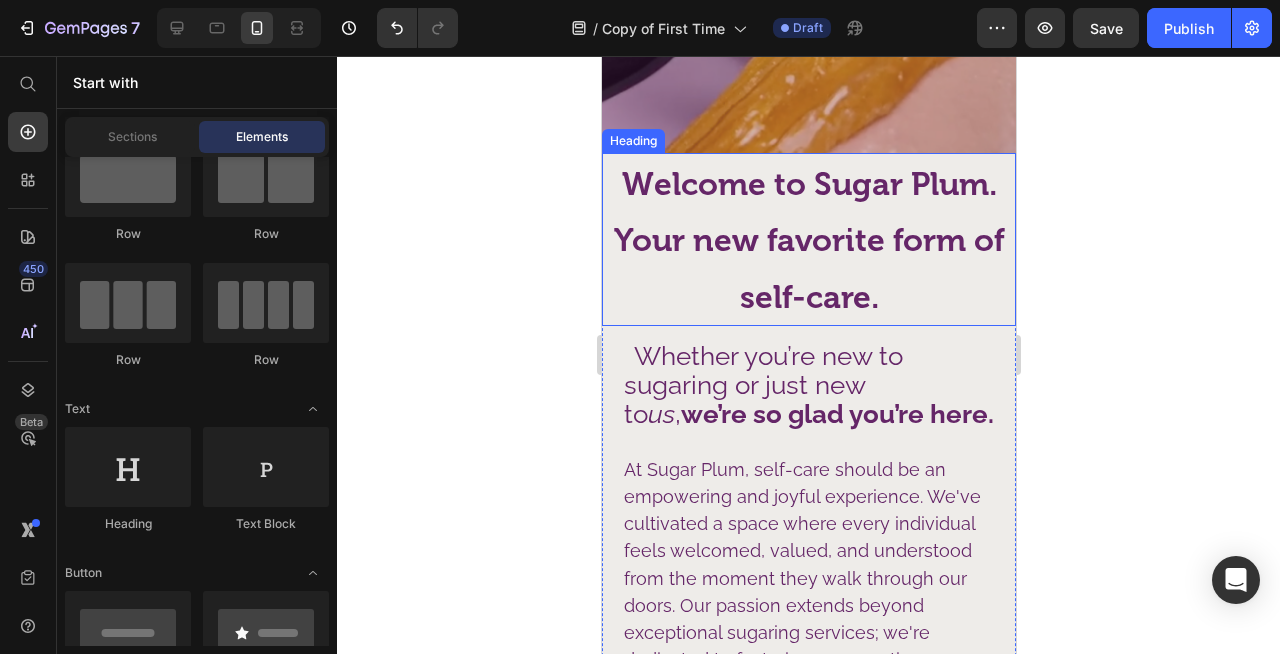 click on "elcome to Sugar Plum. Your new favorite form of self-care." at bounding box center [808, 240] 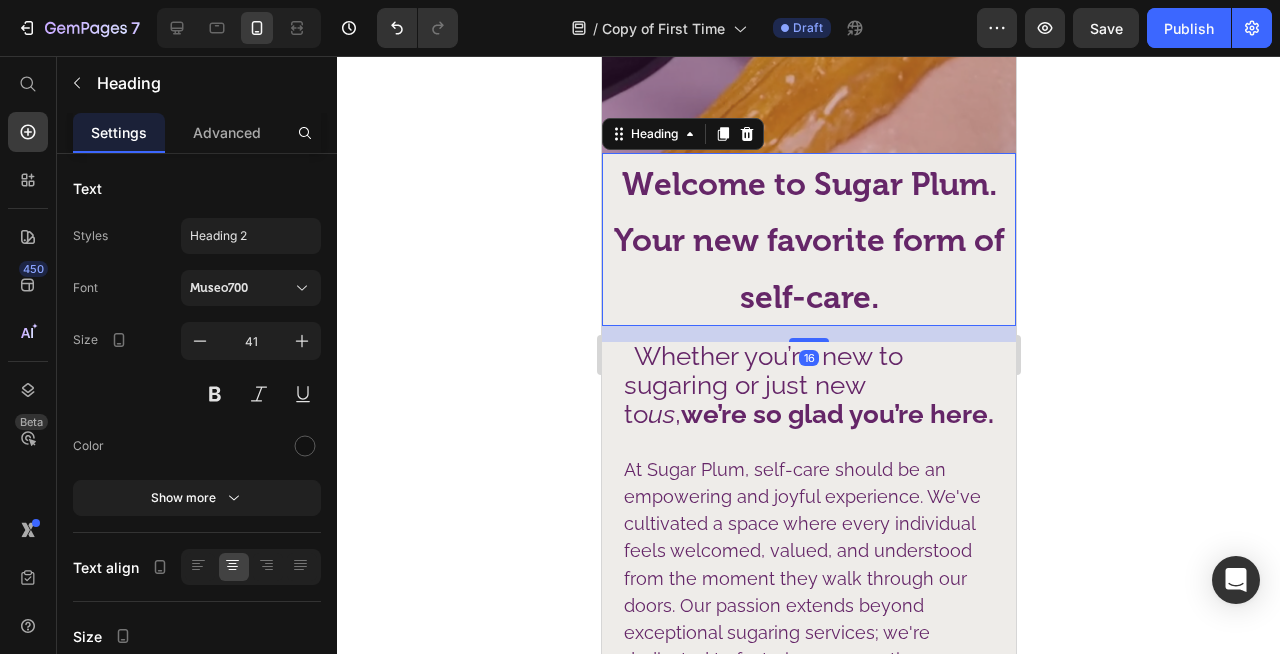 click on "elcome to Sugar Plum. Your new favorite form of self-care." at bounding box center (808, 240) 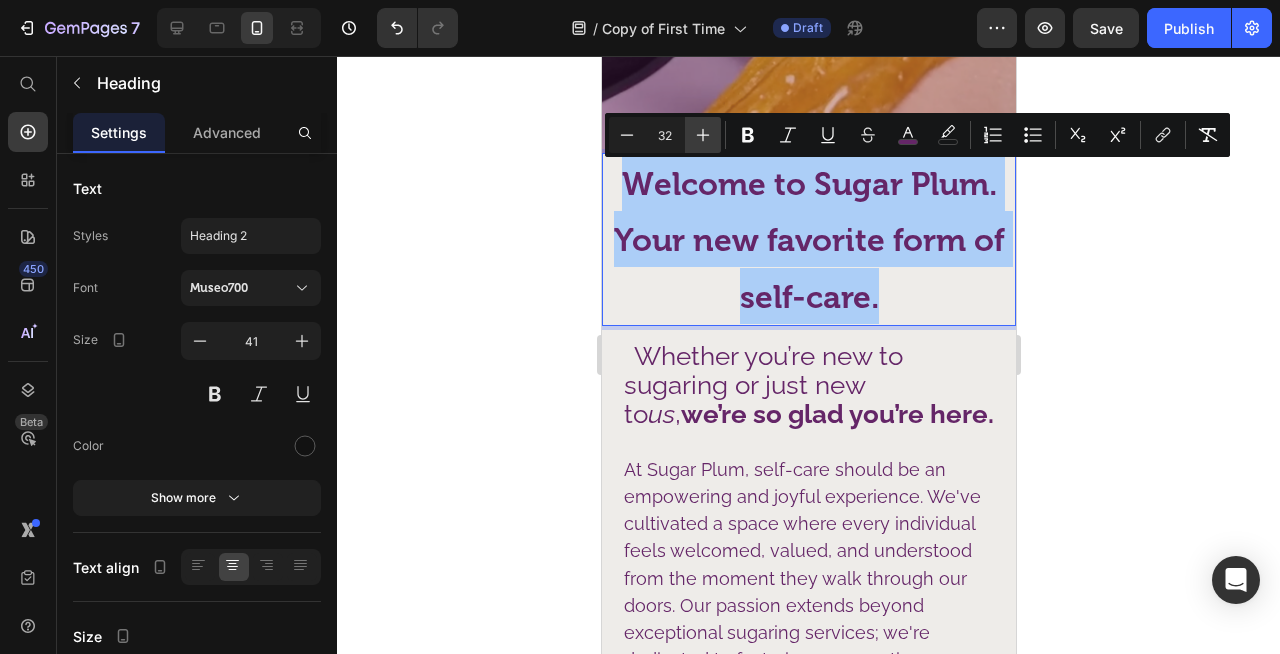 click 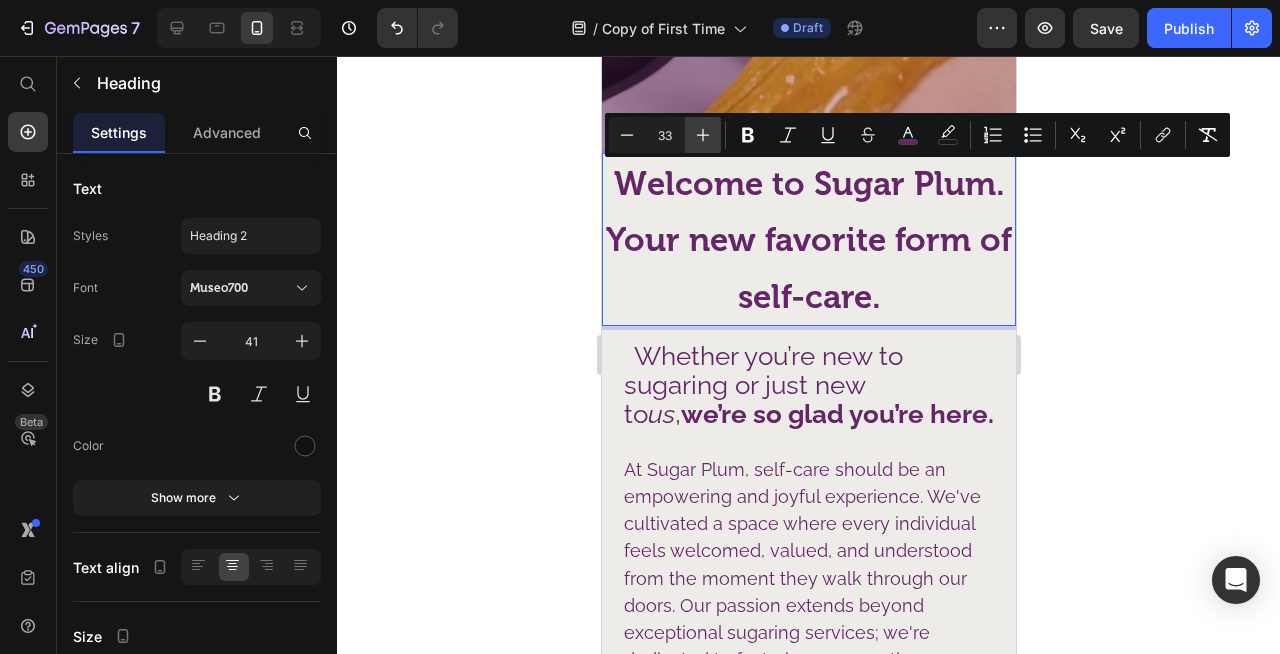 click 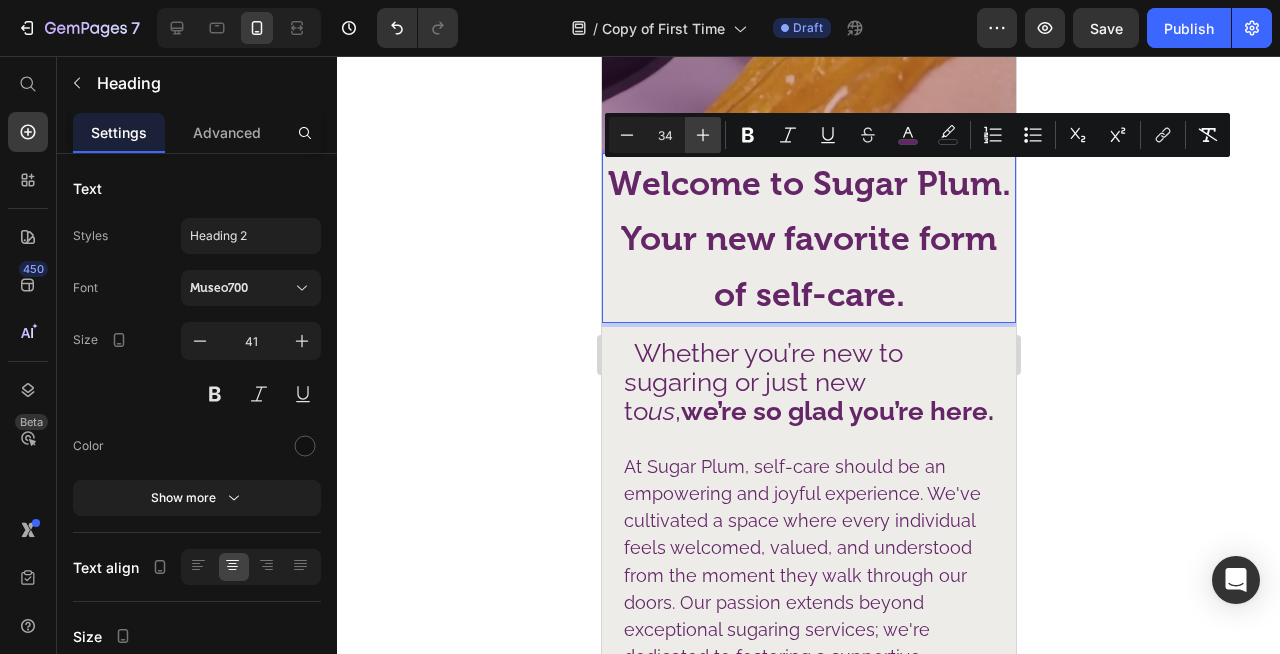 click 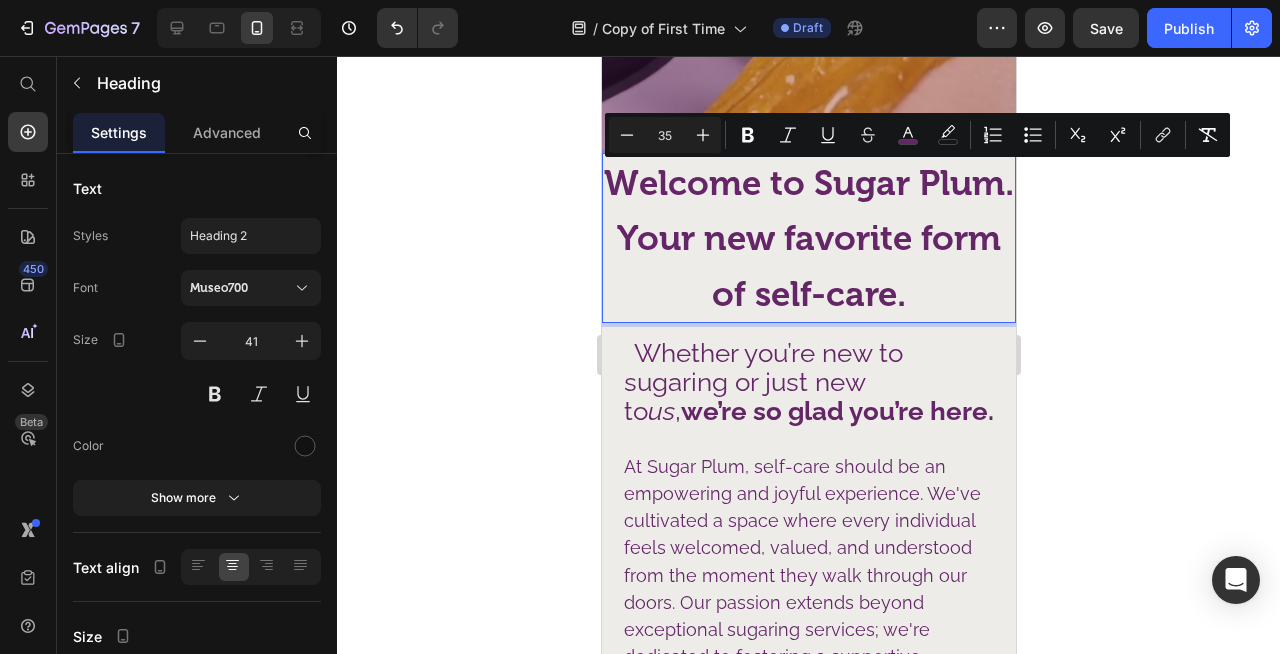 click 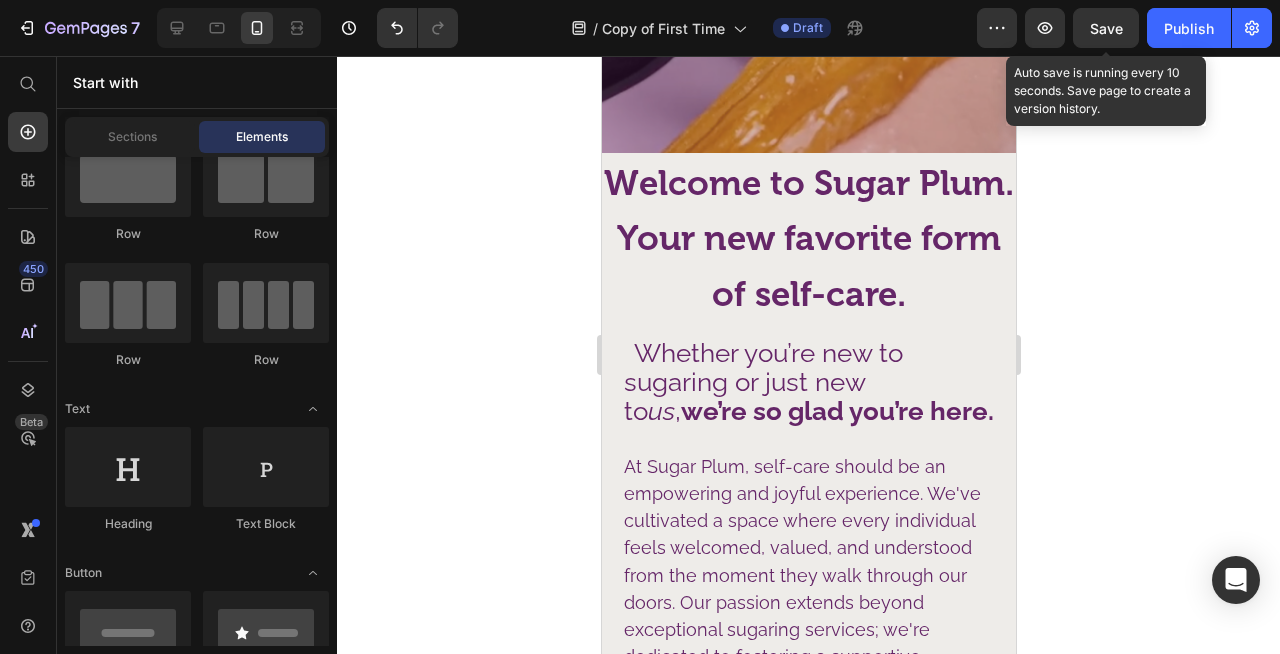 click on "Save" at bounding box center [1106, 28] 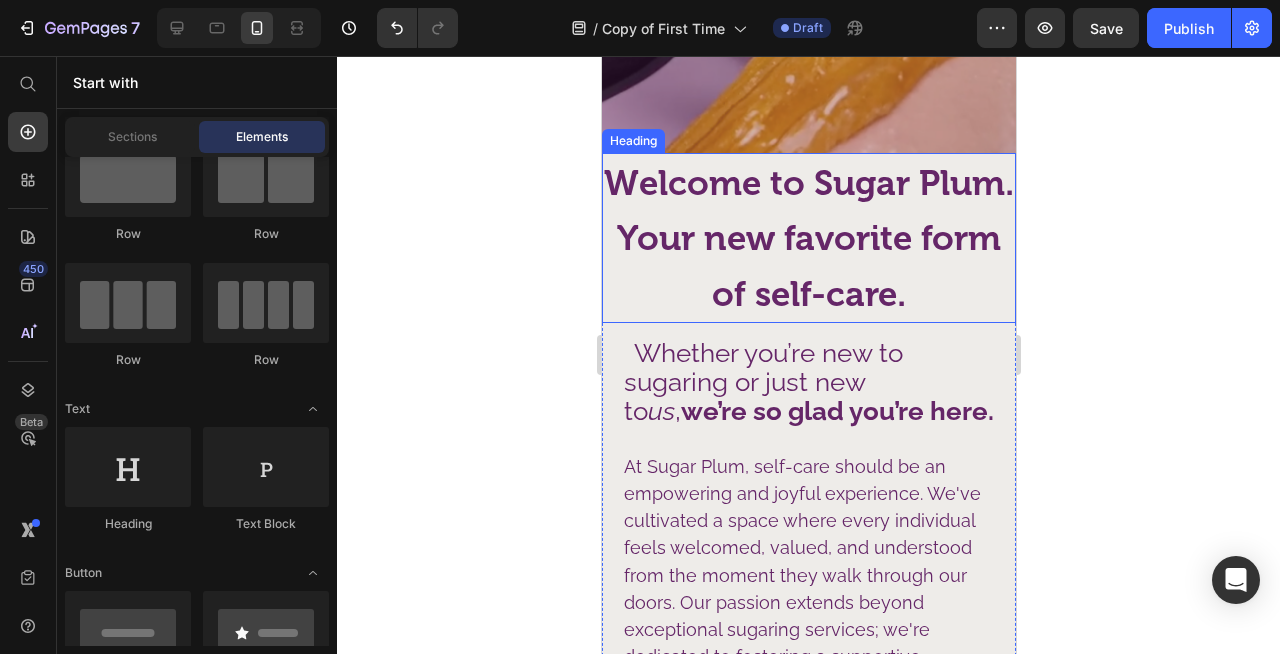 click on "elcome to Sugar Plum. Your new favorite form of self-care." at bounding box center [814, 238] 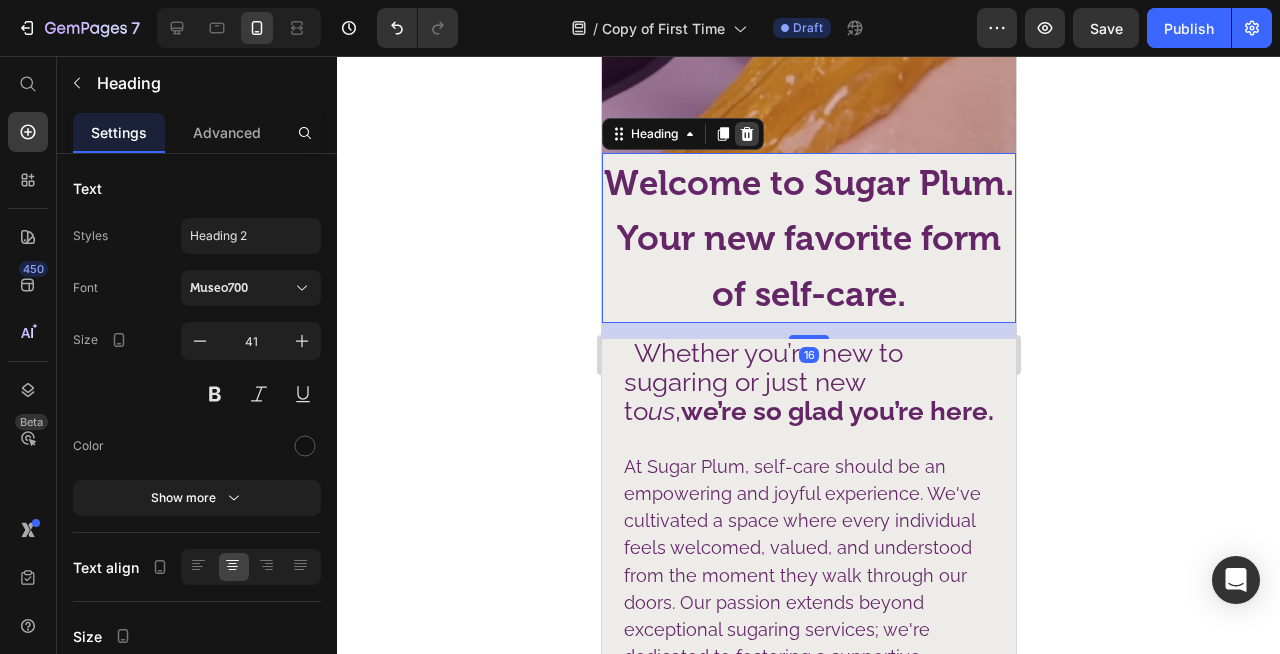 click 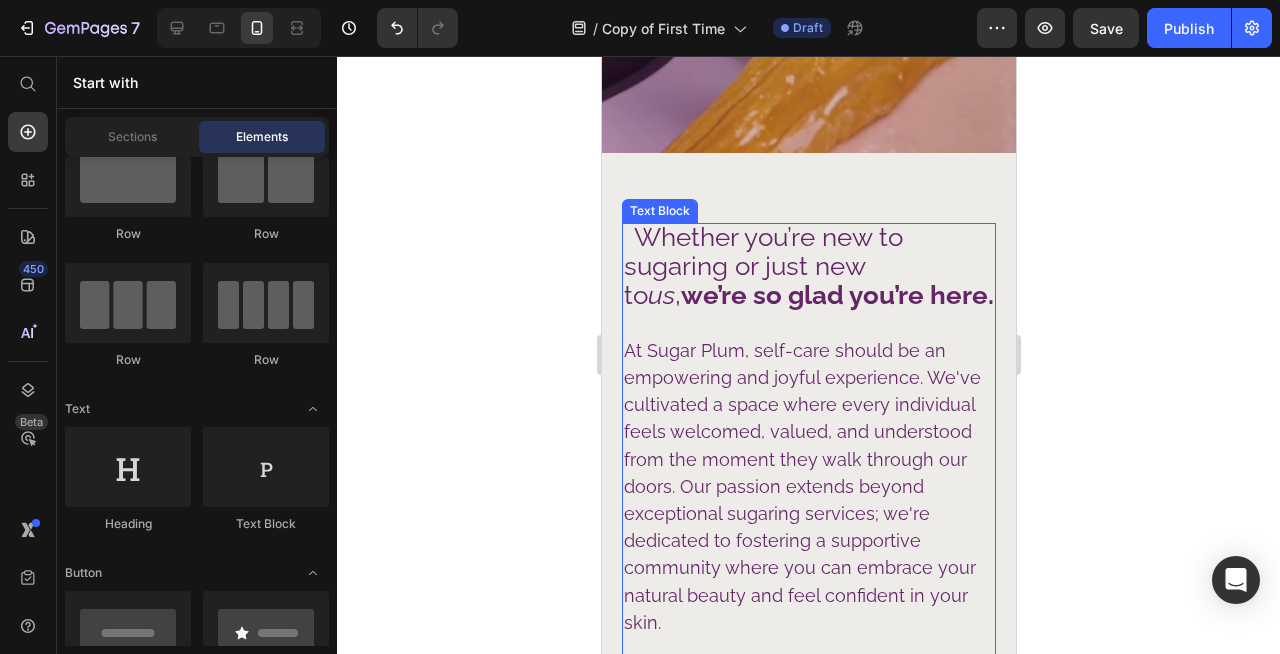 click on "Whether you’re new to sugaring or just new to  us ,  we’re so glad you’re here." at bounding box center (808, 266) 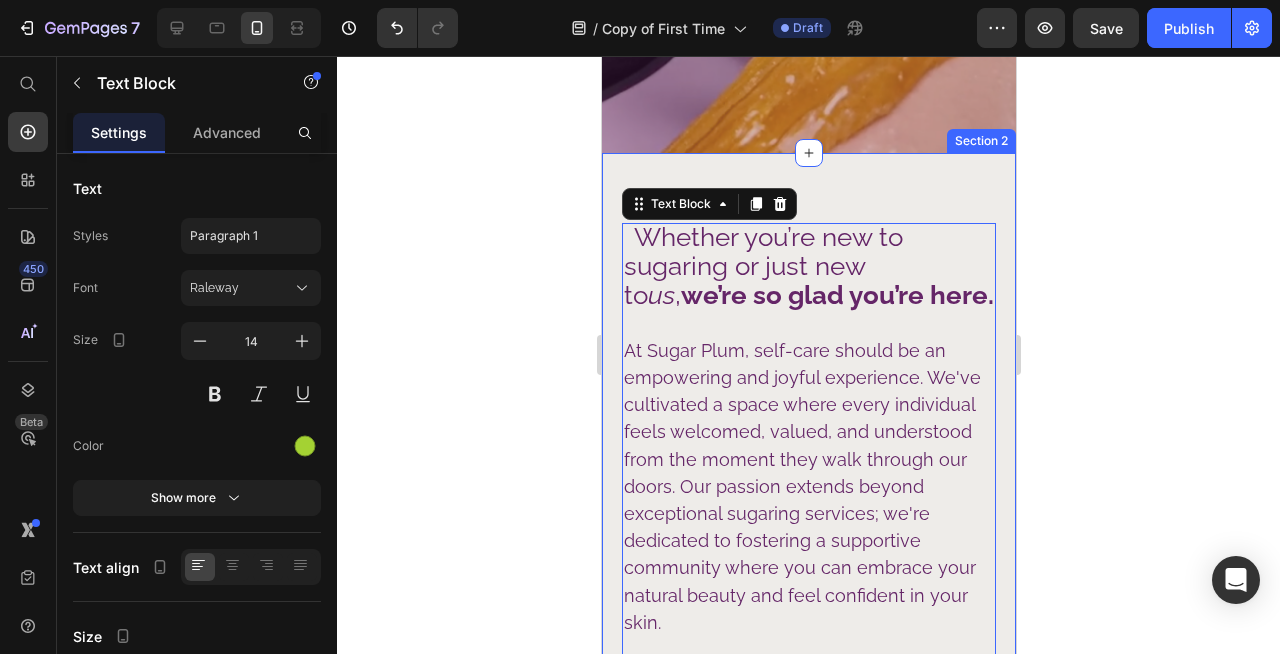 click on "Whether you’re new to sugaring or just new to  us ,  we’re so glad you’re here. At Sugar Plum, self-care should be an empowering and joyful experience. We've cultivated a space where every individual feels welcomed, valued, and understood from the moment they walk through our doors. Our passion extends beyond exceptional sugaring services; we're dedicated to fostering a supportive community where you can embrace your natural beauty and feel confident in your skin. At Sugar Plum, we believe beauty isn’t about perfection, it’s about feeling good in your own skin. We’ve built our studios to be warm, welcoming spaces where everyBody (and we mean  every BODY ) is celebrated. No shame. No awkwardness. Just expert care and good energy. This is self-care that’s sustainable, inclusive, and actually kind to your skin (and the planet). So take a deep breath. You’re in expert hands.  Let’s get you glowing. Text Block   0 Image Row How to Book Your First Sugaring Service Text Block Dense  or  !" at bounding box center (808, 2743) 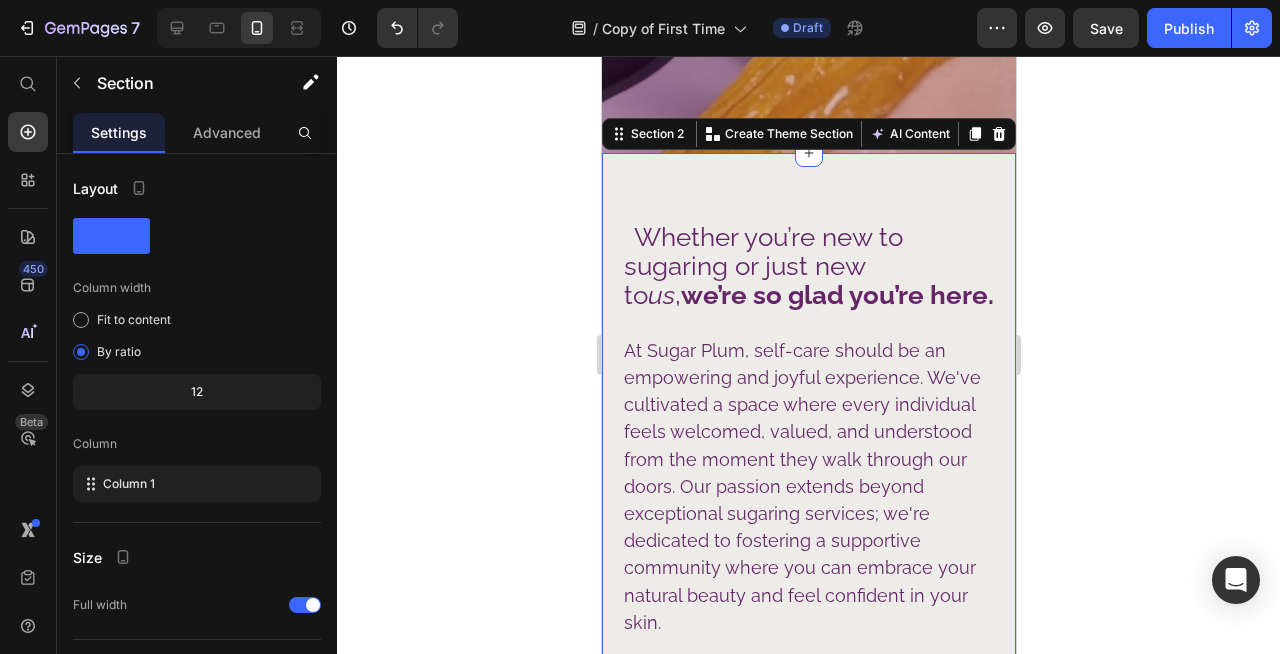 click on "Whether you’re new to sugaring or just new to  us ,  we’re so glad you’re here. At Sugar Plum, self-care should be an empowering and joyful experience. We've cultivated a space where every individual feels welcomed, valued, and understood from the moment they walk through our doors. Our passion extends beyond exceptional sugaring services; we're dedicated to fostering a supportive community where you can embrace your natural beauty and feel confident in your skin. At Sugar Plum, we believe beauty isn’t about perfection, it’s about feeling good in your own skin. We’ve built our studios to be warm, welcoming spaces where everyBody (and we mean  every BODY ) is celebrated. No shame. No awkwardness. Just expert care and good energy. This is self-care that’s sustainable, inclusive, and actually kind to your skin (and the planet). So take a deep breath. You’re in expert hands.  Let’s get you glowing. Text Block Image Row How to Book Your First Sugaring Service Text Block Dense  or  Sparse" at bounding box center (808, 2743) 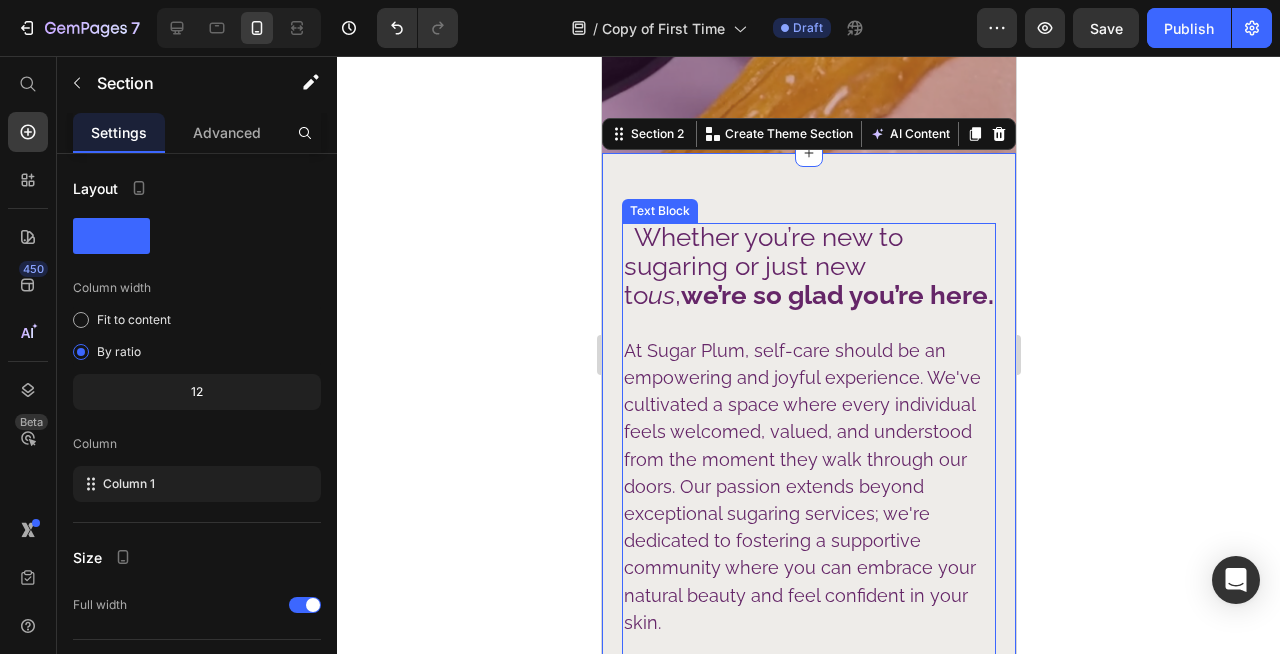 click on "Whether you’re new to sugaring or just new to  us ,  we’re so glad you’re here." at bounding box center (808, 266) 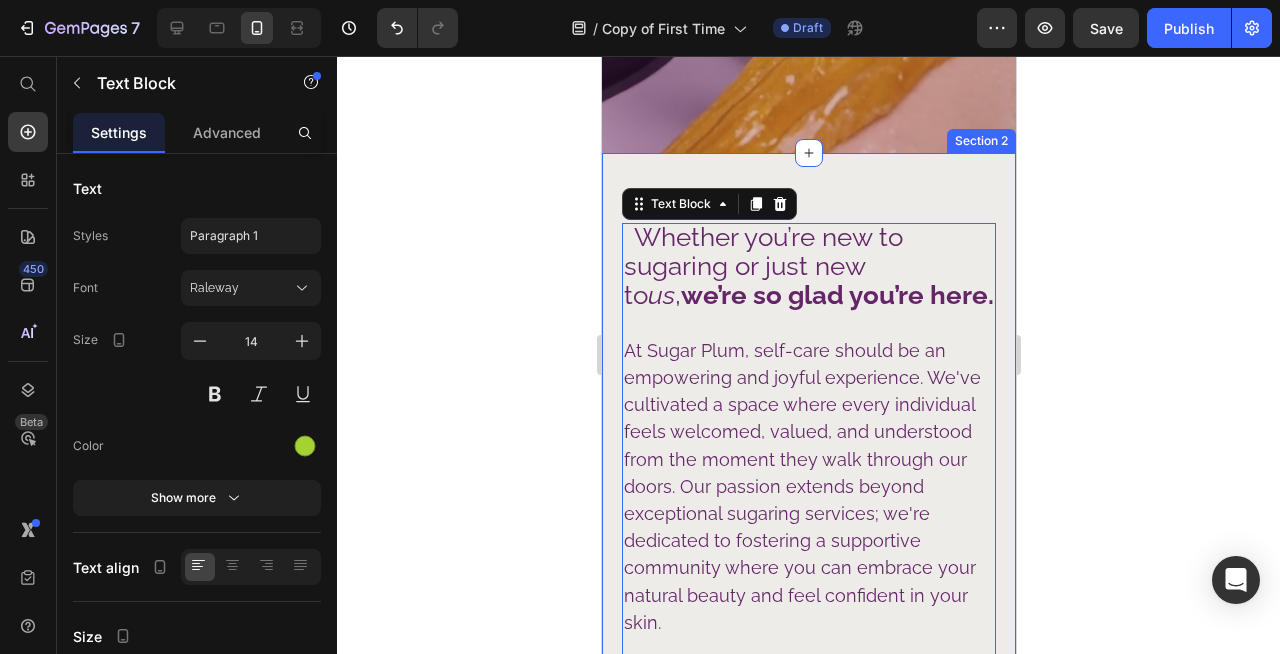 click on "Whether you’re new to sugaring or just new to  us ,  we’re so glad you’re here. At Sugar Plum, self-care should be an empowering and joyful experience. We've cultivated a space where every individual feels welcomed, valued, and understood from the moment they walk through our doors. Our passion extends beyond exceptional sugaring services; we're dedicated to fostering a supportive community where you can embrace your natural beauty and feel confident in your skin. At Sugar Plum, we believe beauty isn’t about perfection, it’s about feeling good in your own skin. We’ve built our studios to be warm, welcoming spaces where everyBody (and we mean  every BODY ) is celebrated. No shame. No awkwardness. Just expert care and good energy. This is self-care that’s sustainable, inclusive, and actually kind to your skin (and the planet). So take a deep breath. You’re in expert hands.  Let’s get you glowing. Text Block   0 Image Row How to Book Your First Sugaring Service Text Block Dense  or  !" at bounding box center (808, 2743) 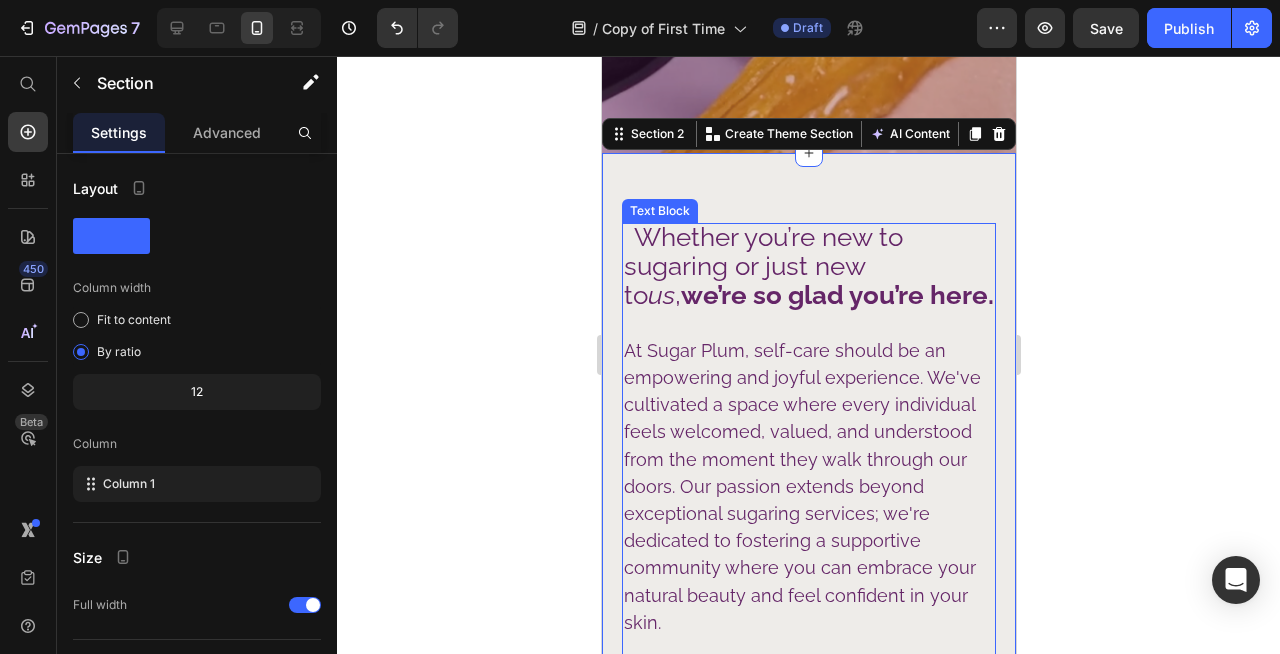 click on "Whether you’re new to sugaring or just new to  us ,  we’re so glad you’re here." at bounding box center (808, 266) 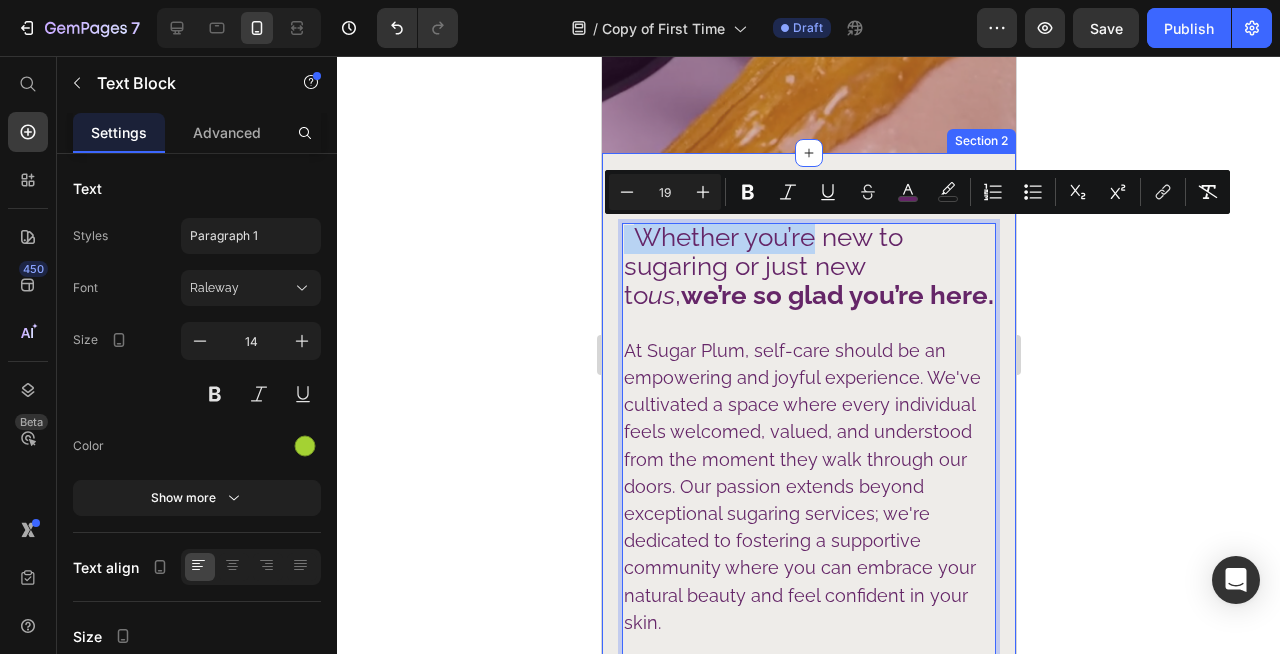 drag, startPoint x: 817, startPoint y: 240, endPoint x: 1419, endPoint y: 243, distance: 602.00745 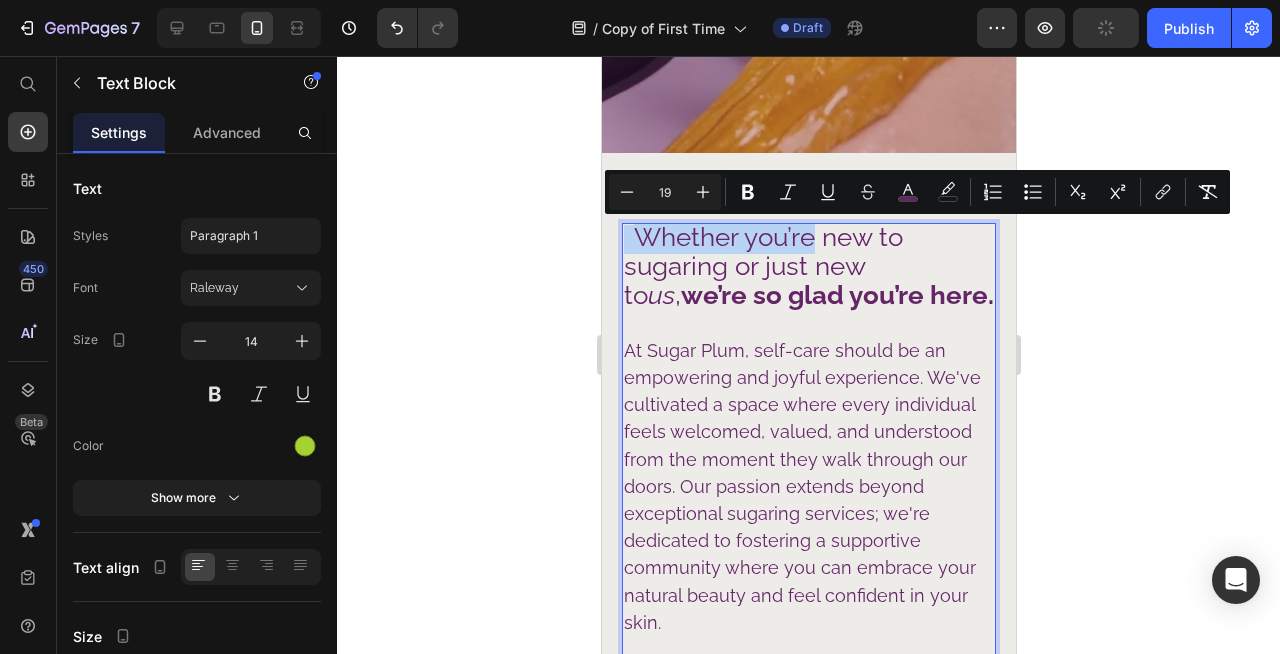 click on "Whether you’re new to sugaring or just new to  us ,  we’re so glad you’re here." at bounding box center [808, 266] 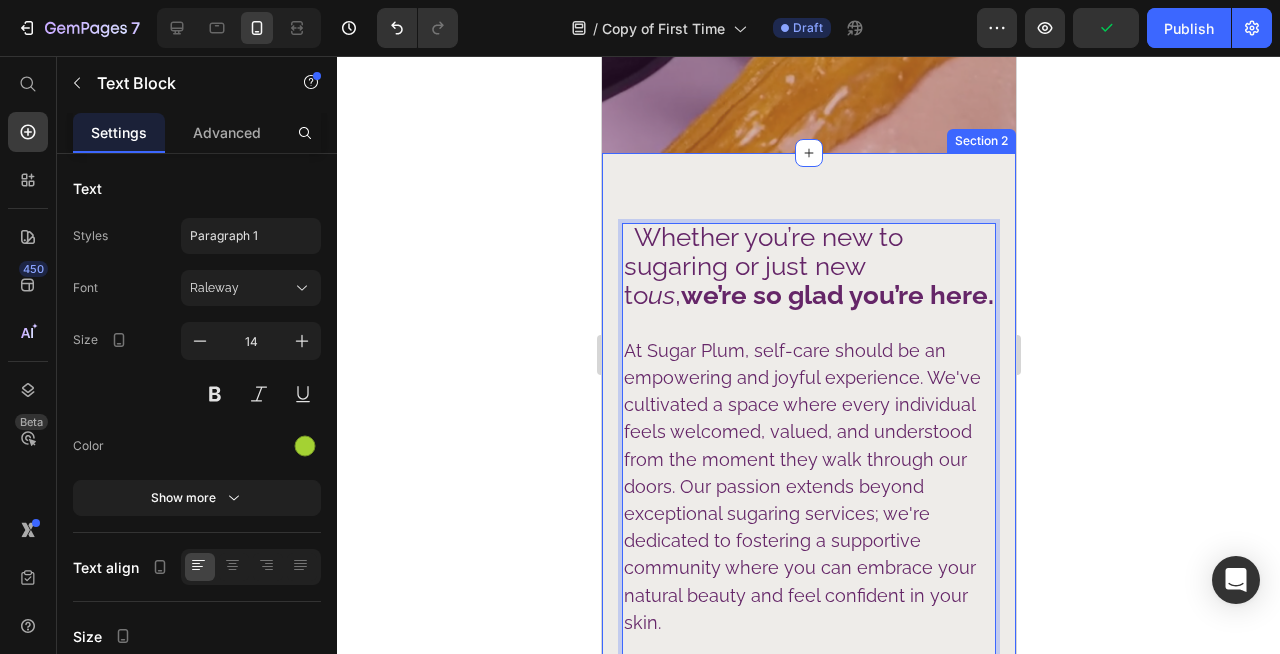 click on "Whether you’re new to sugaring or just new to  us ,  we’re so glad you’re here. At Sugar Plum, self-care should be an empowering and joyful experience. We've cultivated a space where every individual feels welcomed, valued, and understood from the moment they walk through our doors. Our passion extends beyond exceptional sugaring services; we're dedicated to fostering a supportive community where you can embrace your natural beauty and feel confident in your skin. At Sugar Plum, we believe beauty isn’t about perfection, it’s about feeling good in your own skin. We’ve built our studios to be warm, welcoming spaces where everyBody (and we mean  every BODY ) is celebrated. No shame. No awkwardness. Just expert care and good energy. This is self-care that’s sustainable, inclusive, and actually kind to your skin (and the planet). So take a deep breath. You’re in expert hands.  Let’s get you glowing. Text Block   0 Image Row How to Book Your First Sugaring Service Text Block Dense  or  !" at bounding box center (808, 2743) 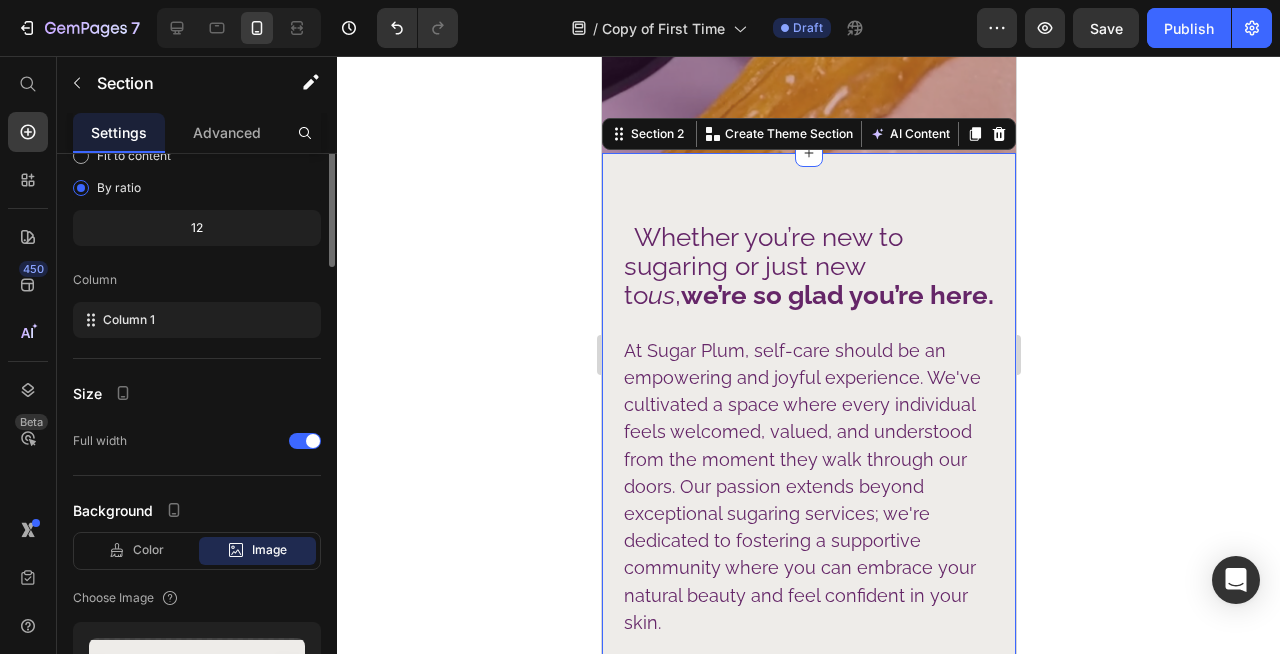 scroll, scrollTop: 0, scrollLeft: 0, axis: both 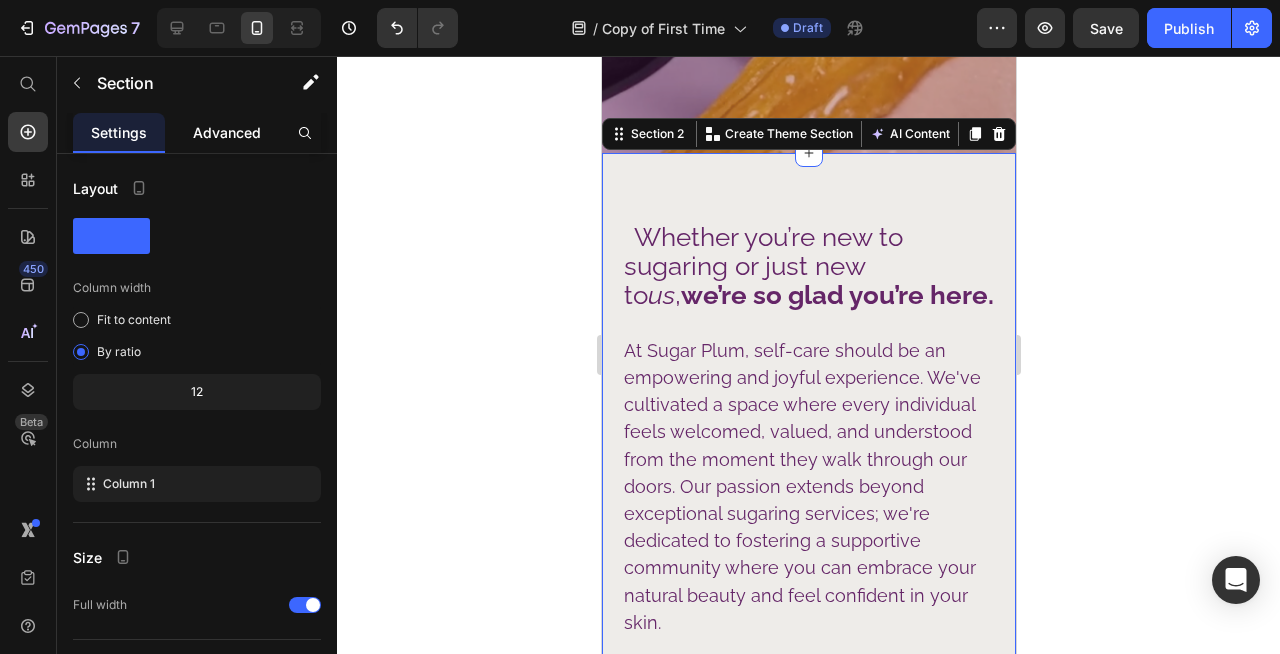 click on "Advanced" at bounding box center [227, 132] 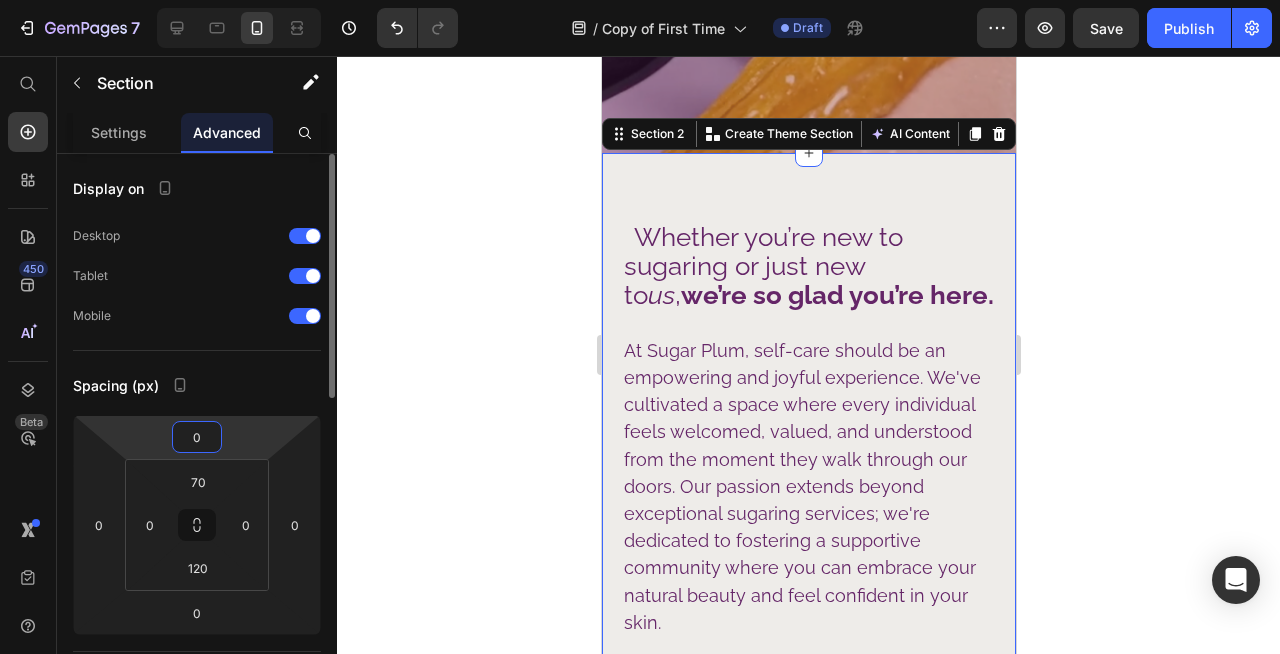 click on "0" at bounding box center (197, 437) 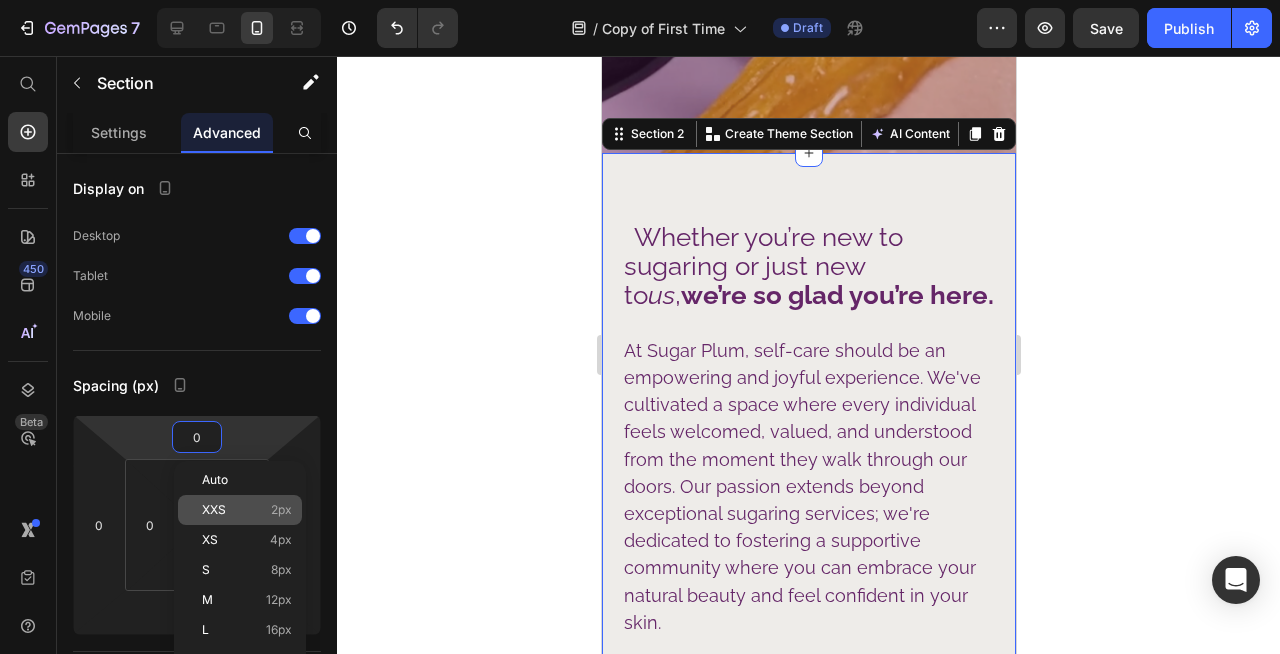 click on "XXS 2px" 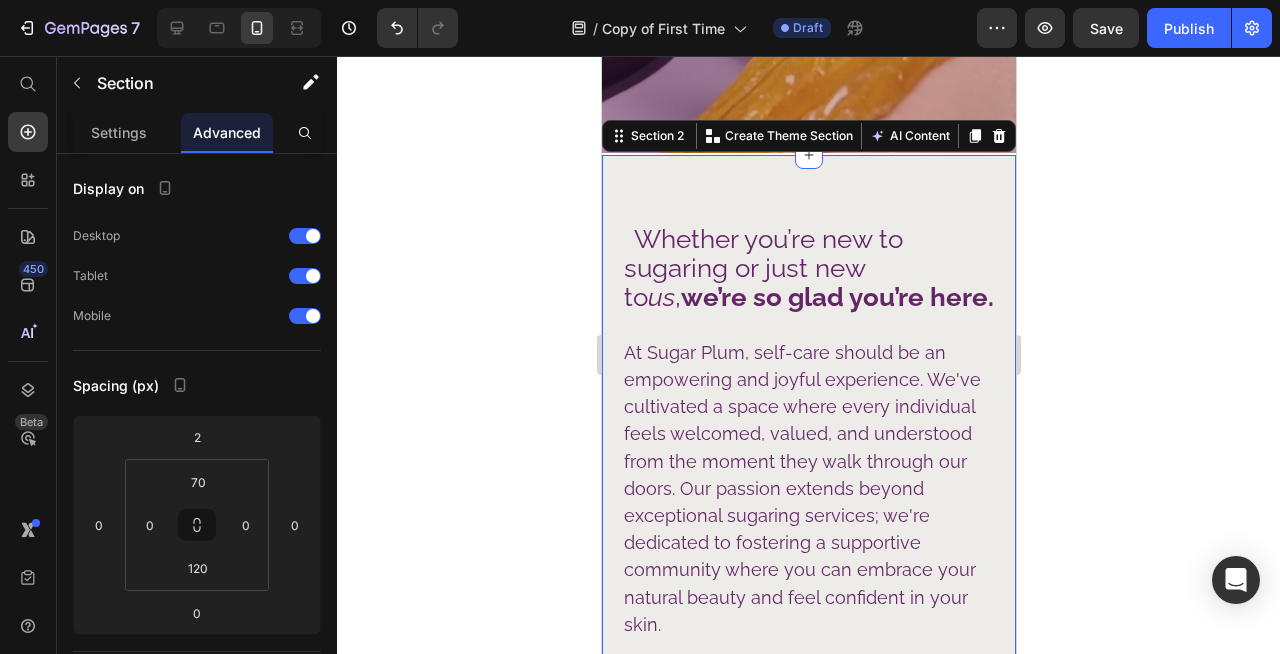click on "7  Version history  /  Copy of First Time Draft Preview  Save   Publish  450 Beta Start with Sections Elements Hero Section Product Detail Brands Trusted Badges Guarantee Product Breakdown How to use Testimonials Compare Bundle FAQs Social Proof Brand Story Product List Collection Blog List Contact Sticky Add to Cart Custom Footer Browse Library 450 Layout
Row
Row
Row
Row Text
Heading
Text Block Button
Button
Button
Sticky Back to top Media
Image
Image" at bounding box center (640, 0) 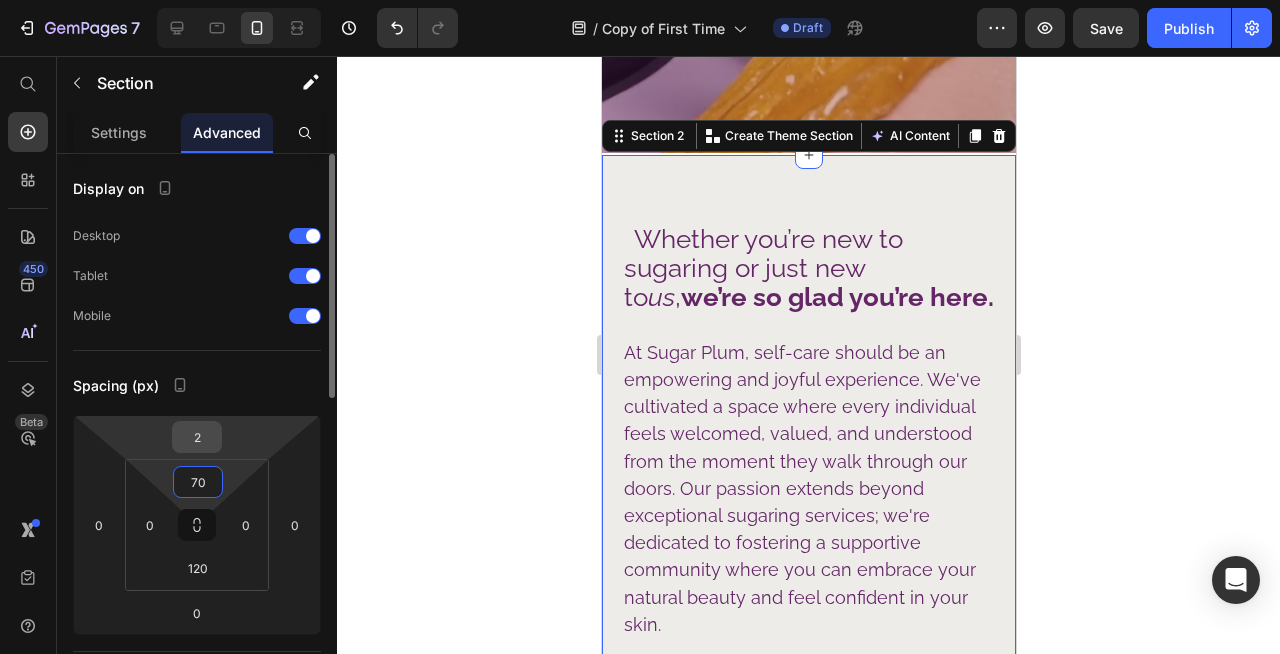 click on "2" at bounding box center (197, 437) 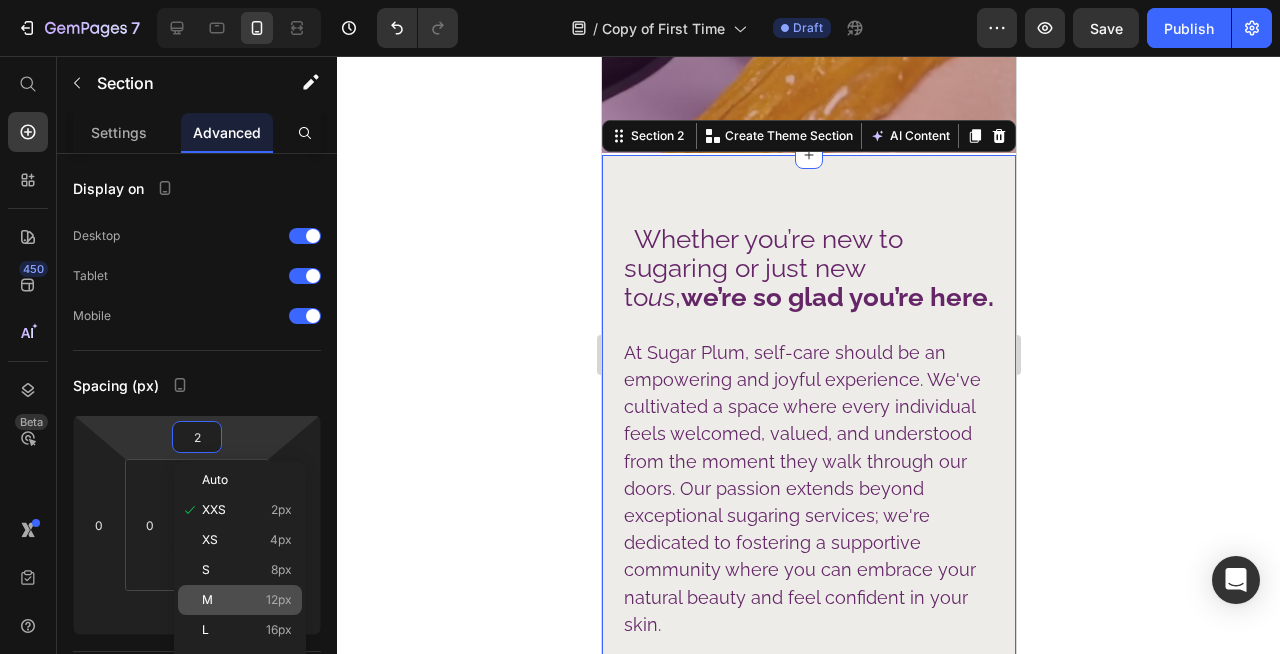 click on "M 12px" 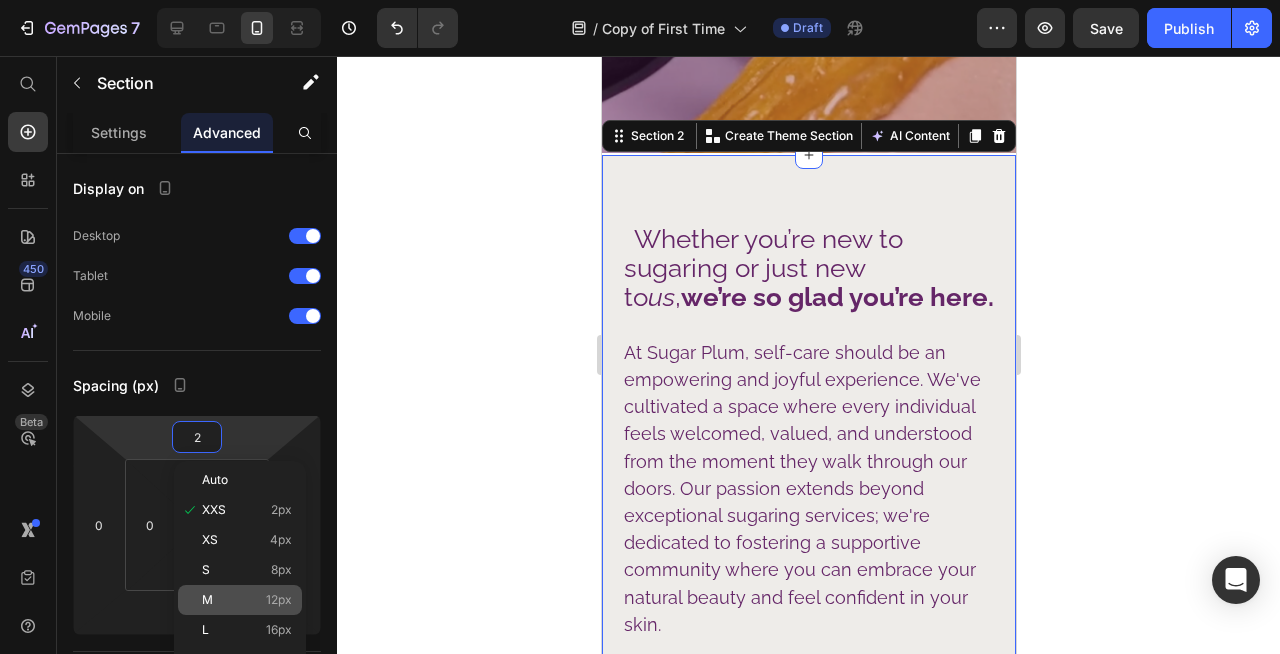 type on "12" 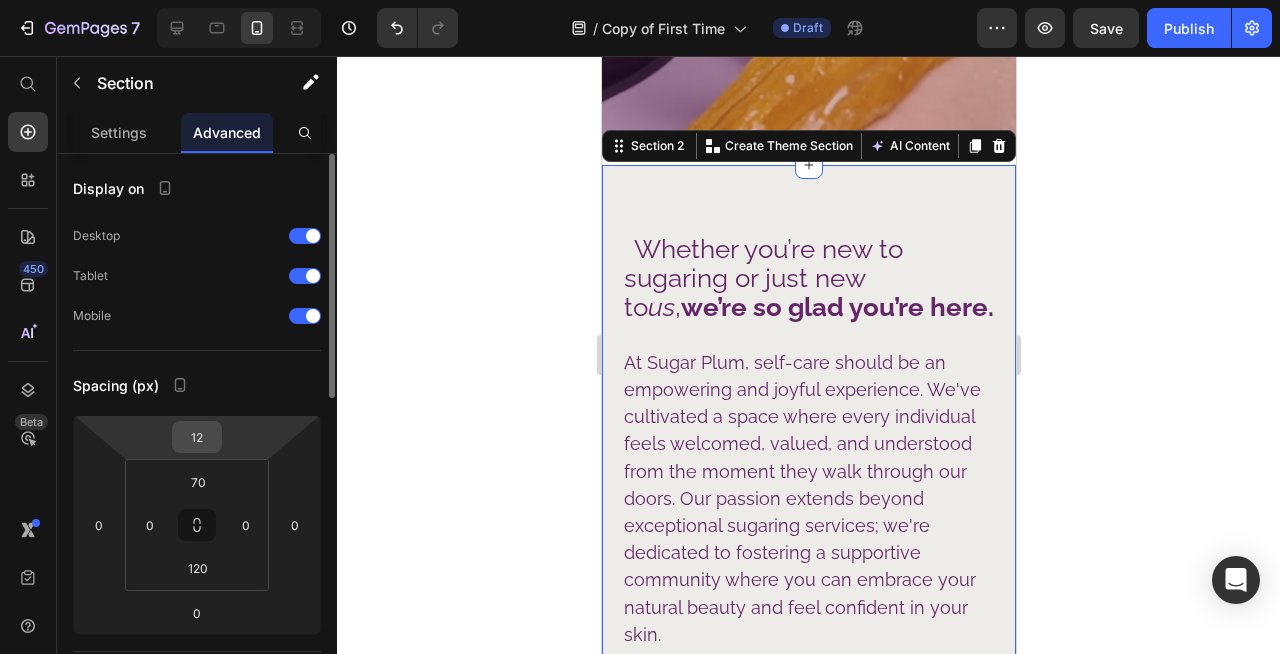 click on "12" at bounding box center [197, 437] 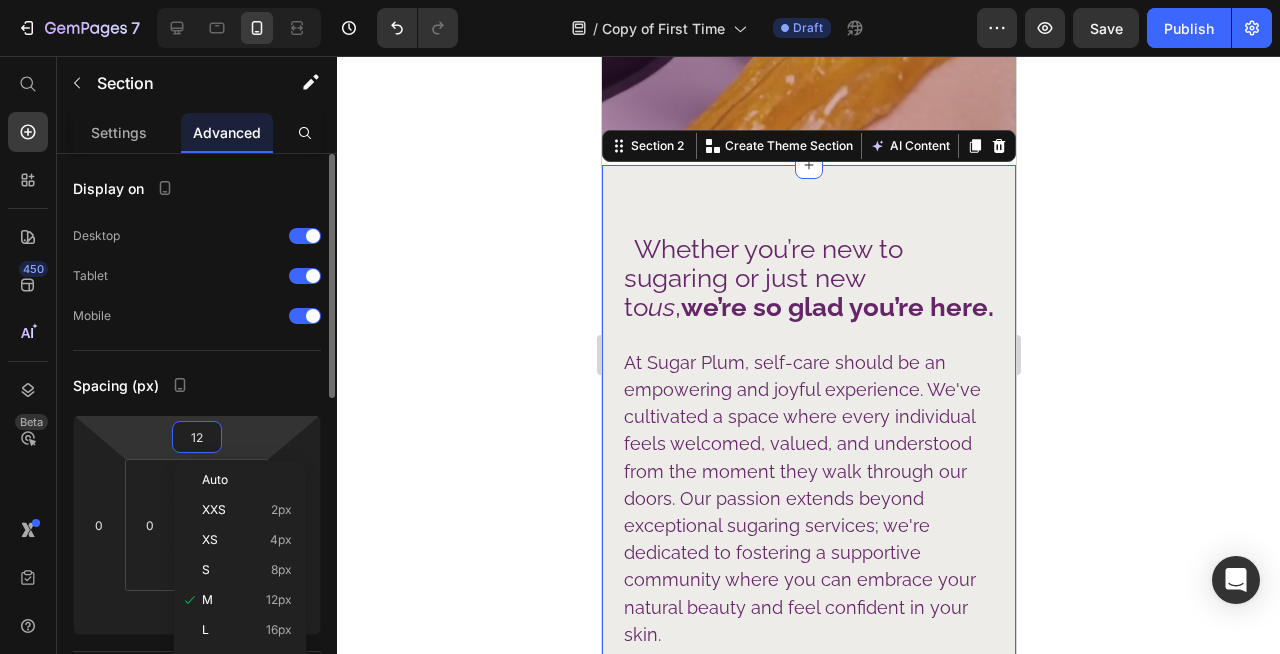 click on "7  Version history  /  Copy of First Time Draft Preview  Save   Publish  450 Beta Start with Sections Elements Hero Section Product Detail Brands Trusted Badges Guarantee Product Breakdown How to use Testimonials Compare Bundle FAQs Social Proof Brand Story Product List Collection Blog List Contact Sticky Add to Cart Custom Footer Browse Library 450 Layout
Row
Row
Row
Row Text
Heading
Text Block Button
Button
Button
Sticky Back to top Media
Image
Image" at bounding box center [640, 0] 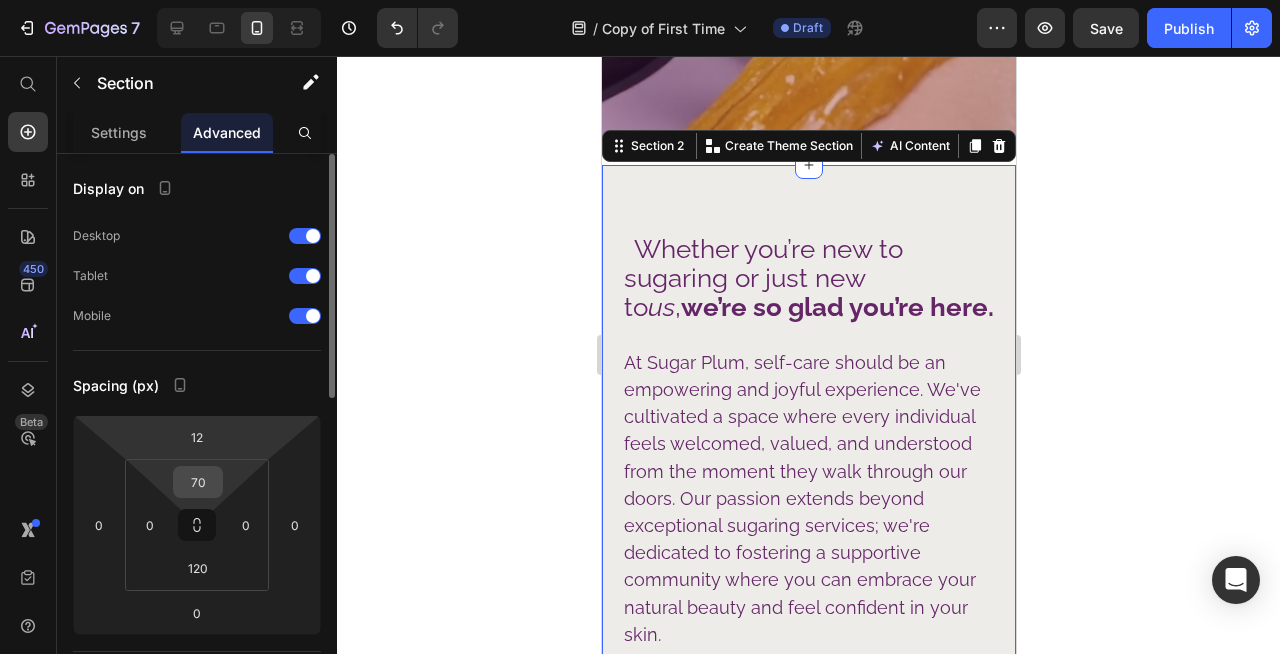 click on "70" at bounding box center (198, 482) 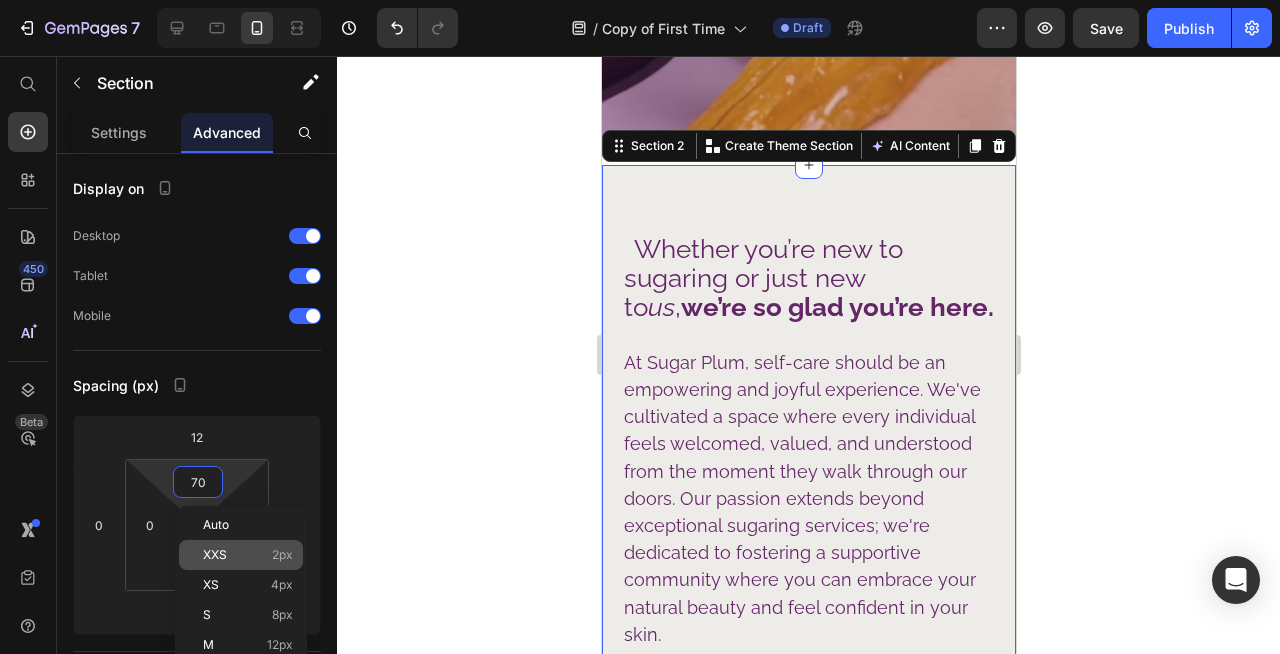click on "XXS" at bounding box center (215, 555) 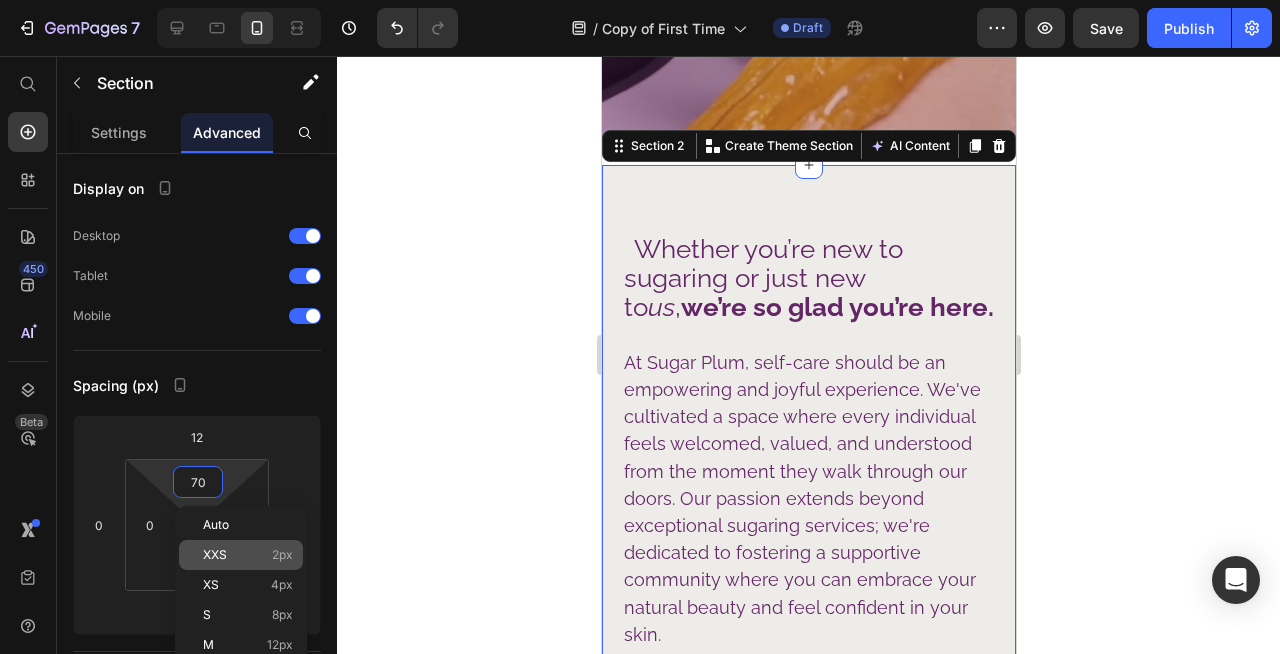 type on "2" 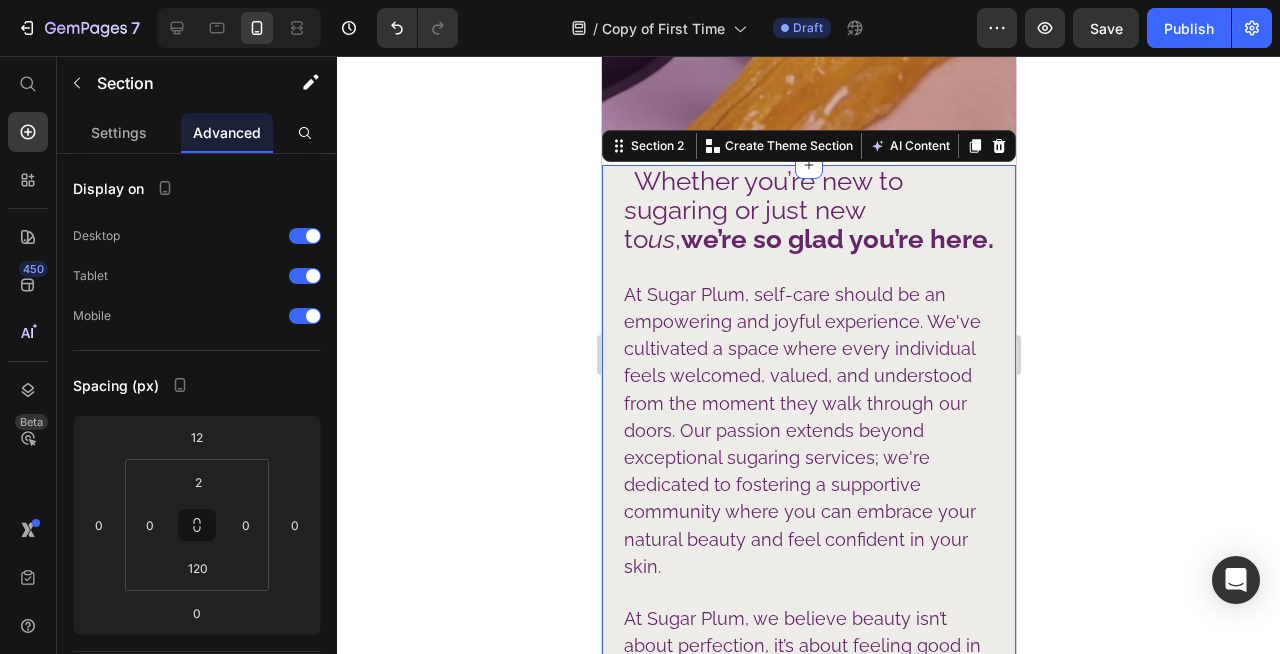 click 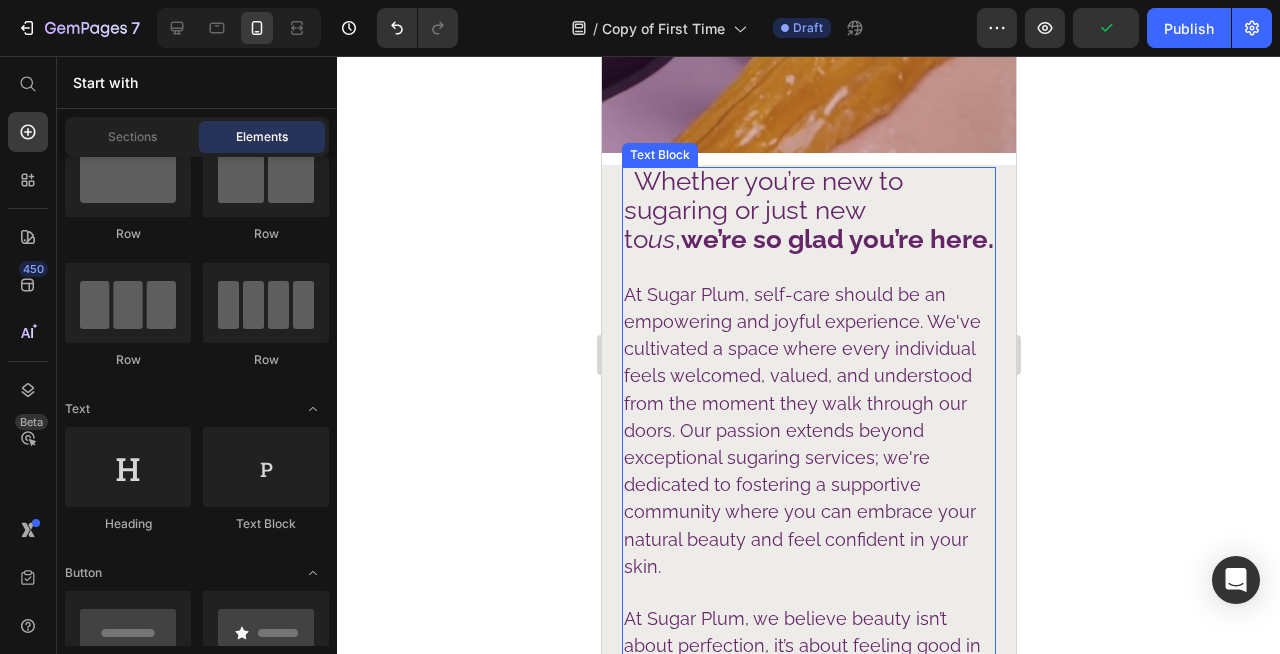 click on "Whether you’re new to sugaring or just new to  us ,  we’re so glad you’re here." at bounding box center [808, 210] 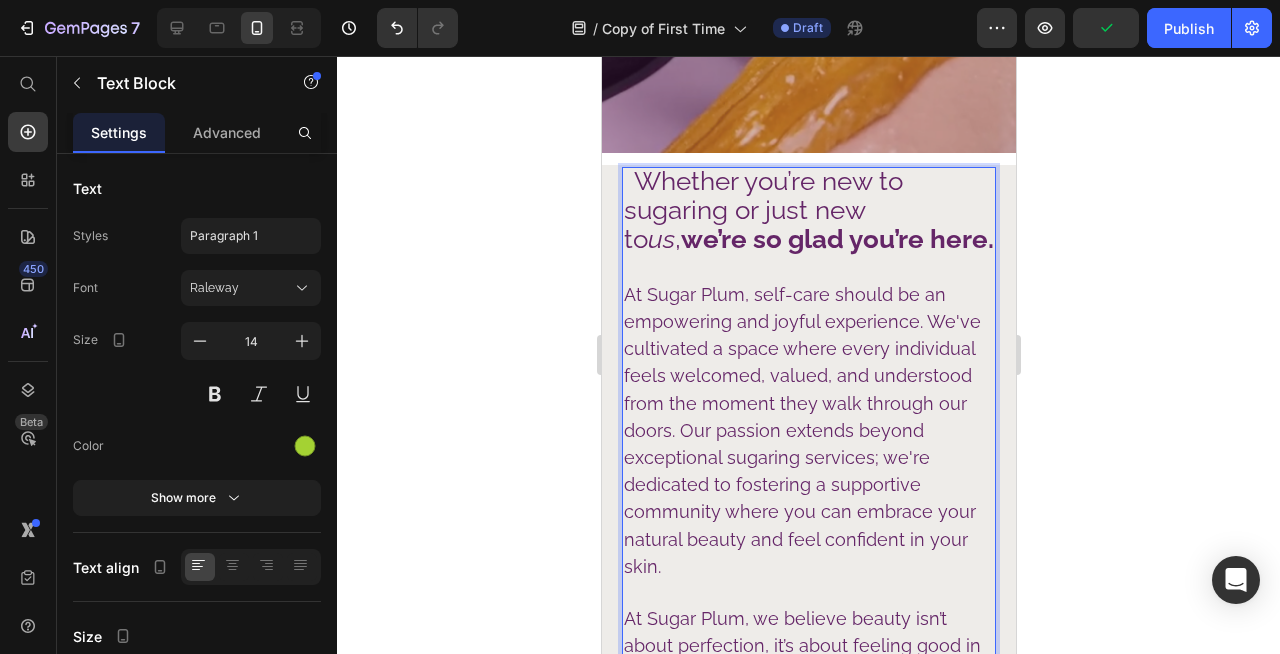 click on "Whether you’re new to sugaring or just new to  us ,  we’re so glad you’re here." at bounding box center [808, 210] 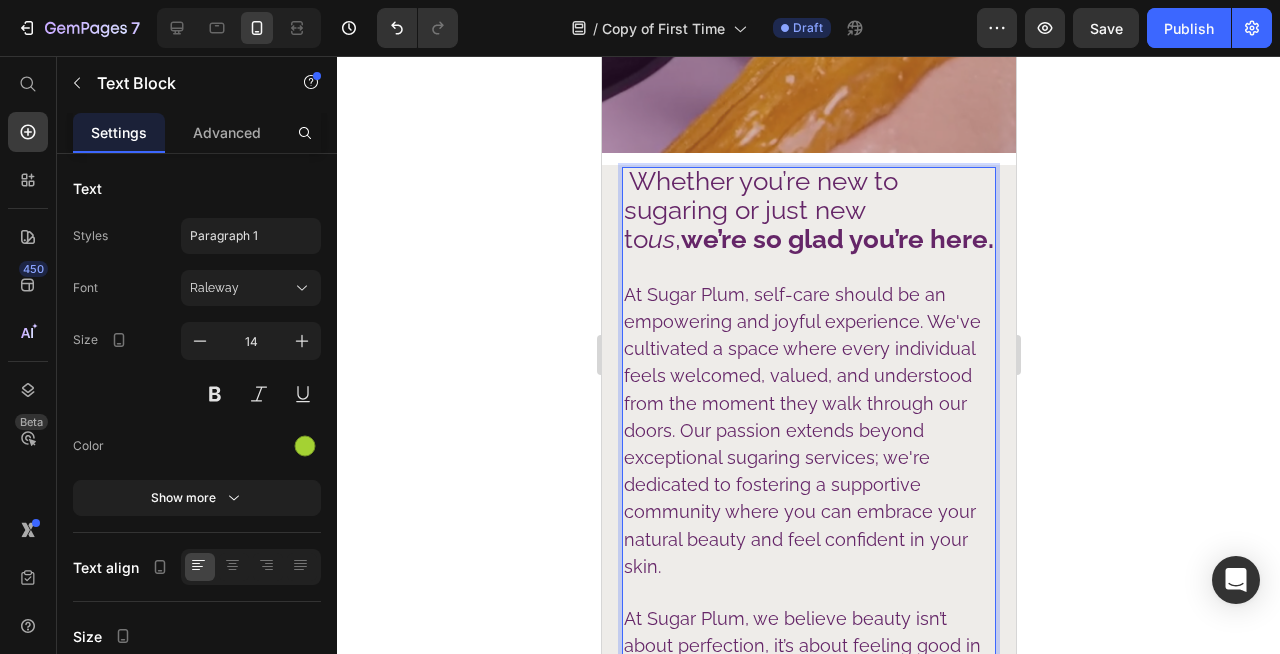 click on "Whether you’re new to sugaring or just new to  us ,  we’re so glad you’re here." at bounding box center [808, 213] 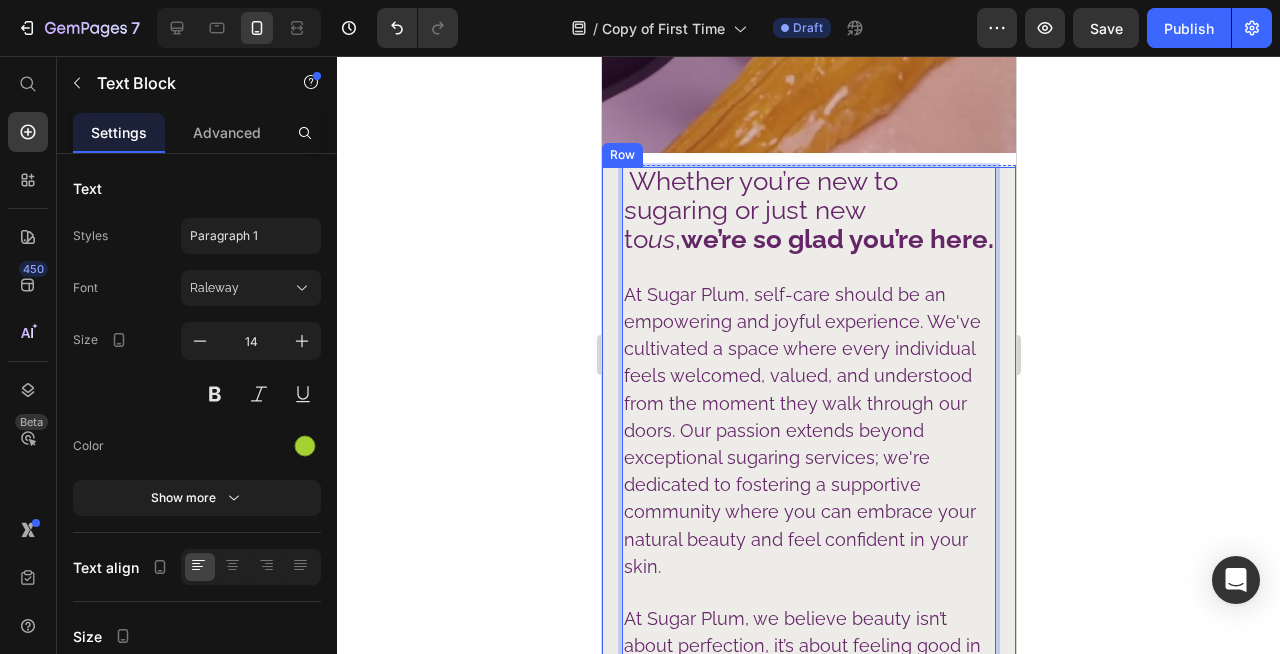 click 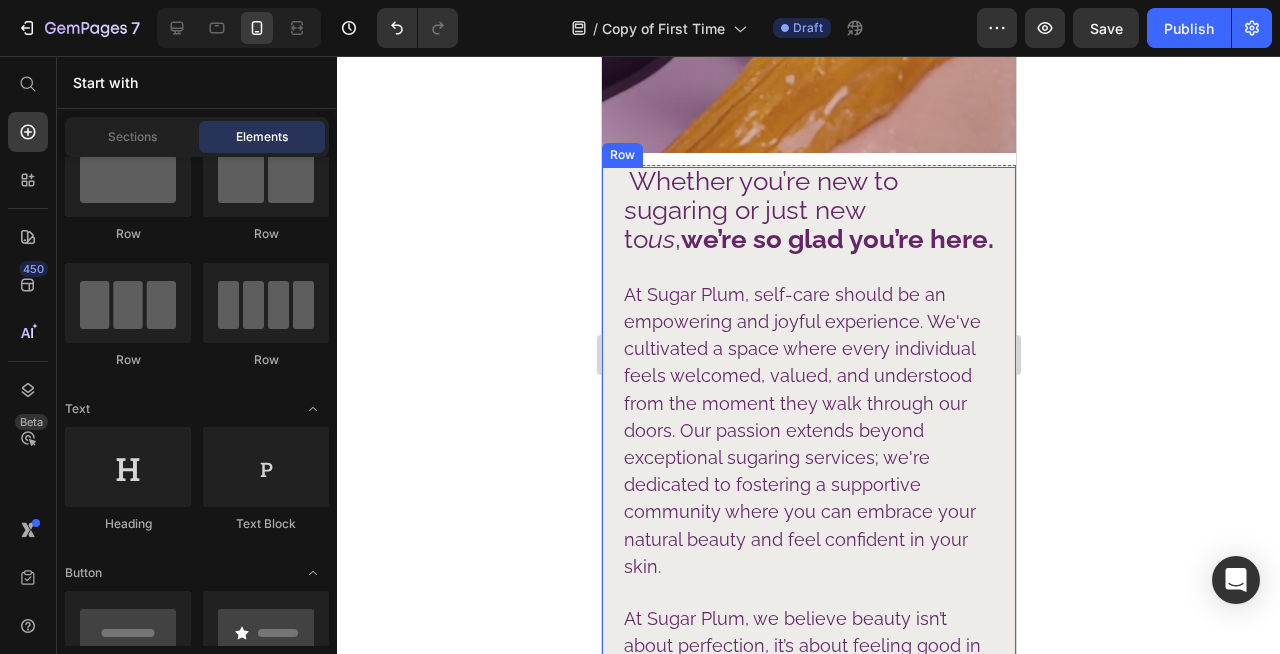 click 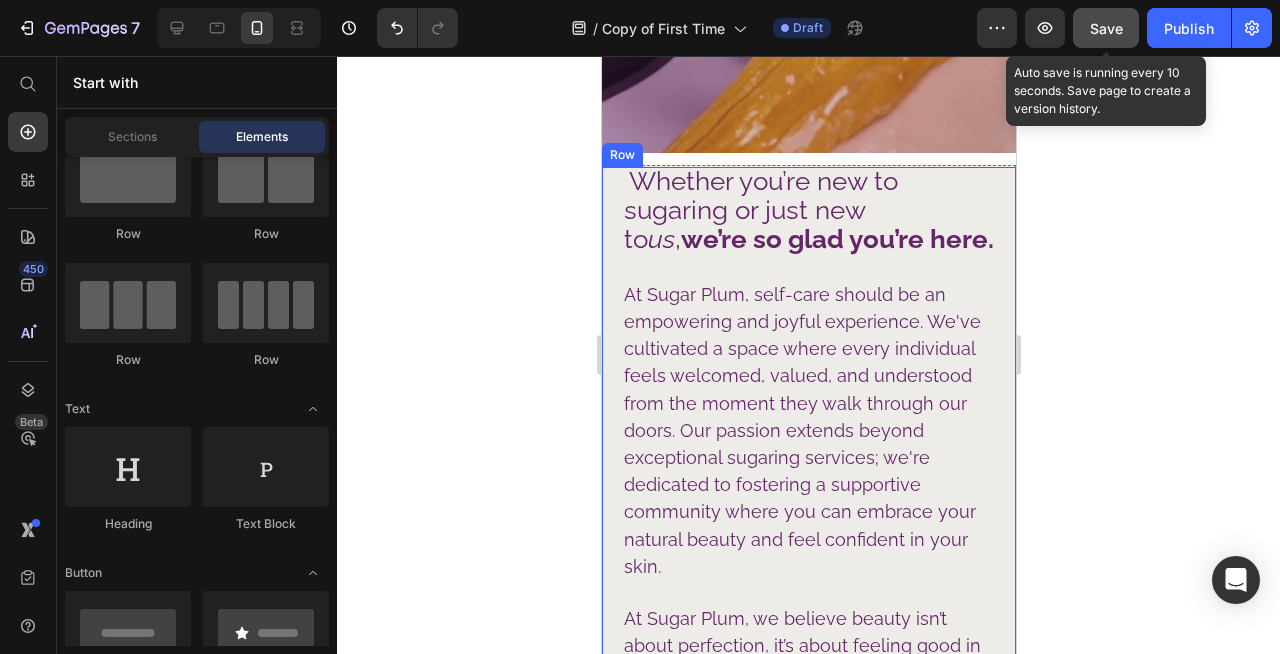 click on "Save" 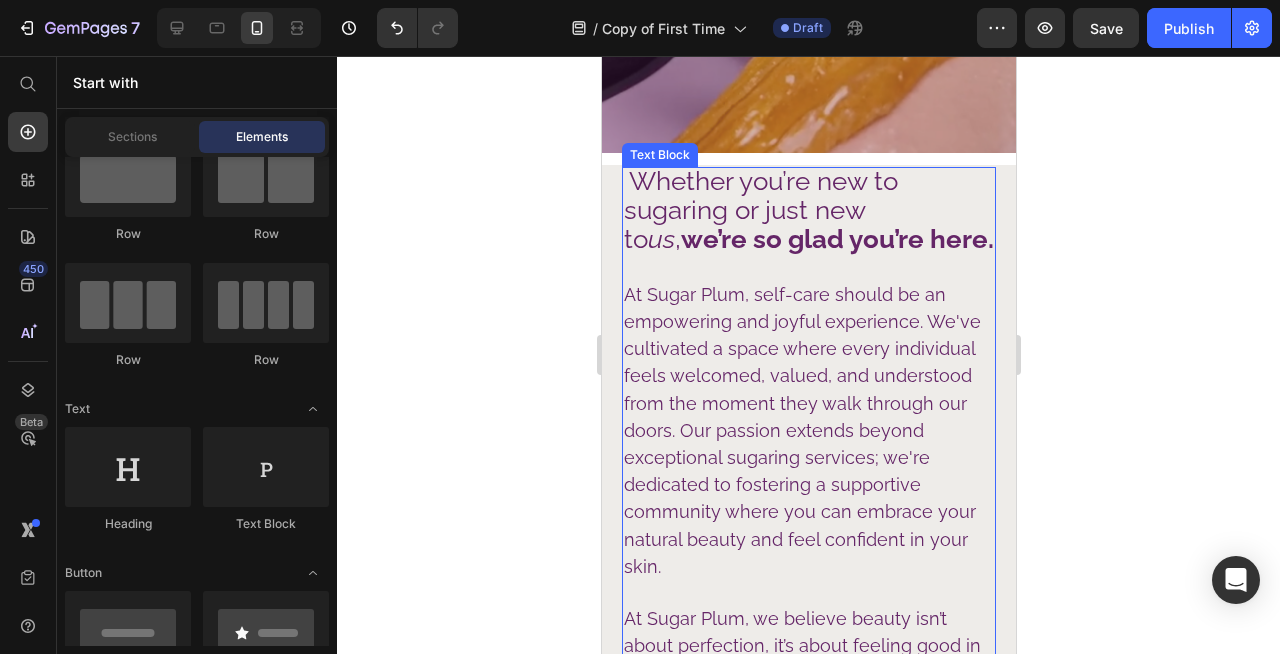click on "At Sugar Plum, self-care should be an empowering and joyful experience. We've cultivated a space where every individual feels welcomed, valued, and understood from the moment they walk through our doors. Our passion extends beyond exceptional sugaring services; we're dedicated to fostering a supportive community where you can embrace your natural beauty and feel confident in your skin." at bounding box center [808, 431] 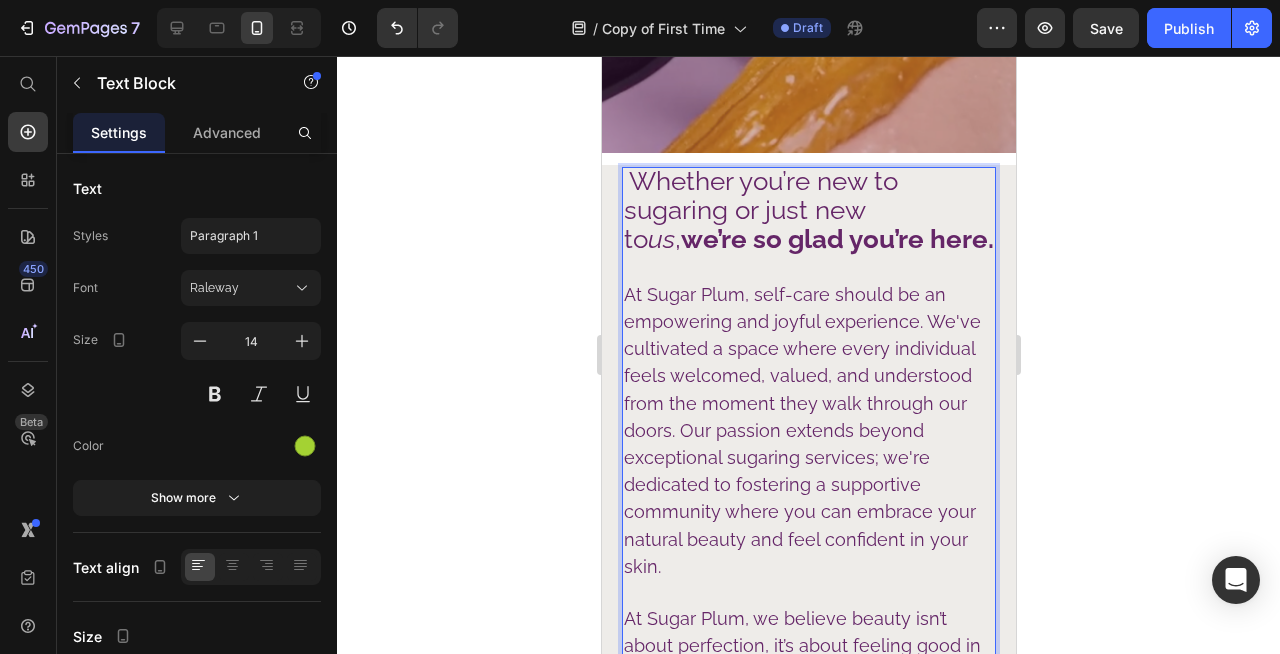 click on "At Sugar Plum, self-care should be an empowering and joyful experience. We've cultivated a space where every individual feels welcomed, valued, and understood from the moment they walk through our doors. Our passion extends beyond exceptional sugaring services; we're dedicated to fostering a supportive community where you can embrace your natural beauty and feel confident in your skin." at bounding box center (801, 430) 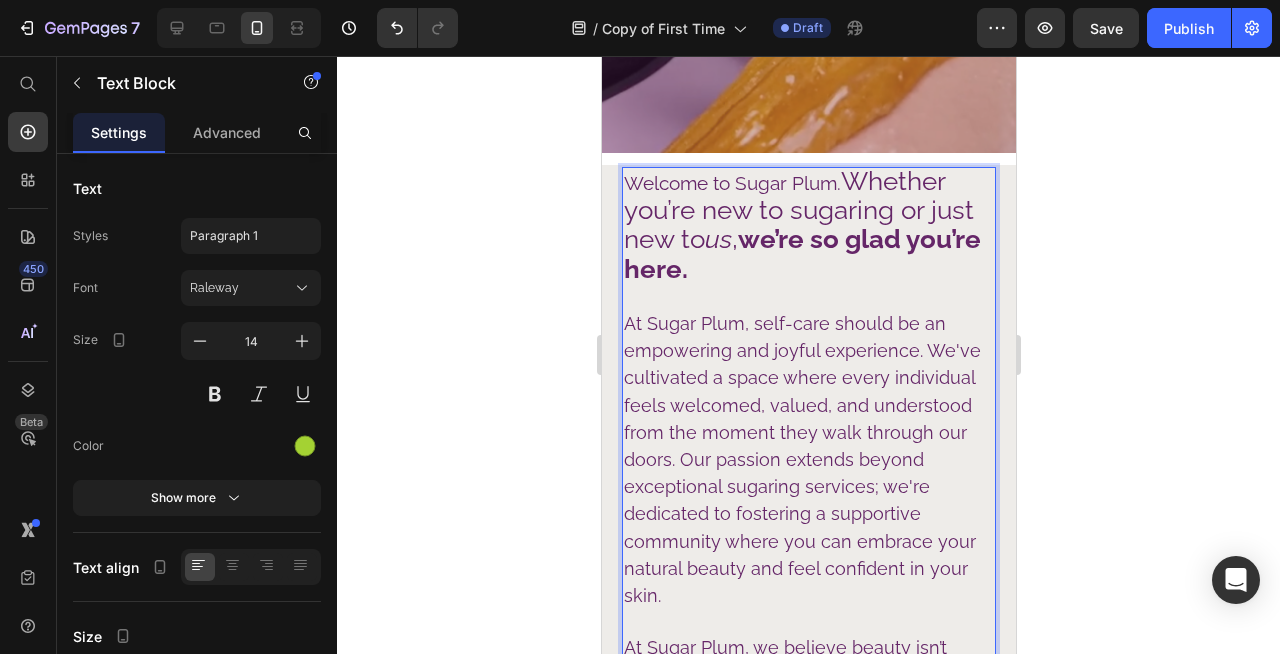 click on "Welcome to Sugar Plum." at bounding box center [731, 183] 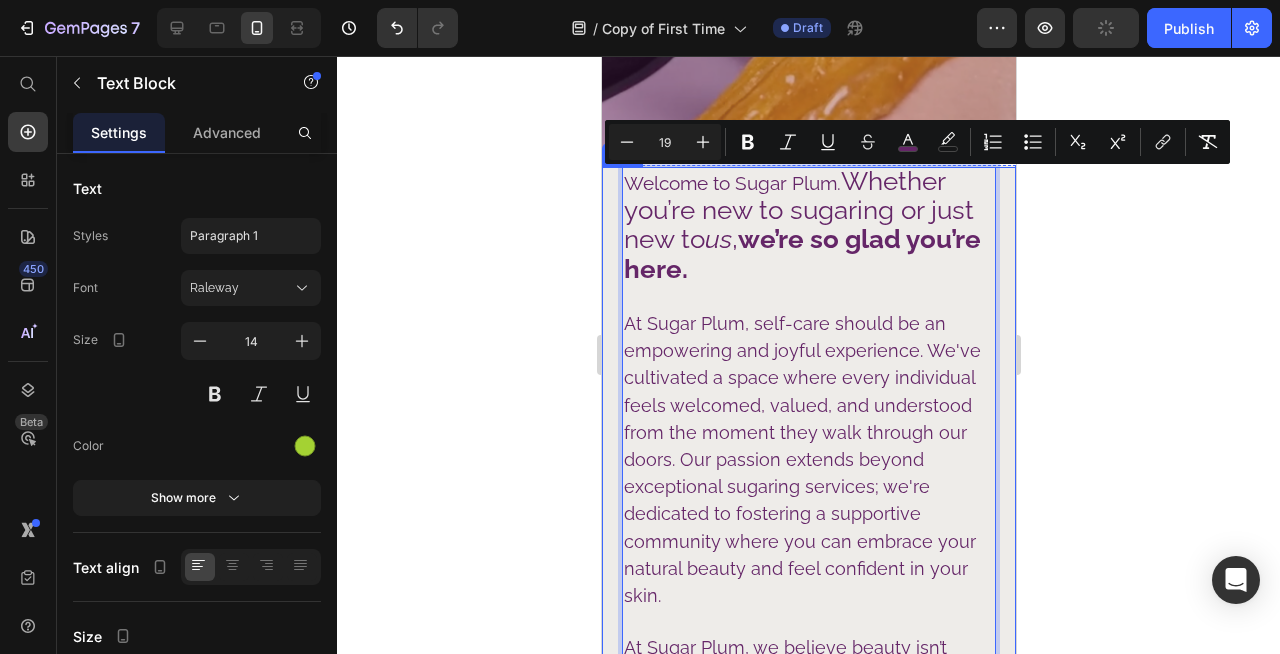 drag, startPoint x: 845, startPoint y: 181, endPoint x: 609, endPoint y: 190, distance: 236.17155 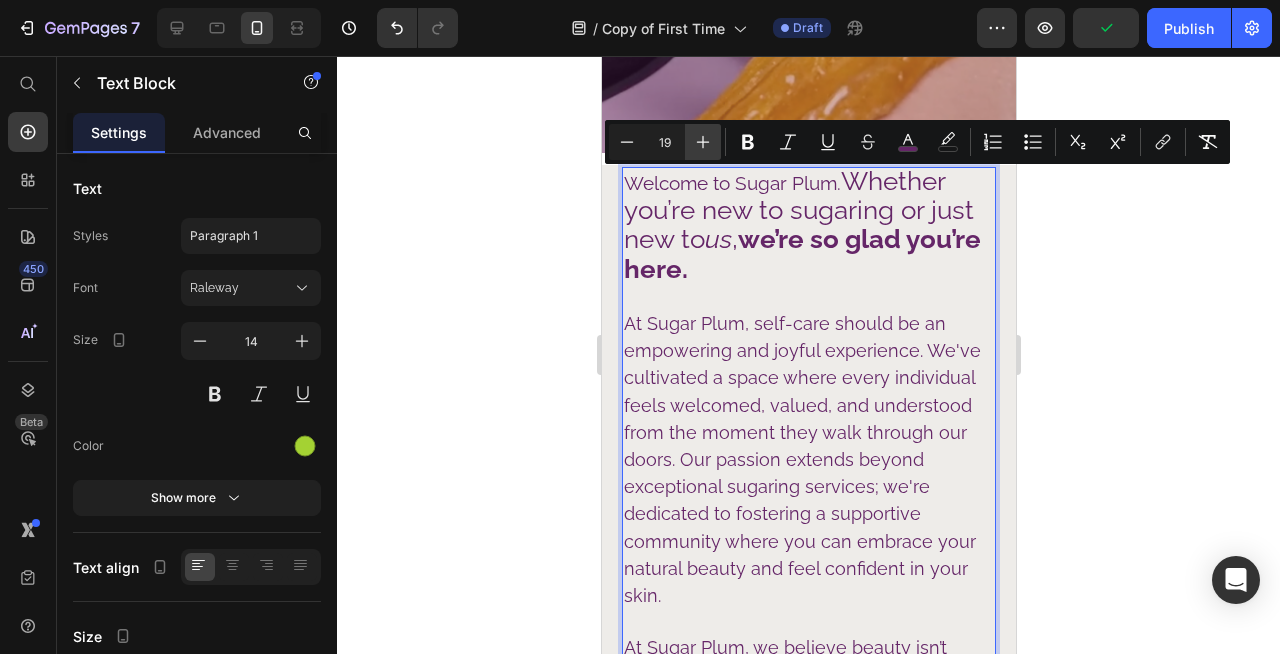 click 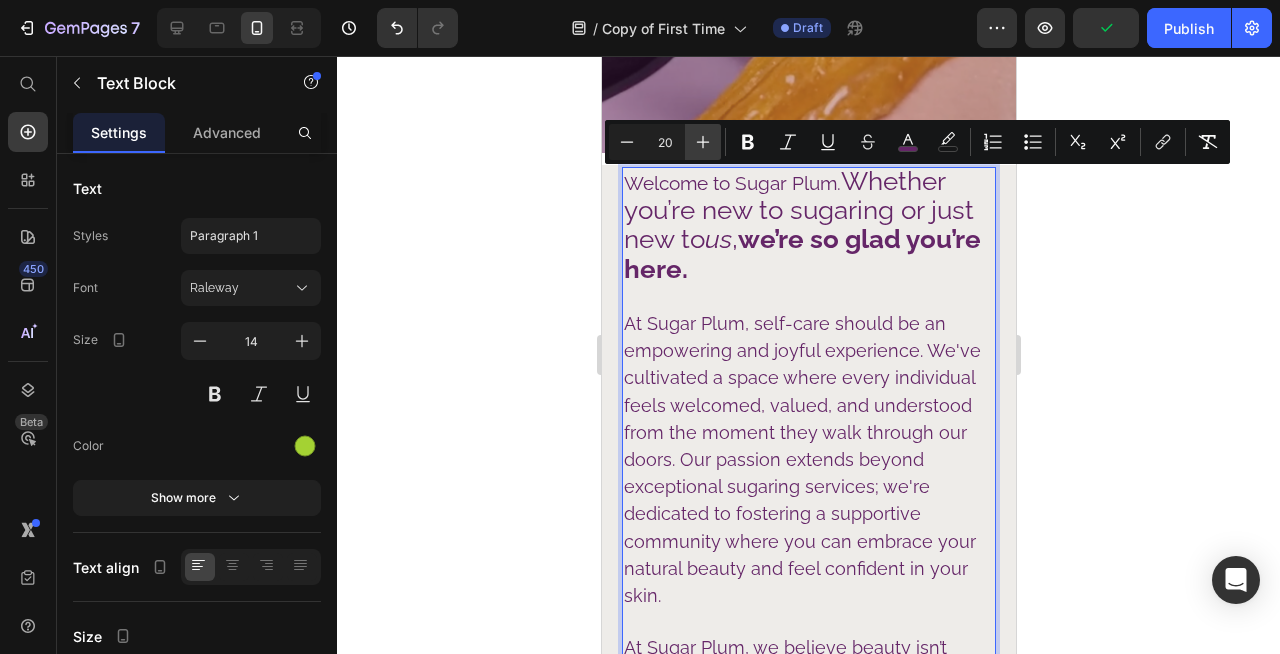 click 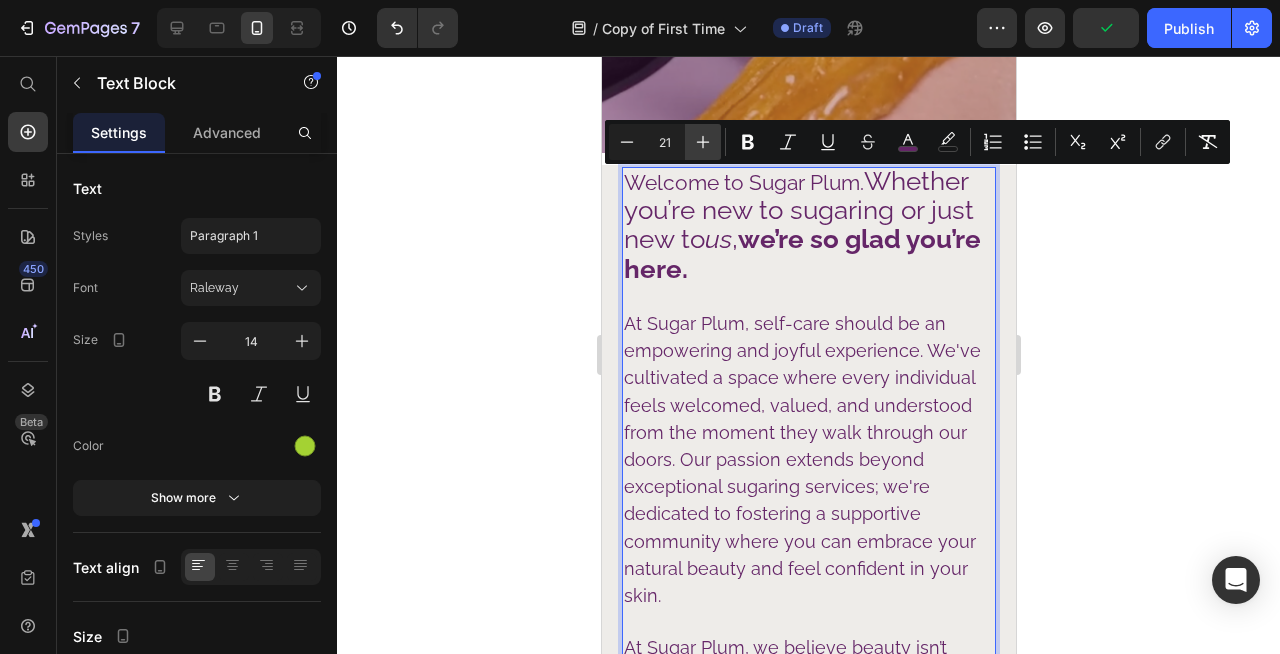 click 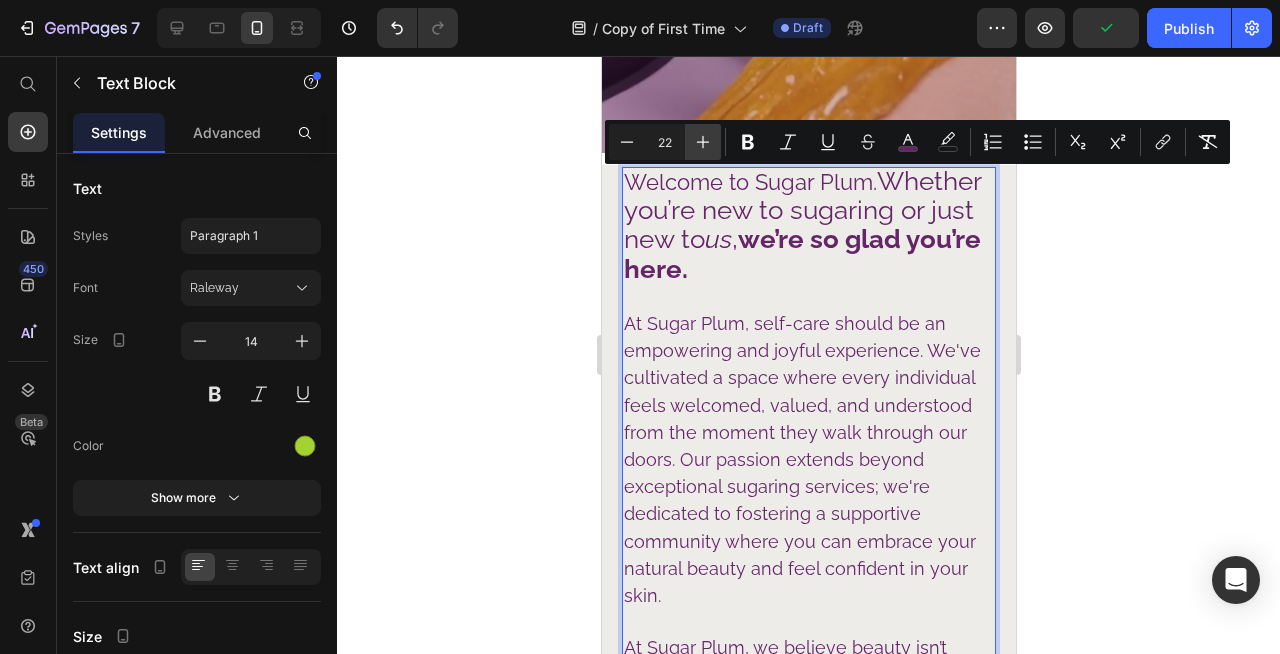 click 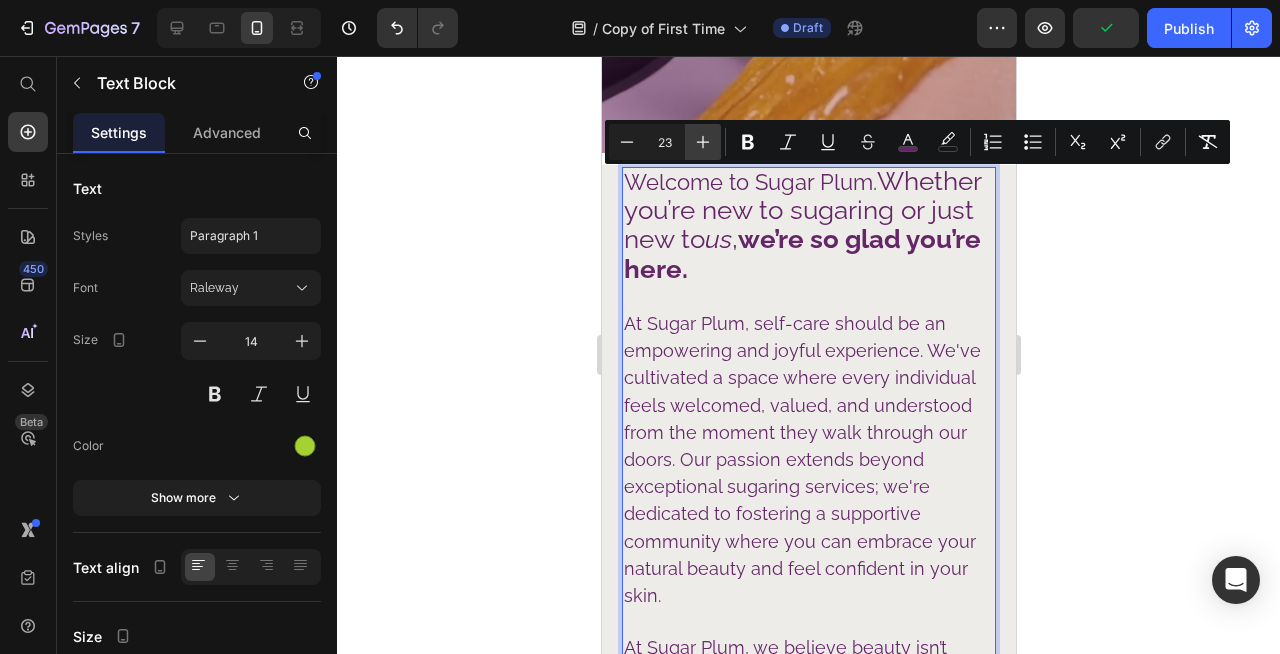 click 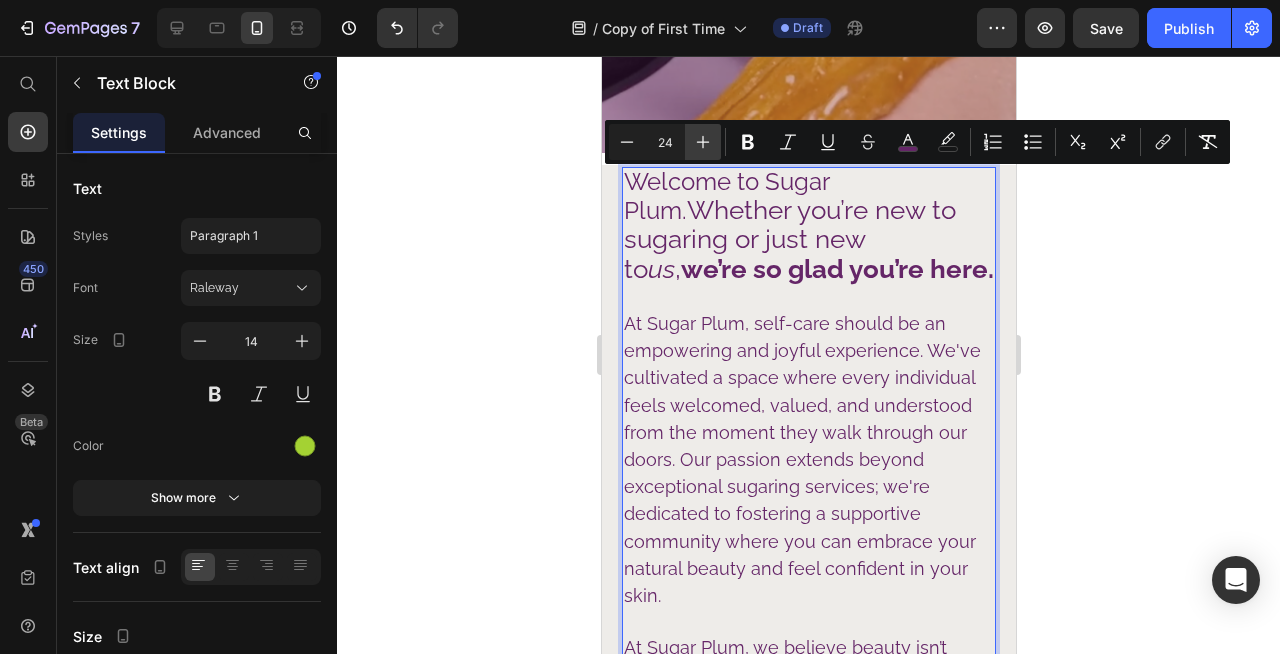 click 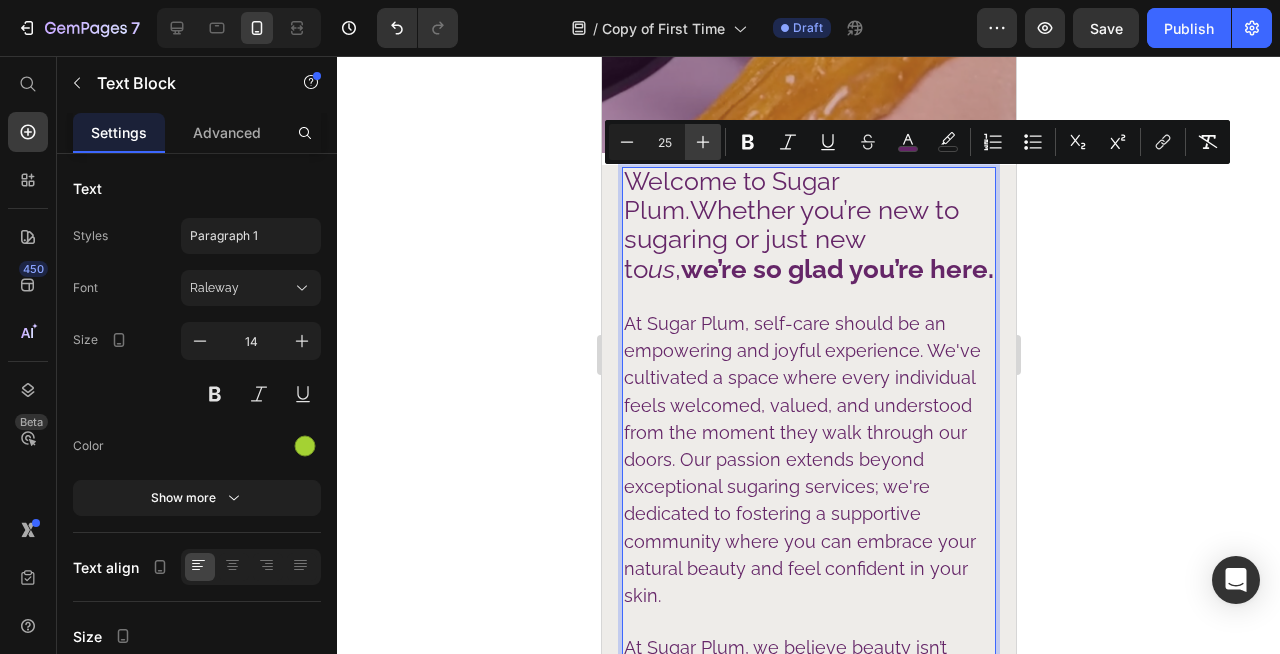 click 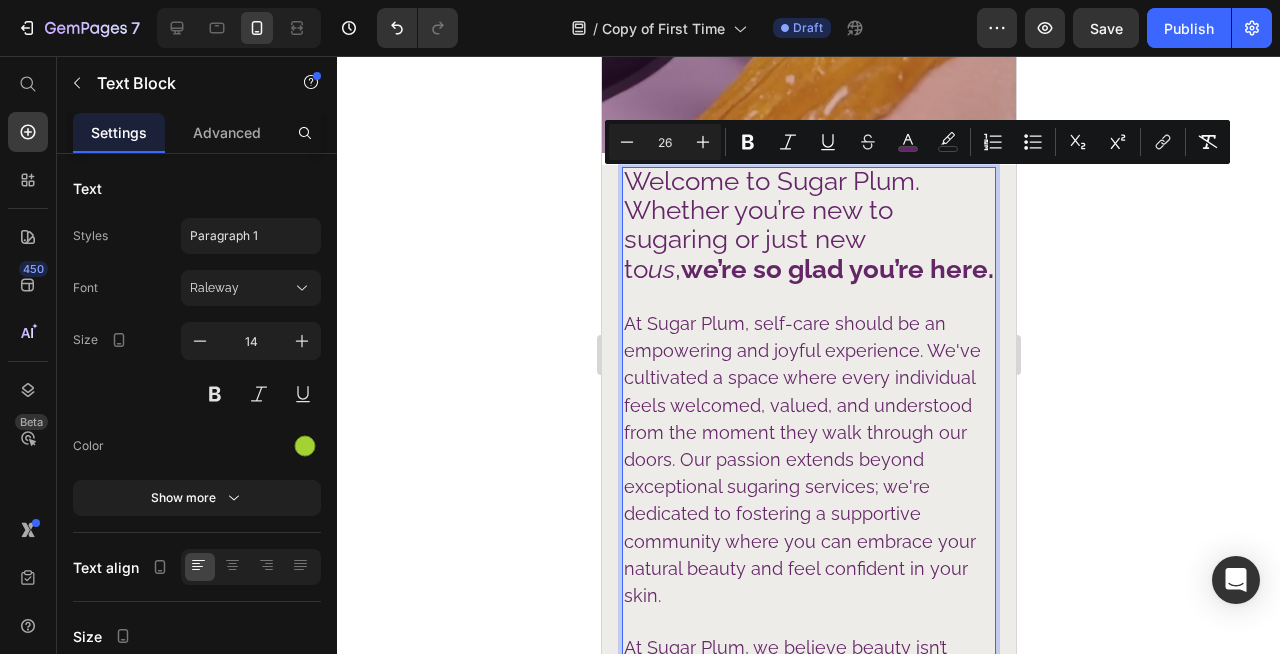 click on "Welcome to Sugar Plum. Whether you’re new to sugaring or just new to  us ,  we’re so glad you’re here." at bounding box center (808, 225) 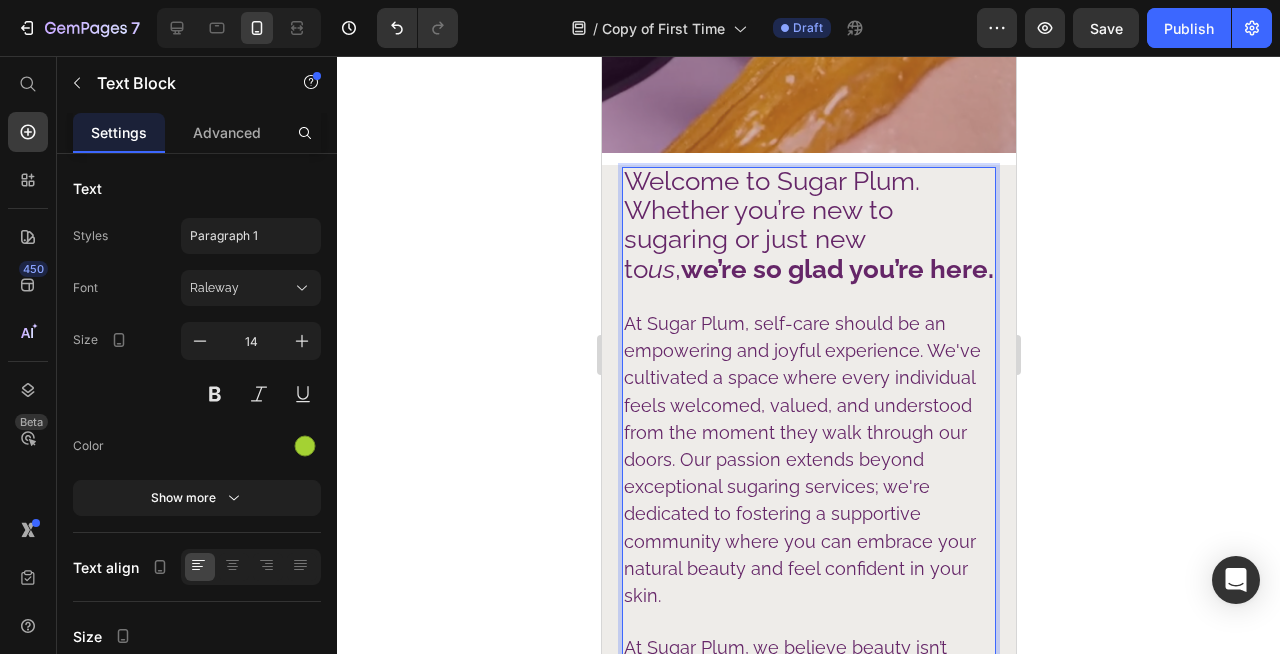 click on "Welcome to Sugar Plum. Whether you’re new to sugaring or just new to  us ,  we’re so glad you’re here." at bounding box center [808, 225] 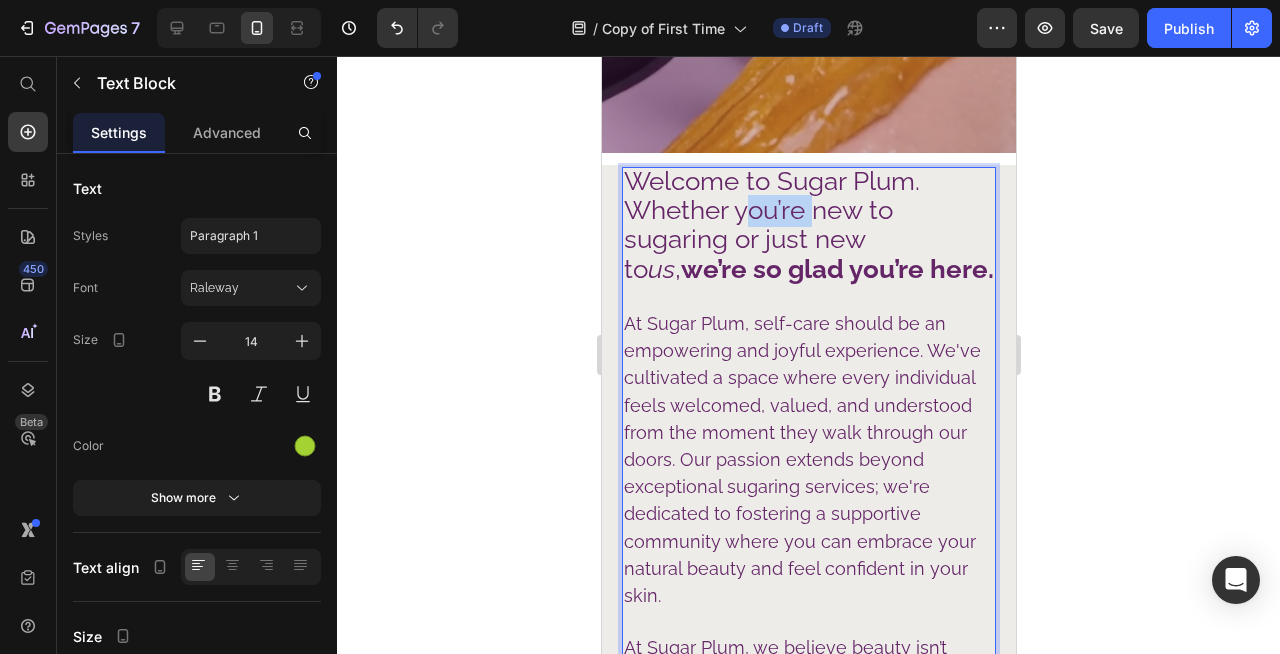 click on "Welcome to Sugar Plum. Whether you’re new to sugaring or just new to  us ,  we’re so glad you’re here." at bounding box center (808, 225) 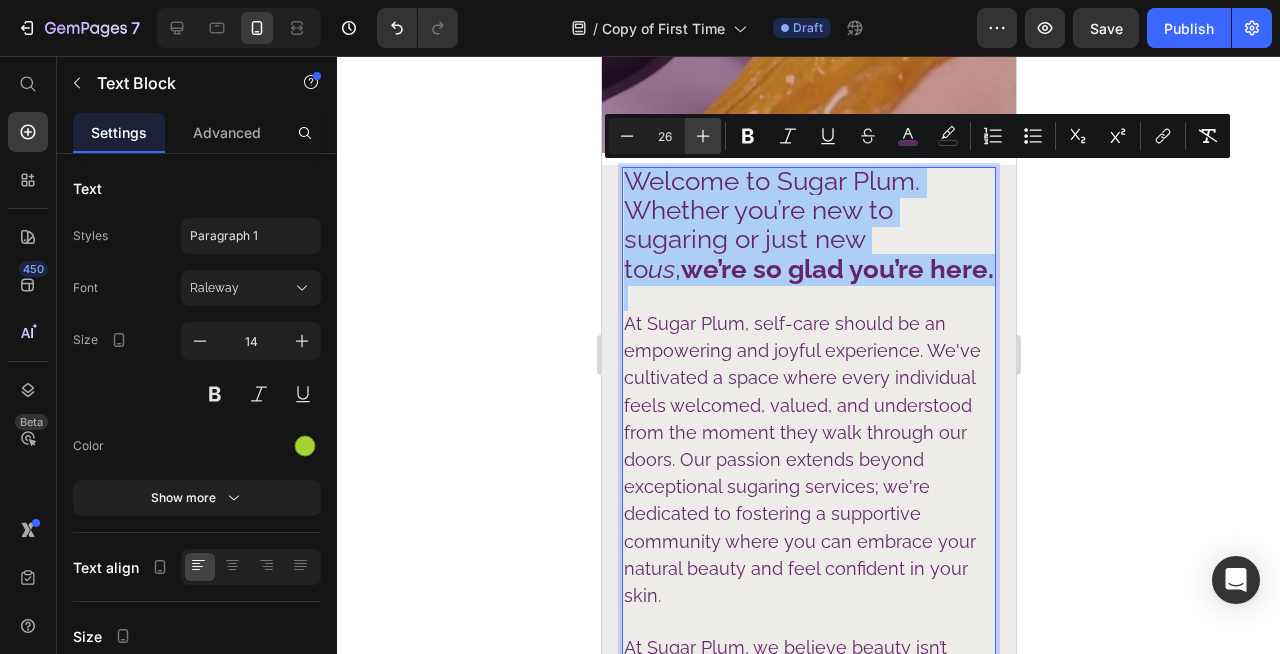 click 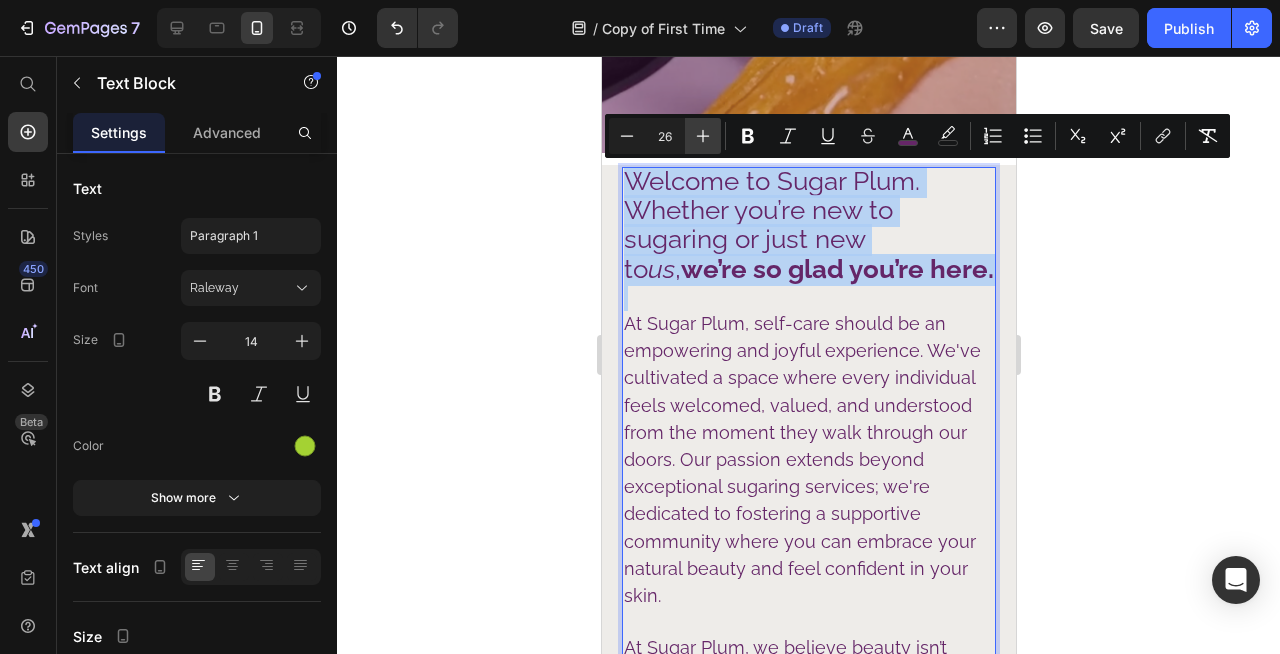 type on "27" 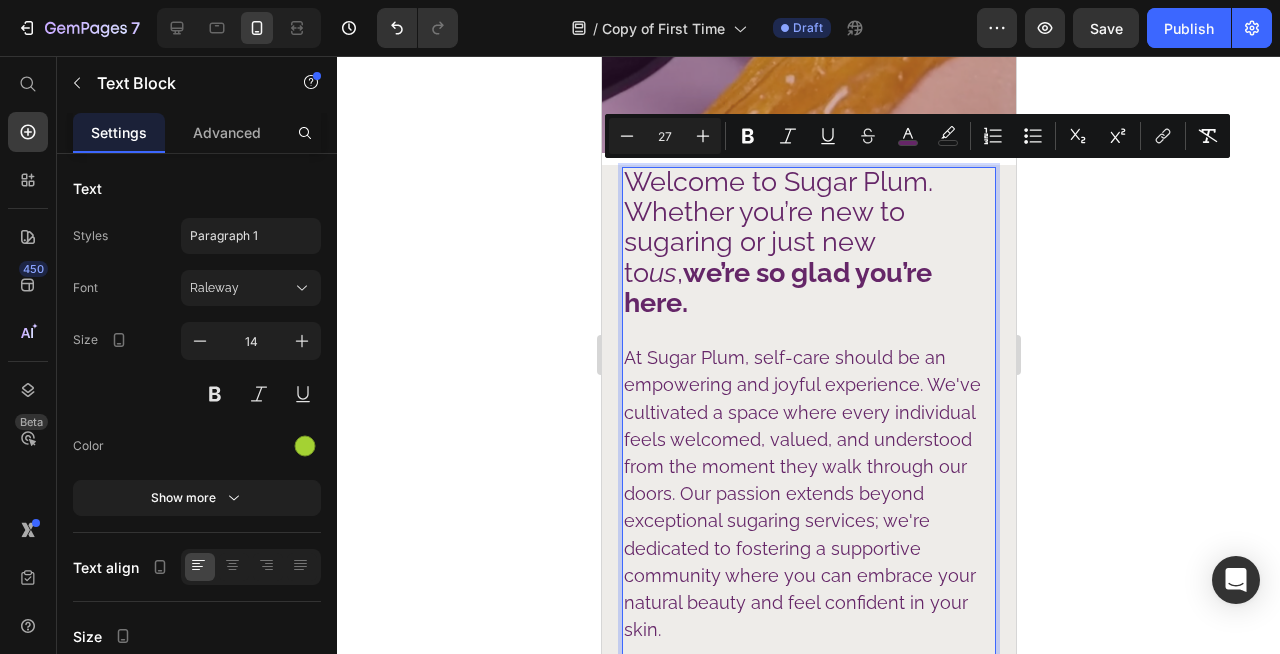 click on "Welcome to Sugar Plum. Whether you’re new to sugaring or just new to  us ,  we’re so glad you’re here." at bounding box center [777, 242] 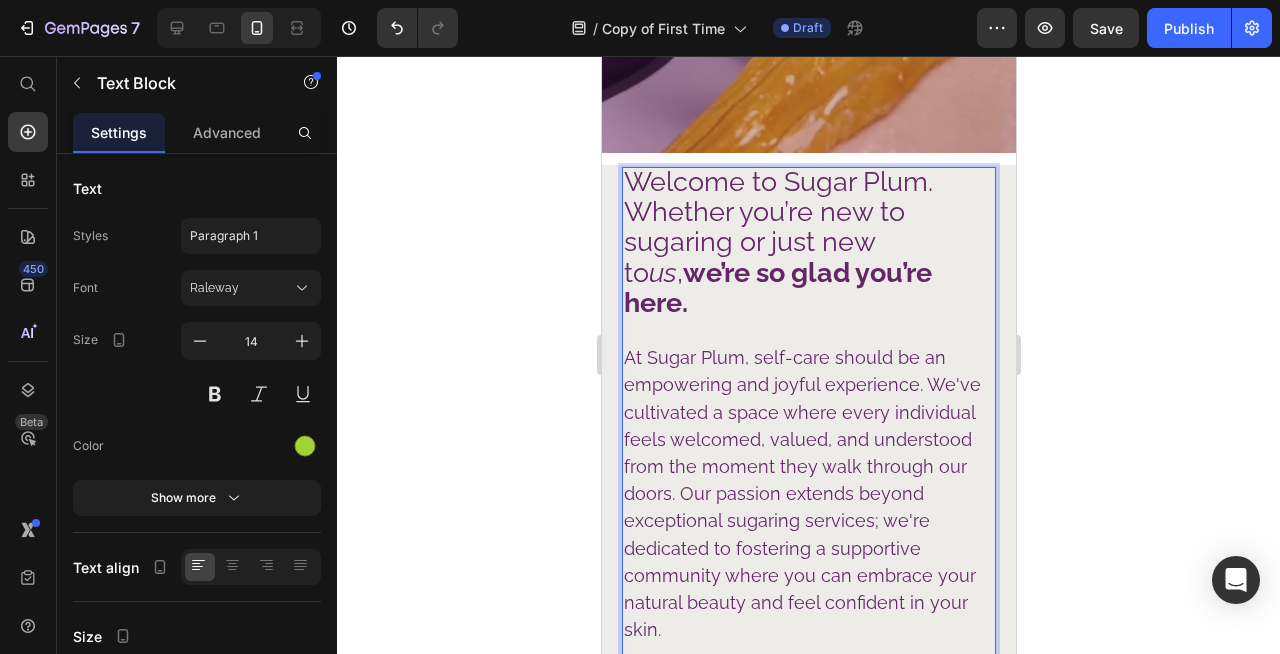 click on "Welcome to Sugar Plum. Whether you’re new to sugaring or just new to  us ,  we’re so glad you’re here." at bounding box center [777, 242] 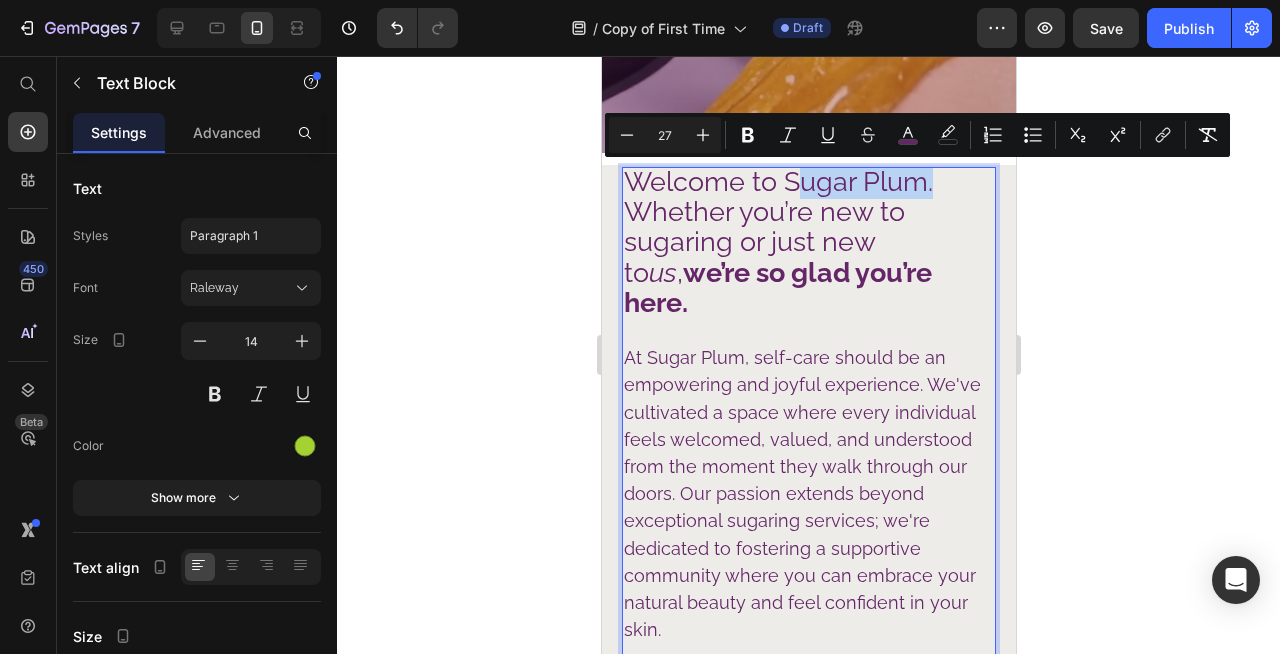 drag, startPoint x: 936, startPoint y: 187, endPoint x: 791, endPoint y: 193, distance: 145.12408 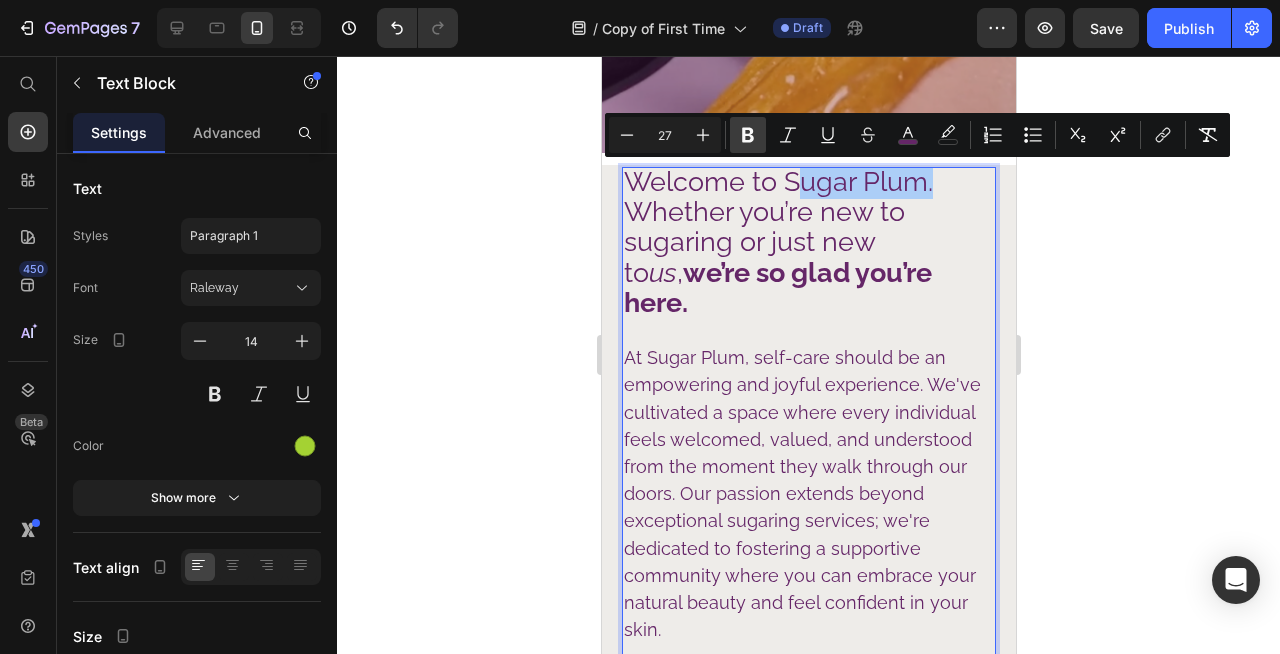 click on "Bold" at bounding box center [748, 135] 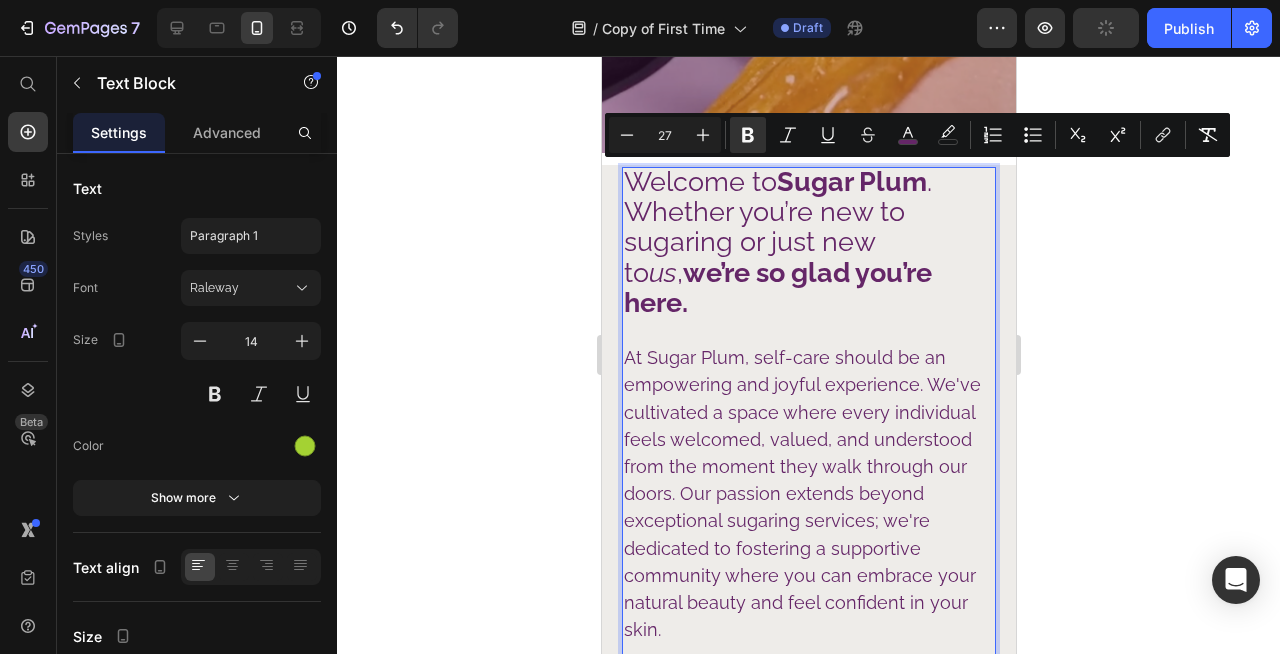 click on "we’re so glad you’re here." at bounding box center [777, 287] 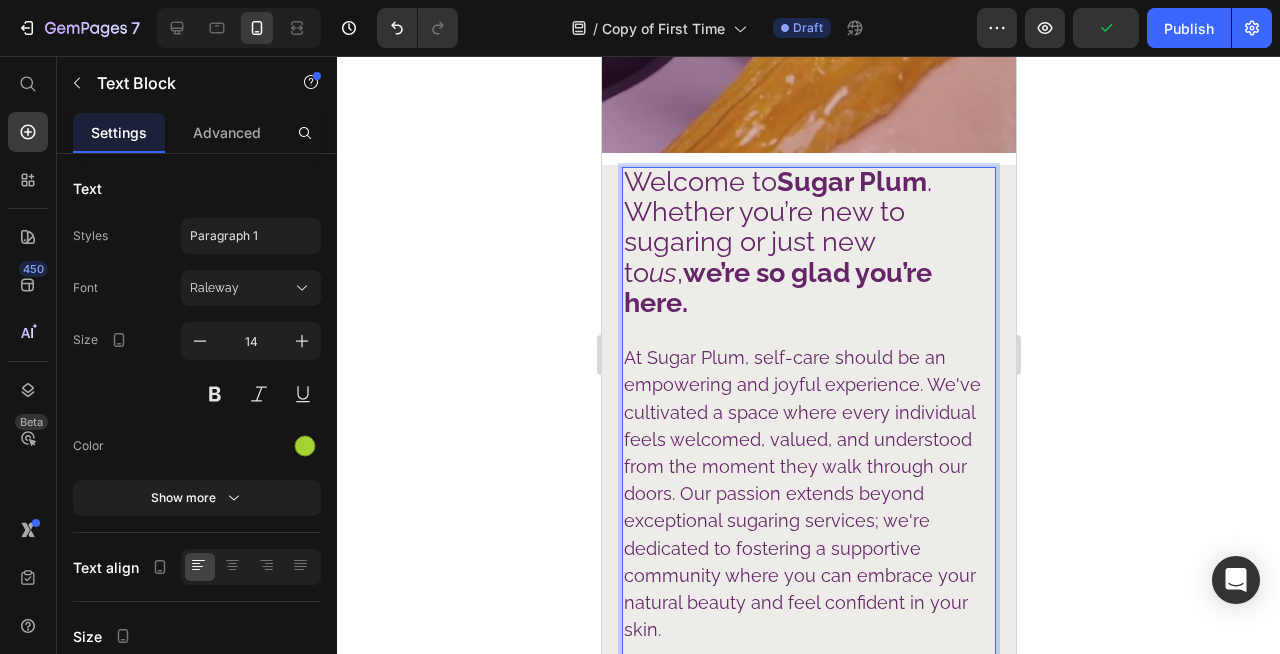 click on "Welcome to  Sugar Plum . Whether you’re new to sugaring or just new to  us ,  we’re so glad you’re here." at bounding box center [777, 242] 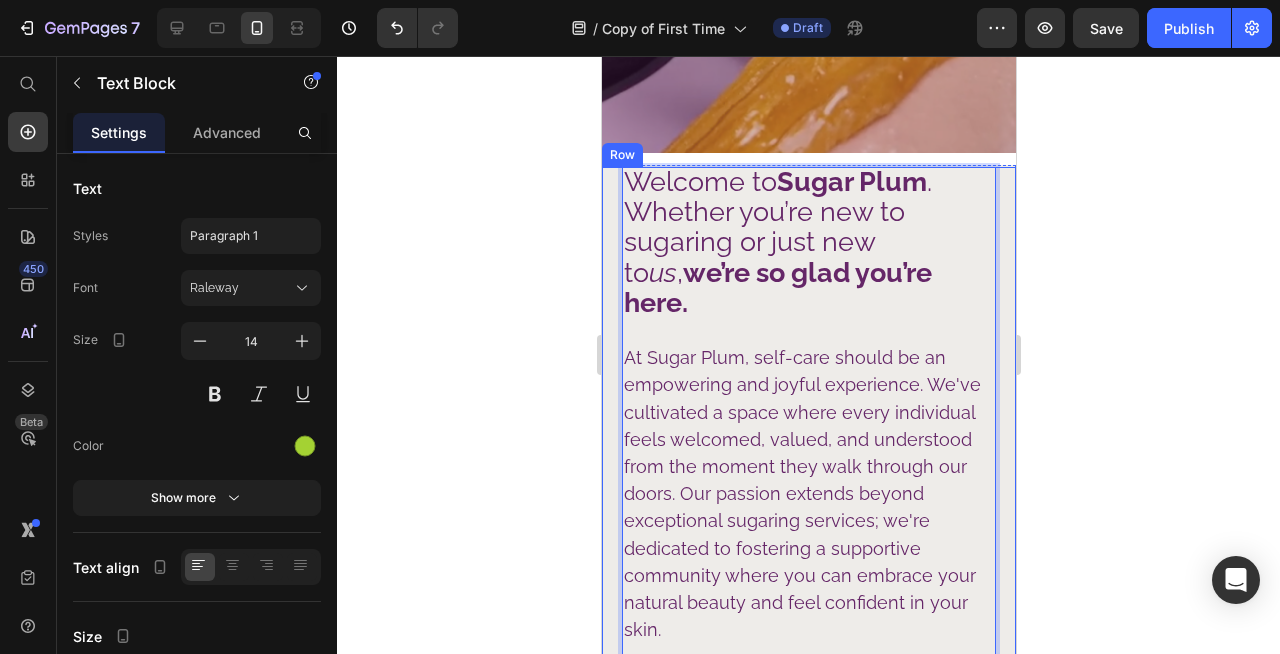click on "Welcome to  Sugar Plum . Whether you’re new to sugaring or just new to  us ,  we’re so glad you’re here. At Sugar Plum, self-care should be an empowering and joyful experience. We've cultivated a space where every individual feels welcomed, valued, and understood from the moment they walk through our doors. Our passion extends beyond exceptional sugaring services; we're dedicated to fostering a supportive community where you can embrace your natural beauty and feel confident in your skin. At Sugar Plum, we believe beauty isn’t about perfection, it’s about feeling good in your own skin. We’ve built our studios to be warm, welcoming spaces where everyBody (and we mean  every BODY ) is celebrated. No shame. No awkwardness. Just expert care and good energy. This is self-care that’s sustainable, inclusive, and actually kind to your skin (and the planet). So take a deep breath. You’re in expert hands.  Let’s get you glowing. Text Block   0 Image Row How to Book Your First Sugaring Service Dense" at bounding box center (808, 2694) 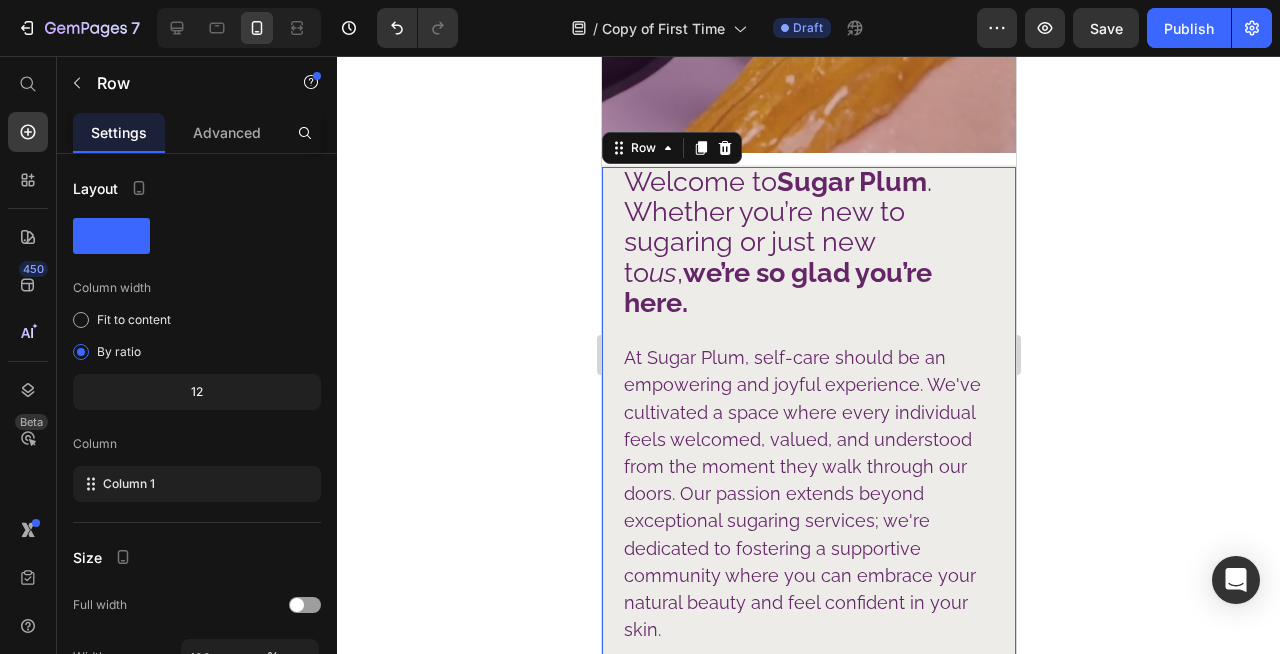 click 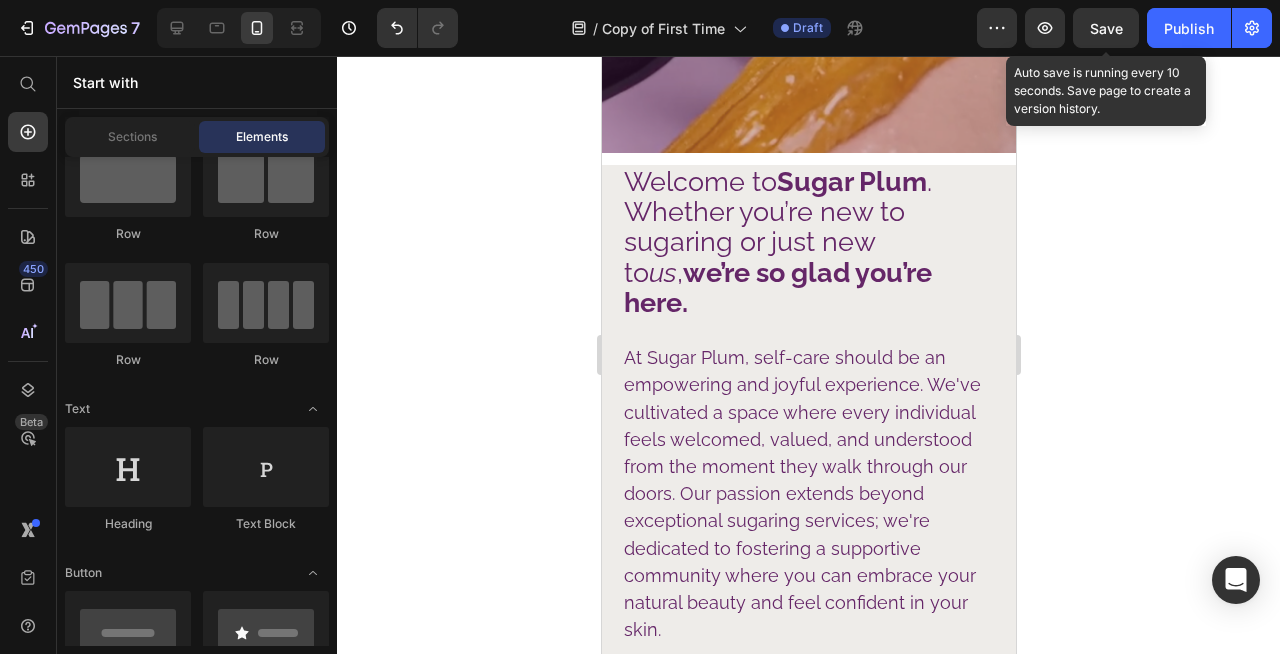 click on "Save" at bounding box center [1106, 28] 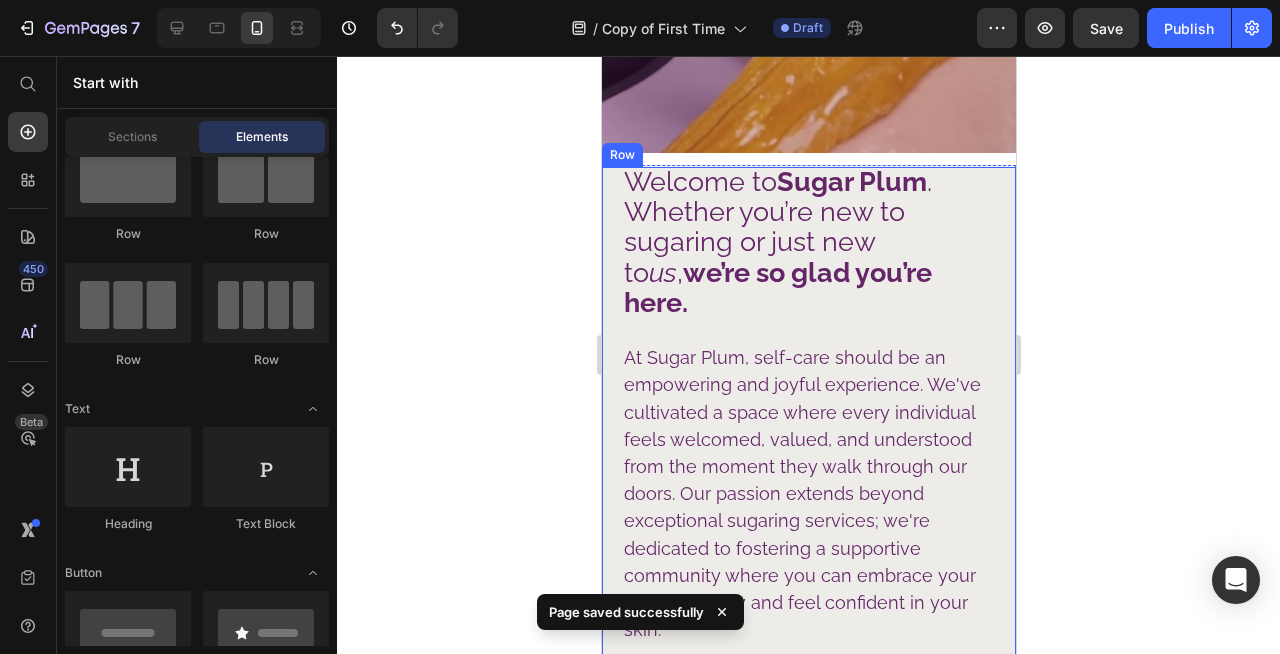 click 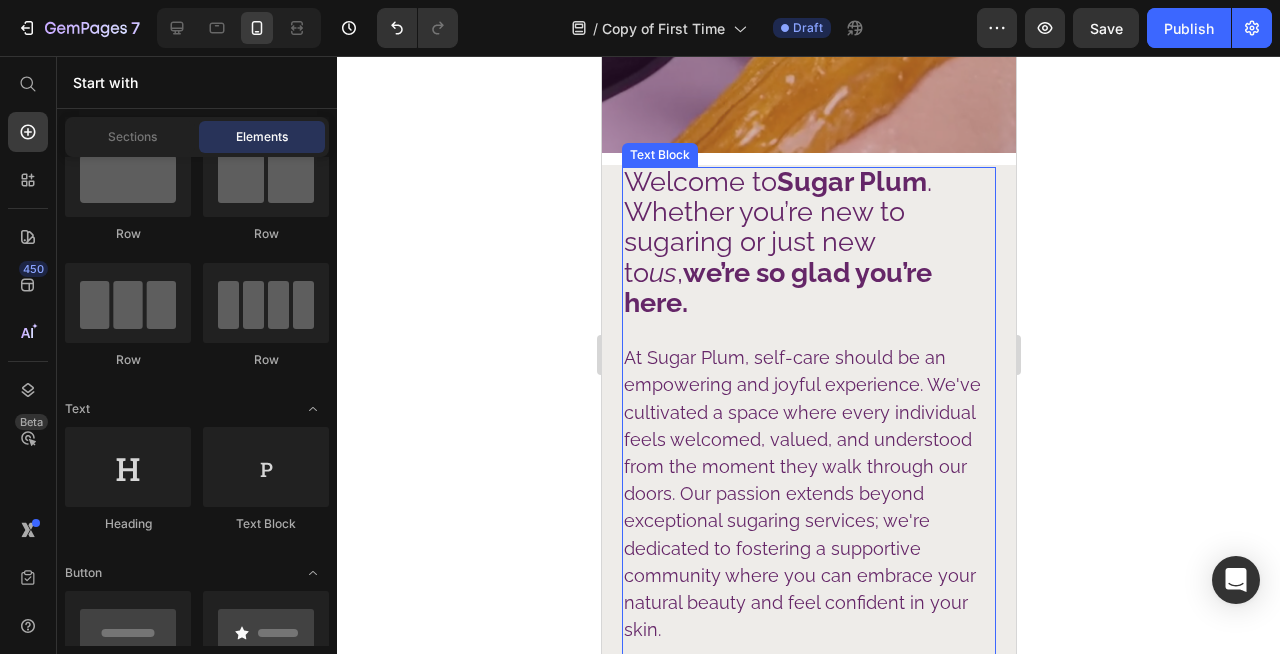 click on "Sugar Plum" at bounding box center [851, 181] 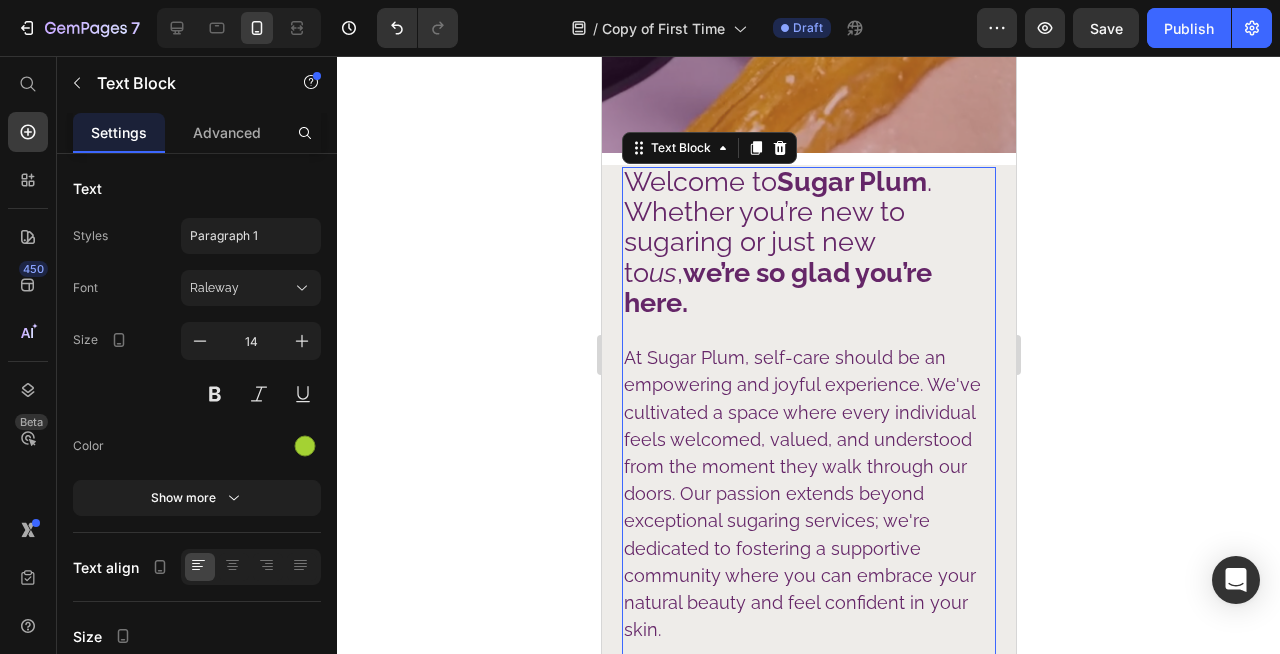 click on "Sugar Plum" at bounding box center [851, 181] 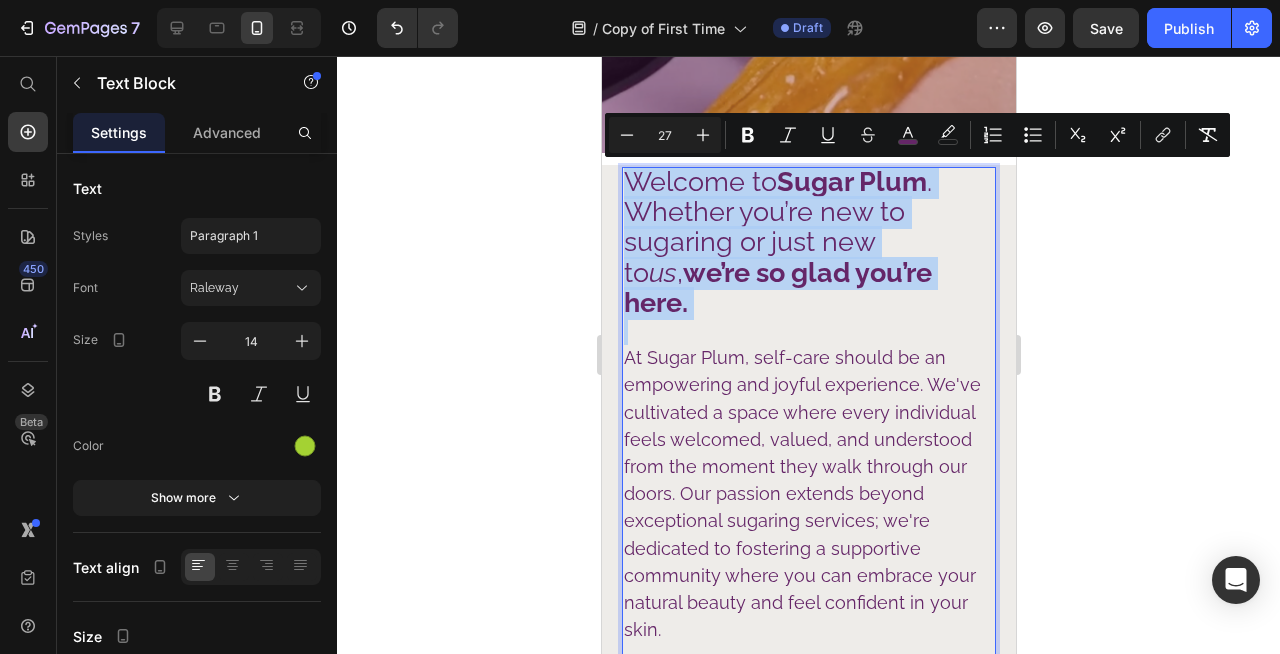 click on "Sugar Plum" at bounding box center (851, 181) 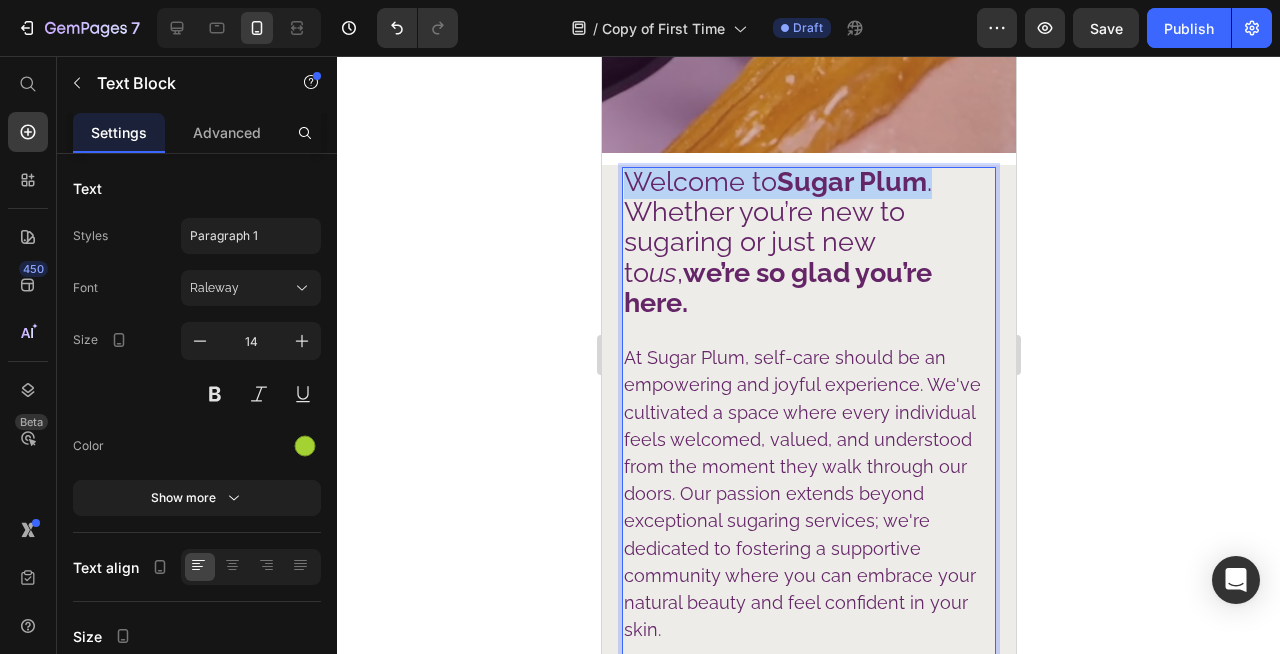 drag, startPoint x: 940, startPoint y: 180, endPoint x: 619, endPoint y: 184, distance: 321.02493 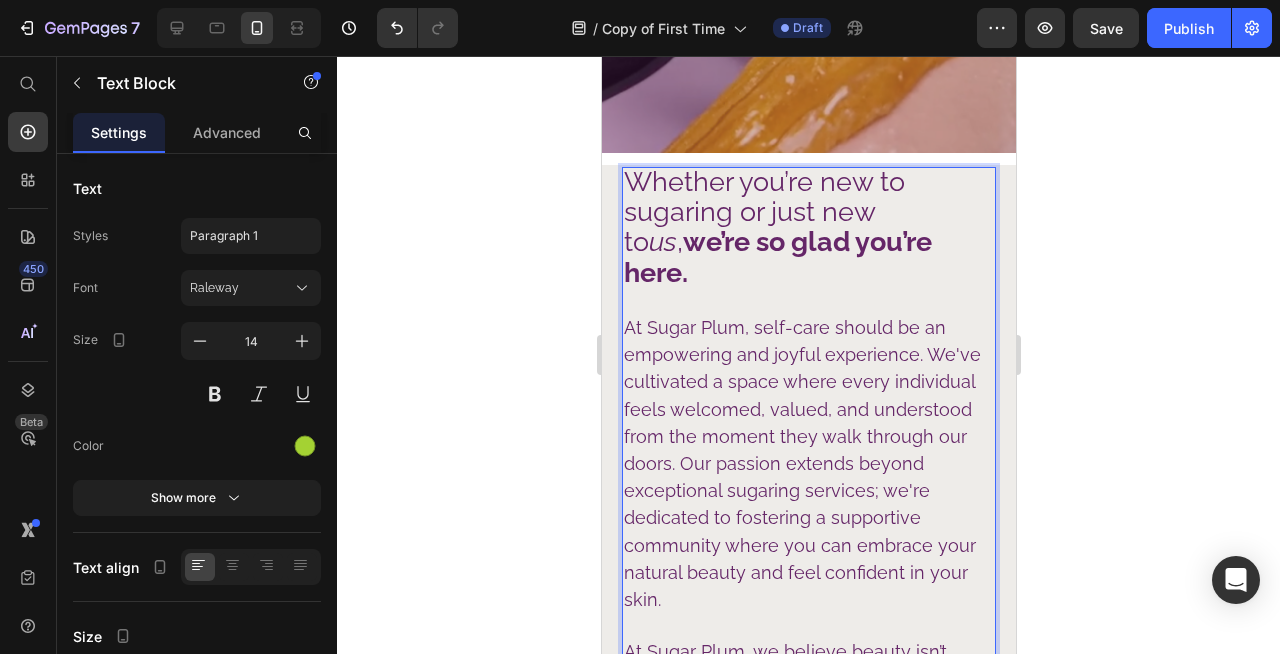 click 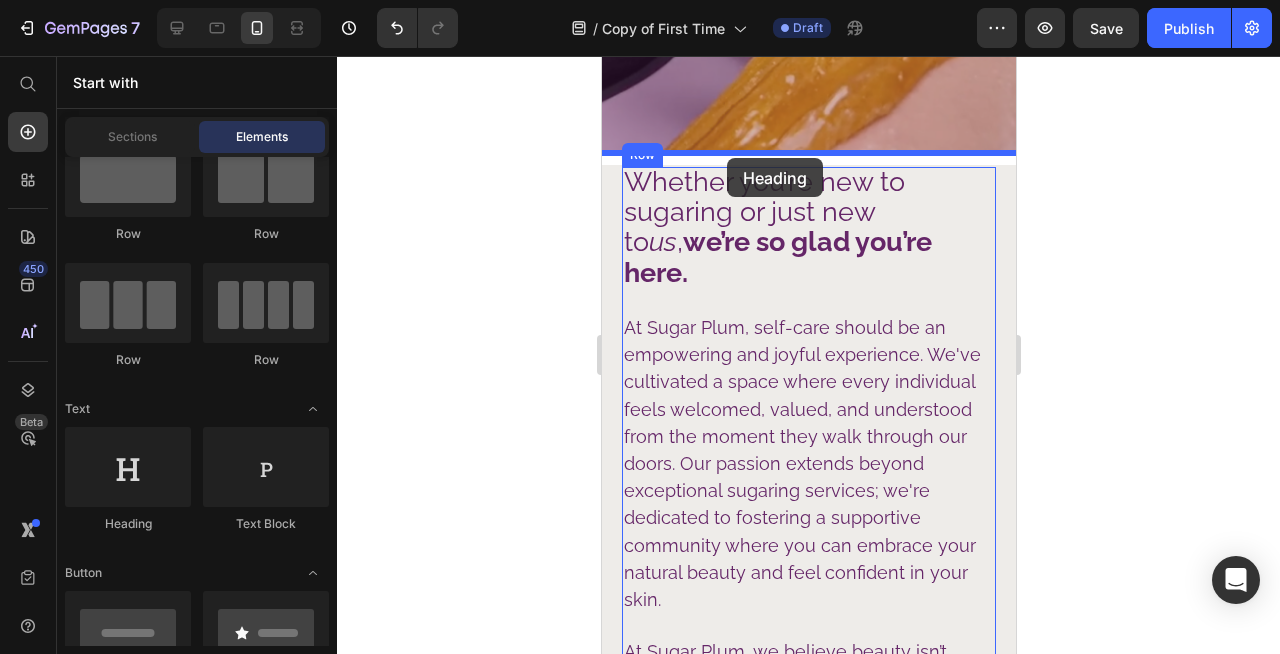 drag, startPoint x: 750, startPoint y: 535, endPoint x: 726, endPoint y: 158, distance: 377.76315 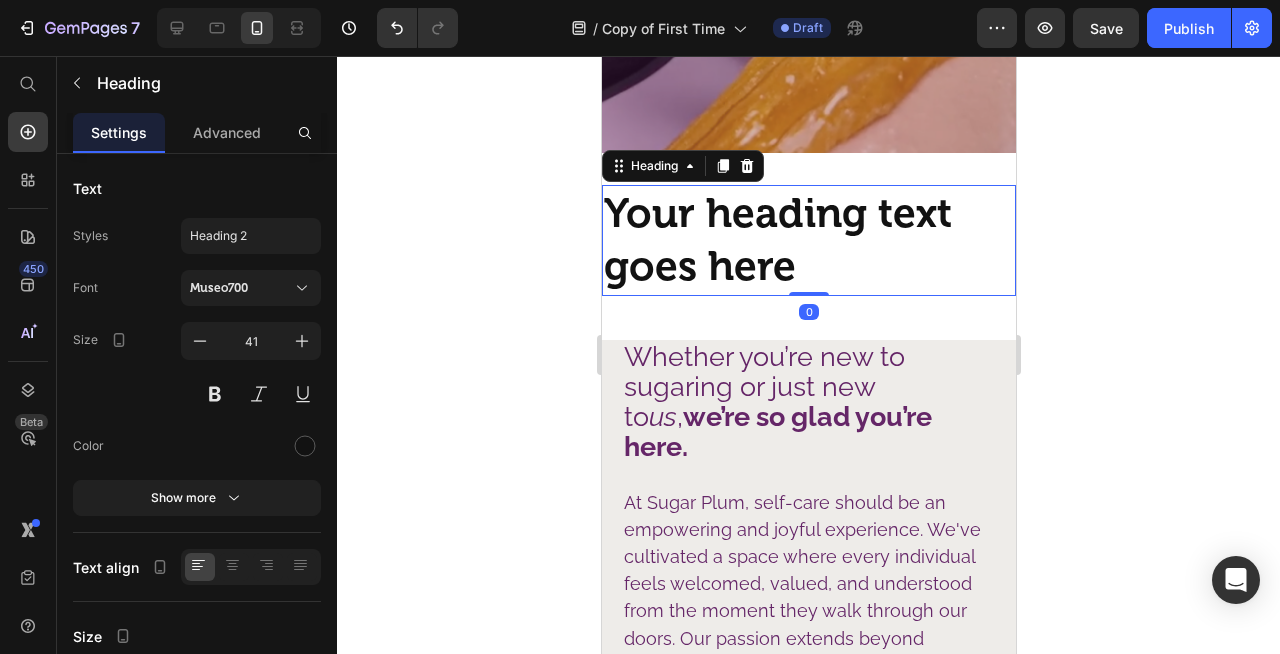 click on "Your heading text goes here" at bounding box center [808, 240] 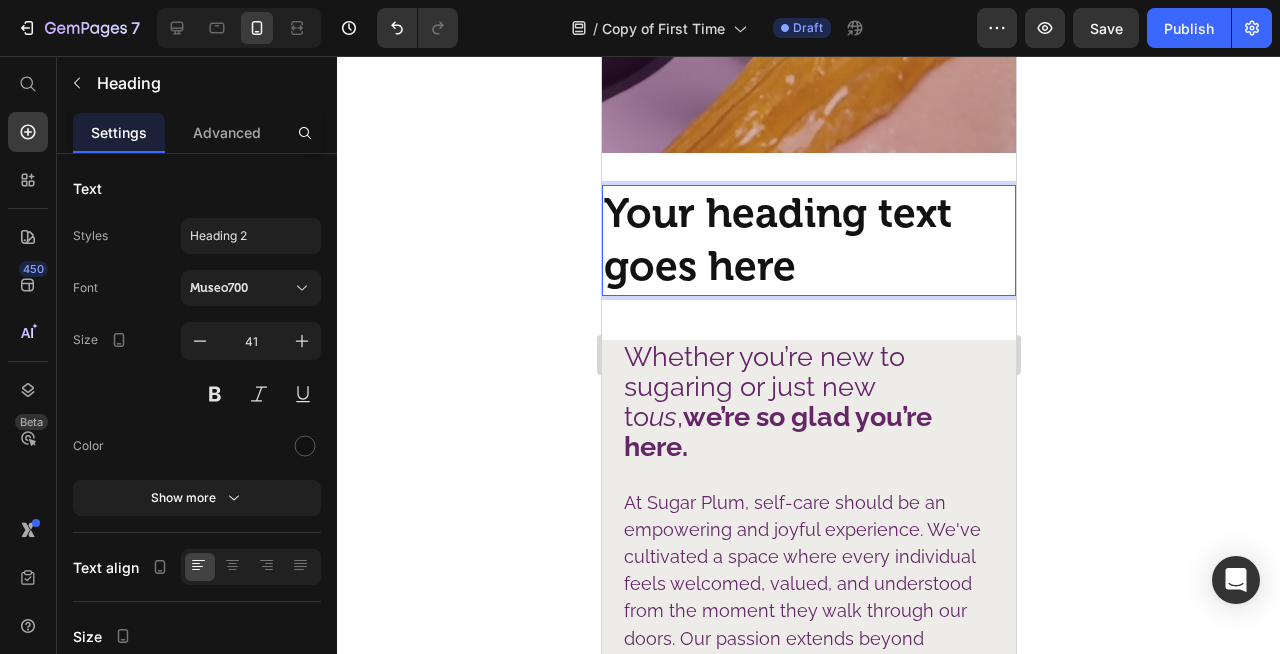 click on "Your heading text goes here" at bounding box center (808, 240) 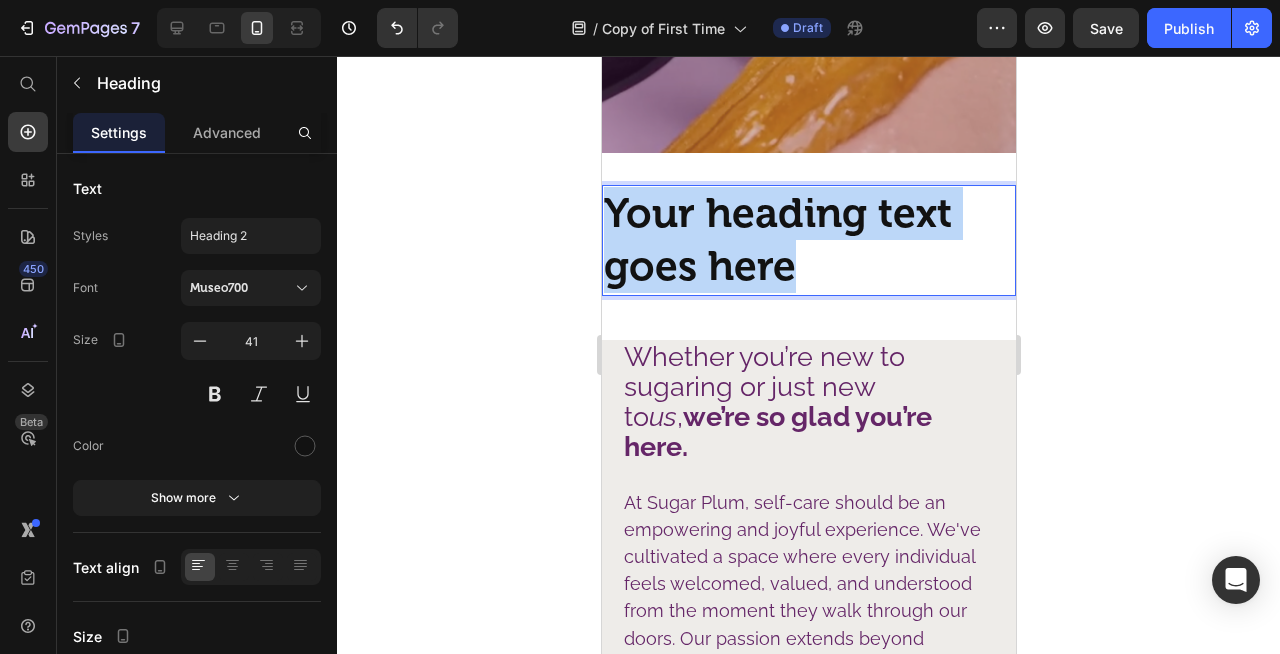 click on "Your heading text goes here" at bounding box center [808, 240] 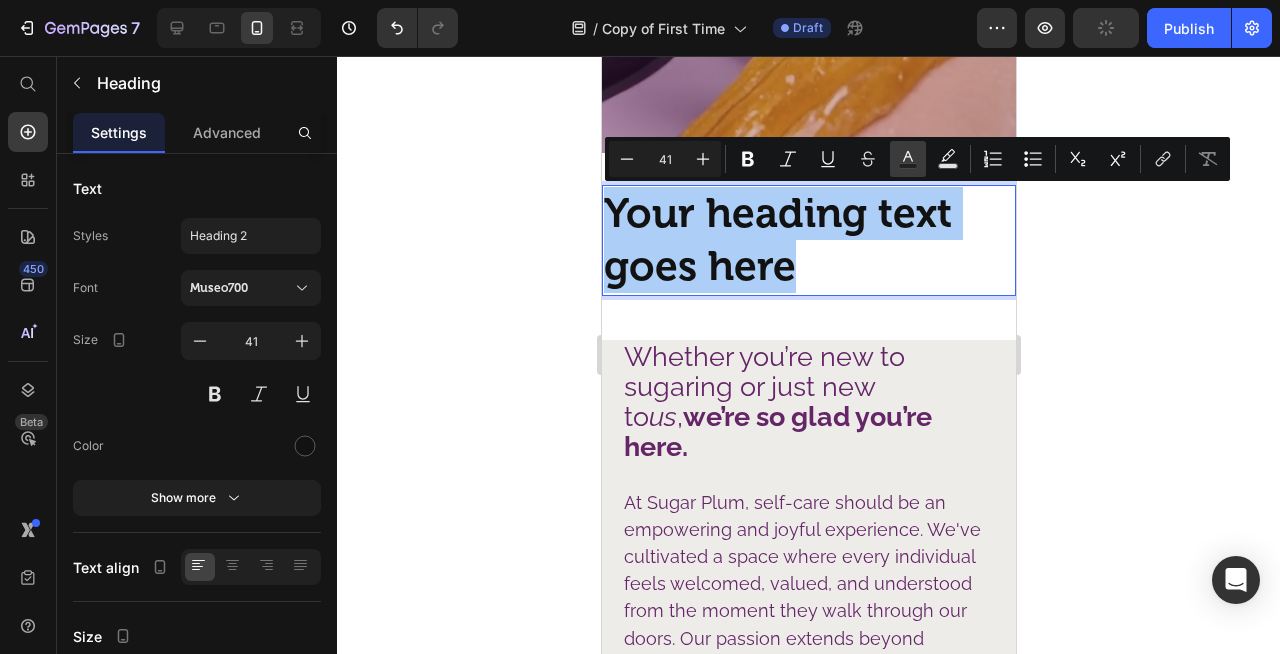 click 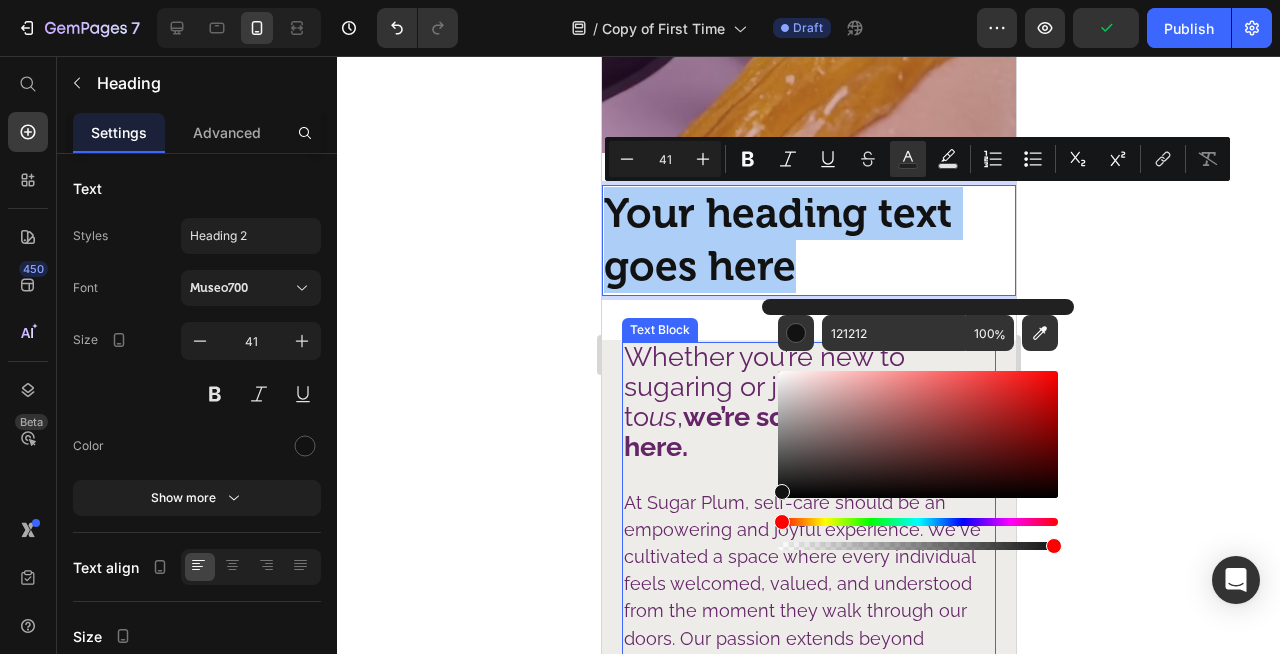 click on "Whether you’re new to sugaring or just new to  us ,  we’re so glad you’re here." at bounding box center (777, 402) 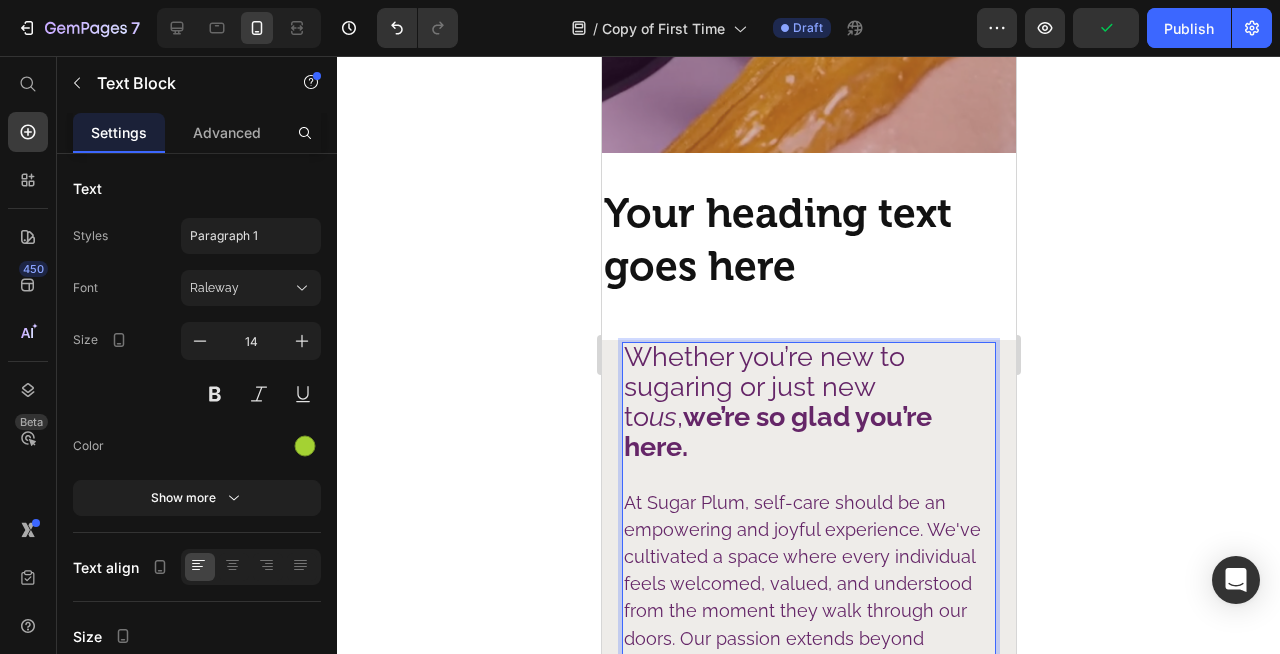 click on "Whether you’re new to sugaring or just new to  us ,  we’re so glad you’re here." at bounding box center [777, 402] 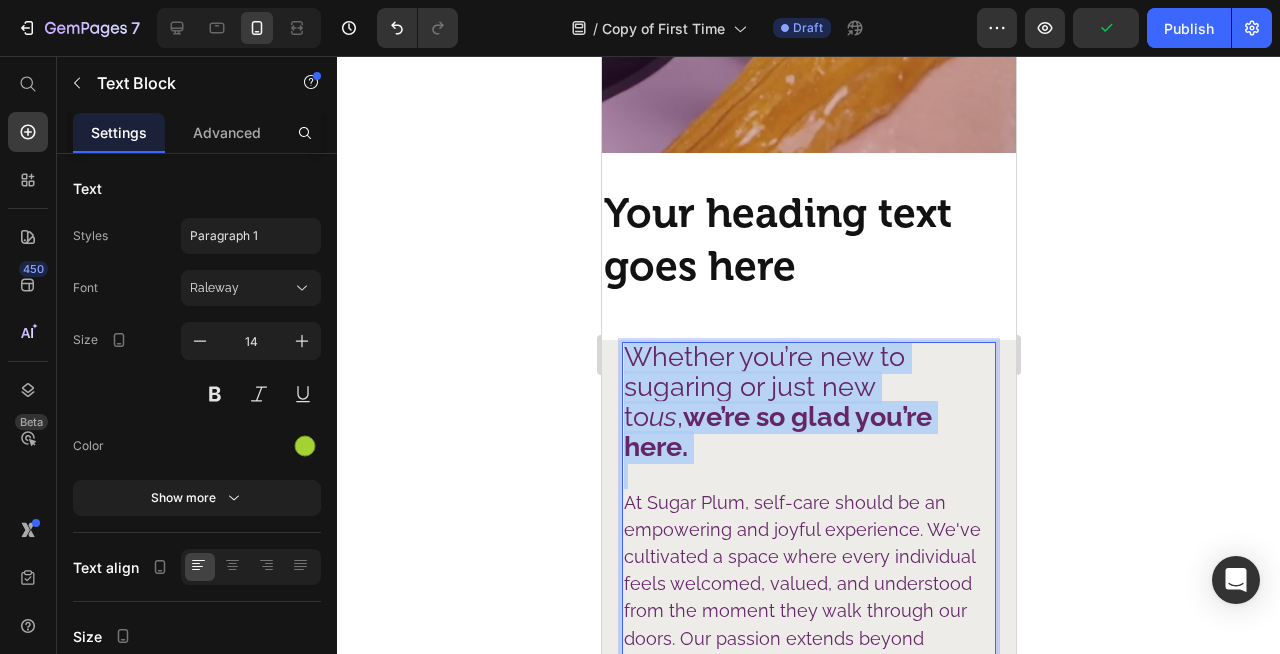 click on "Whether you’re new to sugaring or just new to  us ,  we’re so glad you’re here." at bounding box center (777, 402) 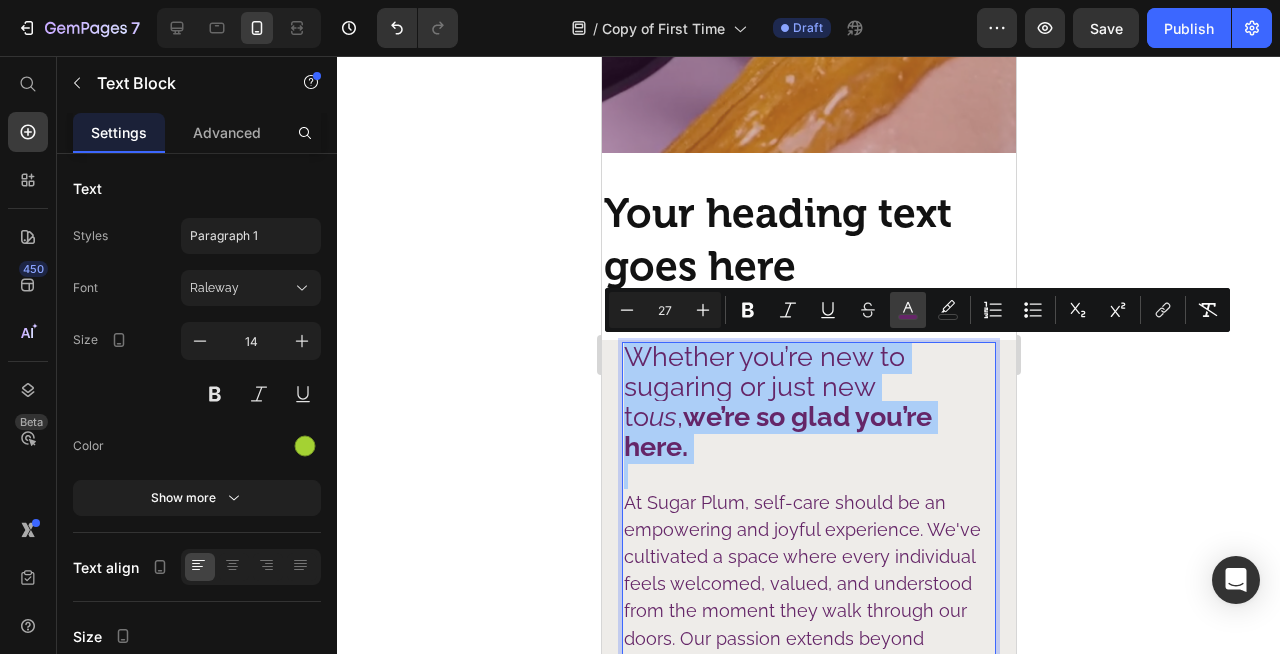 click 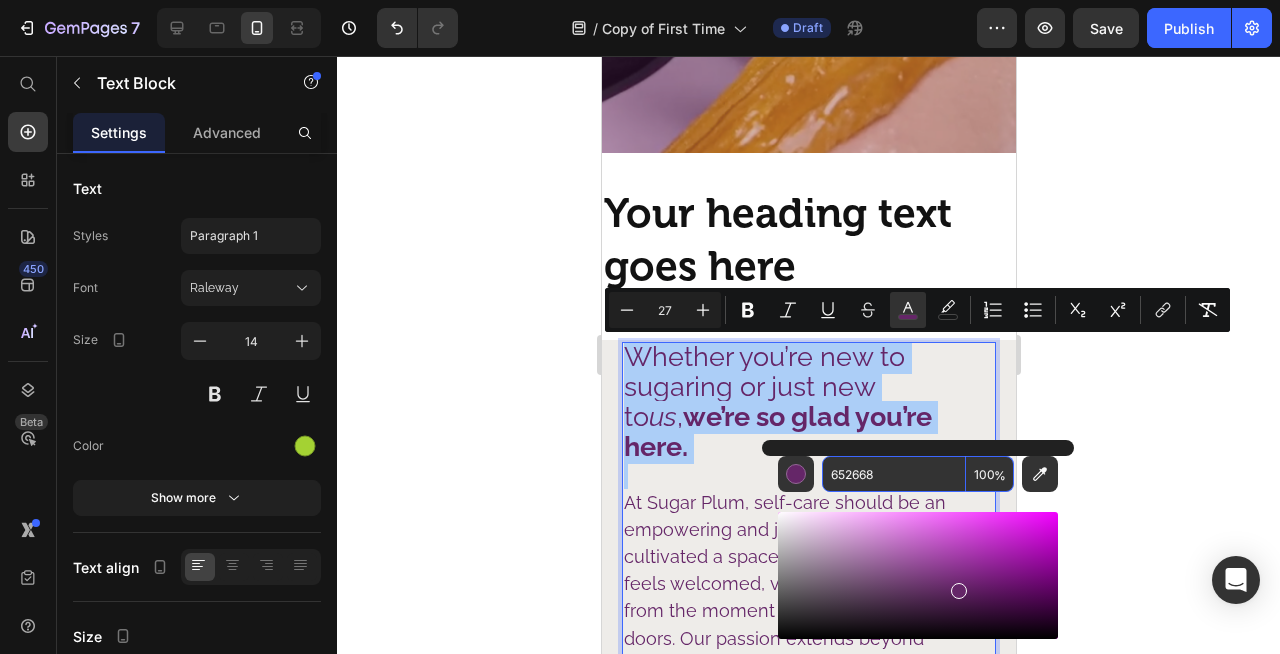click on "652668" at bounding box center (894, 474) 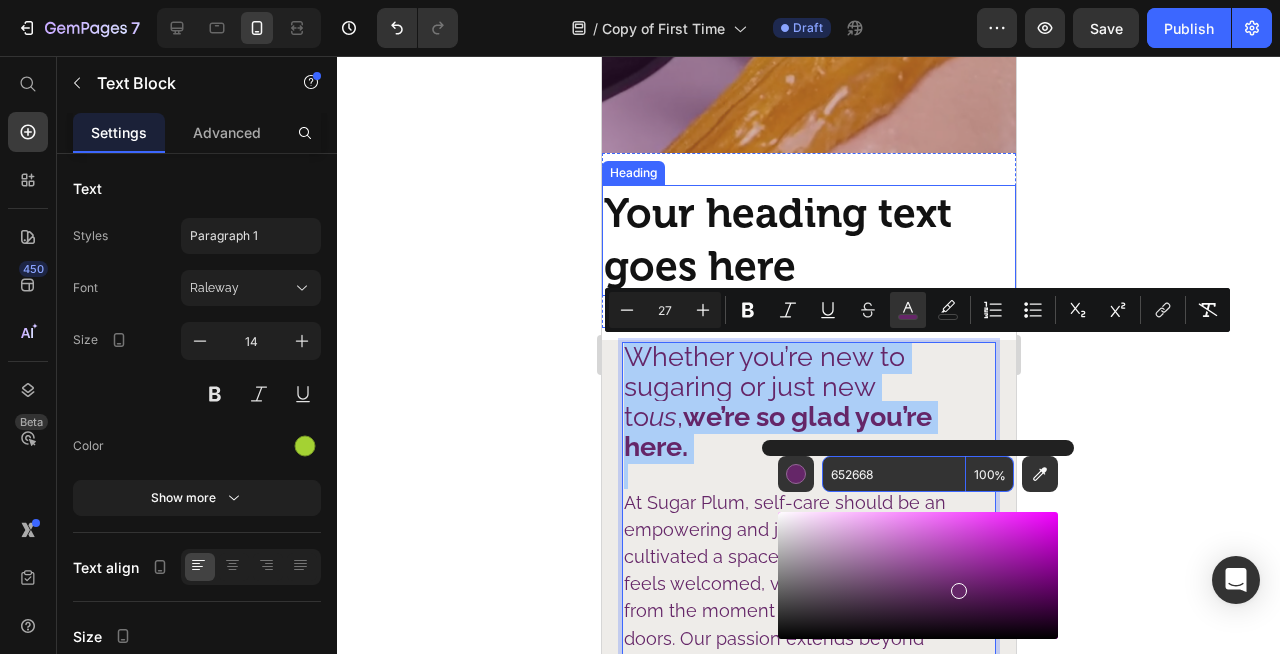 click on "Your heading text goes here" at bounding box center (808, 240) 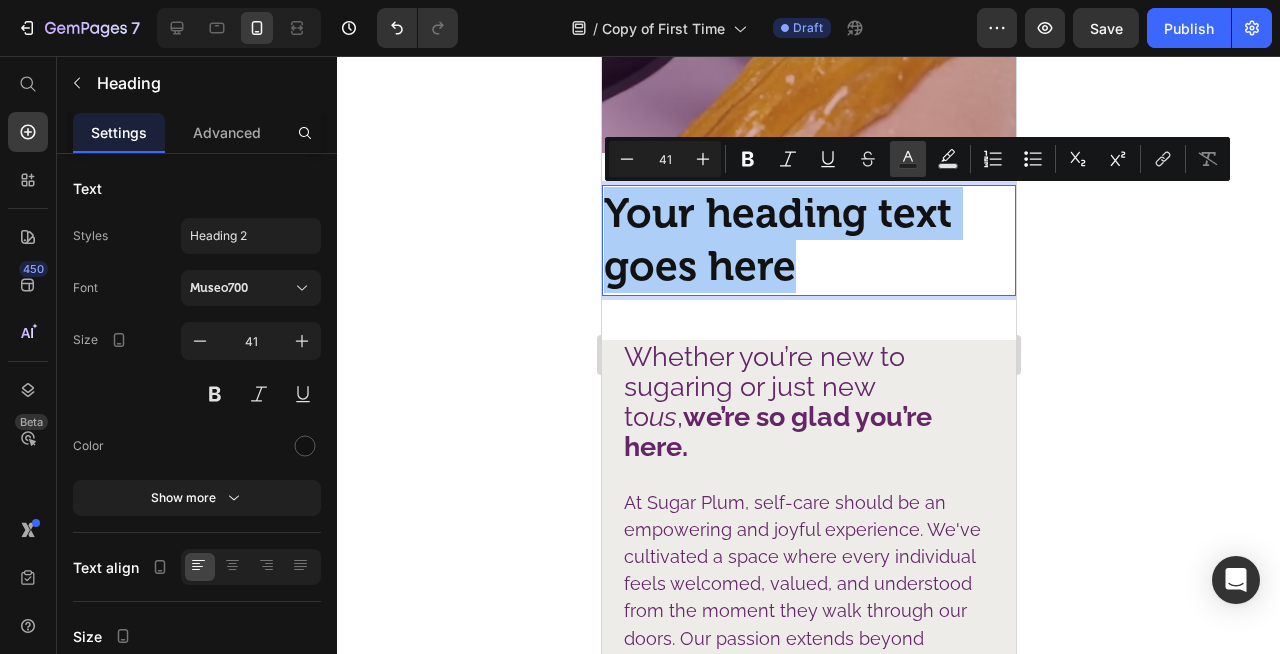 click 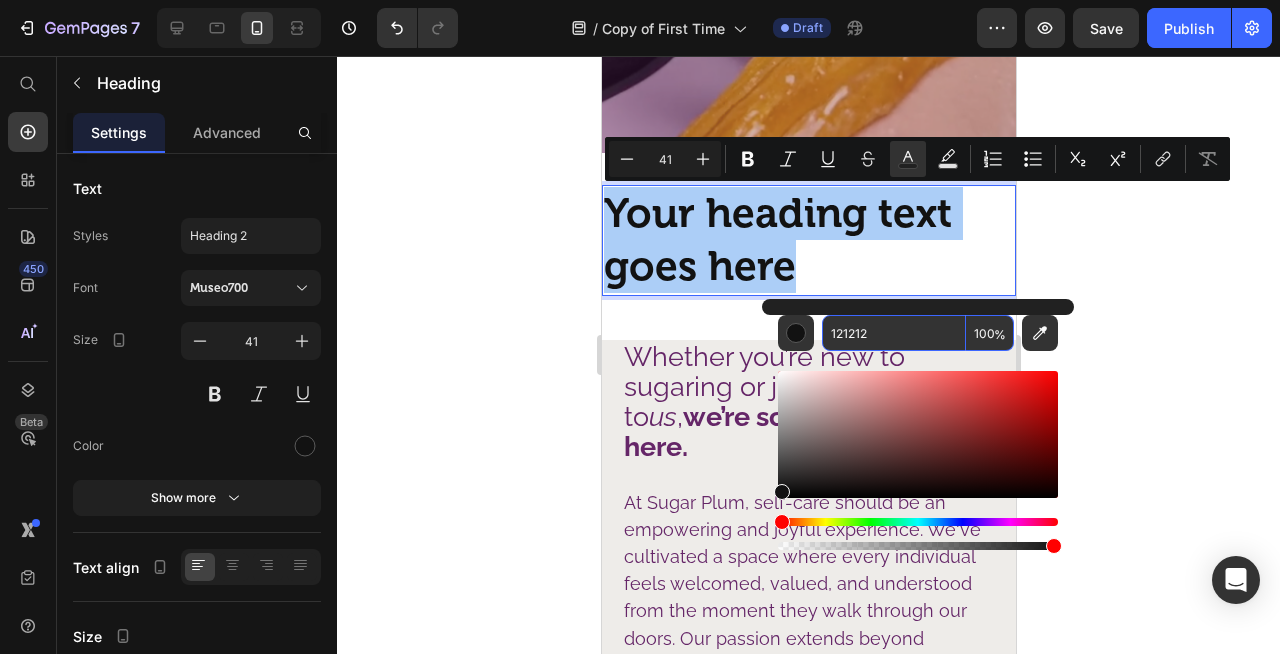 click on "121212" at bounding box center [894, 333] 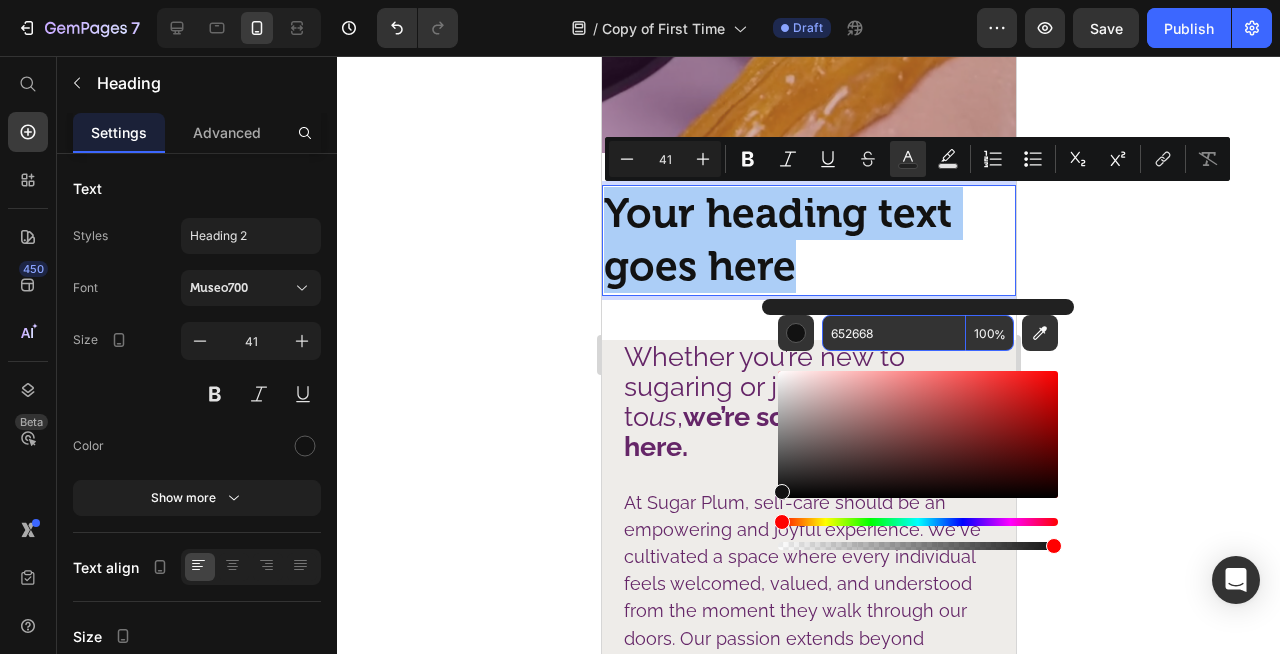 type on "652668" 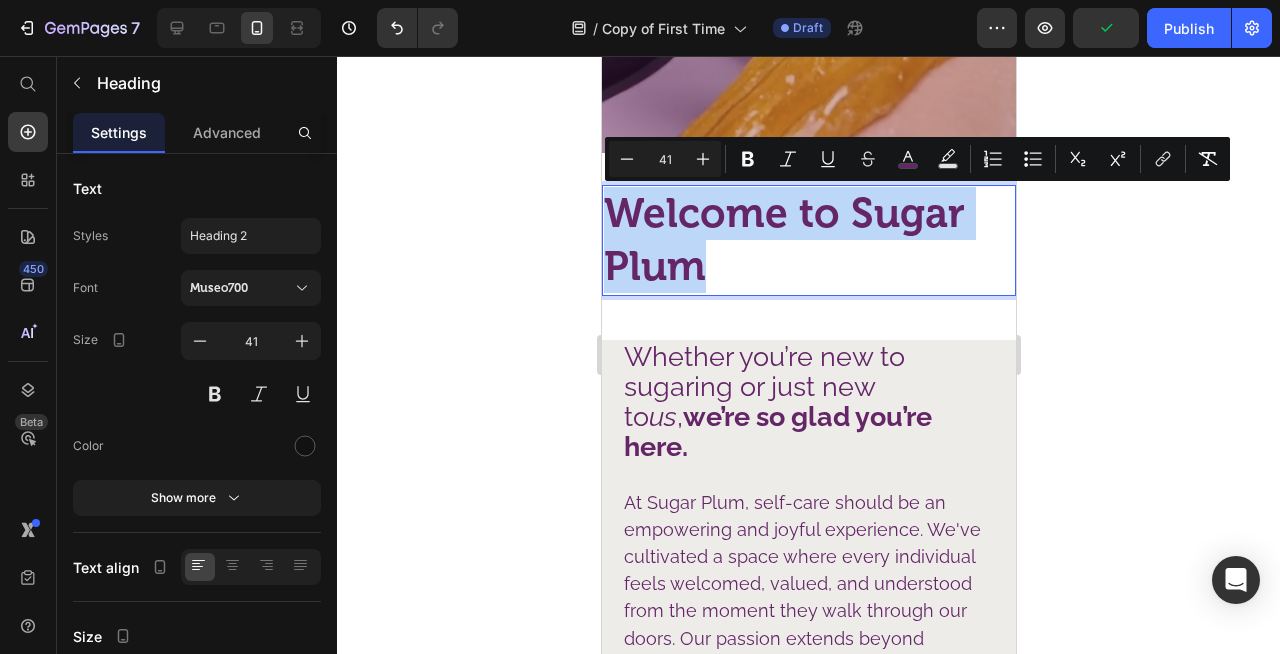 drag, startPoint x: 710, startPoint y: 273, endPoint x: 616, endPoint y: 199, distance: 119.632774 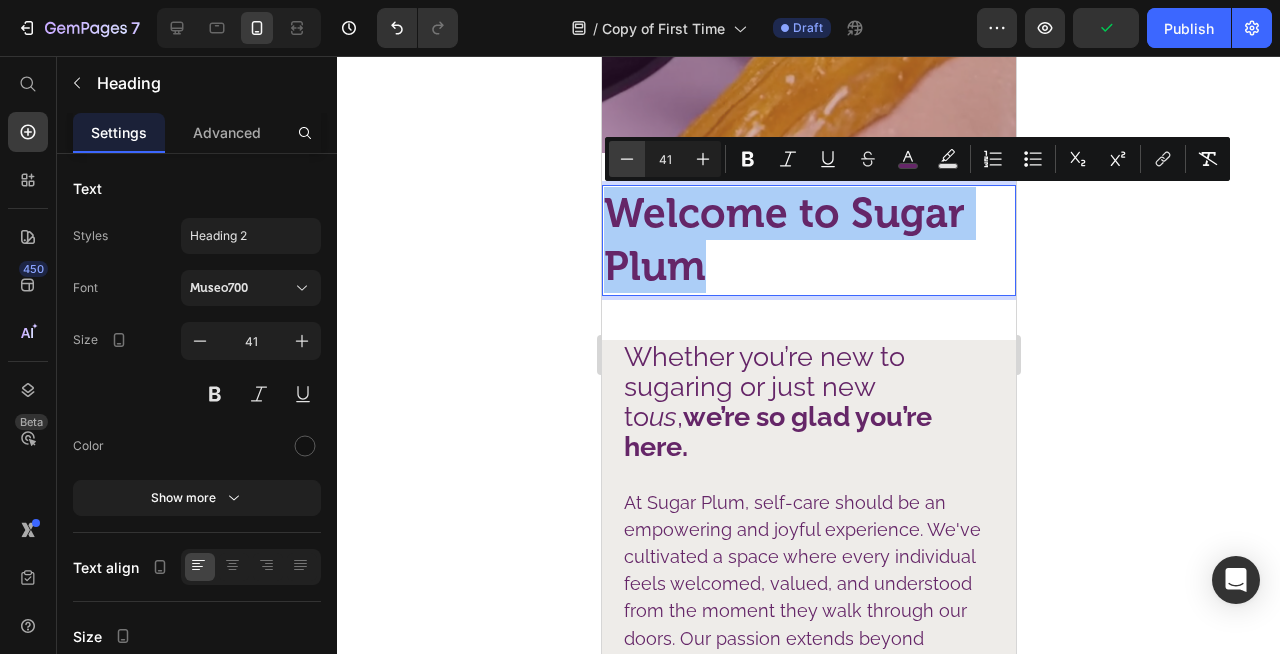 click 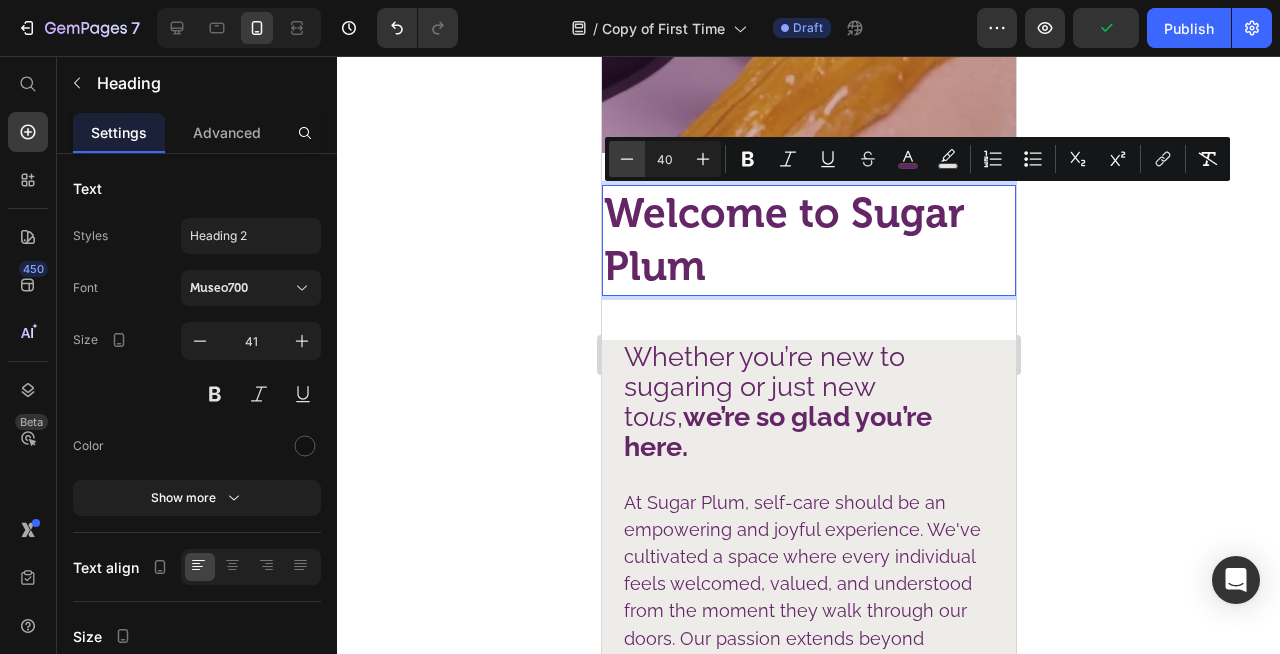click 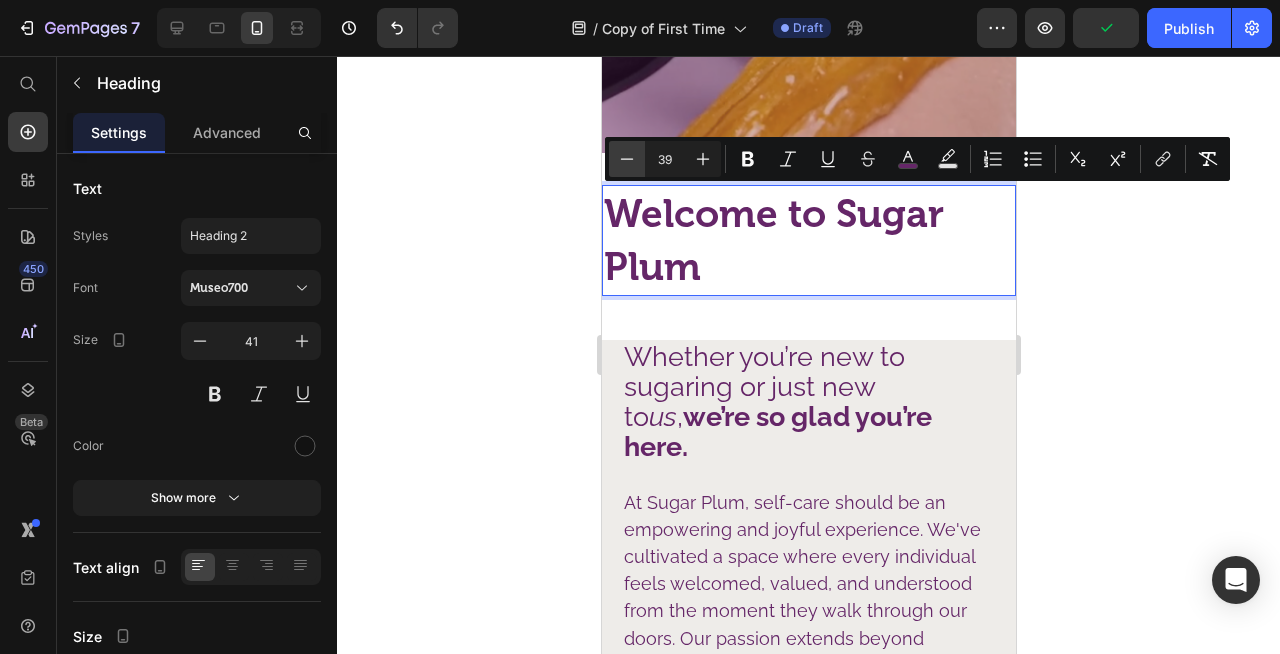 click 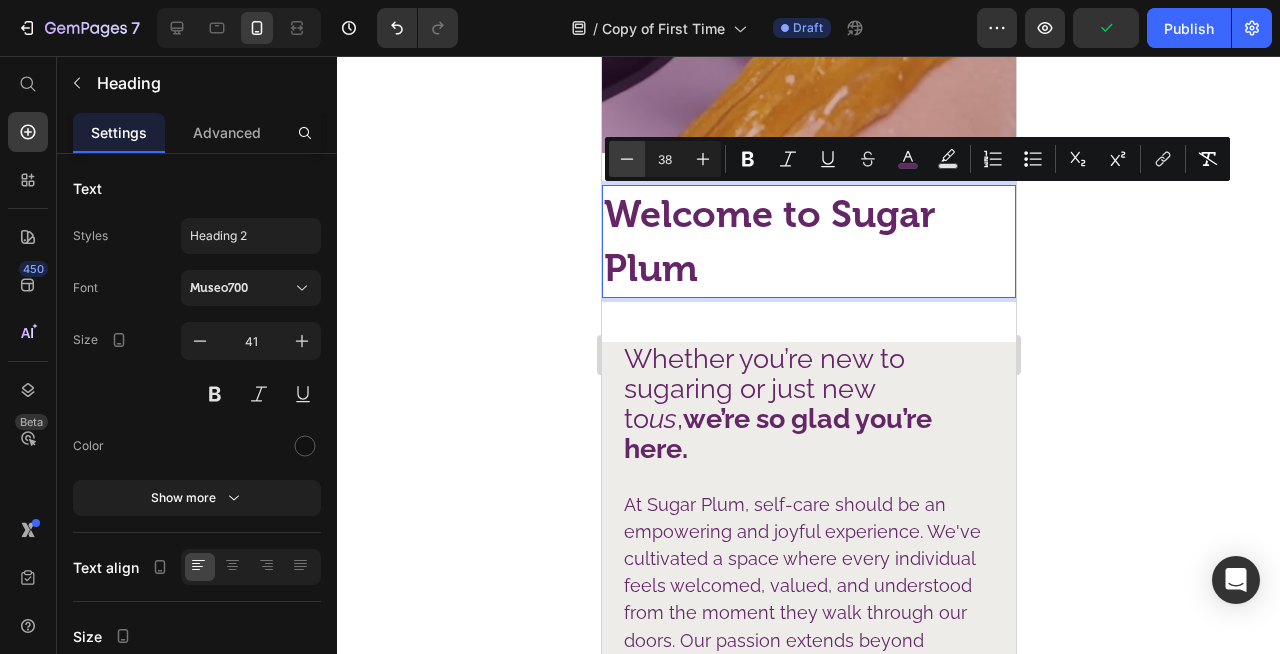click 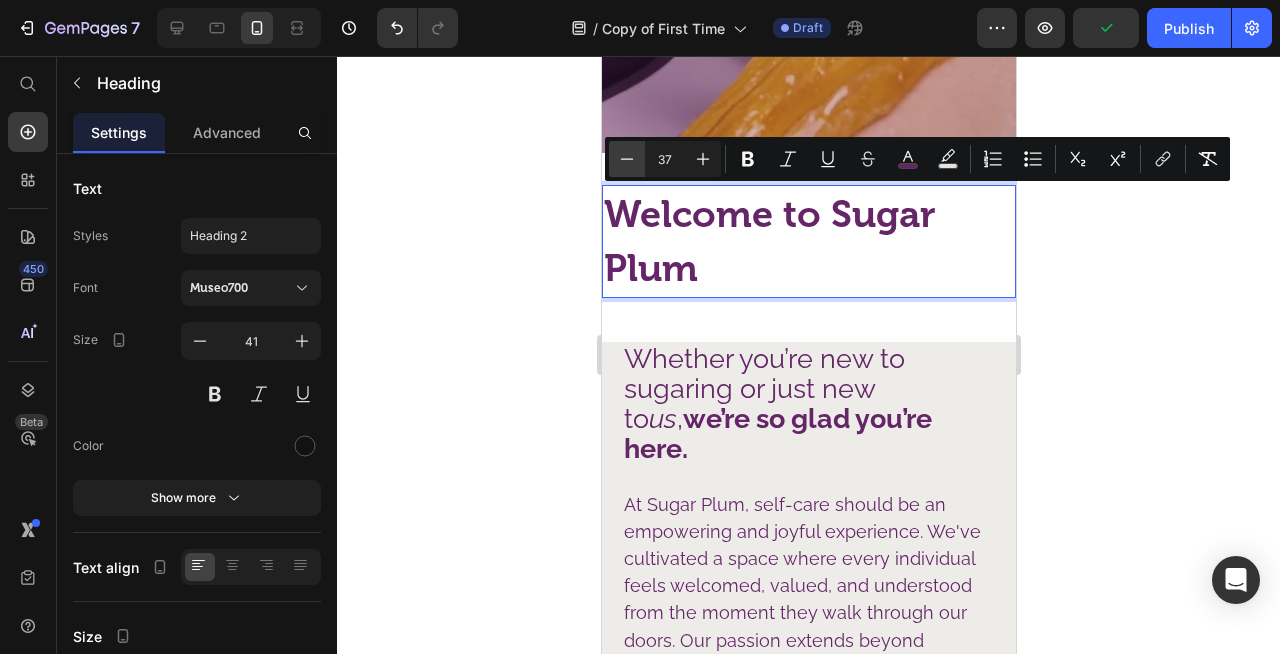 click 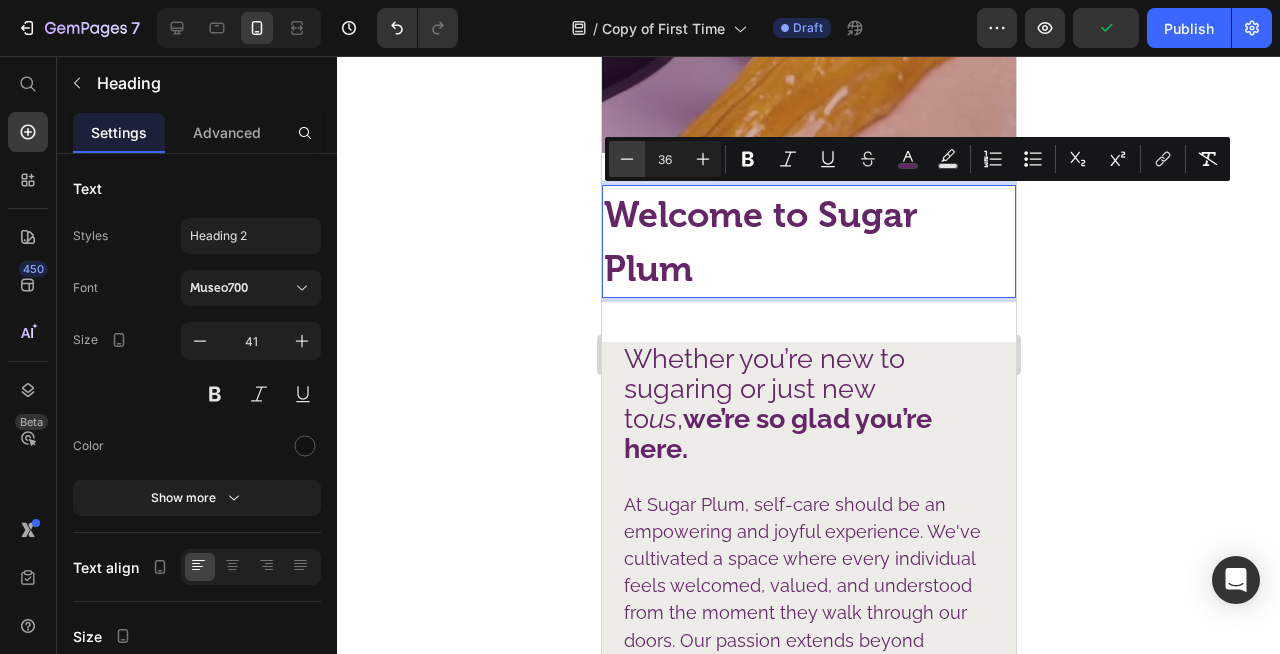 click 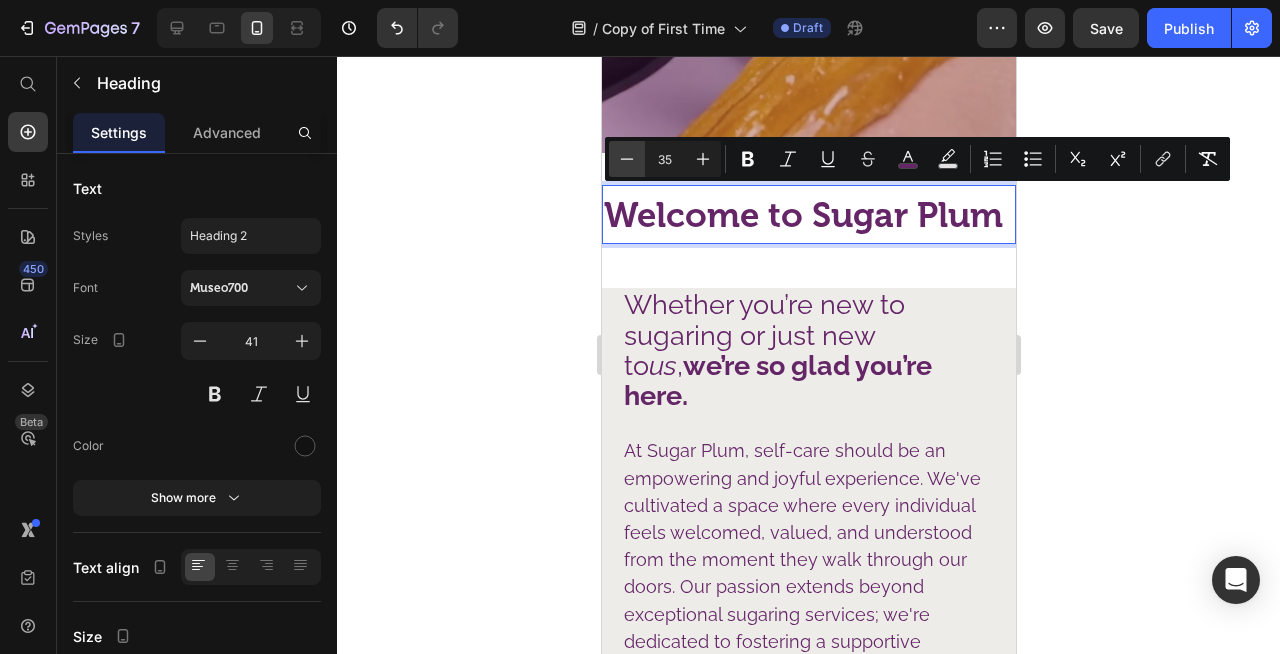 click 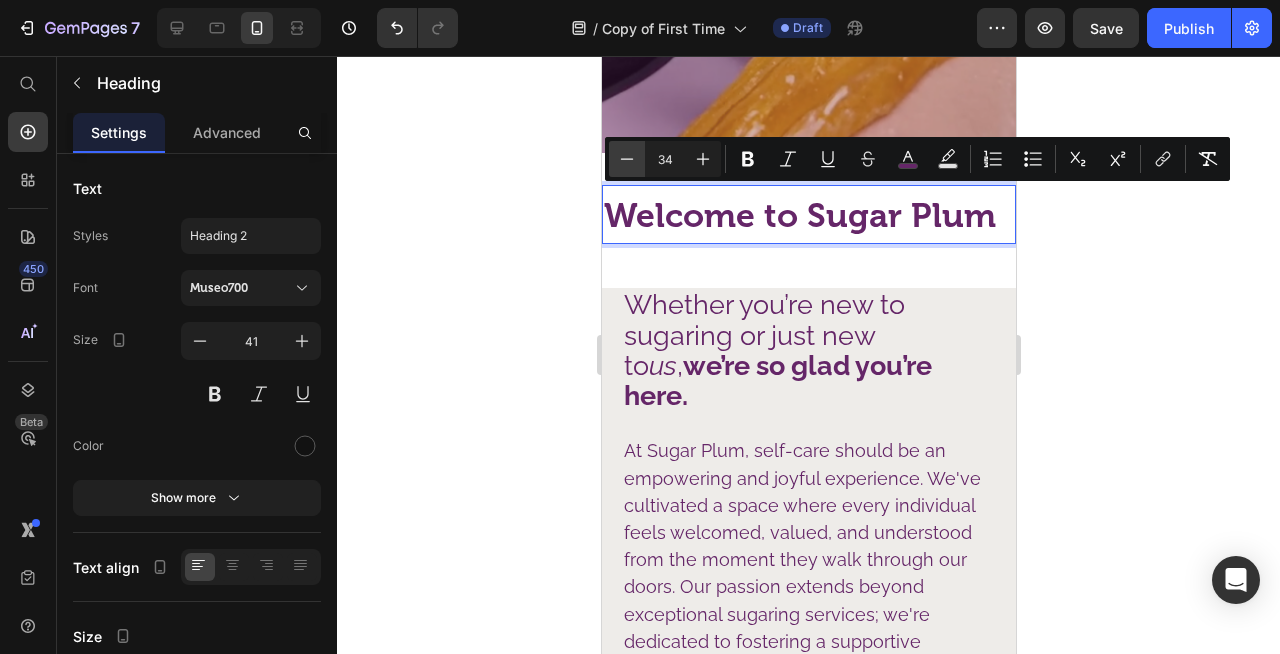 click 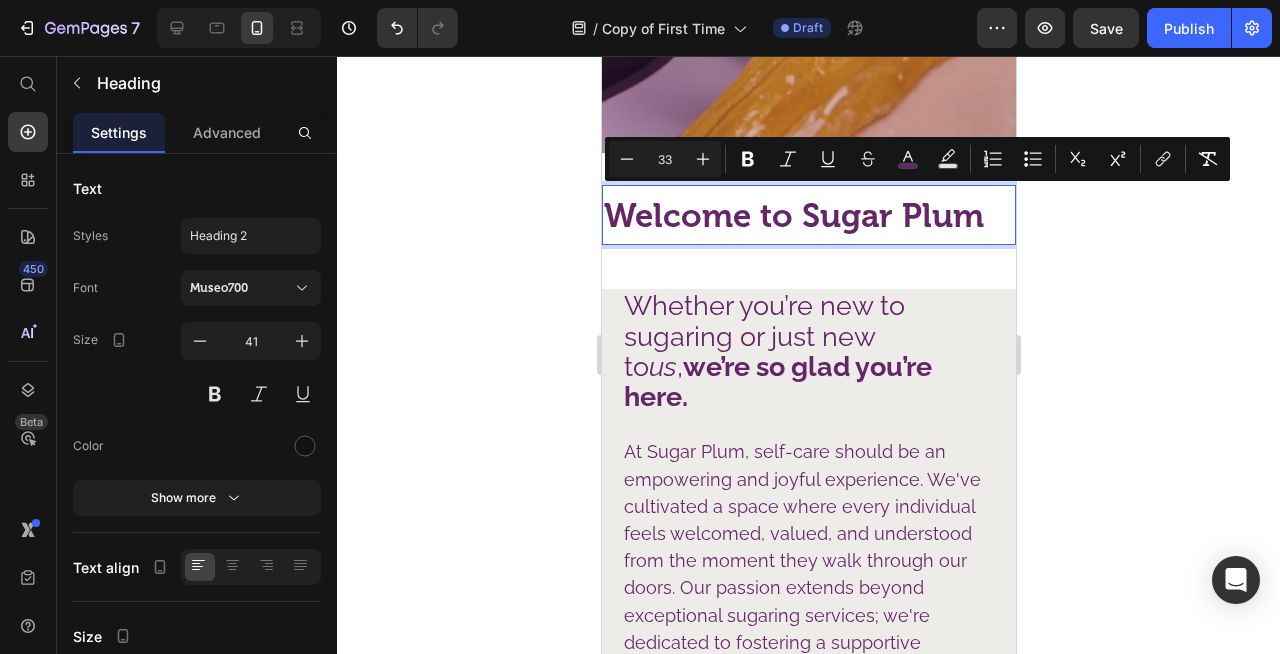 click 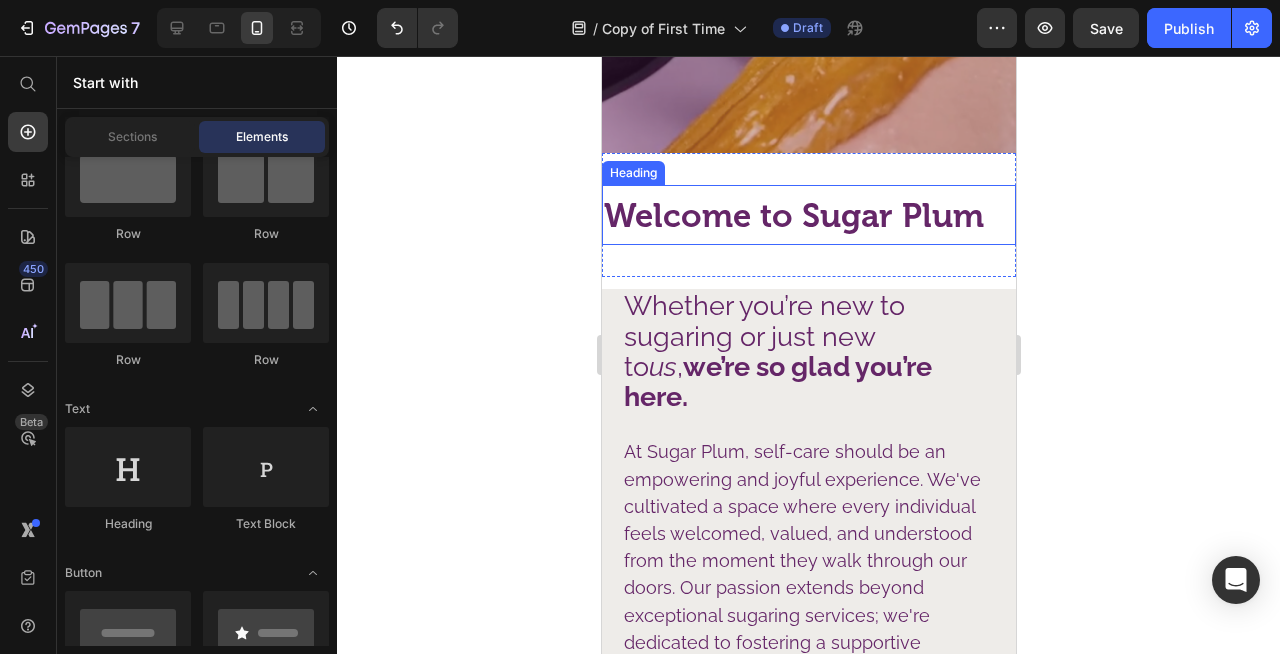 click on "Welcome to Sugar Plum" at bounding box center (793, 216) 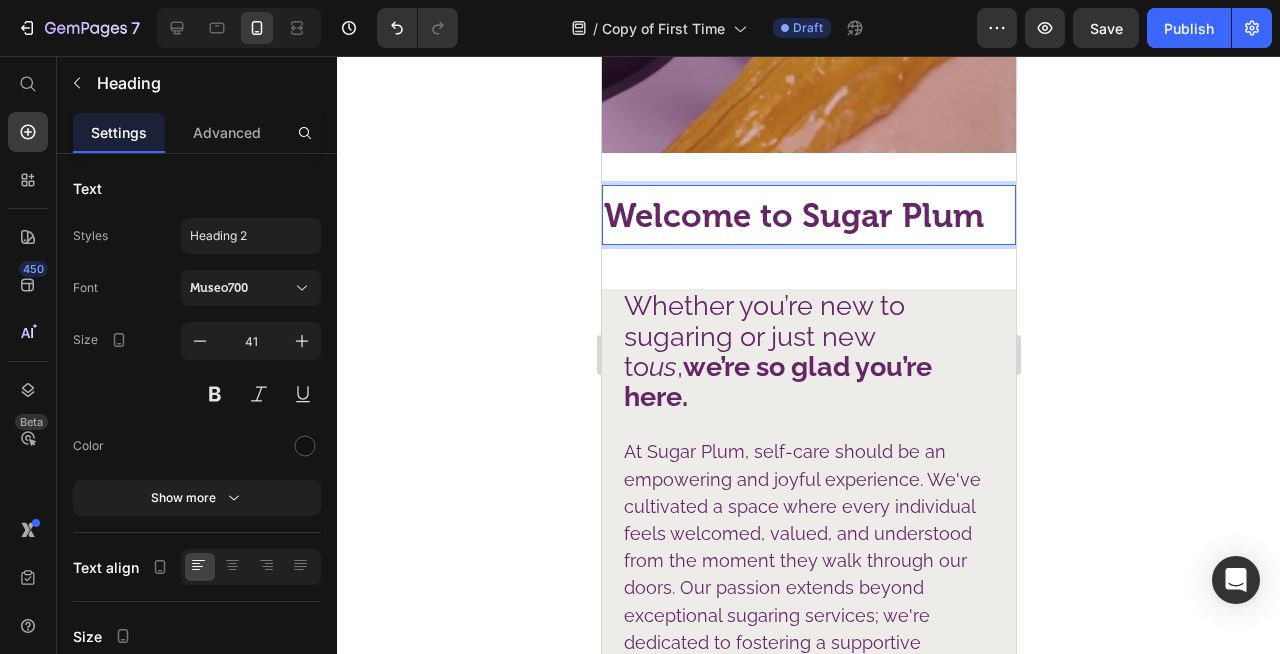 click on "Welcome to Sugar Plum" at bounding box center [793, 216] 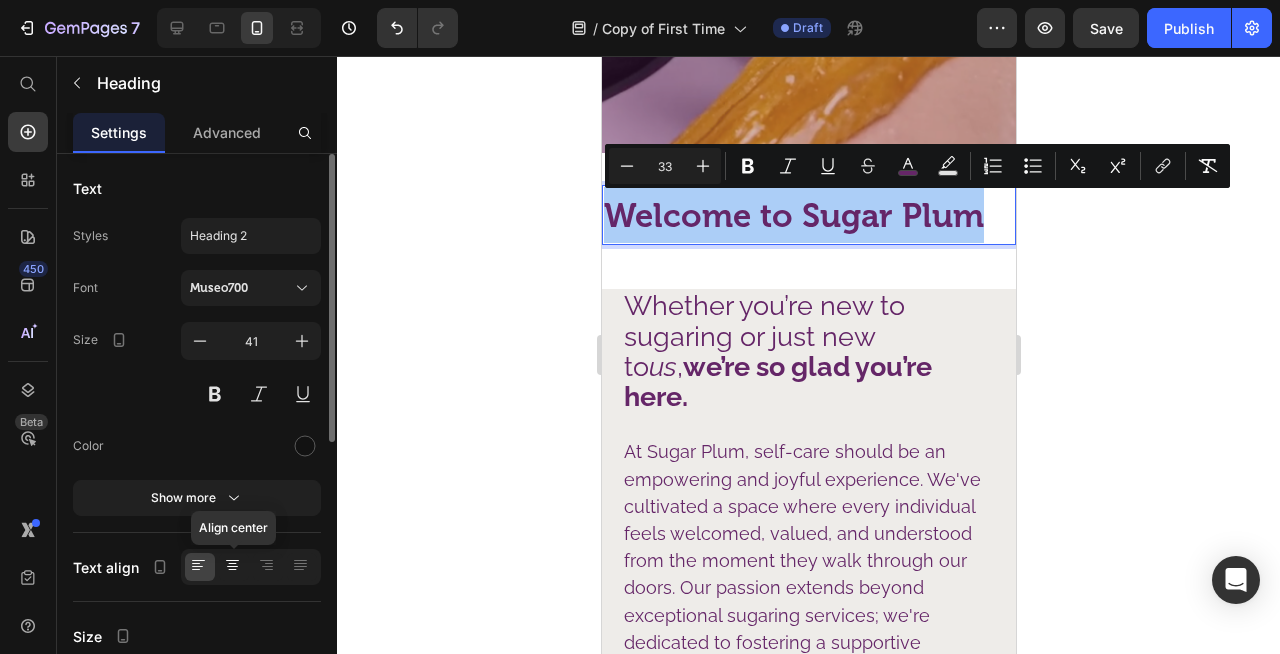 click 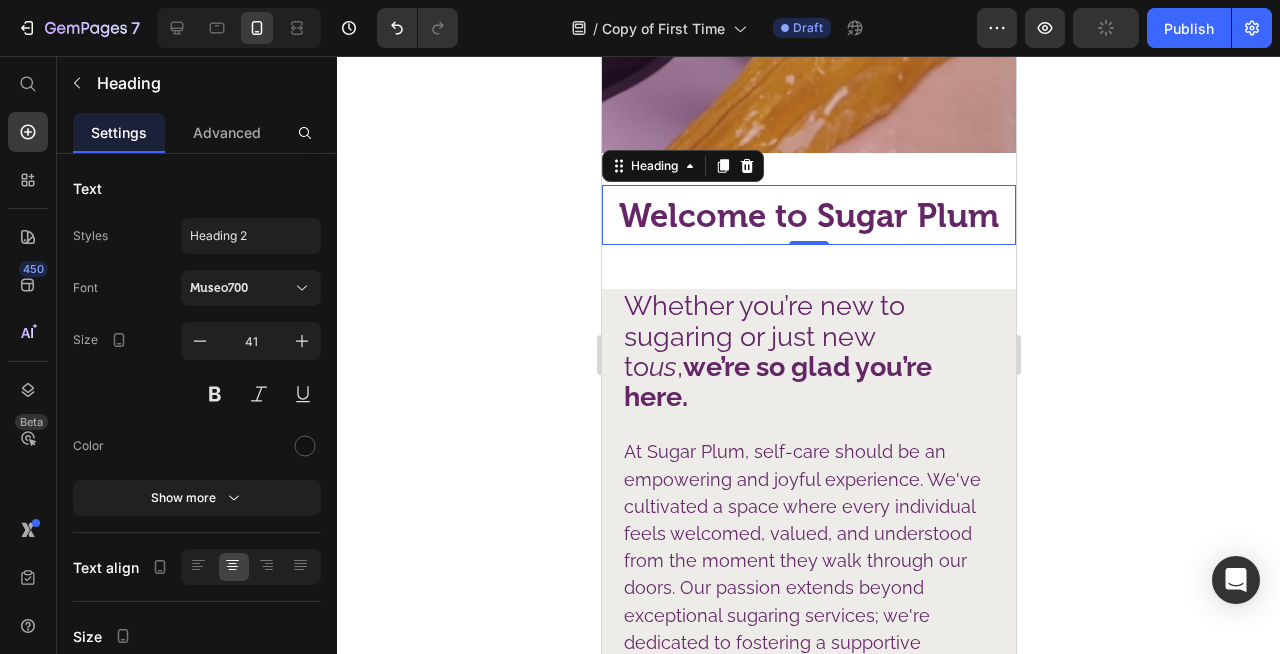 click 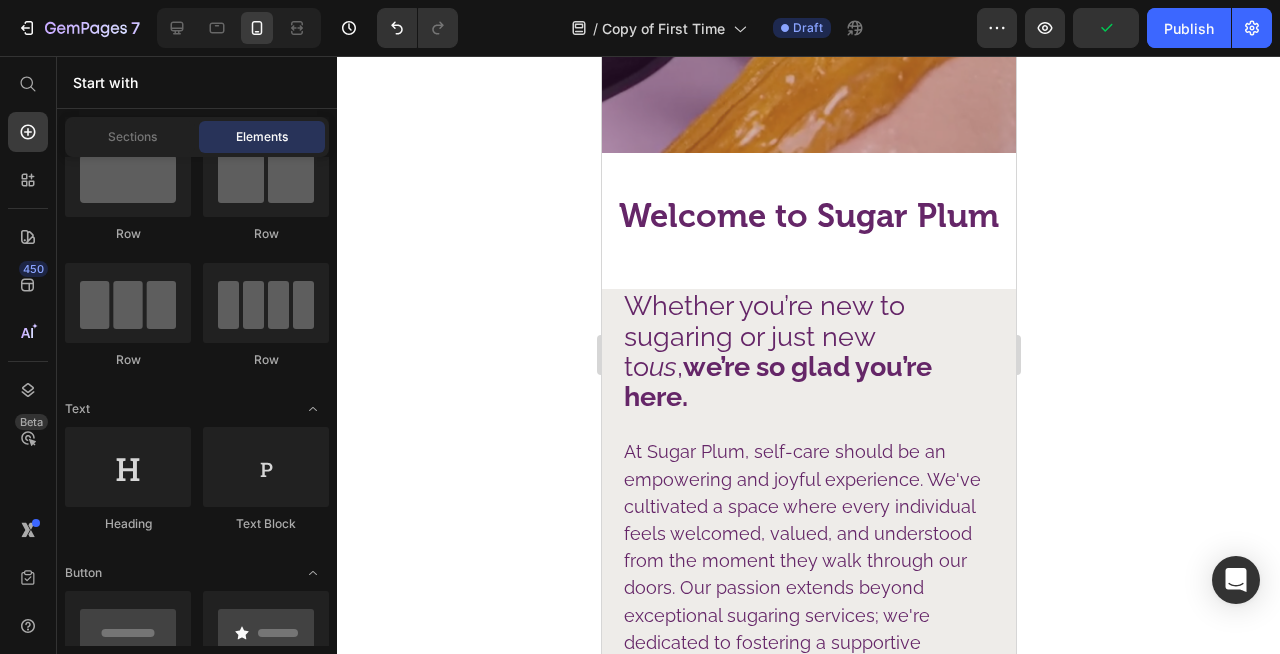 click 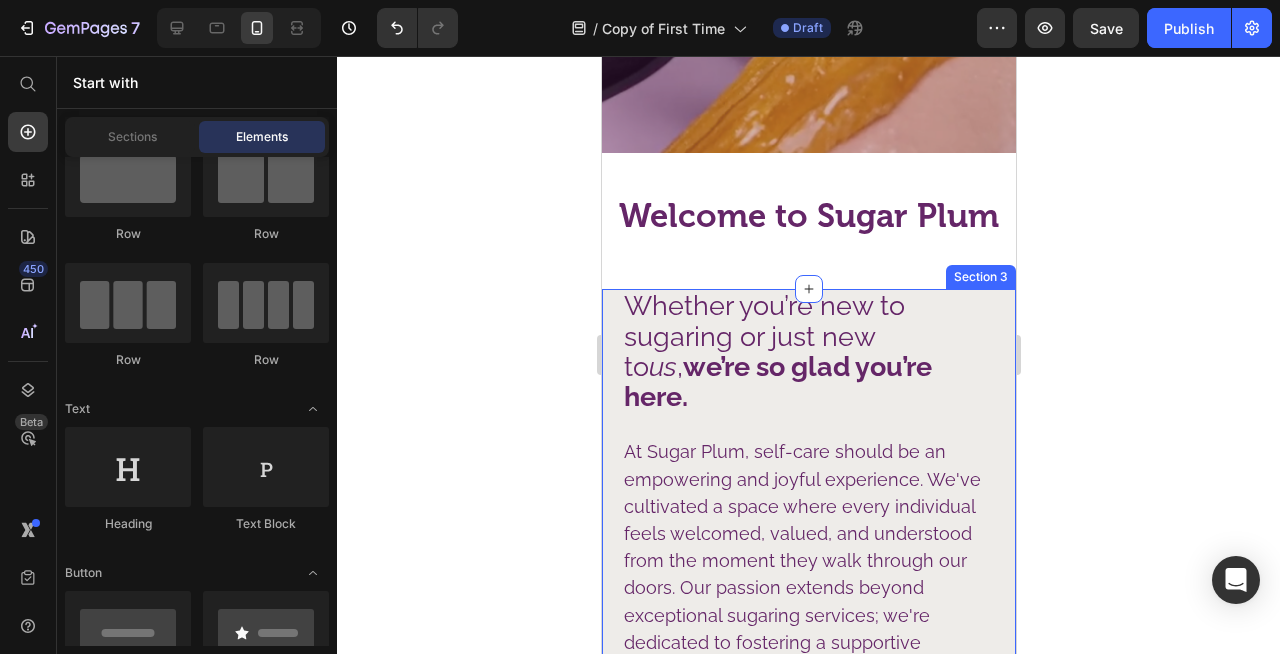 click 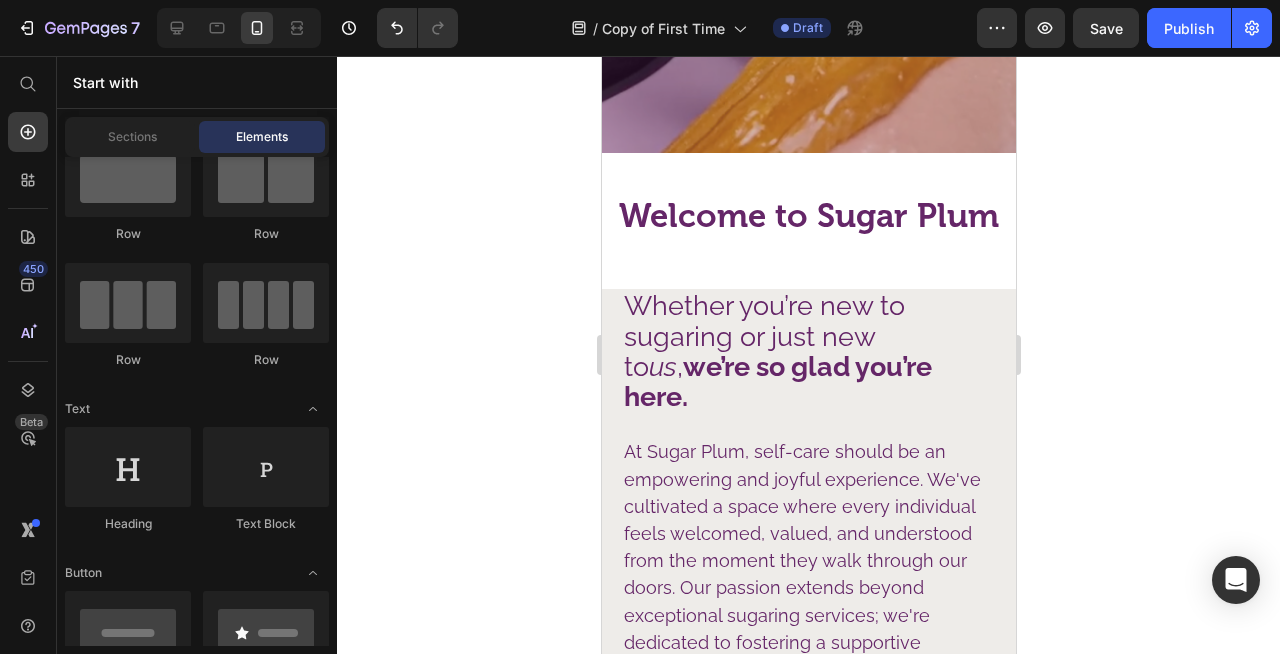 click on "First Time? You're in Expert Hands. Text Block Row Hero Banner Section 1 ⁠⁠⁠⁠⁠⁠⁠ Welcome to Sugar Plum Heading Section 2 Whether you’re new to sugaring or just new to  us ,  we’re so glad you’re here. At Sugar Plum, self-care should be an empowering and joyful experience. We've cultivated a space where every individual feels welcomed, valued, and understood from the moment they walk through our doors. Our passion extends beyond exceptional sugaring services; we're dedicated to fostering a supportive community where you can embrace your natural beauty and feel confident in your skin. At Sugar Plum, we believe beauty isn’t about perfection, it’s about feeling good in your own skin. We’ve built our studios to be warm, welcoming spaces where everyBody (and we mean  every BODY ) is celebrated. No shame. No awkwardness. Just expert care and good energy. Let’s get you glowing. Text Block Image Row How to Book Your First Sugaring Service Text Block Dense  or  Sparse Text Block Accordion" at bounding box center (808, 3101) 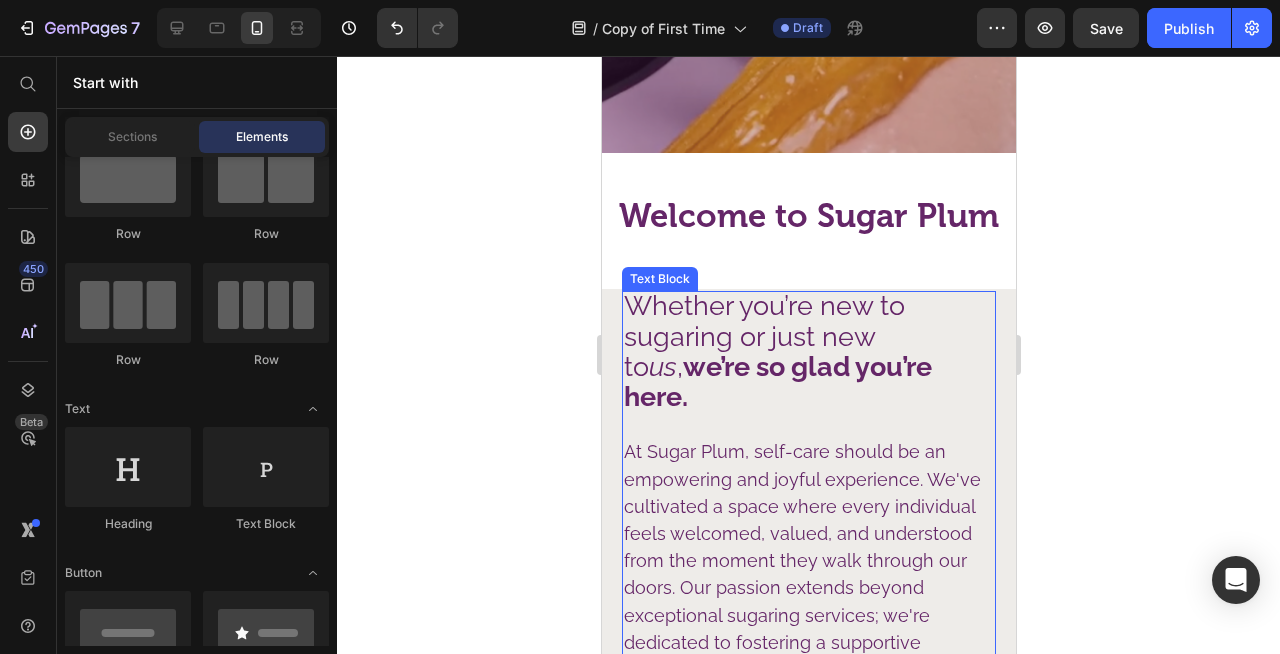 click on "Whether you’re new to sugaring or just new to  us ,  we’re so glad you’re here." at bounding box center [808, 353] 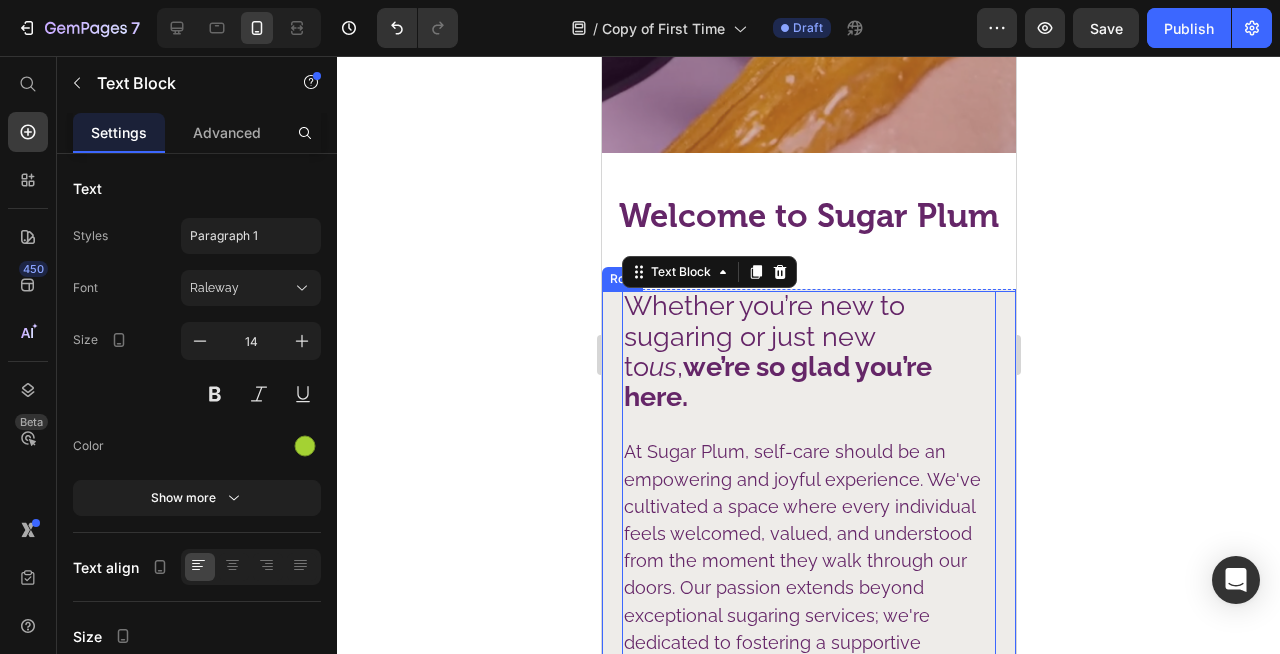 click on "Whether you’re new to sugaring or just new to  us ,  we’re so glad you’re here. At Sugar Plum, self-care should be an empowering and joyful experience. We've cultivated a space where every individual feels welcomed, valued, and understood from the moment they walk through our doors. Our passion extends beyond exceptional sugaring services; we're dedicated to fostering a supportive community where you can embrace your natural beauty and feel confident in your skin. At Sugar Plum, we believe beauty isn’t about perfection, it’s about feeling good in your own skin. We’ve built our studios to be warm, welcoming spaces where everyBody (and we mean  every BODY ) is celebrated. No shame. No awkwardness. Just expert care and good energy. Our Sugaring technicians are more than just hair removal pros, they’re body-positive, judgment-free, and totally here for you. We’ll walk you through what to expect, check in throughout your service, and make sure you leave feeling smooth, confident, and empowered." at bounding box center [808, 2803] 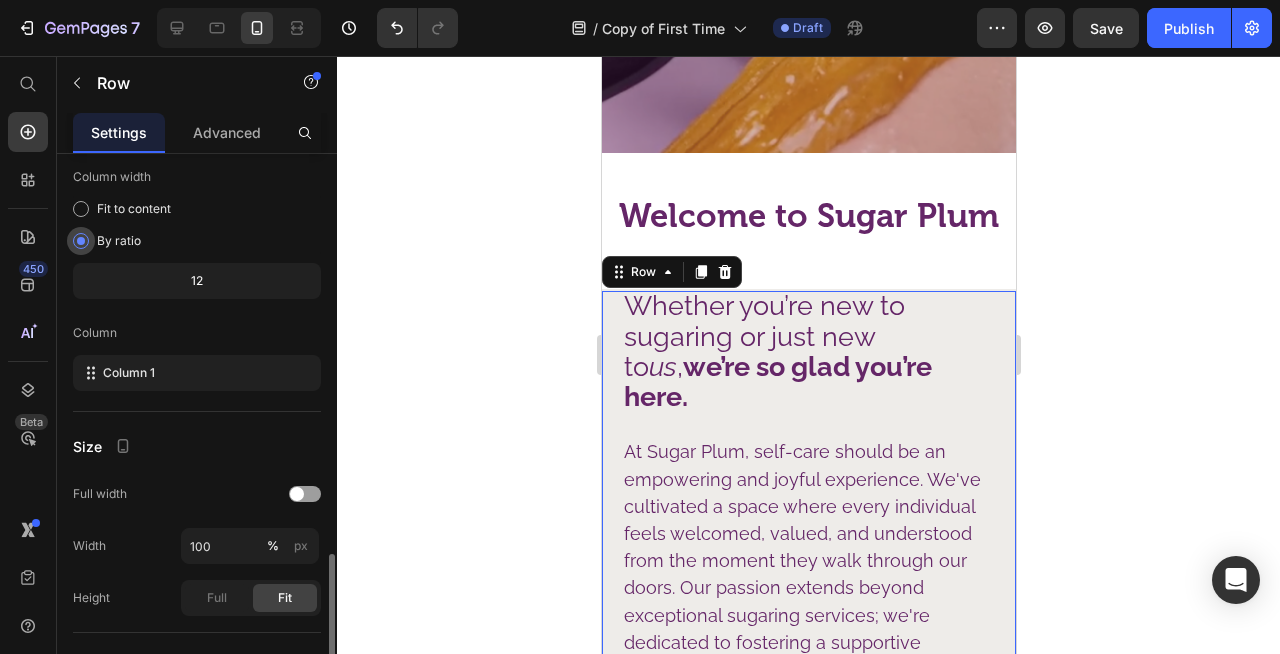 scroll, scrollTop: 311, scrollLeft: 0, axis: vertical 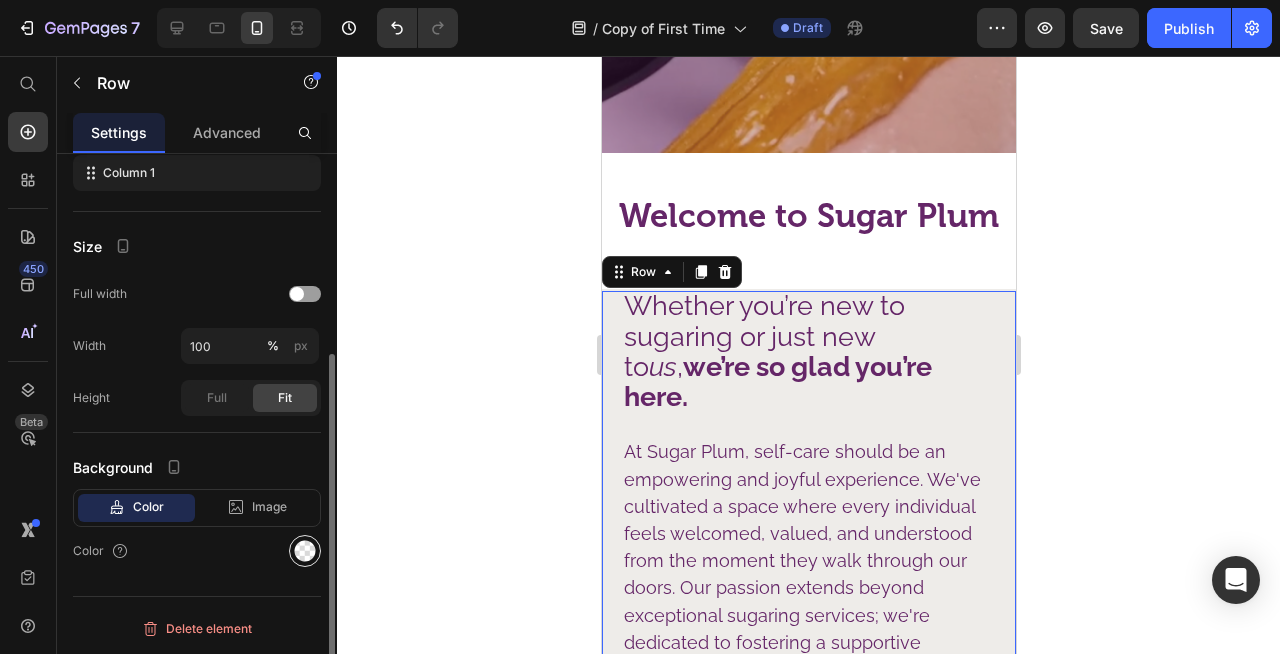 click at bounding box center (305, 551) 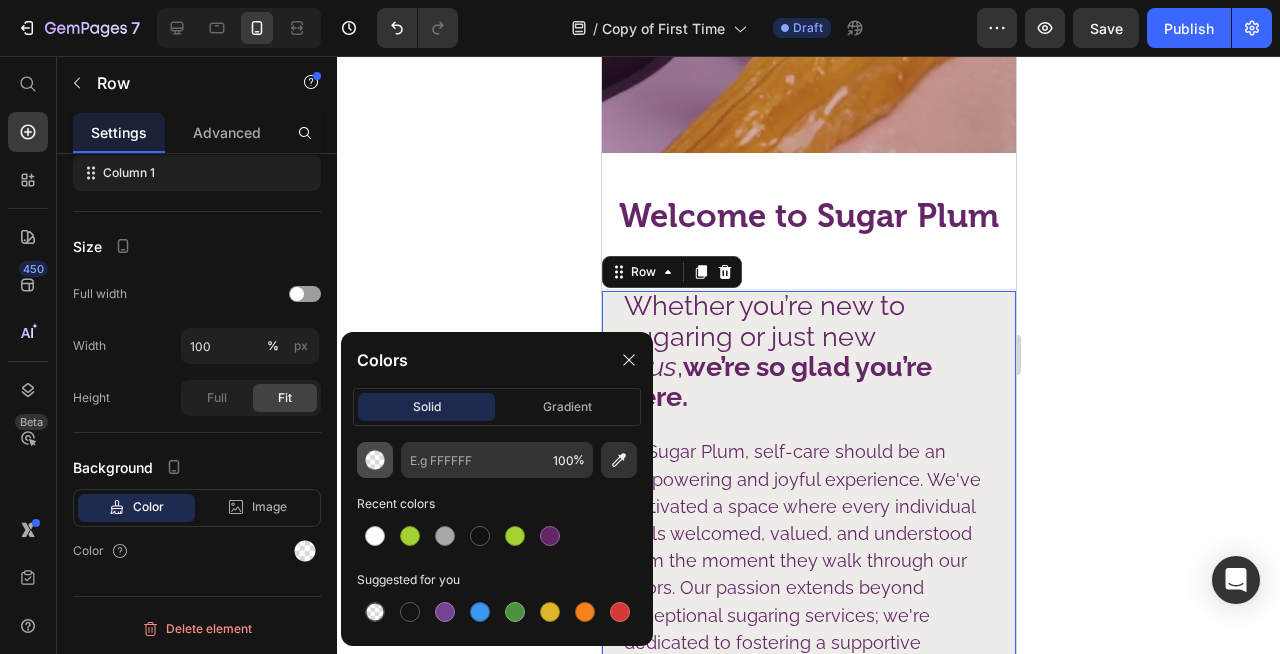 click at bounding box center [375, 460] 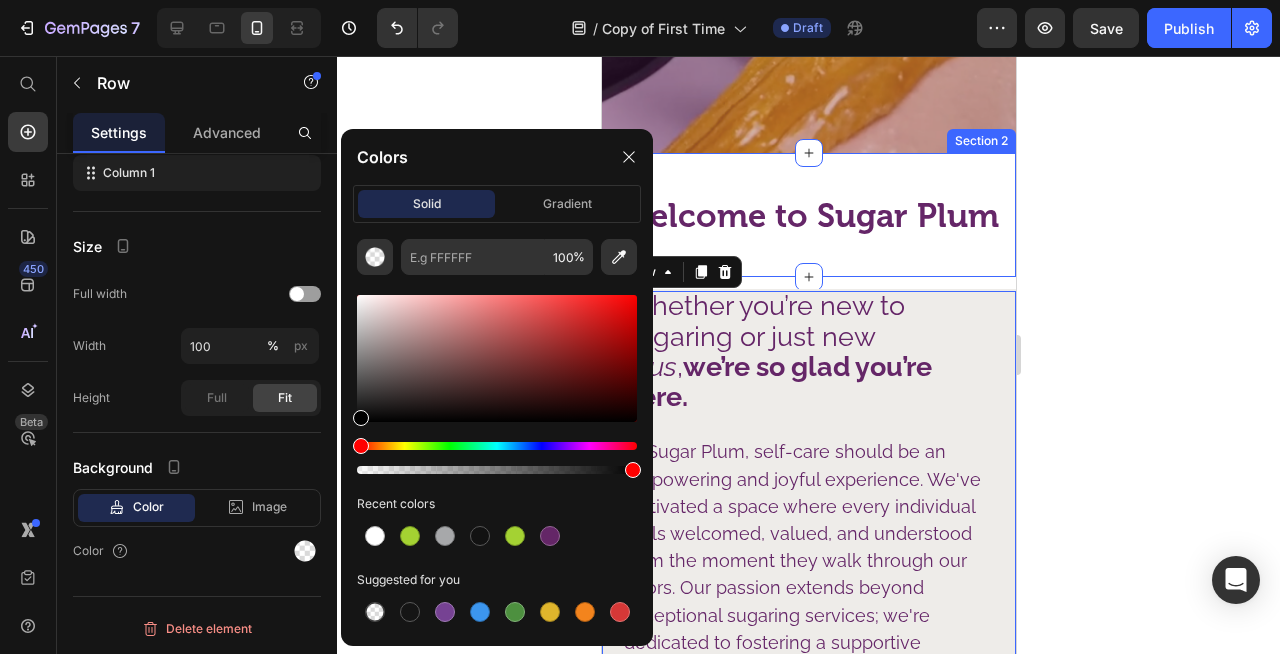 click on "⁠⁠⁠⁠⁠⁠⁠ Welcome to Sugar Plum Heading Section 2" at bounding box center (808, 215) 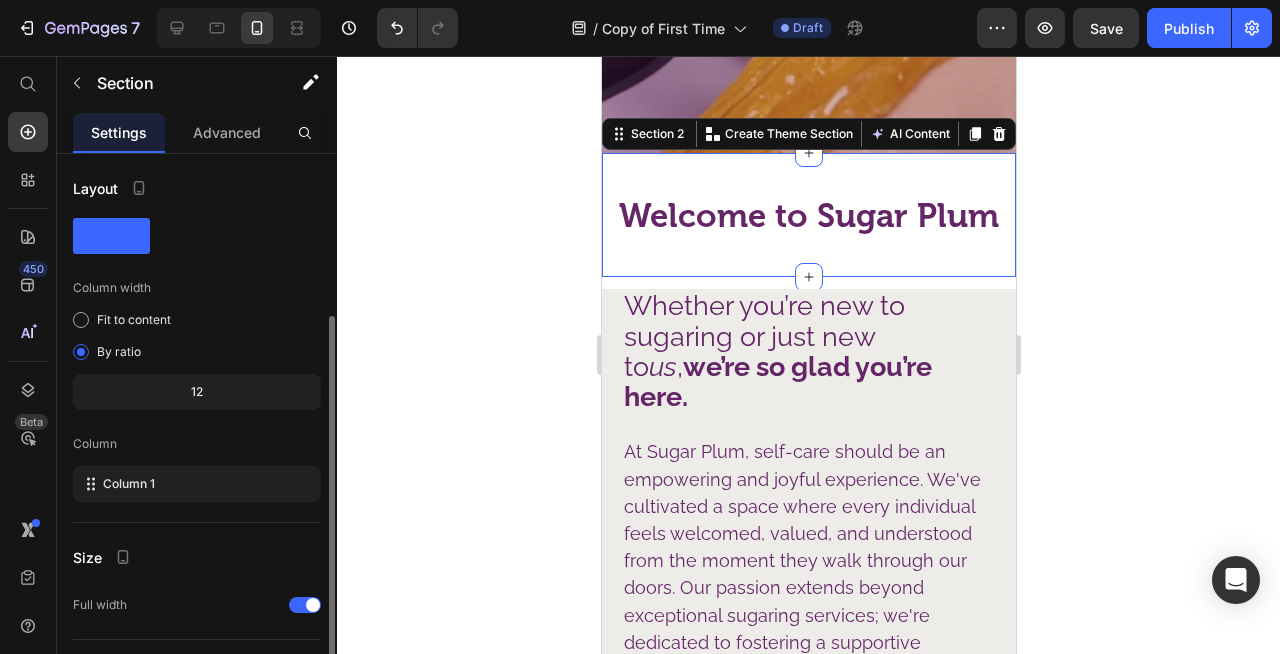 scroll, scrollTop: 207, scrollLeft: 0, axis: vertical 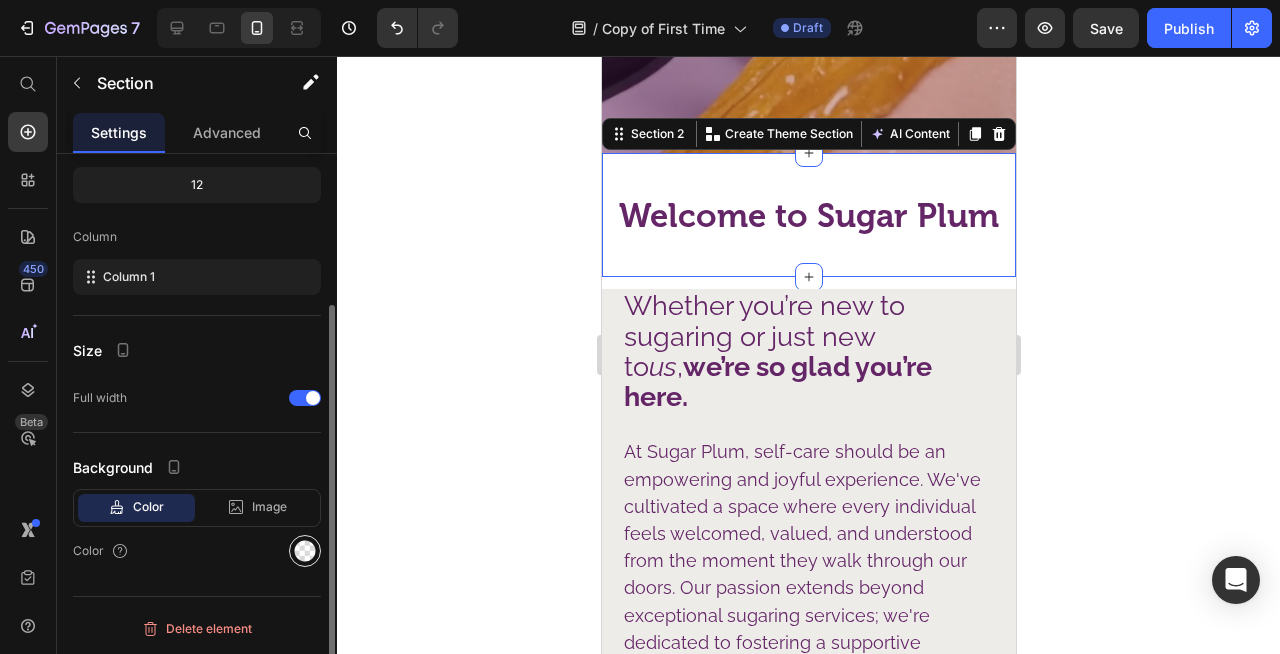 click 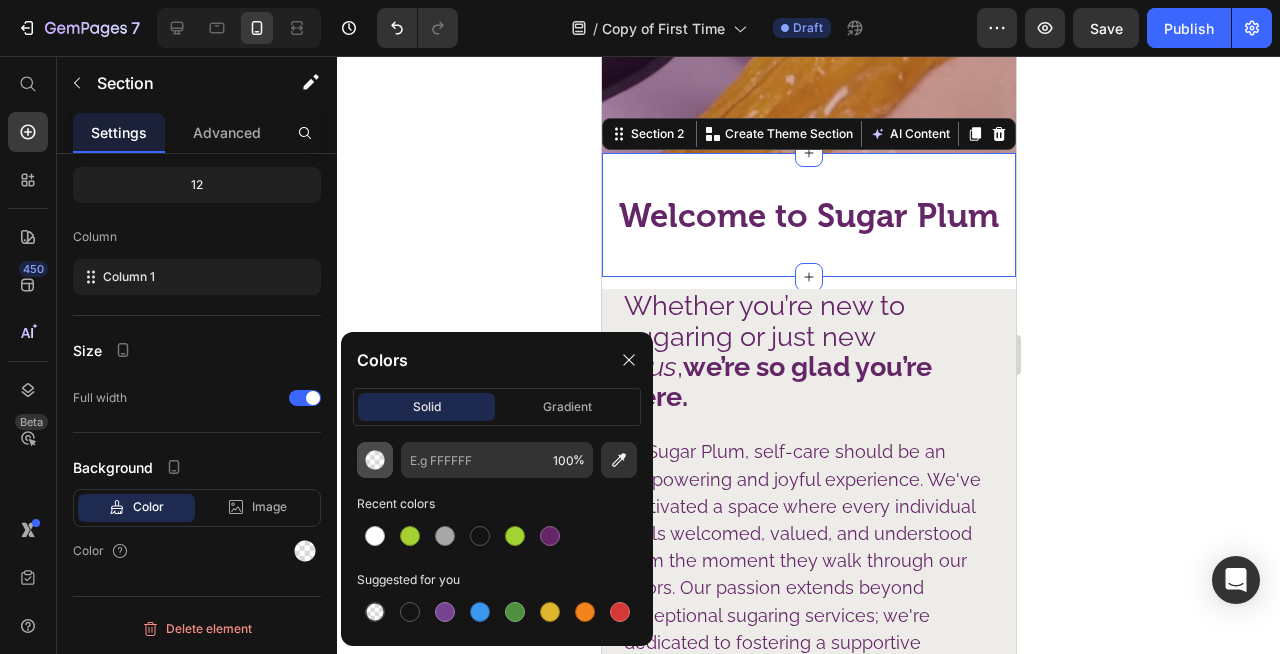 click at bounding box center [375, 460] 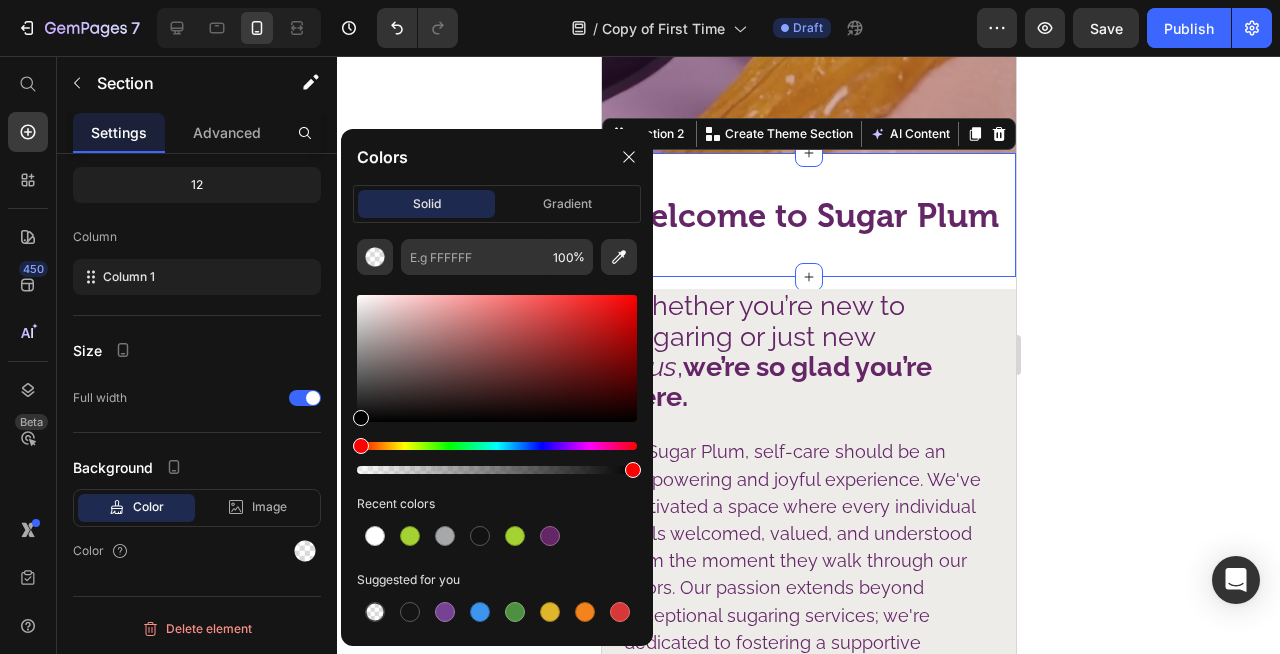 click 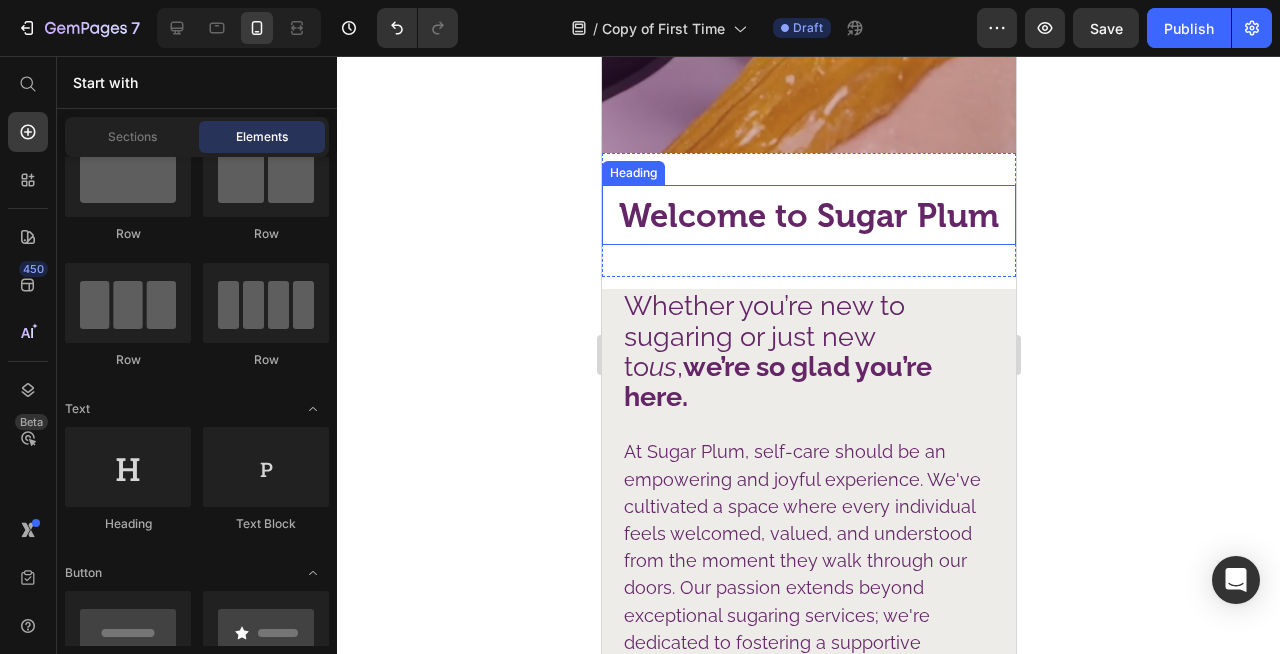 click on "Welcome to Sugar Plum" at bounding box center [808, 216] 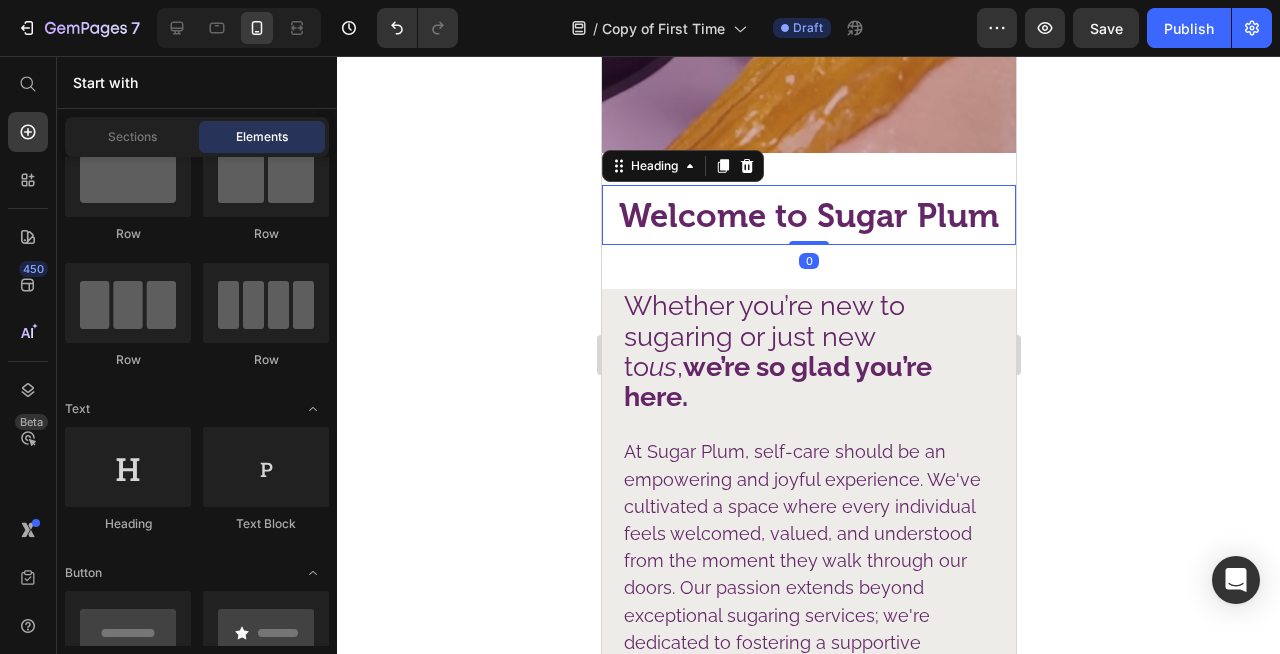 scroll, scrollTop: 0, scrollLeft: 0, axis: both 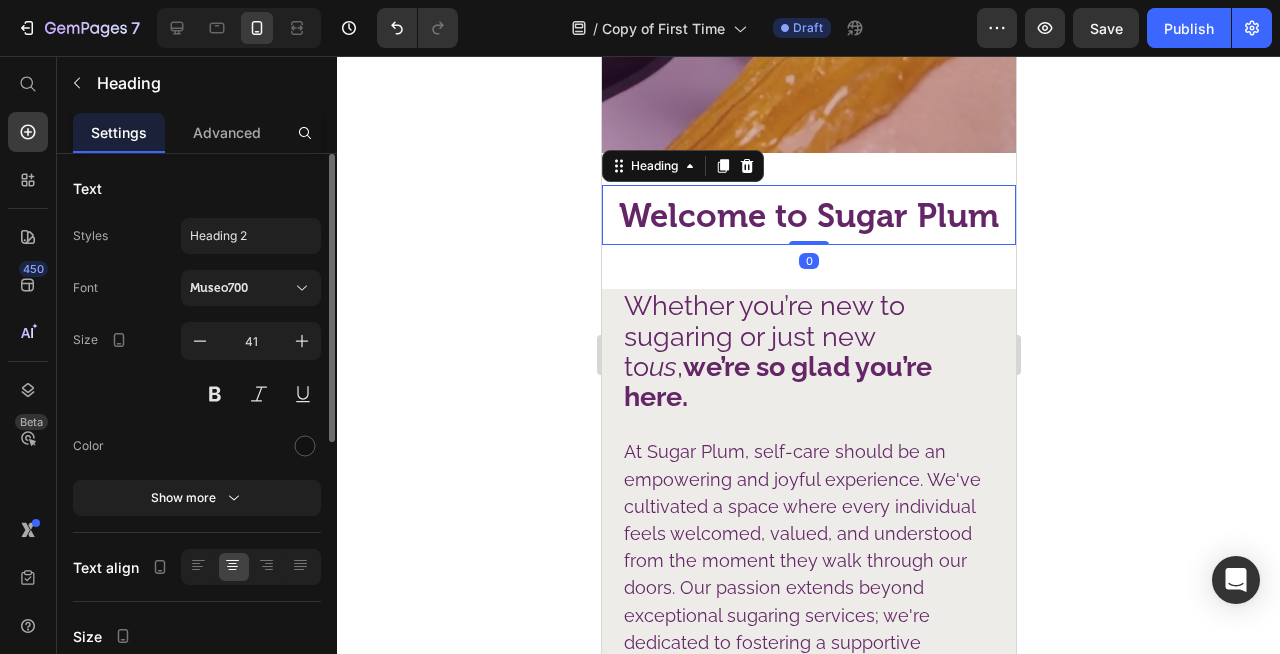 click 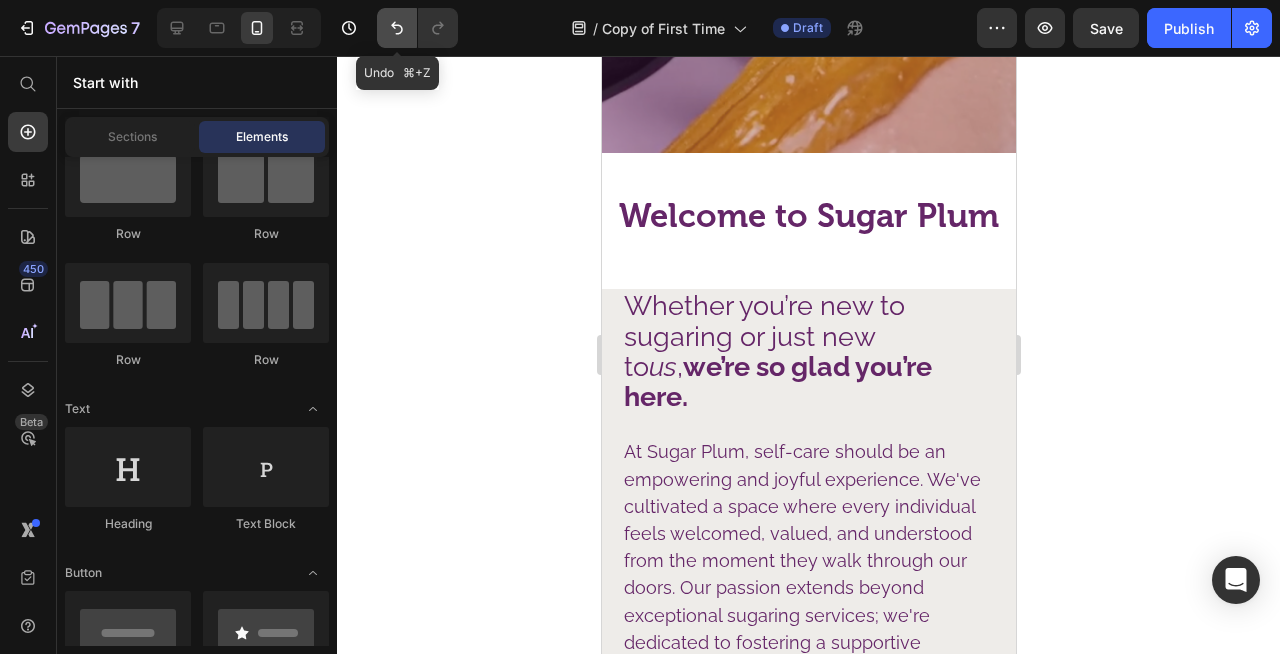 click 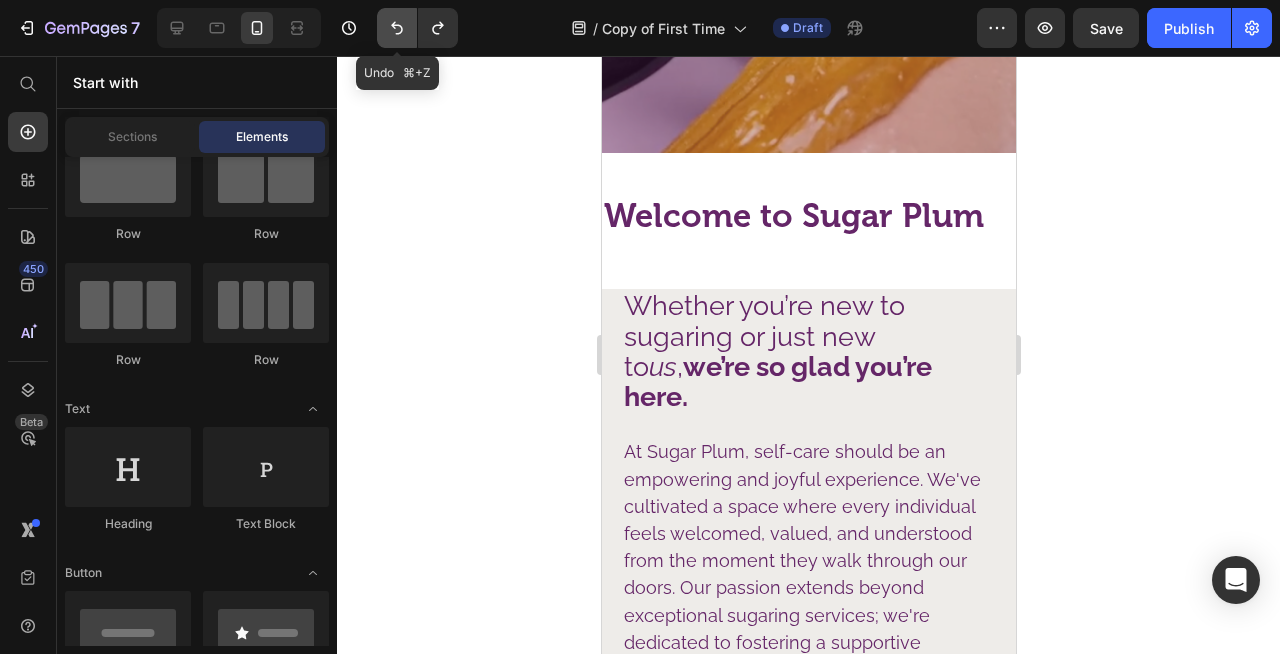 click 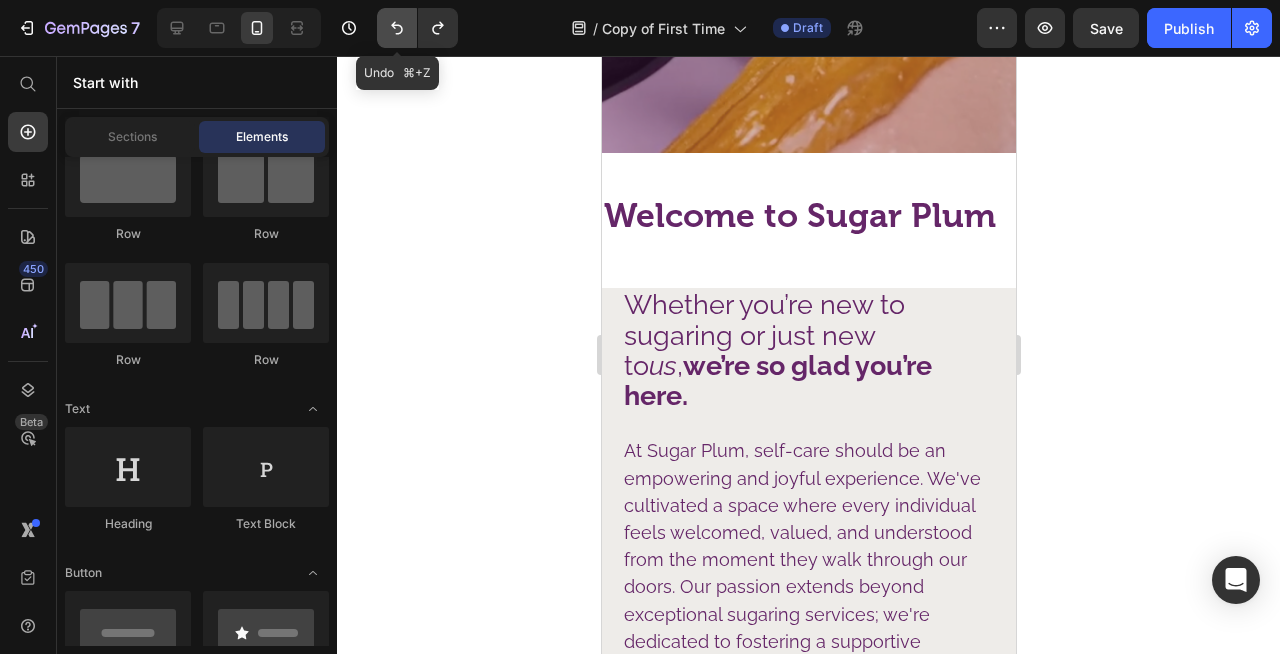 click 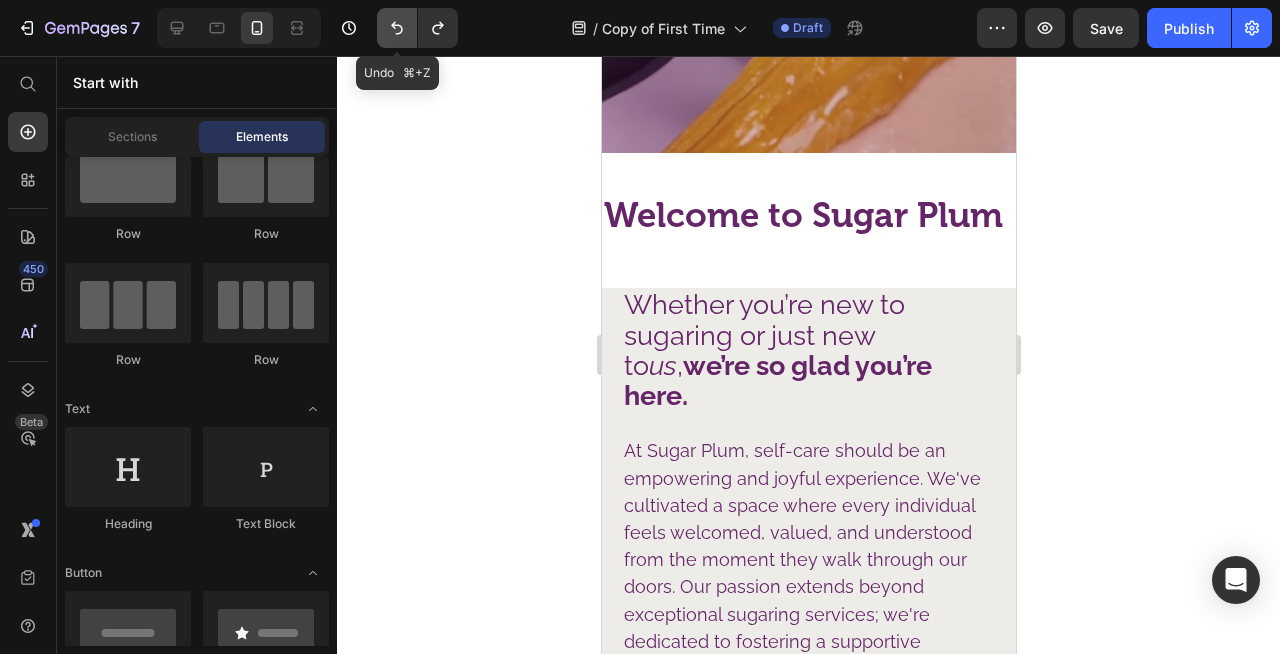 click 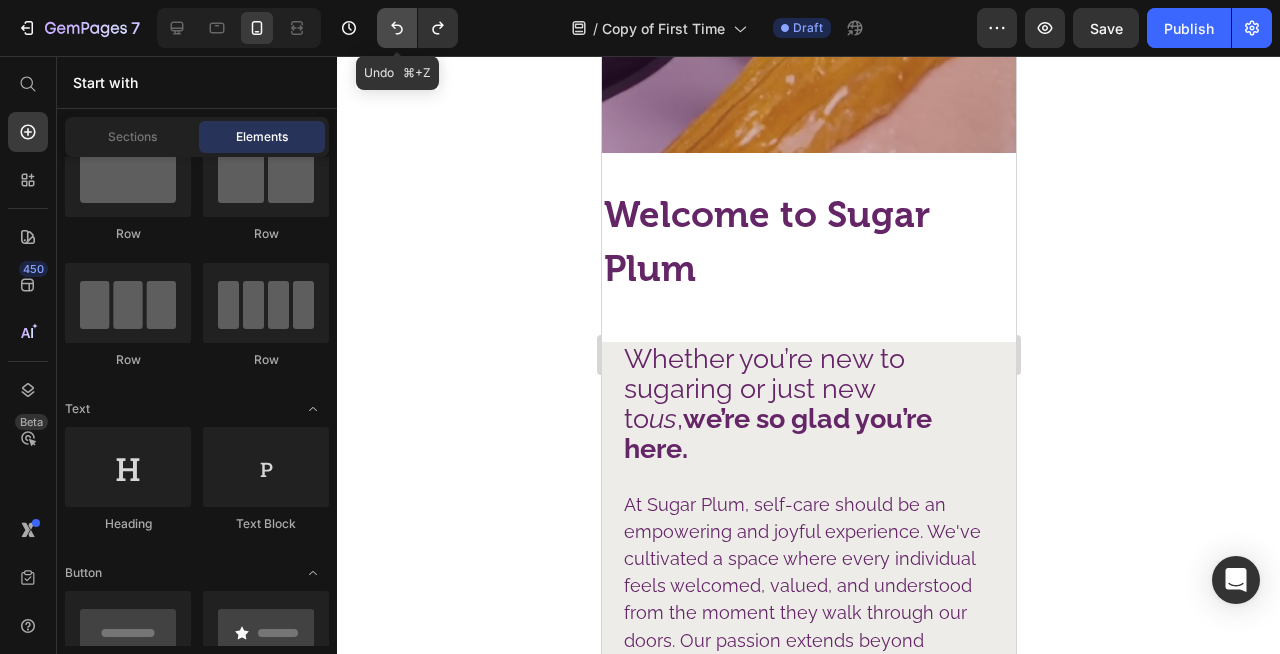 click 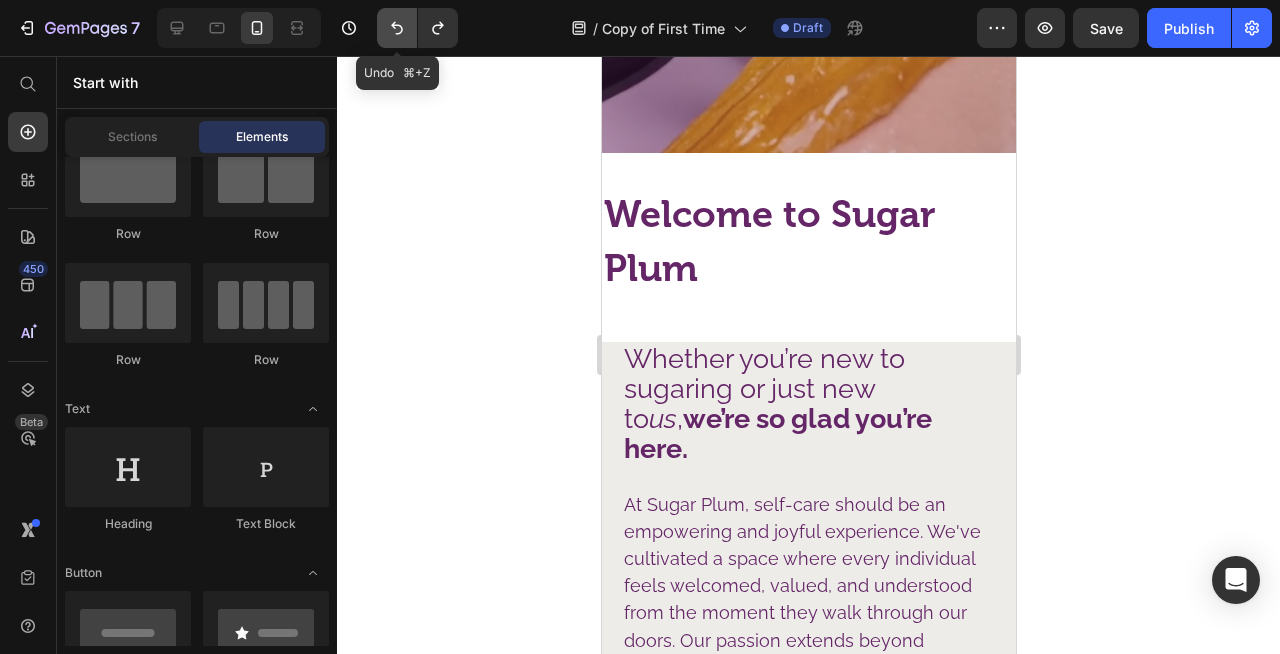 click 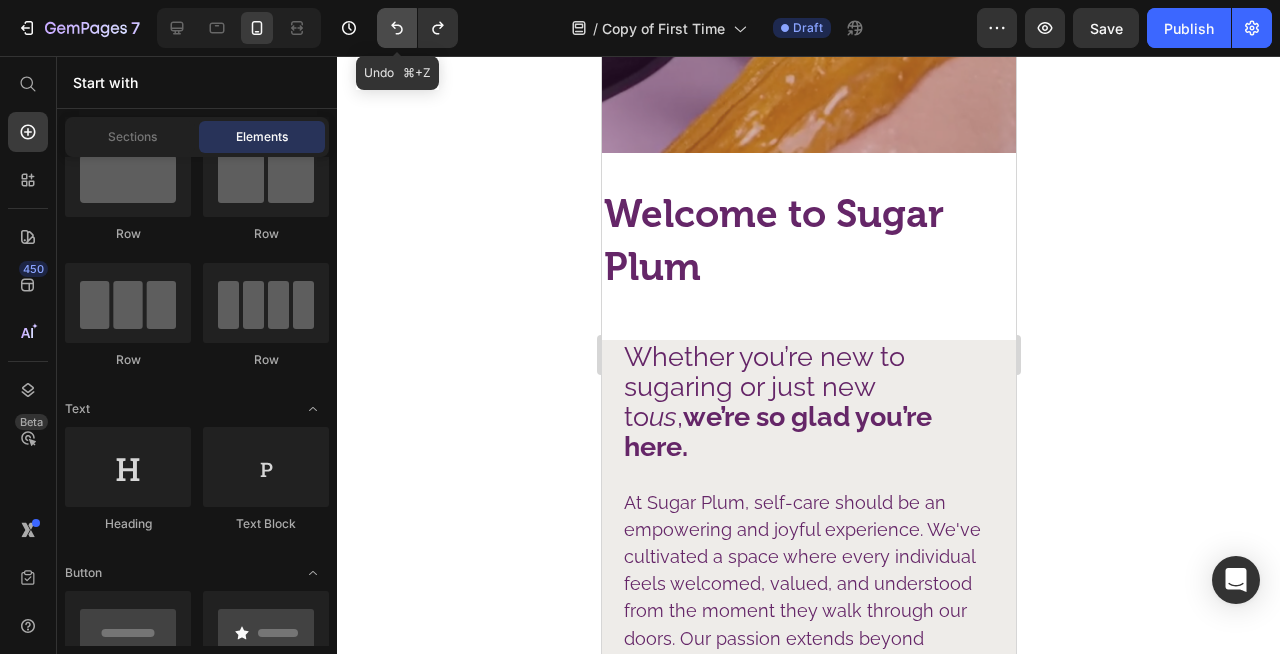 click 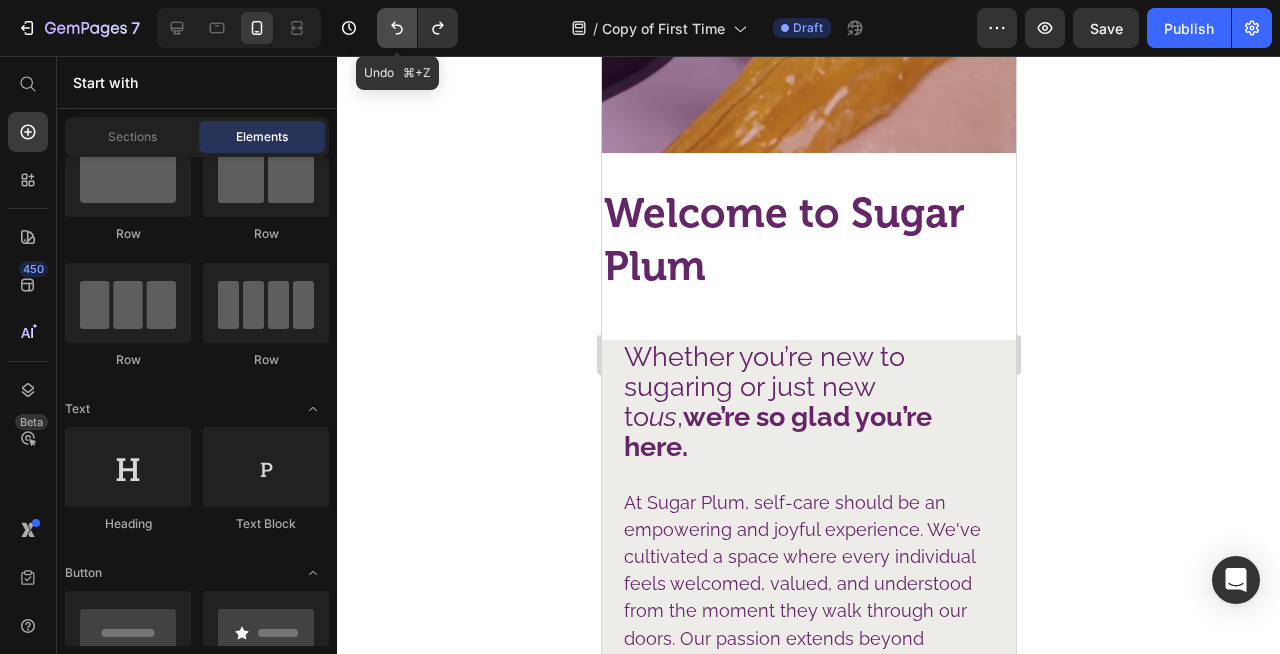 click 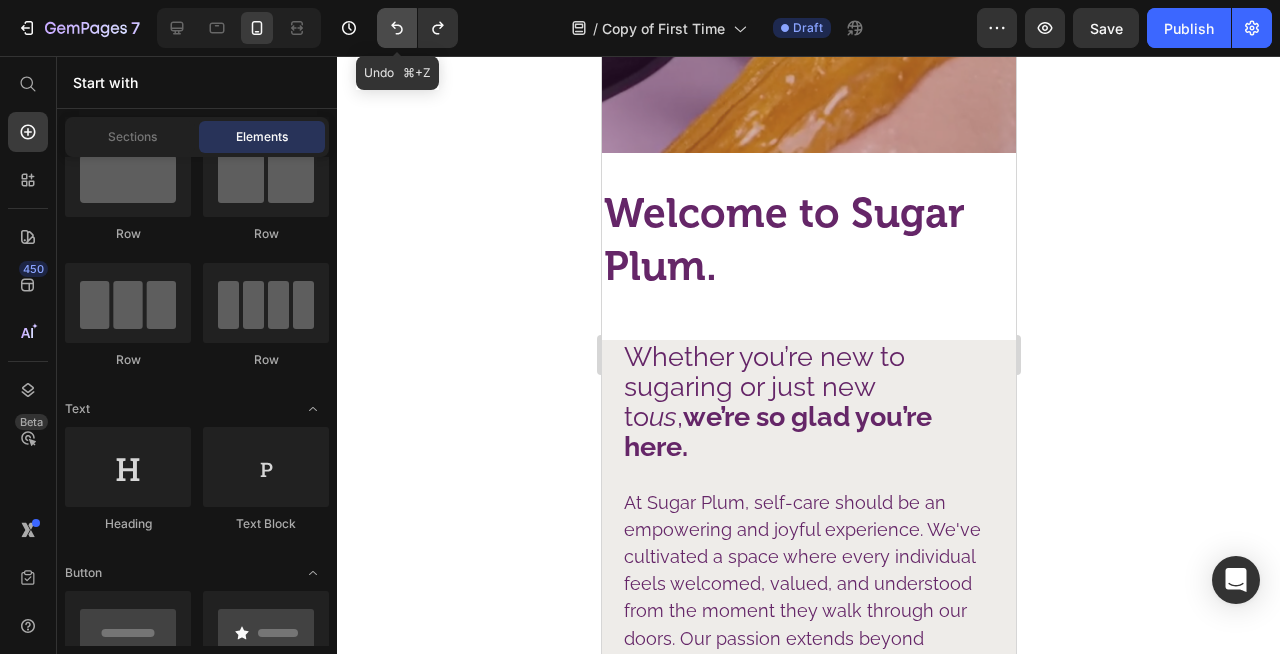 click 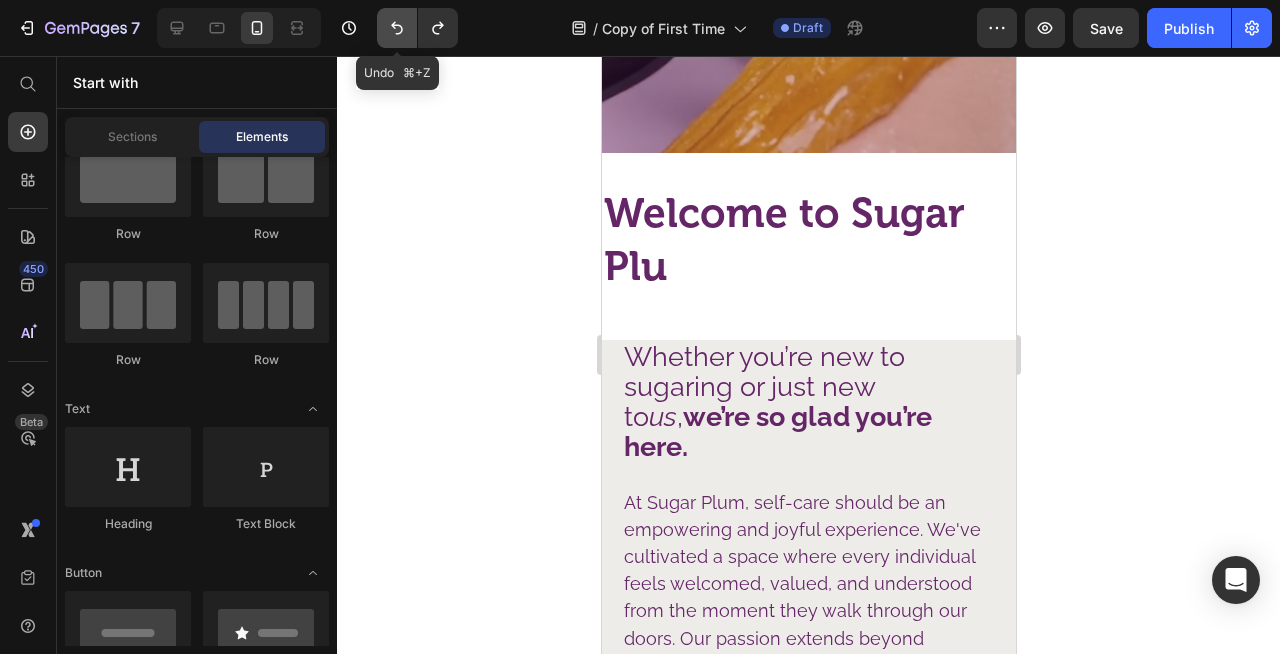 click 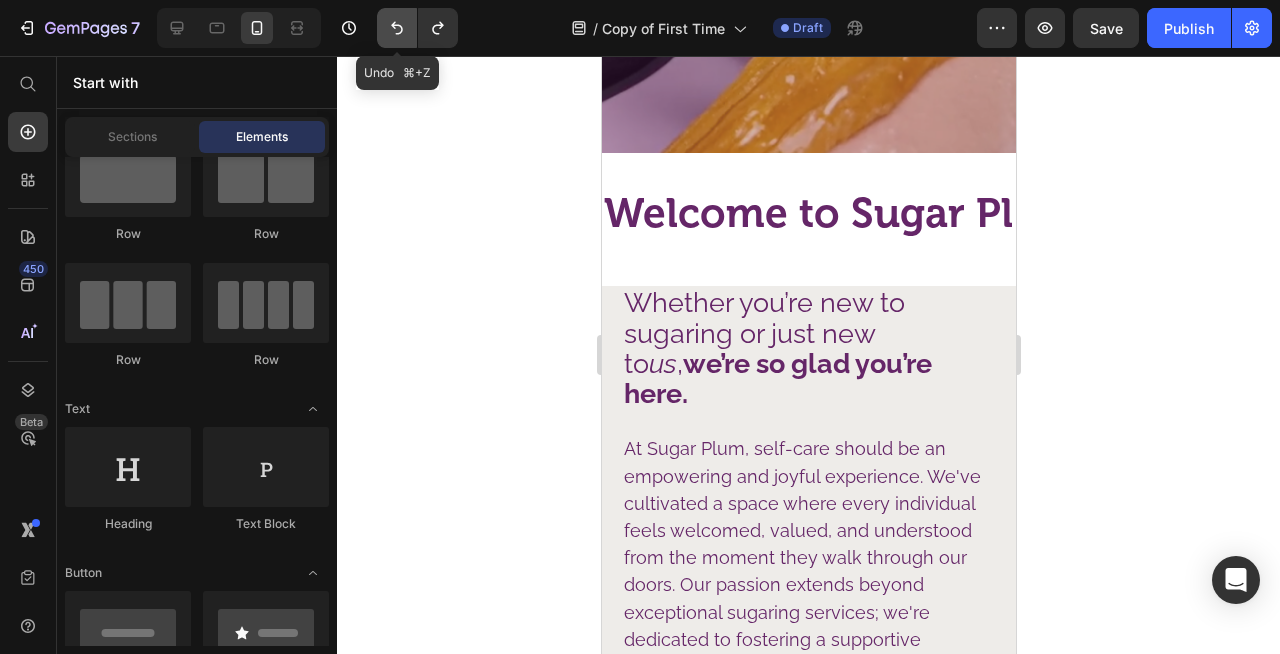 click 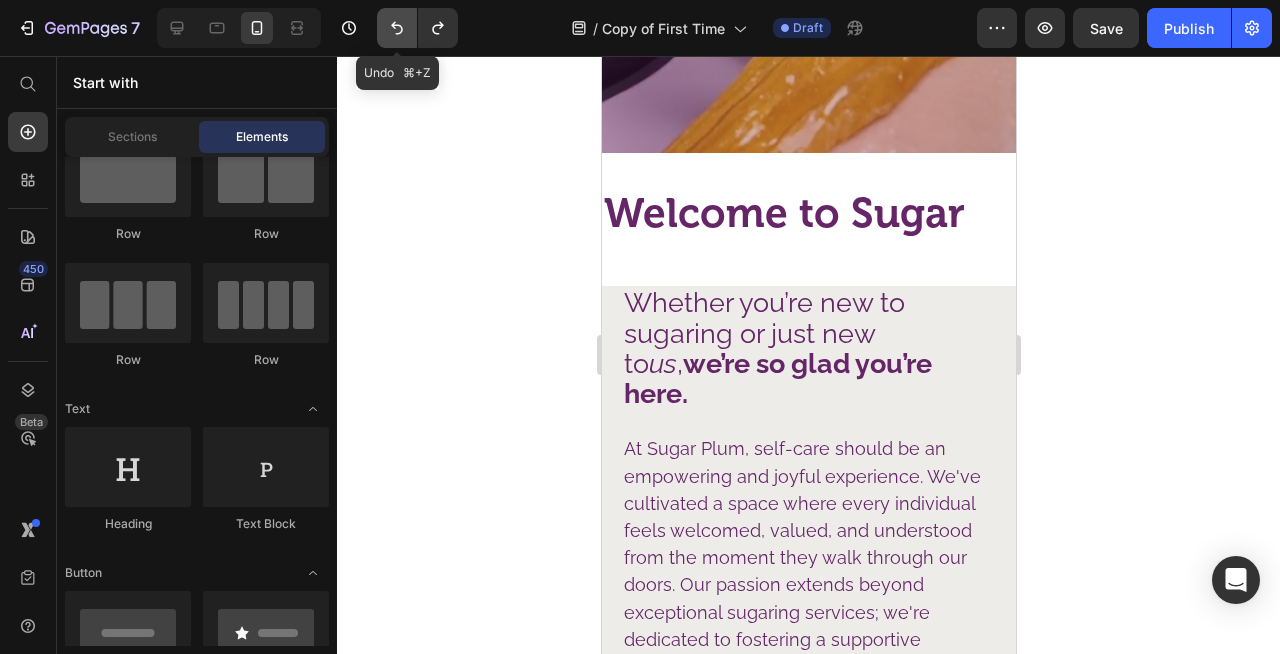 click 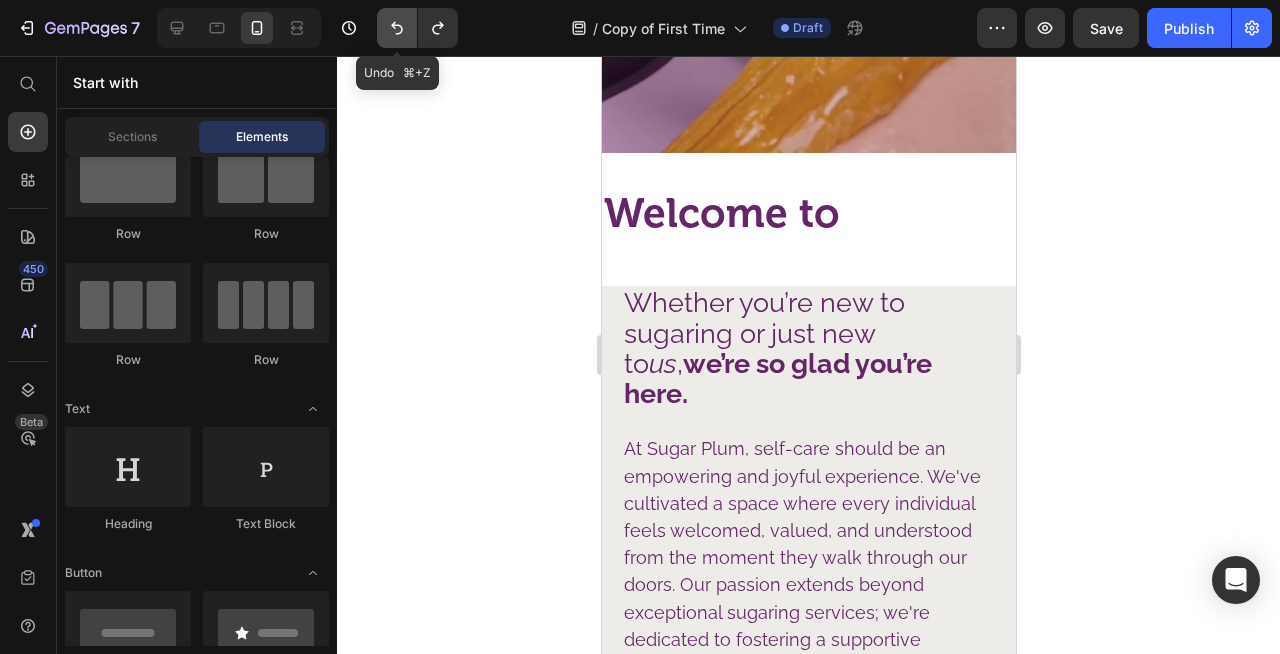 click 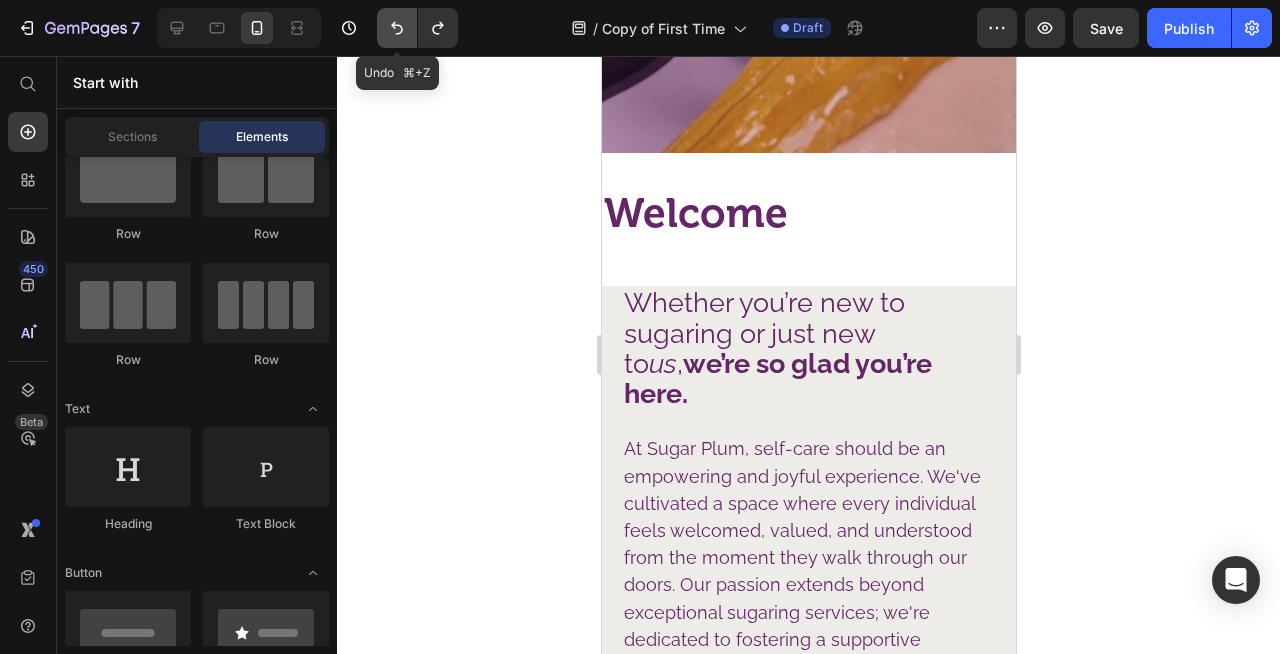 click 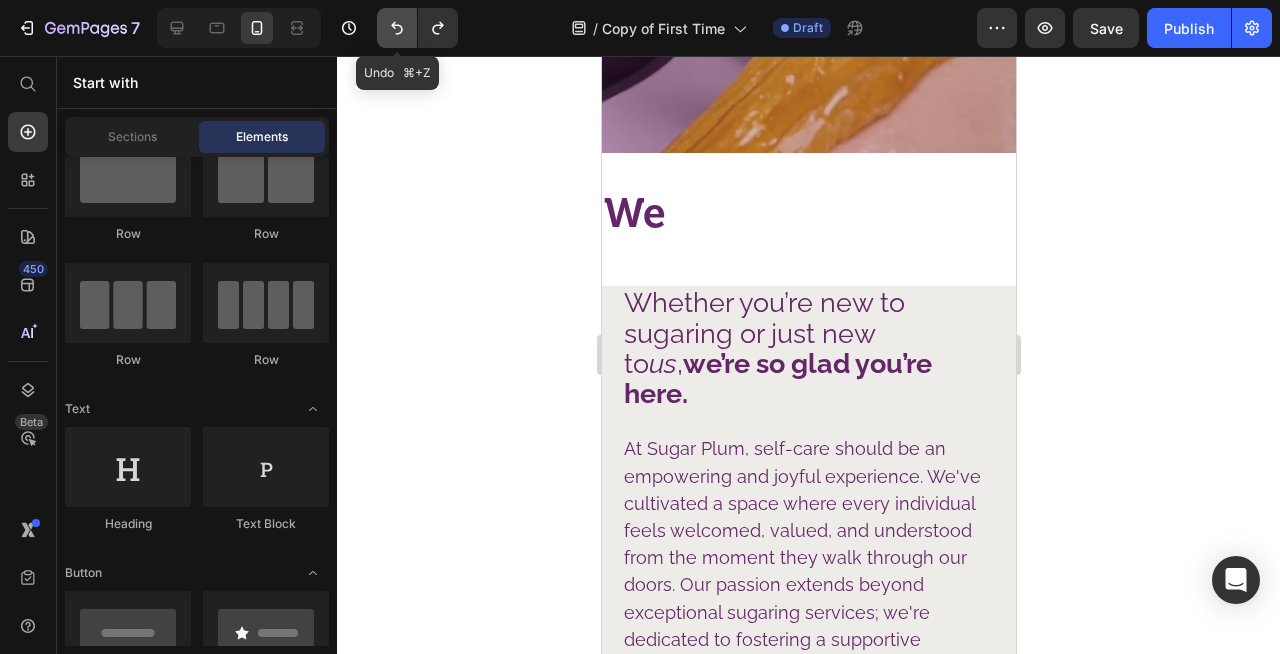 click 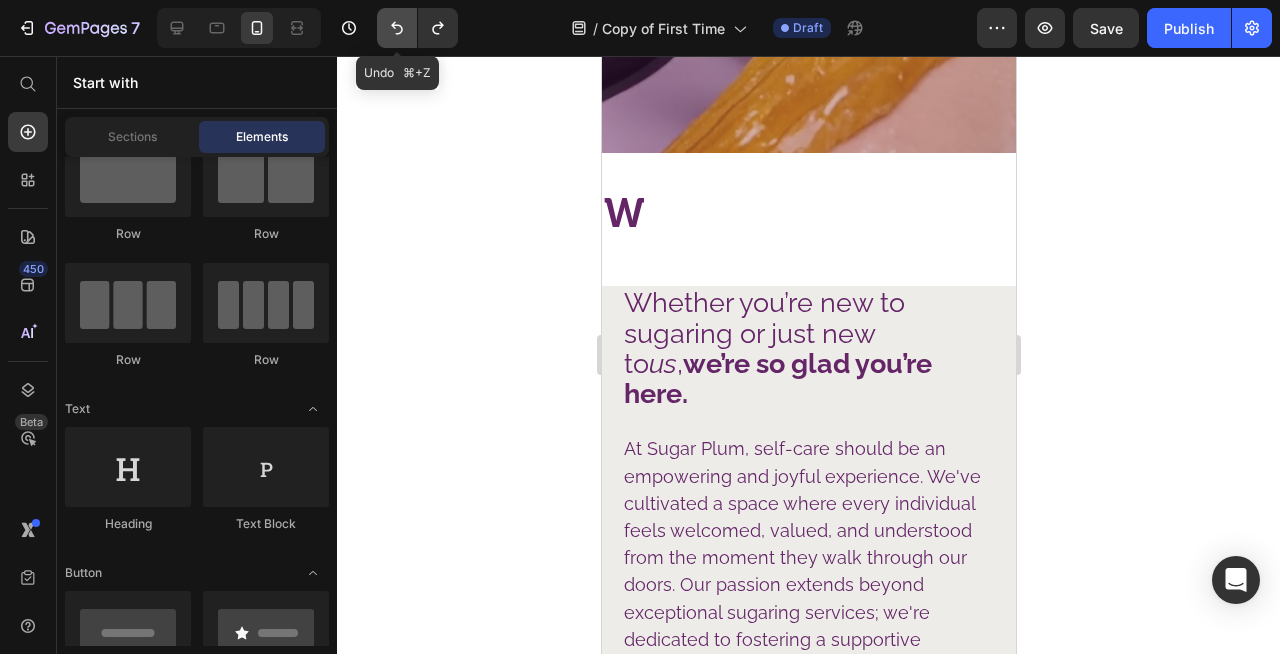 click 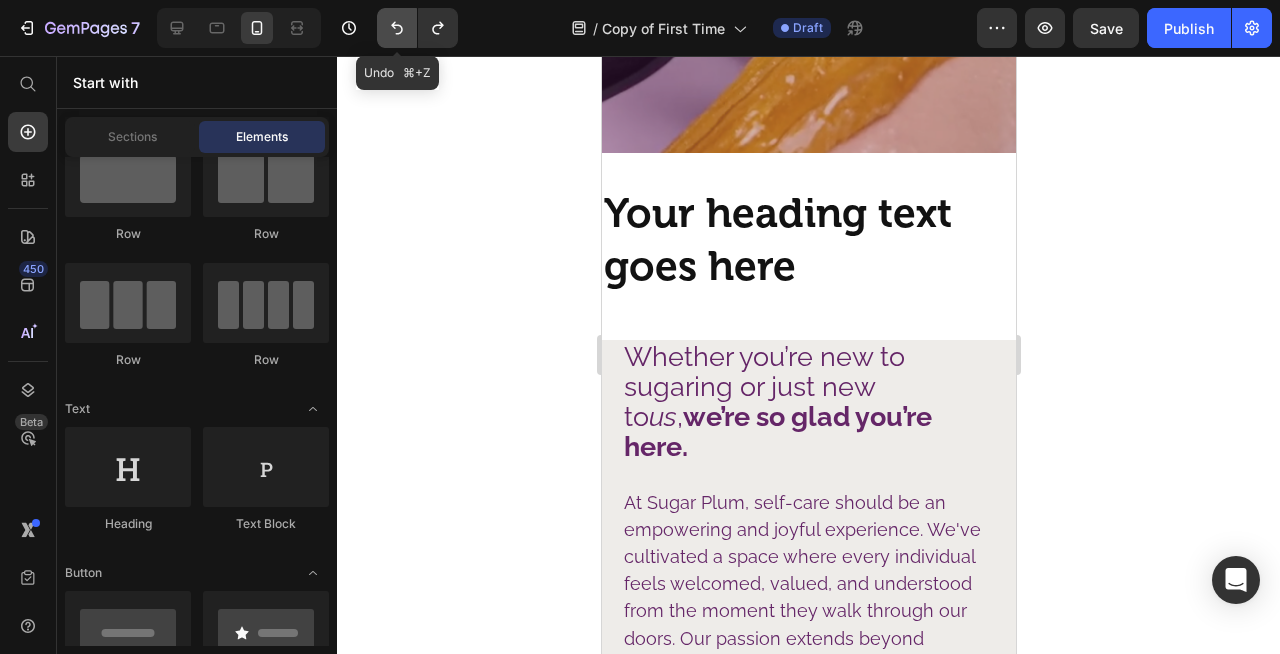 click 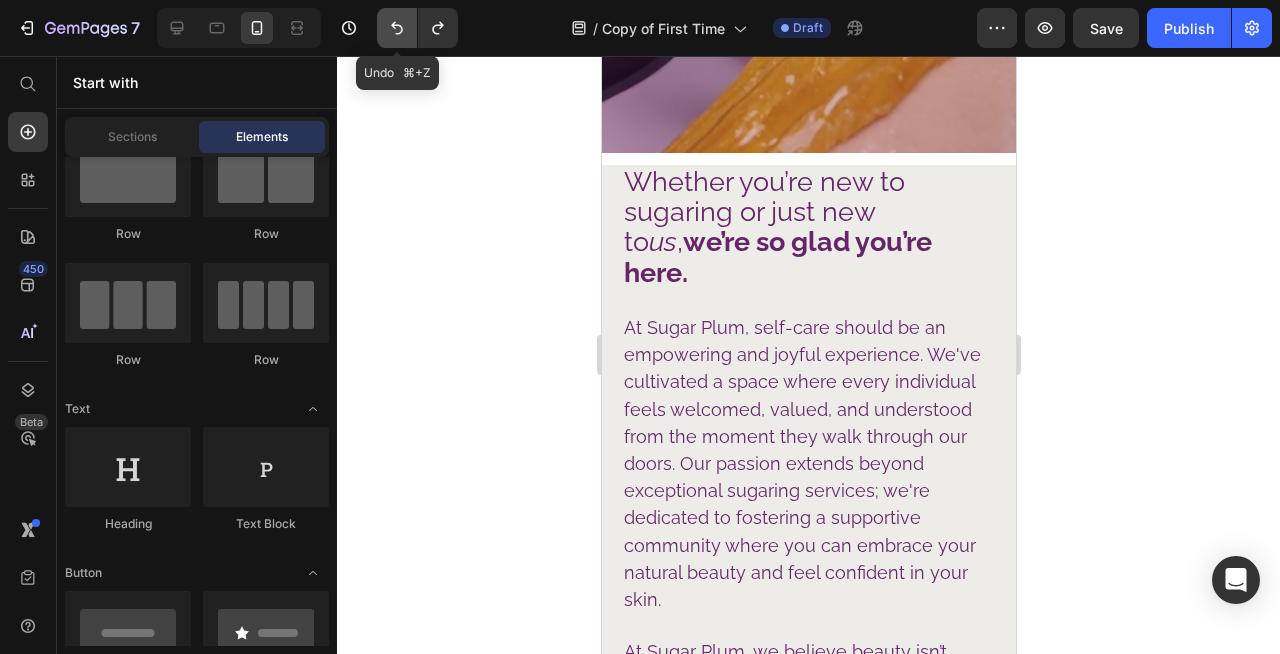 click 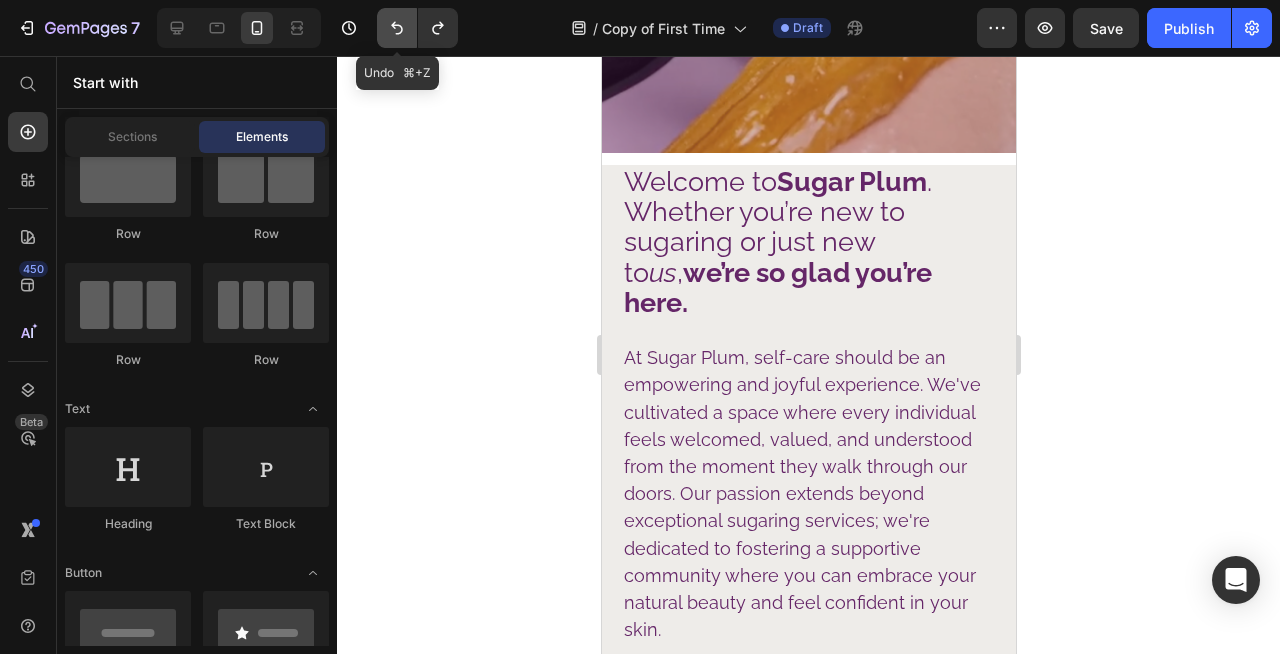 click 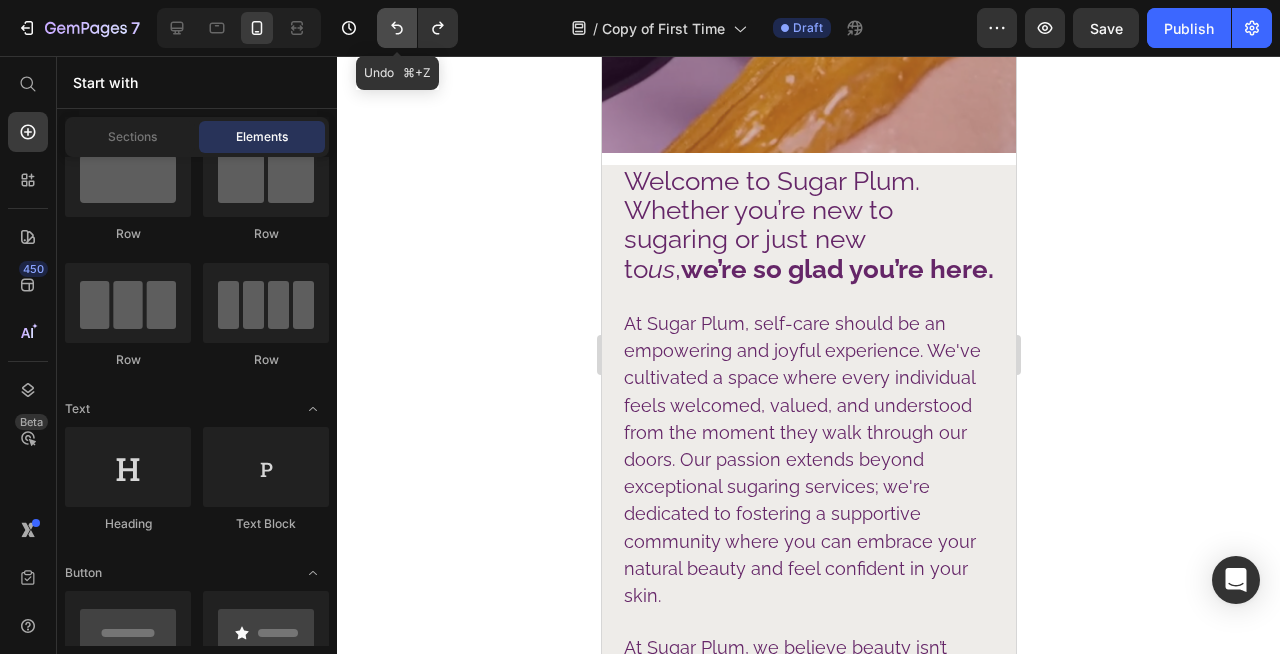 click 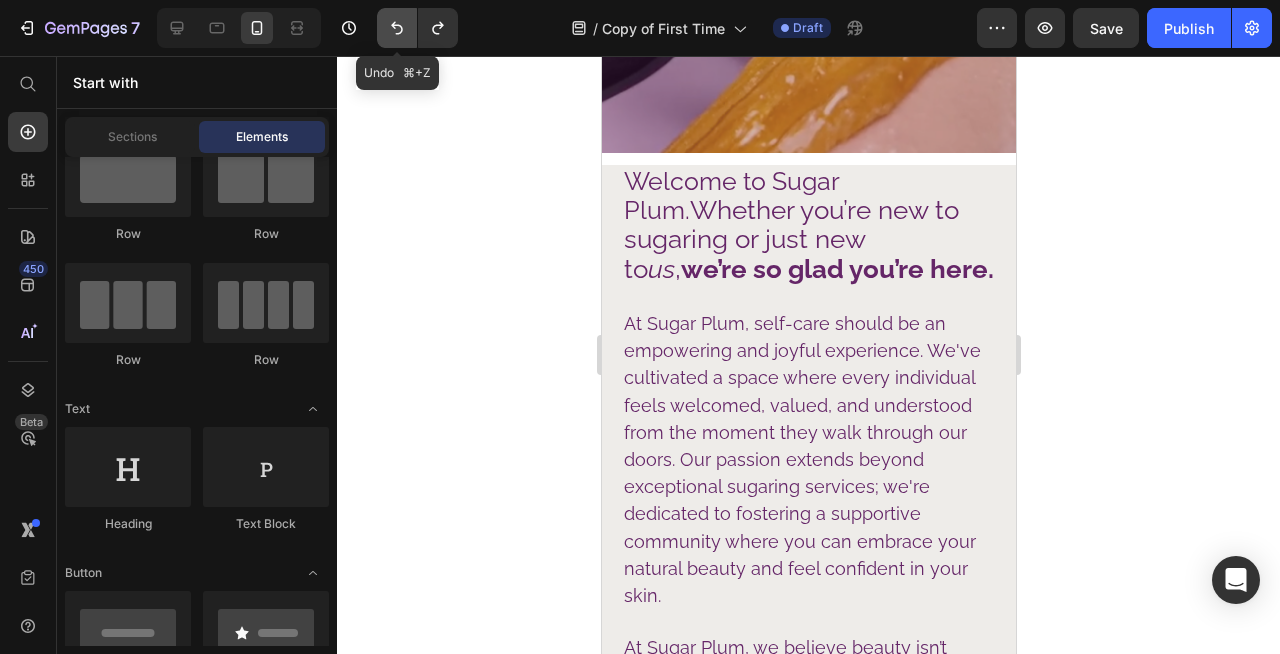 click 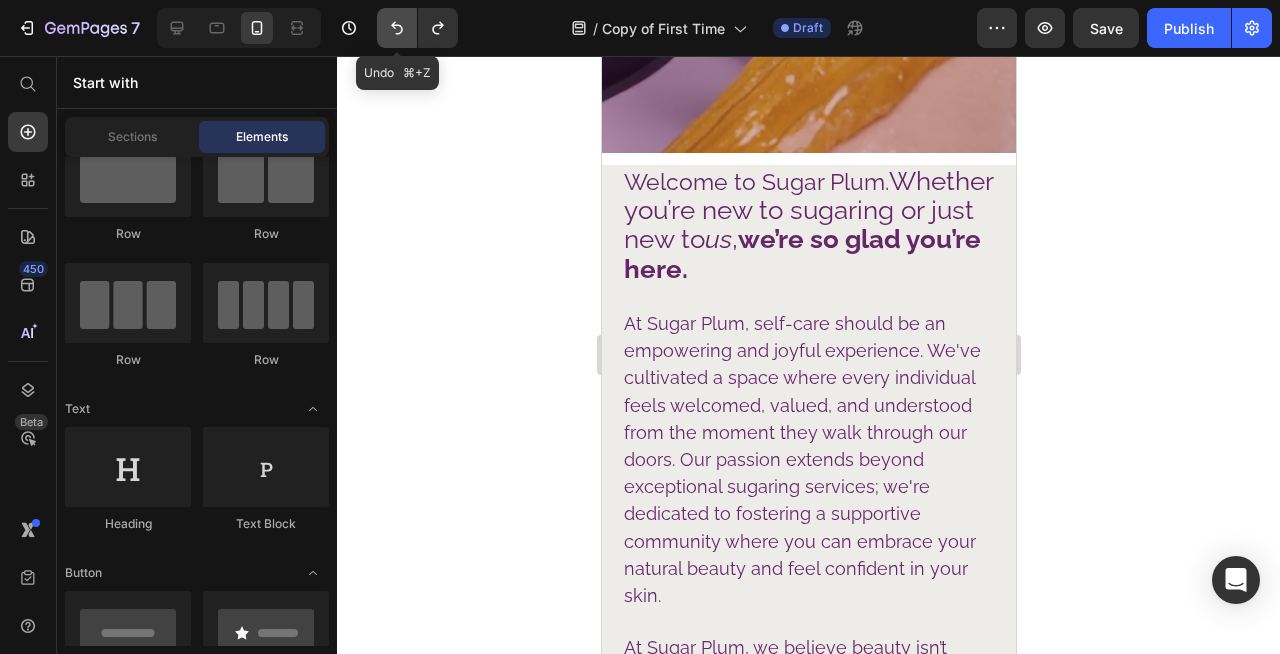 click 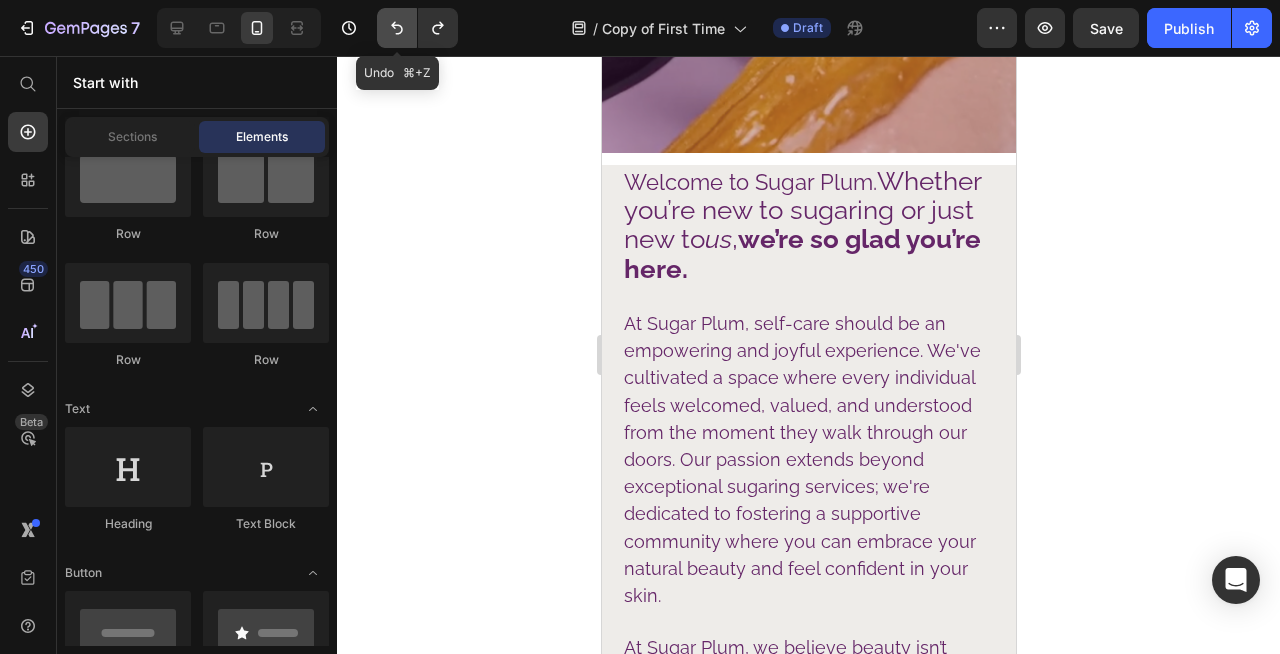 click 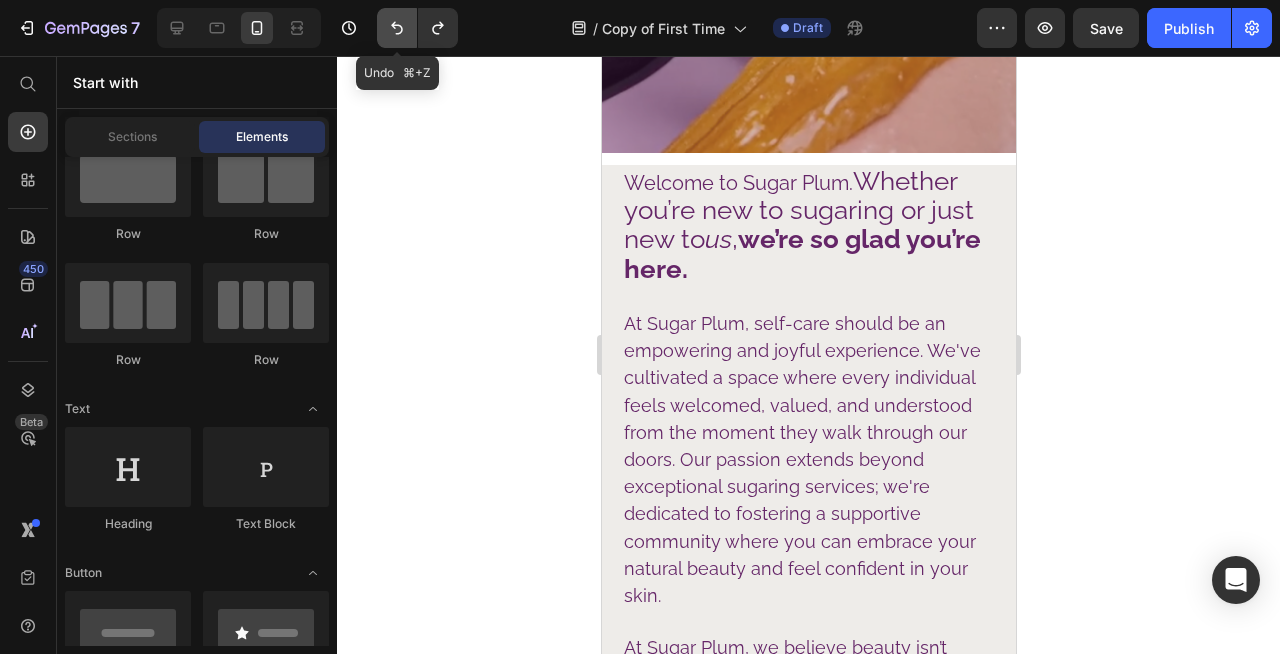 click 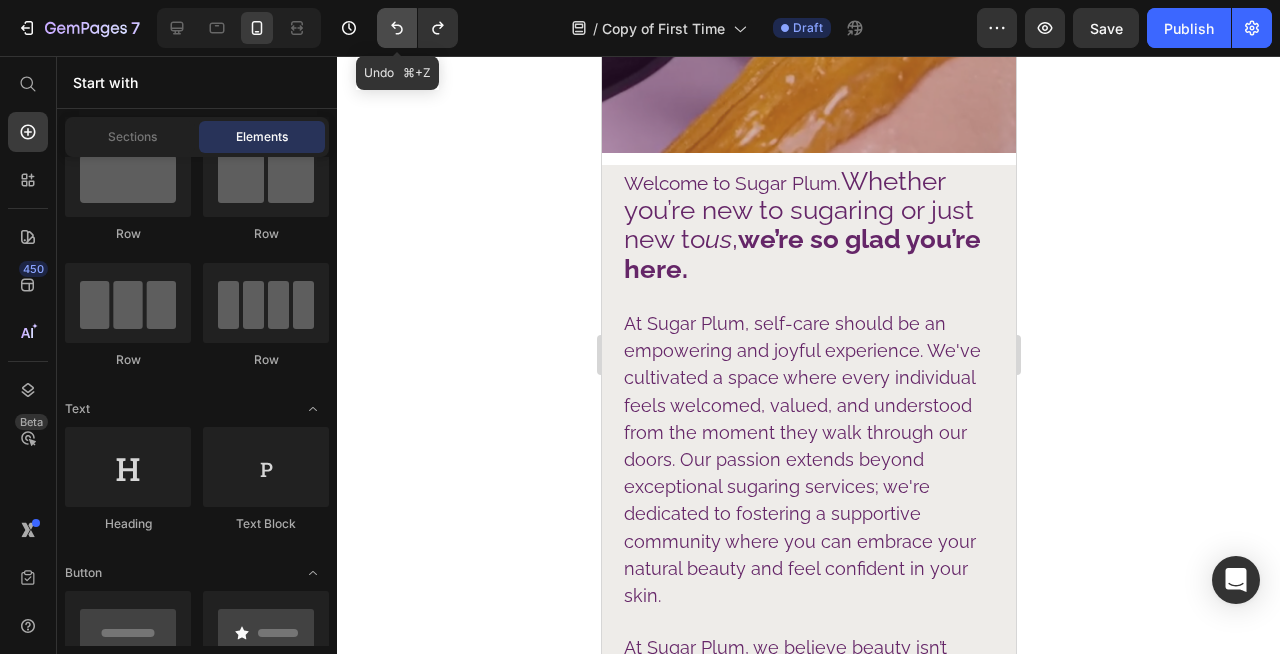 click 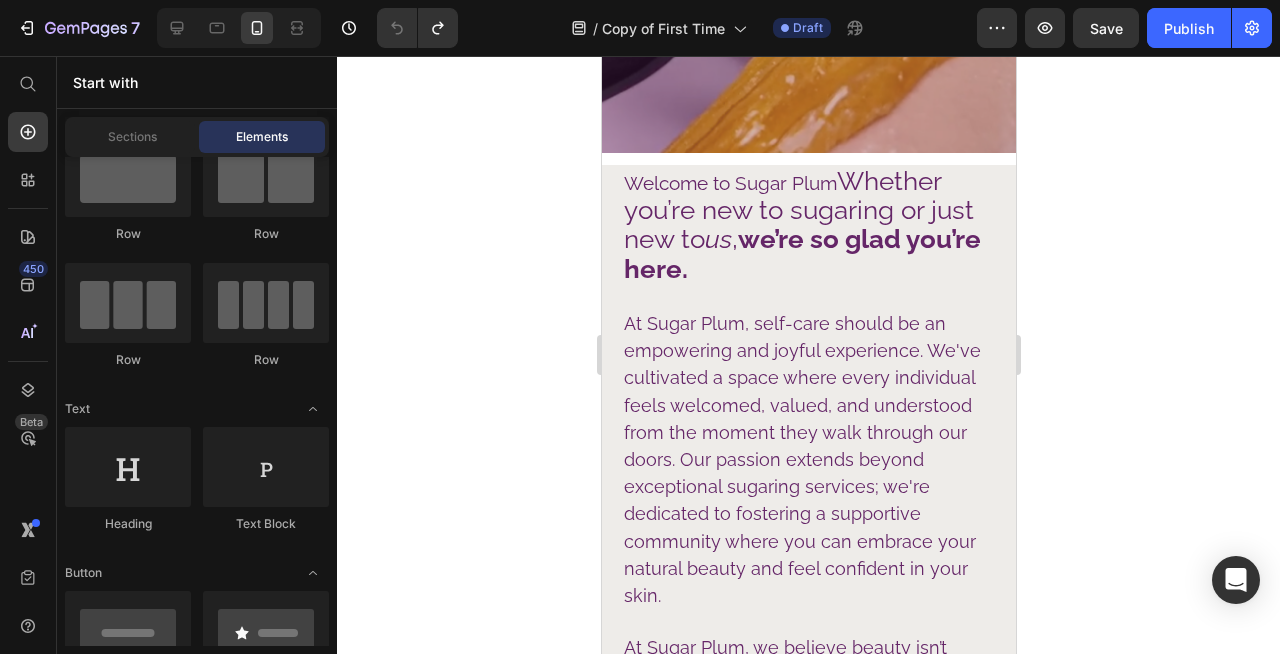 click 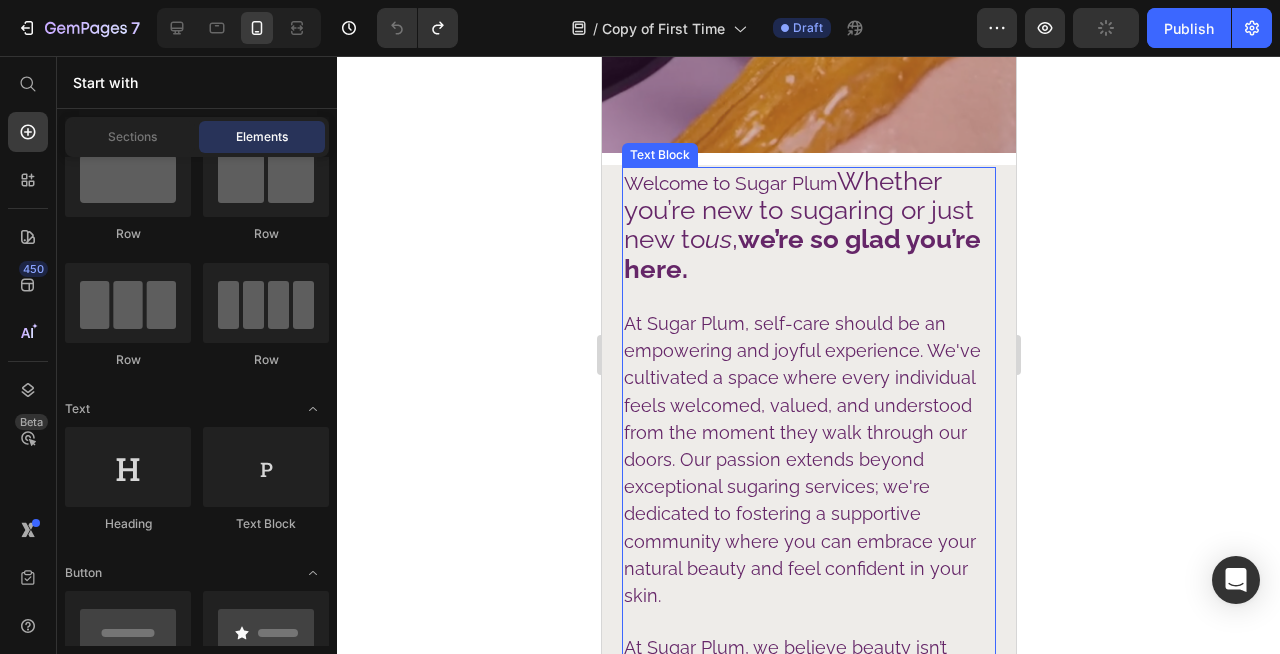 click on "we’re so glad you’re here." at bounding box center [801, 253] 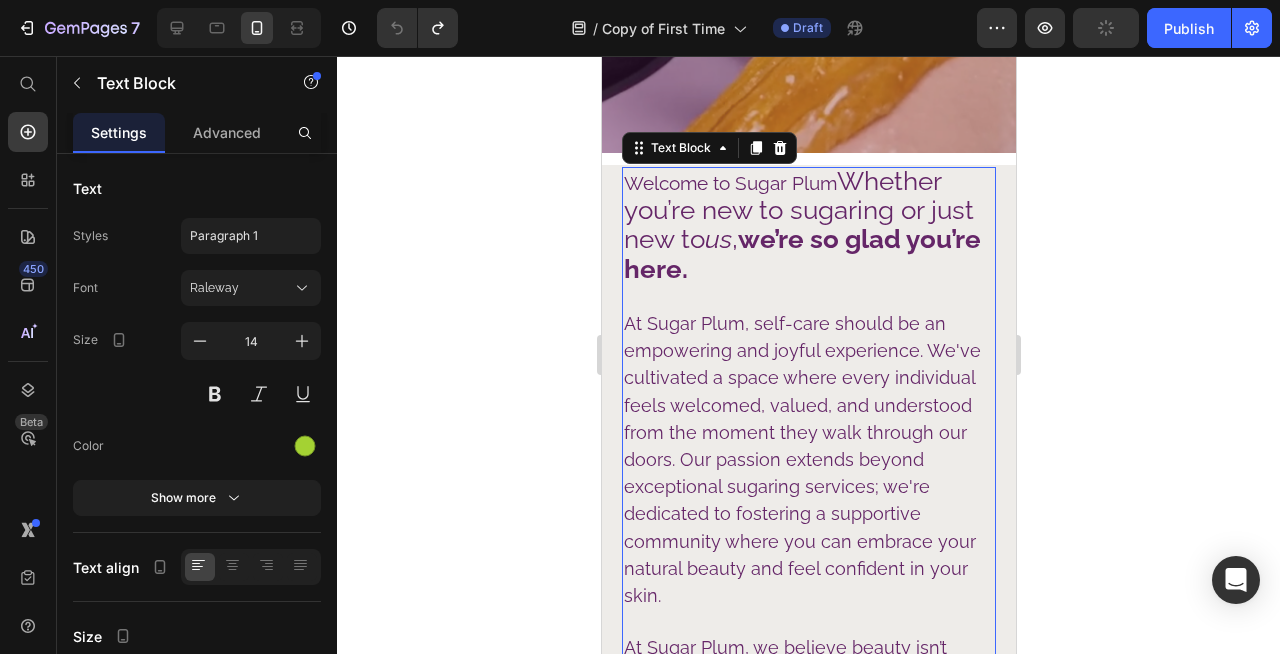 click on "we’re so glad you’re here." at bounding box center [801, 253] 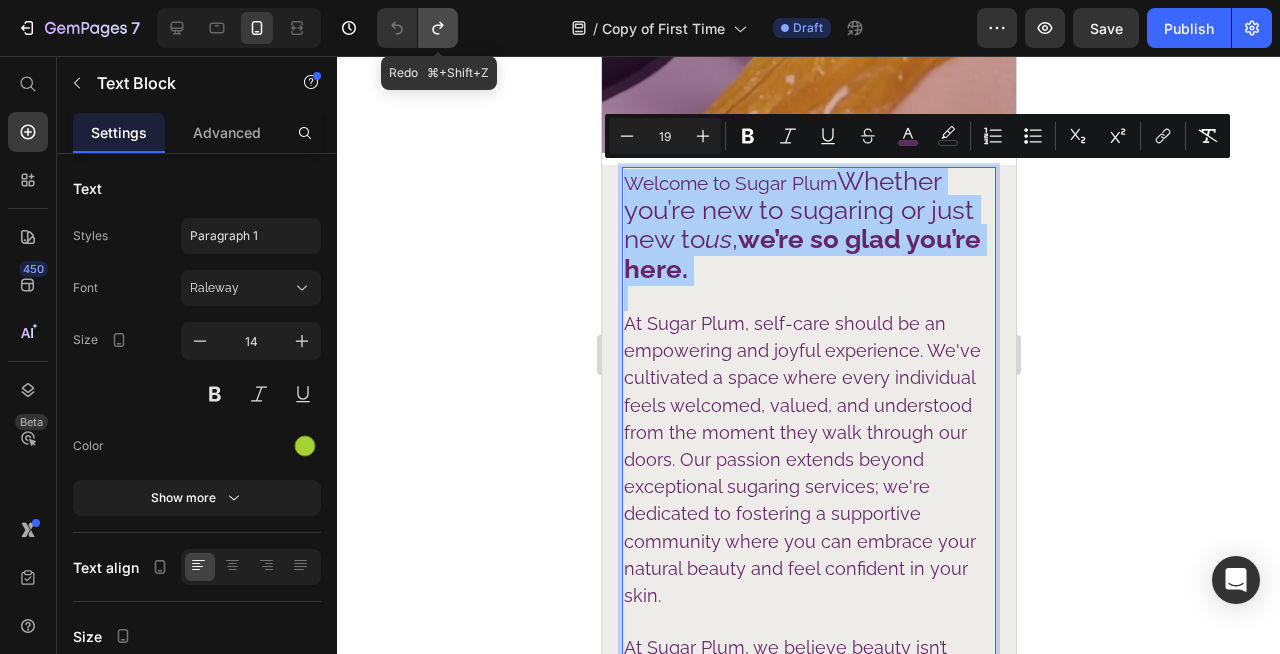 click 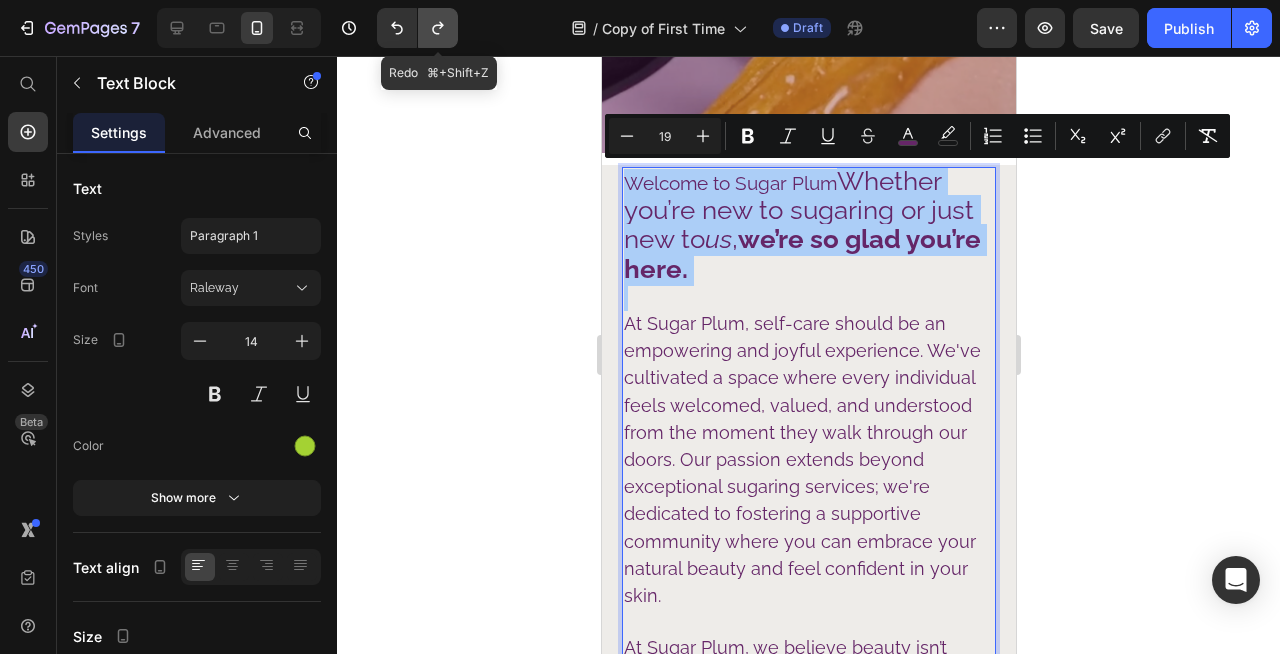 click 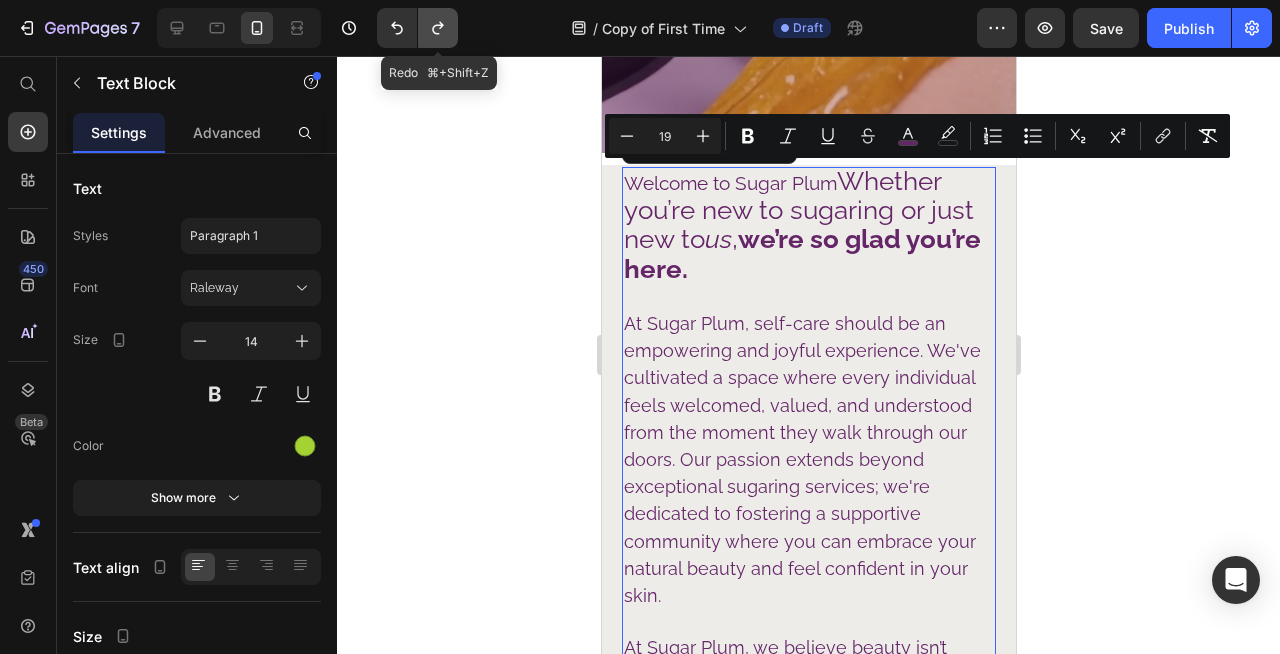 click 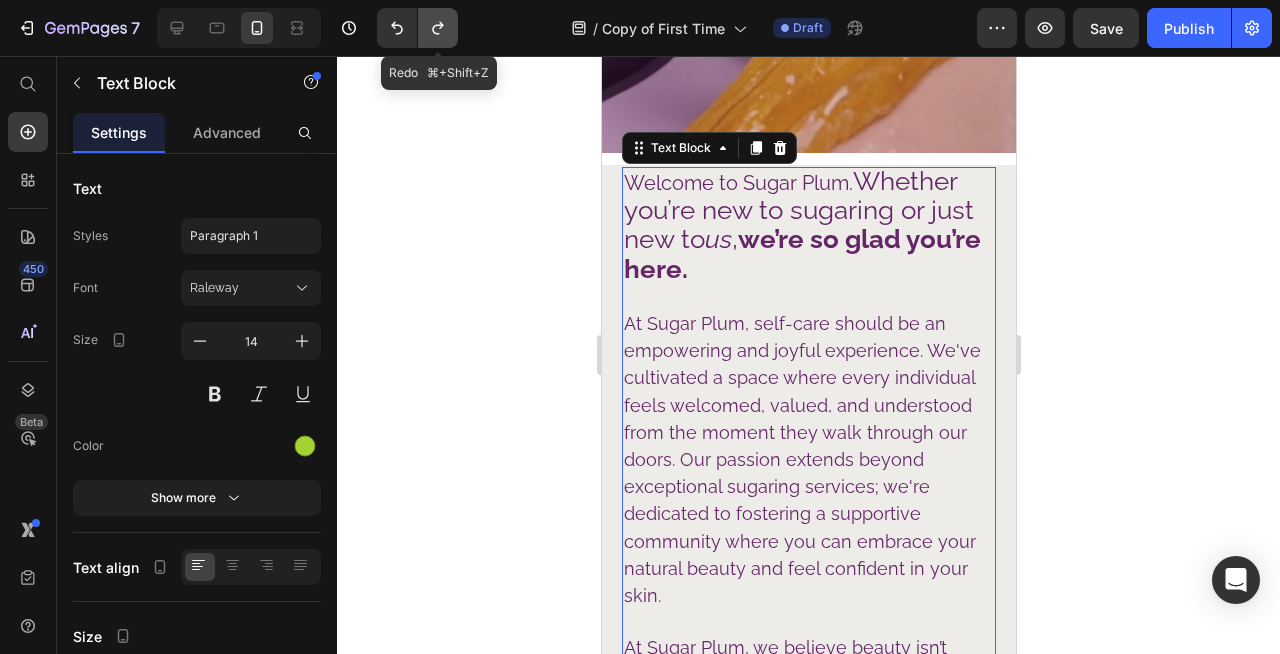click 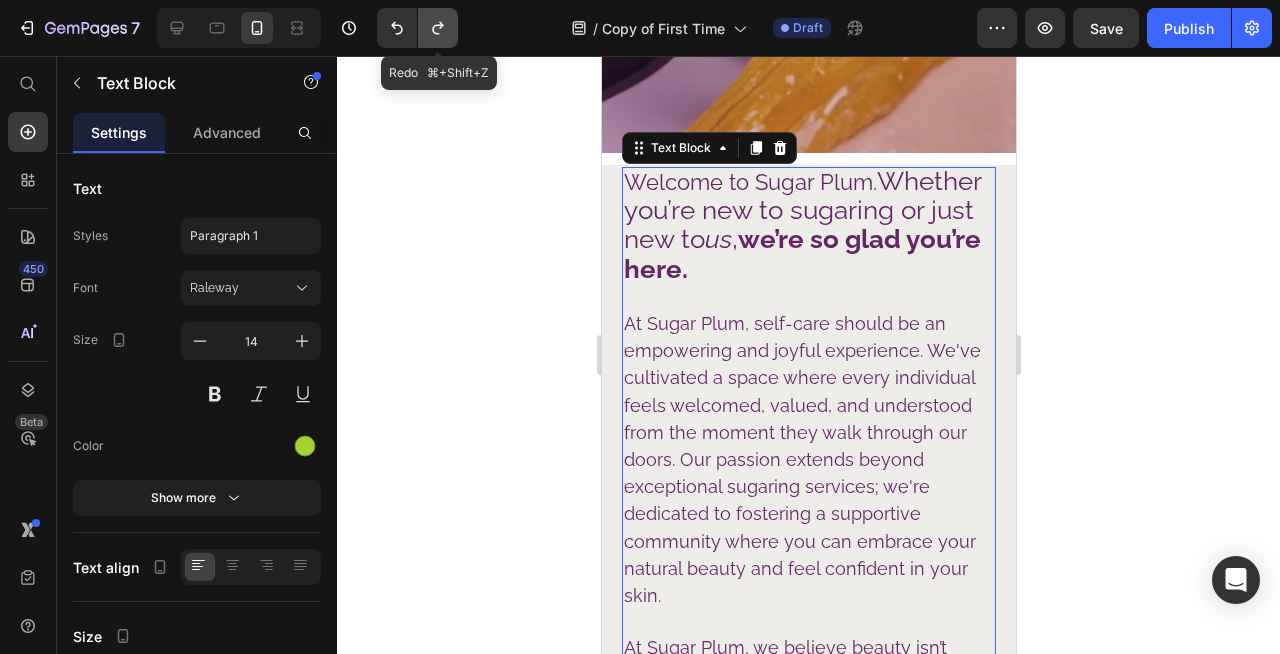 click 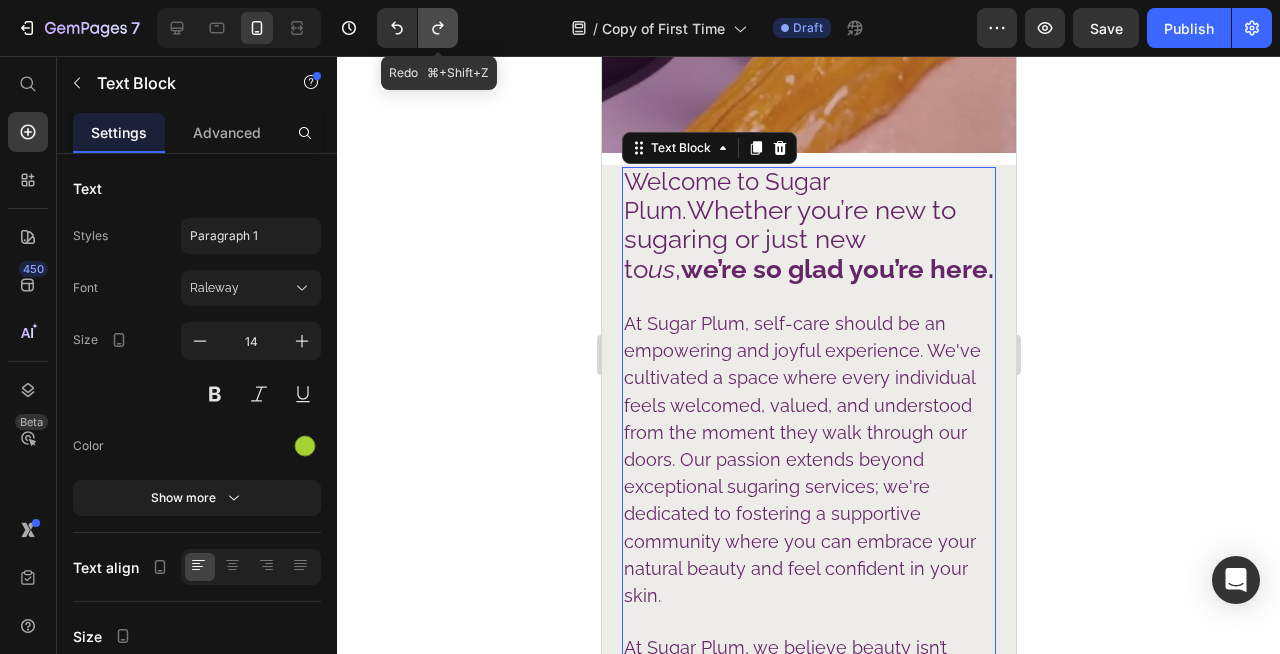 click 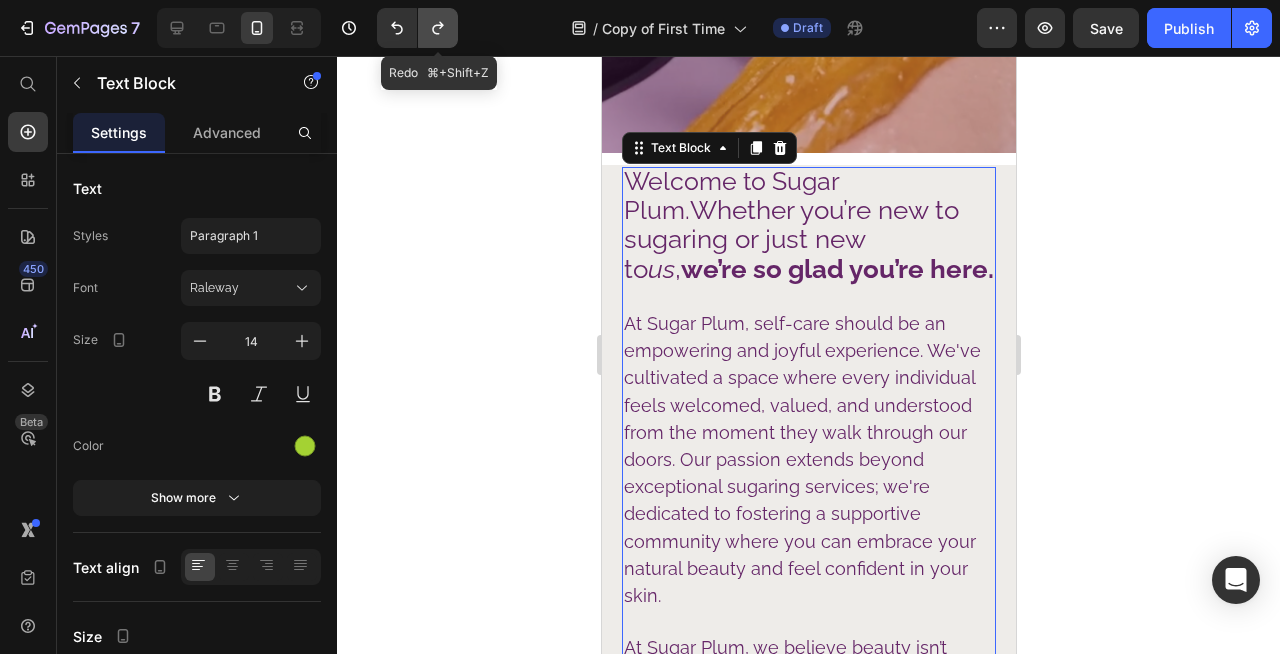 click 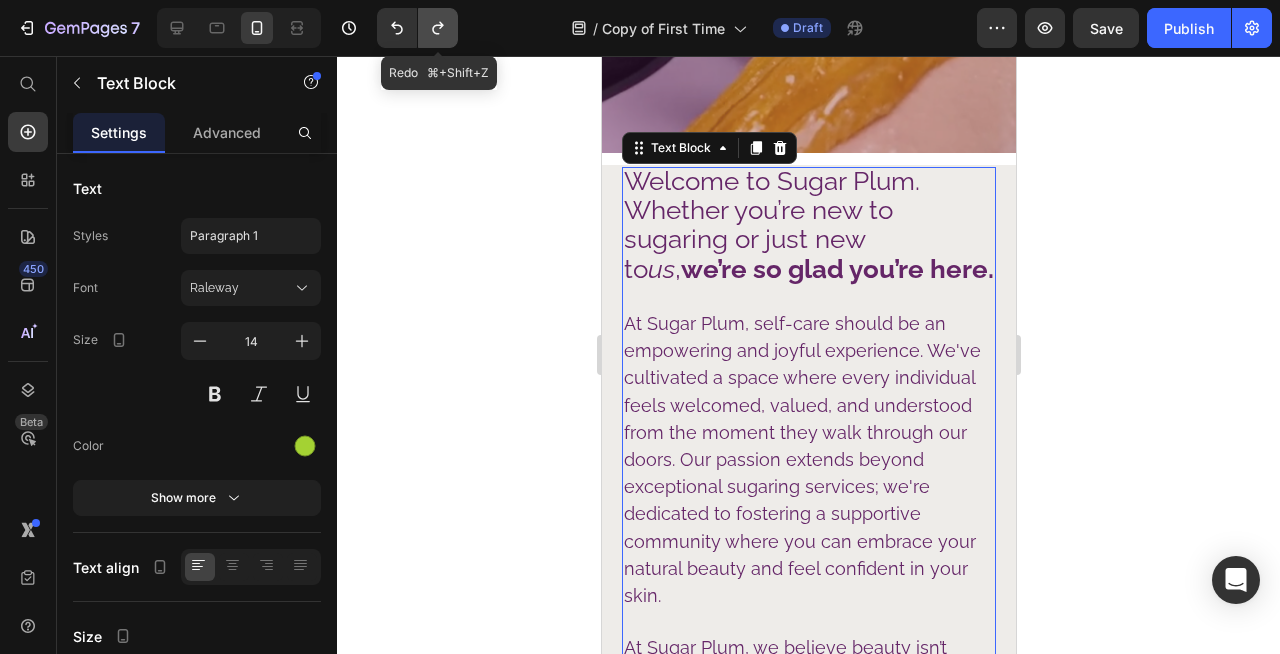 click 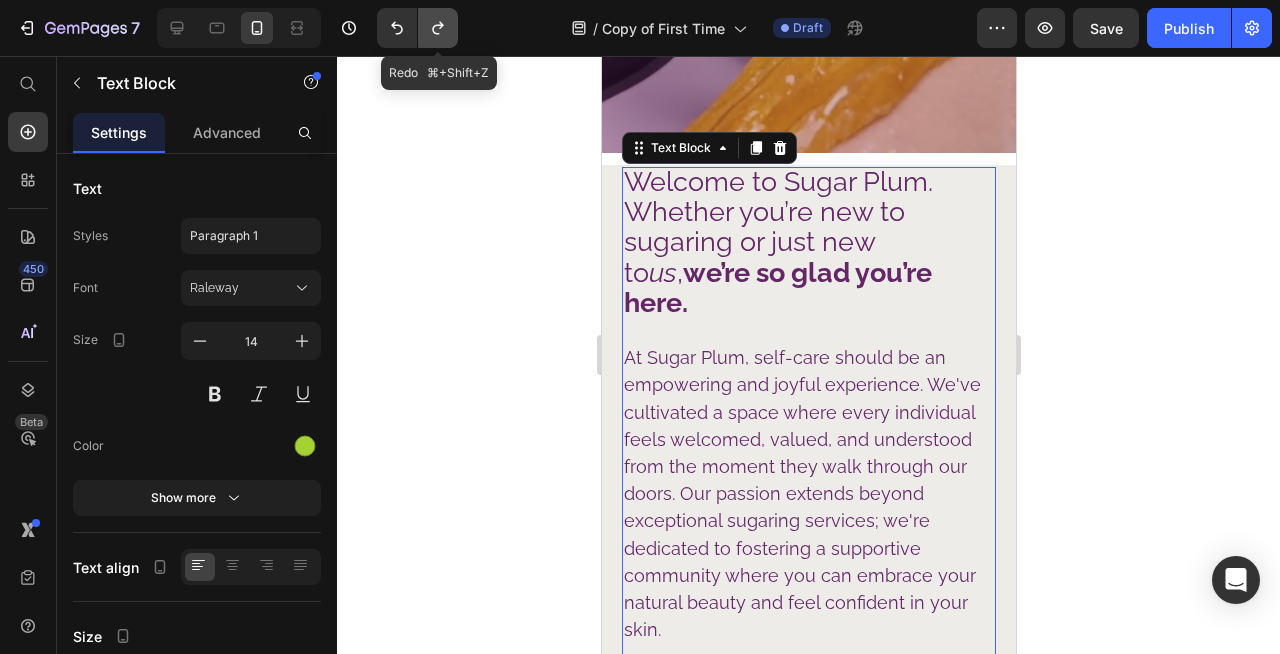 click 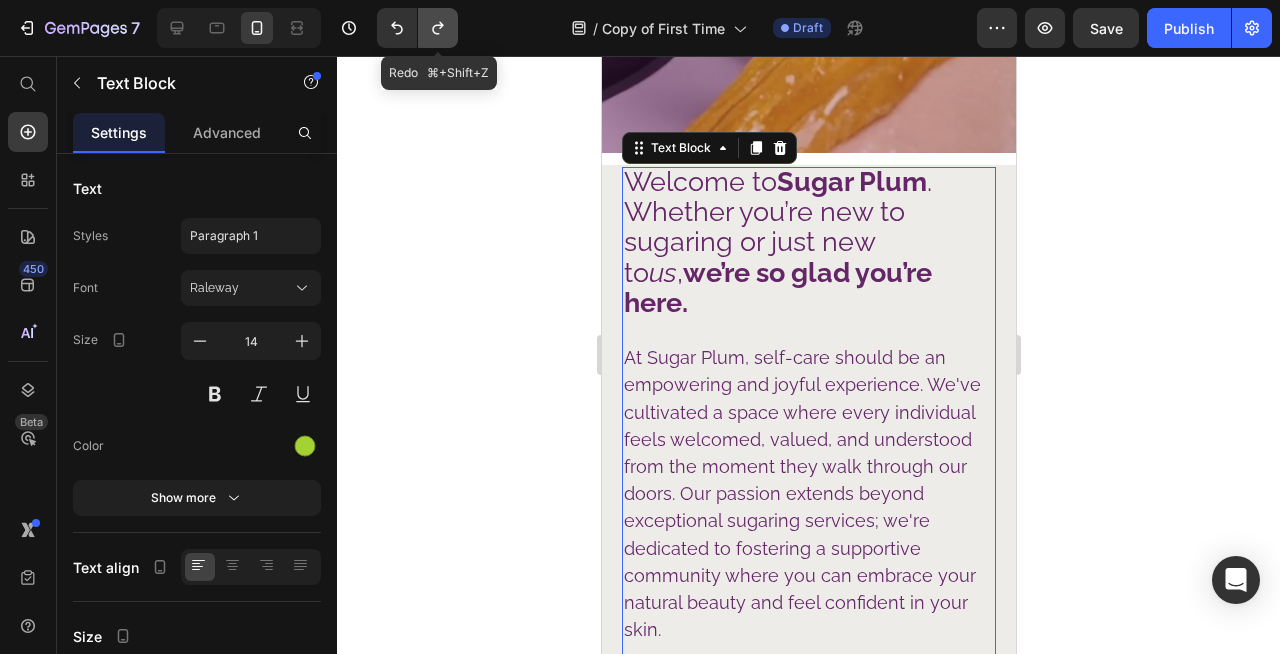 click 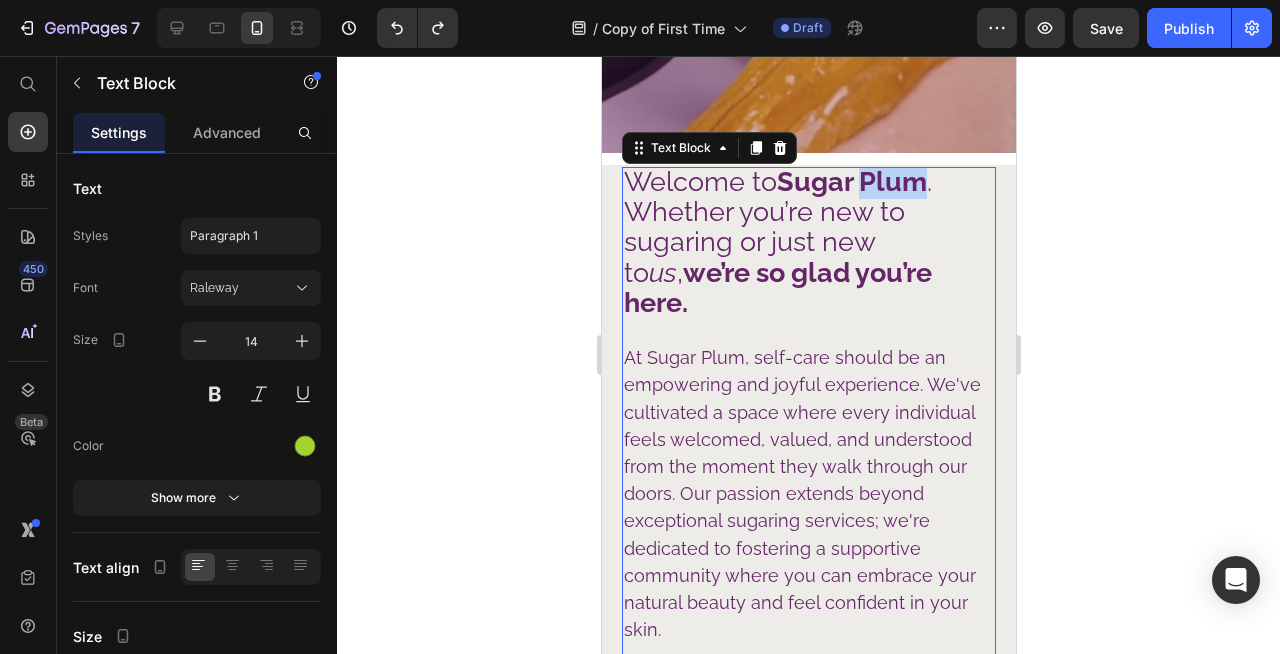 click on "Sugar Plum" at bounding box center (851, 181) 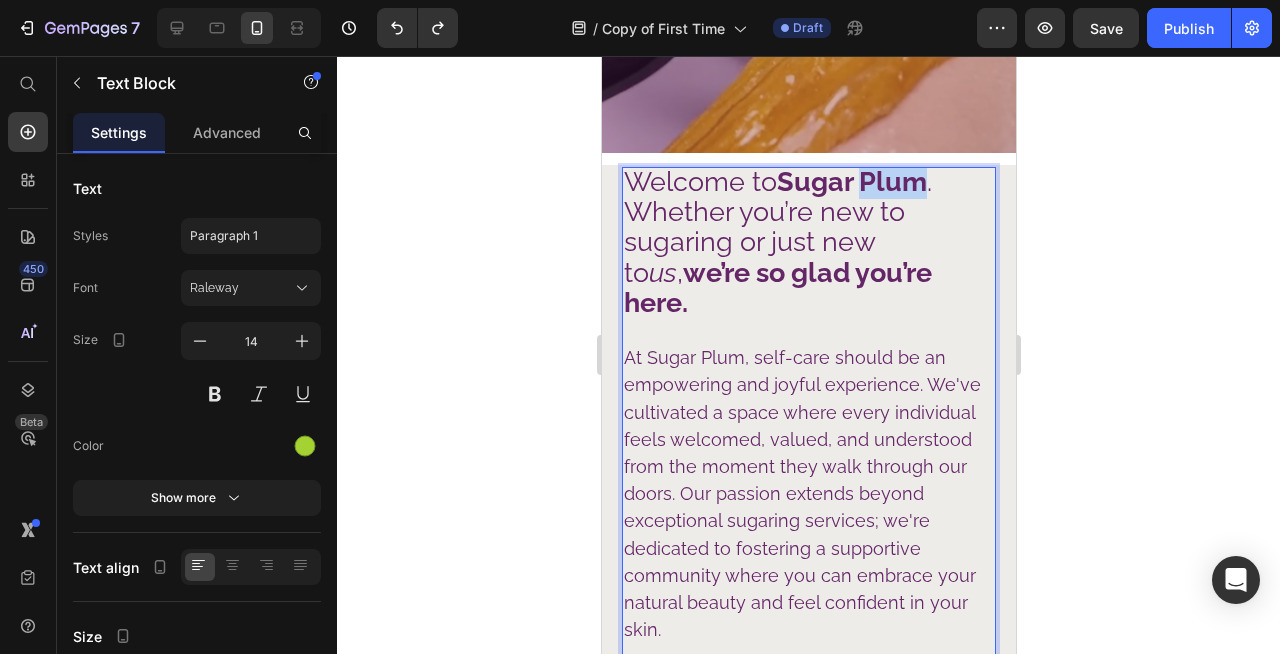 click on "Sugar Plum" at bounding box center [851, 181] 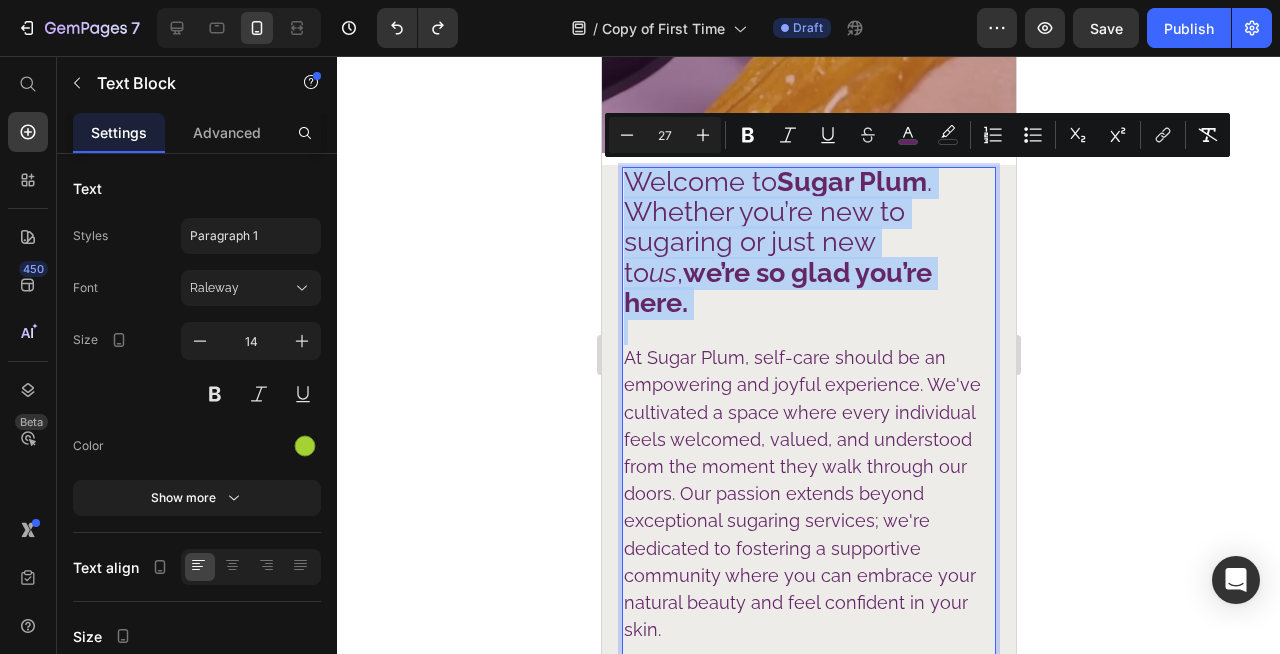 click on "Sugar Plum" at bounding box center (851, 181) 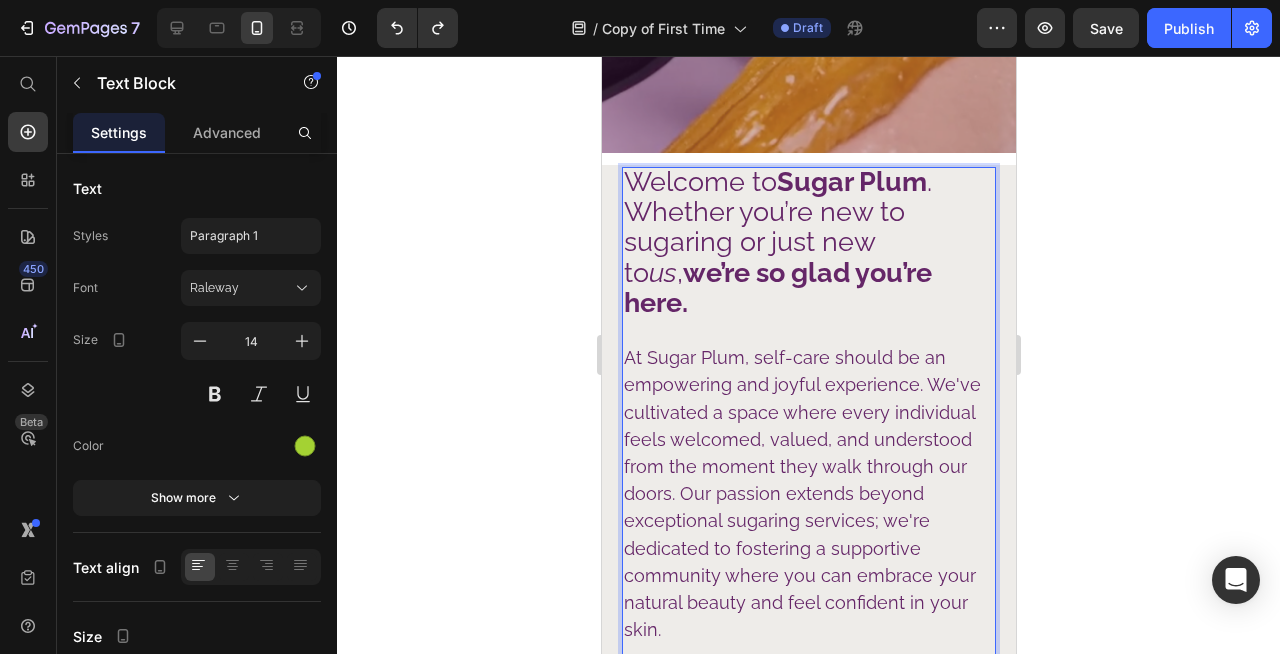 click on "Welcome to  Sugar Plum . Whether you’re new to sugaring or just new to  us ,  we’re so glad you’re here." at bounding box center [808, 244] 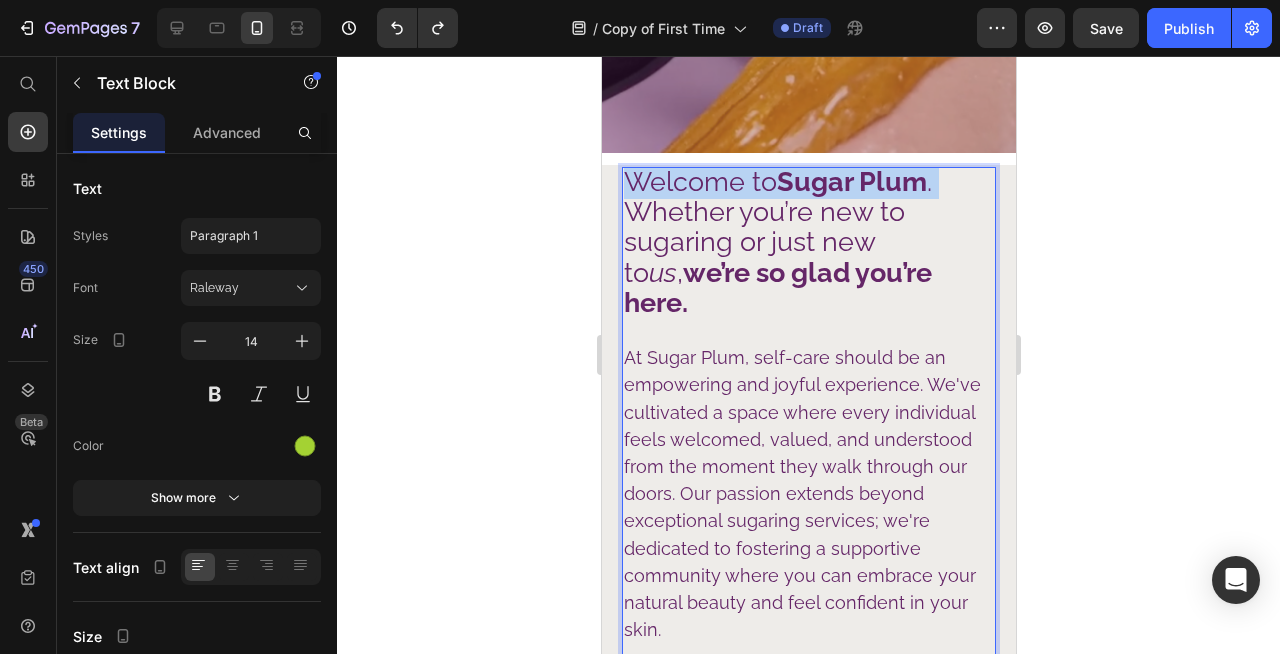 drag, startPoint x: 939, startPoint y: 184, endPoint x: 623, endPoint y: 185, distance: 316.0016 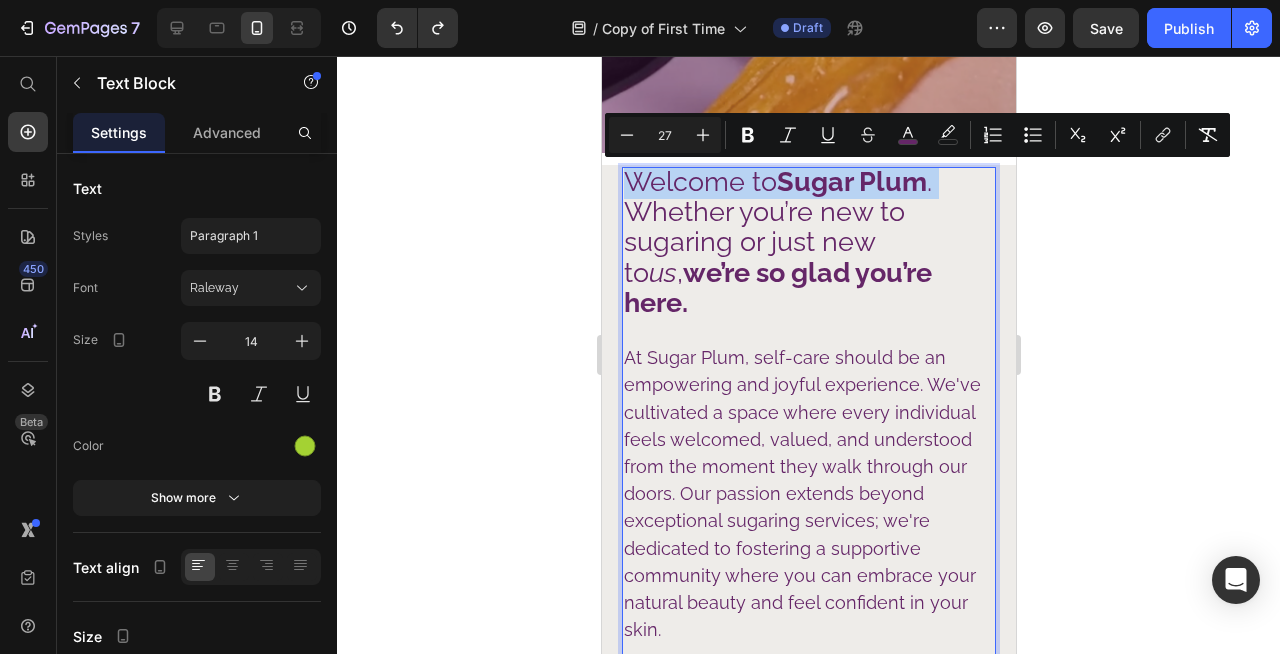 click on "Welcome to  Sugar Plum . Whether you’re new to sugaring or just new to  us ,  we’re so glad you’re here." at bounding box center [777, 242] 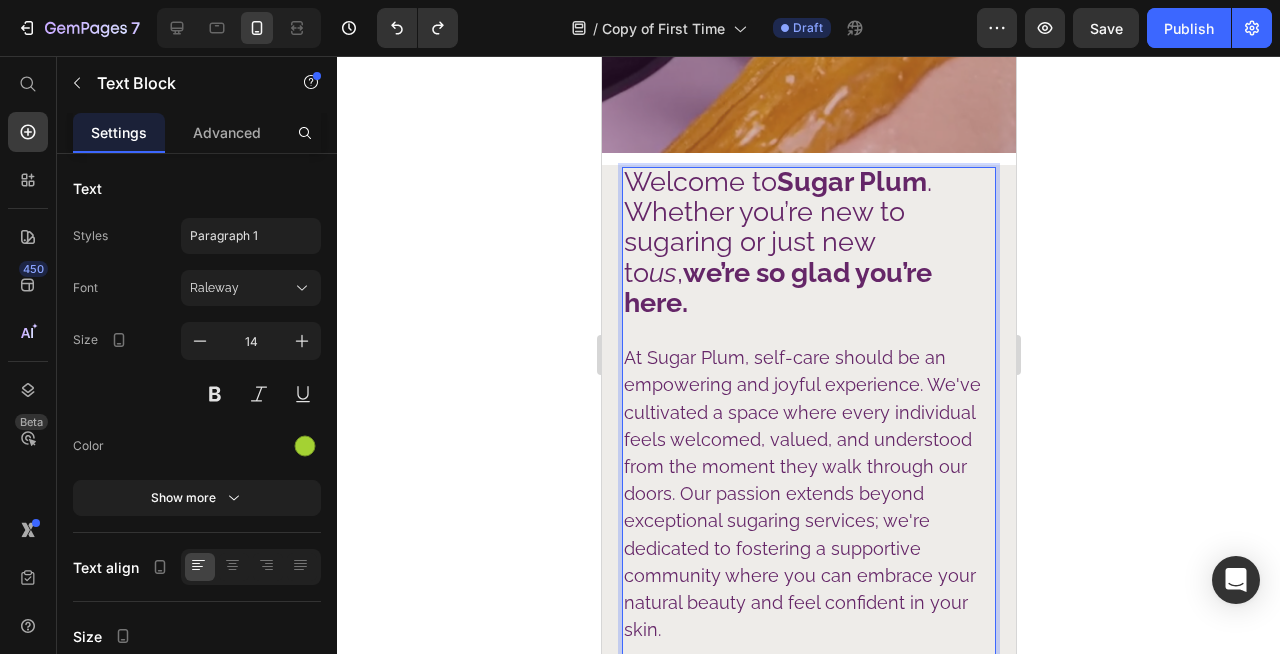 click on "Sugar Plum" at bounding box center (851, 181) 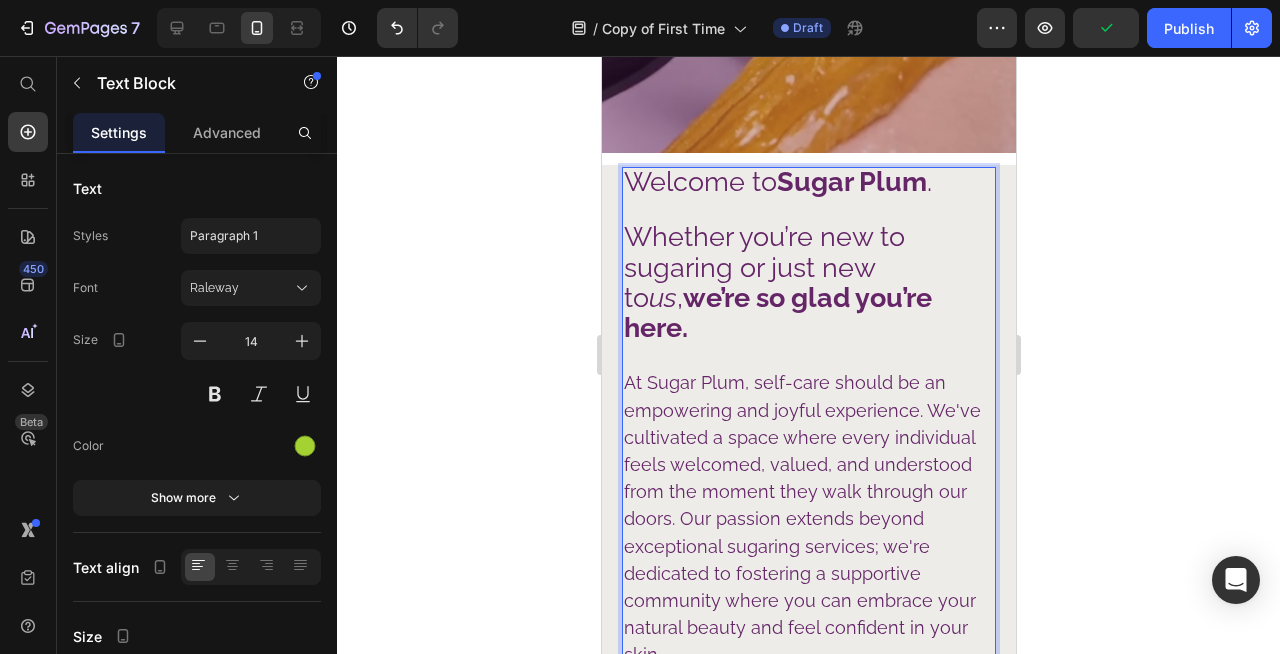 click on "Whether you’re new to sugaring or just new to  us ,  we’re so glad you’re here." at bounding box center (777, 282) 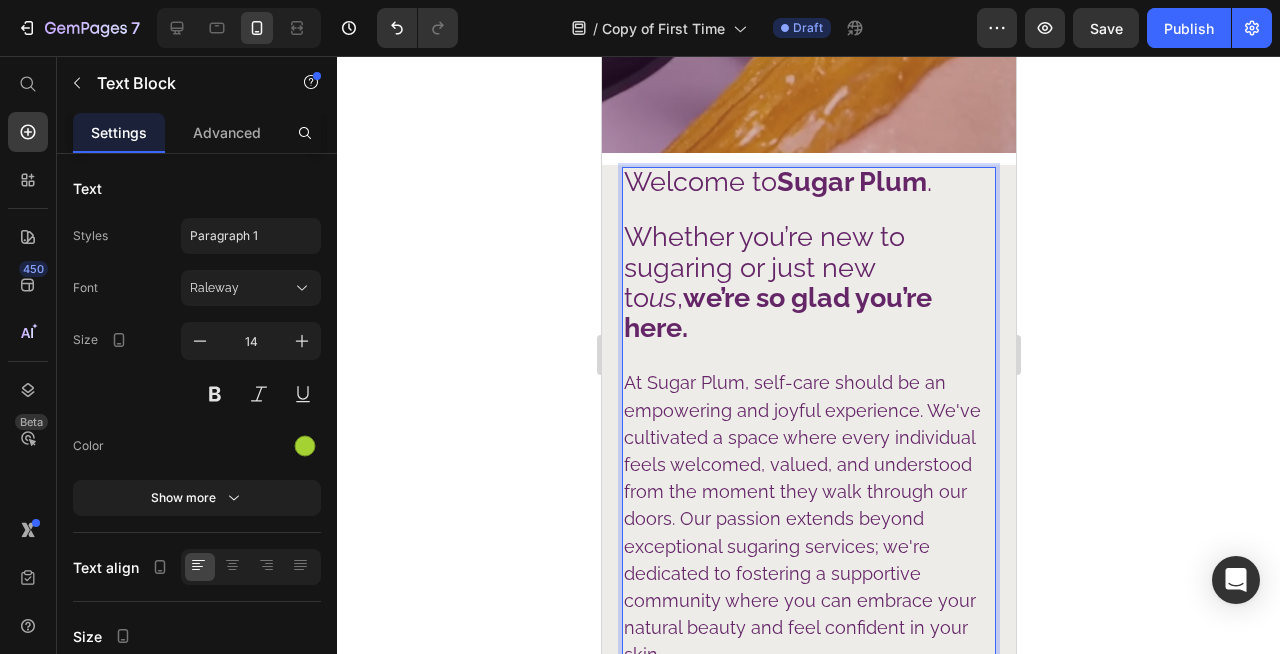 click on "Welcome to  Sugar Plum ." at bounding box center [808, 184] 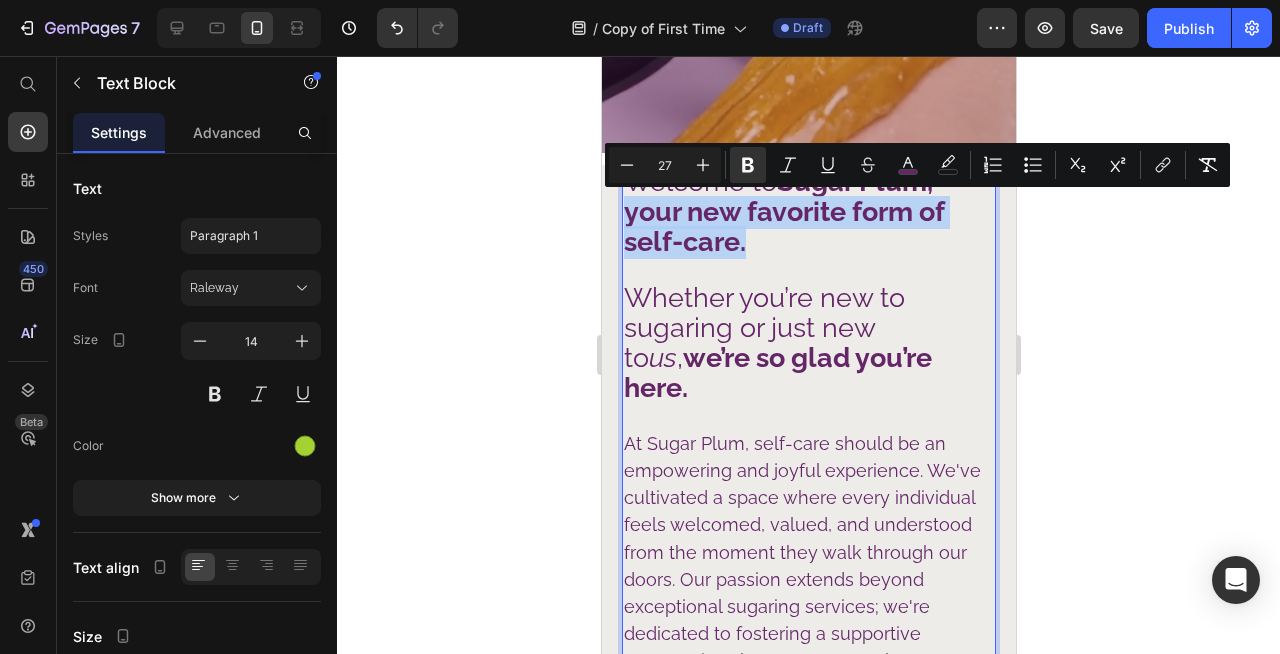 drag, startPoint x: 757, startPoint y: 252, endPoint x: 620, endPoint y: 213, distance: 142.44298 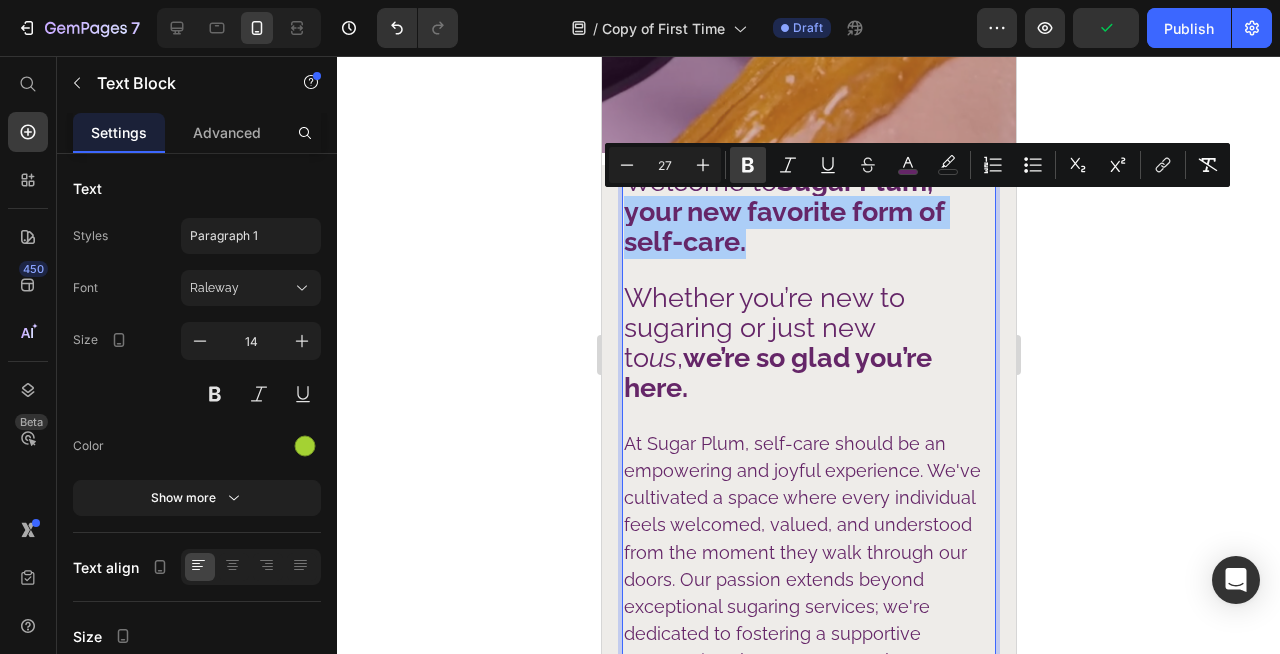 click 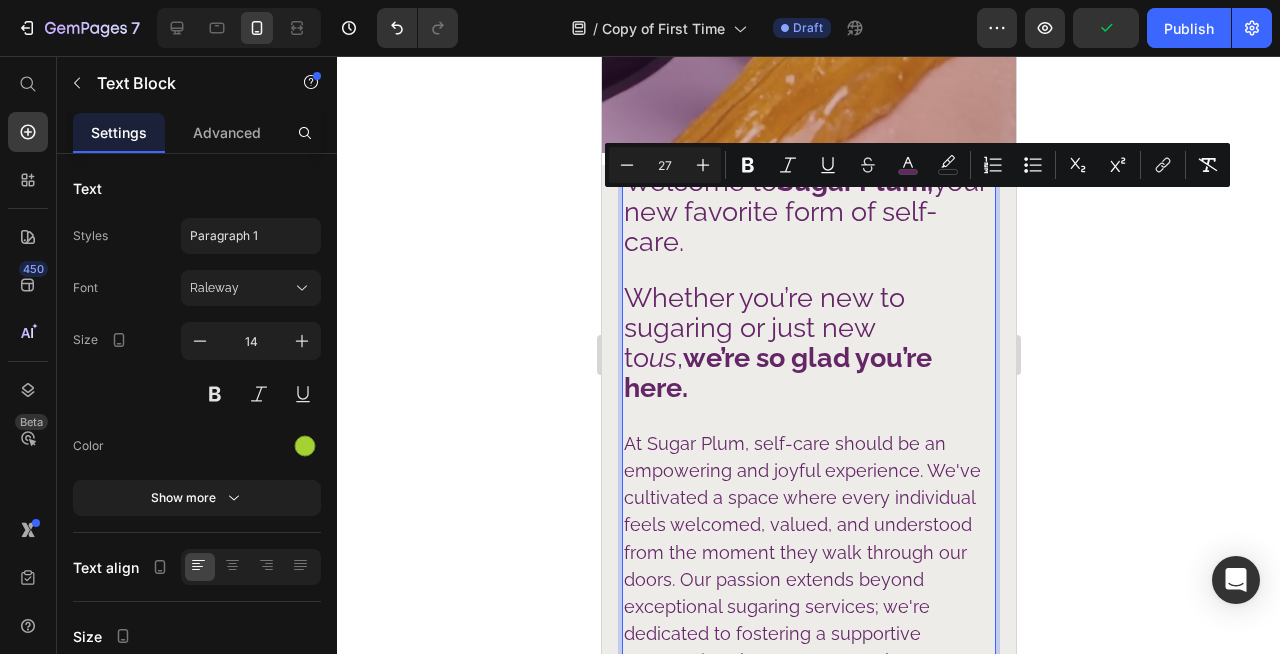 click on "Welcome to  Sugar Plum,  your new favorite form of self-care." at bounding box center (808, 214) 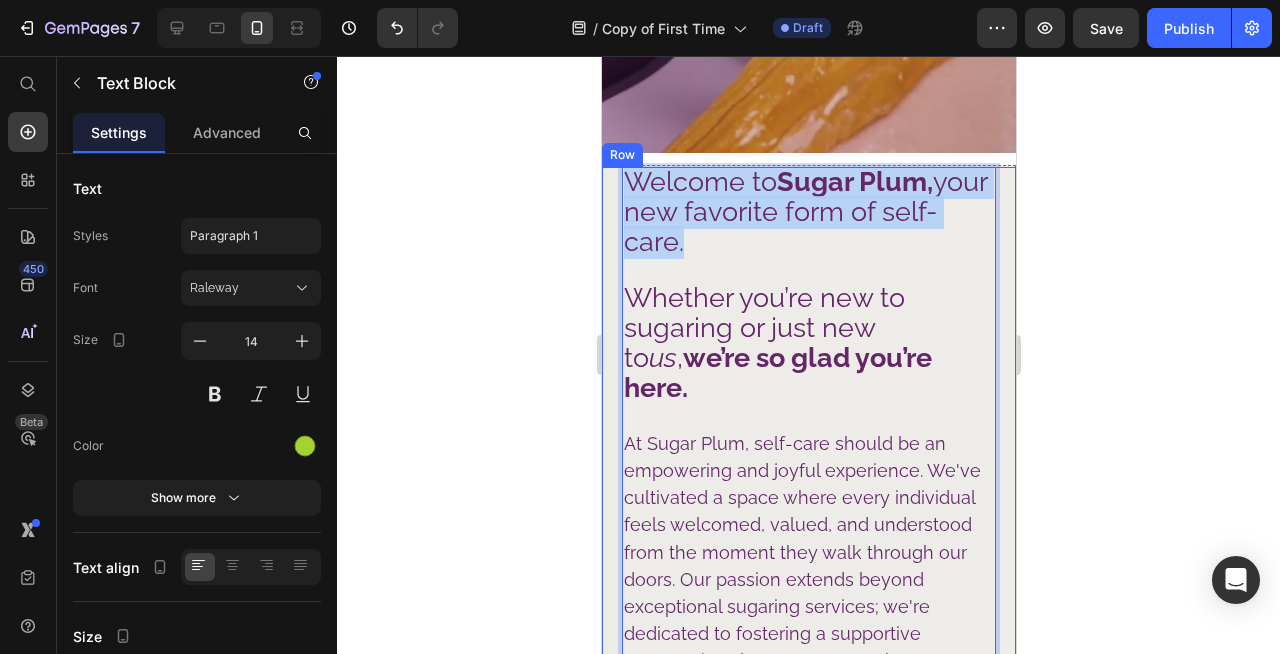 drag, startPoint x: 748, startPoint y: 236, endPoint x: 612, endPoint y: 187, distance: 144.55795 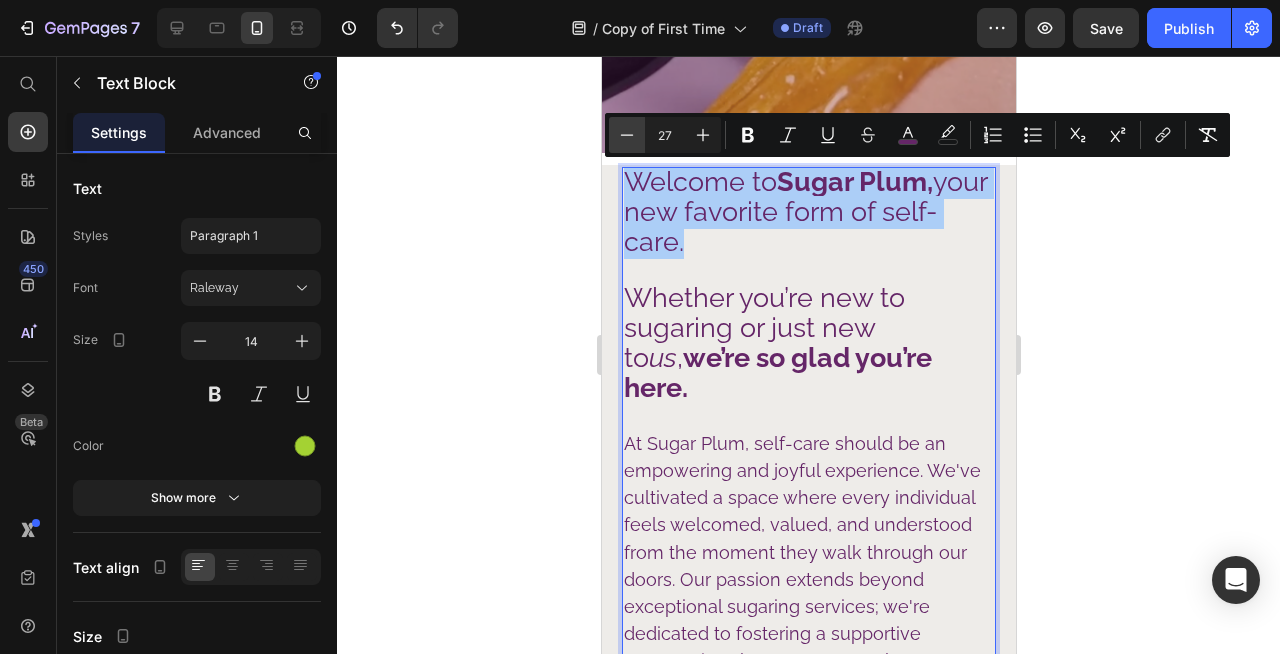 click 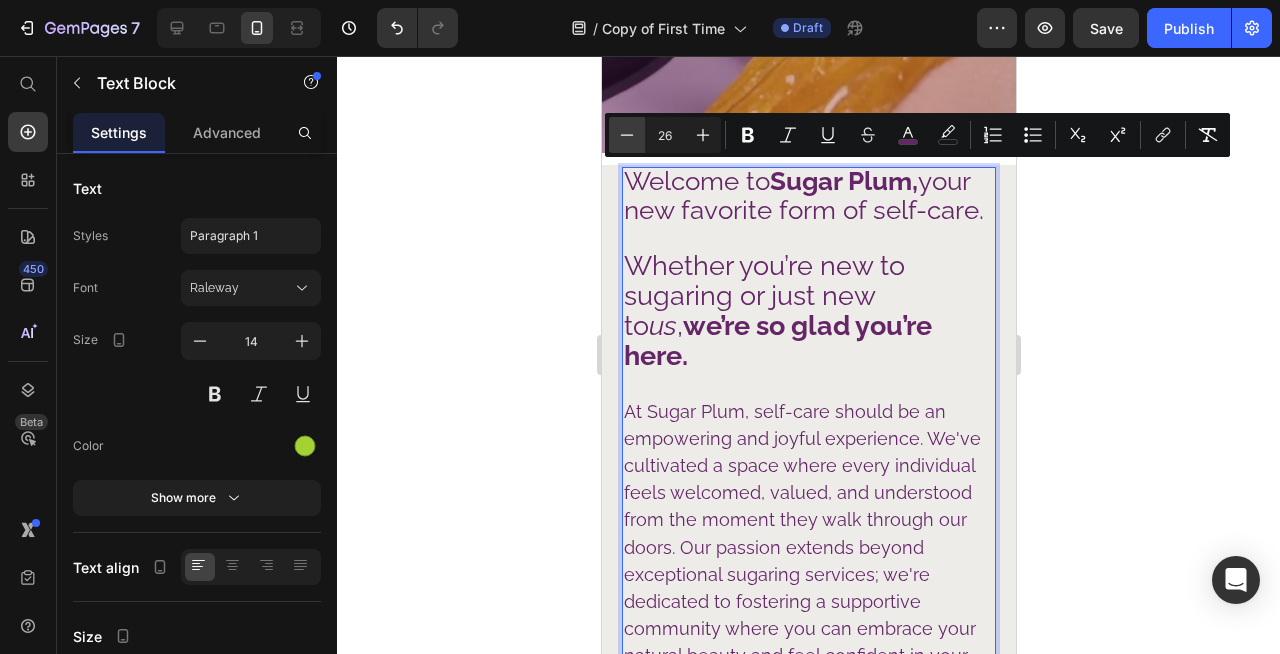 click 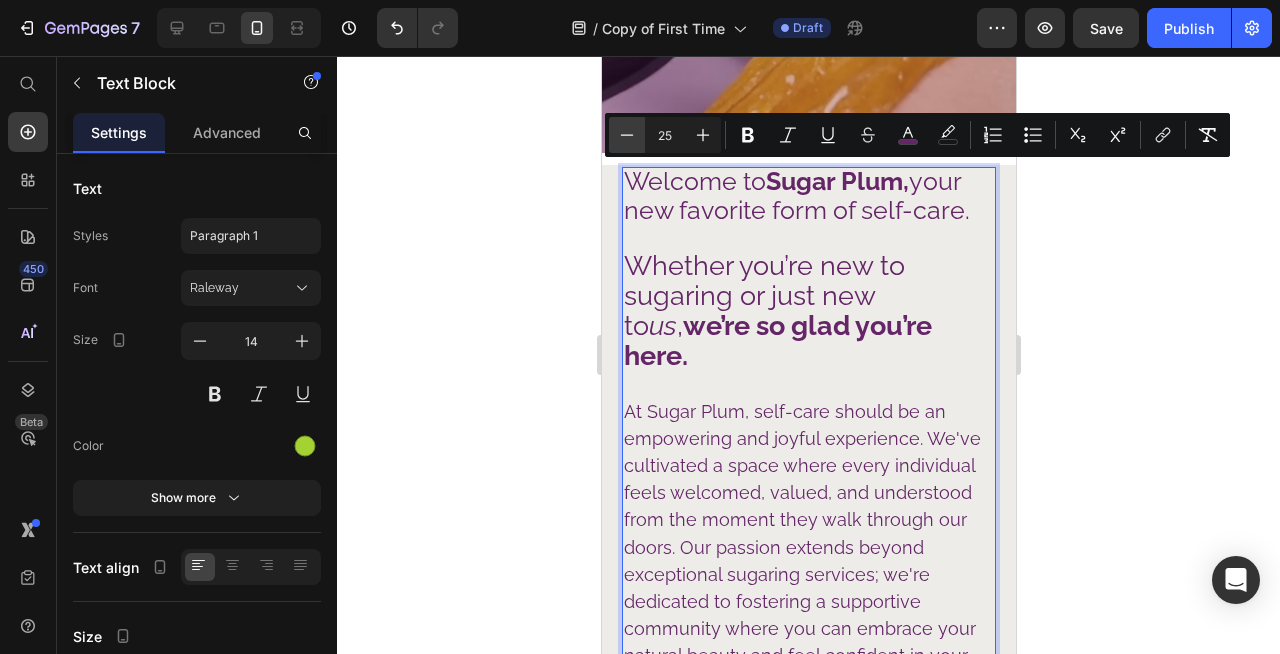 click 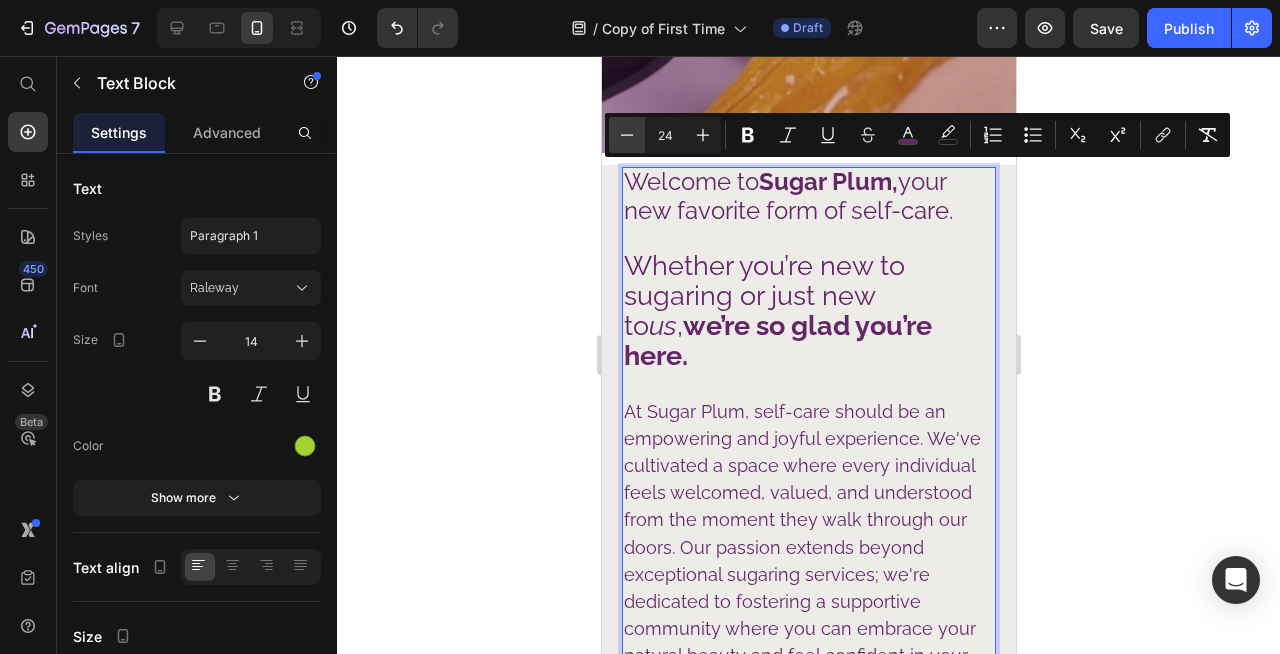 click 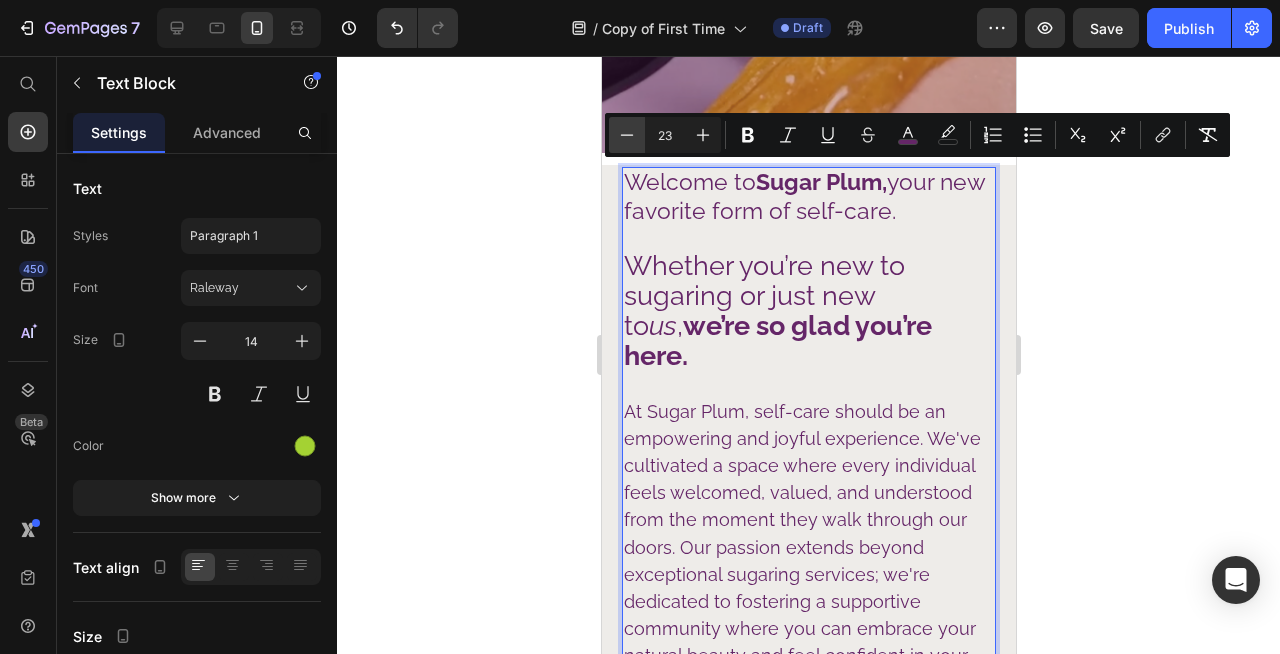 click 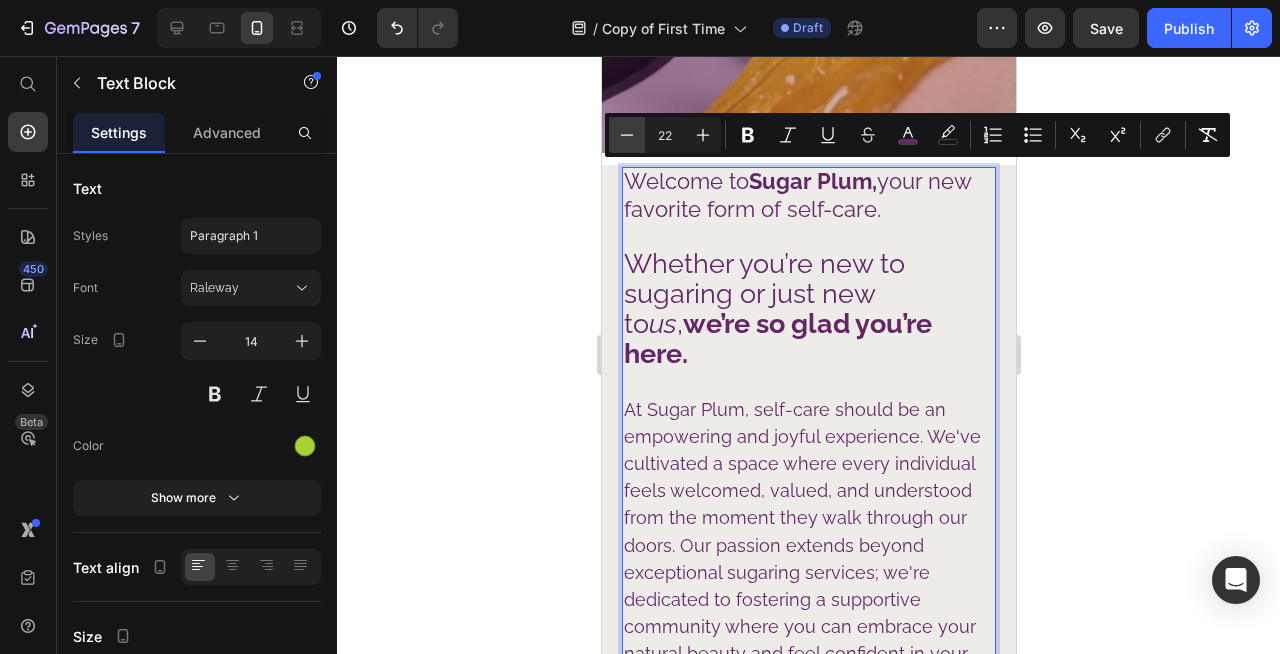 click 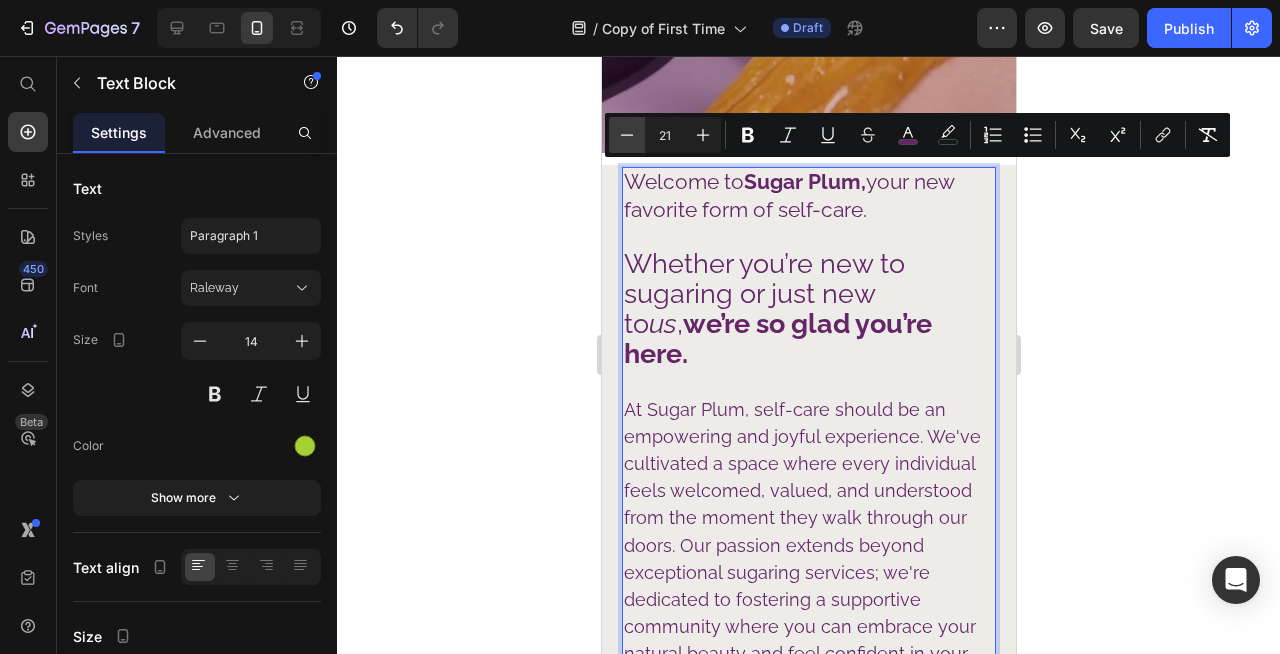 click 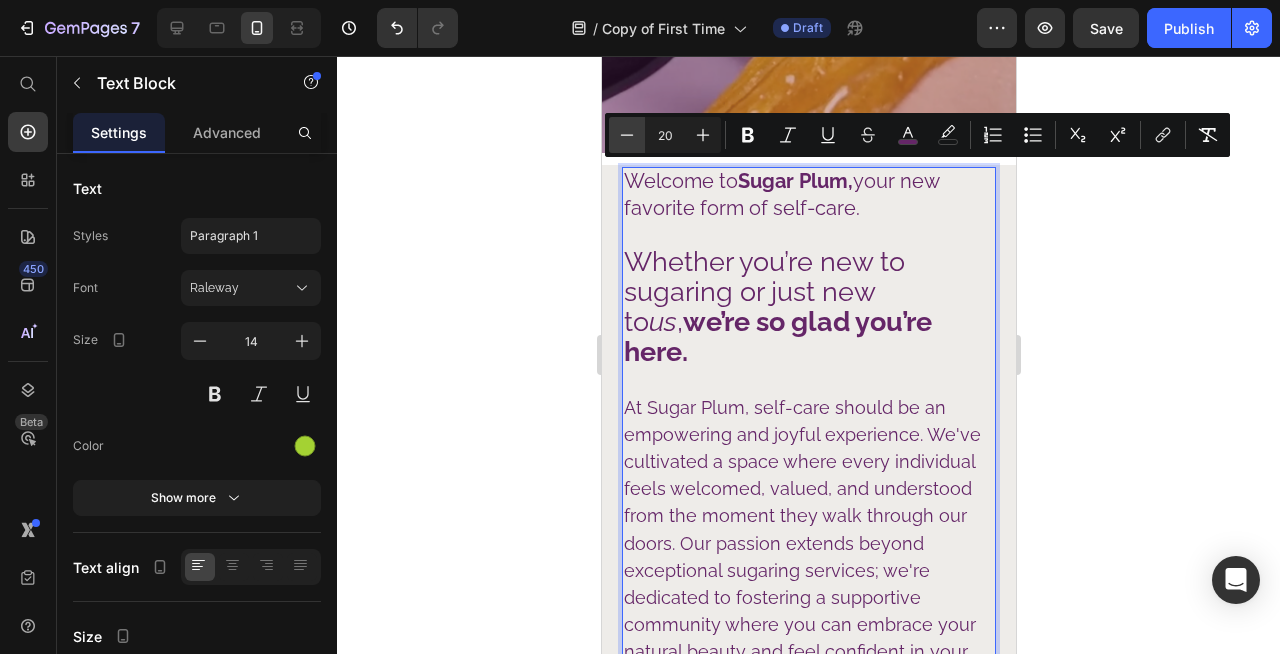 click 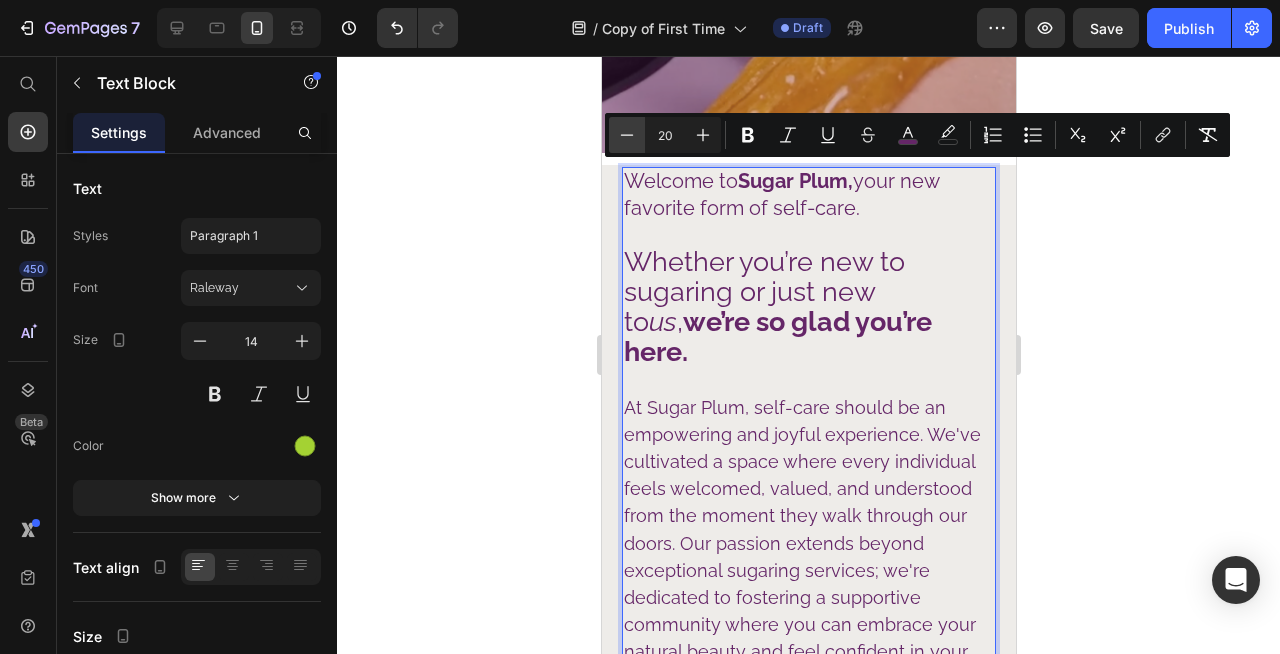 type on "19" 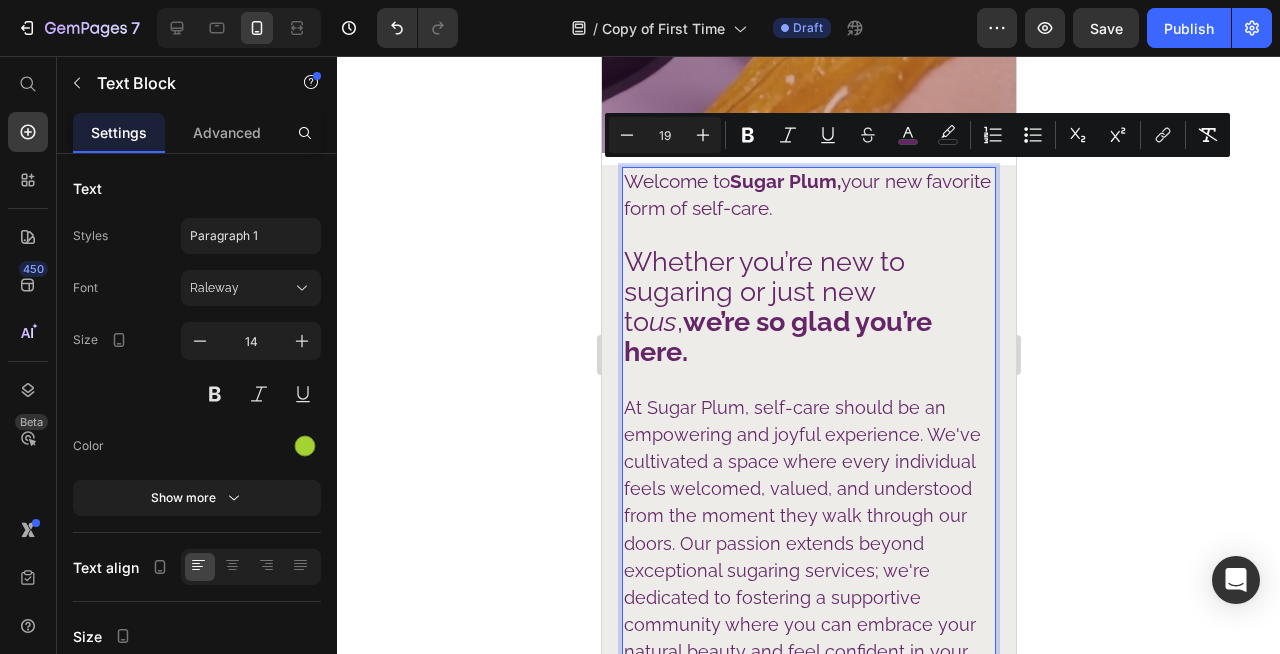 click 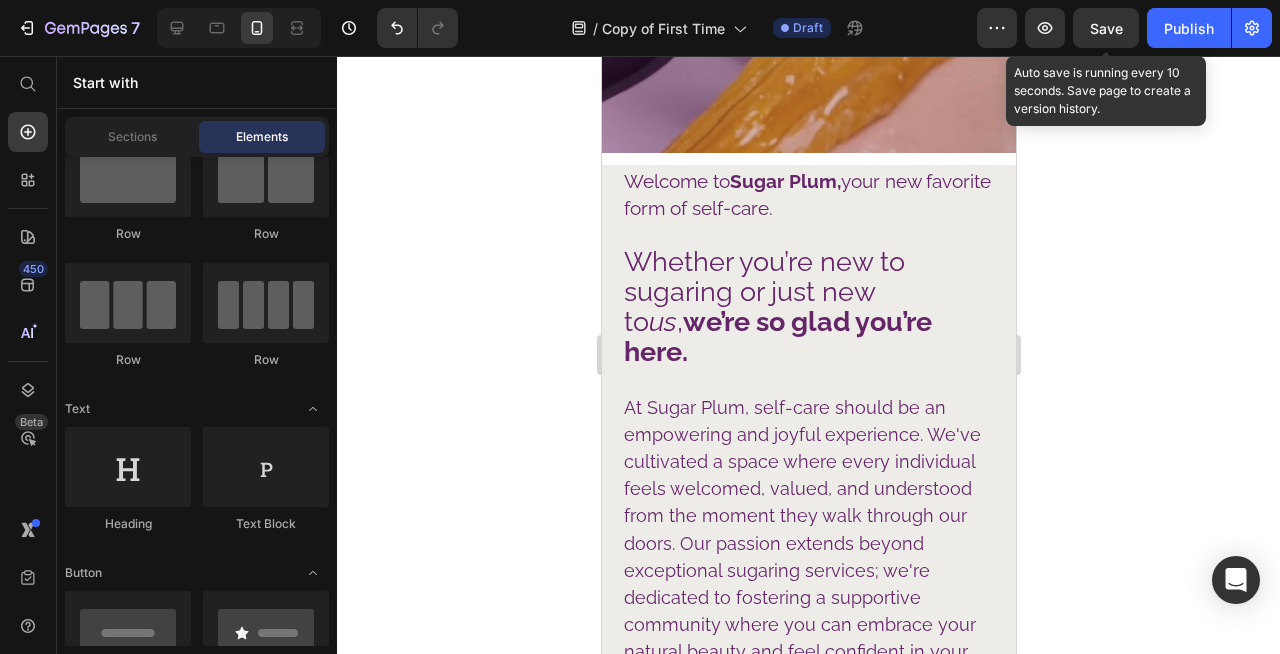 click on "Save" at bounding box center [1106, 28] 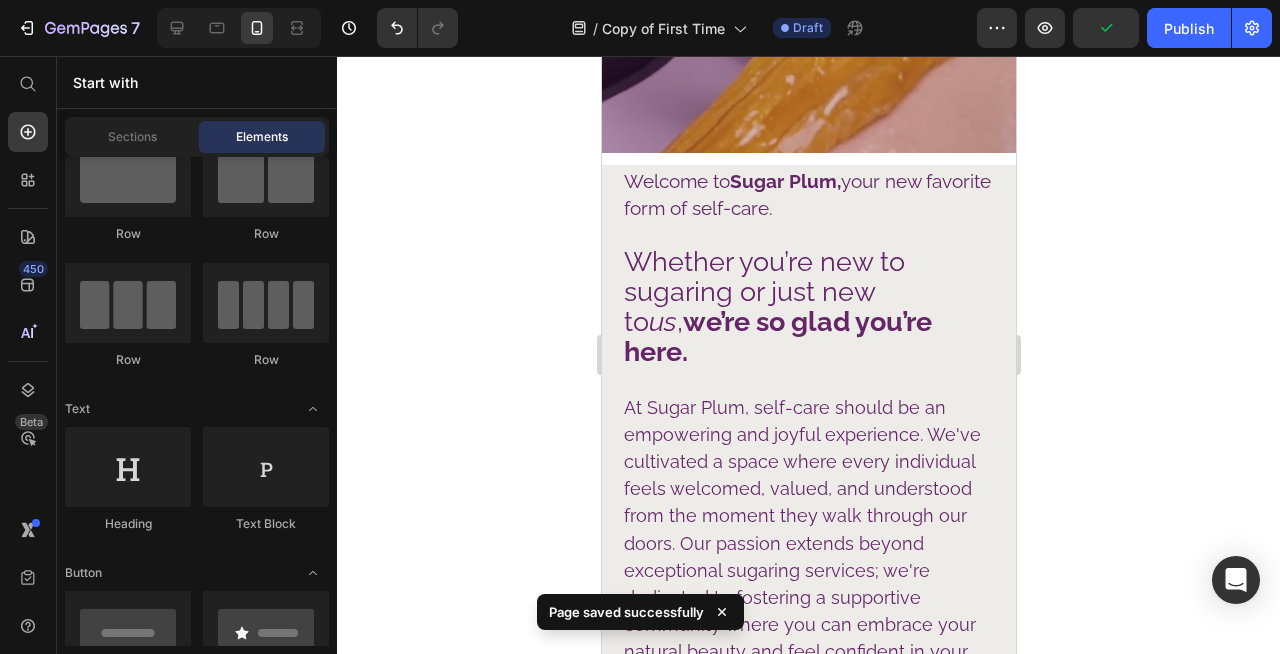 click 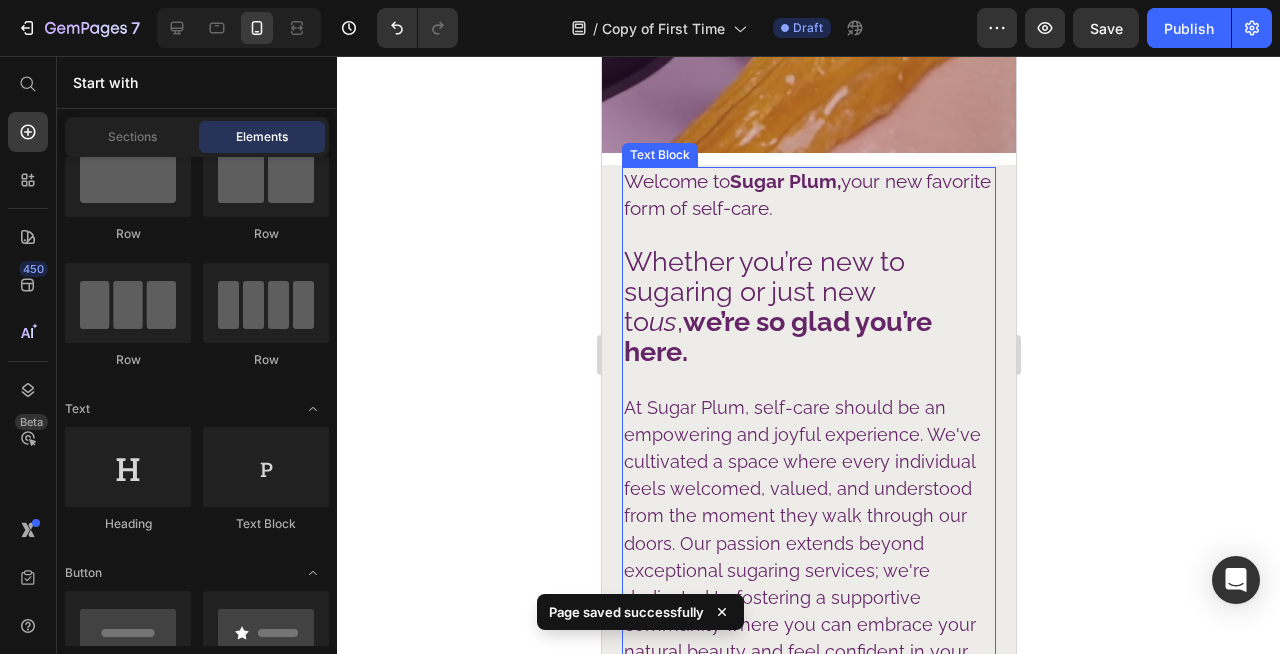 scroll, scrollTop: 0, scrollLeft: 0, axis: both 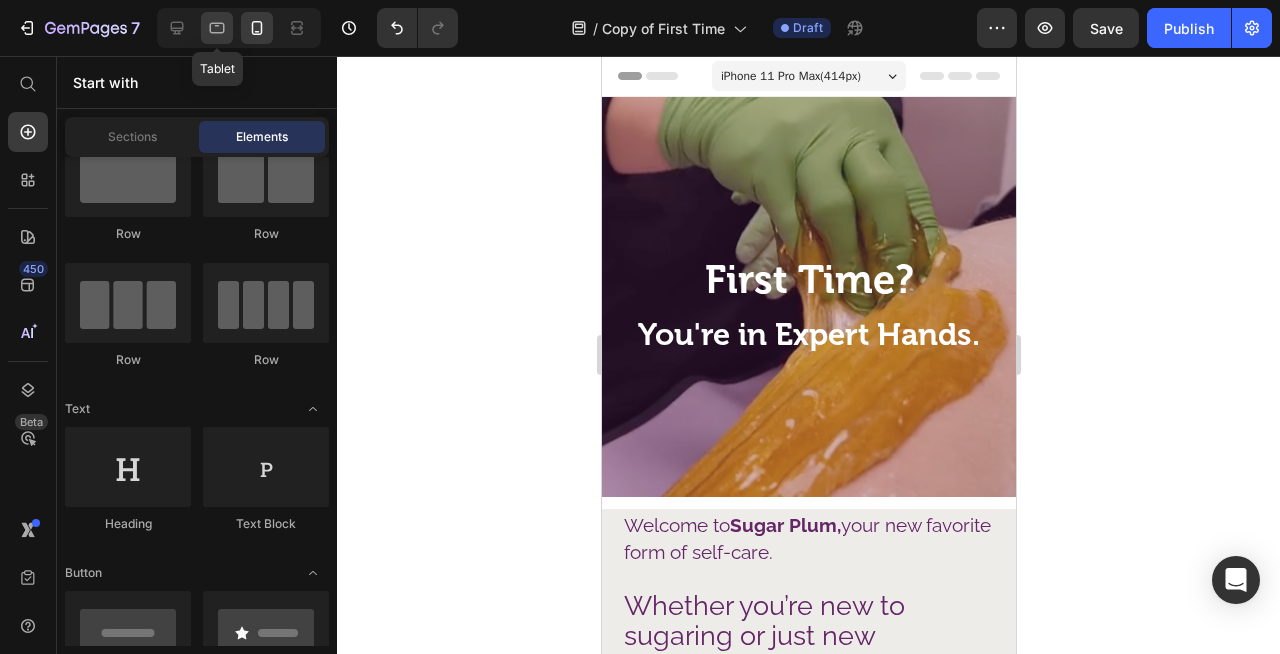 click 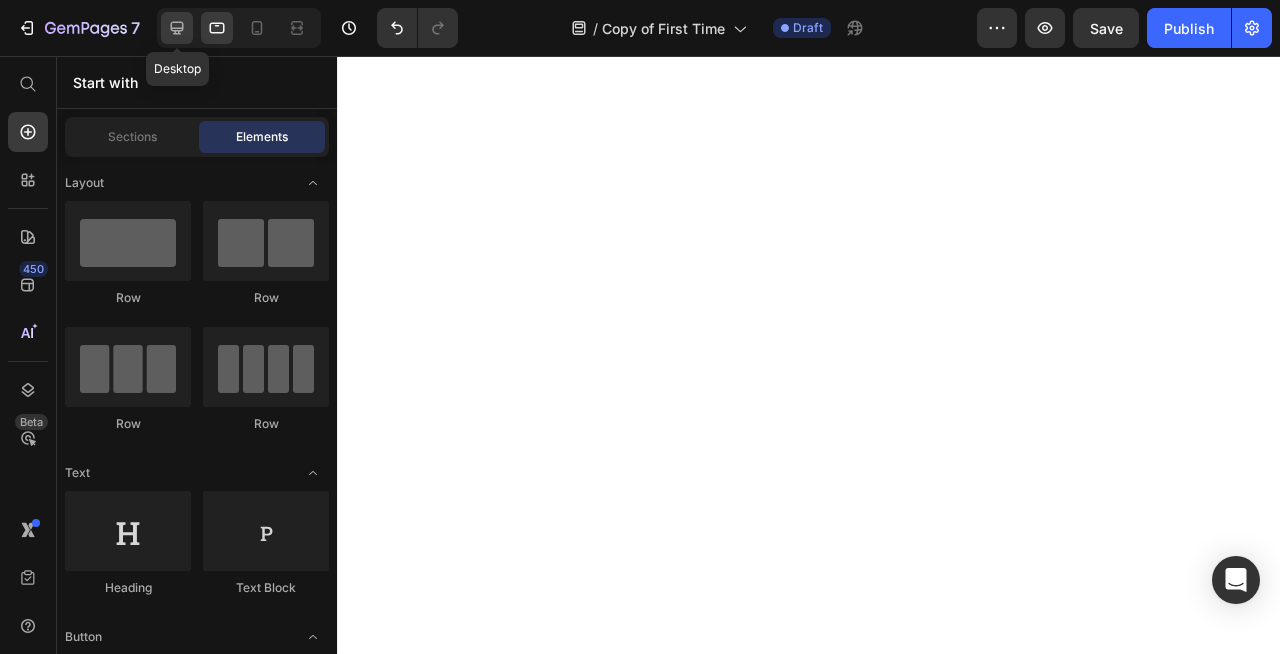 scroll, scrollTop: 0, scrollLeft: 0, axis: both 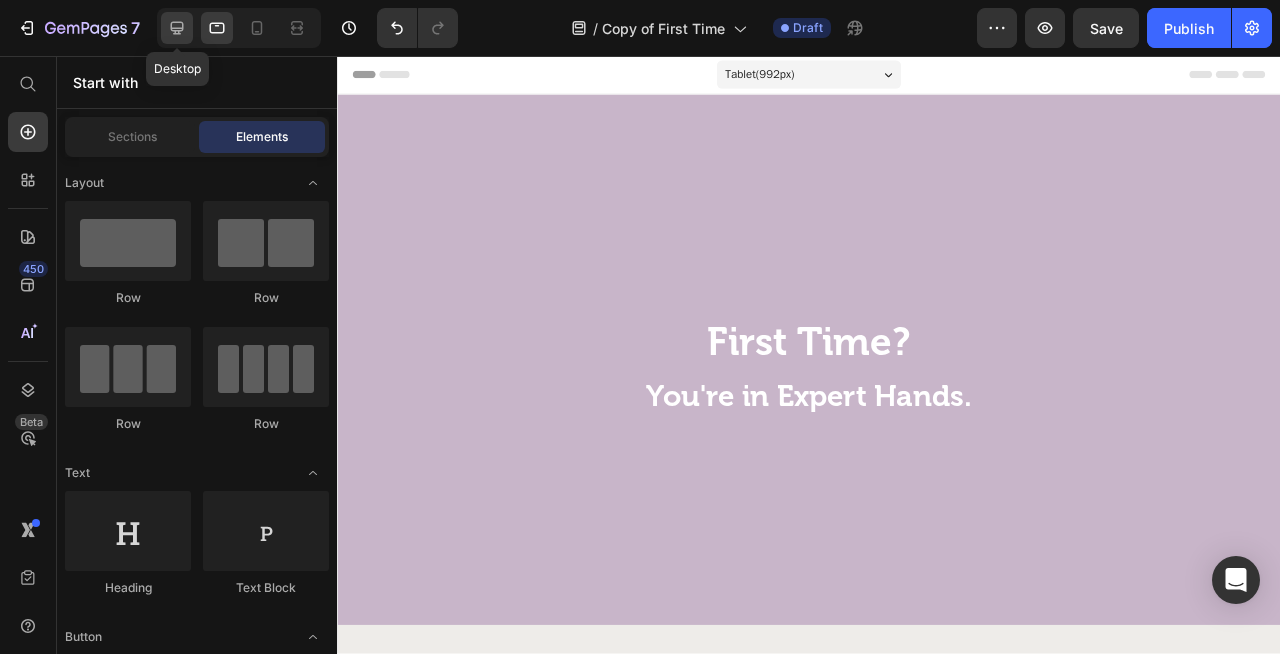 click 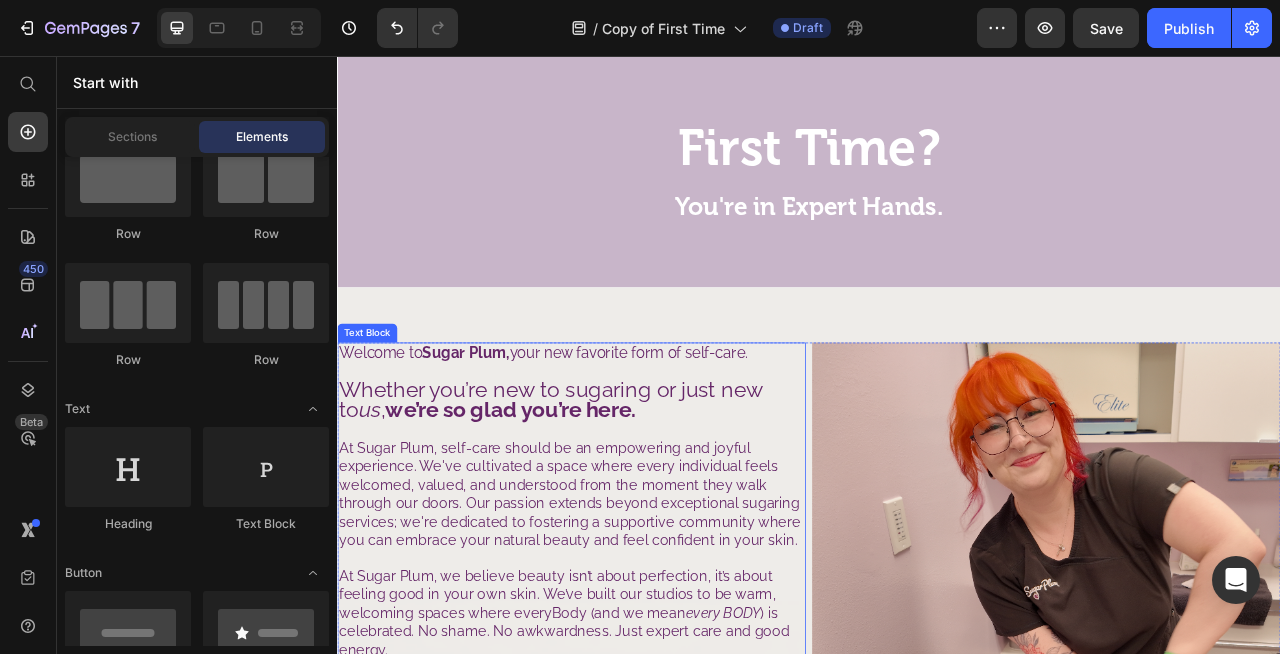 scroll, scrollTop: 49, scrollLeft: 0, axis: vertical 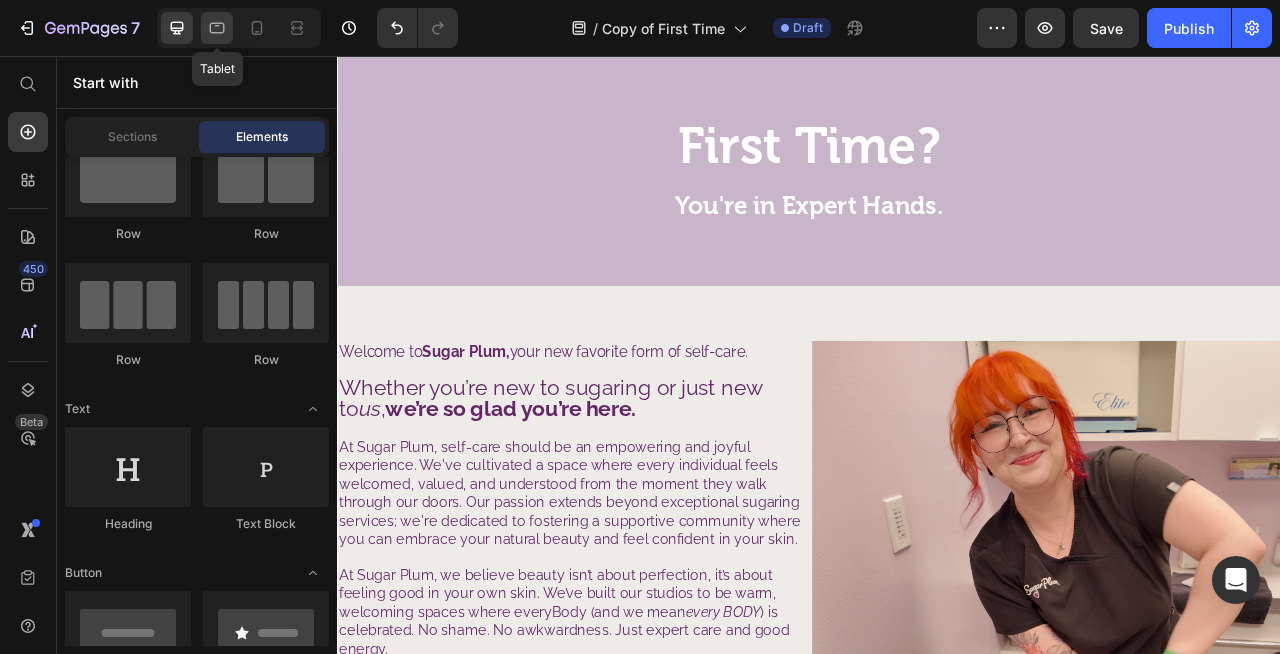 click 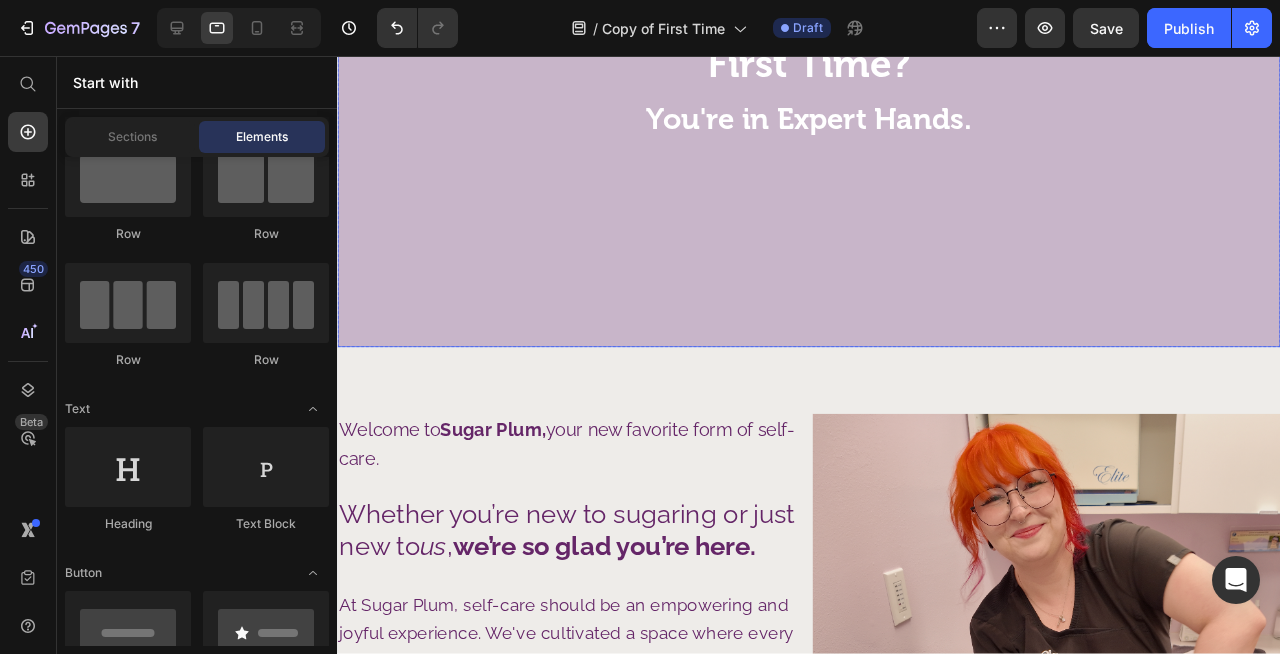 scroll, scrollTop: 0, scrollLeft: 0, axis: both 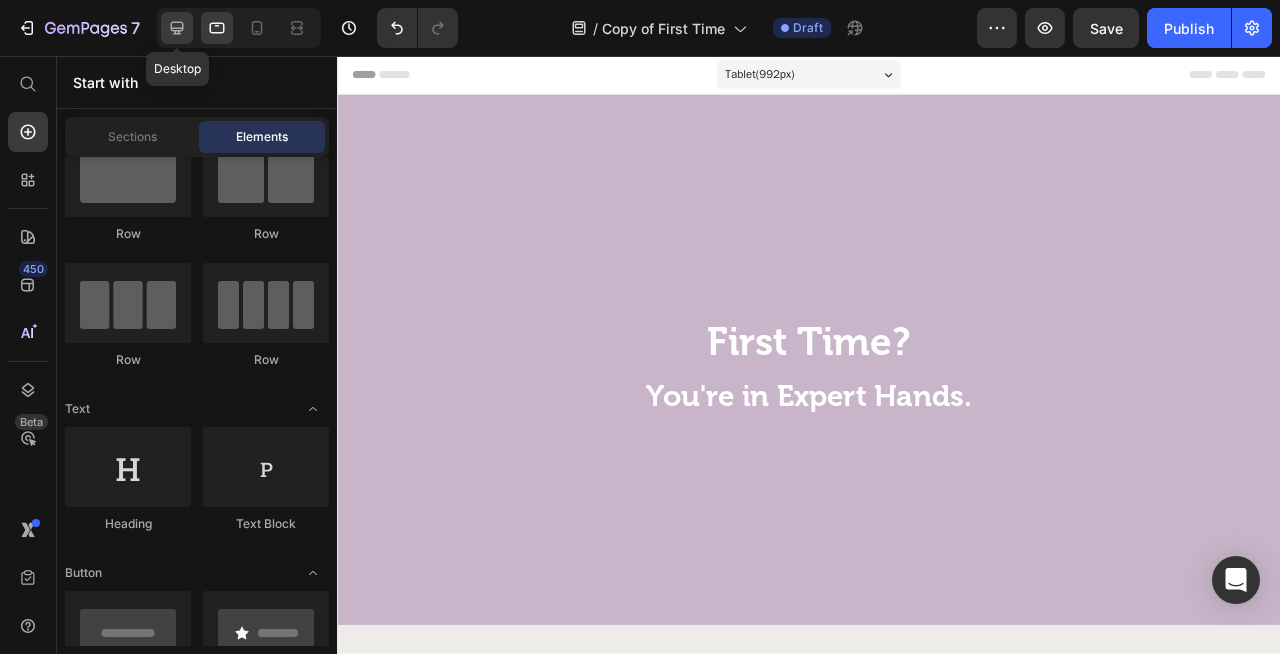 click 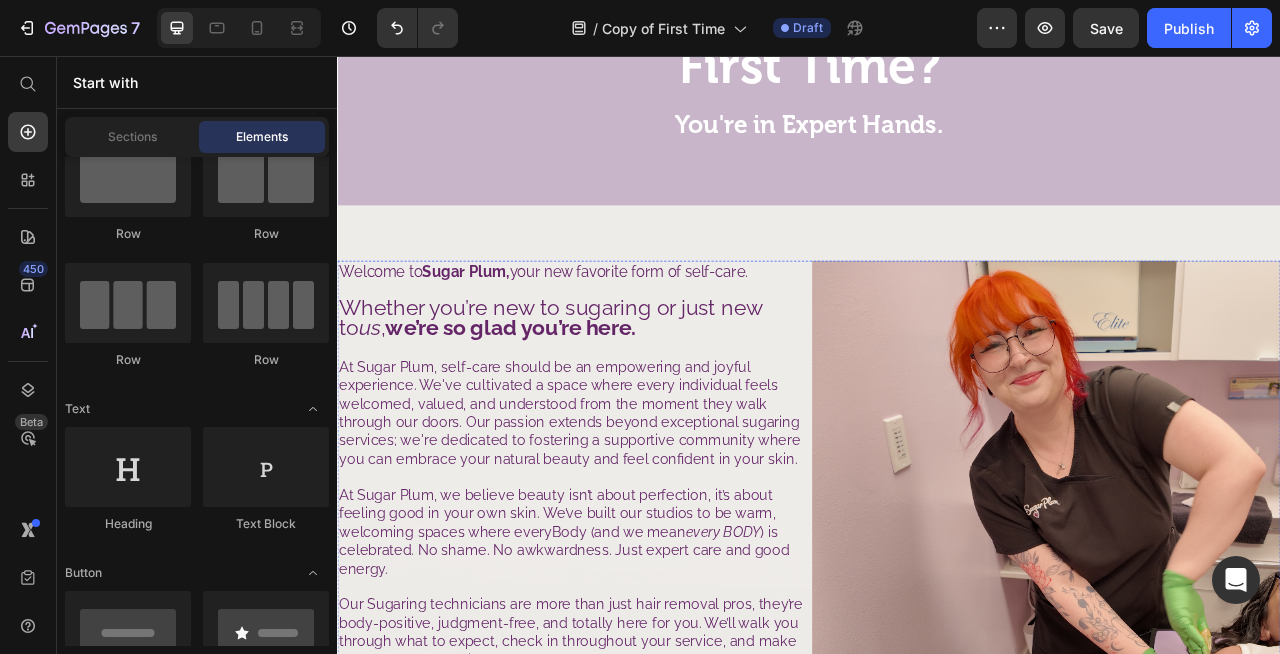 scroll, scrollTop: 0, scrollLeft: 0, axis: both 